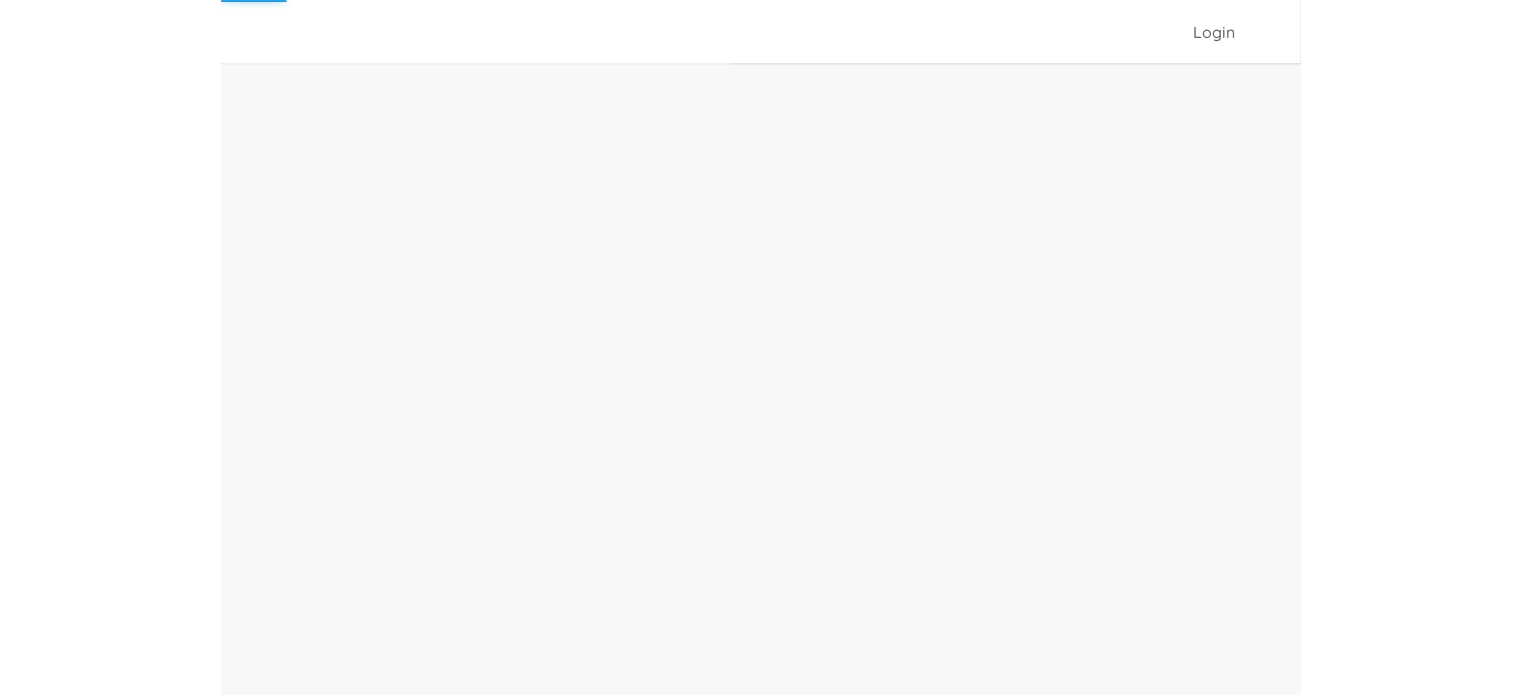 scroll, scrollTop: 0, scrollLeft: 0, axis: both 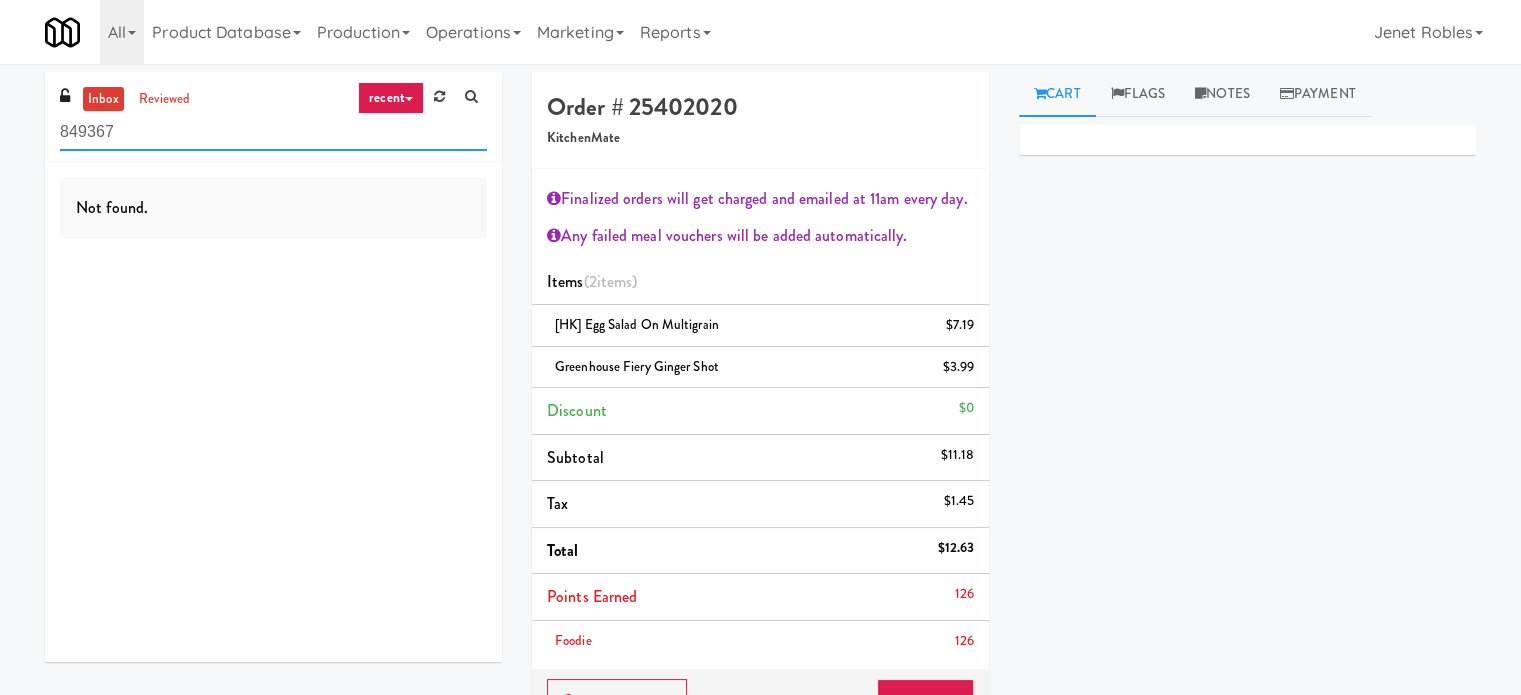 click on "849367" at bounding box center (273, 132) 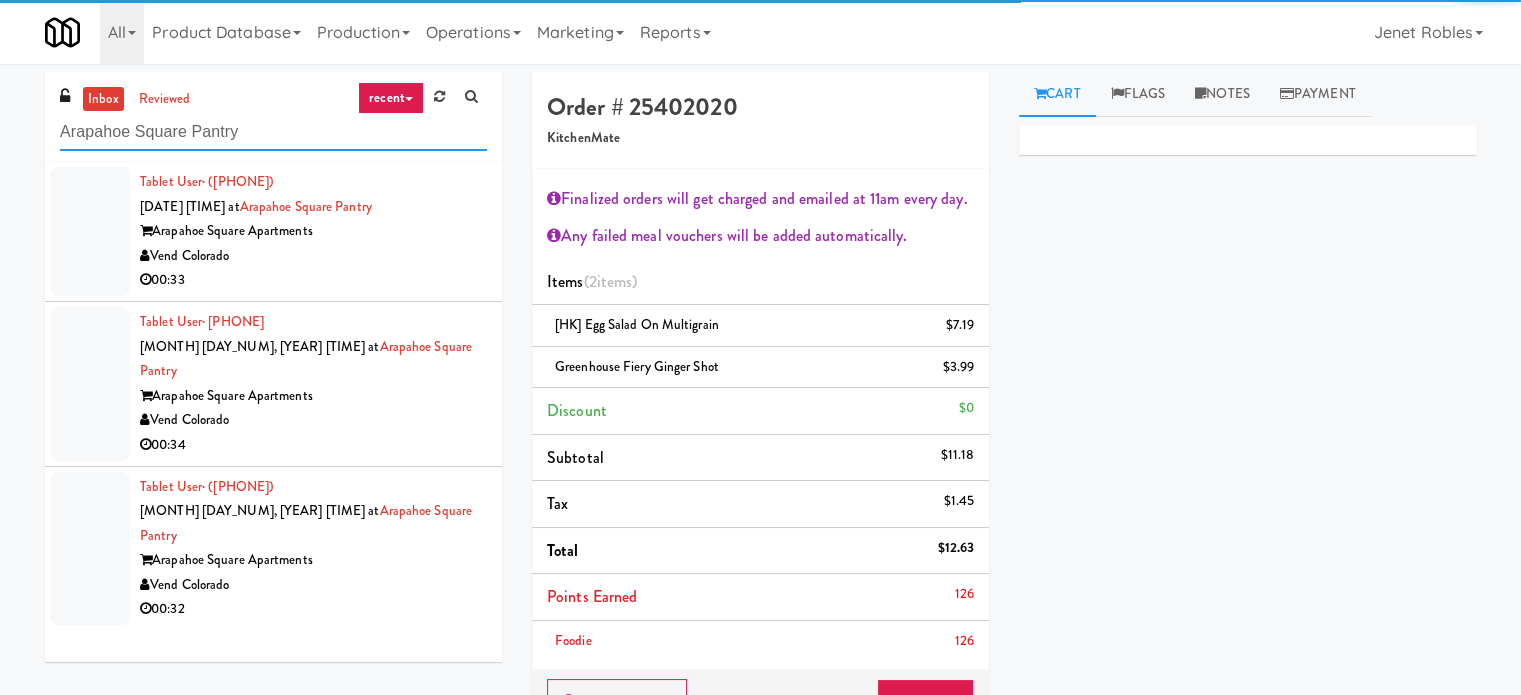 type on "Arapahoe Square Pantry" 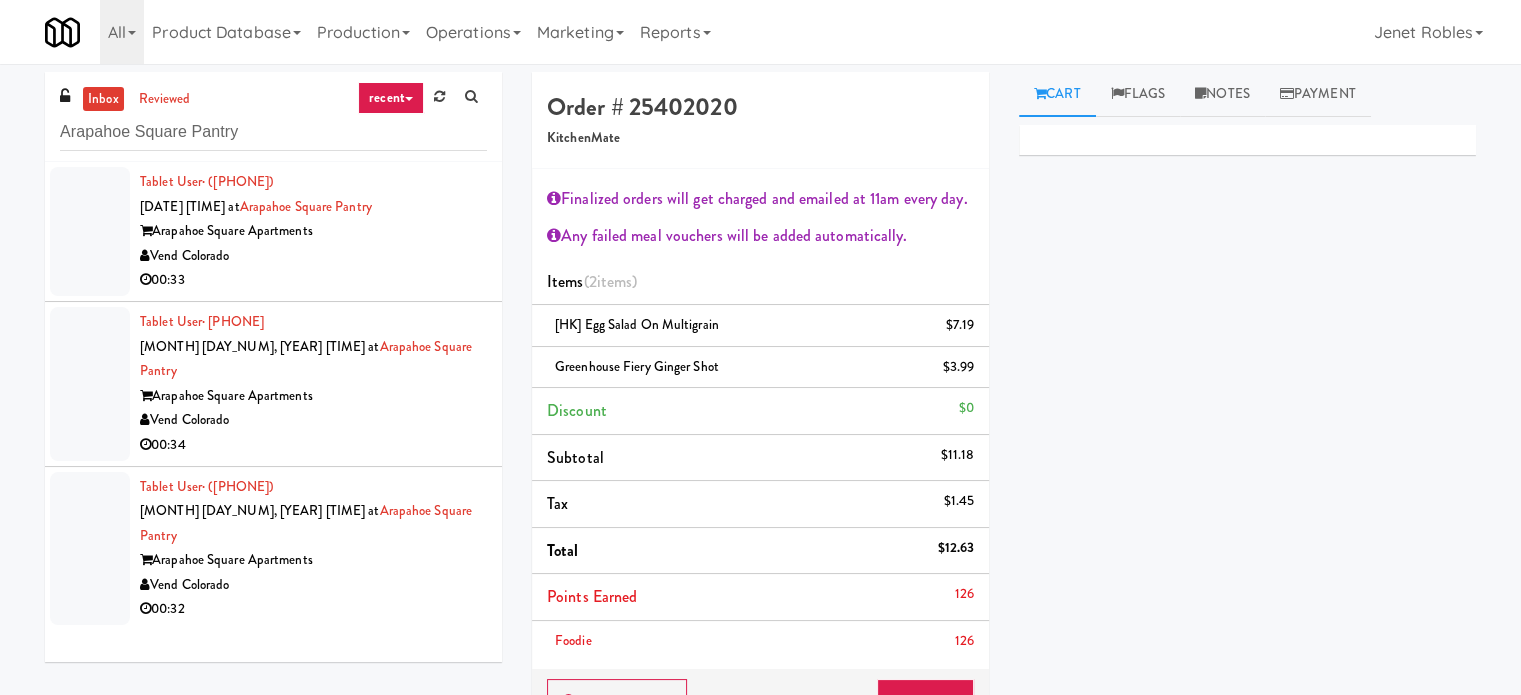 drag, startPoint x: 352, startPoint y: 255, endPoint x: 683, endPoint y: 257, distance: 331.00604 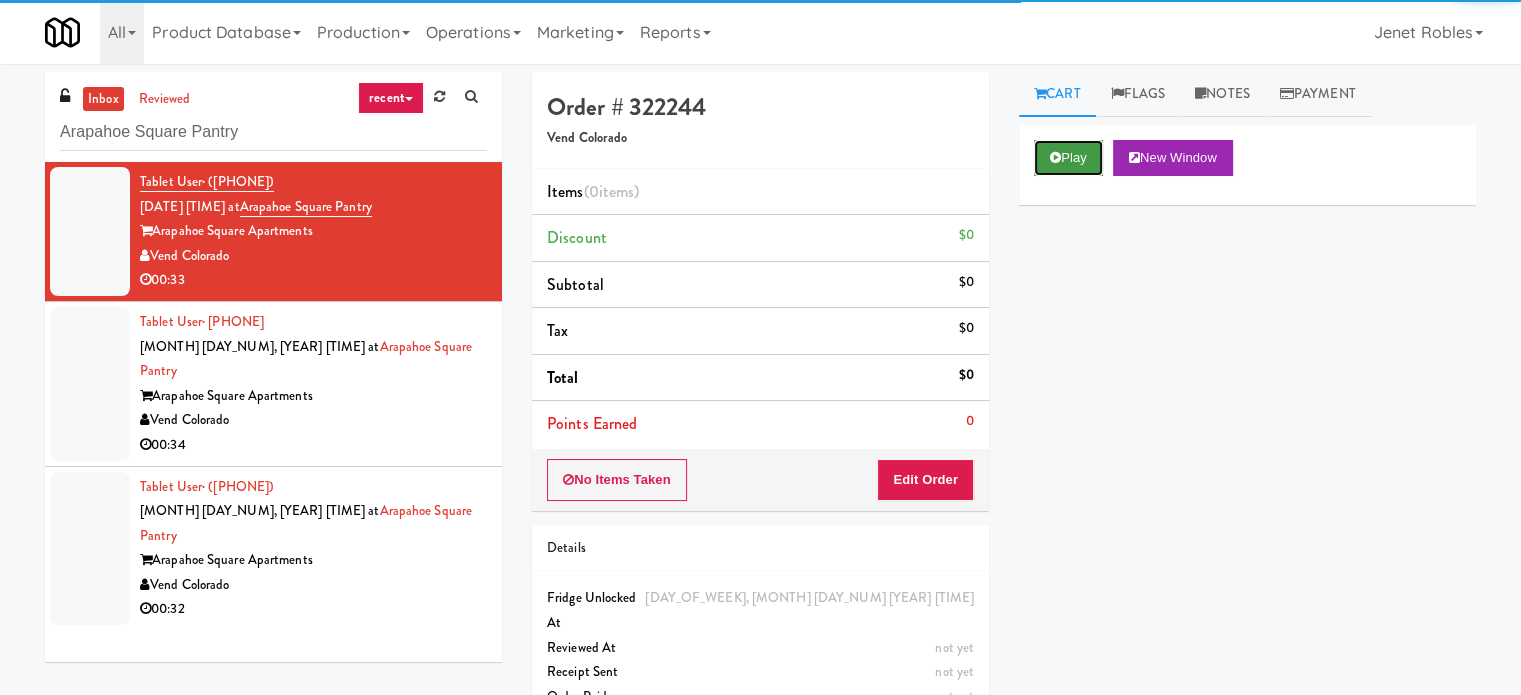 click on "Play" at bounding box center [1068, 158] 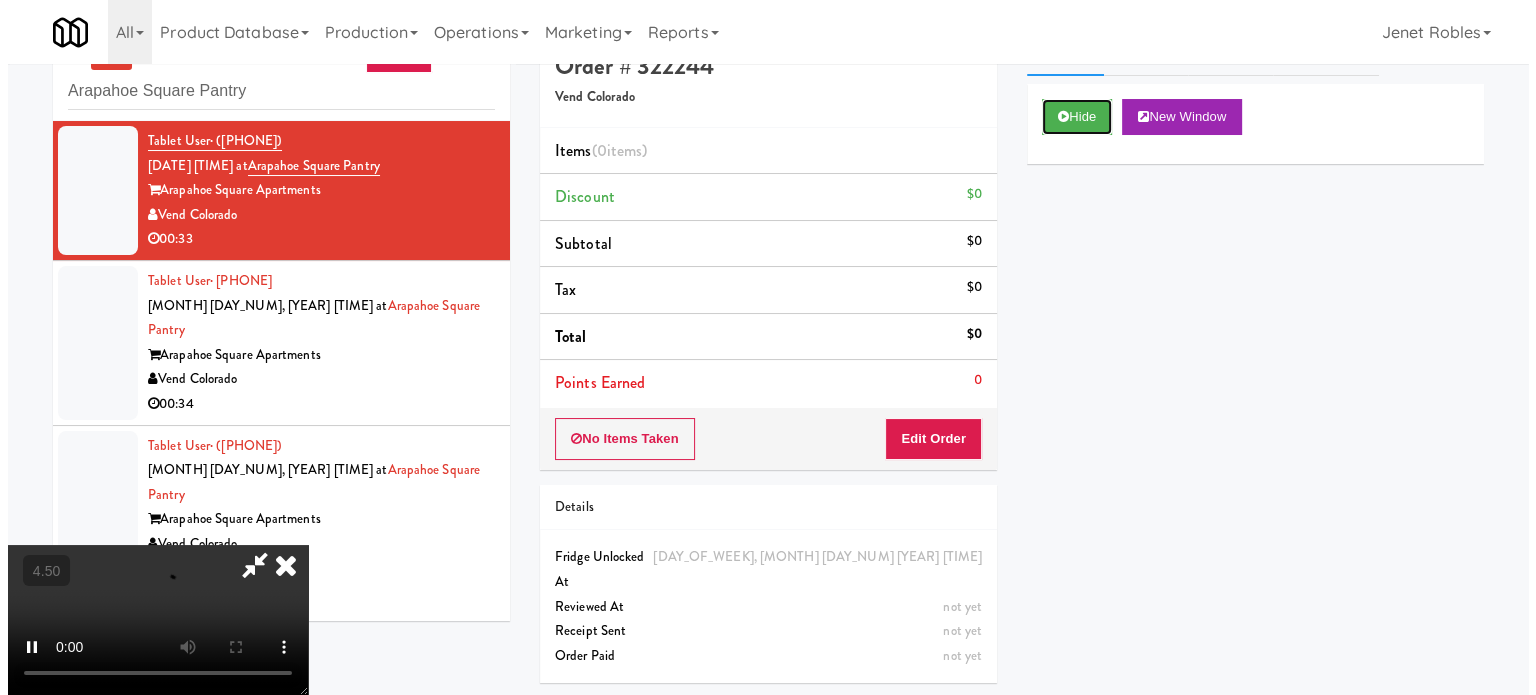 scroll, scrollTop: 64, scrollLeft: 0, axis: vertical 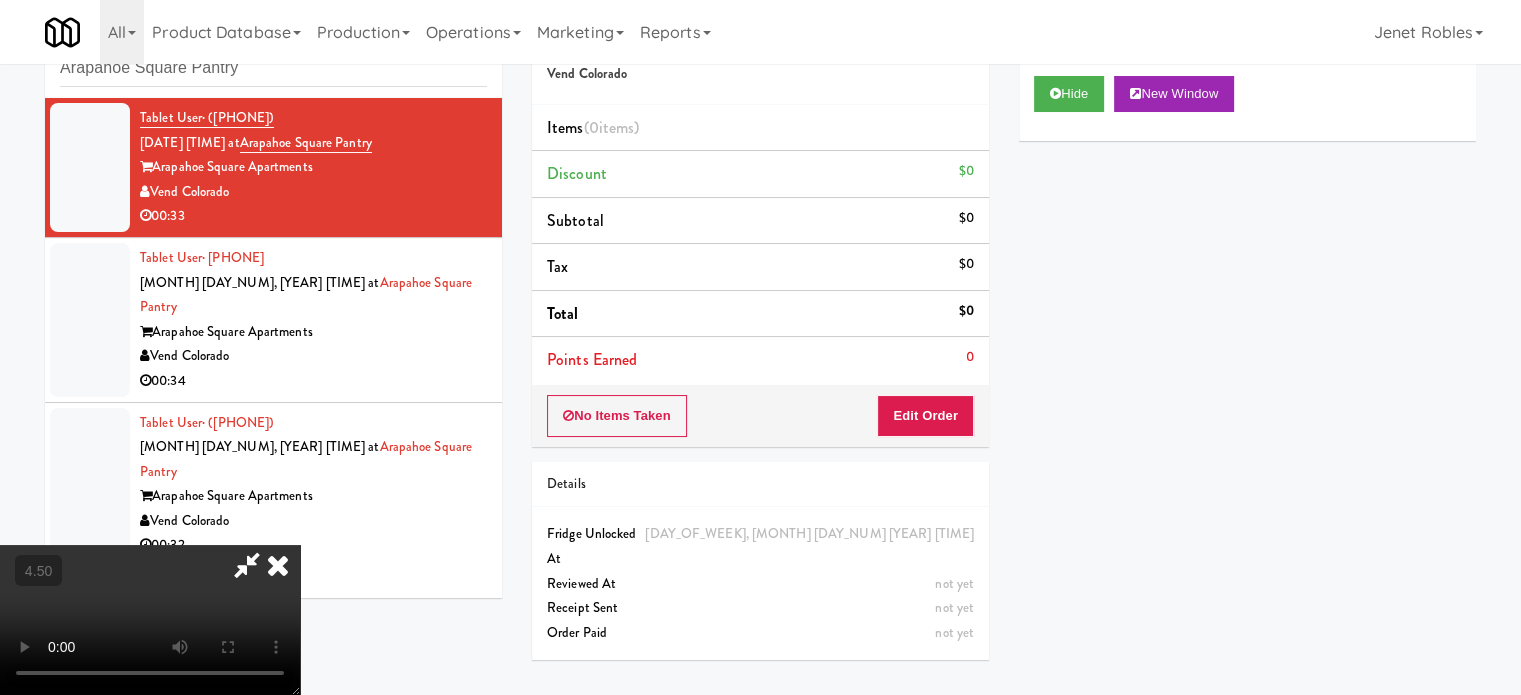 drag, startPoint x: 930, startPoint y: 391, endPoint x: 887, endPoint y: 377, distance: 45.221676 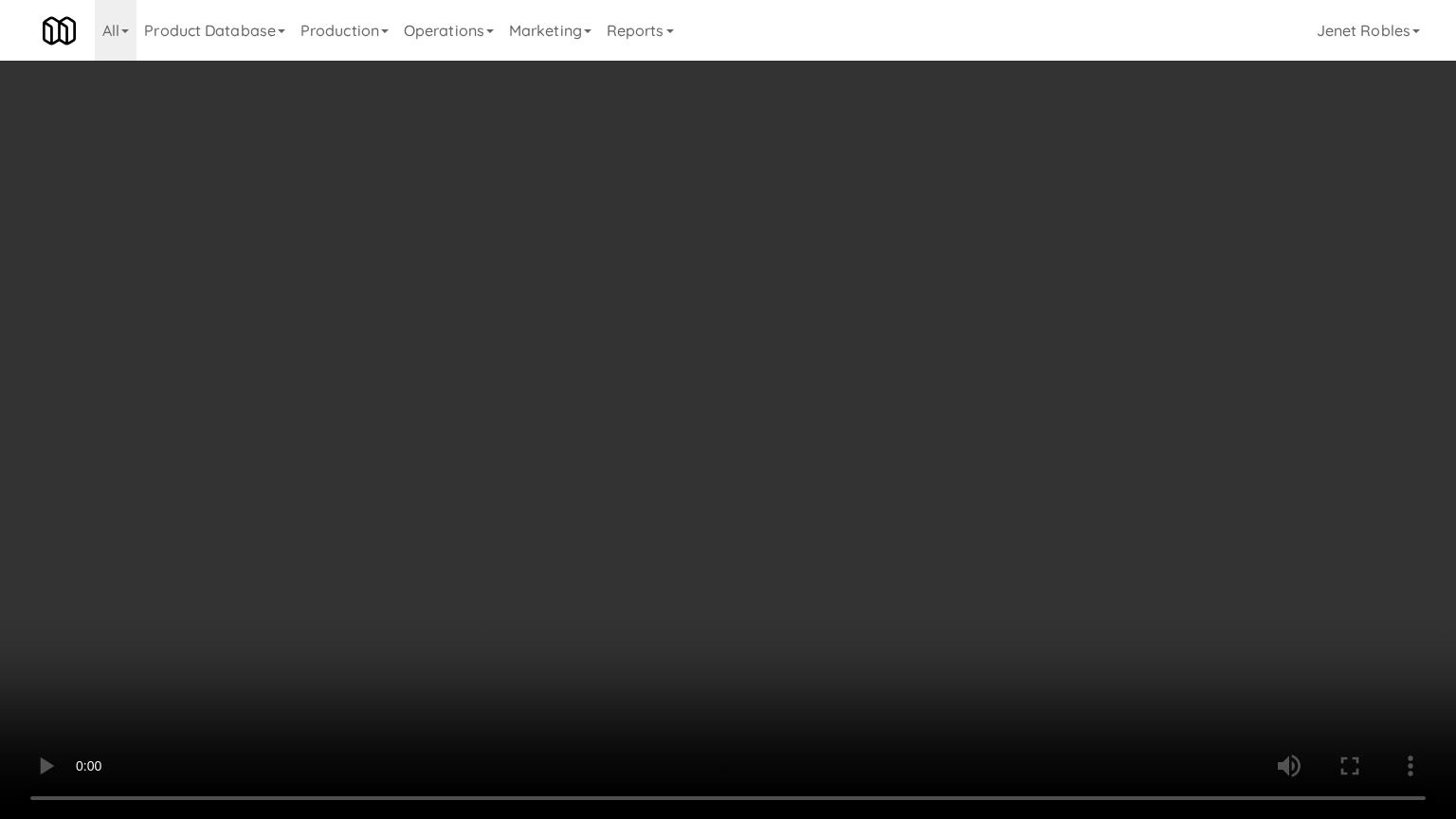 click at bounding box center [728, 410] 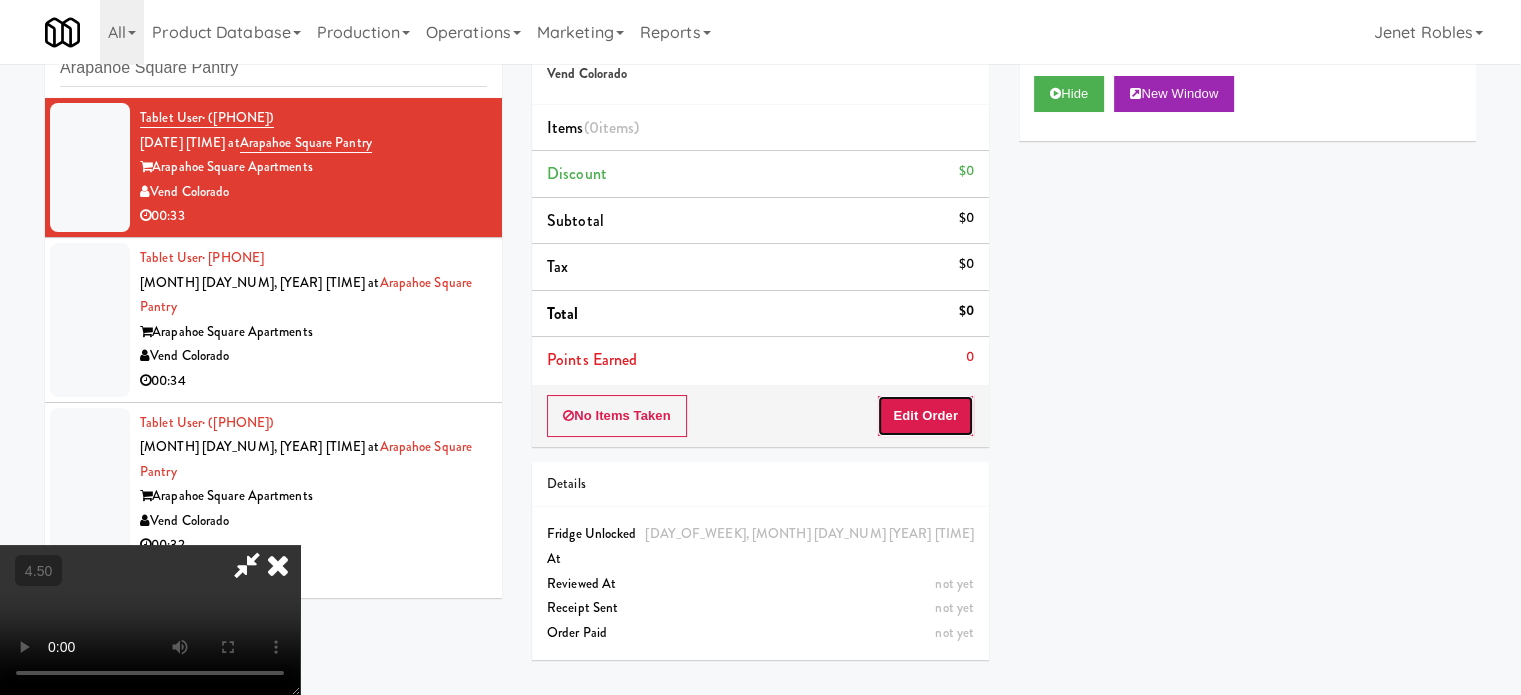 click on "Edit Order" at bounding box center (925, 416) 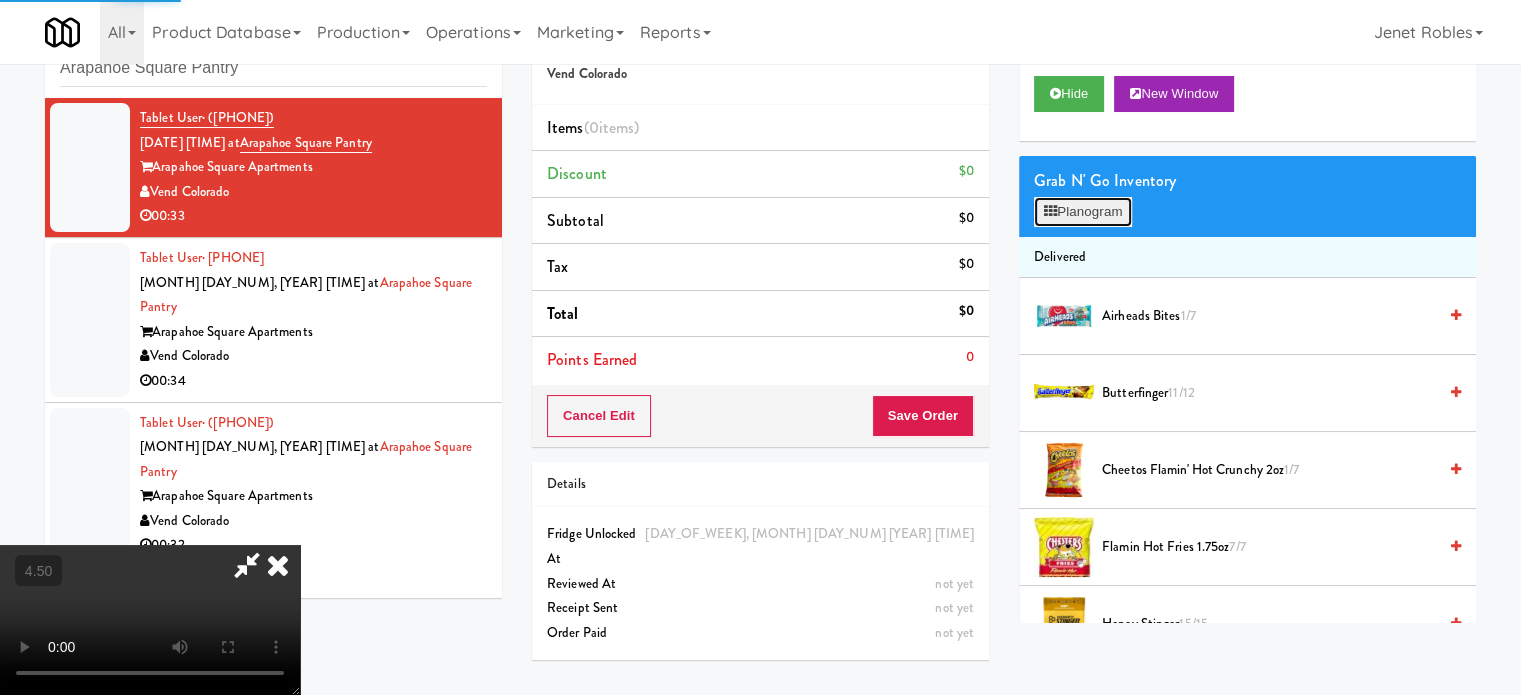 click on "Planogram" at bounding box center [1083, 212] 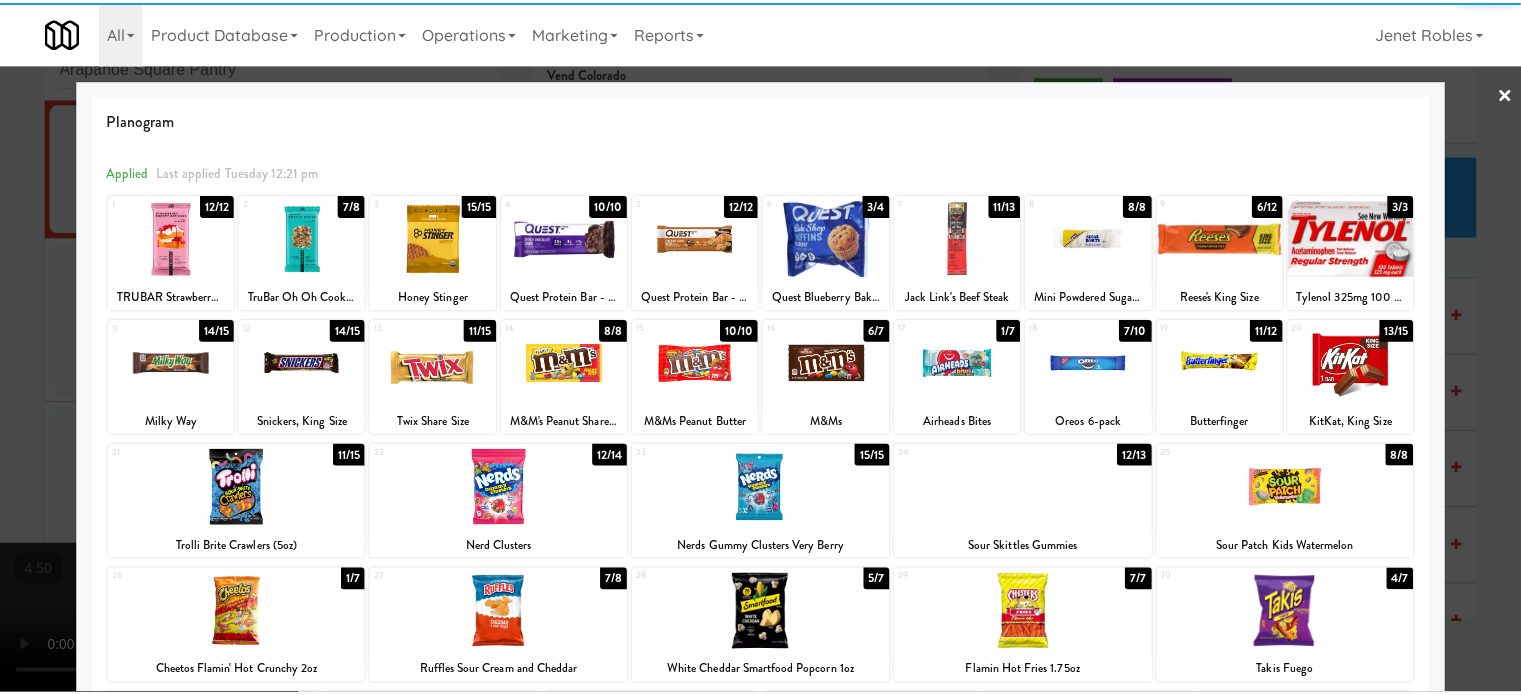 scroll, scrollTop: 286, scrollLeft: 0, axis: vertical 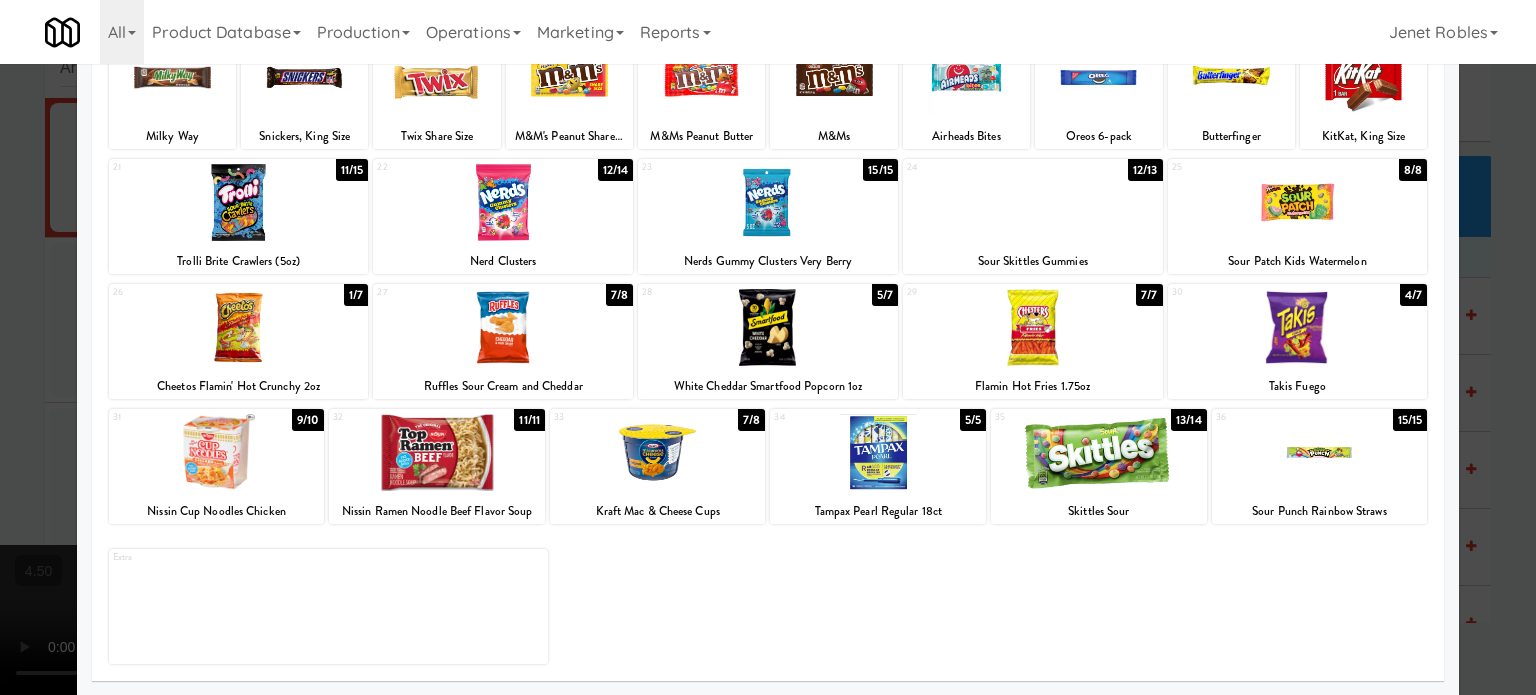click on "11/11" at bounding box center (529, 420) 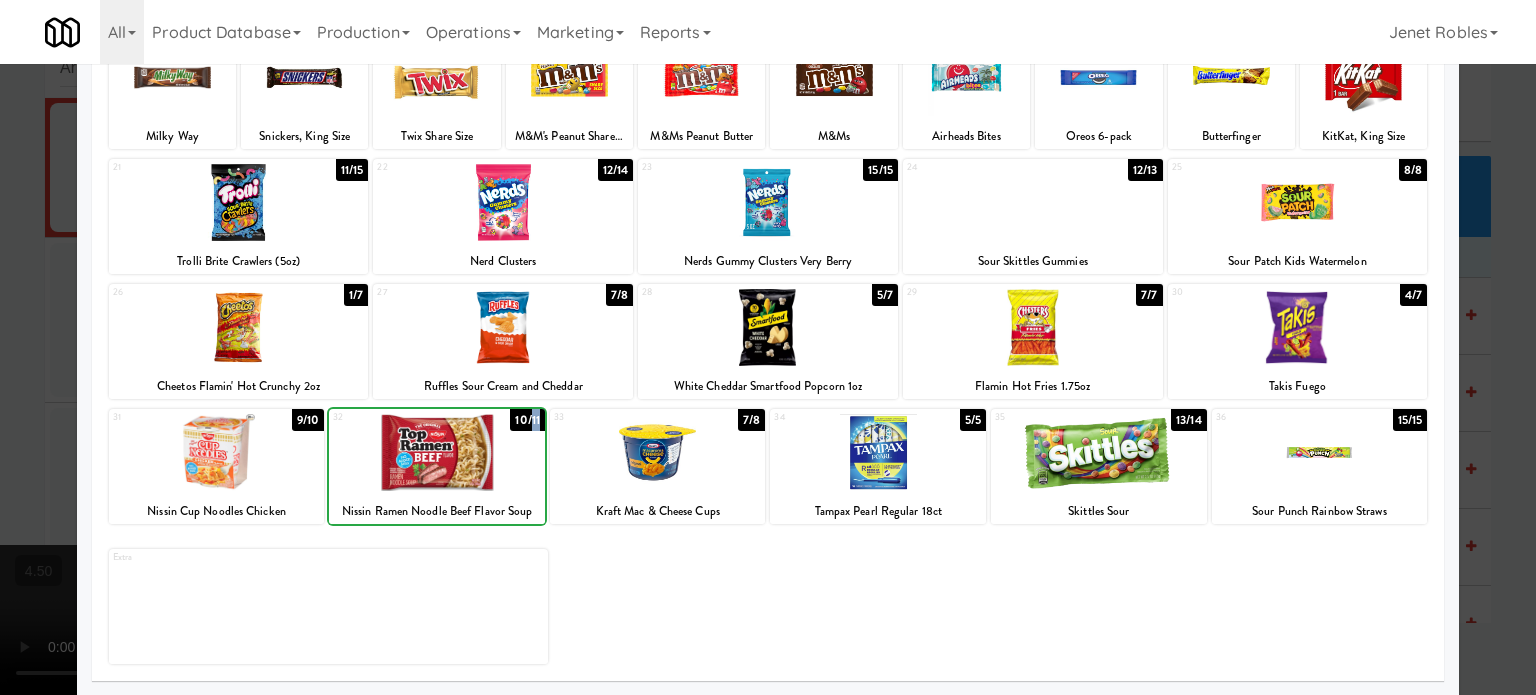 click on "10/11" at bounding box center [527, 420] 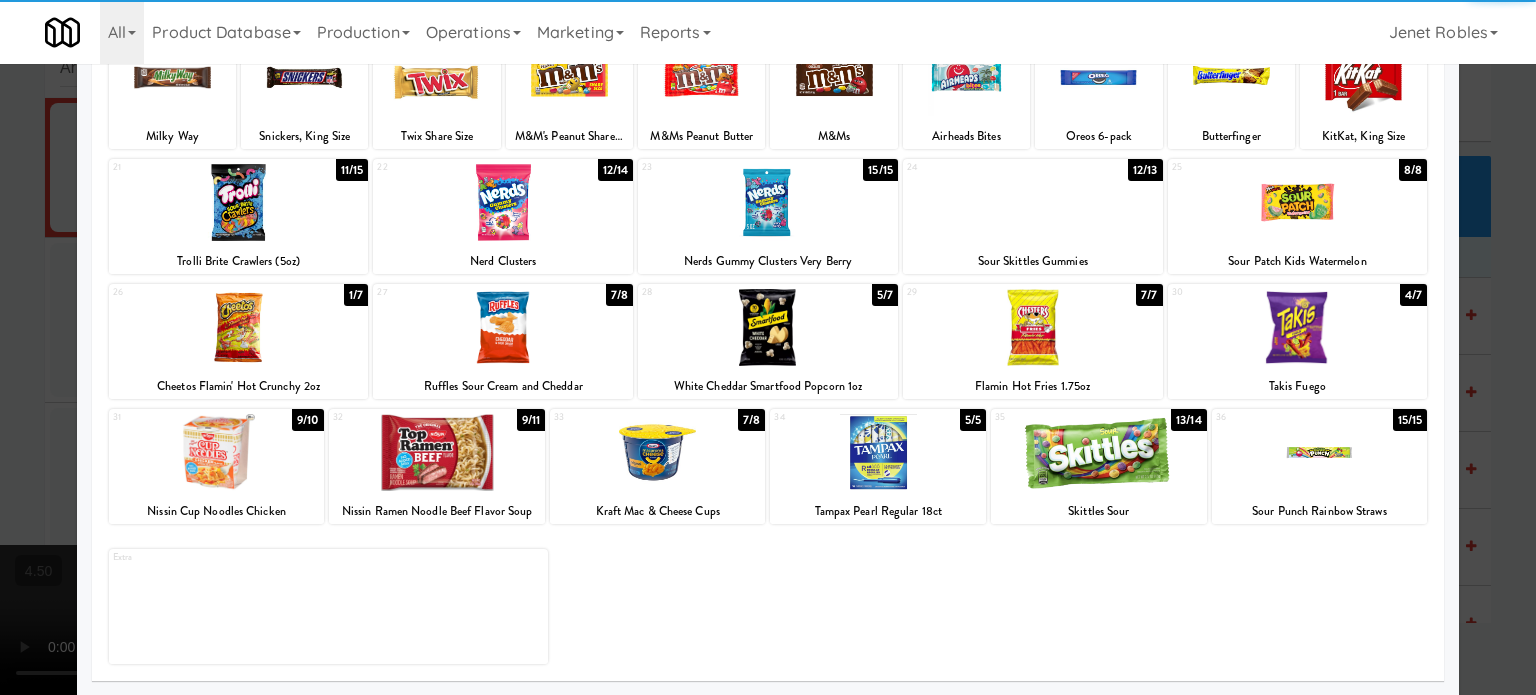 click at bounding box center (768, 347) 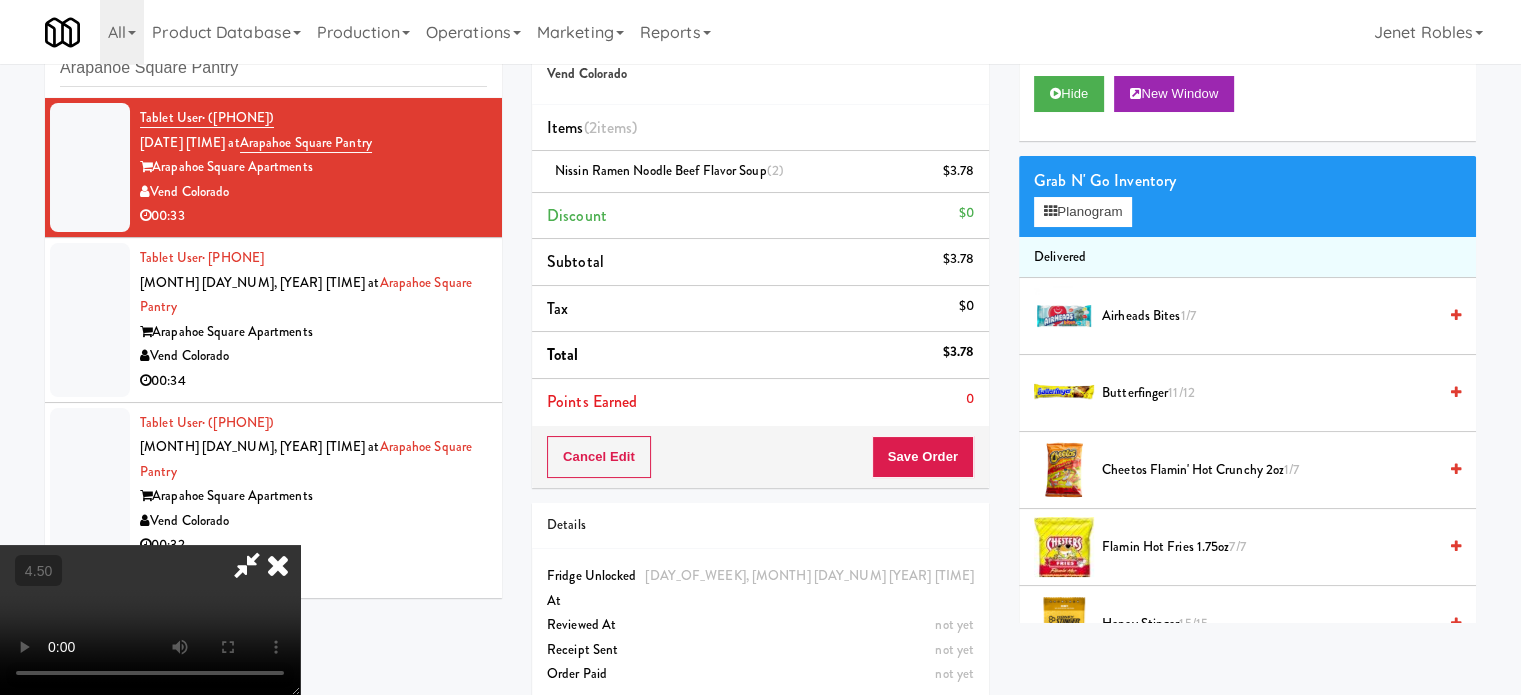 click on "Order # [NUMBER] [LOCATION] Items  ([NUMBER]  items ) [PRODUCT]  ([NUMBER]) [PRICE] Discount  [PRICE] Subtotal [PRICE] Tax [PRICE] Total [PRICE] Points Earned  [NUMBER] Cancel Edit Save Order Details [DAY_OF_WEEK], [MONTH] [DAY_NUM] [YEAR] [TIME] [LOCATION] At not yet Reviewed At not yet Receipt Sent not yet Order Paid" at bounding box center (760, 362) 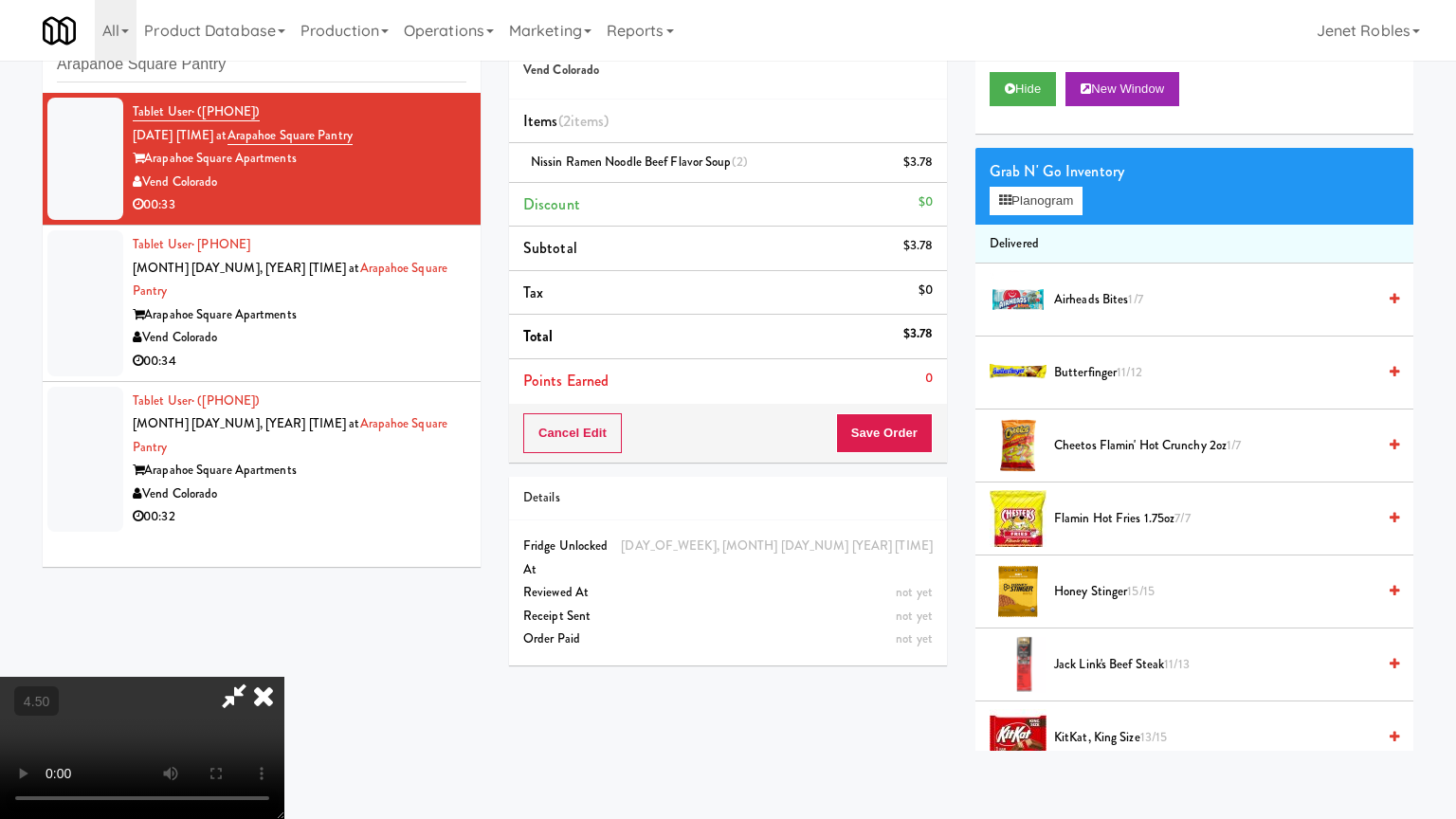 click at bounding box center [142, 748] 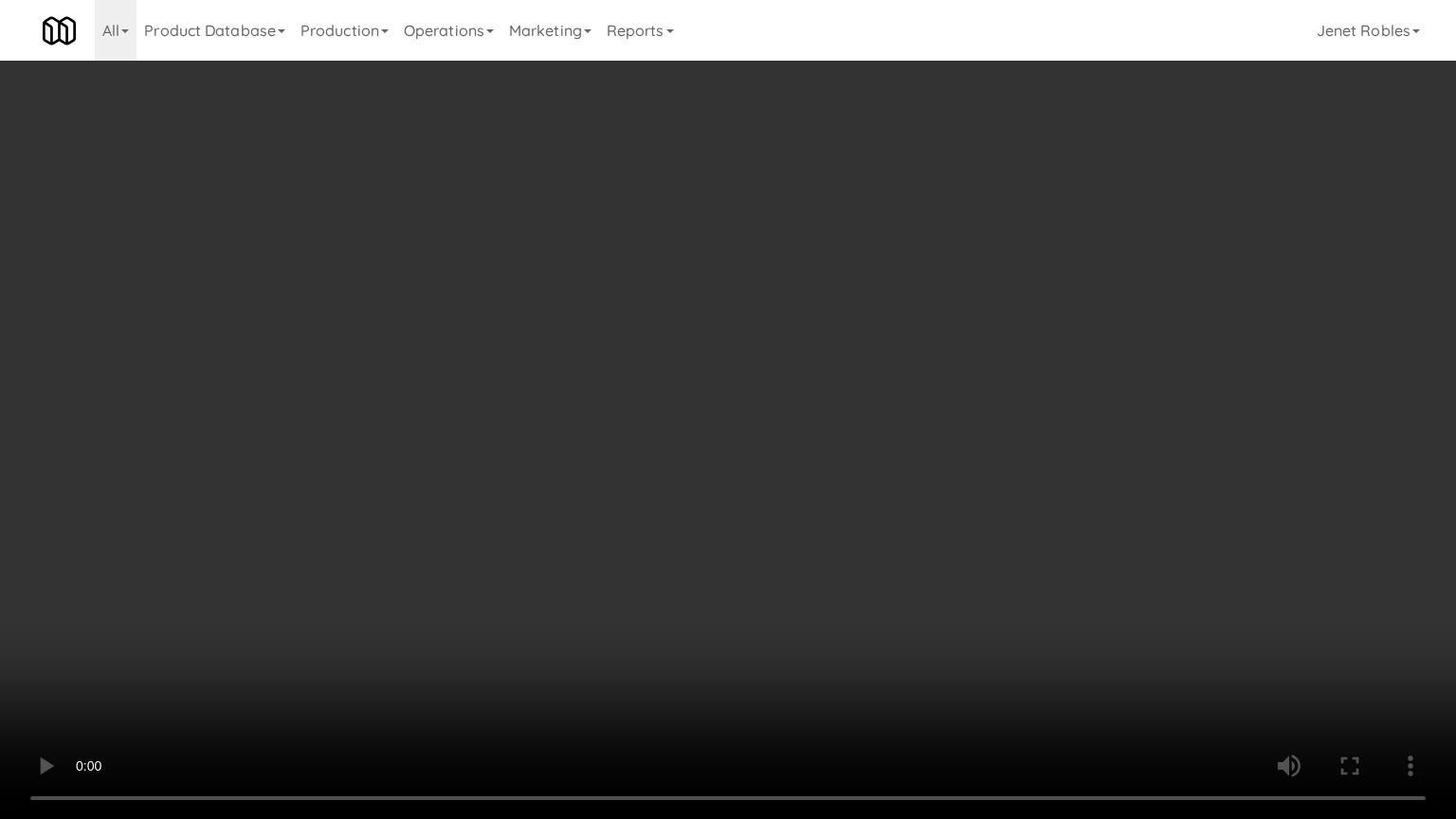 click at bounding box center (728, 410) 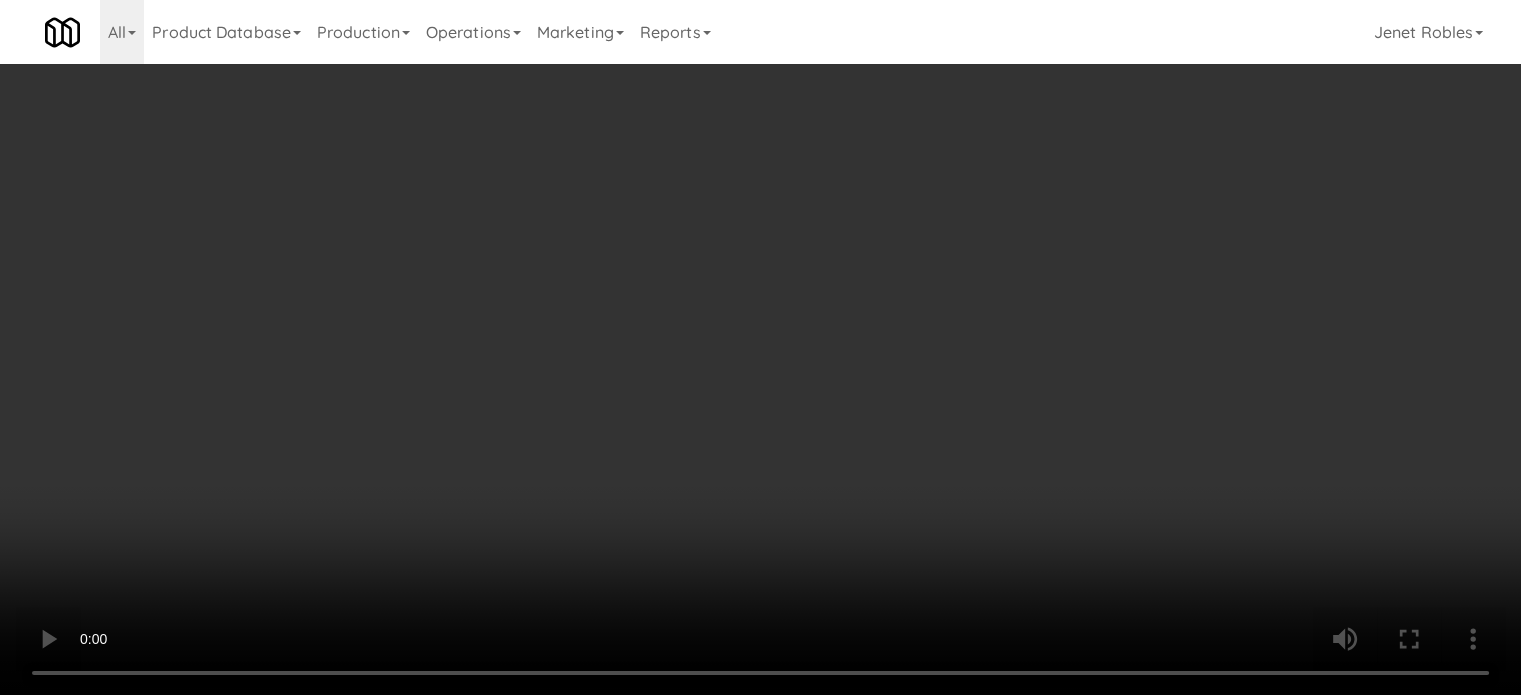 scroll, scrollTop: 2150, scrollLeft: 0, axis: vertical 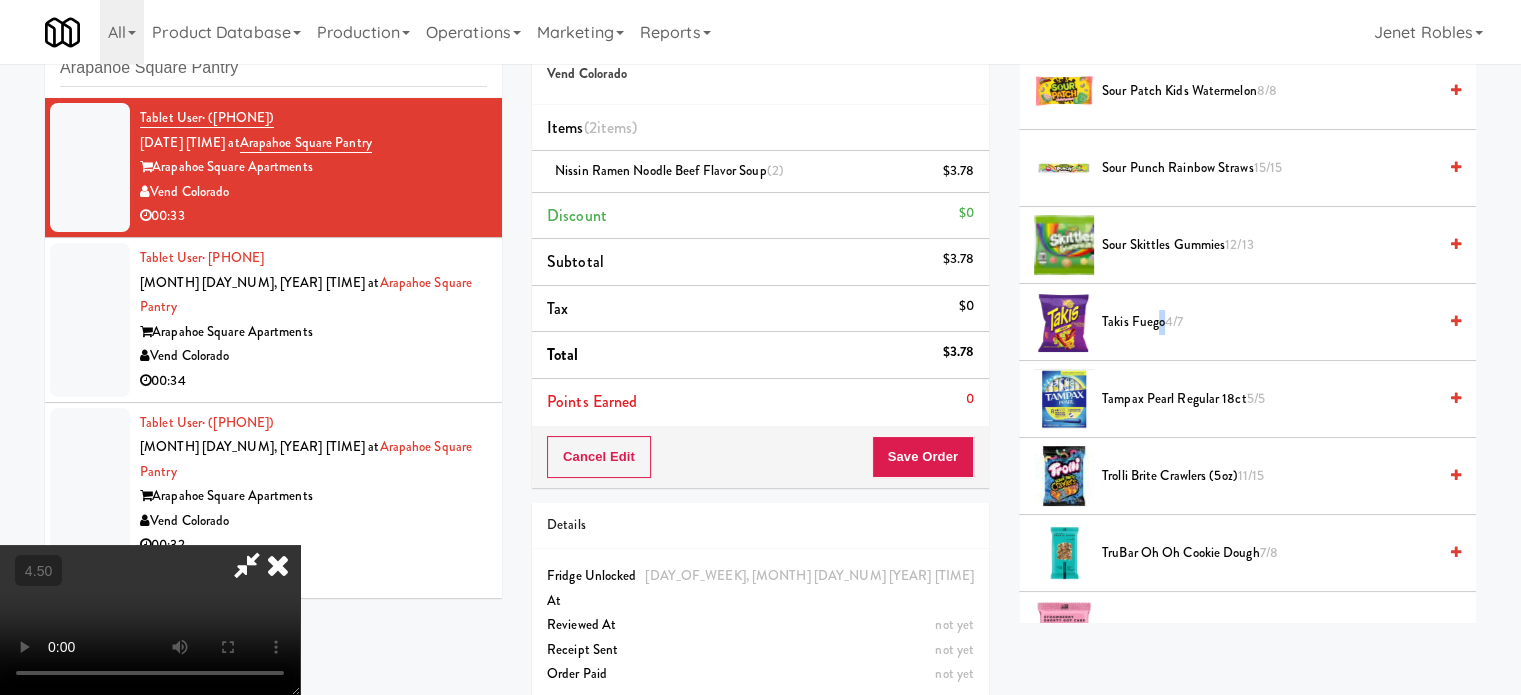 click on "Takis Fuego  4/7" at bounding box center (1269, 322) 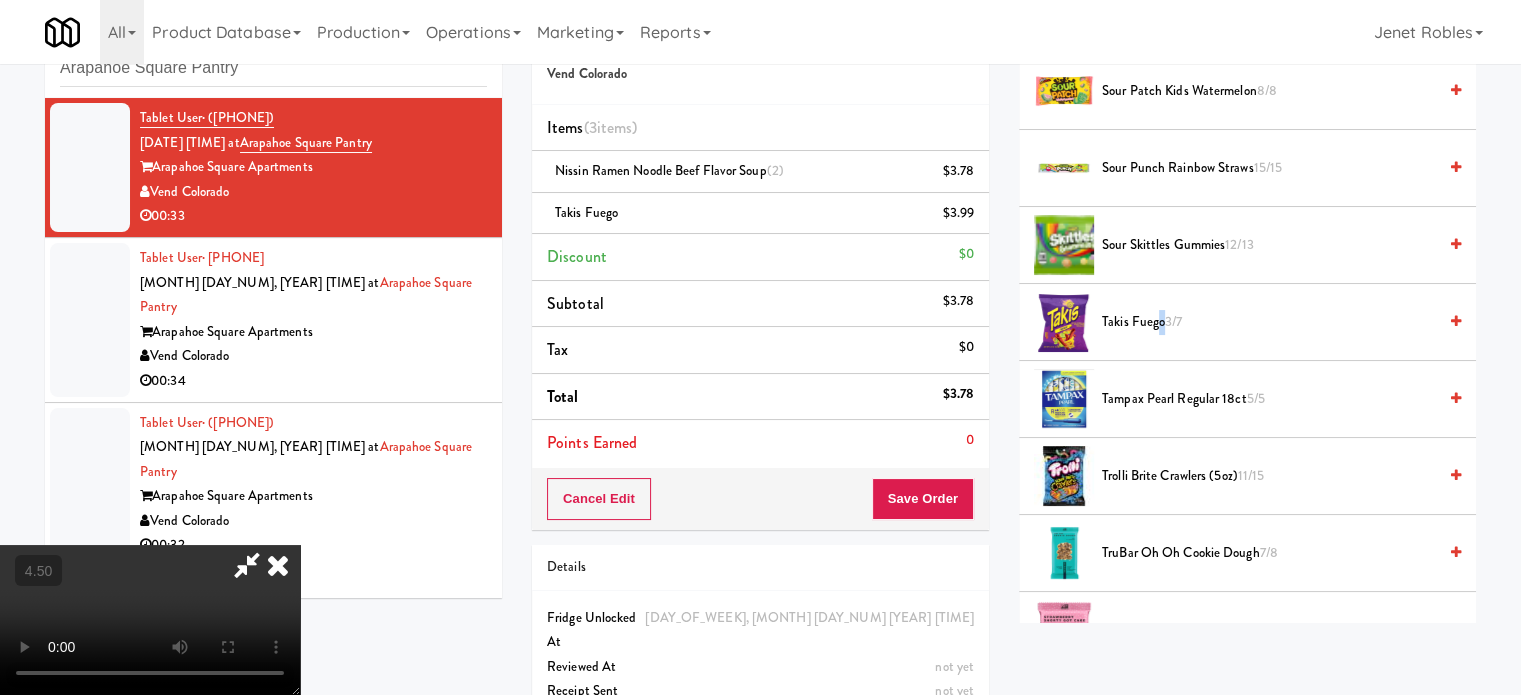 drag, startPoint x: 693, startPoint y: 359, endPoint x: 703, endPoint y: 351, distance: 12.806249 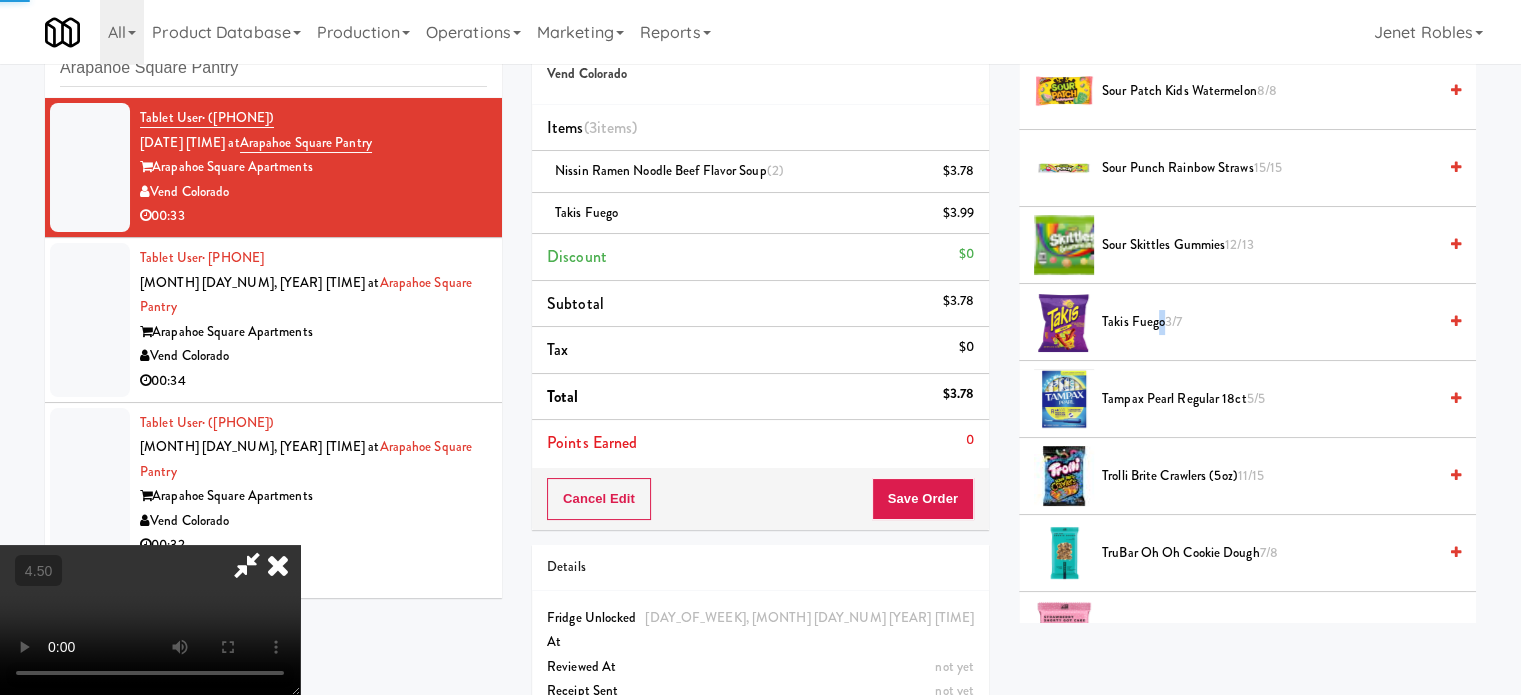 click at bounding box center [150, 620] 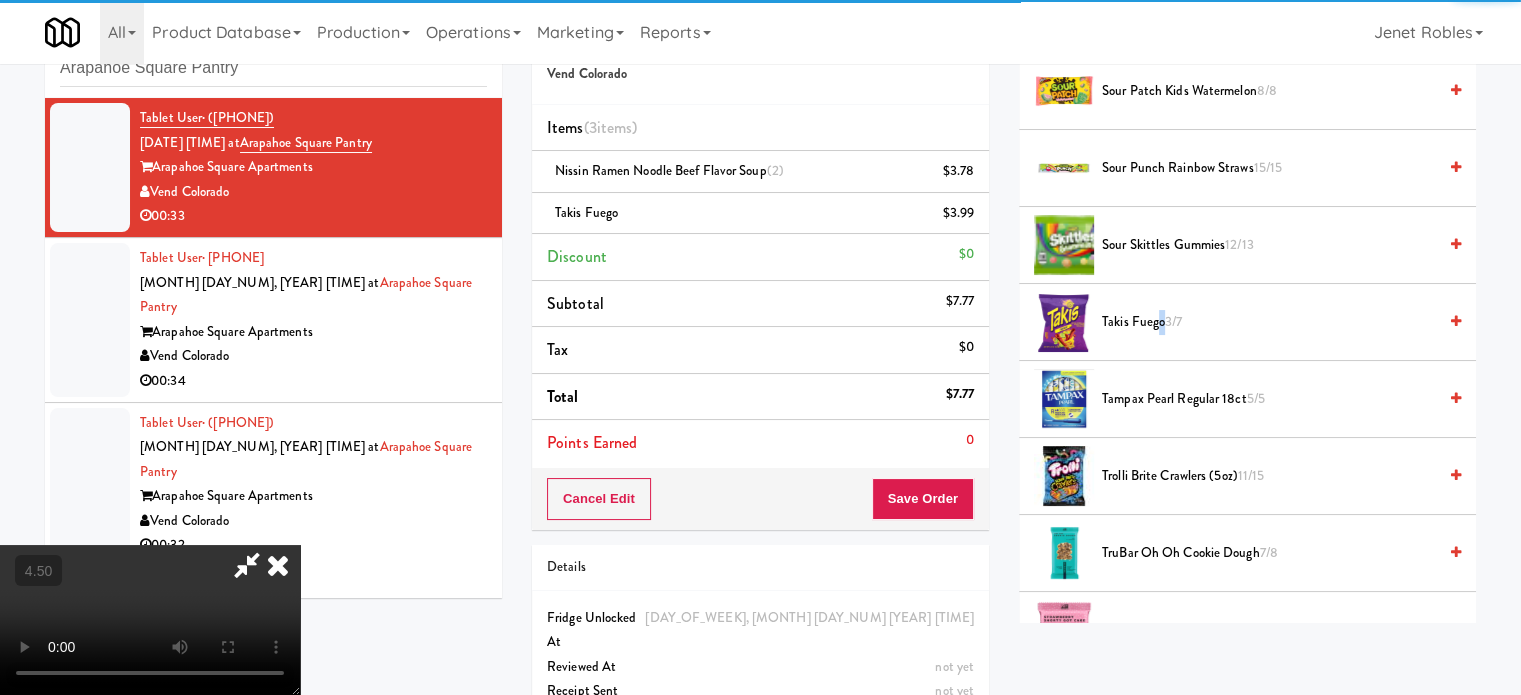 drag, startPoint x: 708, startPoint y: 466, endPoint x: 744, endPoint y: 431, distance: 50.20956 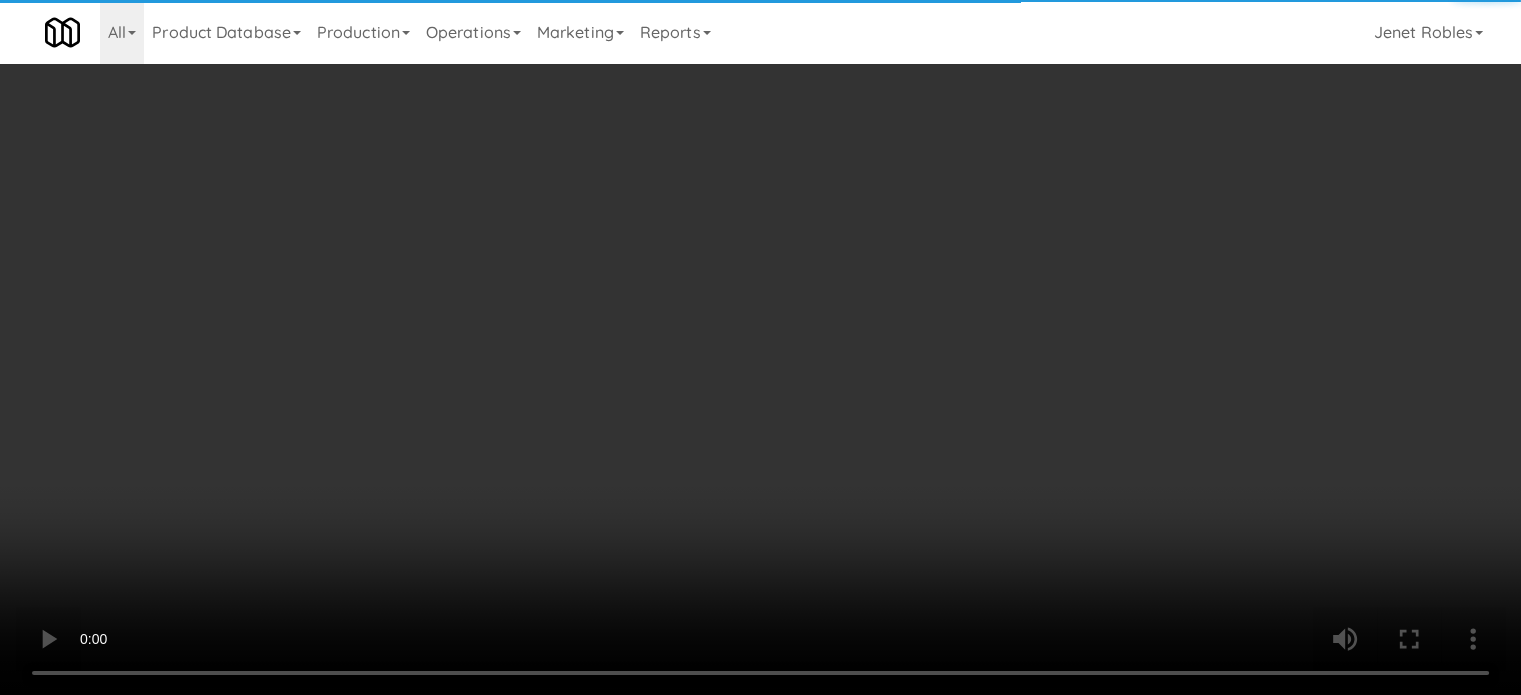 click at bounding box center (760, 347) 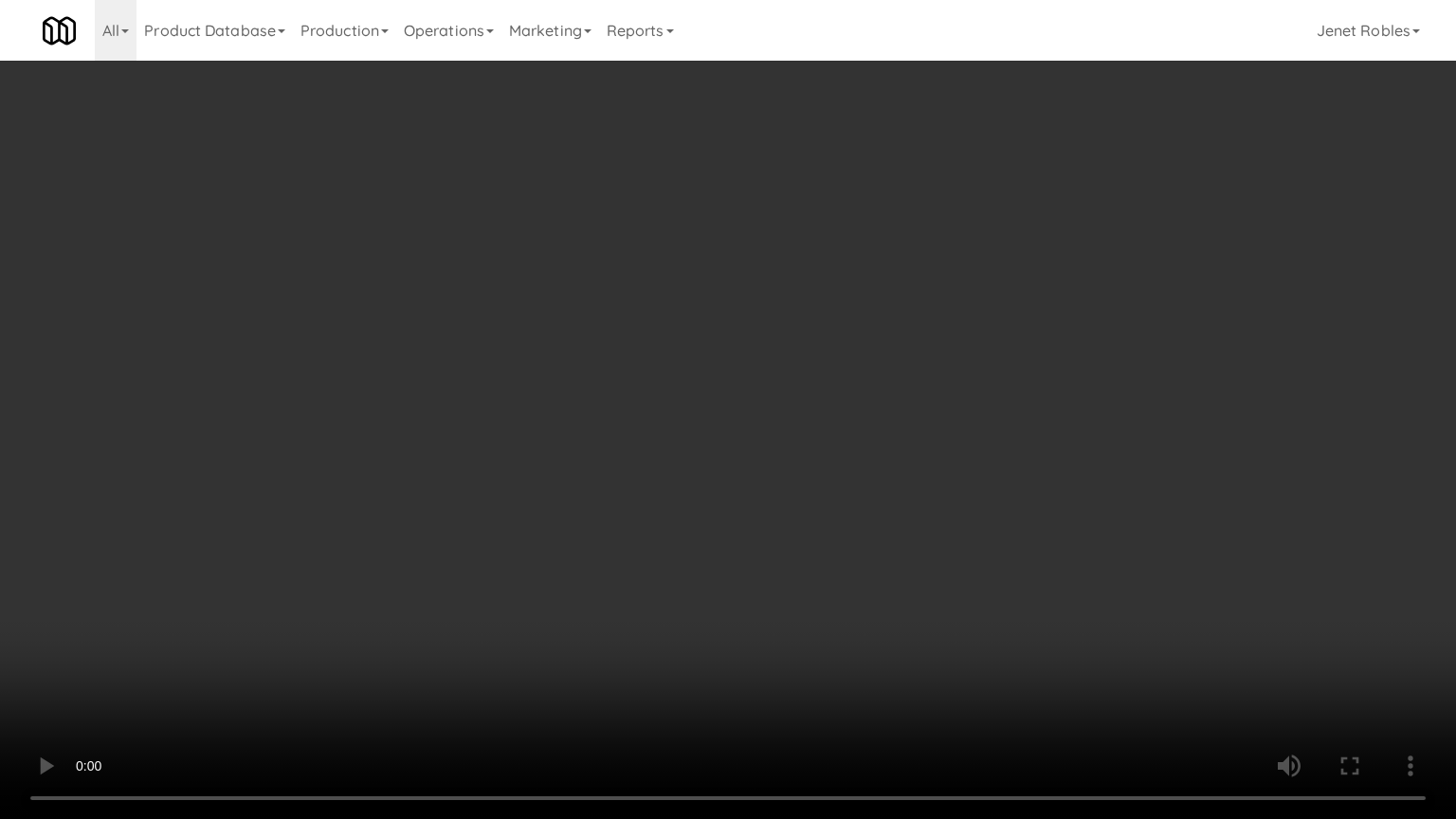 click at bounding box center (728, 410) 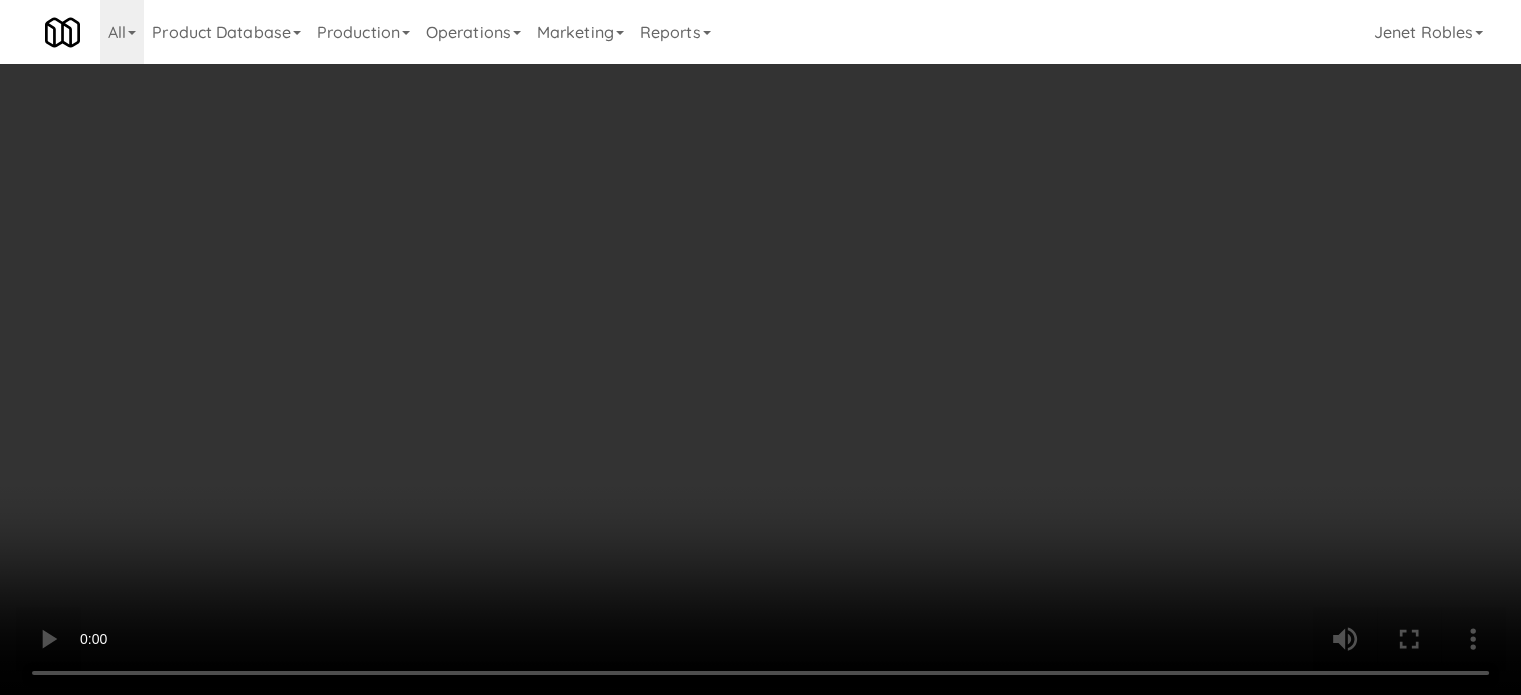 scroll, scrollTop: 0, scrollLeft: 0, axis: both 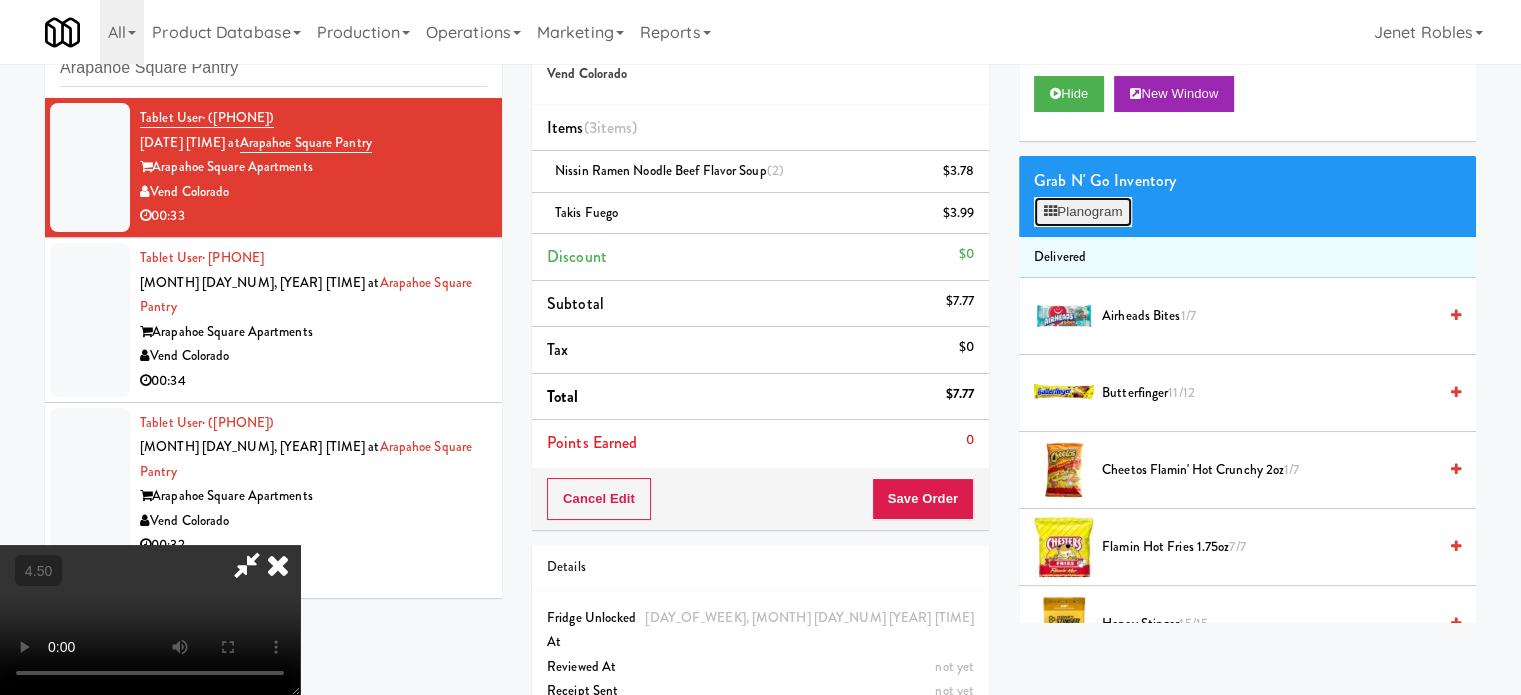 click on "Planogram" at bounding box center (1083, 212) 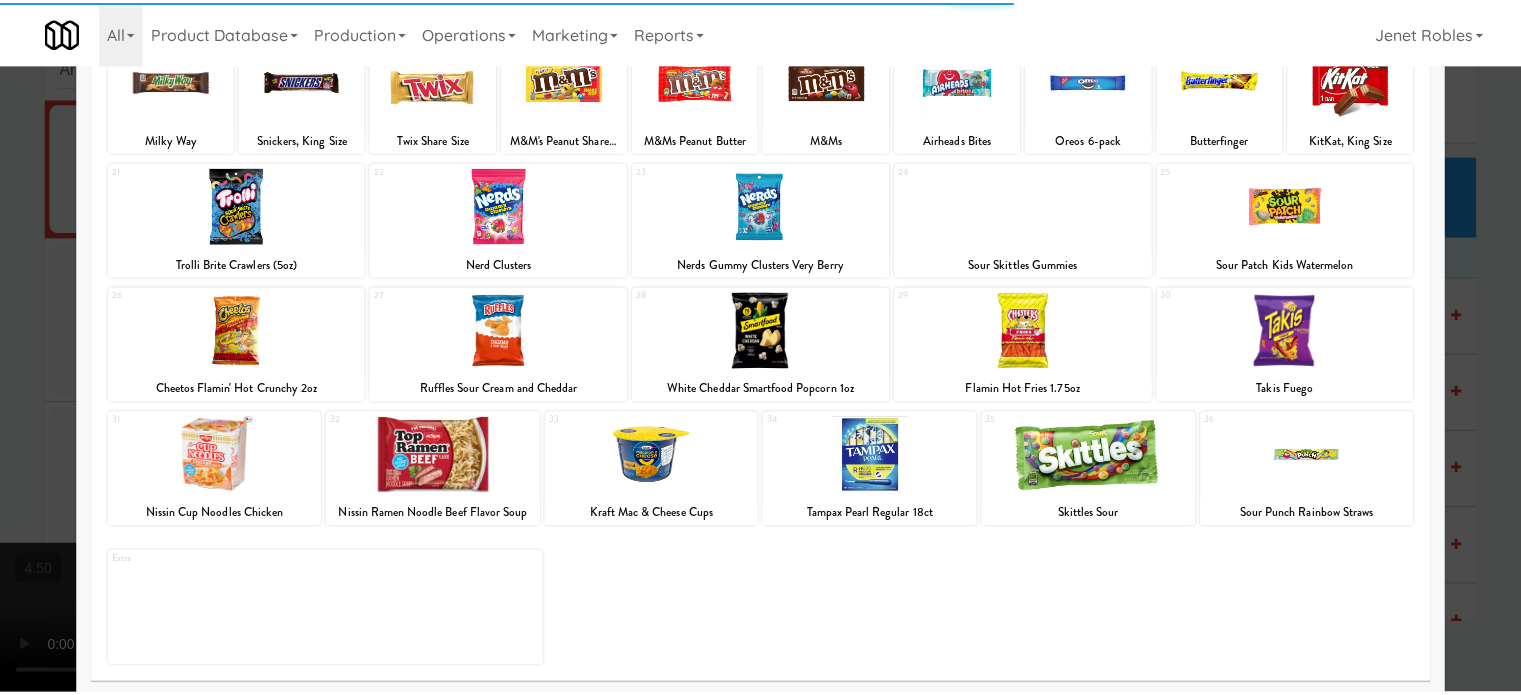 scroll, scrollTop: 286, scrollLeft: 0, axis: vertical 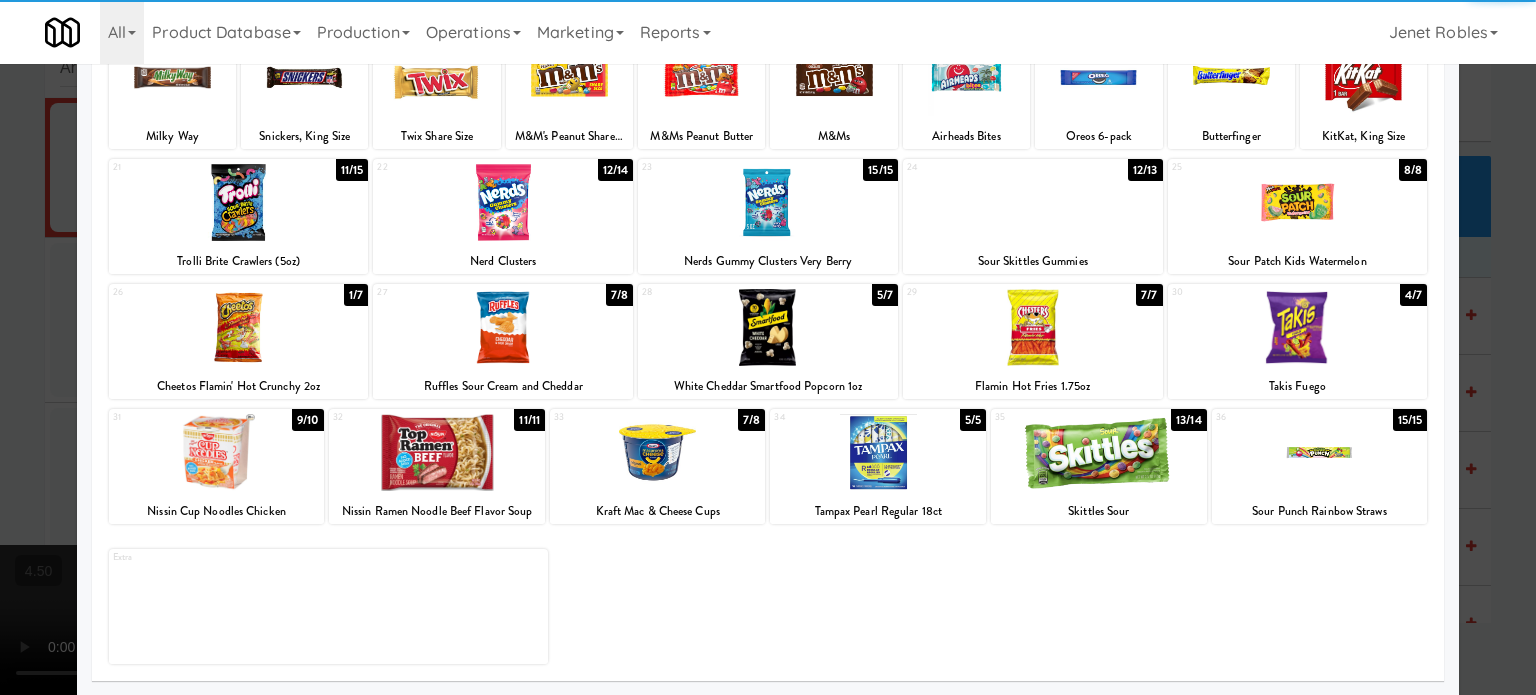 click on "9/10" at bounding box center (308, 420) 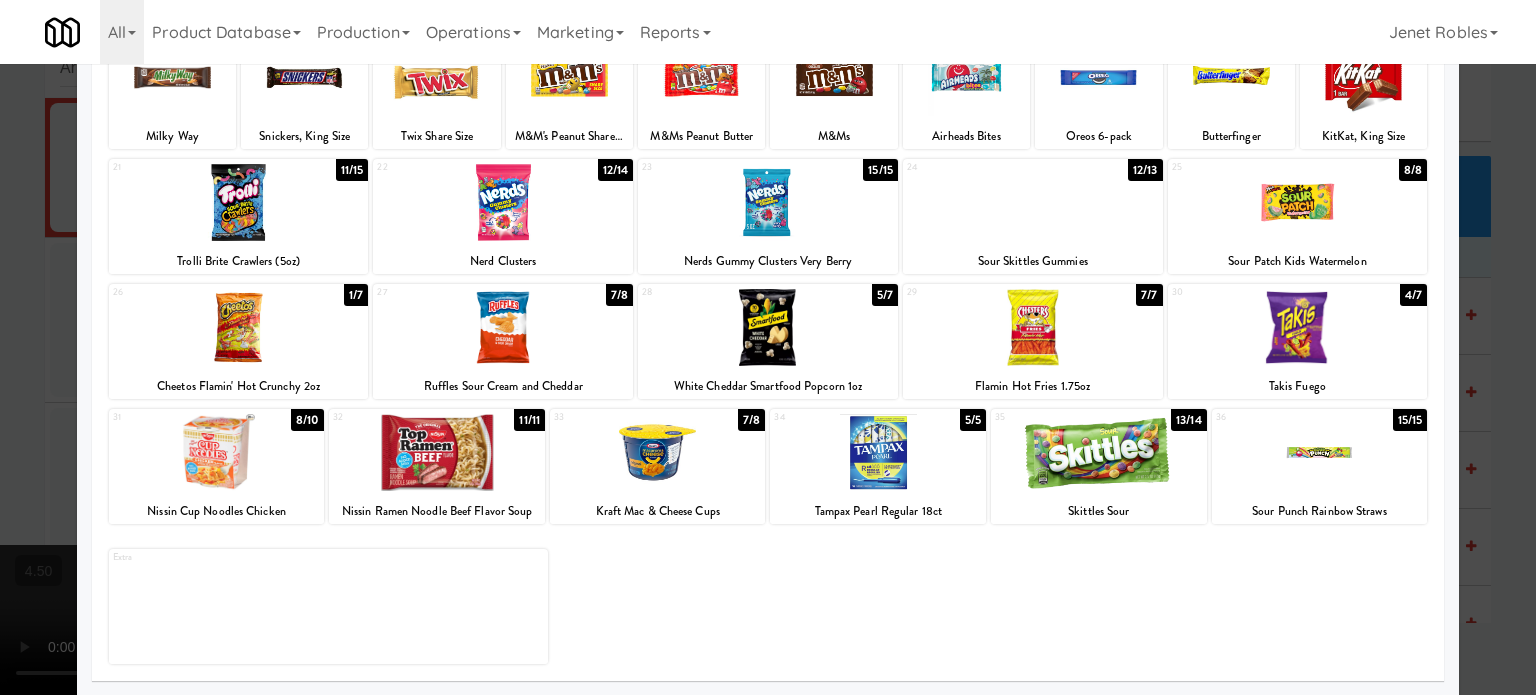 click at bounding box center [768, 347] 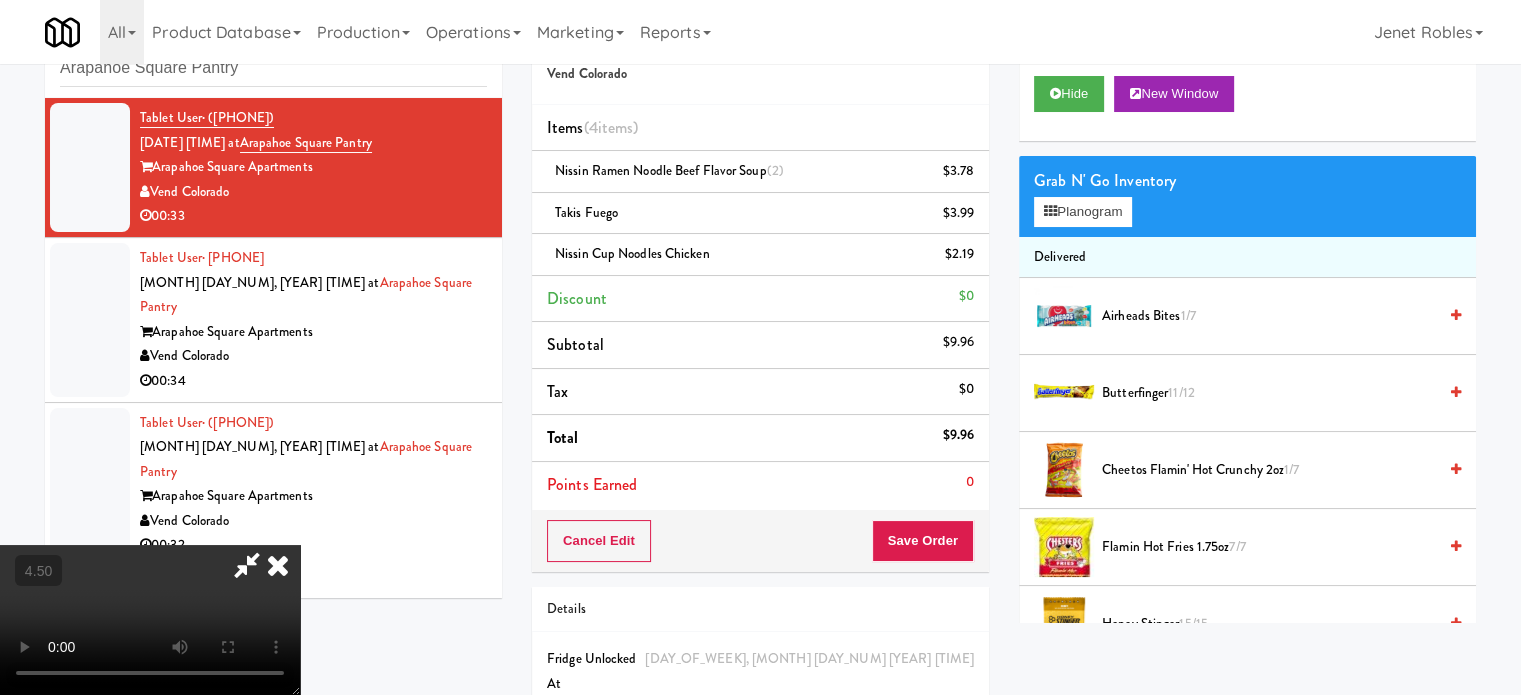 click at bounding box center (150, 620) 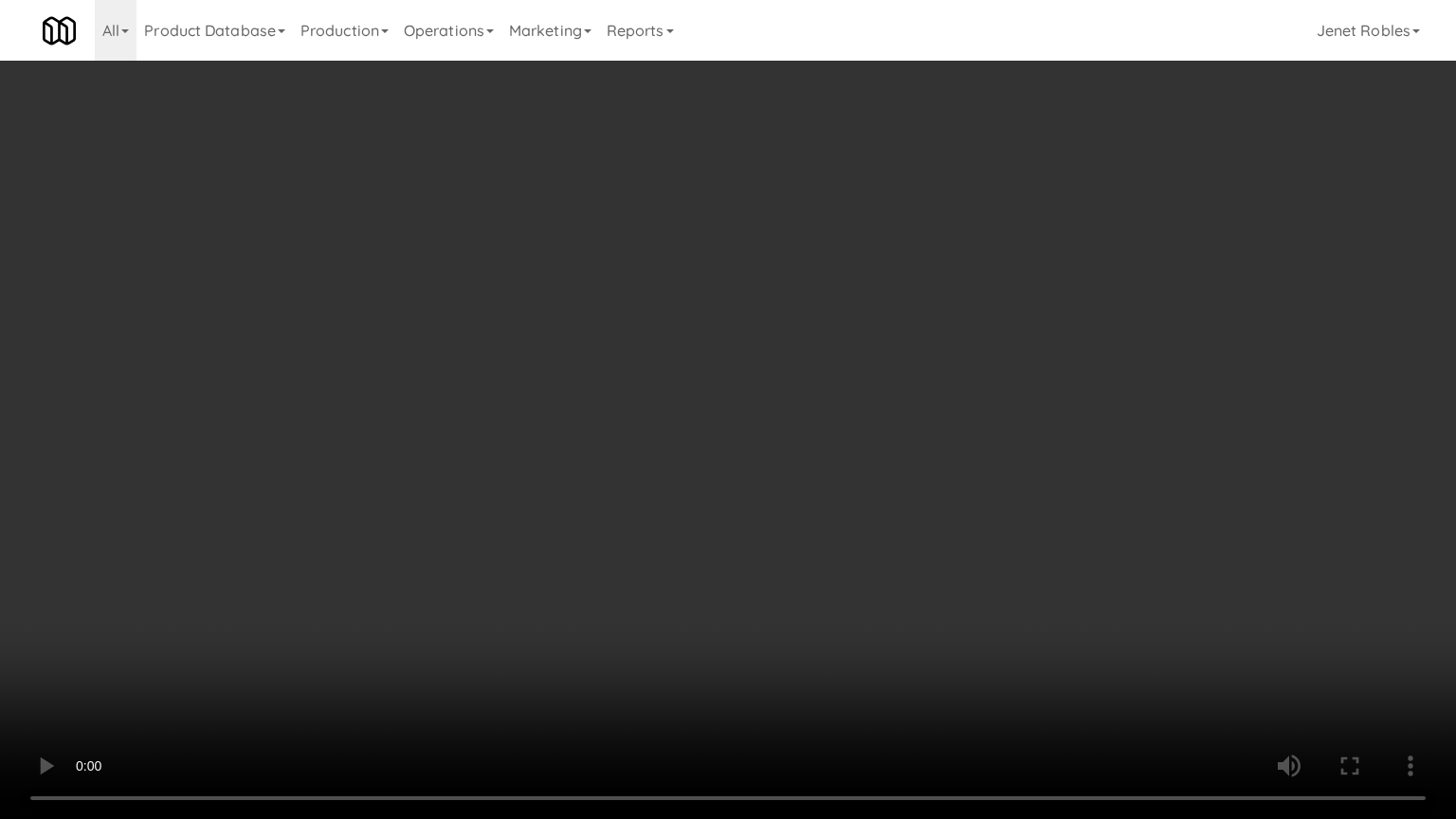 click at bounding box center [728, 410] 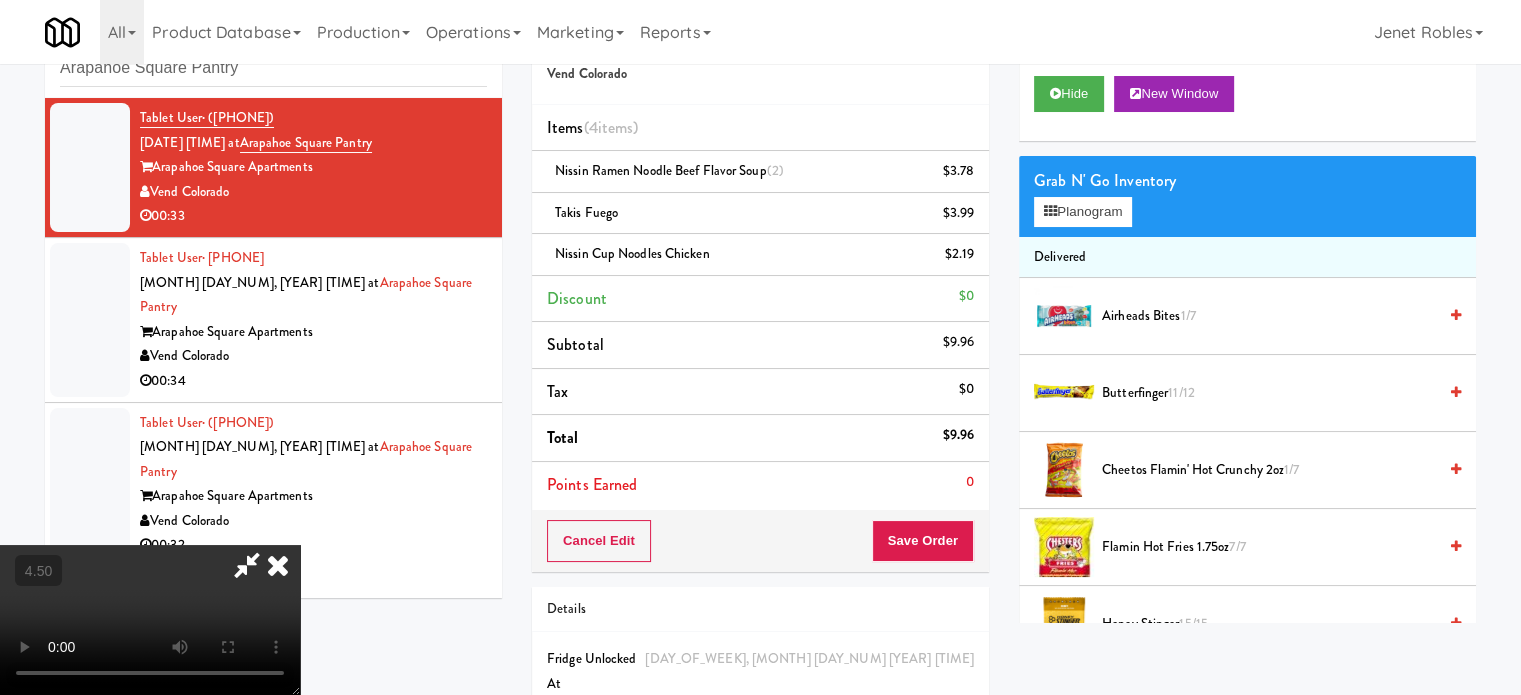 click at bounding box center (278, 565) 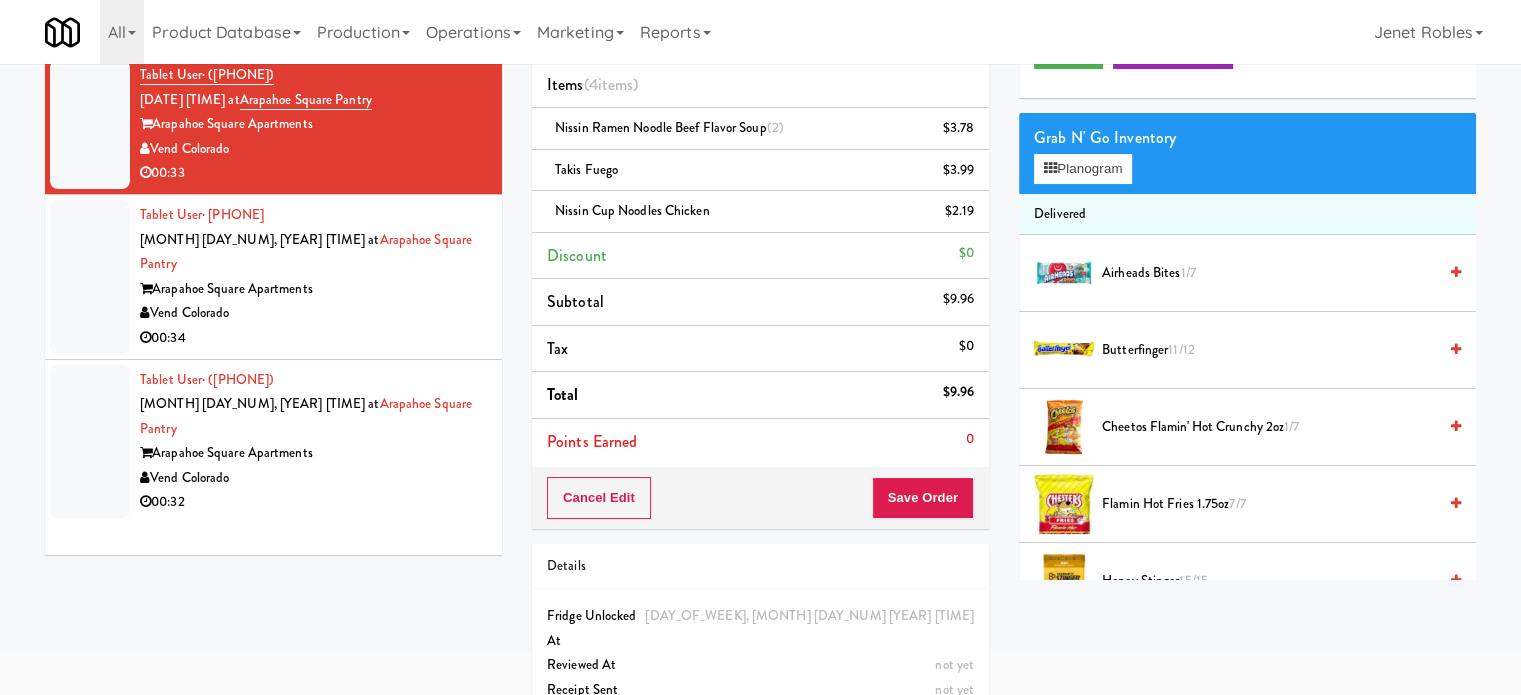 scroll, scrollTop: 142, scrollLeft: 0, axis: vertical 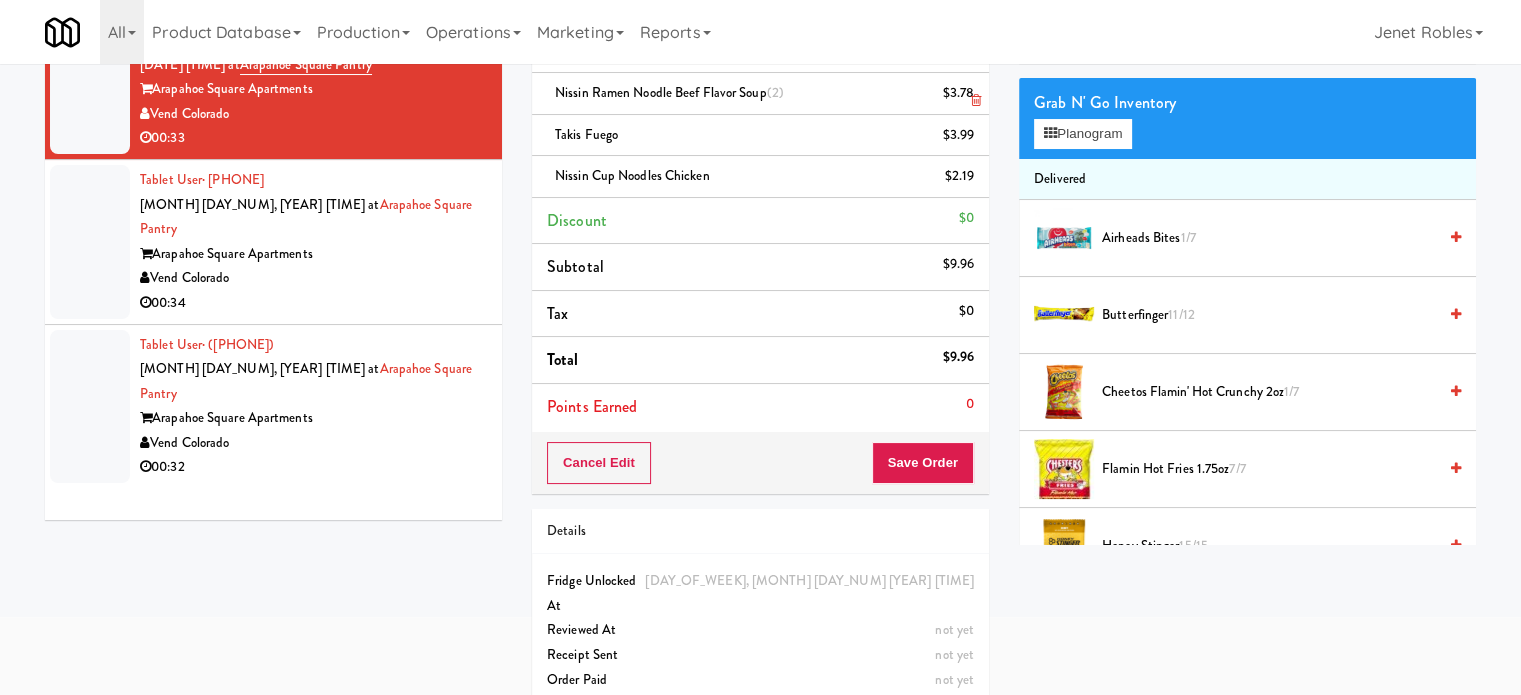 click at bounding box center [976, 100] 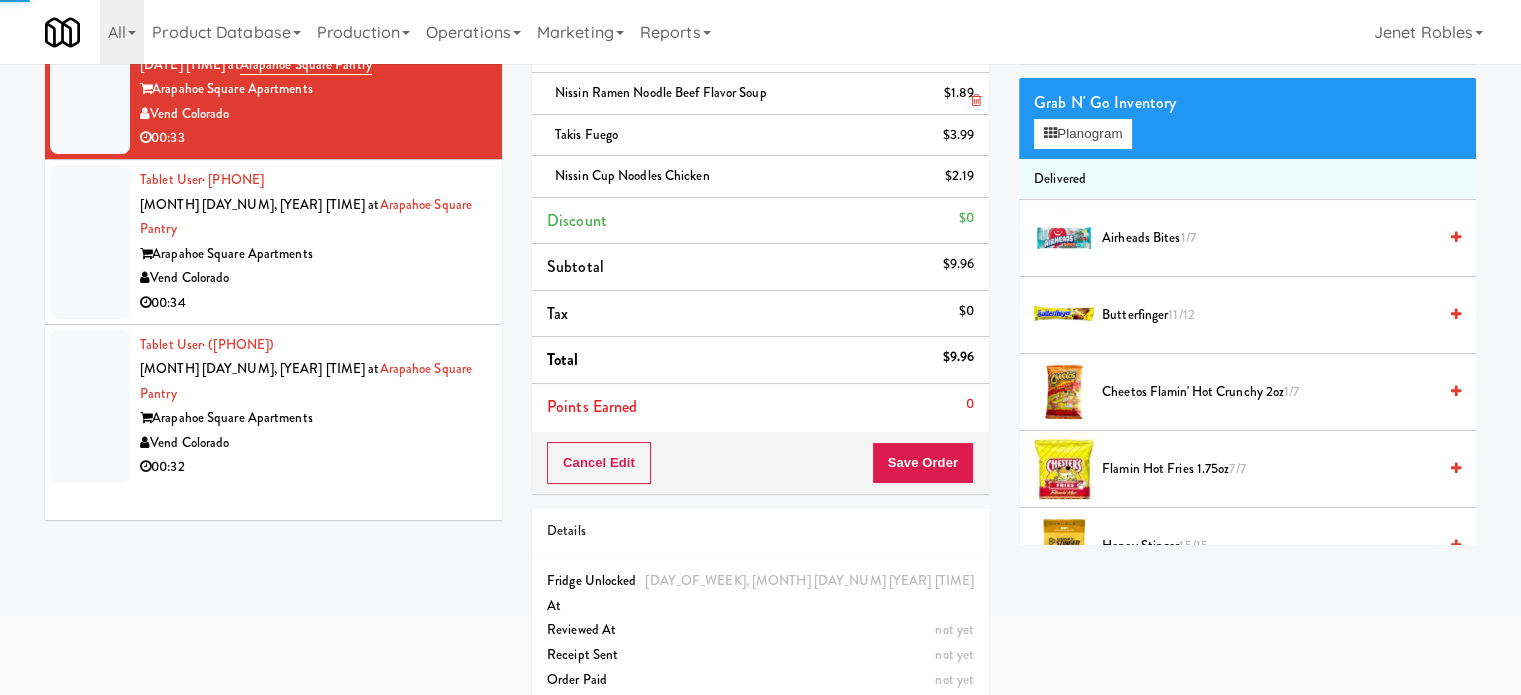 click at bounding box center [976, 100] 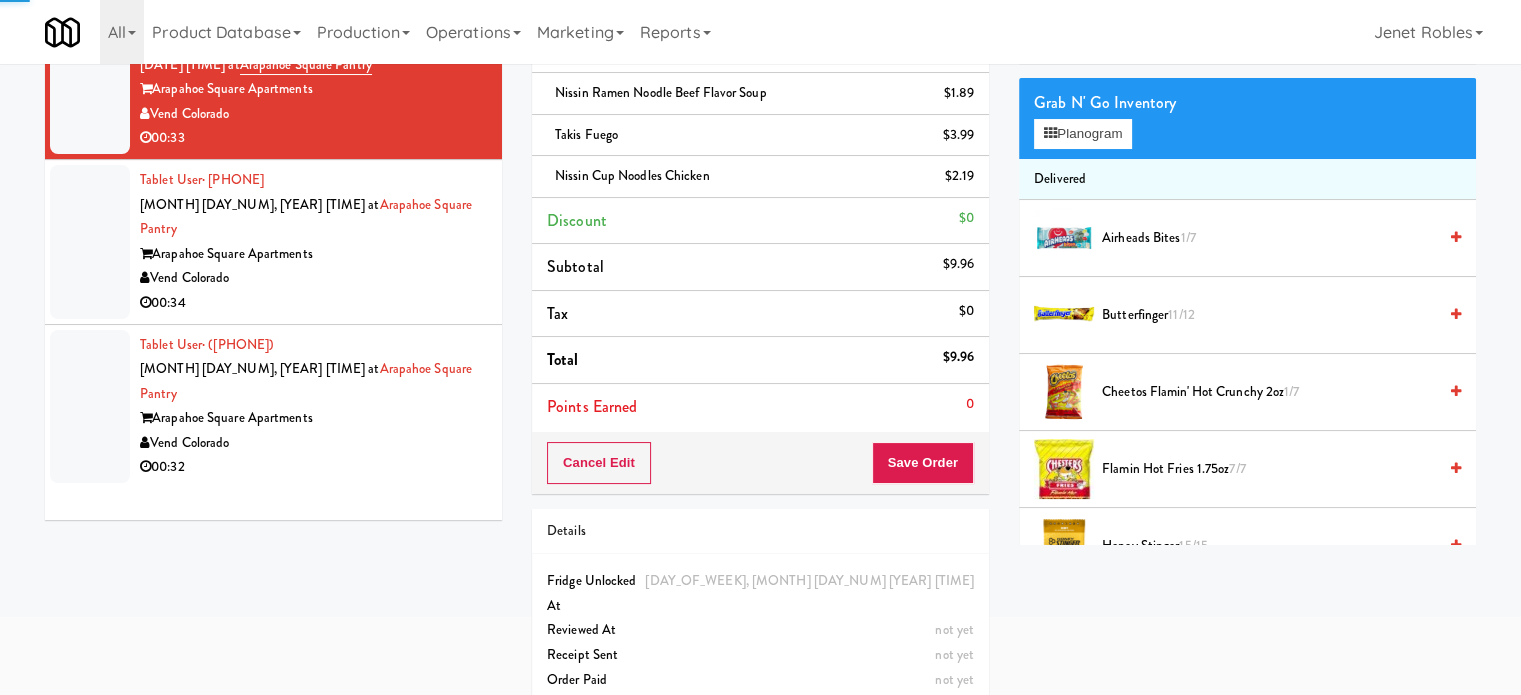 scroll, scrollTop: 100, scrollLeft: 0, axis: vertical 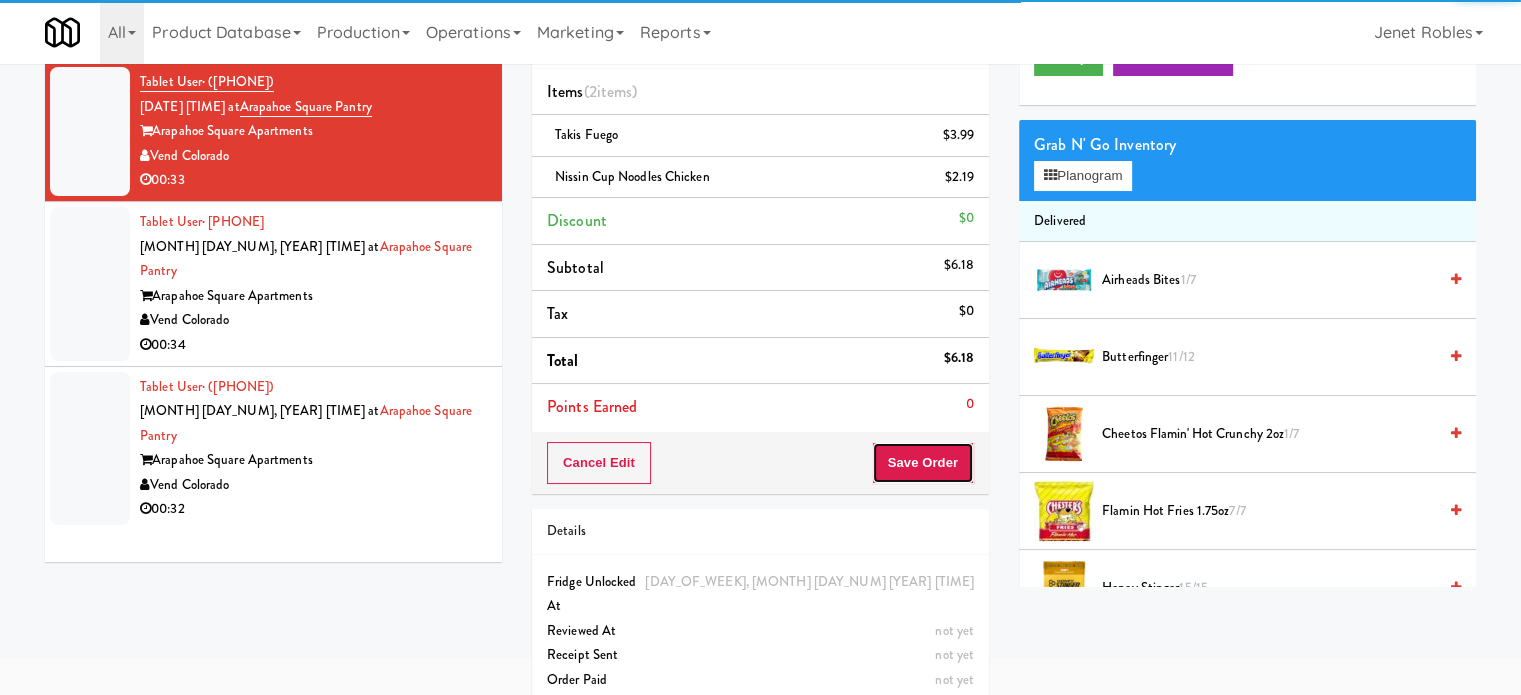 click on "Save Order" at bounding box center (923, 463) 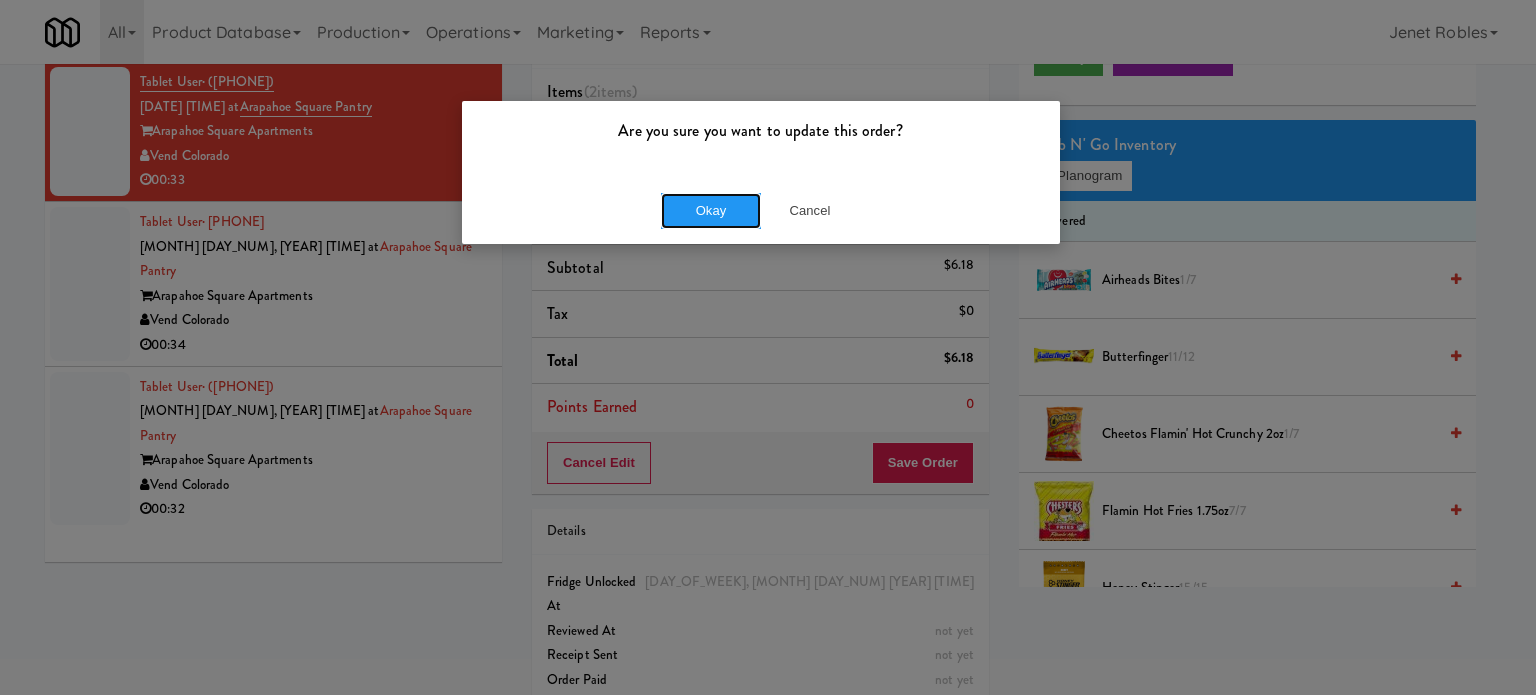 drag, startPoint x: 714, startPoint y: 211, endPoint x: 660, endPoint y: 238, distance: 60.373837 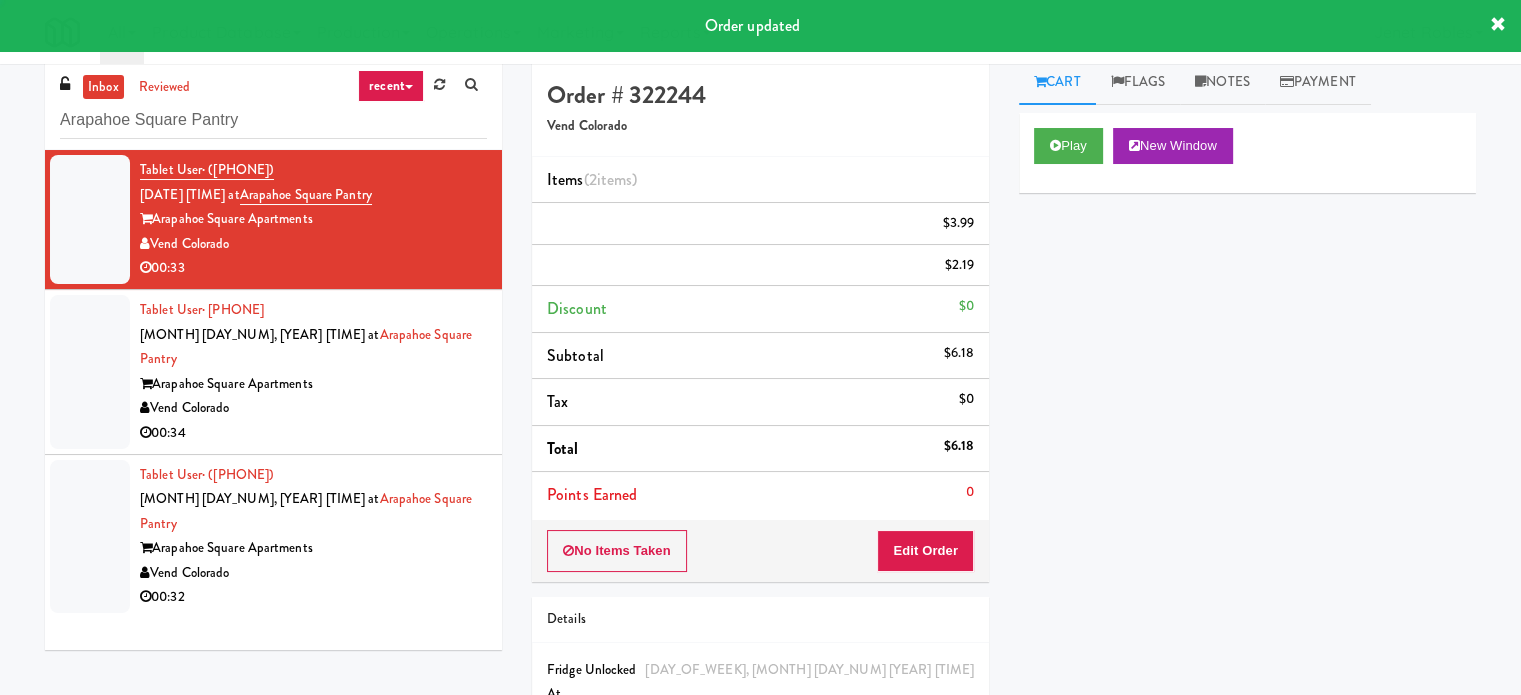 scroll, scrollTop: 0, scrollLeft: 0, axis: both 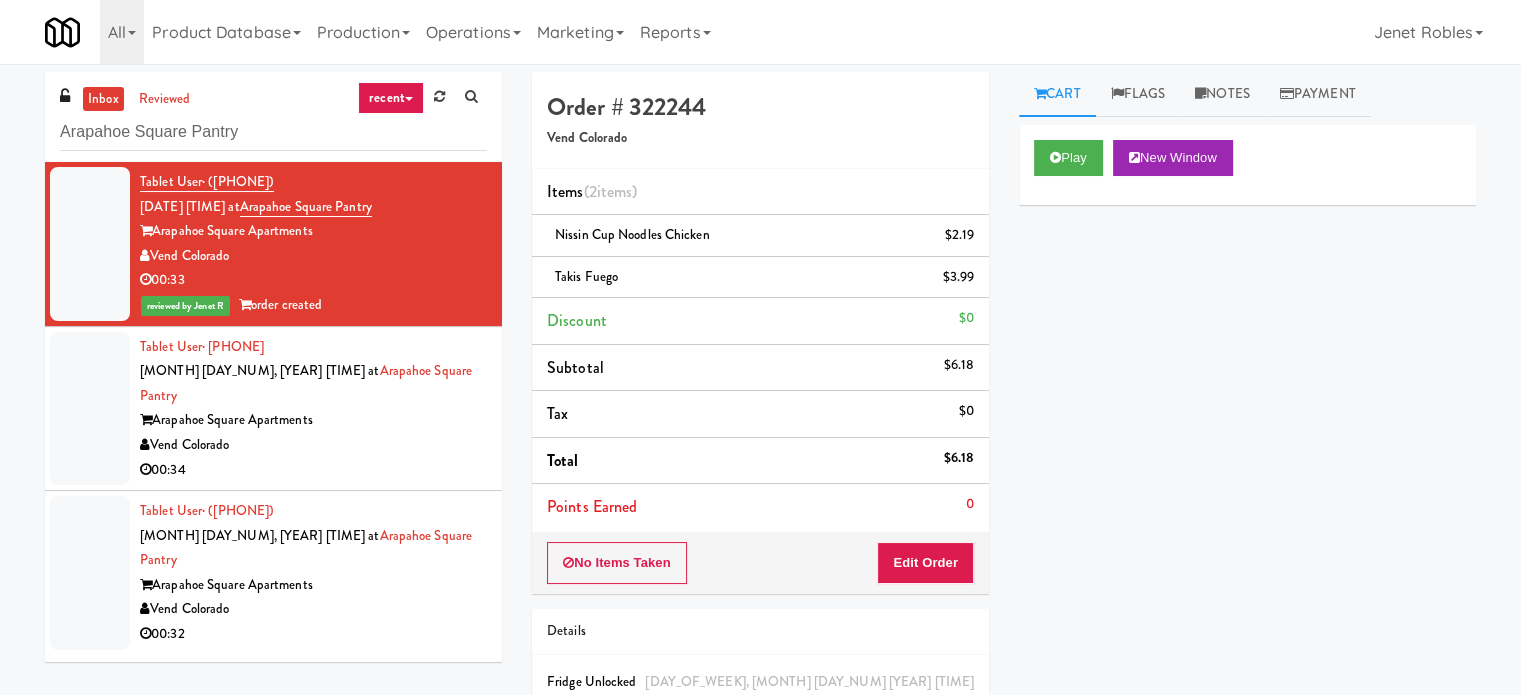 click on "Vend Colorado" at bounding box center (313, 445) 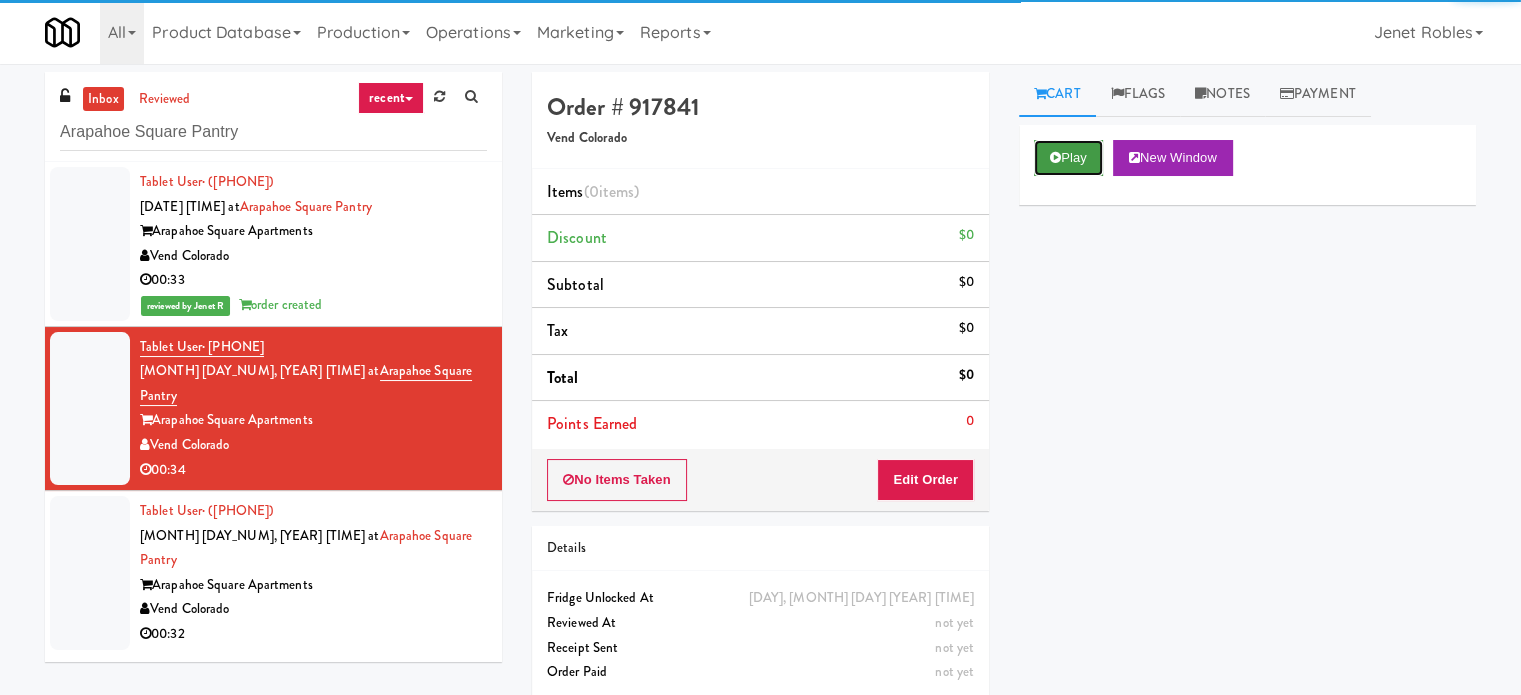 click at bounding box center [1055, 157] 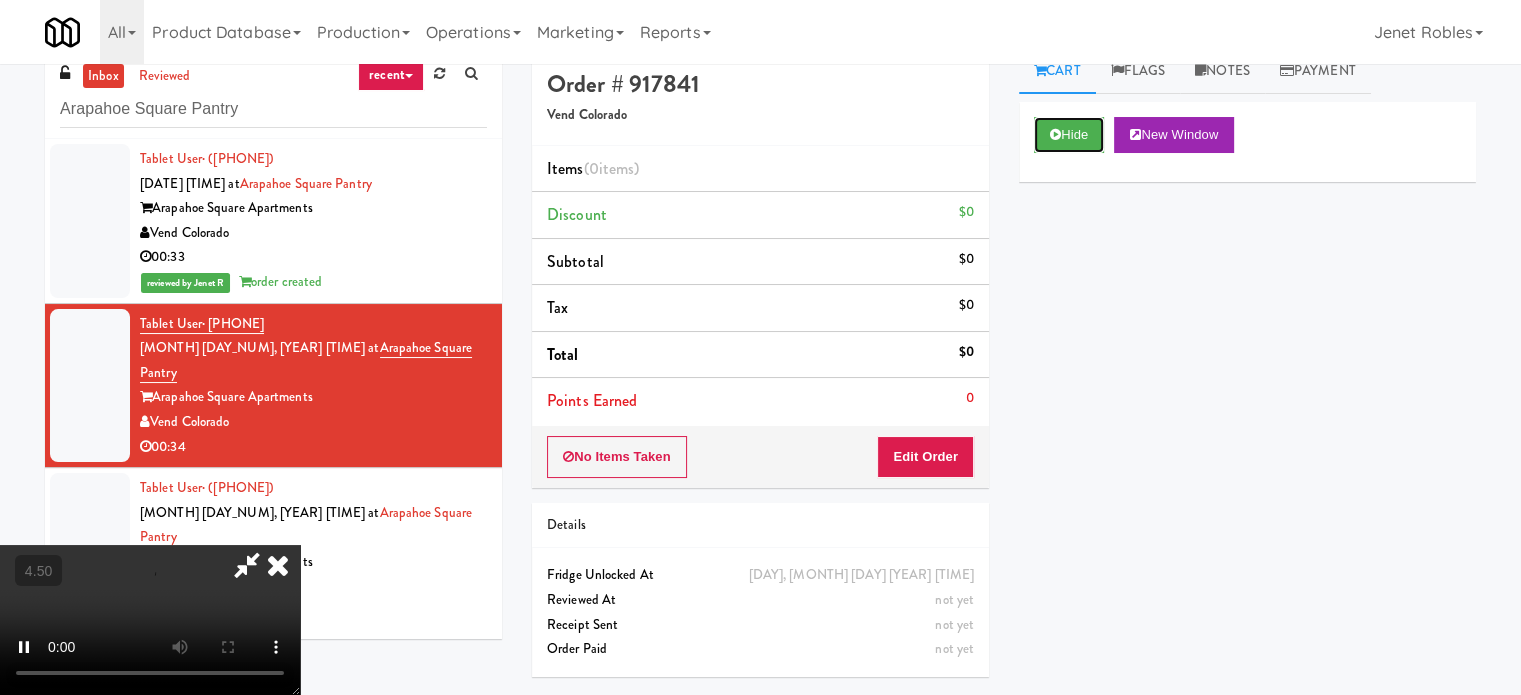 scroll, scrollTop: 64, scrollLeft: 0, axis: vertical 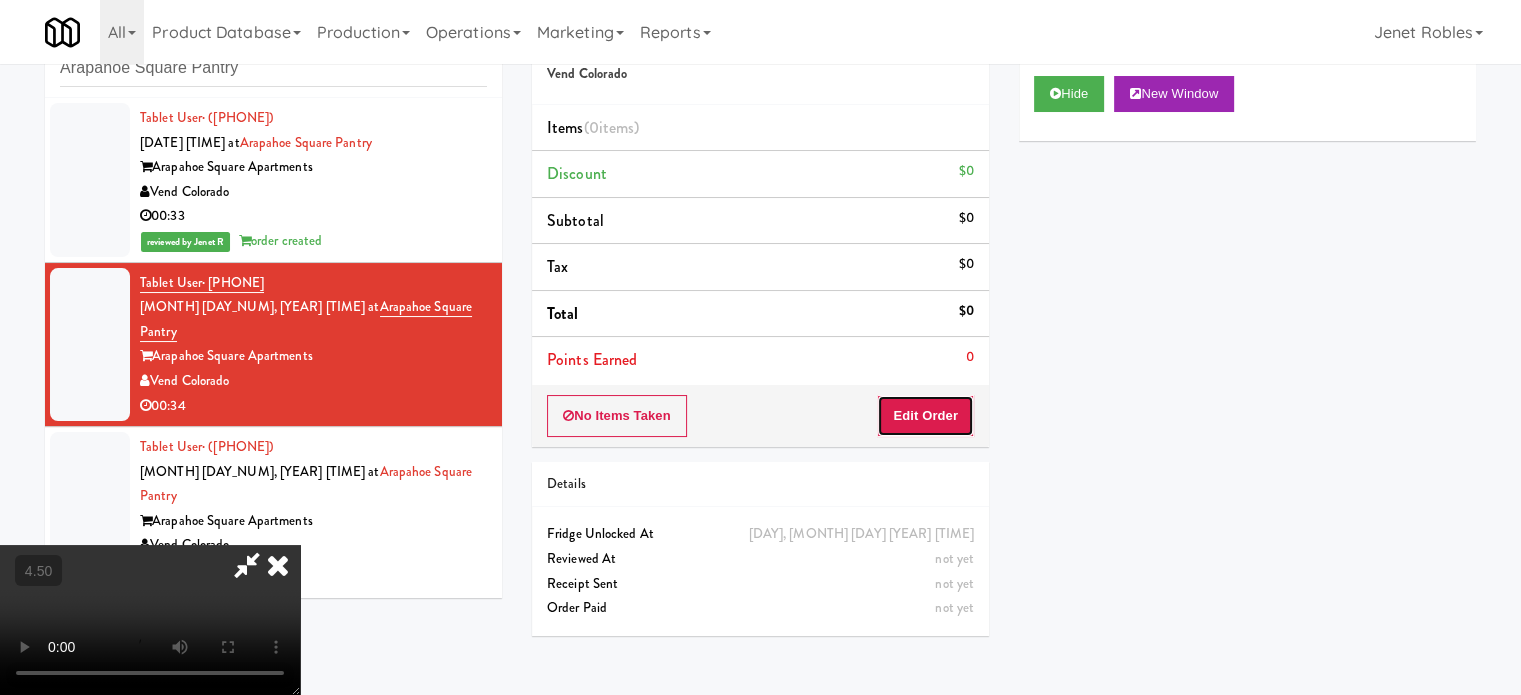 click on "Edit Order" at bounding box center [925, 416] 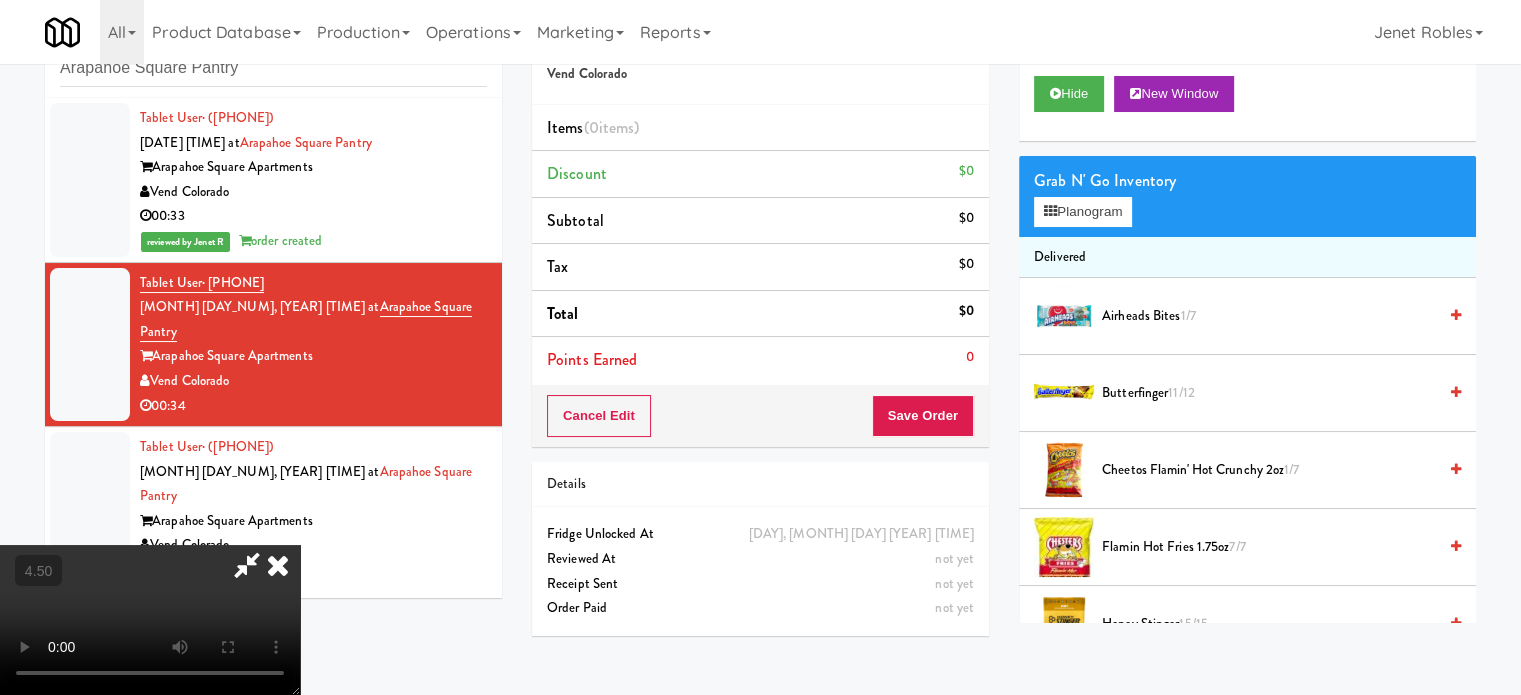 click at bounding box center [150, 620] 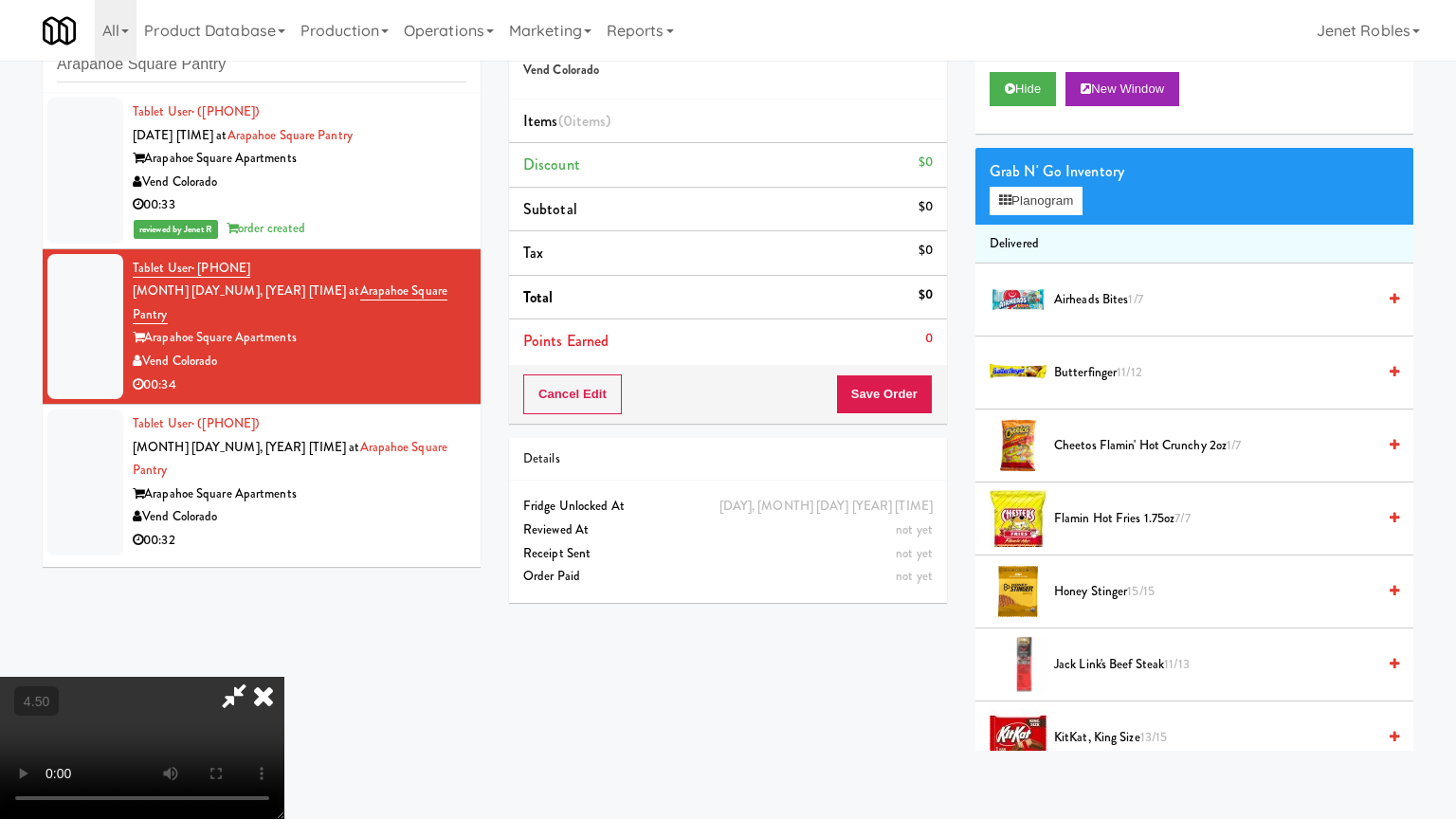 click at bounding box center [142, 748] 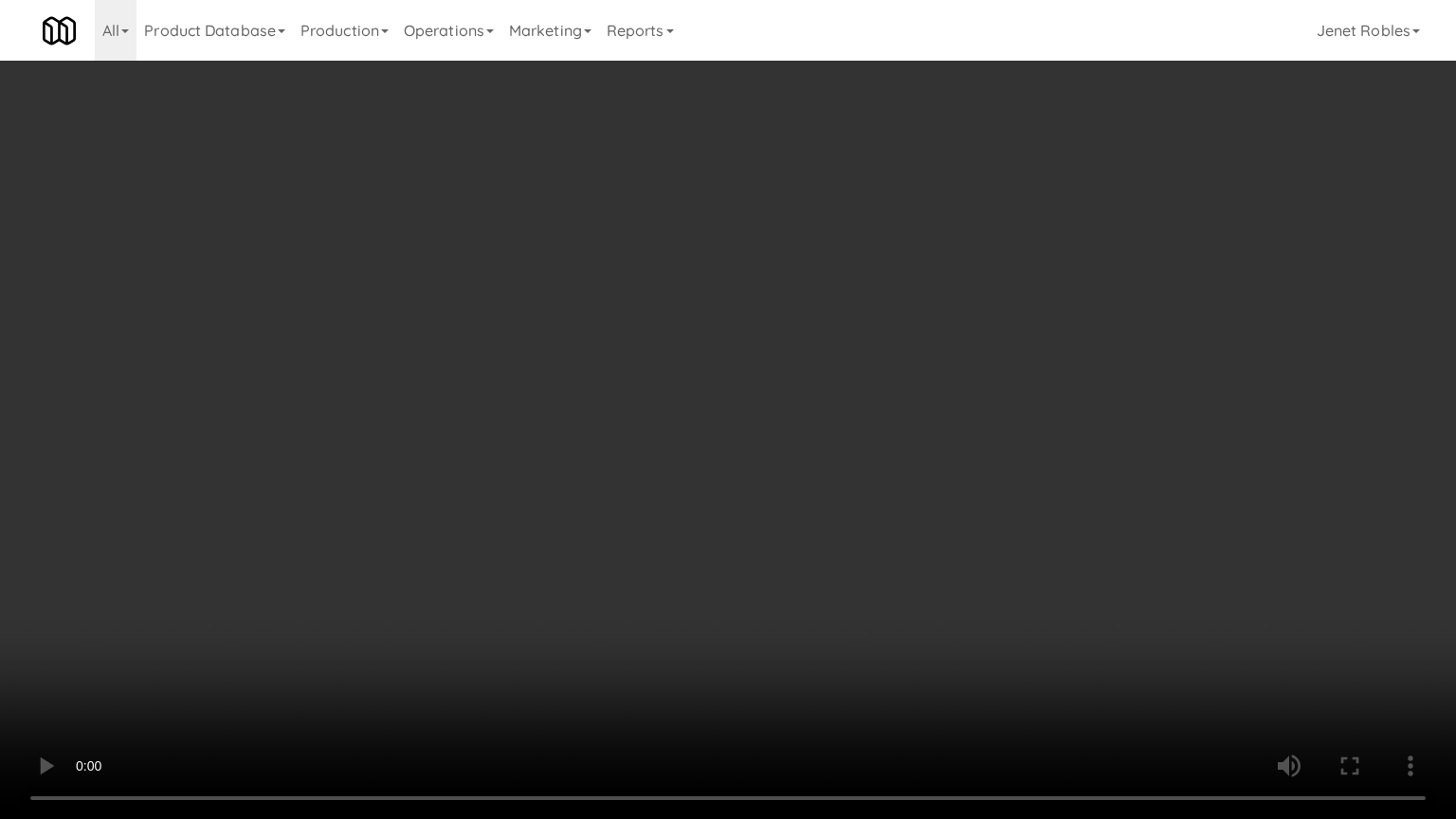 click at bounding box center (728, 410) 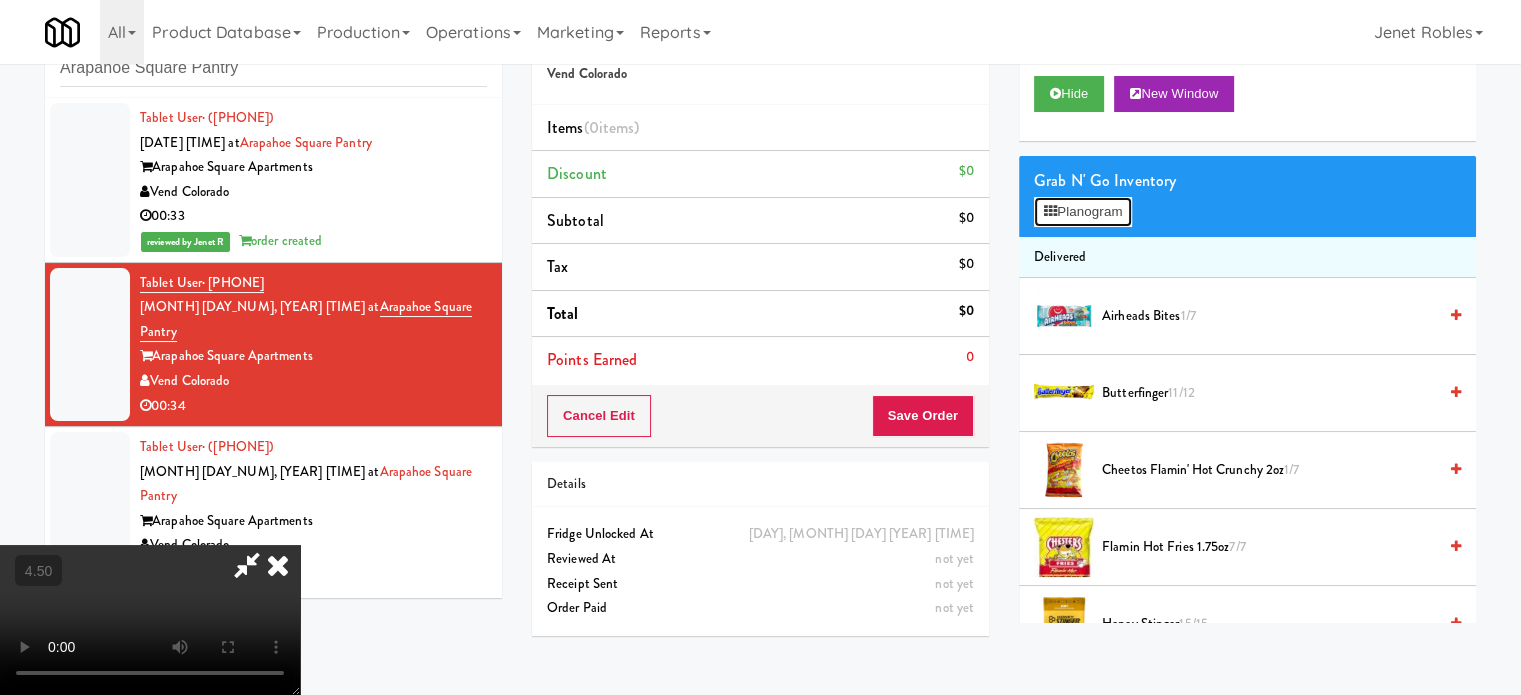 drag, startPoint x: 1105, startPoint y: 224, endPoint x: 1056, endPoint y: 223, distance: 49.010204 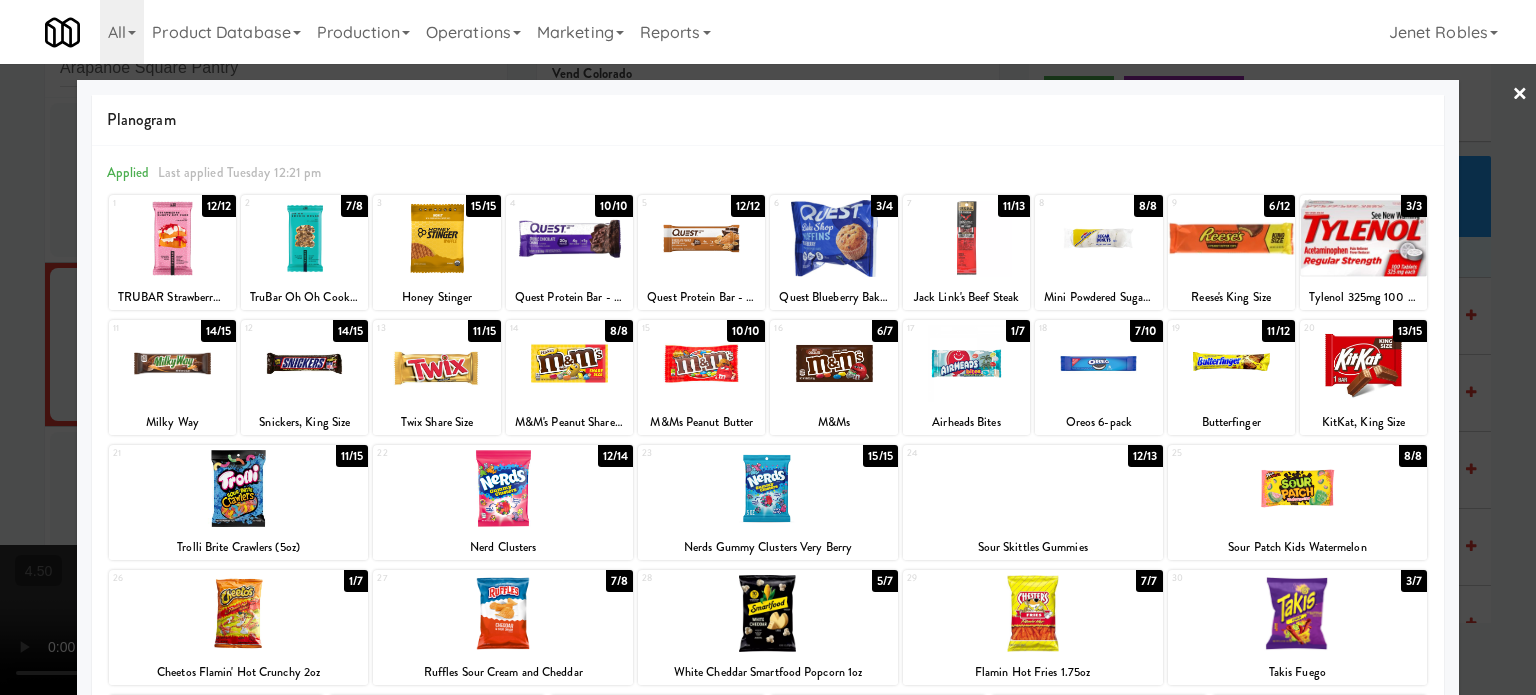 click on "14/15" at bounding box center [351, 331] 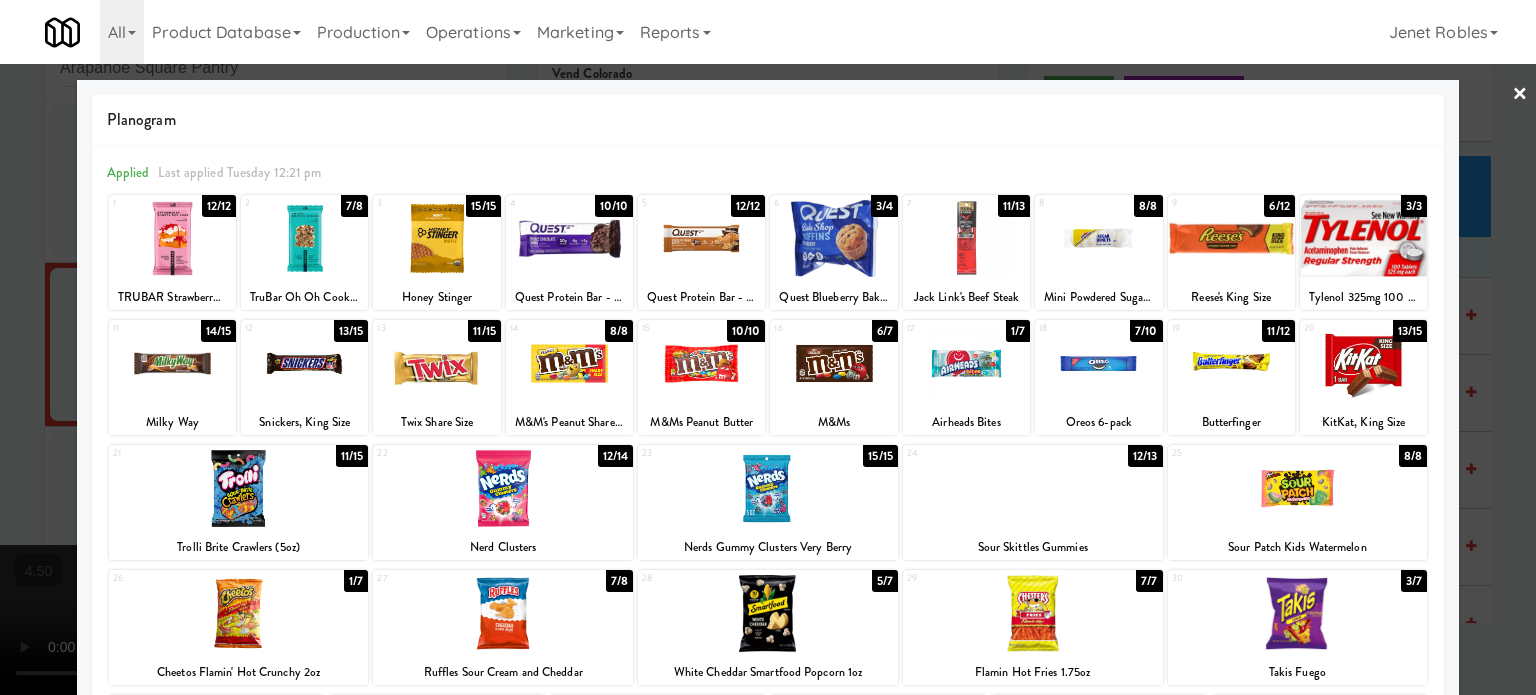 click on "12/14" at bounding box center (616, 456) 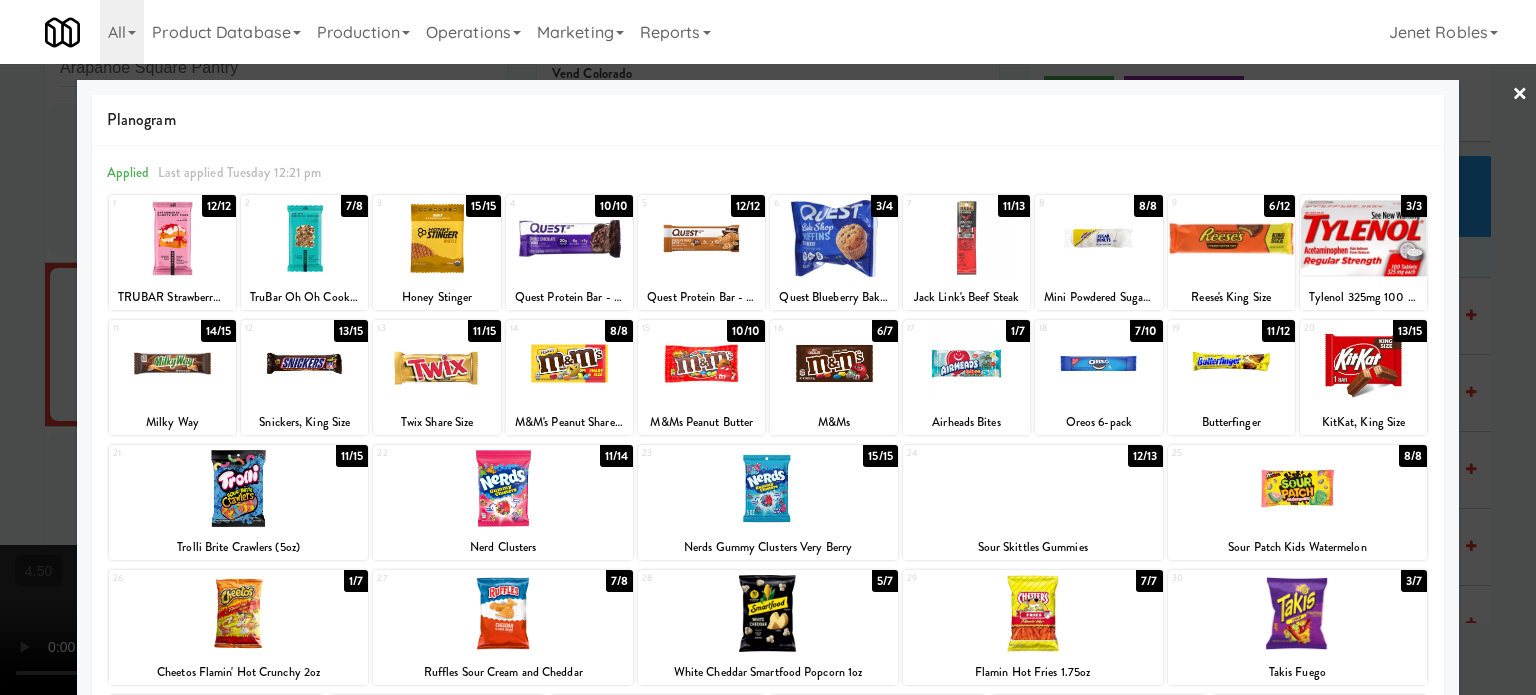 click at bounding box center [768, 347] 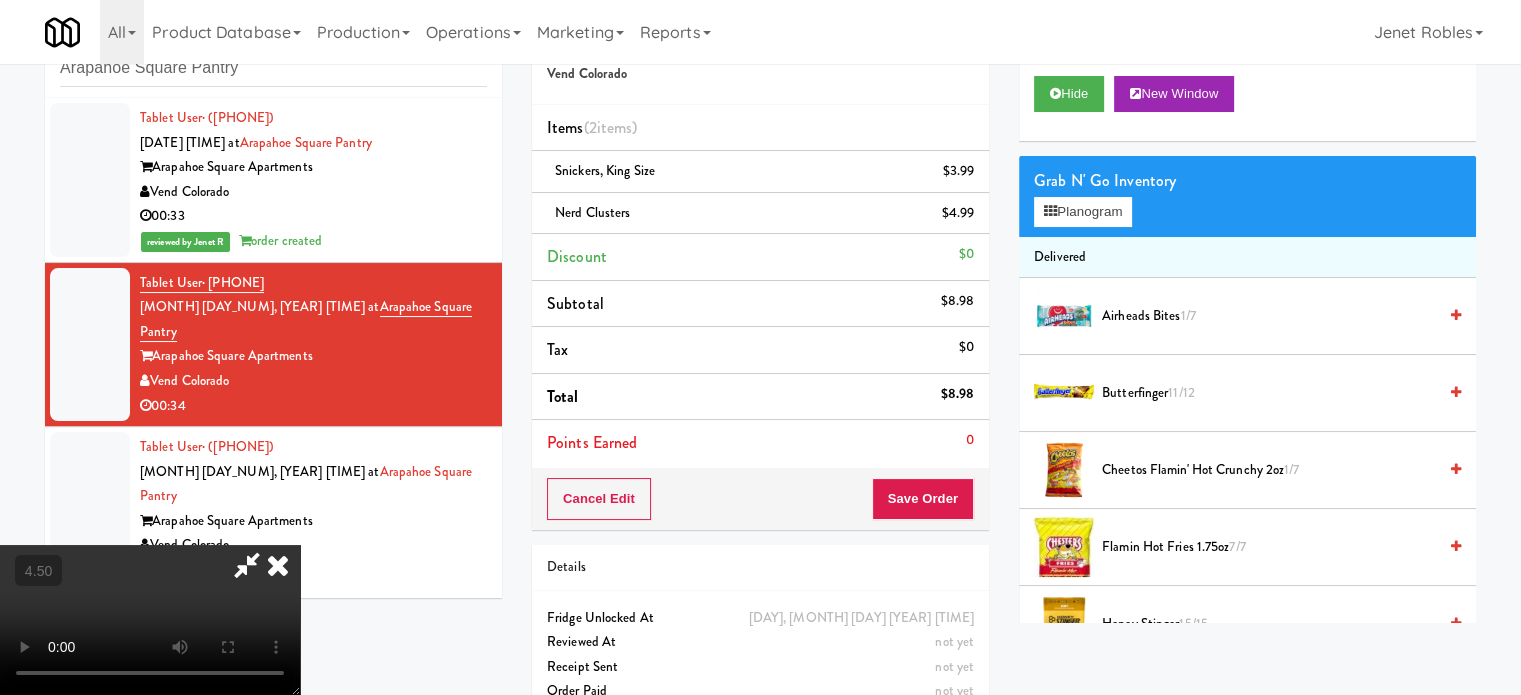 click at bounding box center (150, 620) 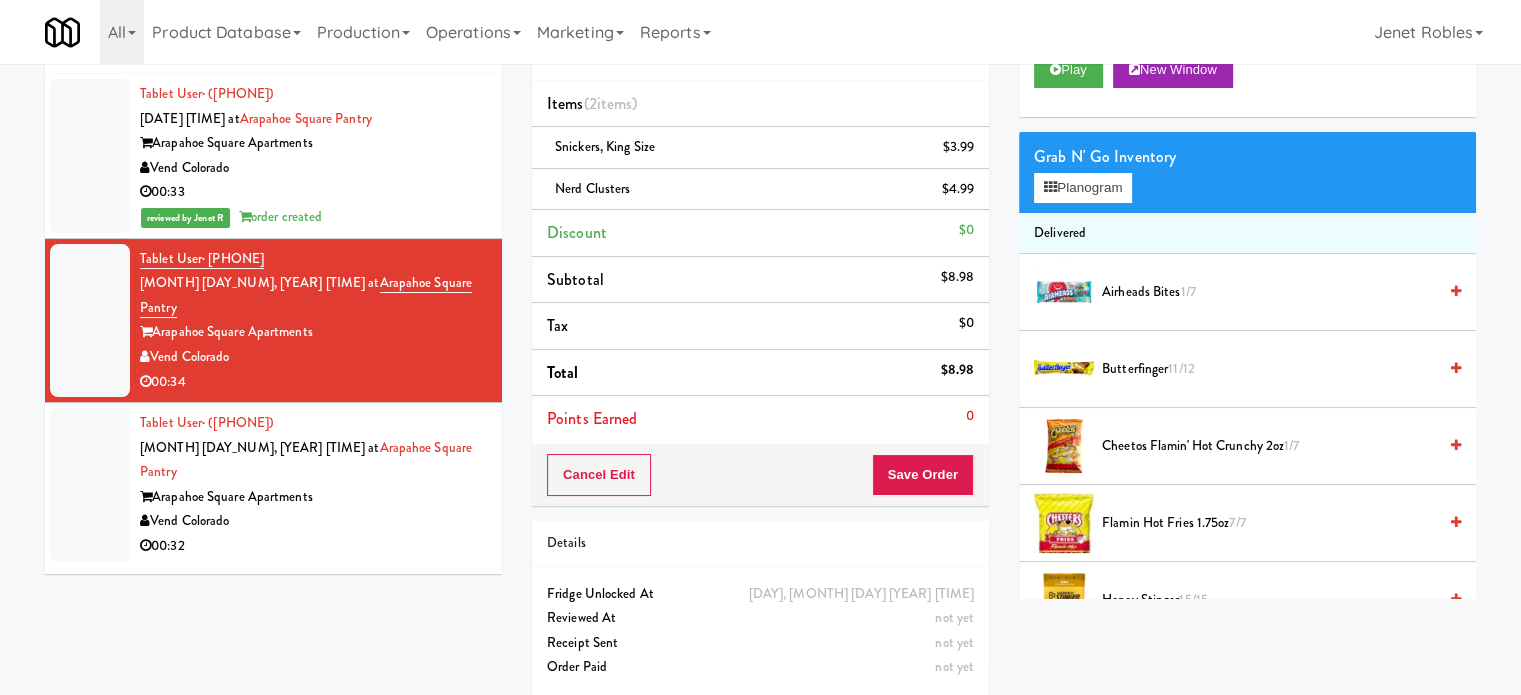 scroll, scrollTop: 100, scrollLeft: 0, axis: vertical 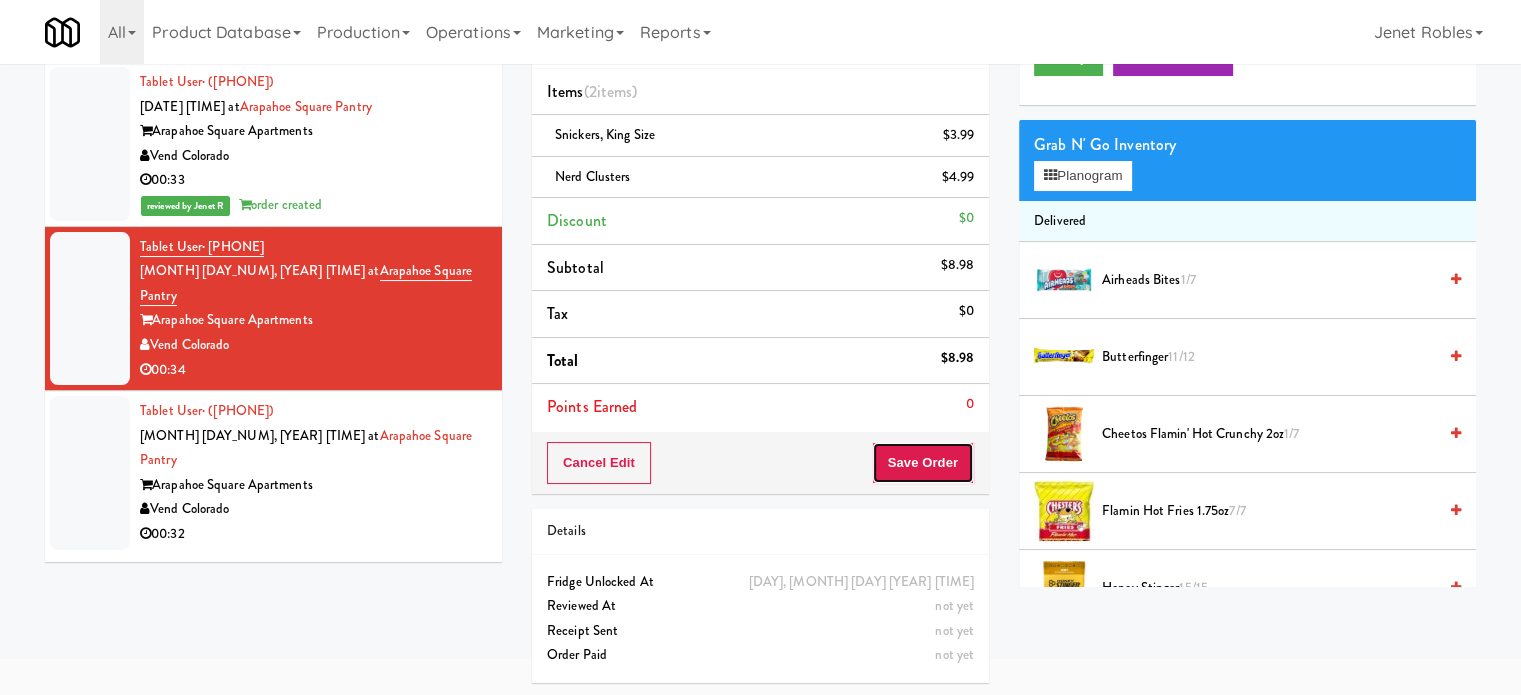 click on "Save Order" at bounding box center [923, 463] 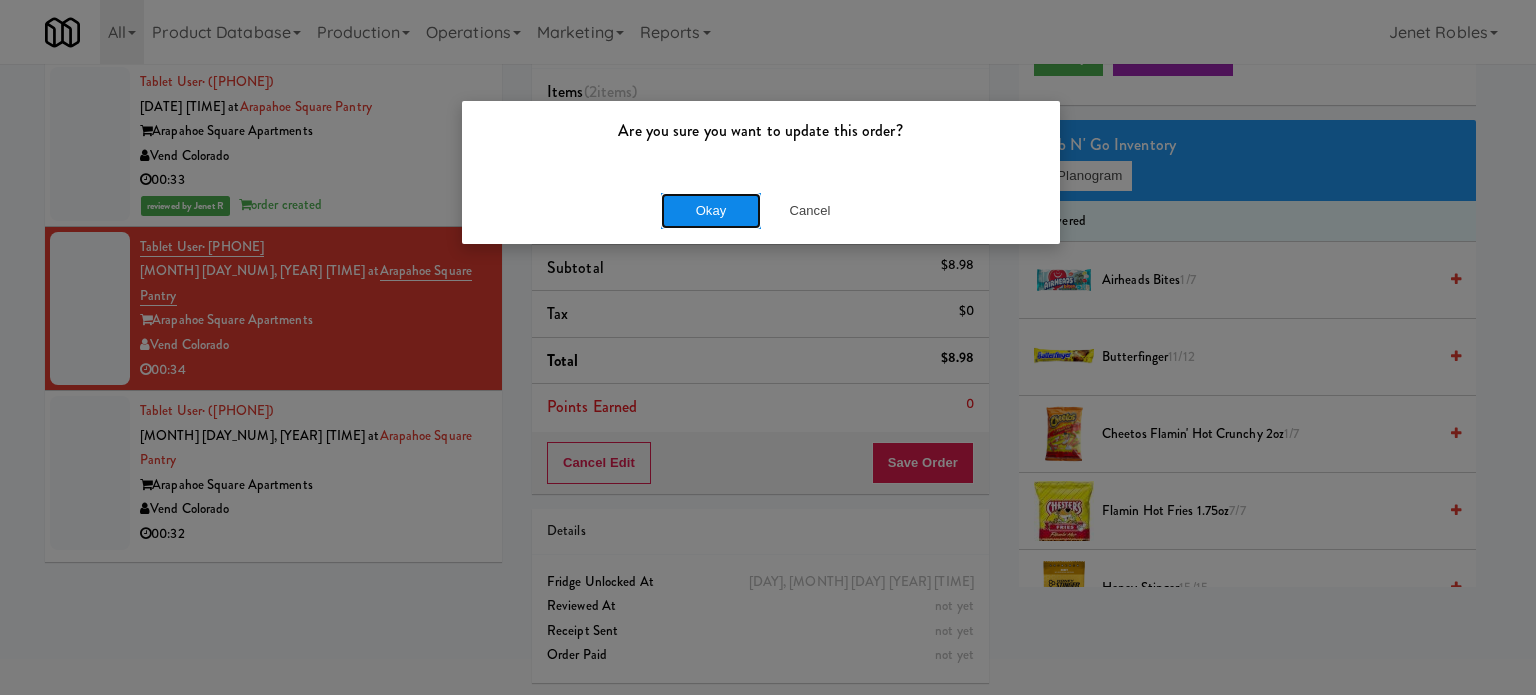 click on "Okay" at bounding box center [711, 211] 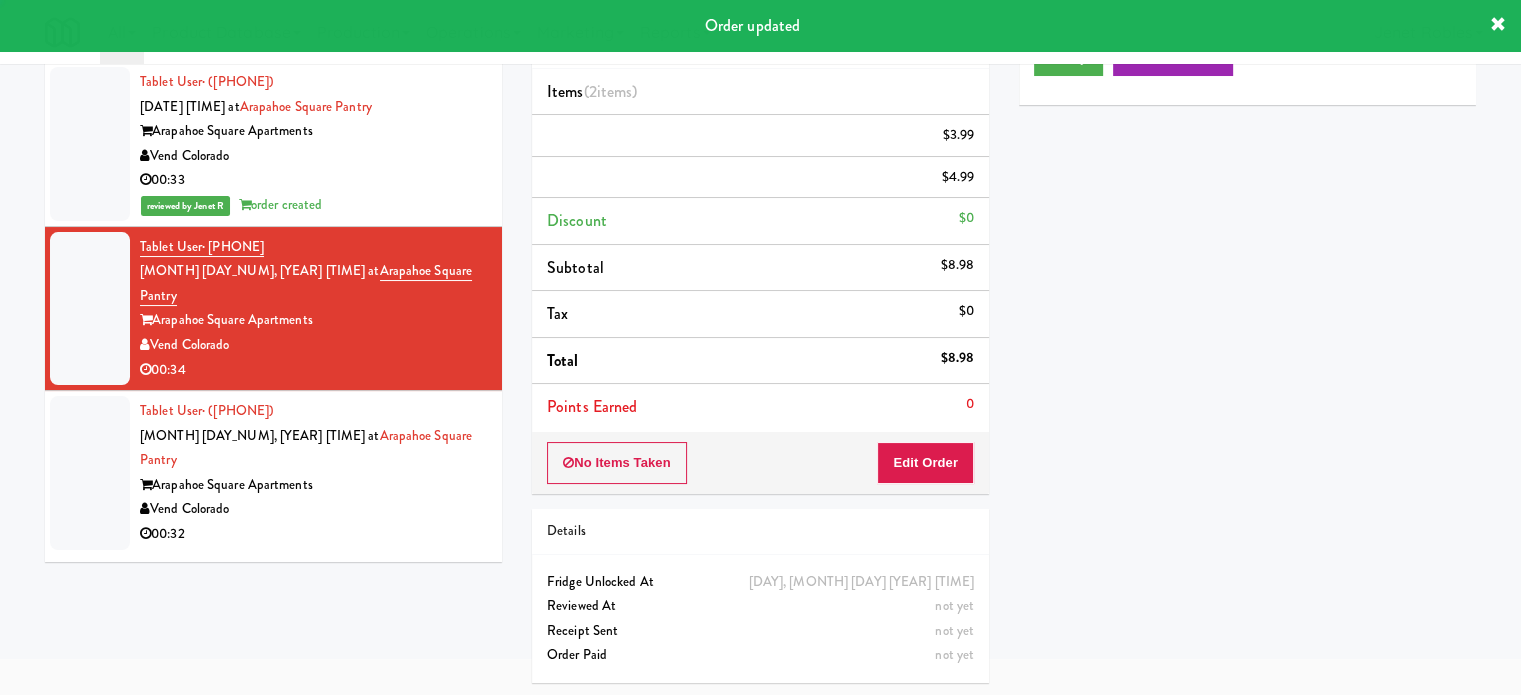 click on "00:32" at bounding box center (313, 534) 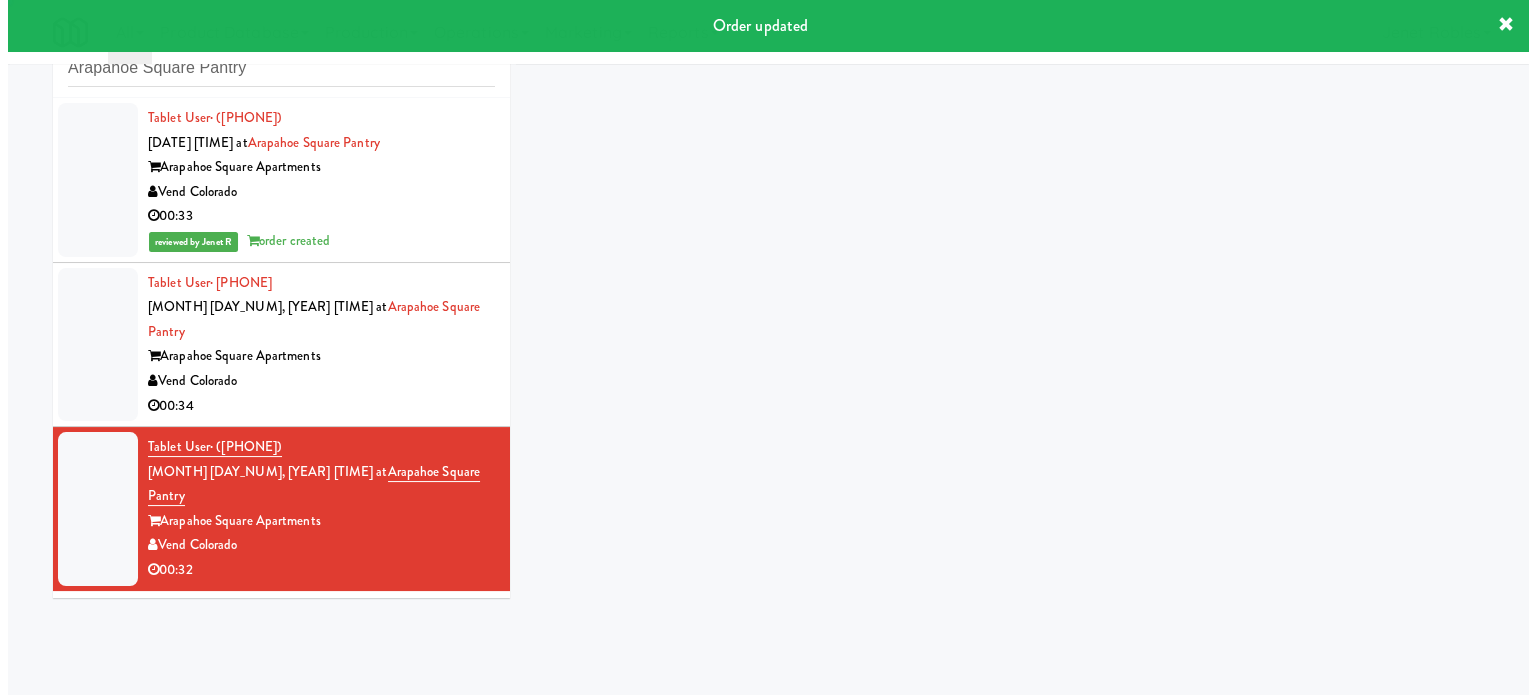 scroll, scrollTop: 64, scrollLeft: 0, axis: vertical 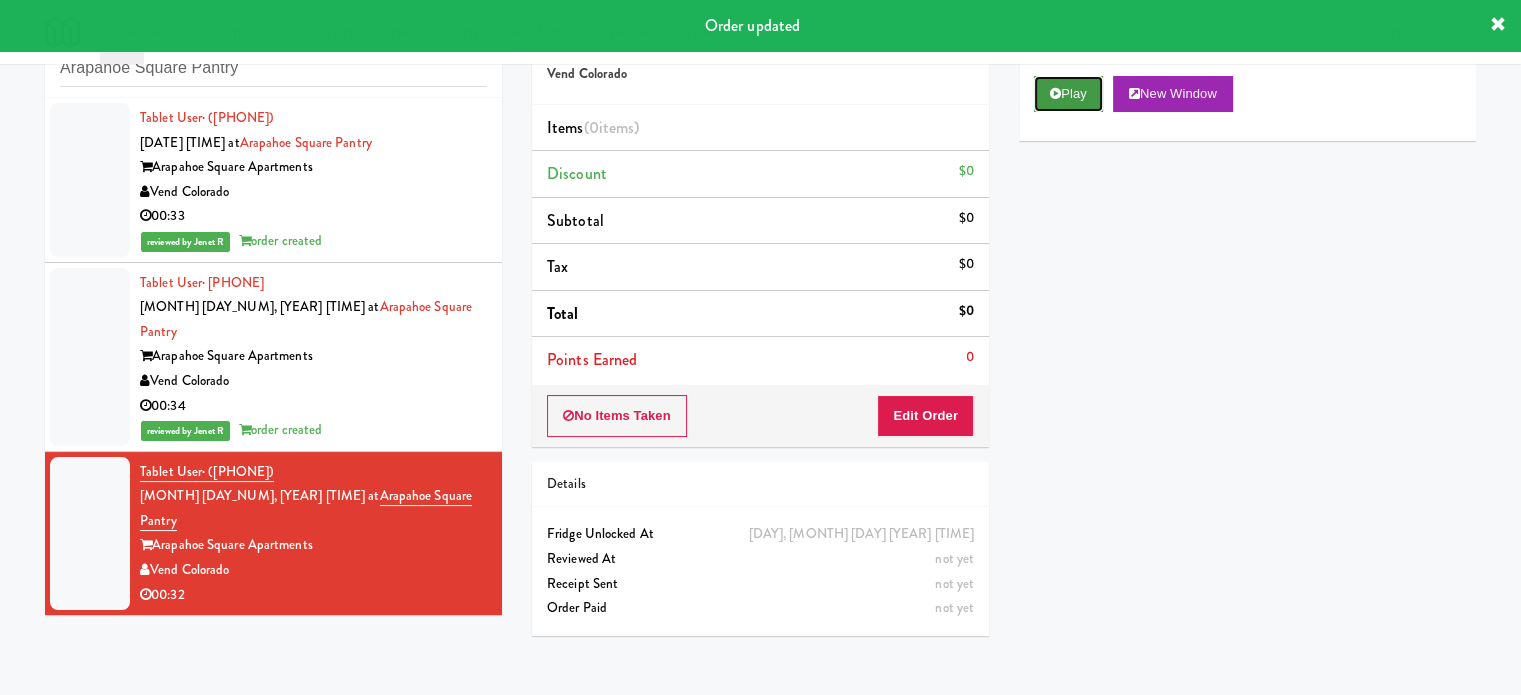 click on "Play" at bounding box center [1068, 94] 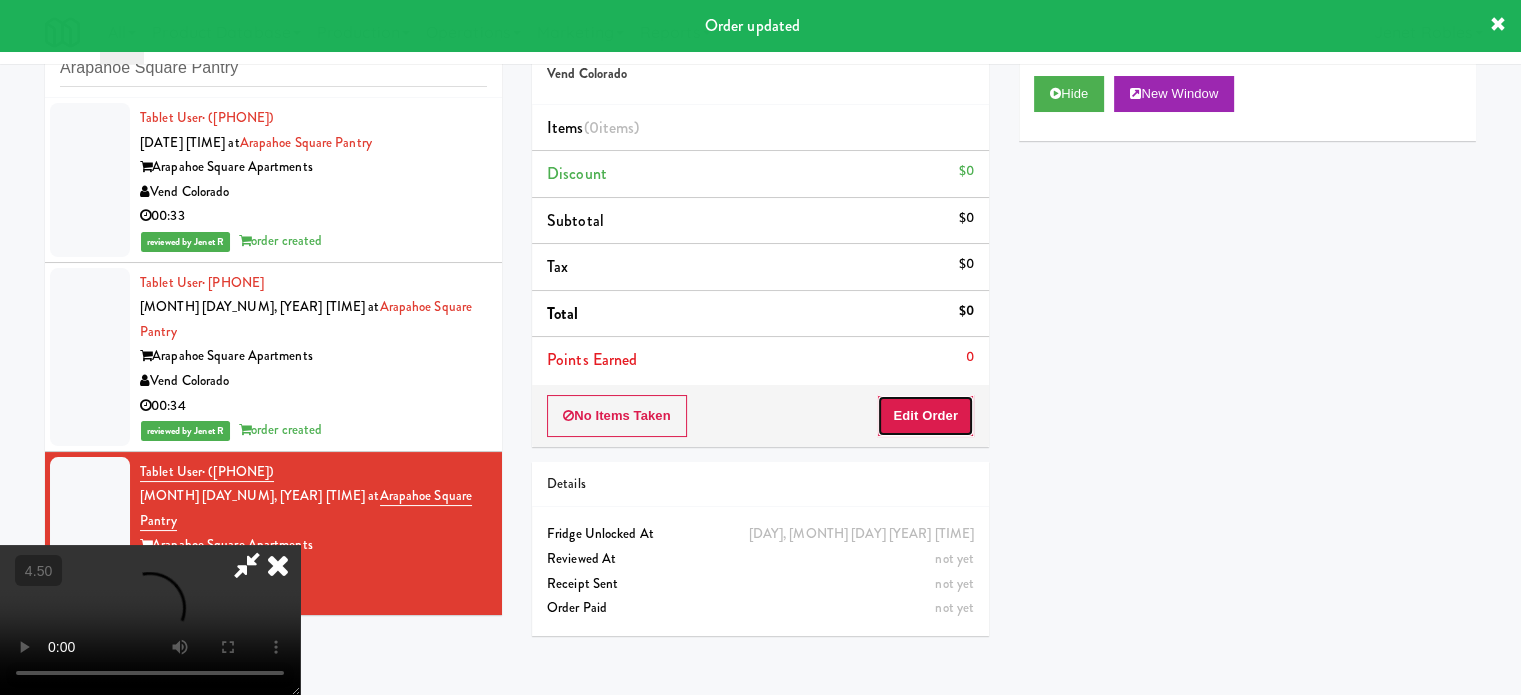 click on "Edit Order" at bounding box center (925, 416) 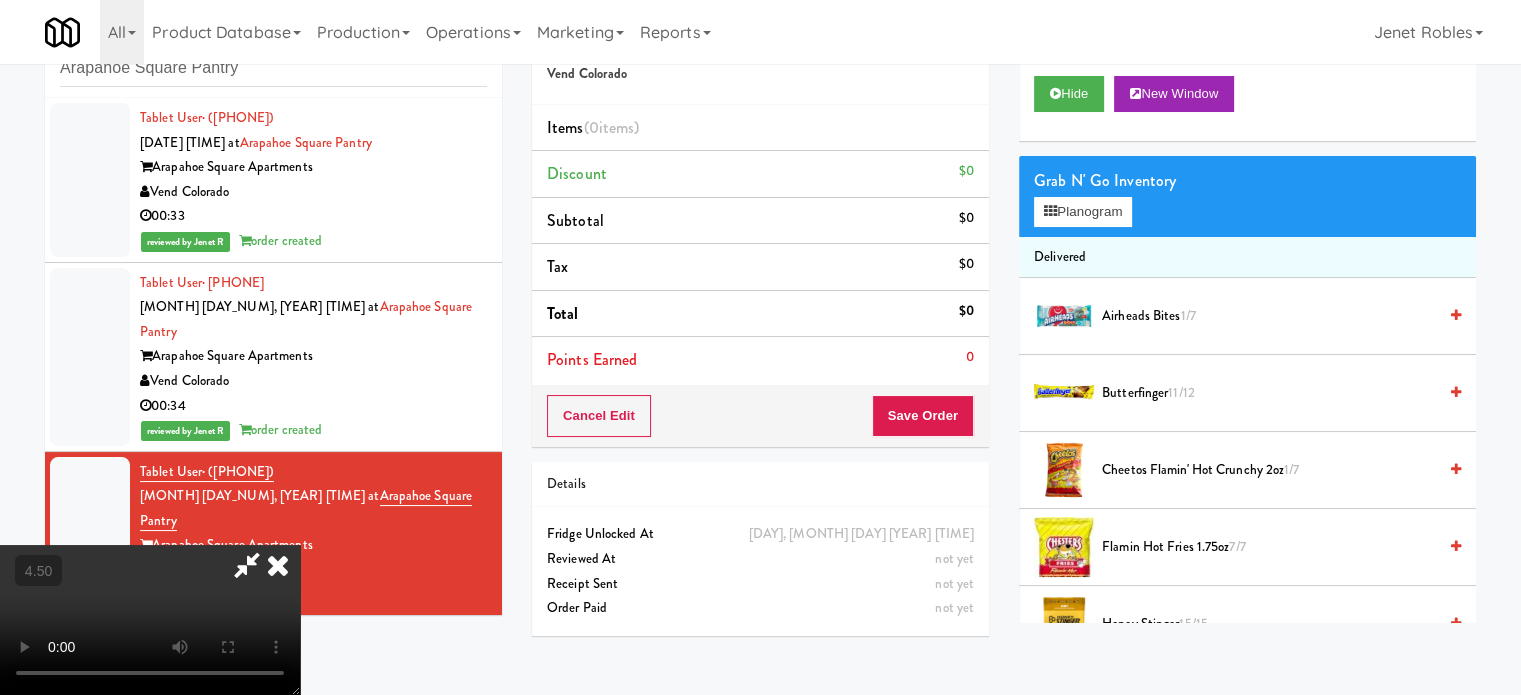 click at bounding box center [150, 620] 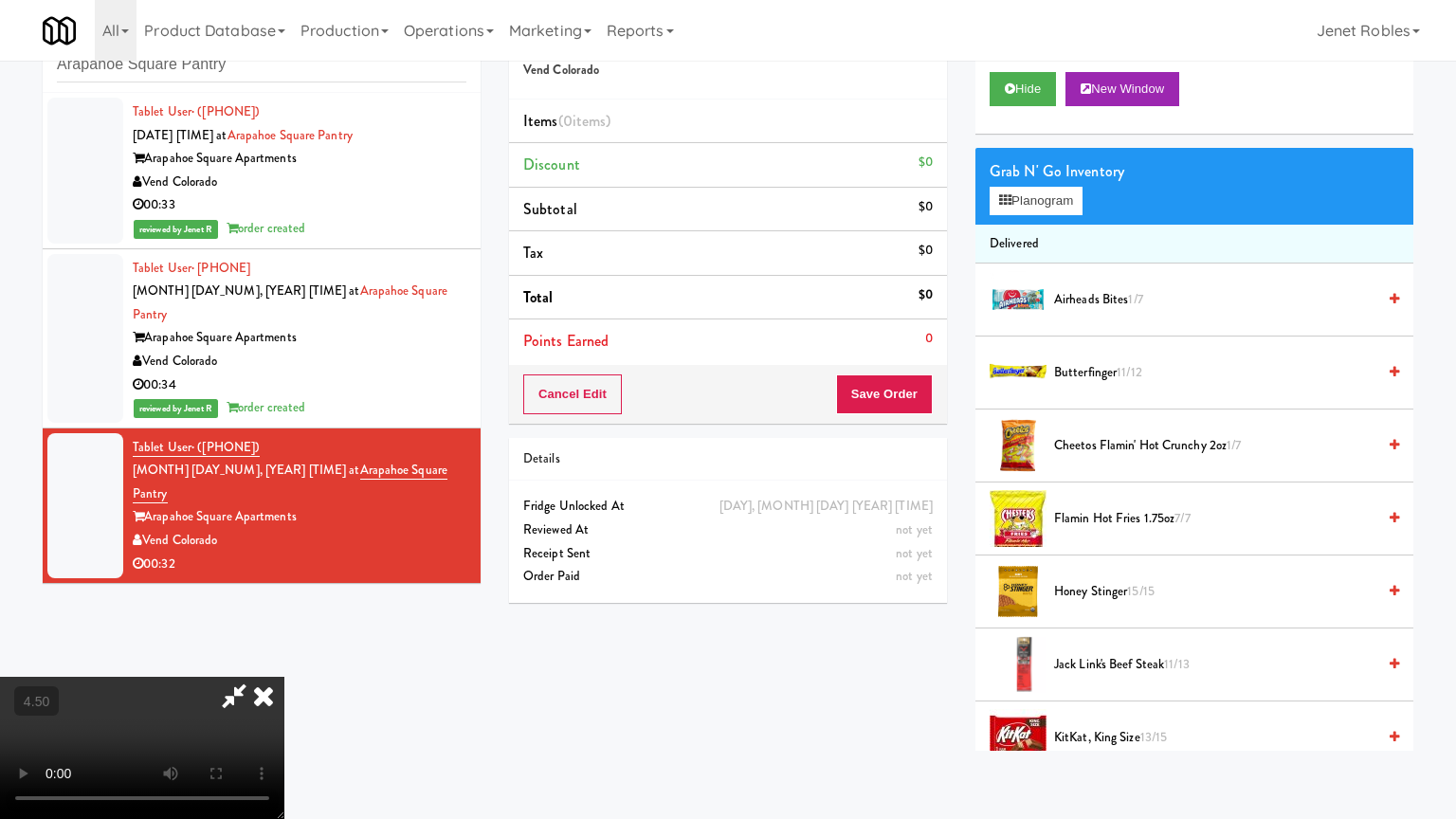 click at bounding box center [142, 748] 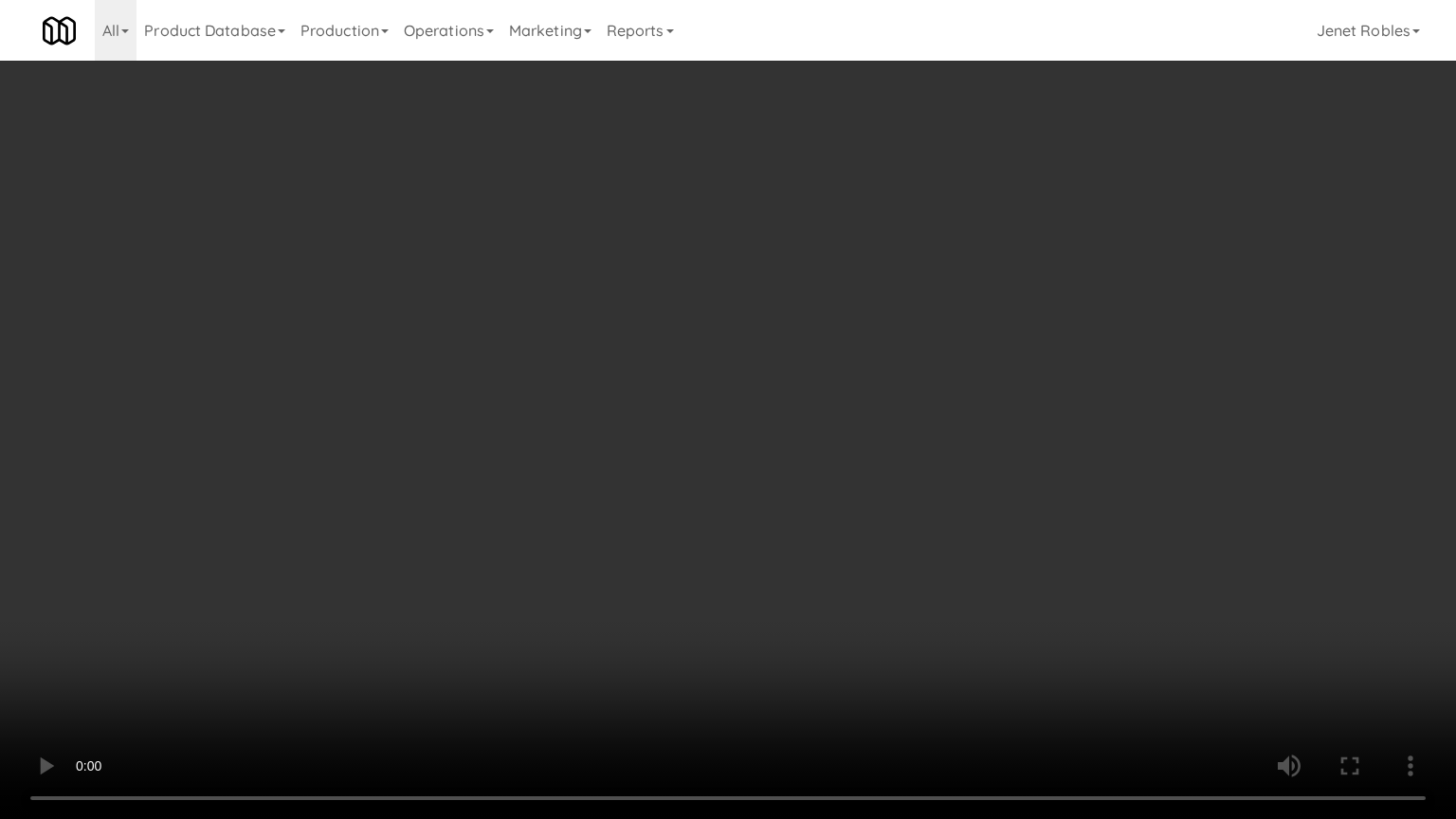 type 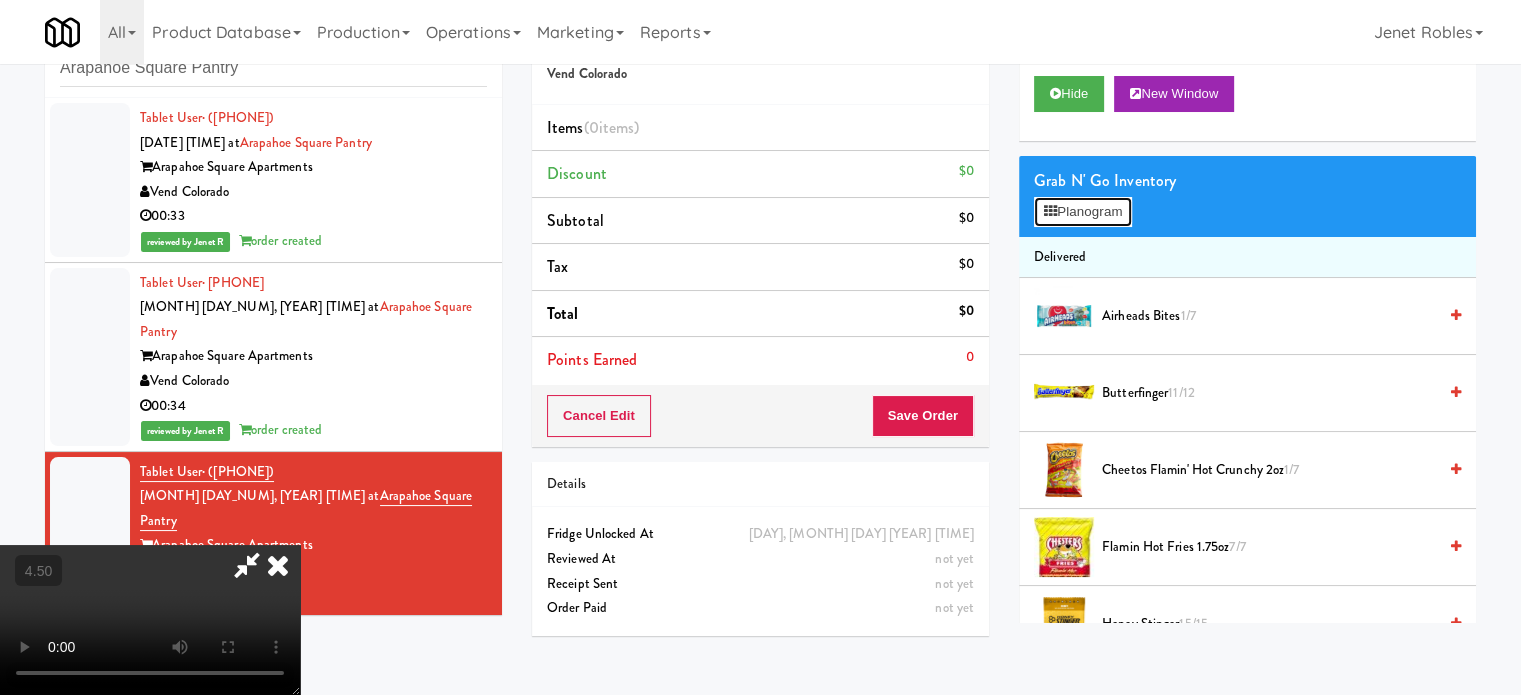 click on "Planogram" at bounding box center [1083, 212] 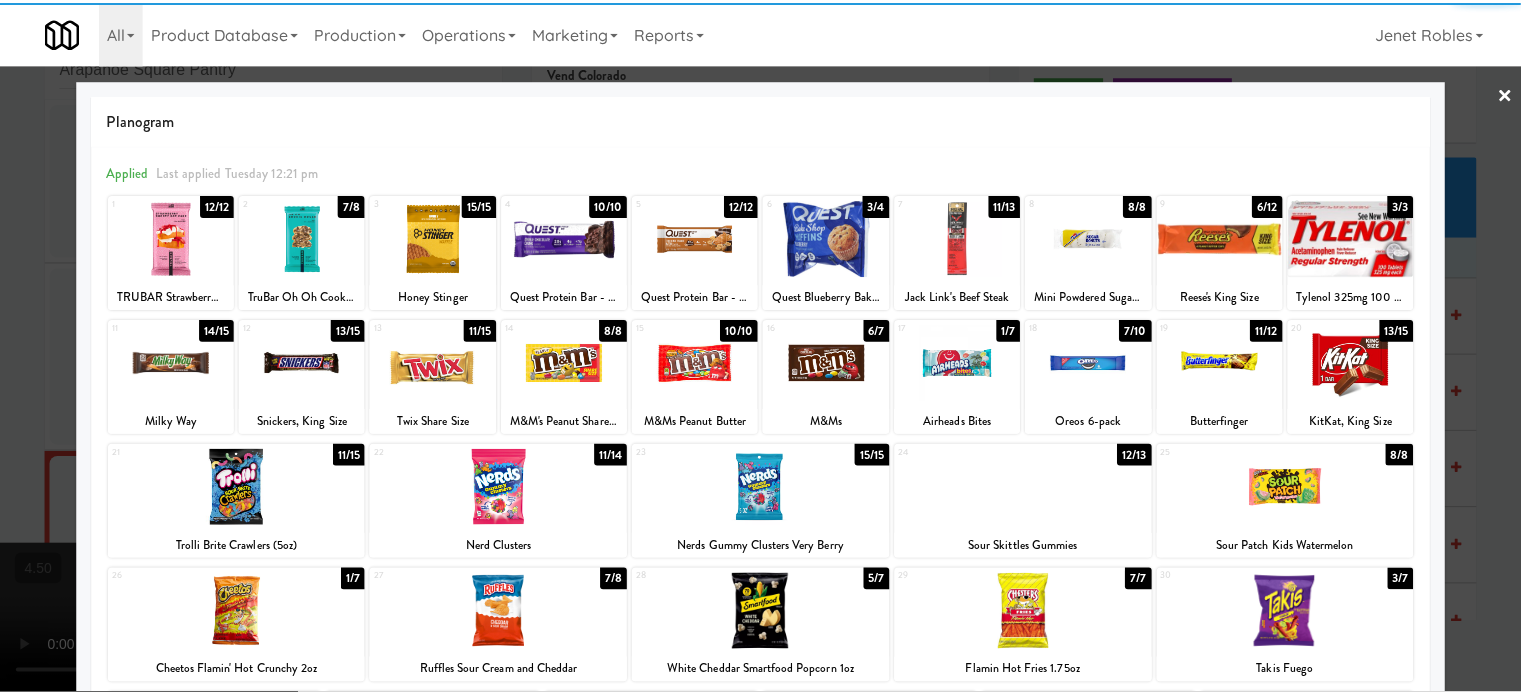 scroll, scrollTop: 286, scrollLeft: 0, axis: vertical 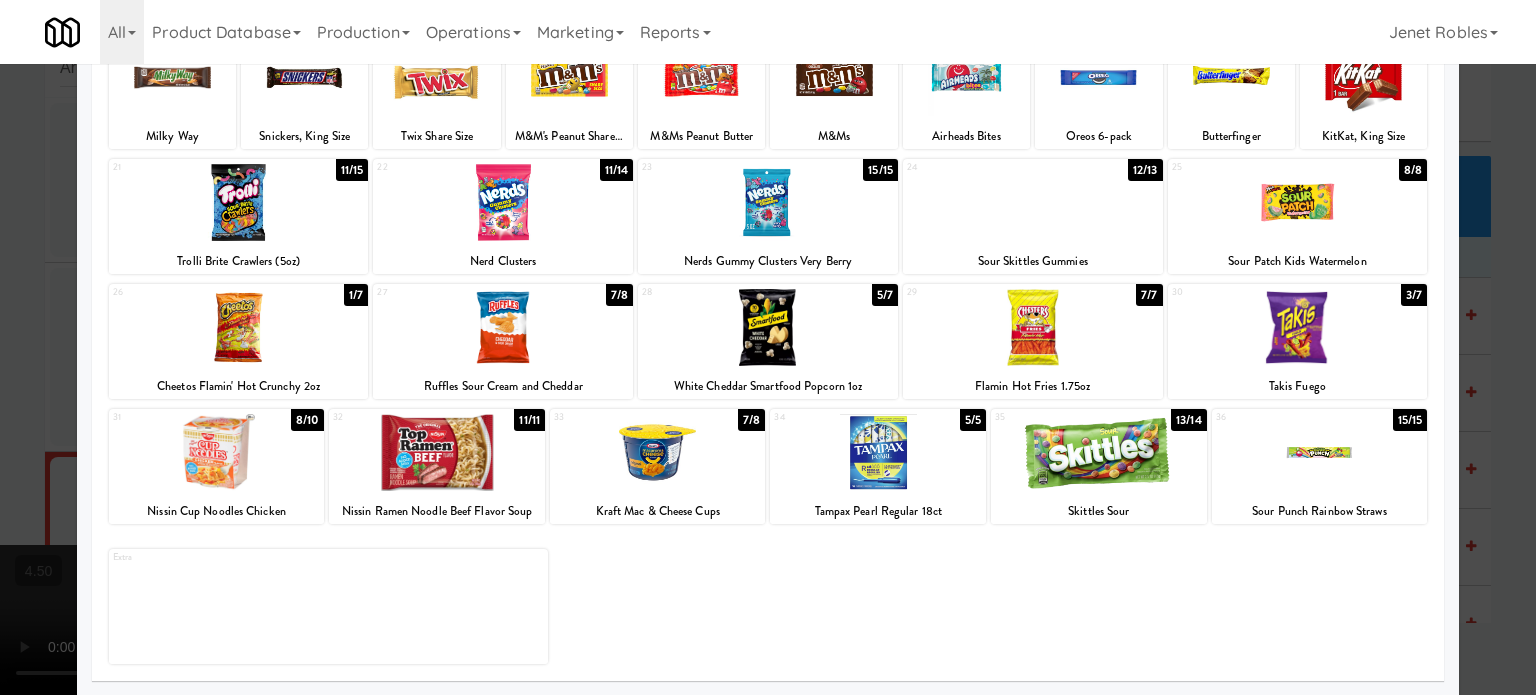click on "3/7" at bounding box center [1414, 295] 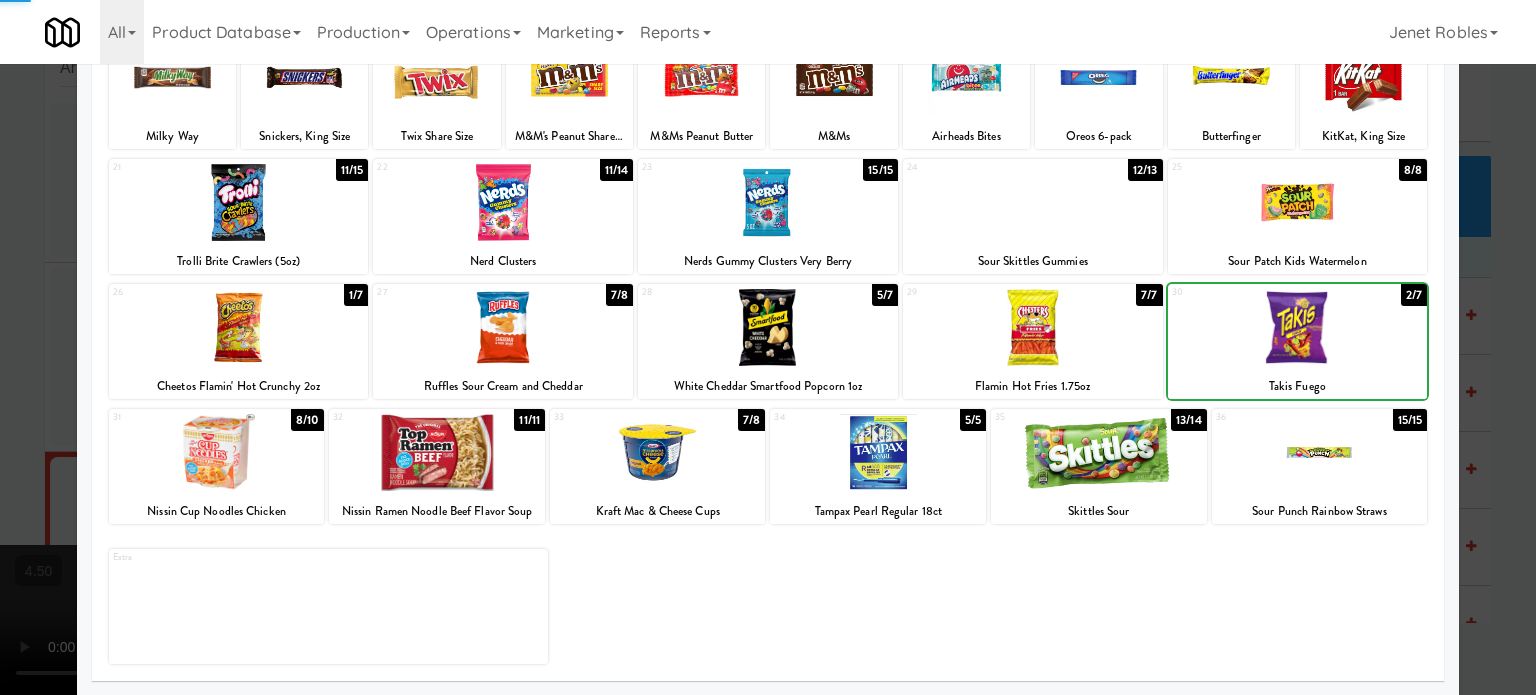 click at bounding box center (768, 347) 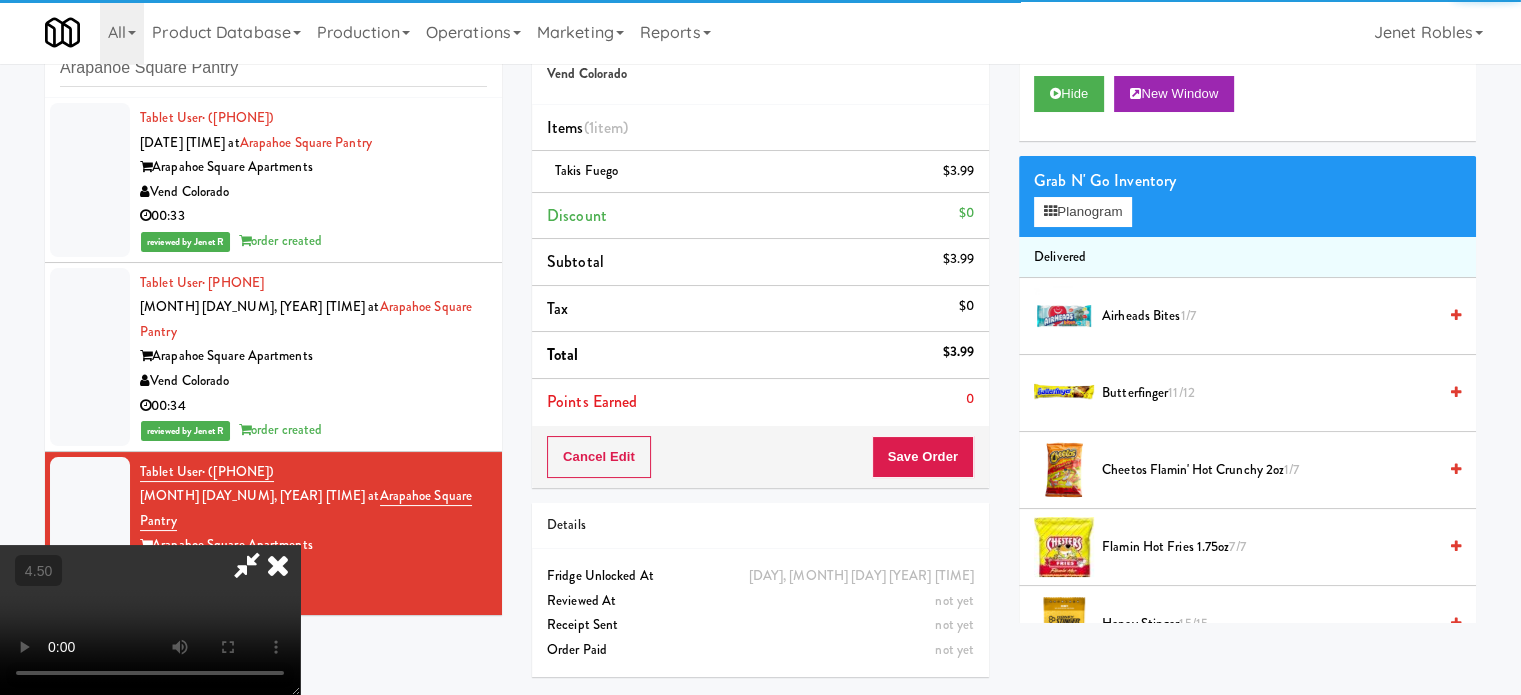click at bounding box center [150, 620] 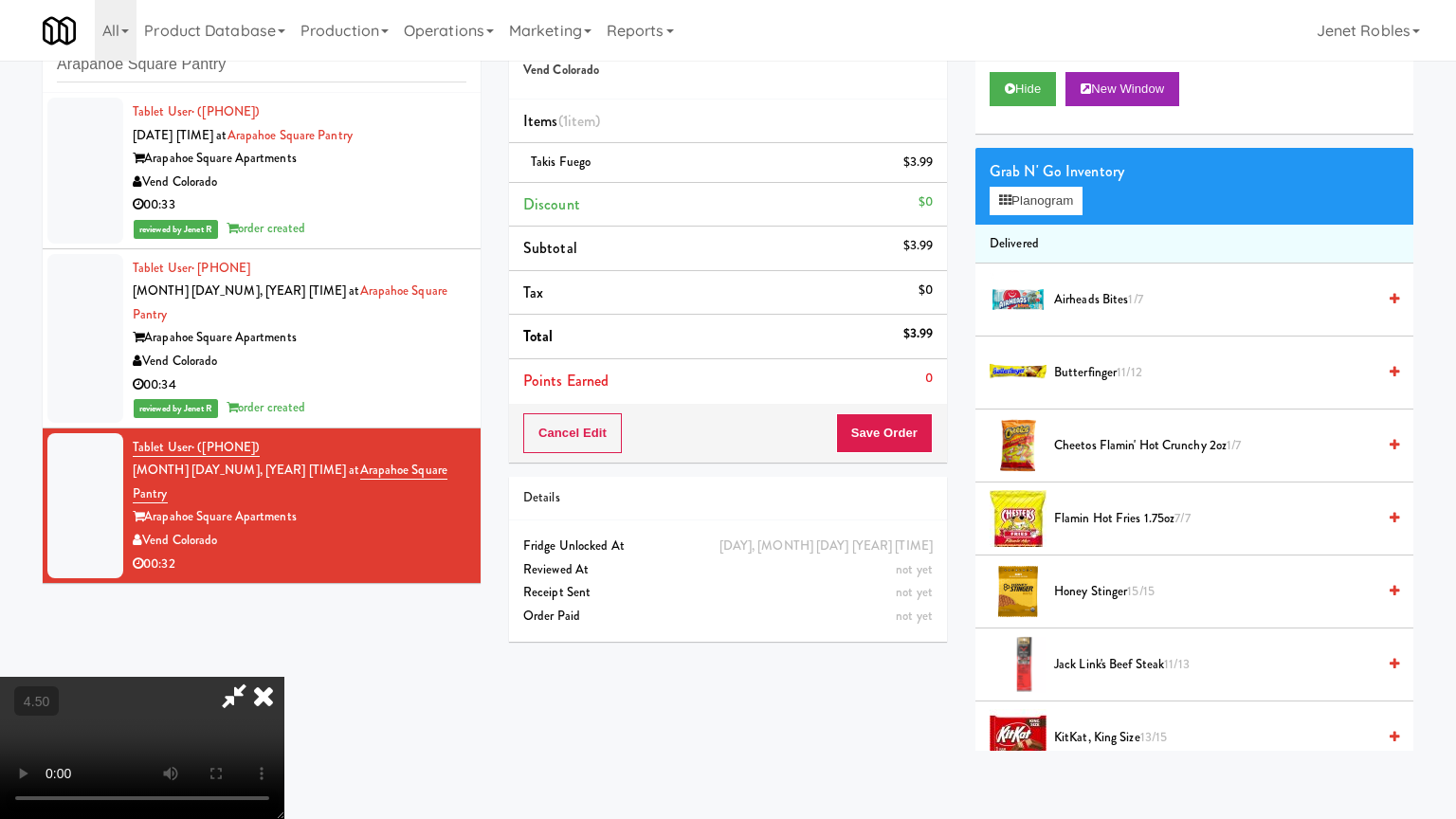 click at bounding box center [142, 748] 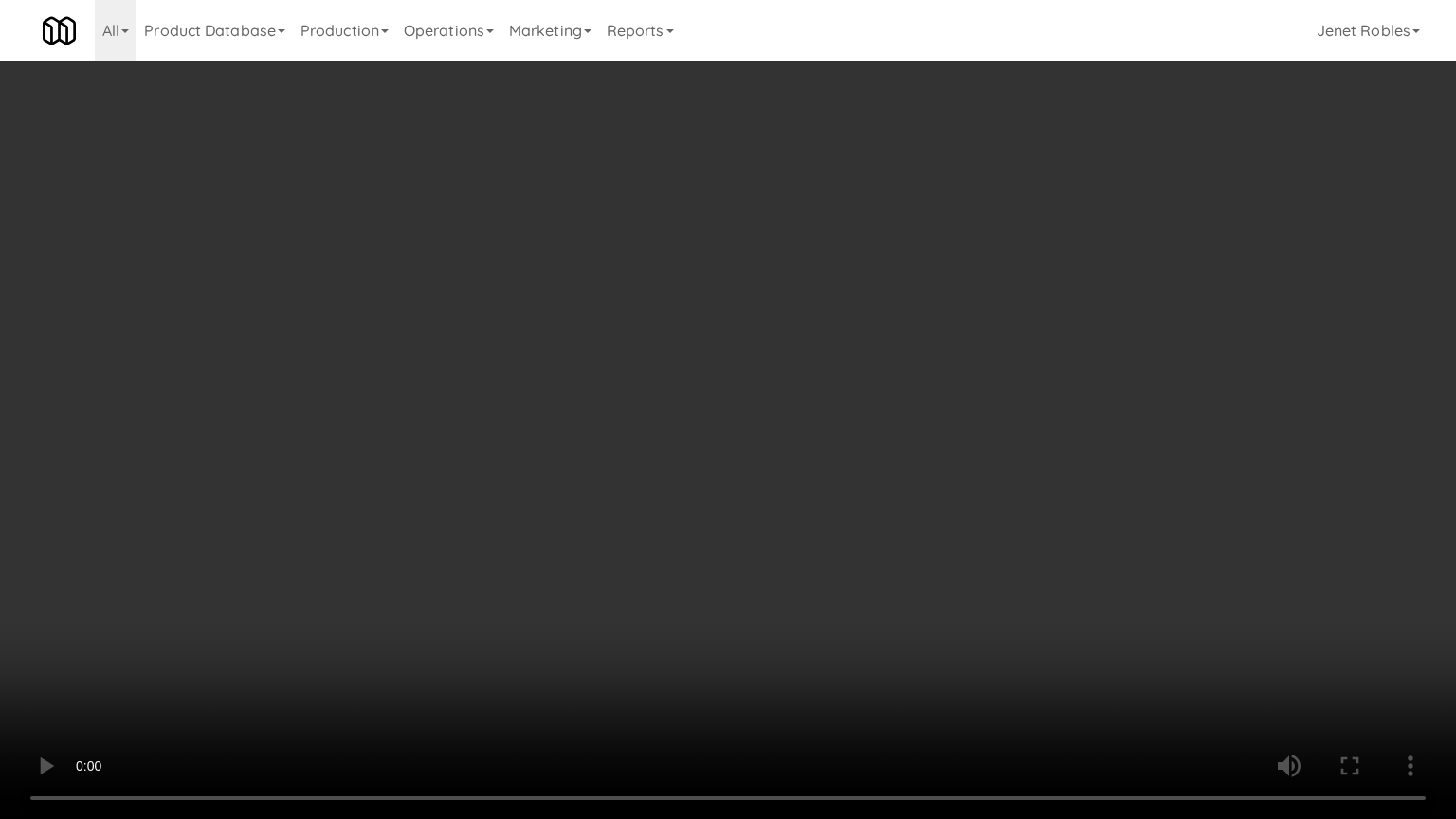 click at bounding box center [728, 410] 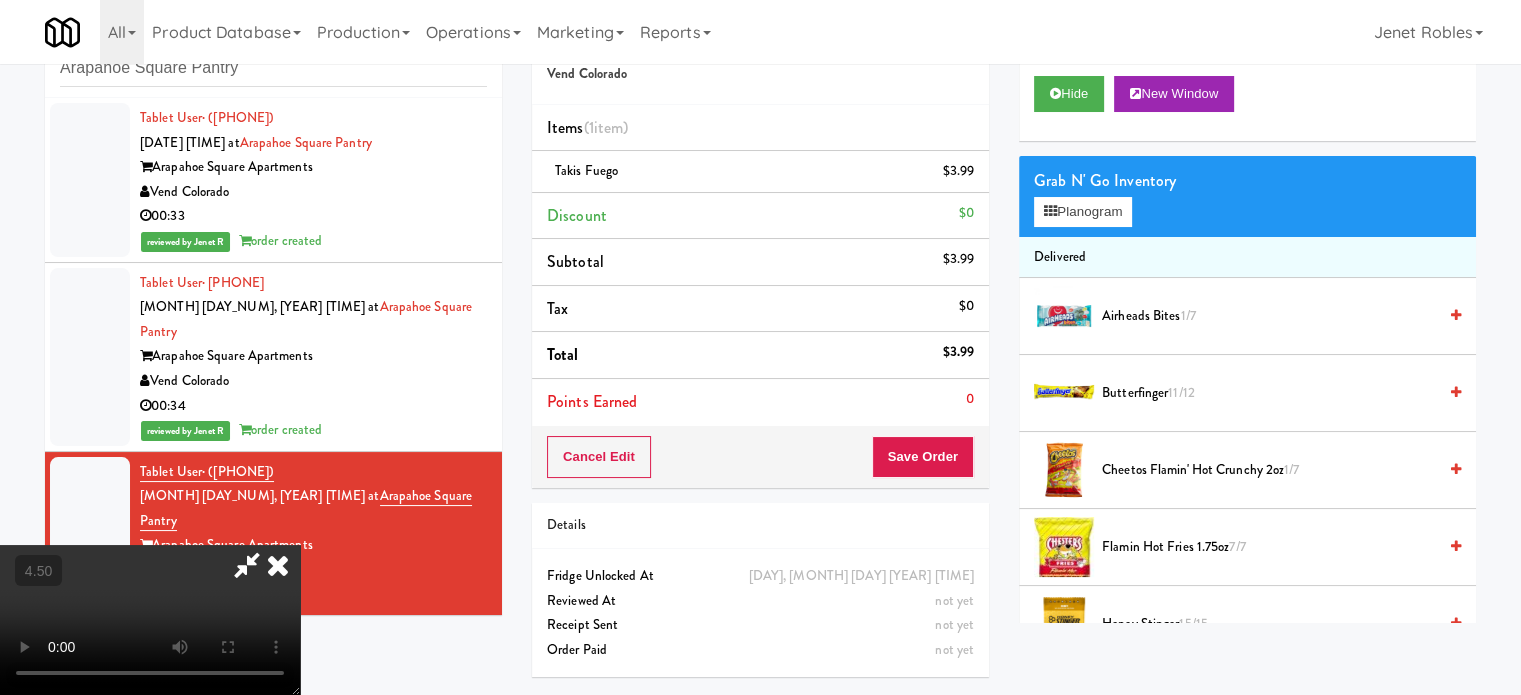 click at bounding box center (278, 565) 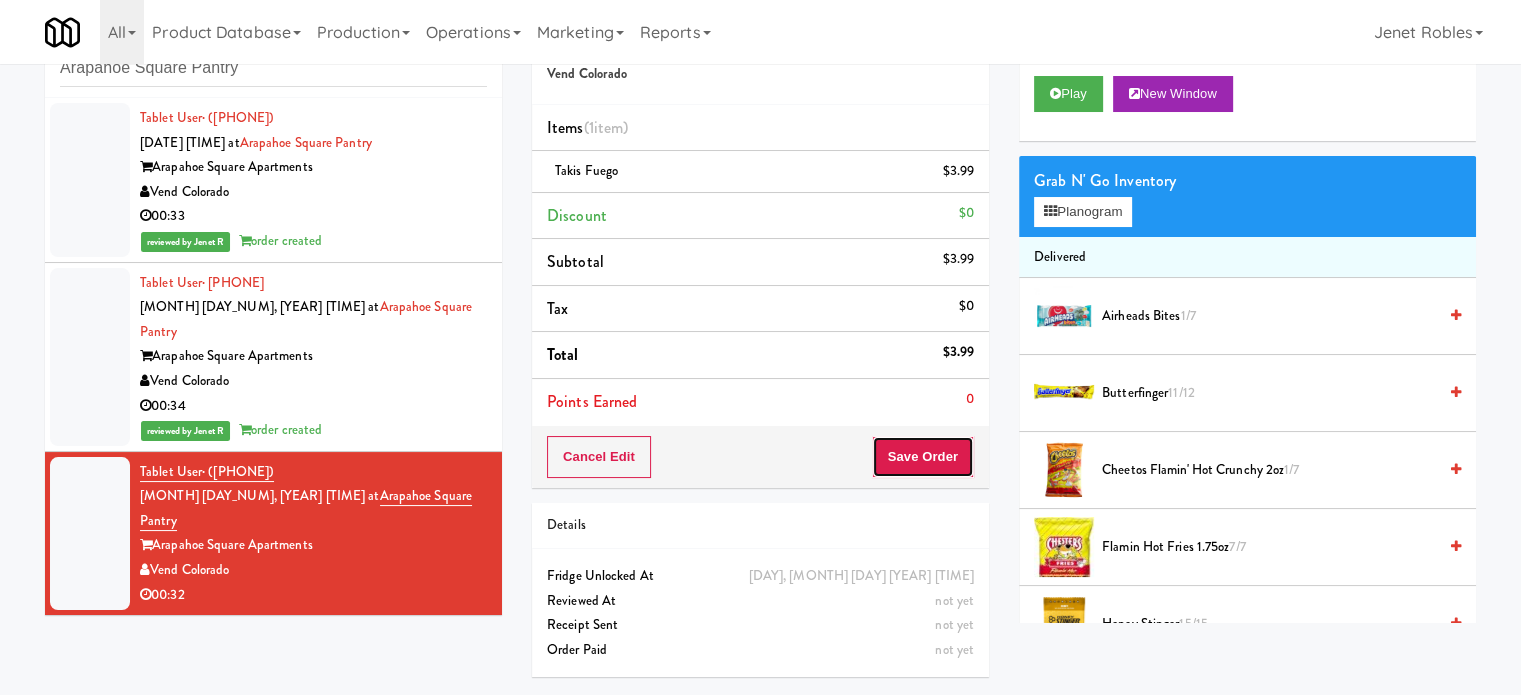 click on "Save Order" at bounding box center [923, 457] 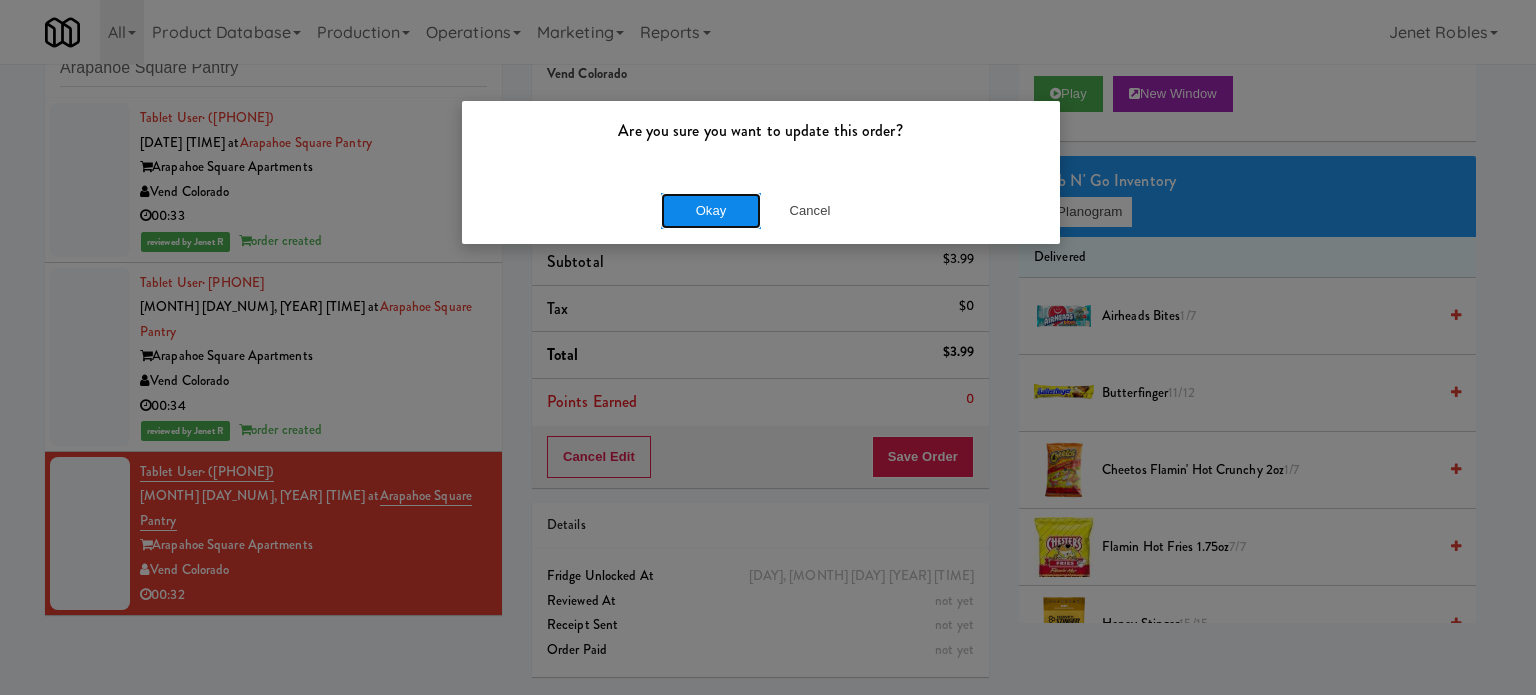 click on "Okay" at bounding box center (711, 211) 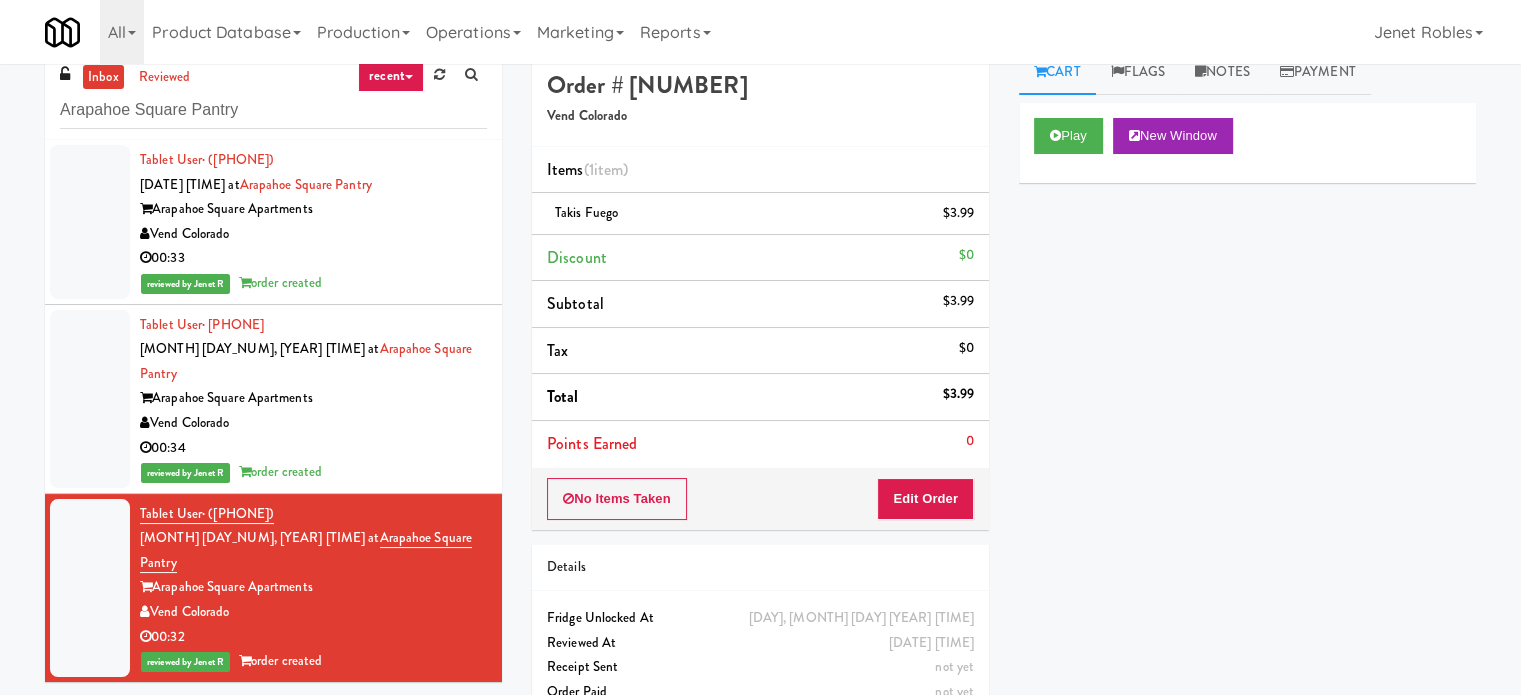 scroll, scrollTop: 0, scrollLeft: 0, axis: both 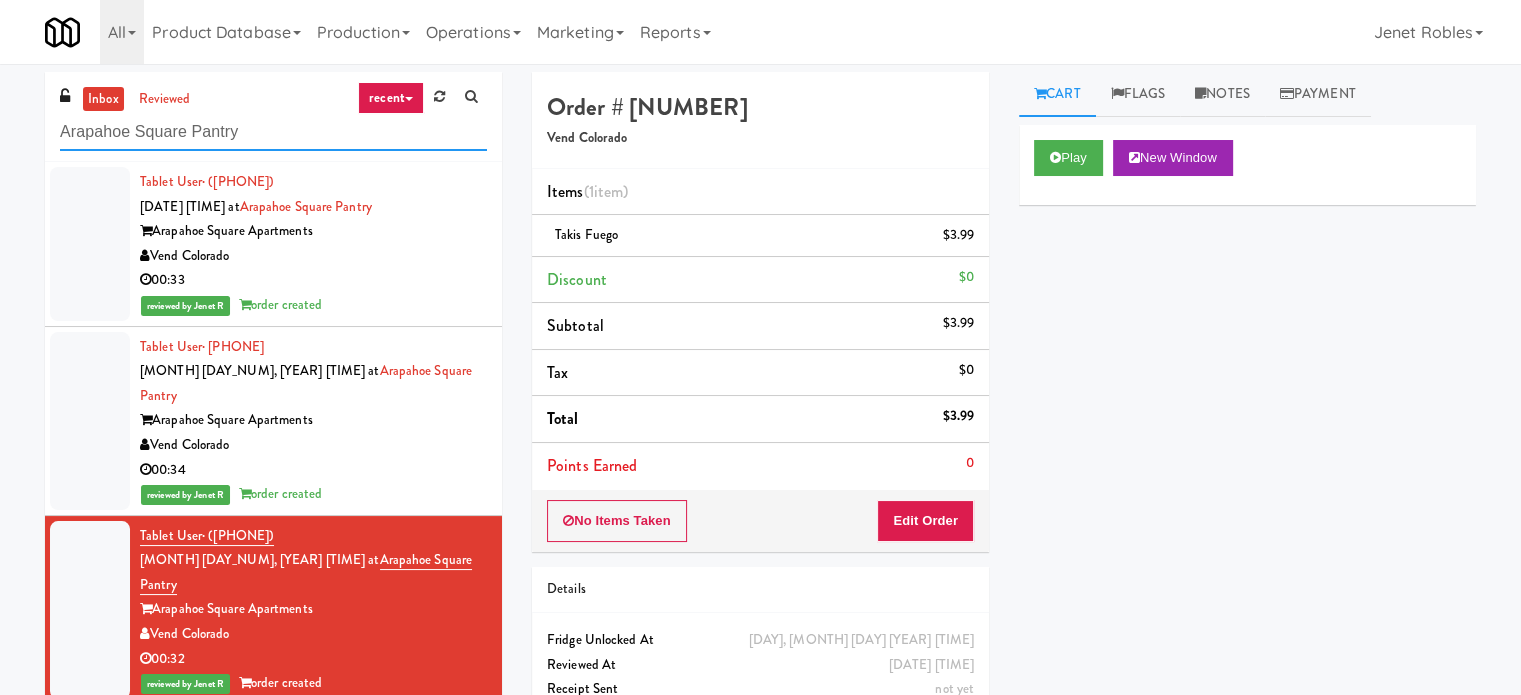 click on "Arapahoe Square Pantry" at bounding box center (273, 132) 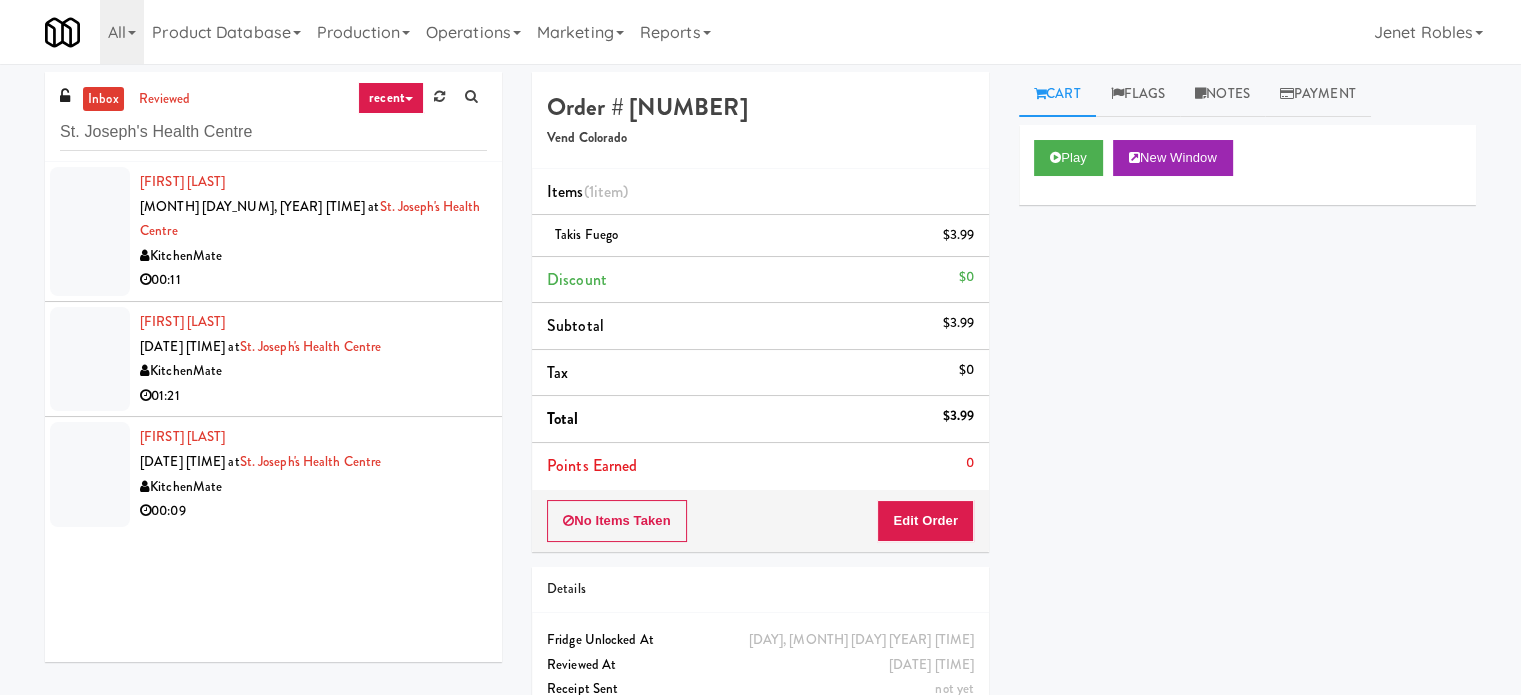 drag, startPoint x: 368, startPoint y: 265, endPoint x: 483, endPoint y: 212, distance: 126.625435 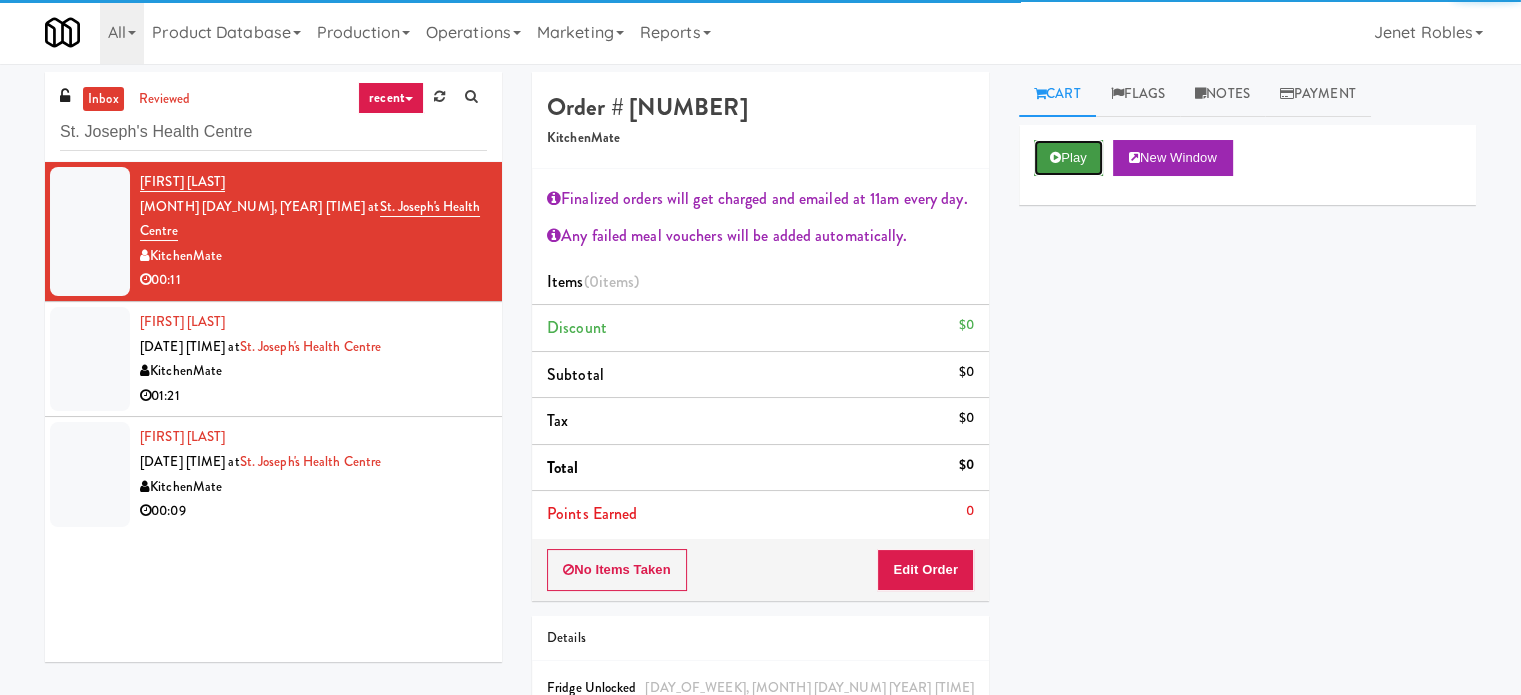 click on "Play" at bounding box center [1068, 158] 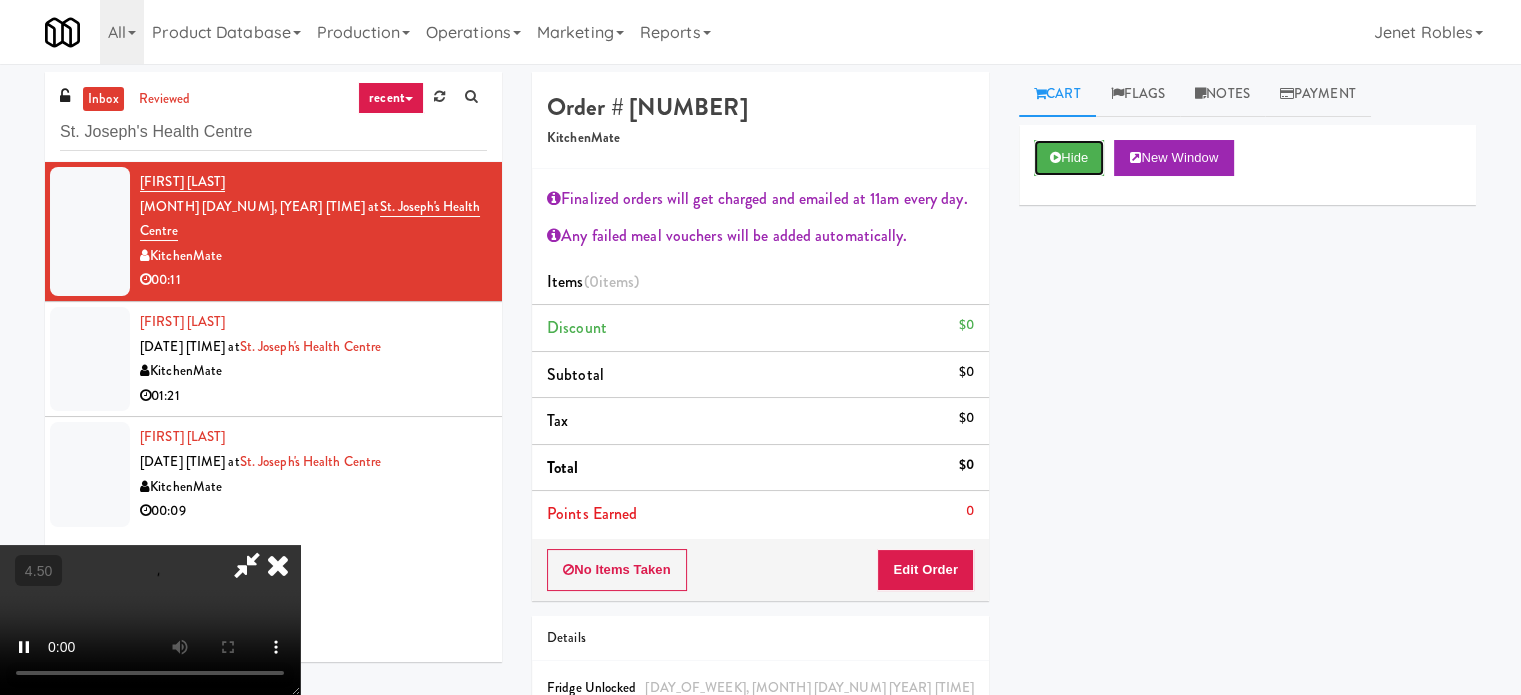 scroll, scrollTop: 108, scrollLeft: 0, axis: vertical 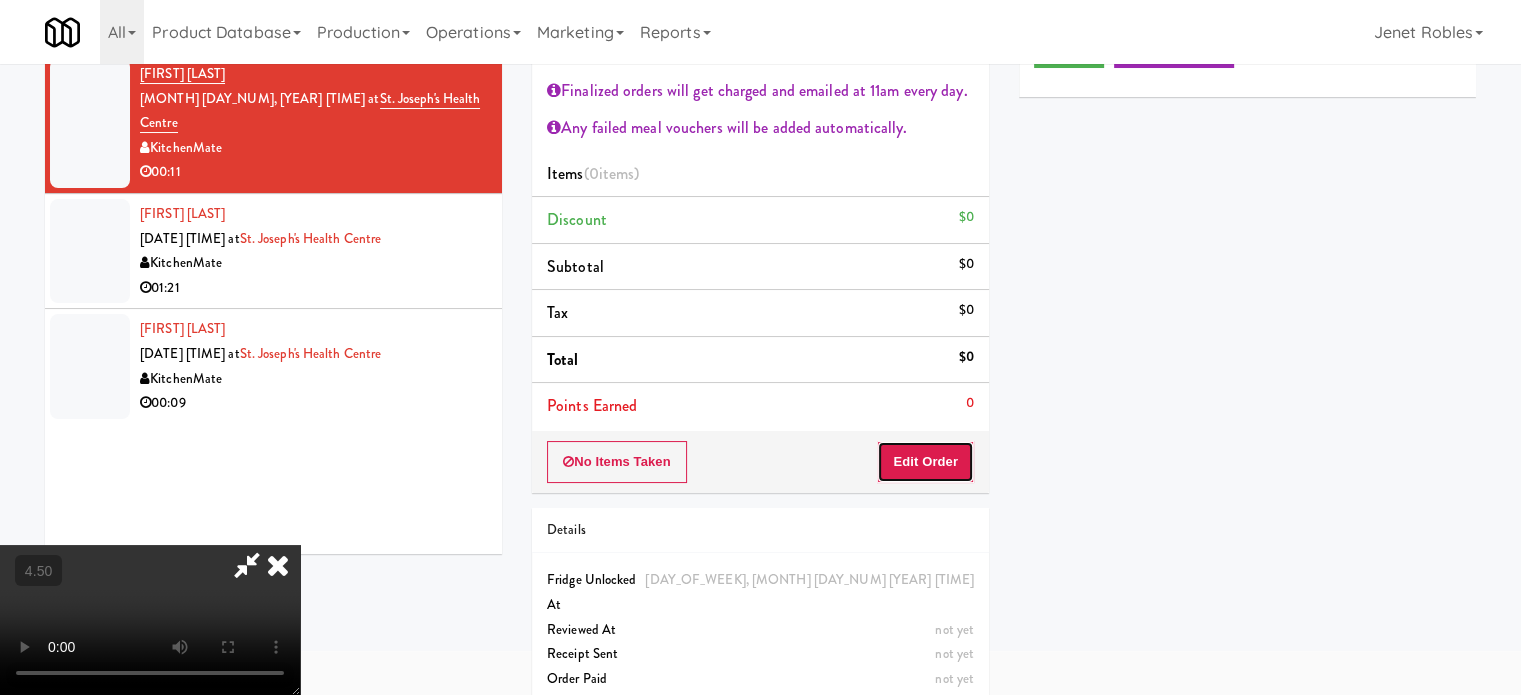 click on "Edit Order" at bounding box center [925, 462] 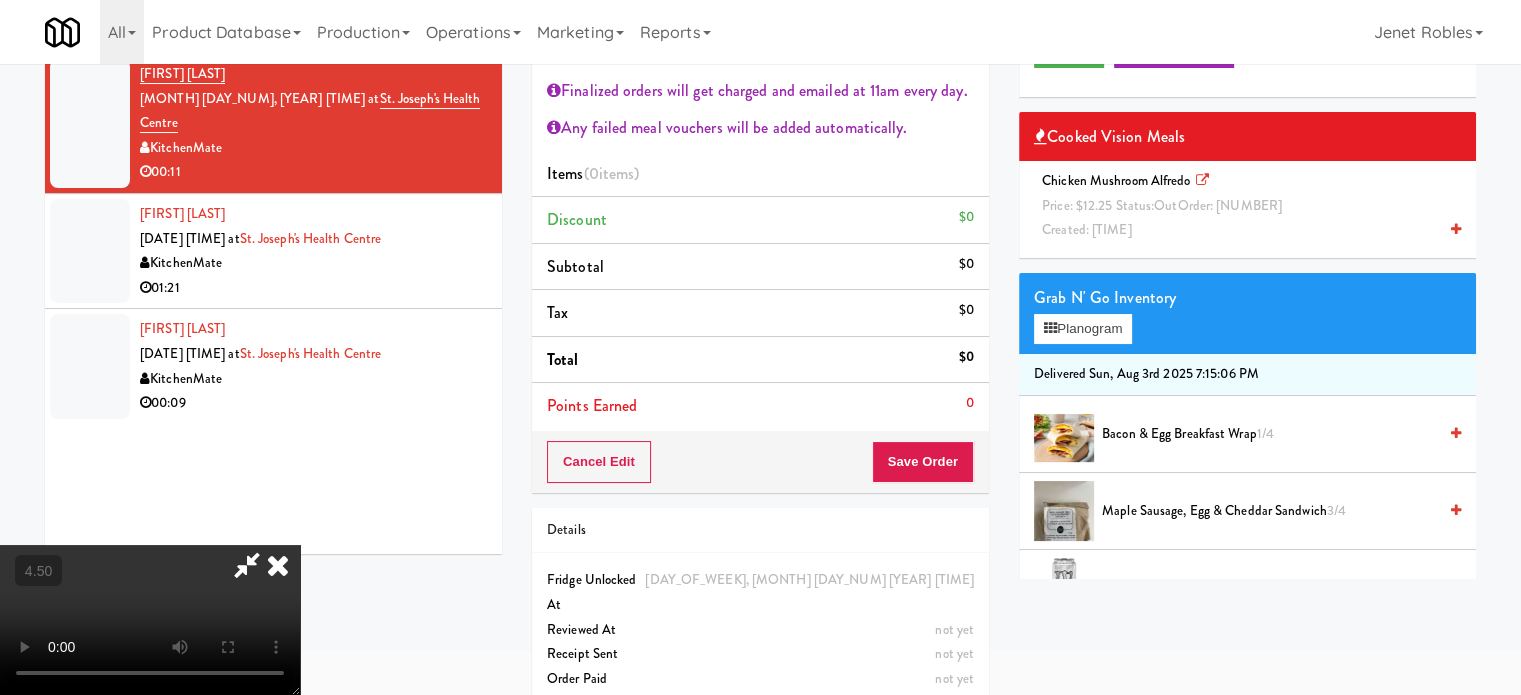 click at bounding box center (150, 620) 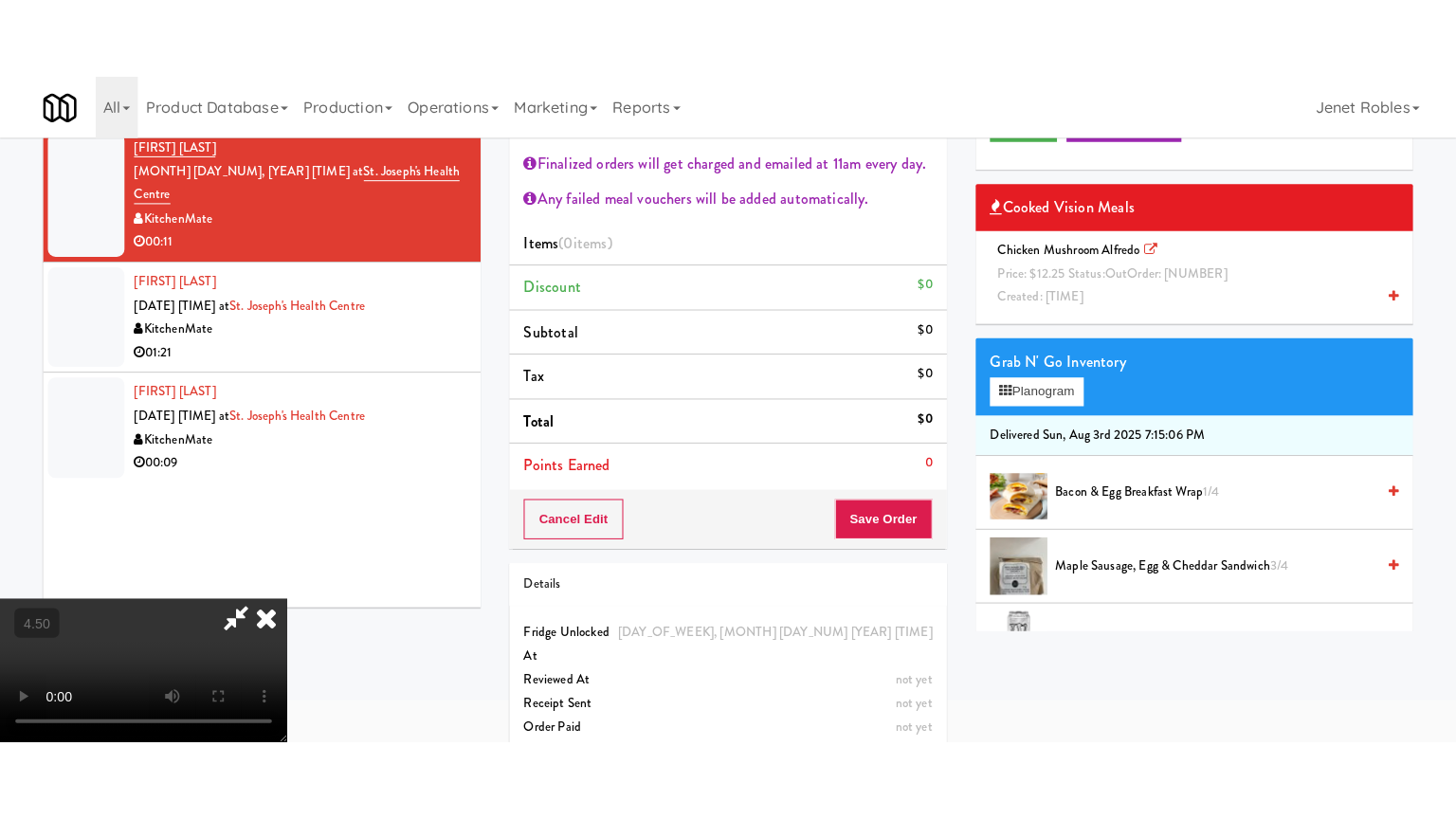 scroll, scrollTop: 61, scrollLeft: 0, axis: vertical 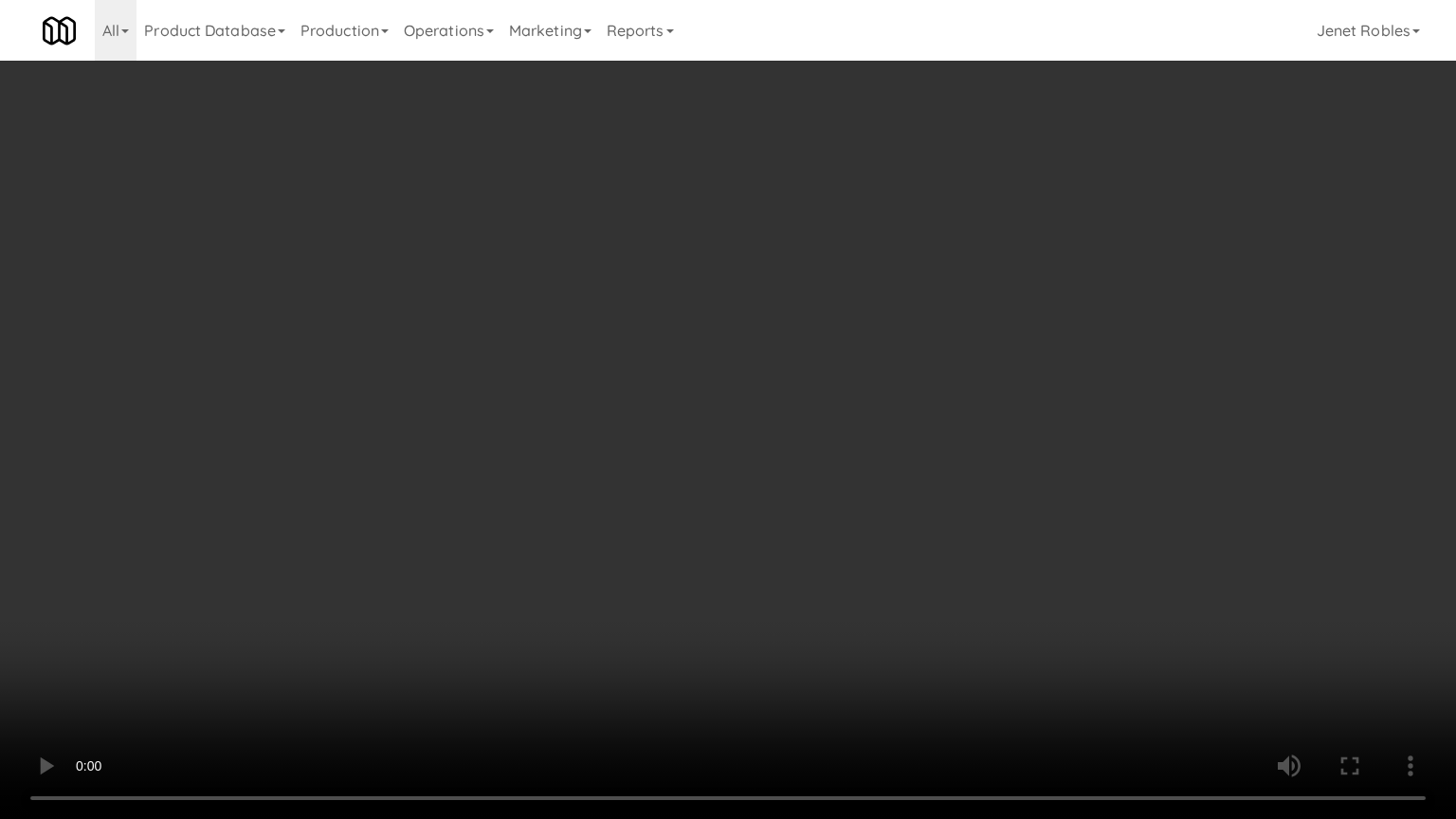 click at bounding box center (728, 410) 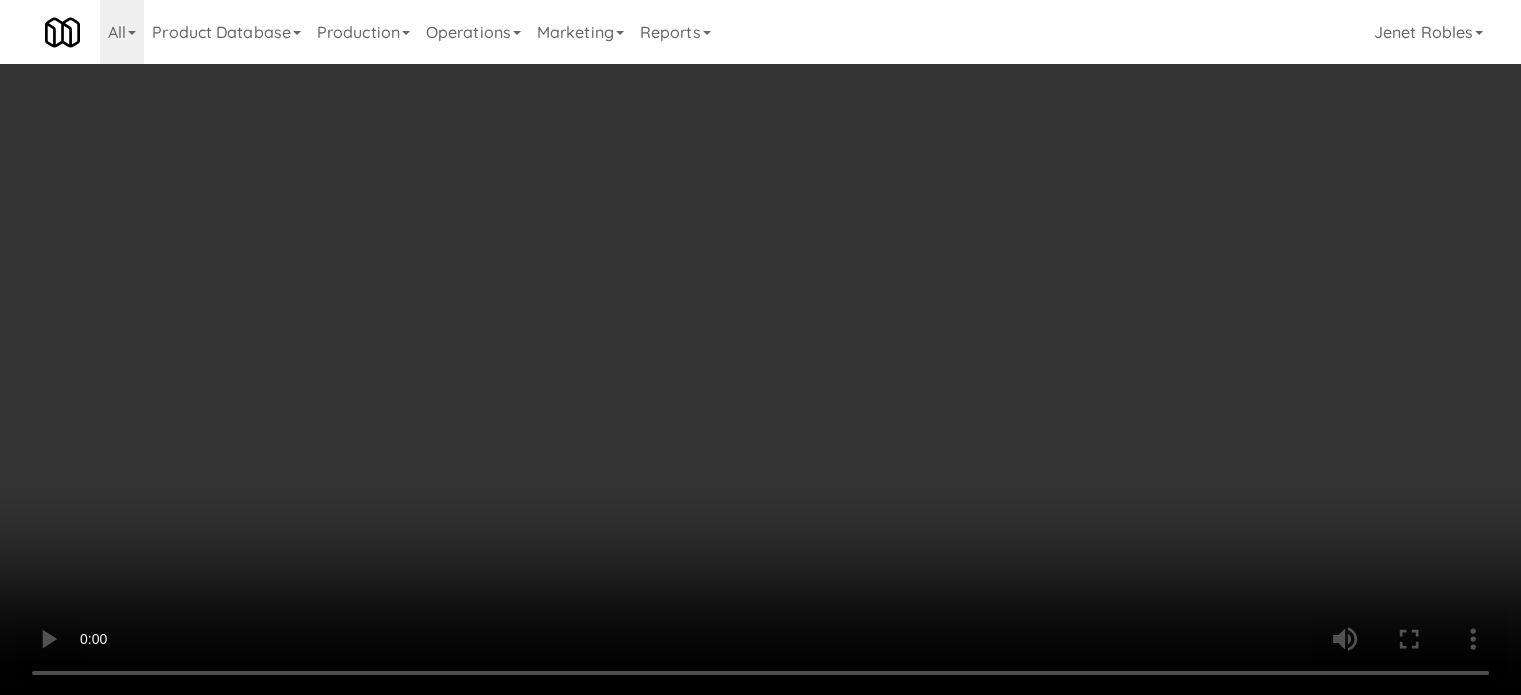 scroll, scrollTop: 0, scrollLeft: 0, axis: both 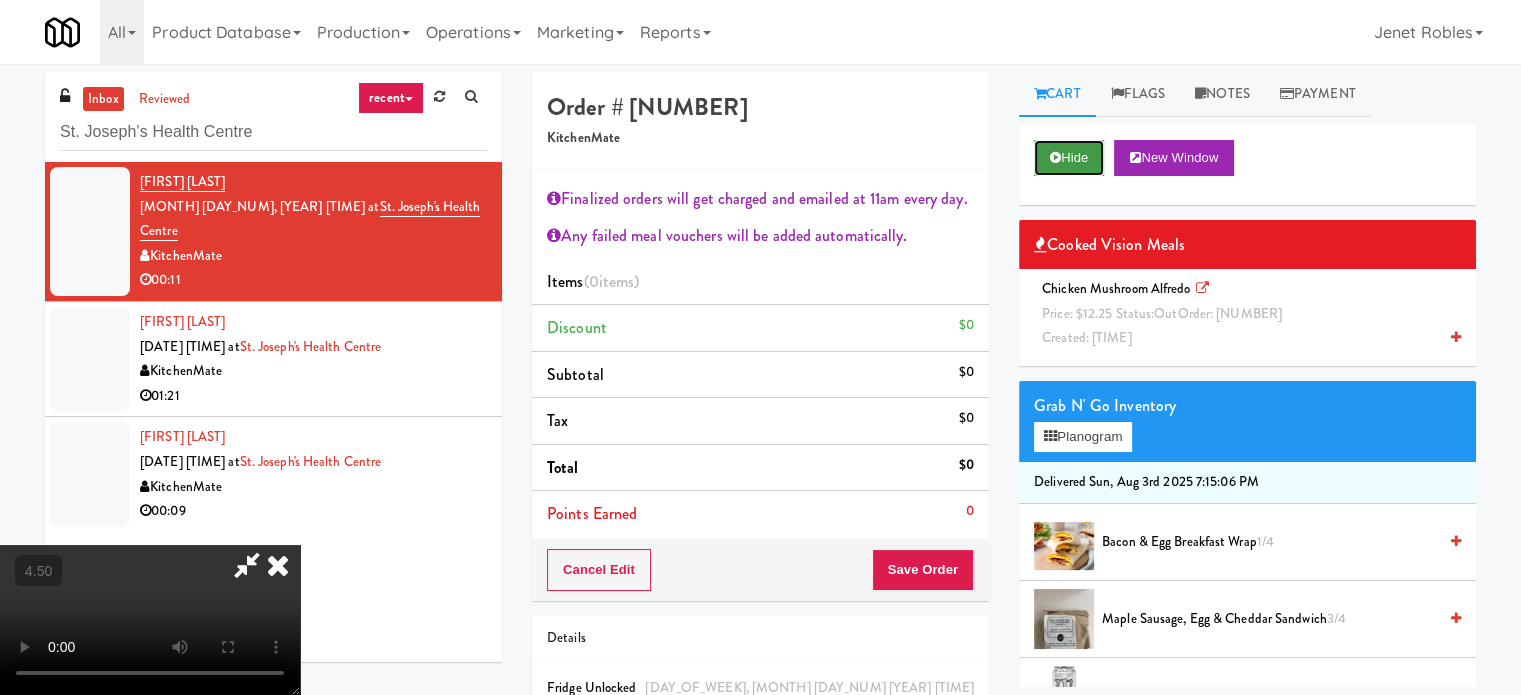click on "Hide" at bounding box center [1069, 158] 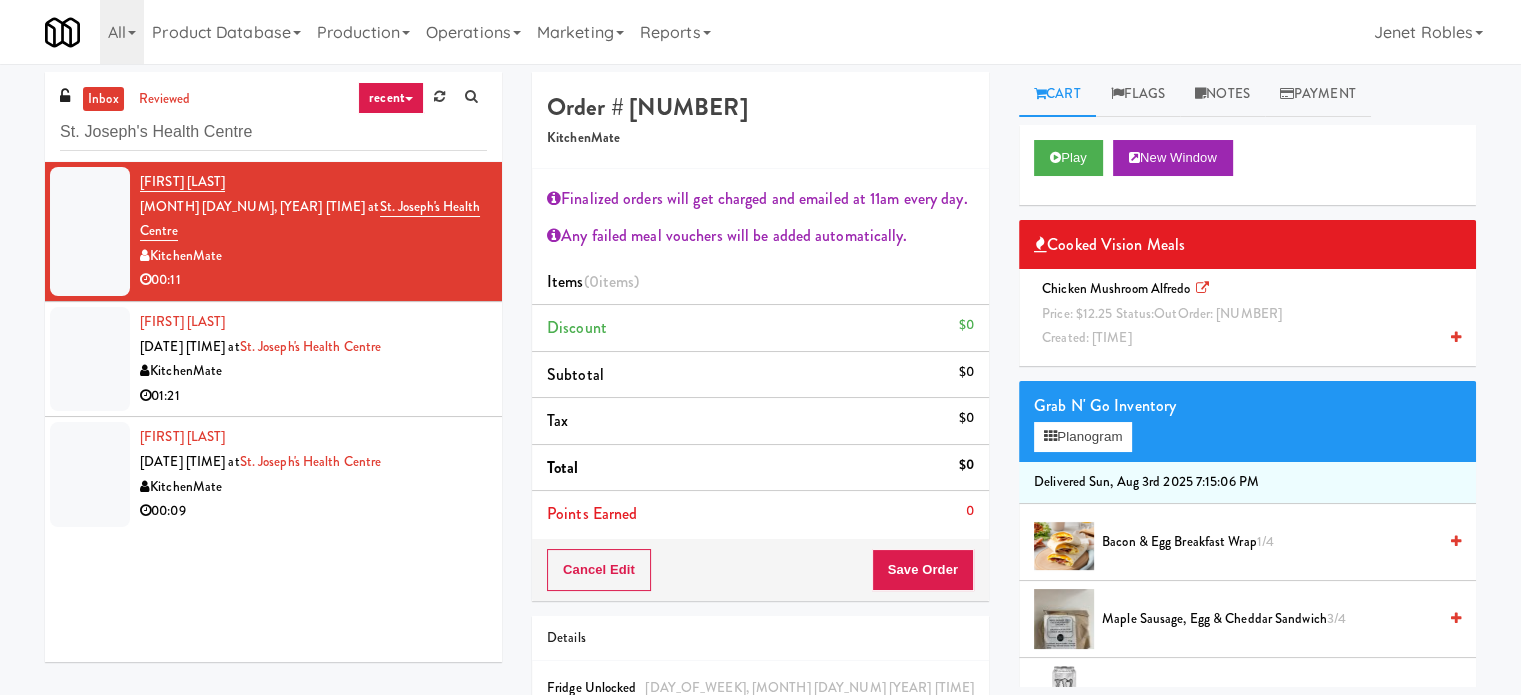 click on "Price: [PRICE]
Status:  out  Order: [NUMBER]" at bounding box center [1162, 313] 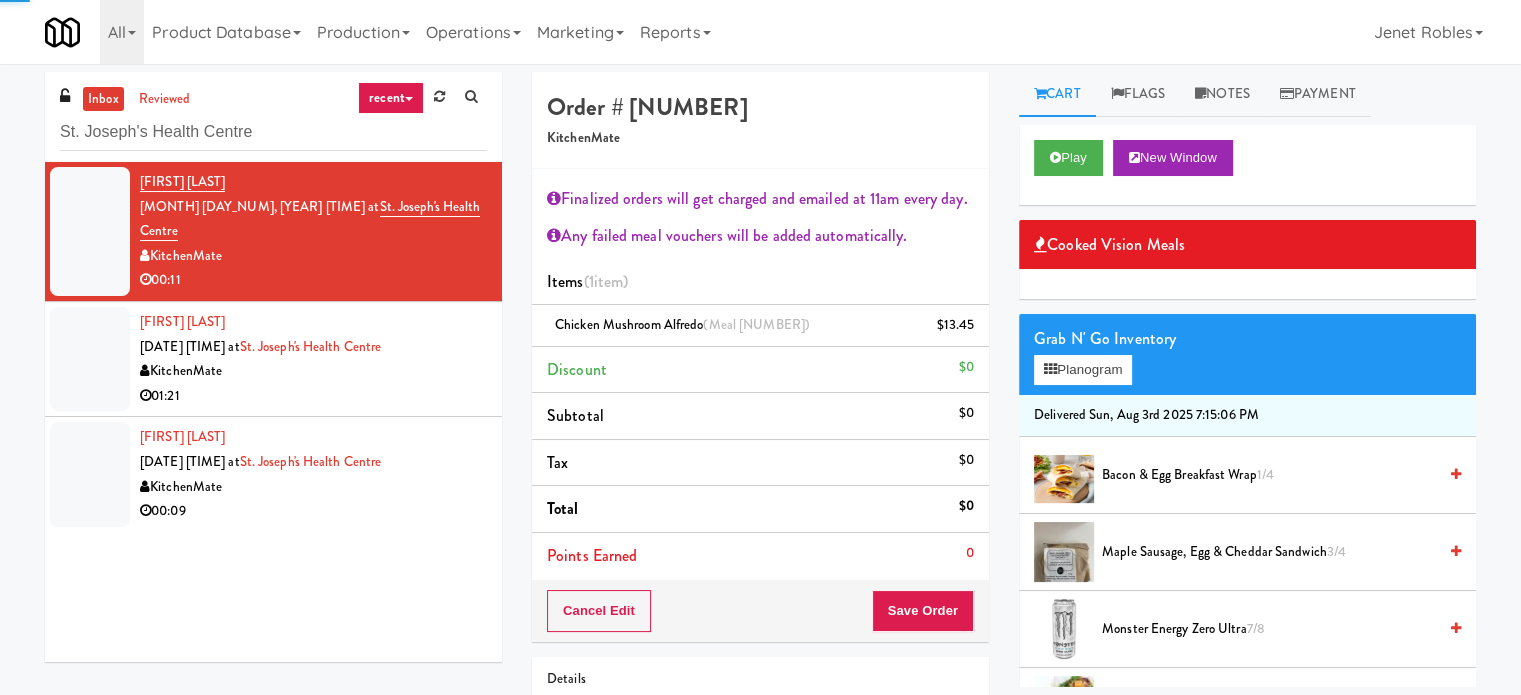scroll, scrollTop: 500, scrollLeft: 0, axis: vertical 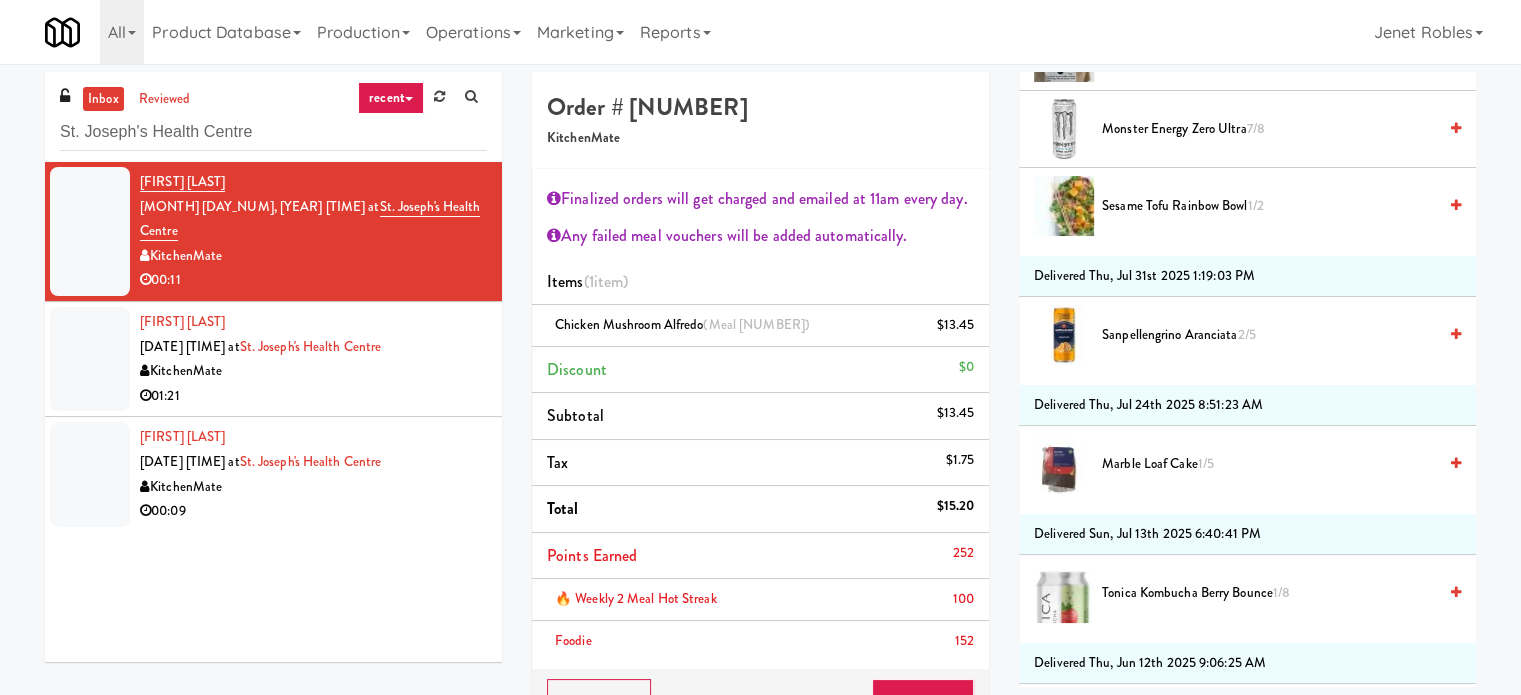 click on "Sanpellengrino Aranciata  2/5" at bounding box center (1269, 335) 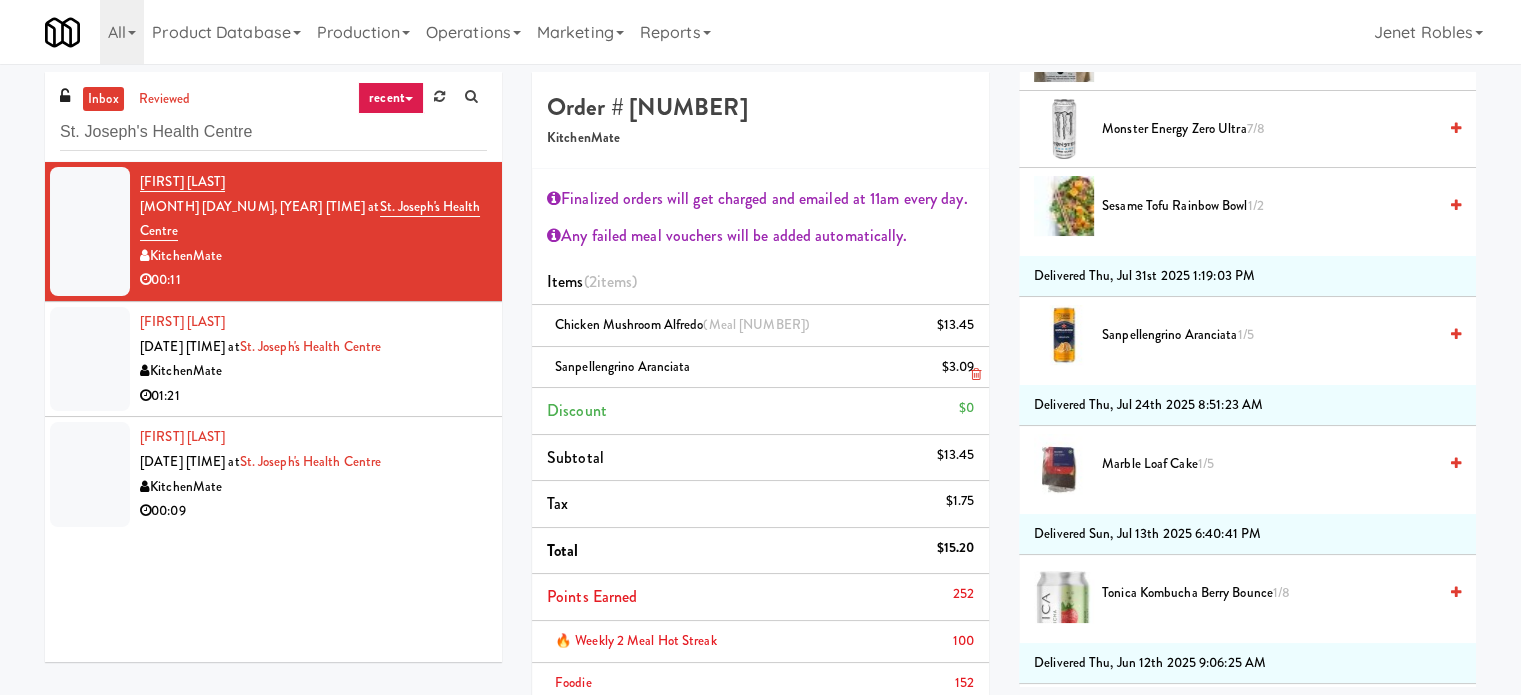 click on "Sanpellengrino Aranciata  1/5" at bounding box center [1269, 335] 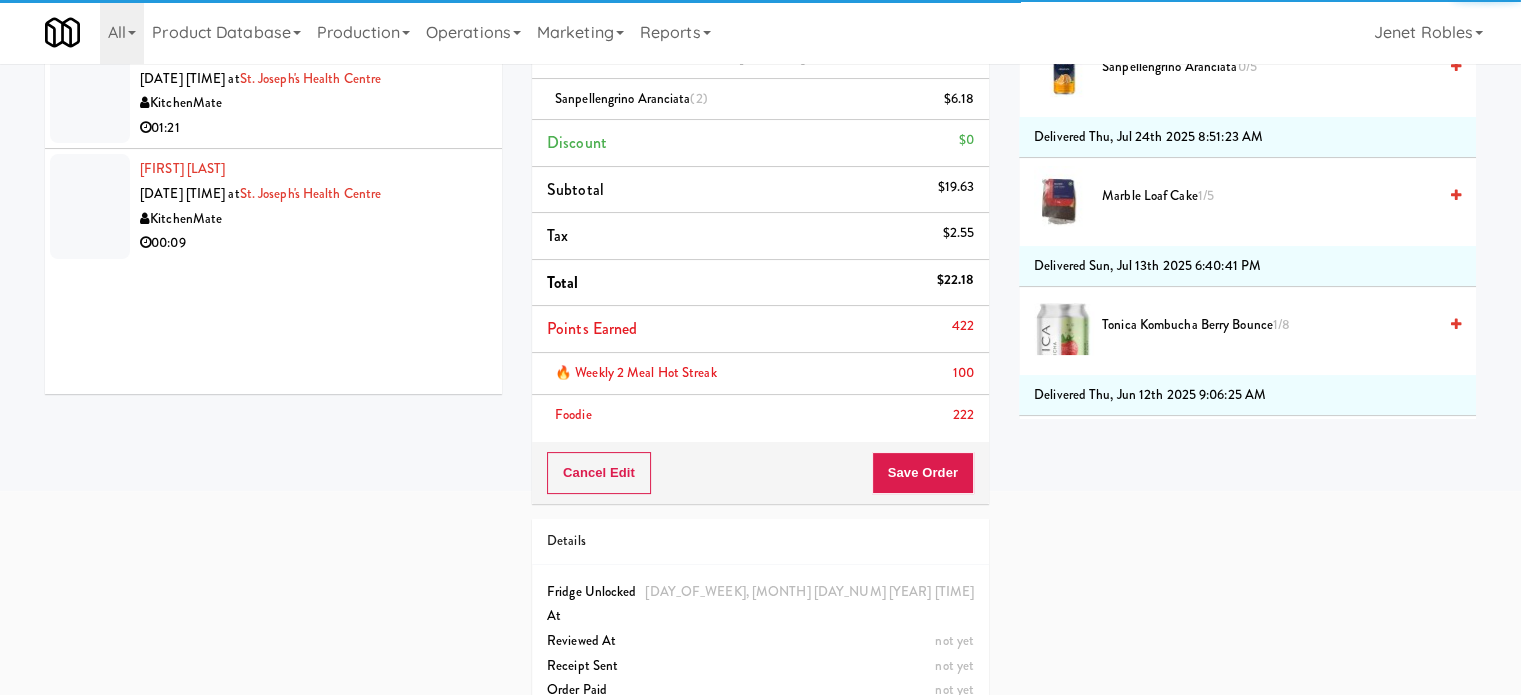 scroll, scrollTop: 278, scrollLeft: 0, axis: vertical 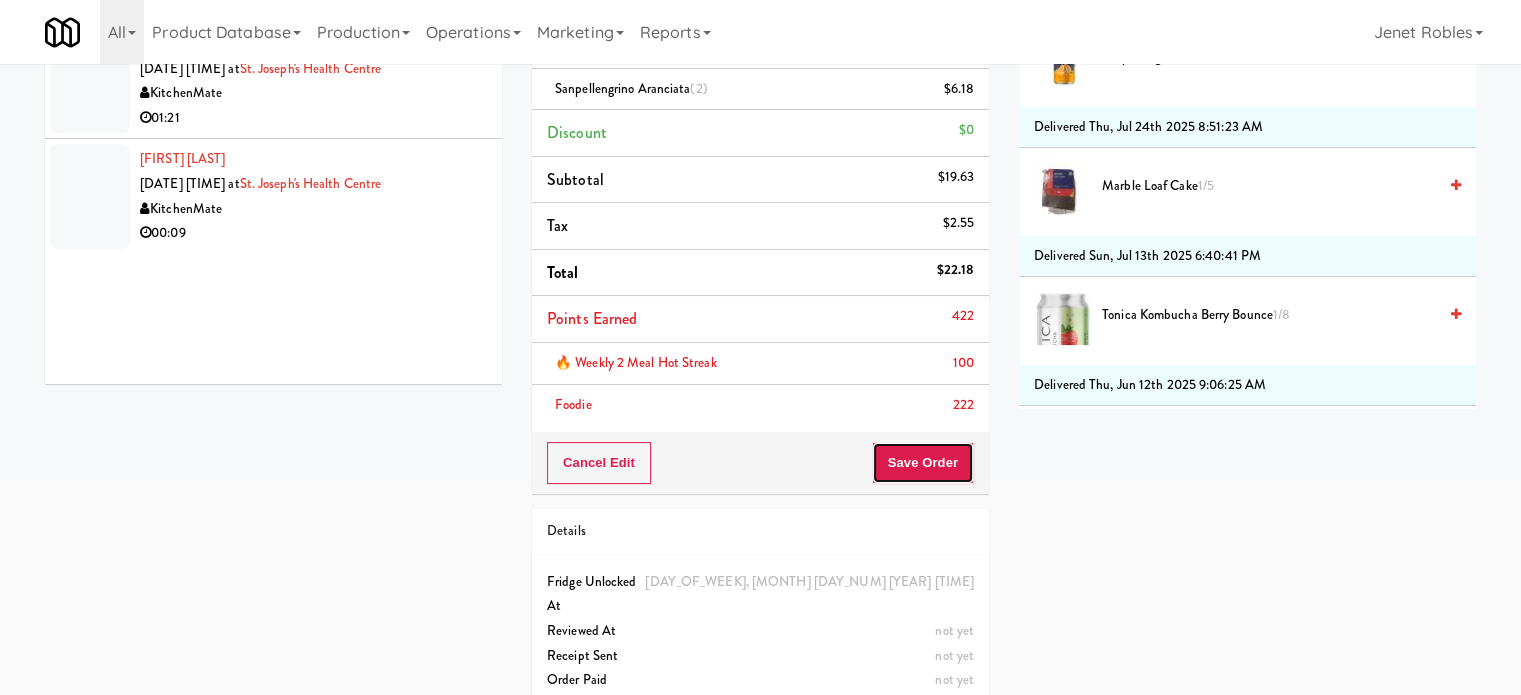 click on "Save Order" at bounding box center (923, 463) 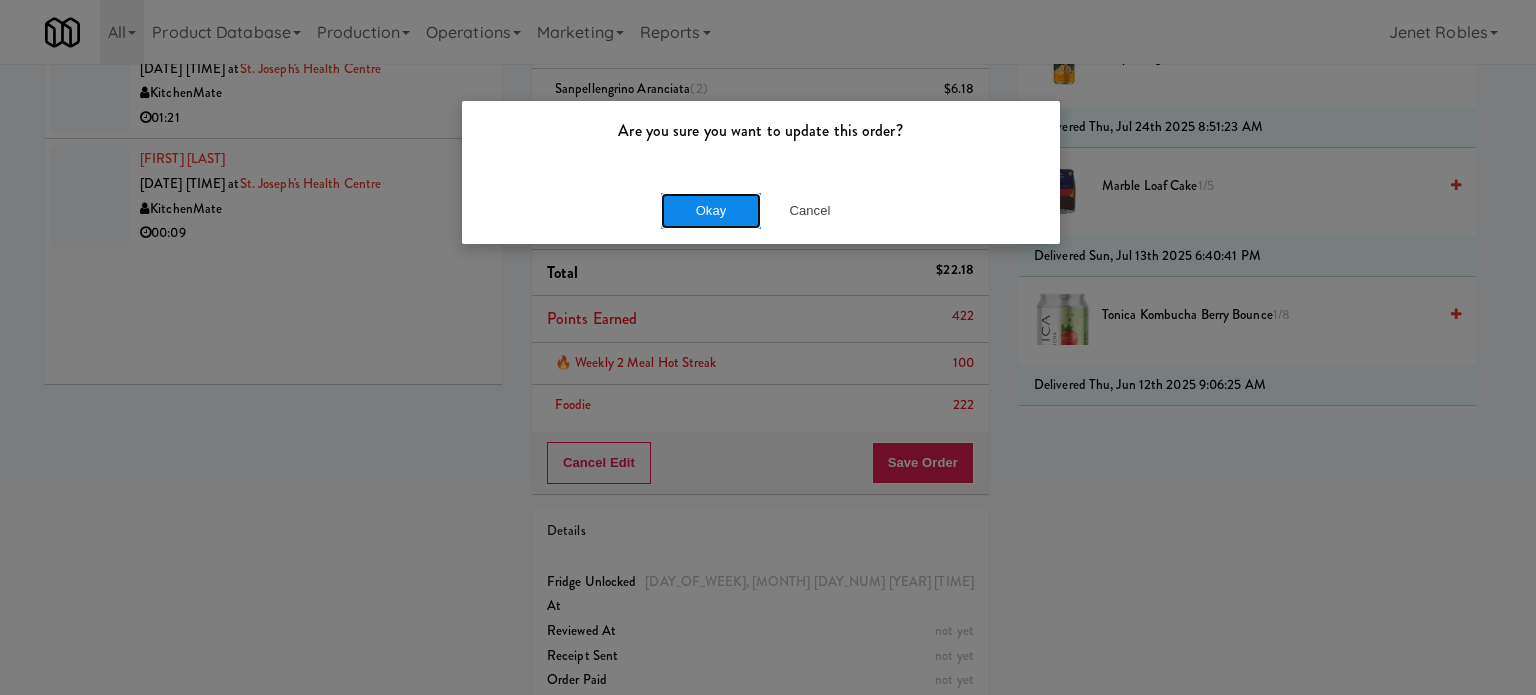 click on "Okay" at bounding box center [711, 211] 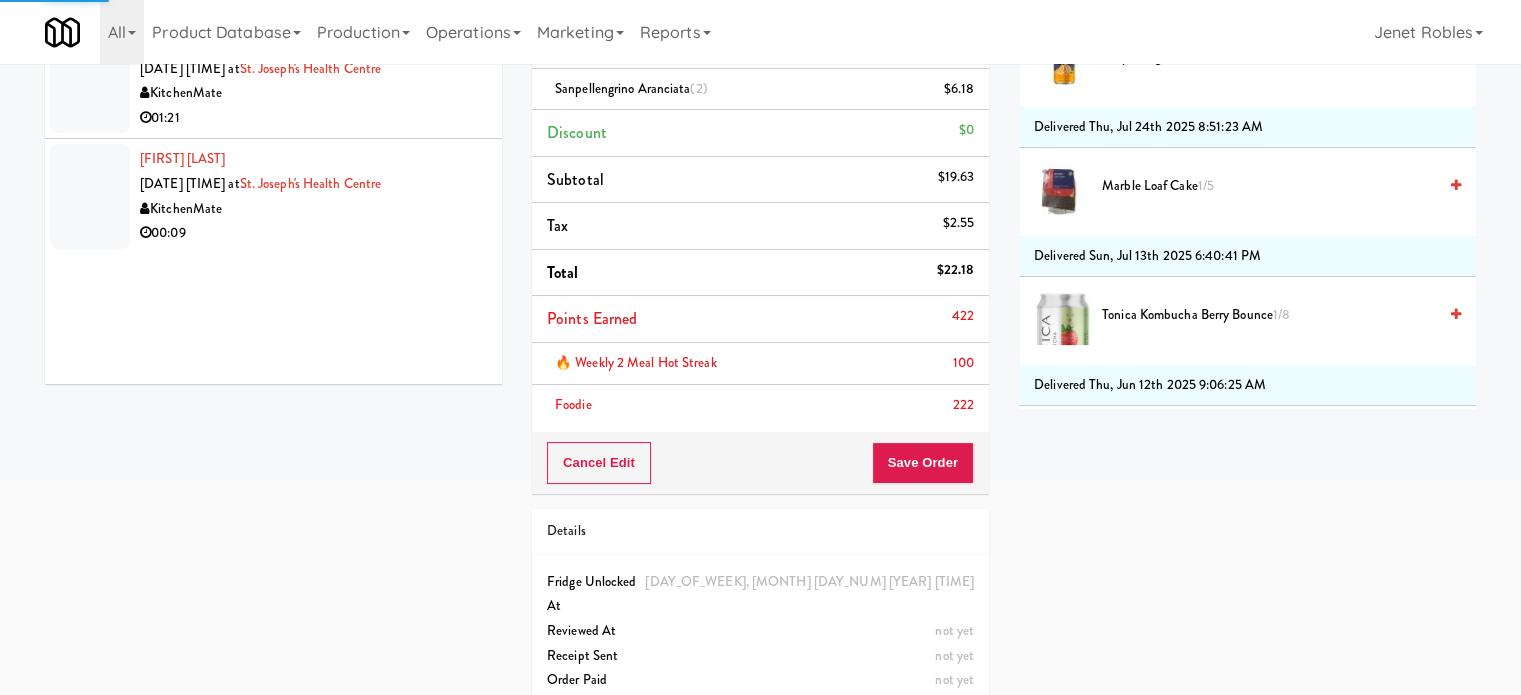 scroll, scrollTop: 0, scrollLeft: 0, axis: both 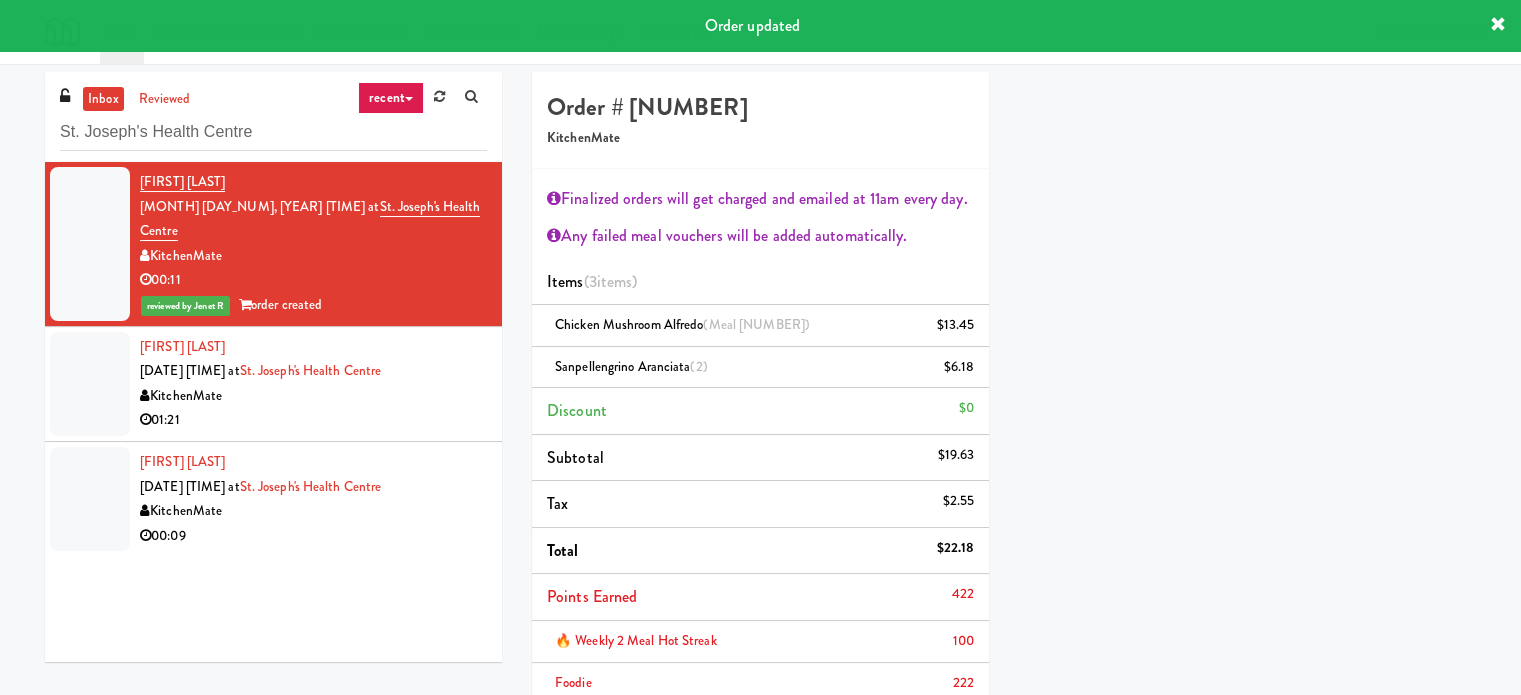 click on "01:21" at bounding box center (313, 420) 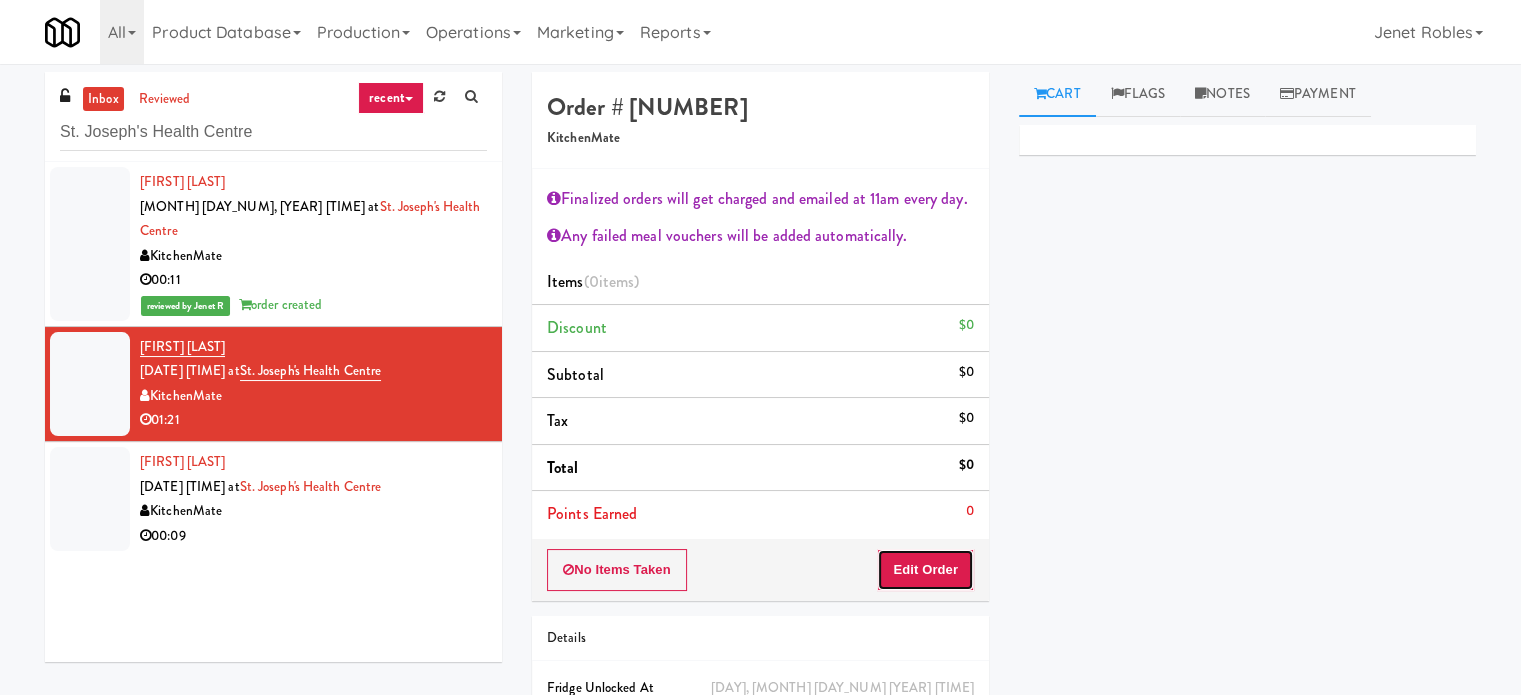 click on "Edit Order" at bounding box center (925, 570) 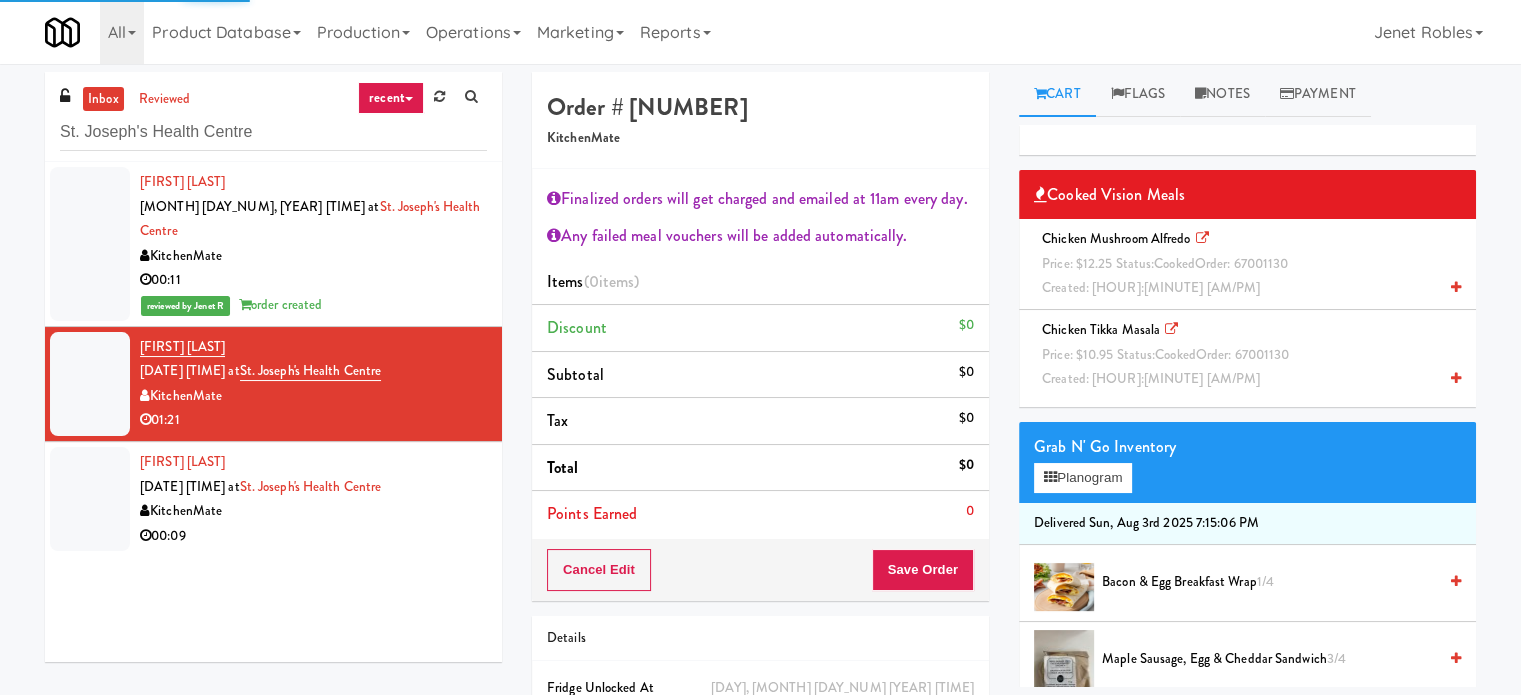 click on "Price: [PRICE]
Status:  [WORD]  Order: [NUMBER]" at bounding box center (1165, 263) 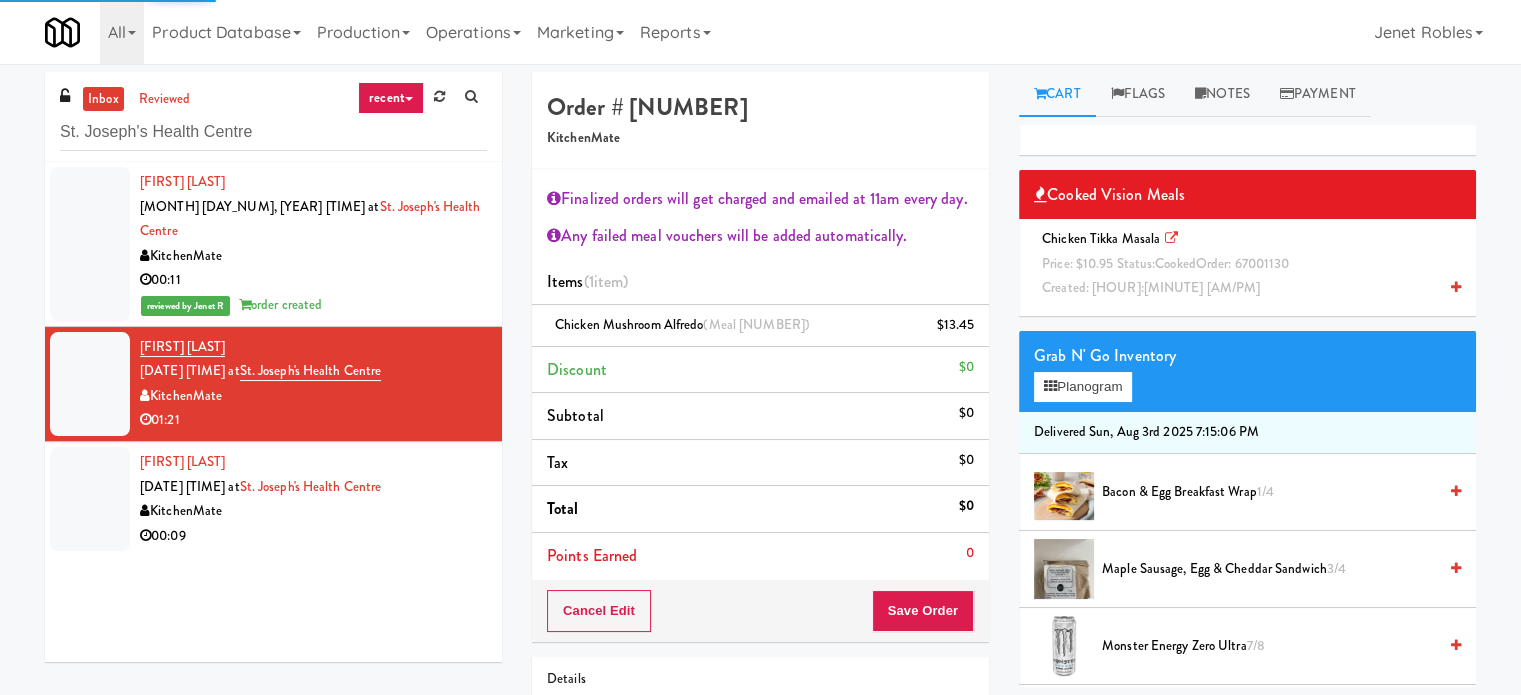 click on "Created: [HOUR]:[MINUTE] [AM/PM]" at bounding box center (1151, 287) 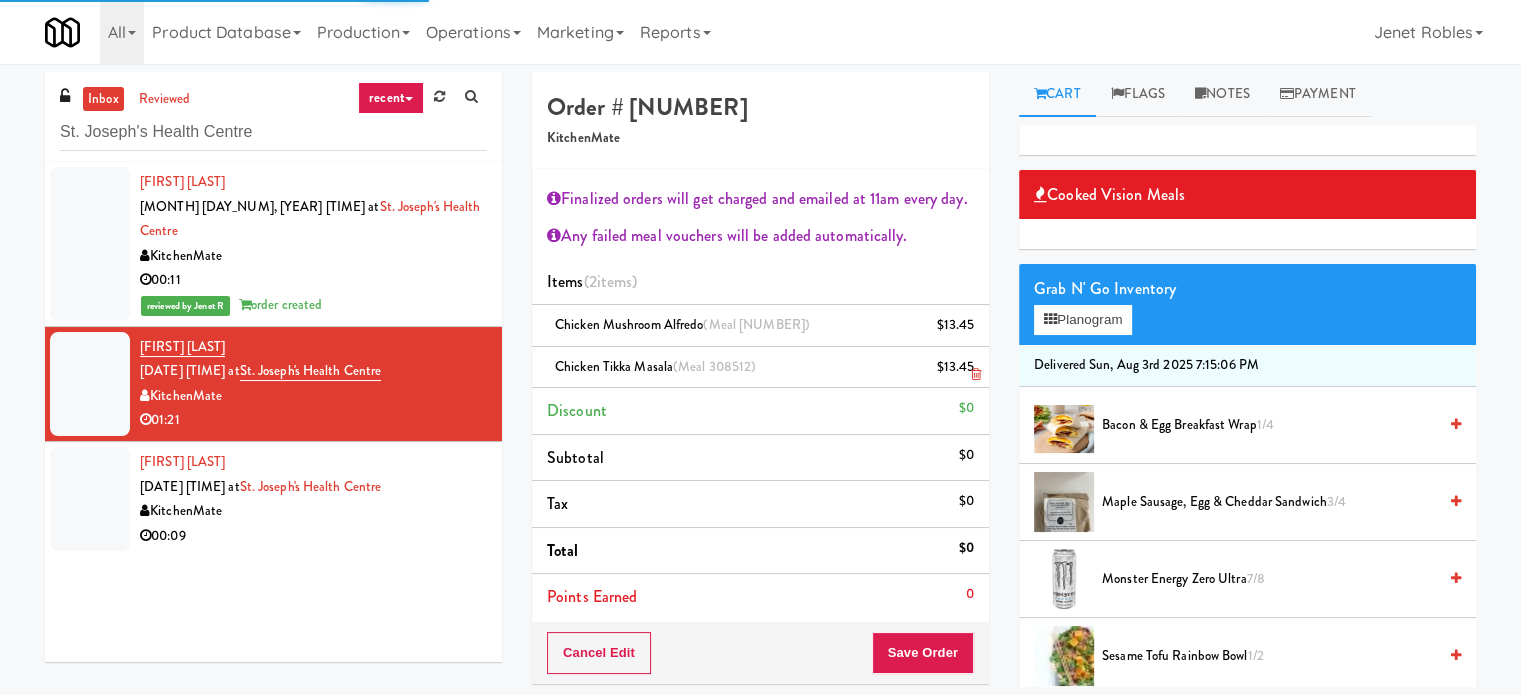 click at bounding box center (976, 374) 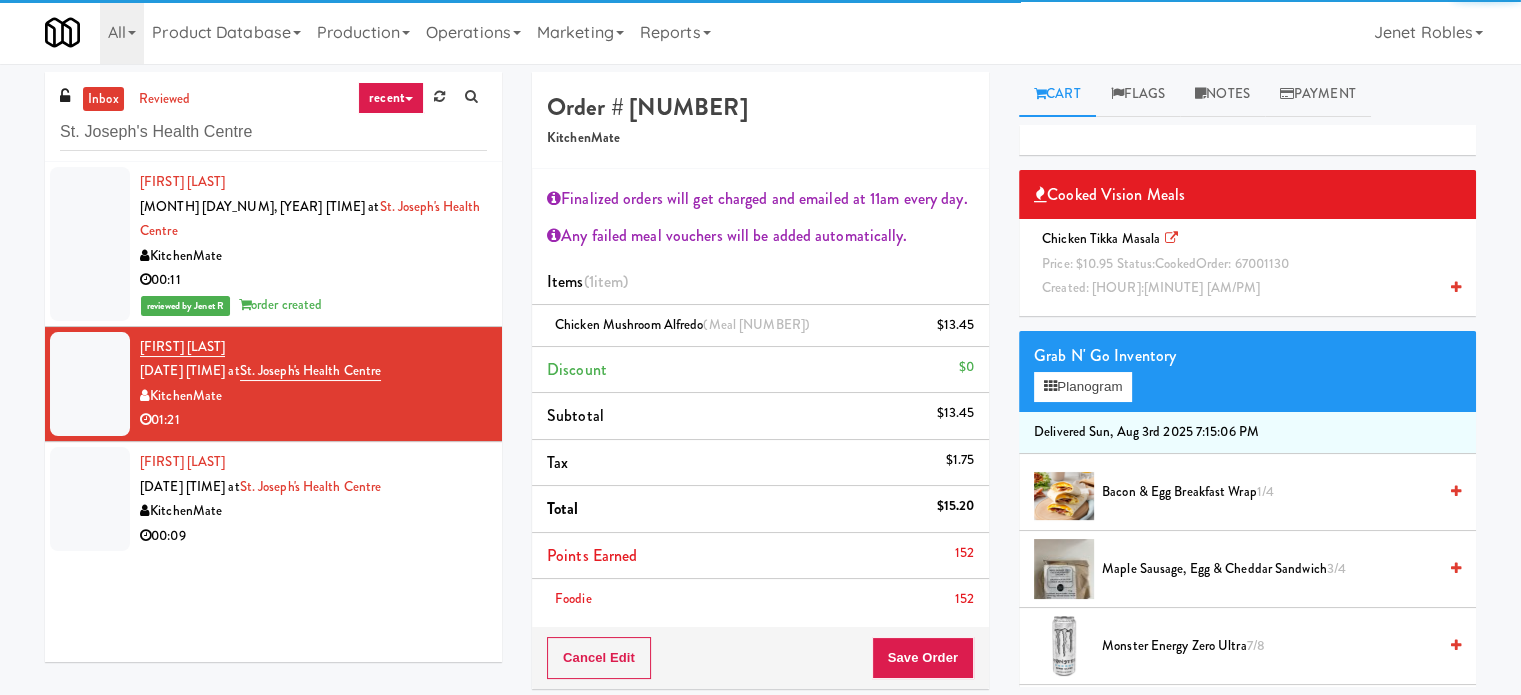 click at bounding box center (976, 332) 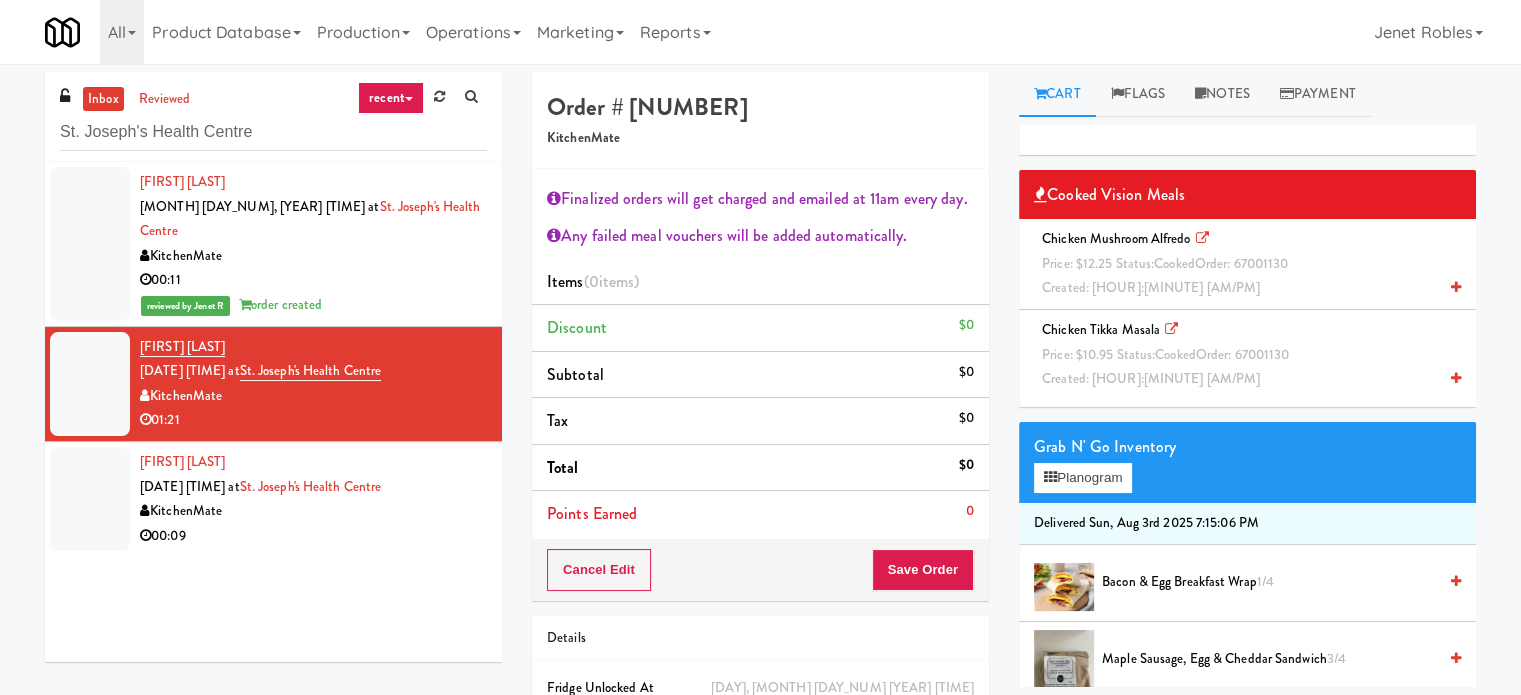 click on "cooked" at bounding box center (1174, 263) 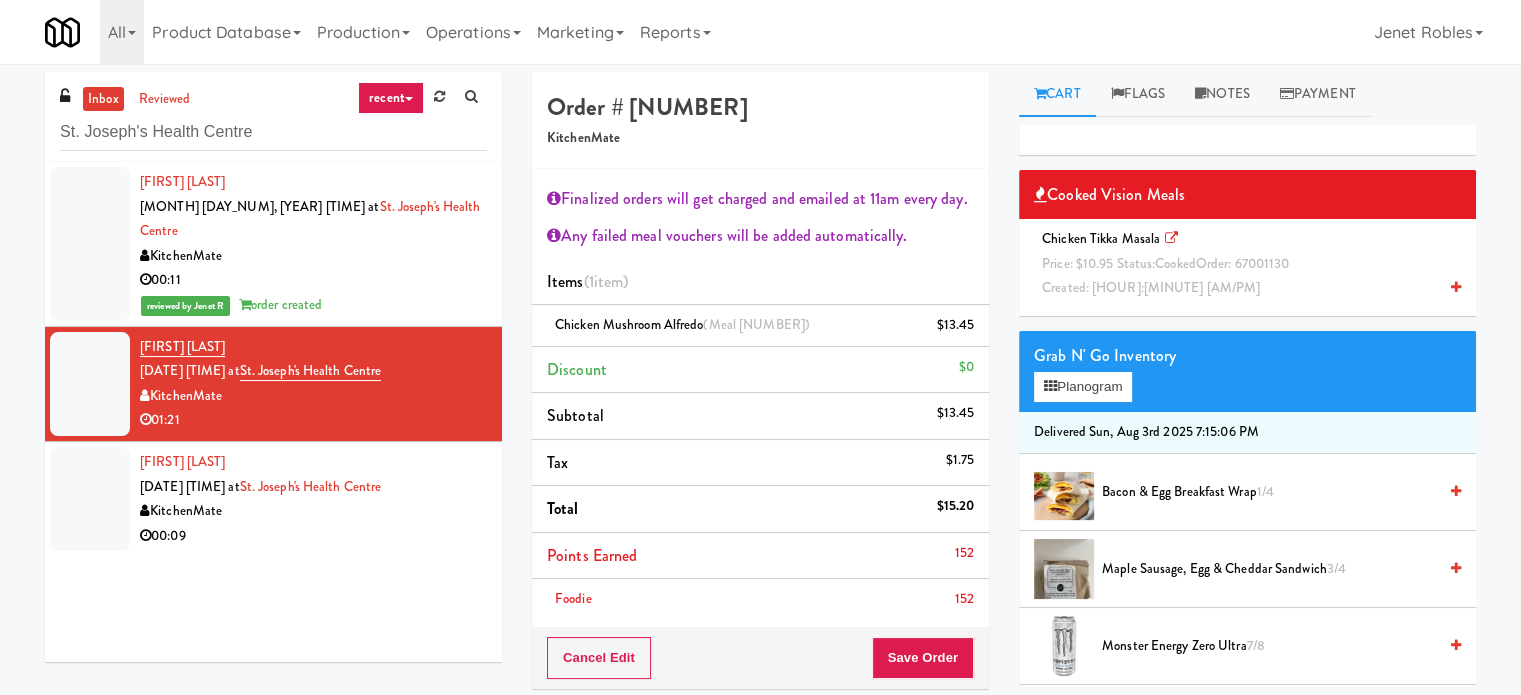 click on "Created: [HOUR]:[MINUTE] [AM/PM]" at bounding box center (1151, 287) 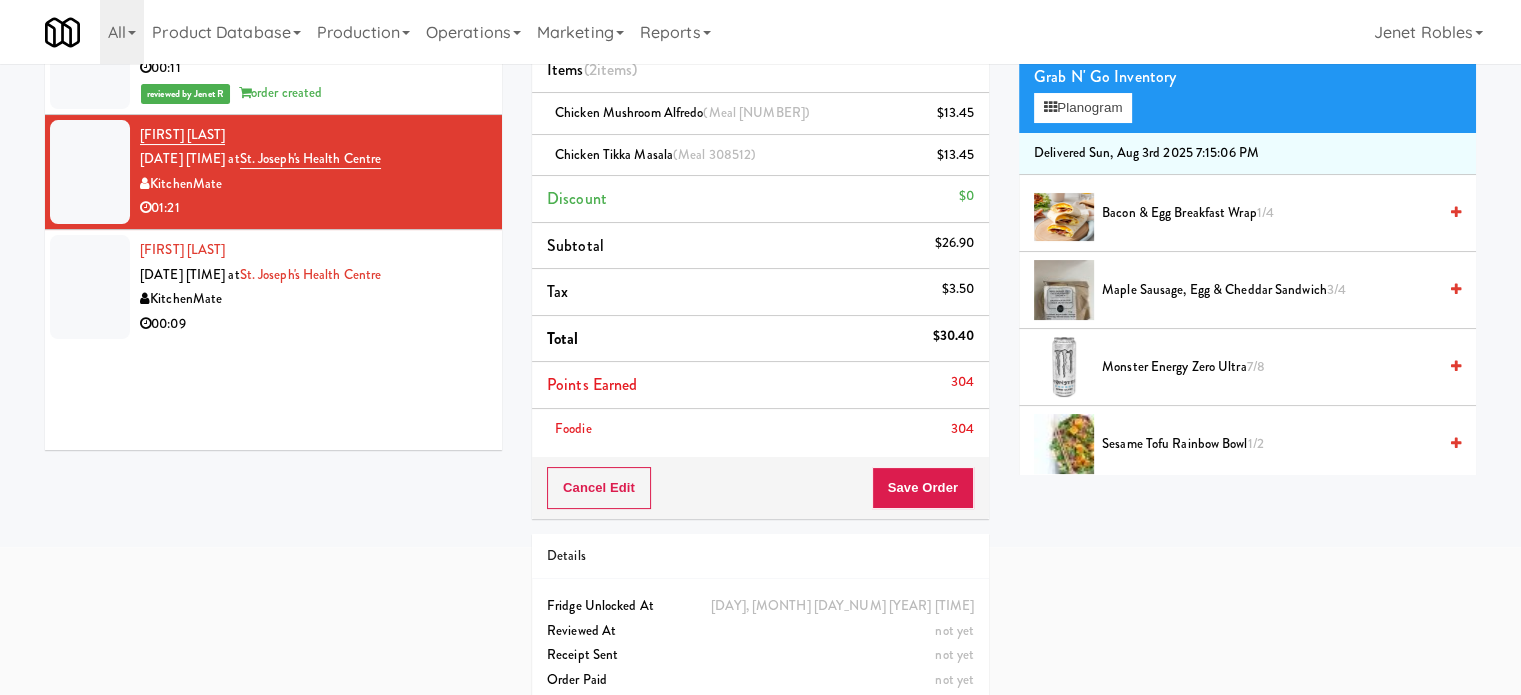scroll, scrollTop: 236, scrollLeft: 0, axis: vertical 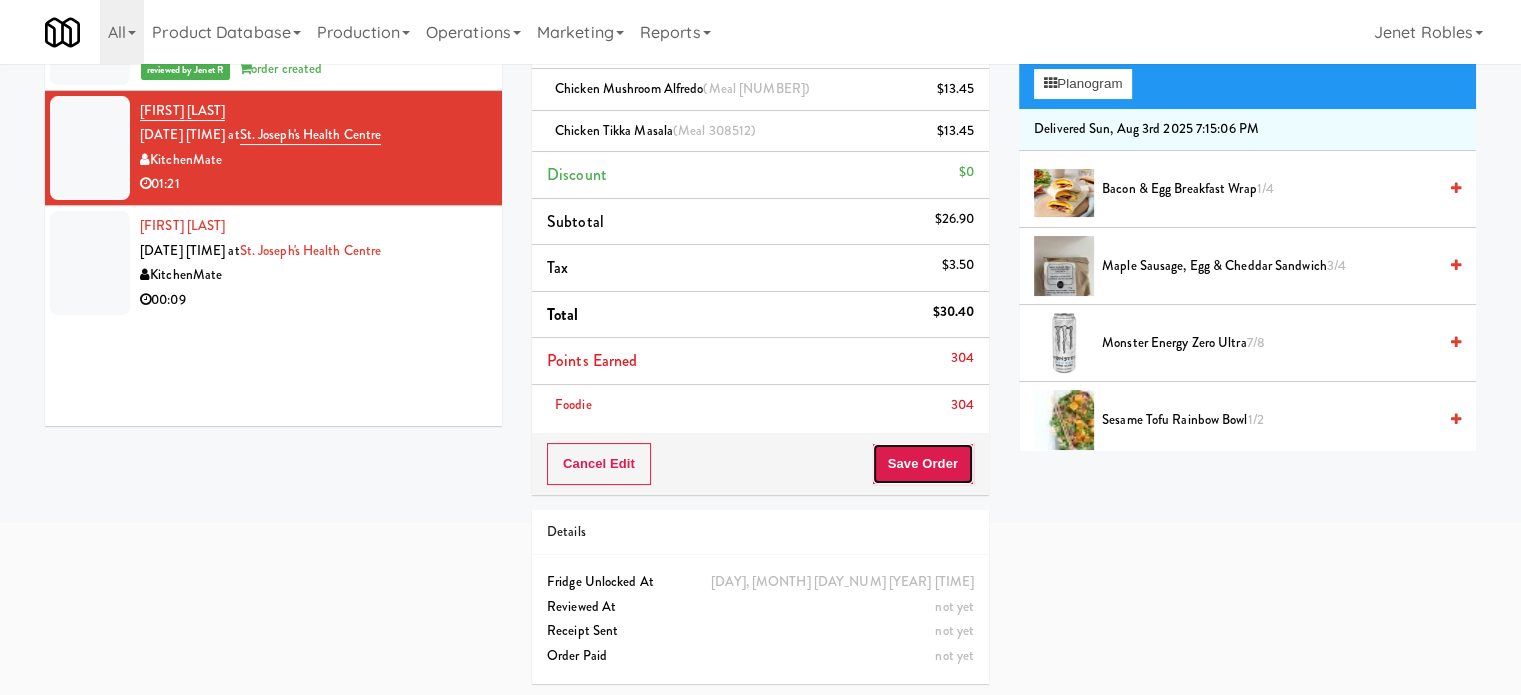 click on "Save Order" at bounding box center [923, 464] 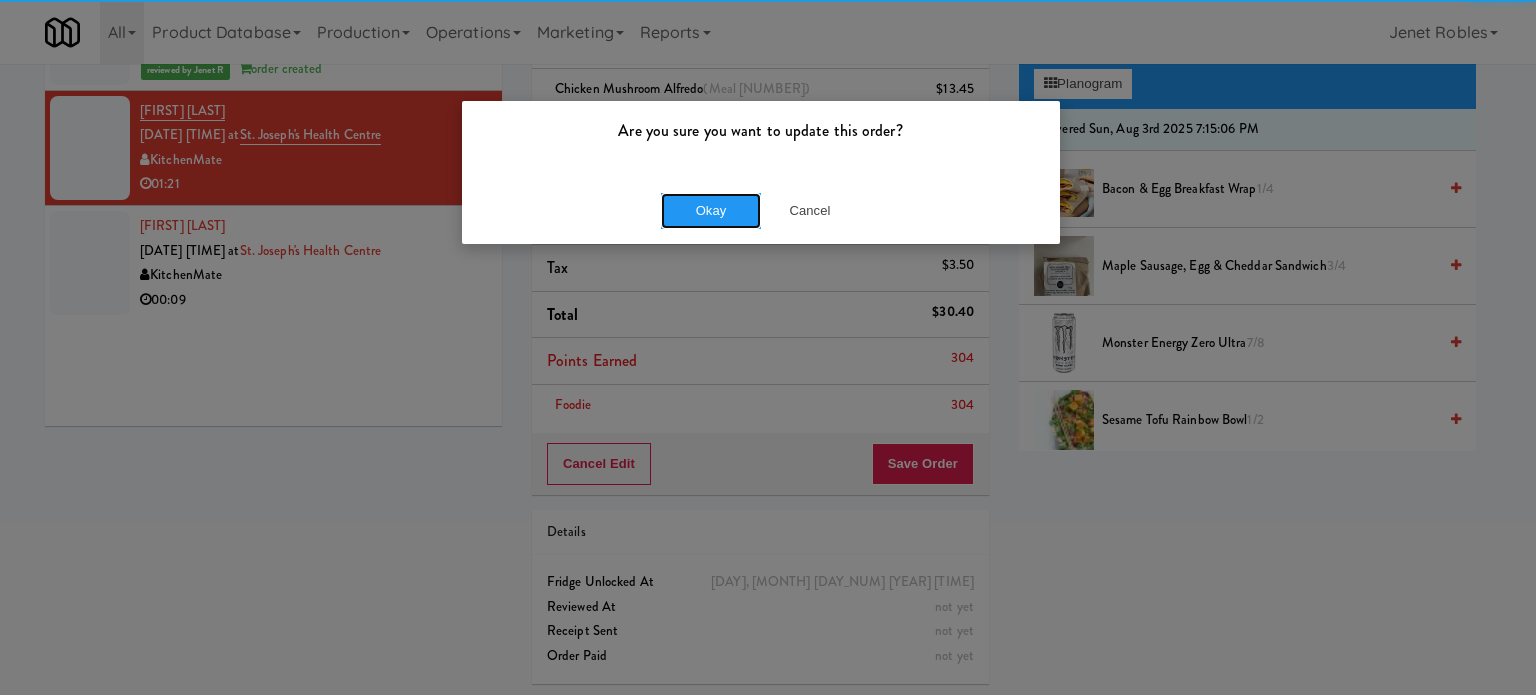 click on "Okay Cancel" at bounding box center (761, 210) 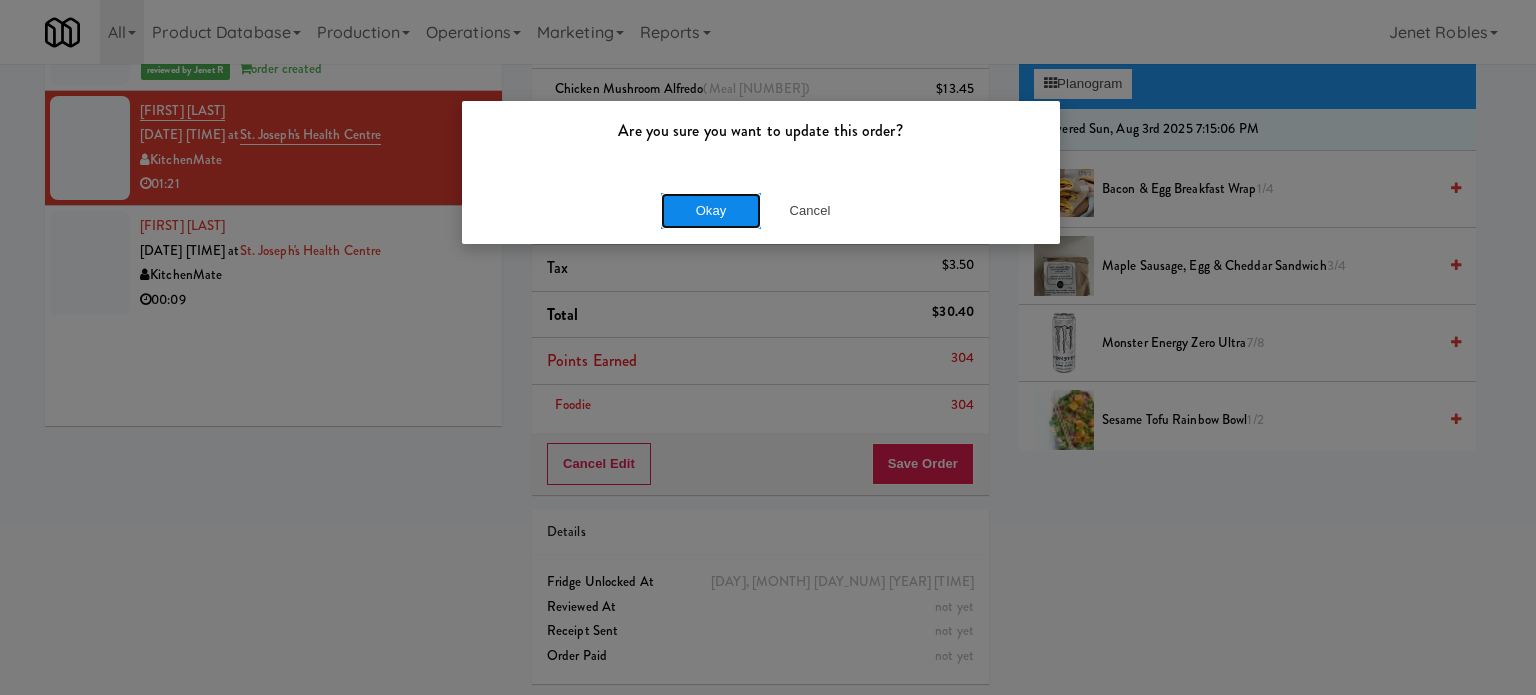 click on "Okay" at bounding box center (711, 211) 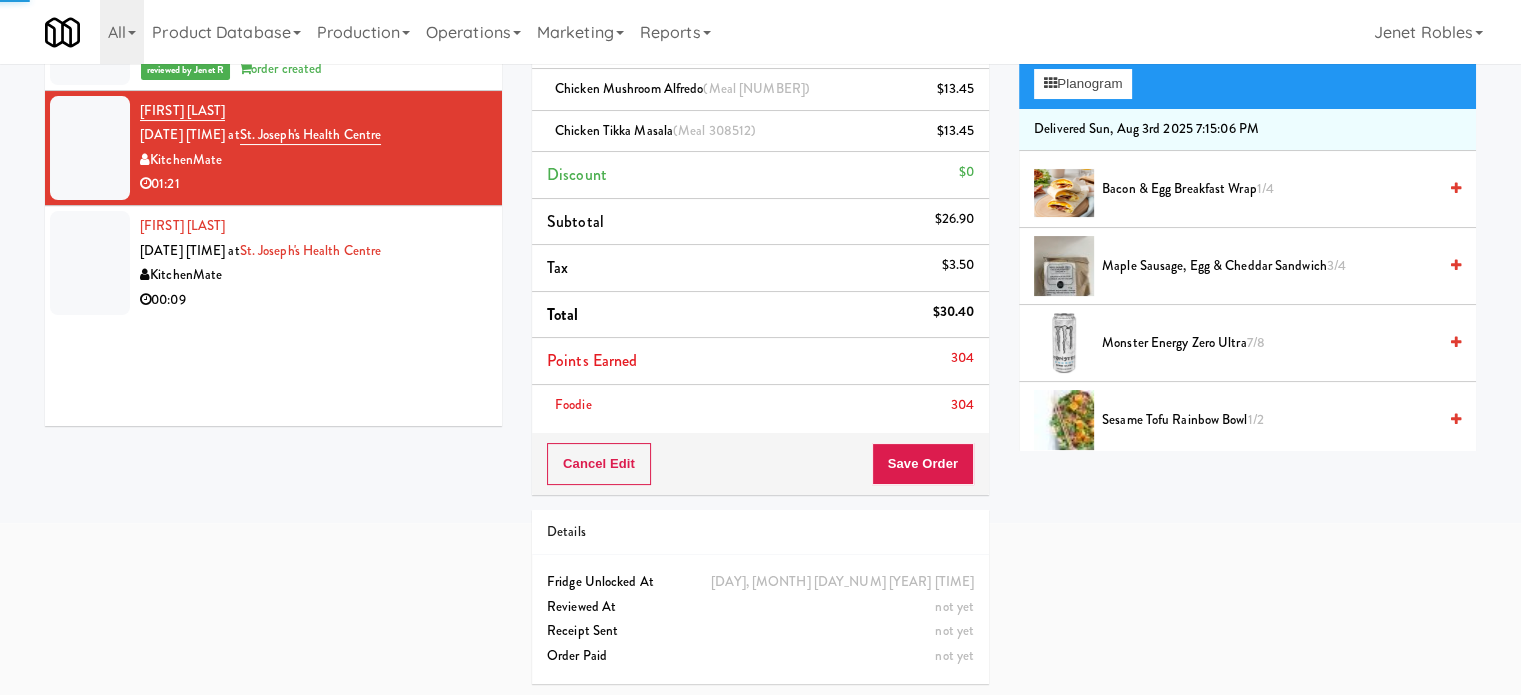 drag, startPoint x: 351, startPoint y: 284, endPoint x: 1177, endPoint y: 143, distance: 837.94806 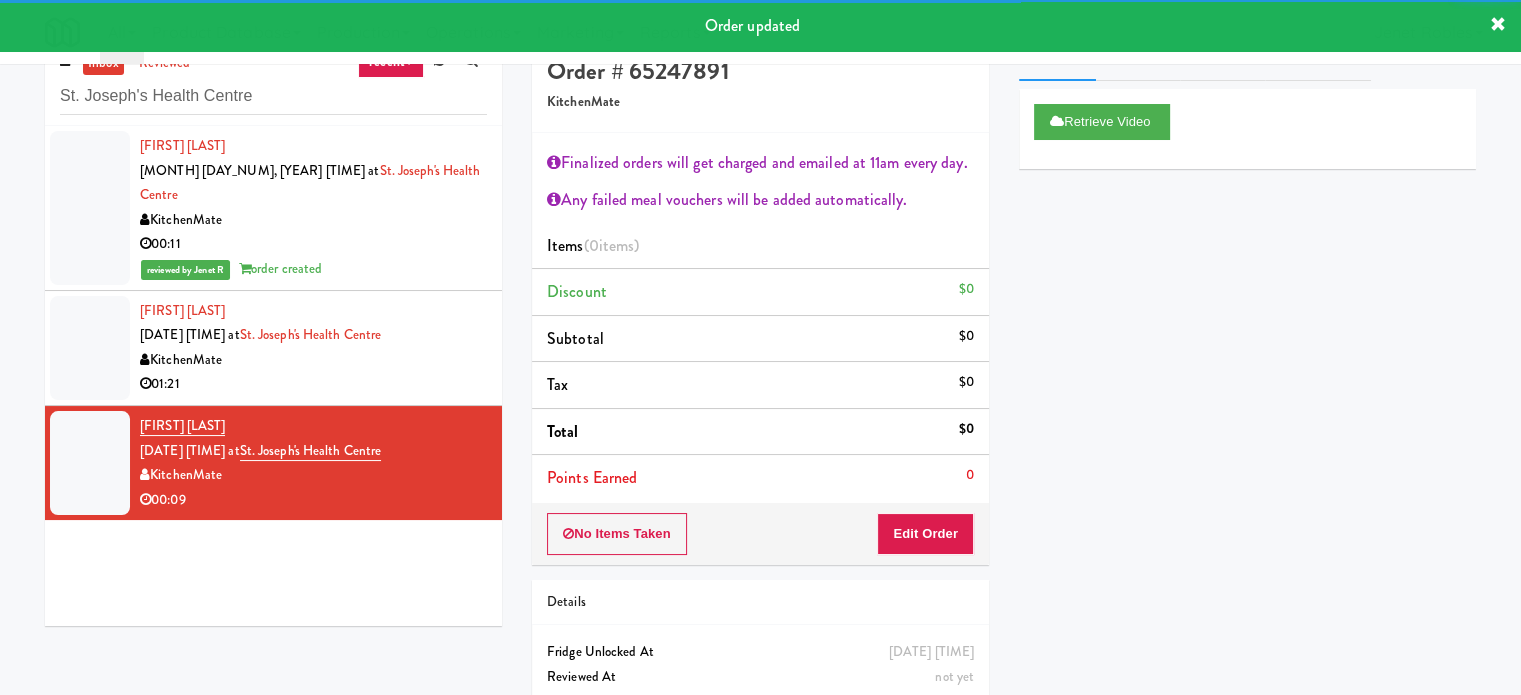 scroll, scrollTop: 0, scrollLeft: 0, axis: both 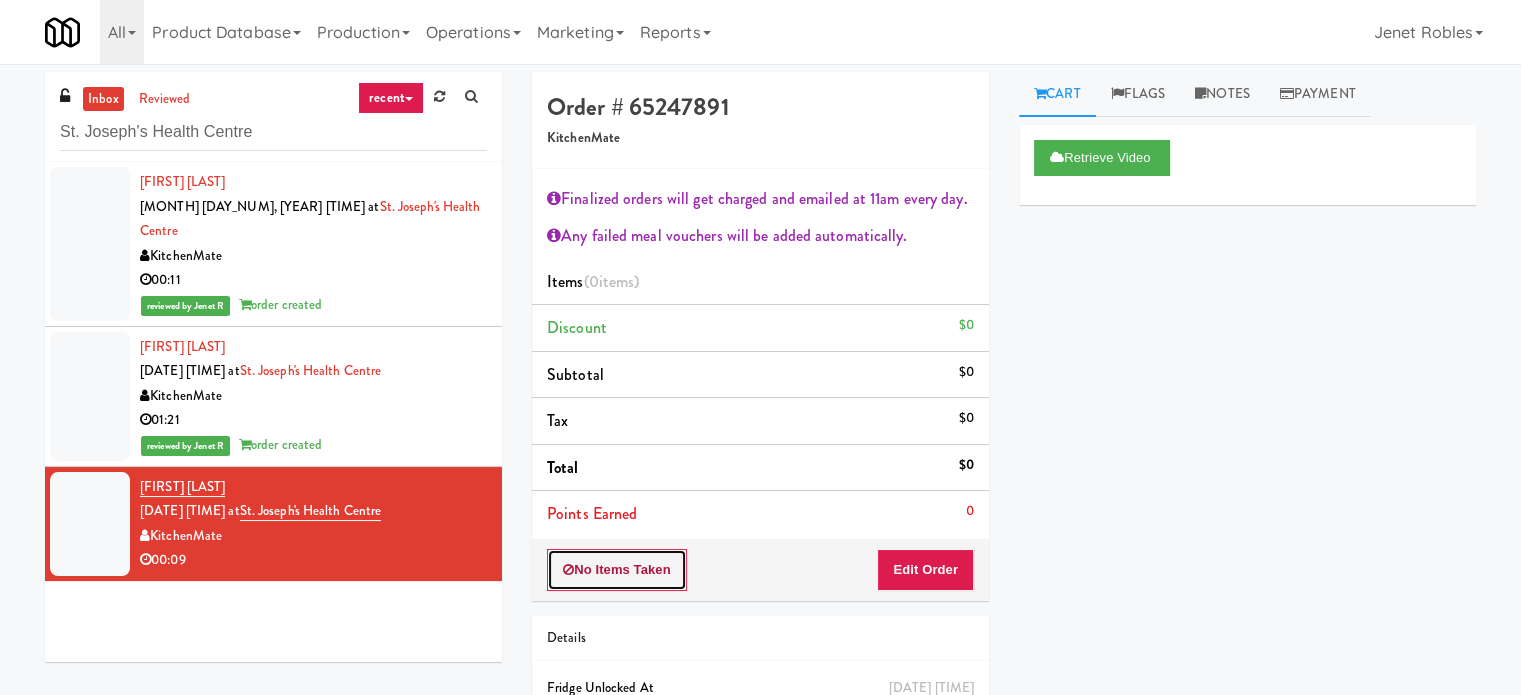 click on "No Items Taken" at bounding box center [617, 570] 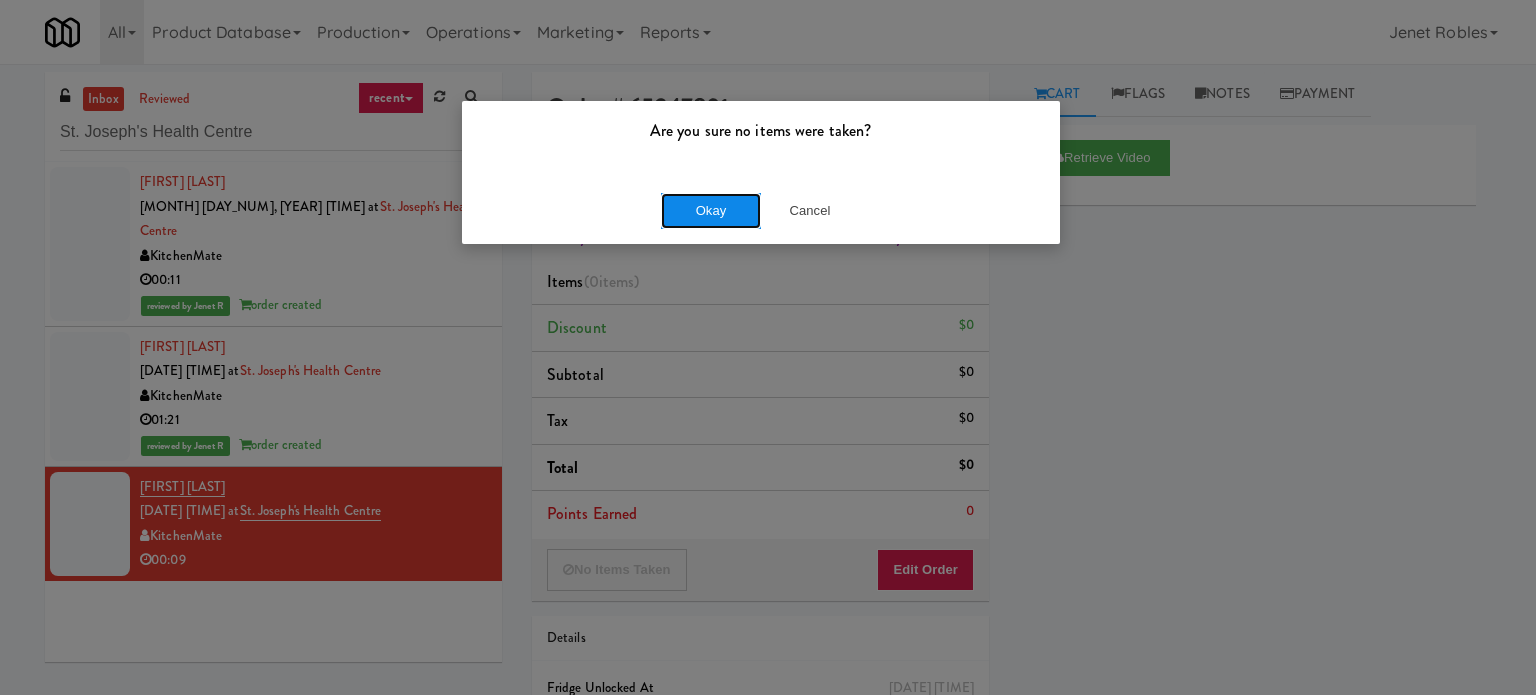 click on "Okay" at bounding box center [711, 211] 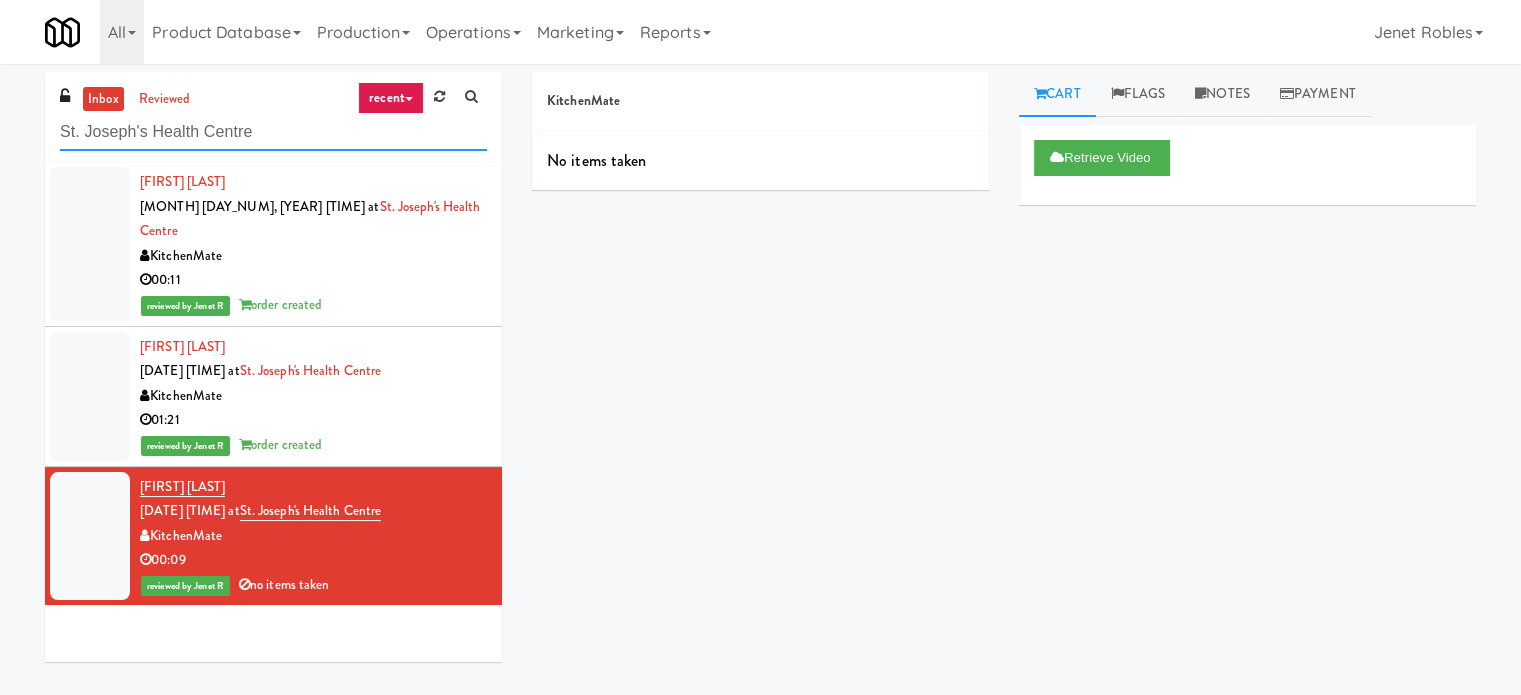 click on "St. Joseph's Health Centre" at bounding box center (273, 132) 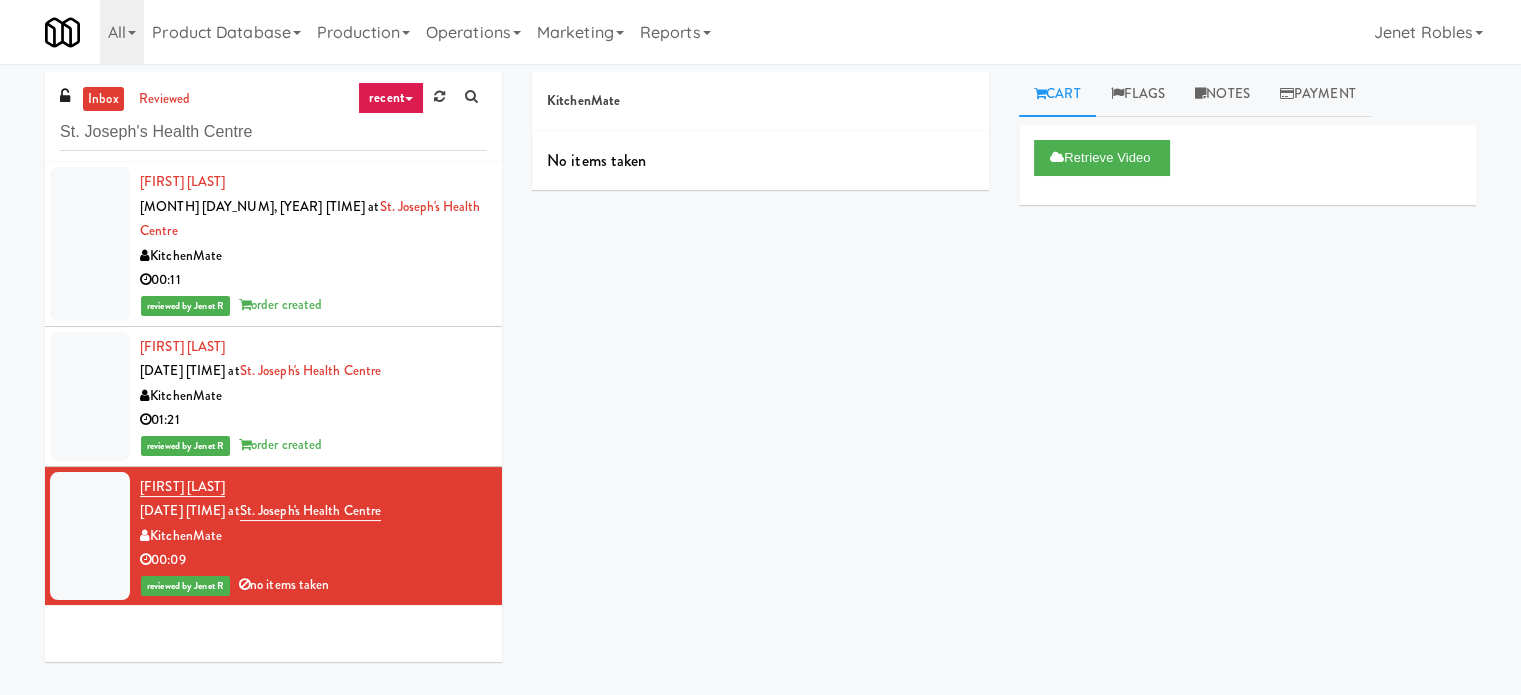 drag, startPoint x: 900, startPoint y: 198, endPoint x: 896, endPoint y: 218, distance: 20.396078 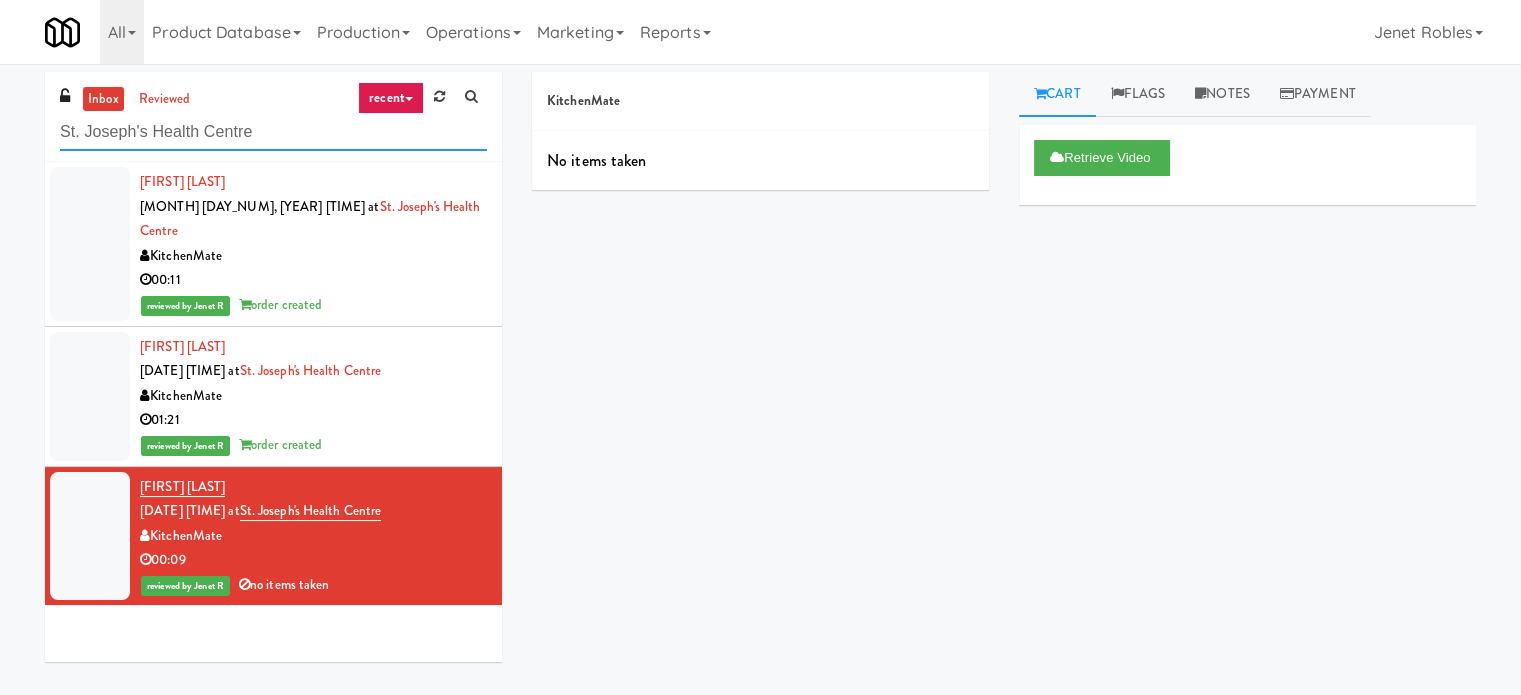 click on "St. Joseph's Health Centre" at bounding box center [273, 132] 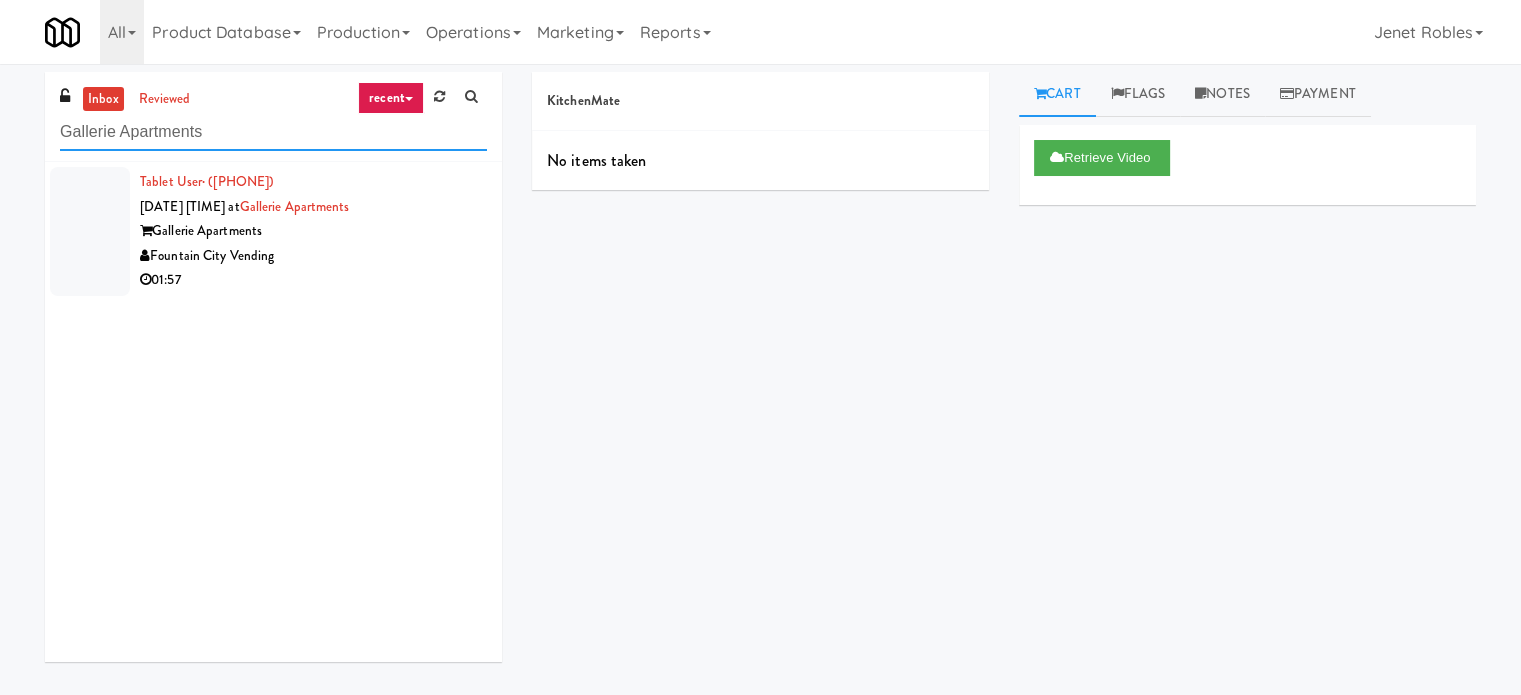 type on "Gallerie Apartments" 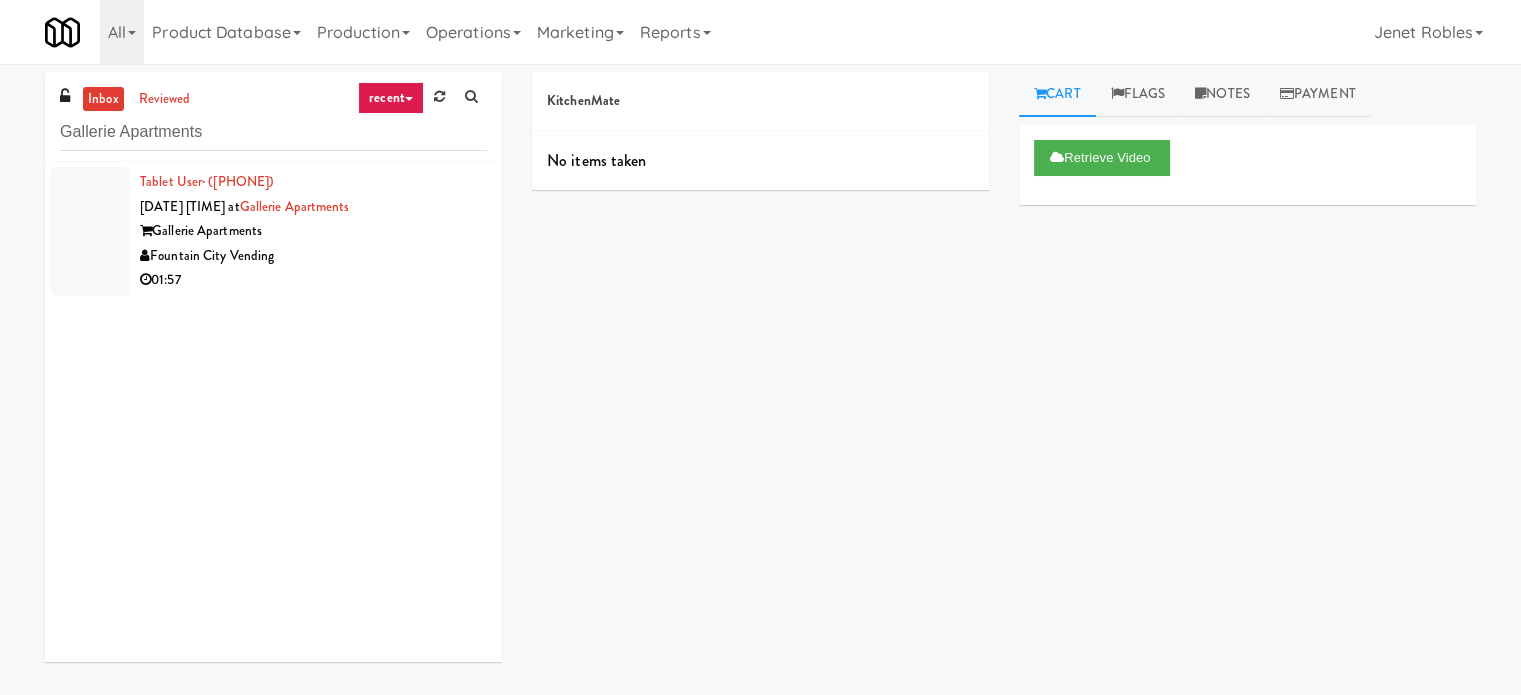 drag, startPoint x: 343, startPoint y: 243, endPoint x: 837, endPoint y: 181, distance: 497.8755 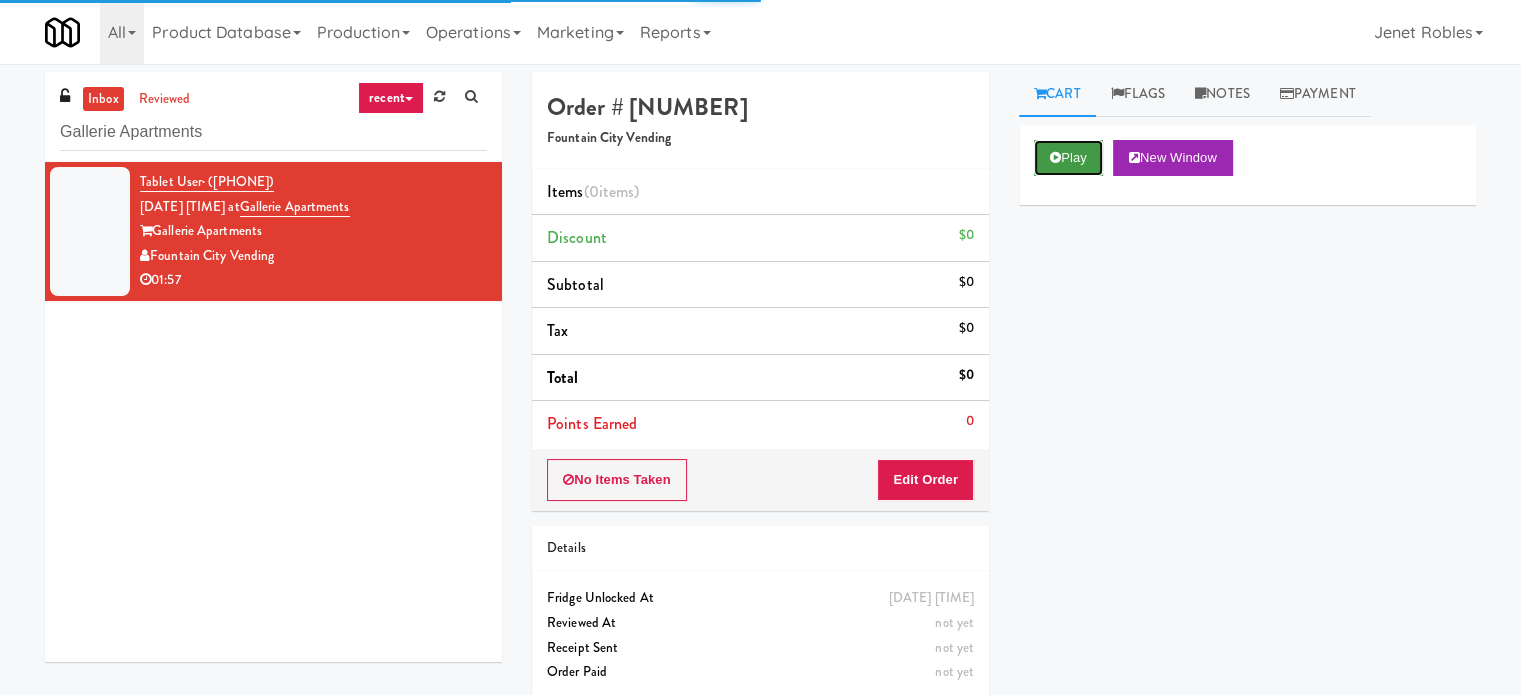 click on "Play" at bounding box center (1068, 158) 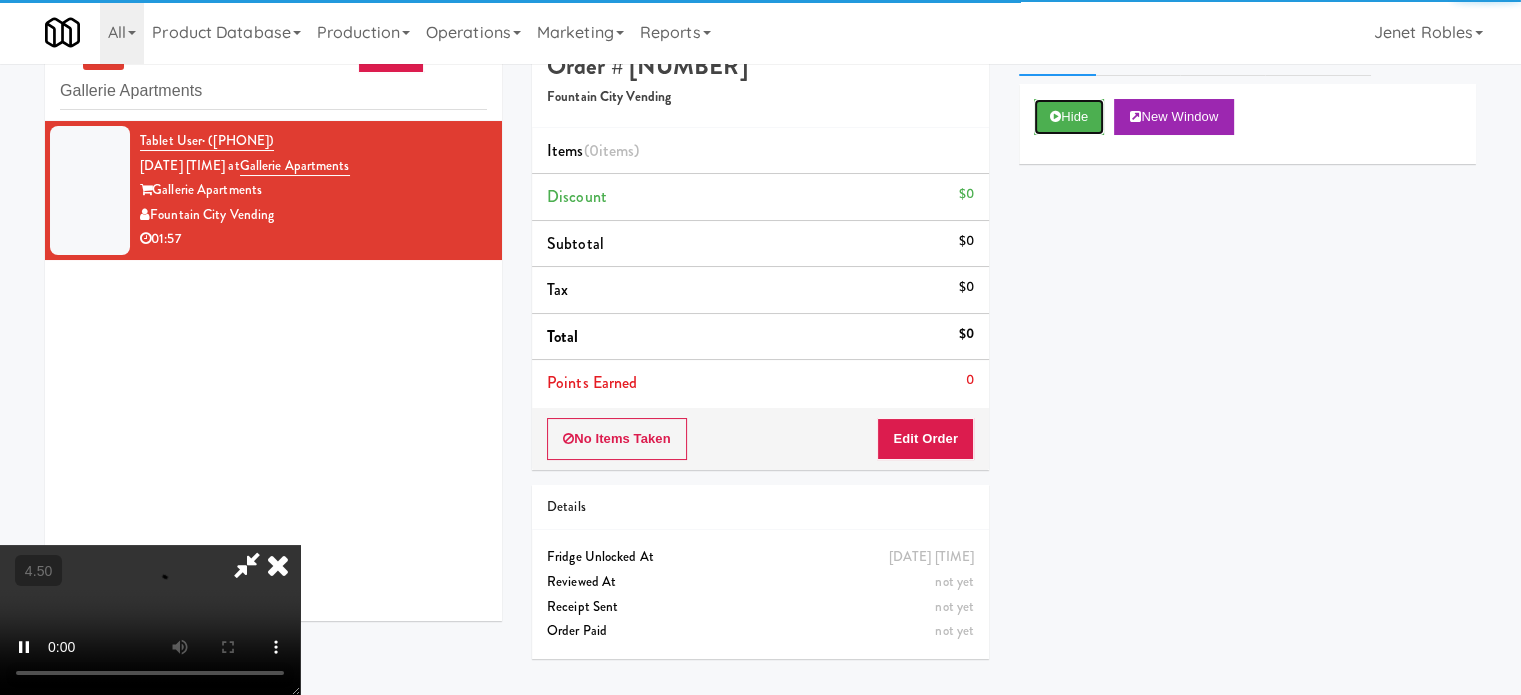 scroll, scrollTop: 64, scrollLeft: 0, axis: vertical 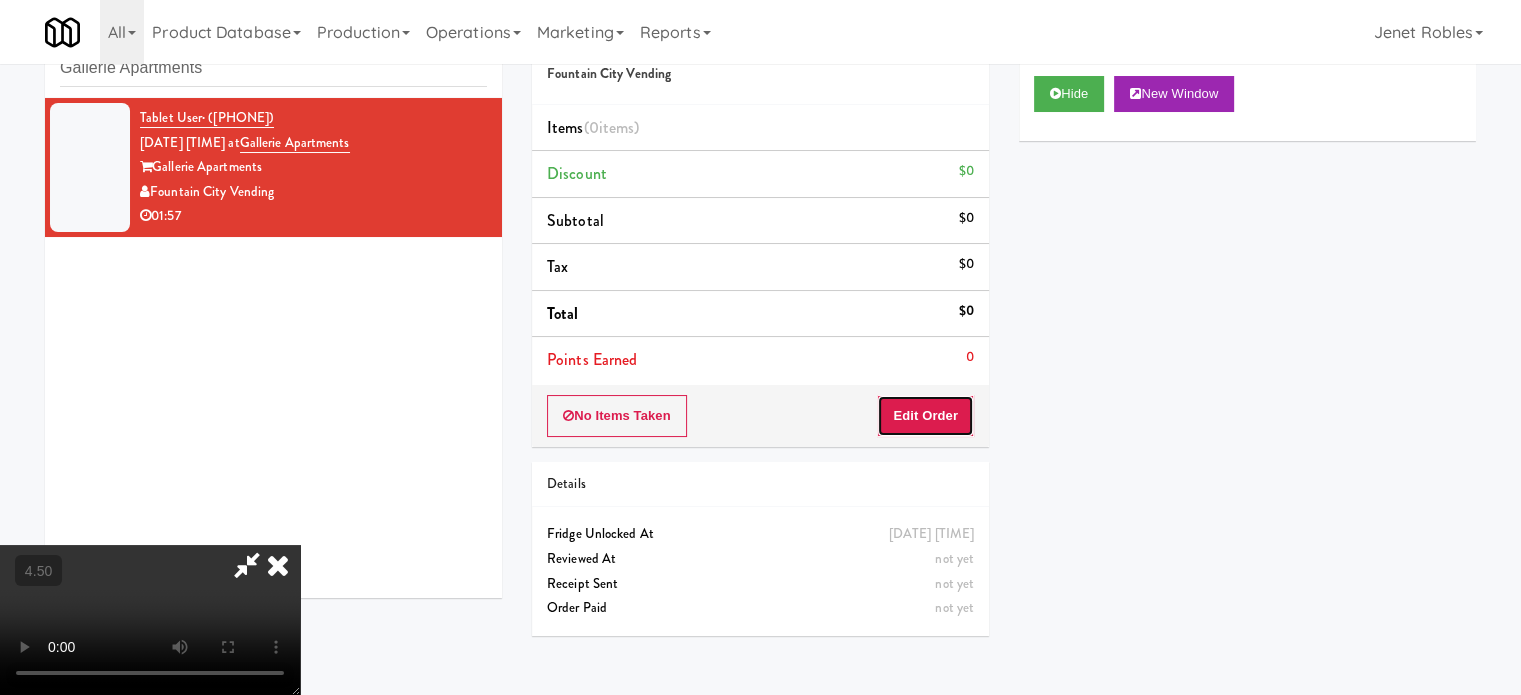 drag, startPoint x: 920, startPoint y: 423, endPoint x: 771, endPoint y: 351, distance: 165.48413 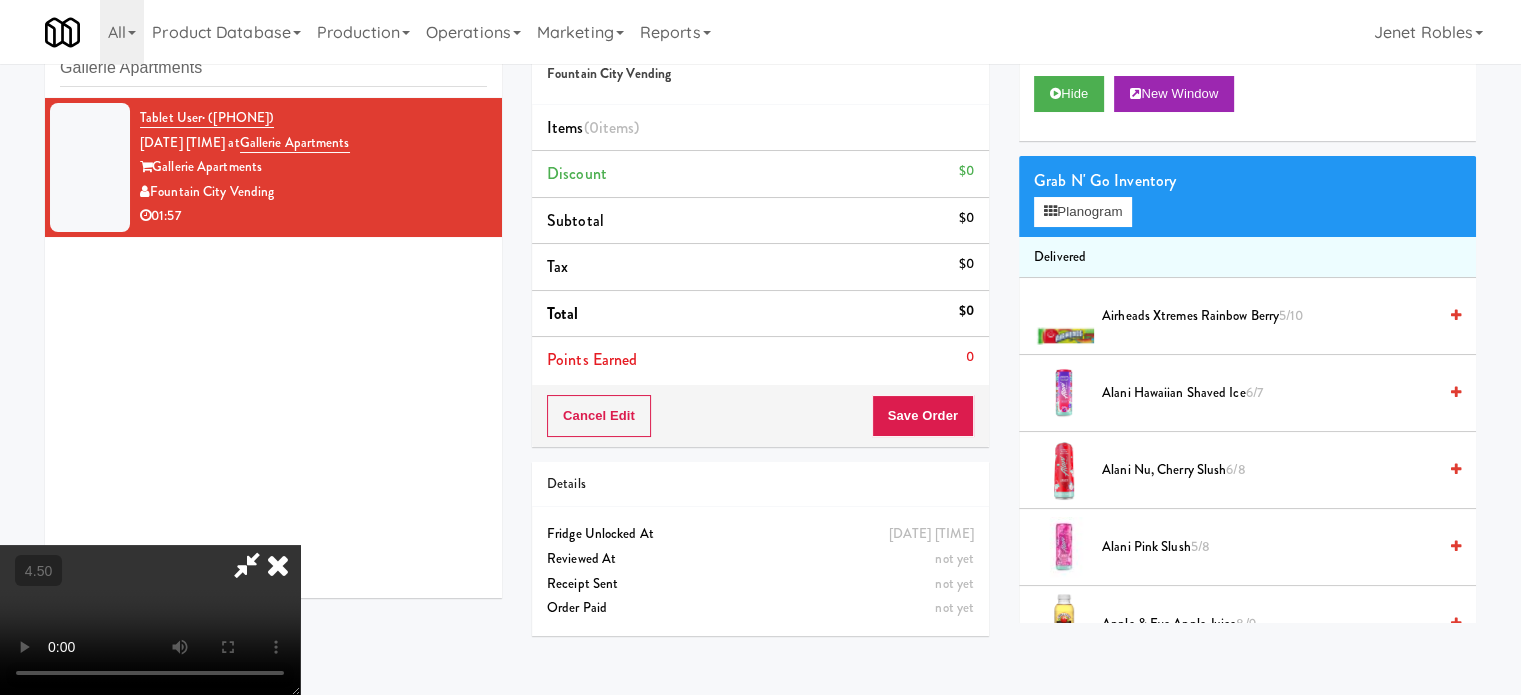 click at bounding box center (150, 620) 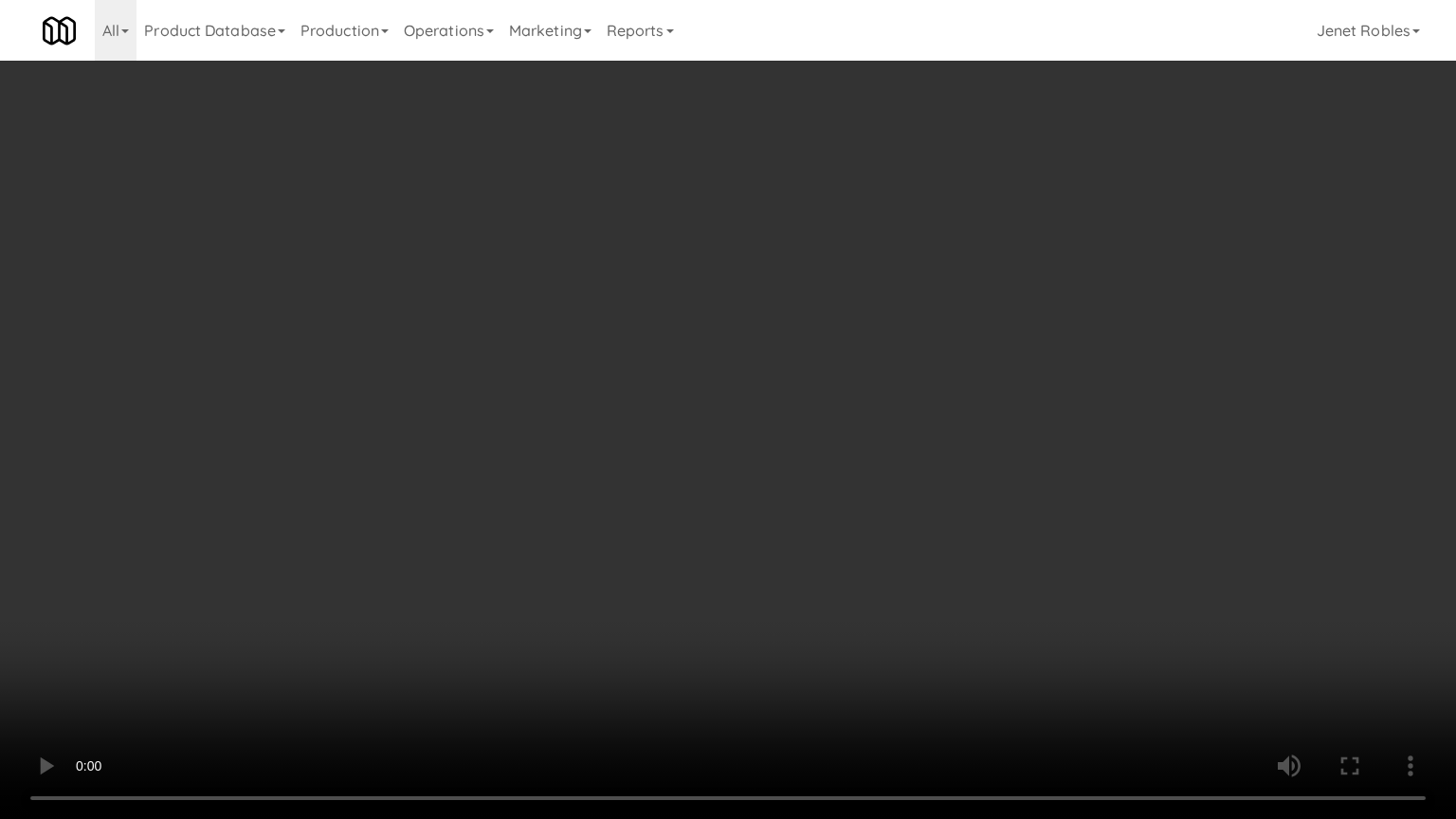 click at bounding box center (728, 410) 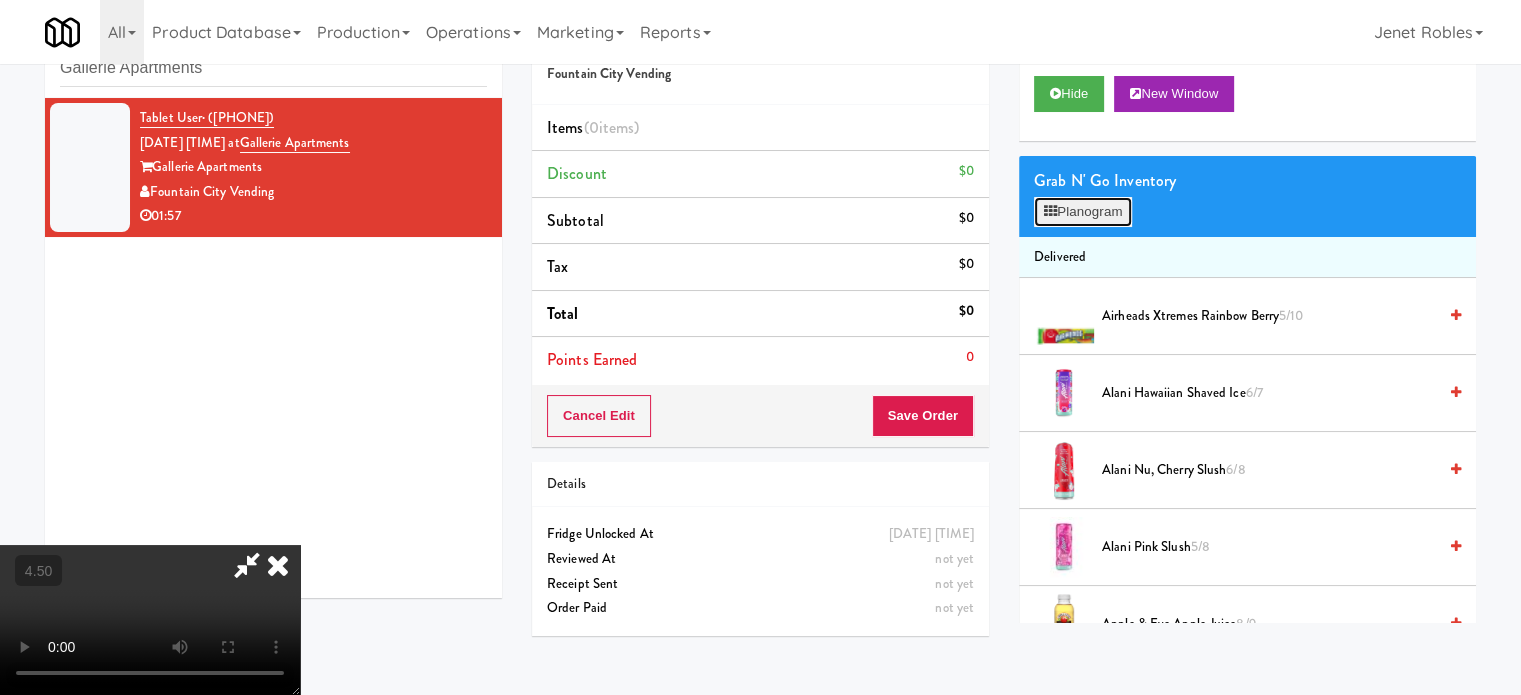 click on "Planogram" at bounding box center (1083, 212) 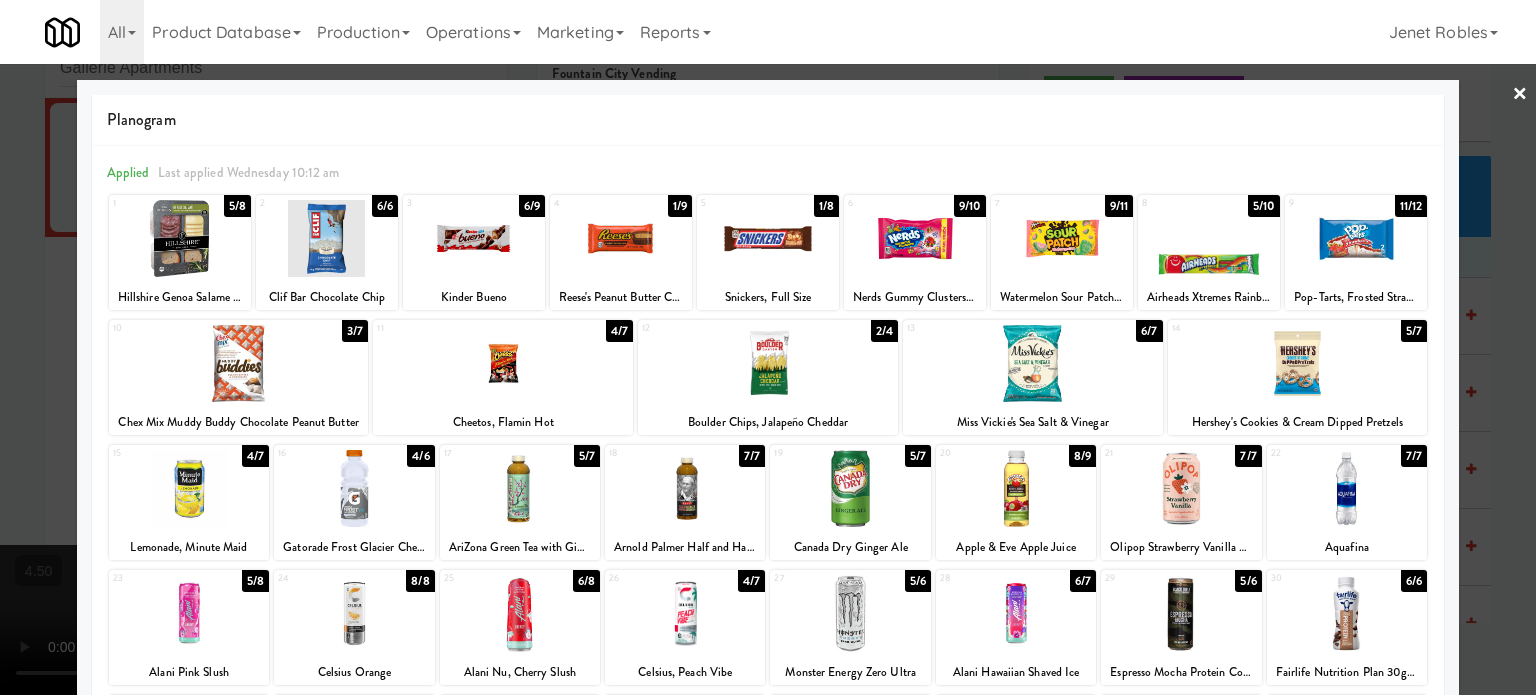 click on "4/7" at bounding box center (619, 331) 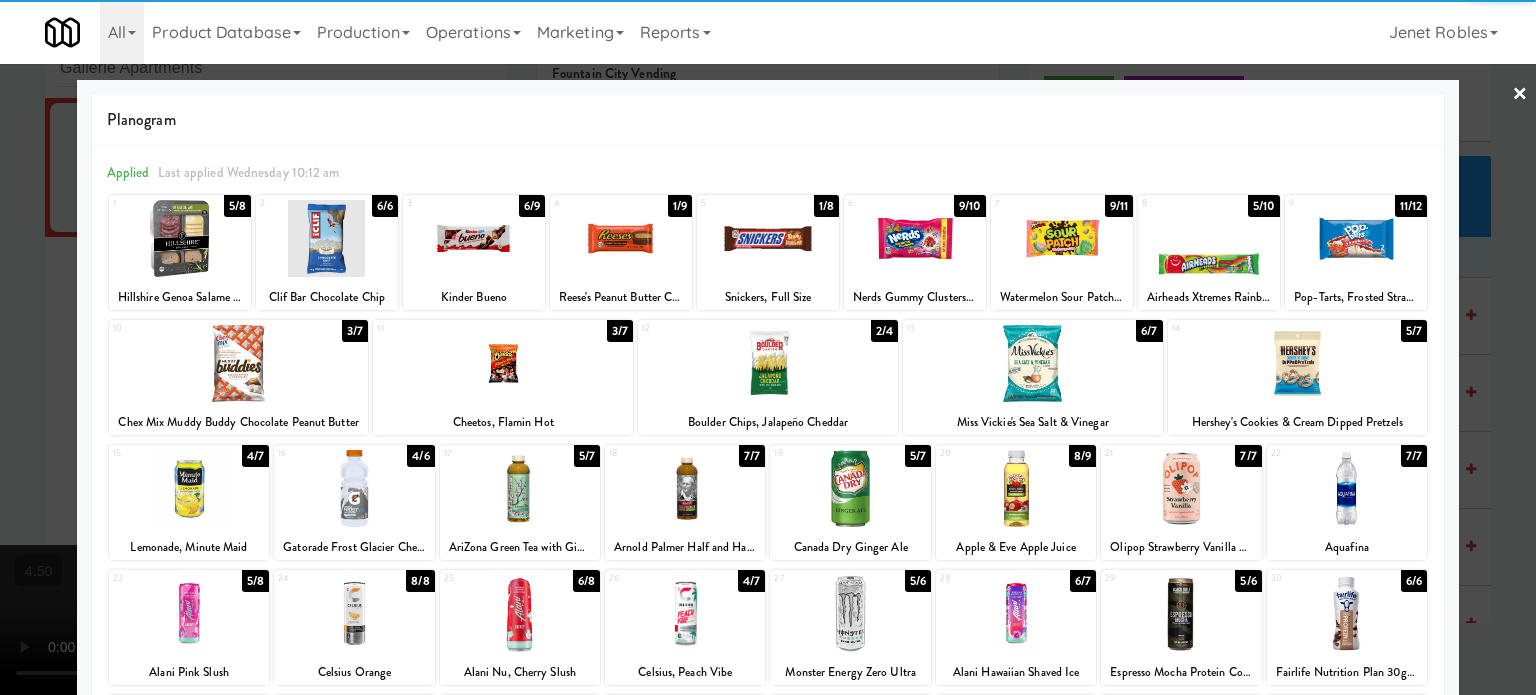click at bounding box center [768, 347] 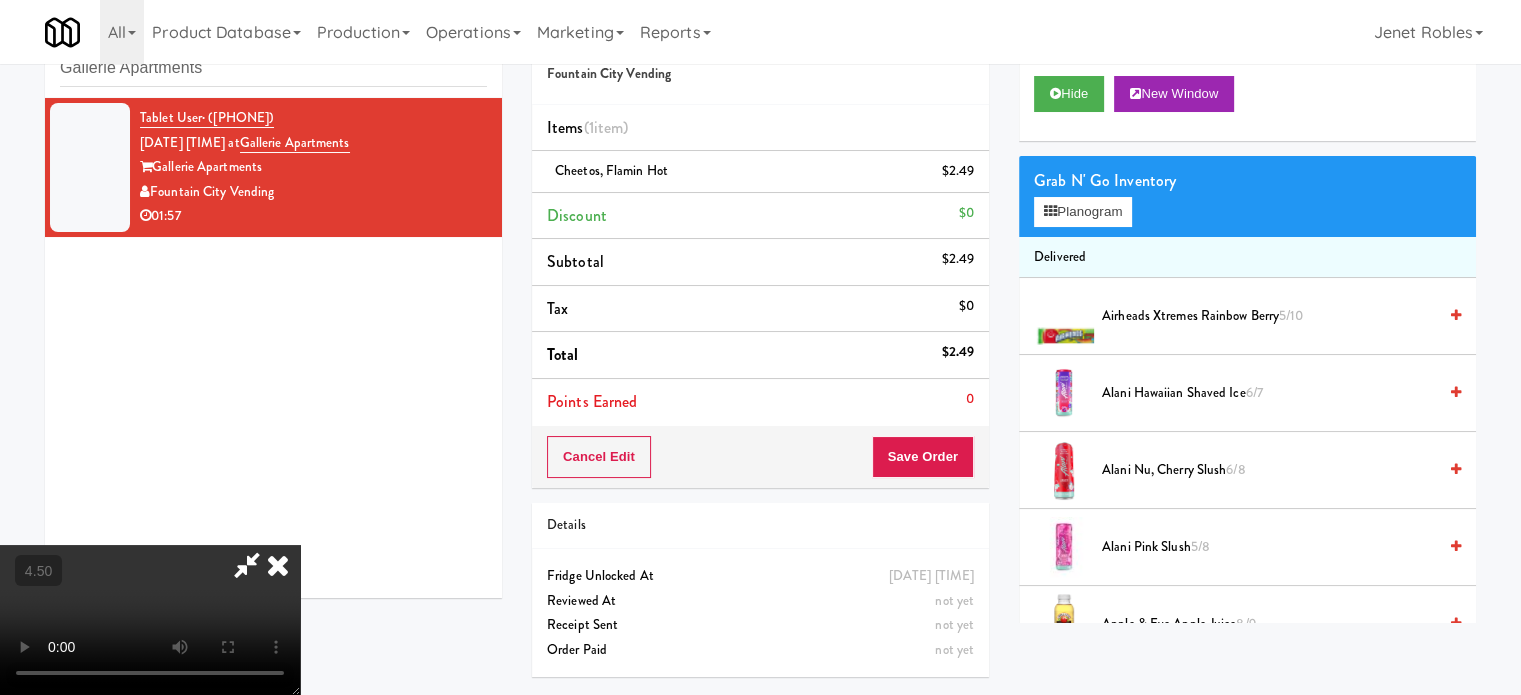 click at bounding box center [150, 620] 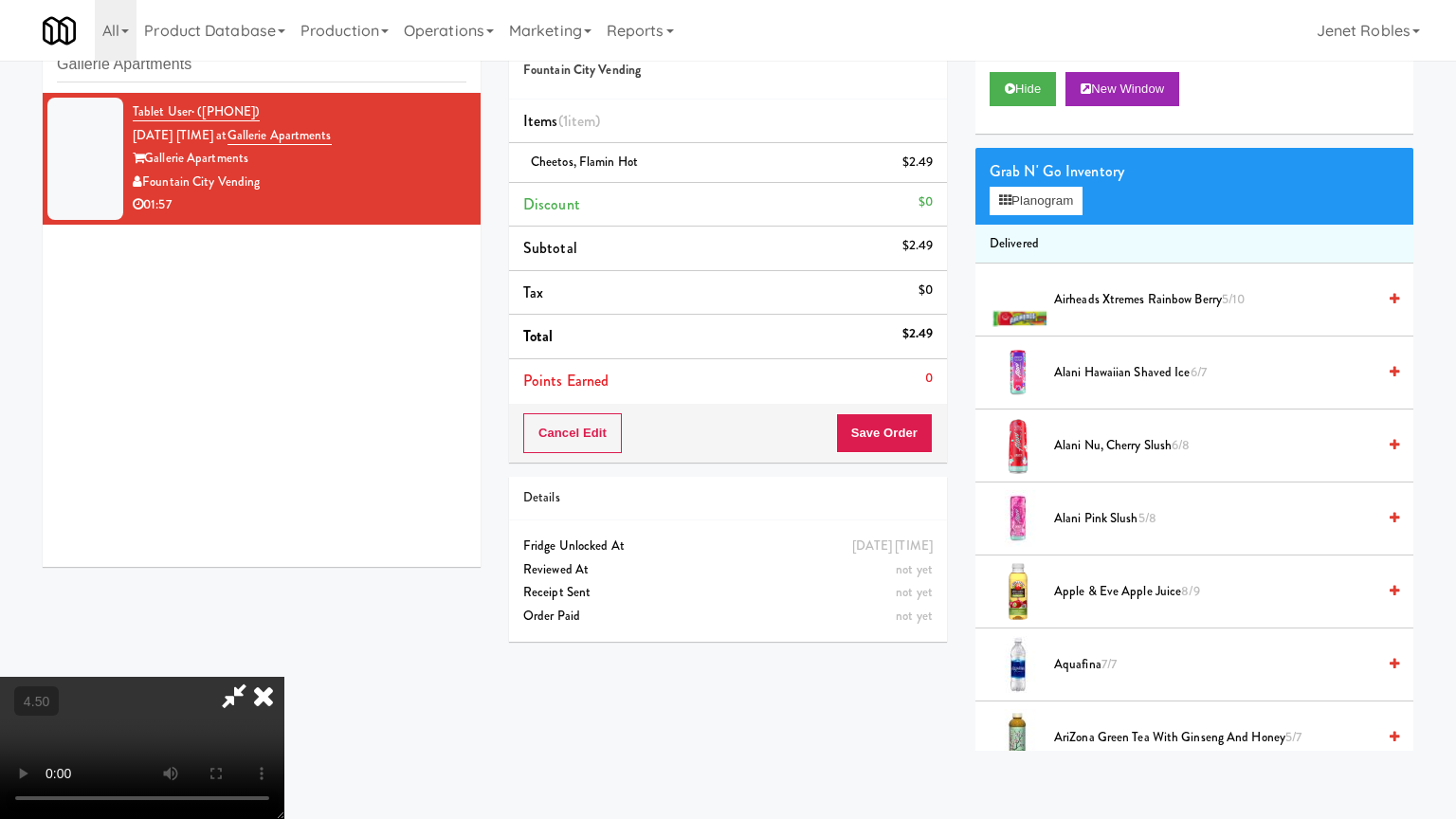 click at bounding box center (142, 748) 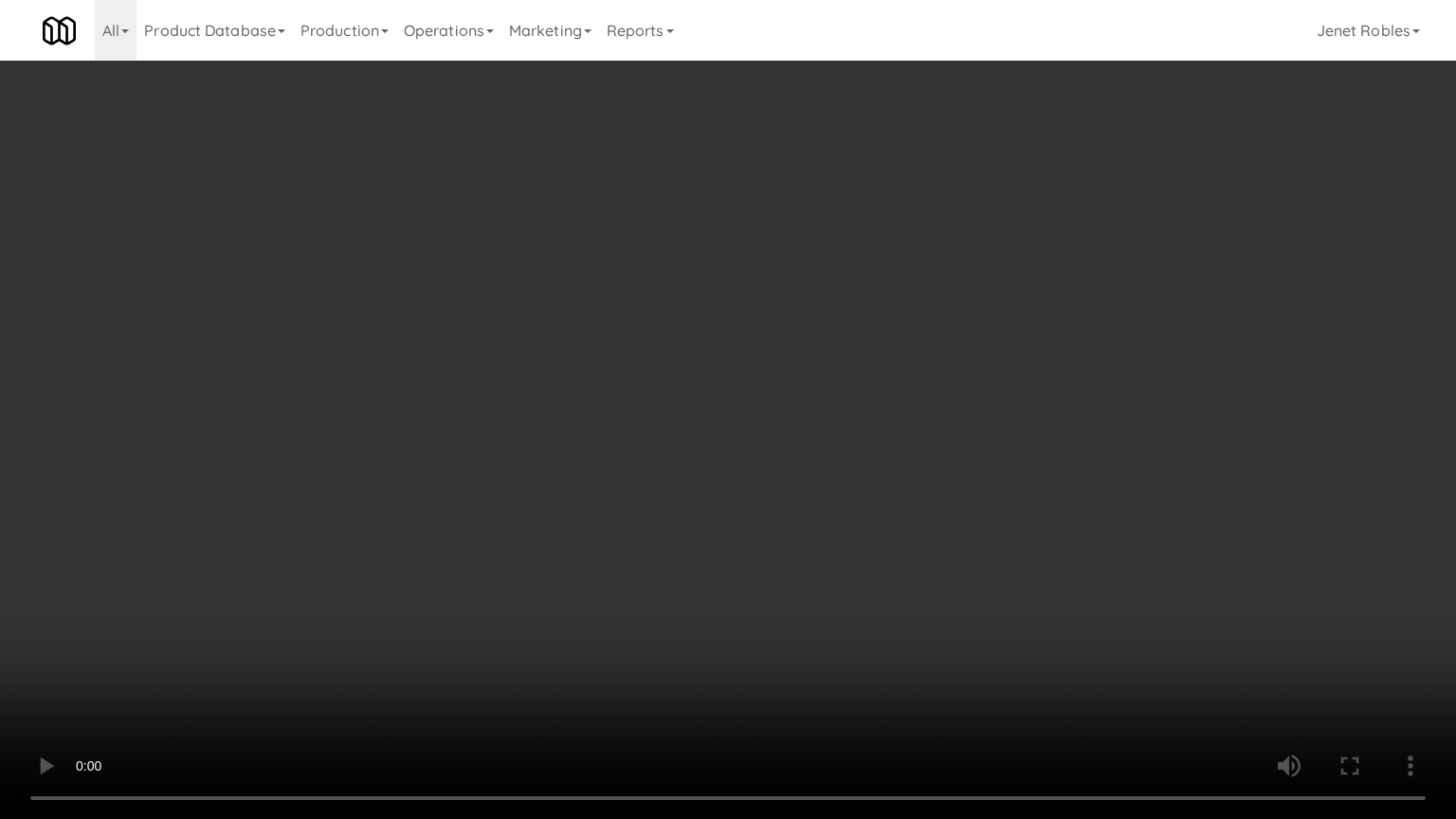 click at bounding box center [728, 410] 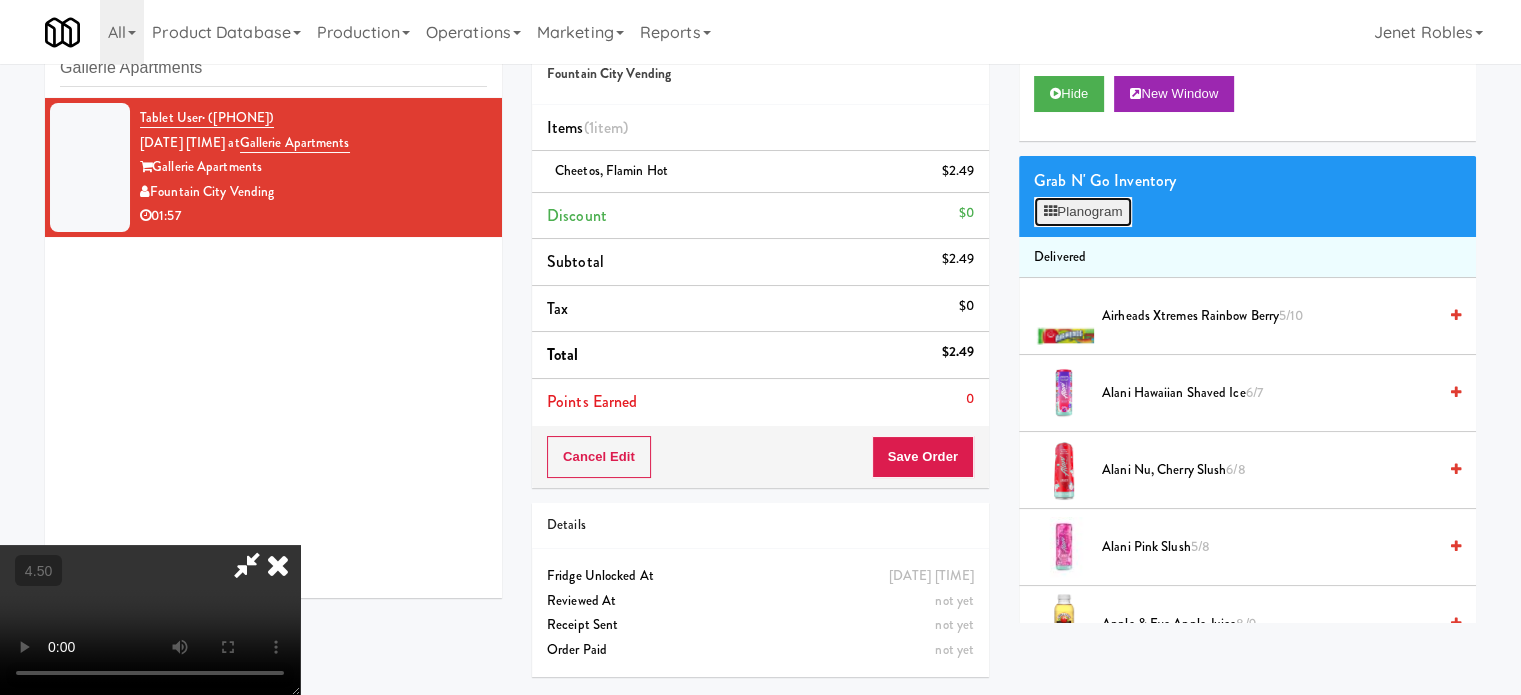 click at bounding box center (1050, 211) 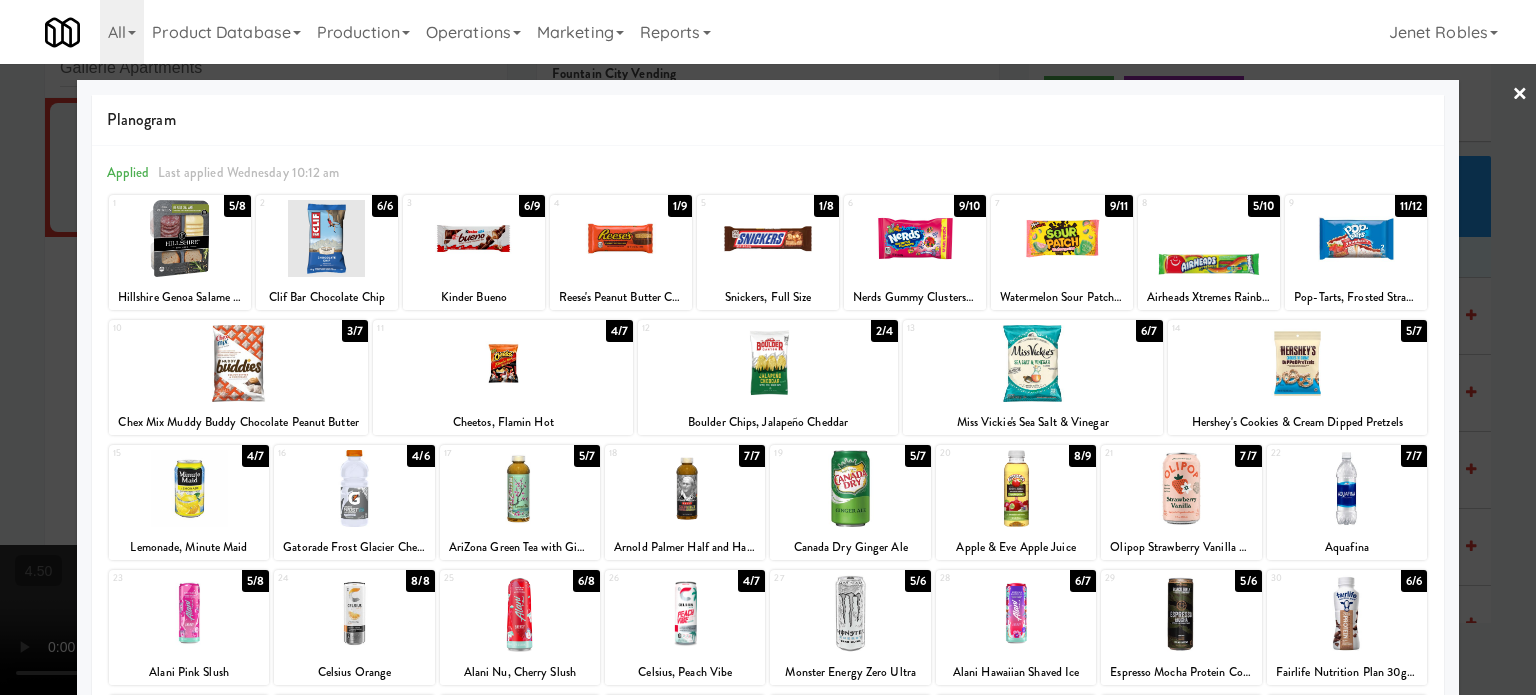 click on "1/8" at bounding box center (826, 206) 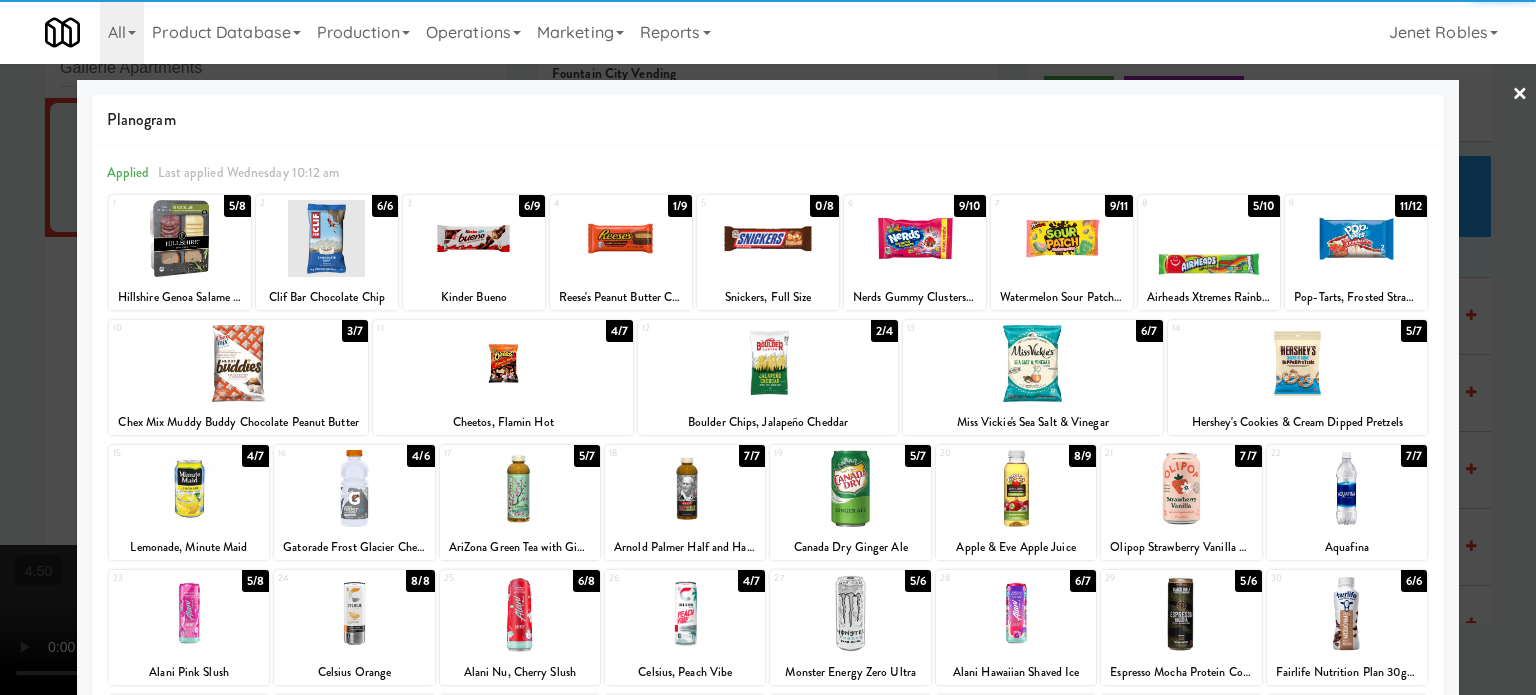 click at bounding box center [768, 347] 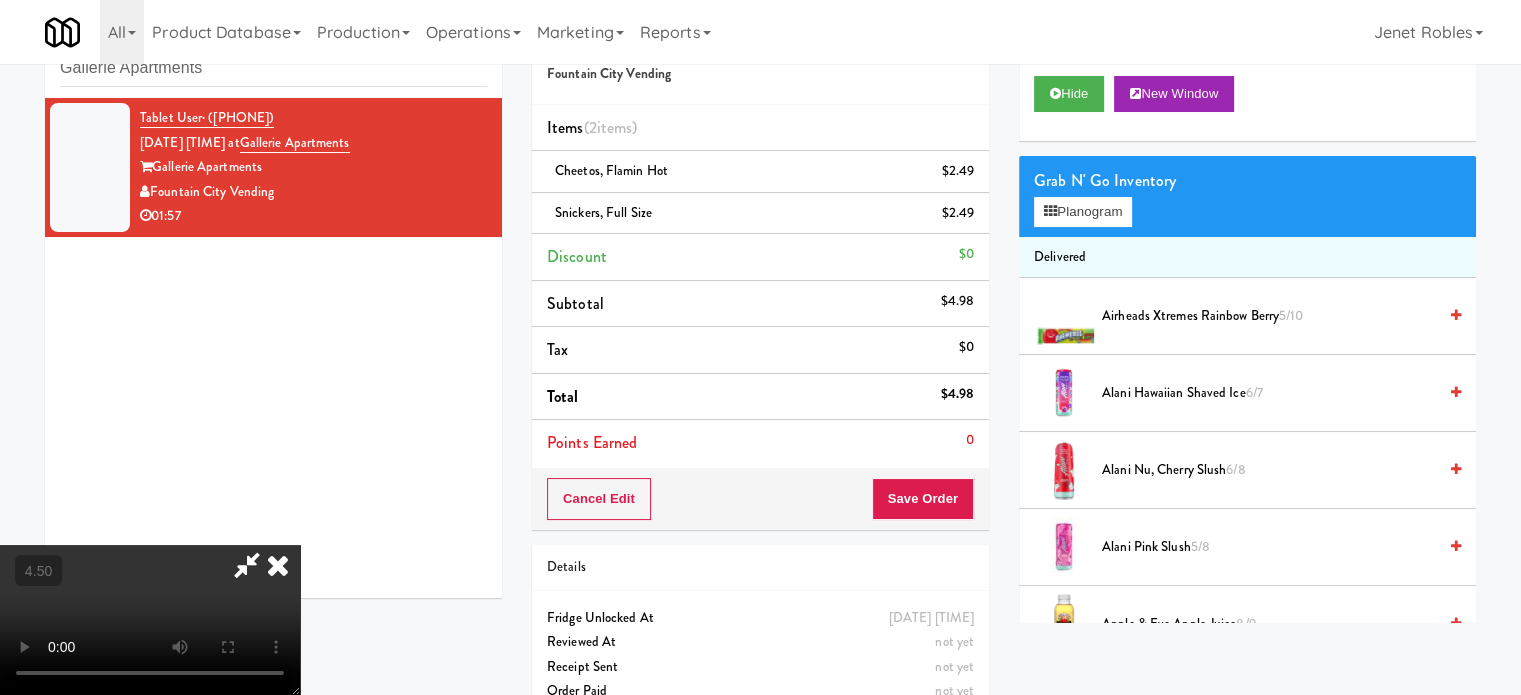 click at bounding box center [150, 620] 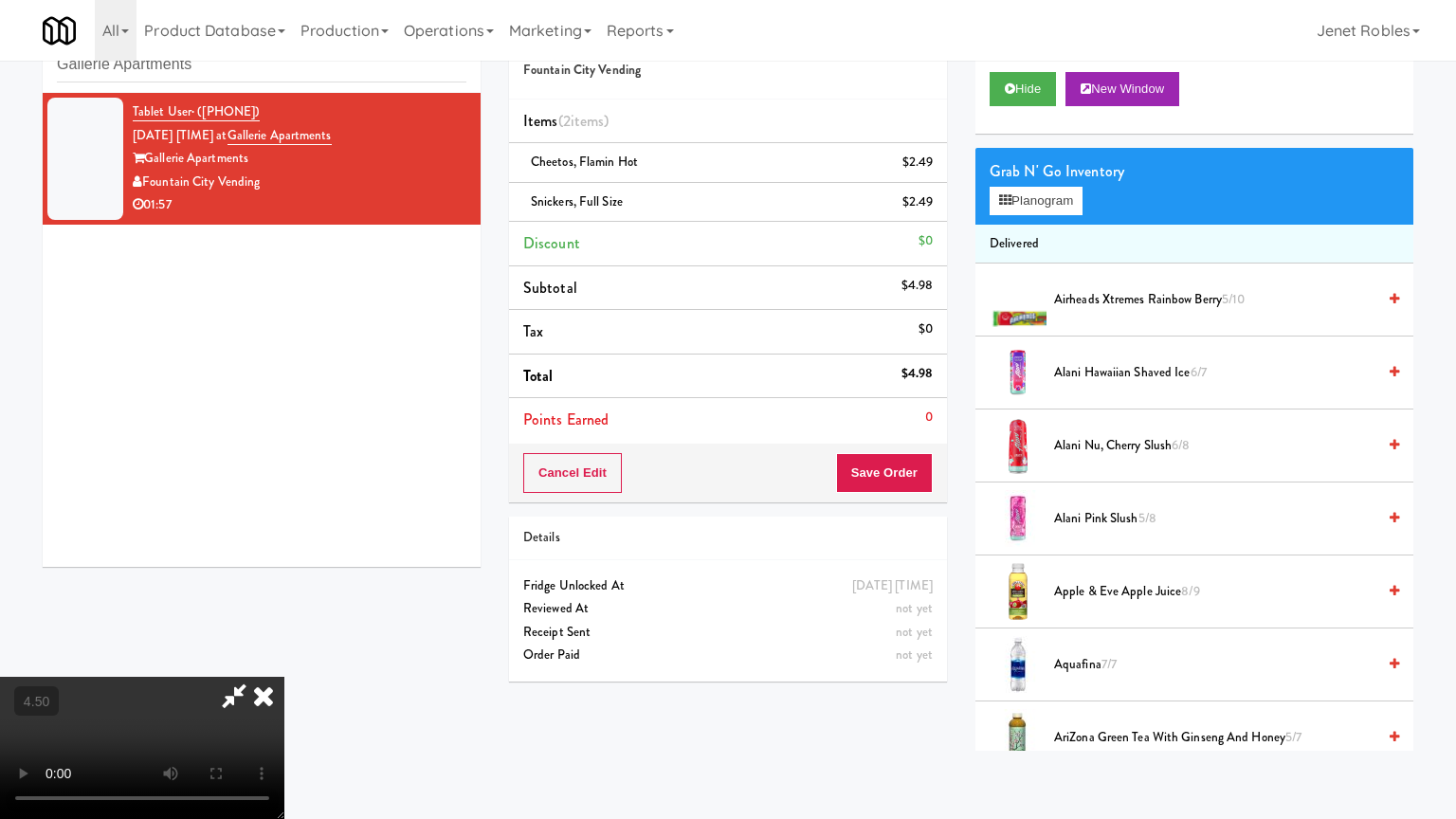click at bounding box center [142, 748] 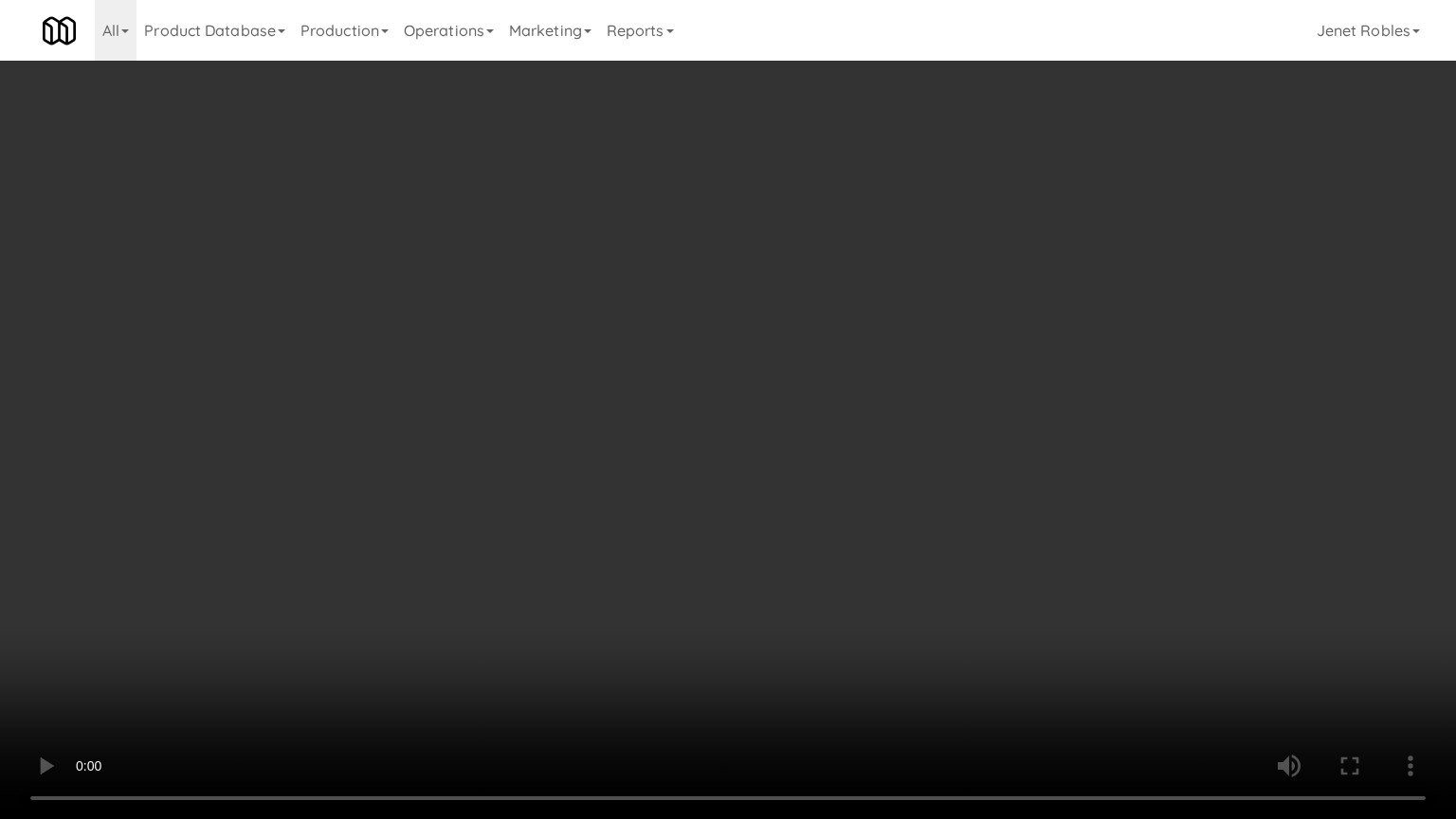 click at bounding box center (728, 410) 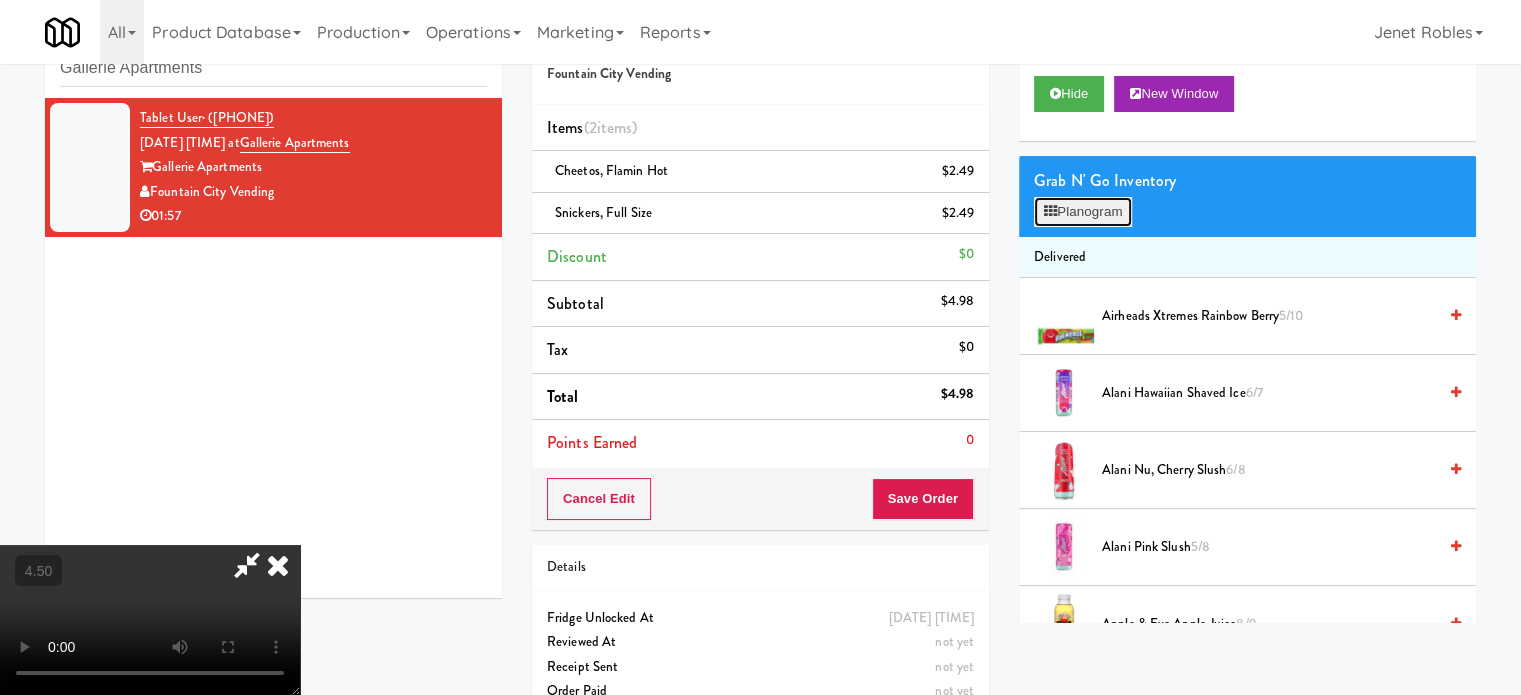 click on "Planogram" at bounding box center (1083, 212) 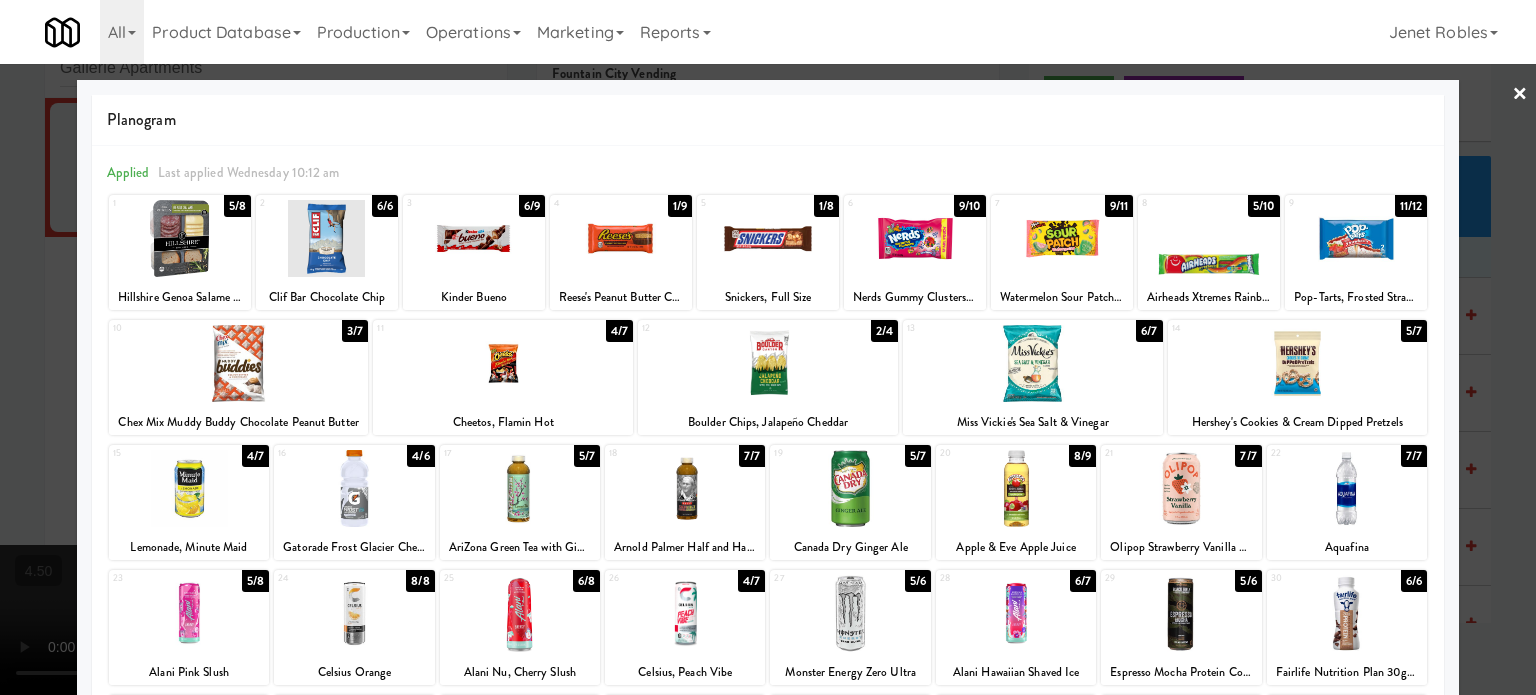 click on "7/7" at bounding box center (752, 456) 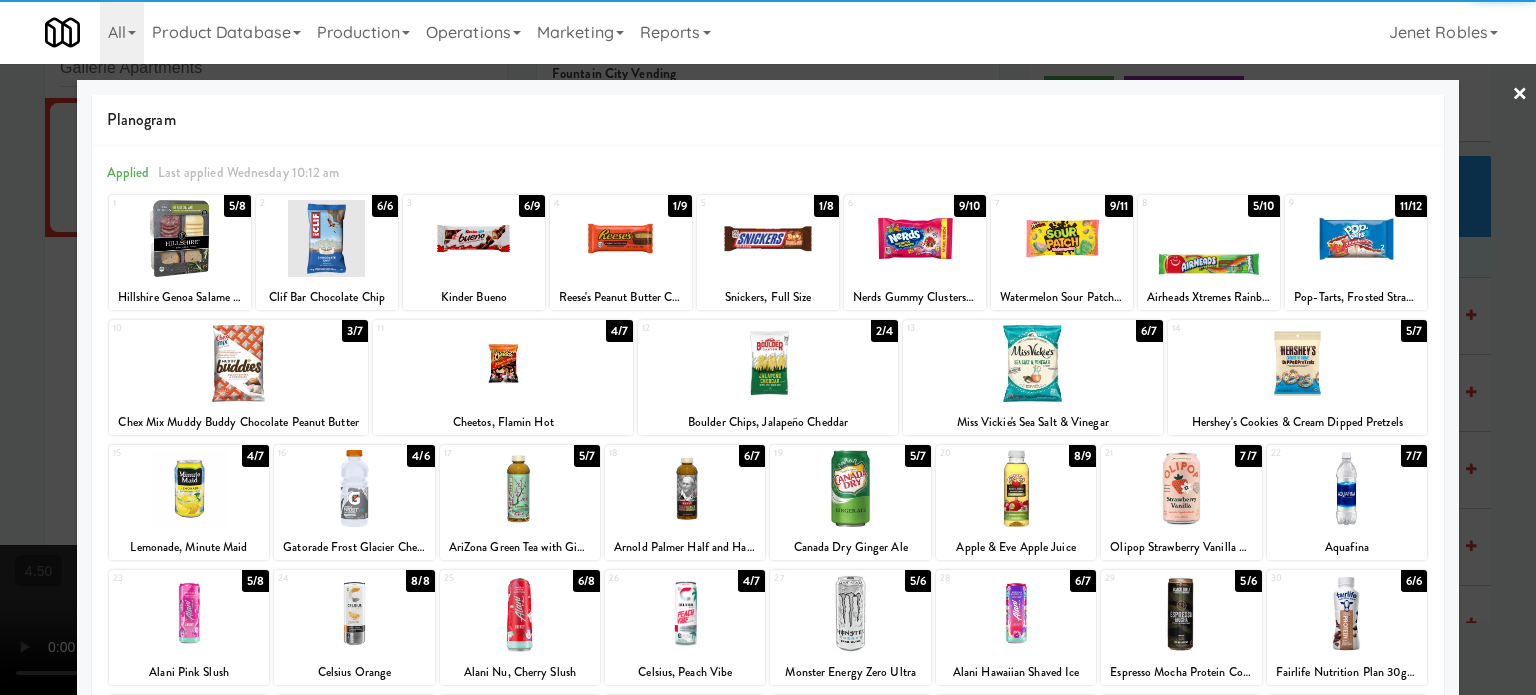 click at bounding box center (768, 347) 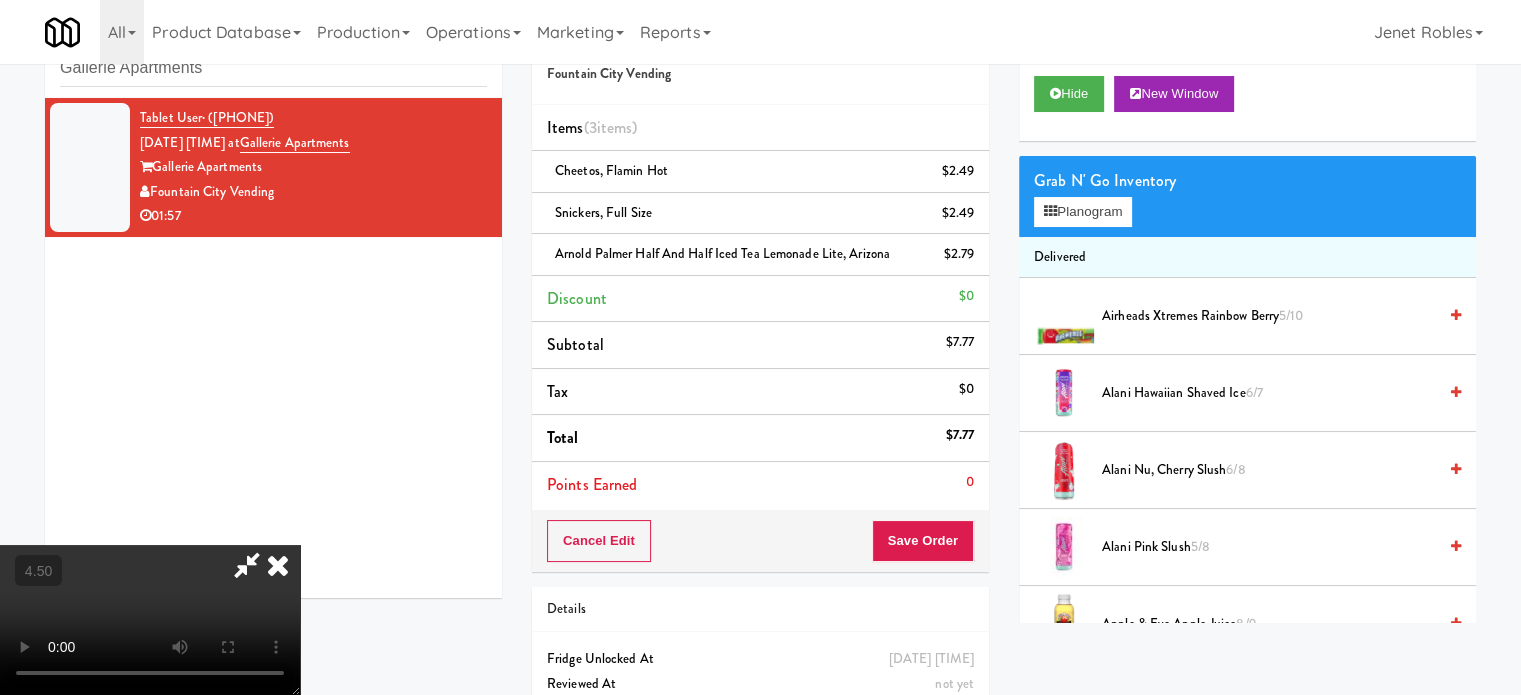 click at bounding box center [150, 620] 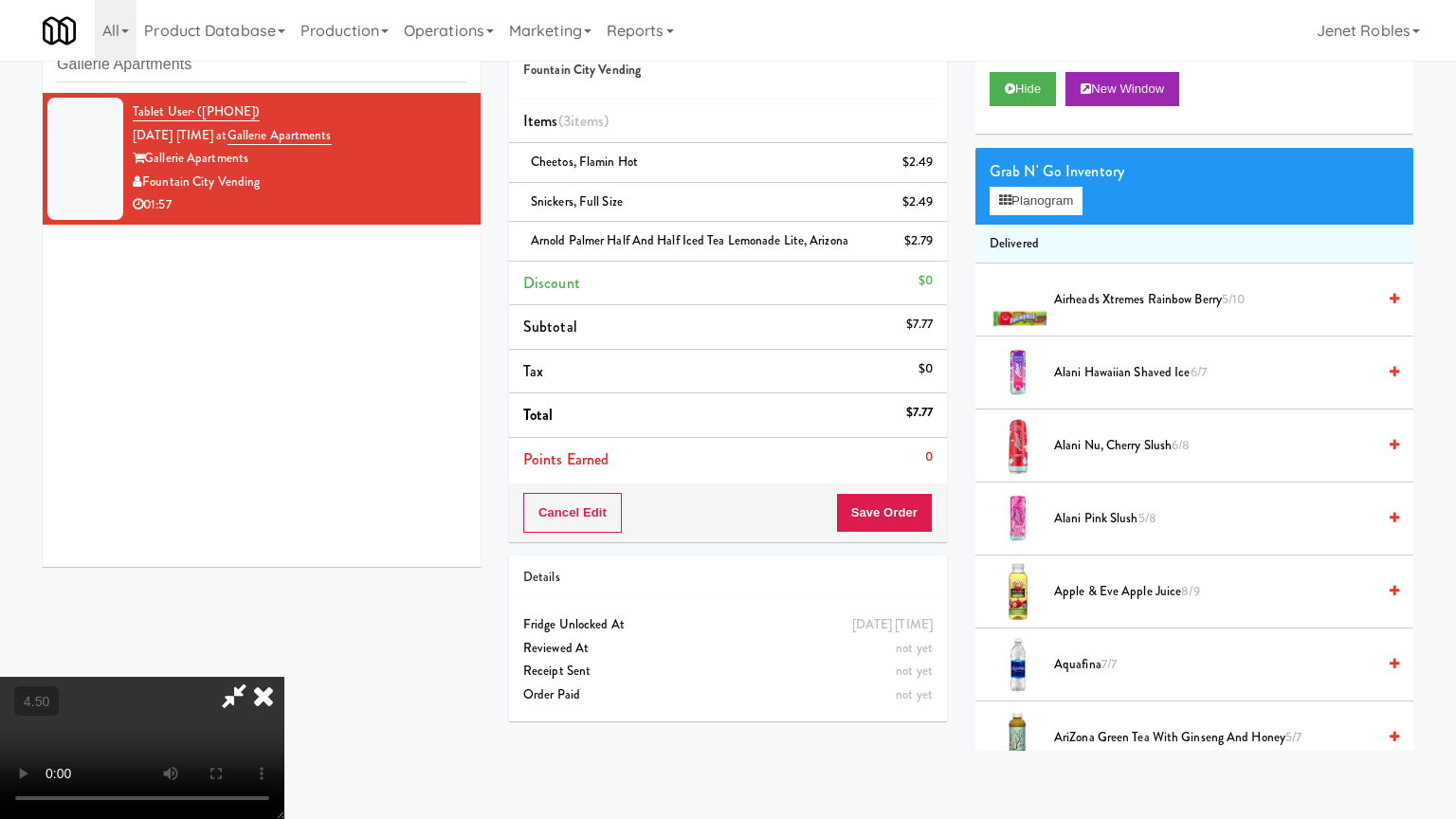 click at bounding box center (142, 748) 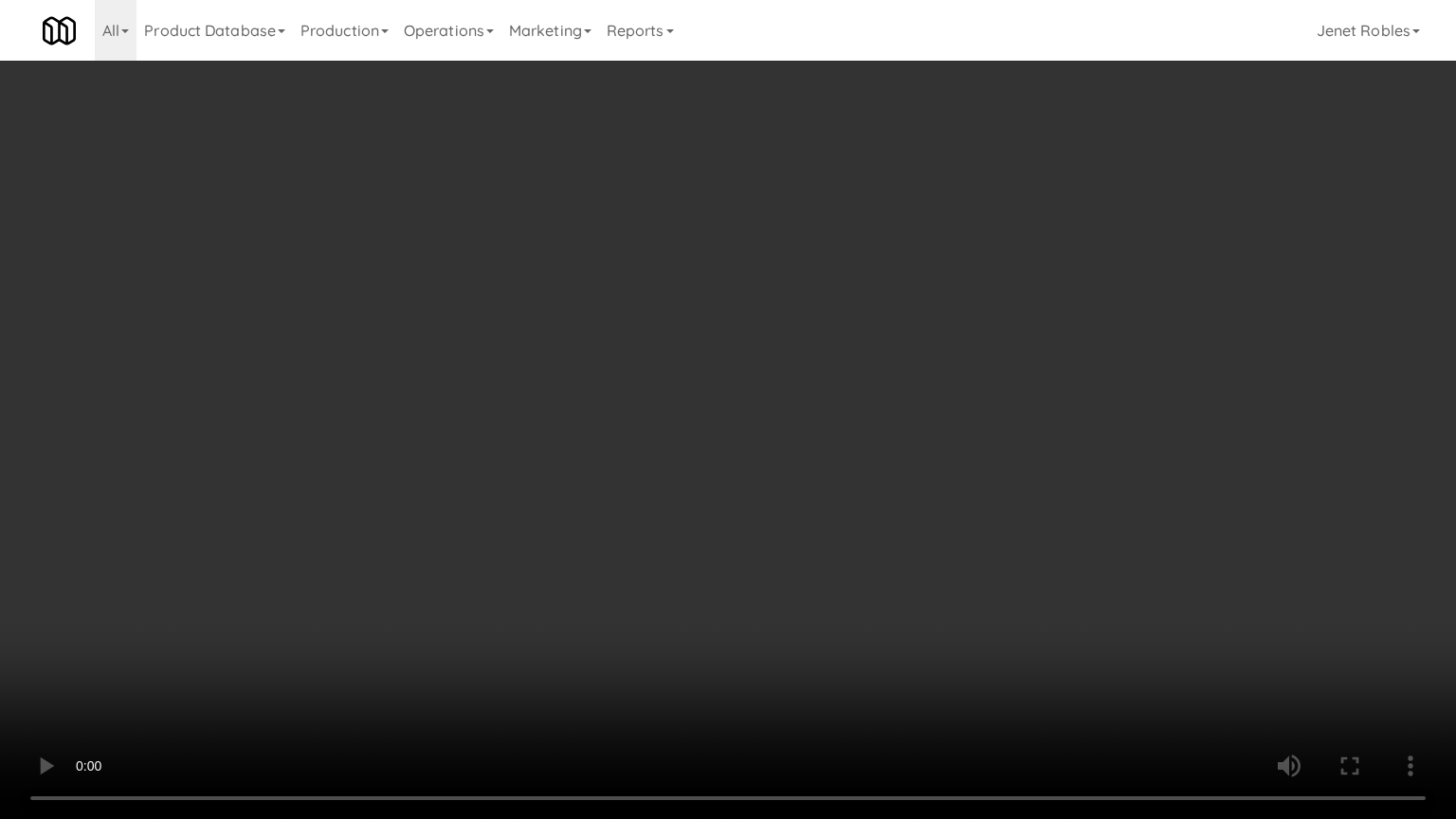 click at bounding box center (728, 410) 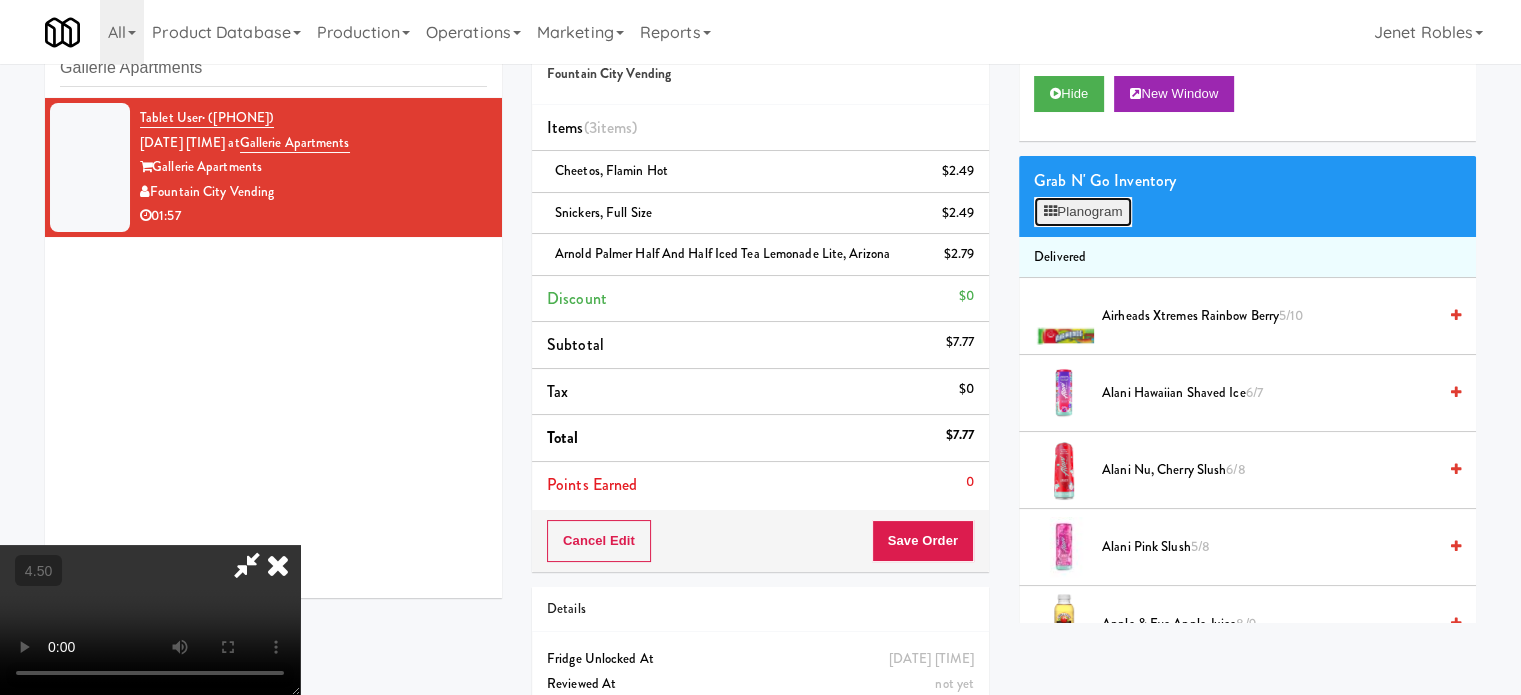 click on "Planogram" at bounding box center (1083, 212) 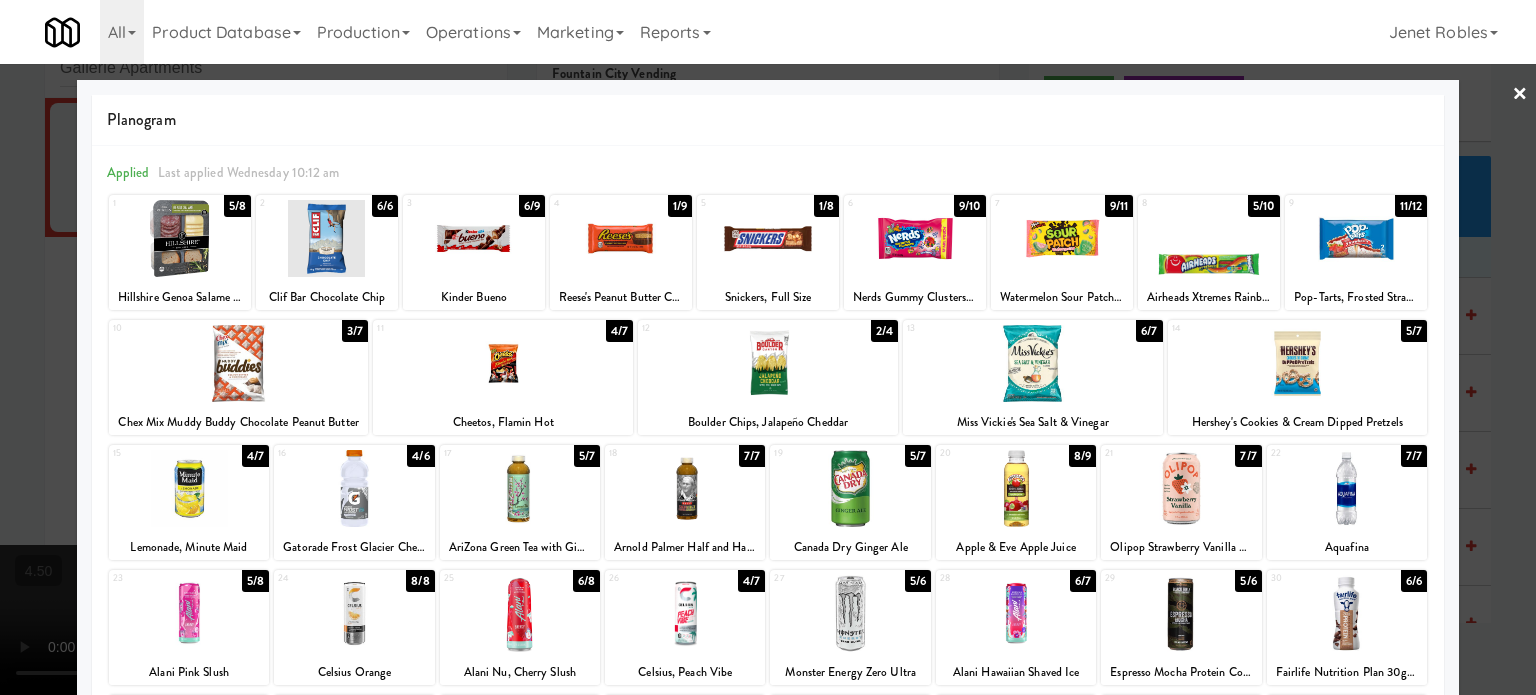 drag, startPoint x: 863, startPoint y: 327, endPoint x: 943, endPoint y: 328, distance: 80.00625 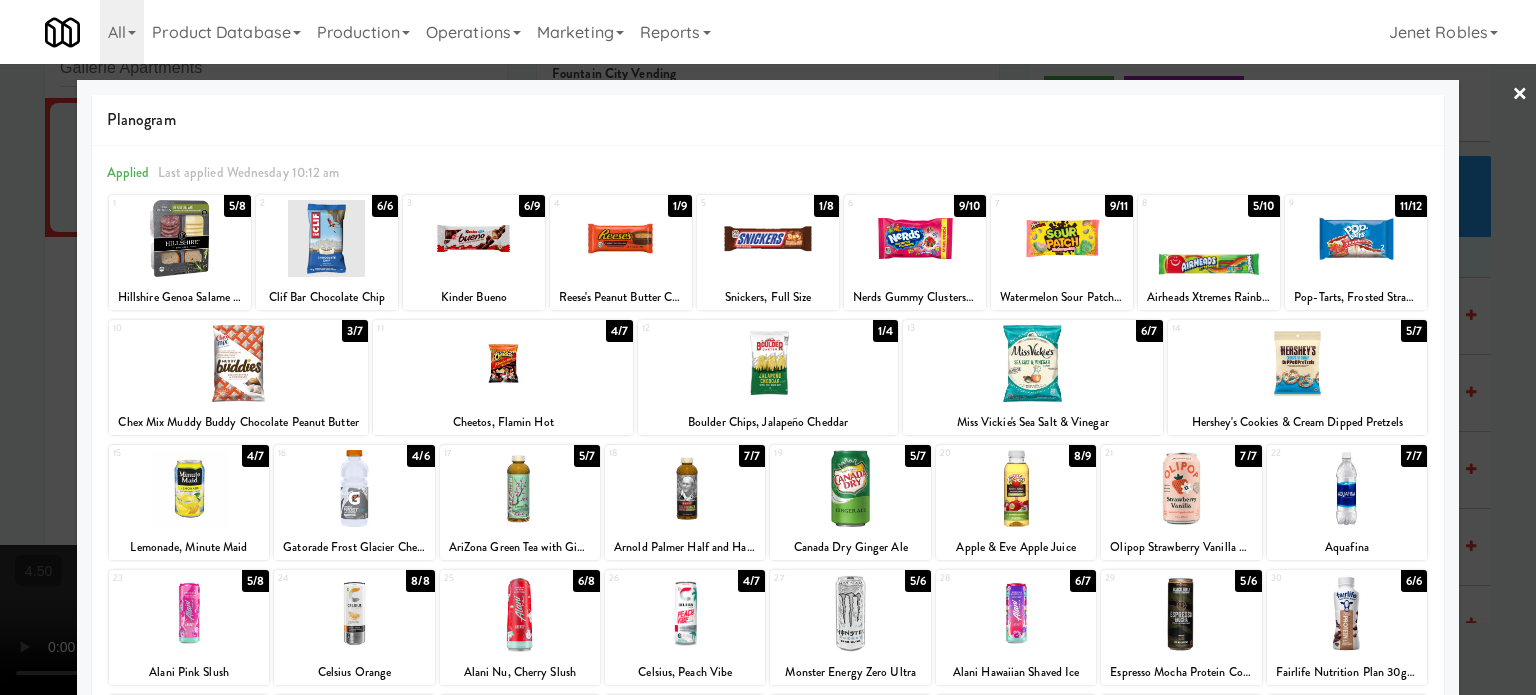click at bounding box center (768, 347) 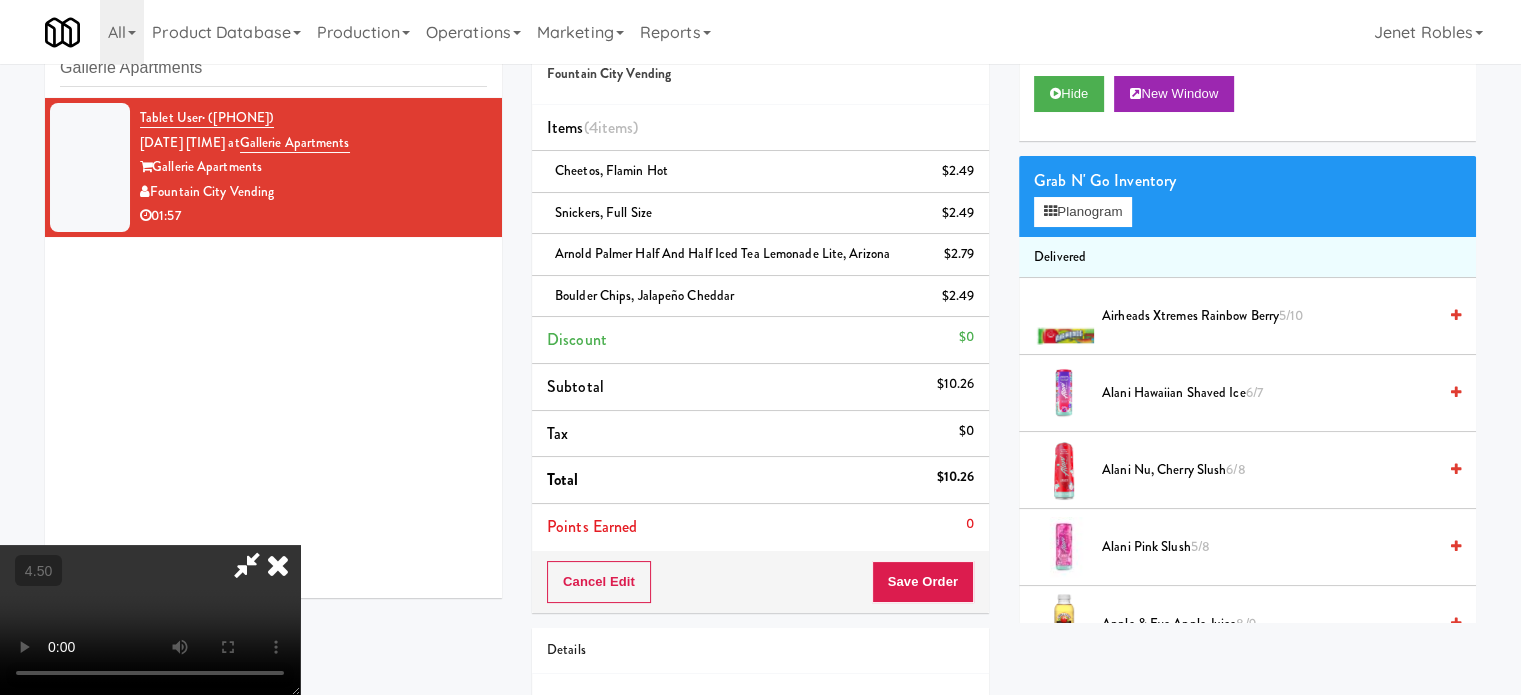 drag, startPoint x: 575, startPoint y: 573, endPoint x: 570, endPoint y: 465, distance: 108.11568 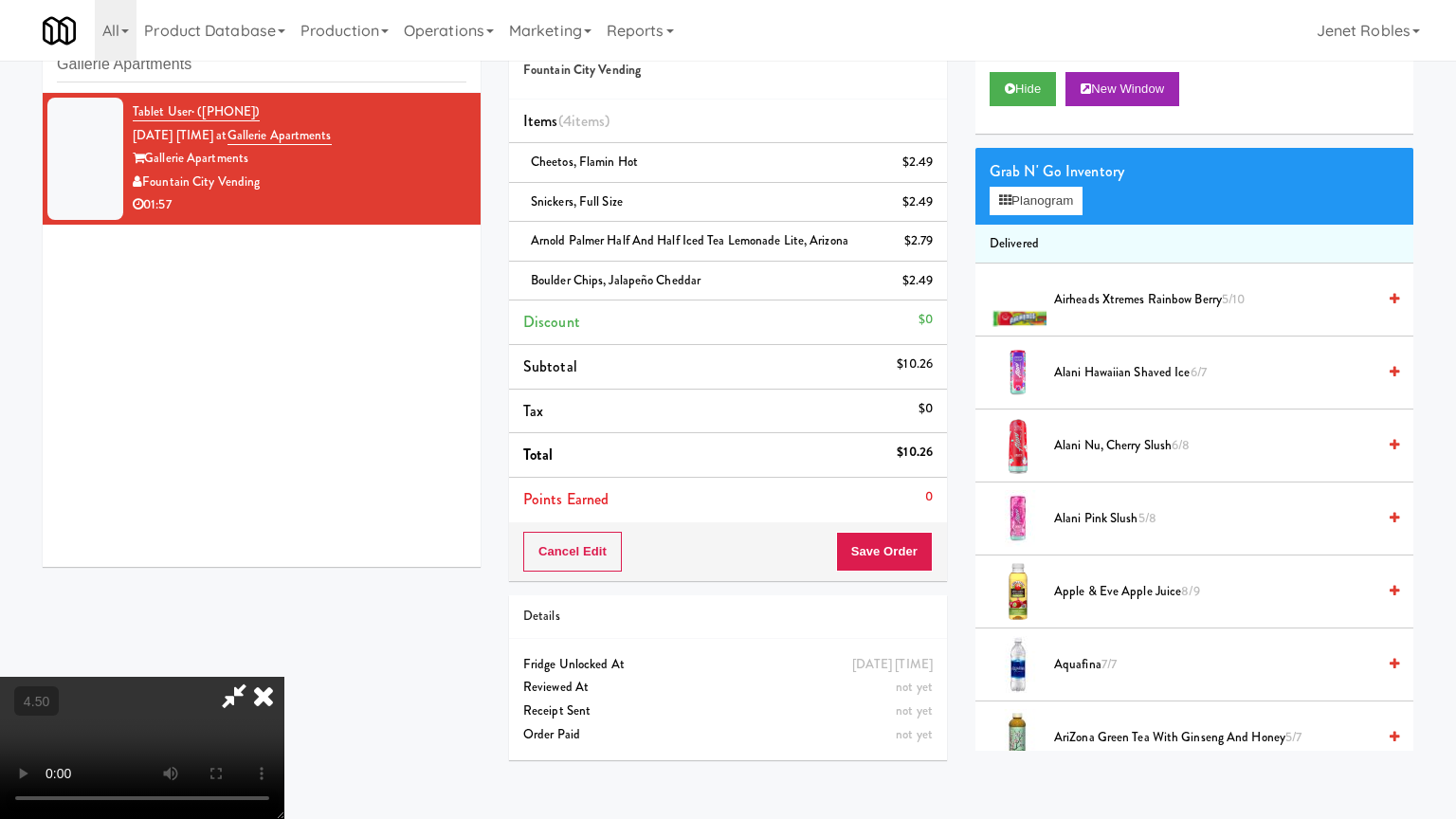 click at bounding box center (142, 748) 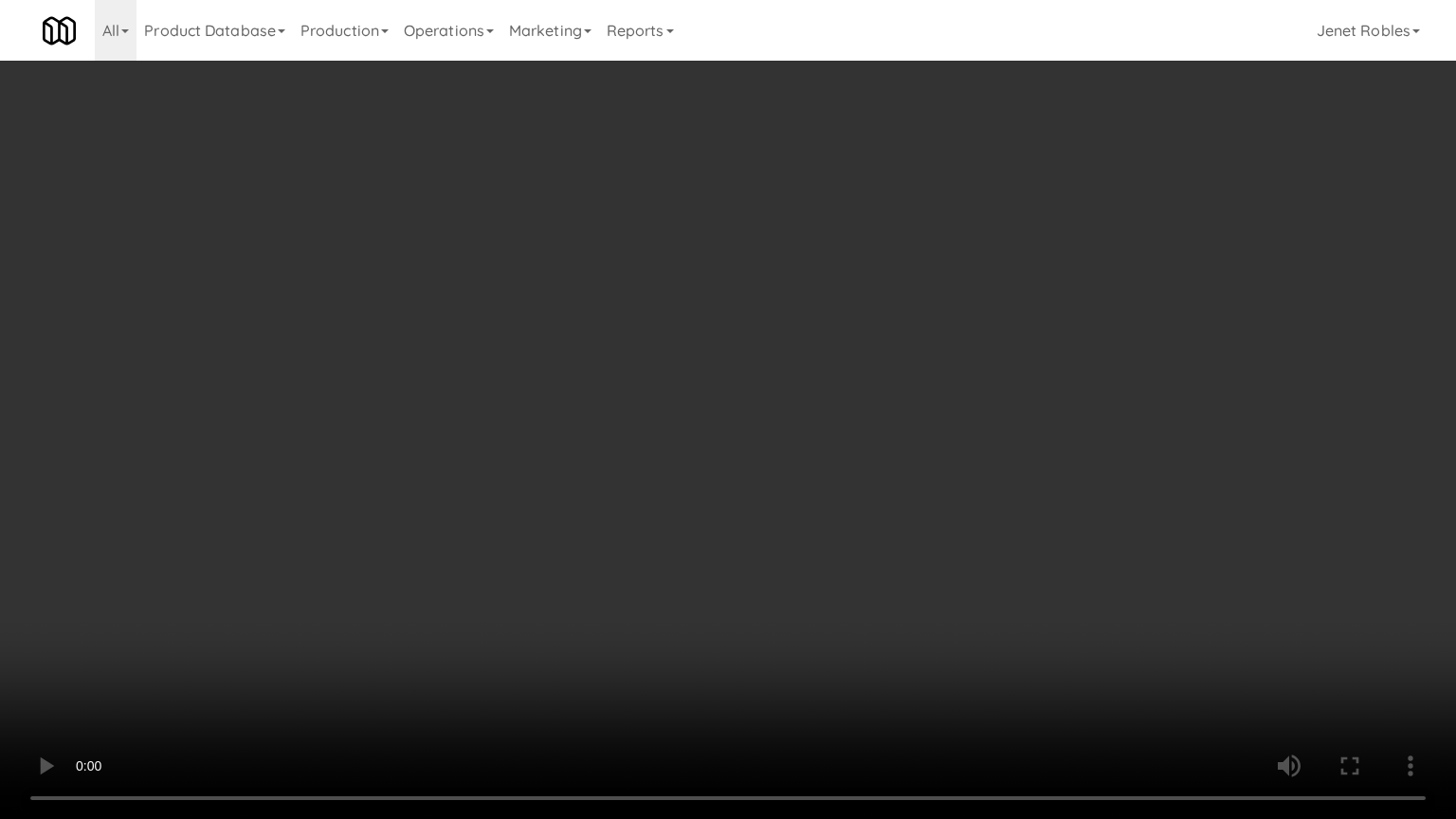 click at bounding box center [728, 410] 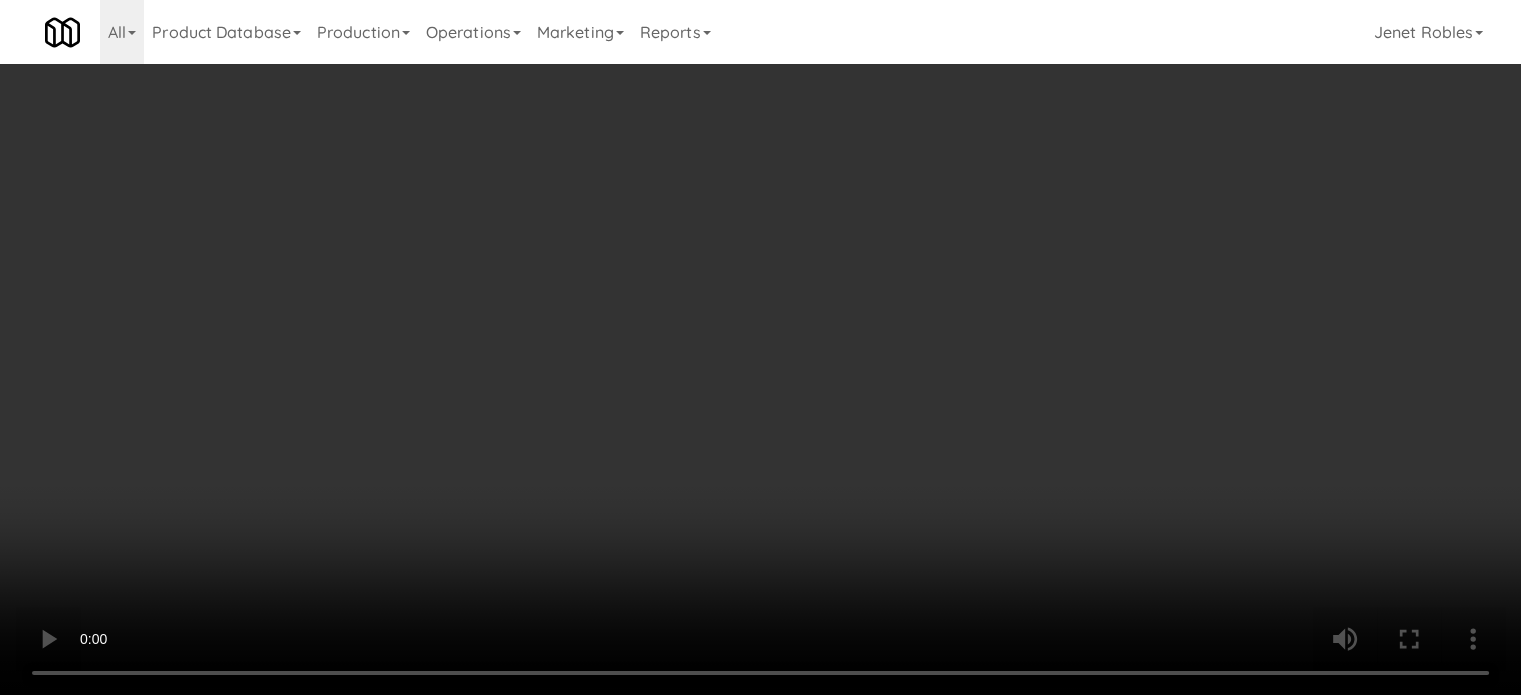 click at bounding box center [760, 347] 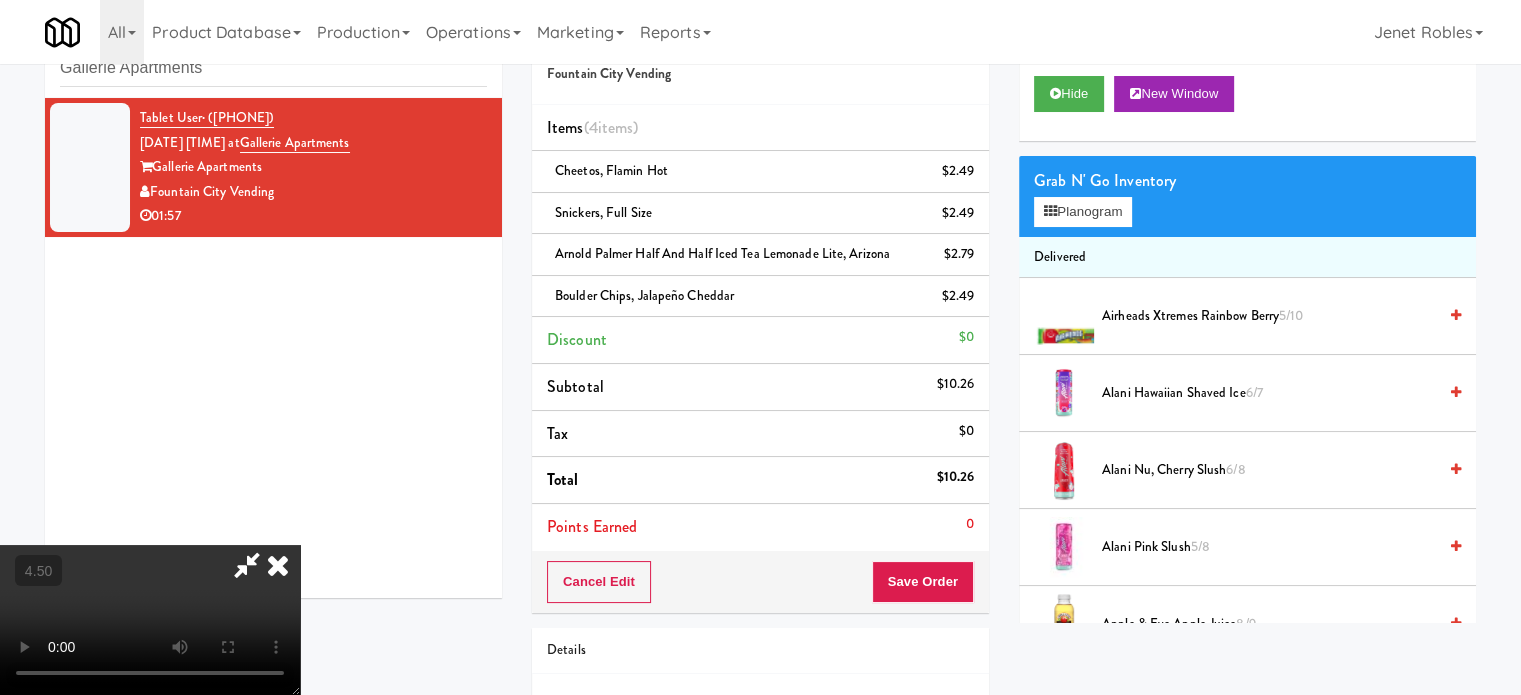 click at bounding box center (150, 620) 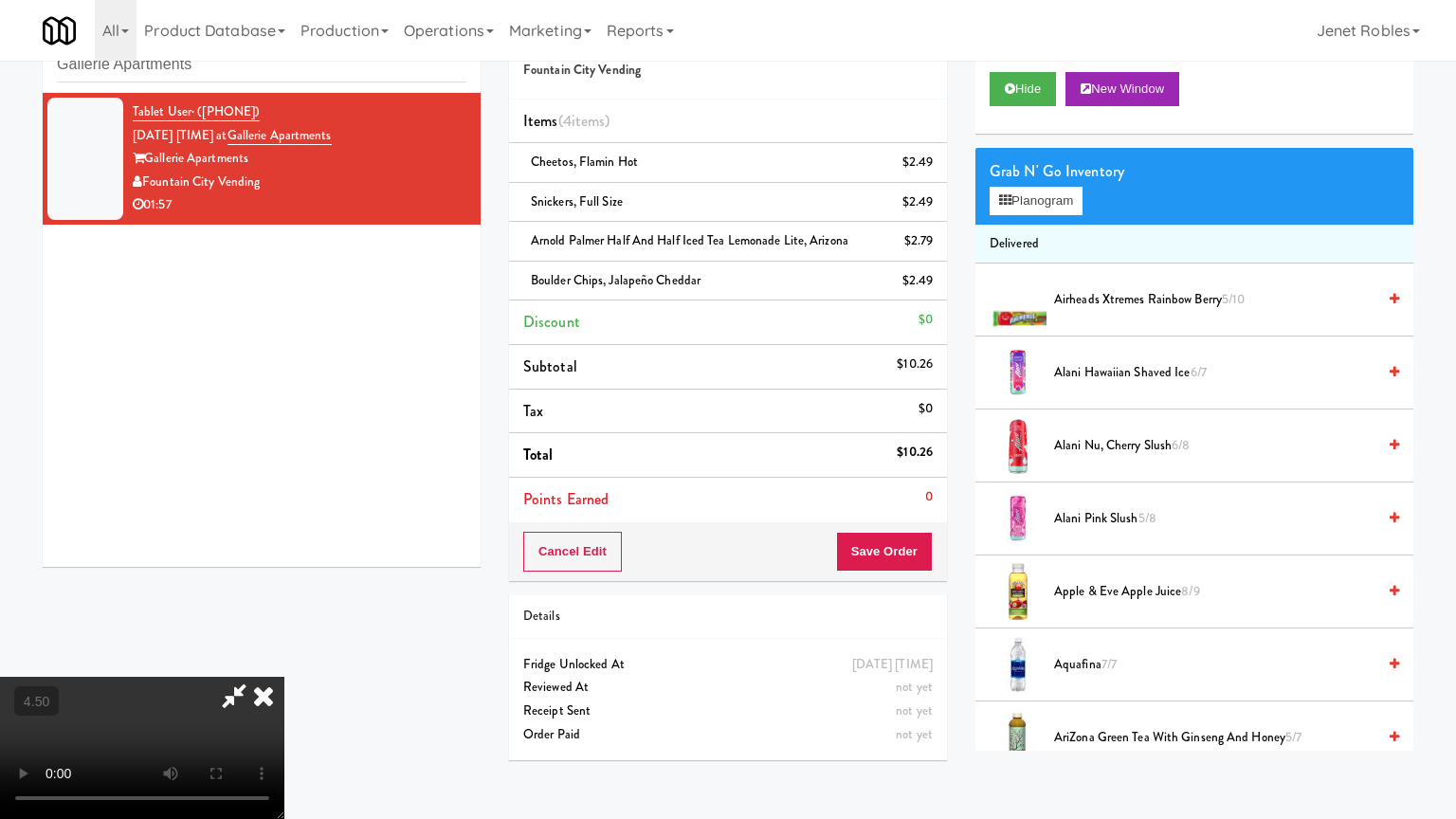 drag, startPoint x: 290, startPoint y: 651, endPoint x: 596, endPoint y: 477, distance: 352.01136 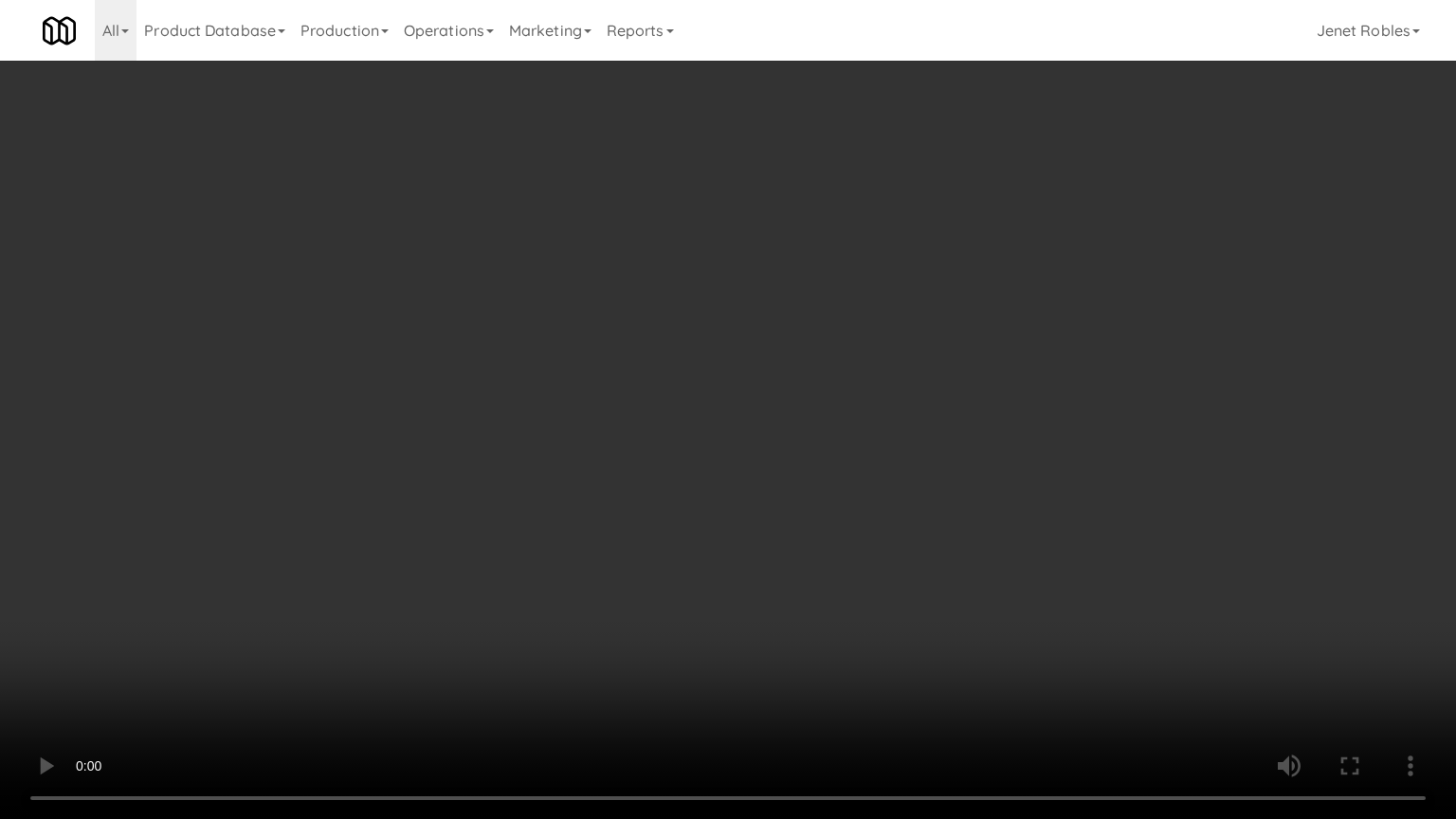 click at bounding box center [728, 410] 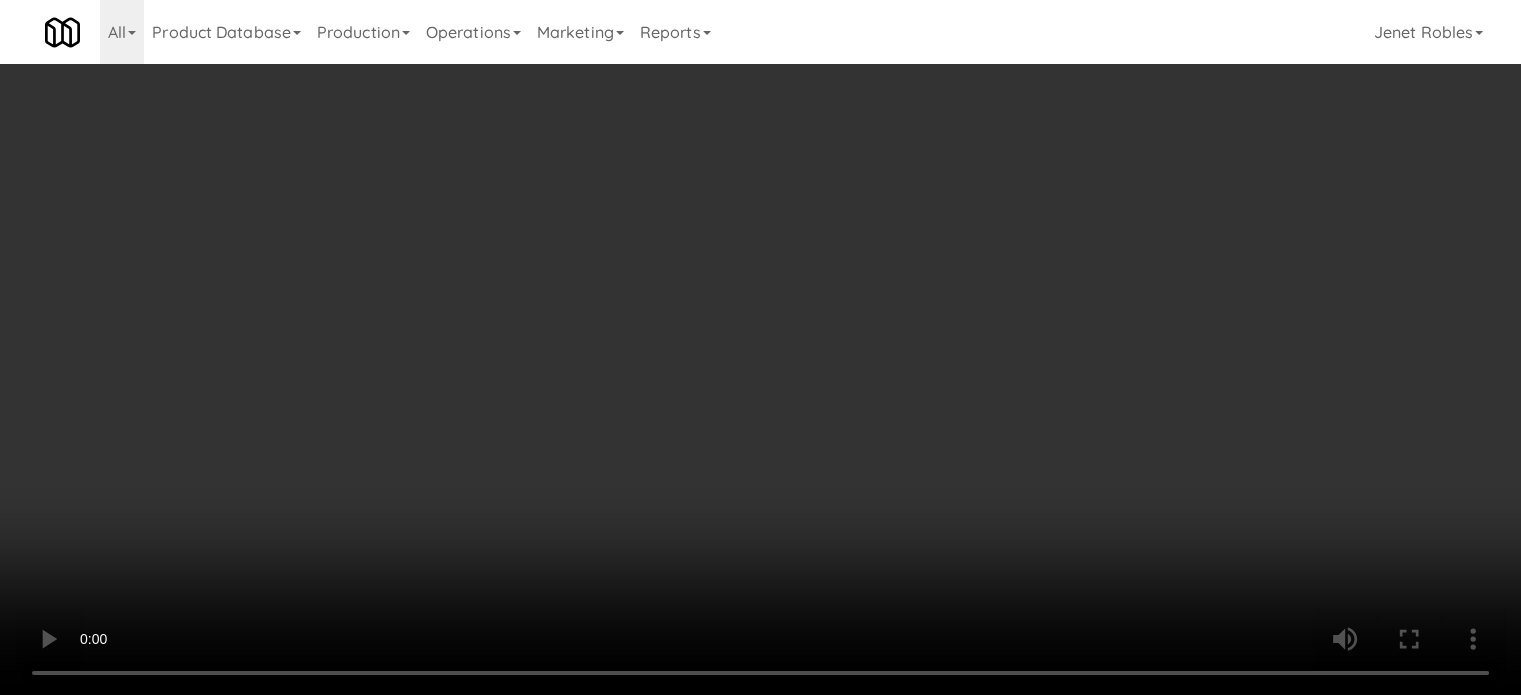 scroll, scrollTop: 0, scrollLeft: 0, axis: both 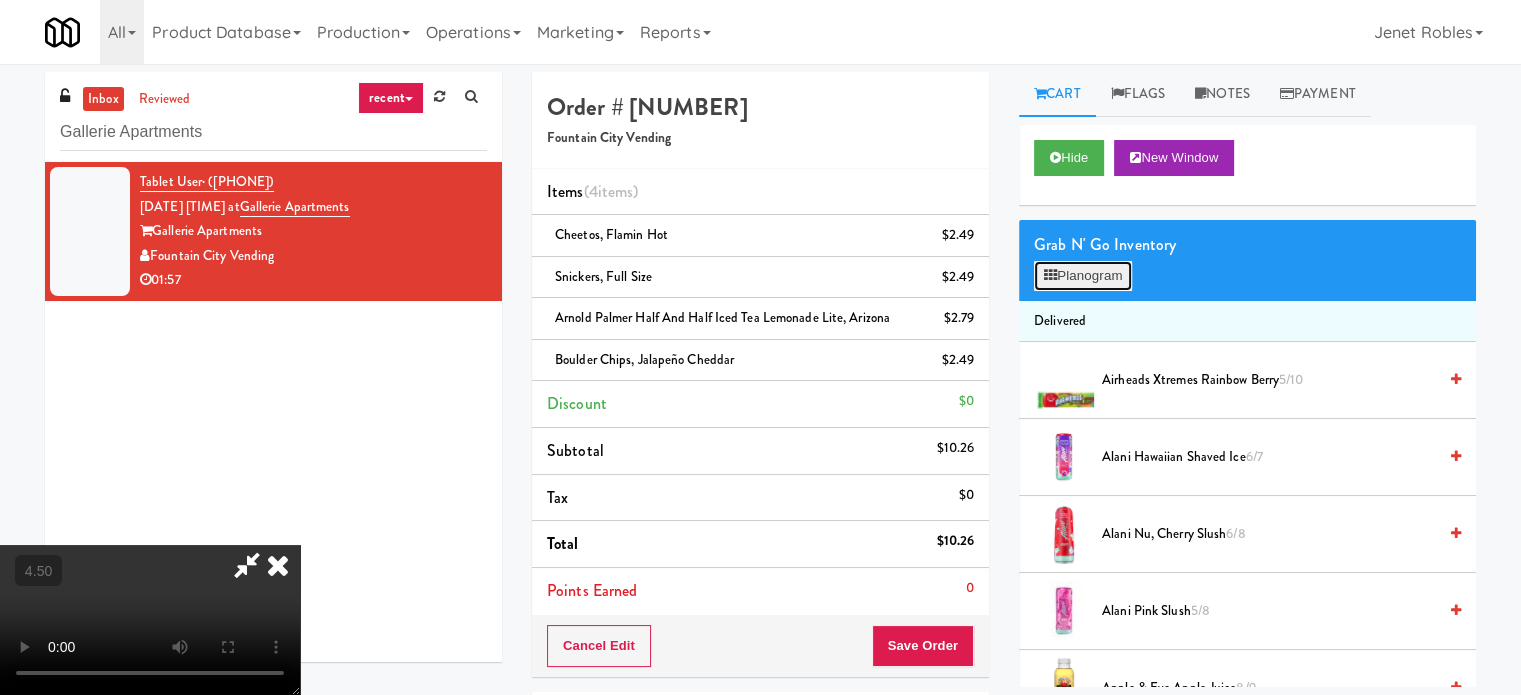 click on "Planogram" at bounding box center [1083, 276] 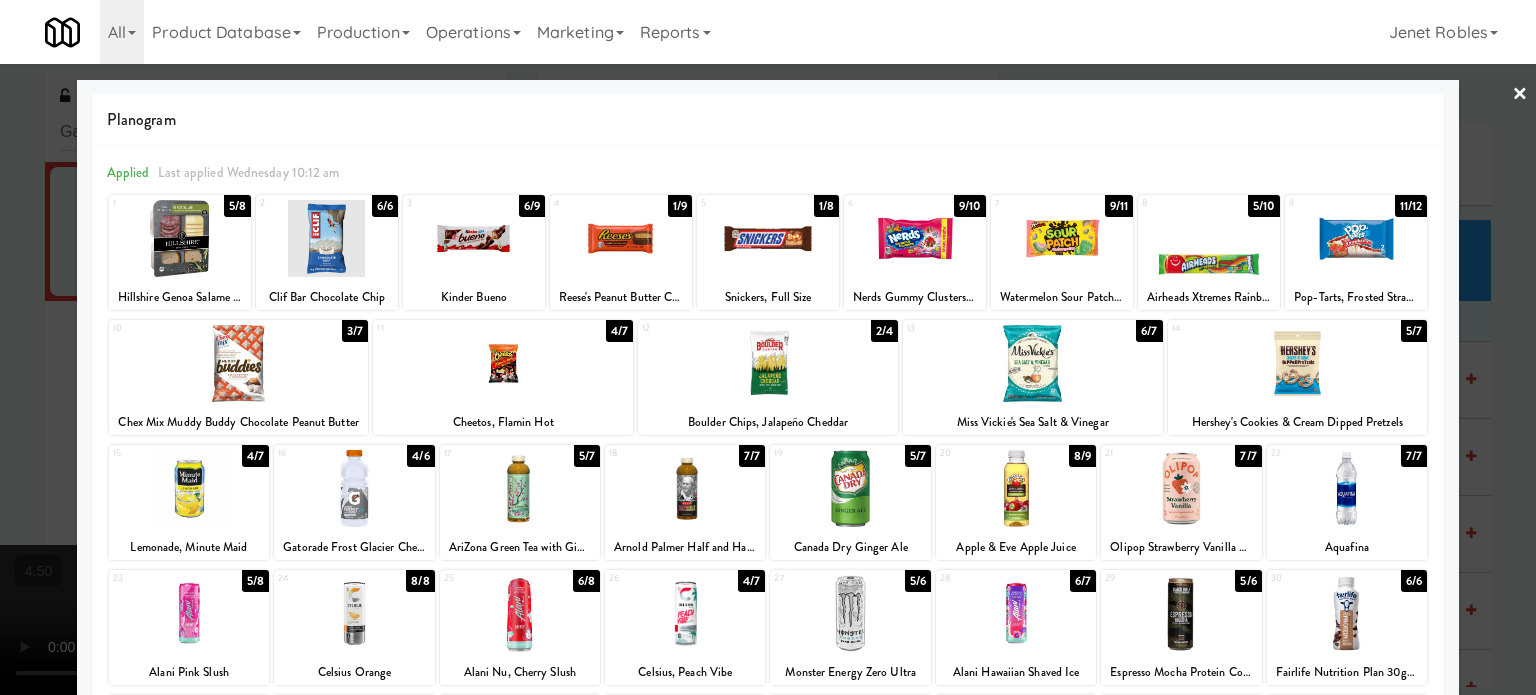 click on "7/7" at bounding box center [752, 456] 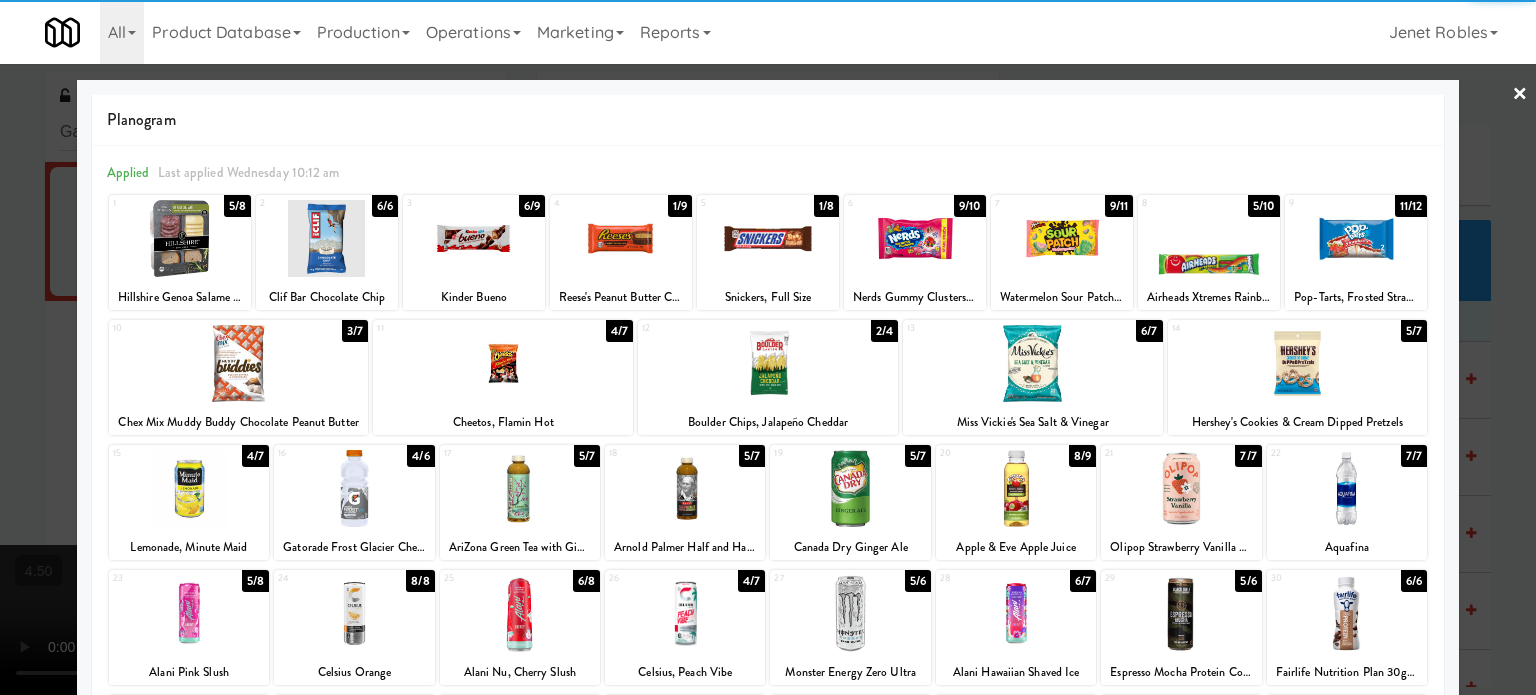 click on "1/9" at bounding box center [680, 206] 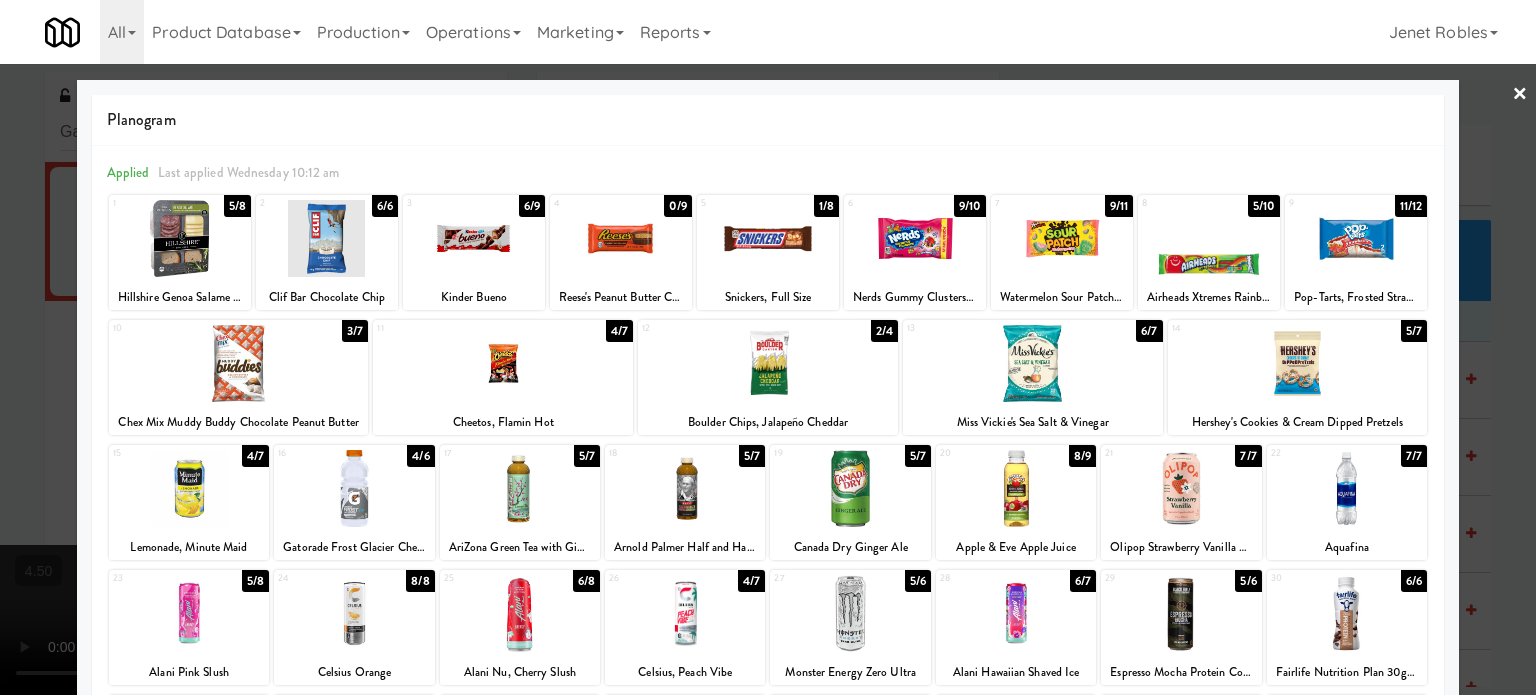 click at bounding box center (768, 347) 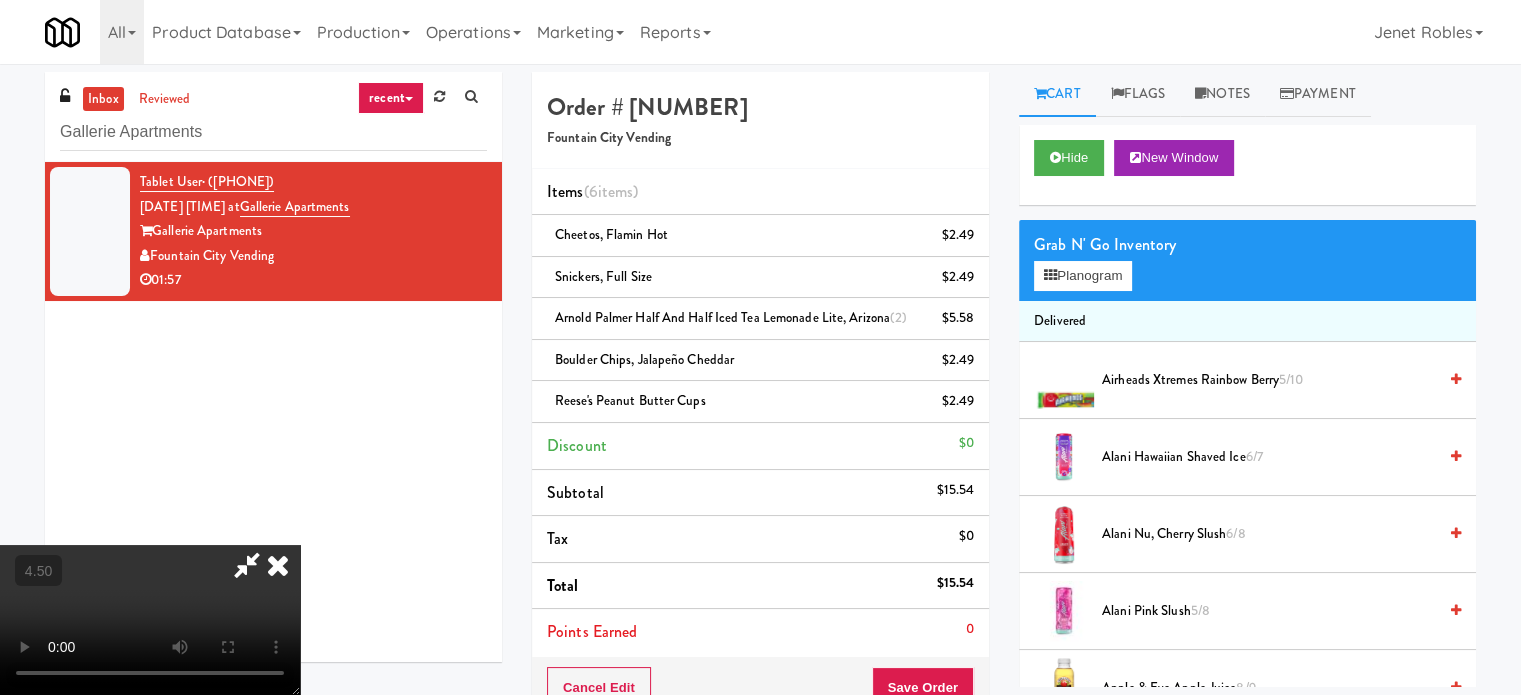 drag, startPoint x: 448, startPoint y: 531, endPoint x: 455, endPoint y: 523, distance: 10.630146 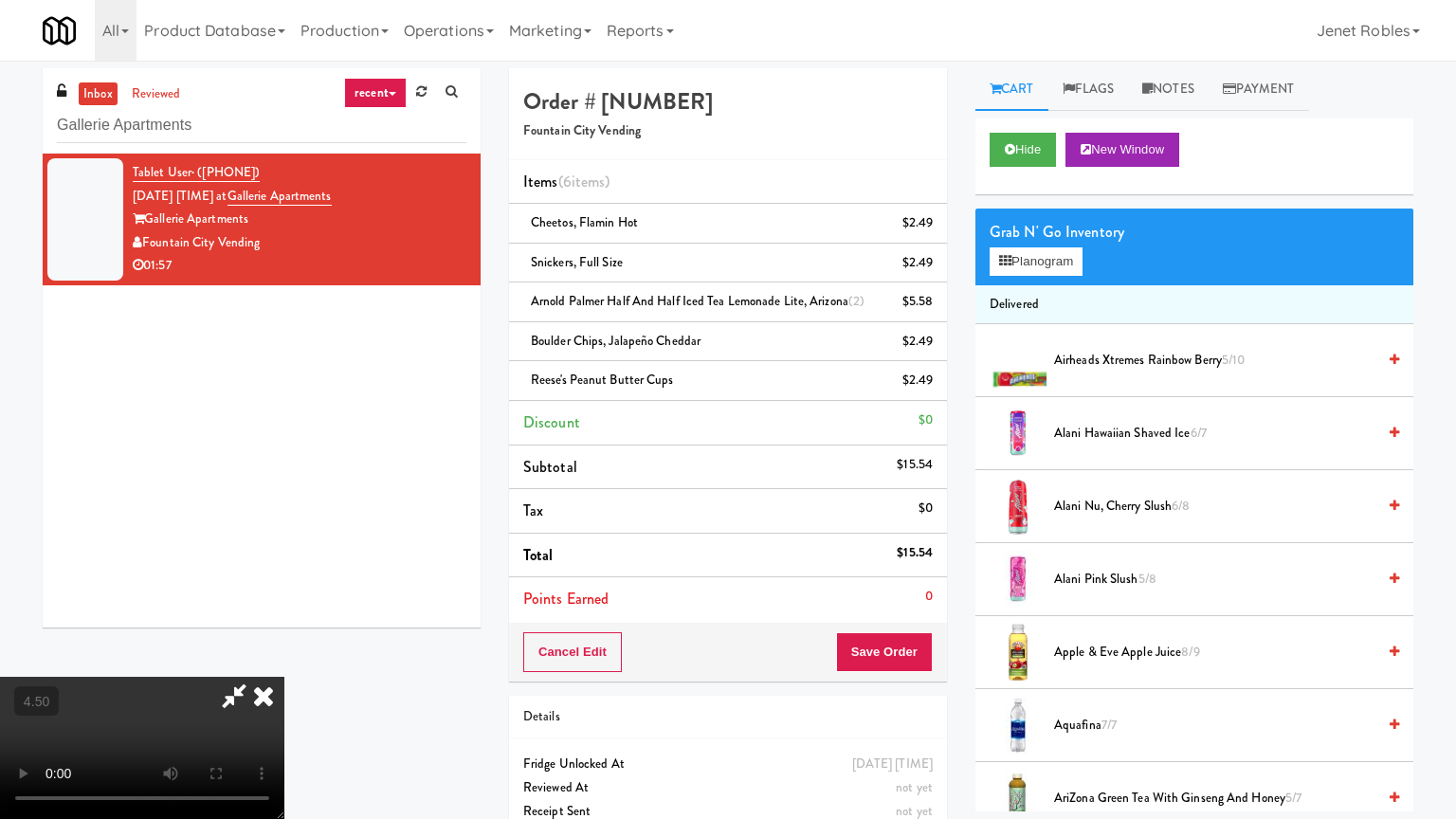 drag, startPoint x: 677, startPoint y: 474, endPoint x: 694, endPoint y: 417, distance: 59.481089 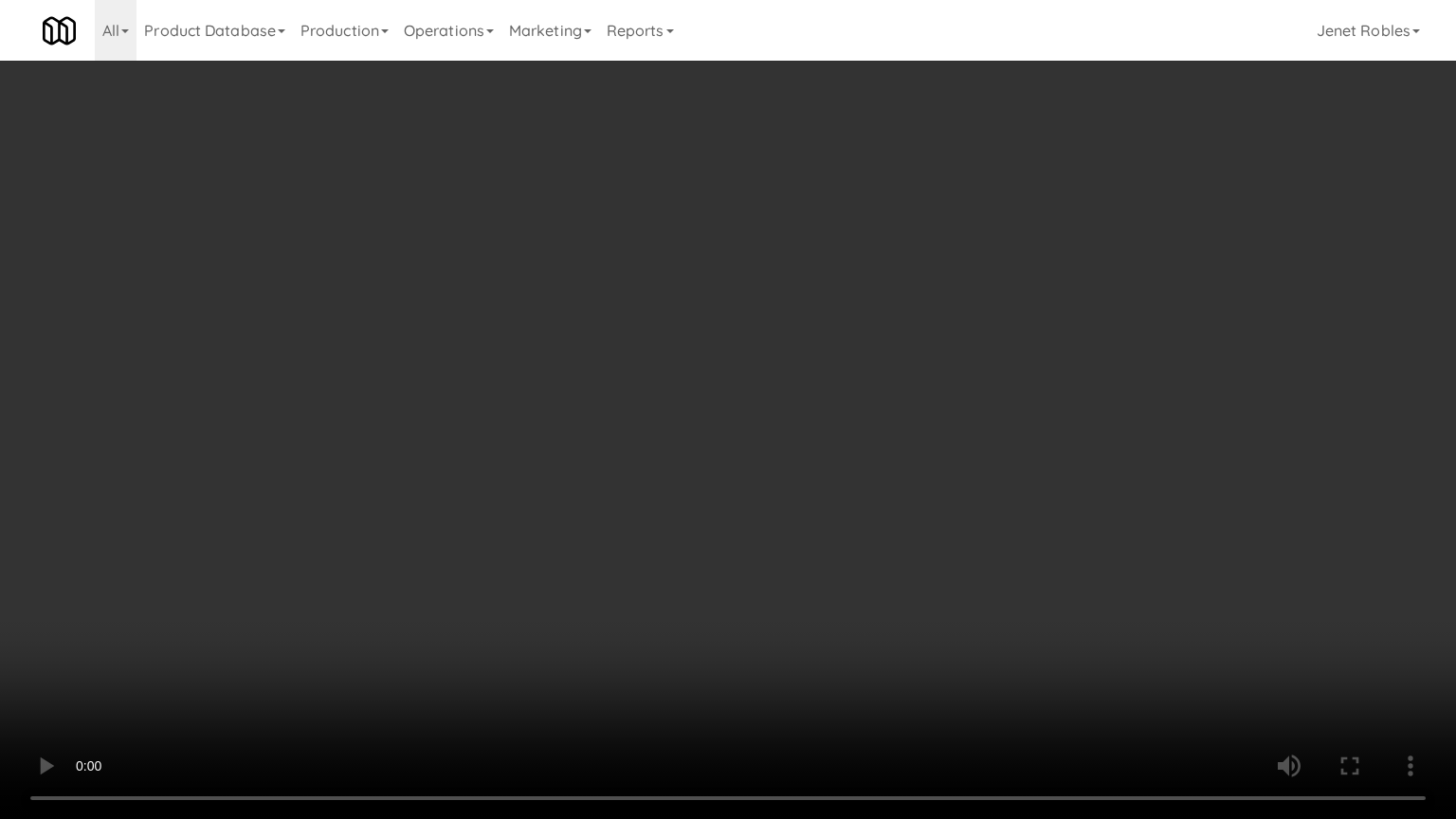 click at bounding box center (728, 410) 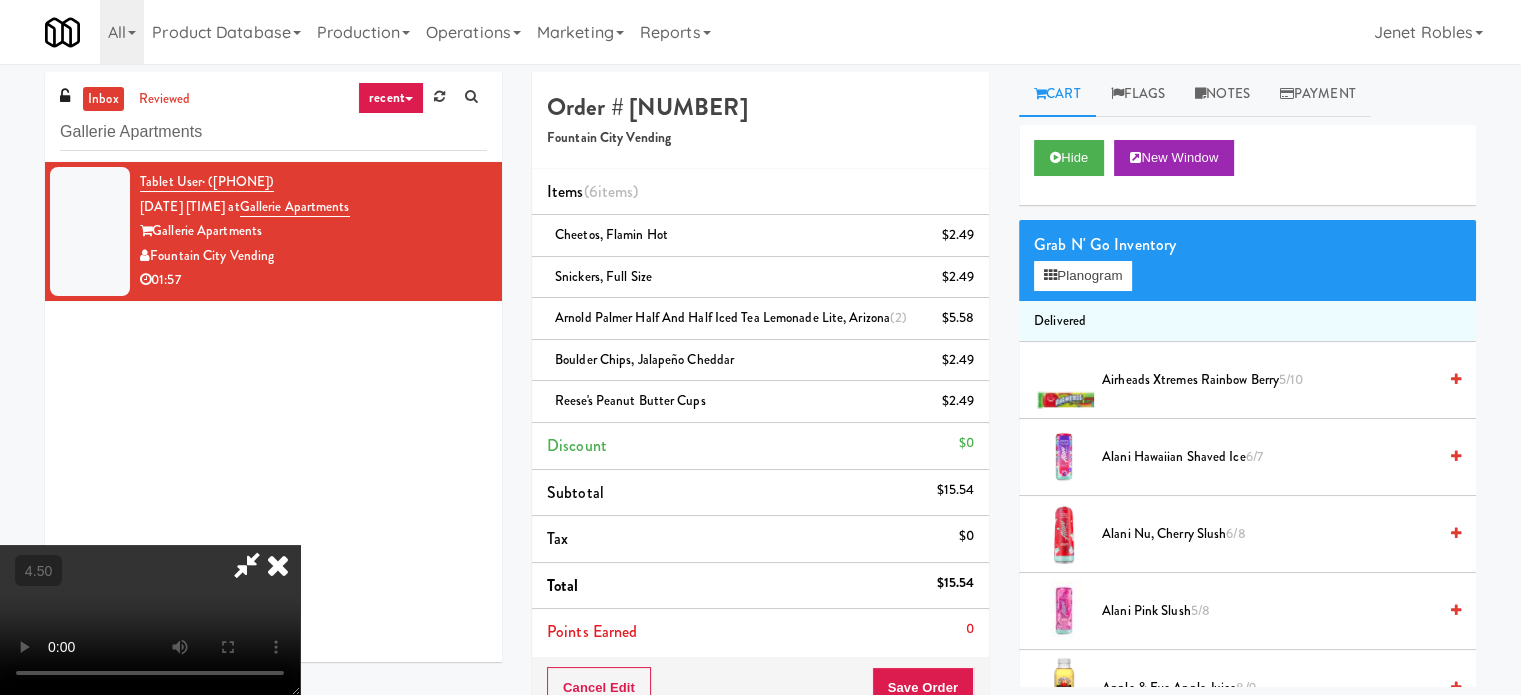 click at bounding box center [278, 565] 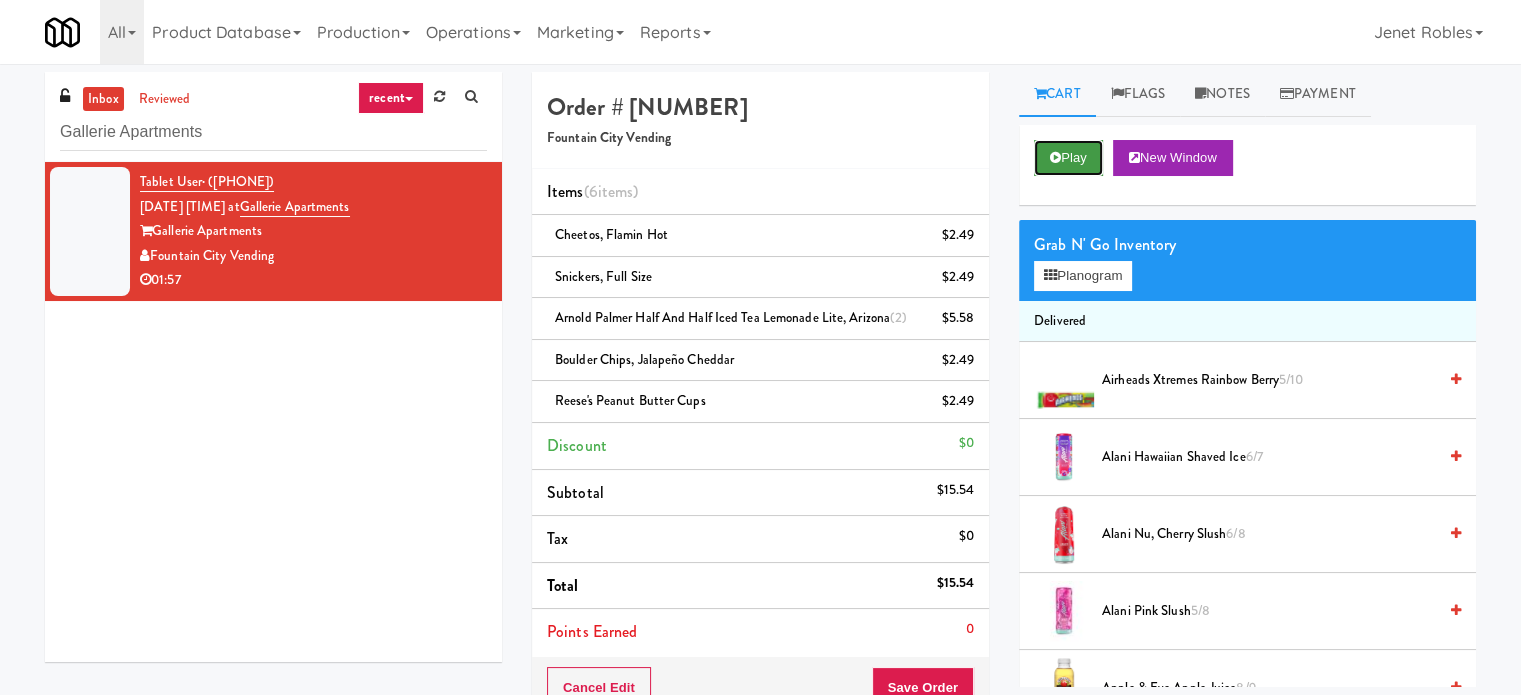 click on "Play" at bounding box center [1068, 158] 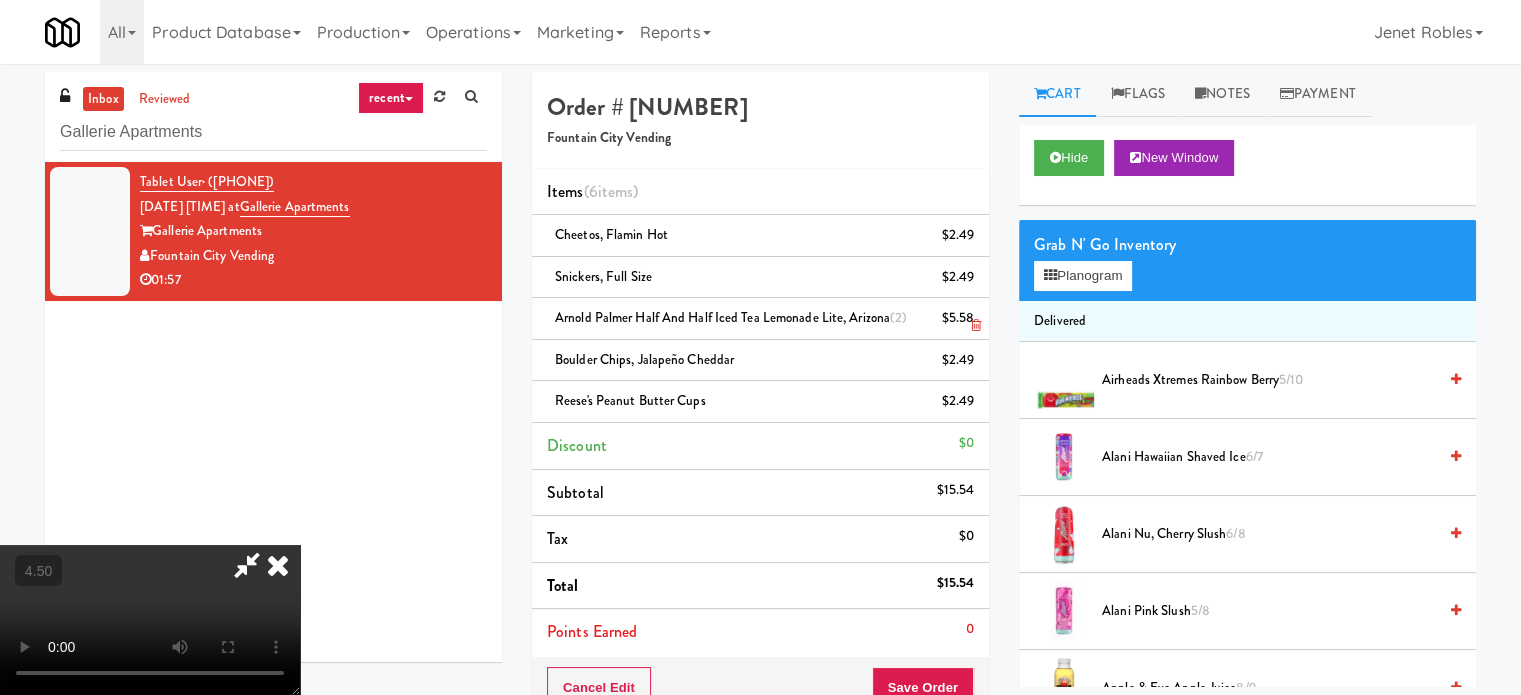 click at bounding box center [976, 325] 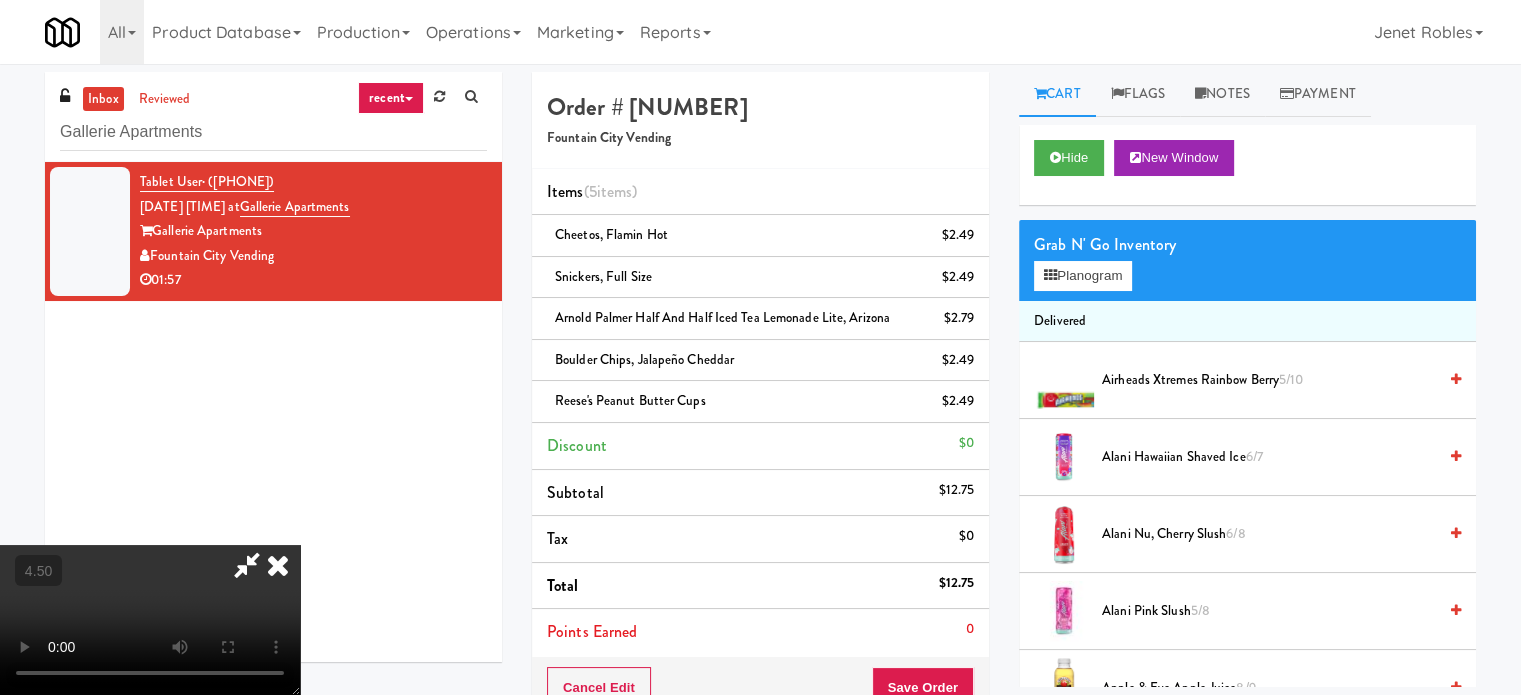 click at bounding box center [150, 620] 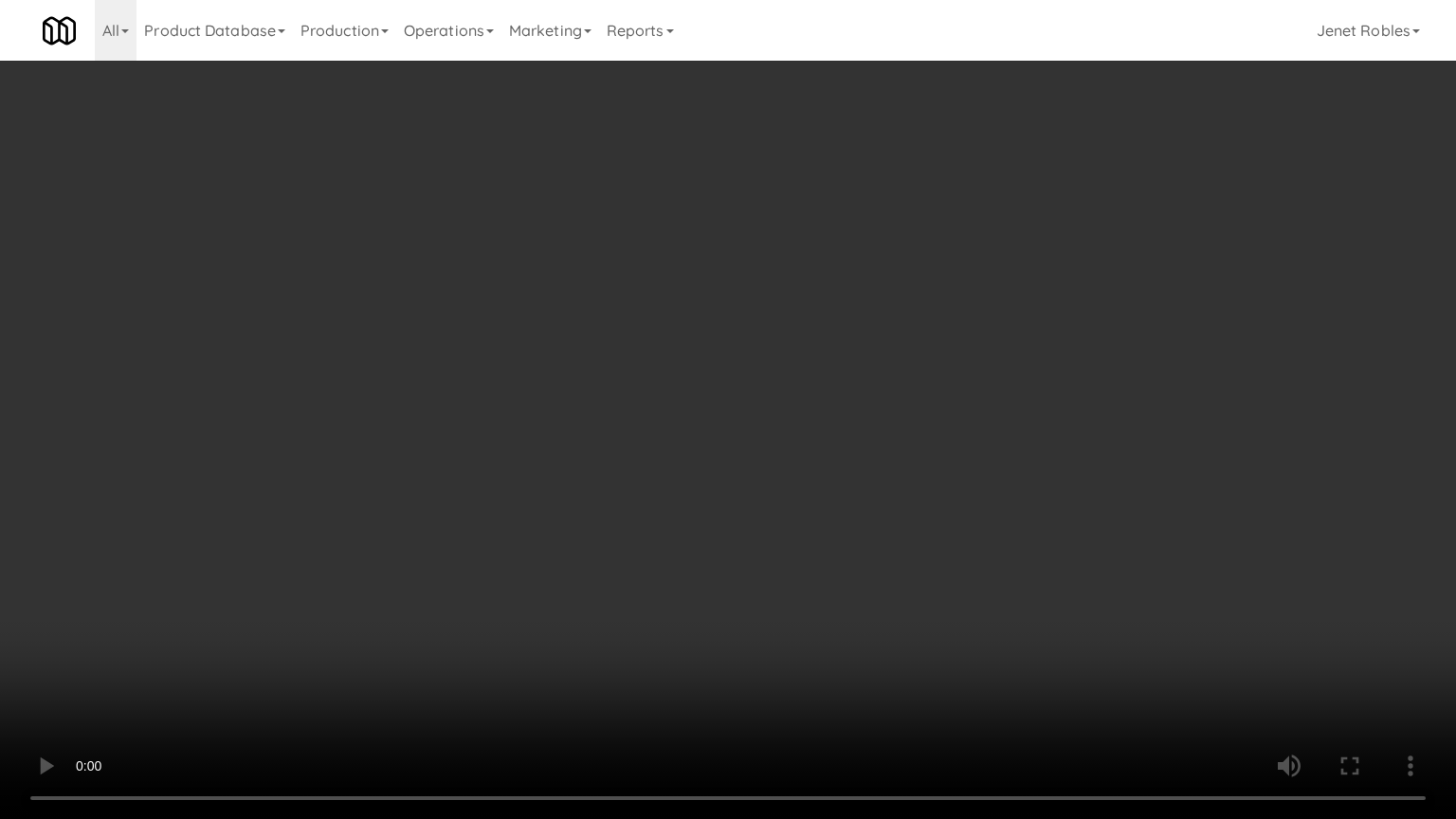 click at bounding box center [728, 410] 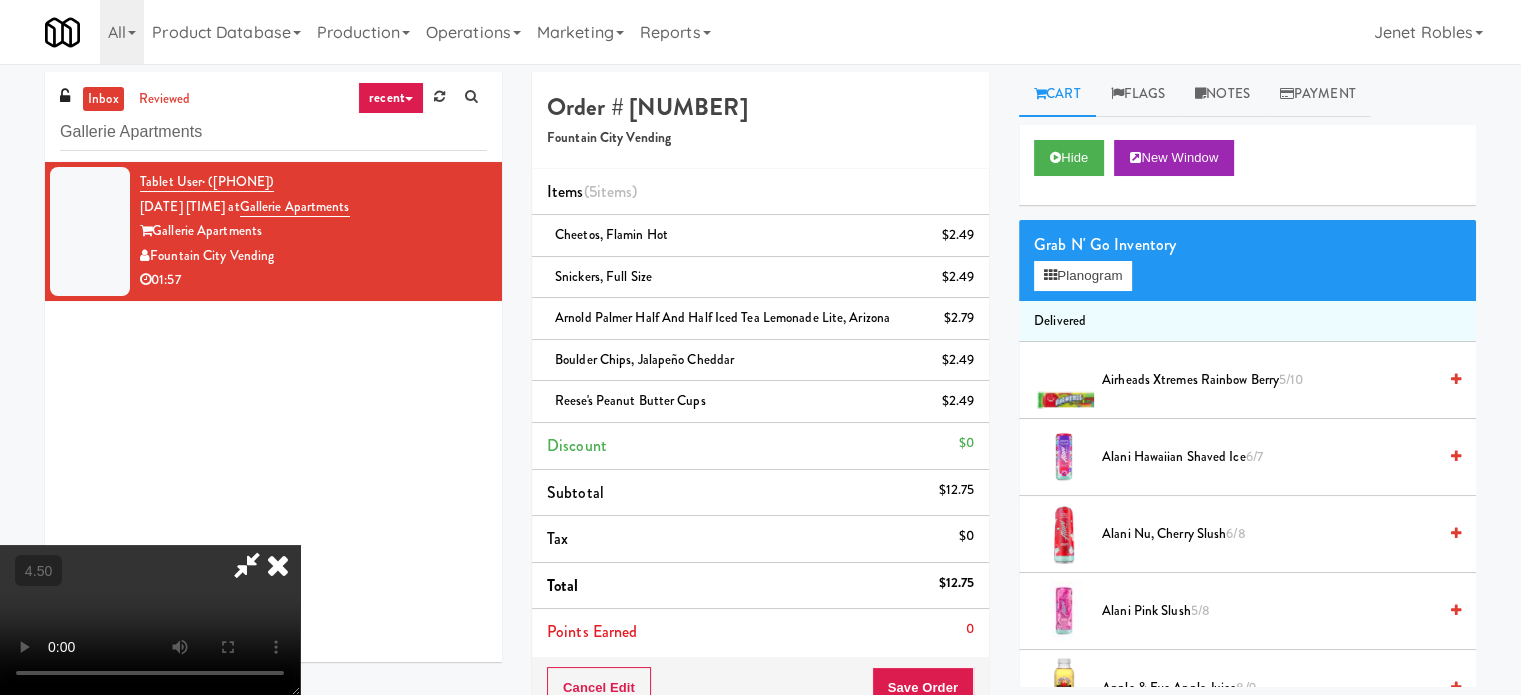 click at bounding box center (247, 565) 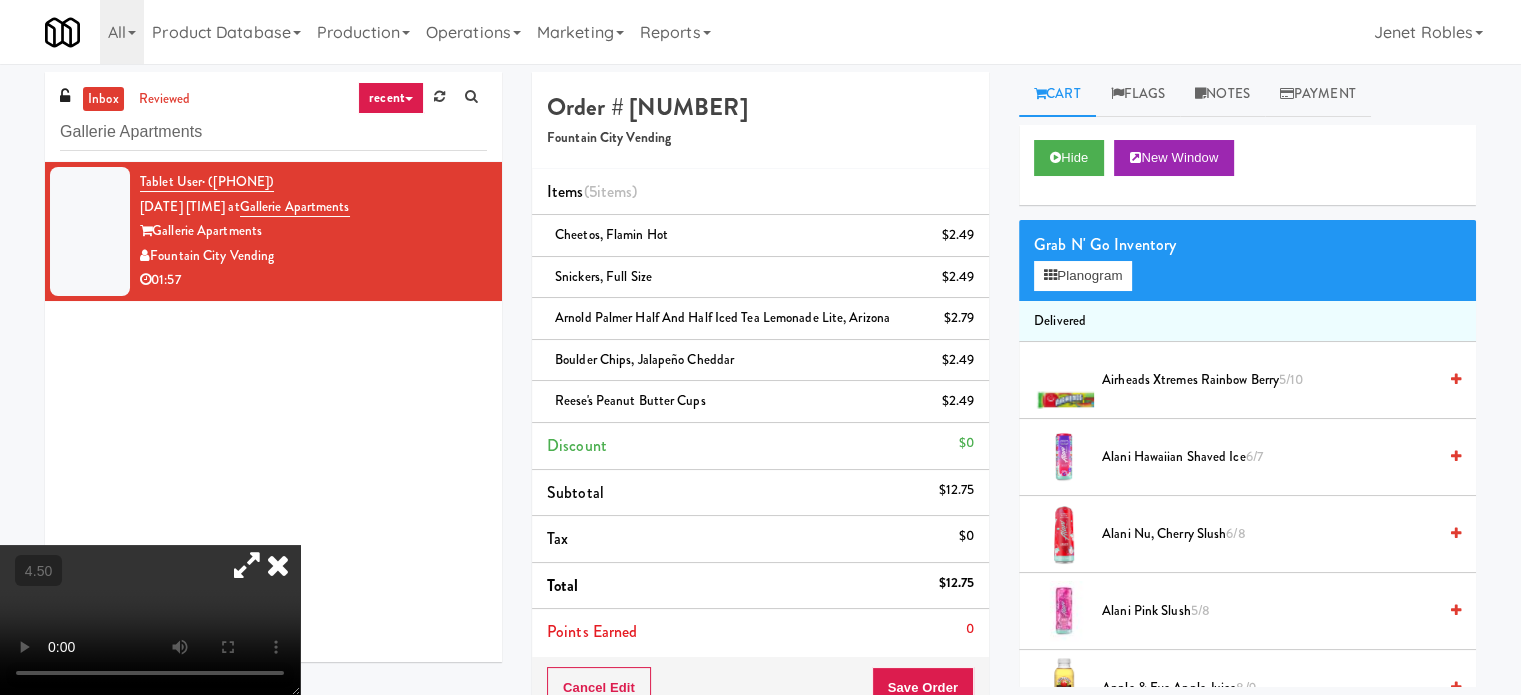 click at bounding box center [150, 620] 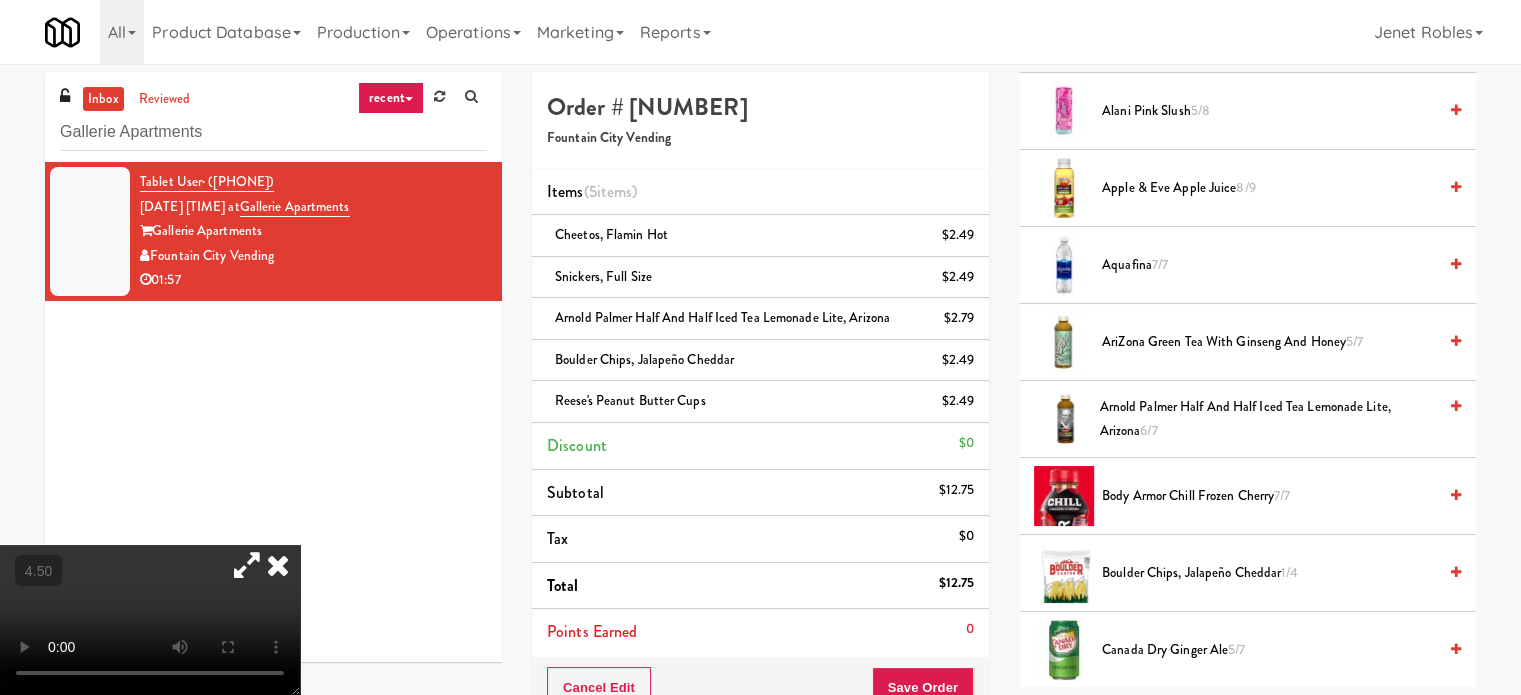 click on "6/7" at bounding box center [1148, 430] 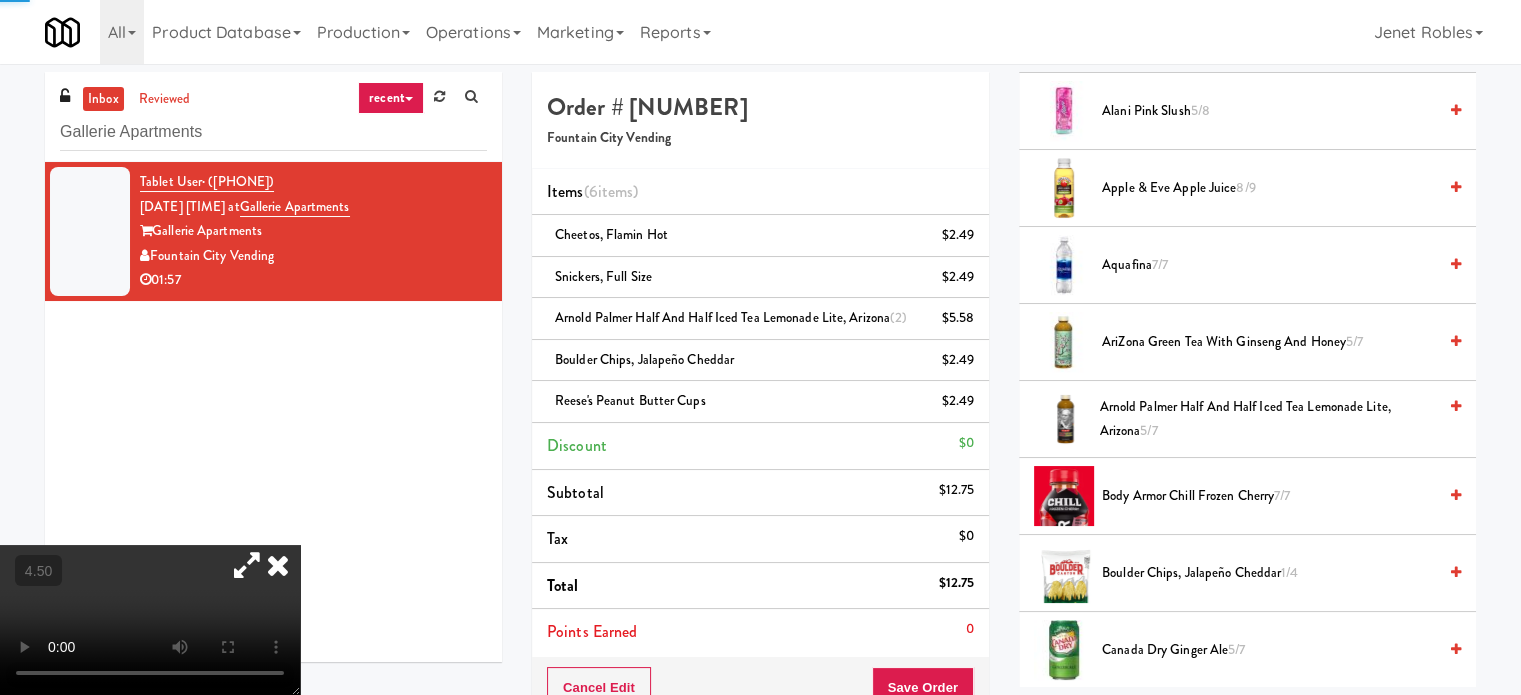 click at bounding box center (150, 620) 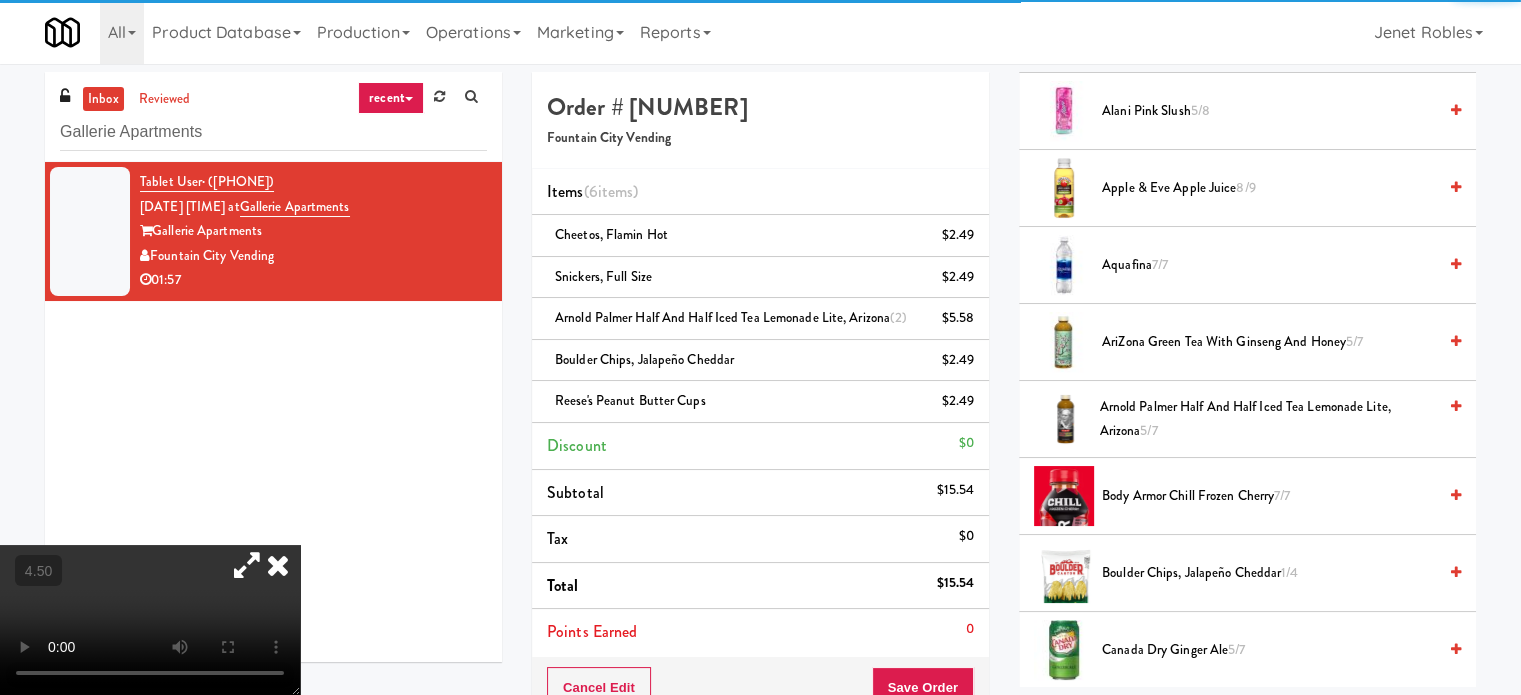 click at bounding box center (150, 620) 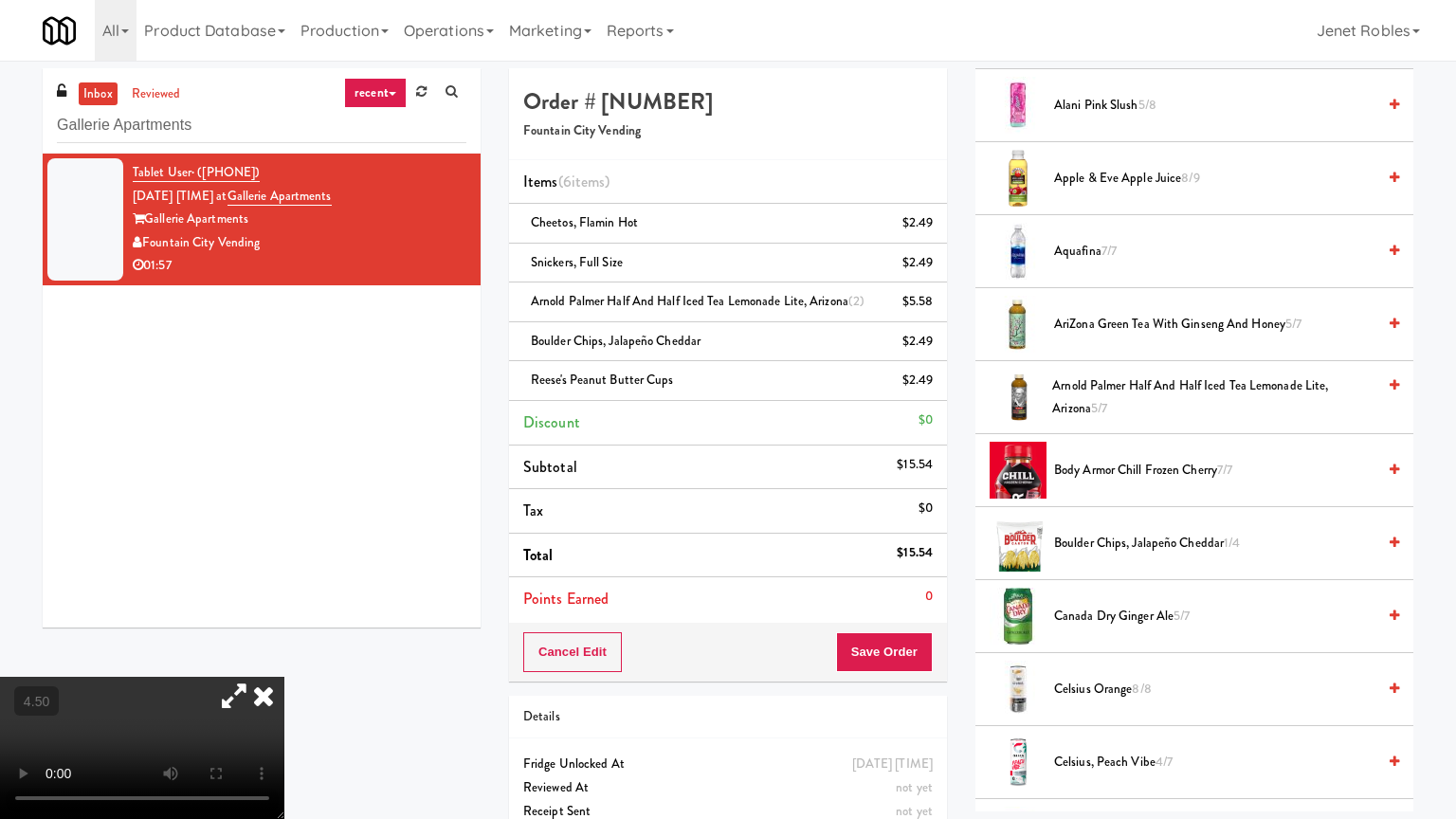type 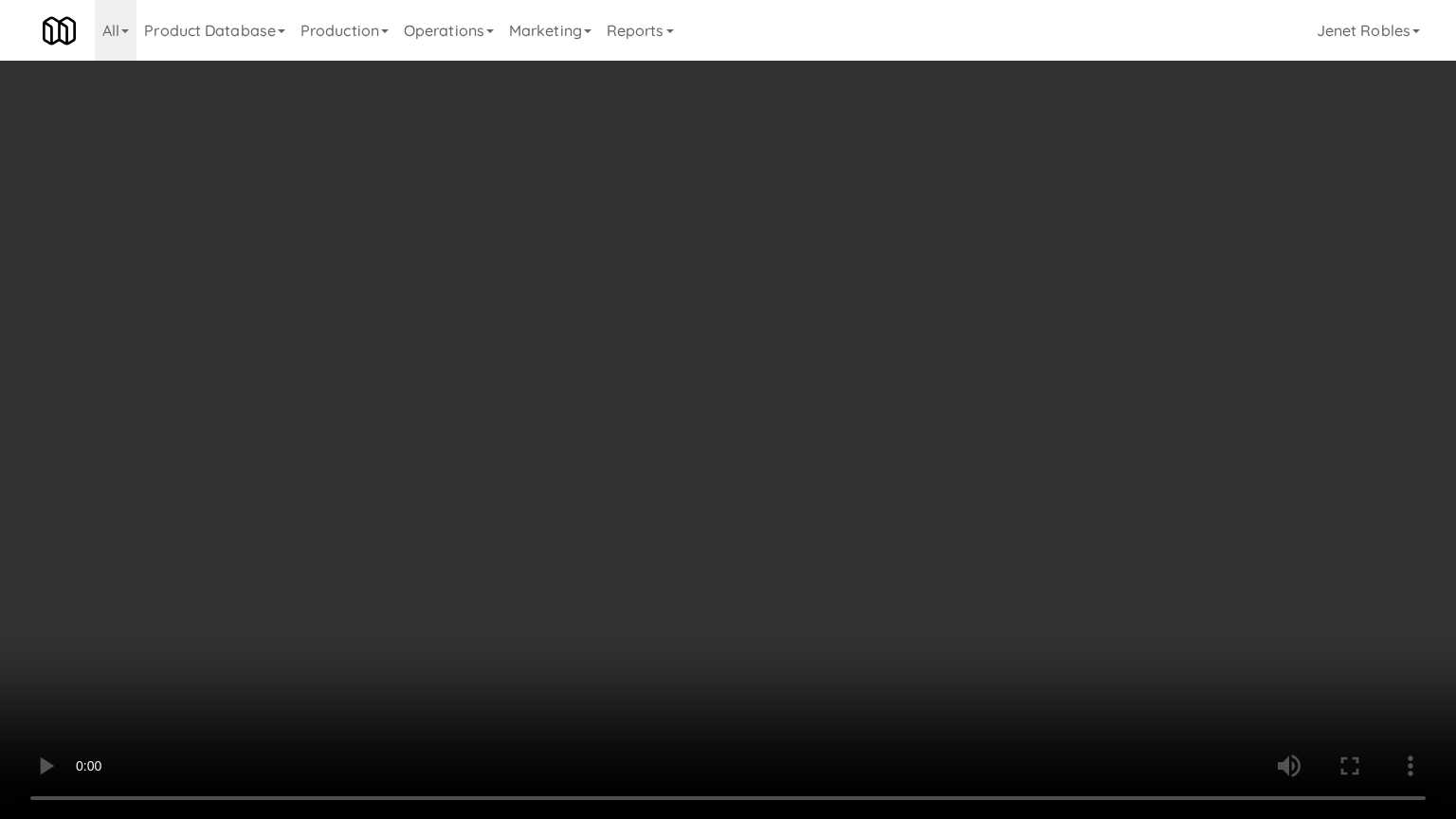 click at bounding box center (728, 410) 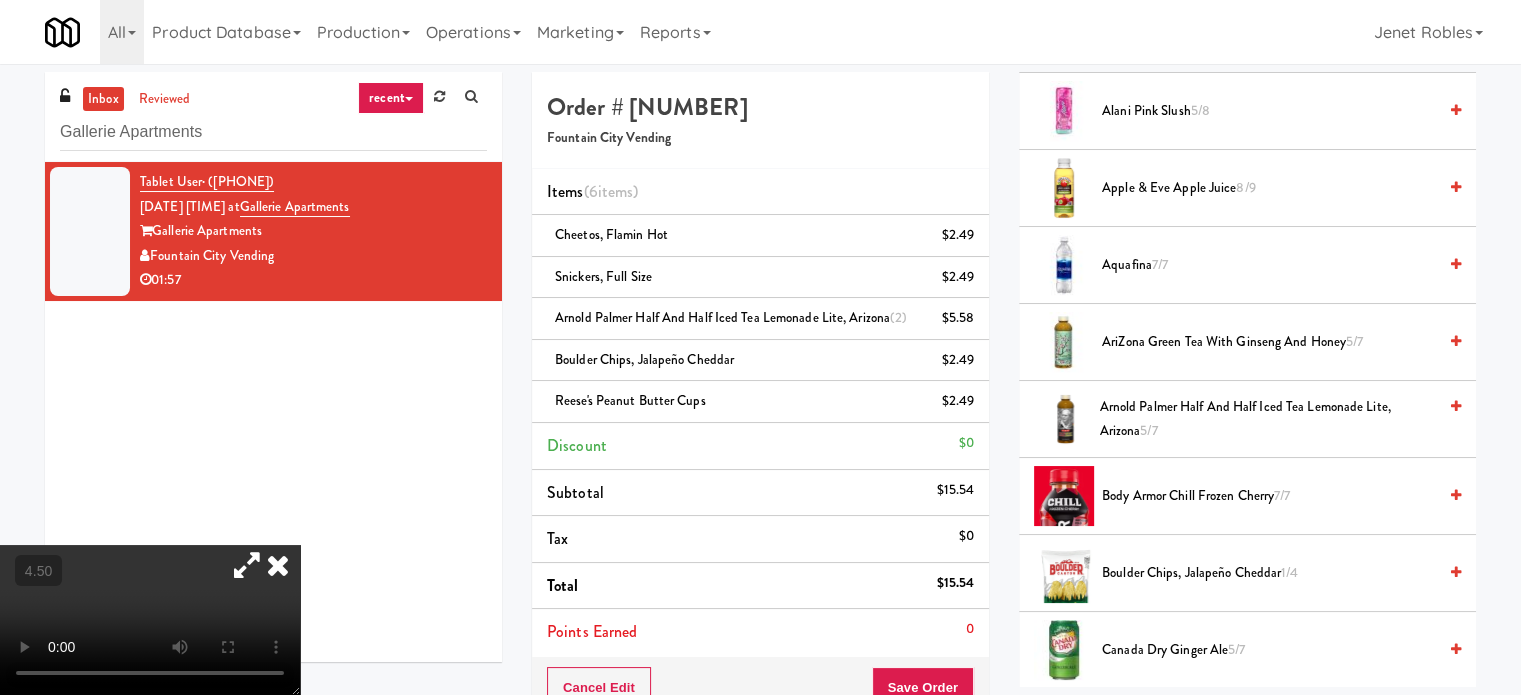 click at bounding box center (278, 565) 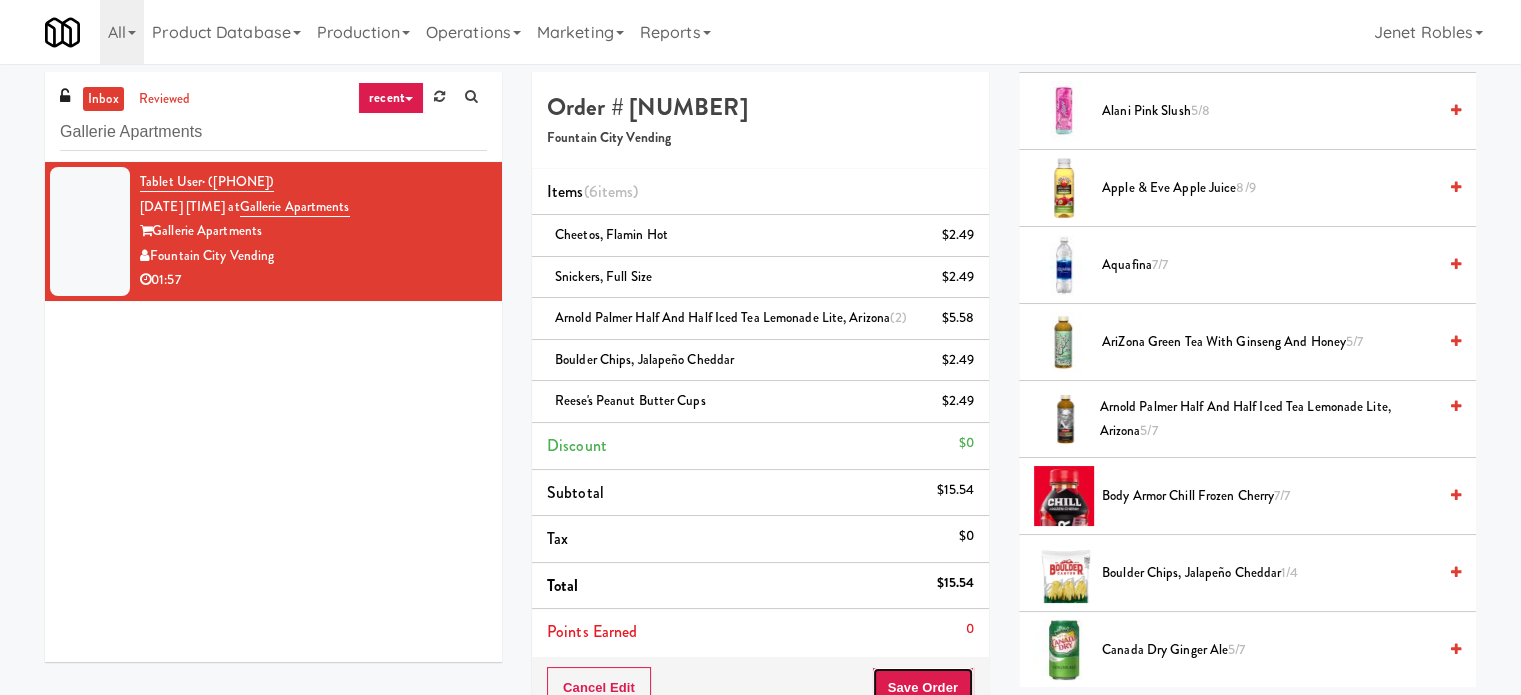 click on "Save Order" at bounding box center (923, 688) 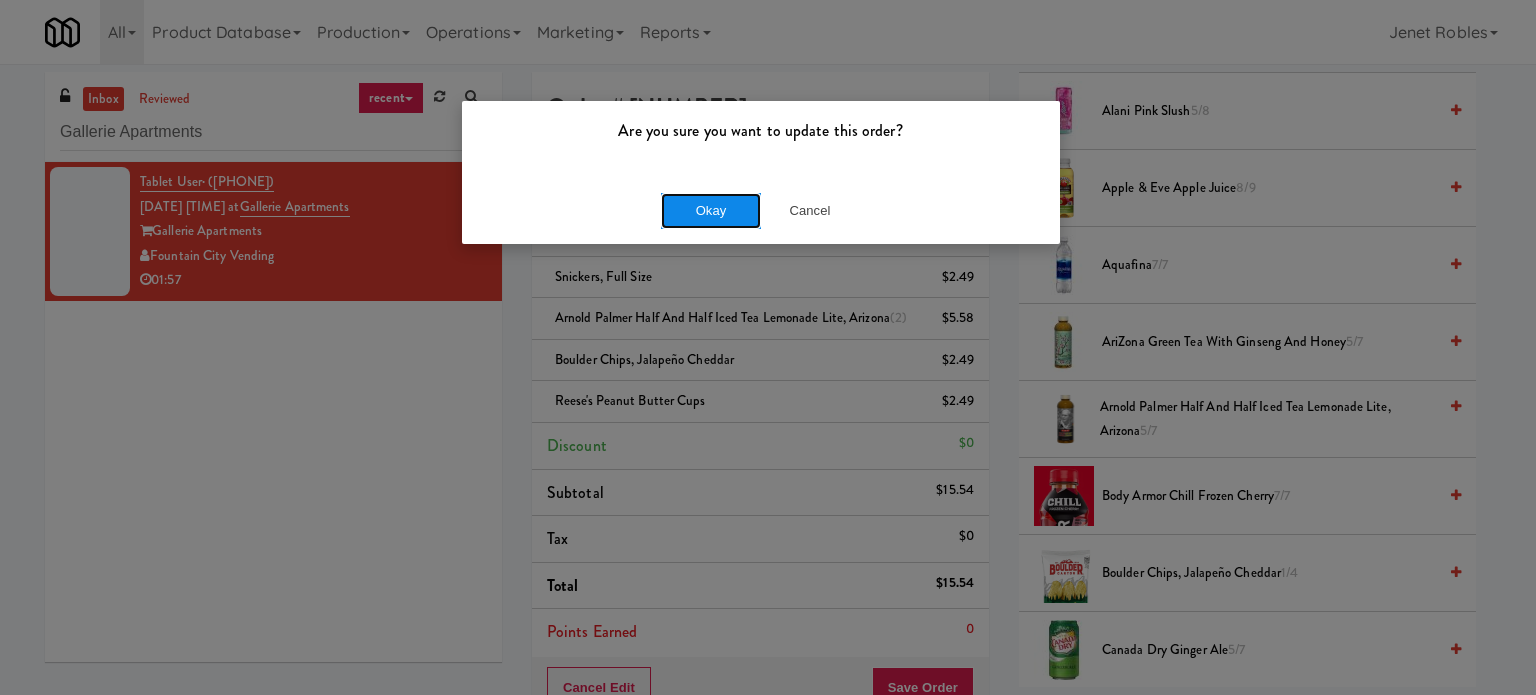 click on "Okay" at bounding box center (711, 211) 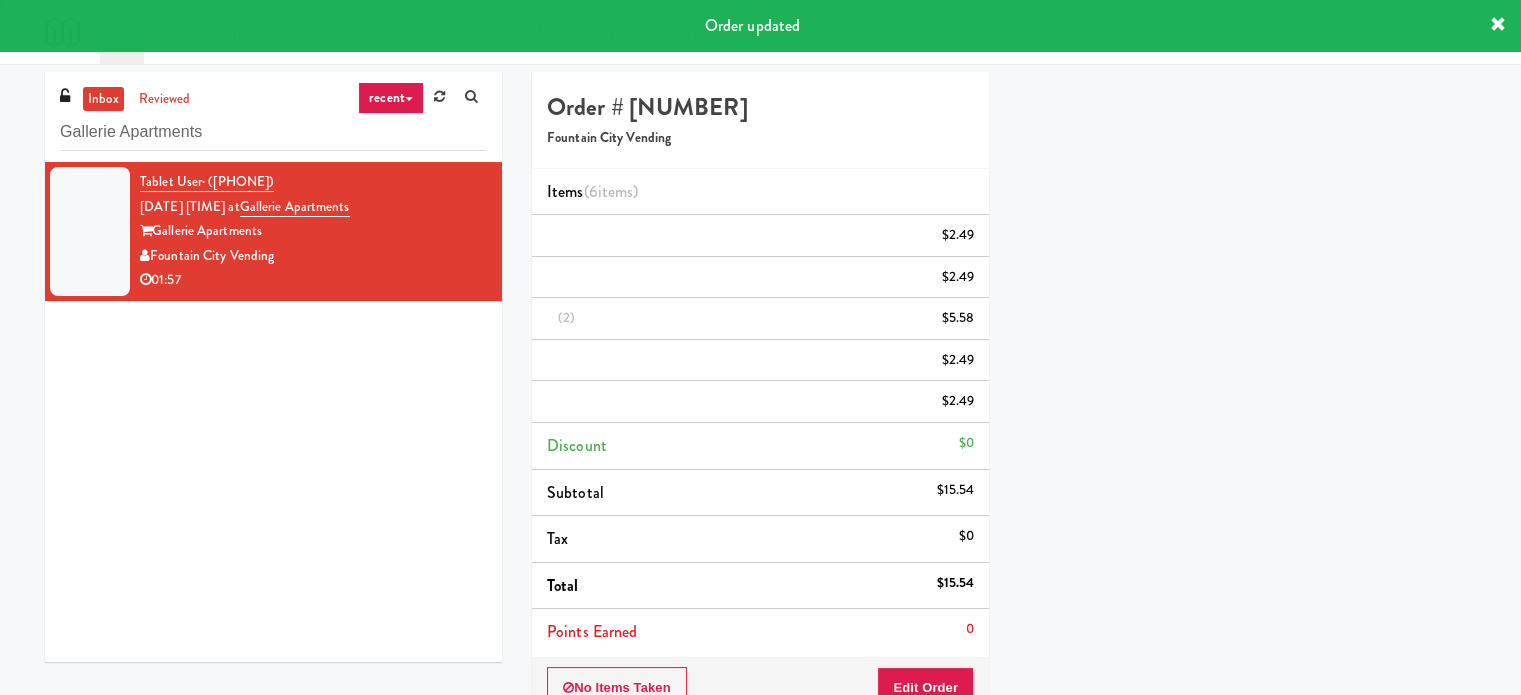 scroll, scrollTop: 187, scrollLeft: 0, axis: vertical 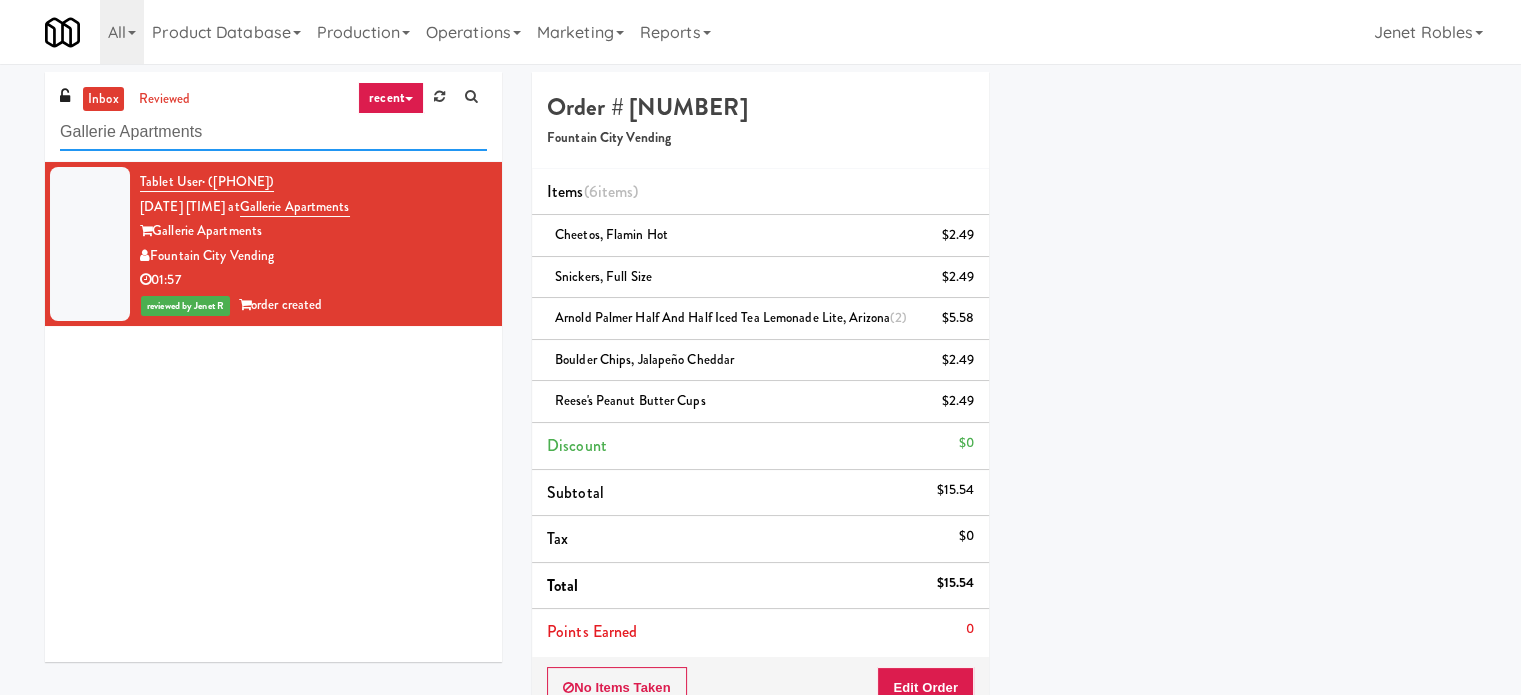 click on "Gallerie Apartments" at bounding box center [273, 132] 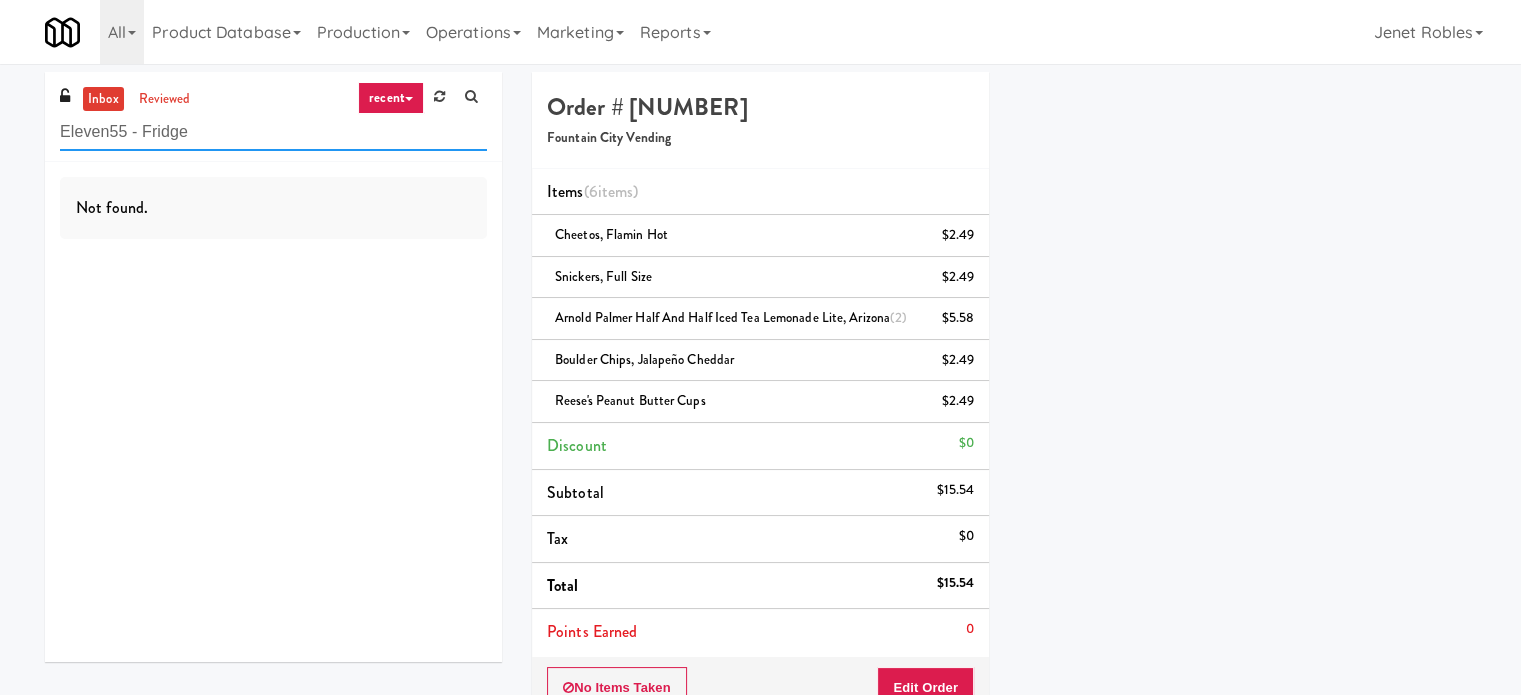 click on "Eleven55 - Fridge" at bounding box center [273, 132] 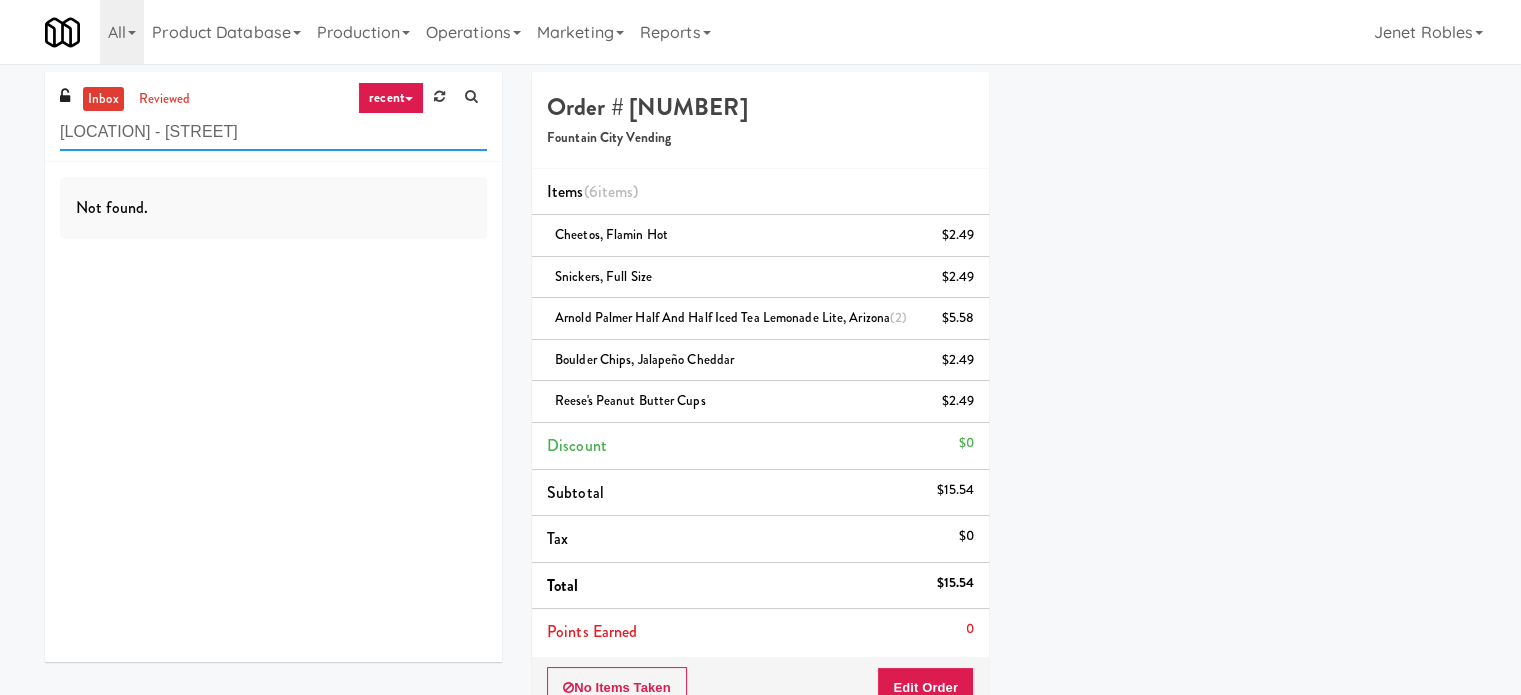 click on "[LOCATION] - [STREET]" at bounding box center (273, 132) 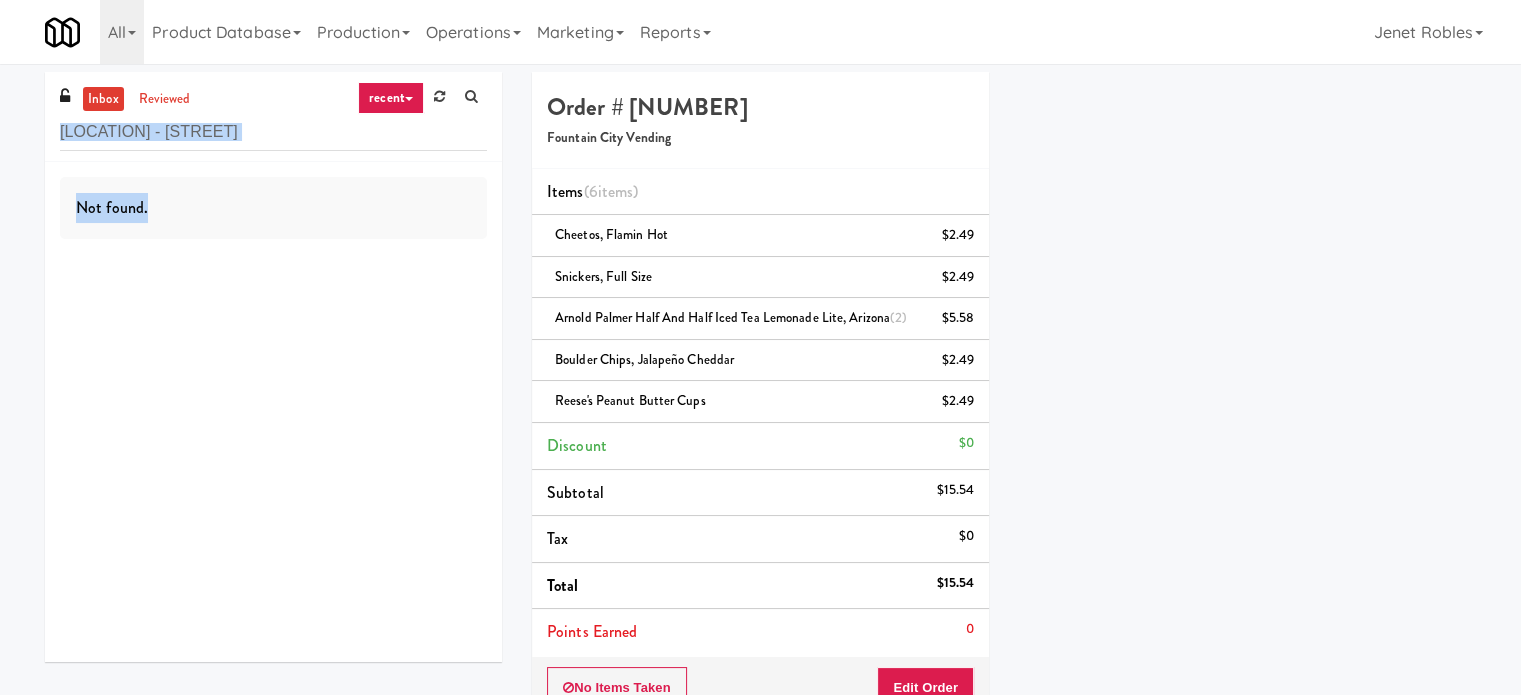click on "Jenet: Wrong variant odf Eleven55 - Fridge SickKids Hospital - Main St. Not found." at bounding box center (273, 367) 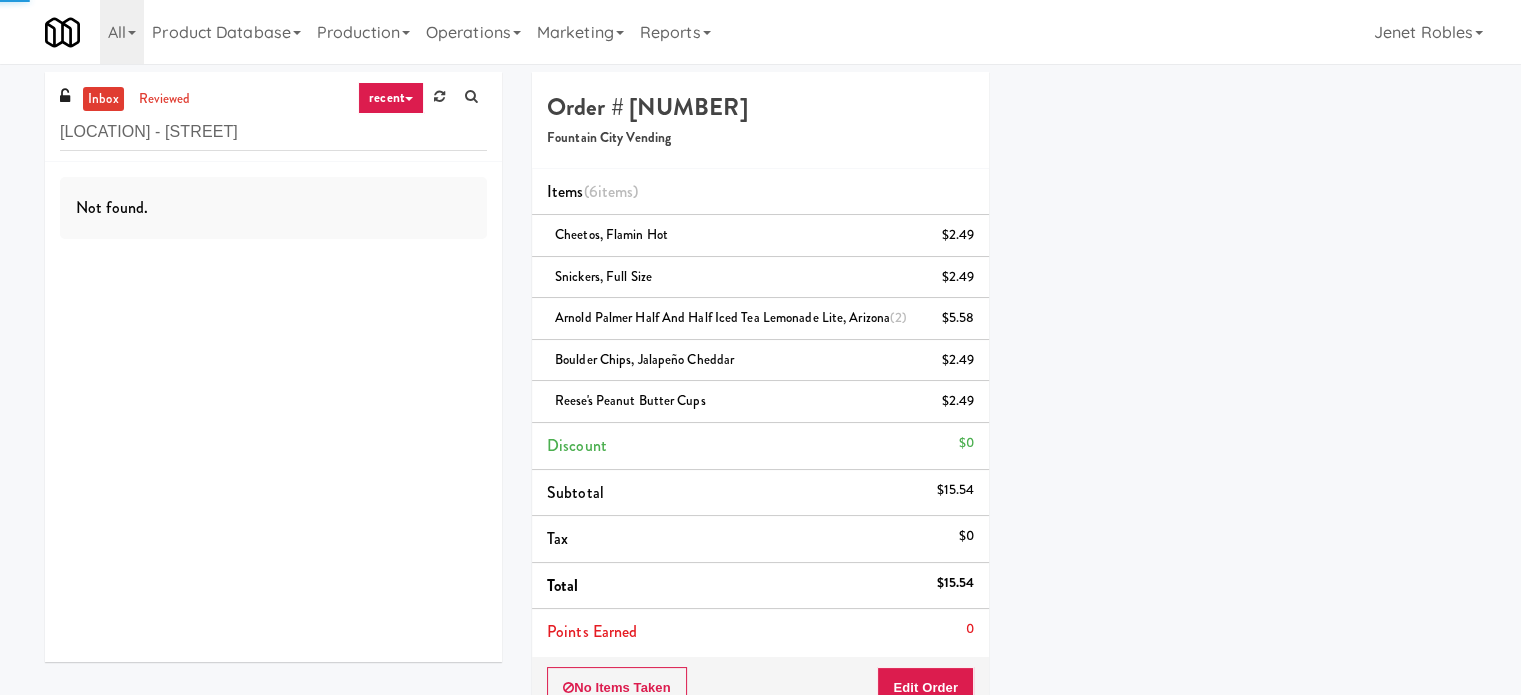 click on "Not found." at bounding box center [273, 412] 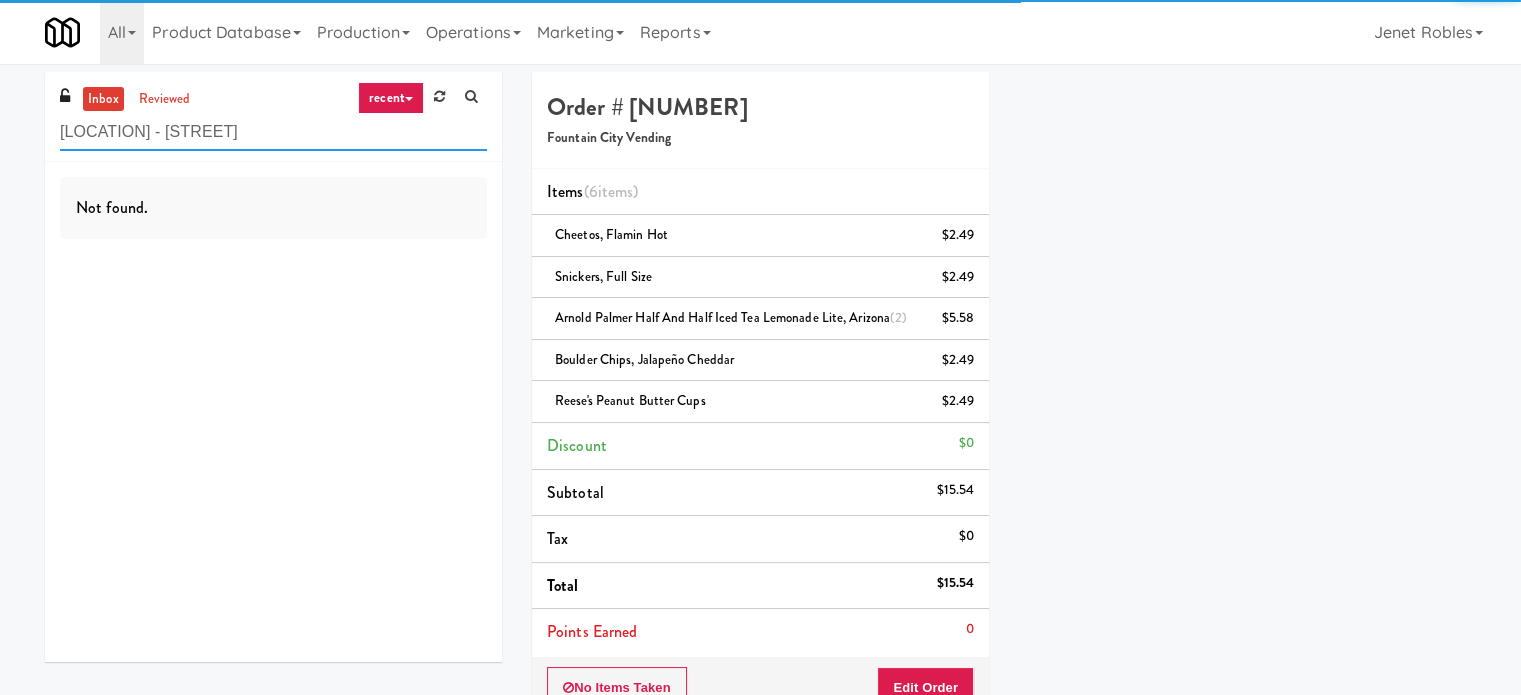 click on "[LOCATION] - [STREET]" at bounding box center [273, 132] 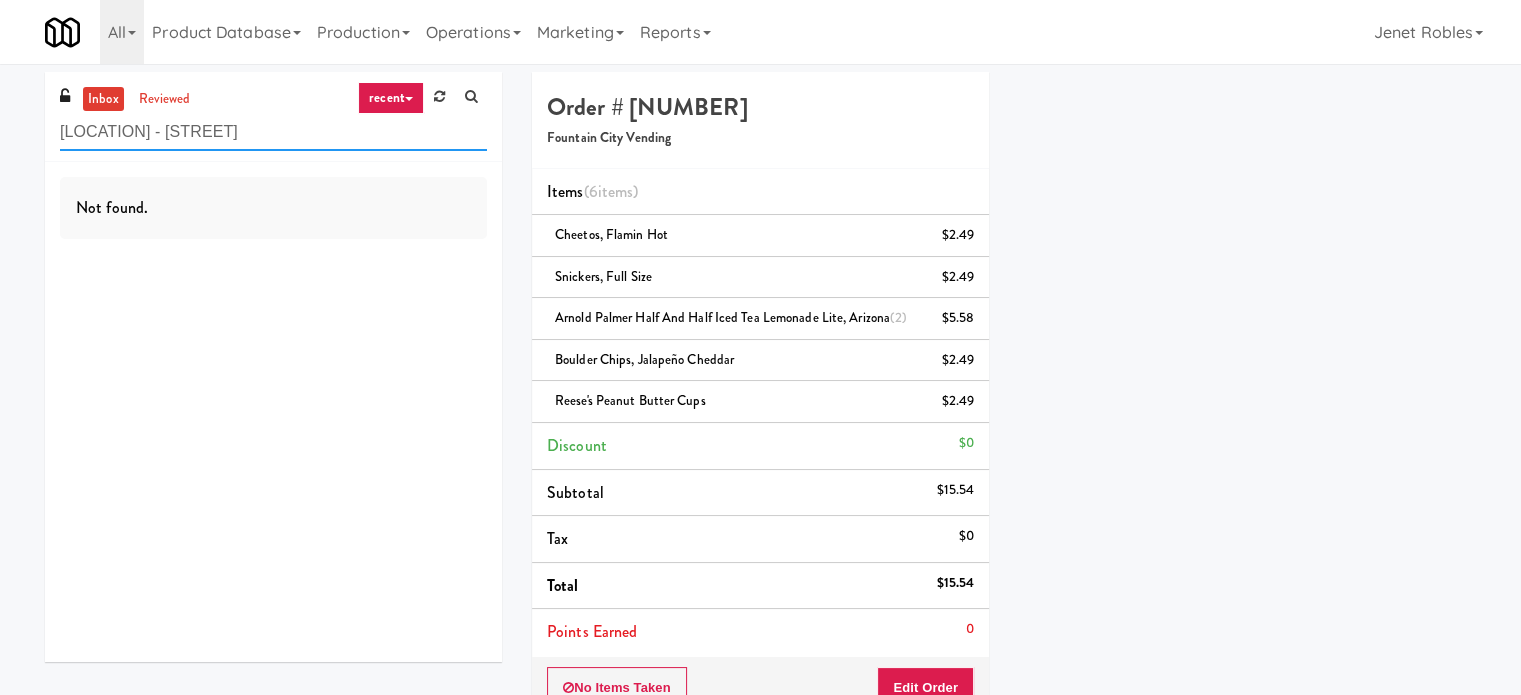 click on "[LOCATION] - [STREET]" at bounding box center [273, 132] 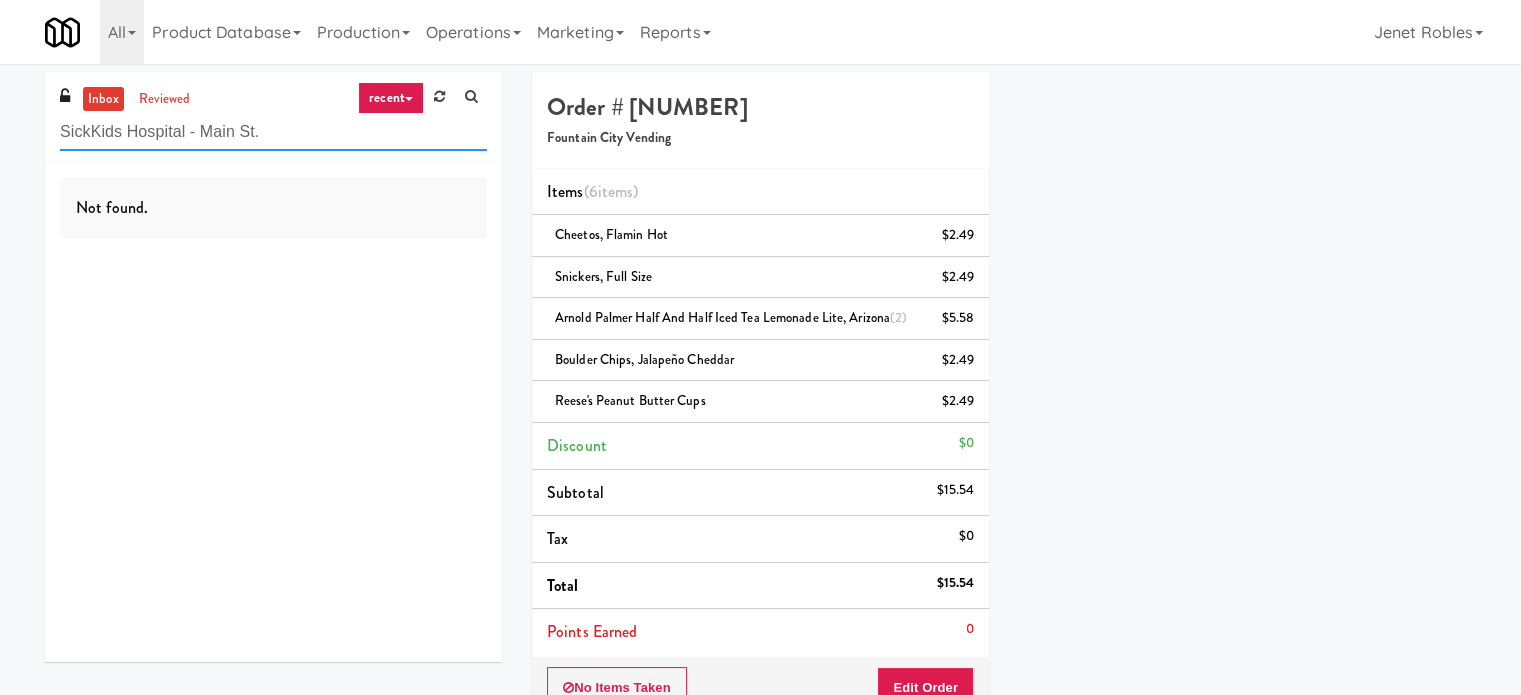 click on "SickKids Hospital - Main St." at bounding box center (273, 132) 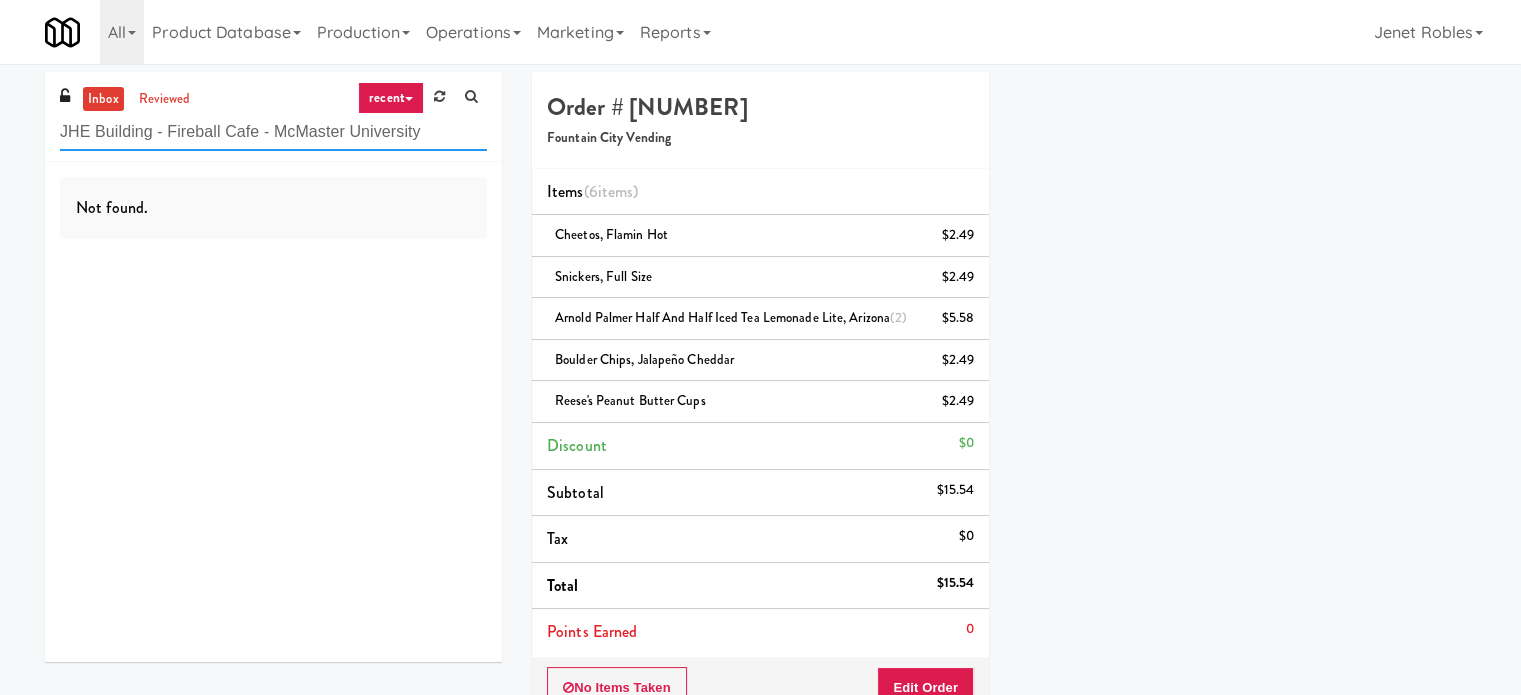 click on "JHE Building - Fireball Cafe - McMaster University" at bounding box center (273, 132) 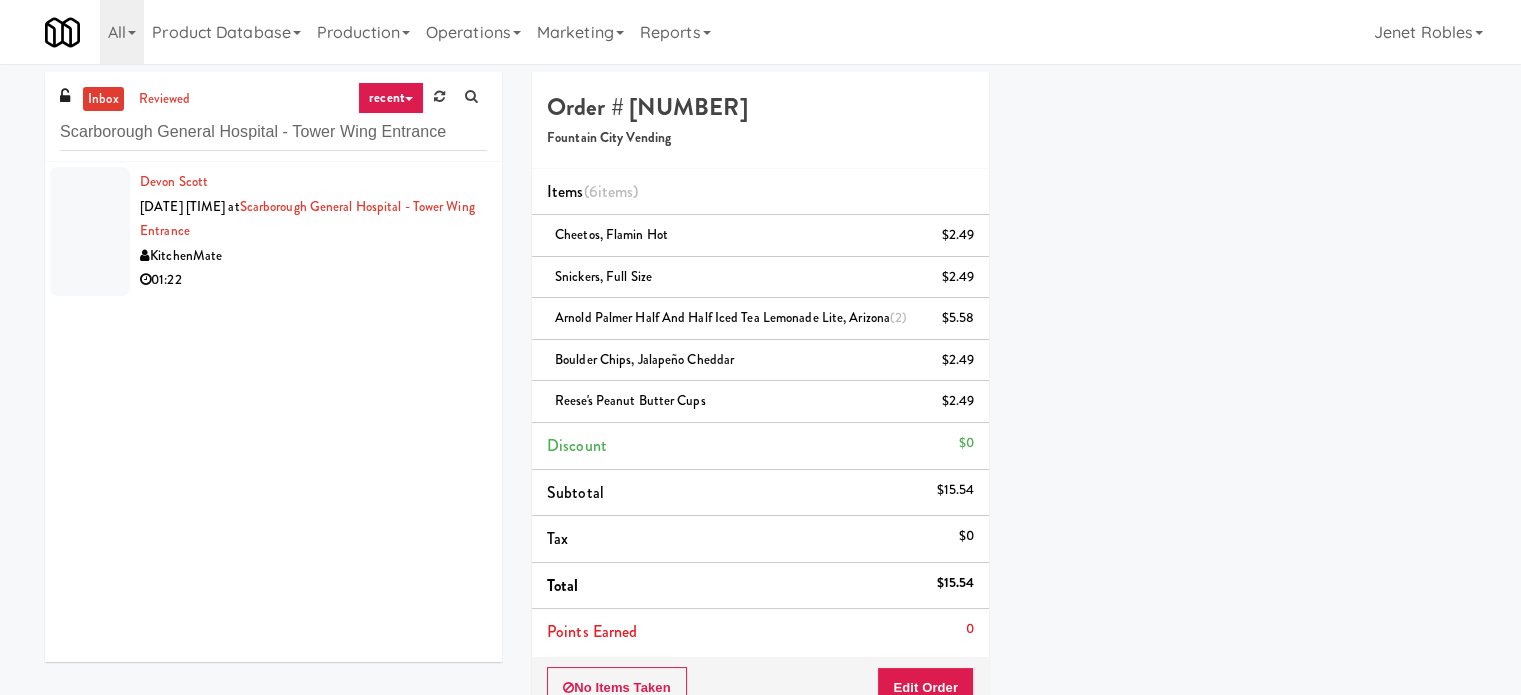 drag, startPoint x: 412, startPoint y: 278, endPoint x: 867, endPoint y: 183, distance: 464.8118 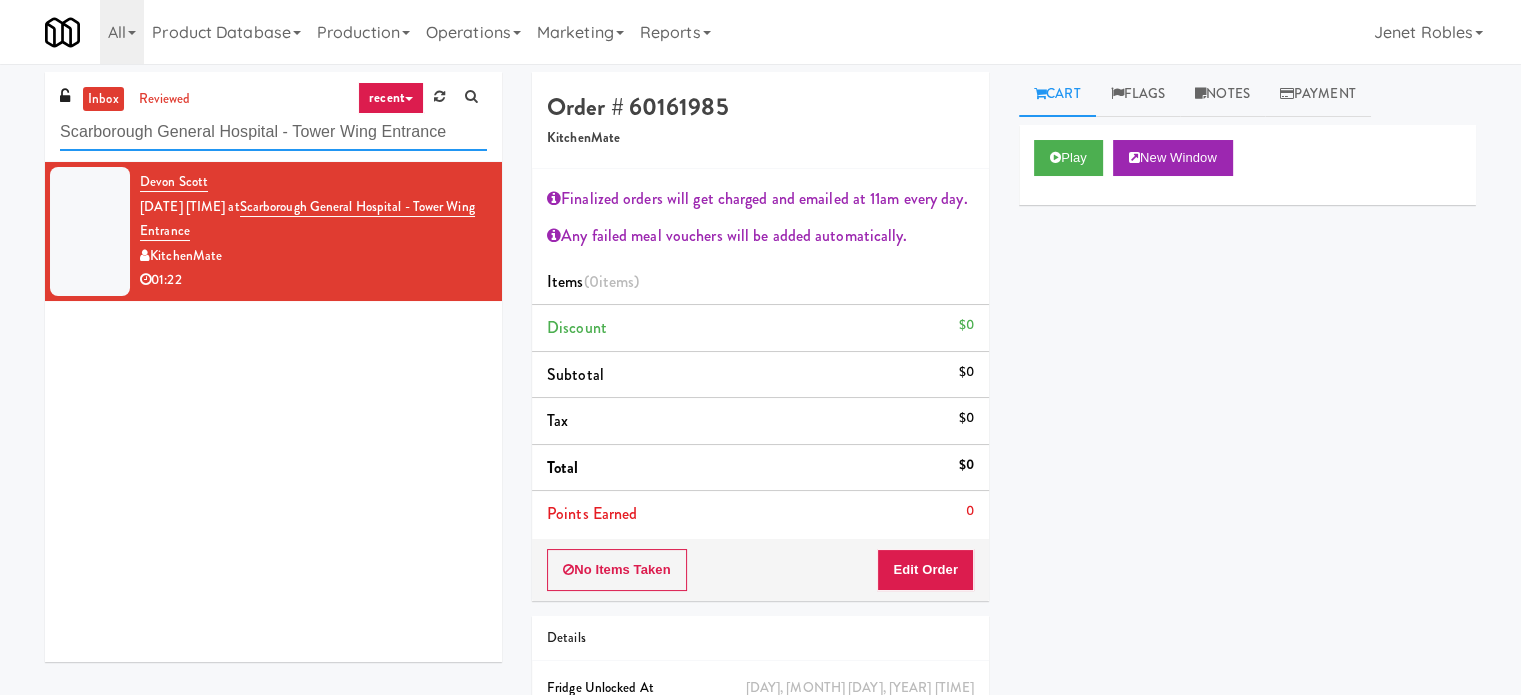 click on "Scarborough General Hospital - Tower Wing Entrance" at bounding box center [273, 132] 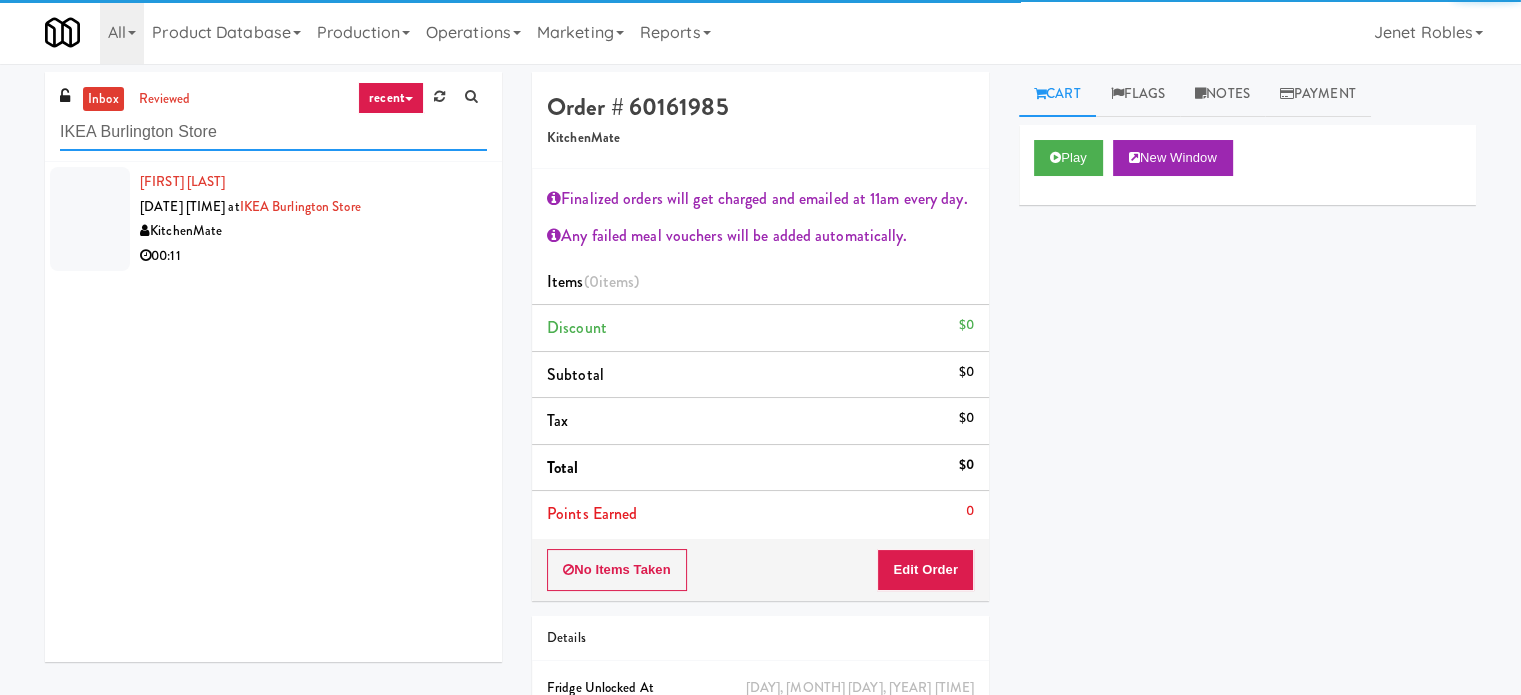 type on "IKEA Burlington Store" 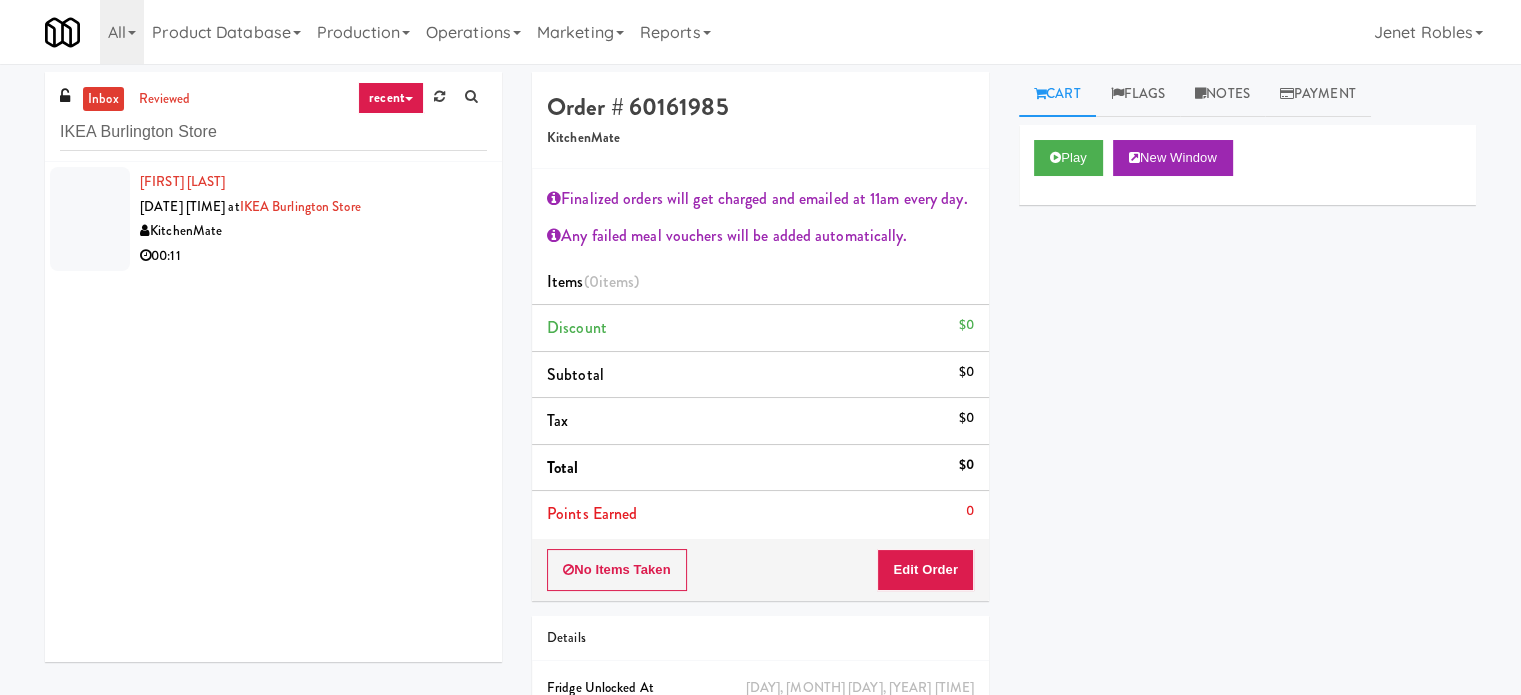 click on "KitchenMate" at bounding box center [313, 231] 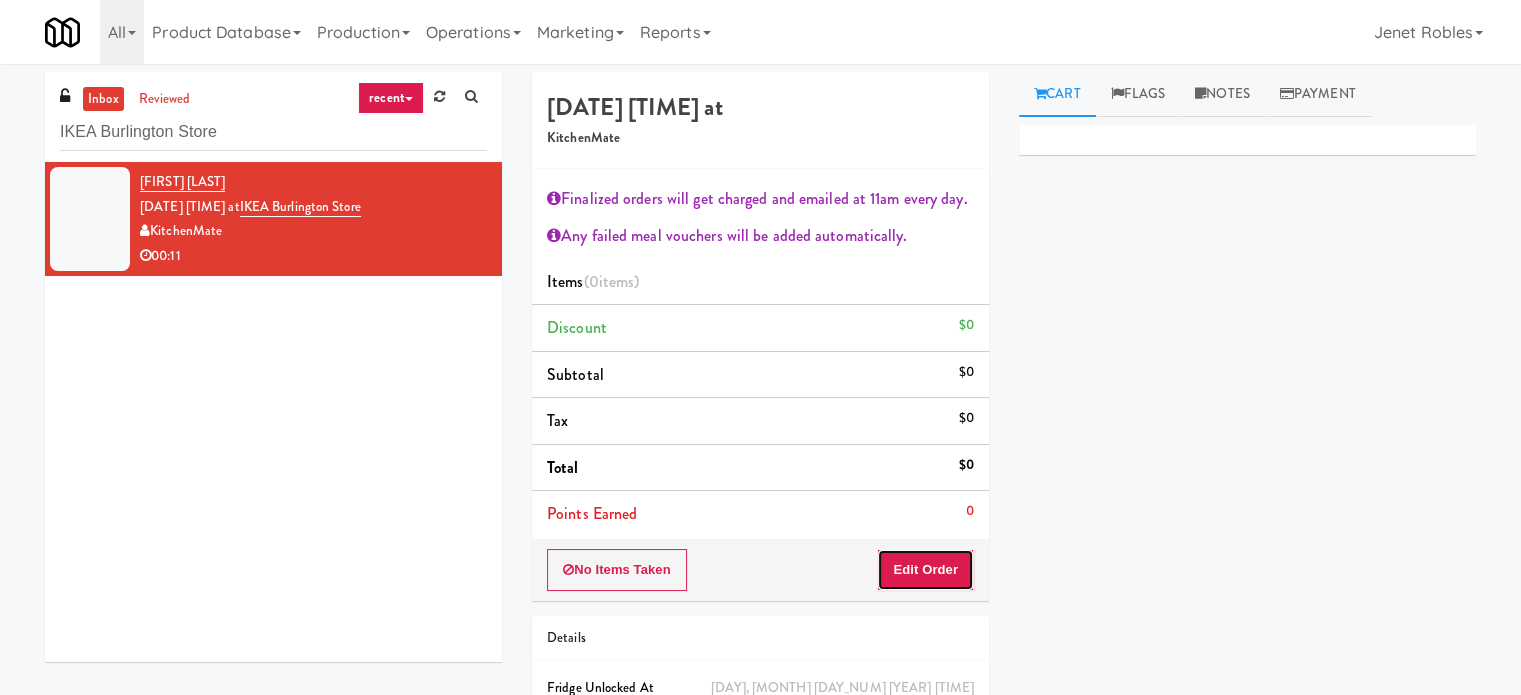 click on "Edit Order" at bounding box center (925, 570) 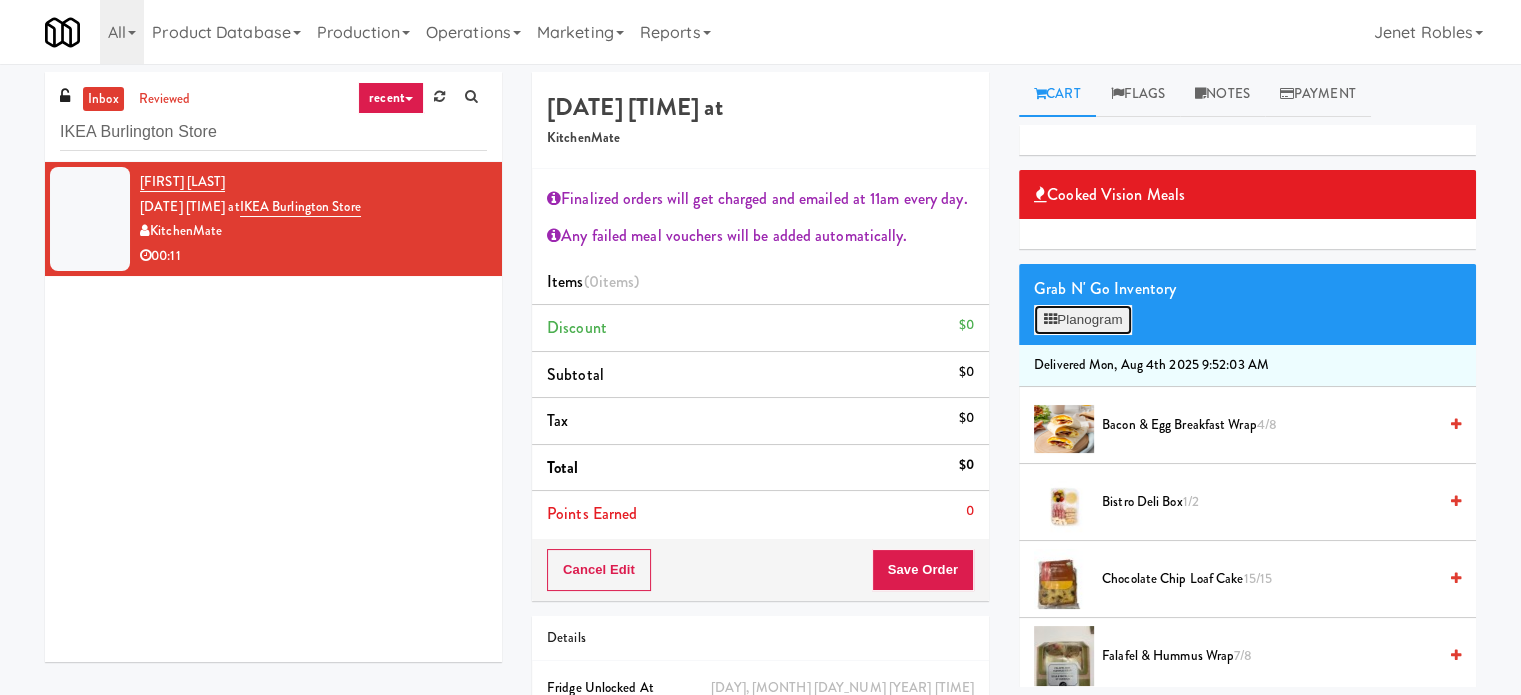 click on "Planogram" at bounding box center [1083, 320] 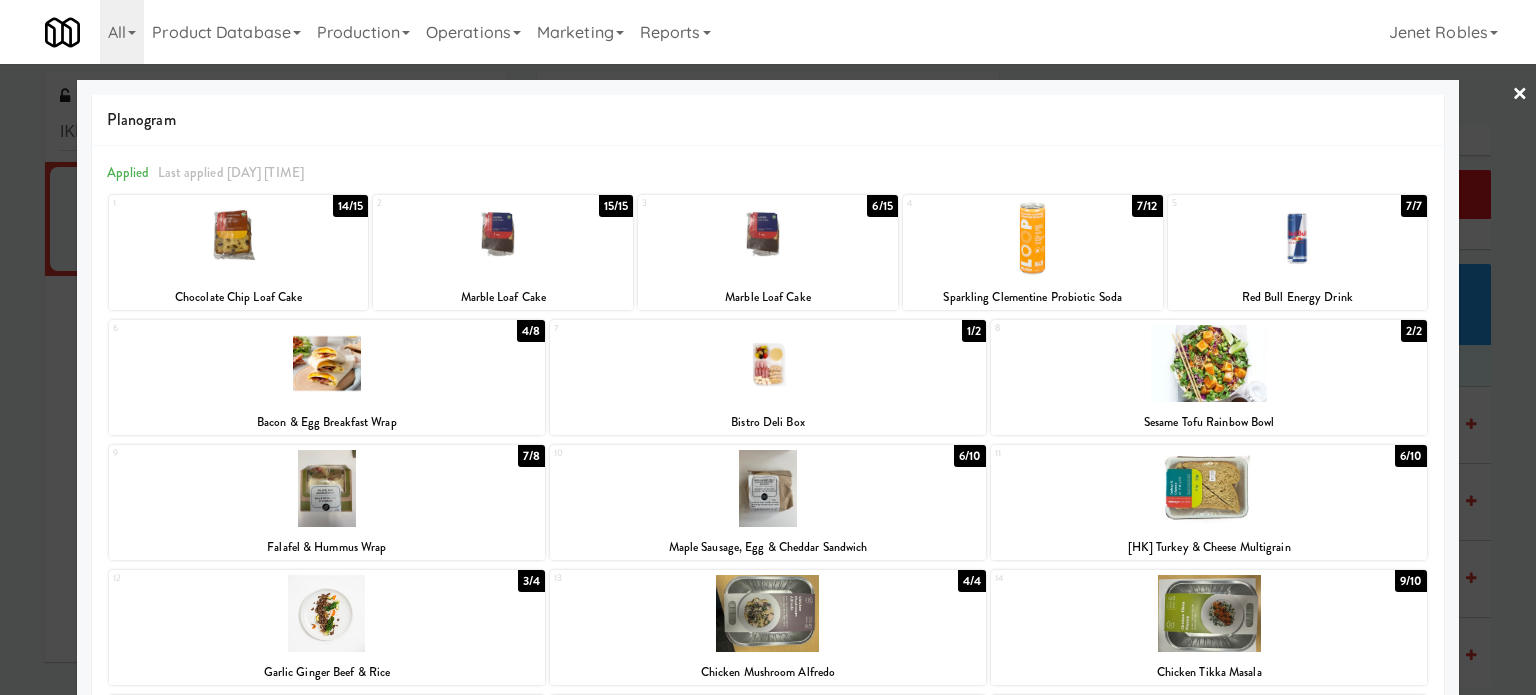 click on "6/10" at bounding box center (970, 456) 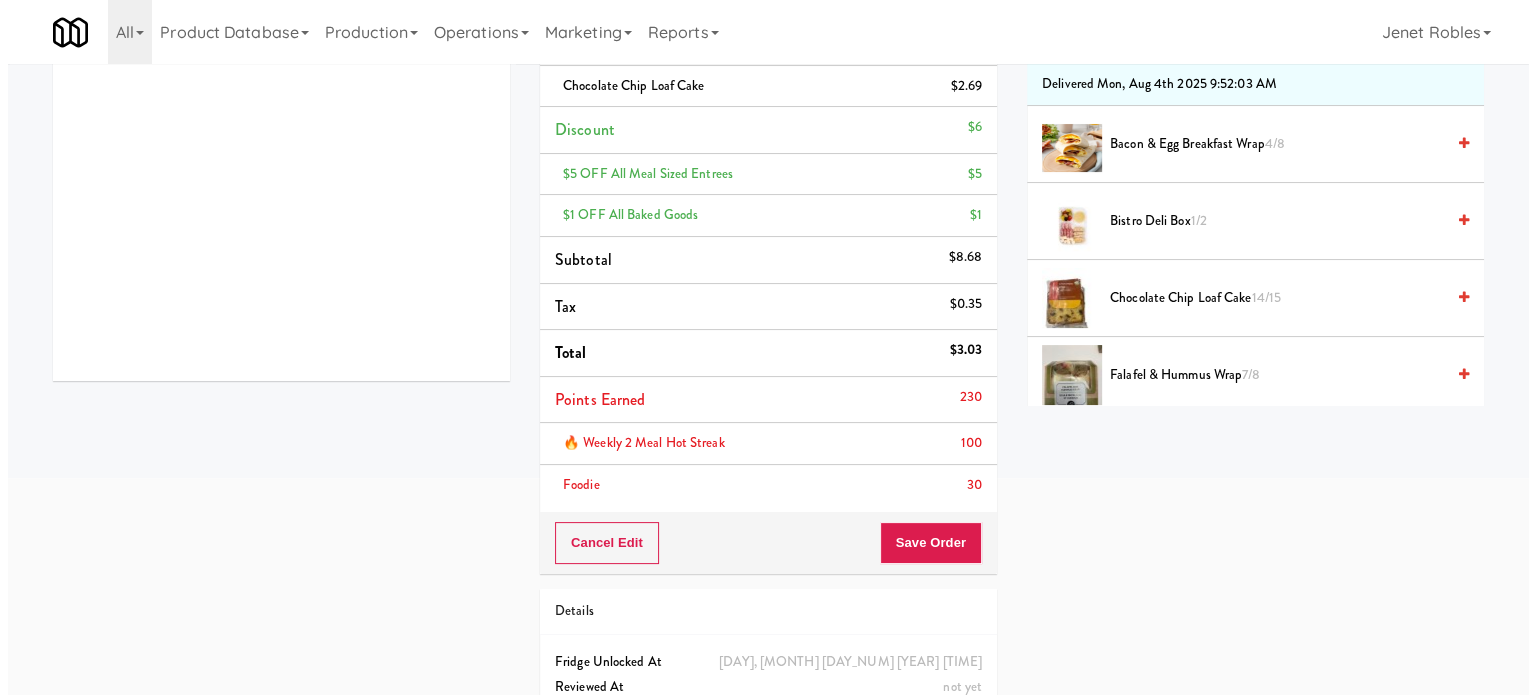 scroll, scrollTop: 361, scrollLeft: 0, axis: vertical 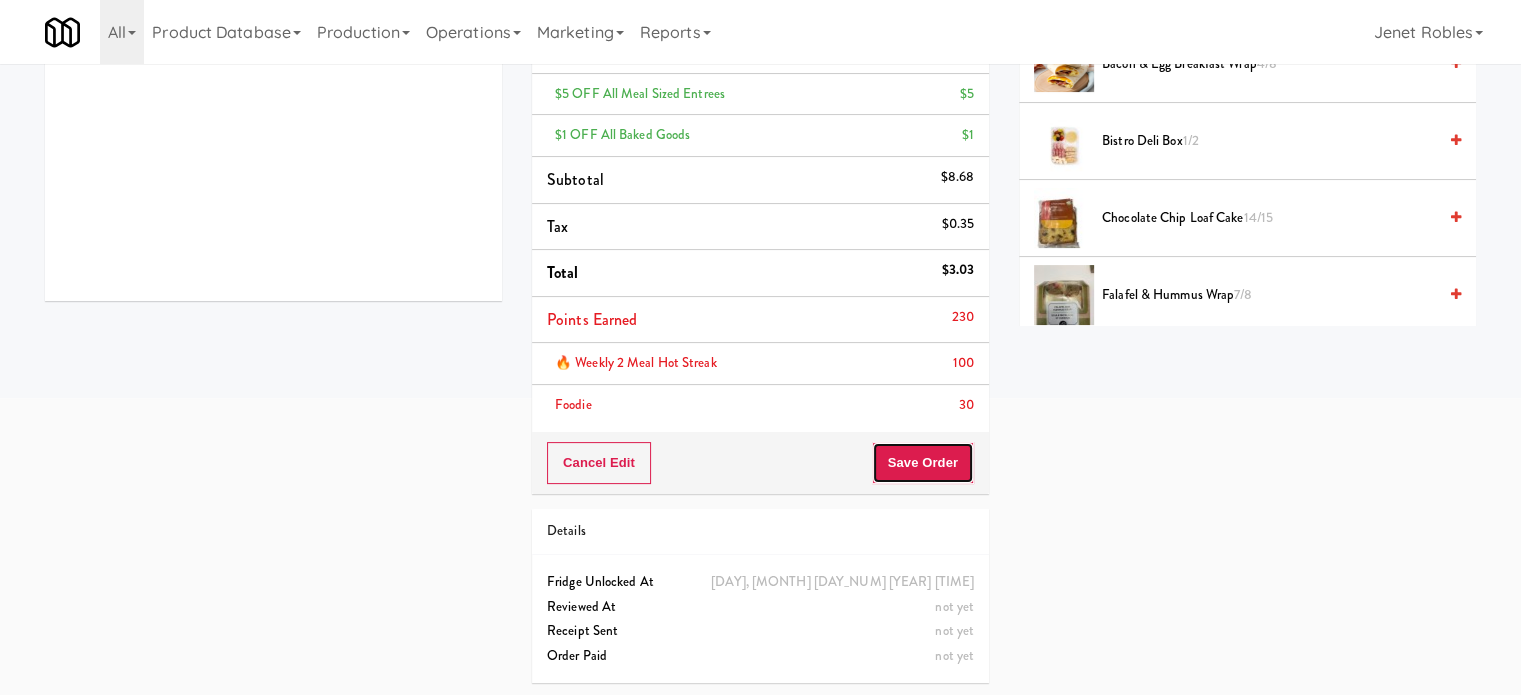 click on "Save Order" at bounding box center [923, 463] 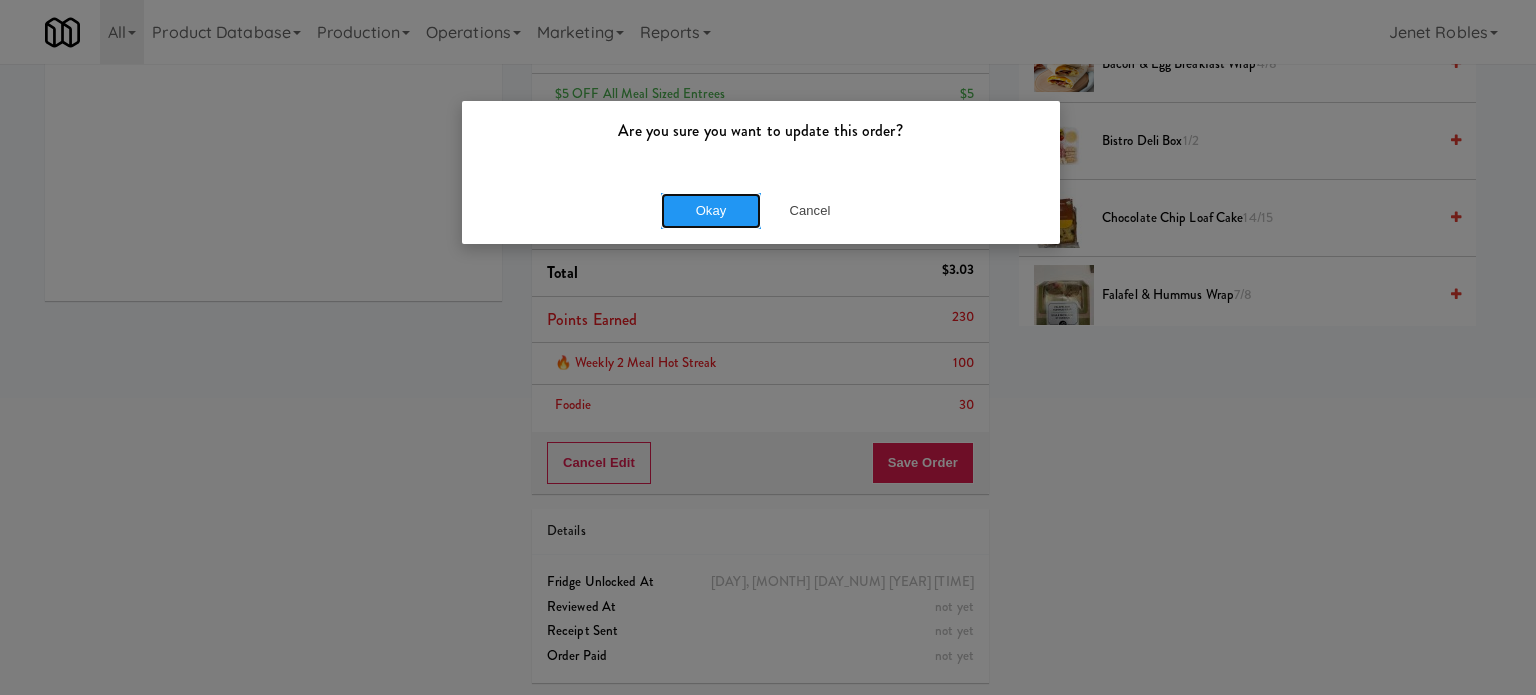 drag, startPoint x: 672, startPoint y: 211, endPoint x: 885, endPoint y: 275, distance: 222.40729 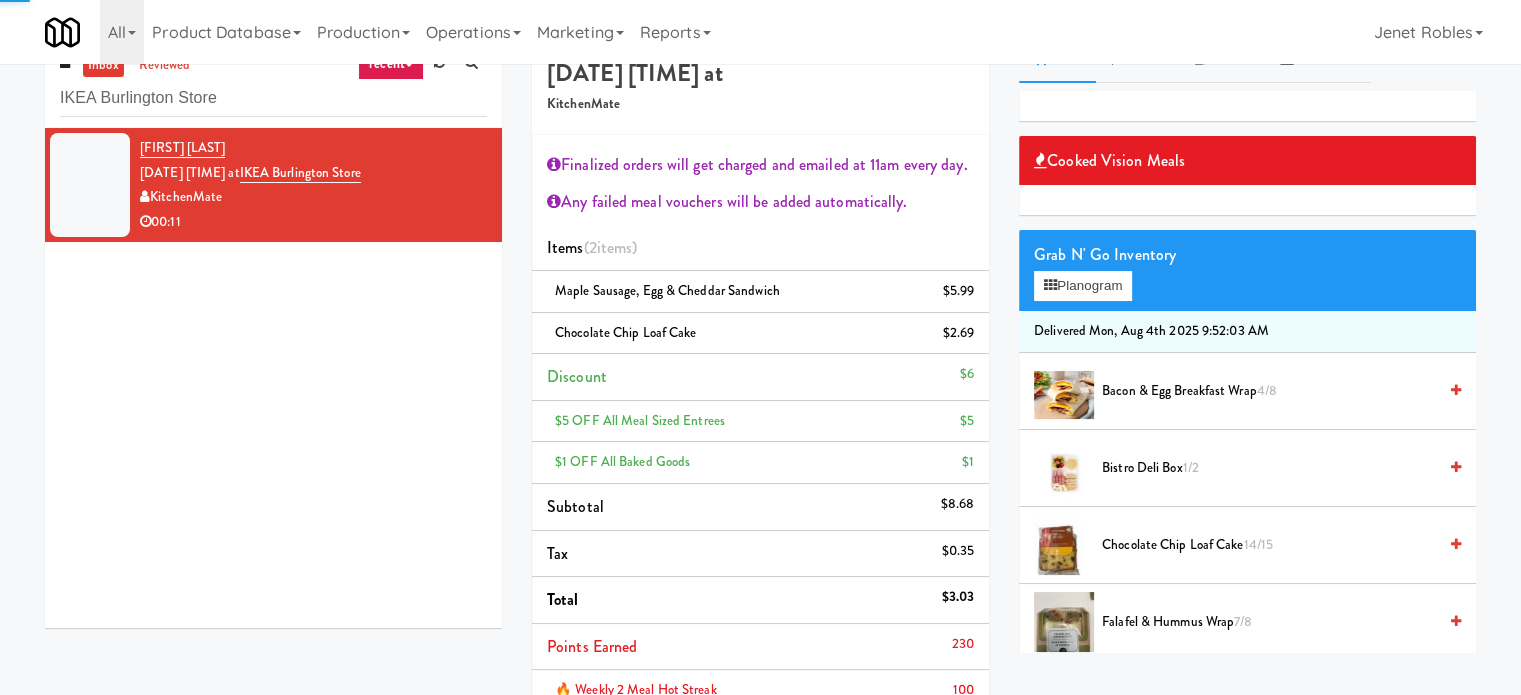 scroll, scrollTop: 0, scrollLeft: 0, axis: both 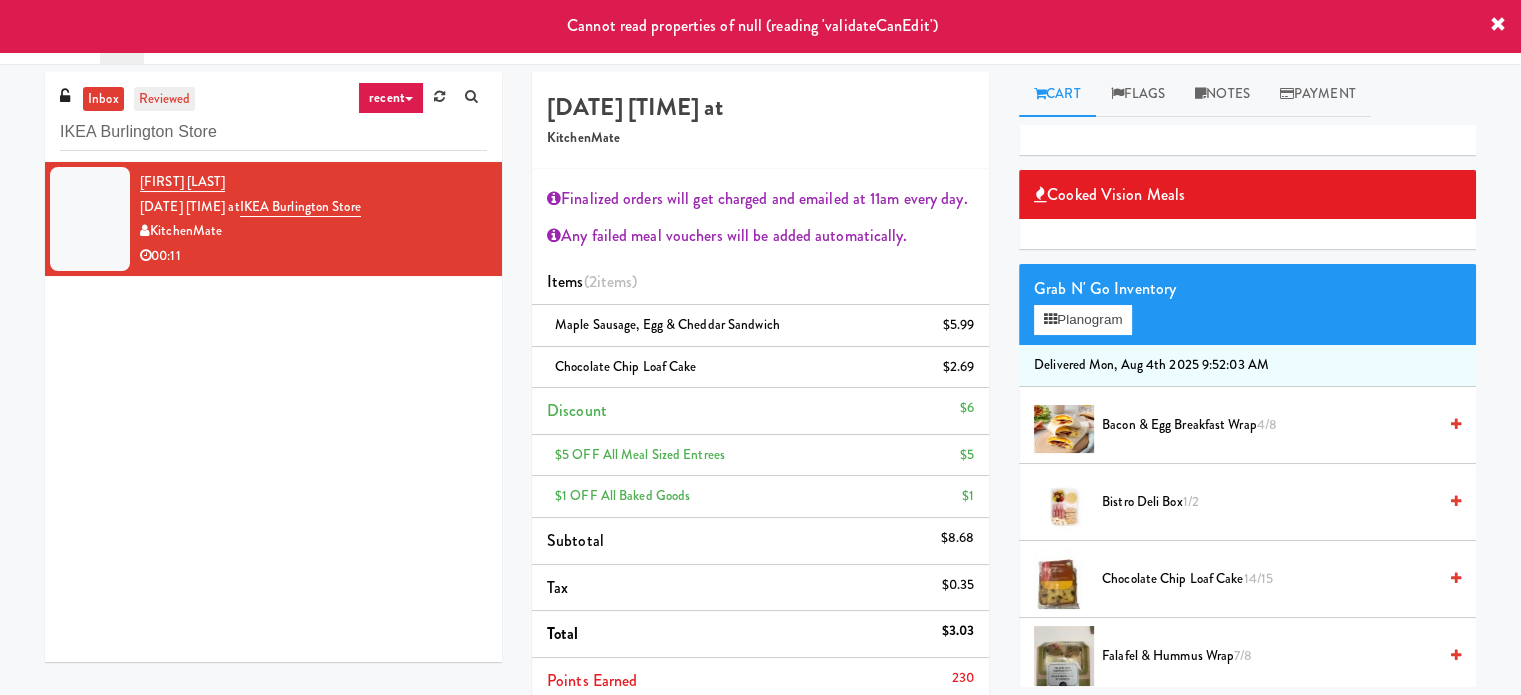 click on "reviewed" at bounding box center (165, 99) 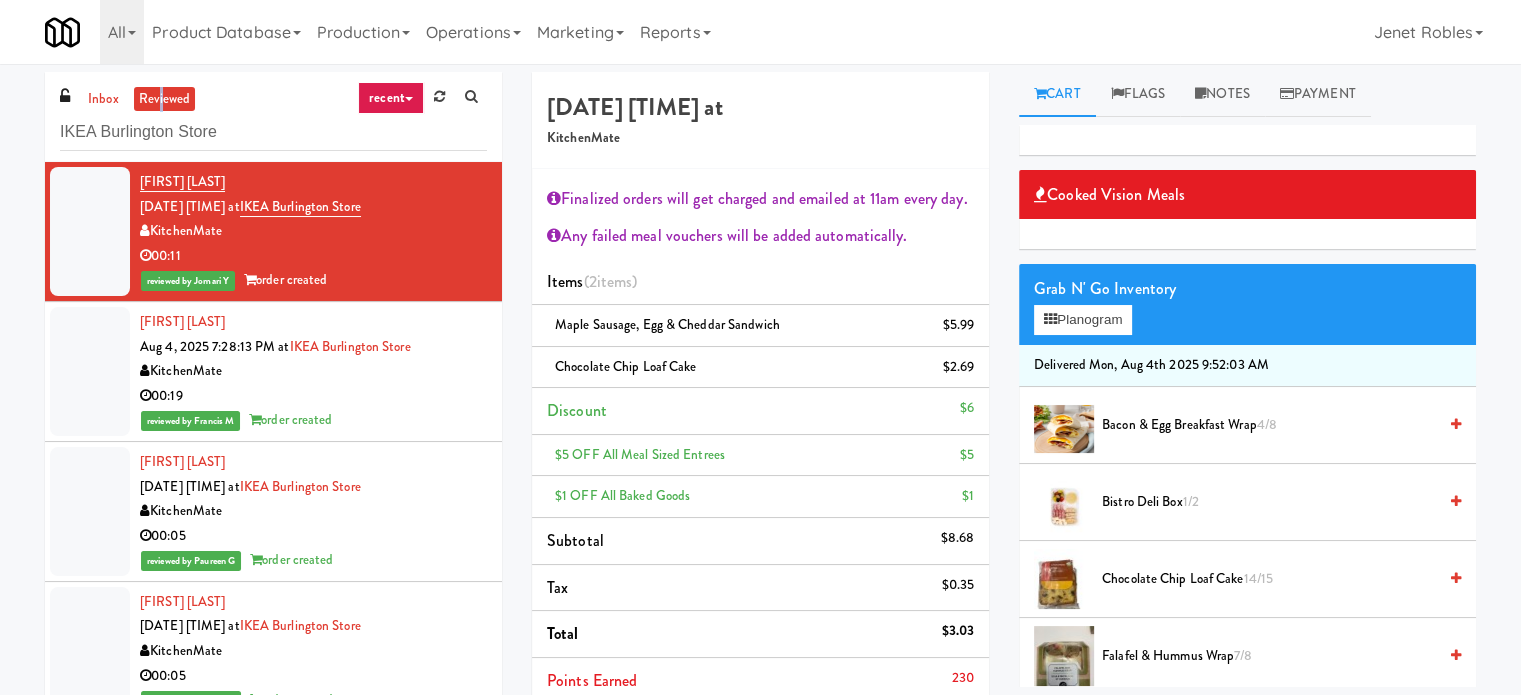 click on "recent" at bounding box center (391, 98) 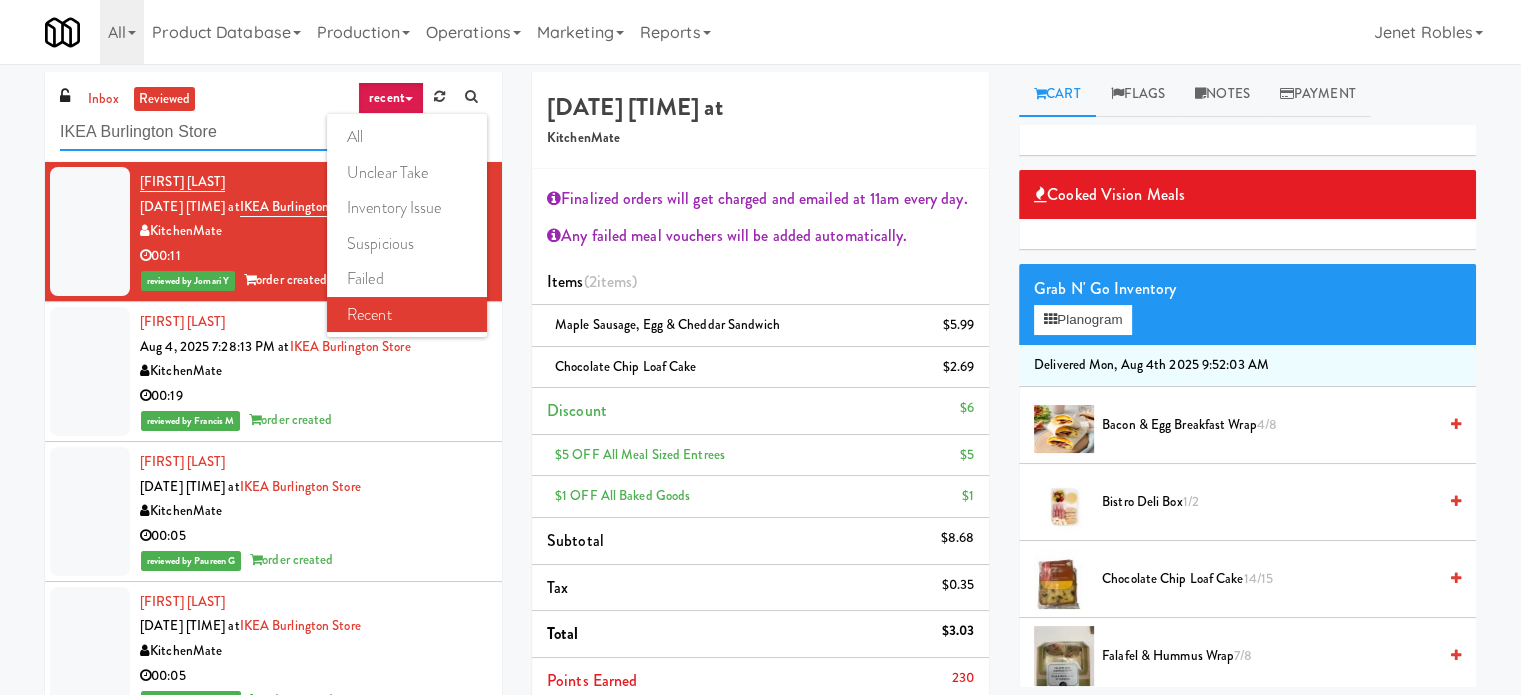click on "IKEA Burlington Store" at bounding box center [273, 132] 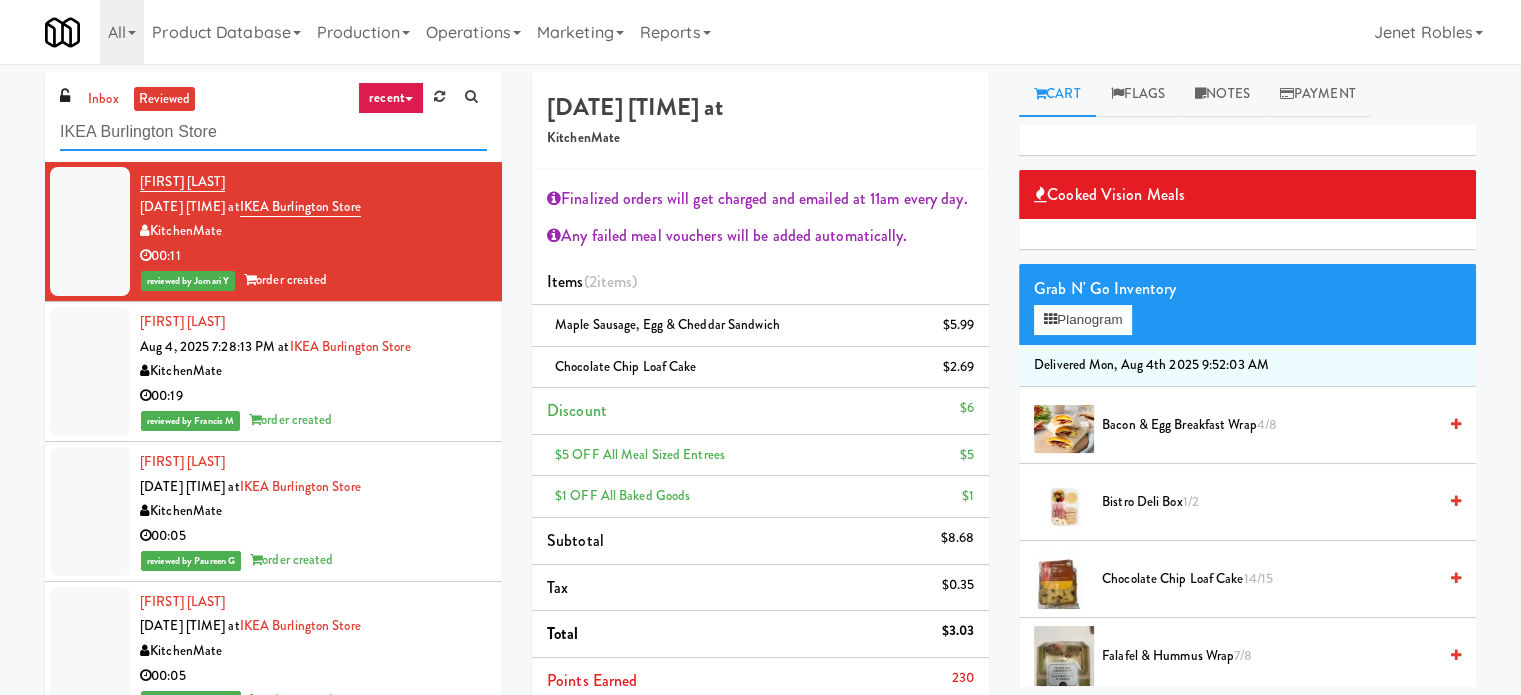 click on "IKEA Burlington Store" at bounding box center (273, 132) 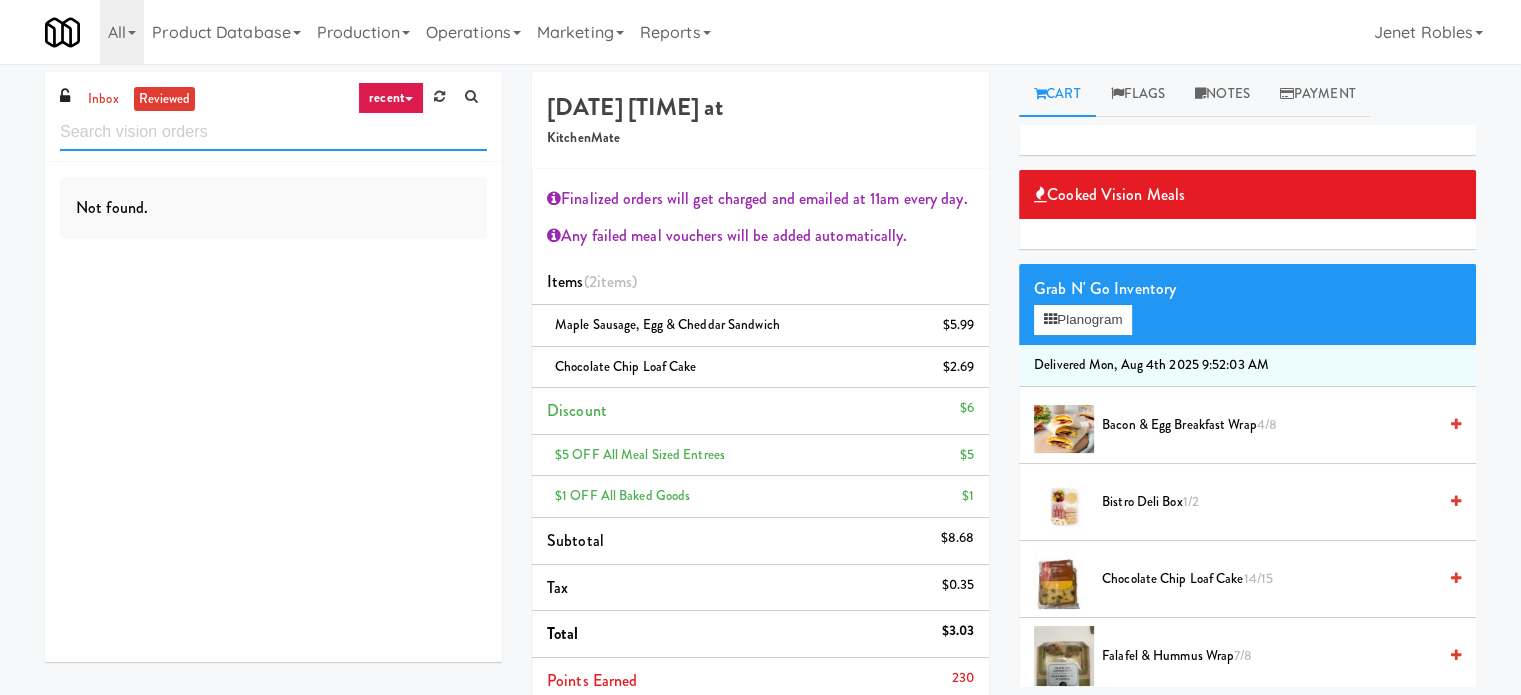 click at bounding box center [273, 132] 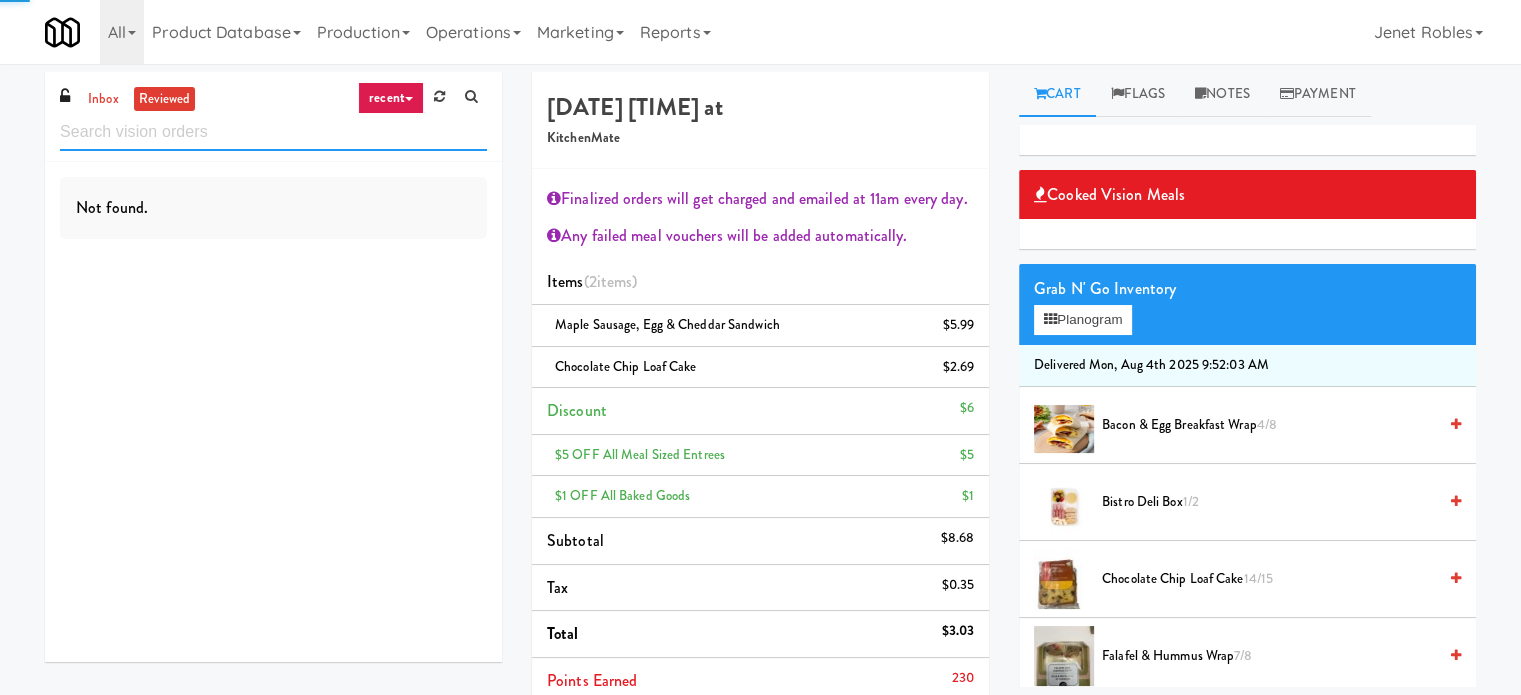 click at bounding box center (273, 132) 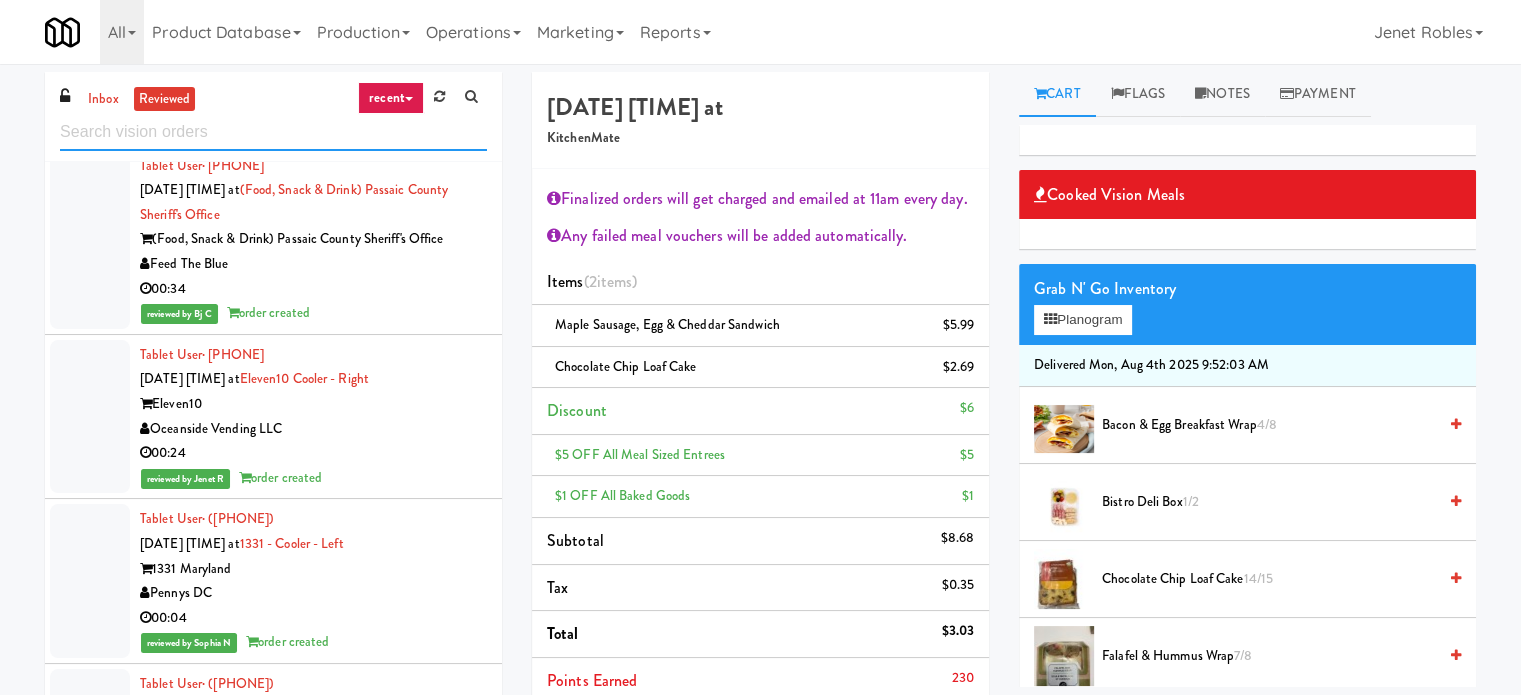 scroll, scrollTop: 6428, scrollLeft: 0, axis: vertical 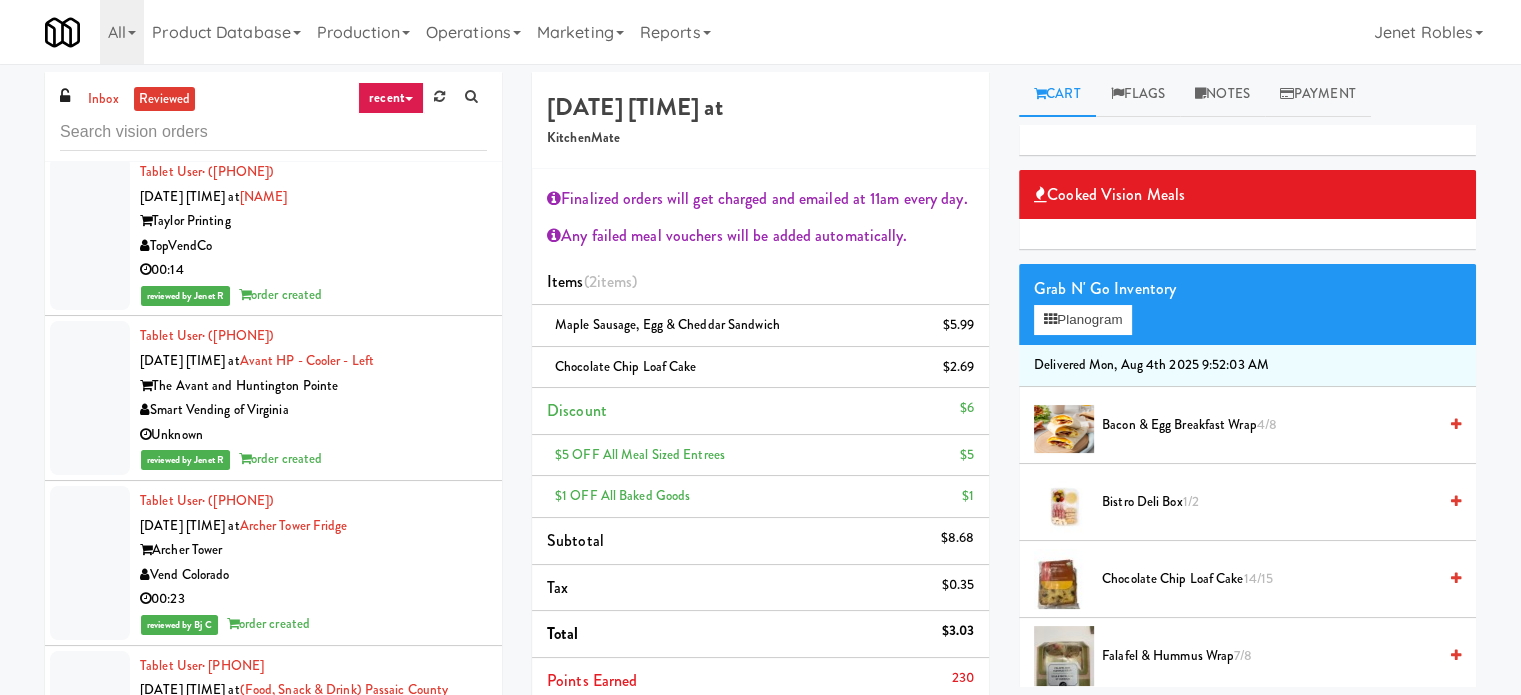 drag, startPoint x: 413, startPoint y: 510, endPoint x: 449, endPoint y: 506, distance: 36.221542 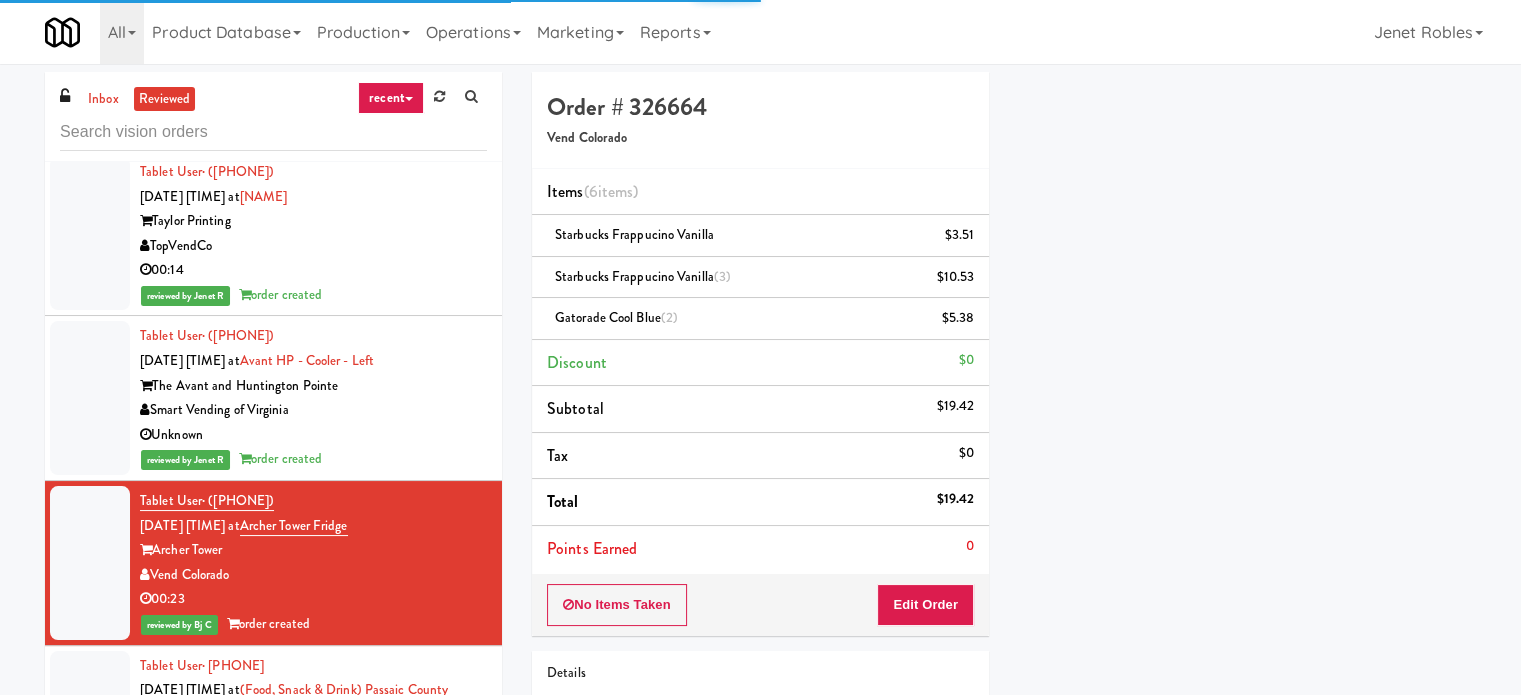 scroll, scrollTop: 187, scrollLeft: 0, axis: vertical 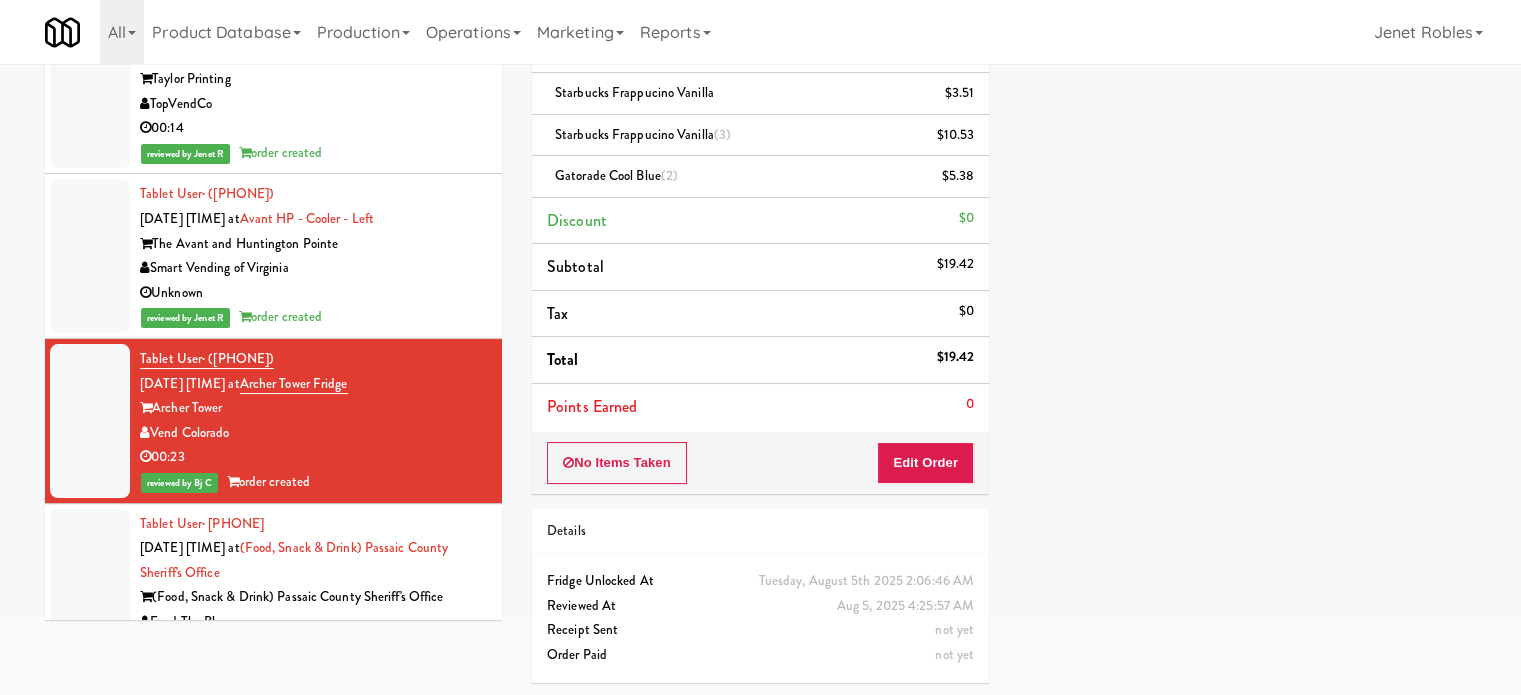 drag, startPoint x: 423, startPoint y: 211, endPoint x: 456, endPoint y: 219, distance: 33.955853 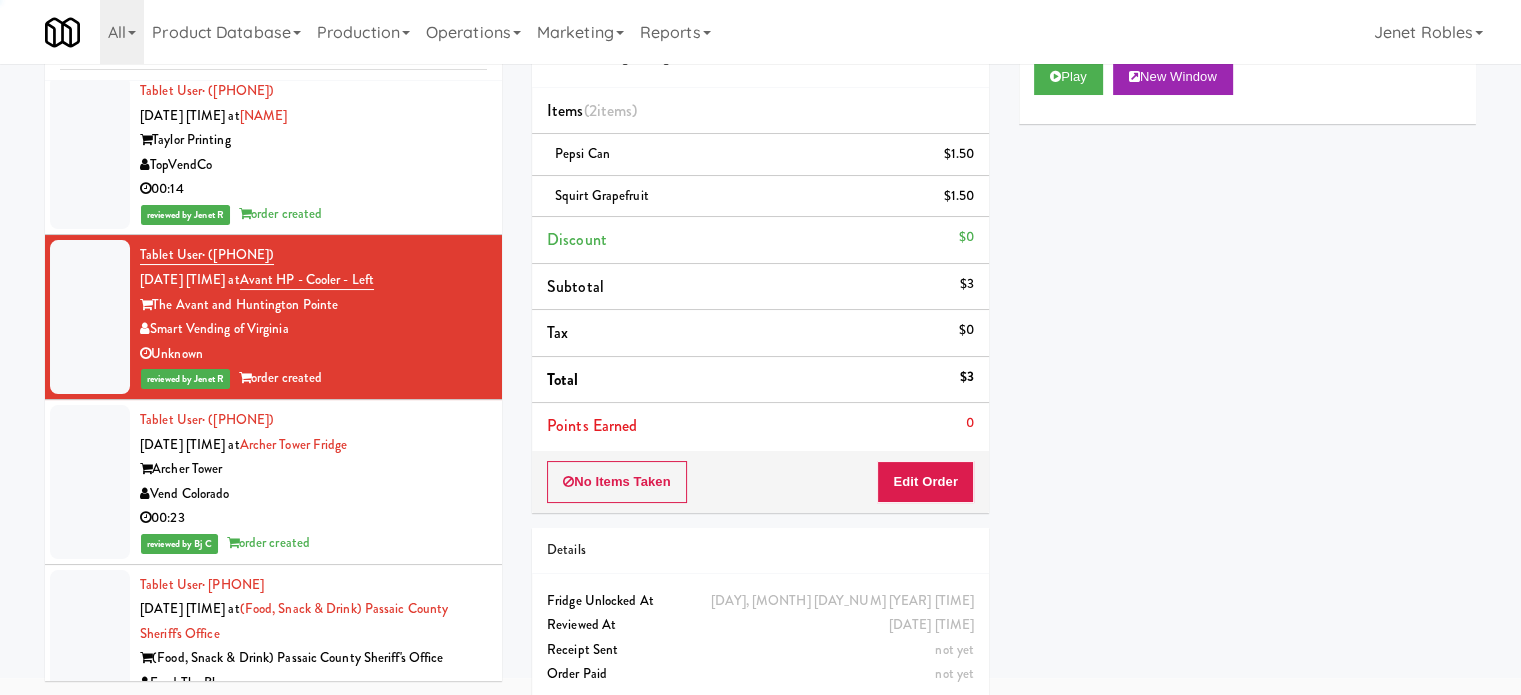 scroll, scrollTop: 100, scrollLeft: 0, axis: vertical 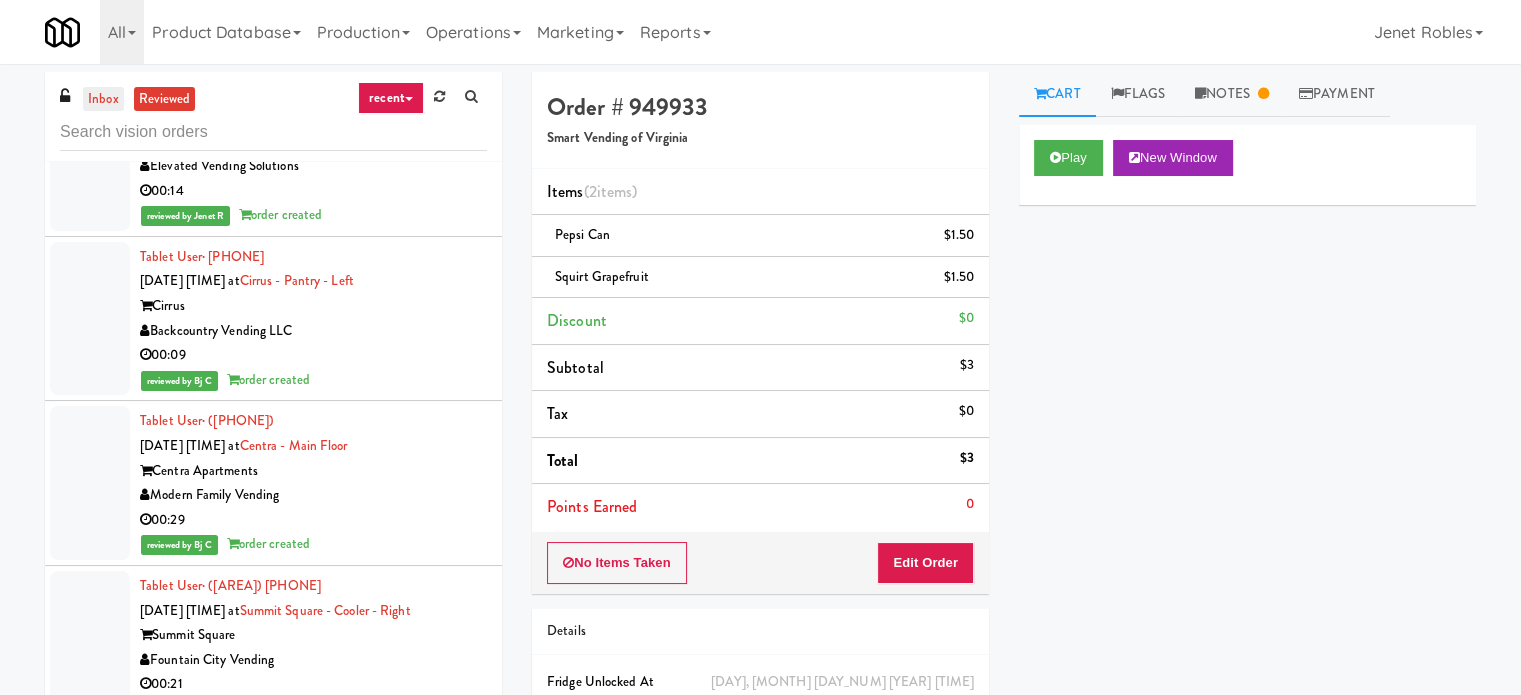 click on "inbox" at bounding box center (103, 99) 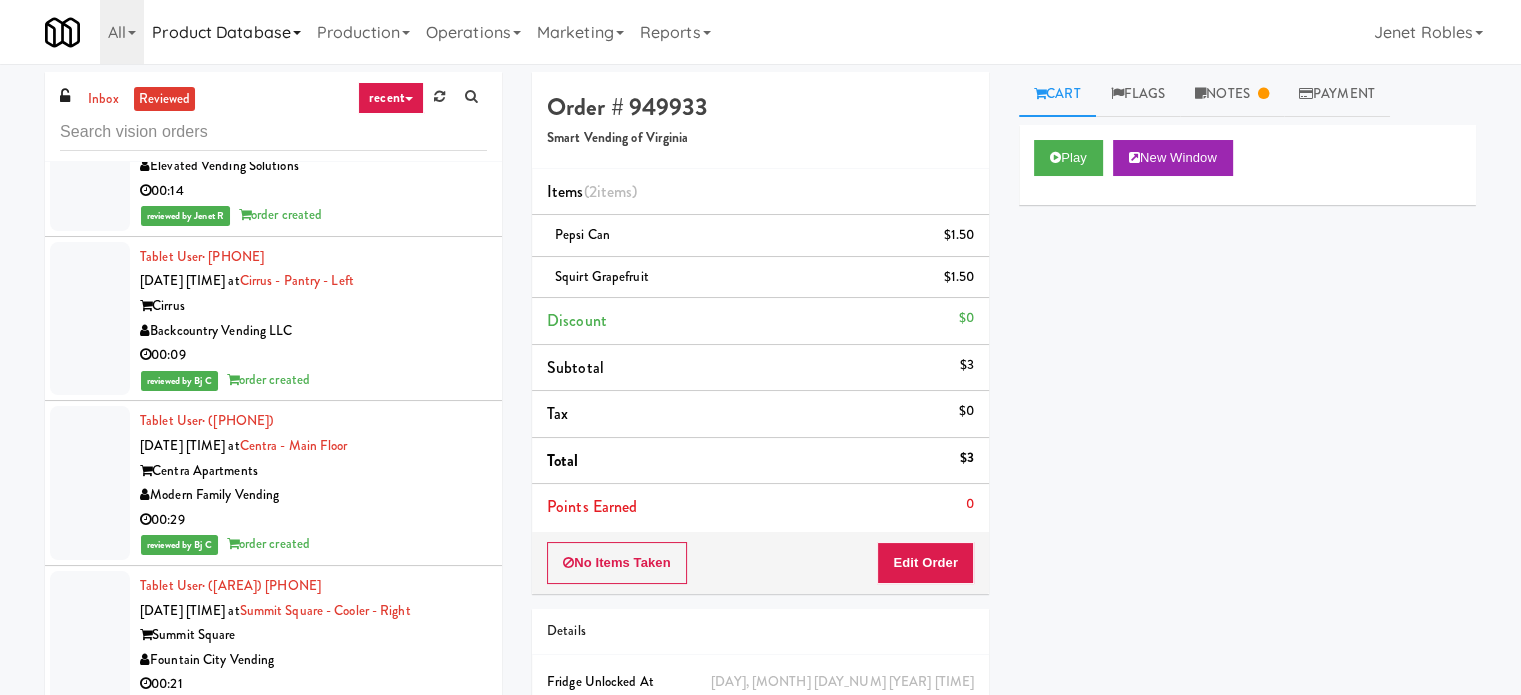 scroll, scrollTop: 0, scrollLeft: 0, axis: both 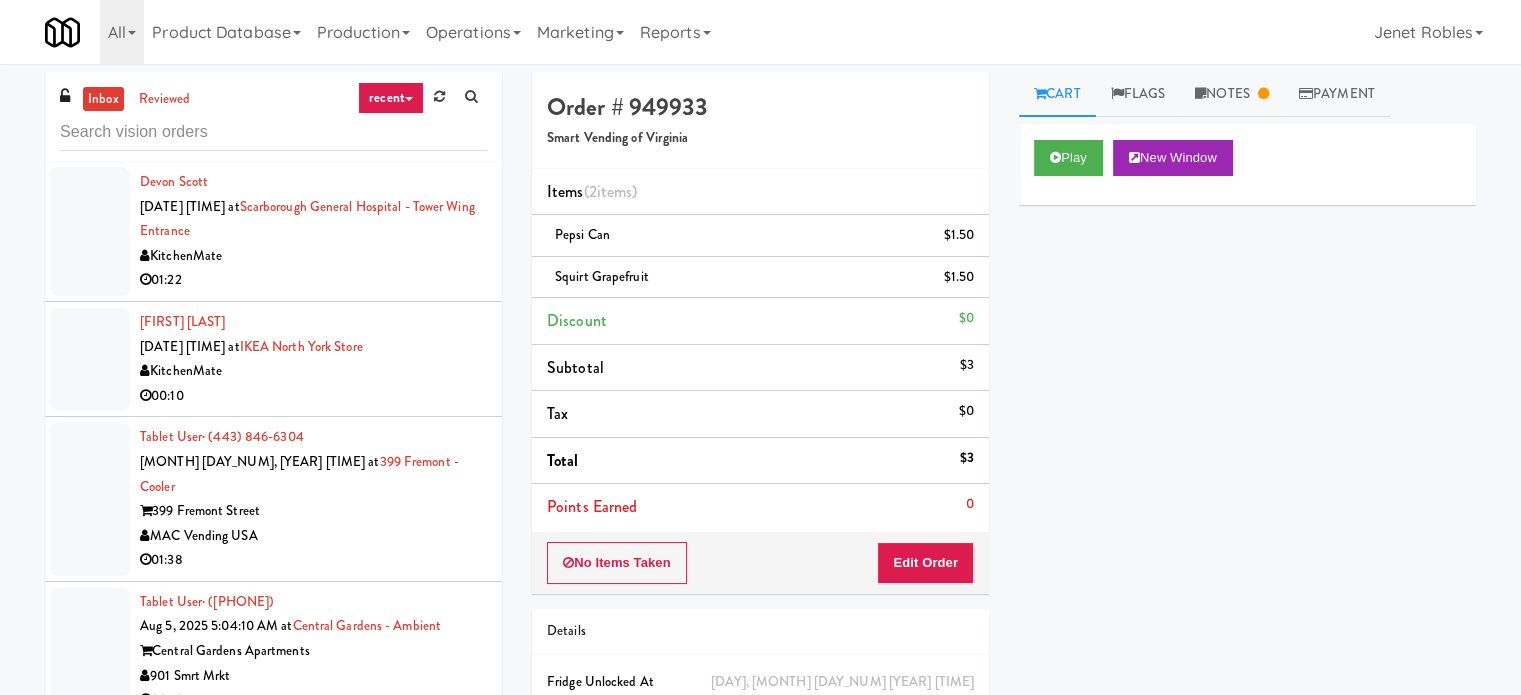 drag, startPoint x: 354, startPoint y: 247, endPoint x: 404, endPoint y: 247, distance: 50 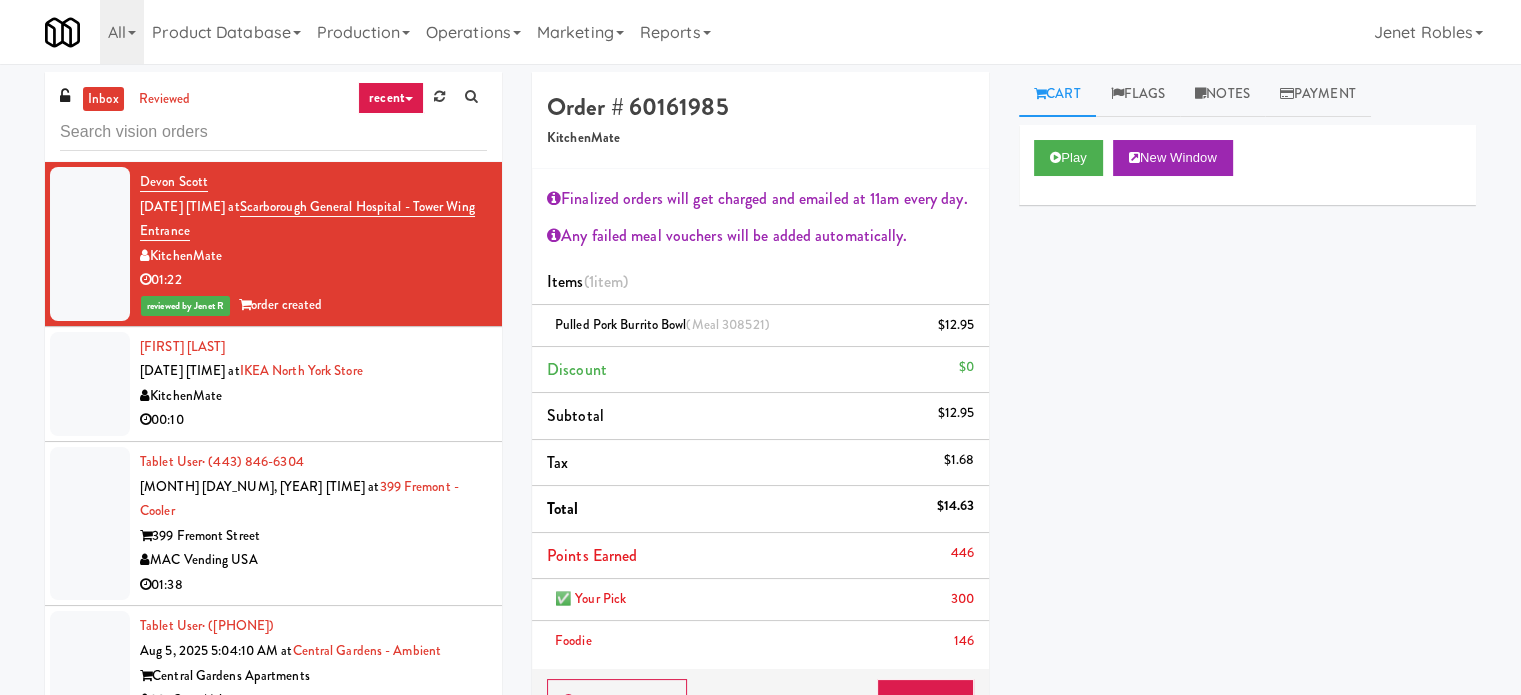 drag, startPoint x: 456, startPoint y: 396, endPoint x: 490, endPoint y: 406, distance: 35.44009 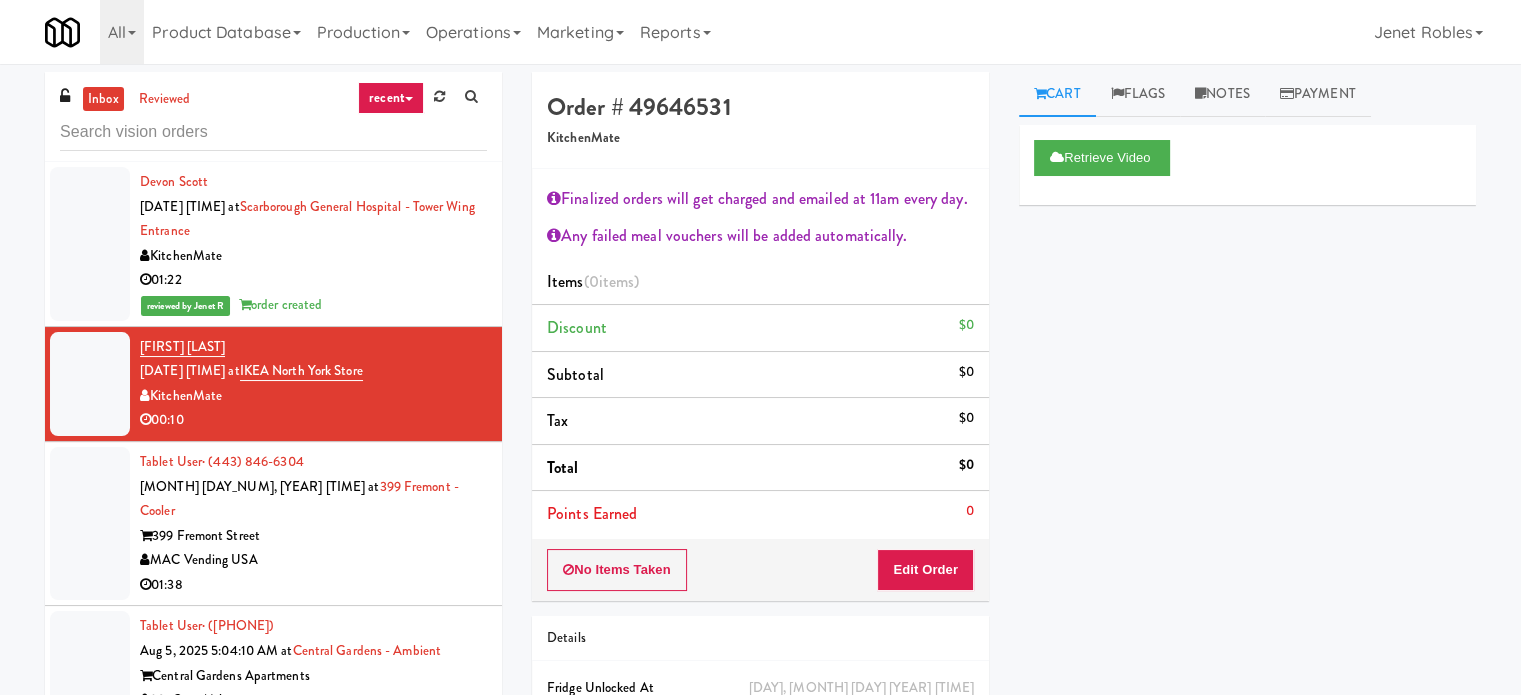 click on "[USER]  · [PHONE] [DATE] [TIME] at  [LOCATION]  [COMPANY]  [TIME]" at bounding box center (313, 524) 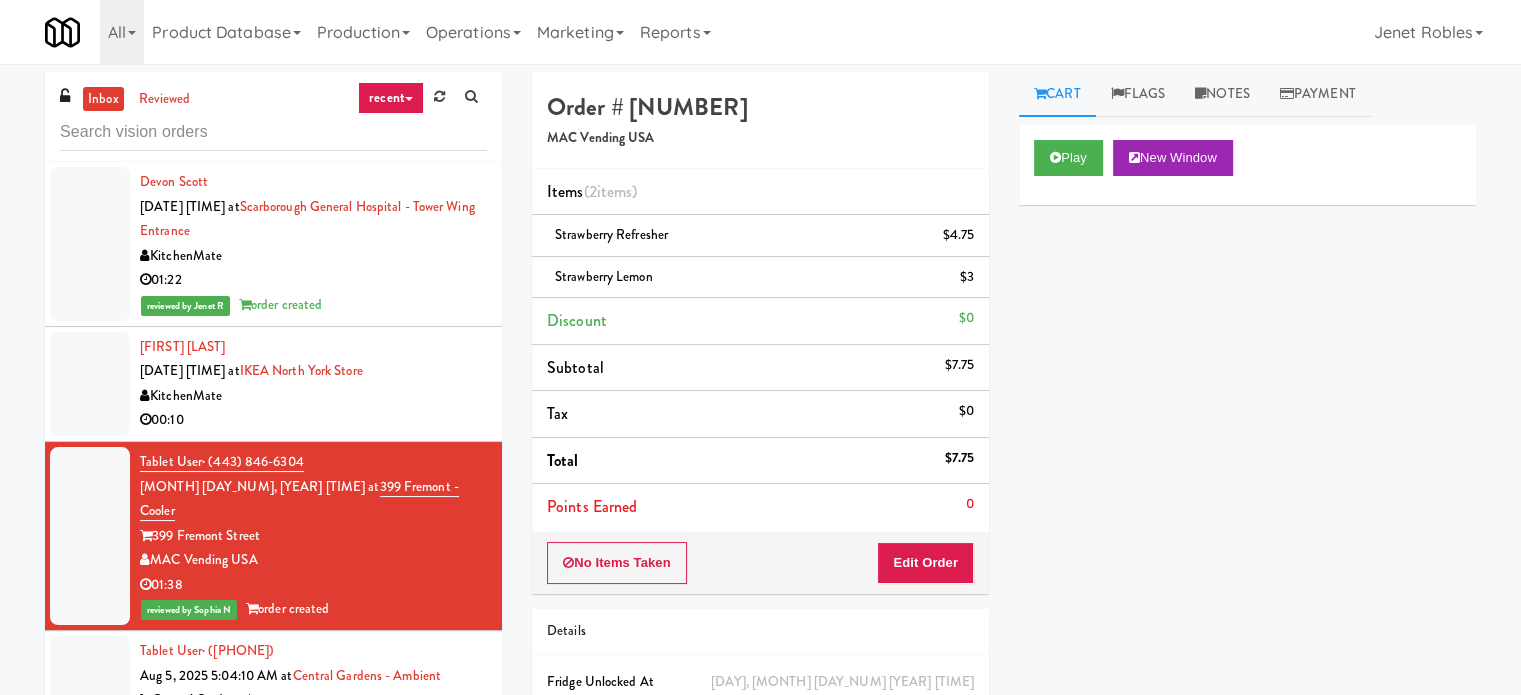 click on "Tablet User  · ([PHONE]) [DATE] [TIME] at  [LOCATION]  The [LOCATION]  [NUMBER]  [TIME]" at bounding box center [313, 700] 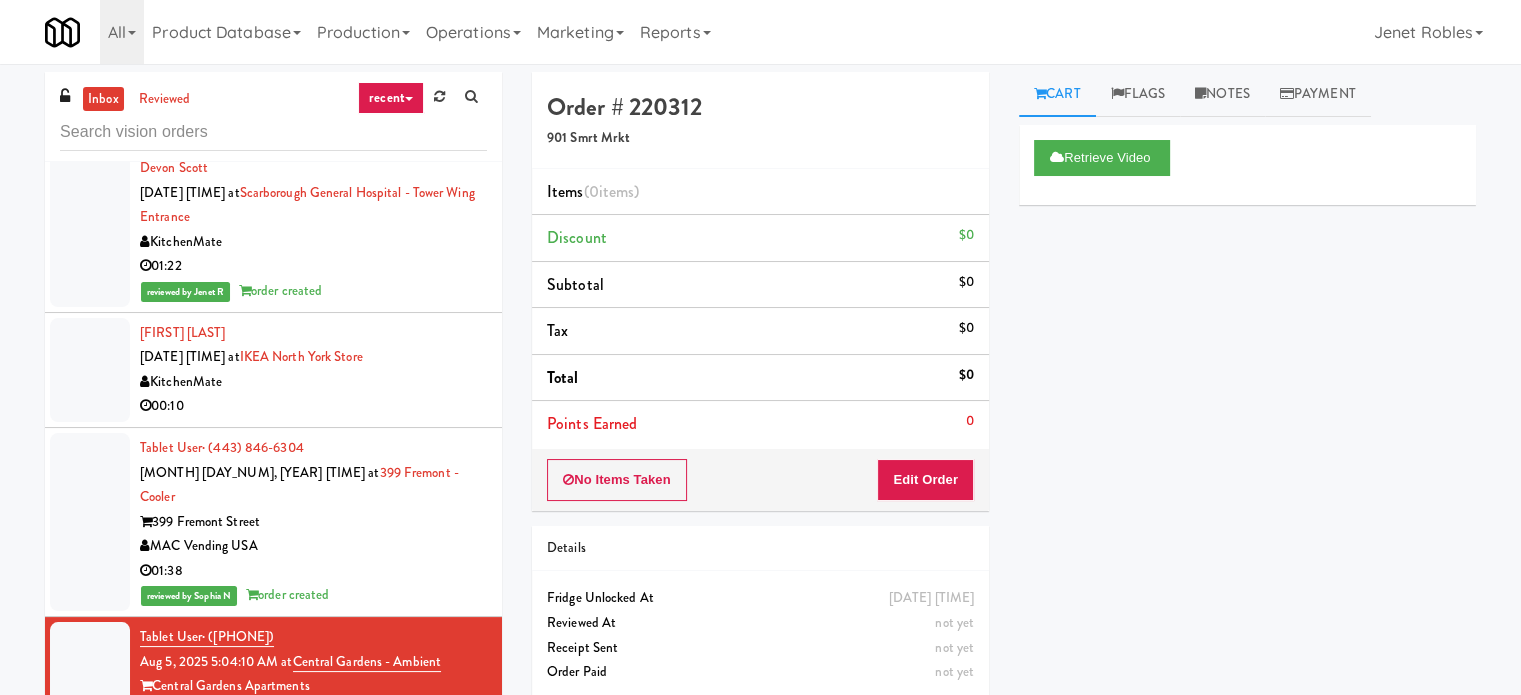 scroll, scrollTop: 0, scrollLeft: 0, axis: both 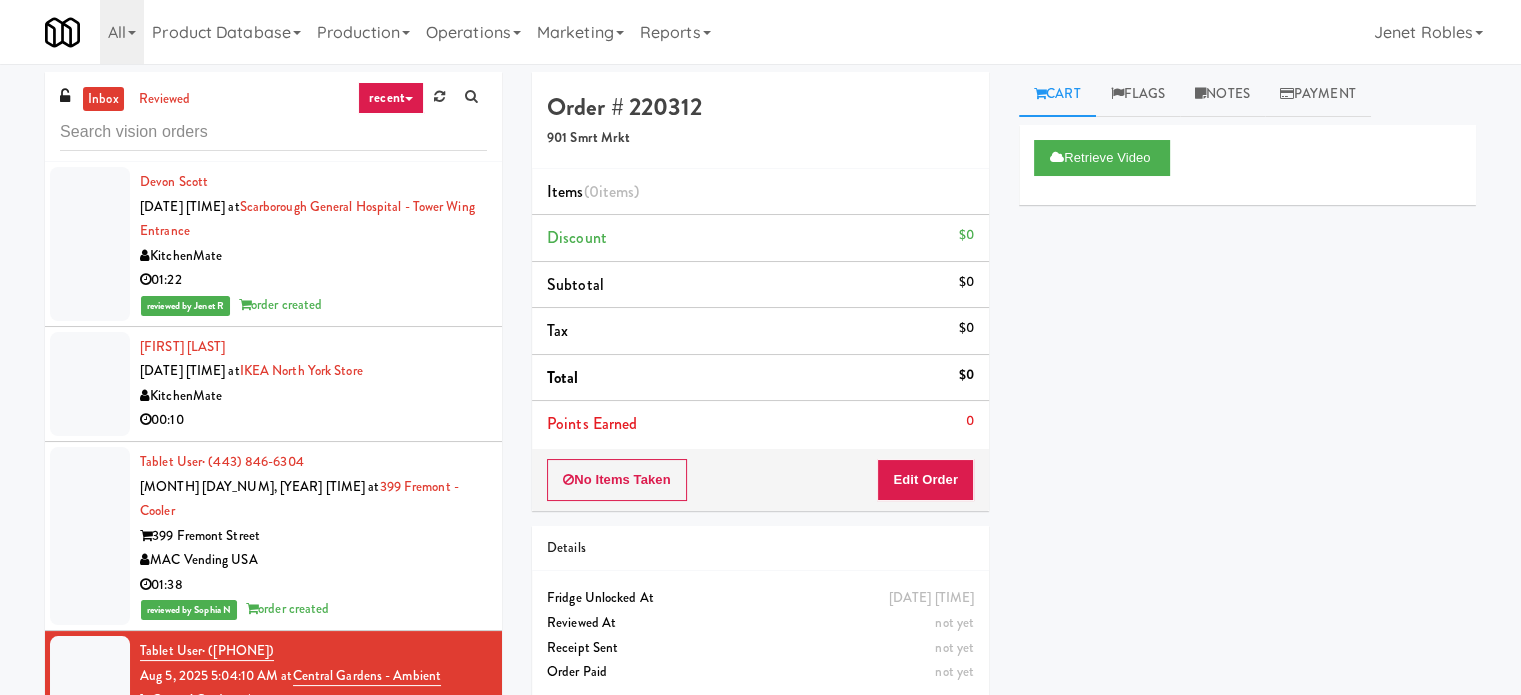 click on "00:10" at bounding box center [313, 420] 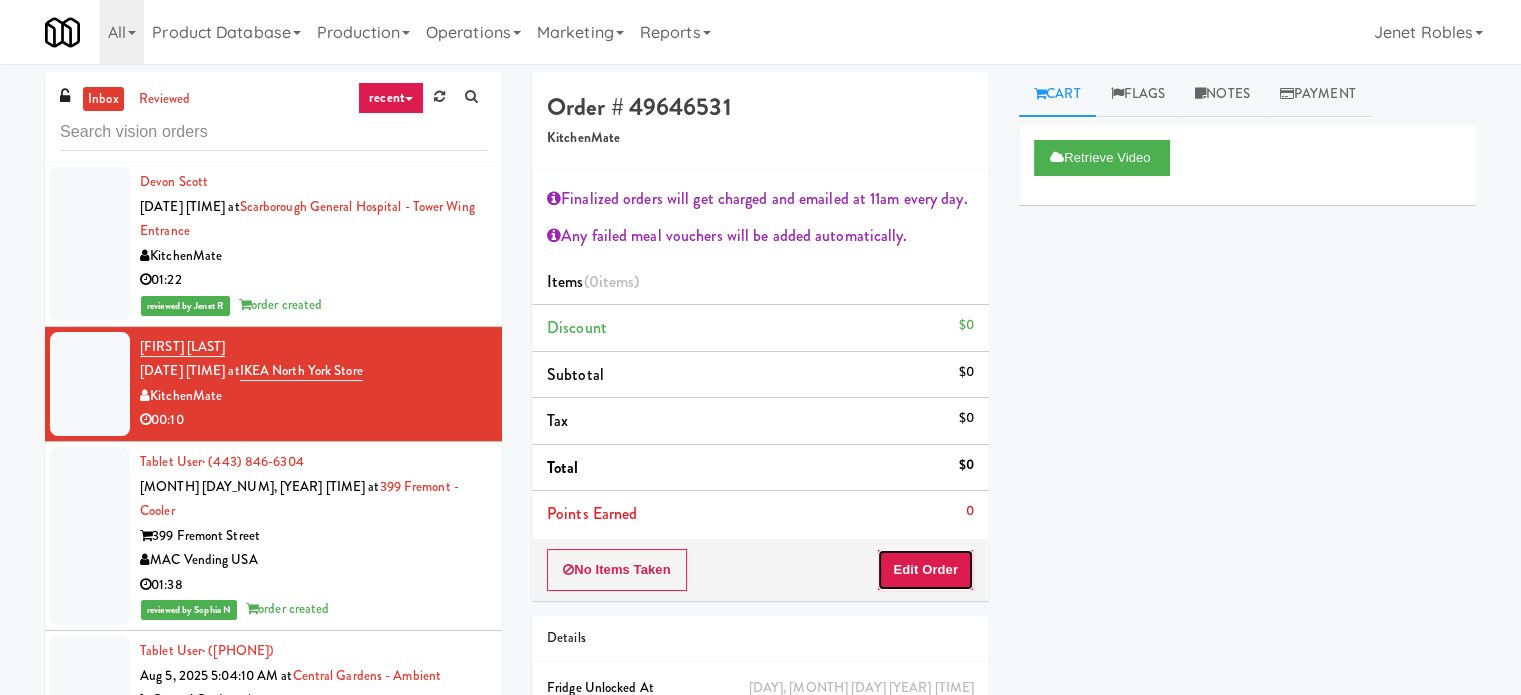 click on "Edit Order" at bounding box center [925, 570] 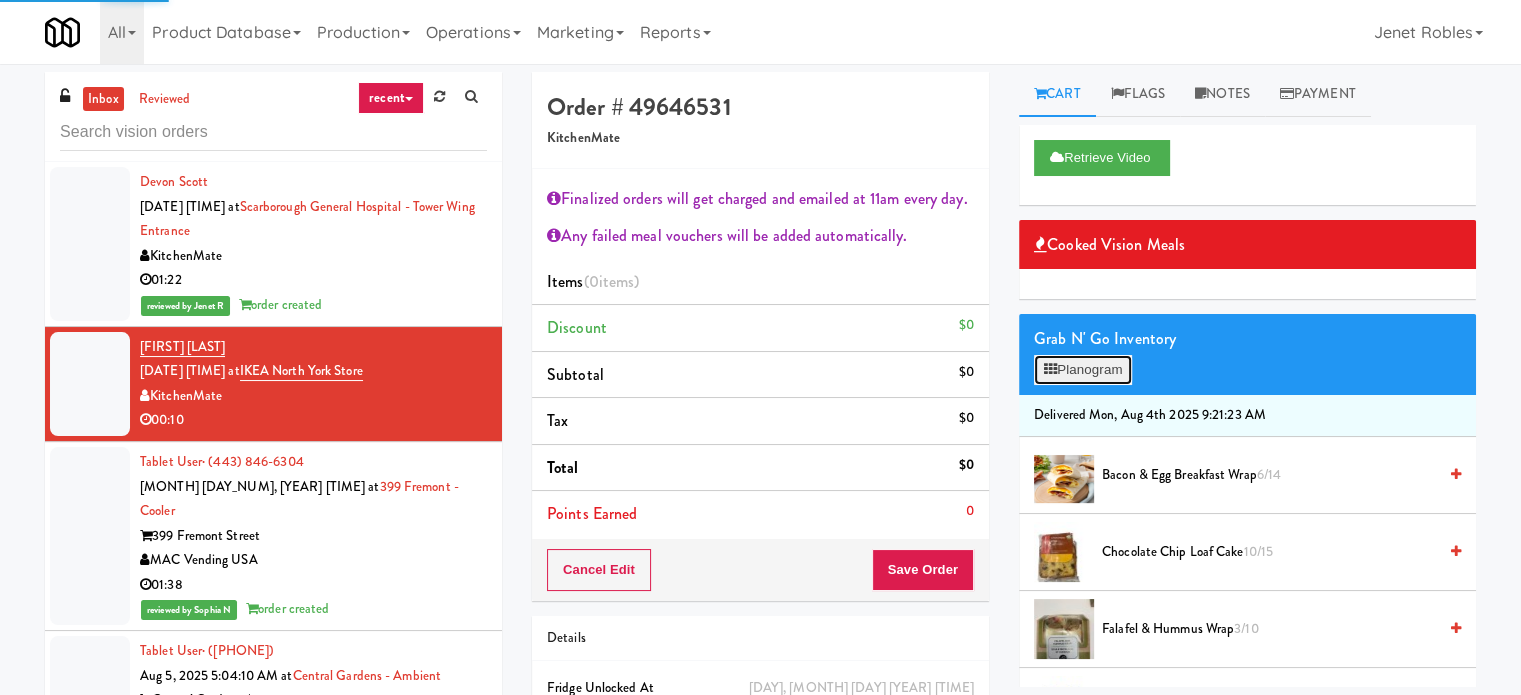 click on "Planogram" at bounding box center [1083, 370] 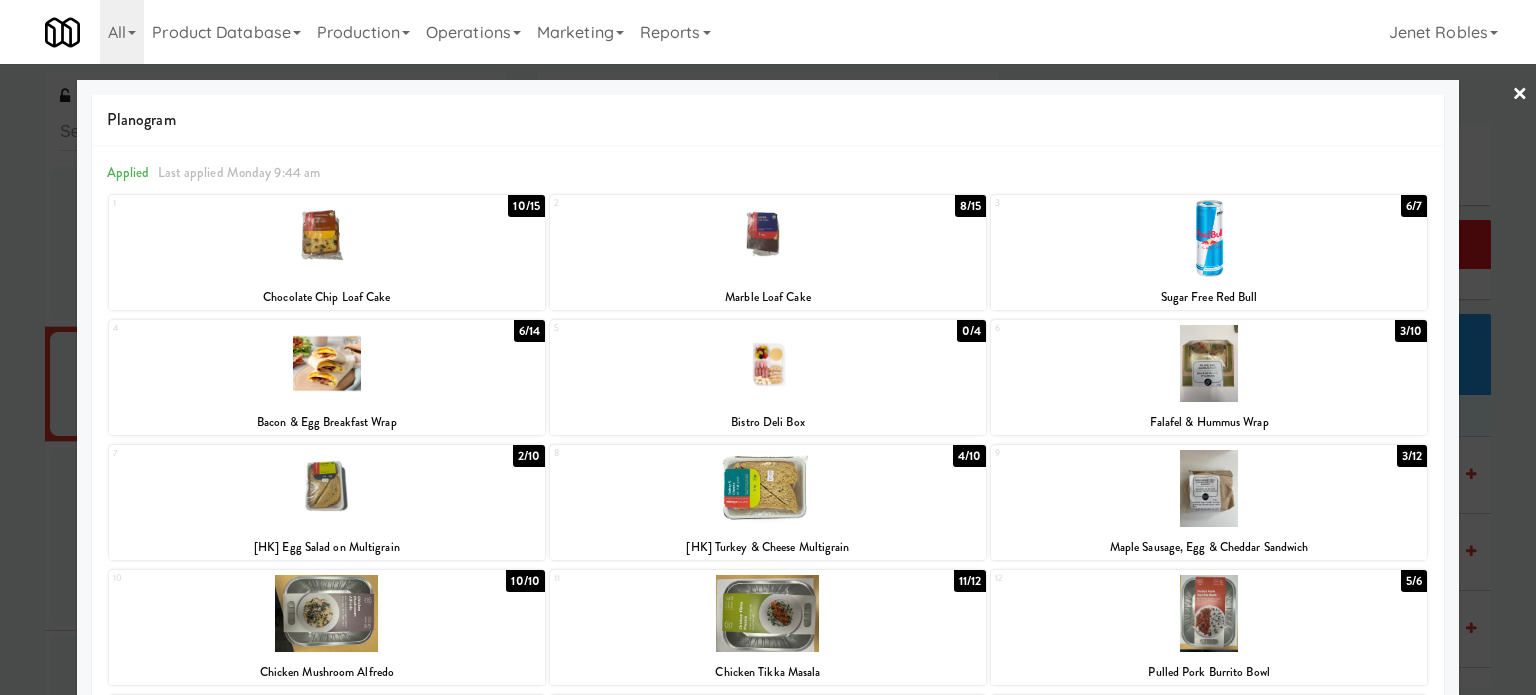 click on "8/15" at bounding box center (970, 206) 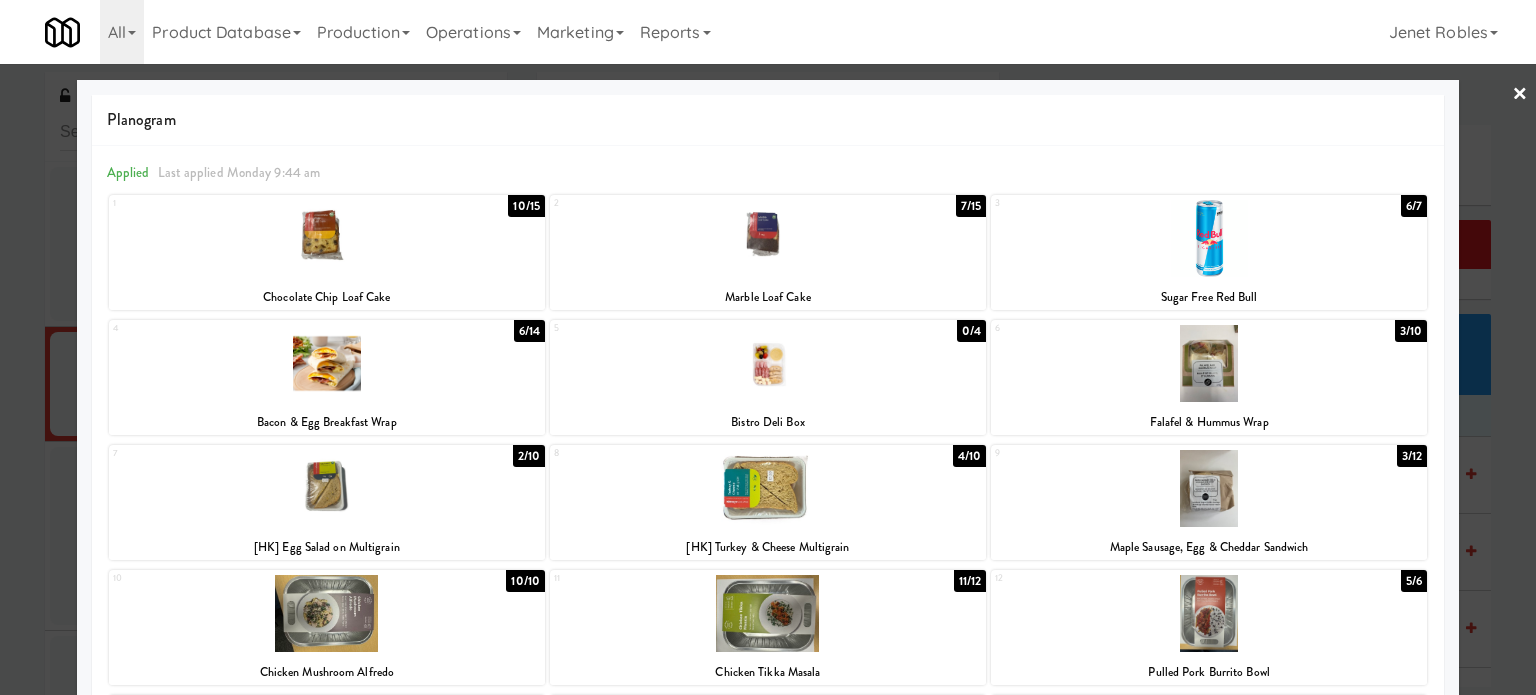 click on "6/14" at bounding box center [529, 331] 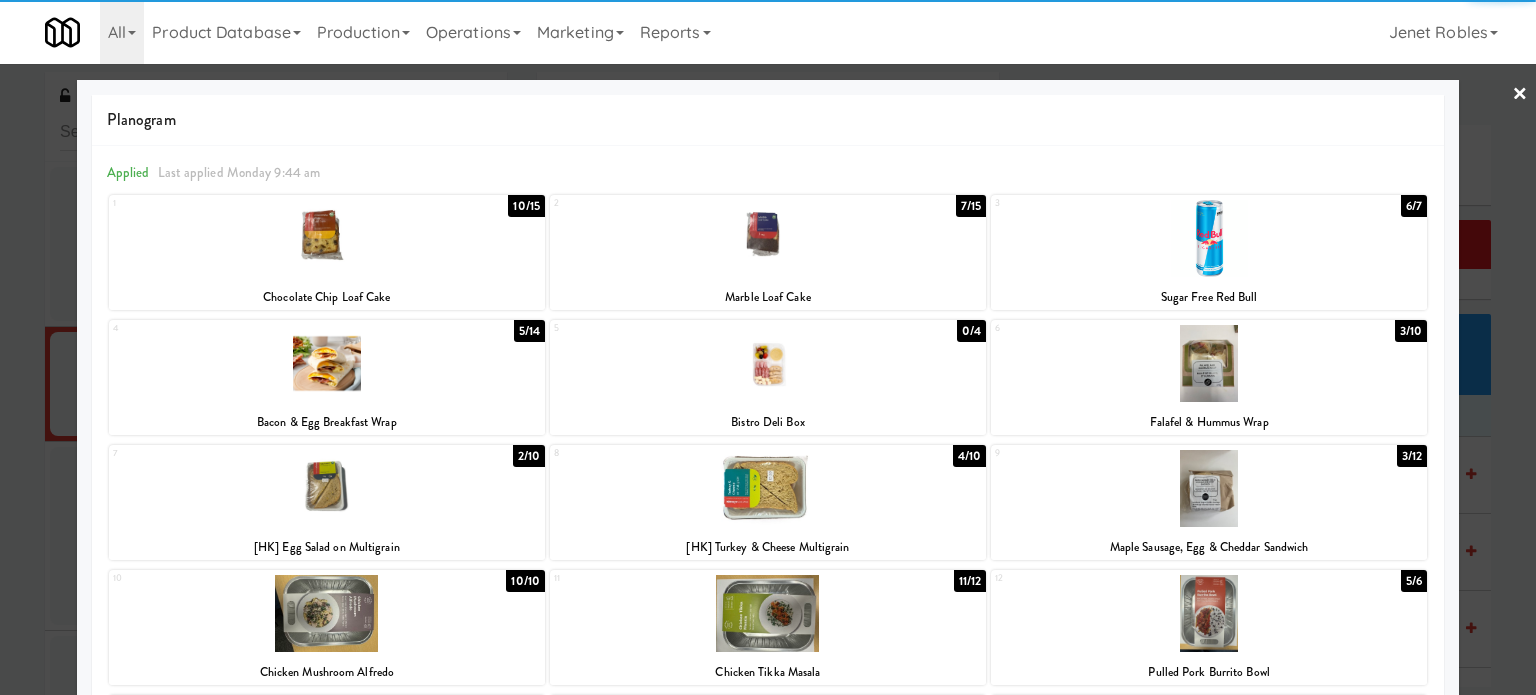 click at bounding box center [768, 347] 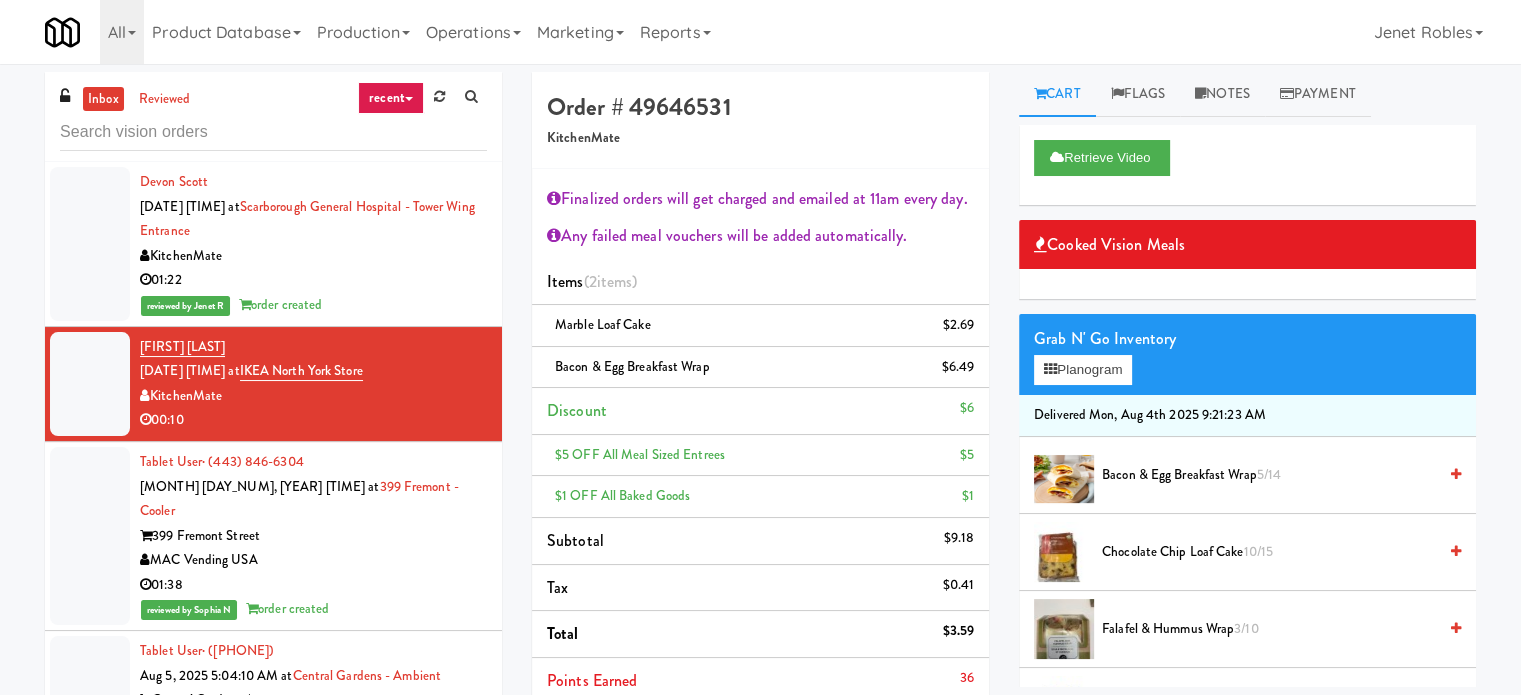 scroll, scrollTop: 320, scrollLeft: 0, axis: vertical 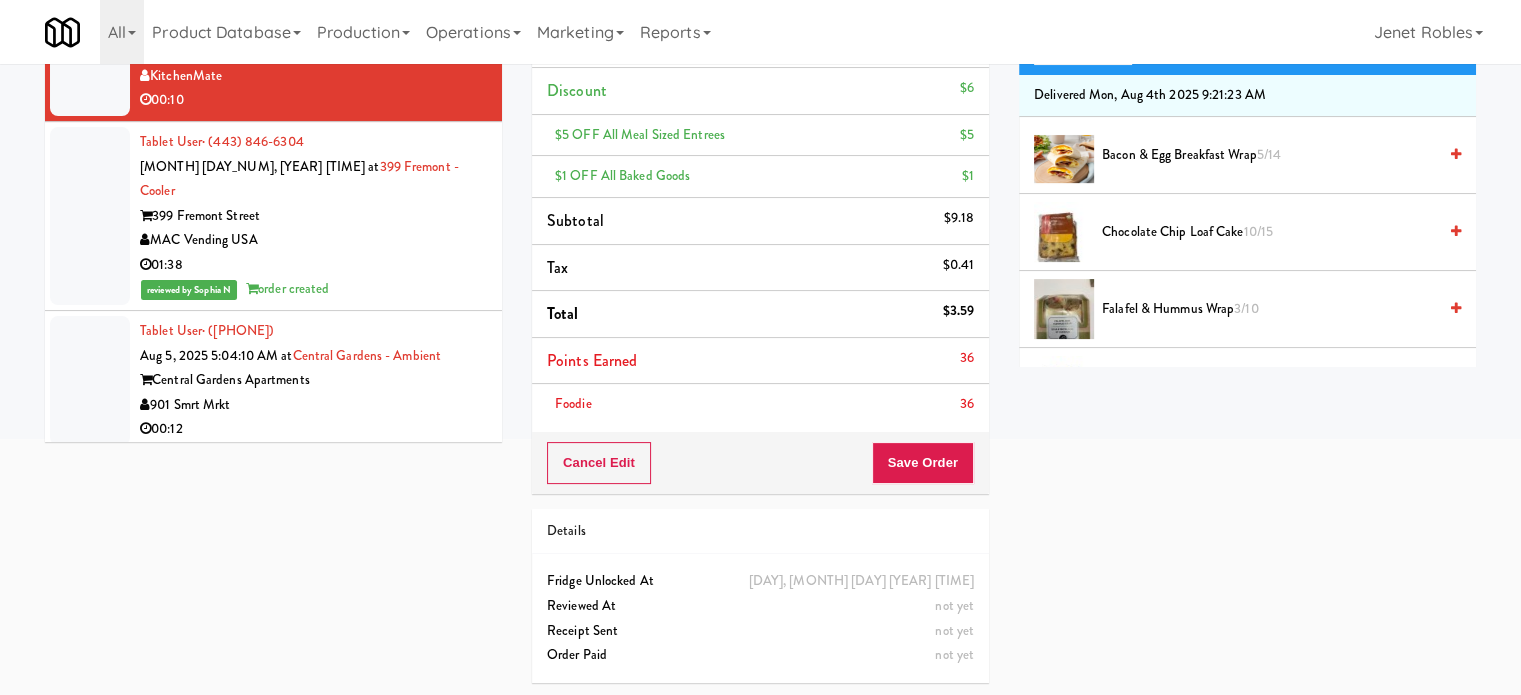 click on "Cancel Edit Save Order" at bounding box center (760, 463) 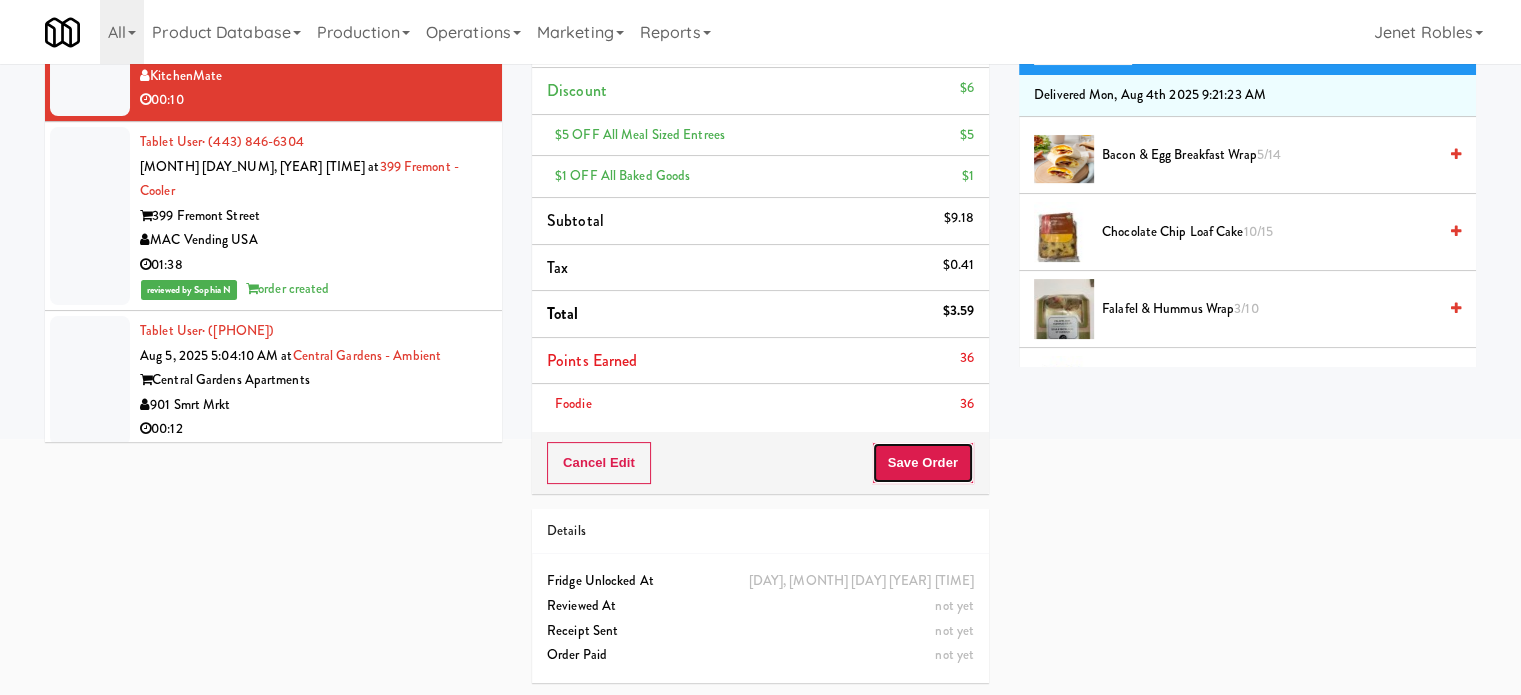 click on "Save Order" at bounding box center [923, 463] 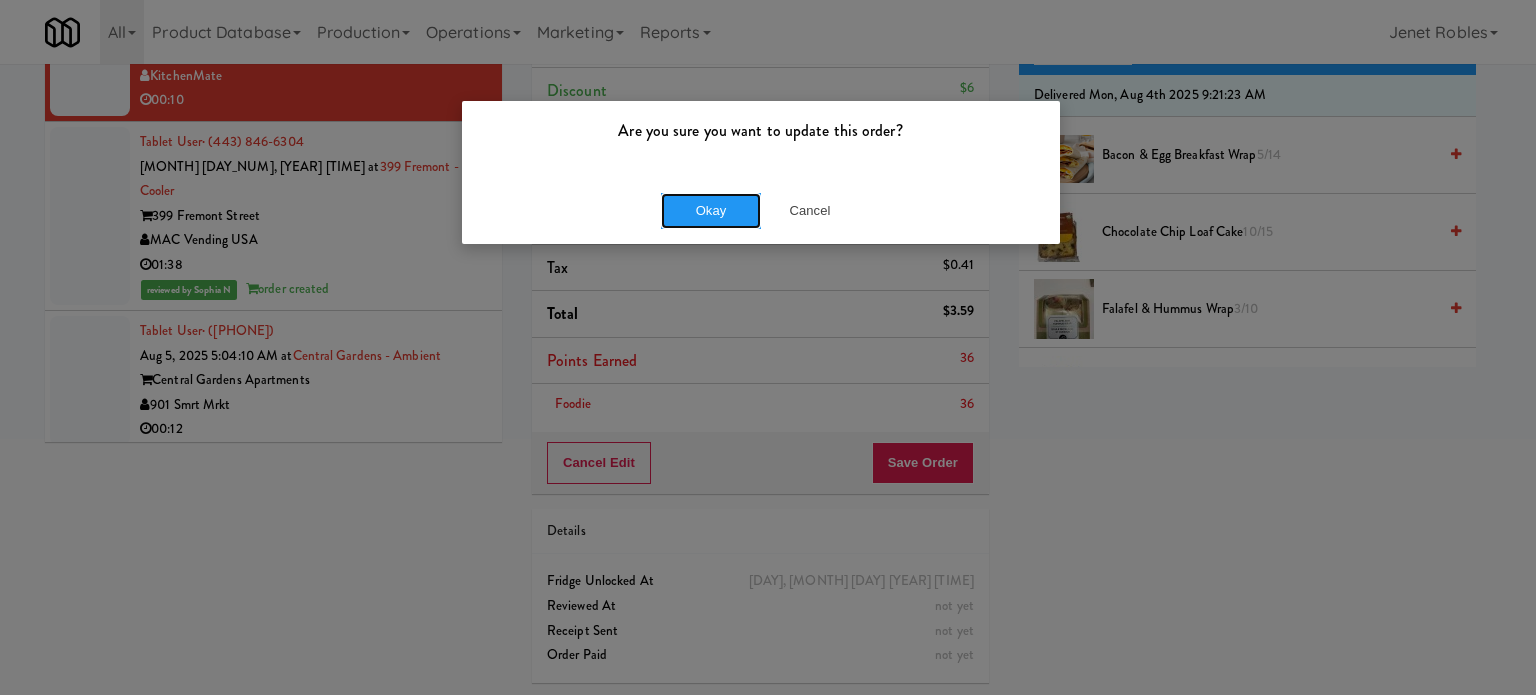 click on "Okay" at bounding box center [711, 211] 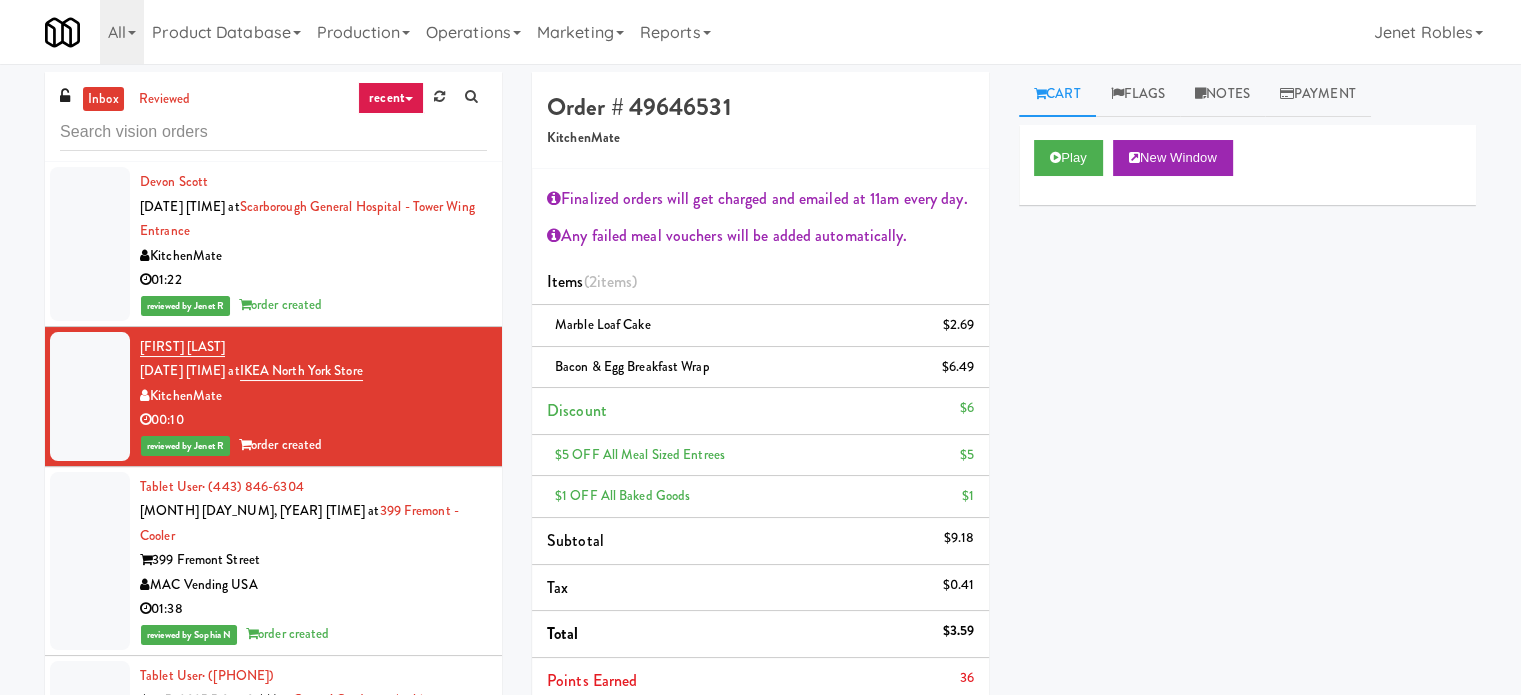 scroll, scrollTop: 0, scrollLeft: 0, axis: both 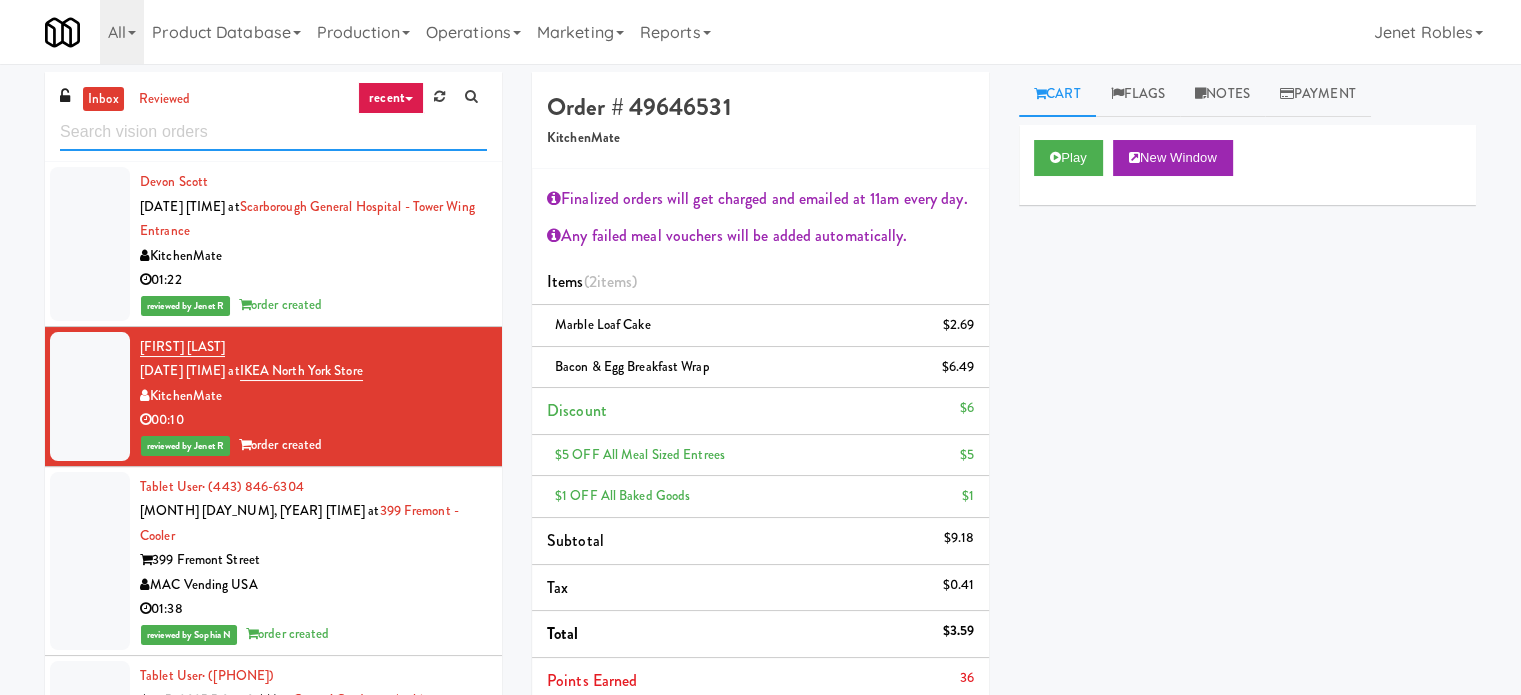click at bounding box center (273, 132) 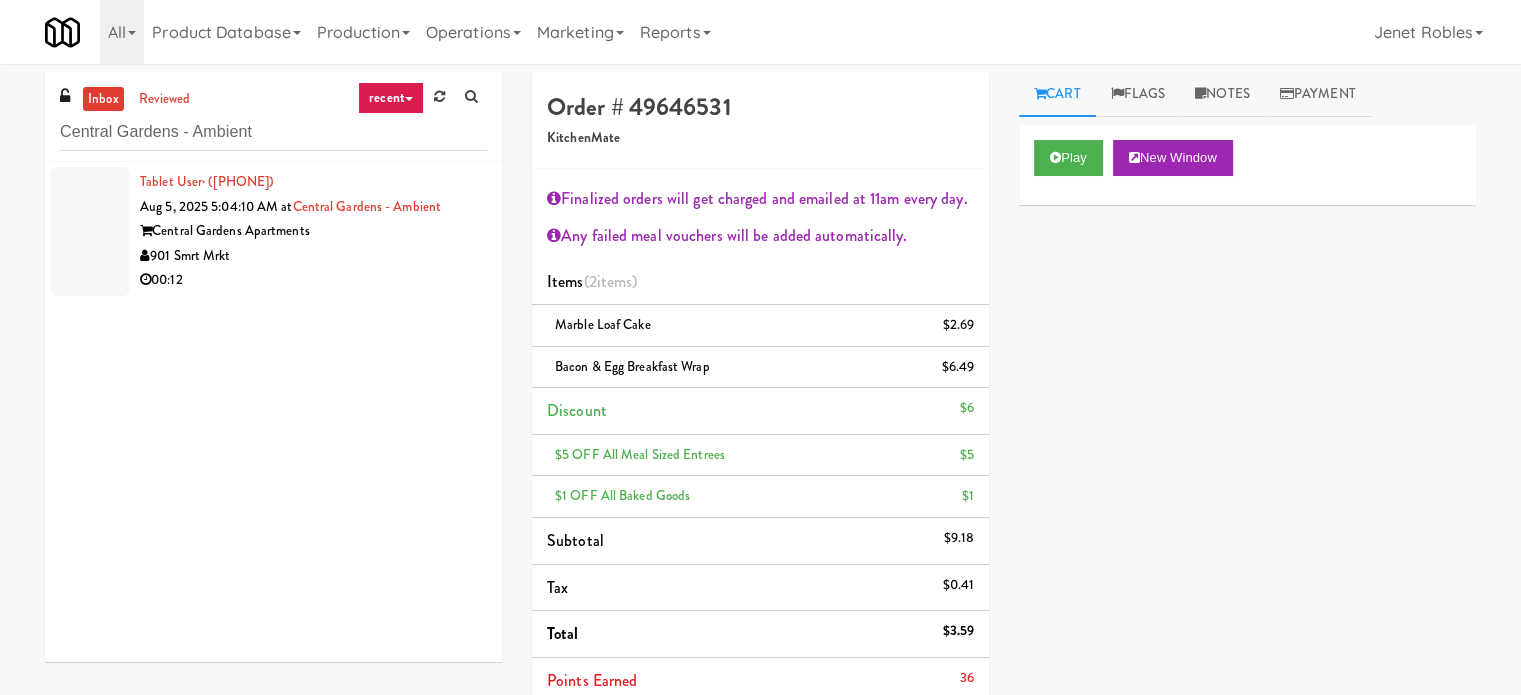 click on "901 Smrt Mrkt" at bounding box center (313, 256) 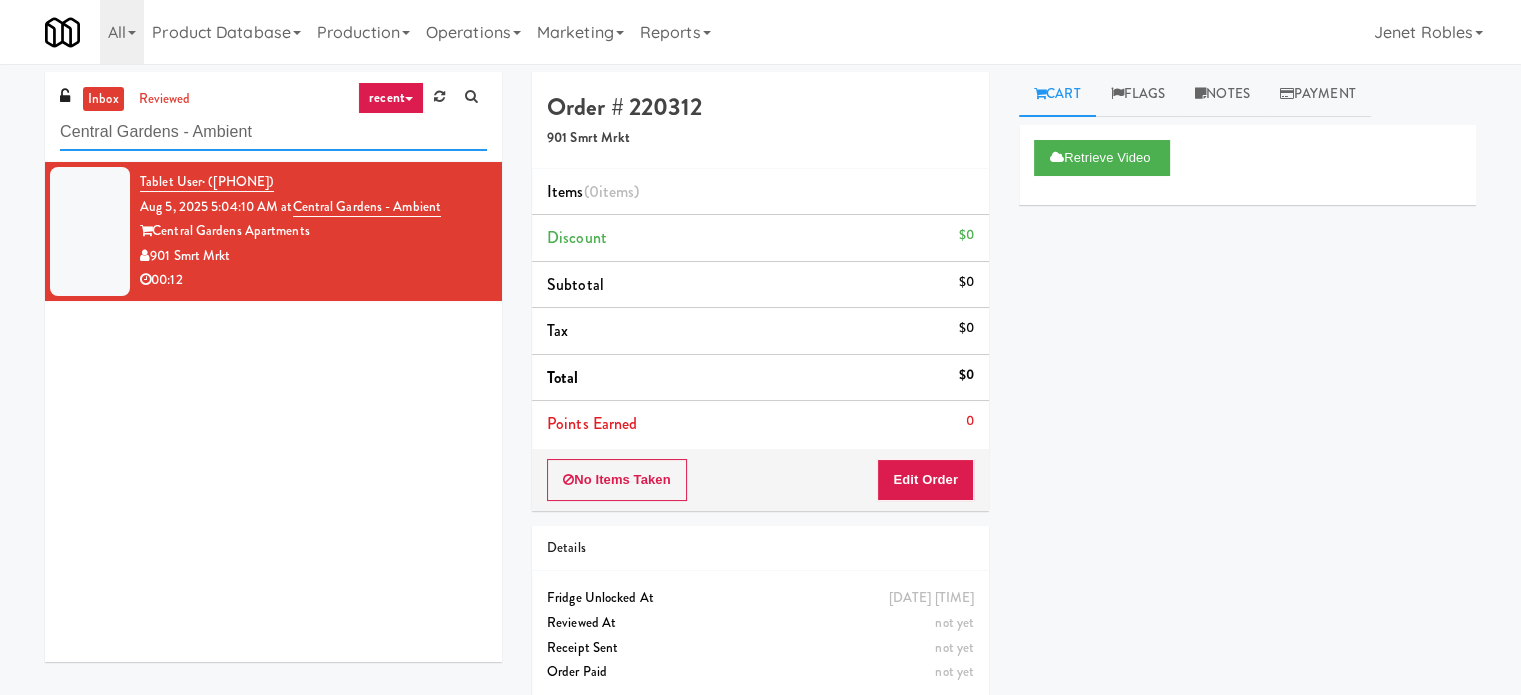 click on "Central Gardens - Ambient" at bounding box center (273, 132) 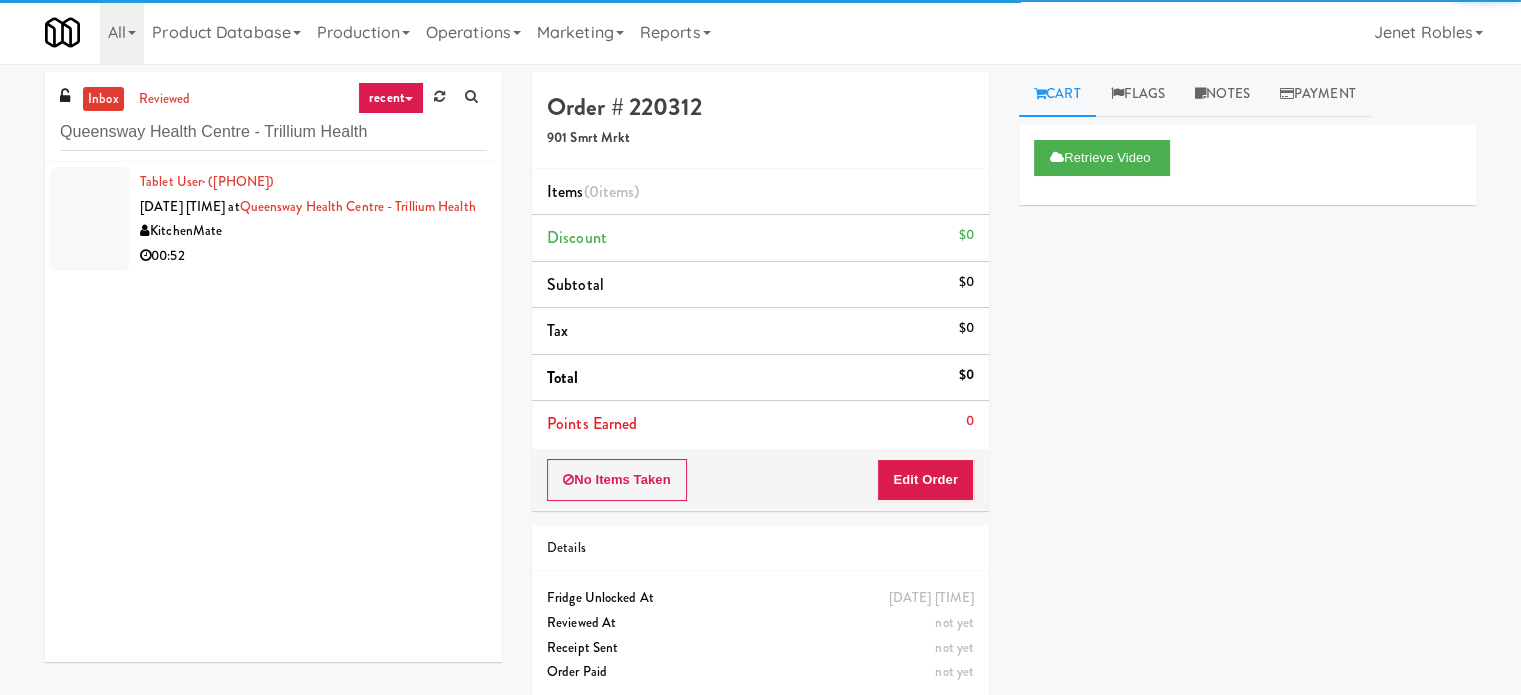 drag, startPoint x: 321, startPoint y: 247, endPoint x: 621, endPoint y: 208, distance: 302.52438 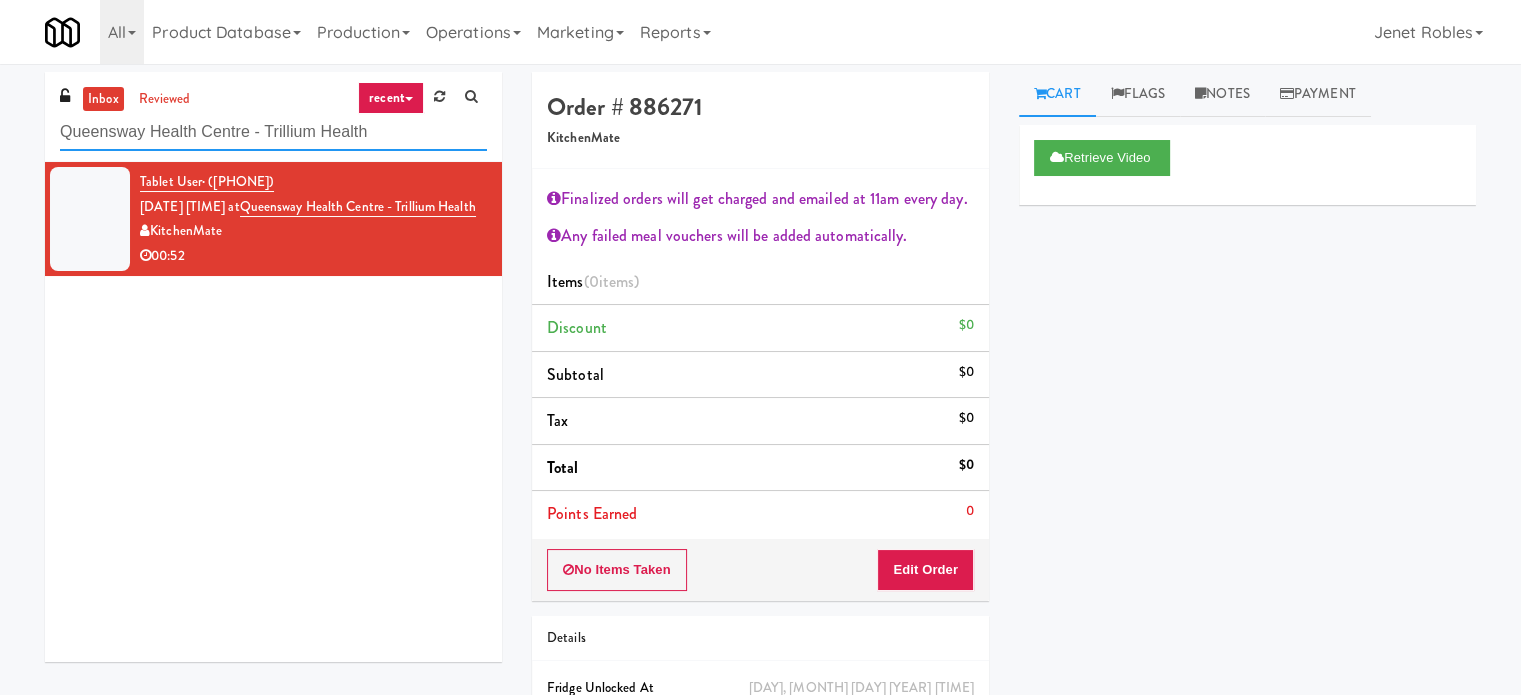 click on "Queensway Health Centre - Trillium Health" at bounding box center (273, 132) 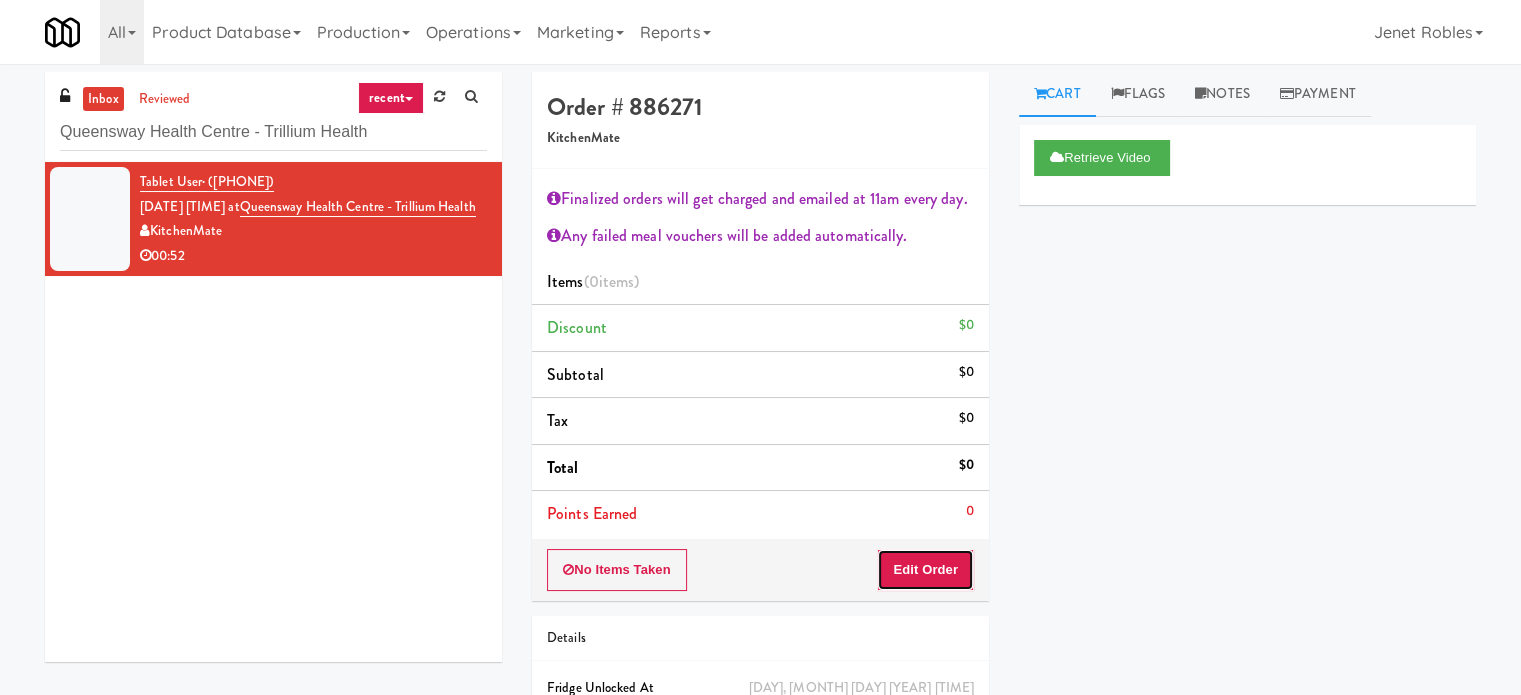 click on "Edit Order" at bounding box center [925, 570] 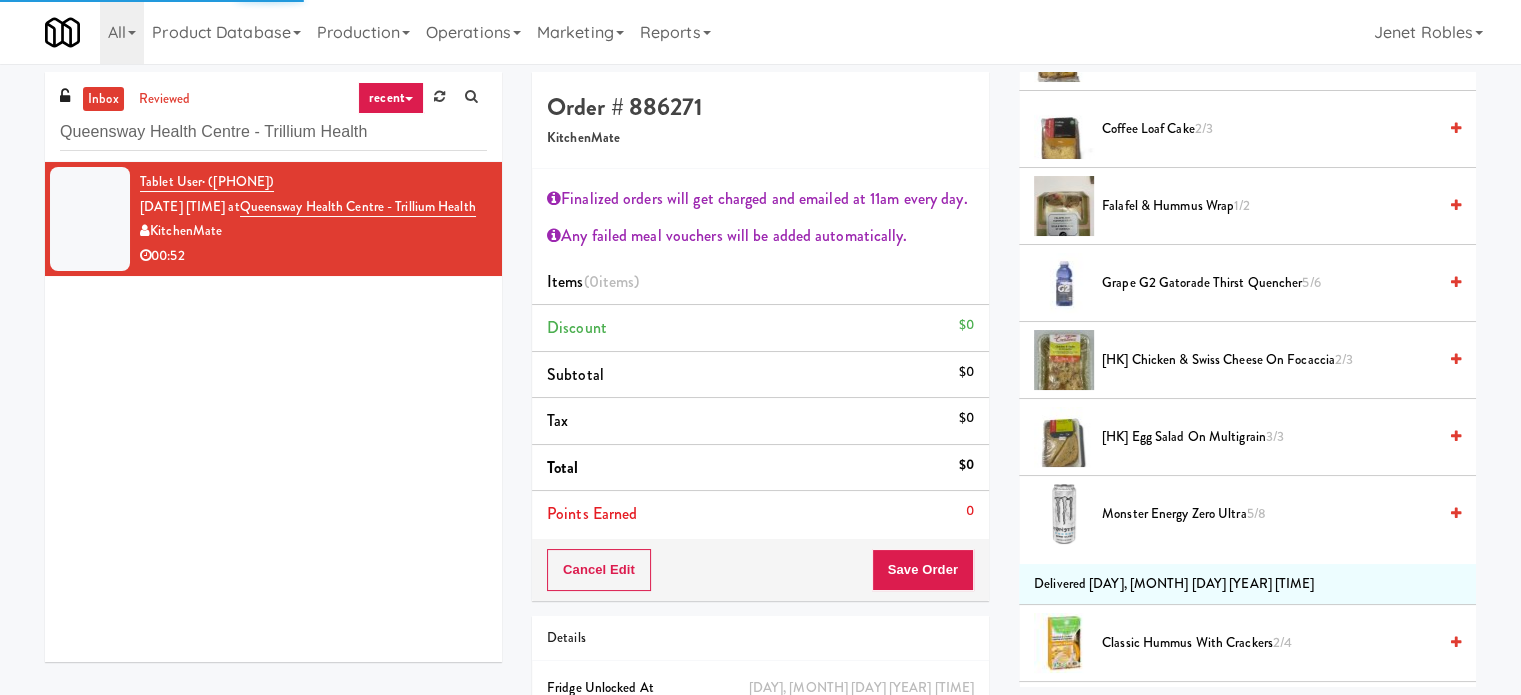 scroll, scrollTop: 0, scrollLeft: 0, axis: both 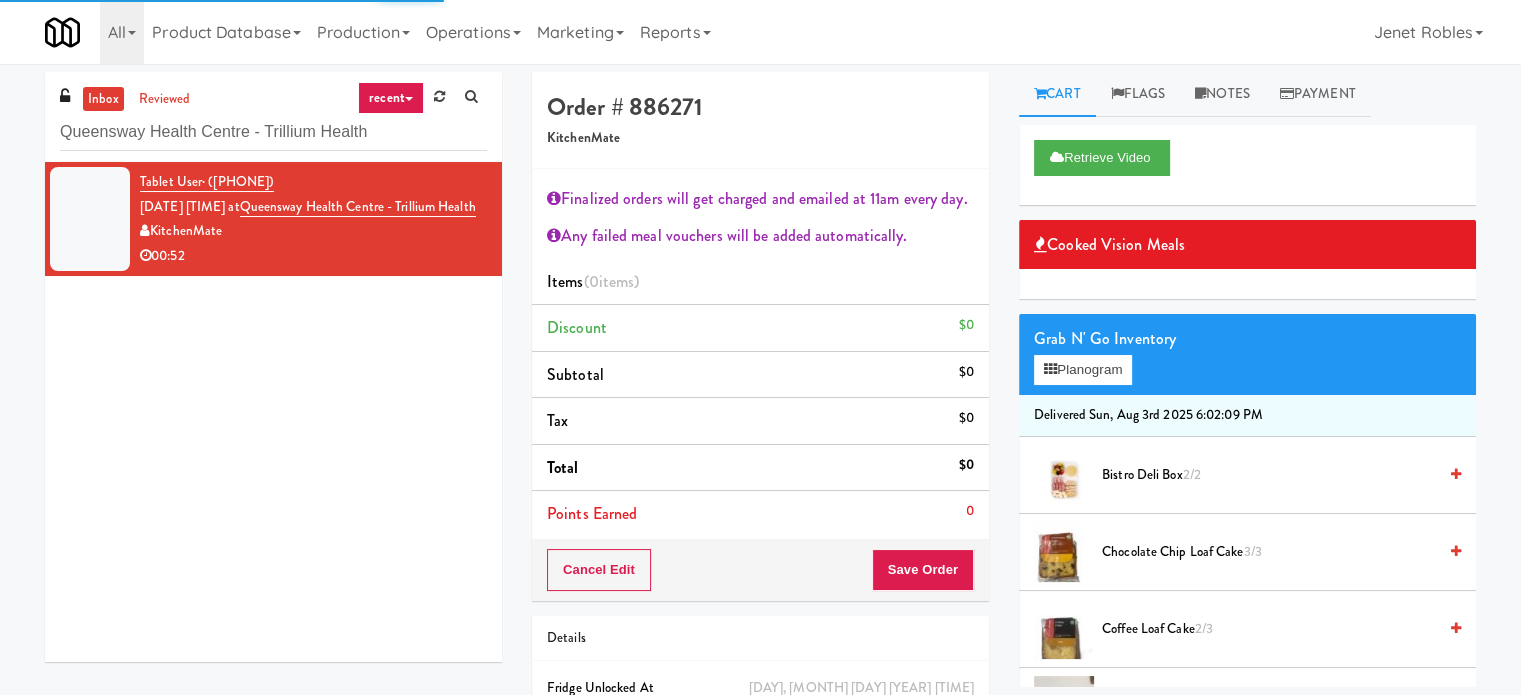 click on "[PRODUCT]  [NUMBER]/[NUMBER]" at bounding box center (1269, 629) 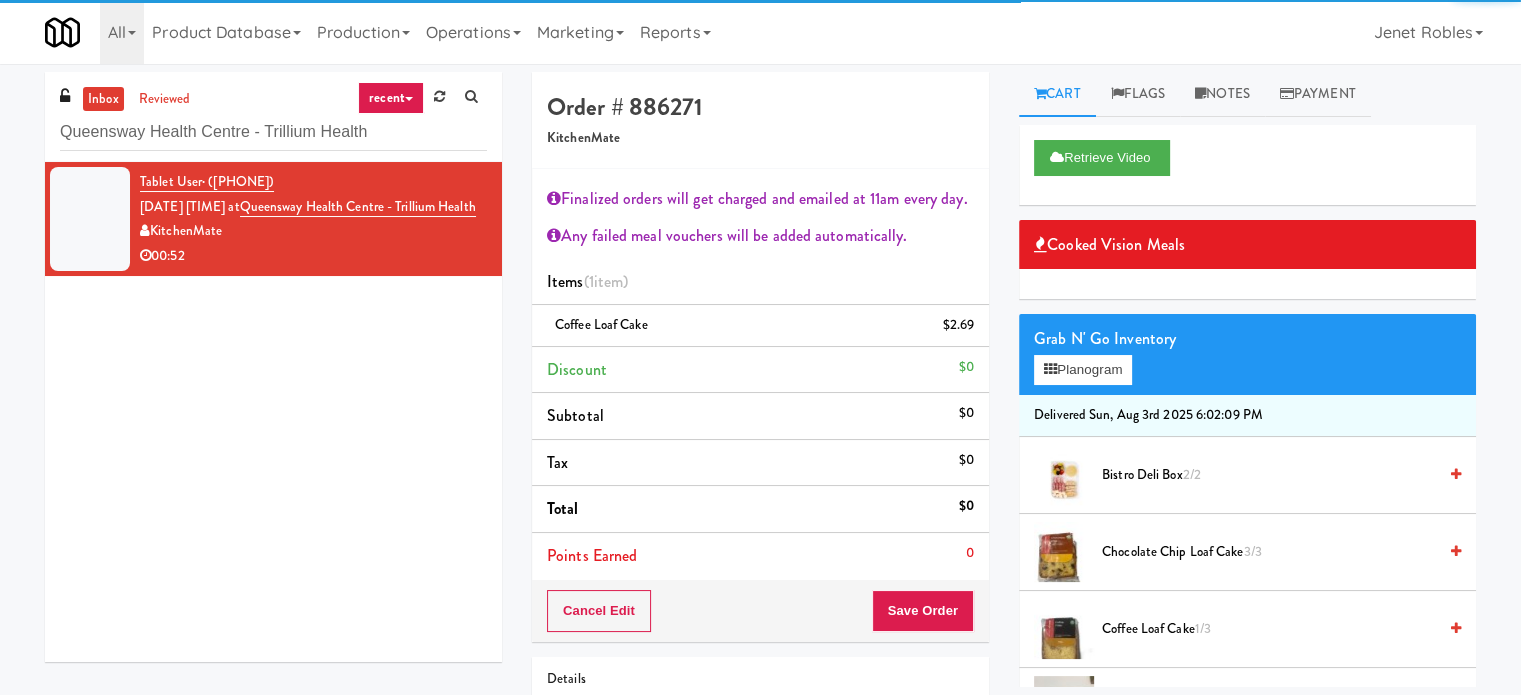 scroll, scrollTop: 500, scrollLeft: 0, axis: vertical 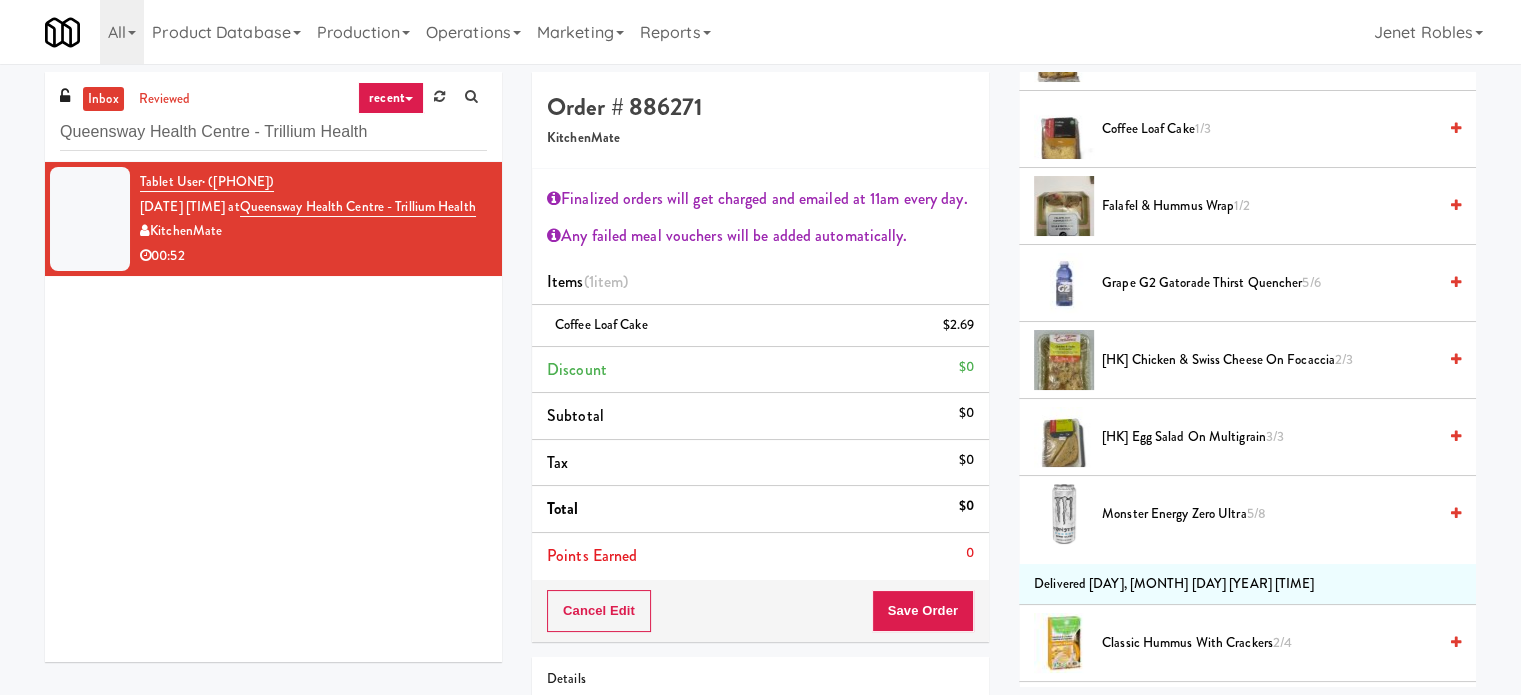 click on "Monster Energy Zero Ultra  5/8" at bounding box center (1269, 514) 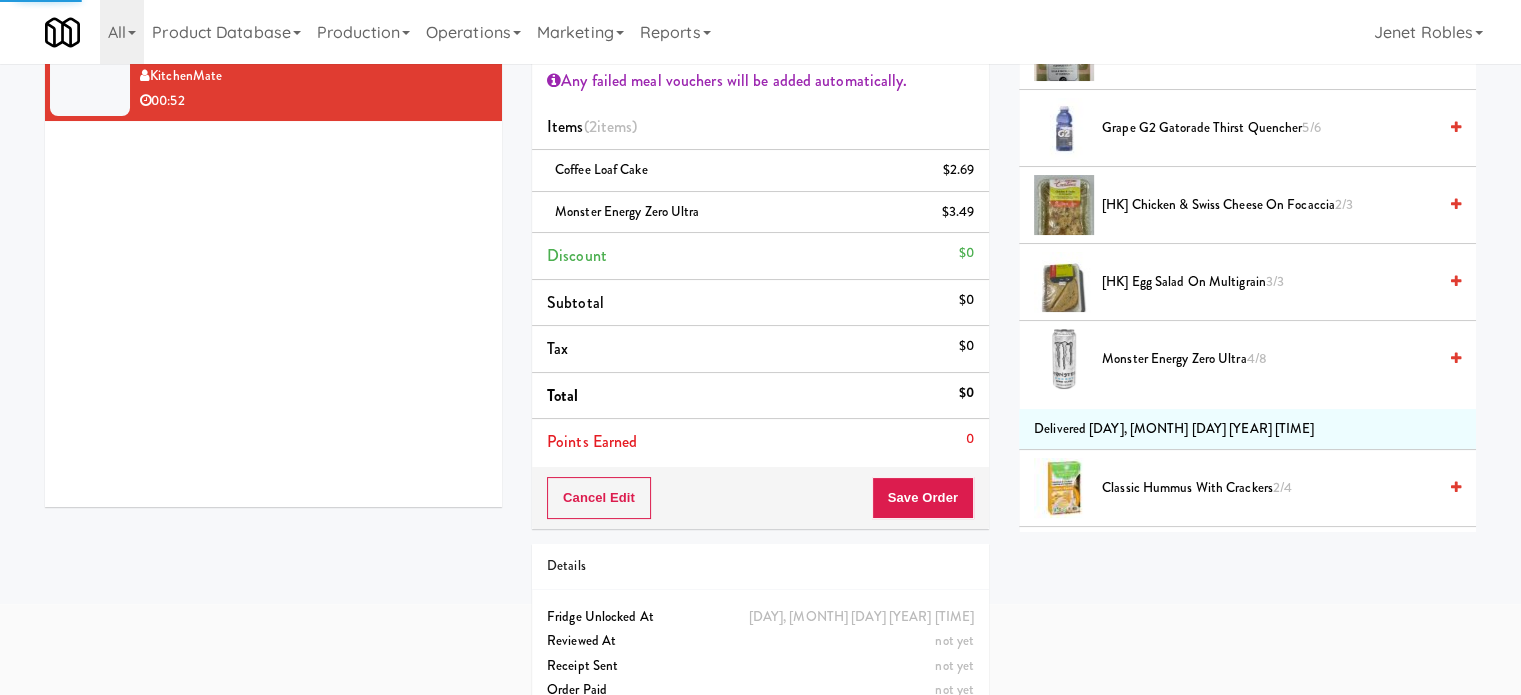 scroll, scrollTop: 190, scrollLeft: 0, axis: vertical 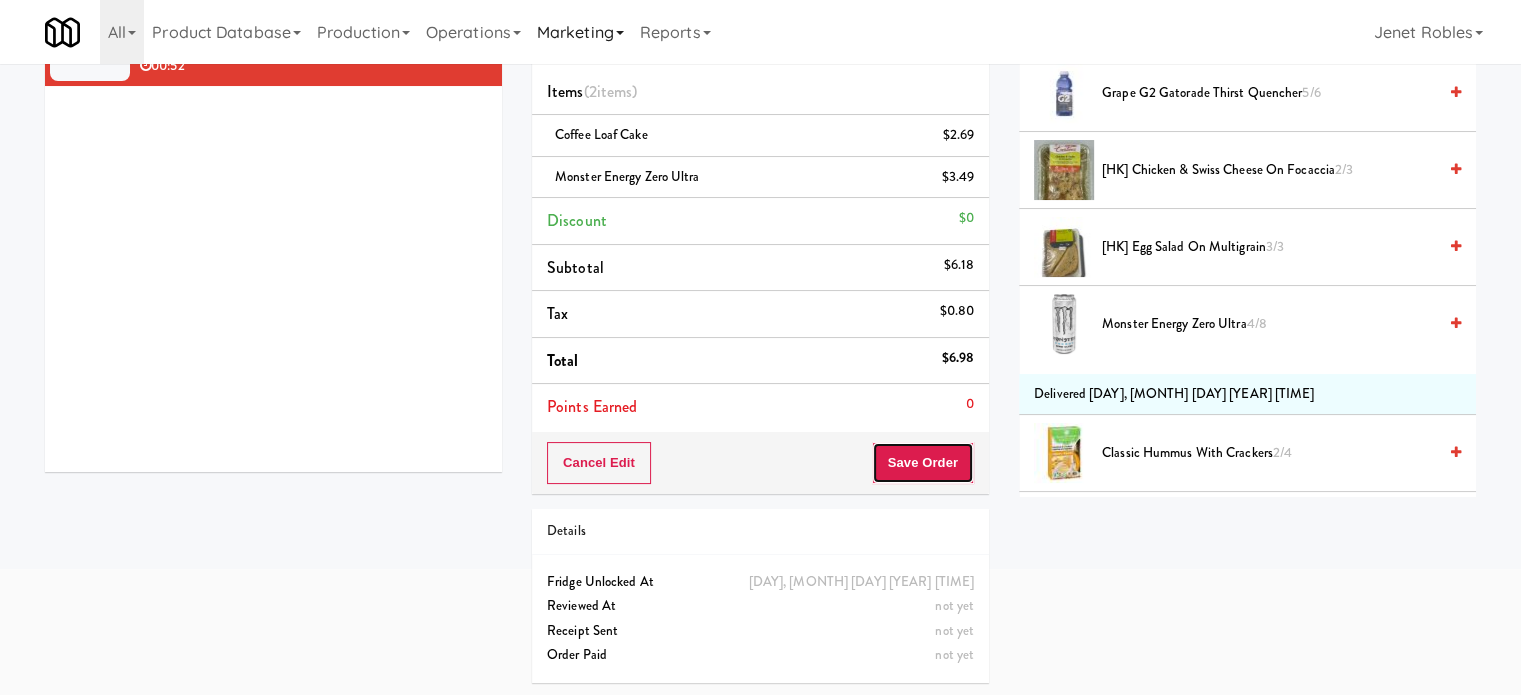 drag, startPoint x: 919, startPoint y: 460, endPoint x: 560, endPoint y: 41, distance: 551.76263 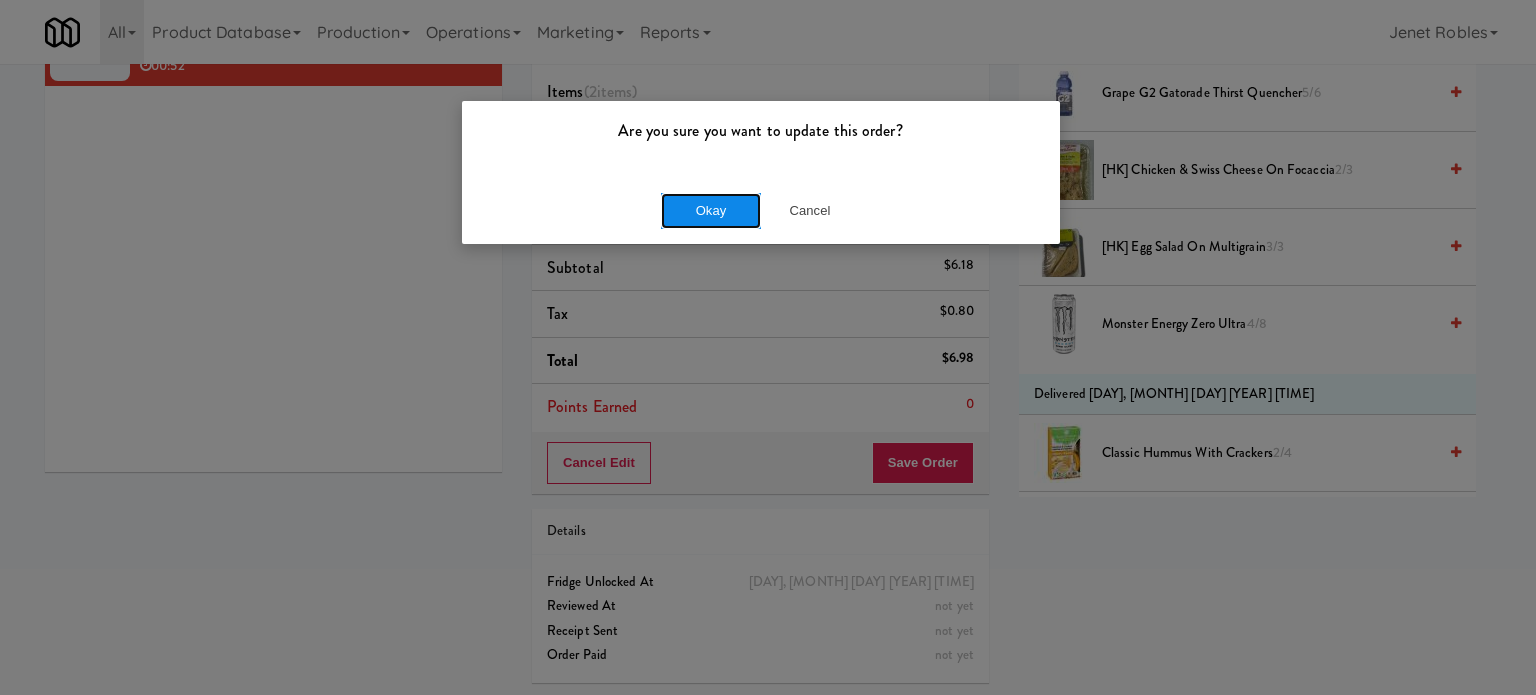 click on "Okay" at bounding box center [711, 211] 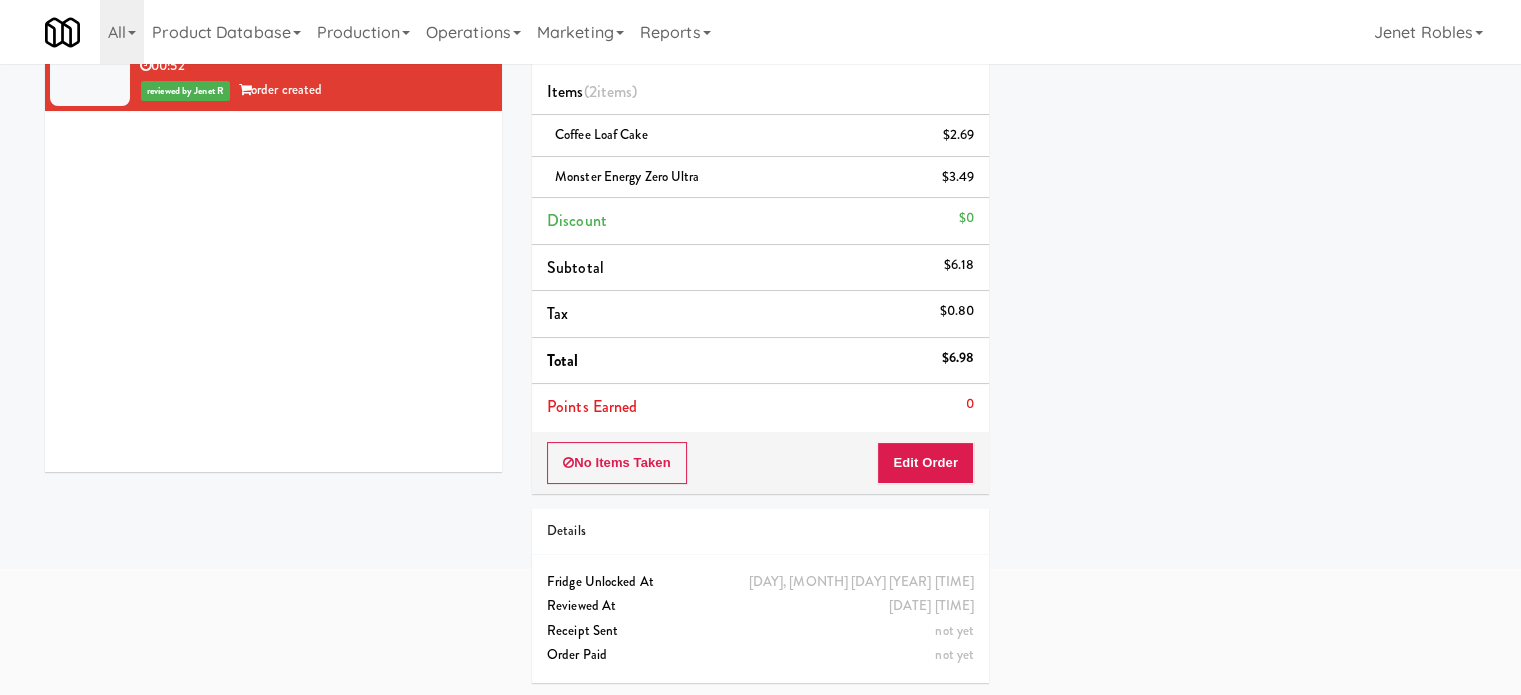 scroll, scrollTop: 187, scrollLeft: 0, axis: vertical 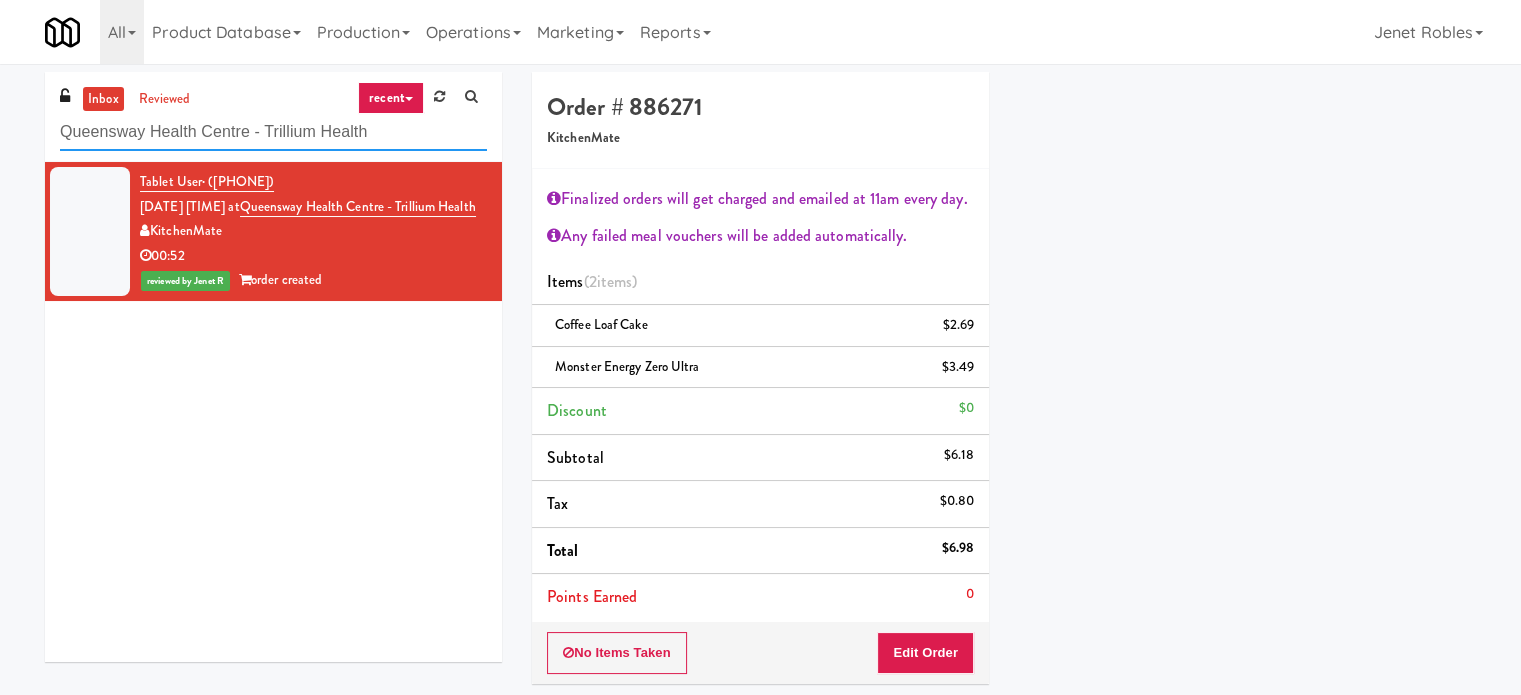 click on "Queensway Health Centre - Trillium Health" at bounding box center (273, 132) 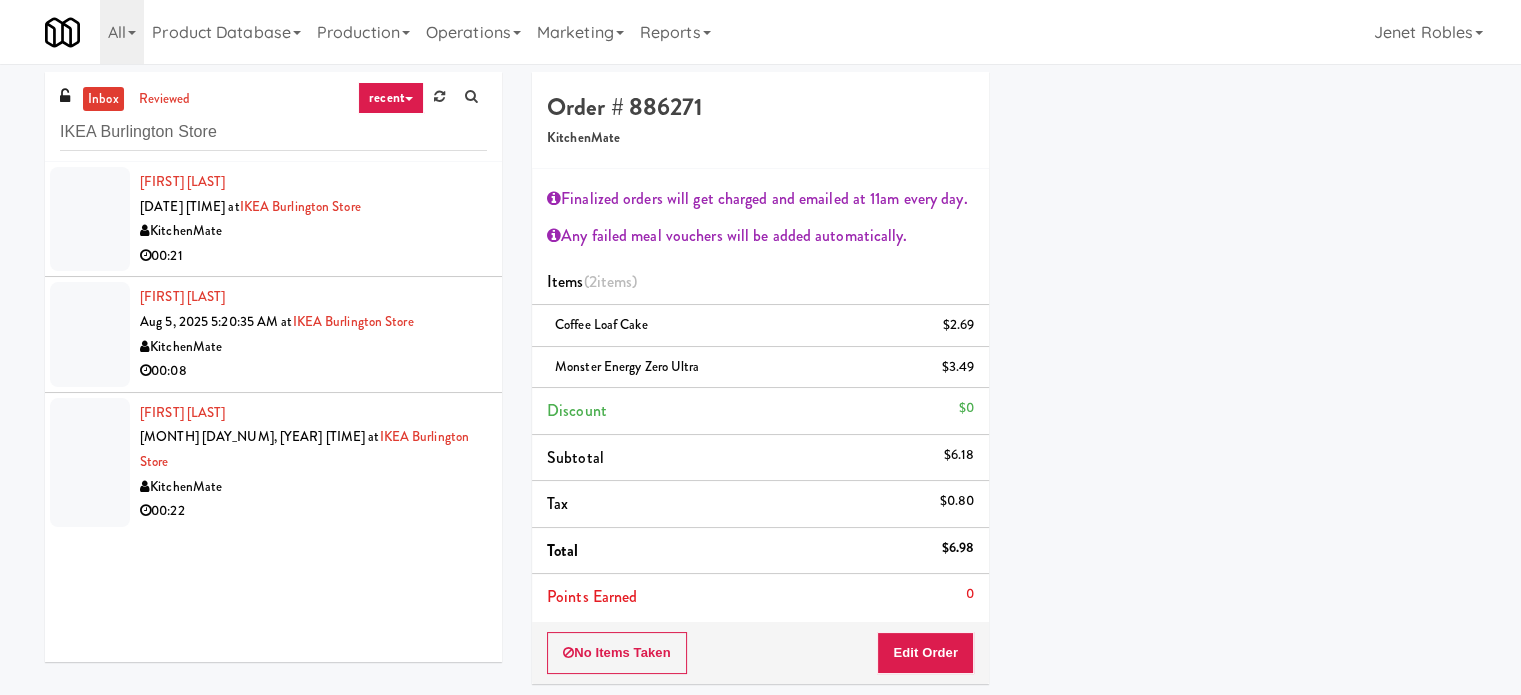 drag, startPoint x: 400, startPoint y: 241, endPoint x: 635, endPoint y: 196, distance: 239.26973 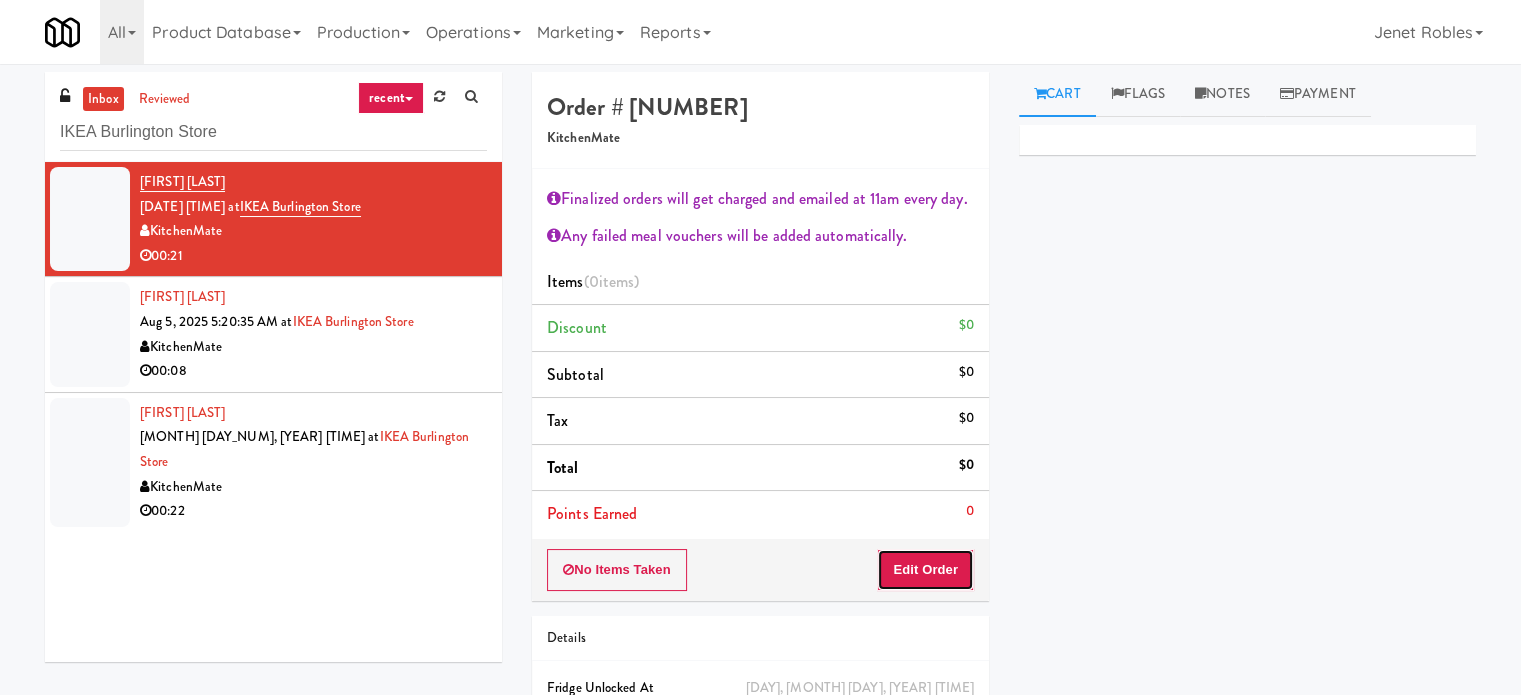 click on "Edit Order" at bounding box center [925, 570] 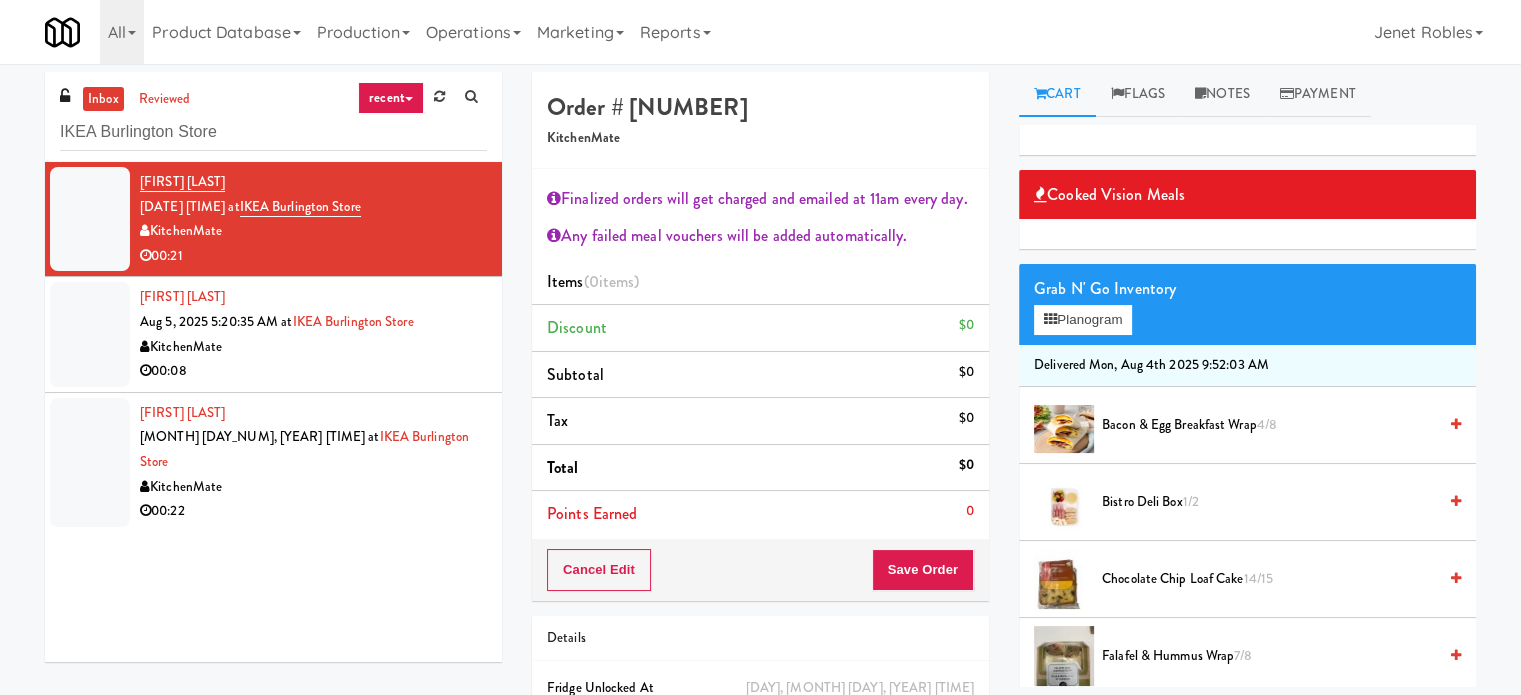 click on "[PRODUCT]  [NUMBER]/[NUMBER]" at bounding box center (1269, 579) 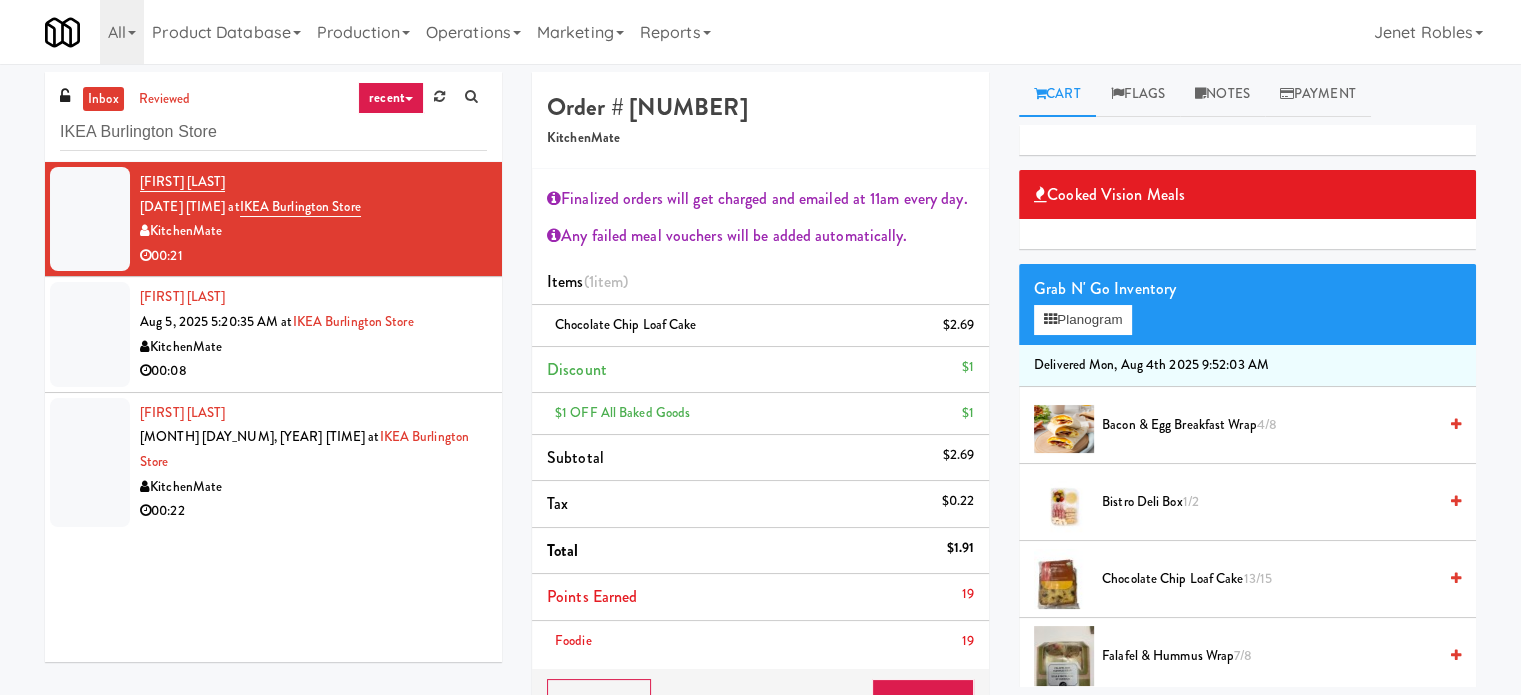 click on "Falafel & Hummus Wrap  7/8" at bounding box center [1269, 656] 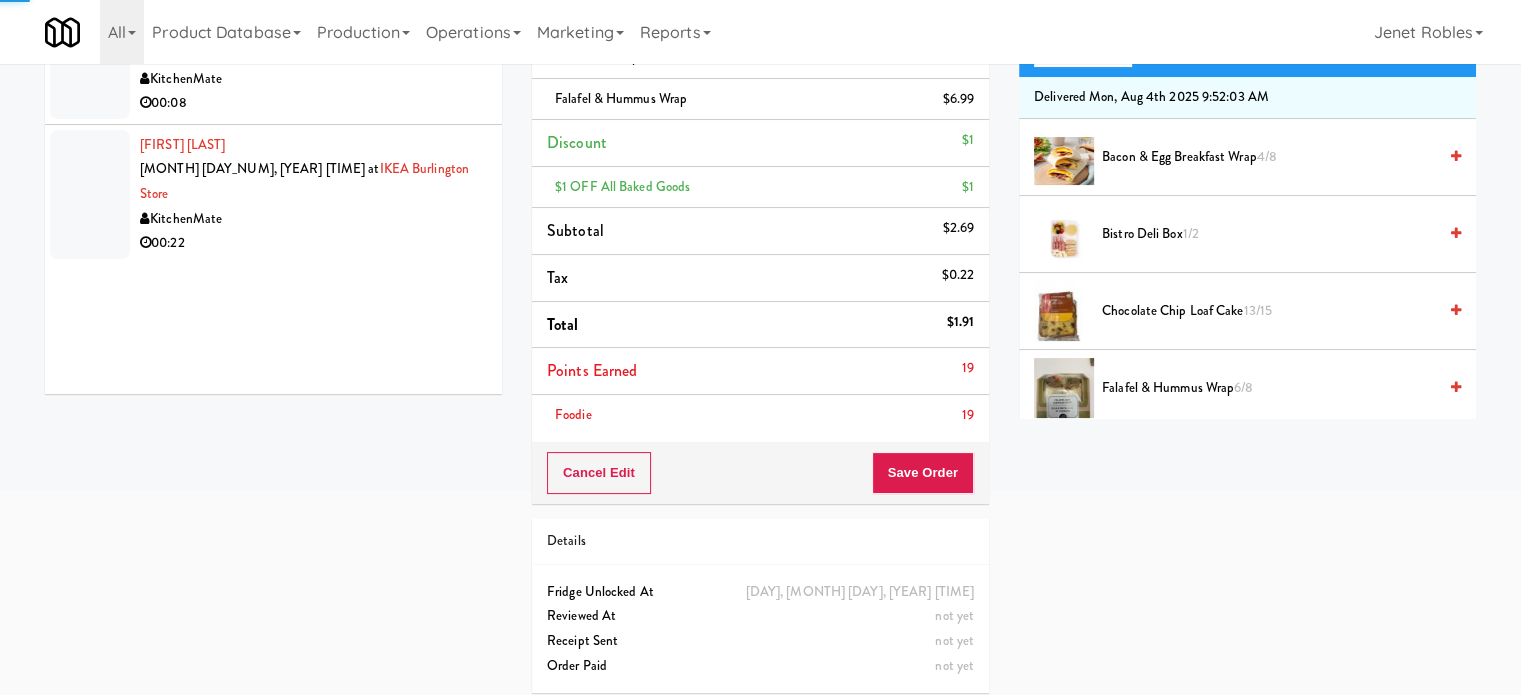 scroll, scrollTop: 278, scrollLeft: 0, axis: vertical 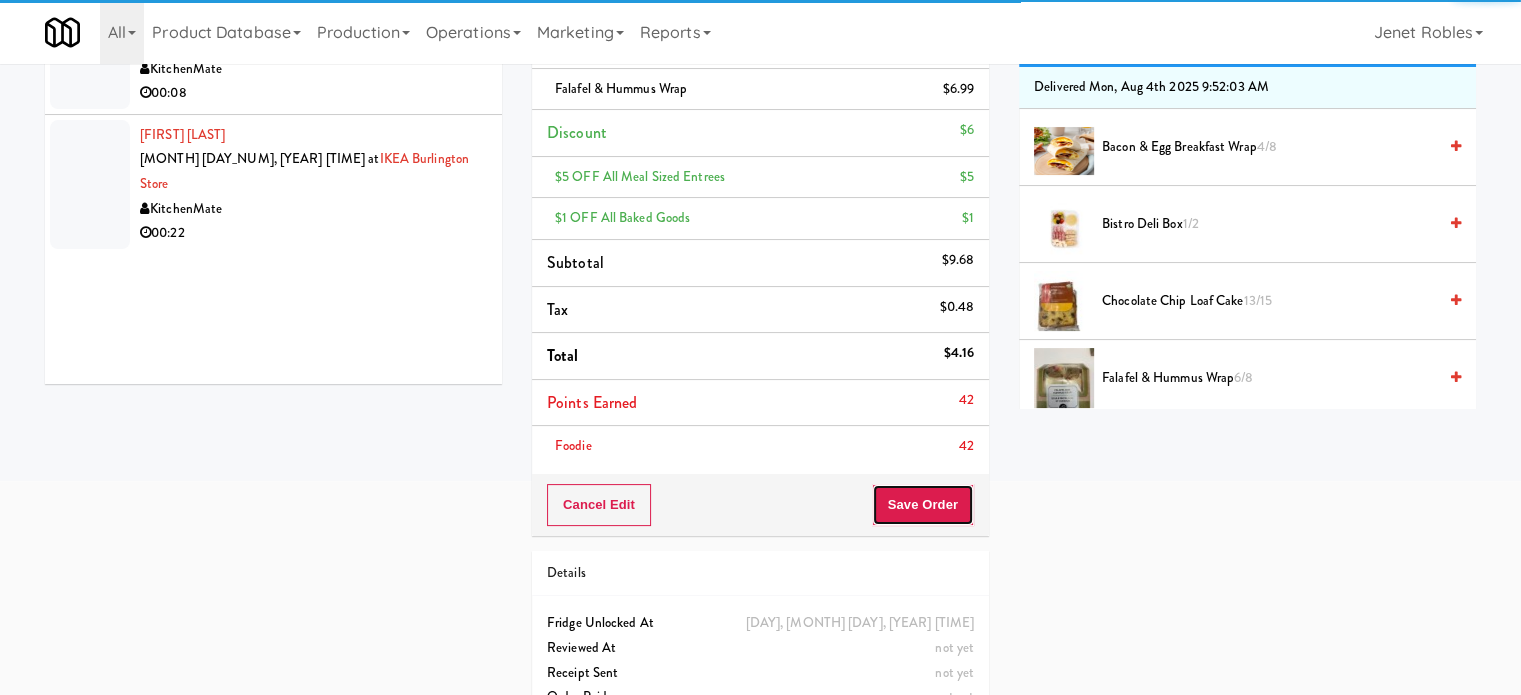 click on "Save Order" at bounding box center (923, 505) 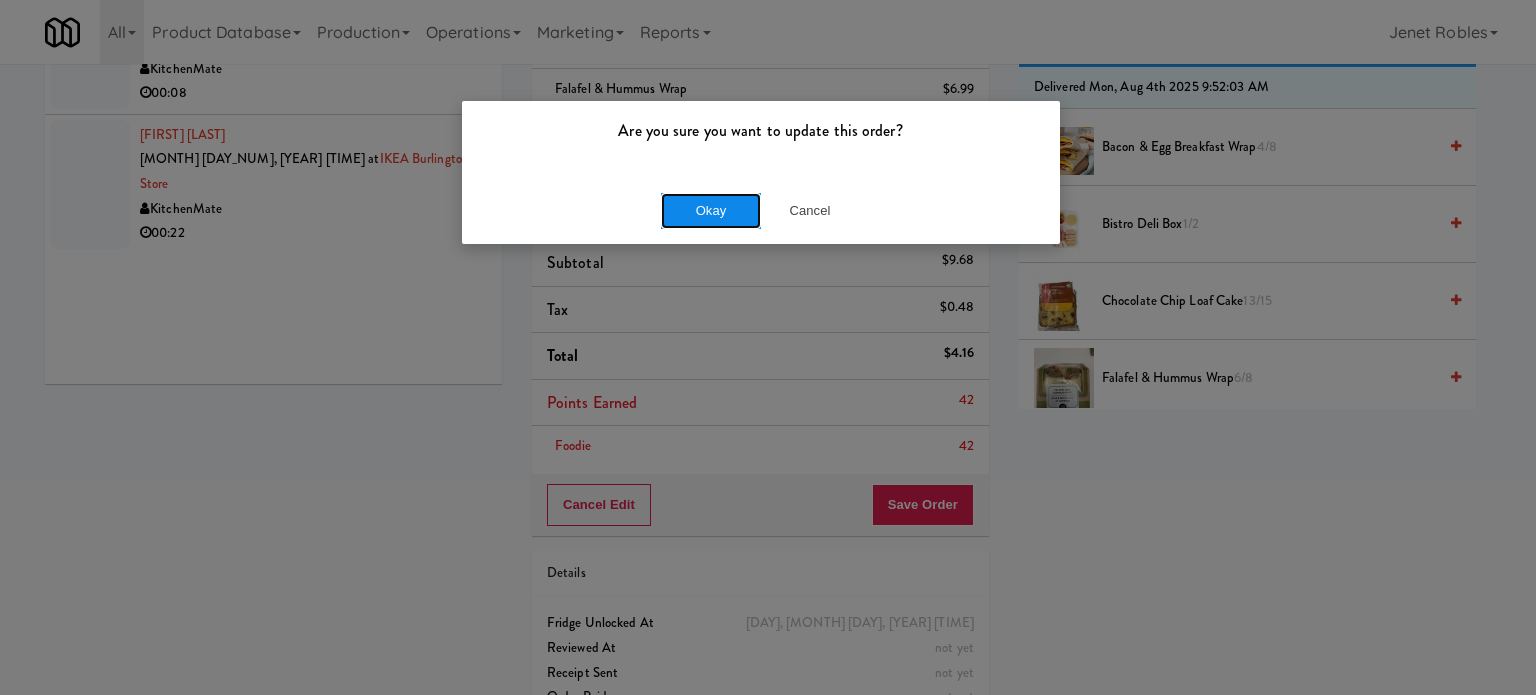 drag, startPoint x: 704, startPoint y: 220, endPoint x: 665, endPoint y: 460, distance: 243.1481 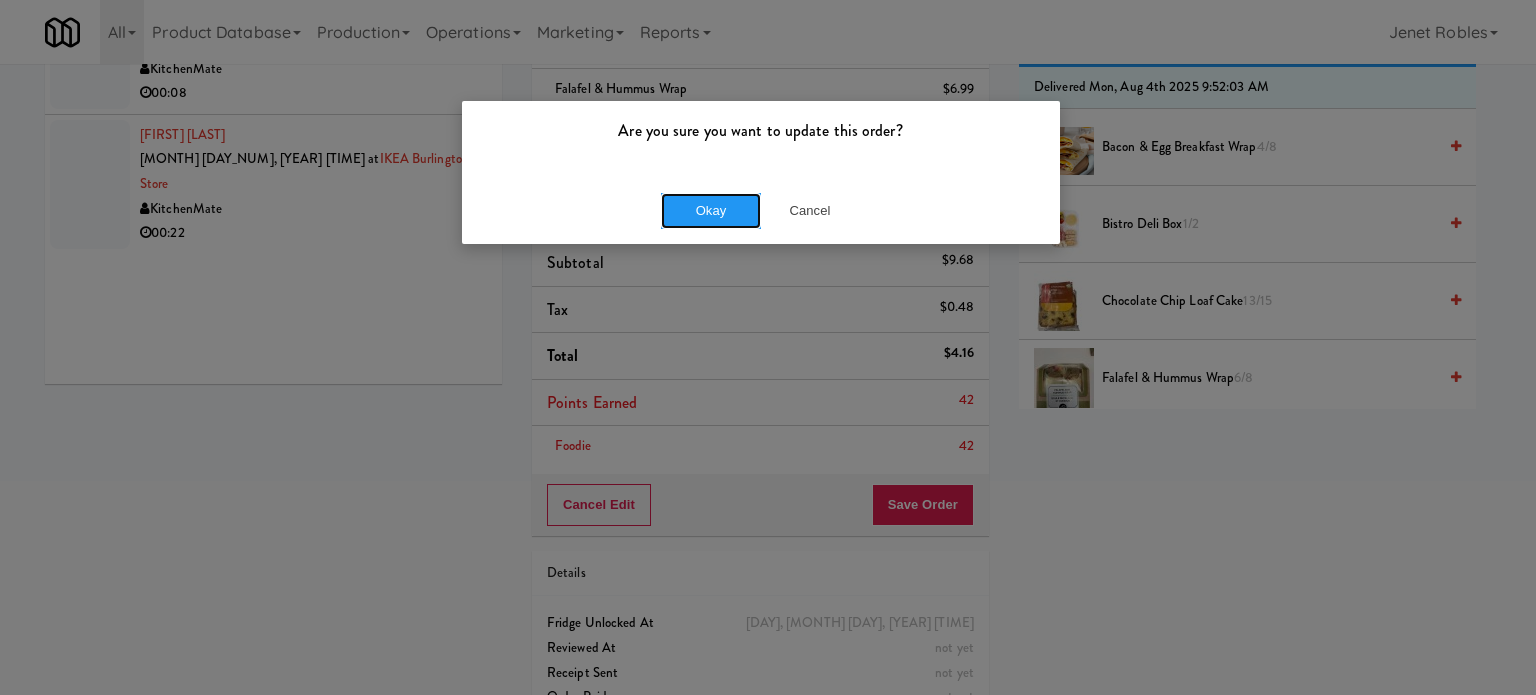 click on "Okay" at bounding box center (711, 211) 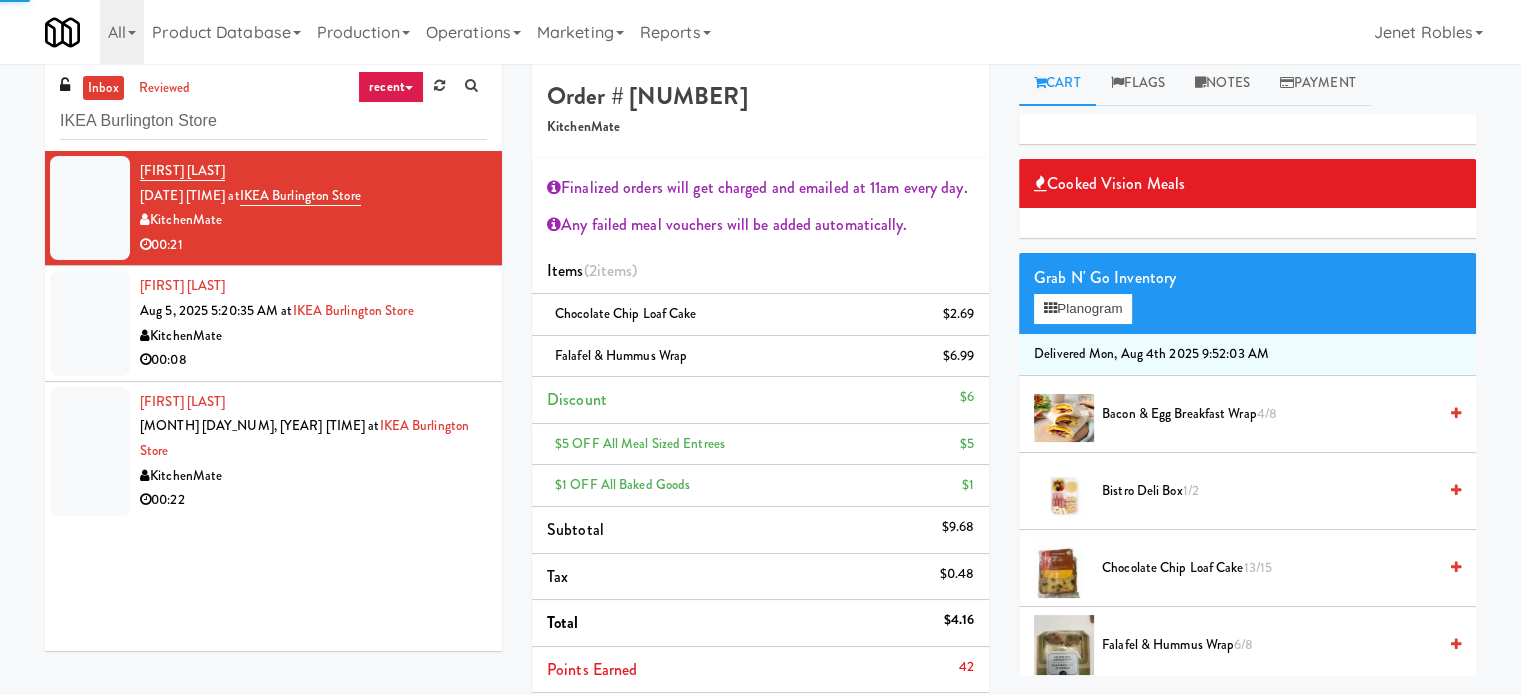 scroll, scrollTop: 0, scrollLeft: 0, axis: both 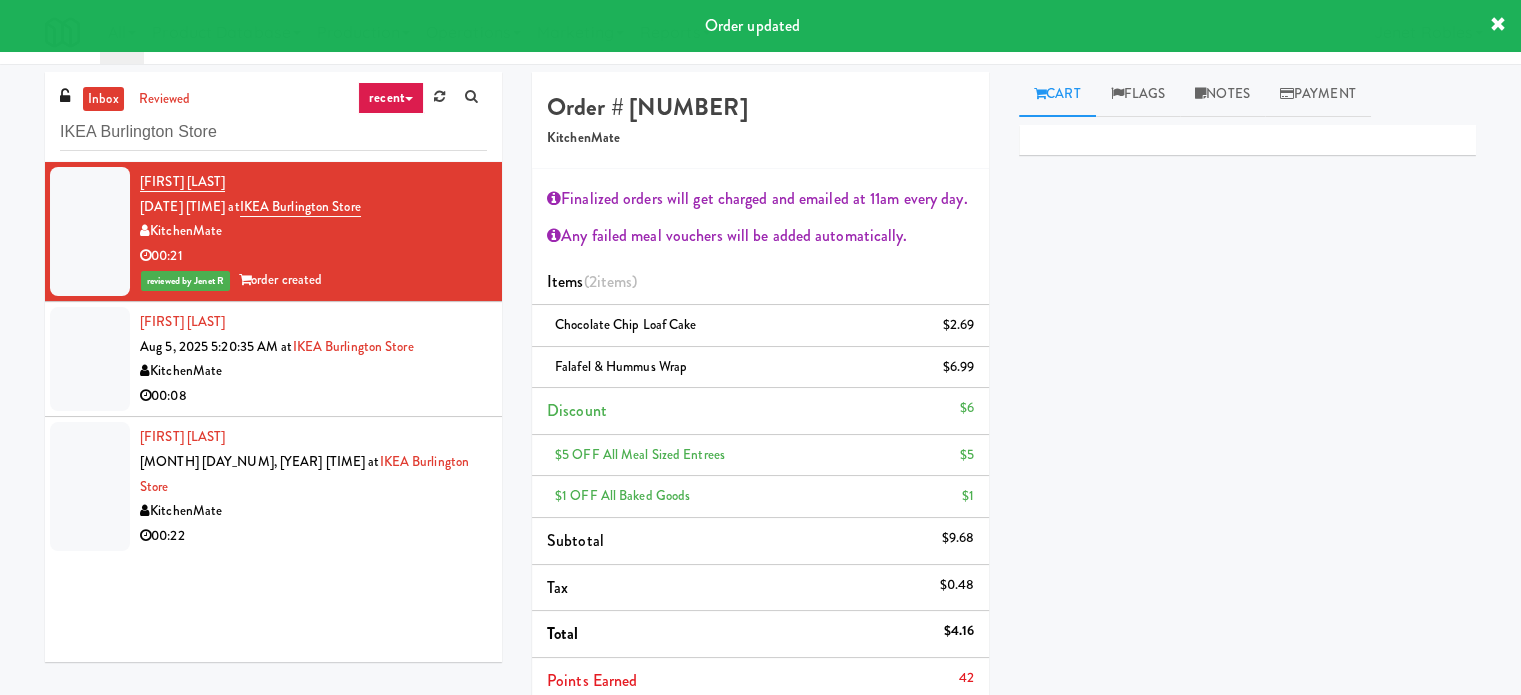 drag, startPoint x: 374, startPoint y: 378, endPoint x: 519, endPoint y: 379, distance: 145.00345 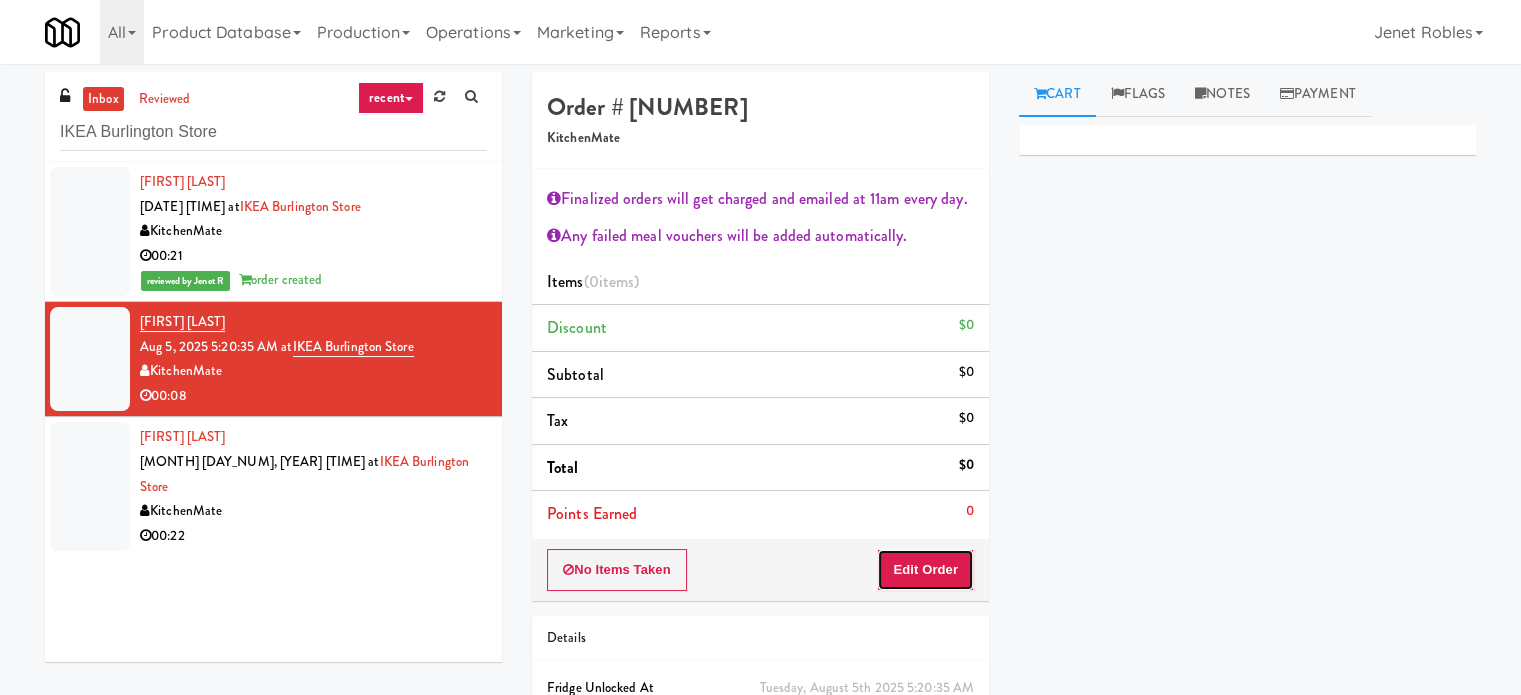 click on "Edit Order" at bounding box center (925, 570) 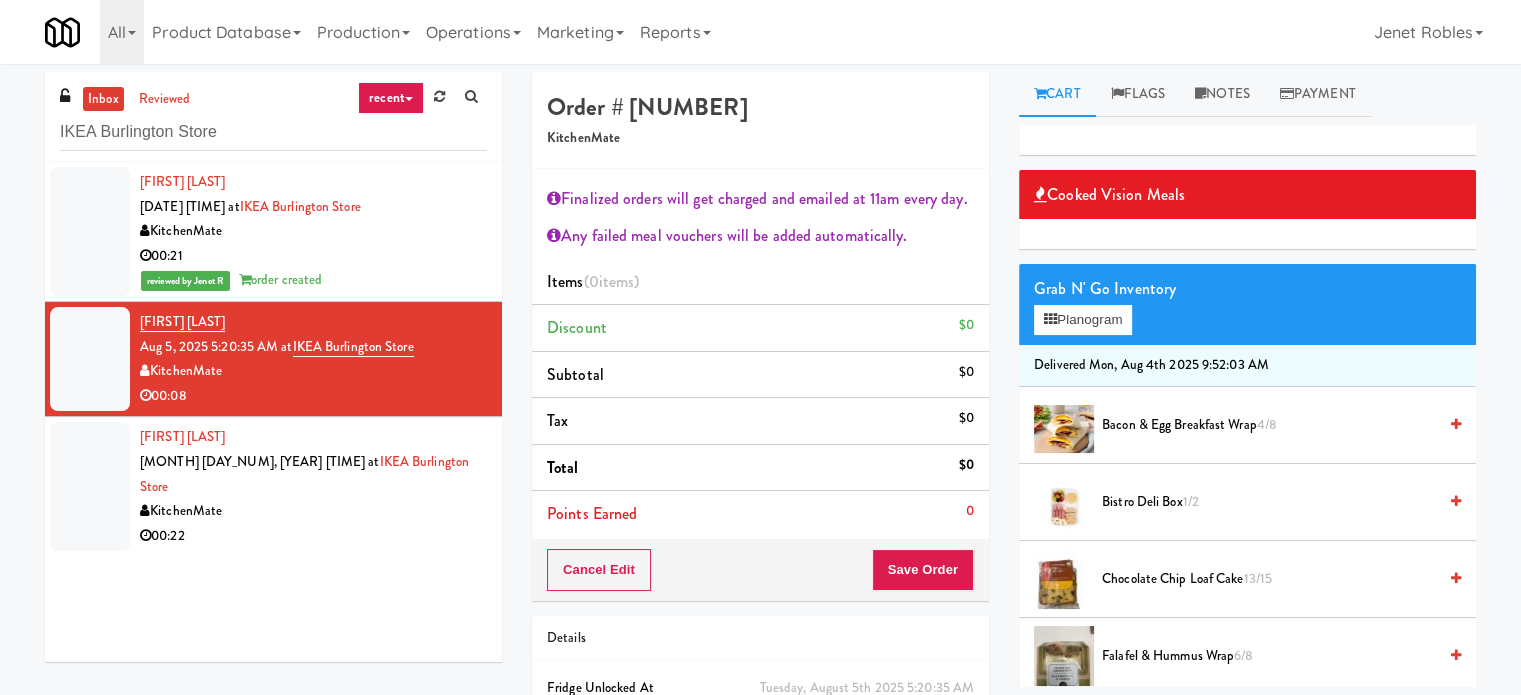 click on "Chocolate Chip Loaf Cake  13/15" at bounding box center [1269, 579] 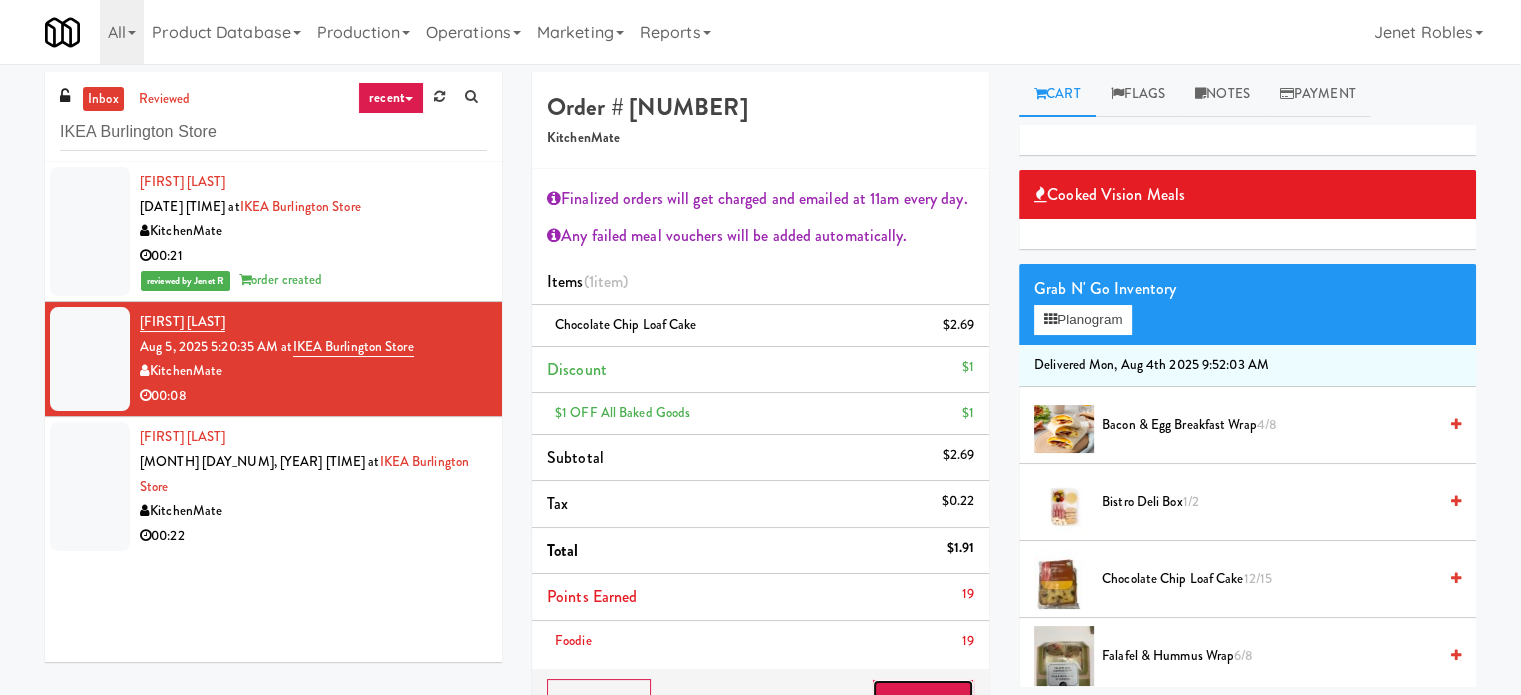 click on "Save Order" at bounding box center (923, 700) 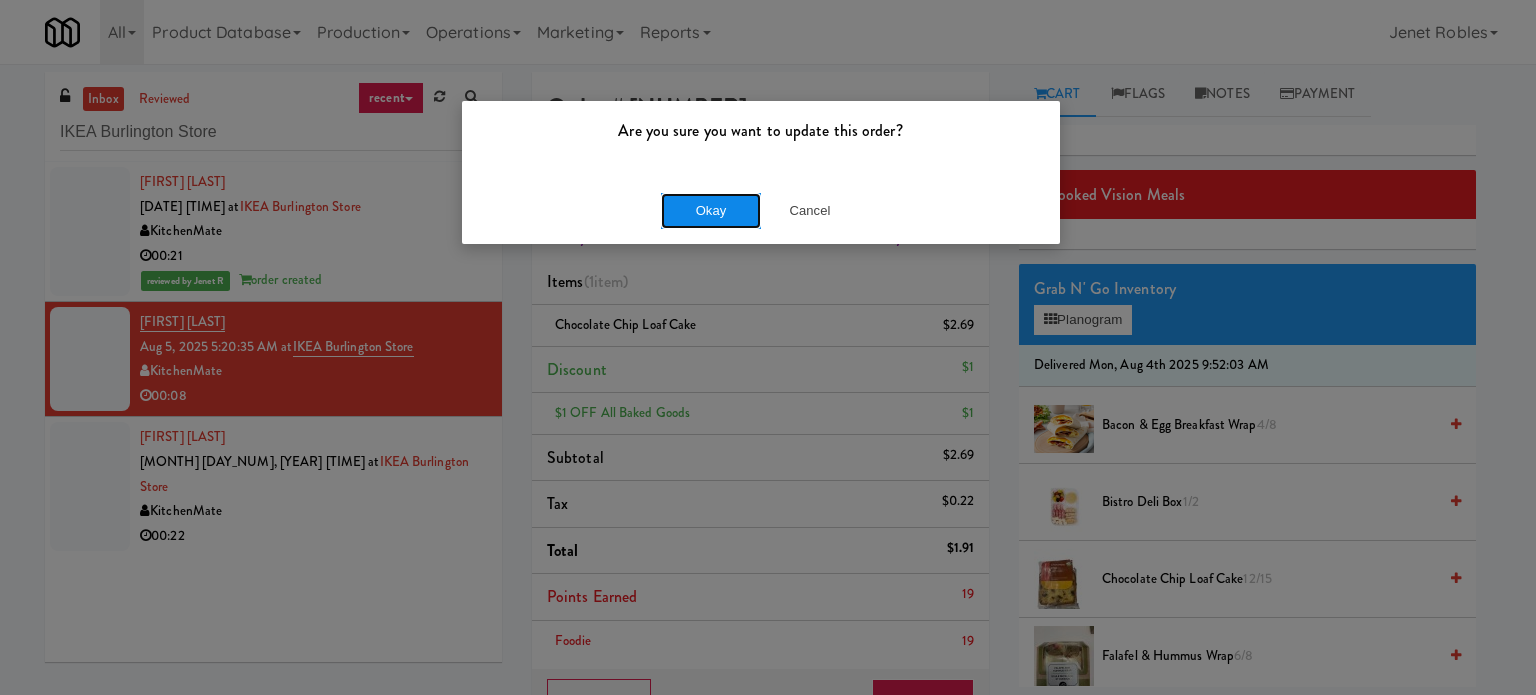 drag, startPoint x: 722, startPoint y: 203, endPoint x: 712, endPoint y: 221, distance: 20.59126 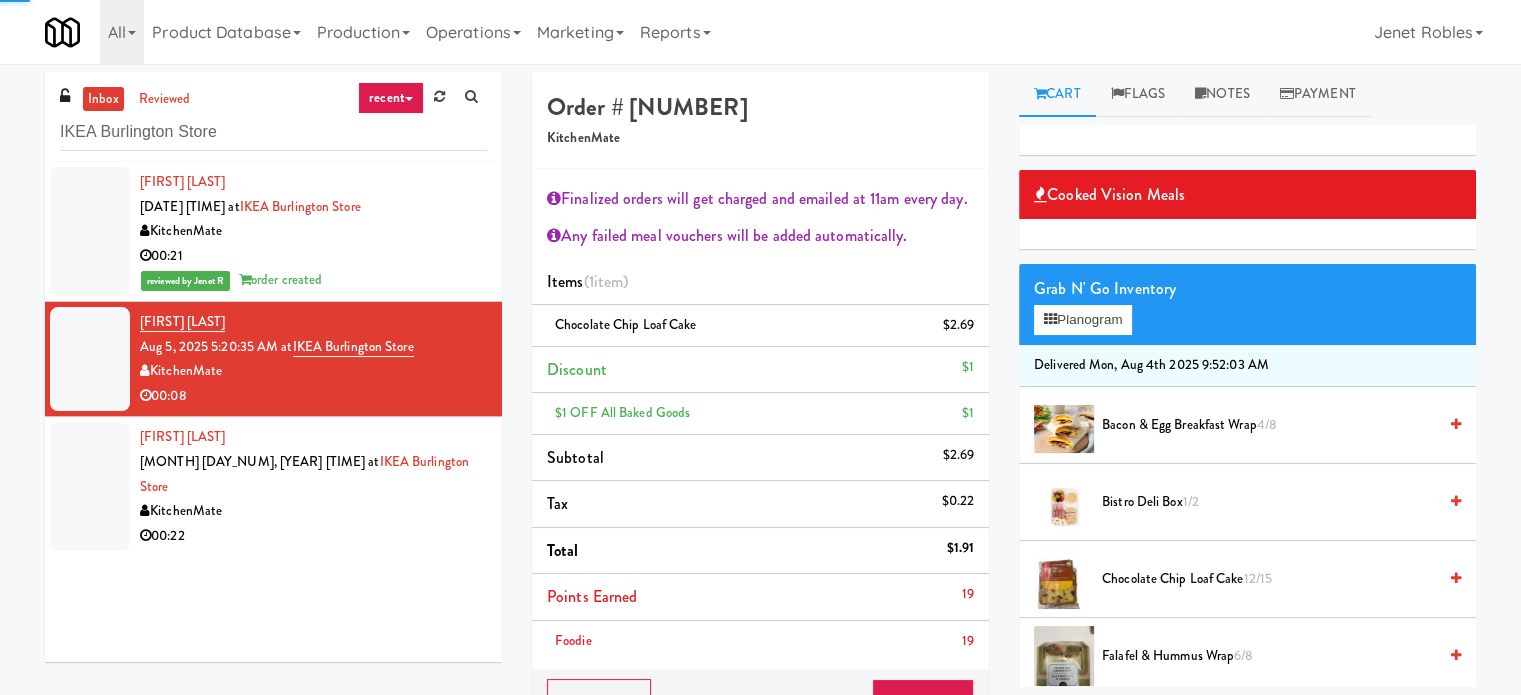 click on "00:22" at bounding box center (313, 536) 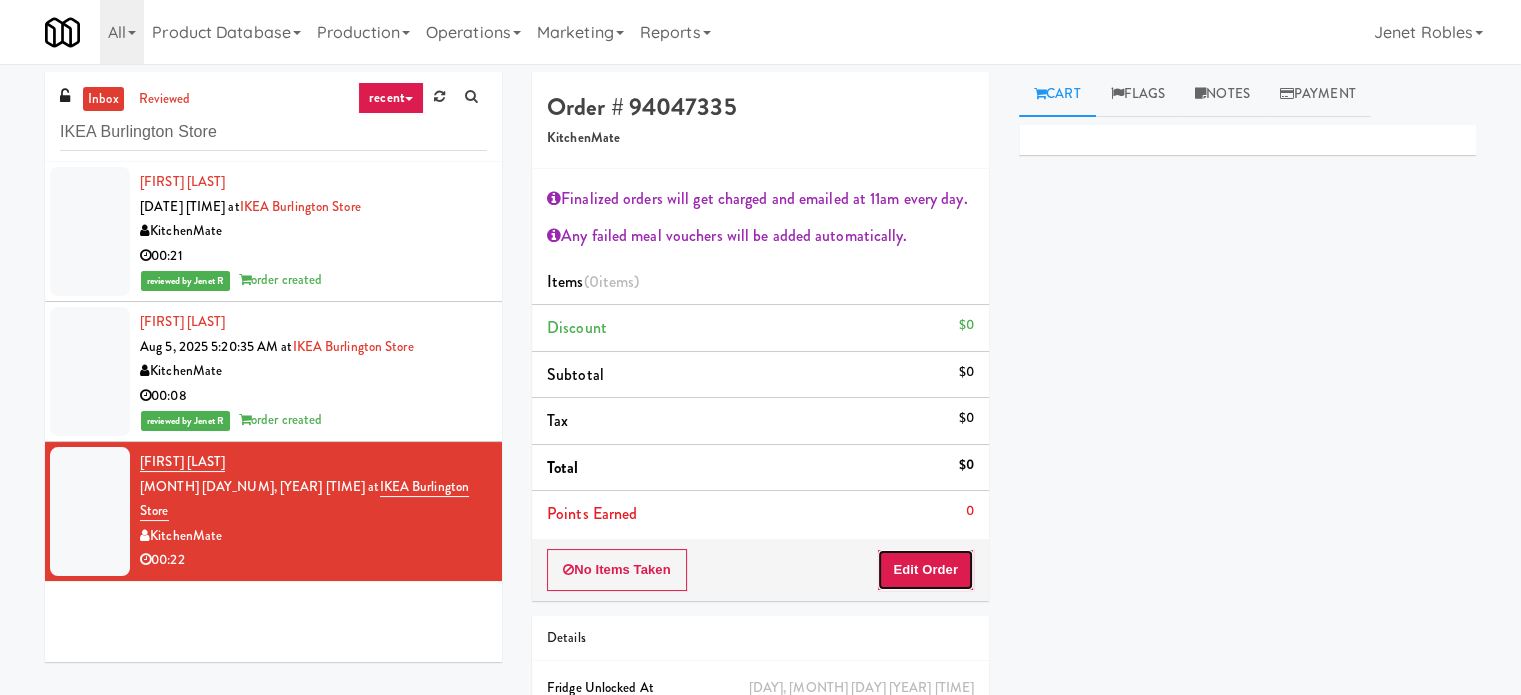 click on "Edit Order" at bounding box center [925, 570] 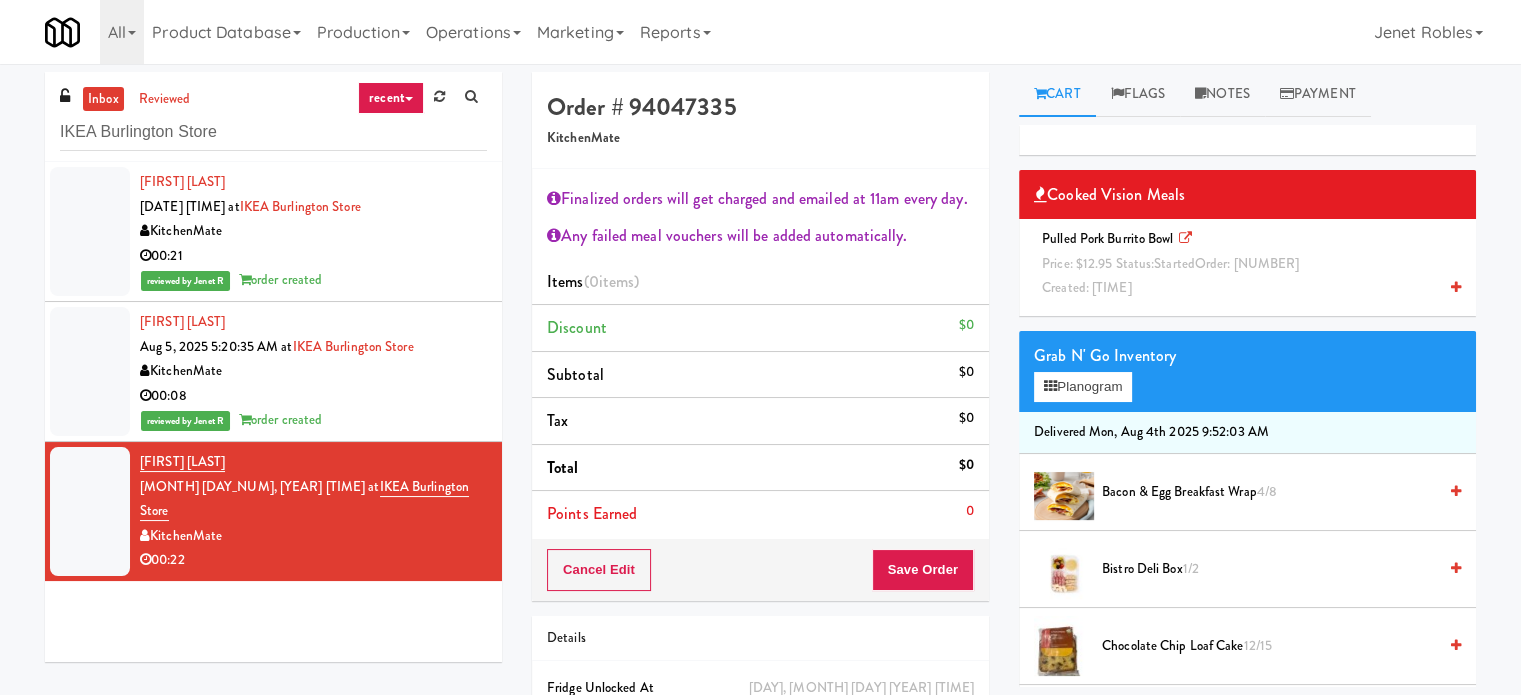click on "Price: [PRICE]
Status:  started  Order: [NUMBER]" at bounding box center [1170, 263] 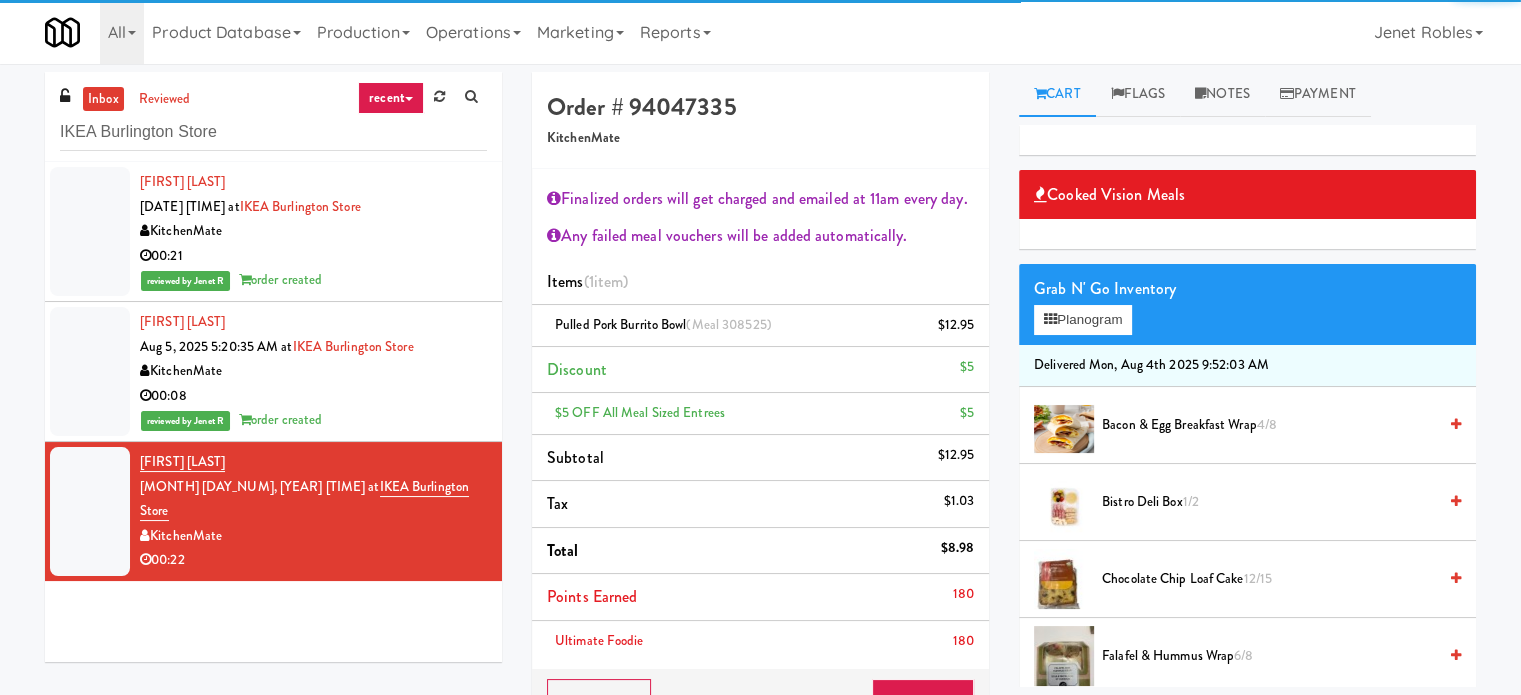 scroll, scrollTop: 500, scrollLeft: 0, axis: vertical 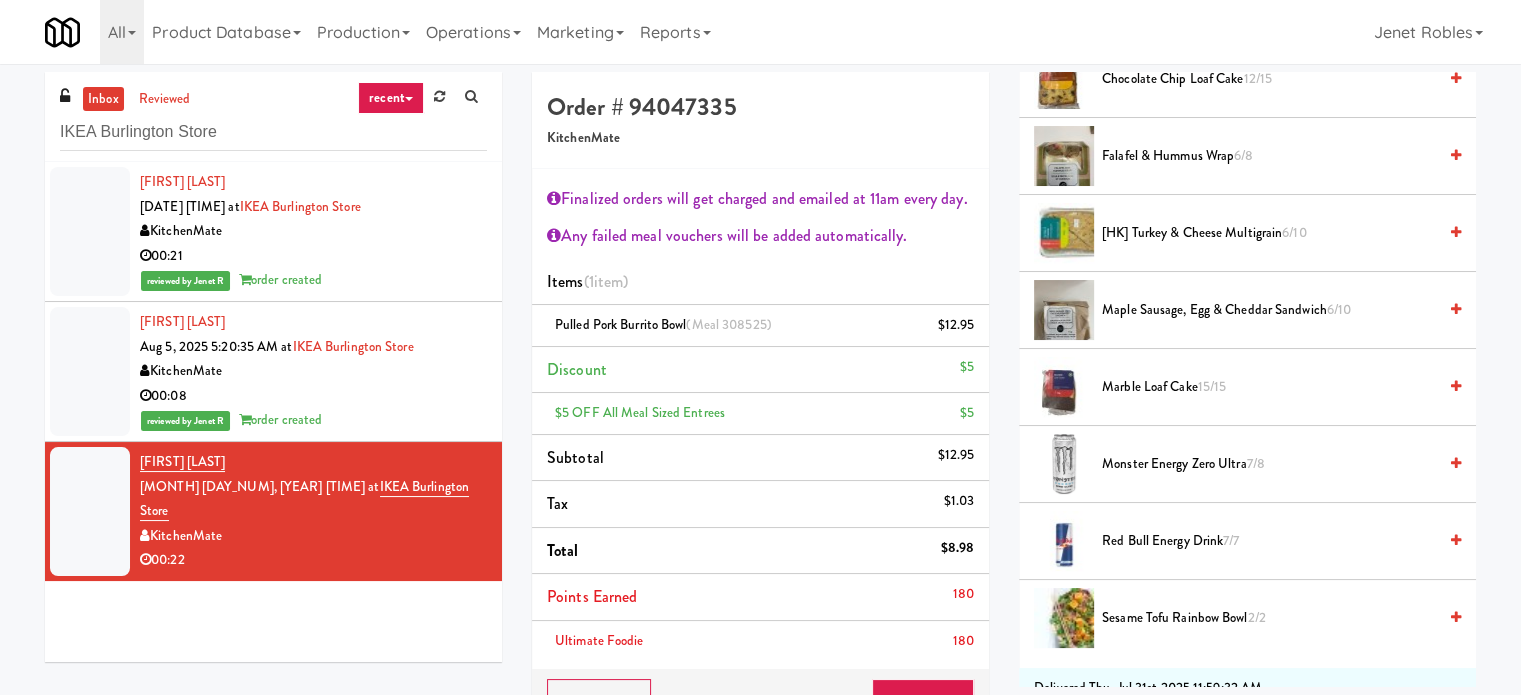 click on "Maple Sausage, Egg & Cheddar Sandwich  [NUMBER]/[NUMBER]" at bounding box center (1269, 310) 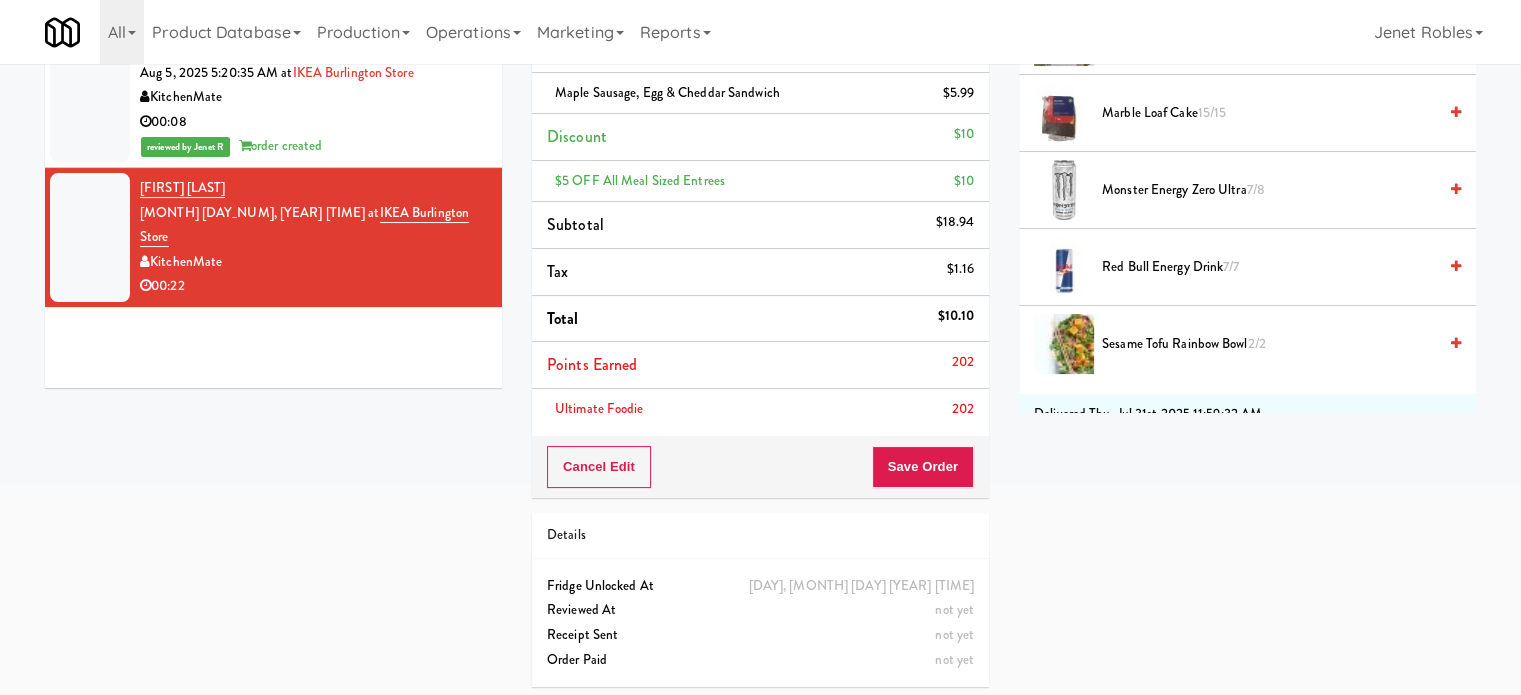 scroll, scrollTop: 278, scrollLeft: 0, axis: vertical 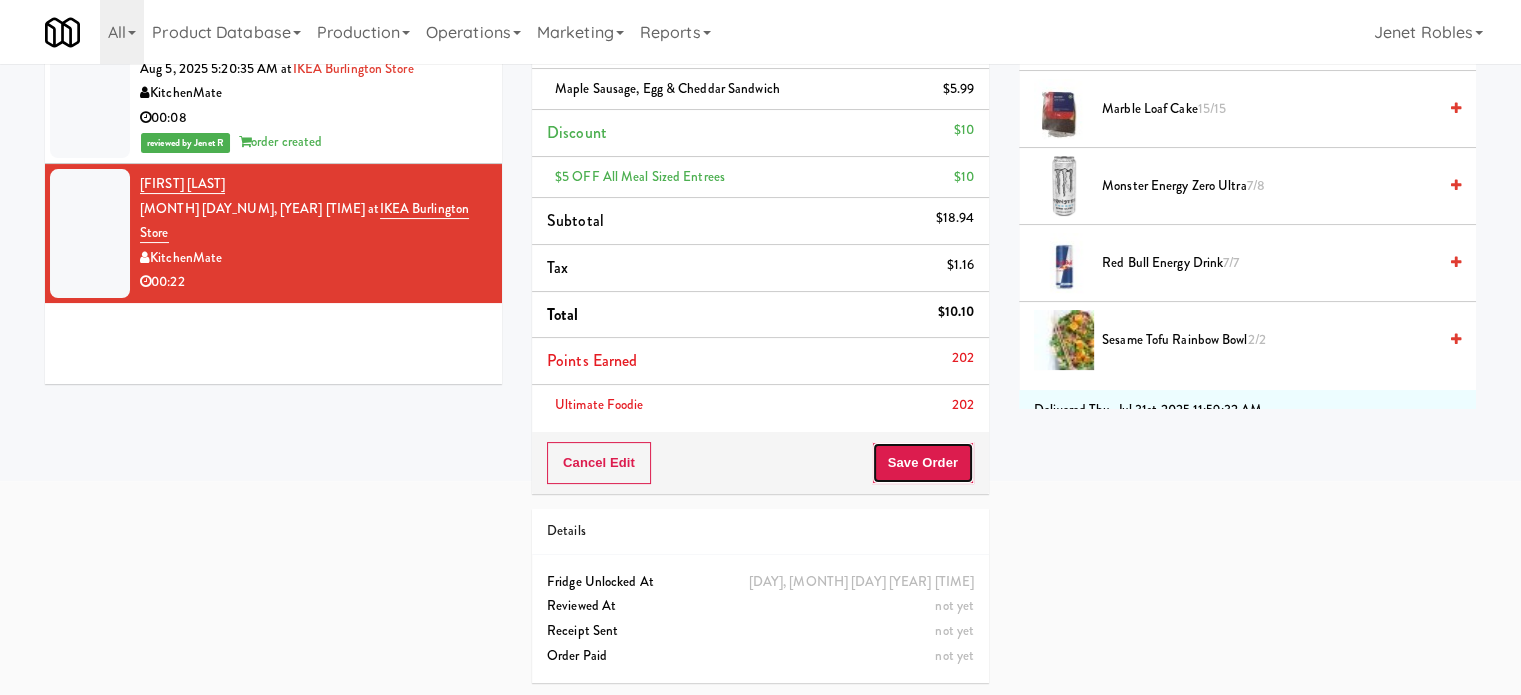 click on "Save Order" at bounding box center [923, 463] 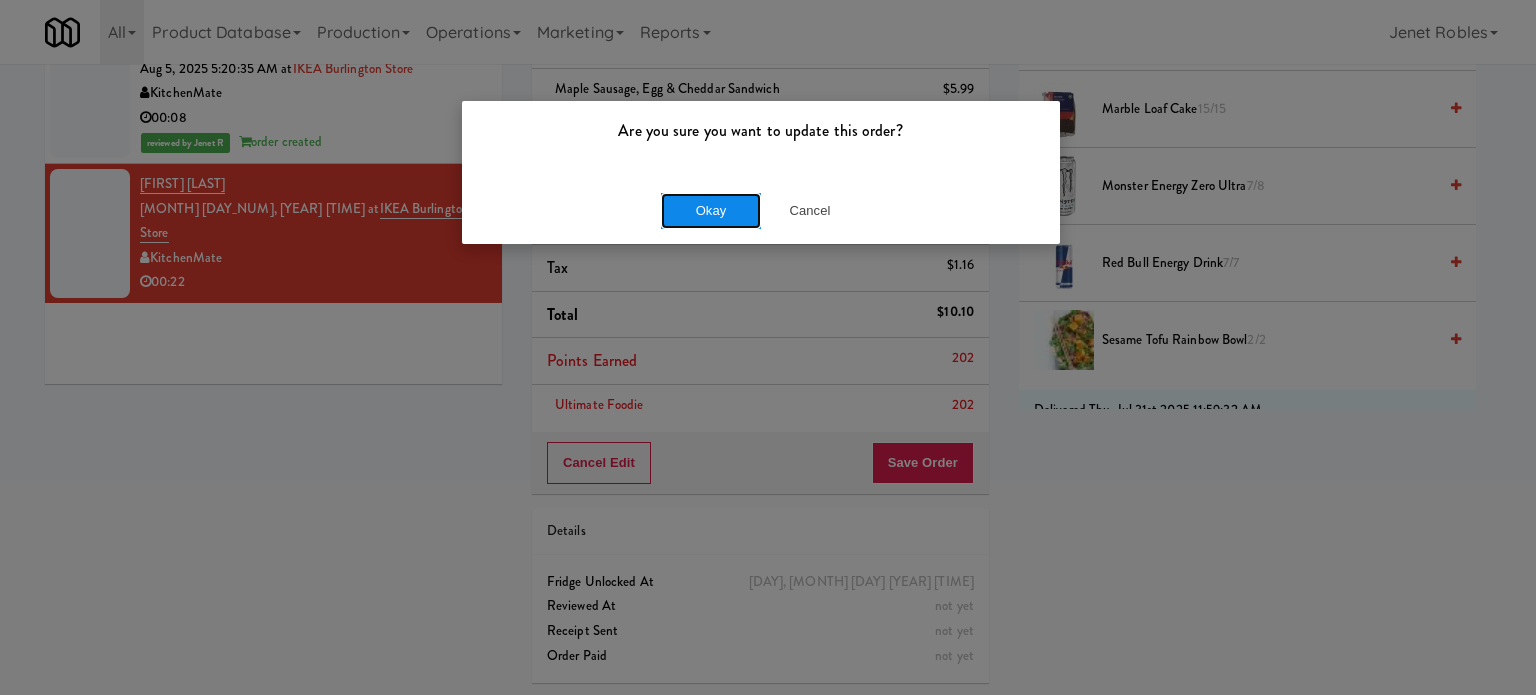 click on "Okay" at bounding box center (711, 211) 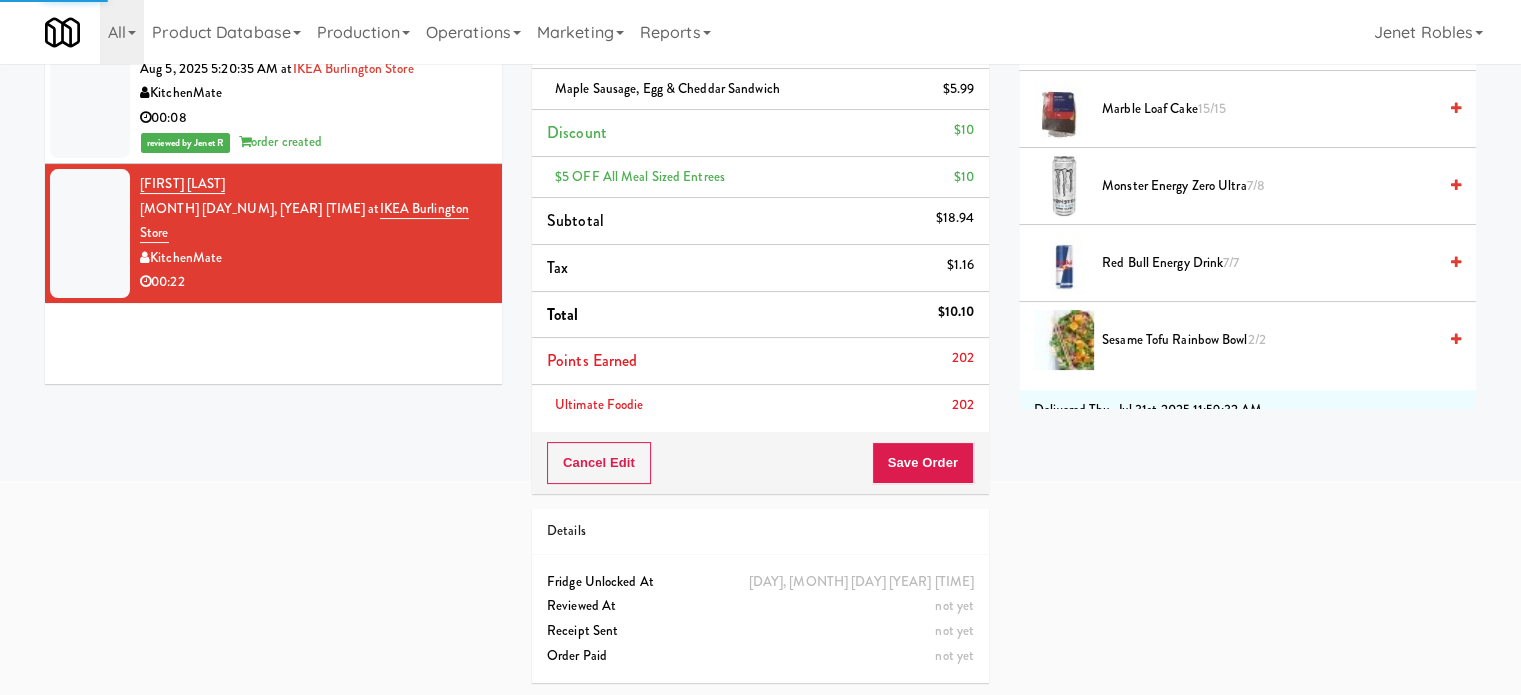 scroll, scrollTop: 187, scrollLeft: 0, axis: vertical 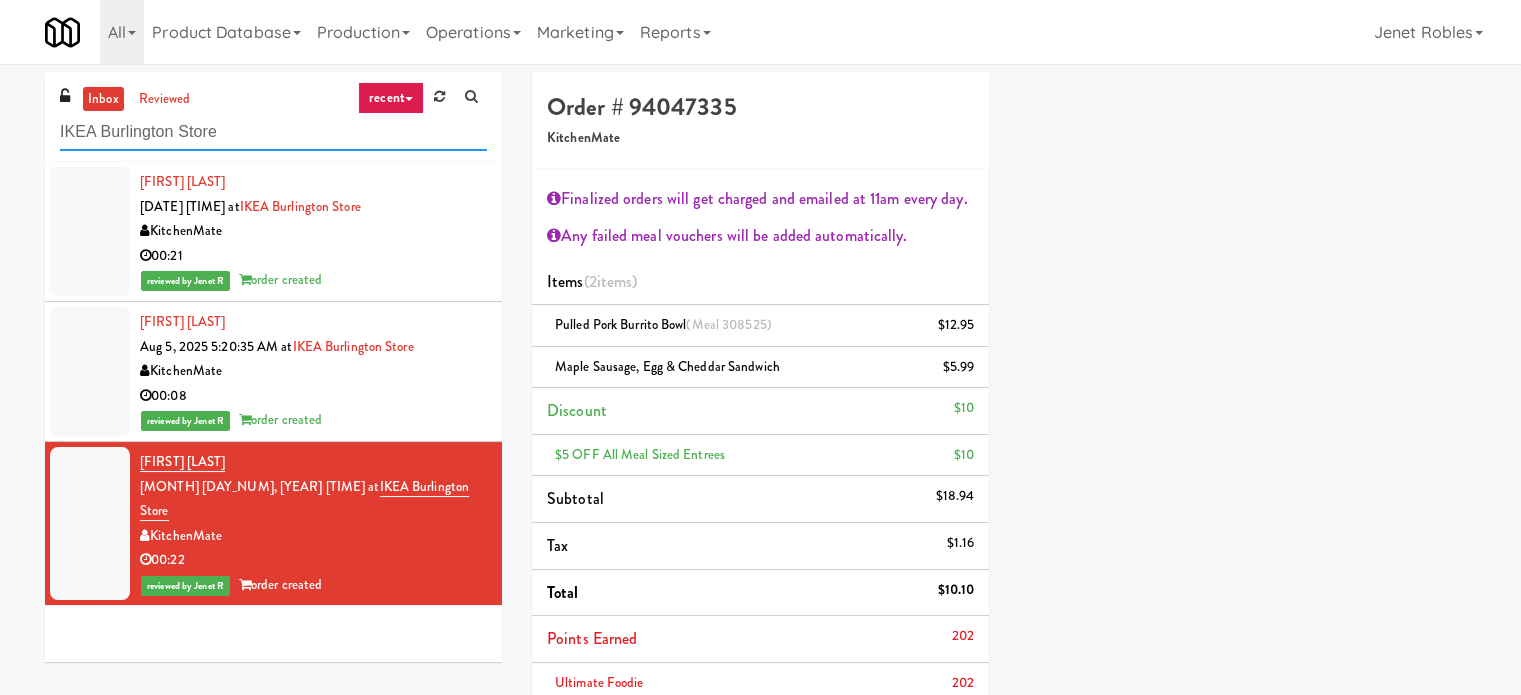 click on "IKEA Burlington Store" at bounding box center (273, 132) 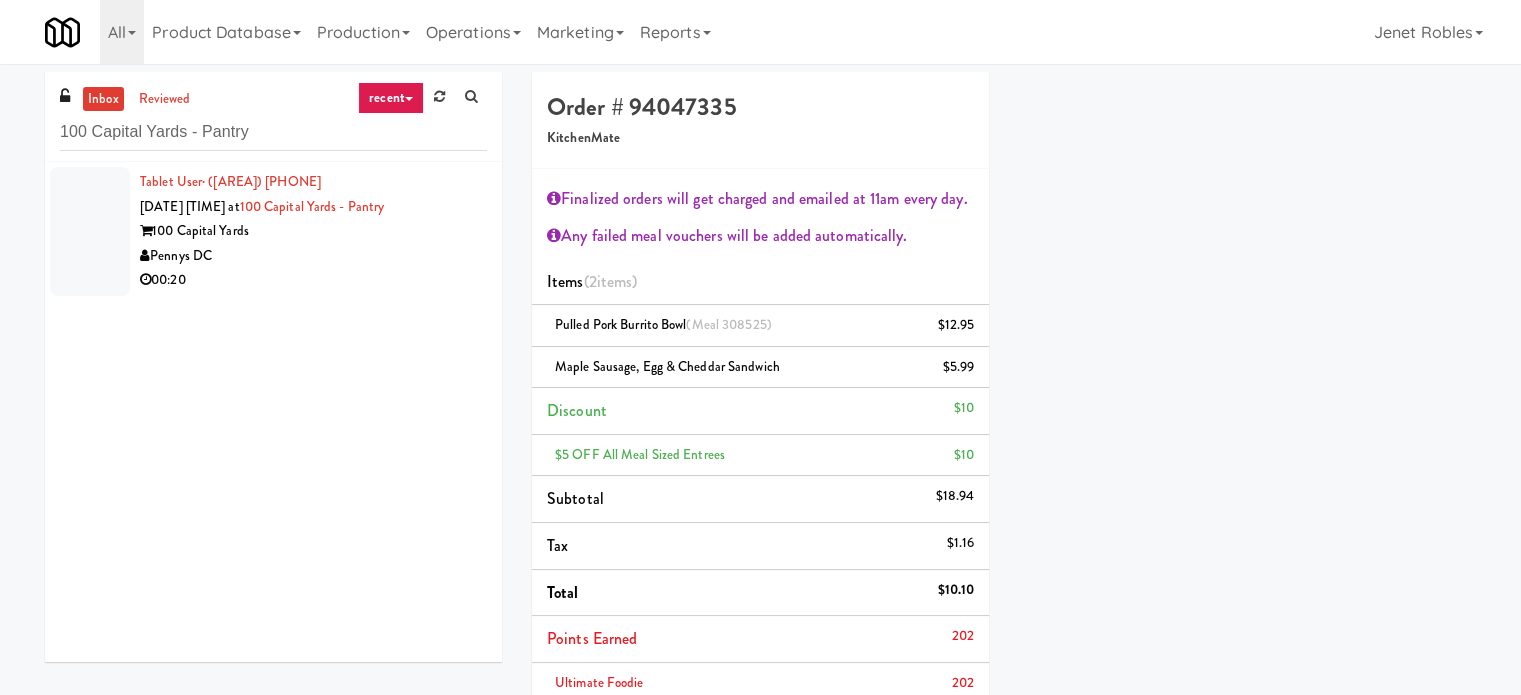 drag, startPoint x: 352, startPoint y: 260, endPoint x: 477, endPoint y: 263, distance: 125.035995 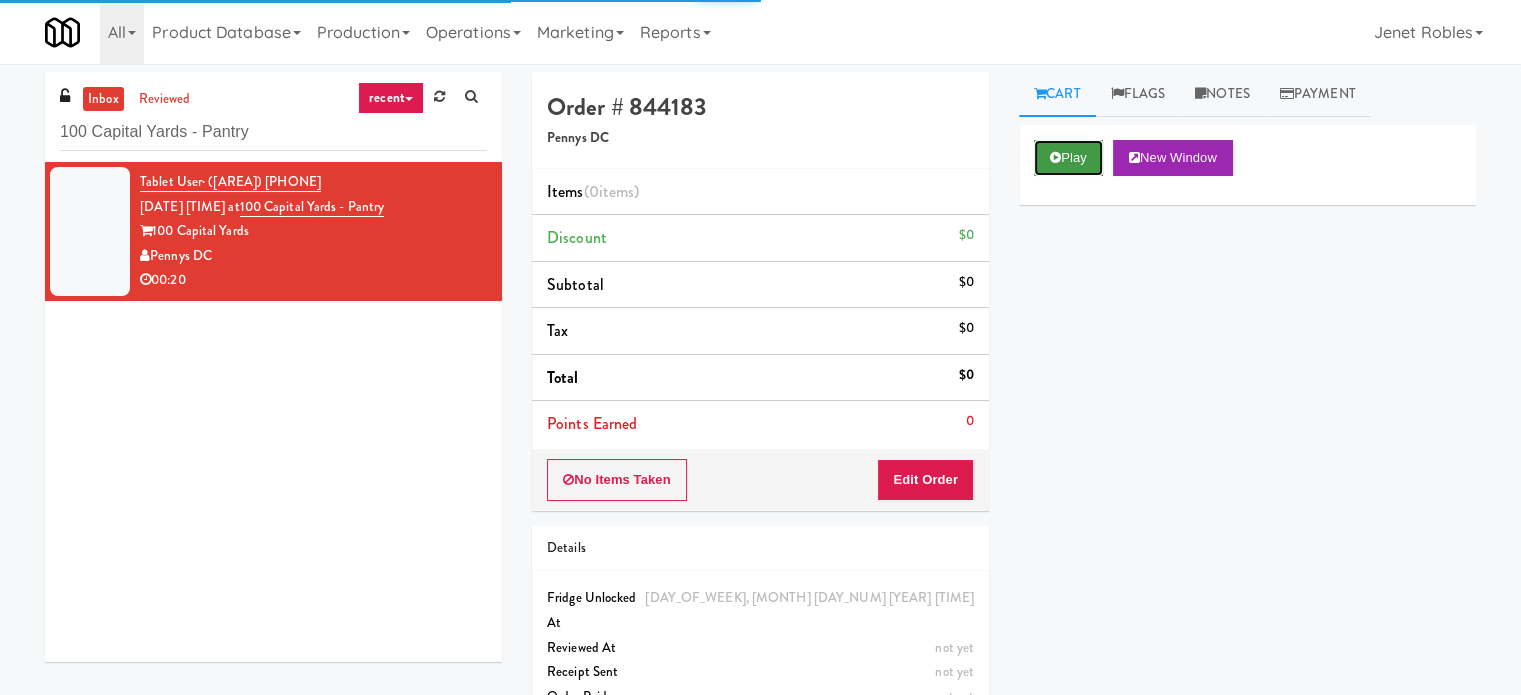 click on "Play" at bounding box center [1068, 158] 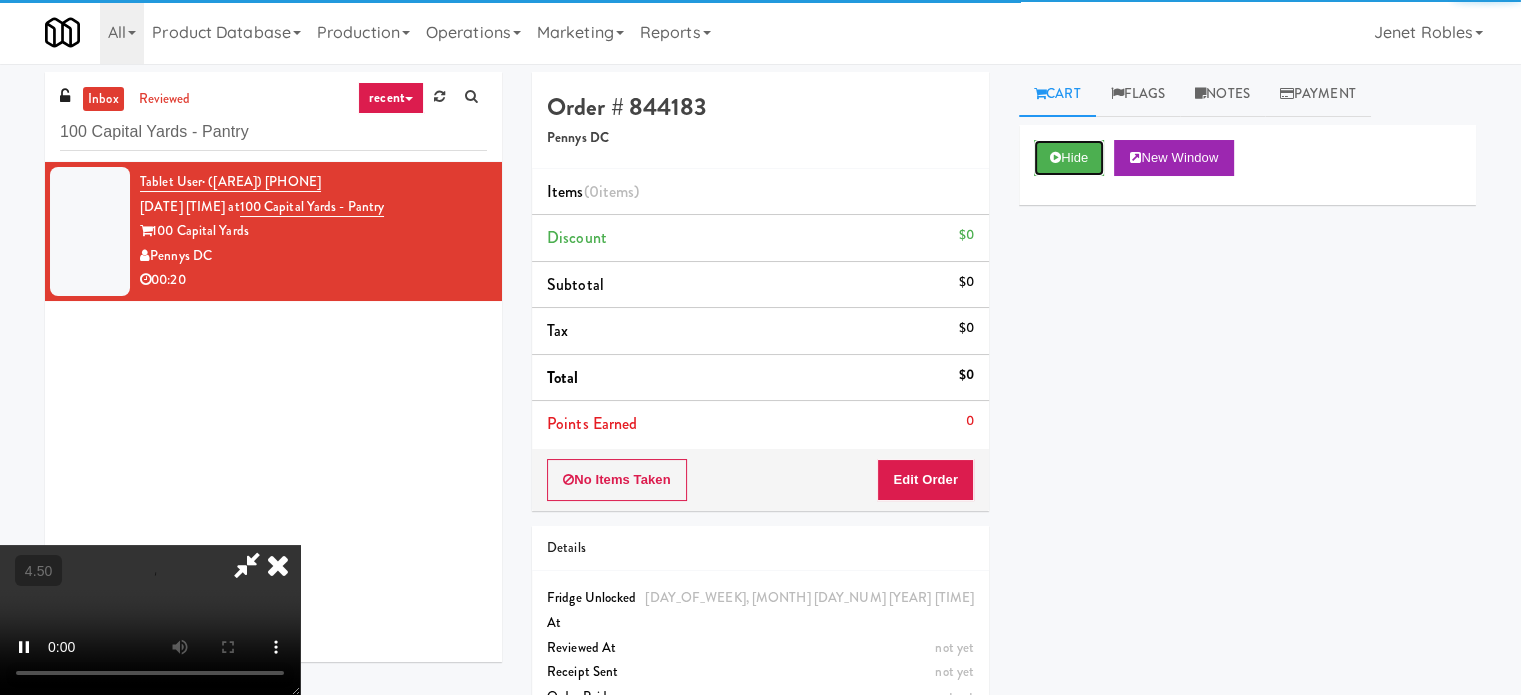 scroll, scrollTop: 64, scrollLeft: 0, axis: vertical 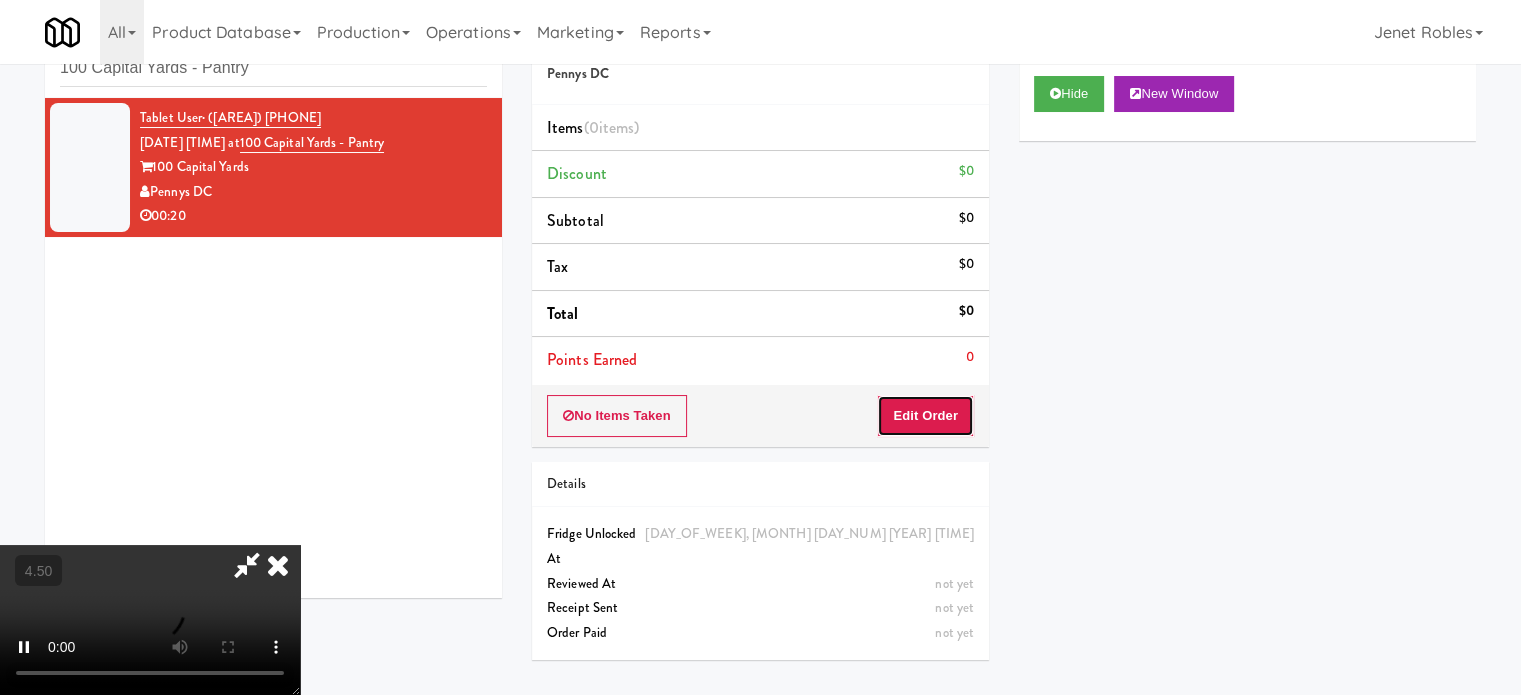 click on "Edit Order" at bounding box center (925, 416) 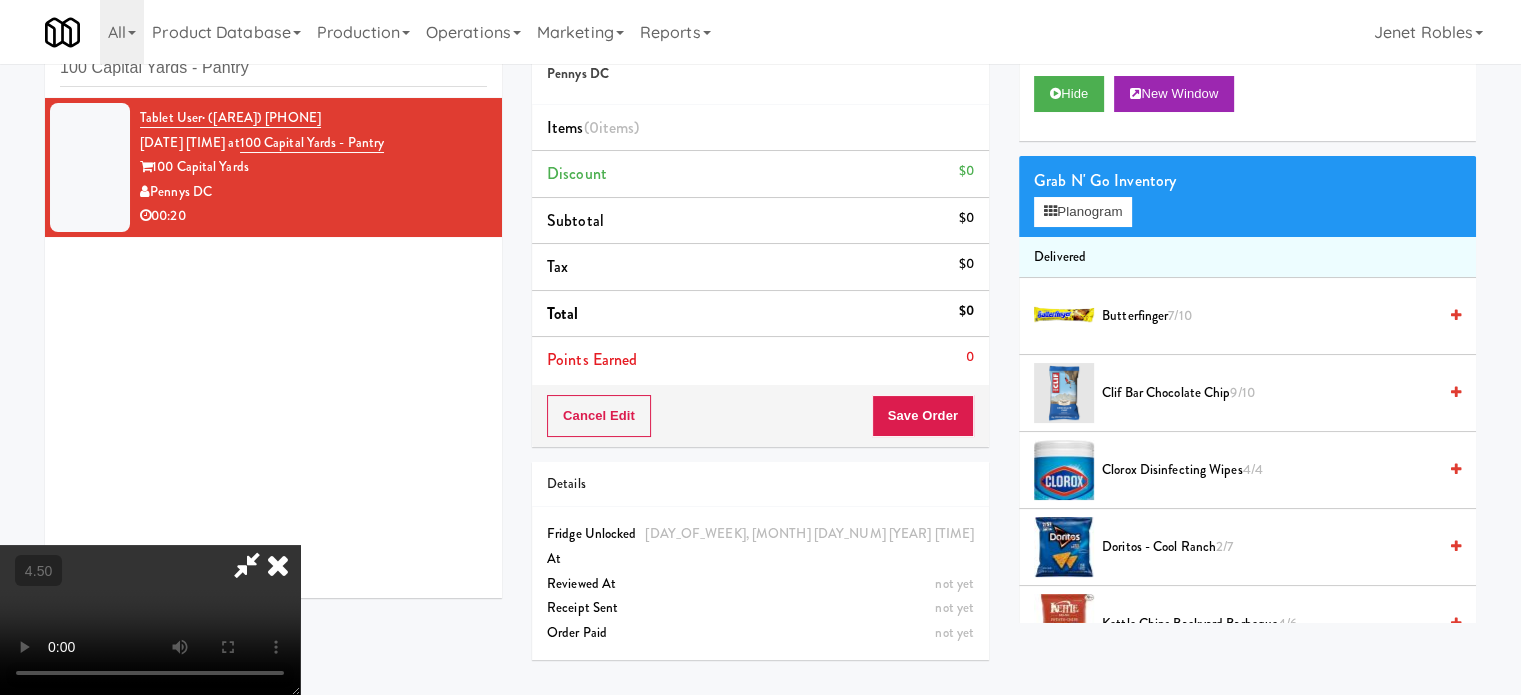 click at bounding box center [150, 620] 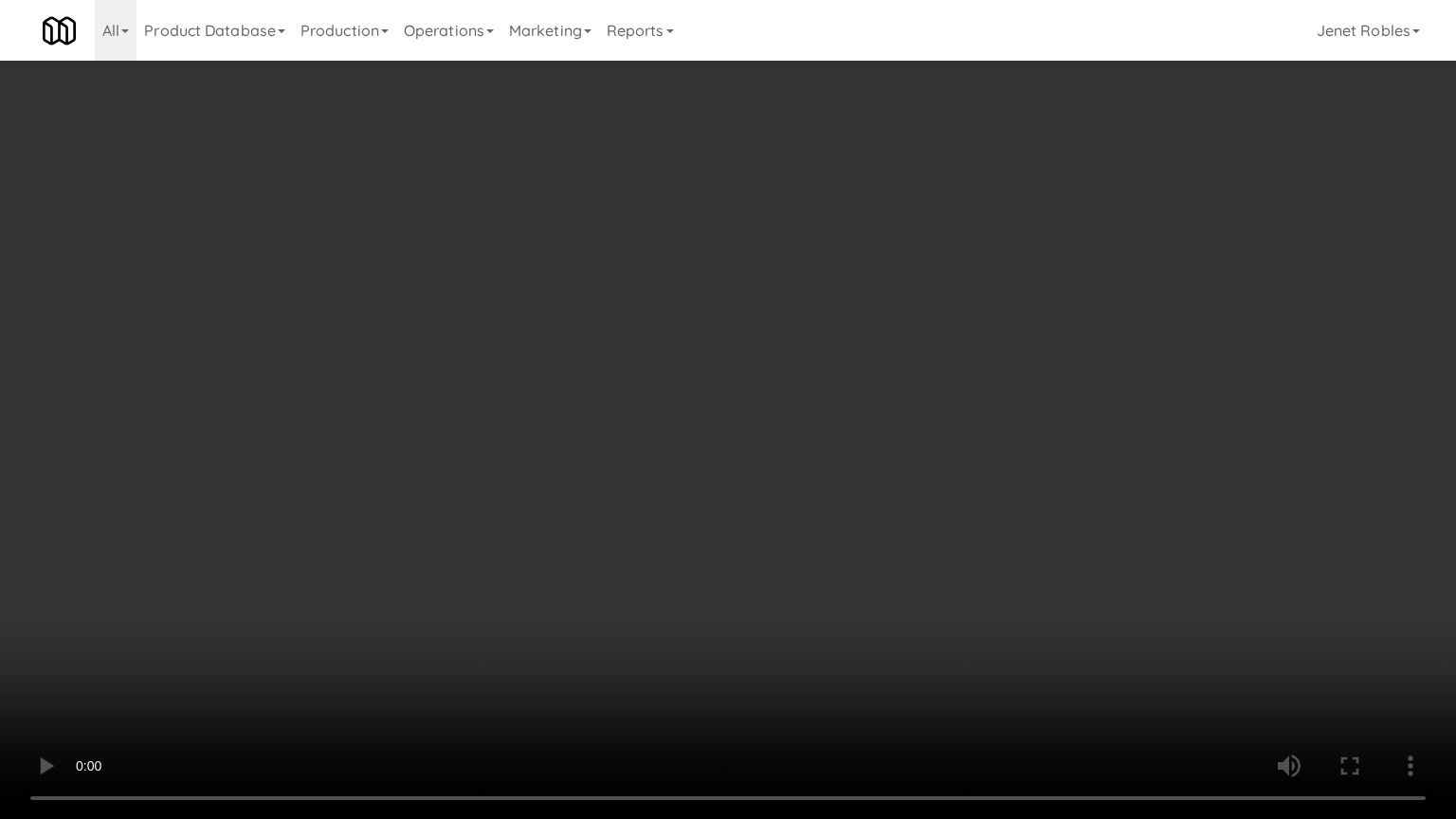 click at bounding box center [728, 410] 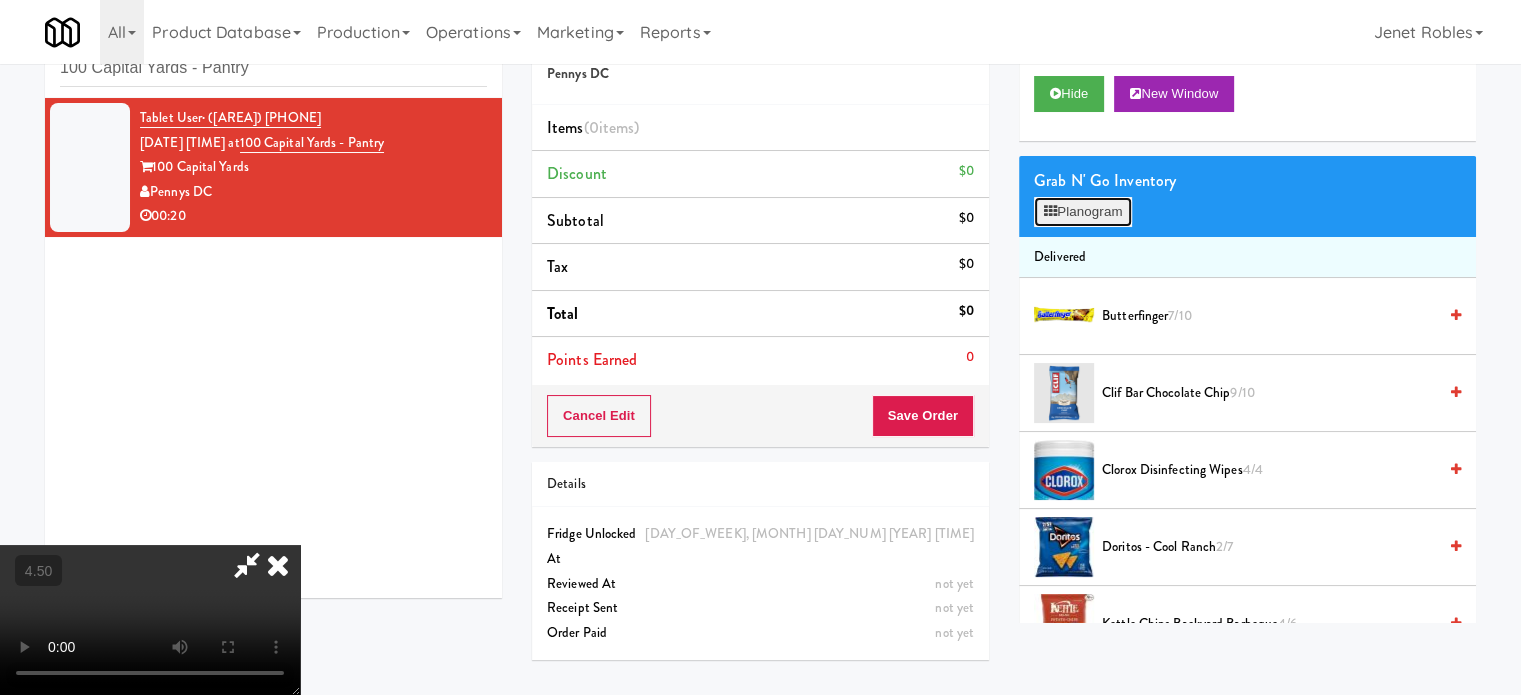 click on "Planogram" at bounding box center (1083, 212) 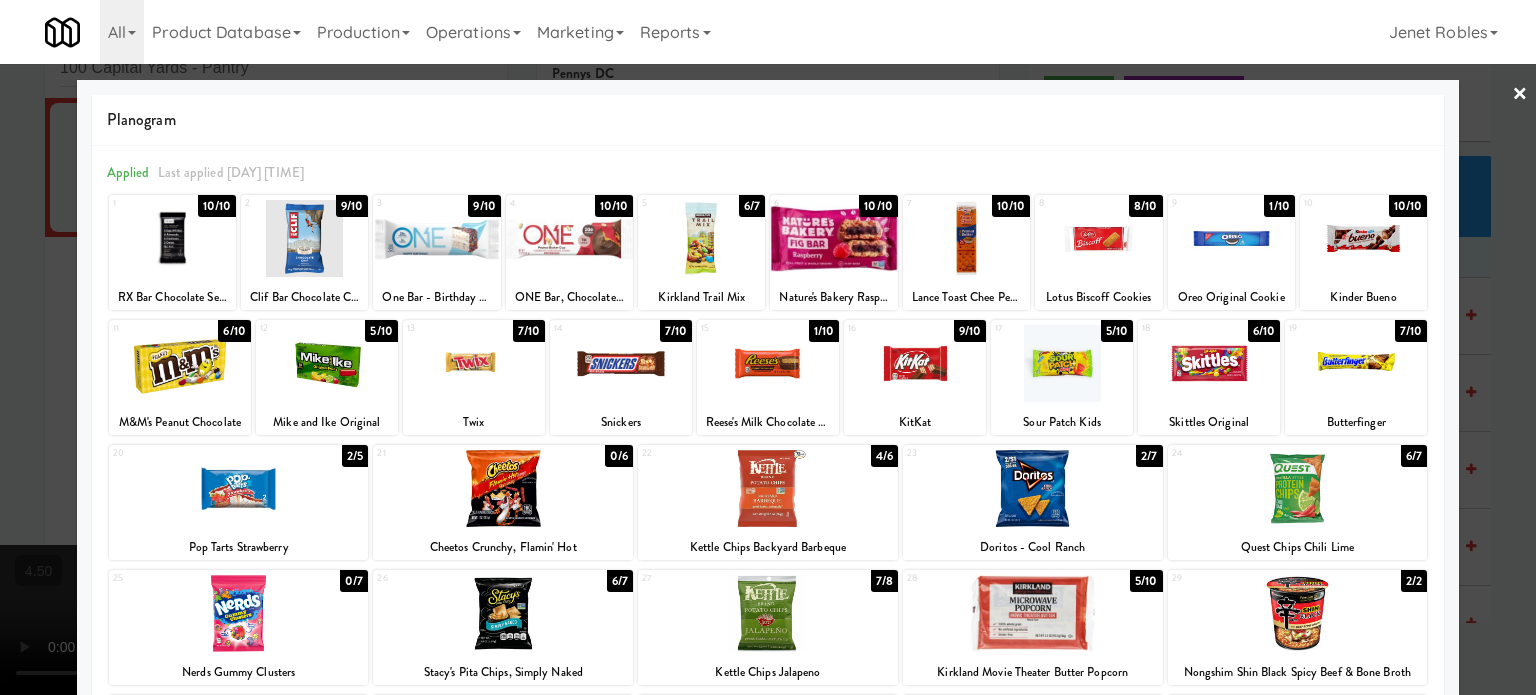 click on "1/10" at bounding box center [1279, 206] 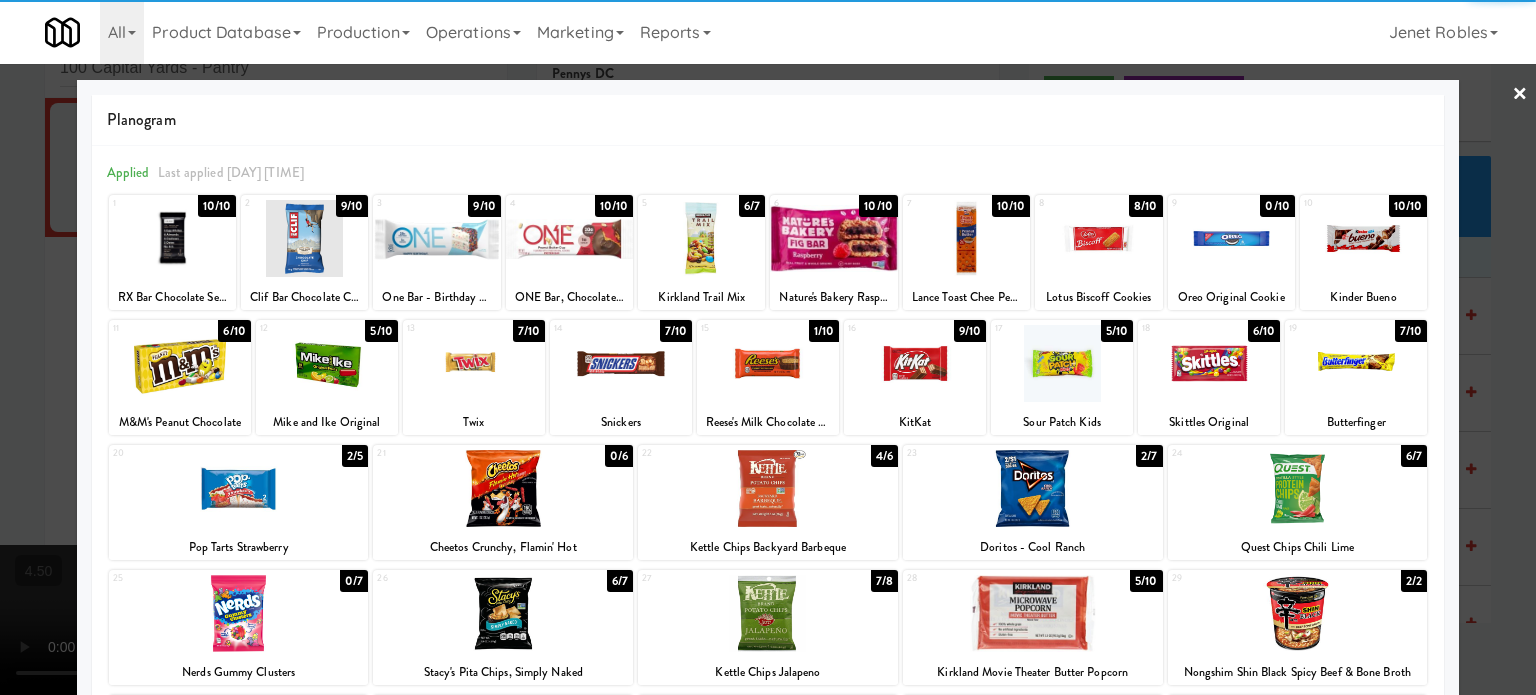 click at bounding box center [768, 347] 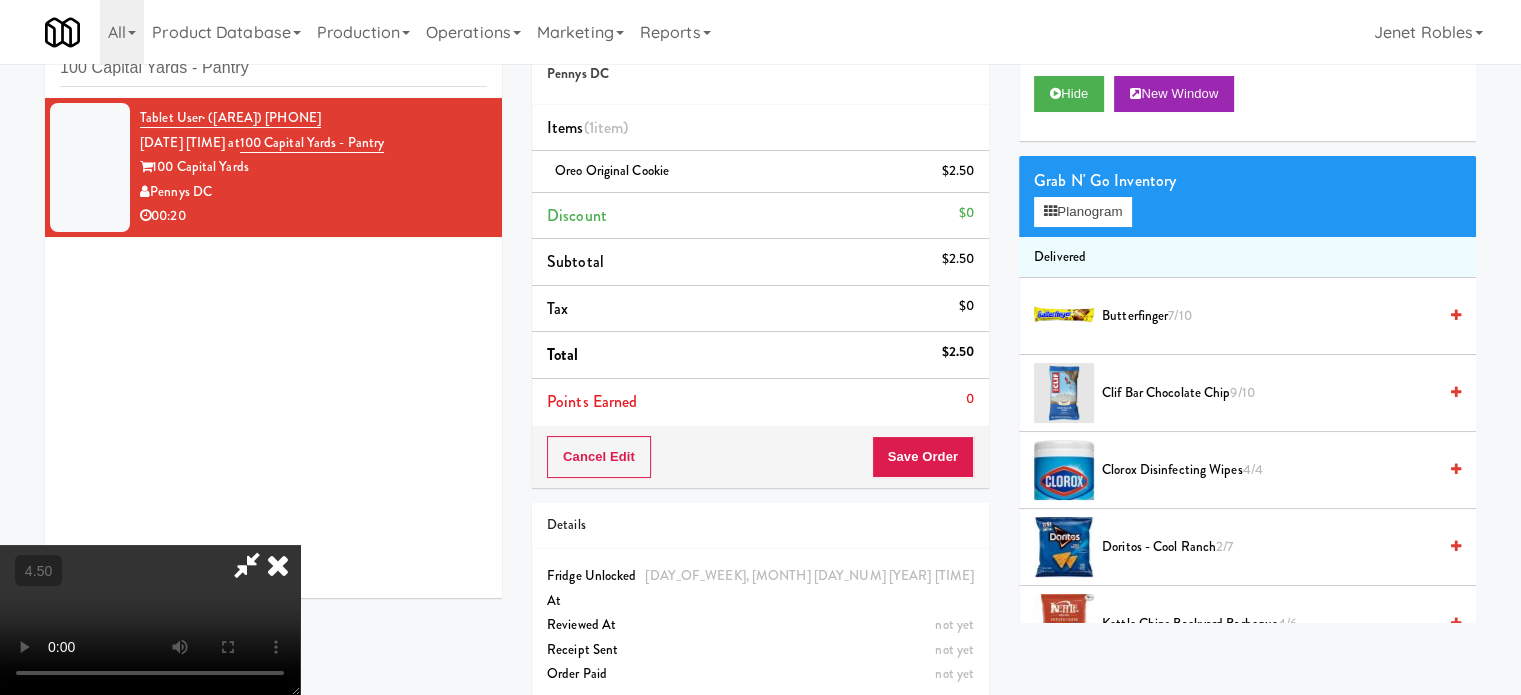 click at bounding box center (150, 620) 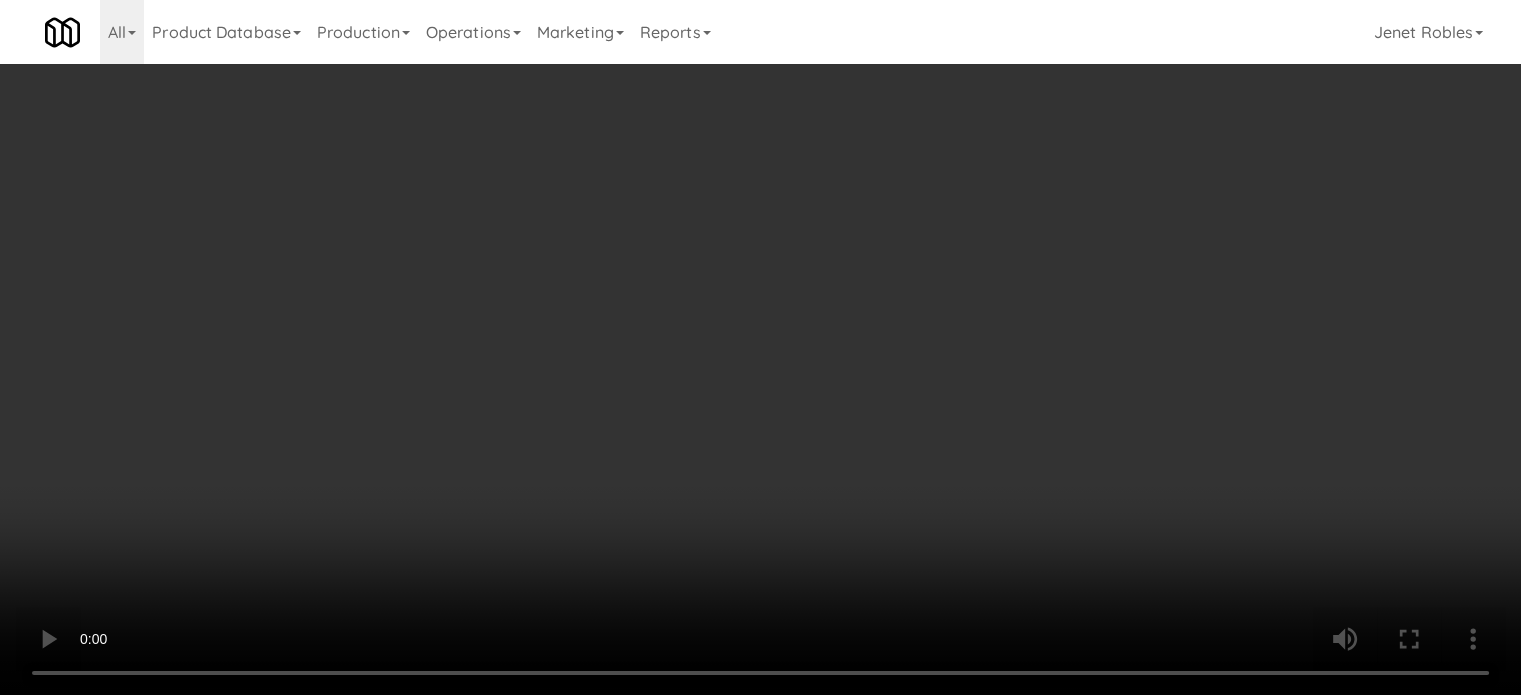 click at bounding box center [760, 347] 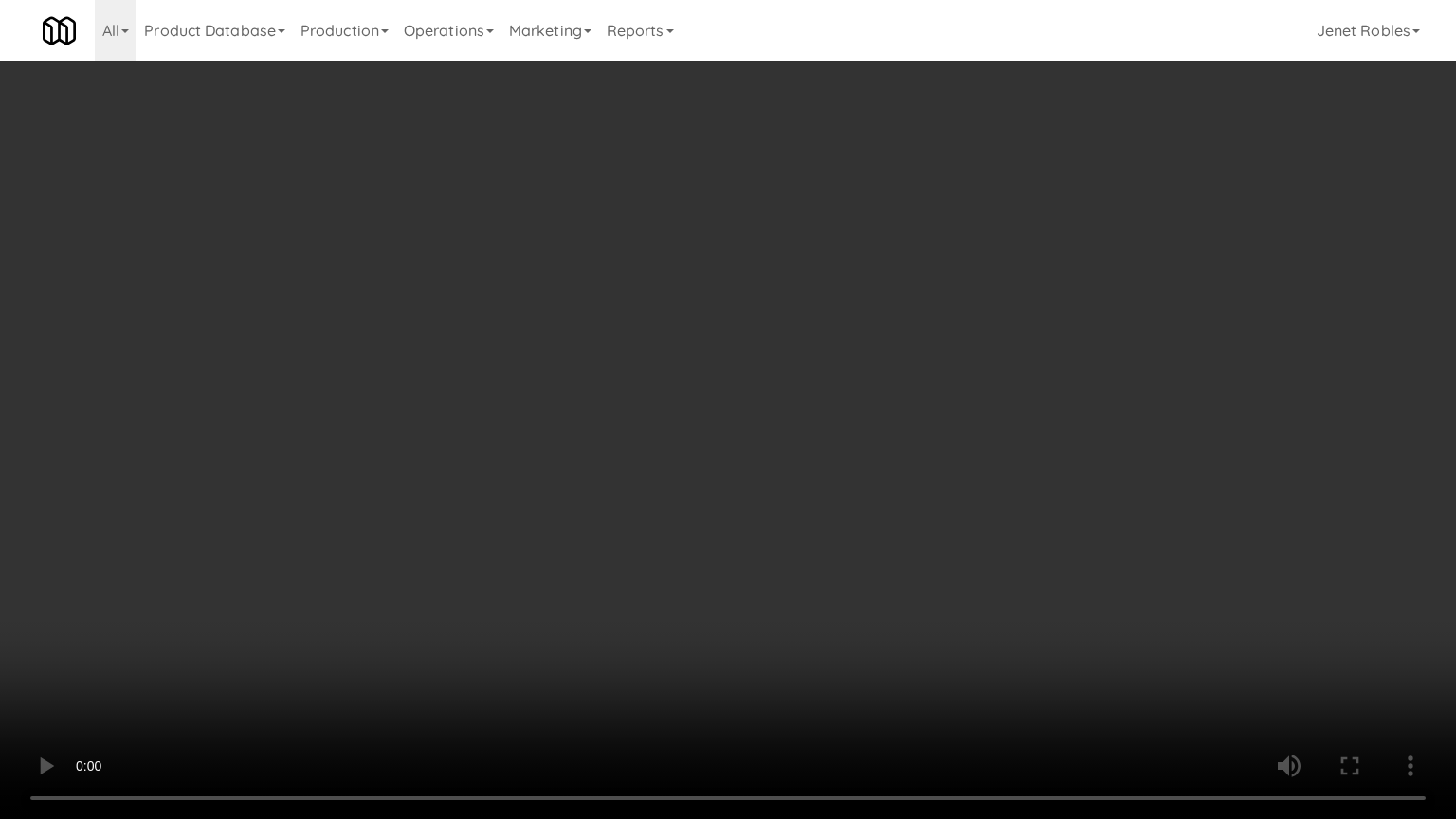 click at bounding box center (728, 410) 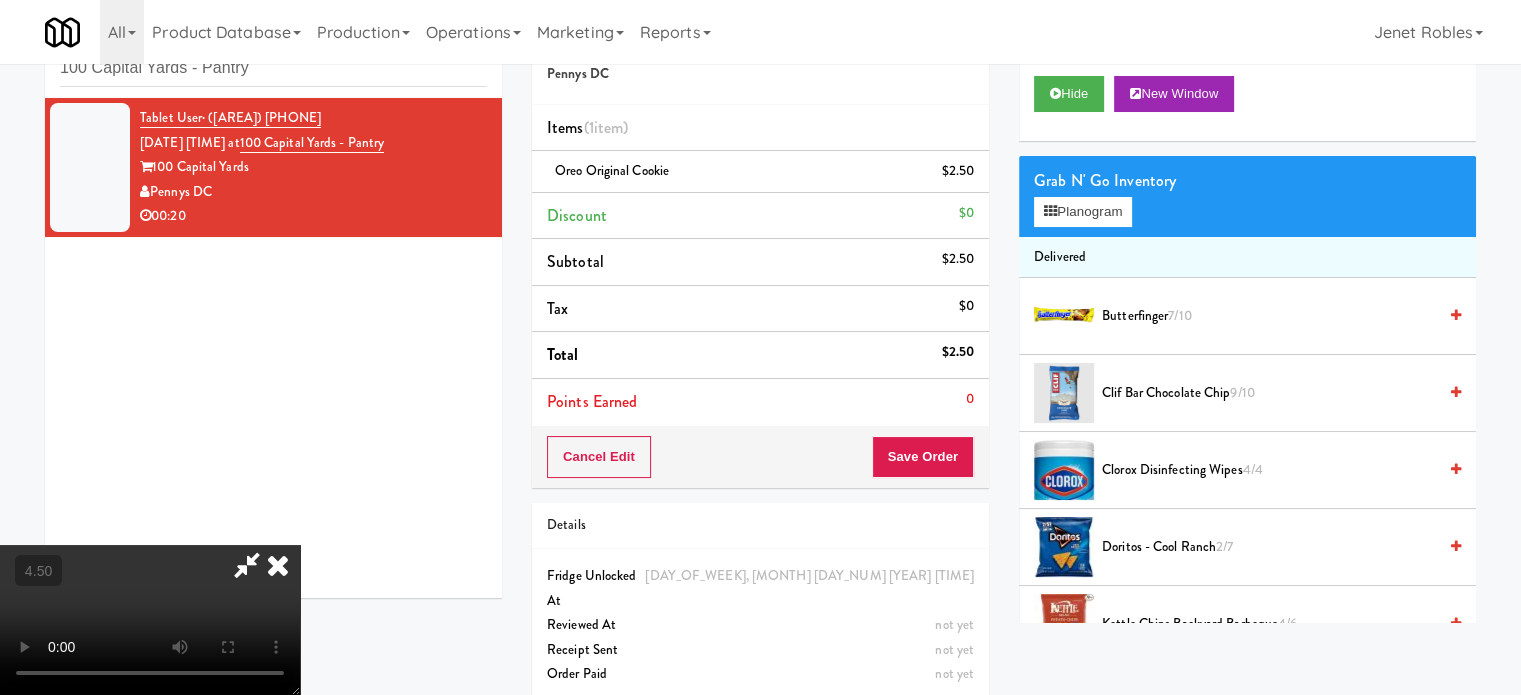 click at bounding box center [278, 565] 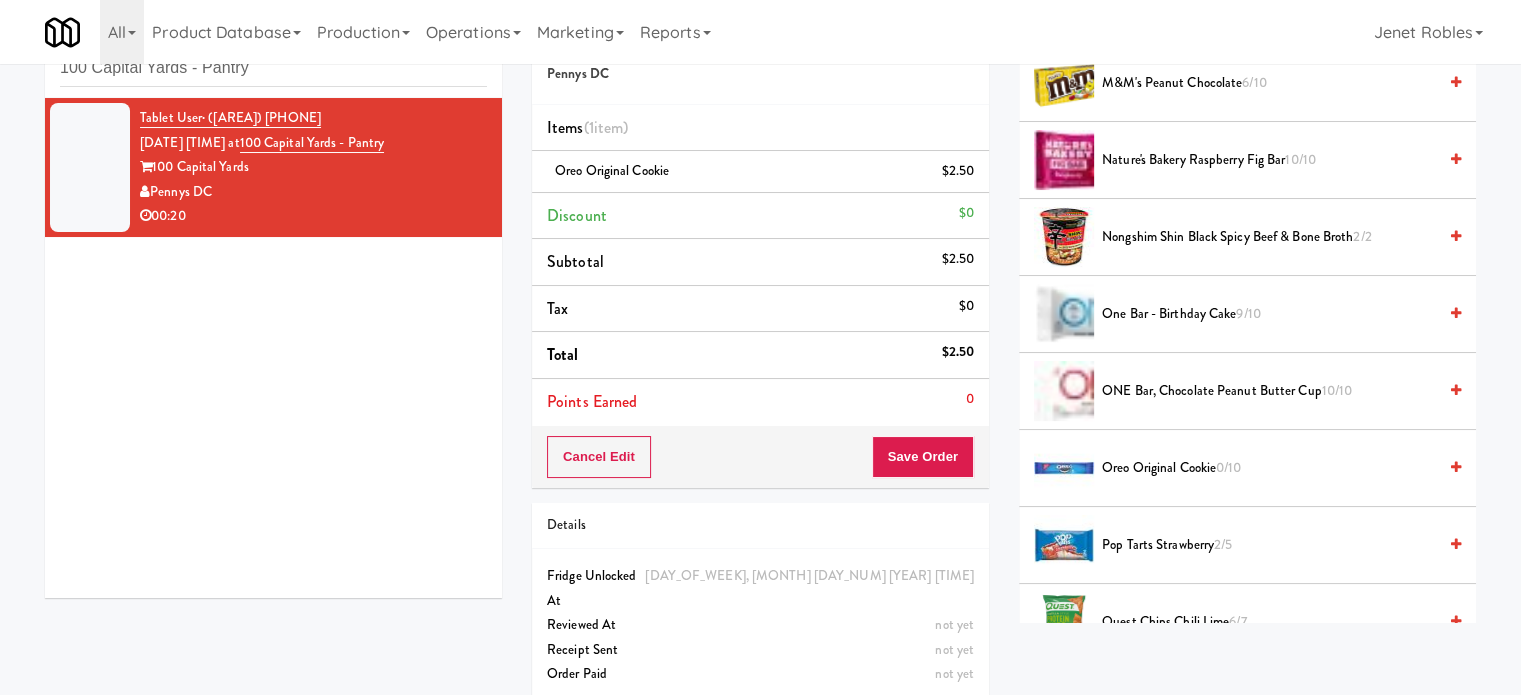 scroll, scrollTop: 1500, scrollLeft: 0, axis: vertical 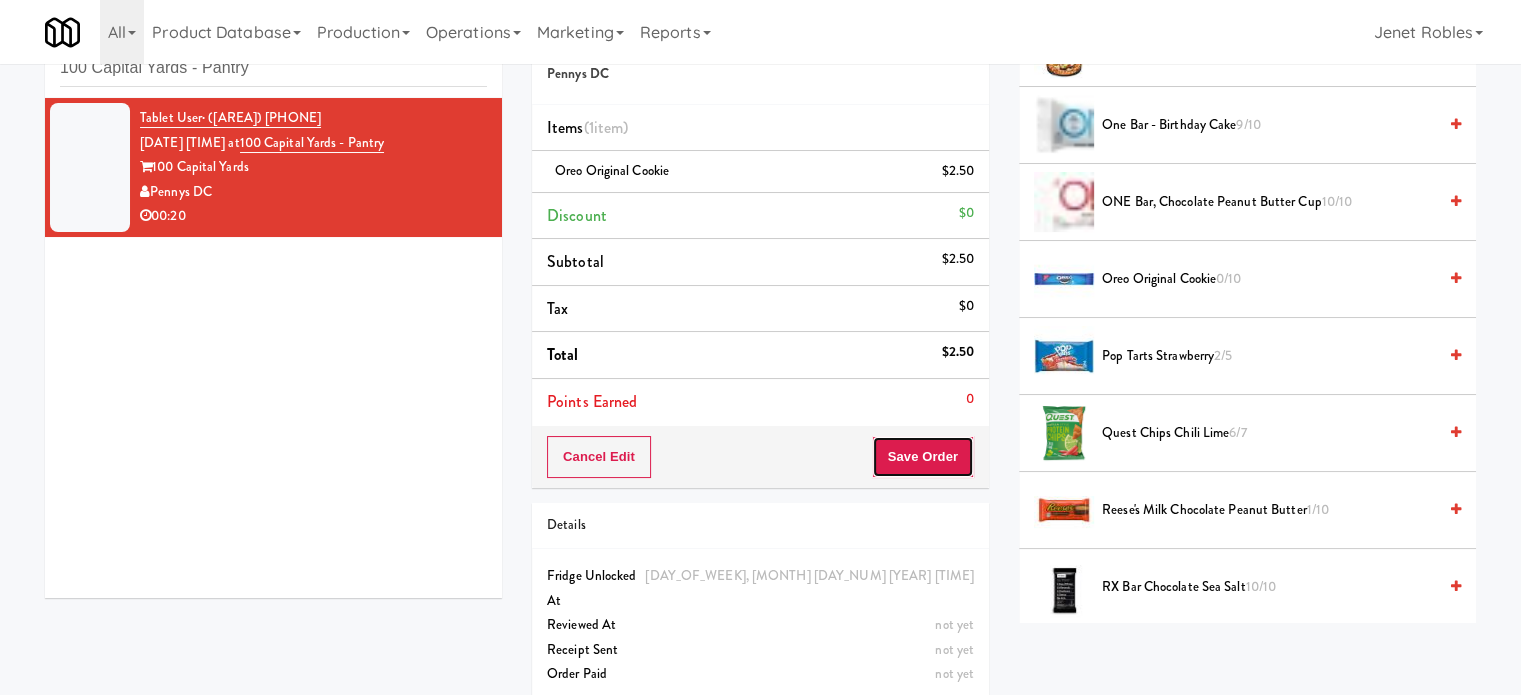 click on "Save Order" at bounding box center (923, 457) 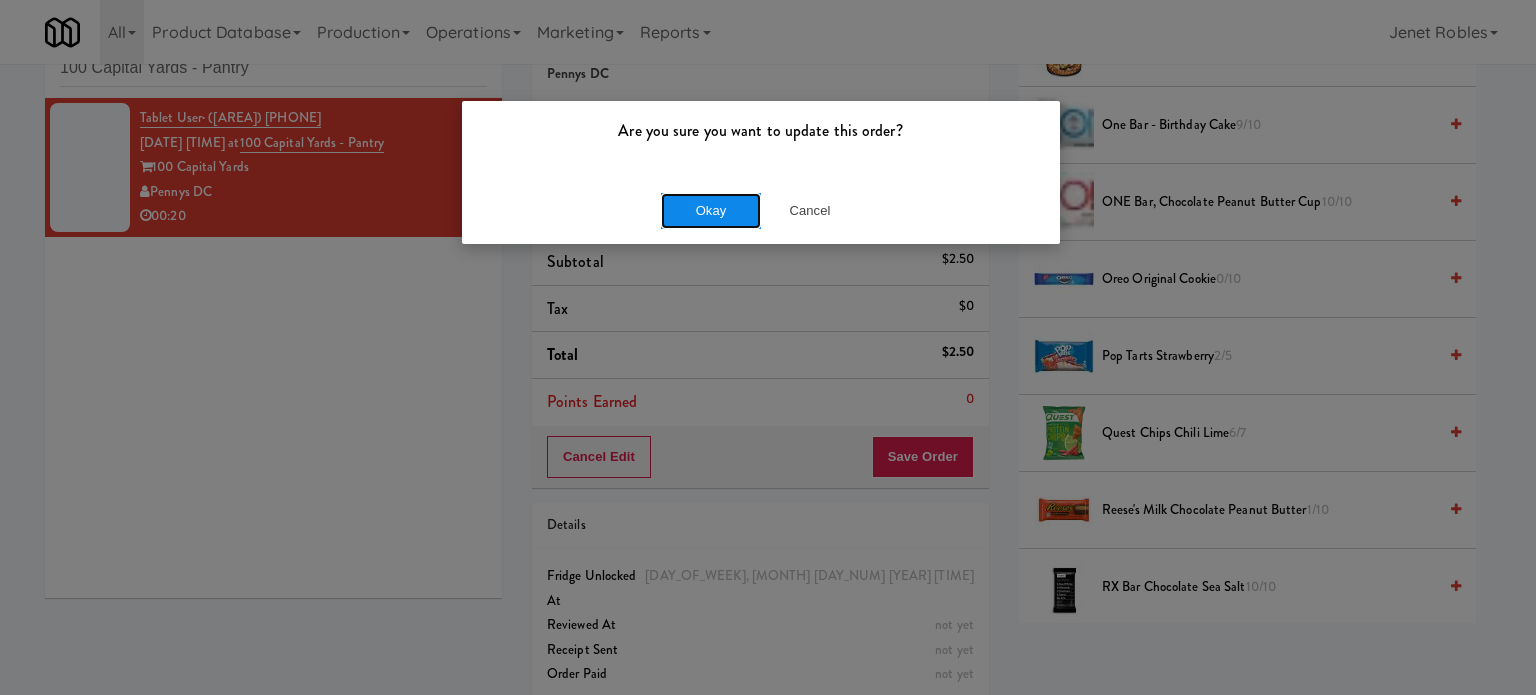 drag, startPoint x: 688, startPoint y: 219, endPoint x: 742, endPoint y: 40, distance: 186.96791 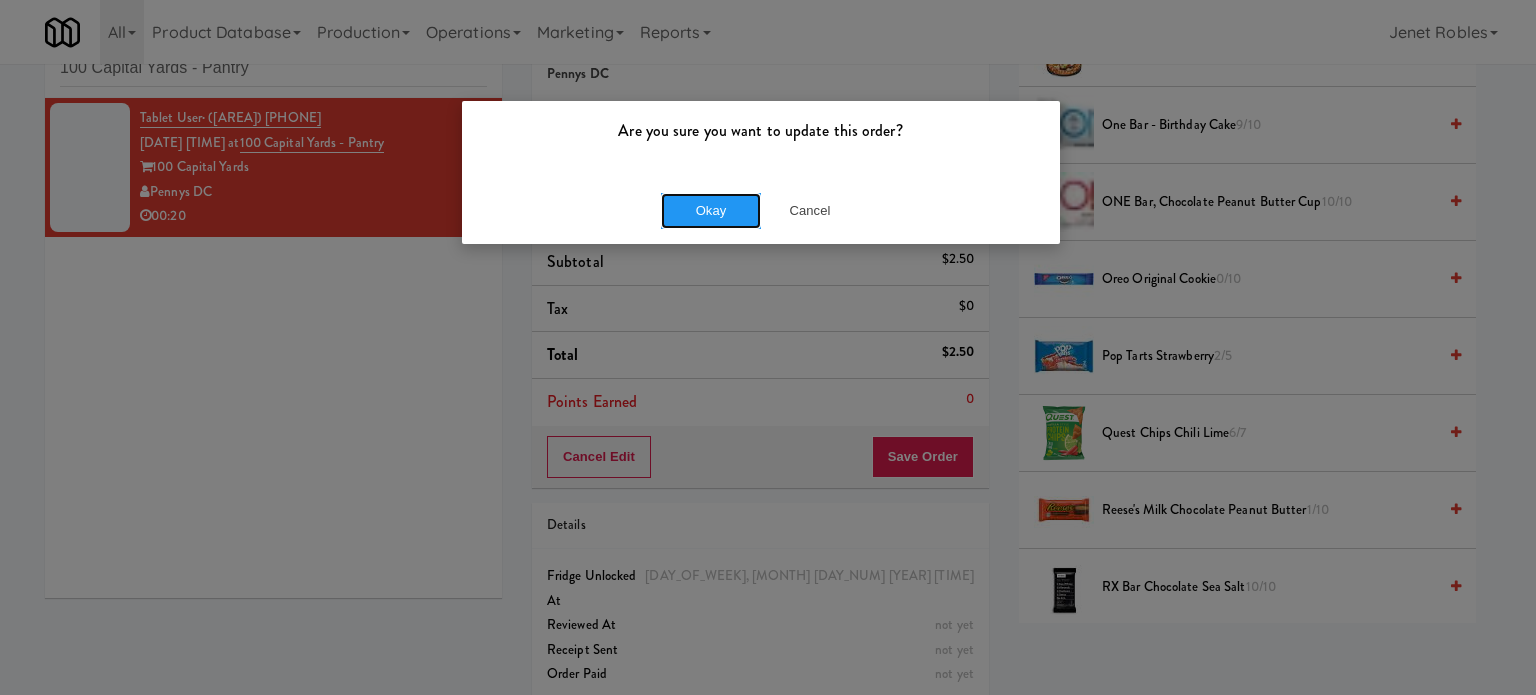 click on "Okay" at bounding box center (711, 211) 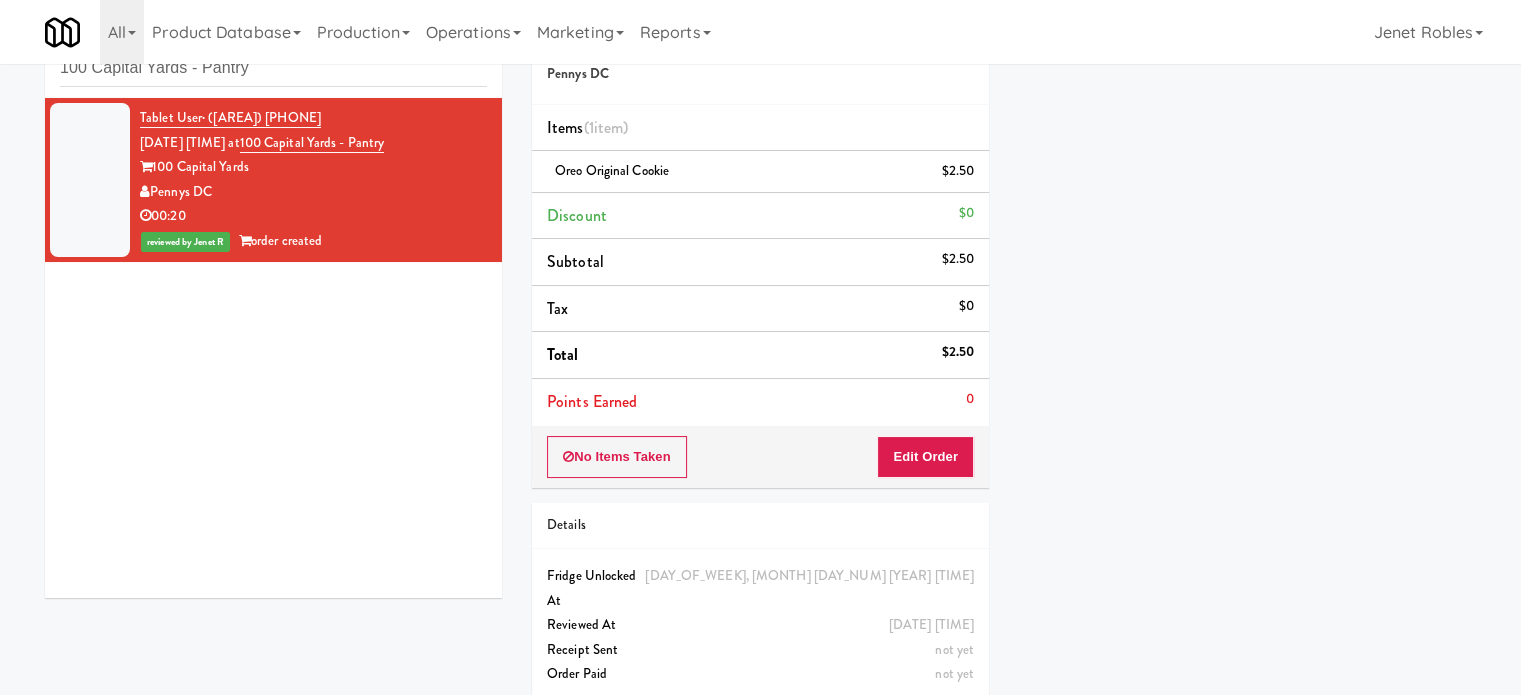 scroll, scrollTop: 187, scrollLeft: 0, axis: vertical 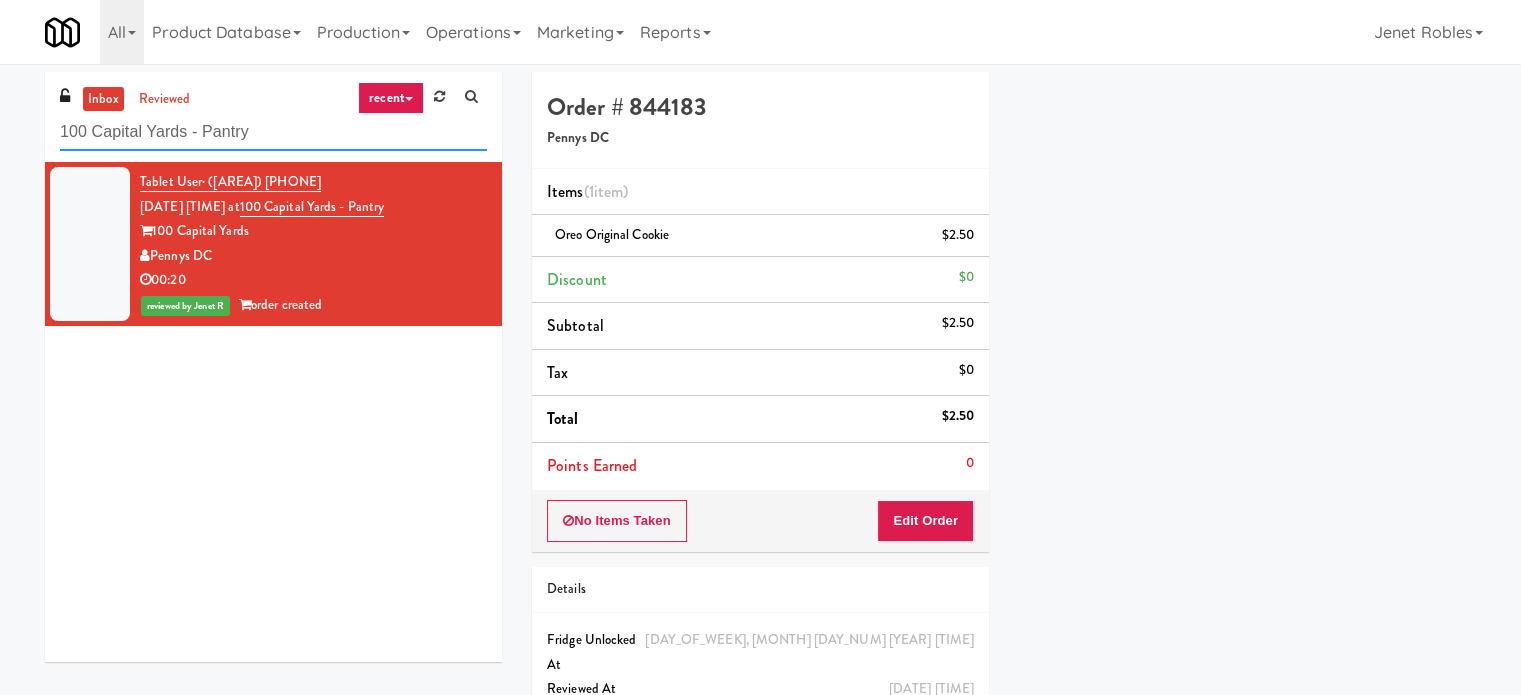 click on "100 Capital Yards - Pantry" at bounding box center (273, 132) 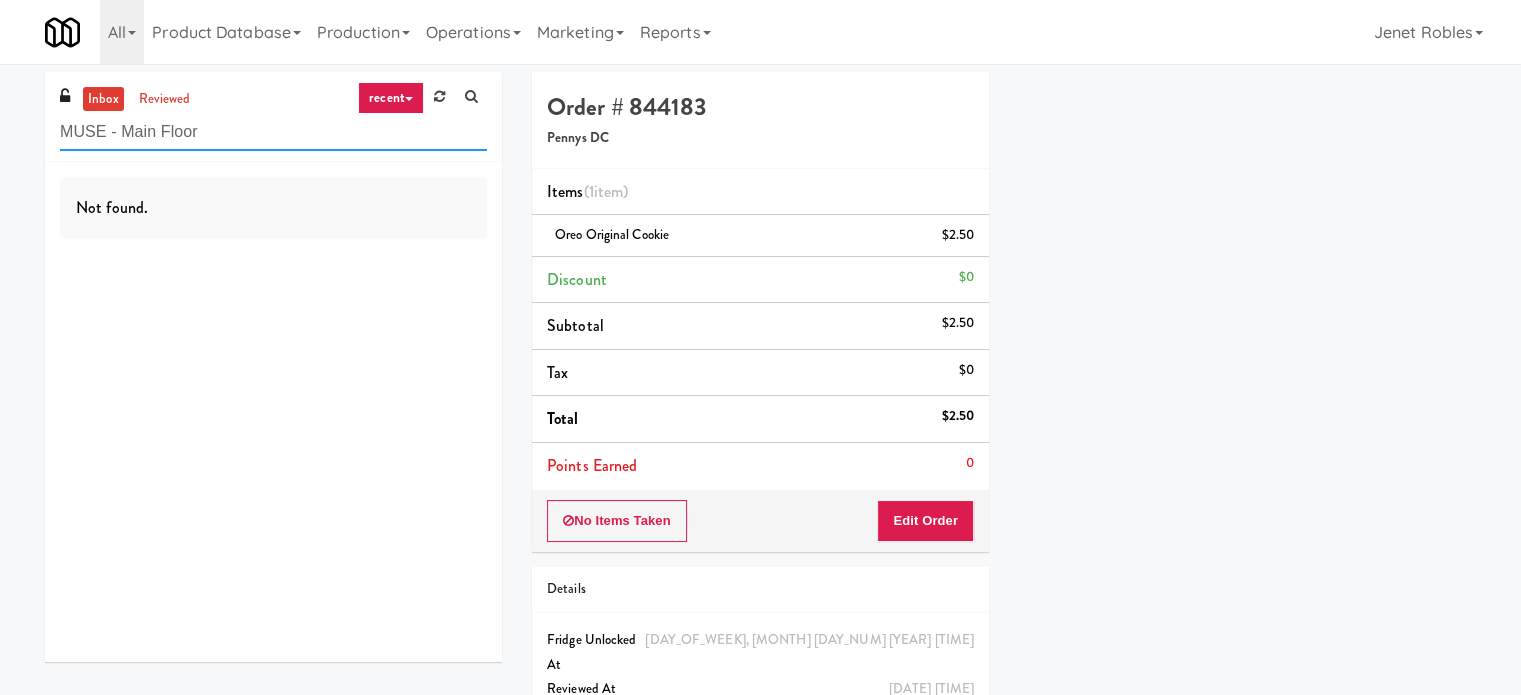 click on "MUSE - Main Floor" at bounding box center [273, 132] 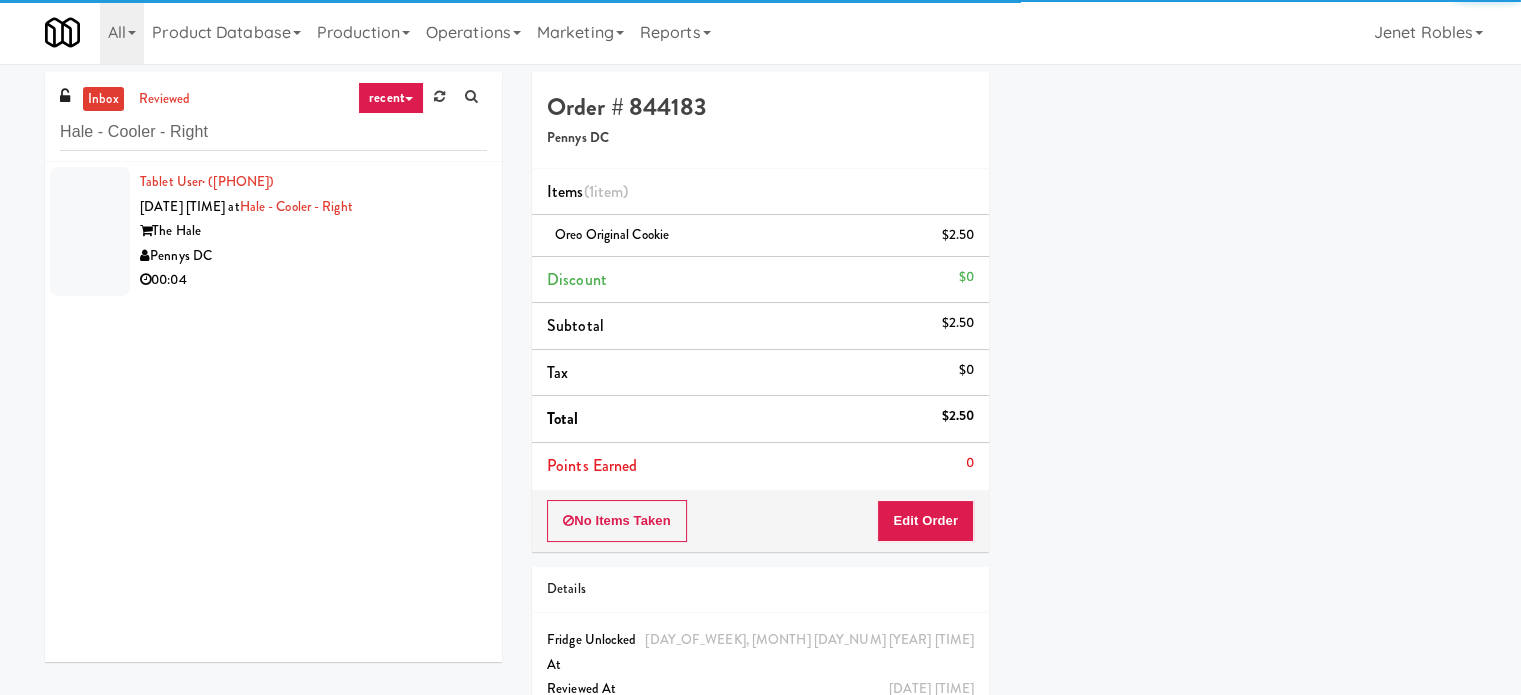 drag, startPoint x: 295, startPoint y: 262, endPoint x: 654, endPoint y: 243, distance: 359.50244 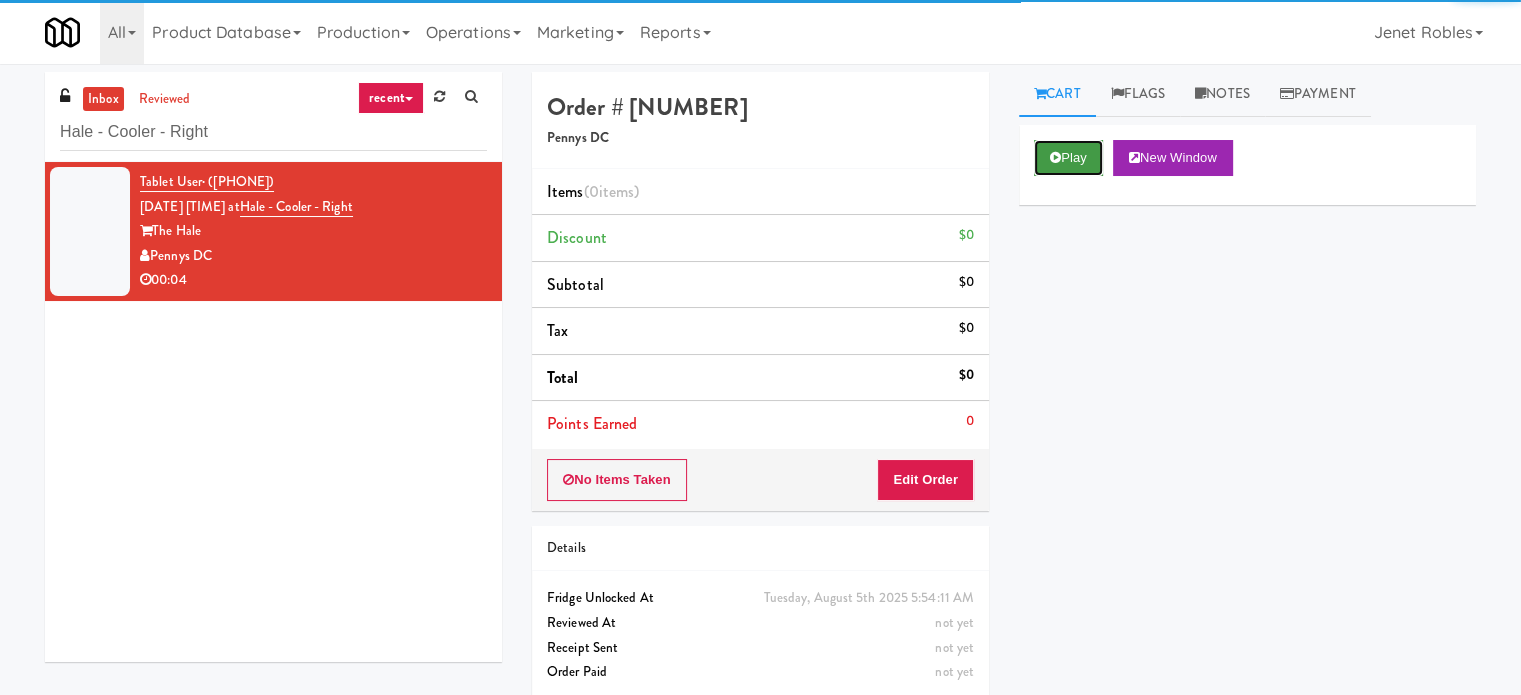 click on "Play" at bounding box center (1068, 158) 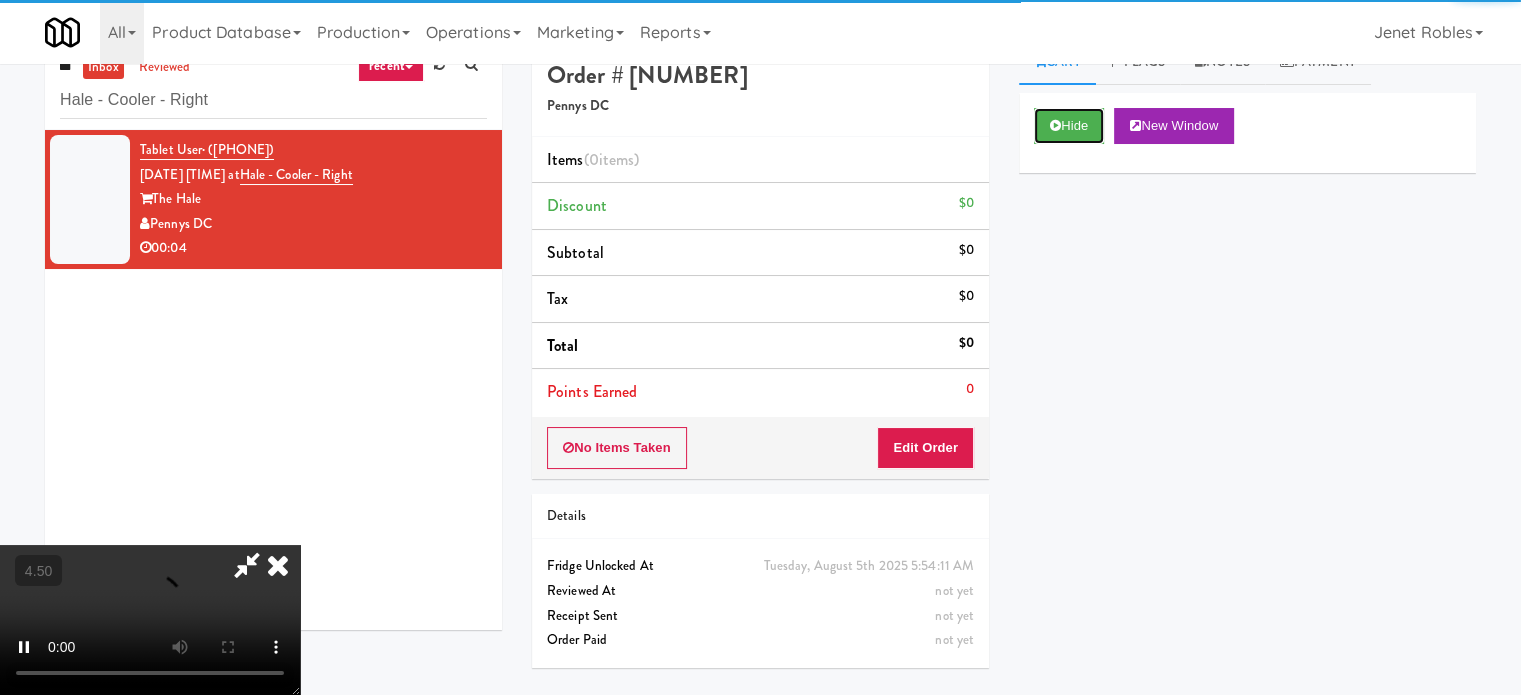 scroll, scrollTop: 64, scrollLeft: 0, axis: vertical 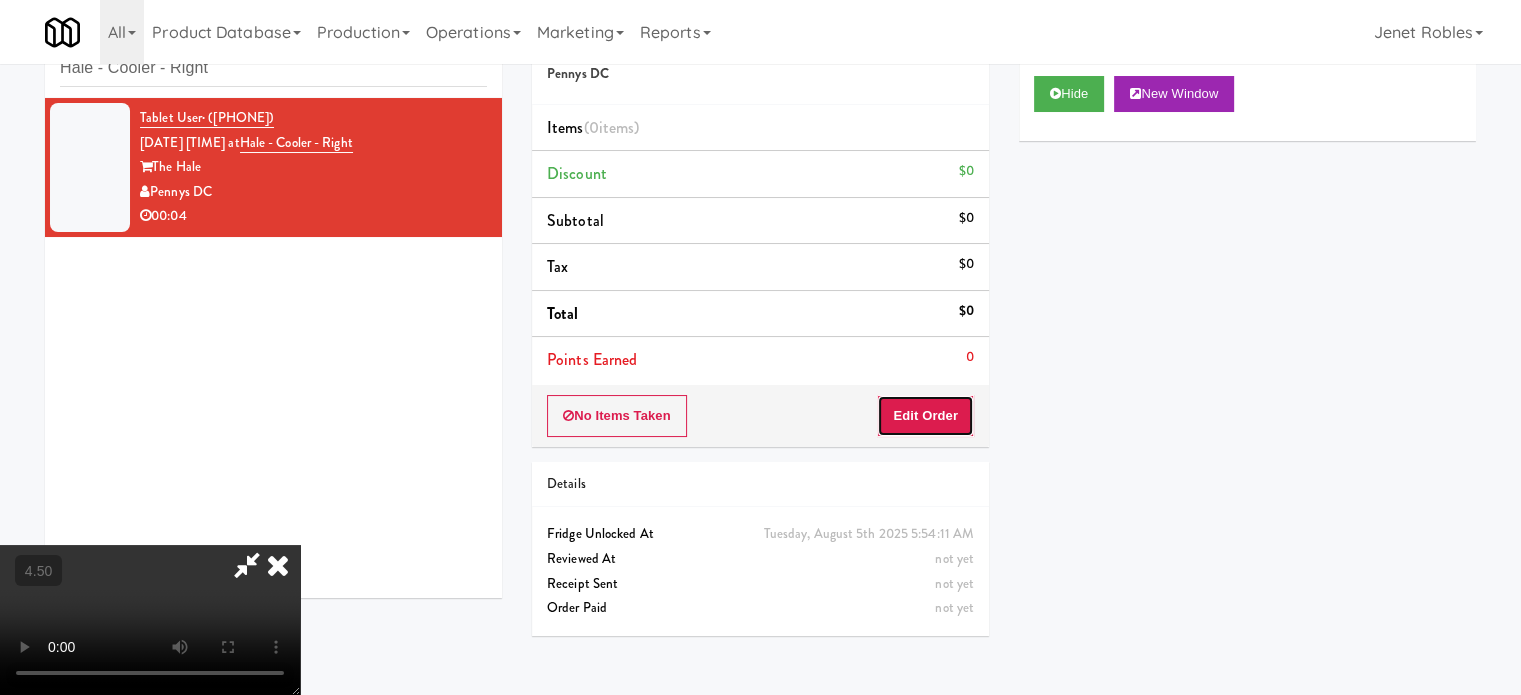 click on "Edit Order" at bounding box center (925, 416) 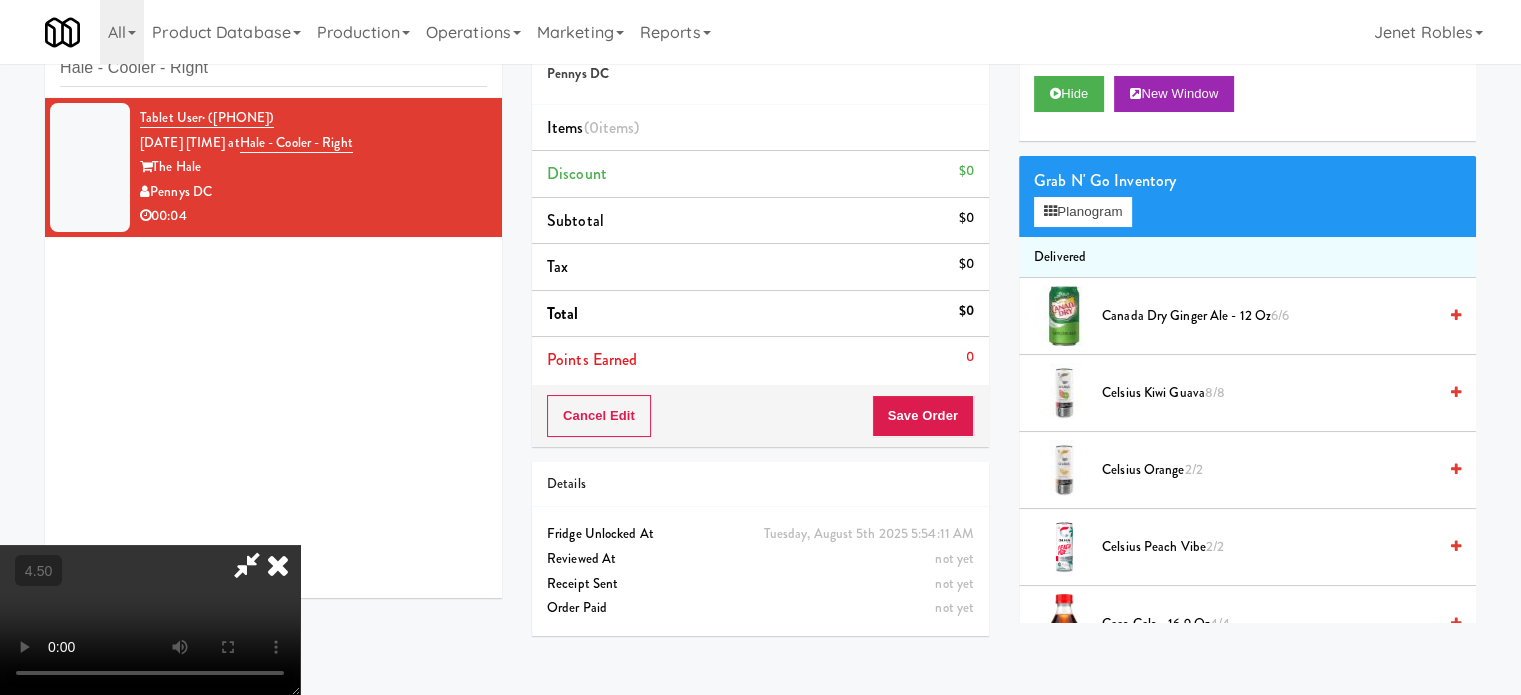 click at bounding box center [150, 620] 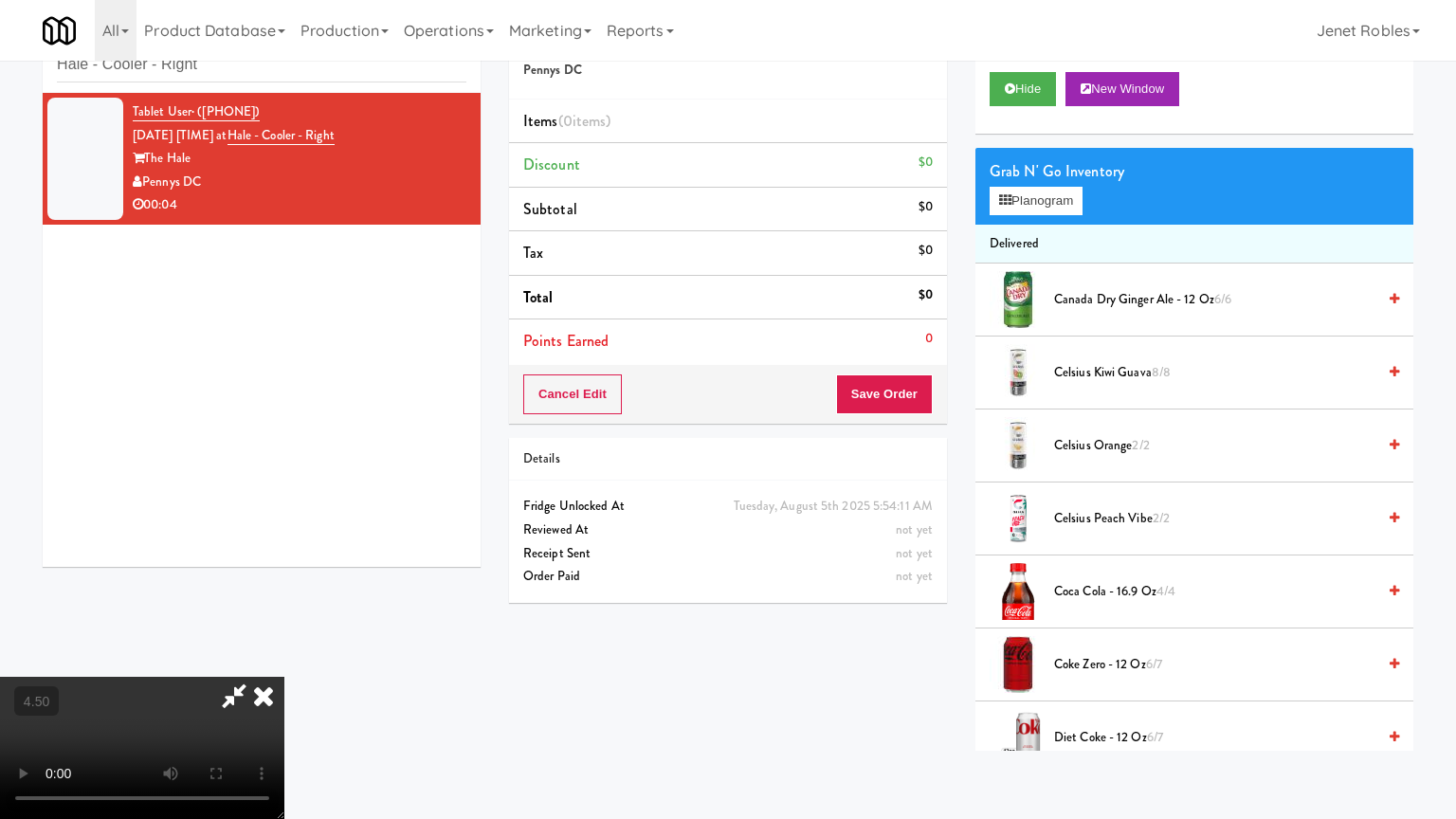 click at bounding box center [142, 748] 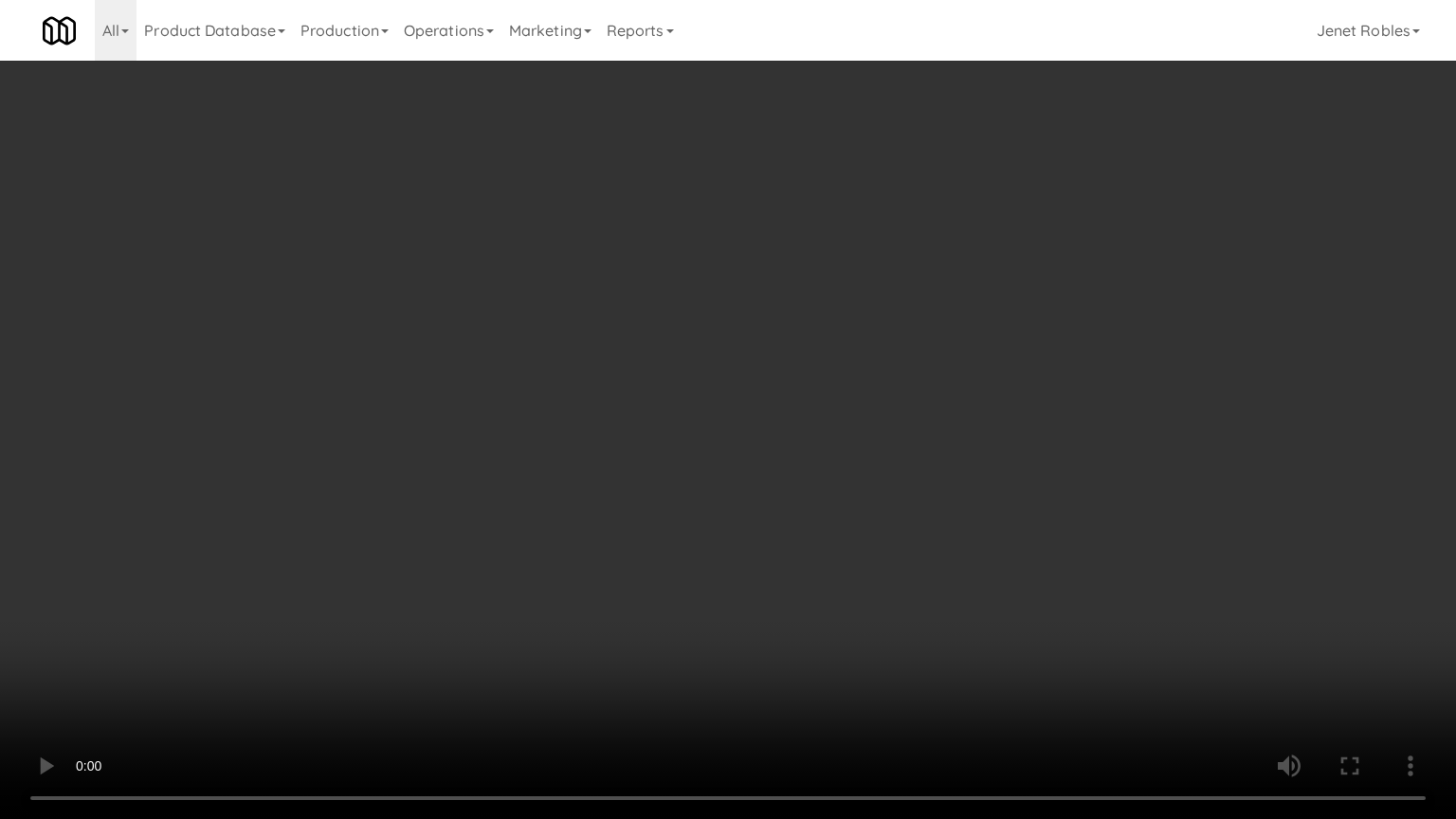 drag, startPoint x: 561, startPoint y: 463, endPoint x: 573, endPoint y: 460, distance: 12.369317 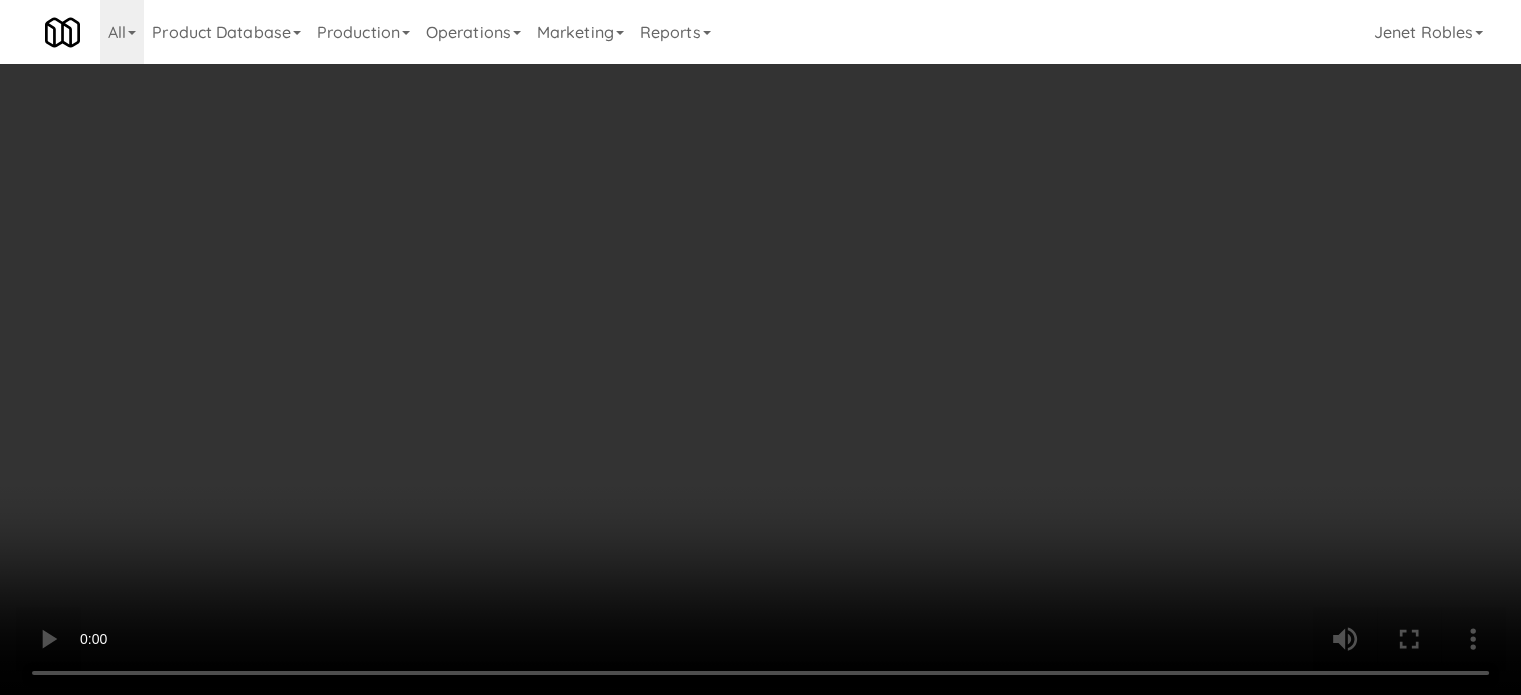 scroll, scrollTop: 2000, scrollLeft: 0, axis: vertical 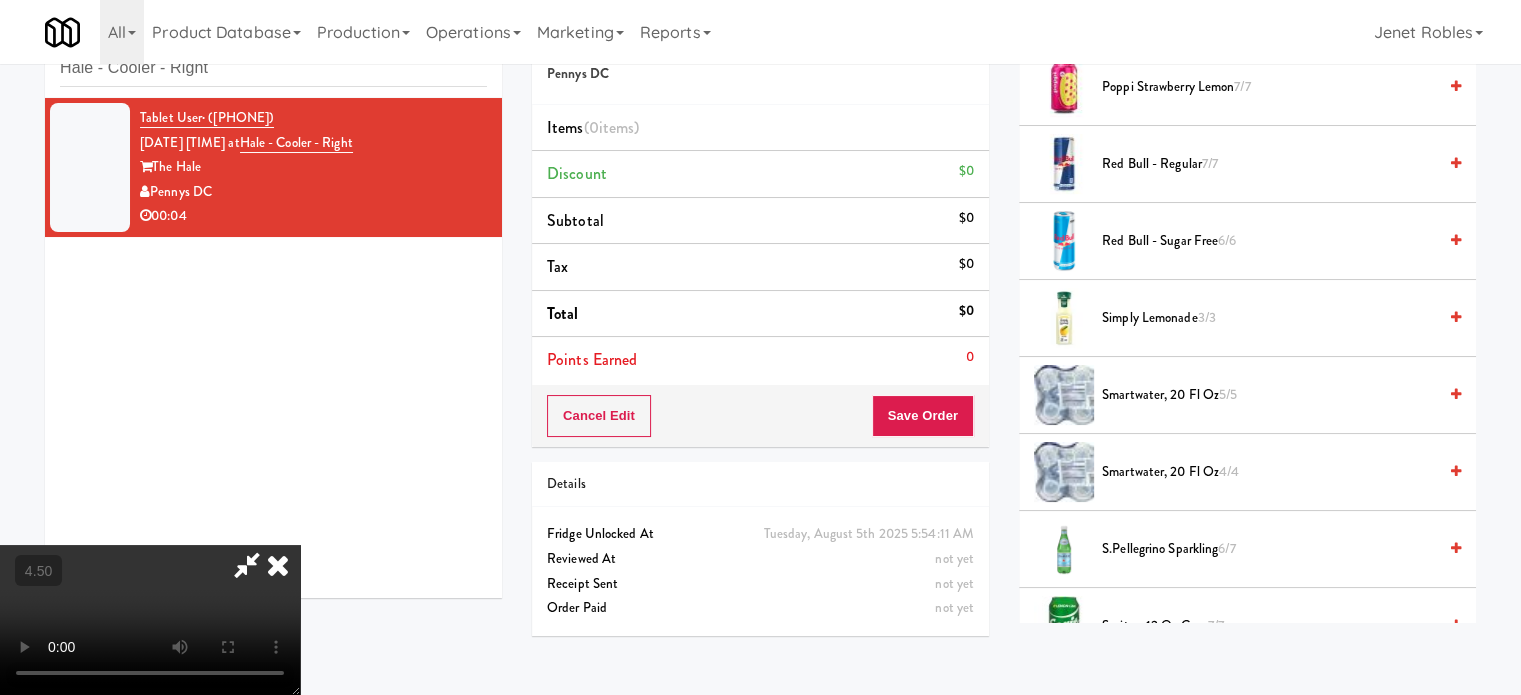 click on "[PRODUCT] [NUMBER]" at bounding box center (1269, 395) 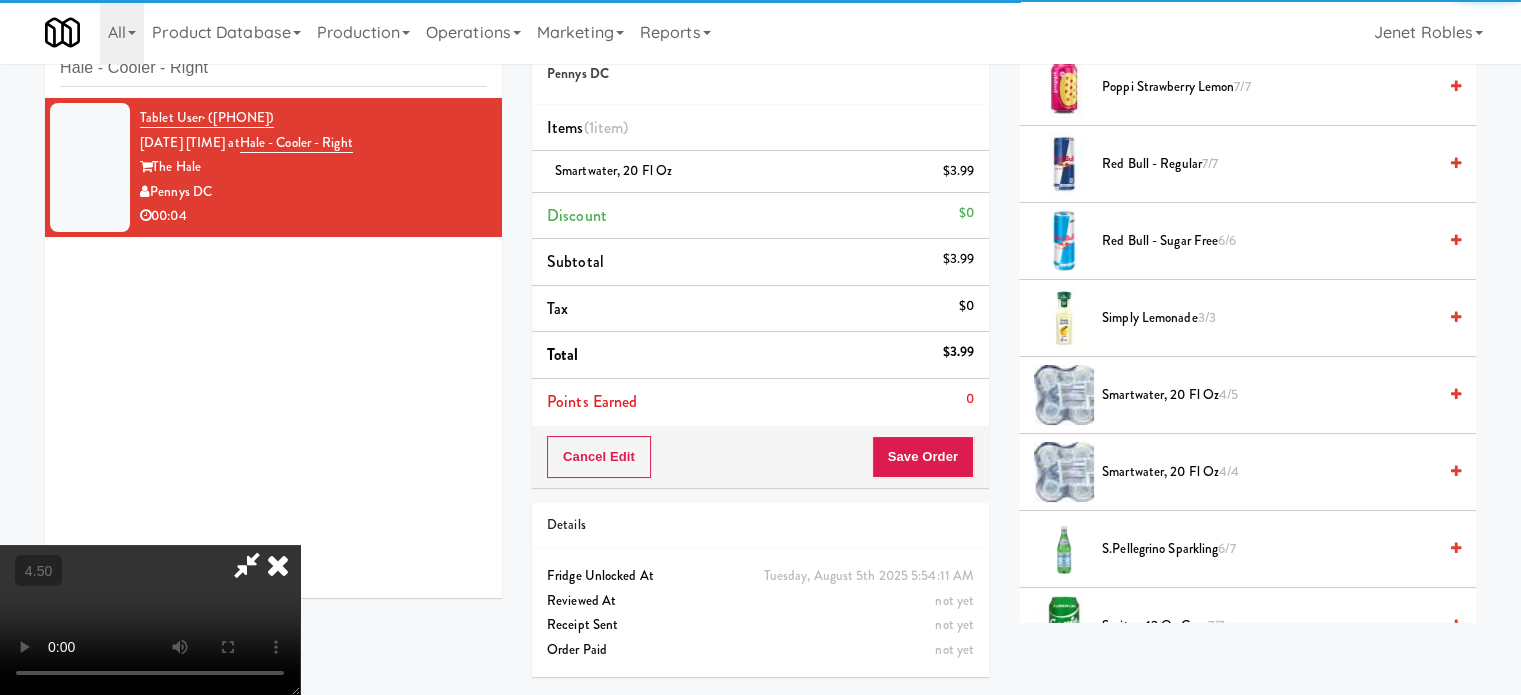 drag, startPoint x: 894, startPoint y: 204, endPoint x: 962, endPoint y: 435, distance: 240.80075 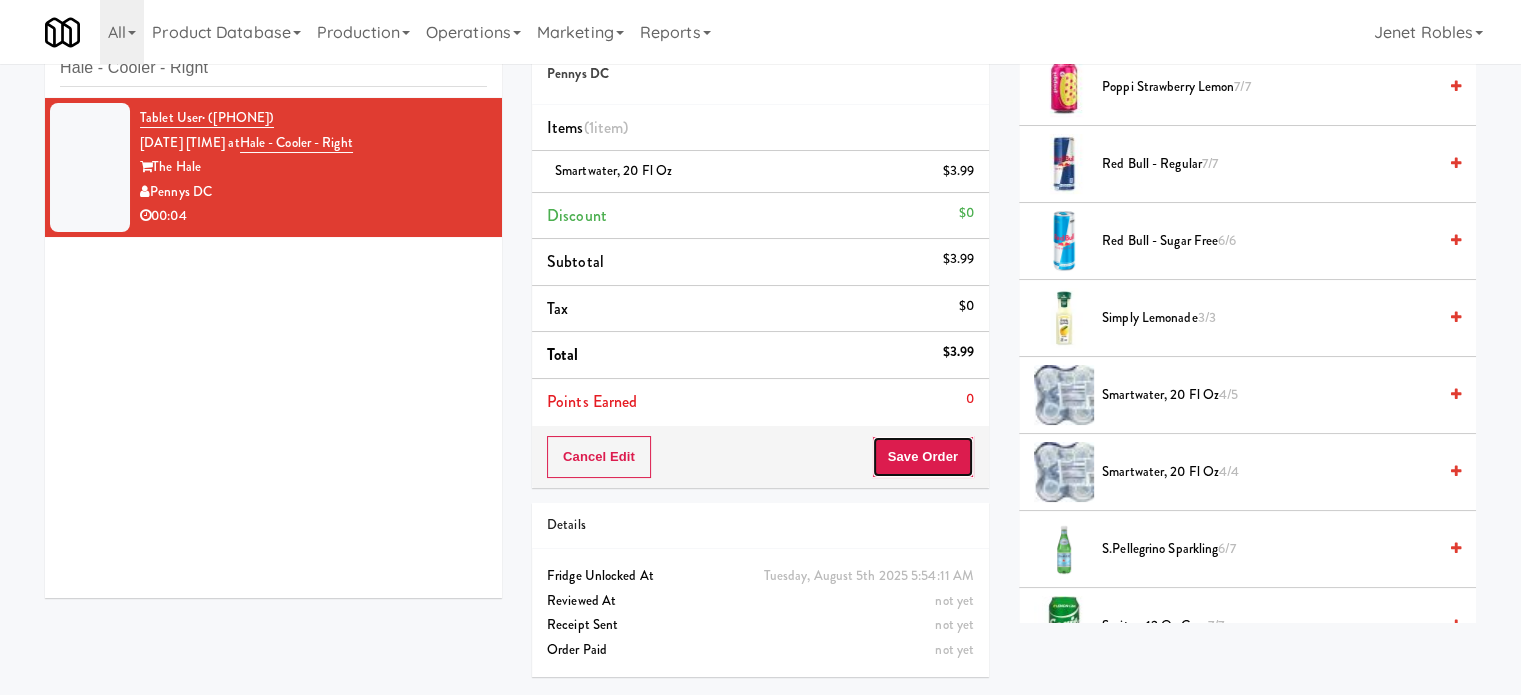 click on "Save Order" at bounding box center [923, 457] 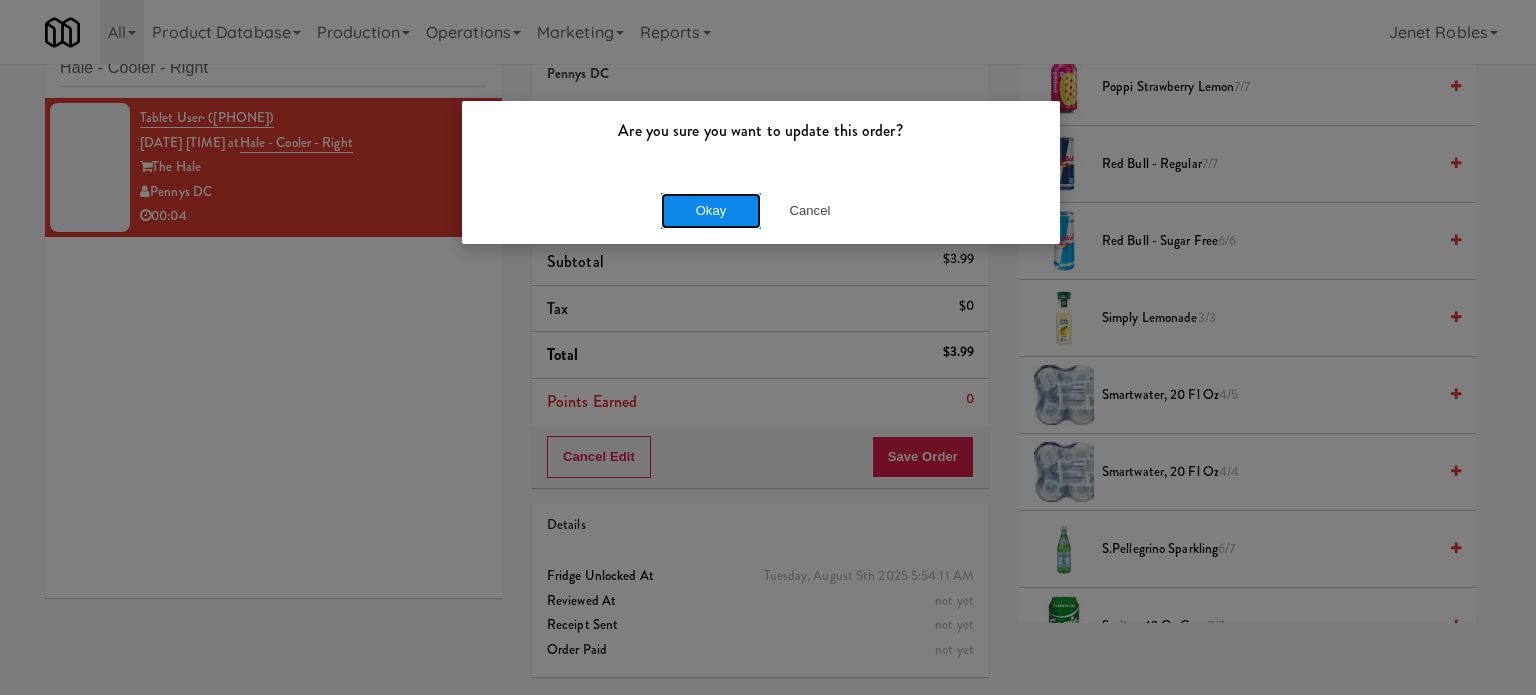 click on "Okay" at bounding box center (711, 211) 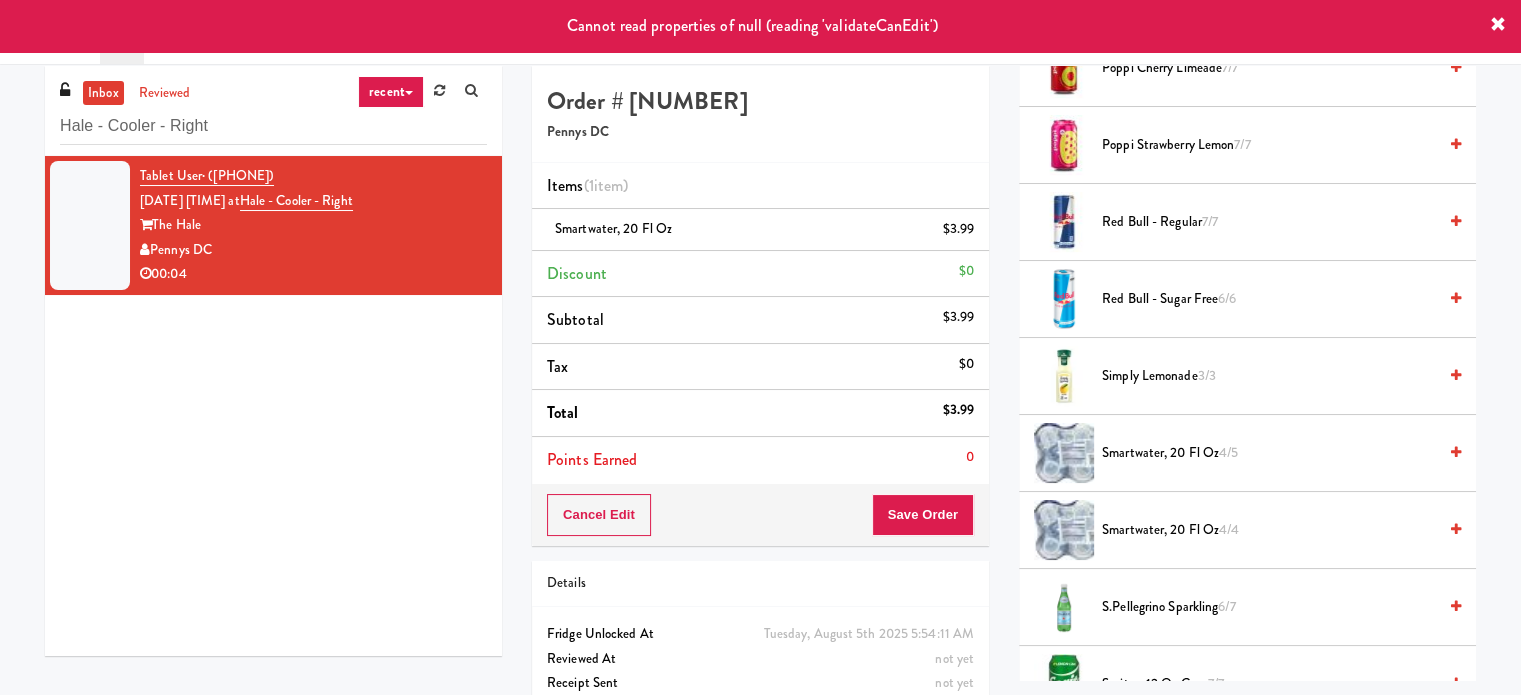 scroll, scrollTop: 0, scrollLeft: 0, axis: both 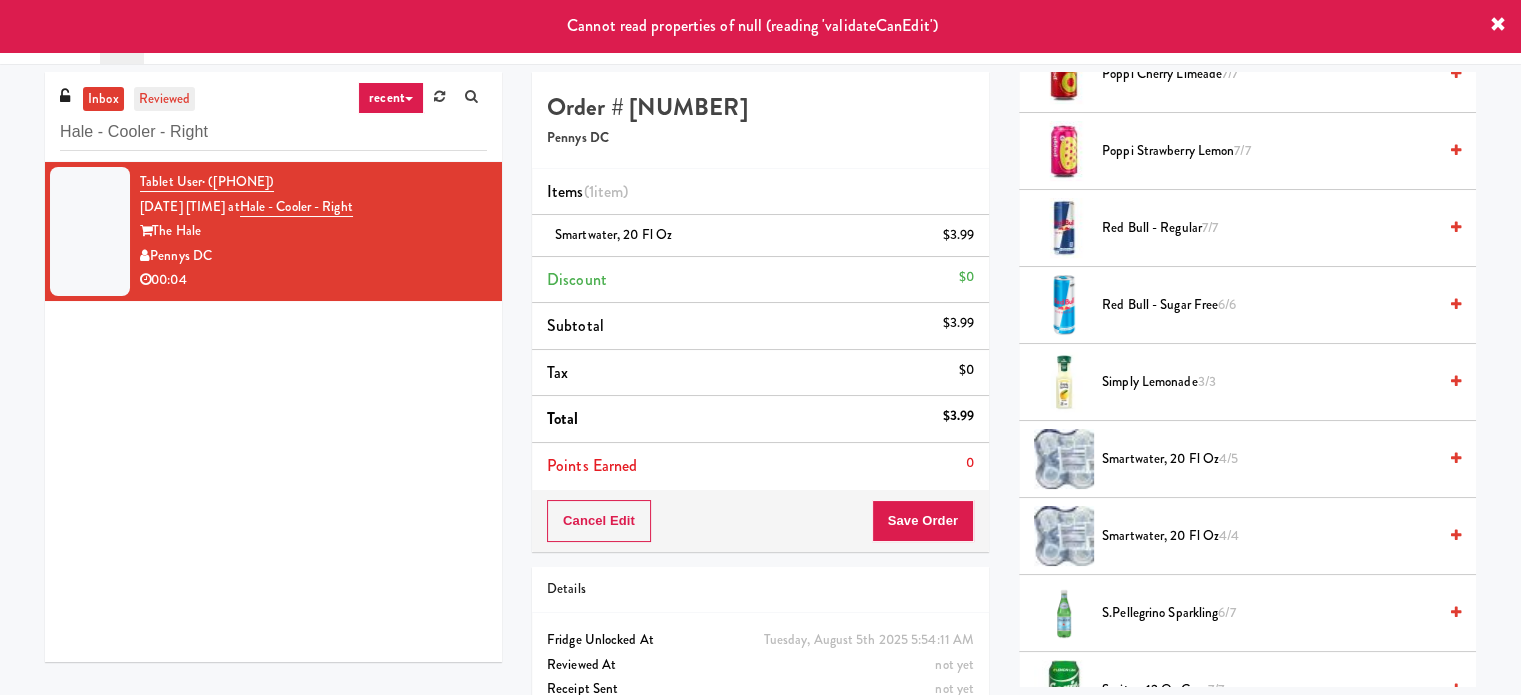 click on "reviewed" at bounding box center [165, 99] 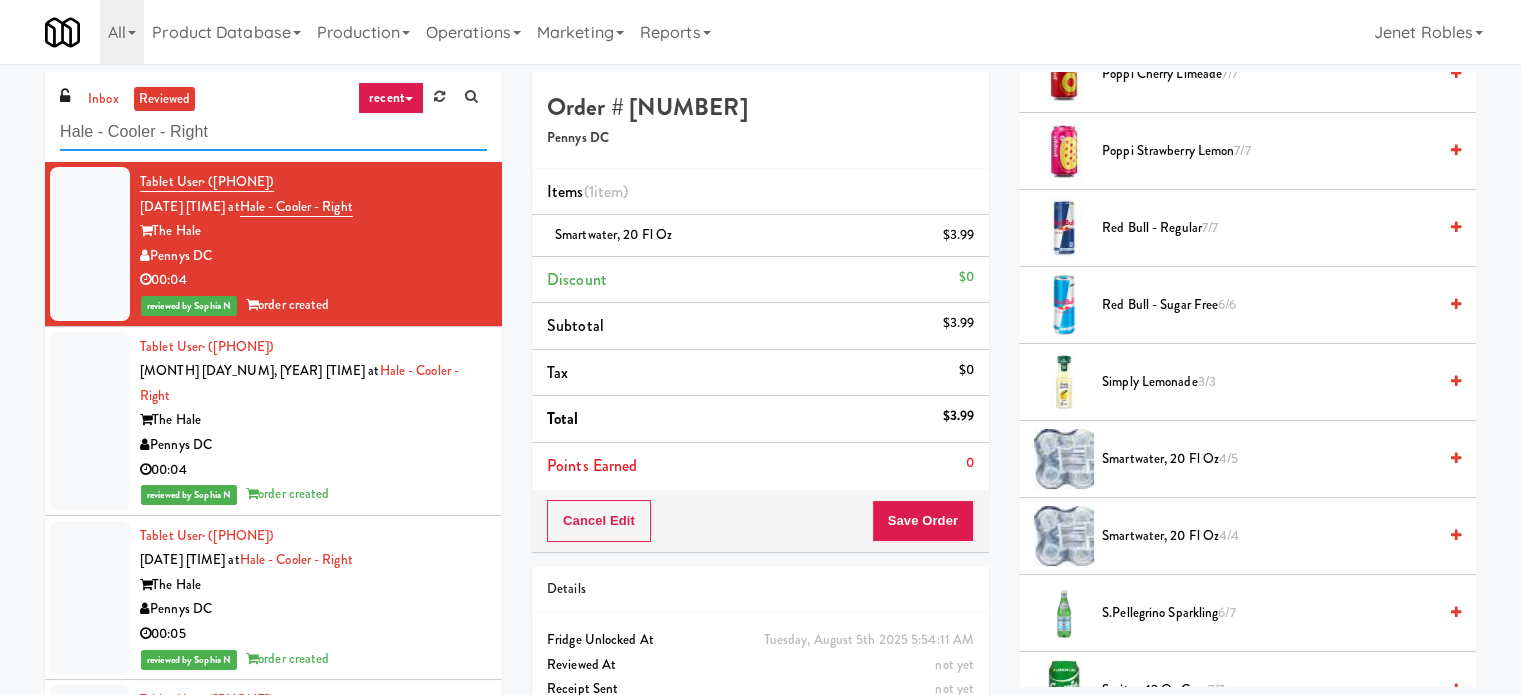 click on "Hale - Cooler - Right" at bounding box center [273, 132] 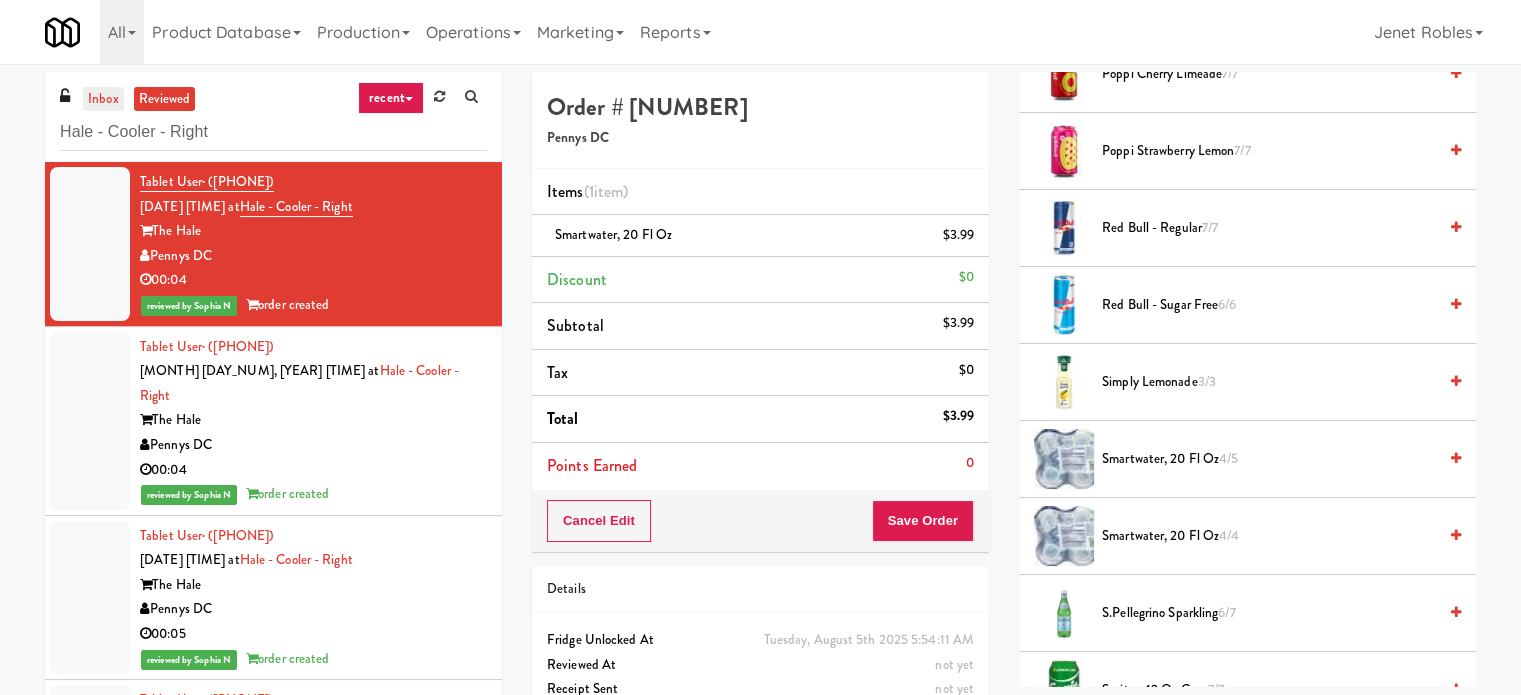 click on "inbox" at bounding box center (103, 99) 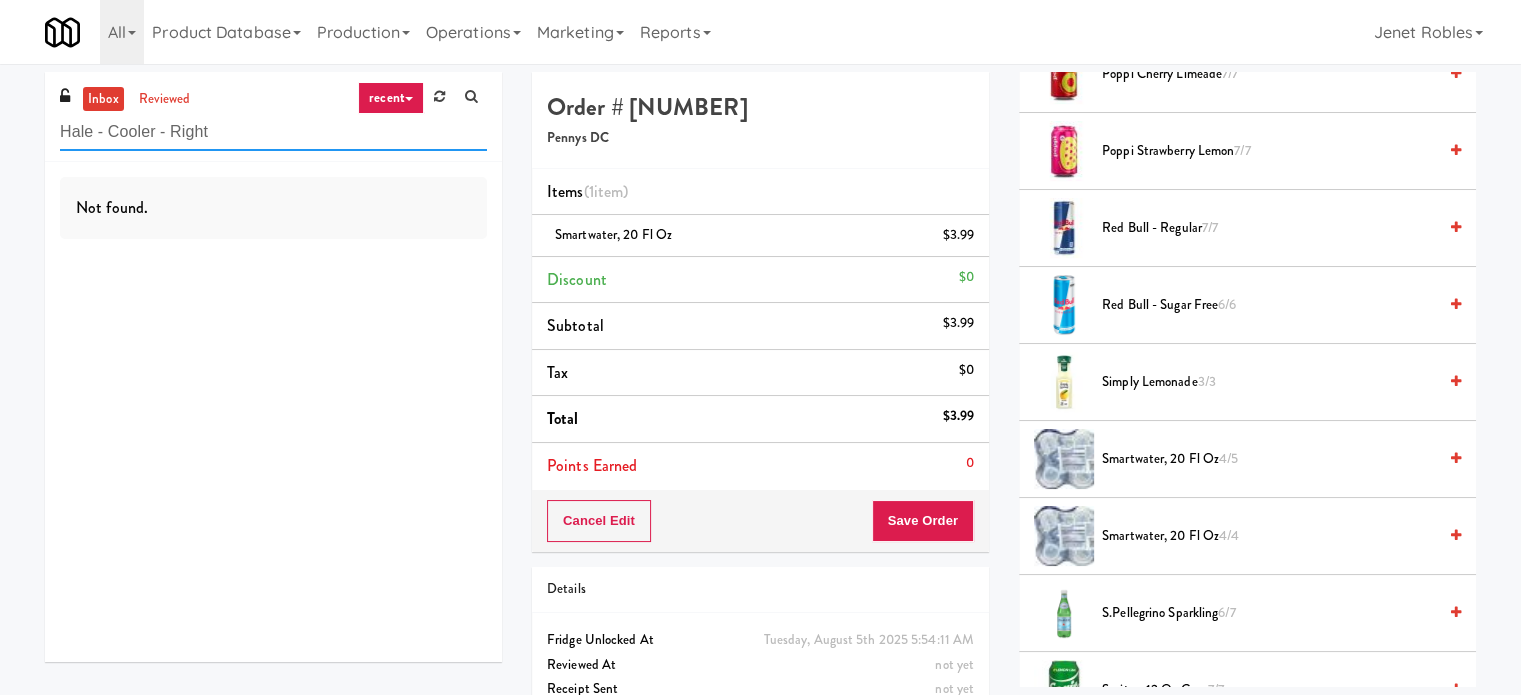 click on "Hale - Cooler - Right" at bounding box center [273, 132] 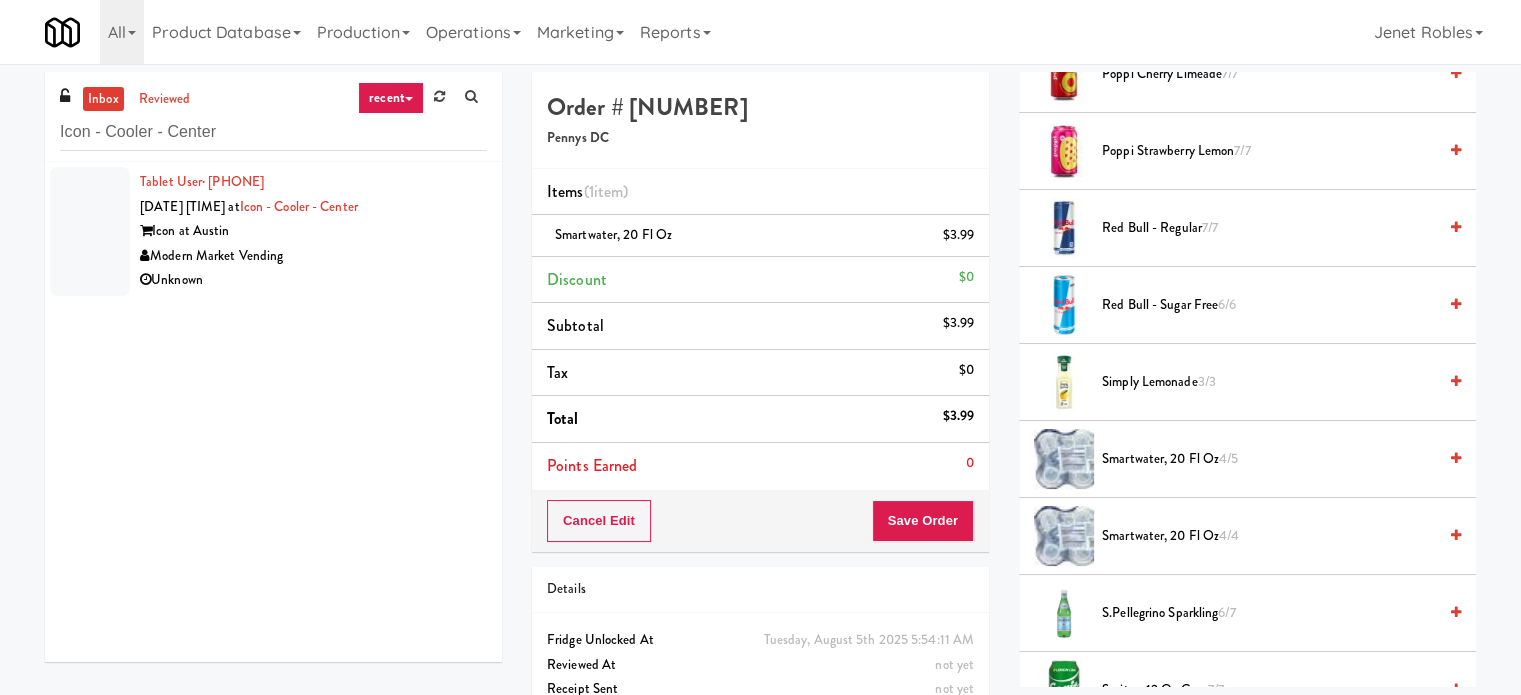 drag, startPoint x: 310, startPoint y: 251, endPoint x: 661, endPoint y: 259, distance: 351.09116 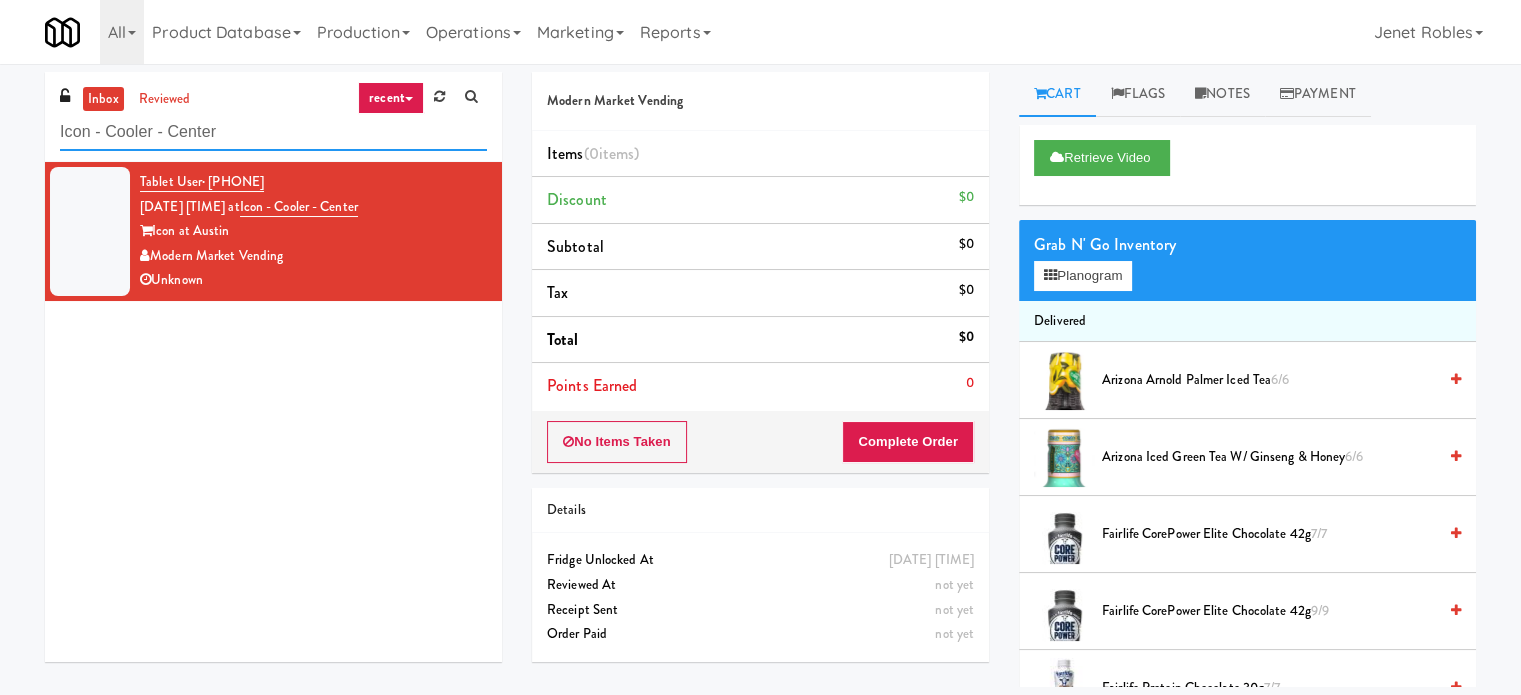 click on "Icon - Cooler - Center" at bounding box center (273, 132) 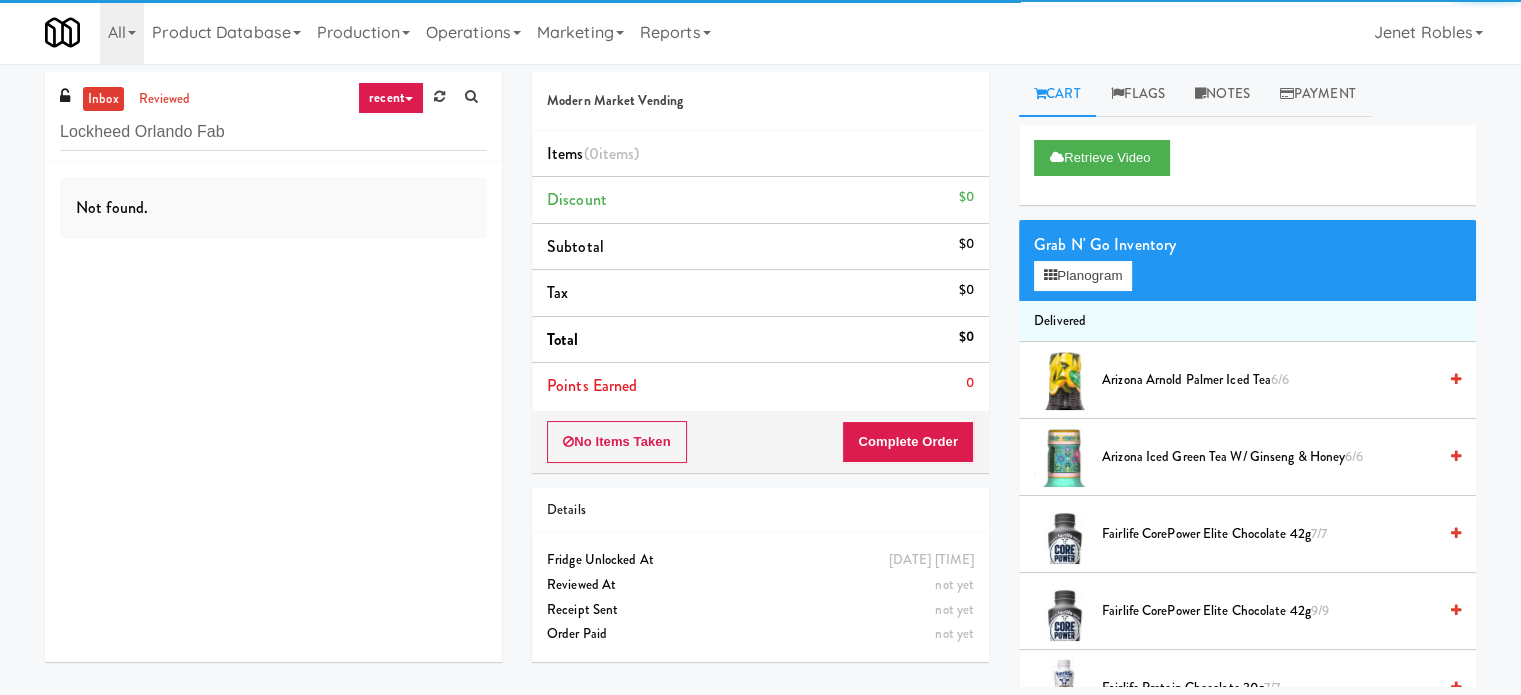 click on "Not found." at bounding box center [273, 208] 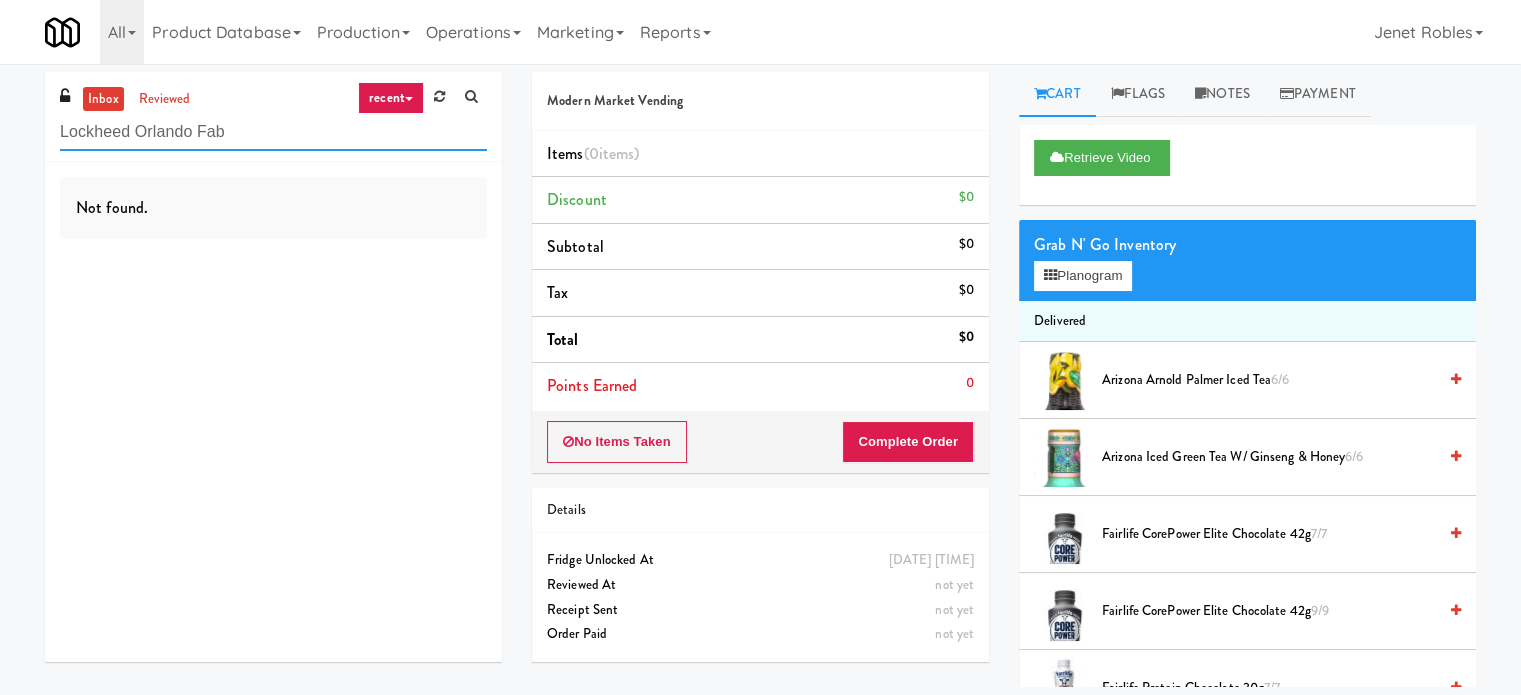 click on "Lockheed Orlando Fab" at bounding box center [273, 132] 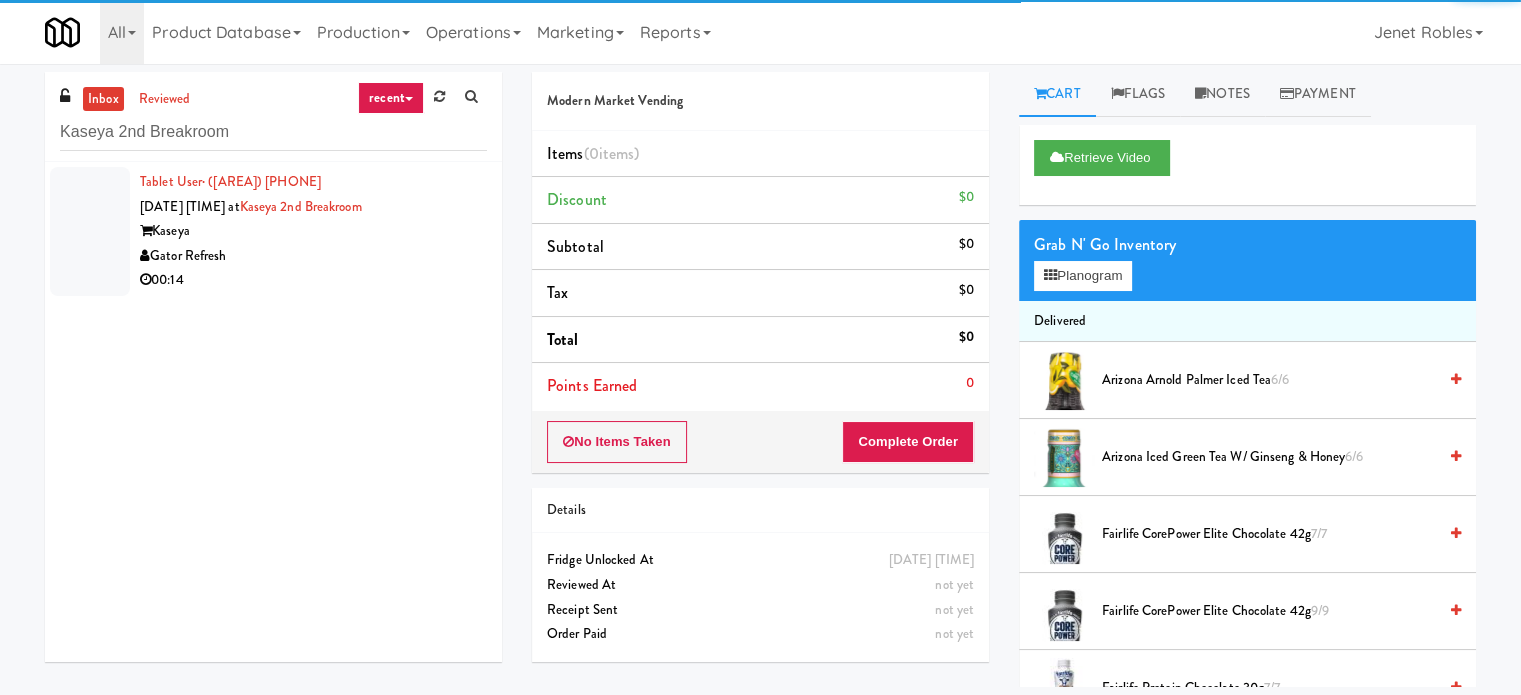 drag, startPoint x: 312, startPoint y: 239, endPoint x: 652, endPoint y: 246, distance: 340.07205 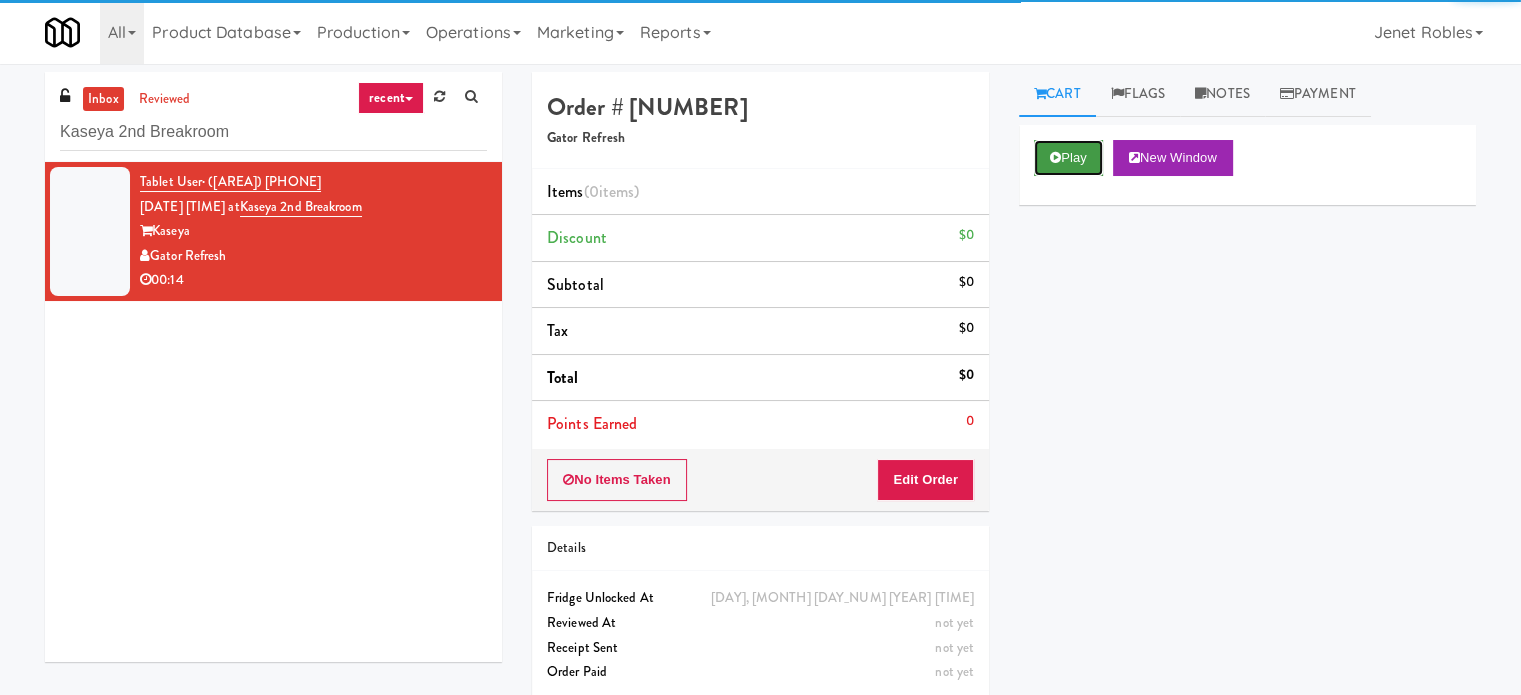 drag, startPoint x: 1057, startPoint y: 151, endPoint x: 920, endPoint y: 246, distance: 166.71533 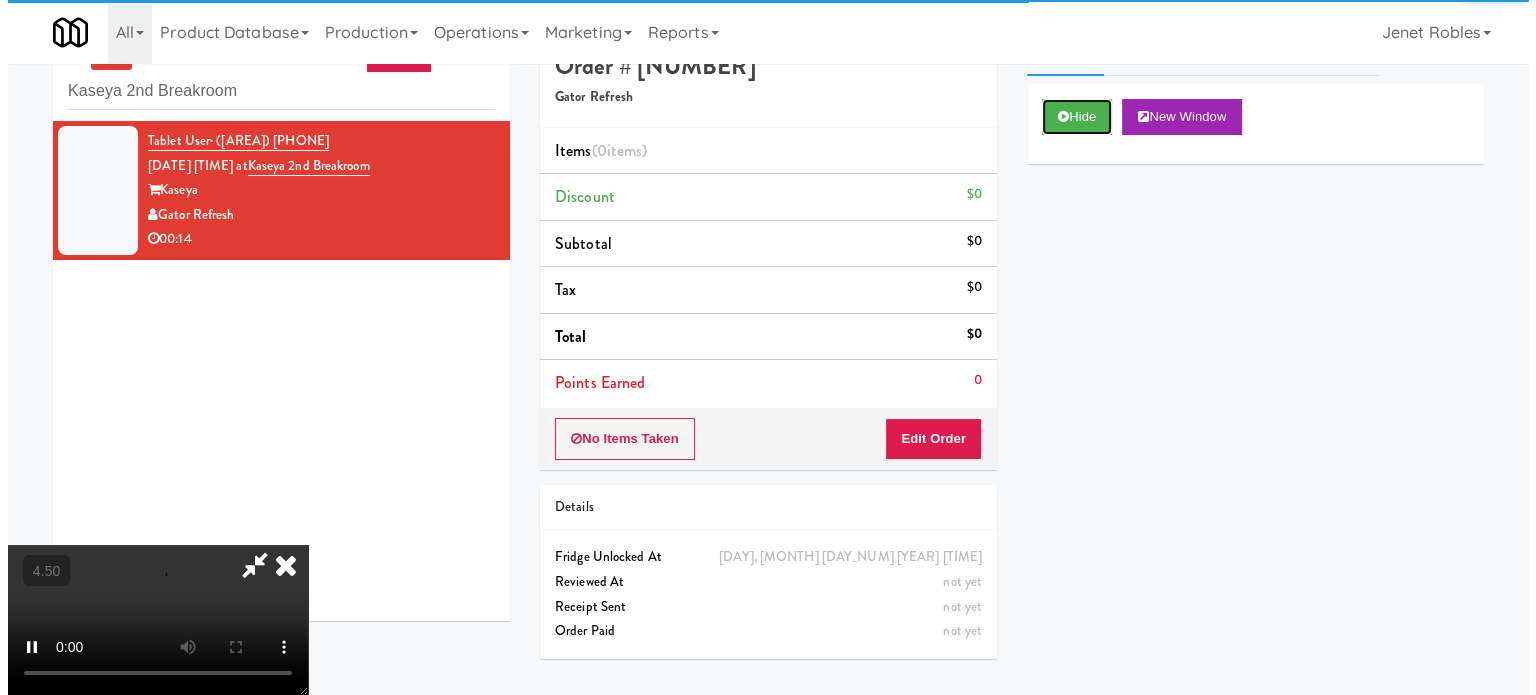 scroll, scrollTop: 64, scrollLeft: 0, axis: vertical 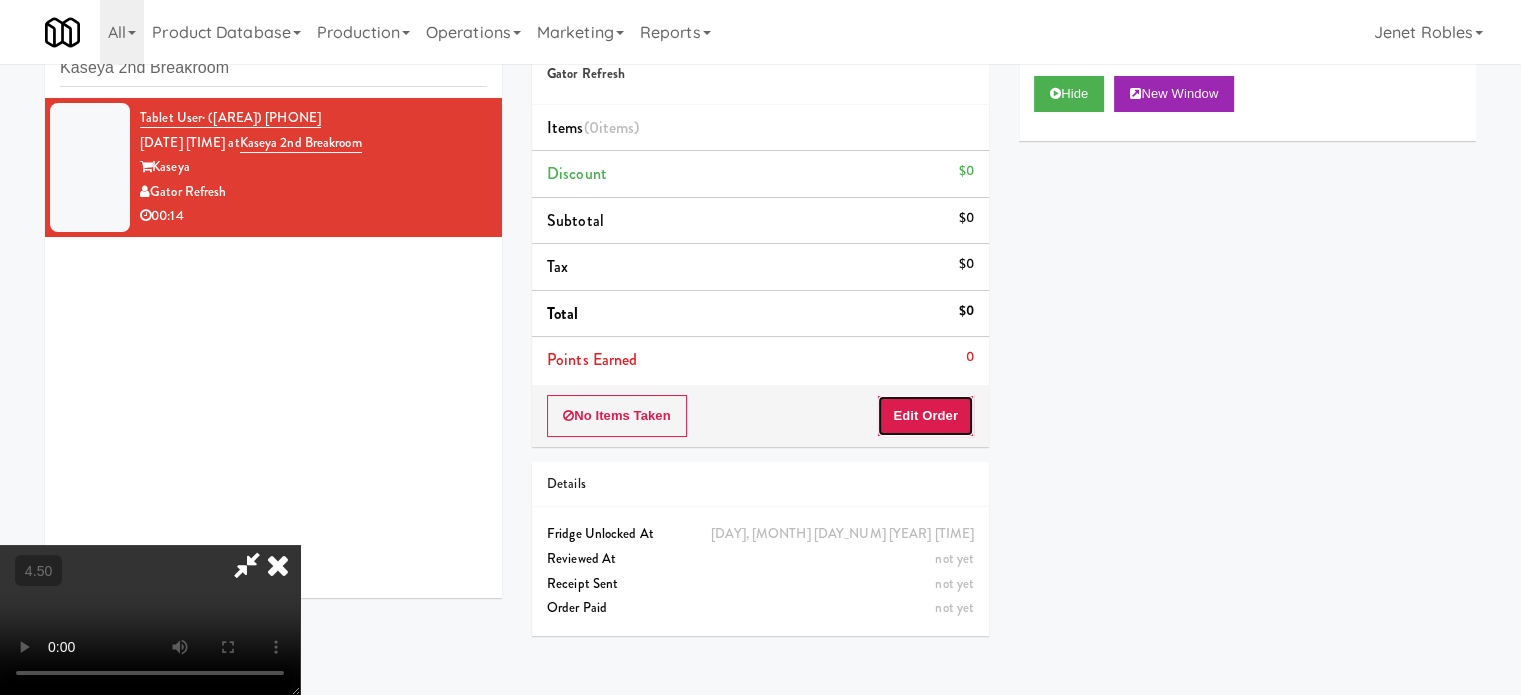 click on "Edit Order" at bounding box center [925, 416] 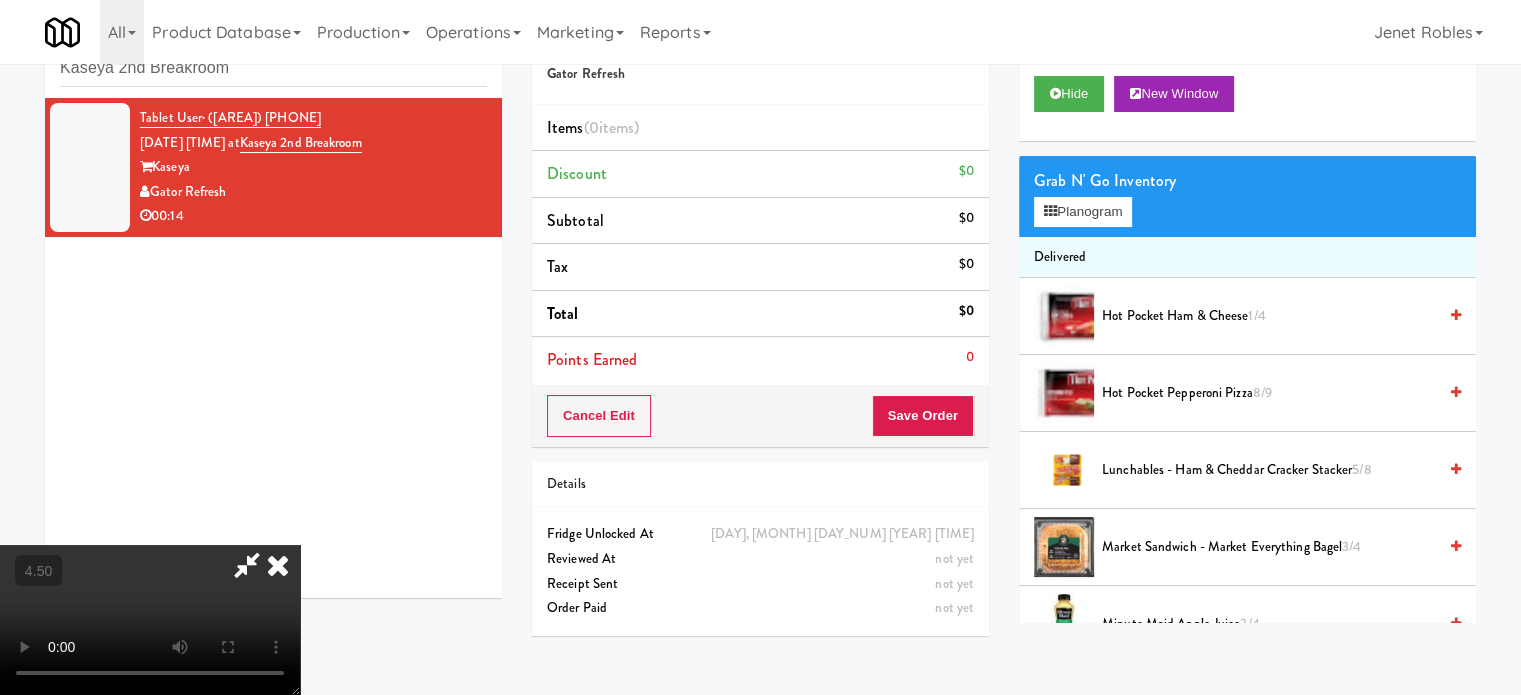 click at bounding box center [150, 620] 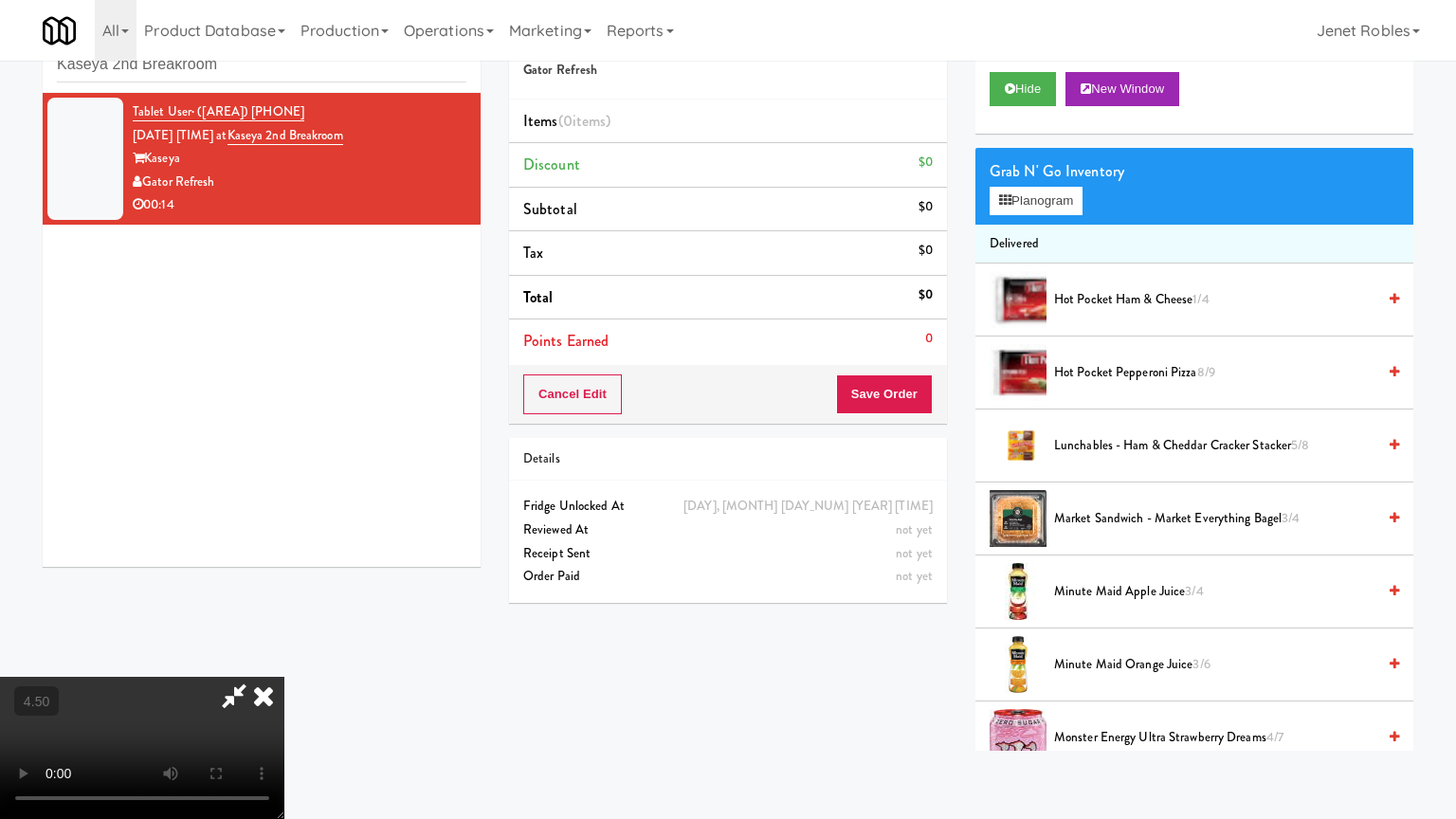 click at bounding box center [142, 748] 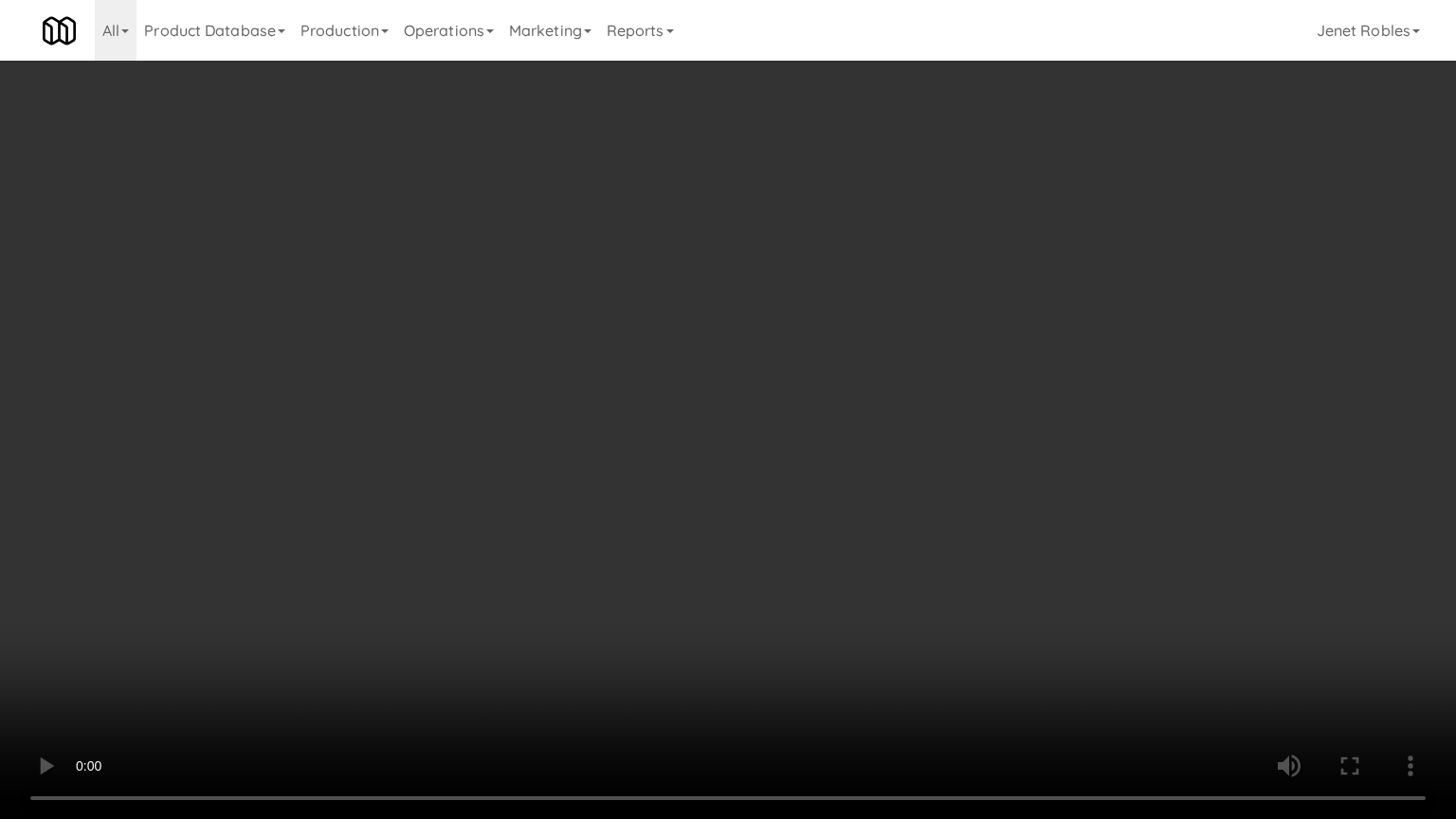 click at bounding box center (728, 410) 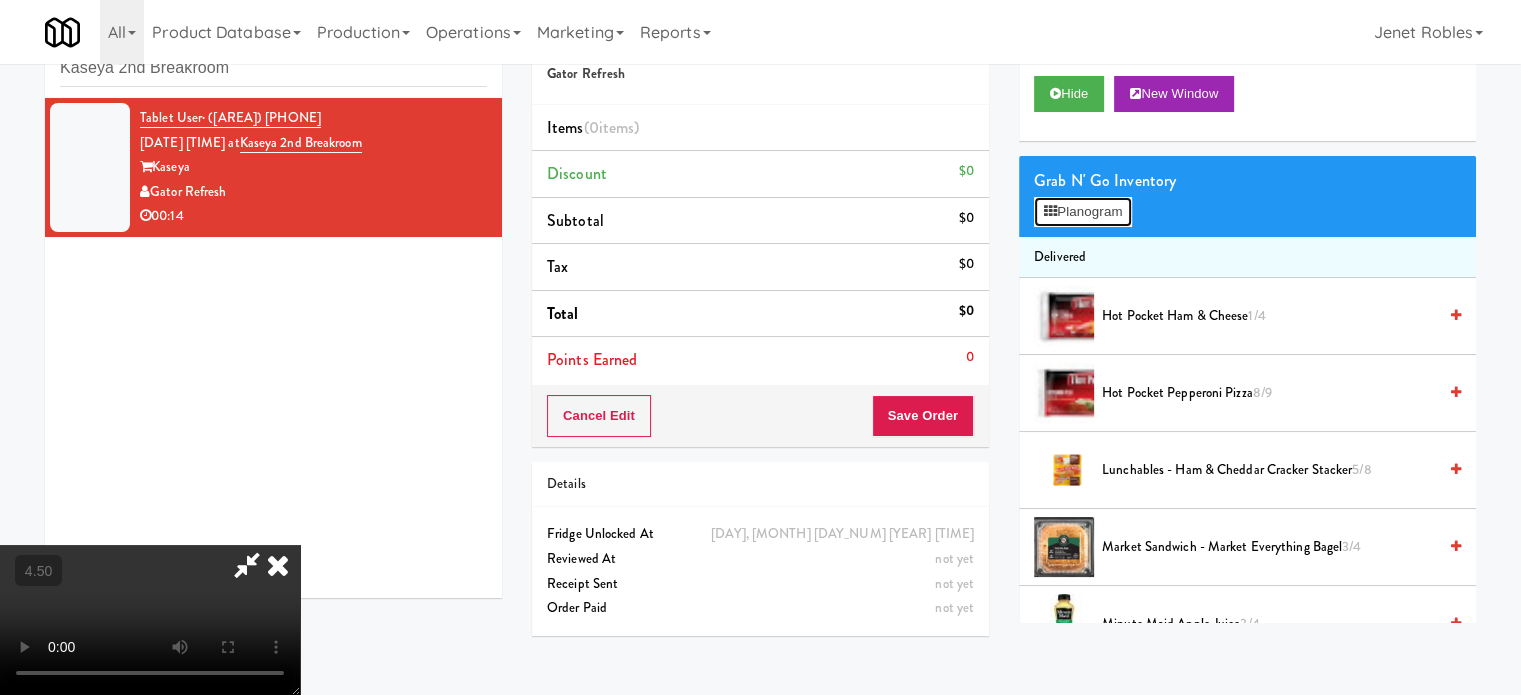 click on "Planogram" at bounding box center [1083, 212] 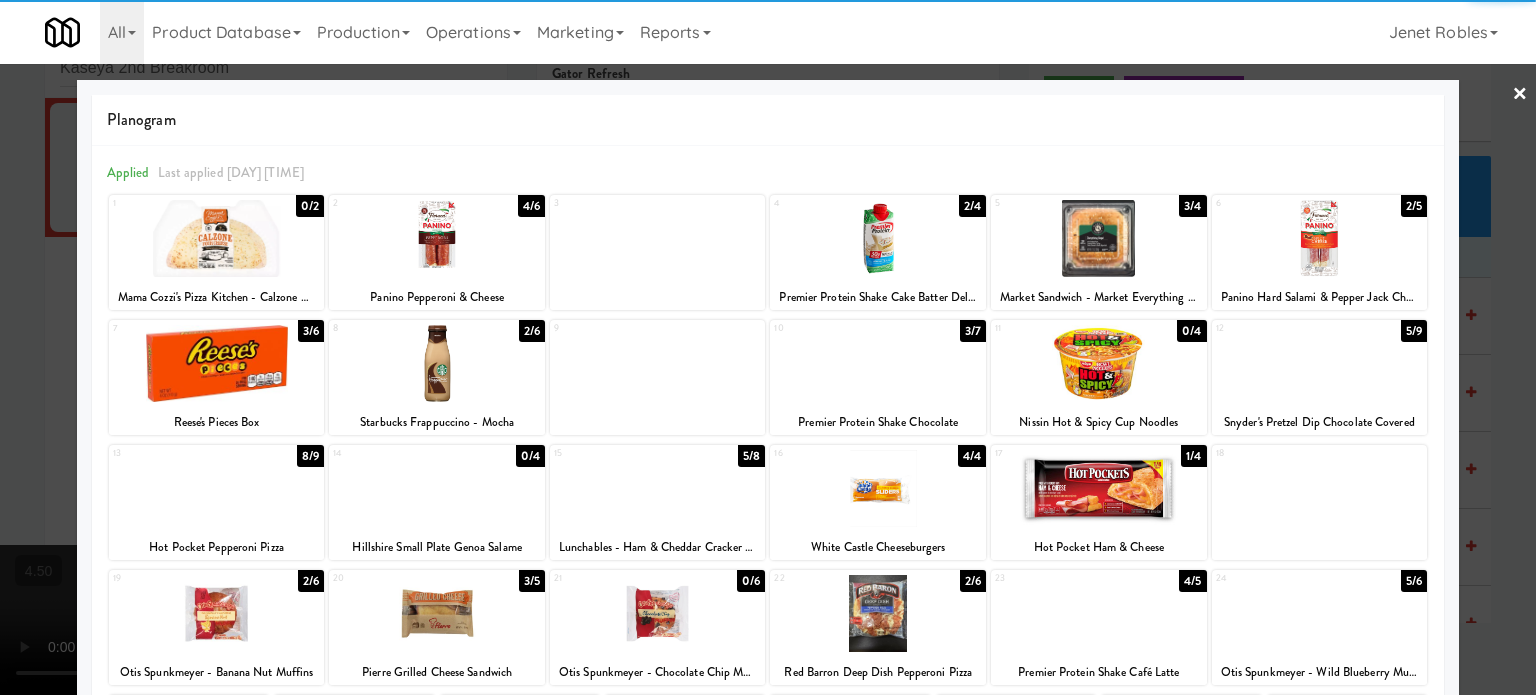 scroll, scrollTop: 286, scrollLeft: 0, axis: vertical 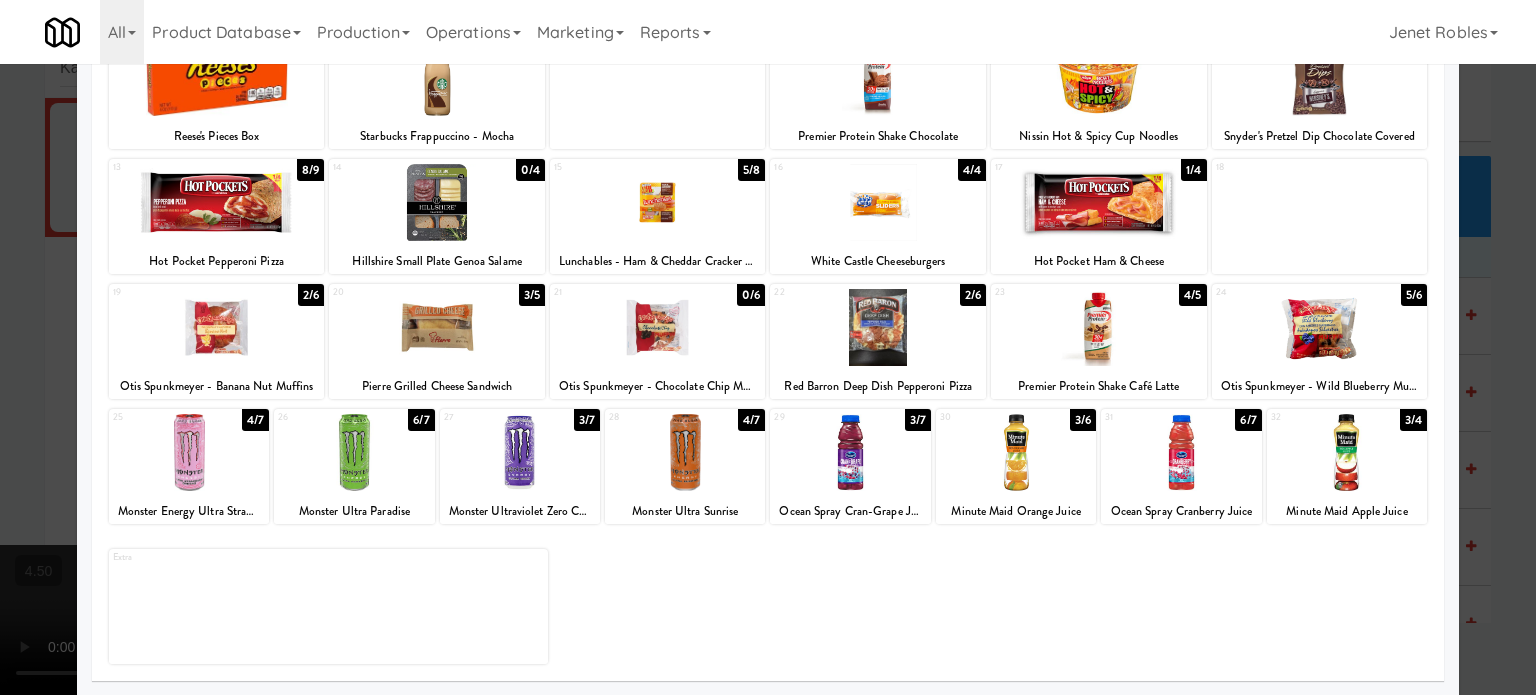 click on "3/6" at bounding box center [1083, 420] 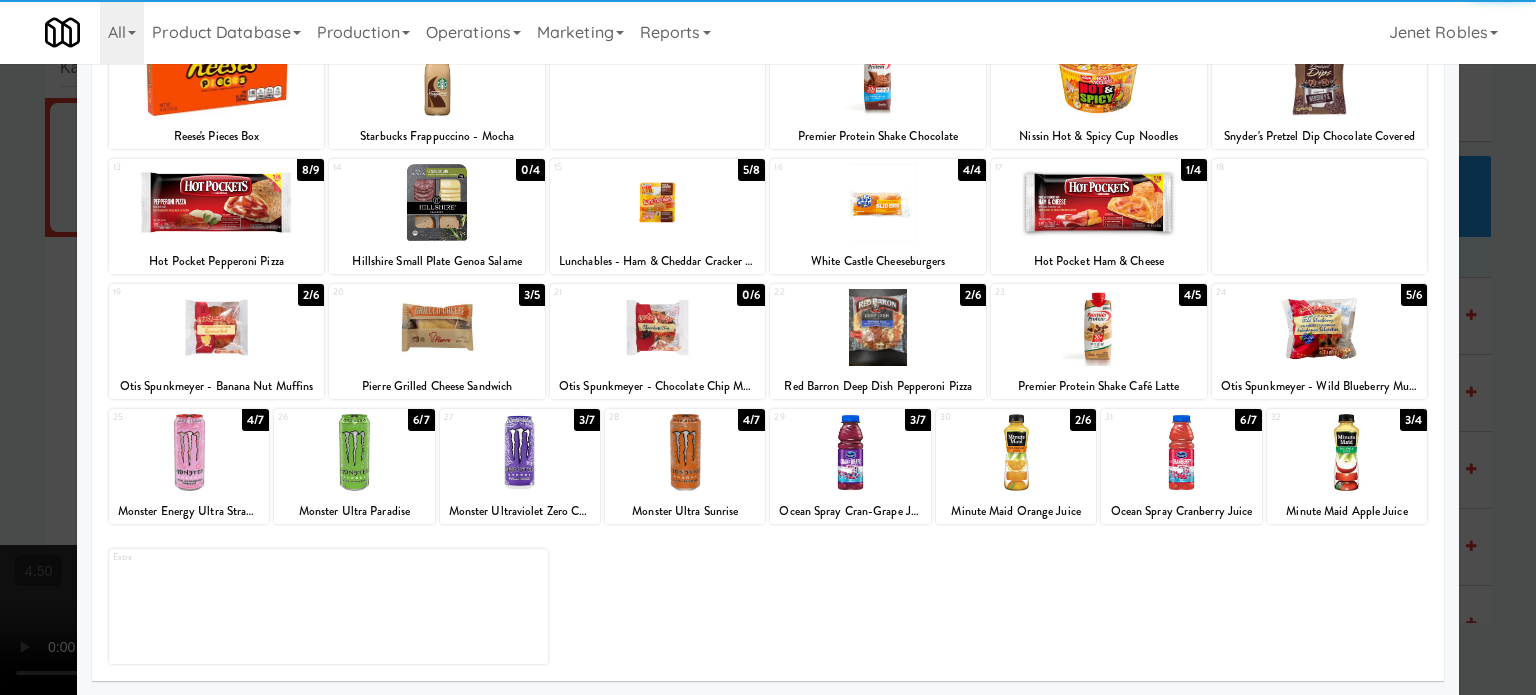 click at bounding box center (768, 347) 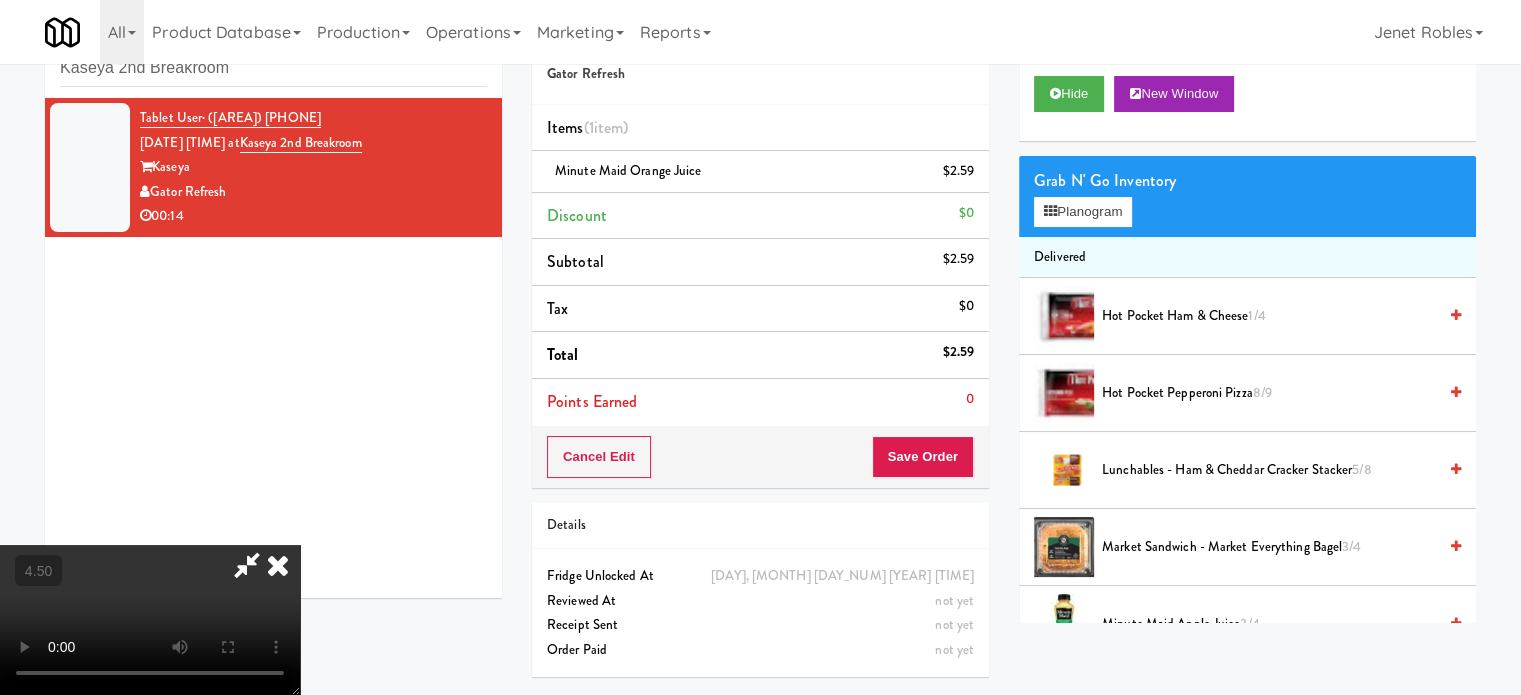 click at bounding box center [150, 620] 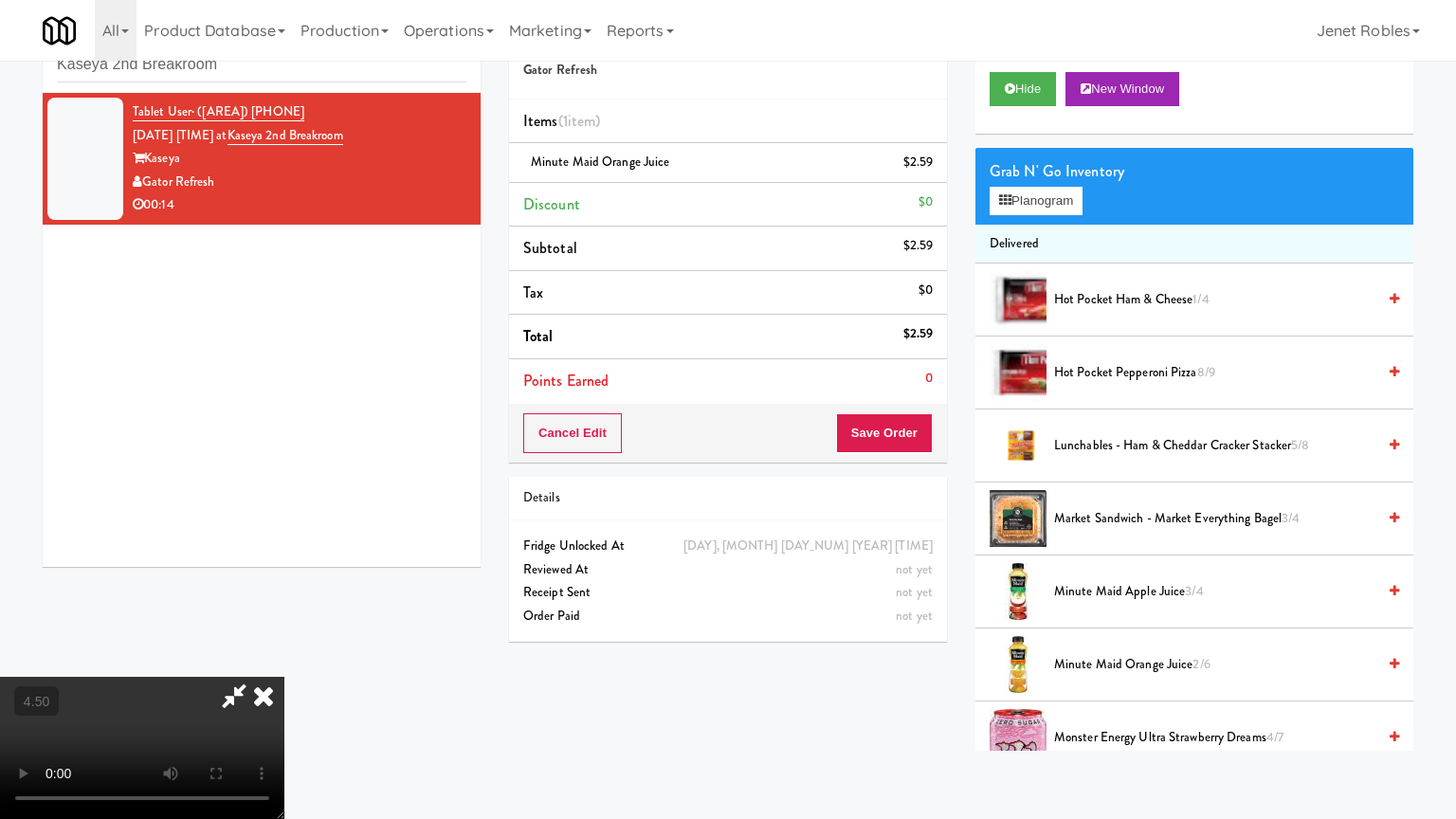 click at bounding box center [142, 748] 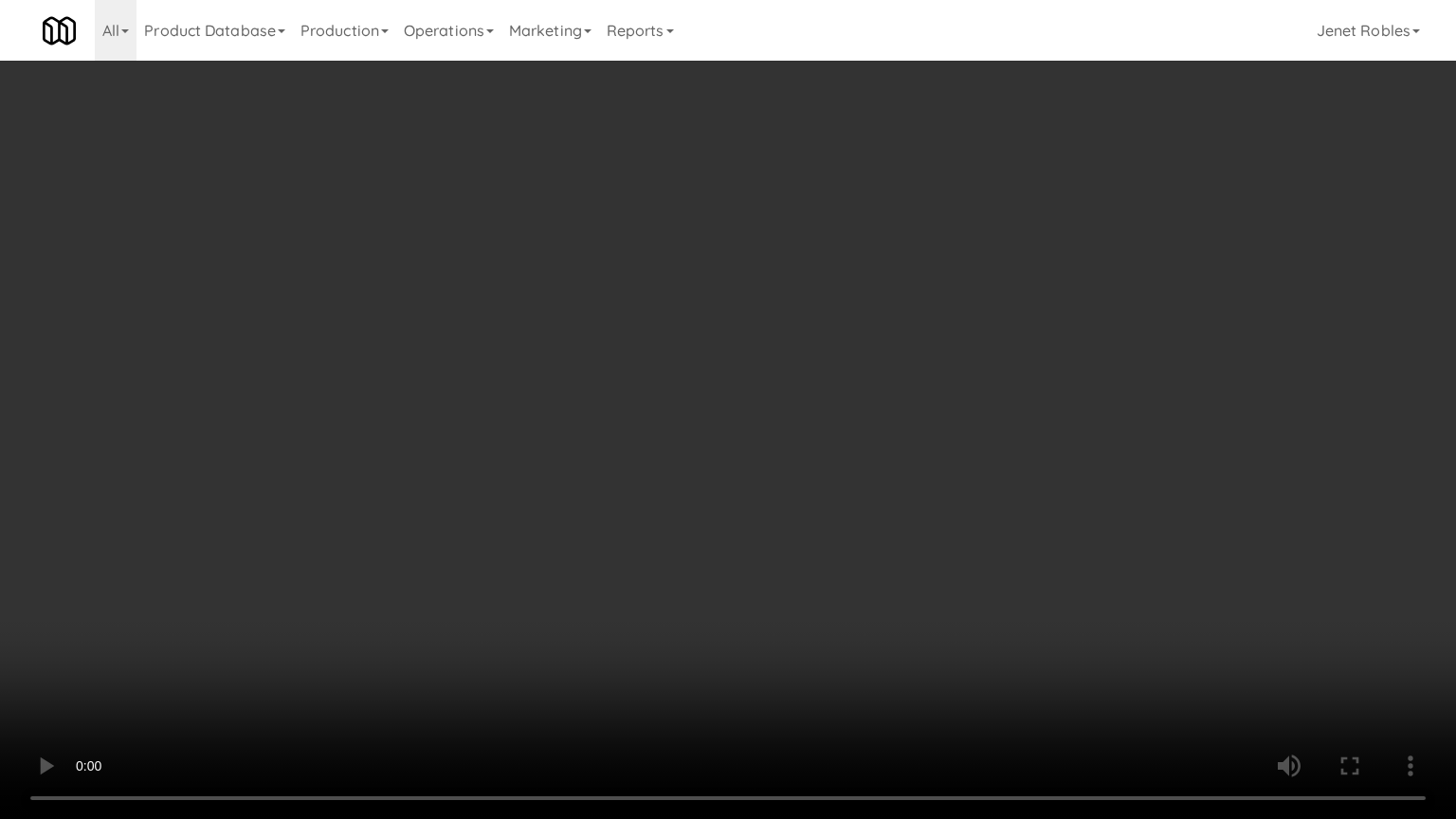 click at bounding box center [728, 410] 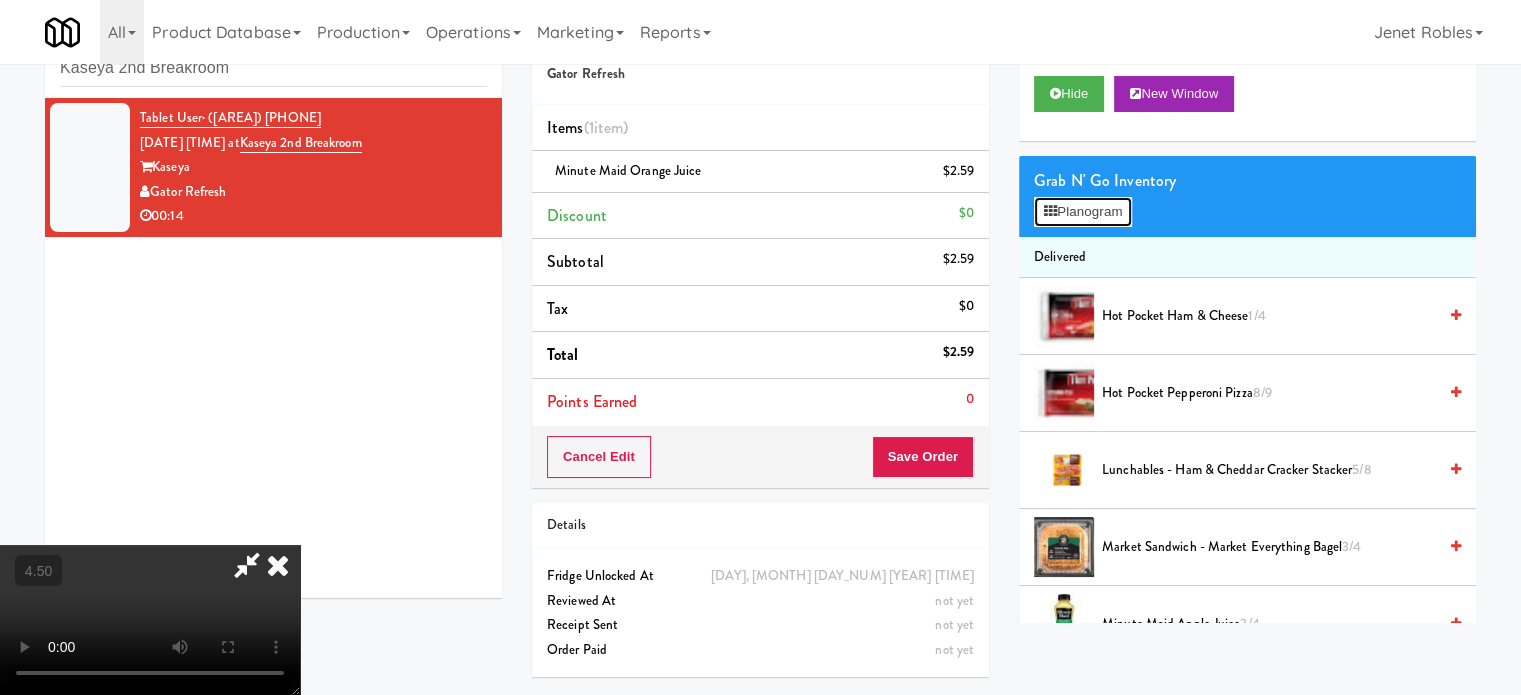 click on "Planogram" at bounding box center (1083, 212) 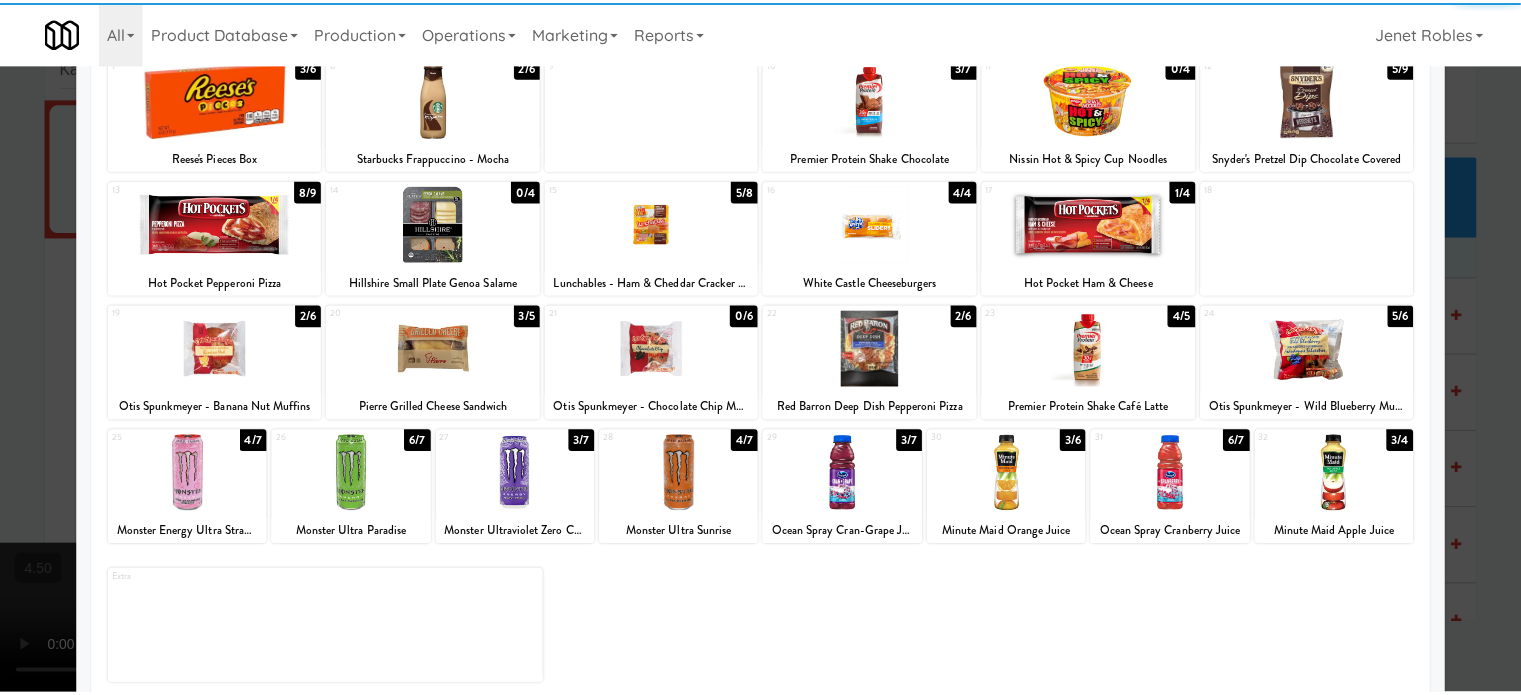 scroll, scrollTop: 286, scrollLeft: 0, axis: vertical 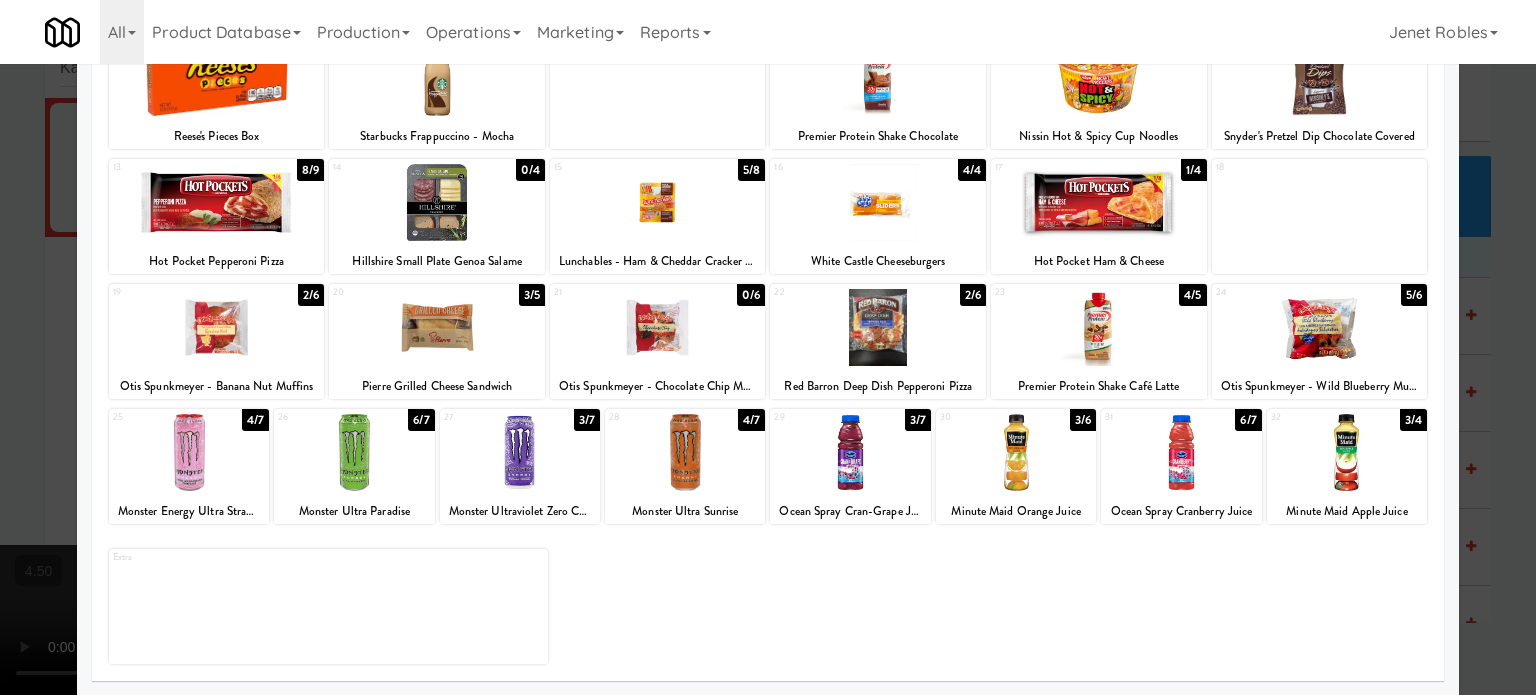drag, startPoint x: 1396, startPoint y: 300, endPoint x: 1535, endPoint y: 371, distance: 156.08331 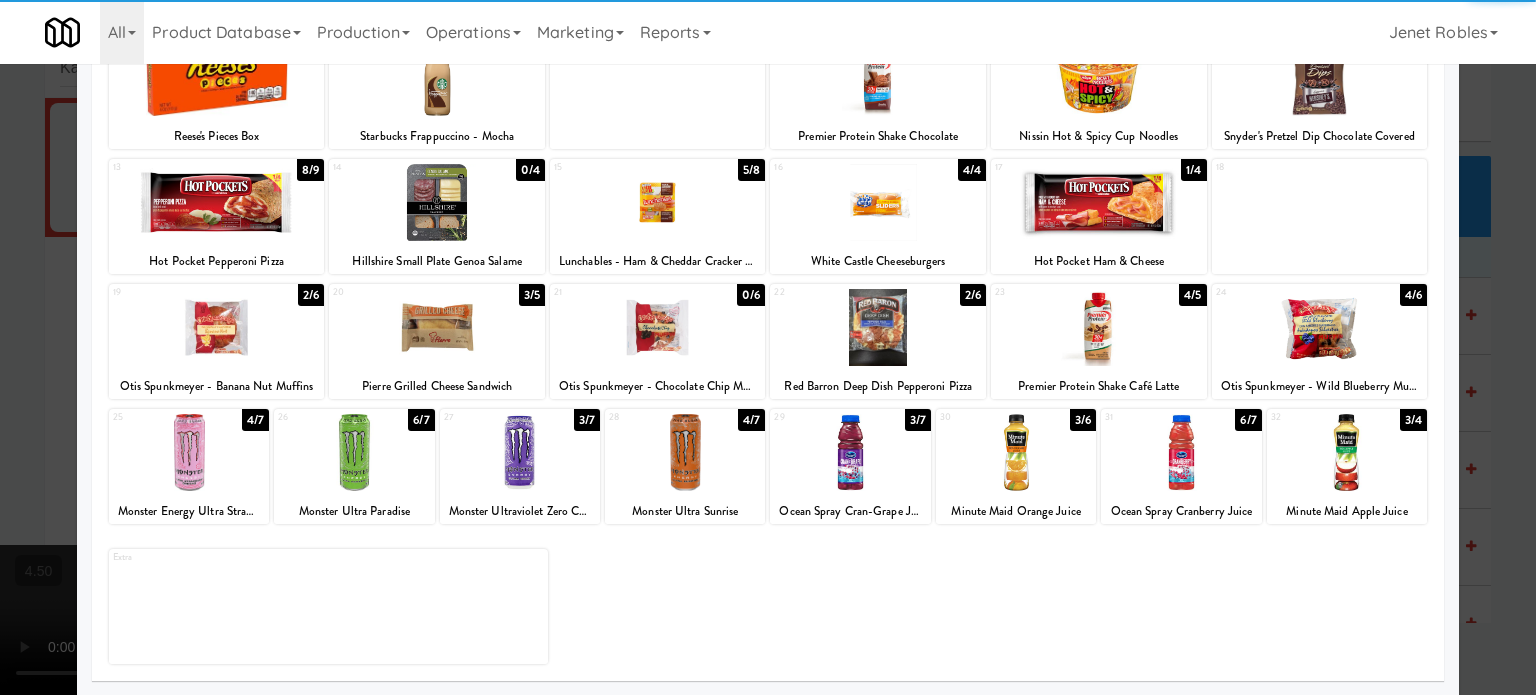 click at bounding box center (768, 347) 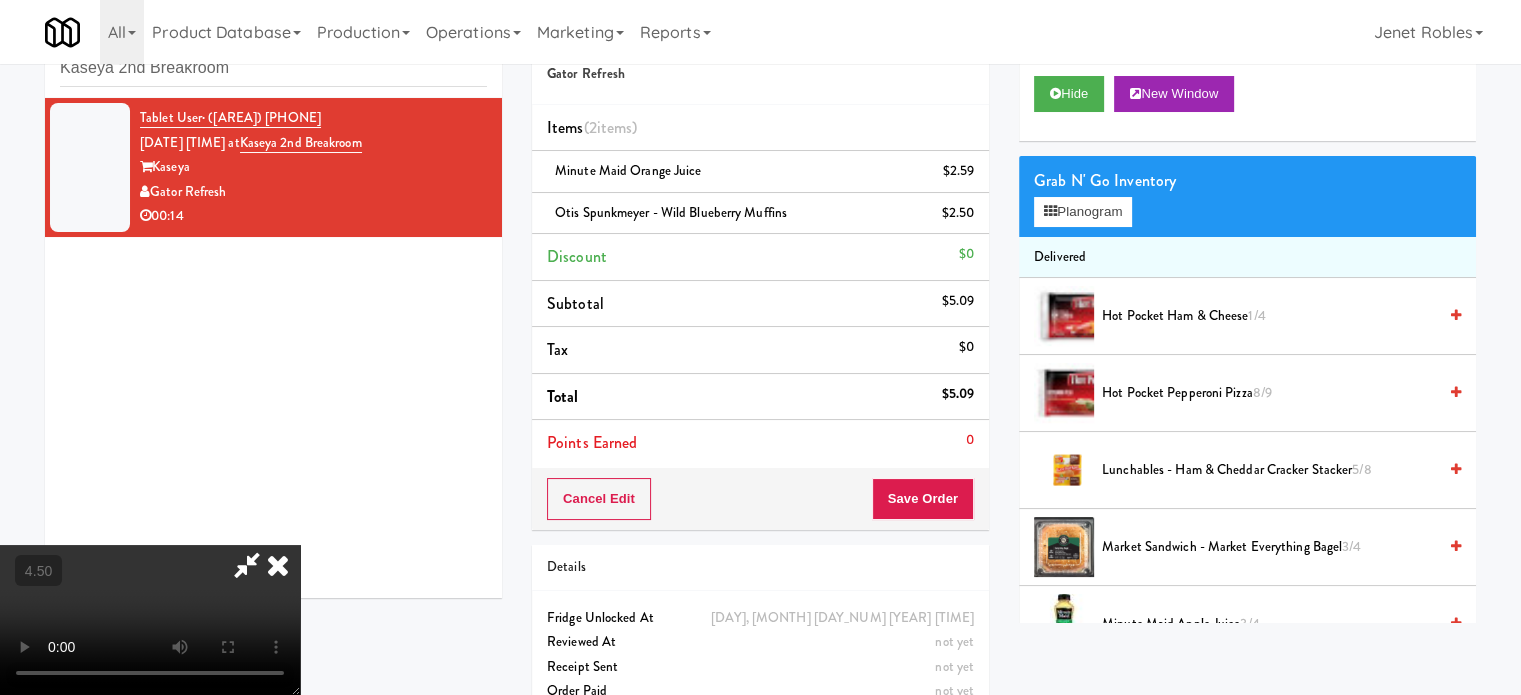 click at bounding box center [150, 620] 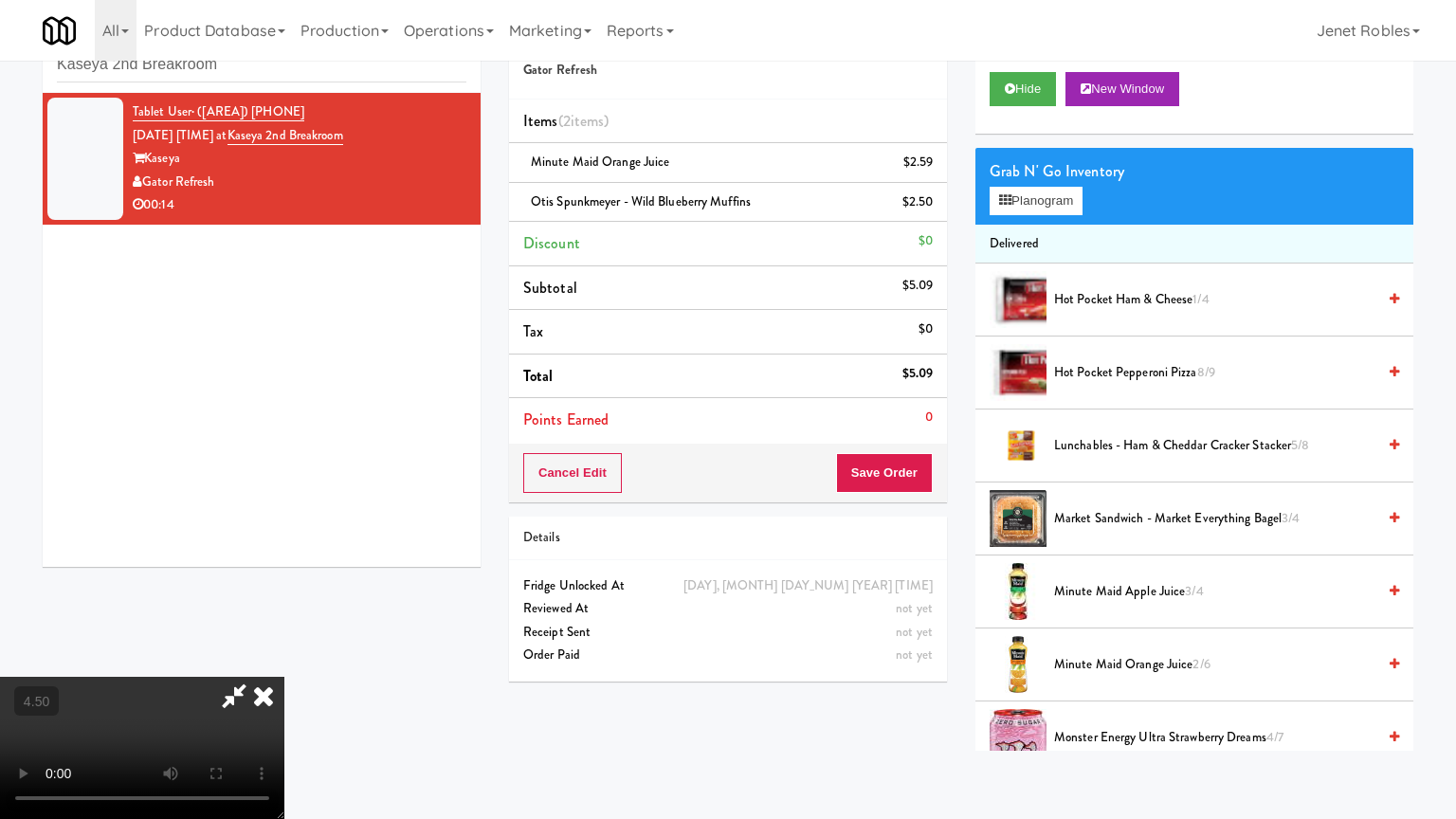 click at bounding box center [142, 748] 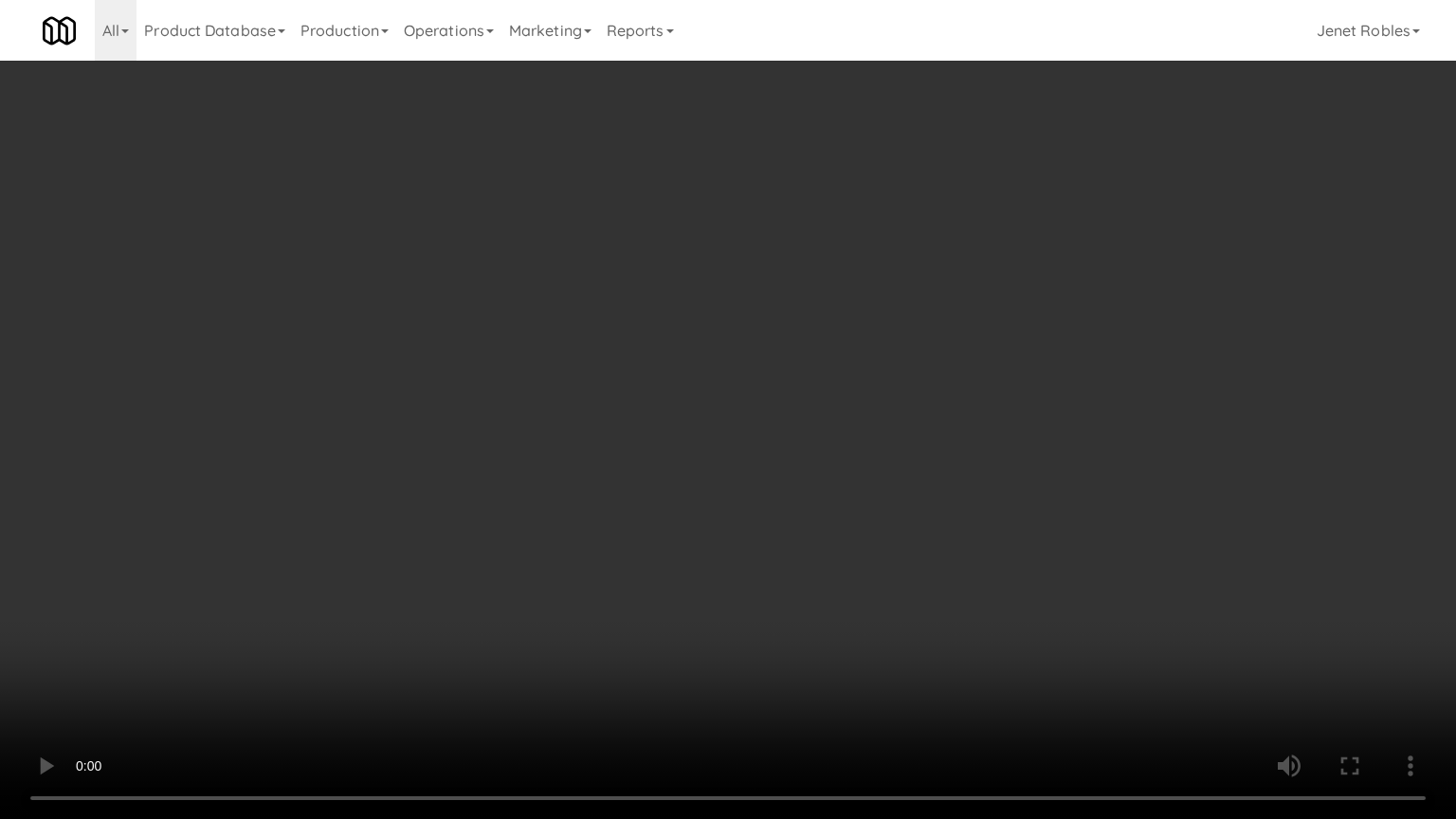 click at bounding box center (728, 410) 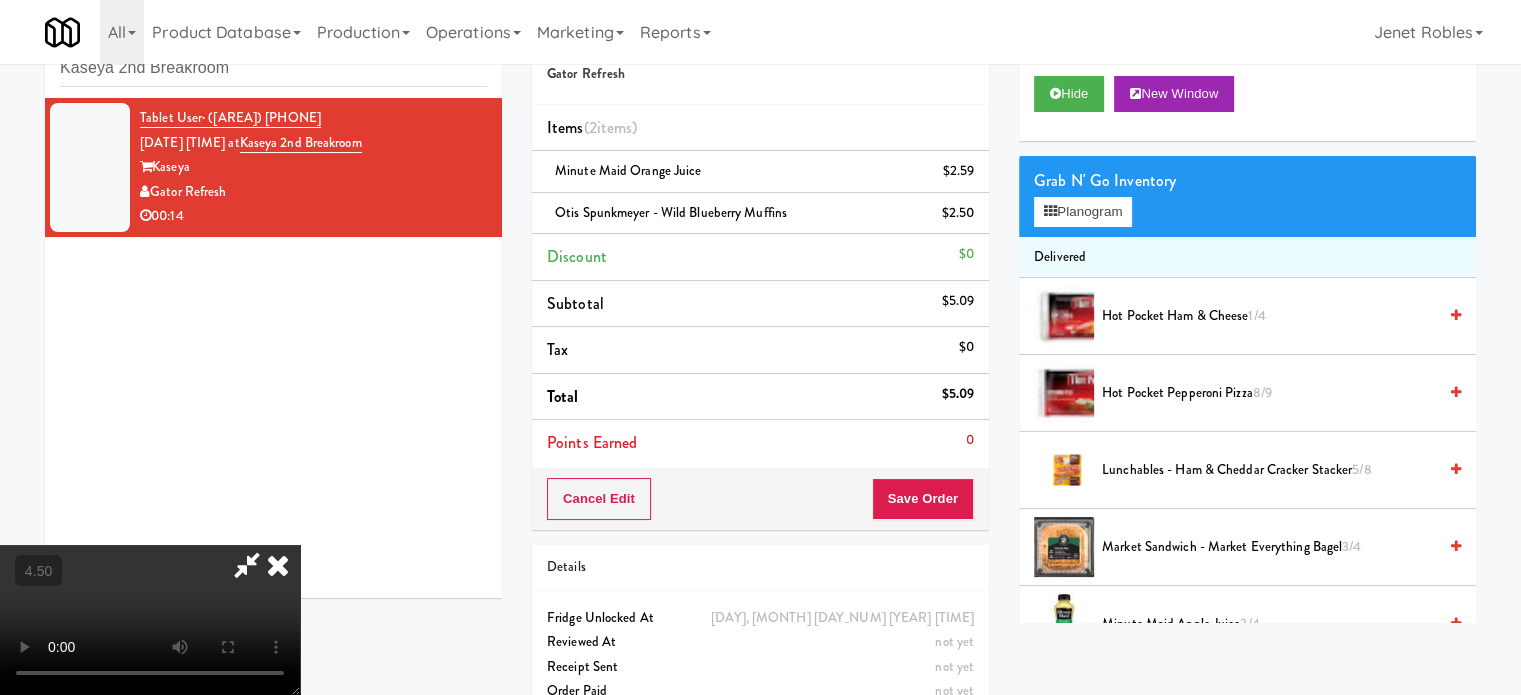 click at bounding box center [278, 565] 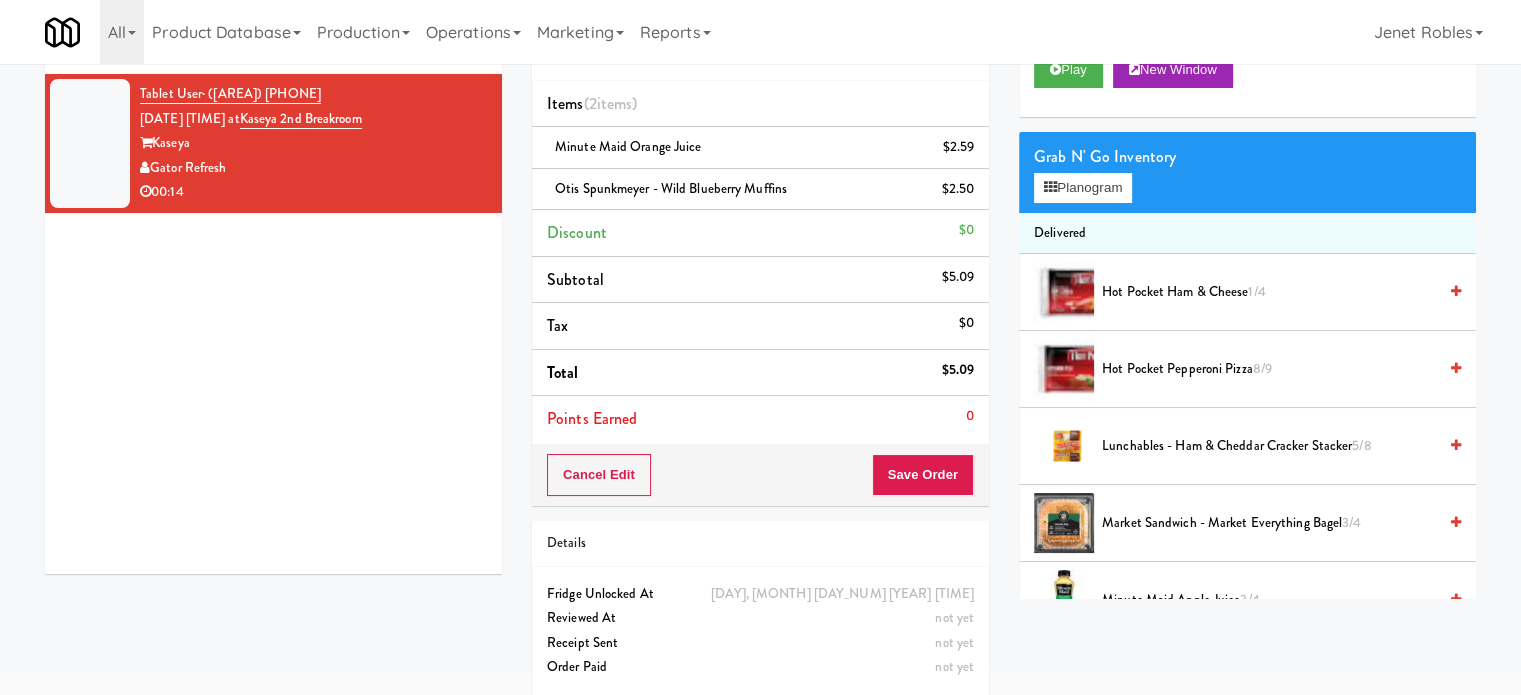 scroll, scrollTop: 100, scrollLeft: 0, axis: vertical 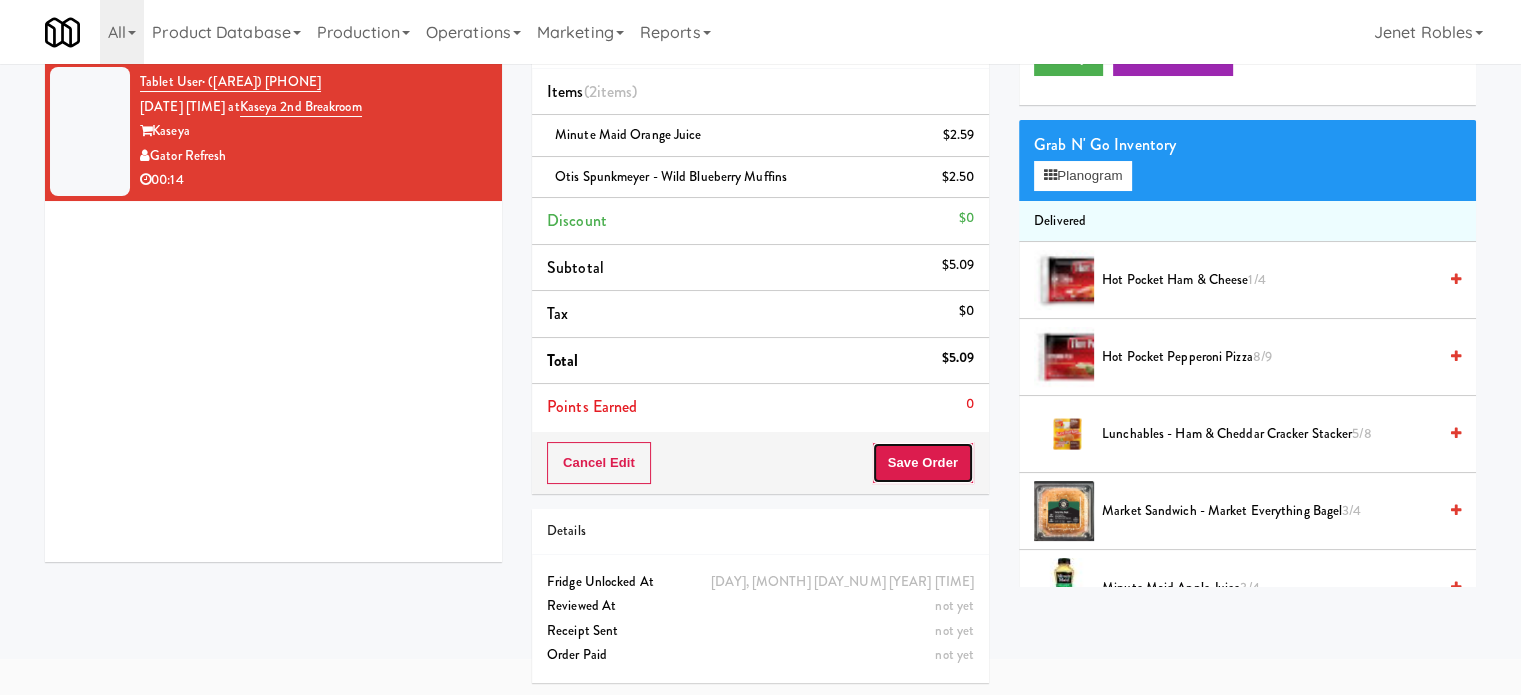click on "Save Order" at bounding box center [923, 463] 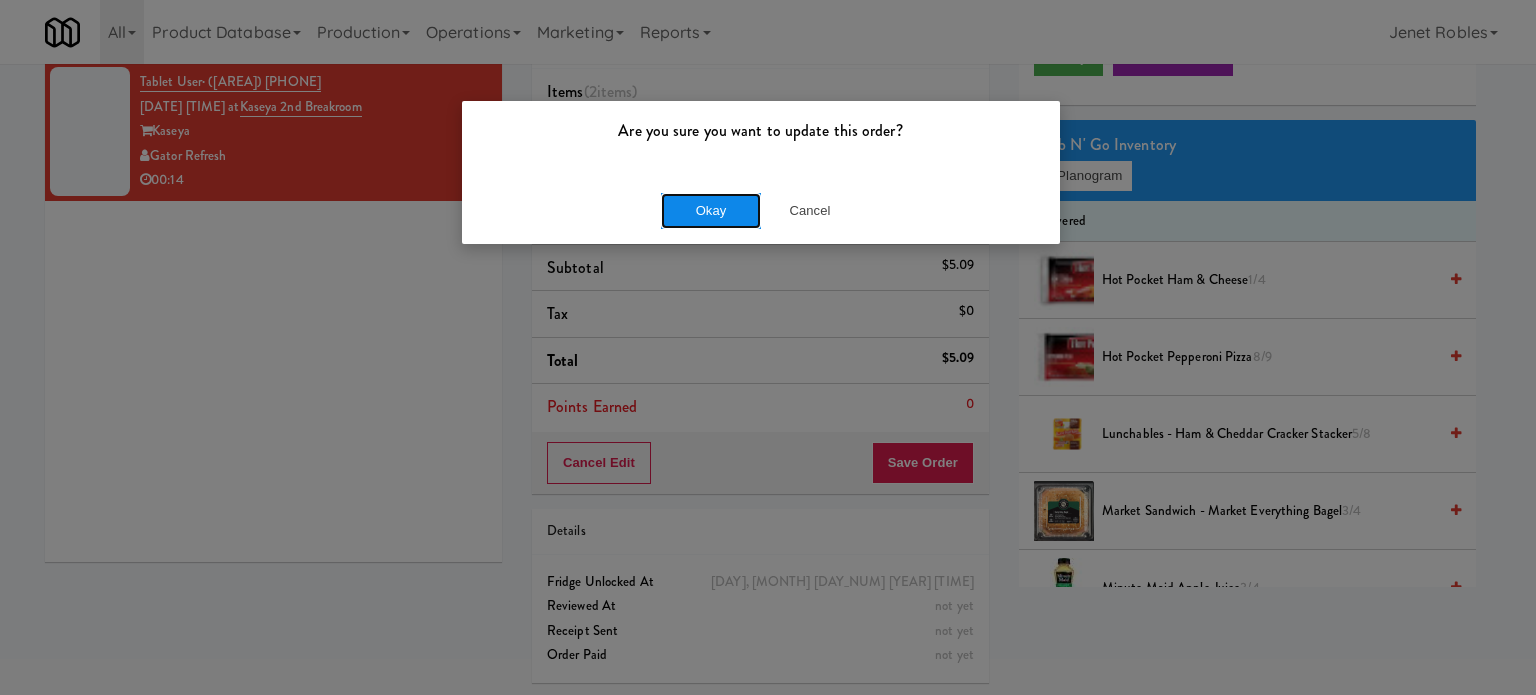 click on "Okay" at bounding box center [711, 211] 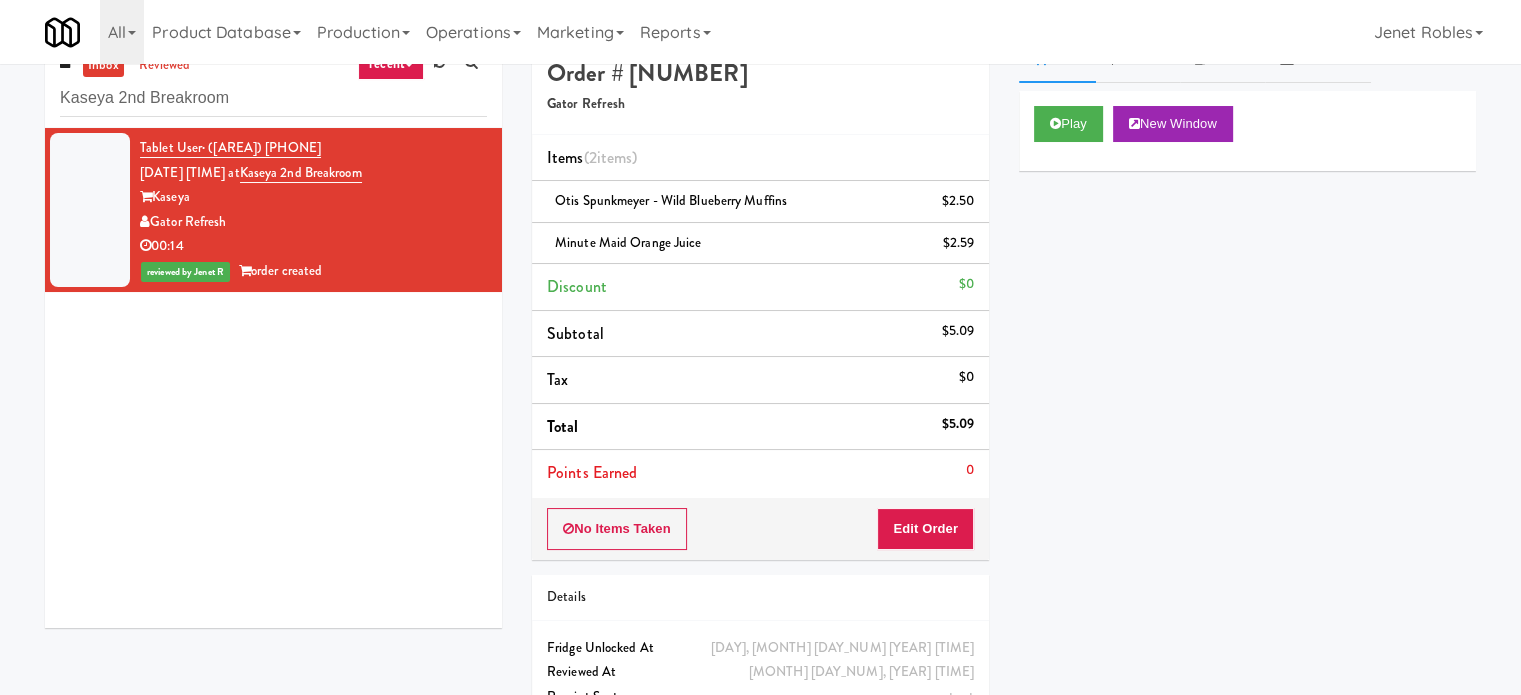 scroll, scrollTop: 0, scrollLeft: 0, axis: both 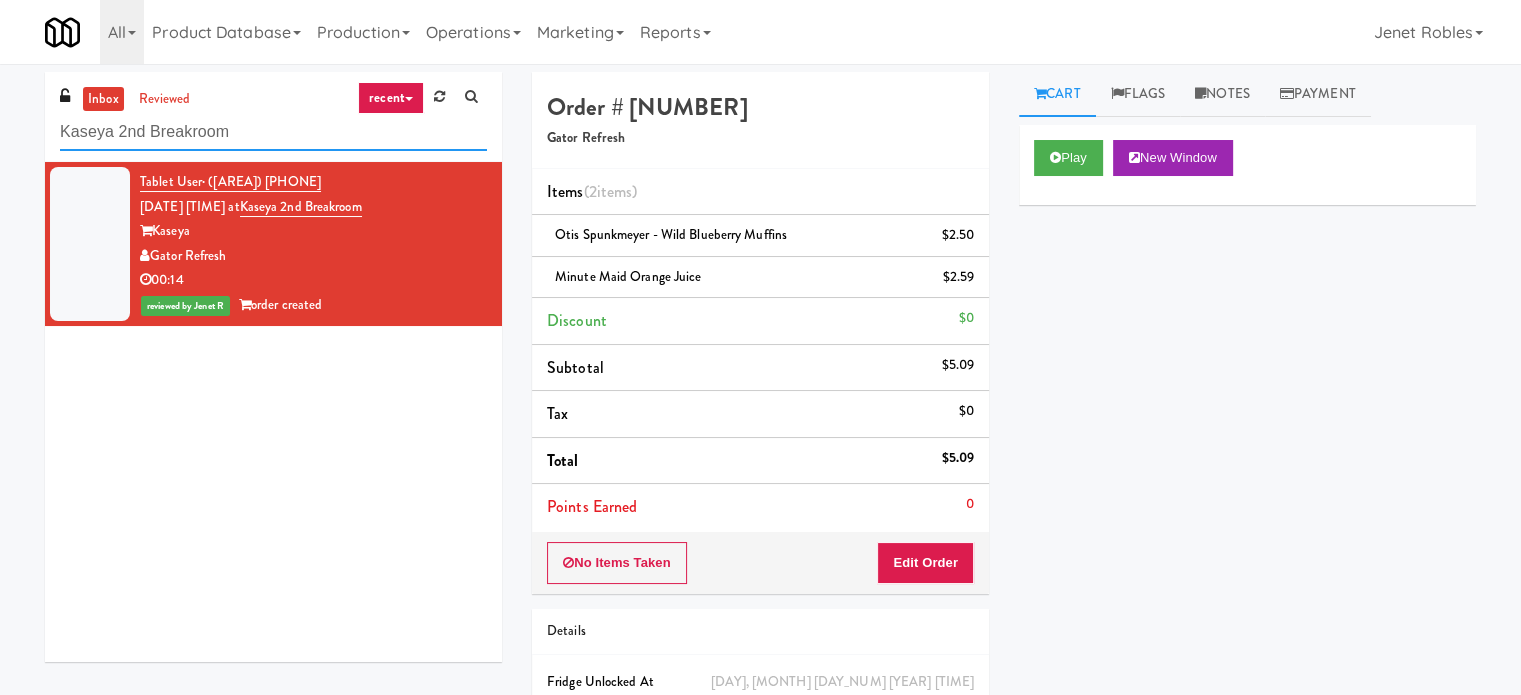 click on "Kaseya 2nd Breakroom" at bounding box center [273, 132] 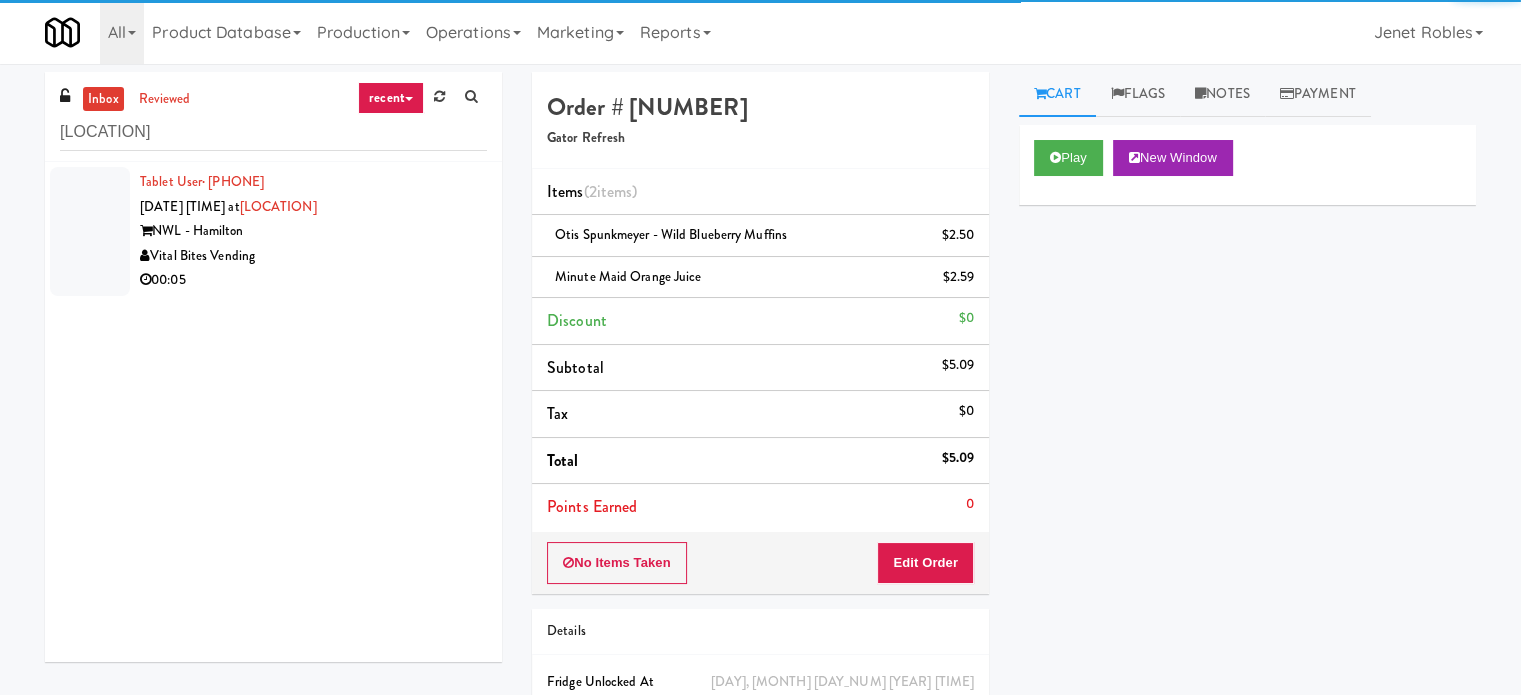 click on "Vital Bites Vending" at bounding box center [313, 256] 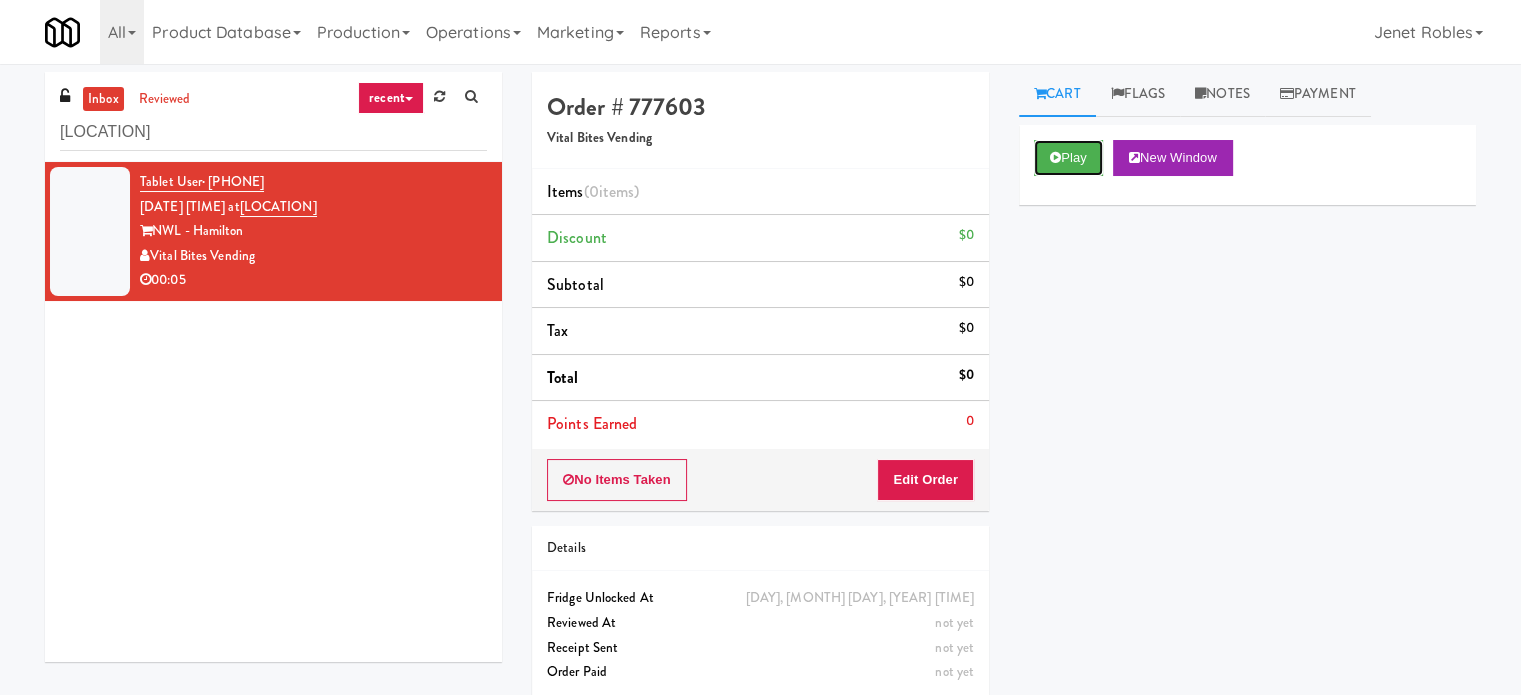 drag, startPoint x: 1068, startPoint y: 147, endPoint x: 1057, endPoint y: 187, distance: 41.484936 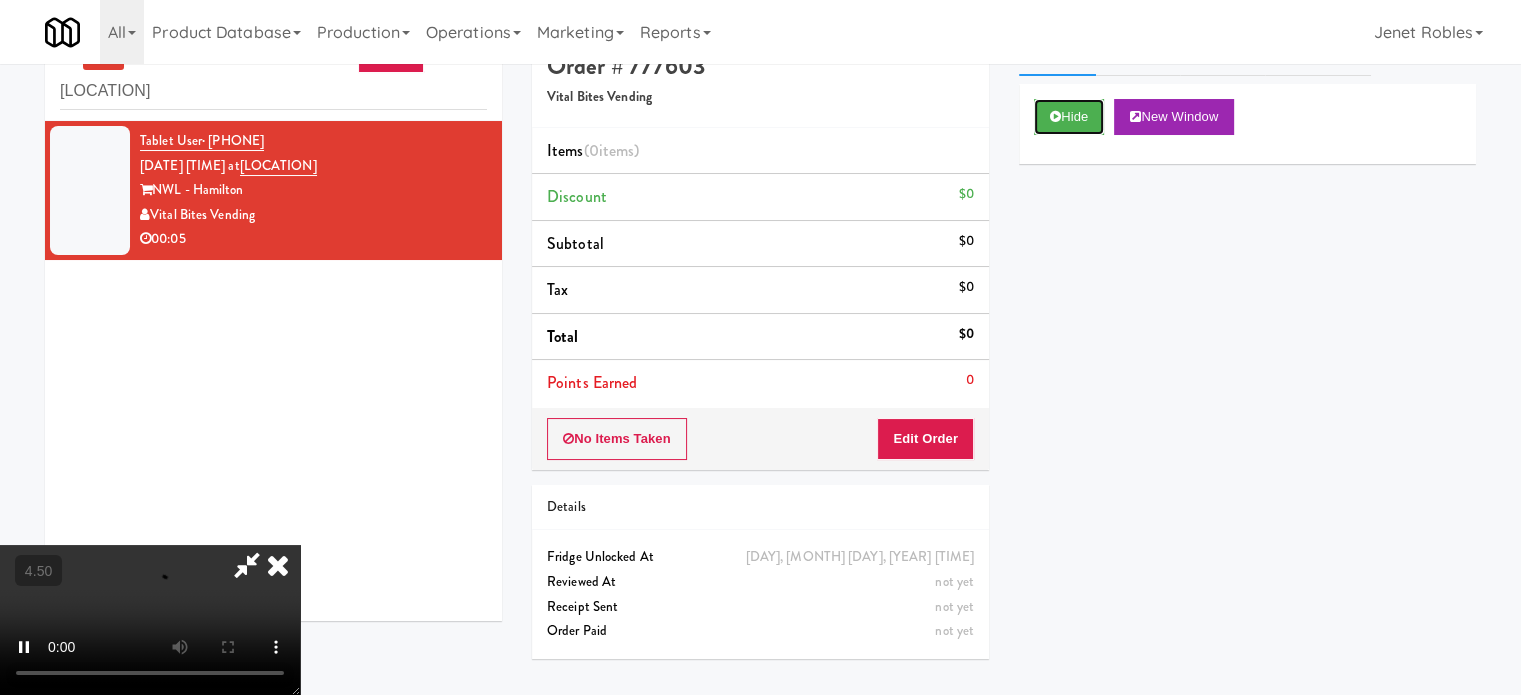 scroll, scrollTop: 64, scrollLeft: 0, axis: vertical 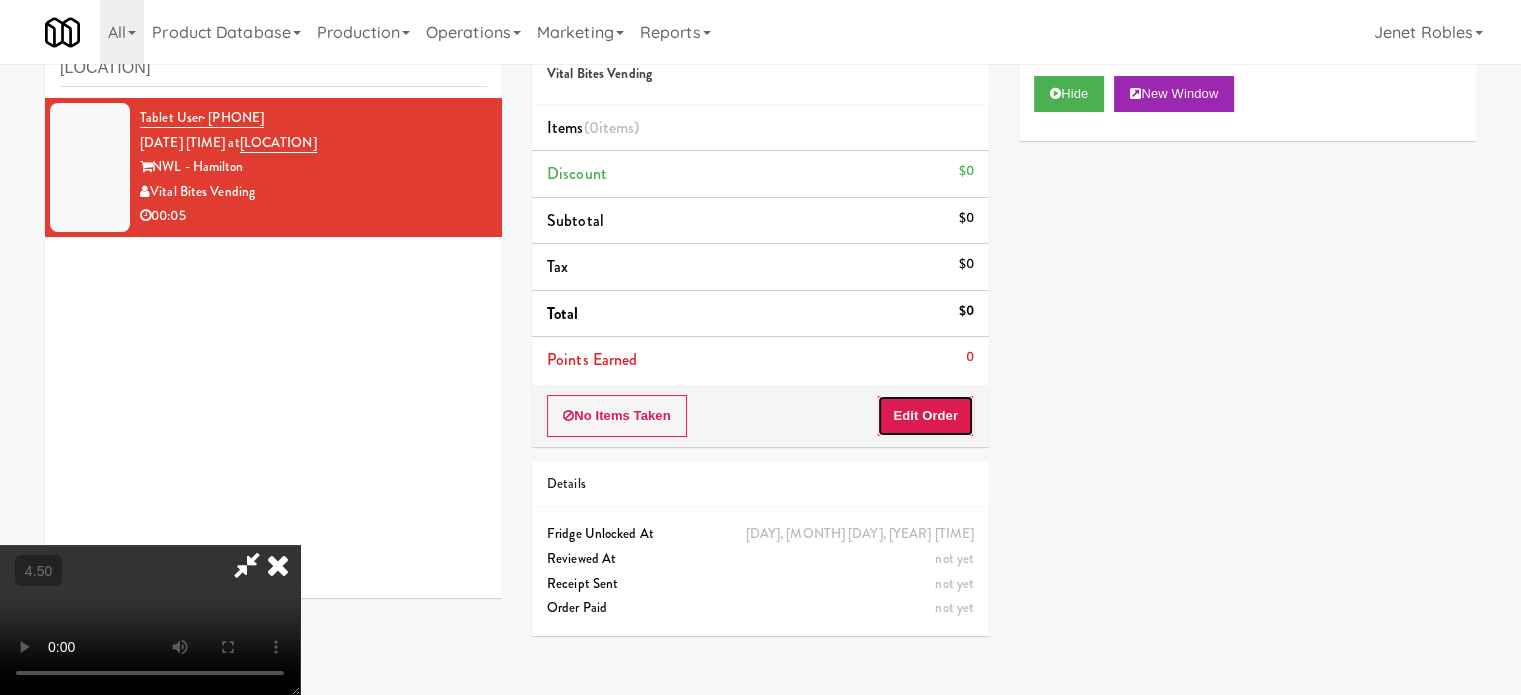 click on "Edit Order" at bounding box center (925, 416) 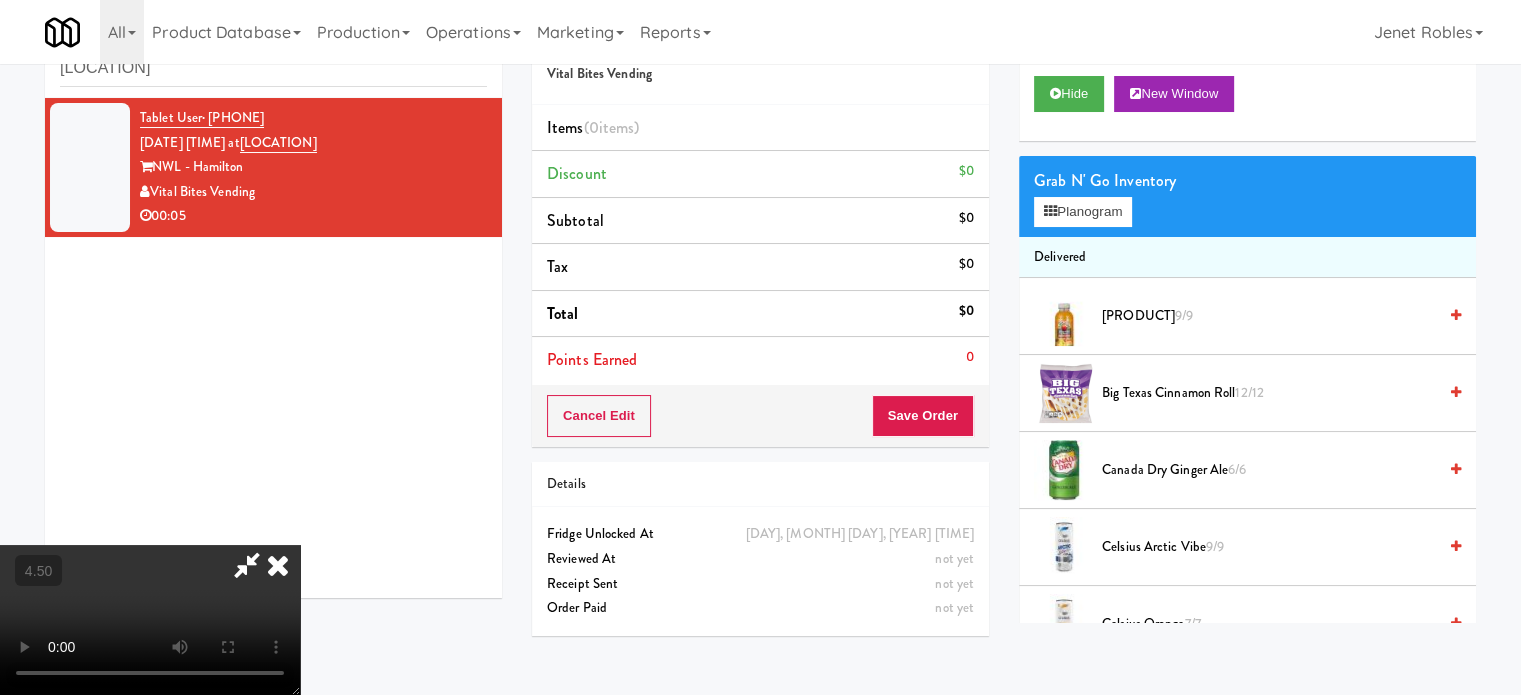 click at bounding box center (150, 620) 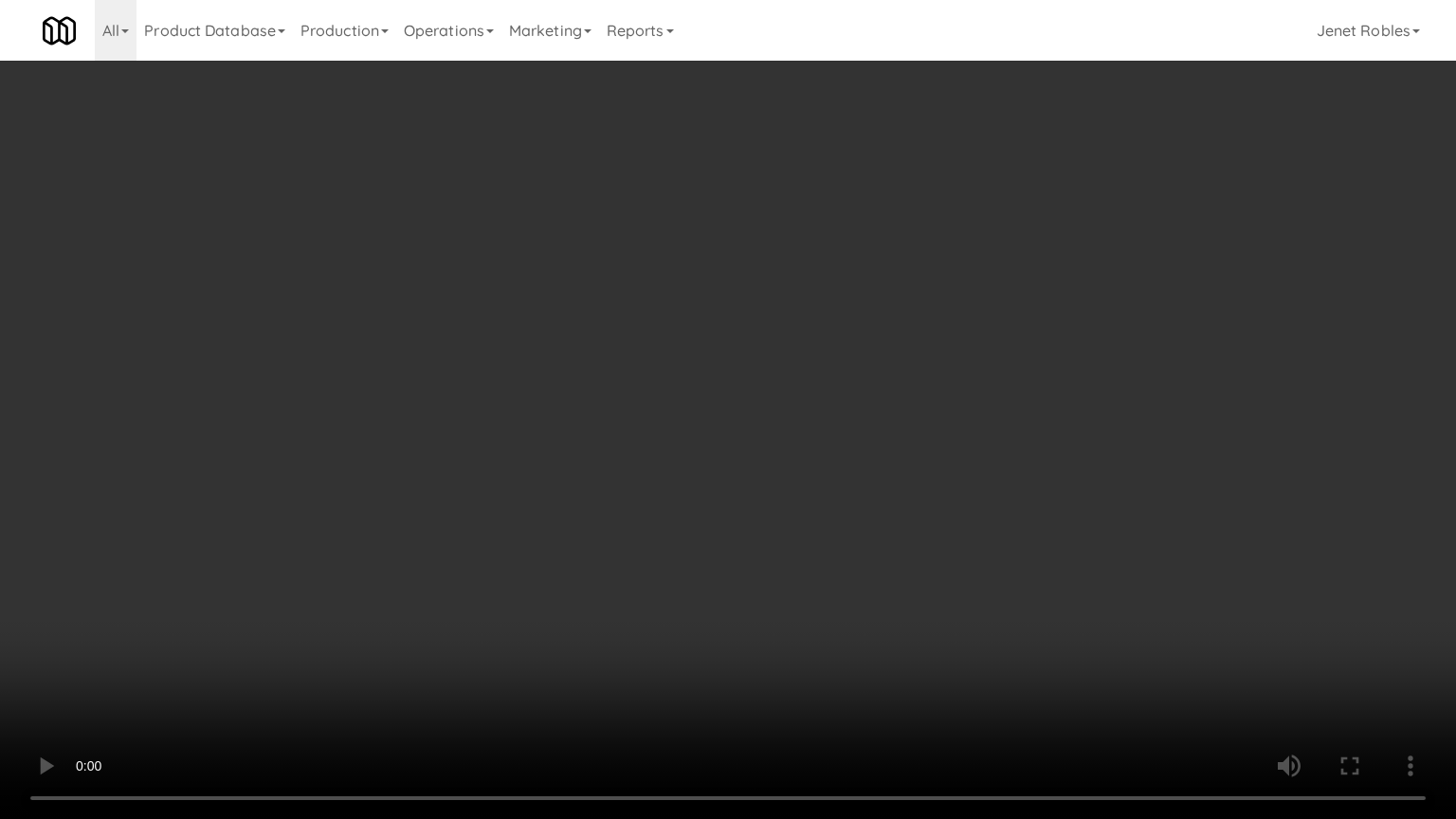 click at bounding box center (728, 410) 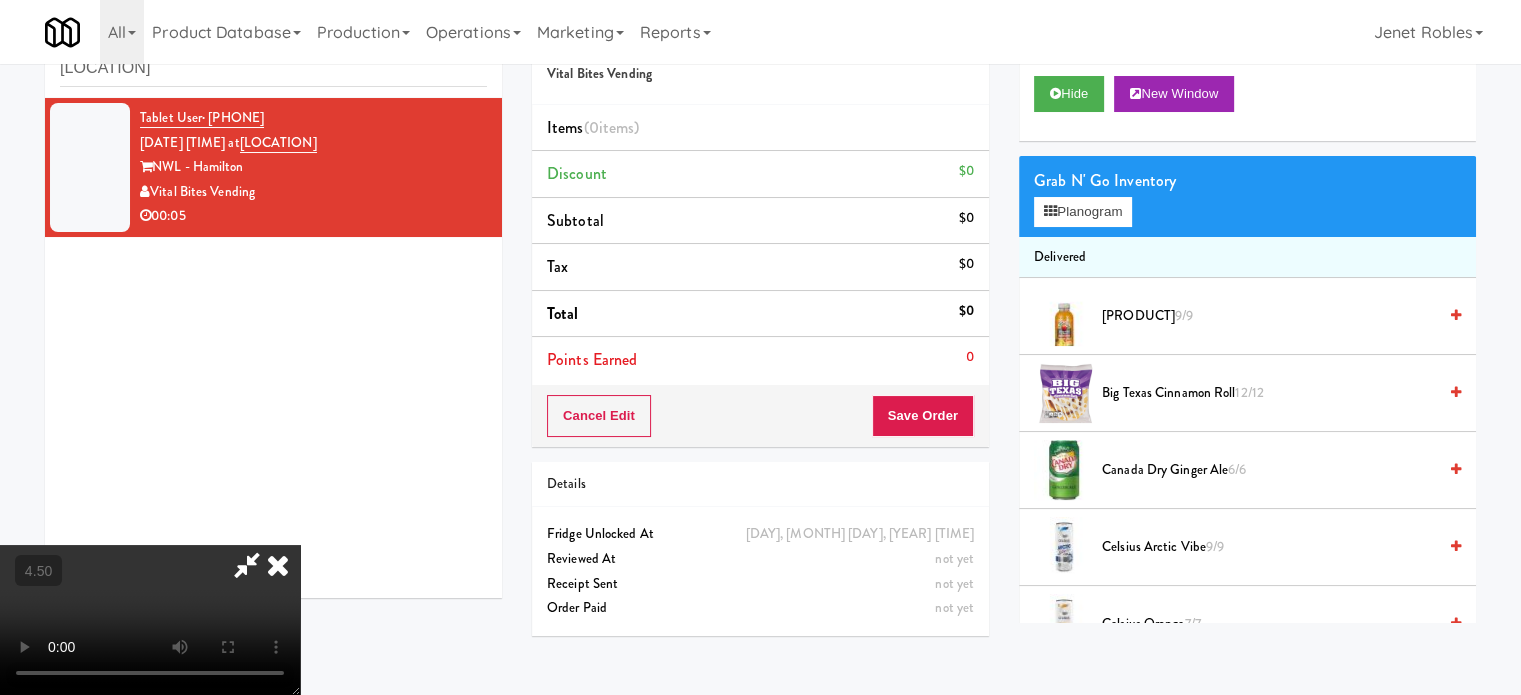 click on "[PRODUCT]  [NUMBER]/[NUMBER]" at bounding box center [1269, 393] 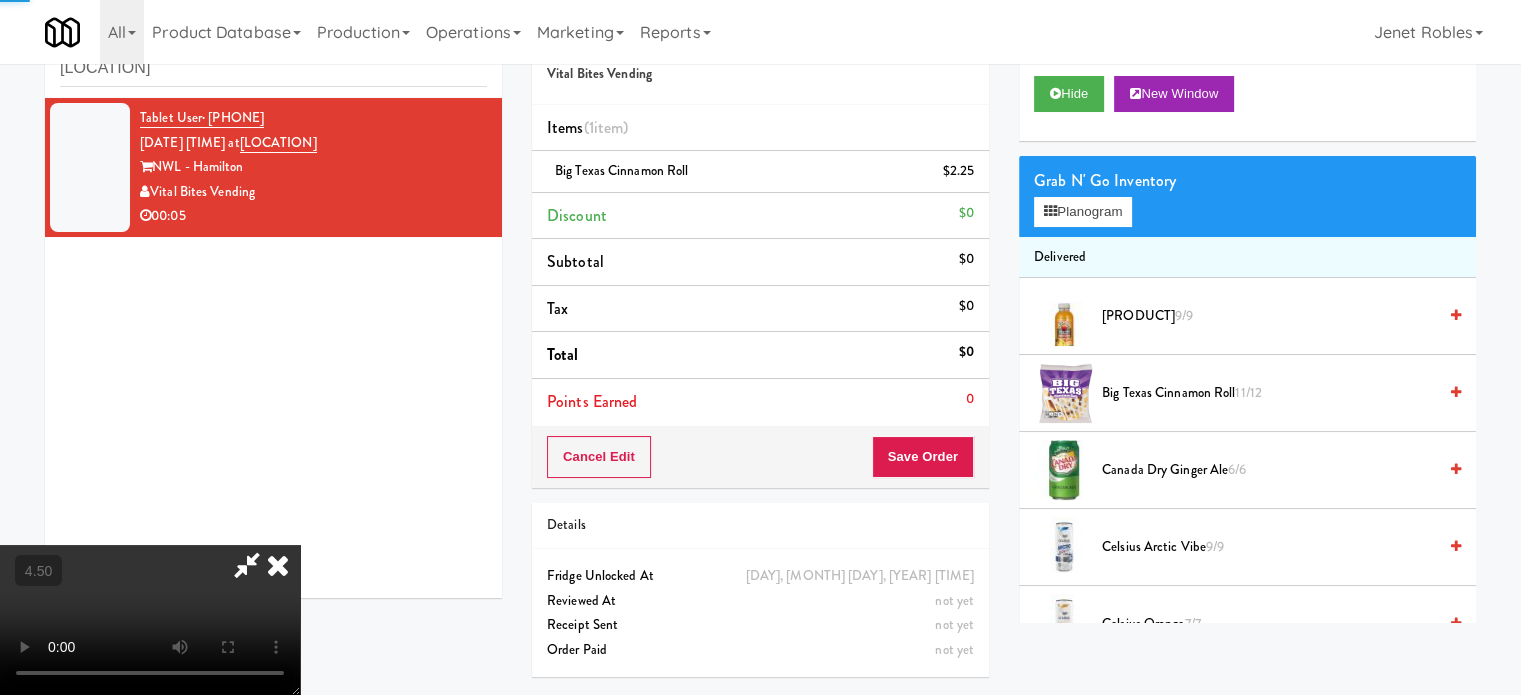 click on "[PRODUCT] [NUMBER]" at bounding box center (1269, 393) 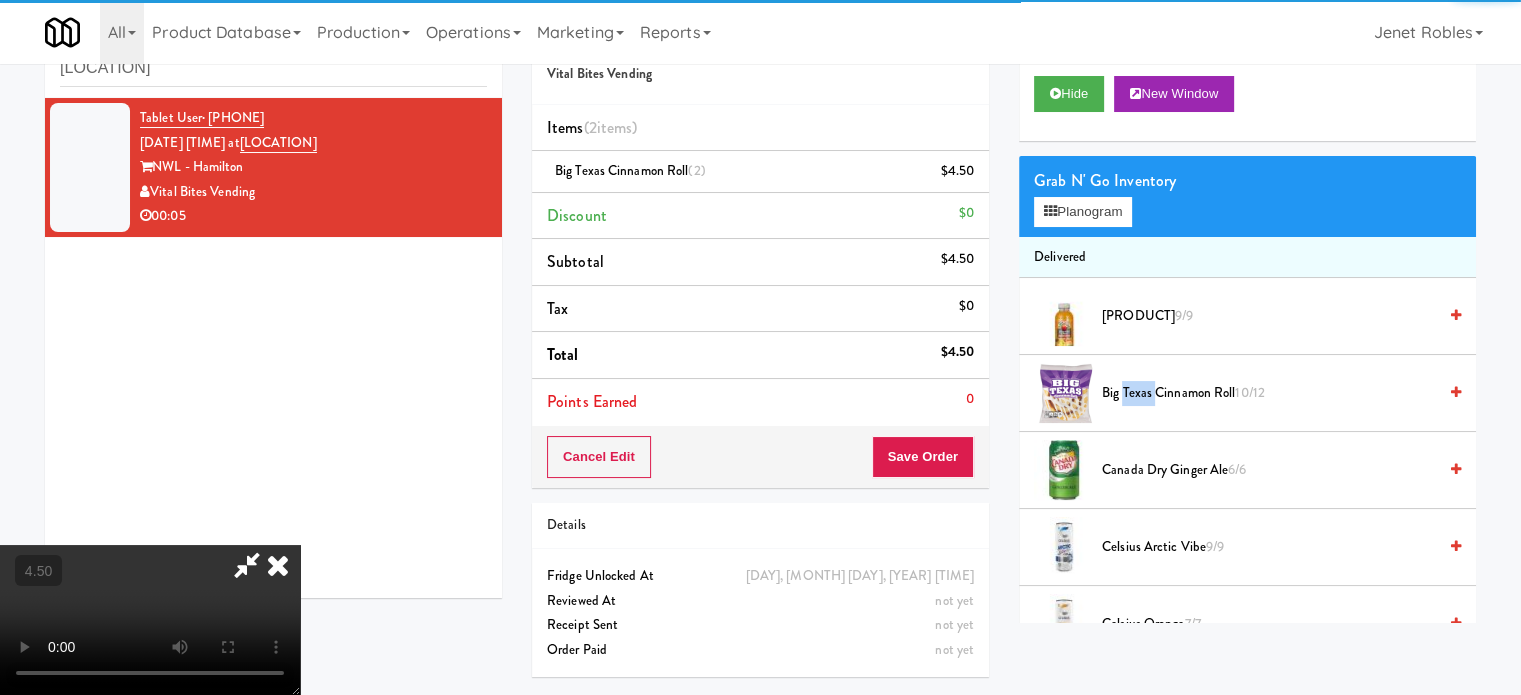 click at bounding box center [278, 565] 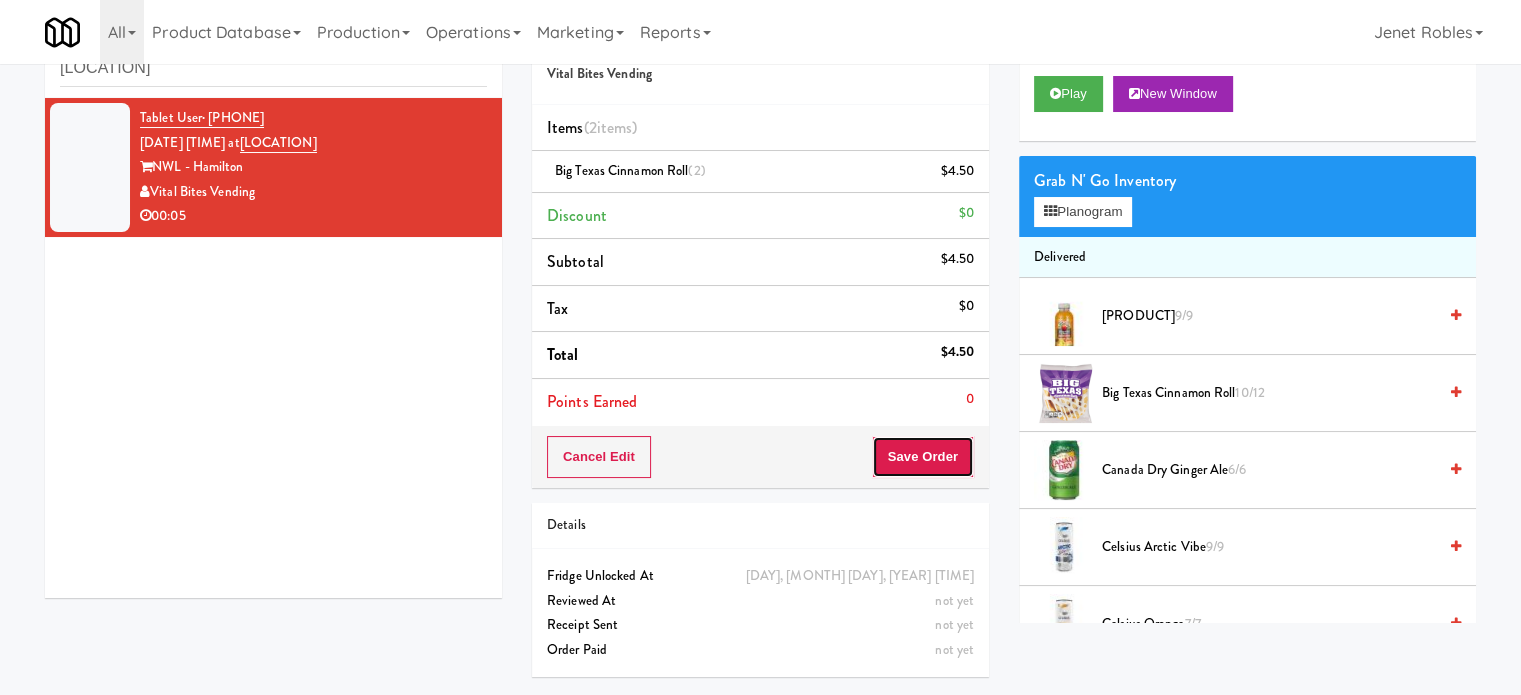 click on "Save Order" at bounding box center (923, 457) 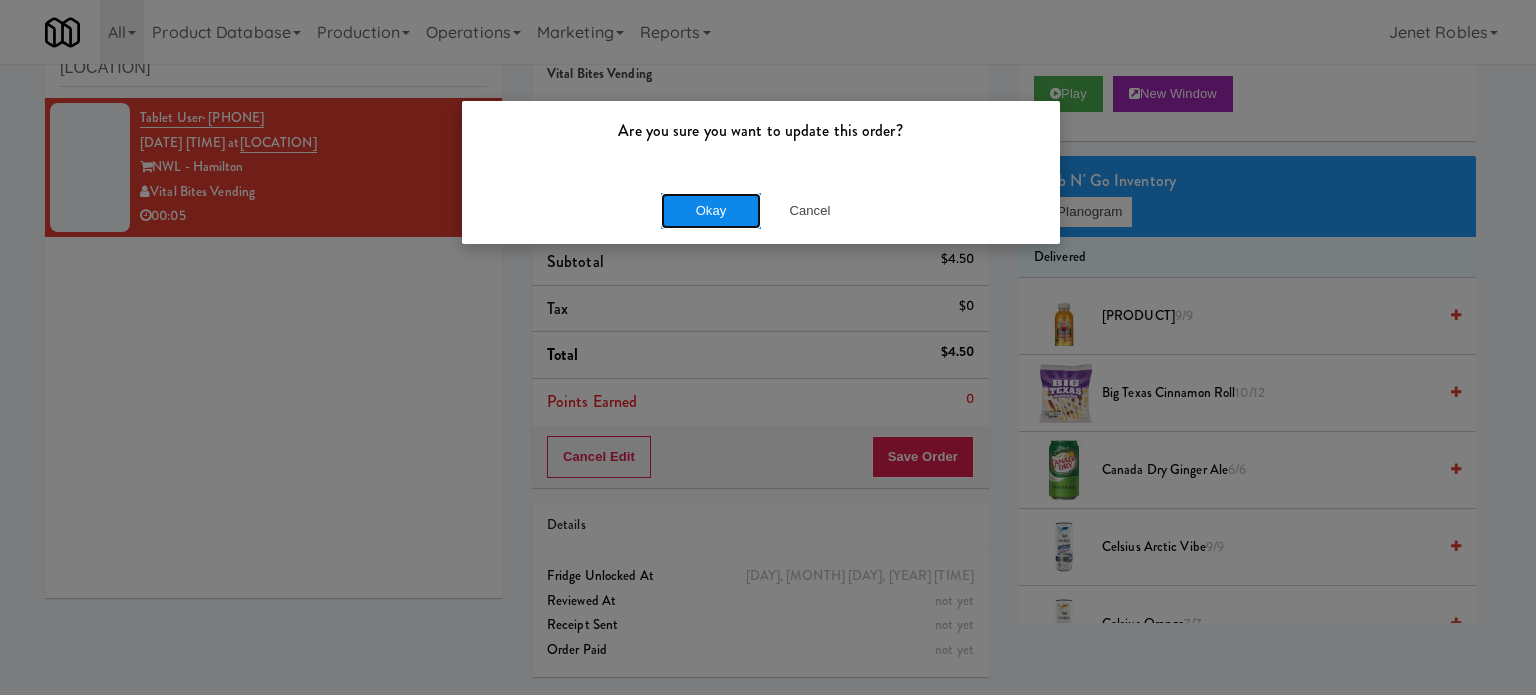 click on "Okay" at bounding box center (711, 211) 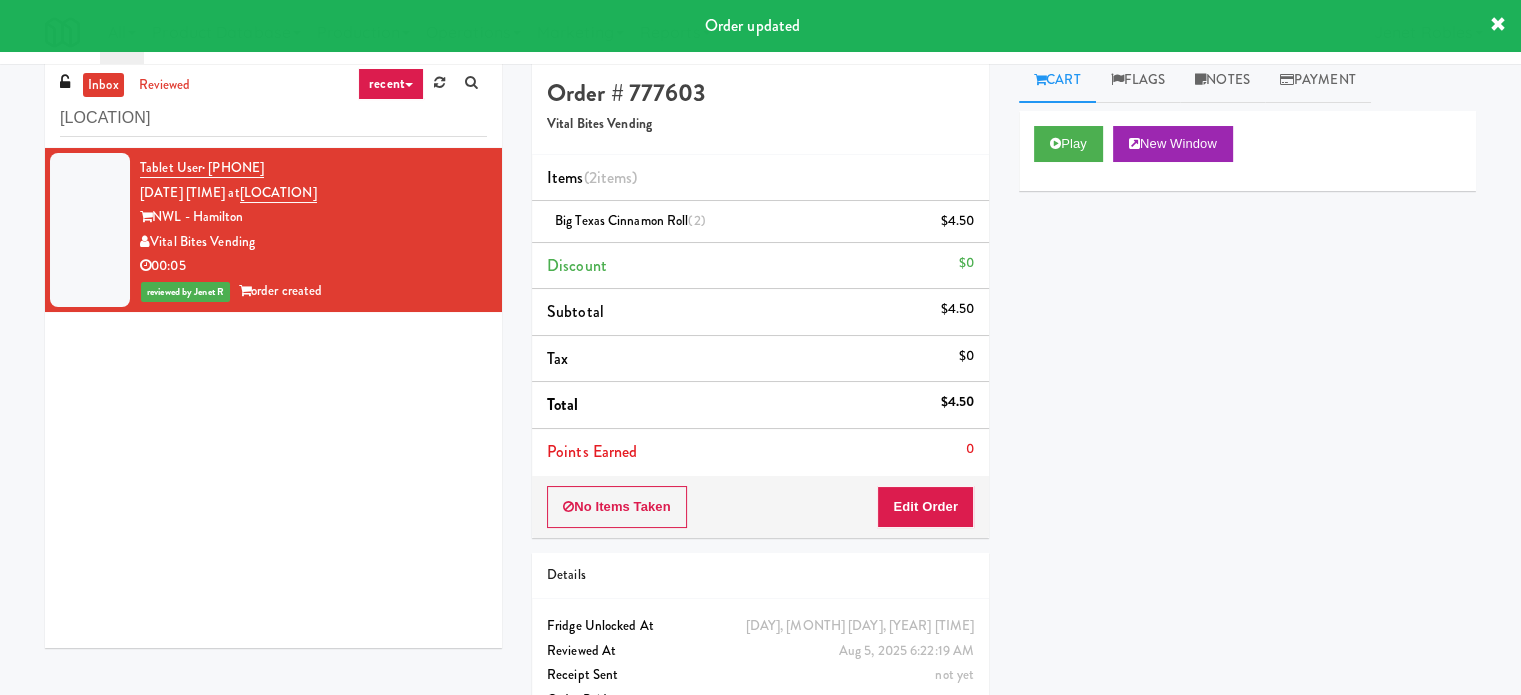 scroll, scrollTop: 0, scrollLeft: 0, axis: both 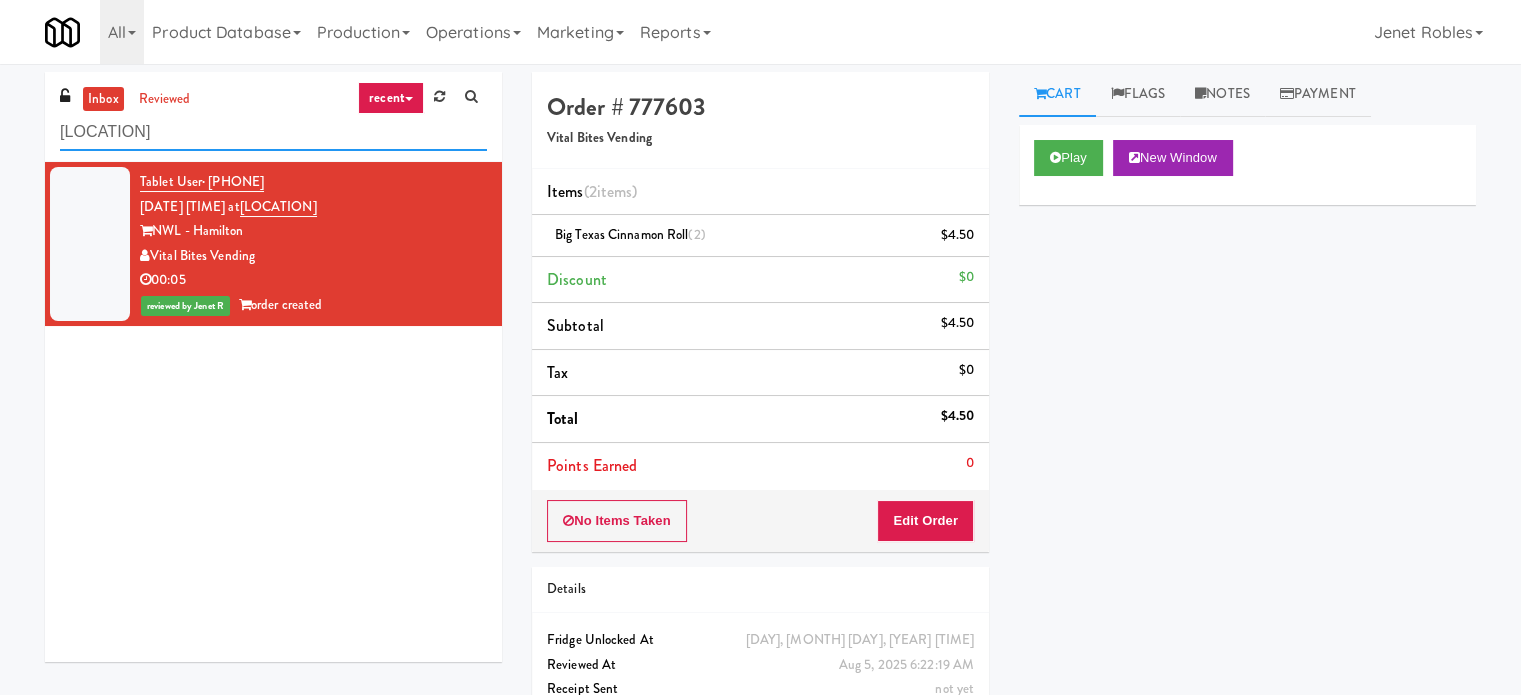 click on "[LOCATION]" at bounding box center (273, 132) 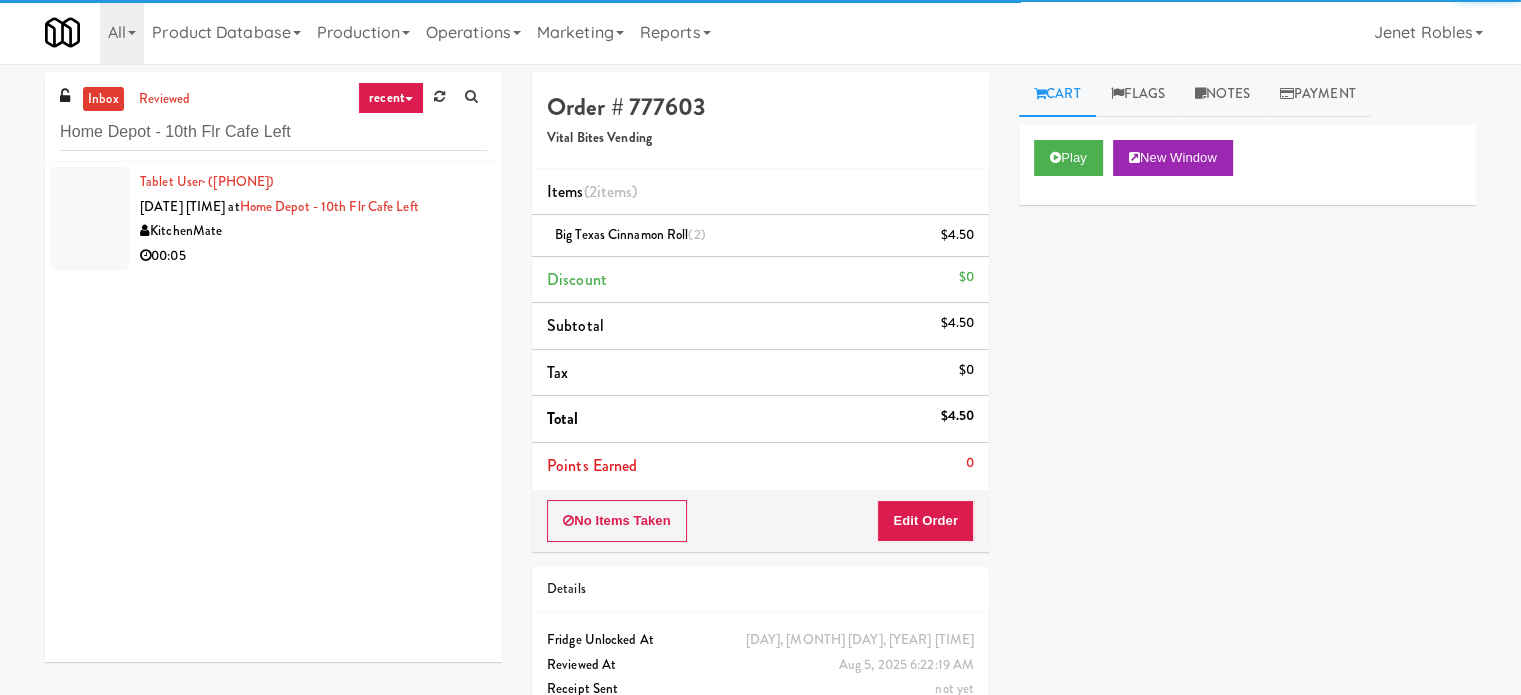 click on "KitchenMate" at bounding box center (313, 231) 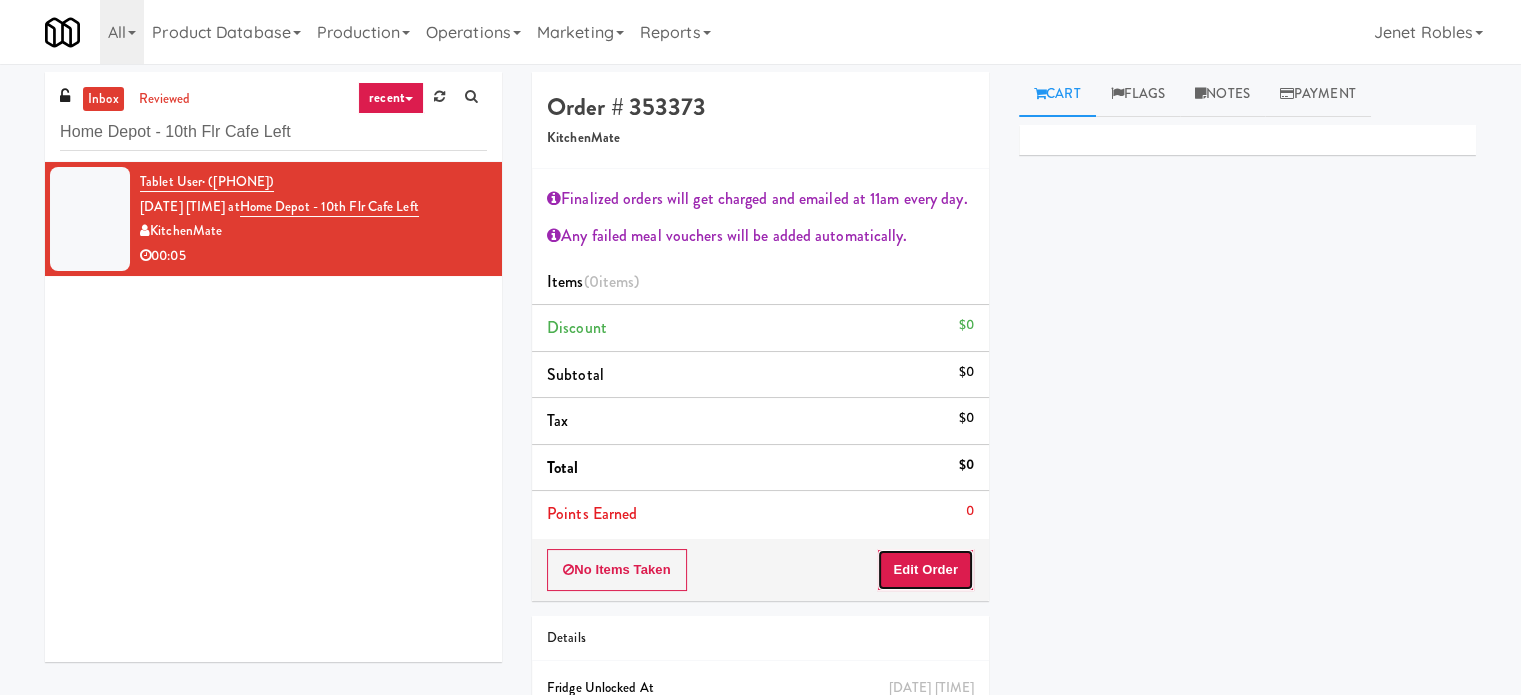 click on "Edit Order" at bounding box center [925, 570] 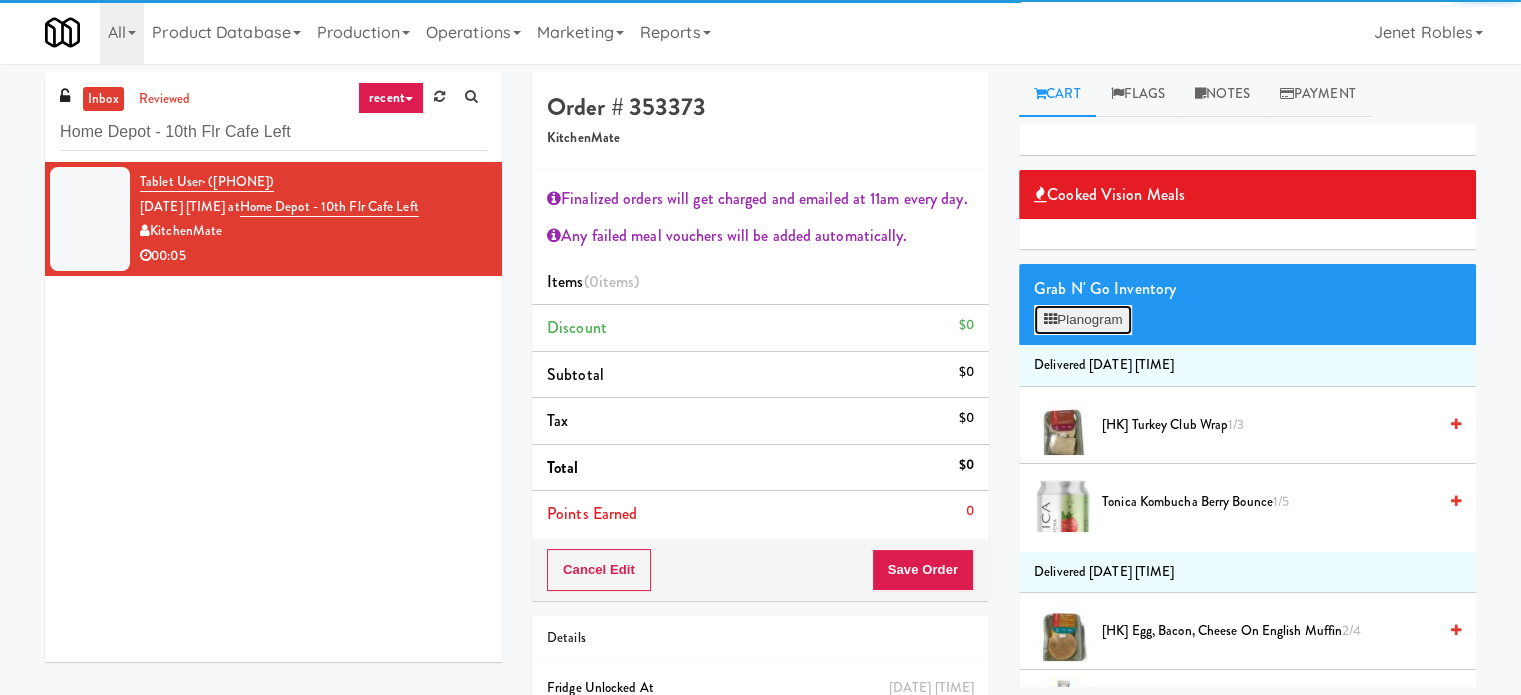 click on "Planogram" at bounding box center (1083, 320) 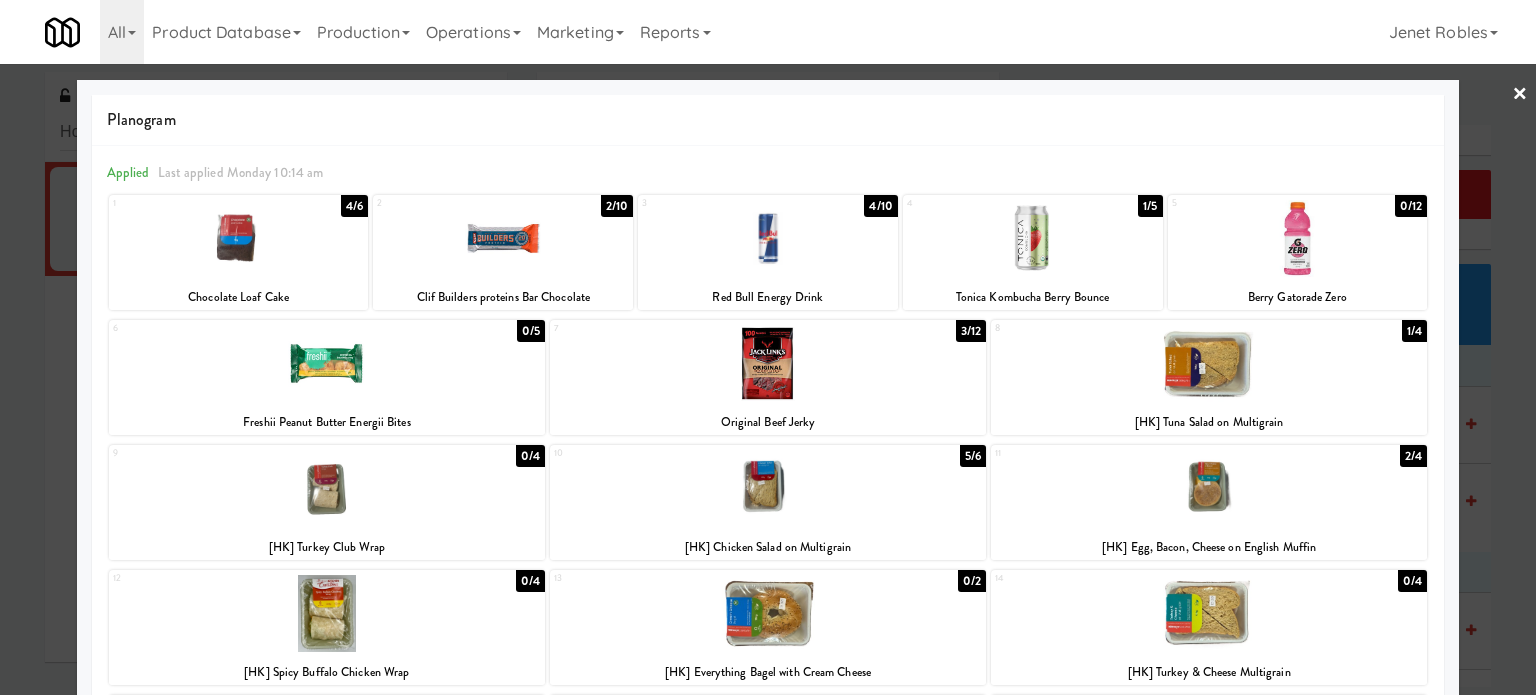 click on "1/4" at bounding box center [1414, 331] 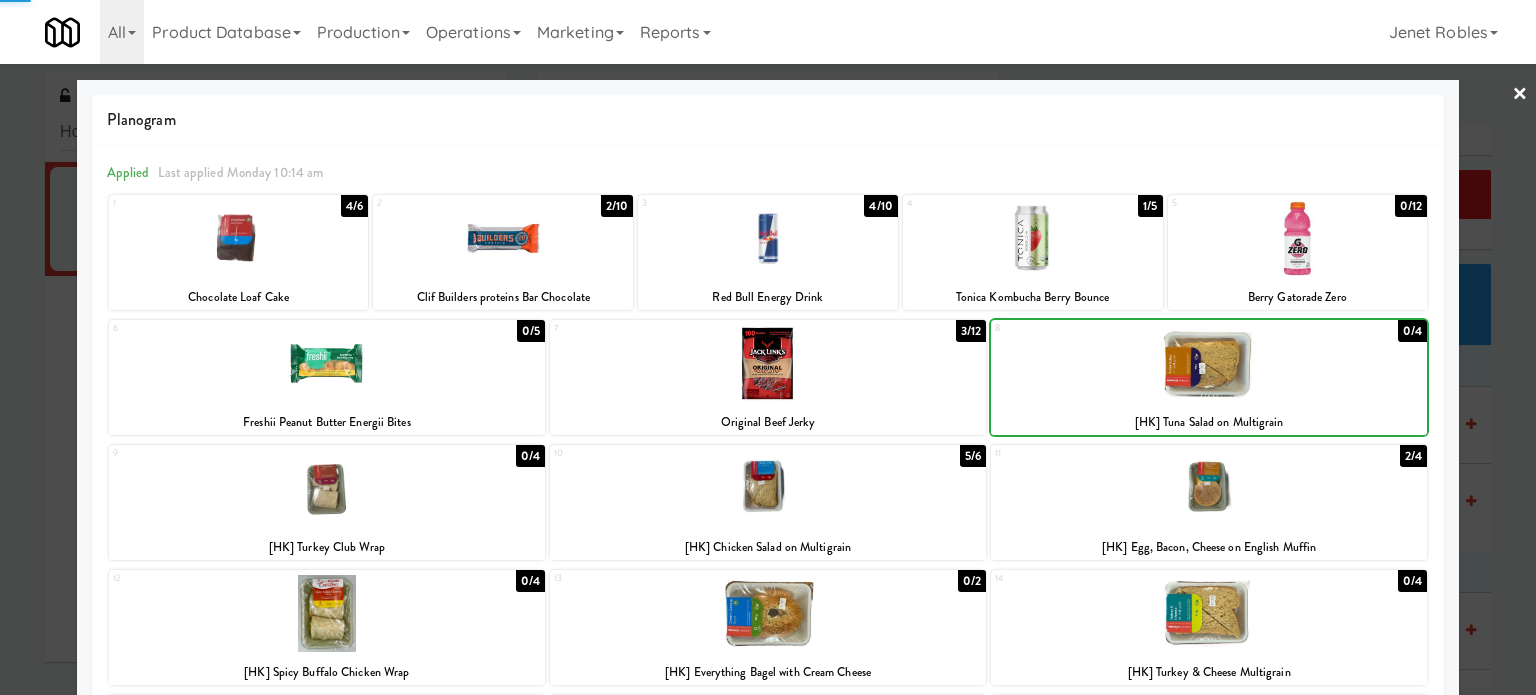 click at bounding box center [768, 347] 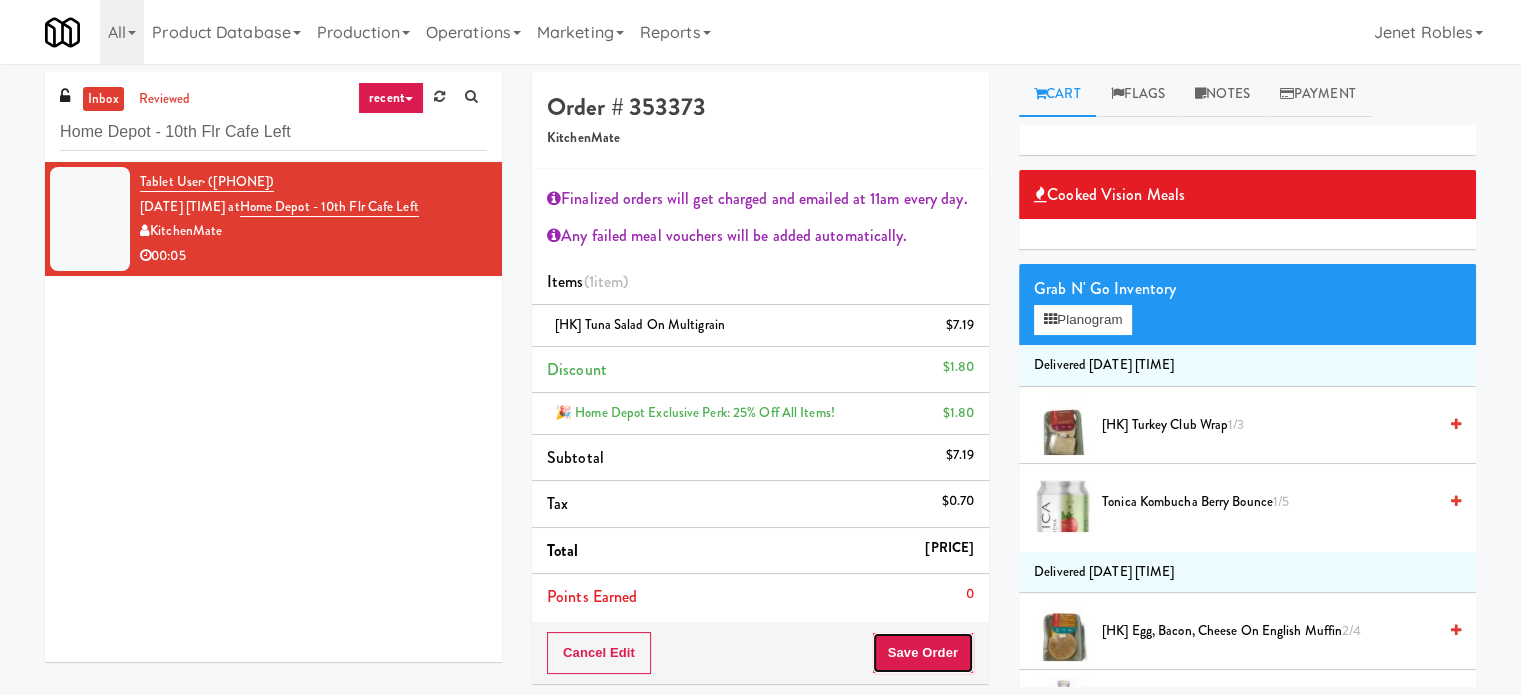click on "Save Order" at bounding box center [923, 653] 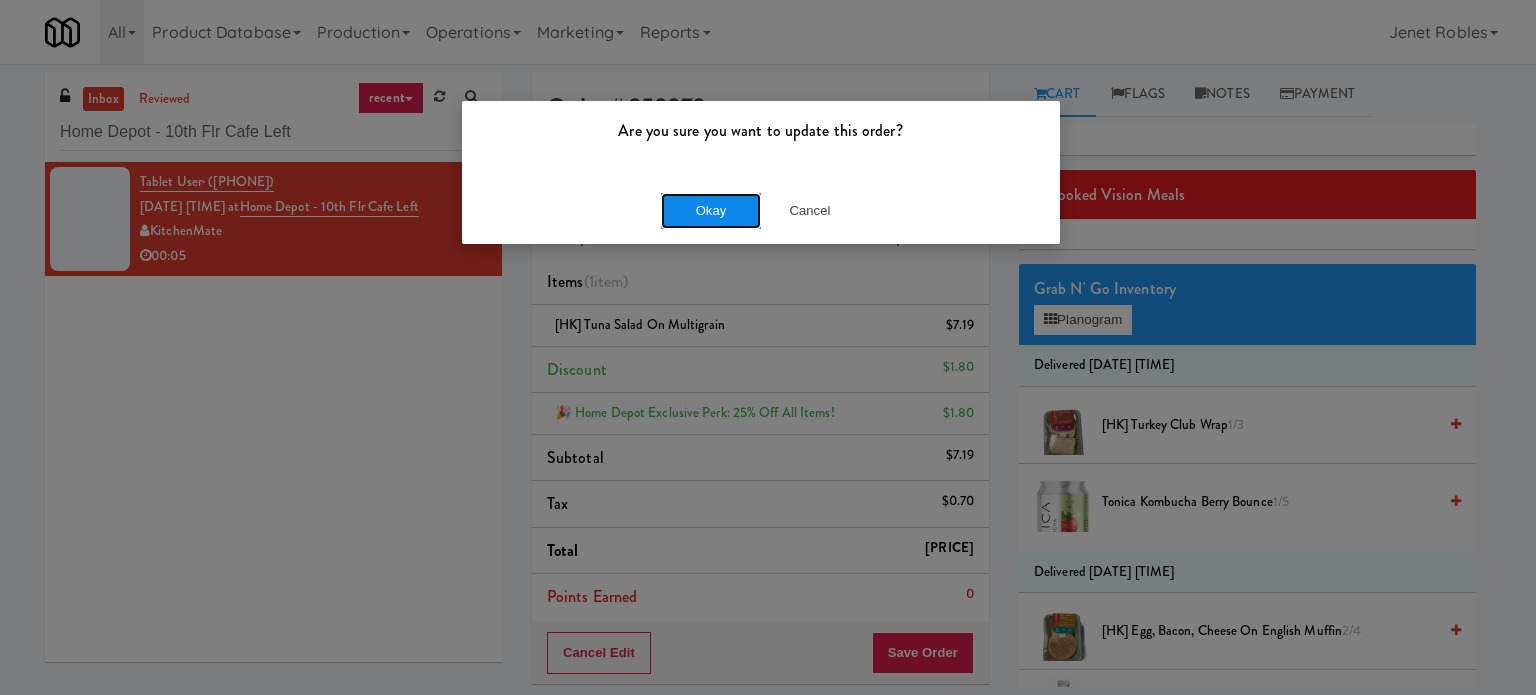 click on "Okay" at bounding box center [711, 211] 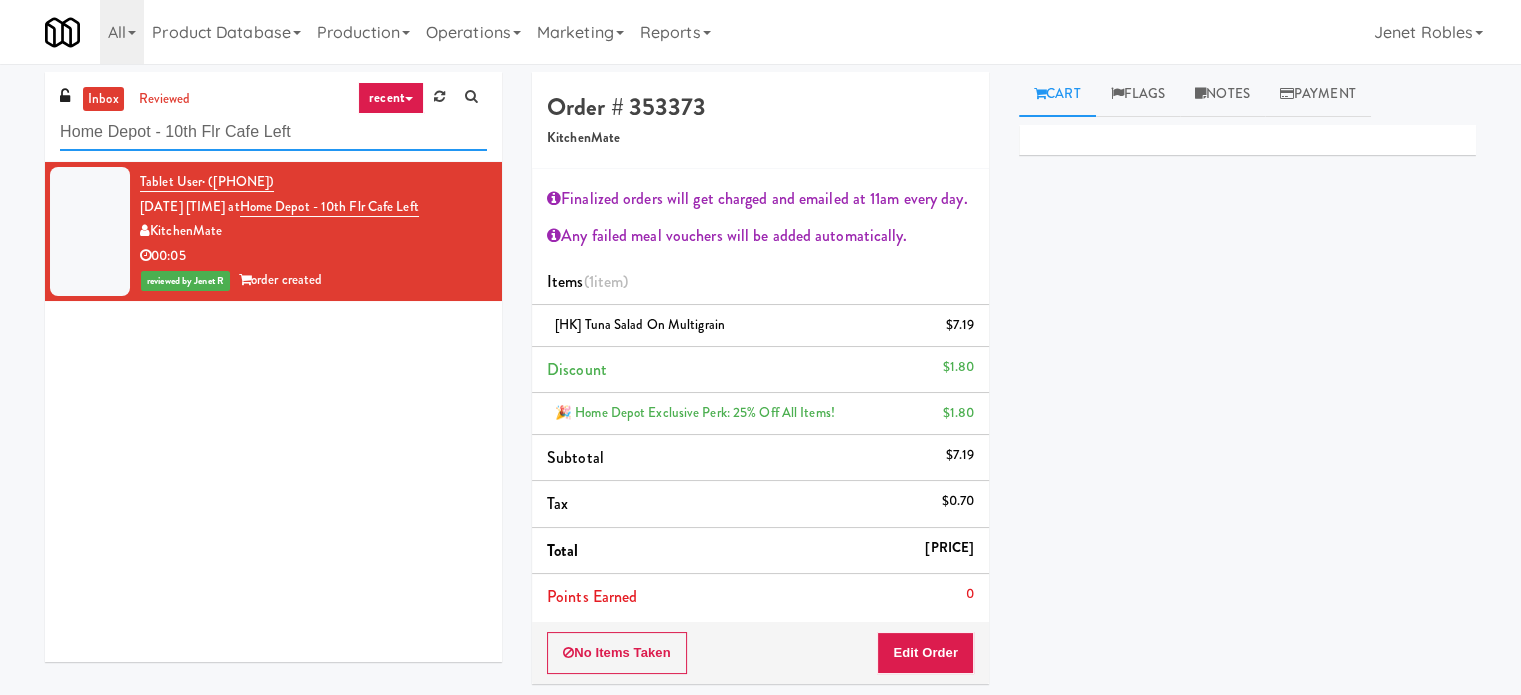 click on "Home Depot - 10th Flr Cafe Left" at bounding box center [273, 132] 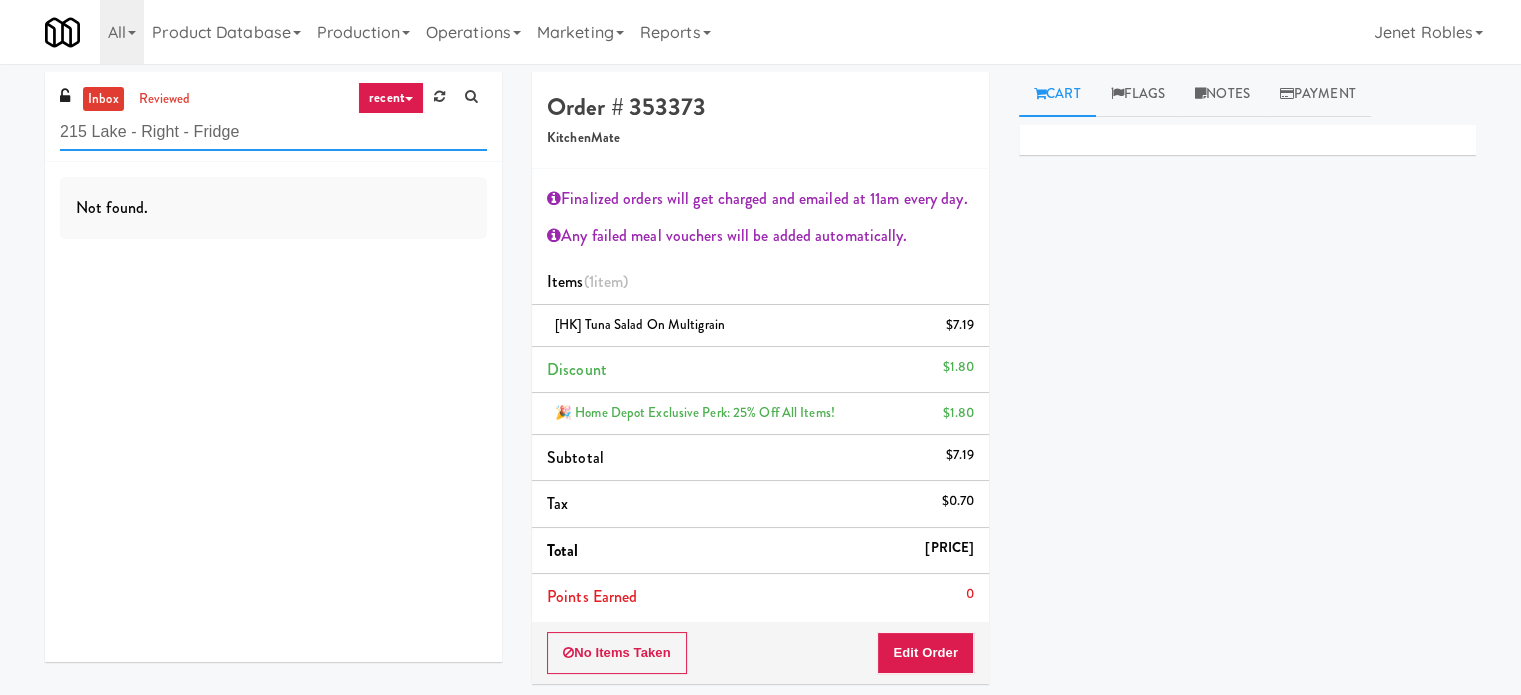 click on "215 Lake - Right - Fridge" at bounding box center (273, 132) 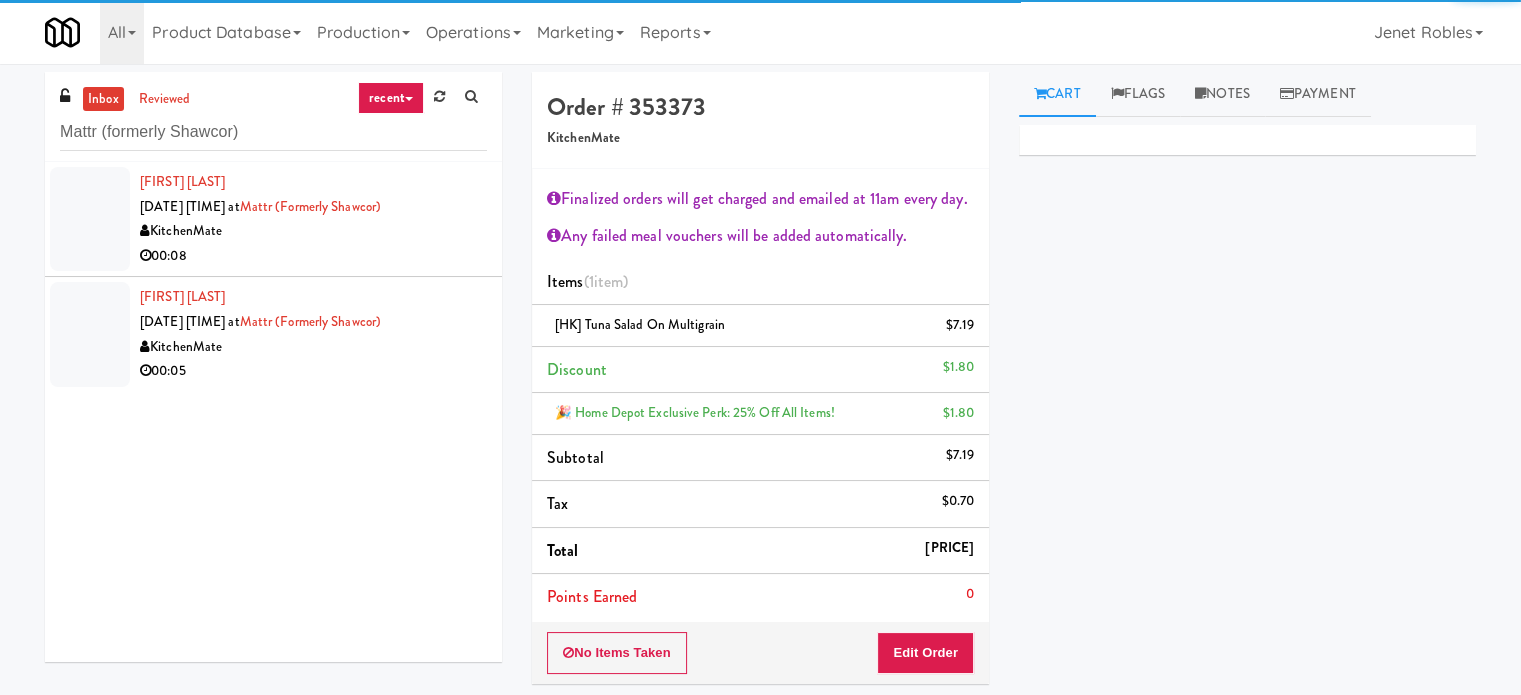 drag, startPoint x: 295, startPoint y: 275, endPoint x: 334, endPoint y: 231, distance: 58.796257 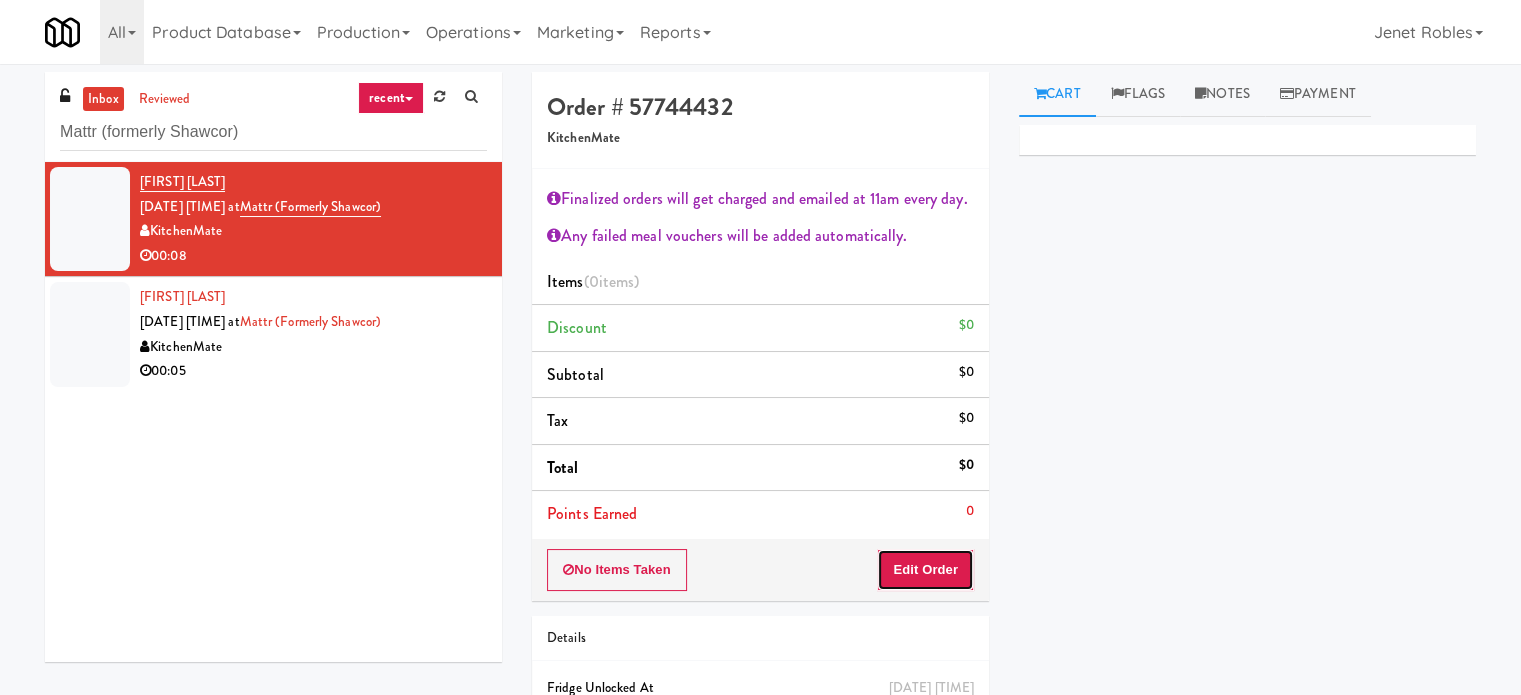 click on "Edit Order" at bounding box center [925, 570] 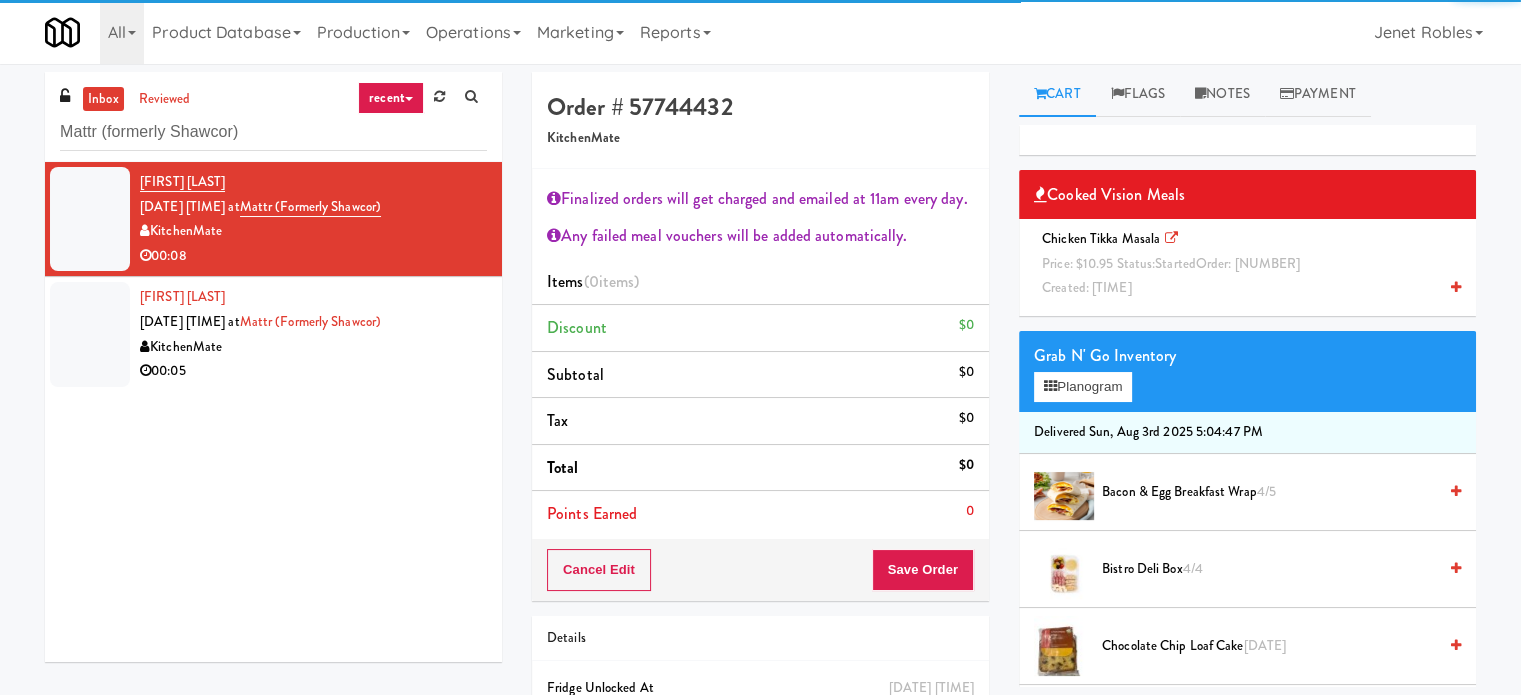 drag, startPoint x: 1144, startPoint y: 274, endPoint x: 940, endPoint y: 374, distance: 227.19154 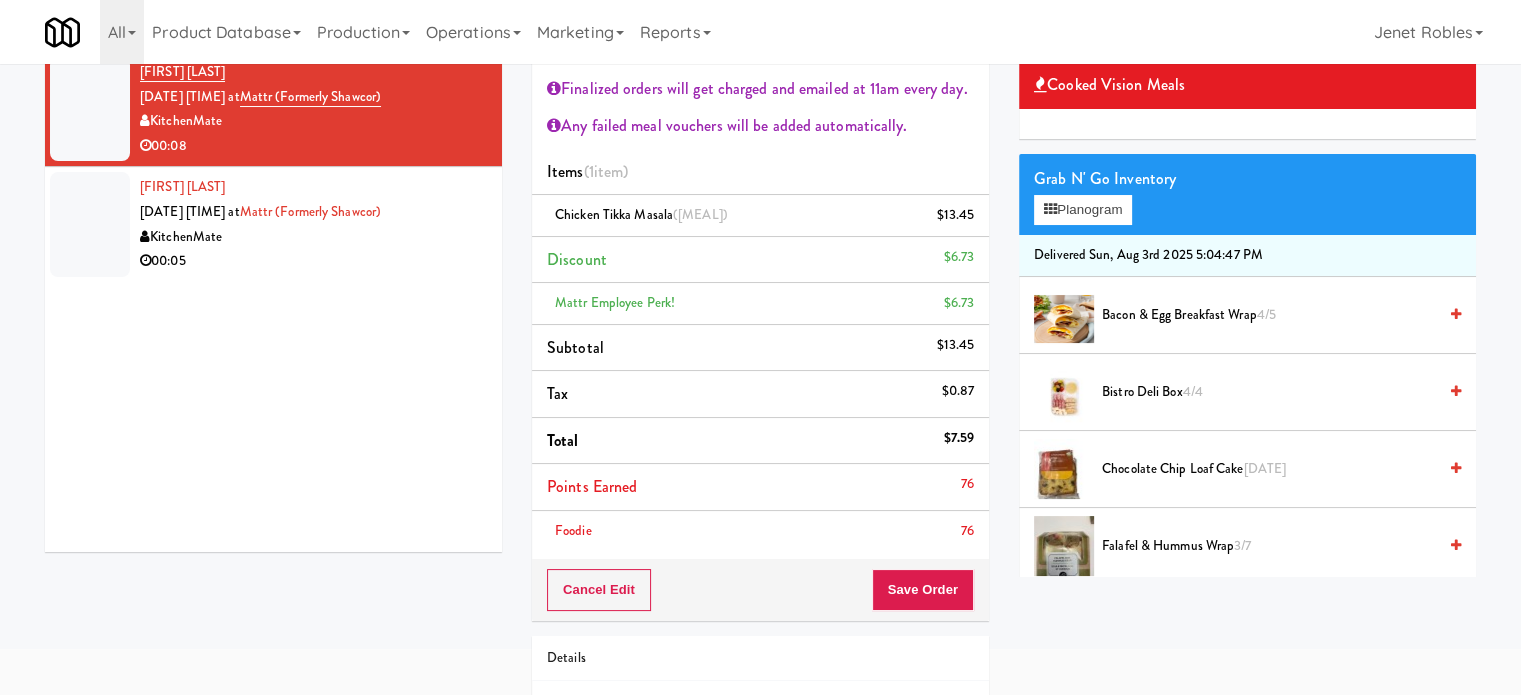 scroll, scrollTop: 149, scrollLeft: 0, axis: vertical 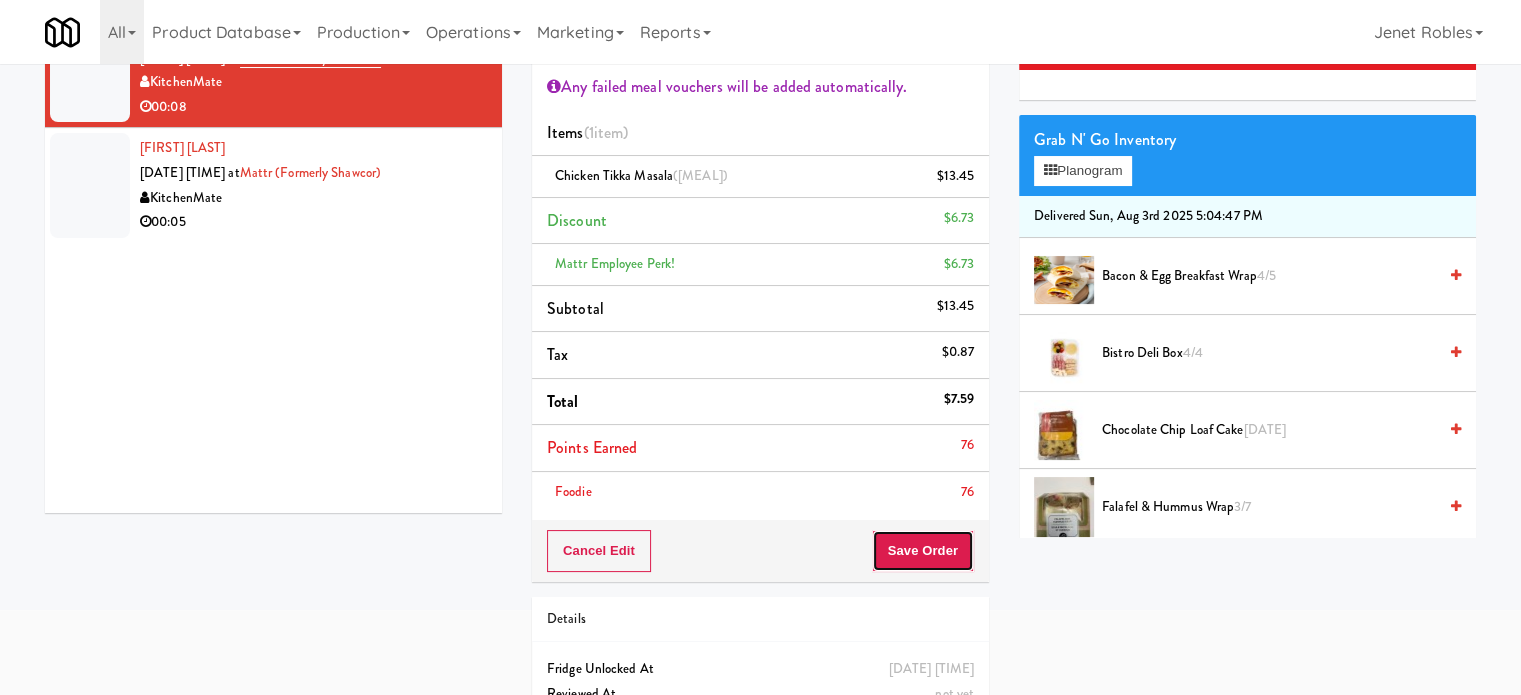 click on "Save Order" at bounding box center [923, 551] 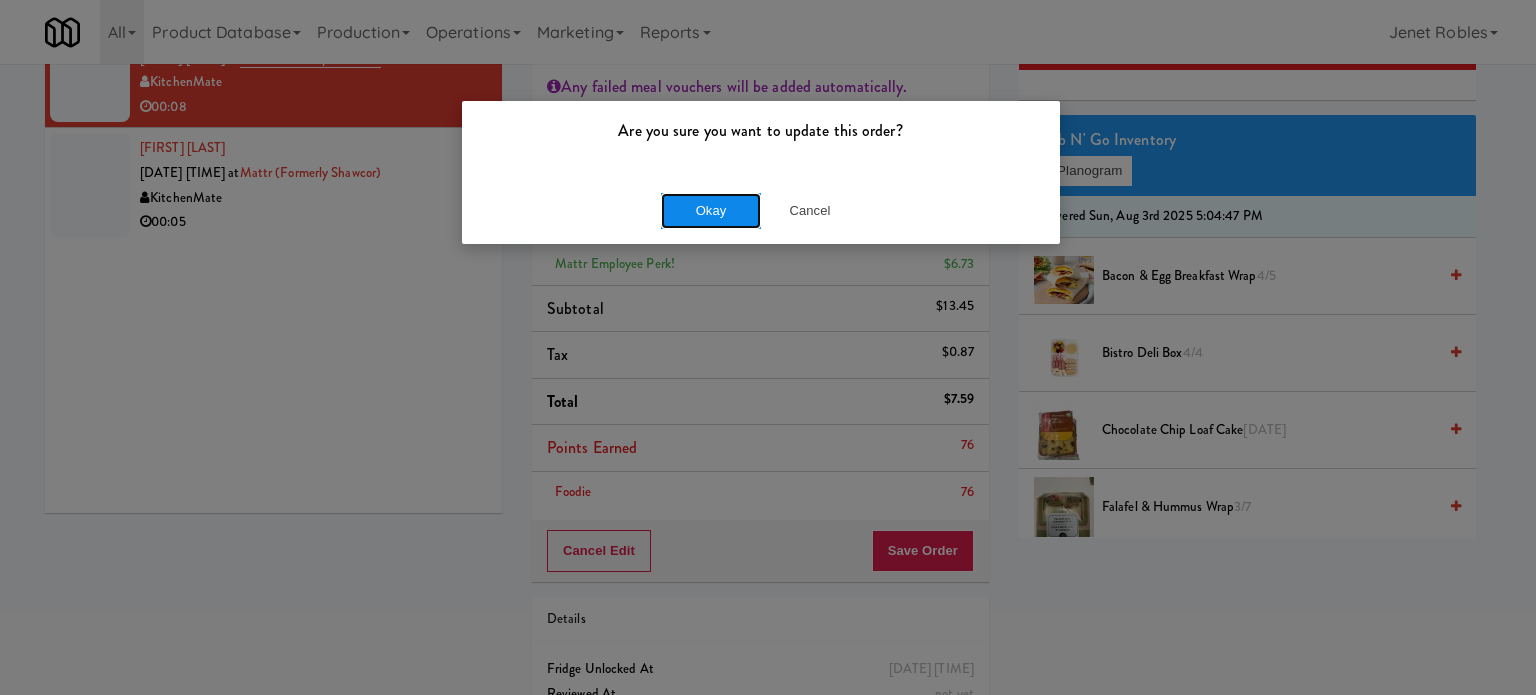 click on "Okay" at bounding box center (711, 211) 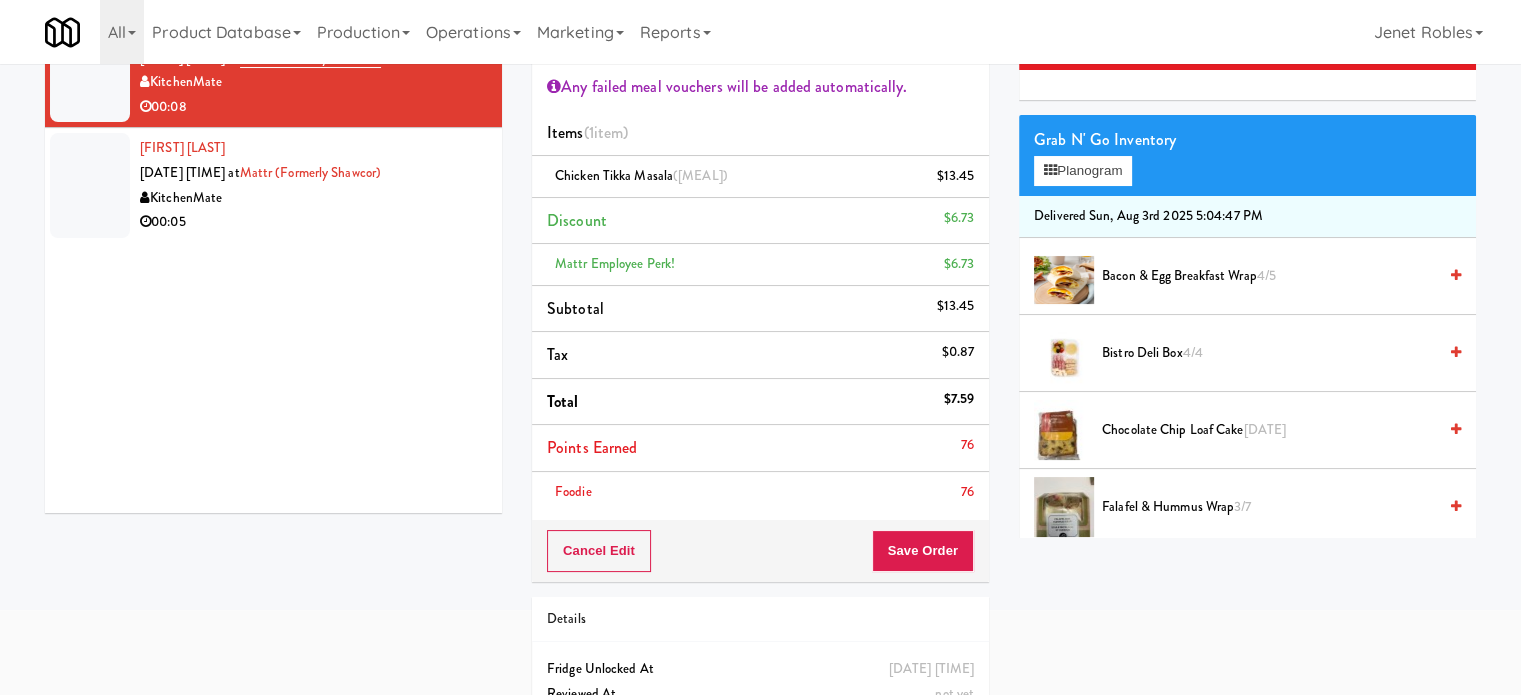 click on "00:05" at bounding box center [313, 222] 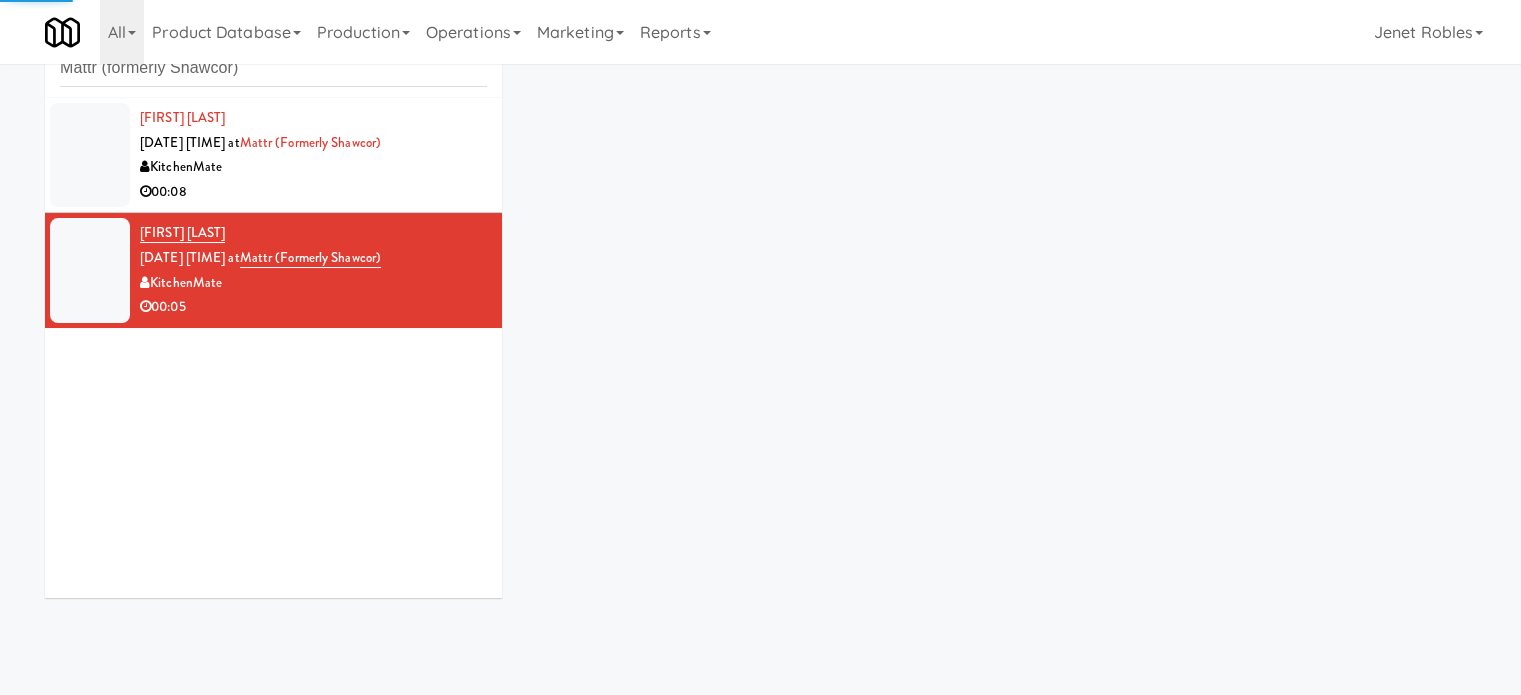 scroll, scrollTop: 108, scrollLeft: 0, axis: vertical 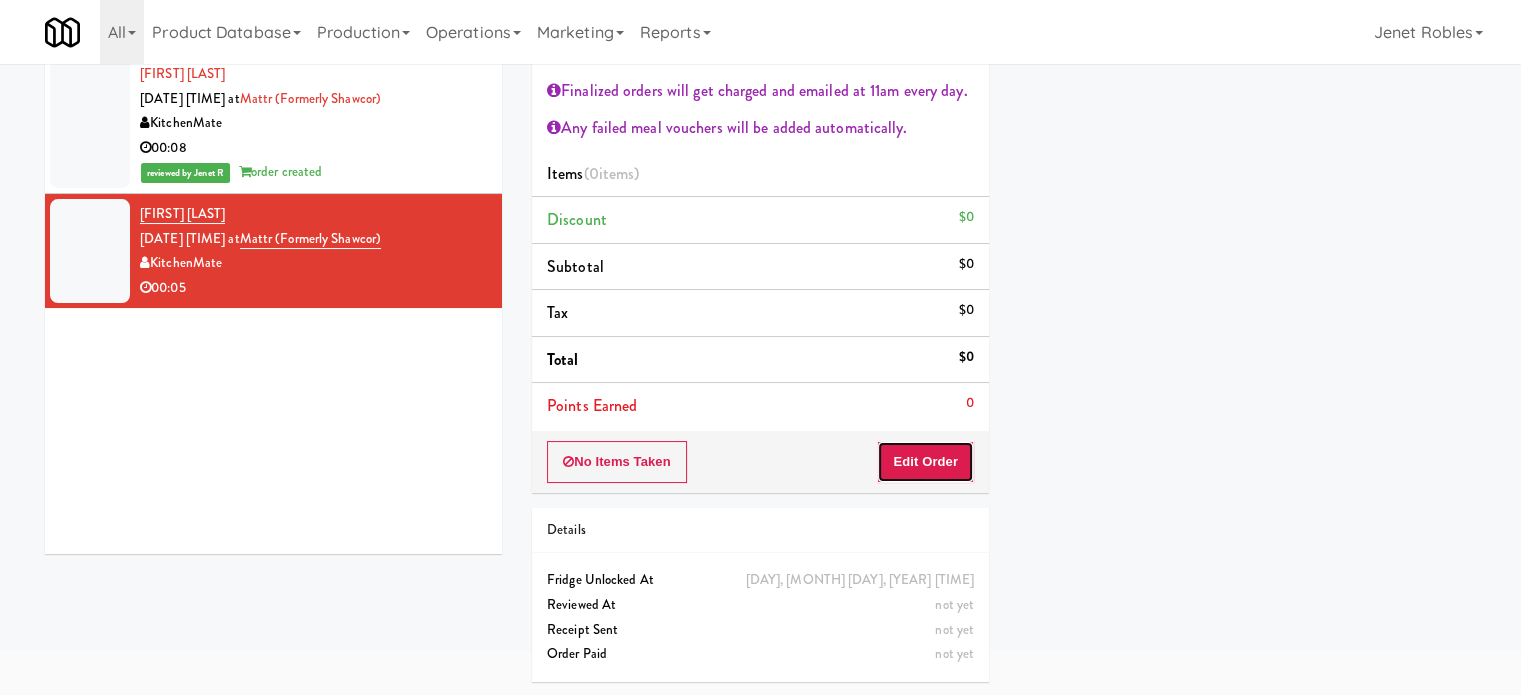 click on "Edit Order" at bounding box center [925, 462] 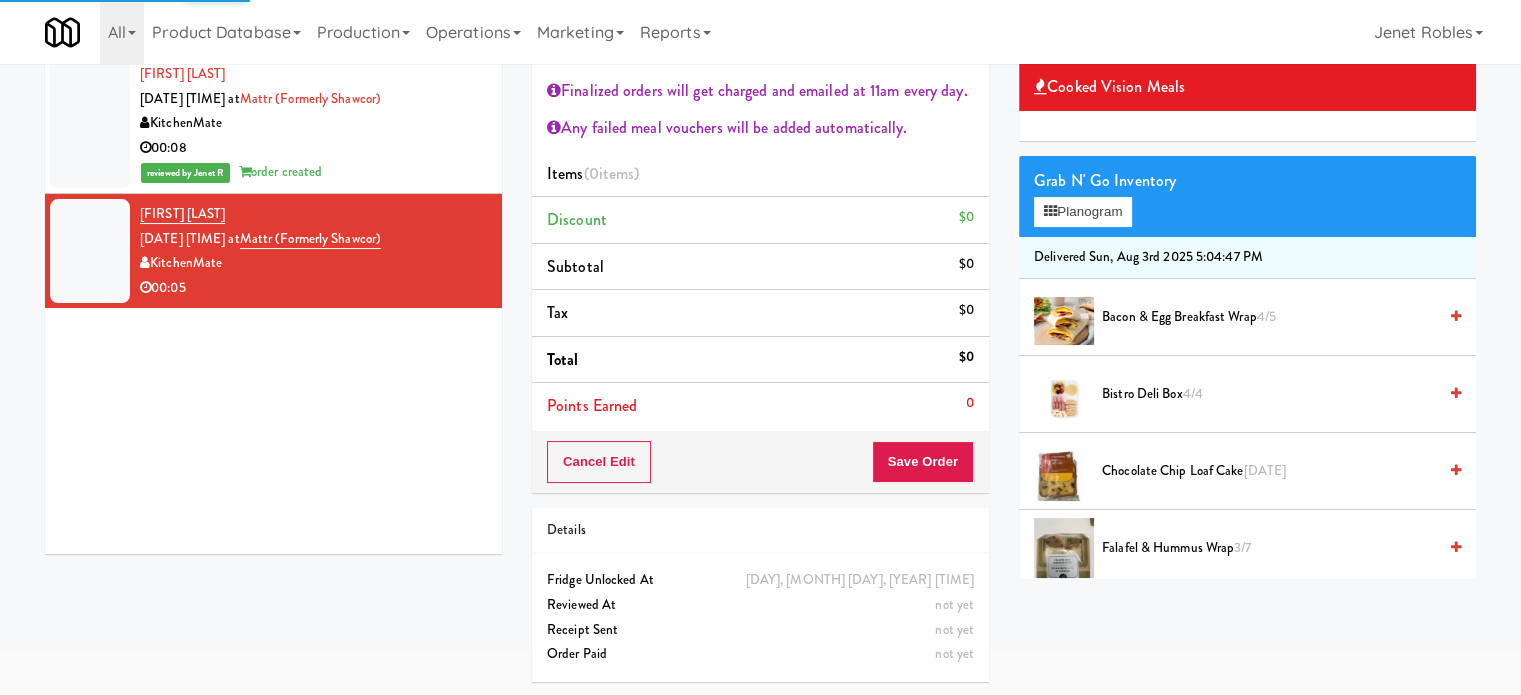 click on "[PRODUCT] [NUMBER]" at bounding box center [1269, 471] 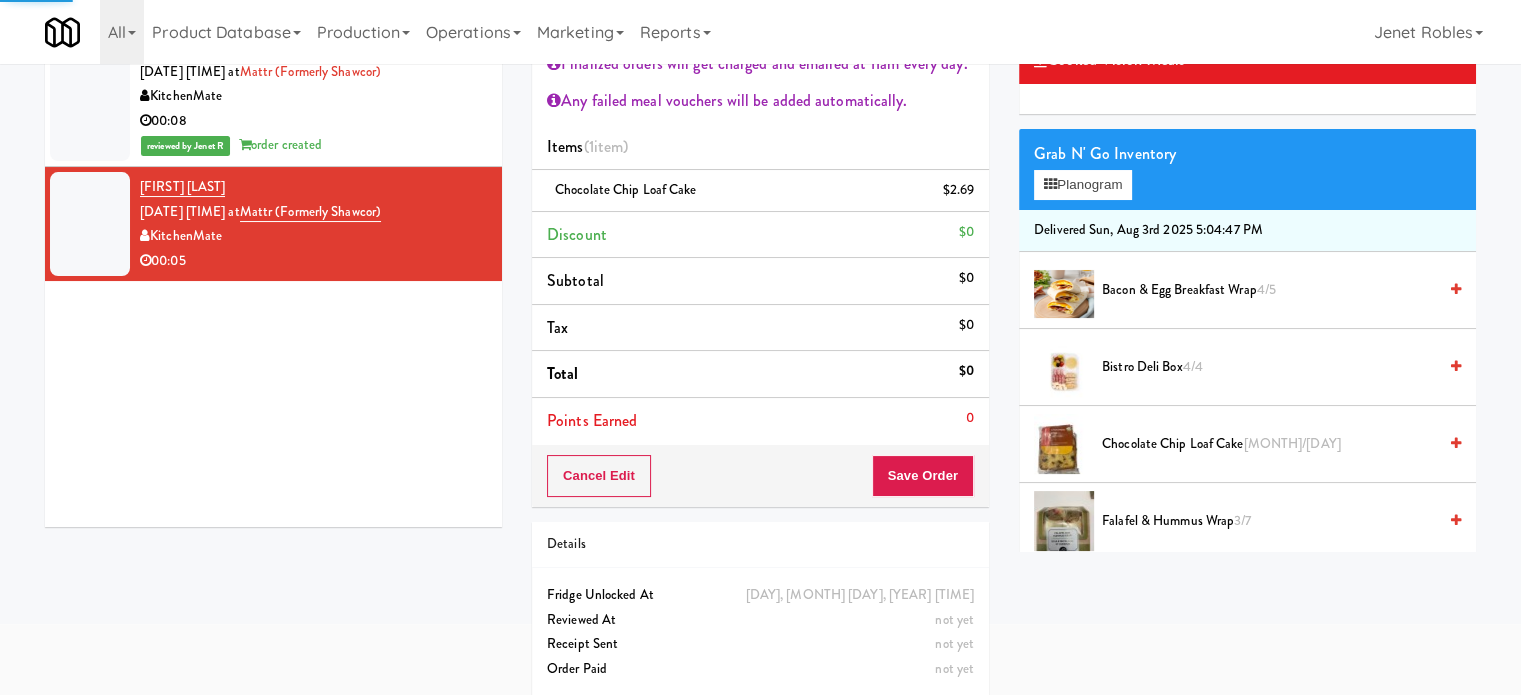 scroll, scrollTop: 149, scrollLeft: 0, axis: vertical 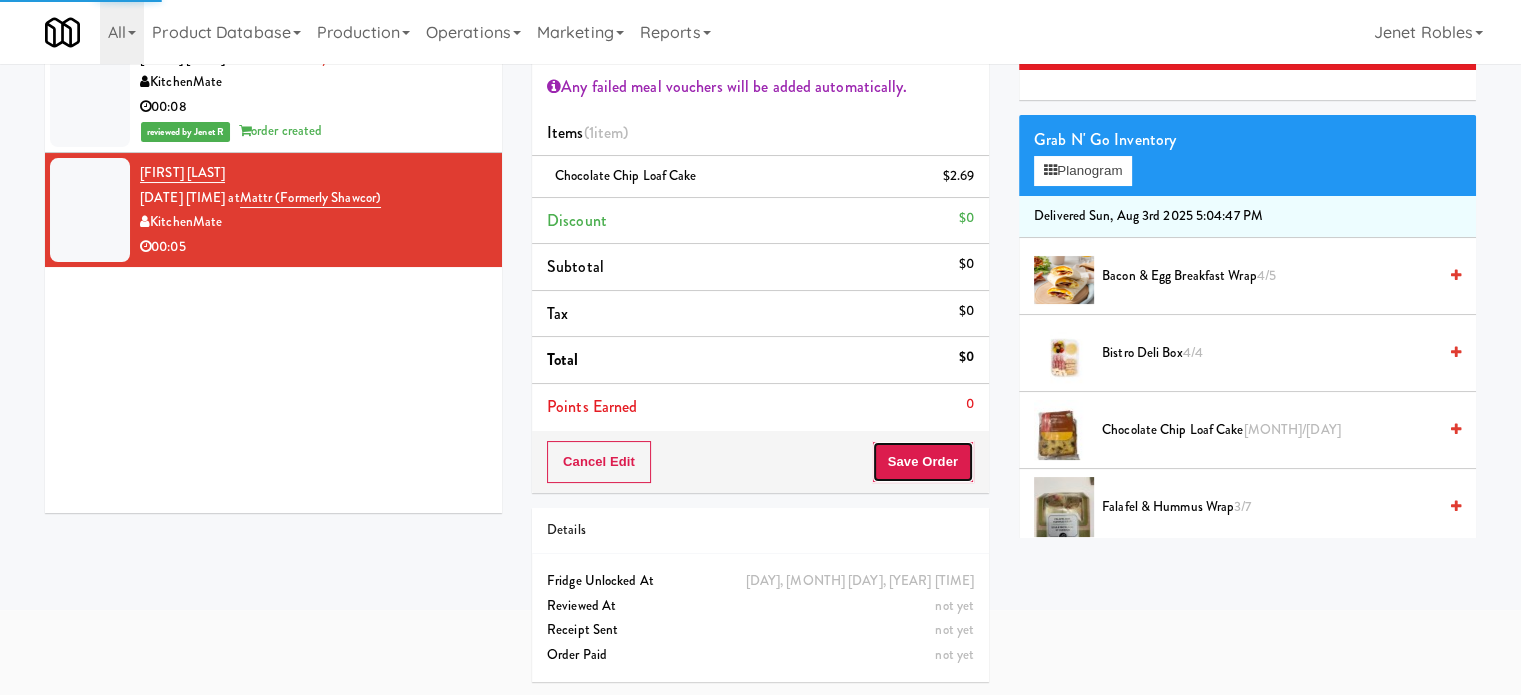 click on "Save Order" at bounding box center [923, 462] 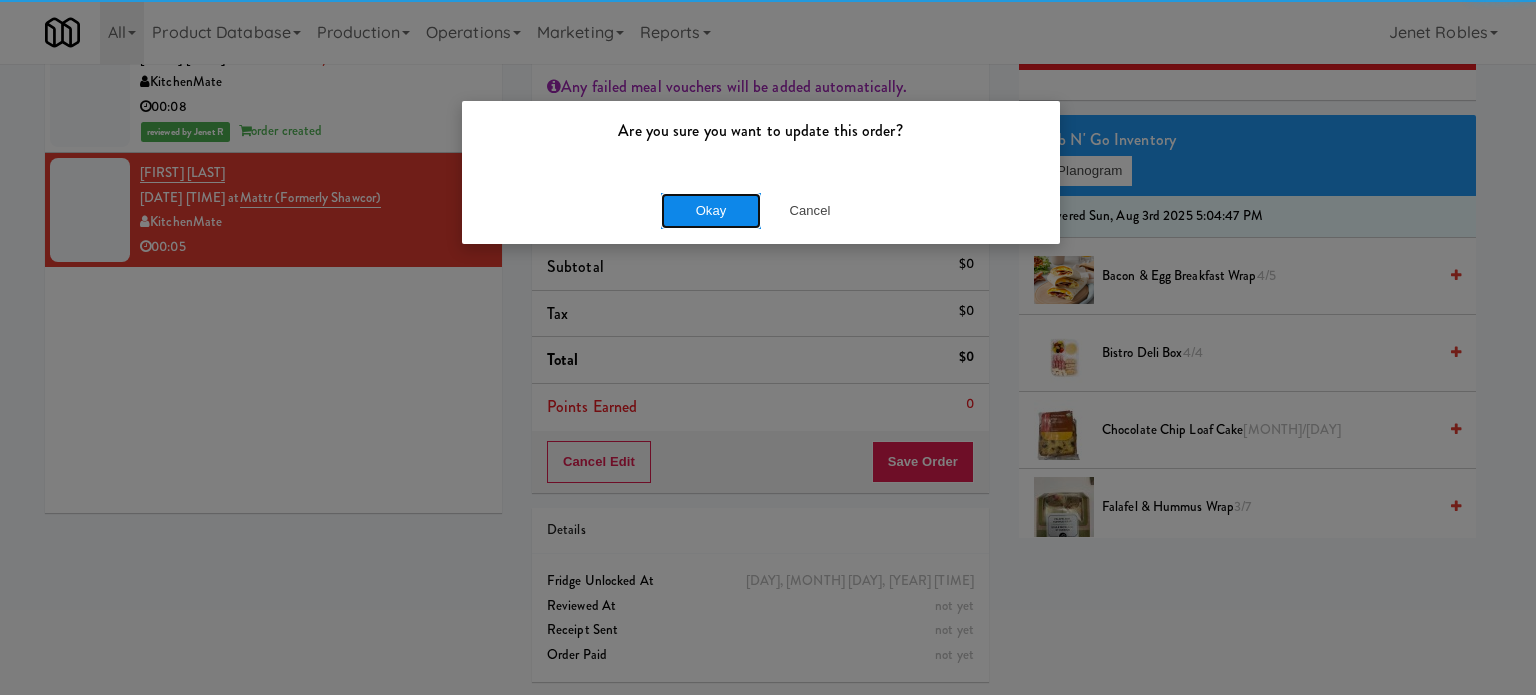 click on "Okay" at bounding box center [711, 211] 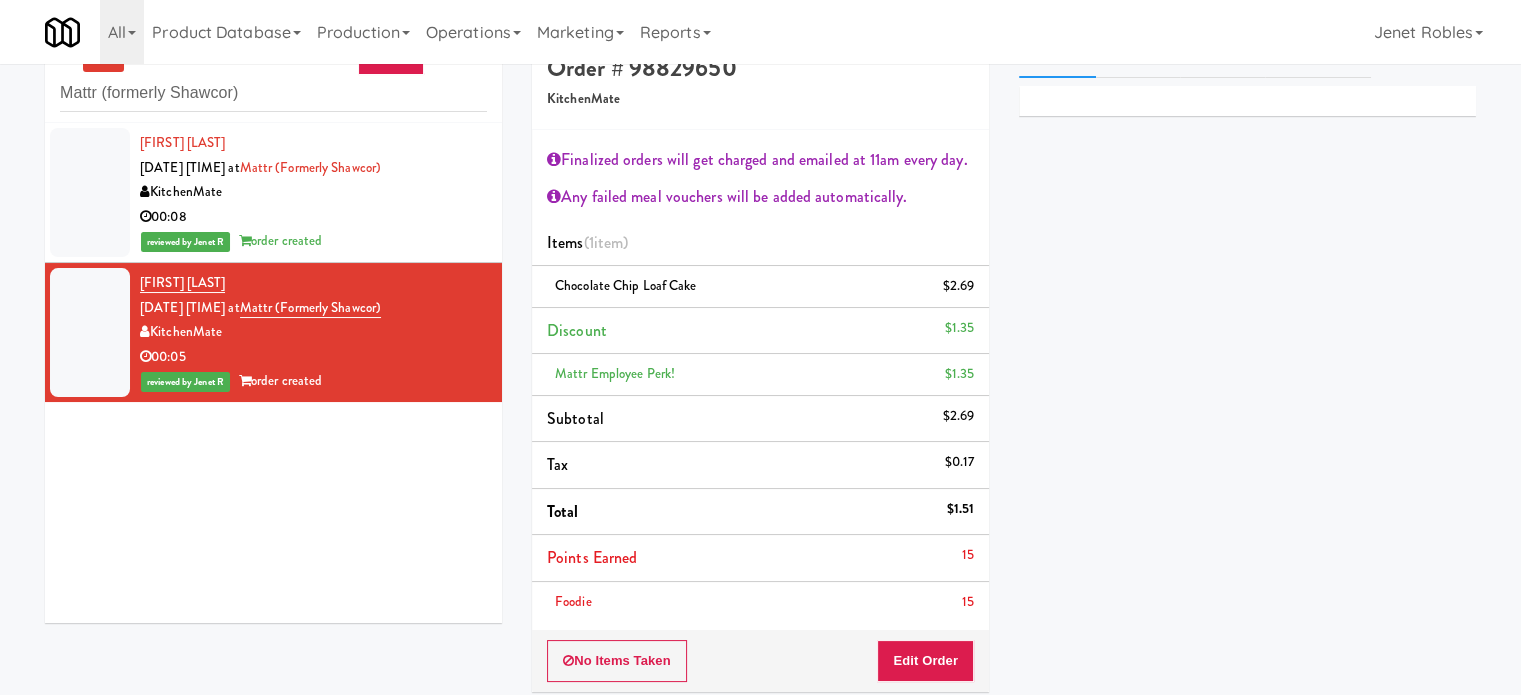 scroll, scrollTop: 0, scrollLeft: 0, axis: both 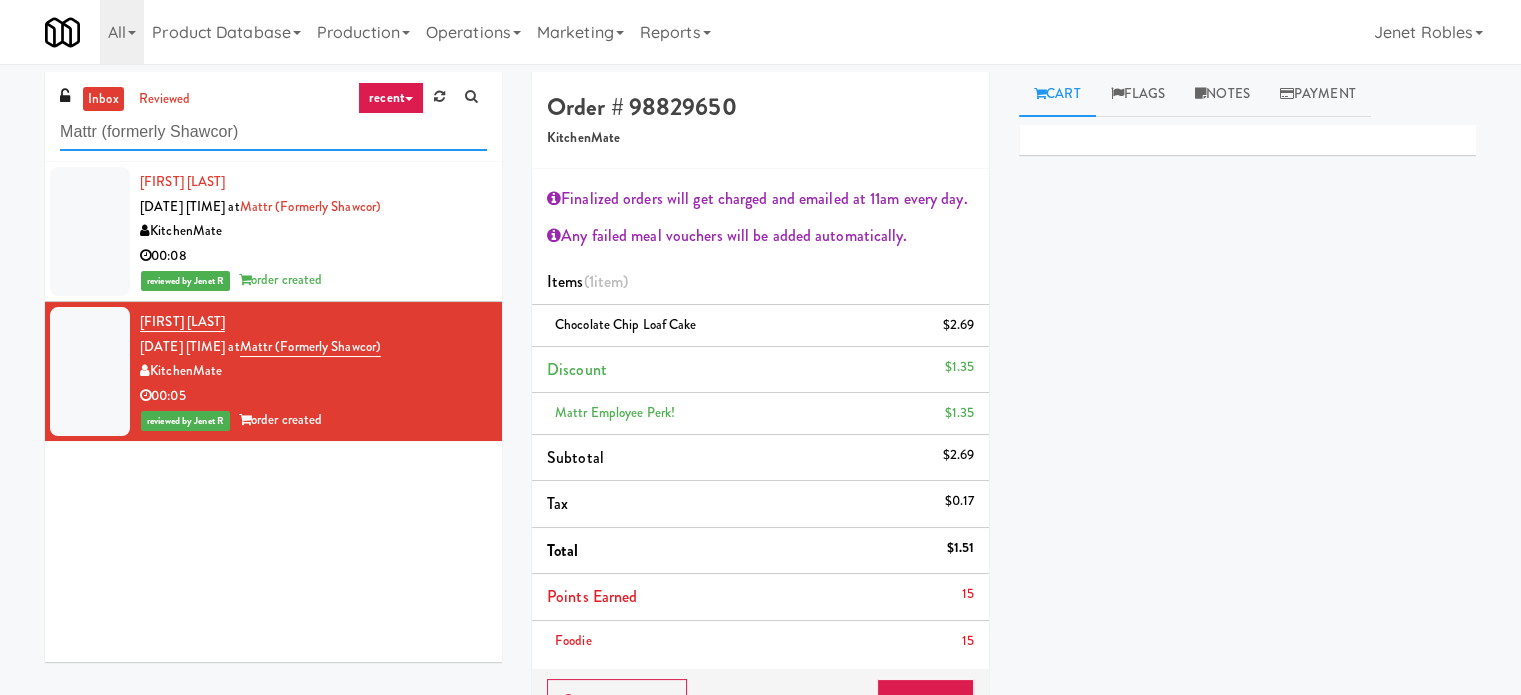 click on "Mattr (formerly Shawcor)" at bounding box center (273, 132) 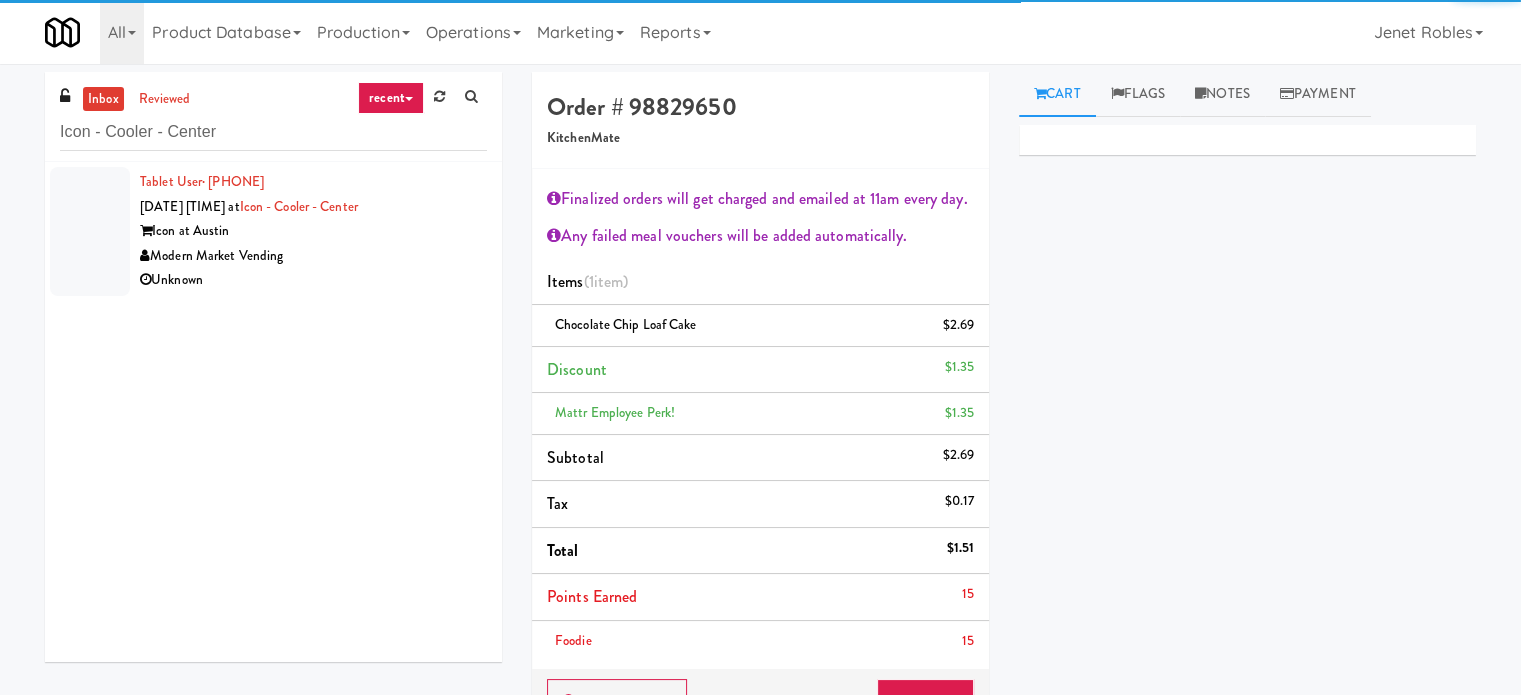 drag, startPoint x: 364, startPoint y: 255, endPoint x: 584, endPoint y: 231, distance: 221.30522 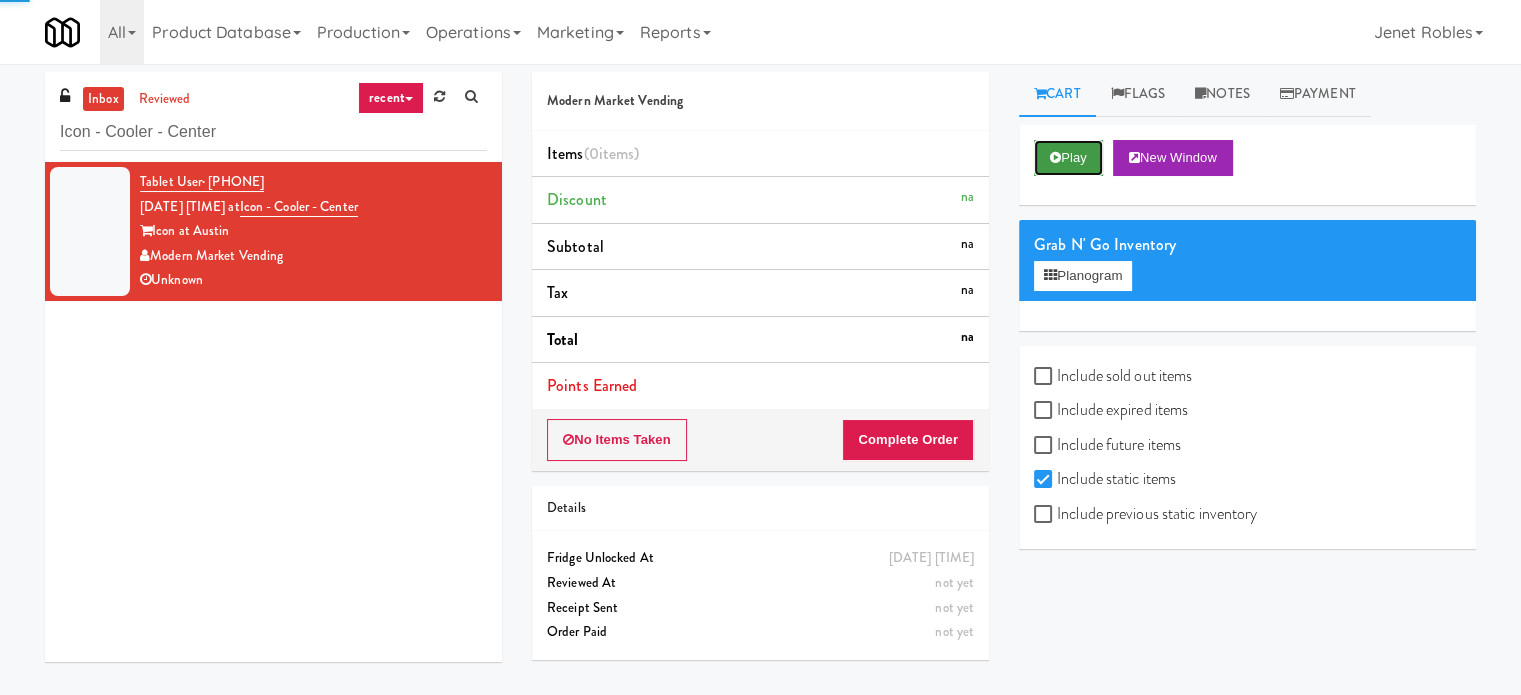 click on "Play" at bounding box center [1068, 158] 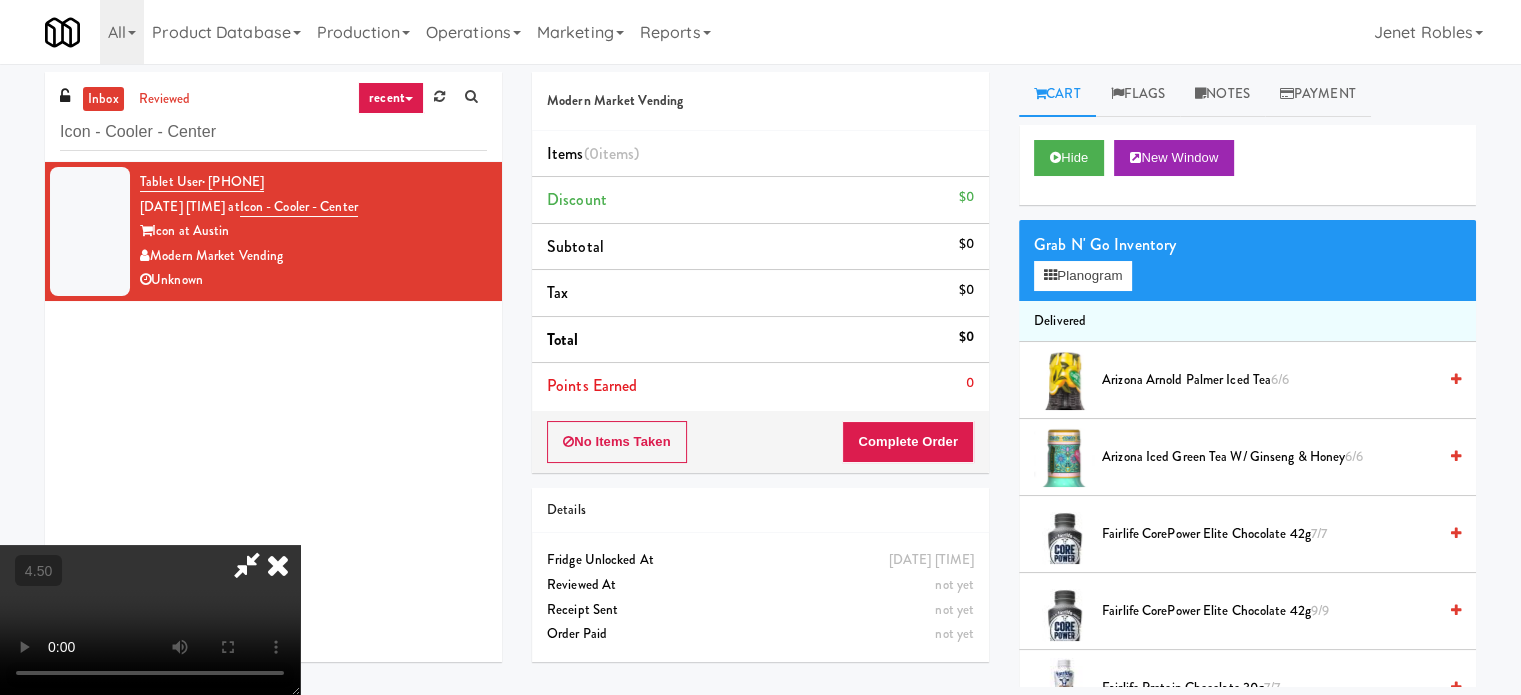 click at bounding box center (150, 620) 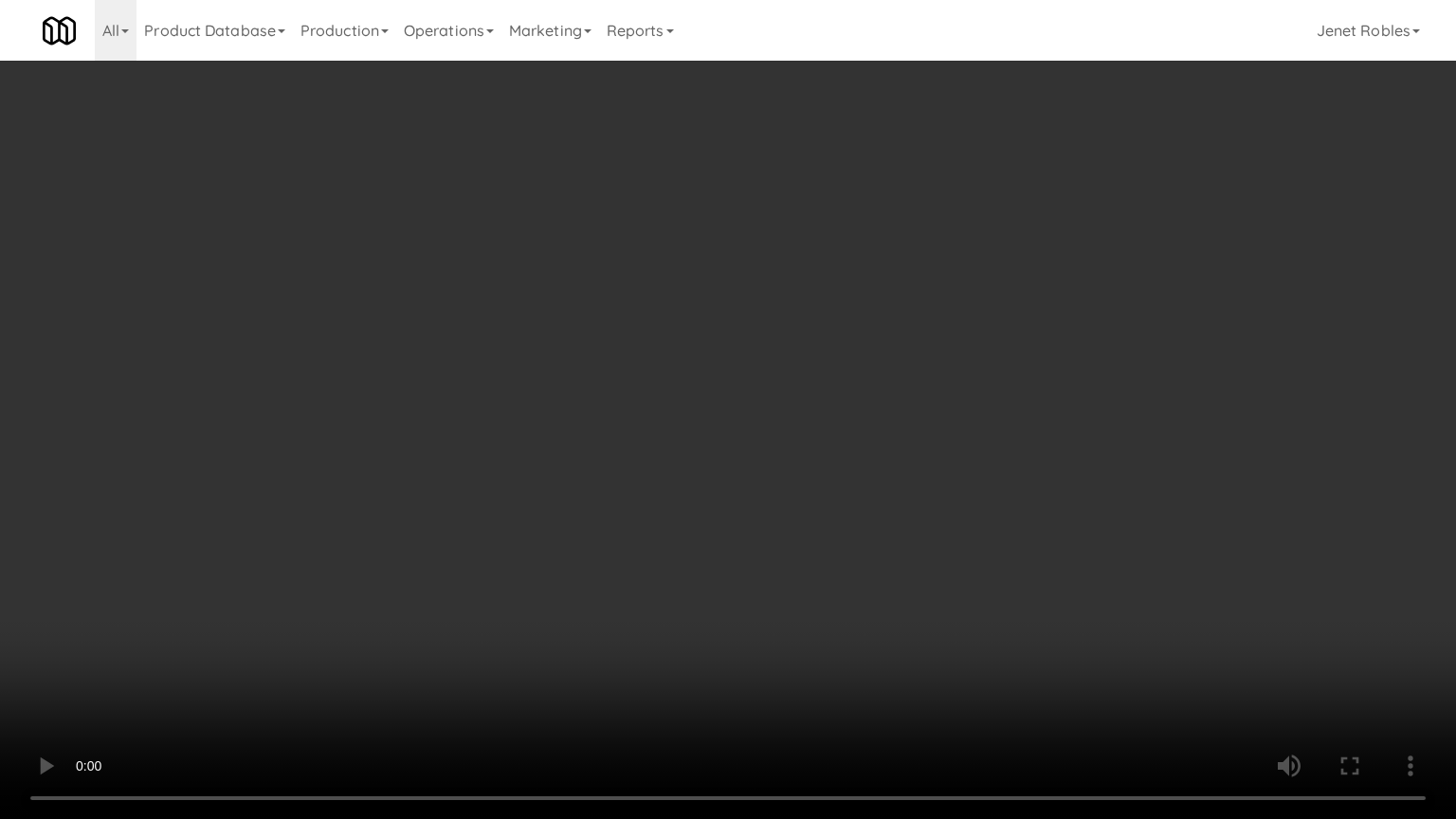 drag, startPoint x: 701, startPoint y: 446, endPoint x: 732, endPoint y: 436, distance: 32.572995 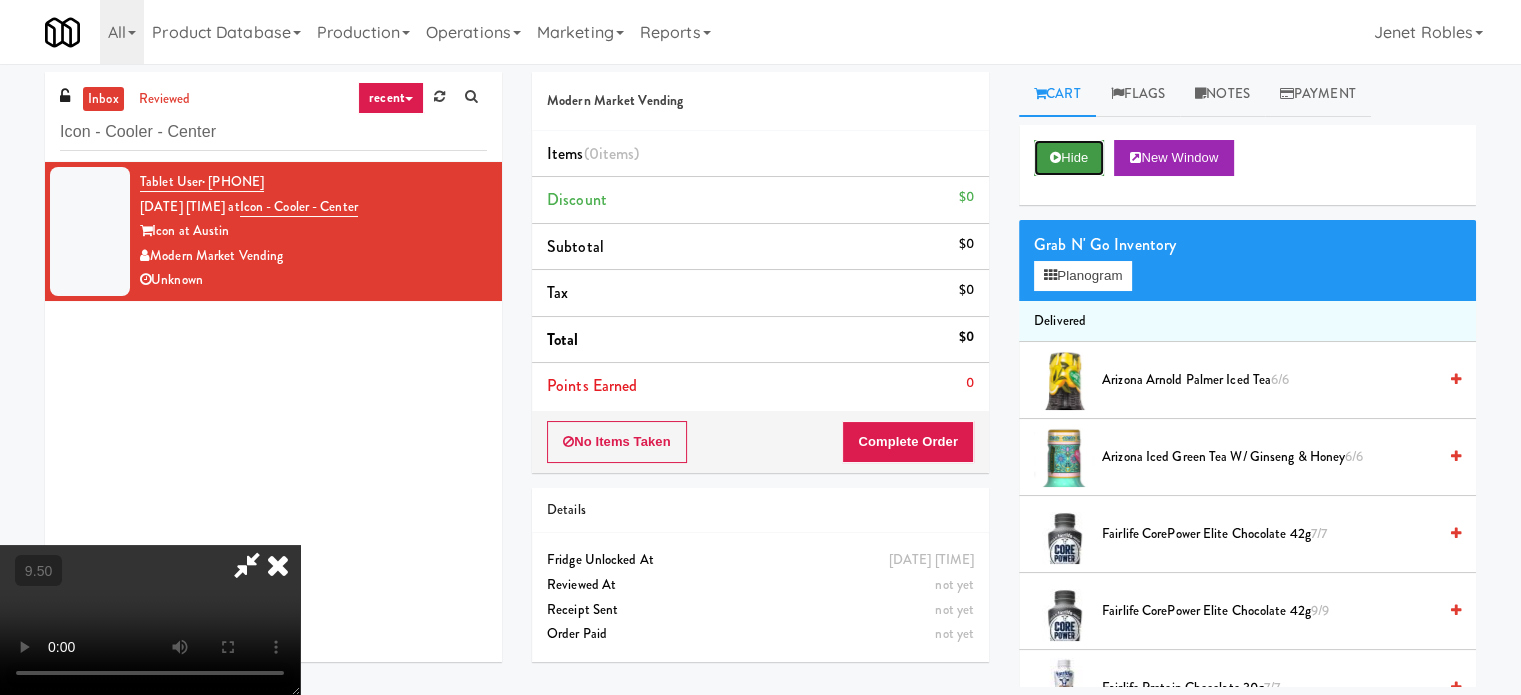 click on "Hide" at bounding box center [1069, 158] 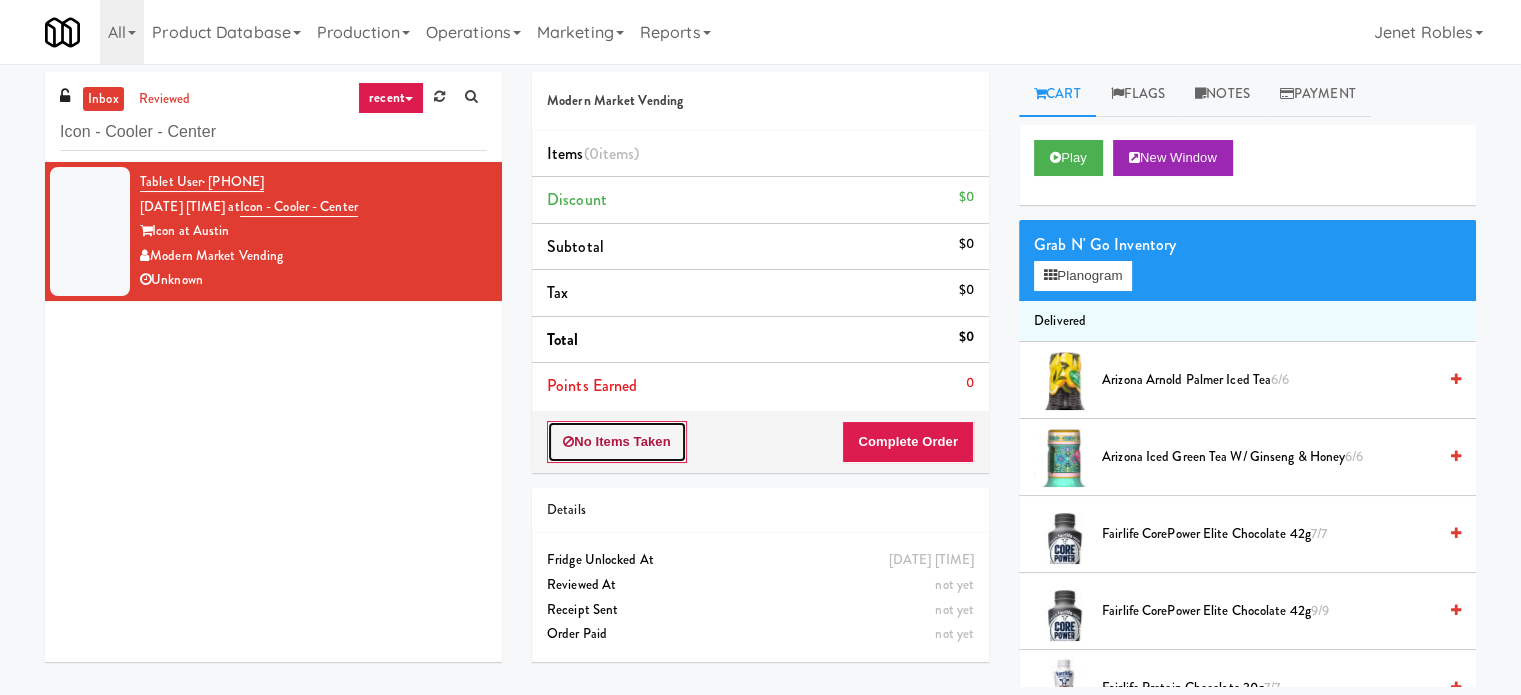 click on "No Items Taken" at bounding box center (617, 442) 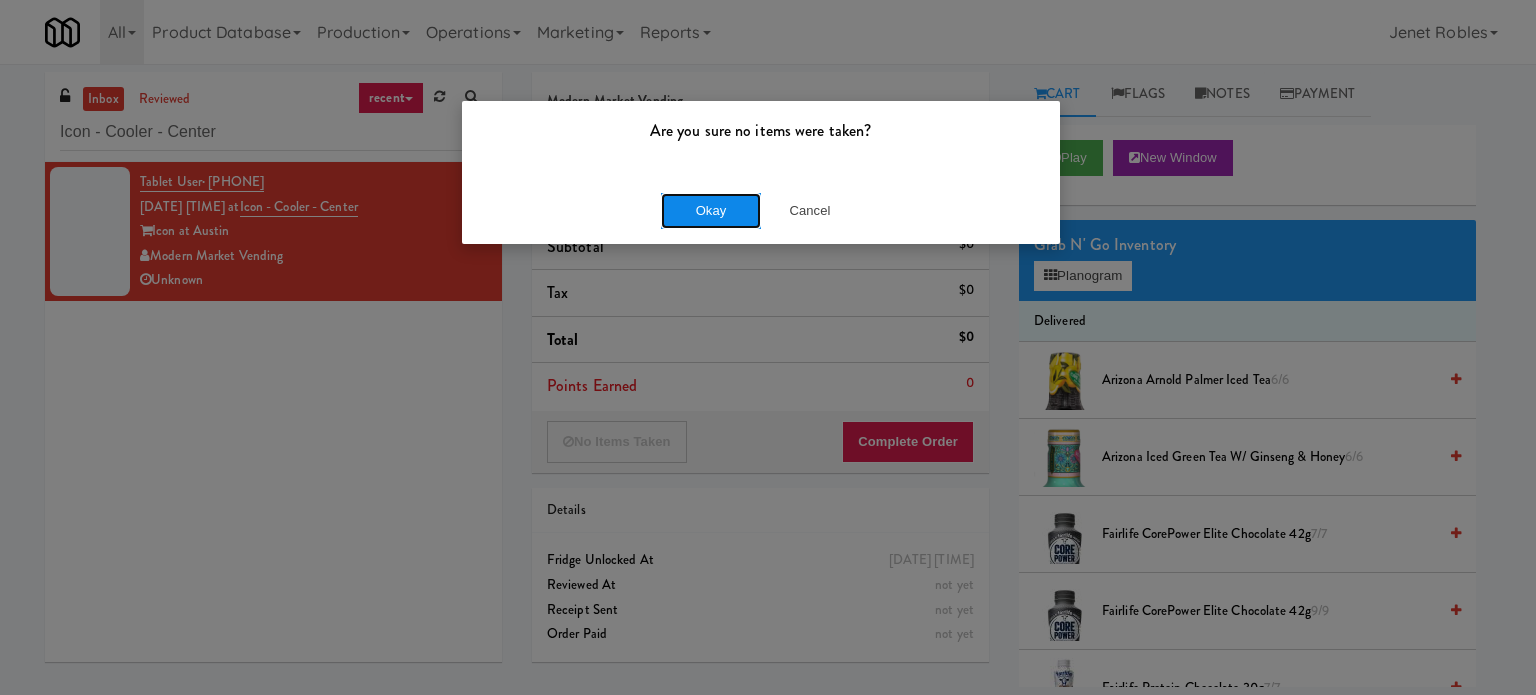 click on "Okay" at bounding box center (711, 211) 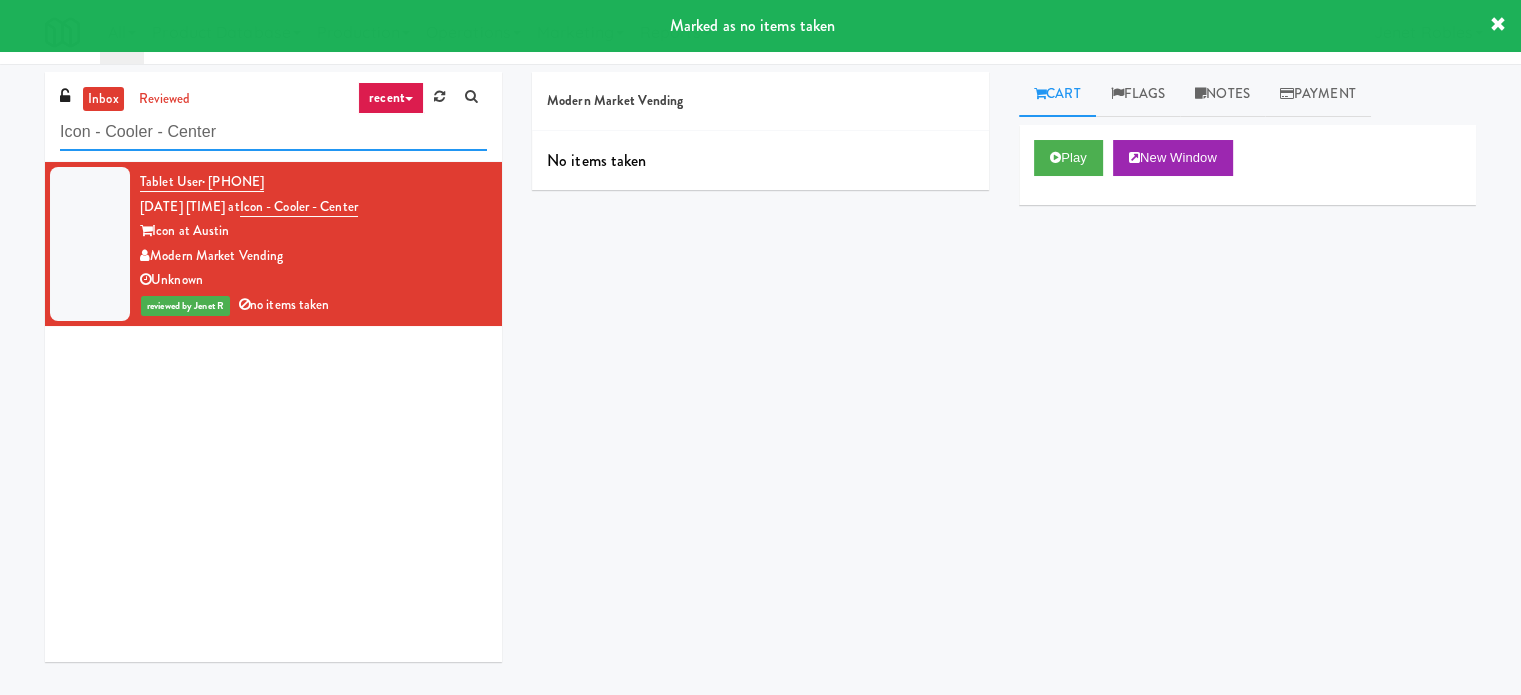 click on "Icon - Cooler - Center" at bounding box center [273, 132] 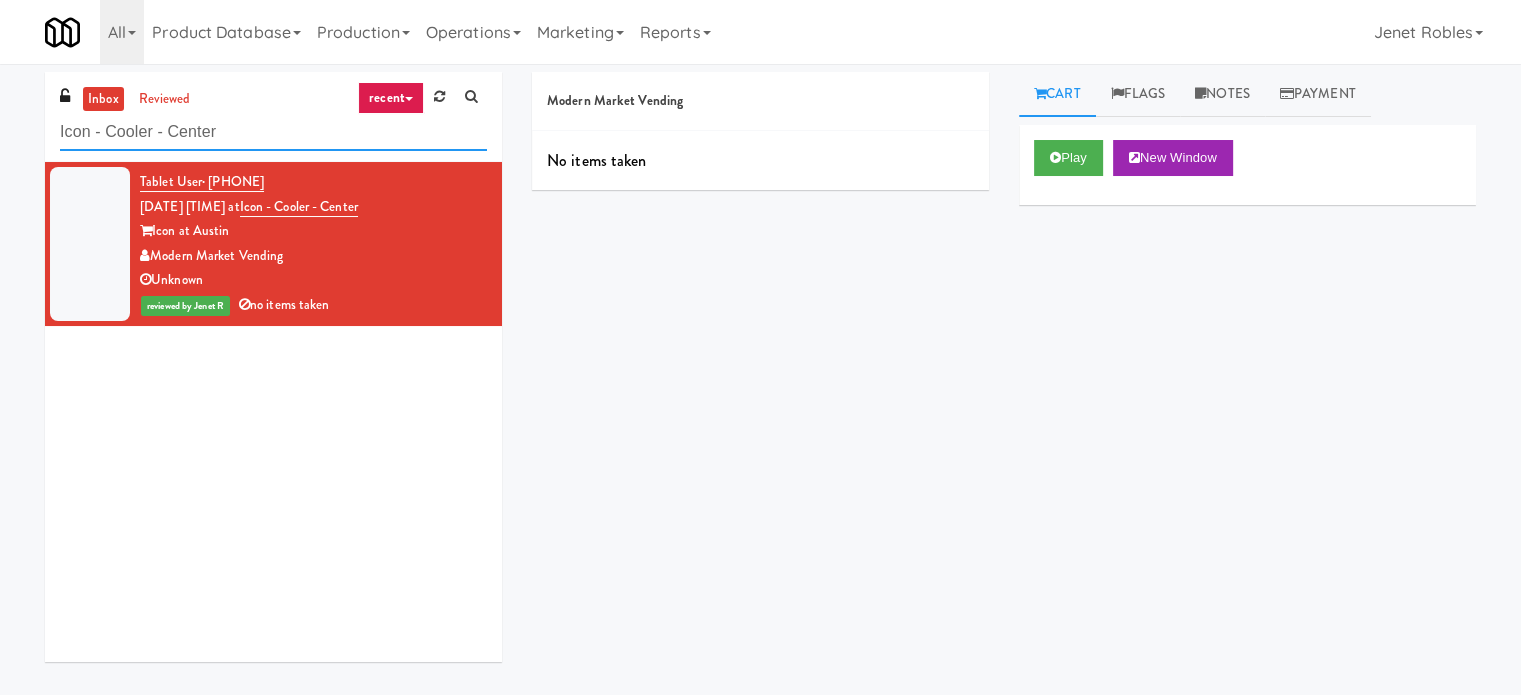 click on "Icon - Cooler - Center" at bounding box center (273, 132) 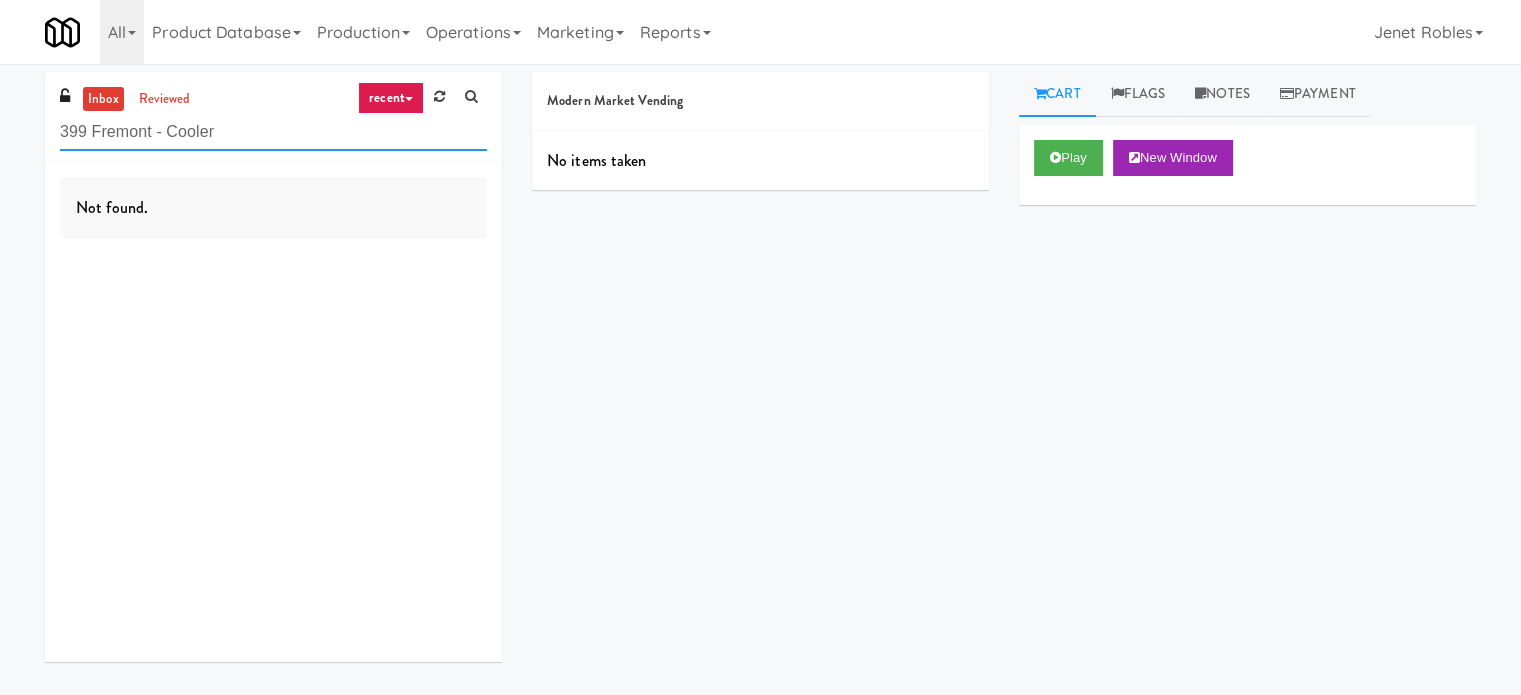 click on "399 Fremont - Cooler" at bounding box center [273, 132] 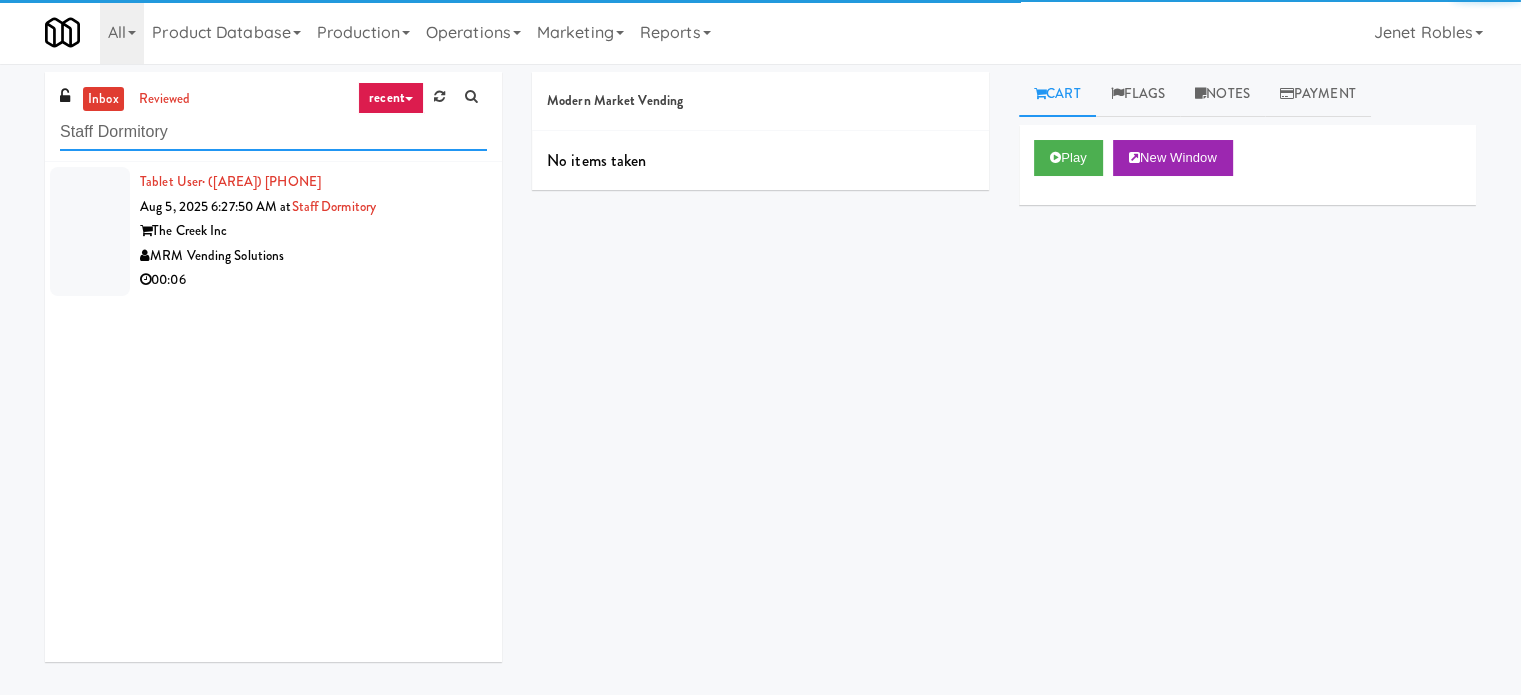type on "Staff Dormitory" 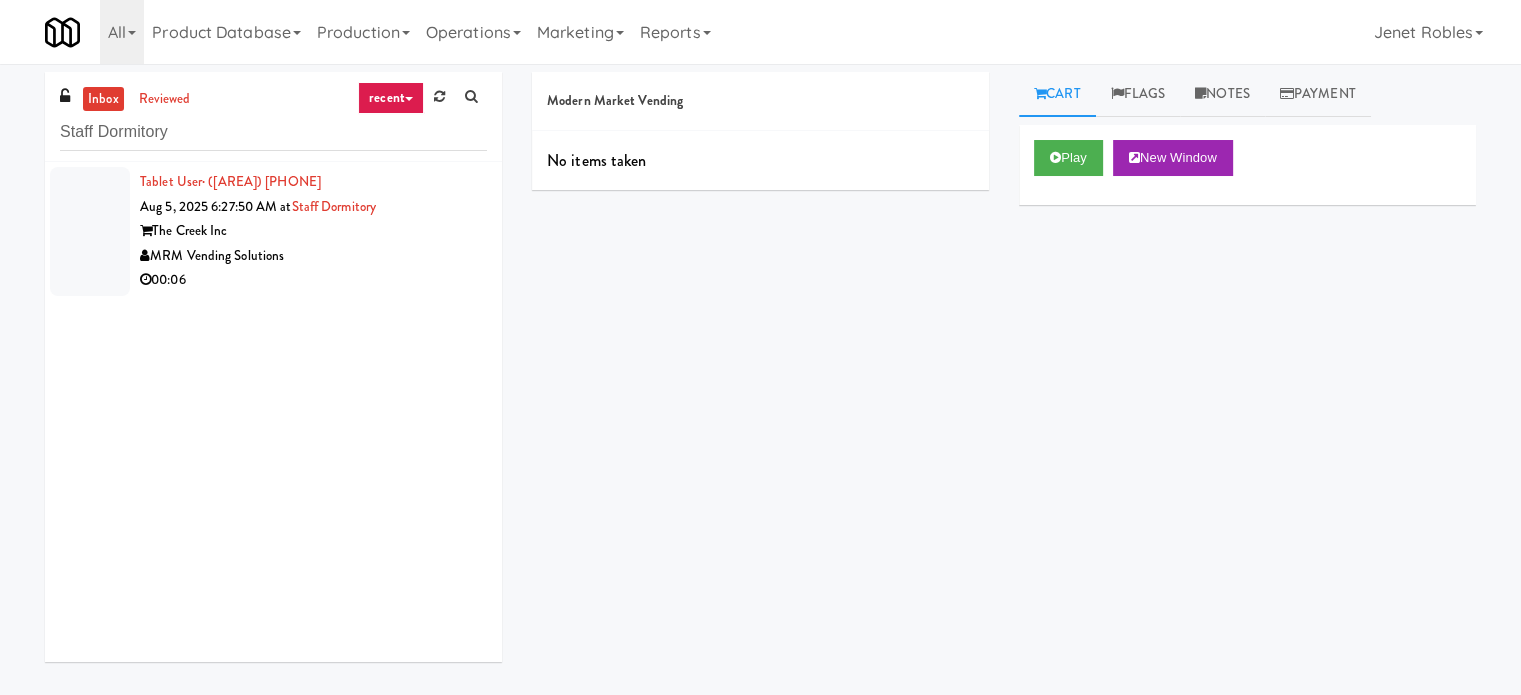 click on "MRM Vending Solutions" at bounding box center [313, 256] 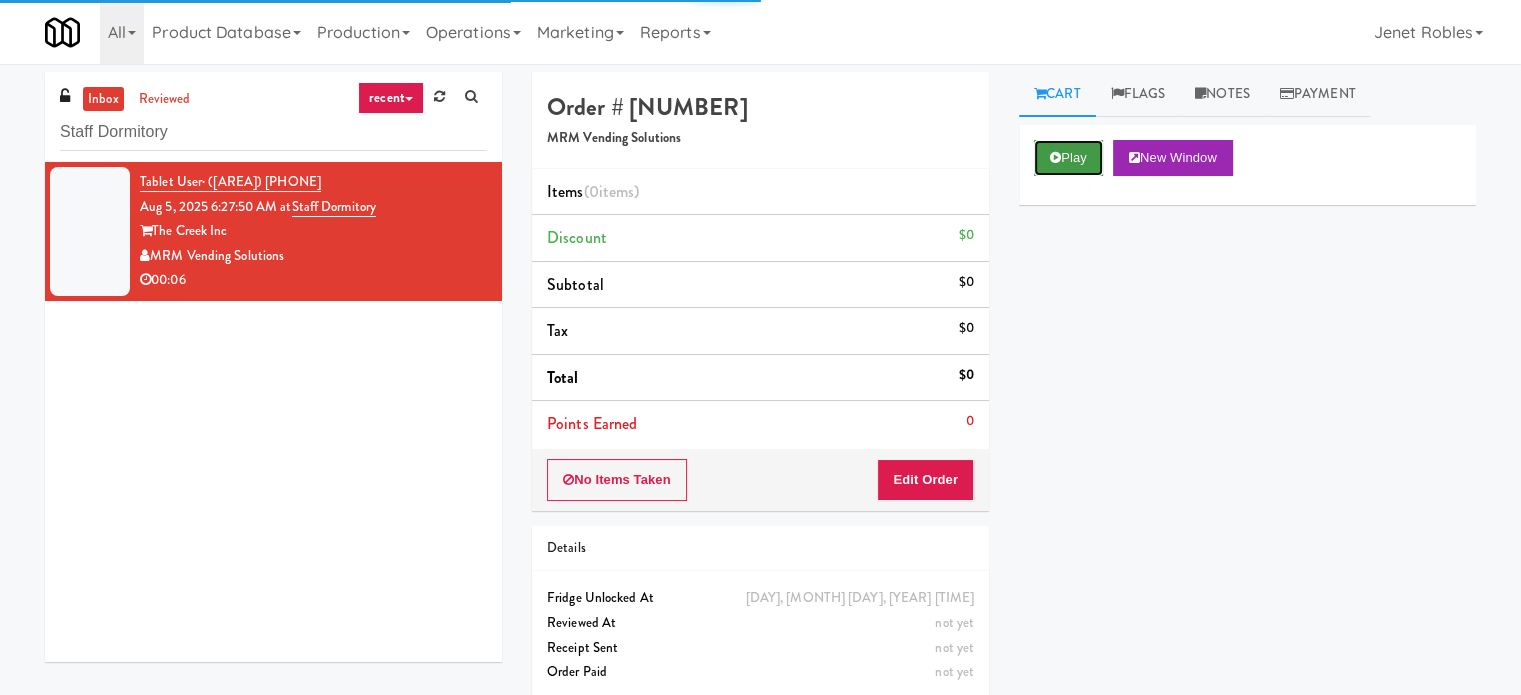click on "Play" at bounding box center [1068, 158] 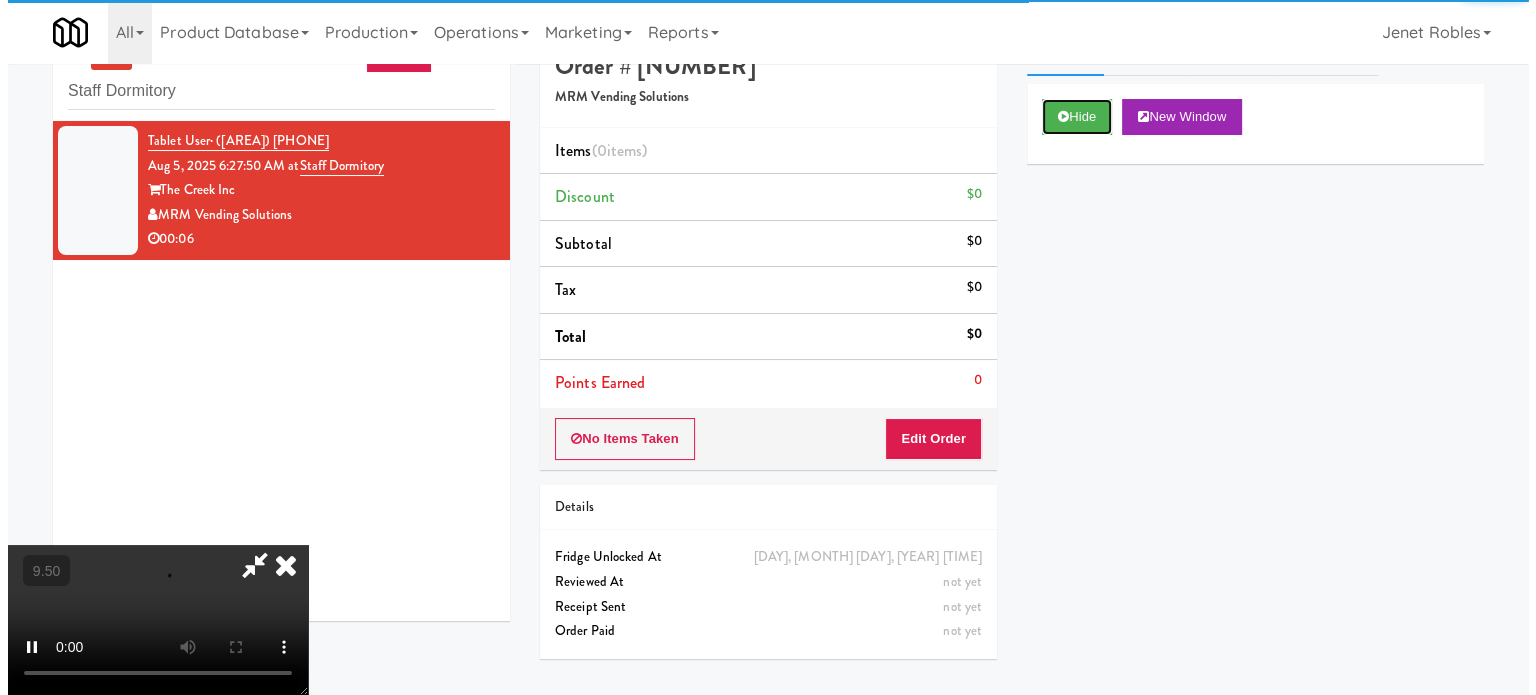 scroll, scrollTop: 64, scrollLeft: 0, axis: vertical 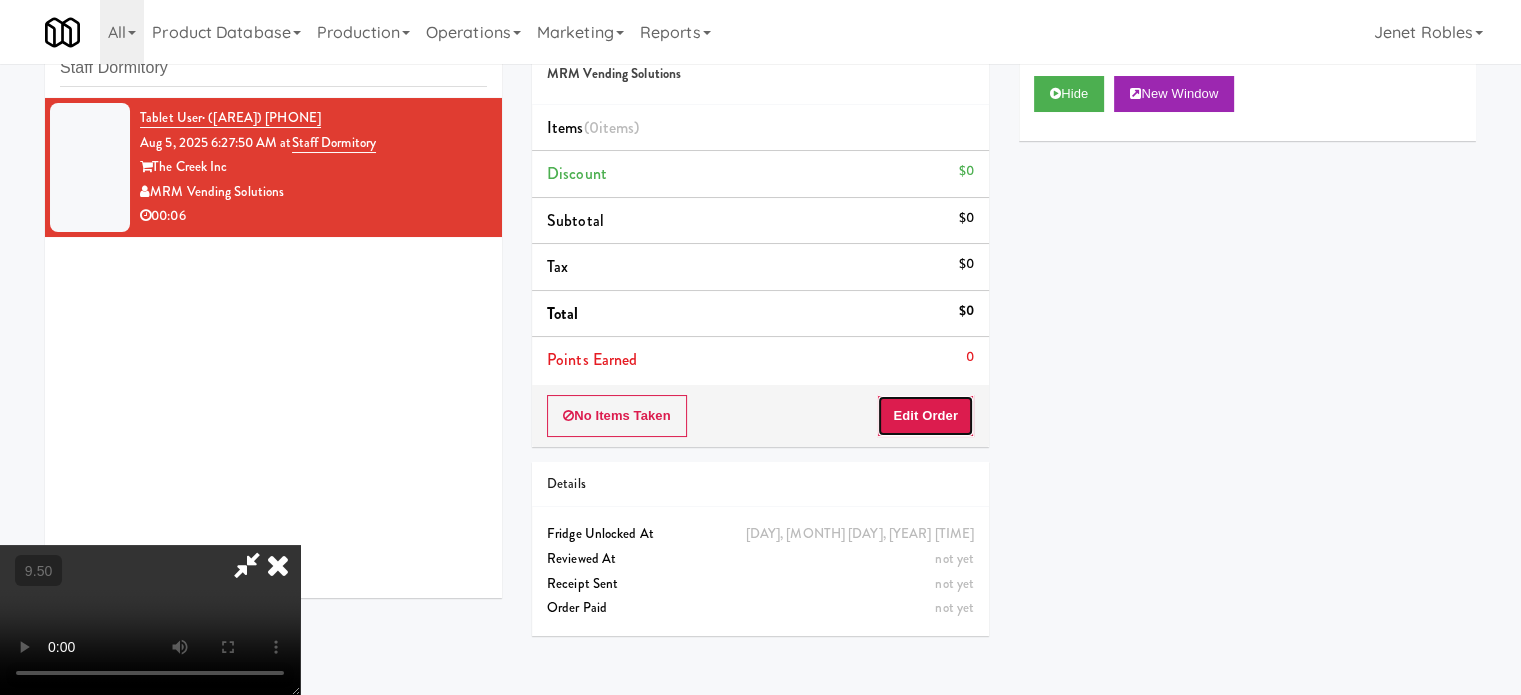 click on "Edit Order" at bounding box center [925, 416] 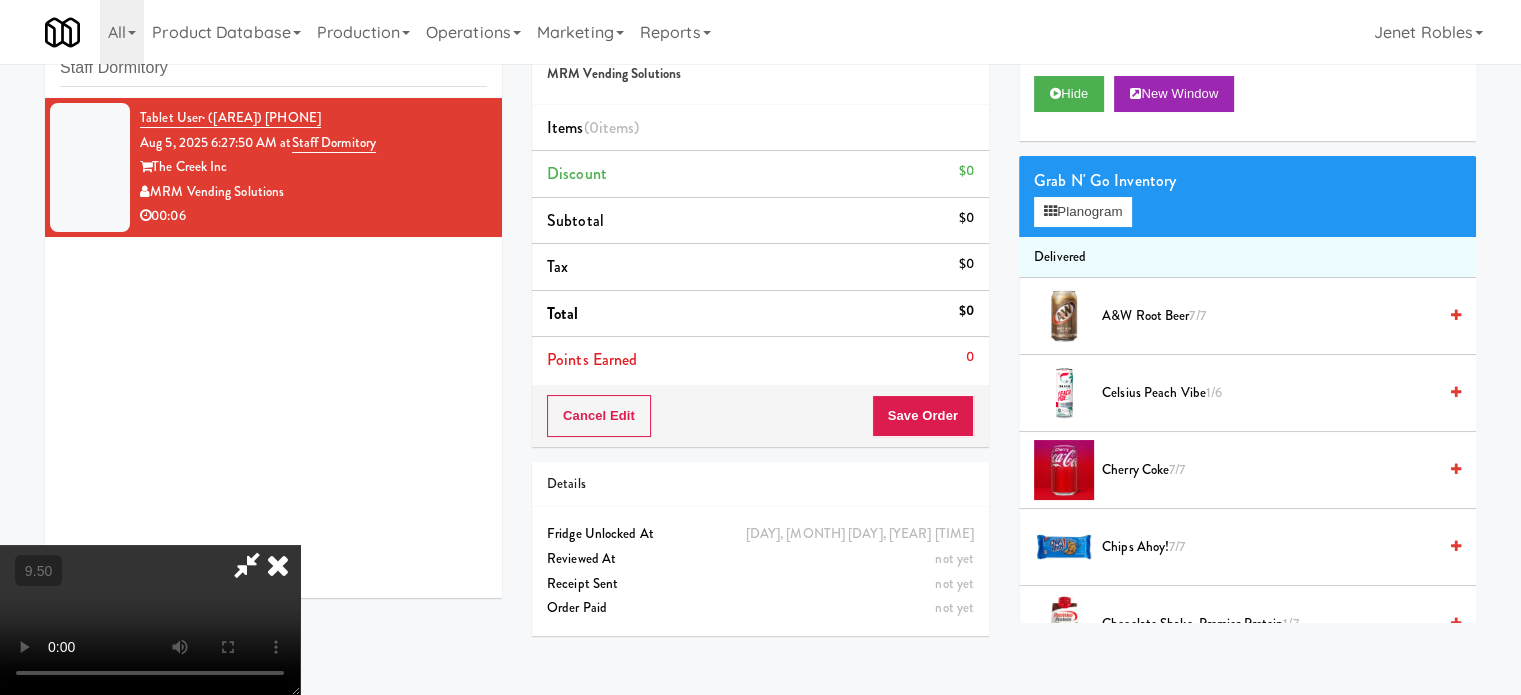 drag, startPoint x: 513, startPoint y: 467, endPoint x: 532, endPoint y: 457, distance: 21.470911 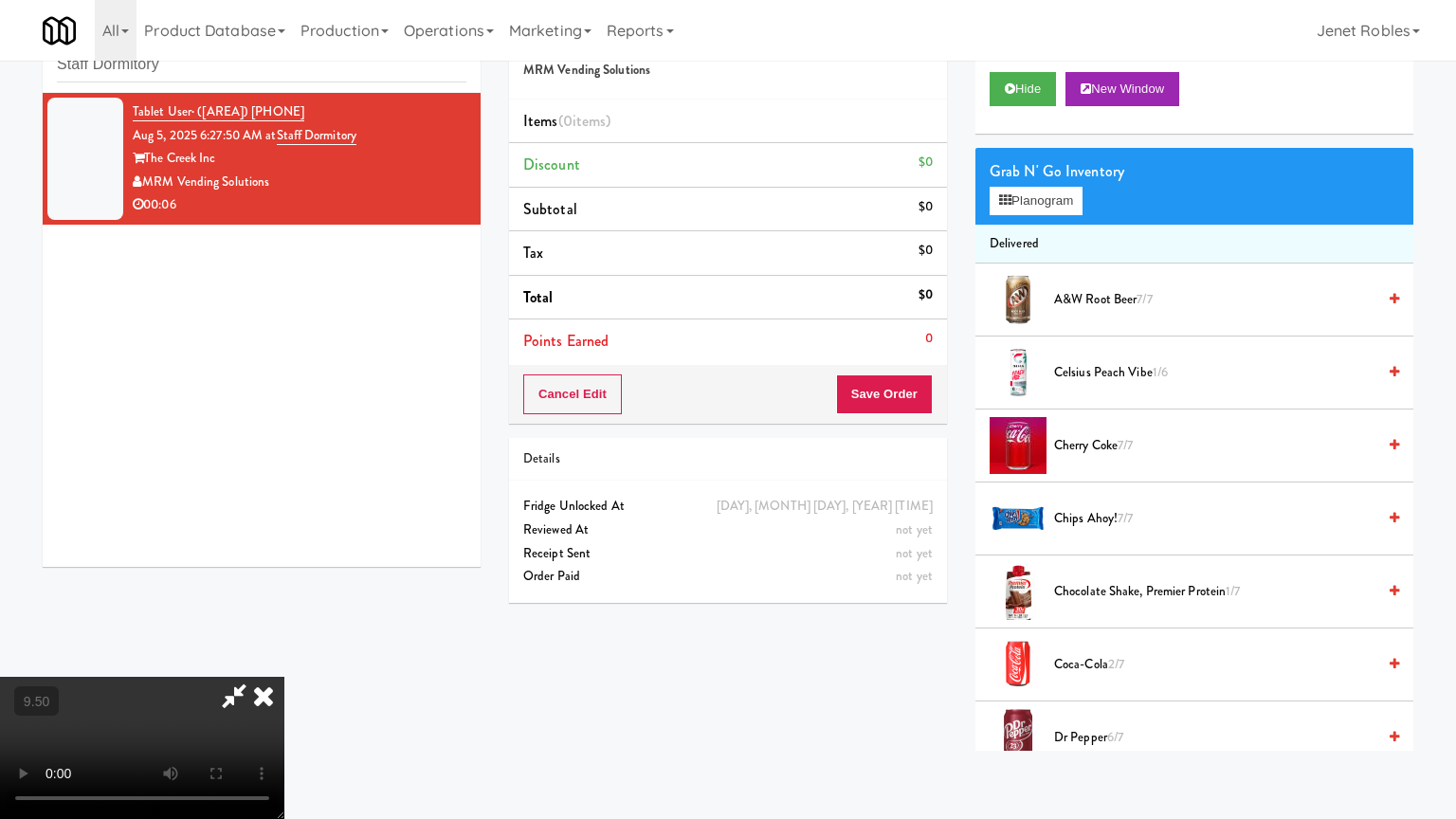 click at bounding box center (142, 748) 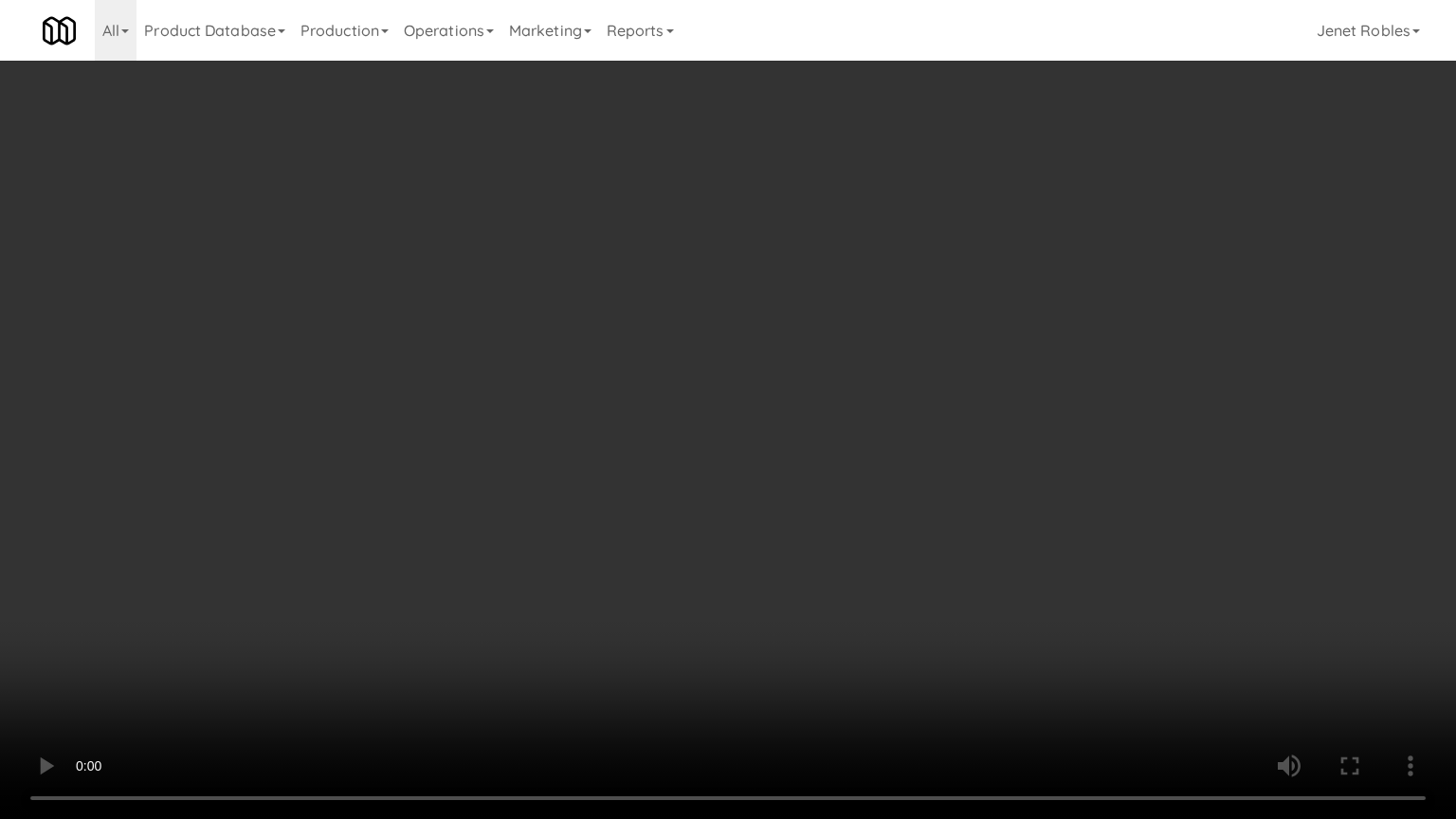 click at bounding box center [728, 410] 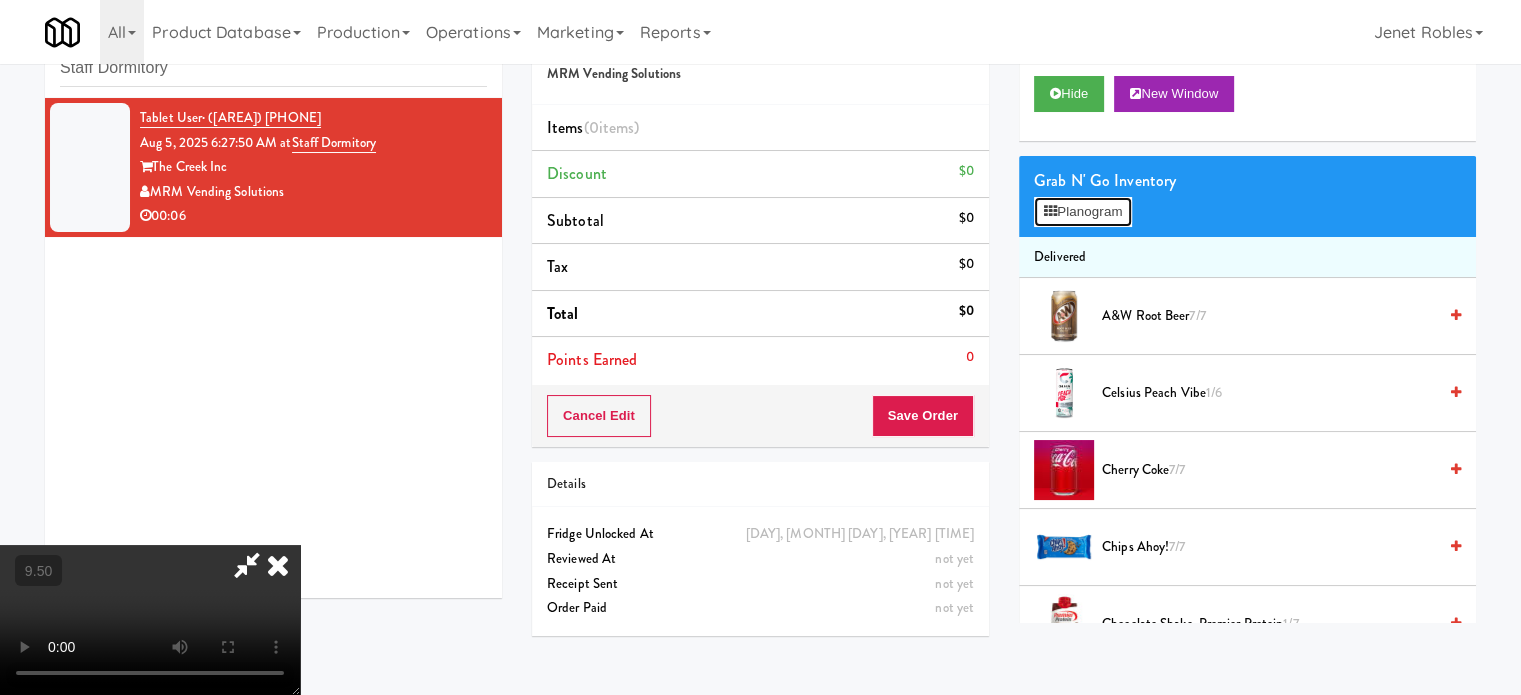 click on "Planogram" at bounding box center (1083, 212) 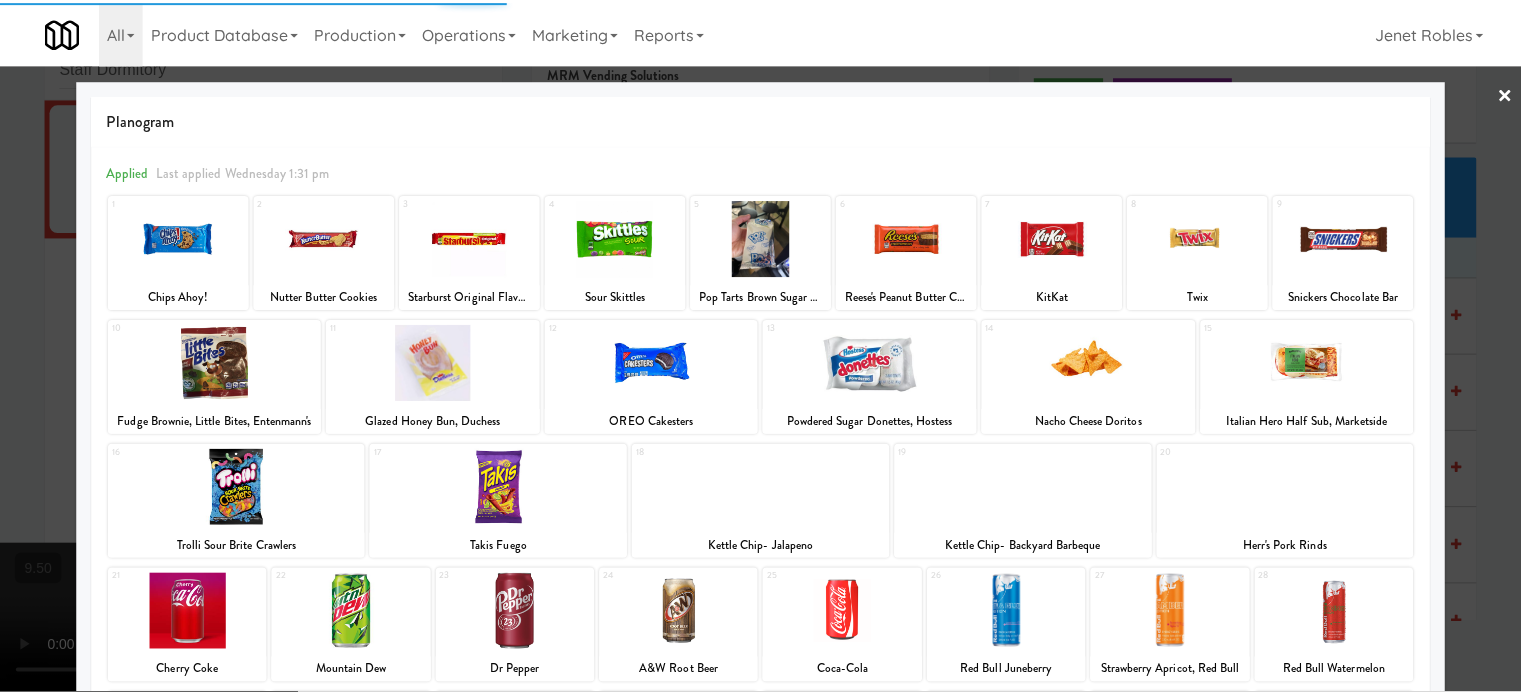 scroll, scrollTop: 286, scrollLeft: 0, axis: vertical 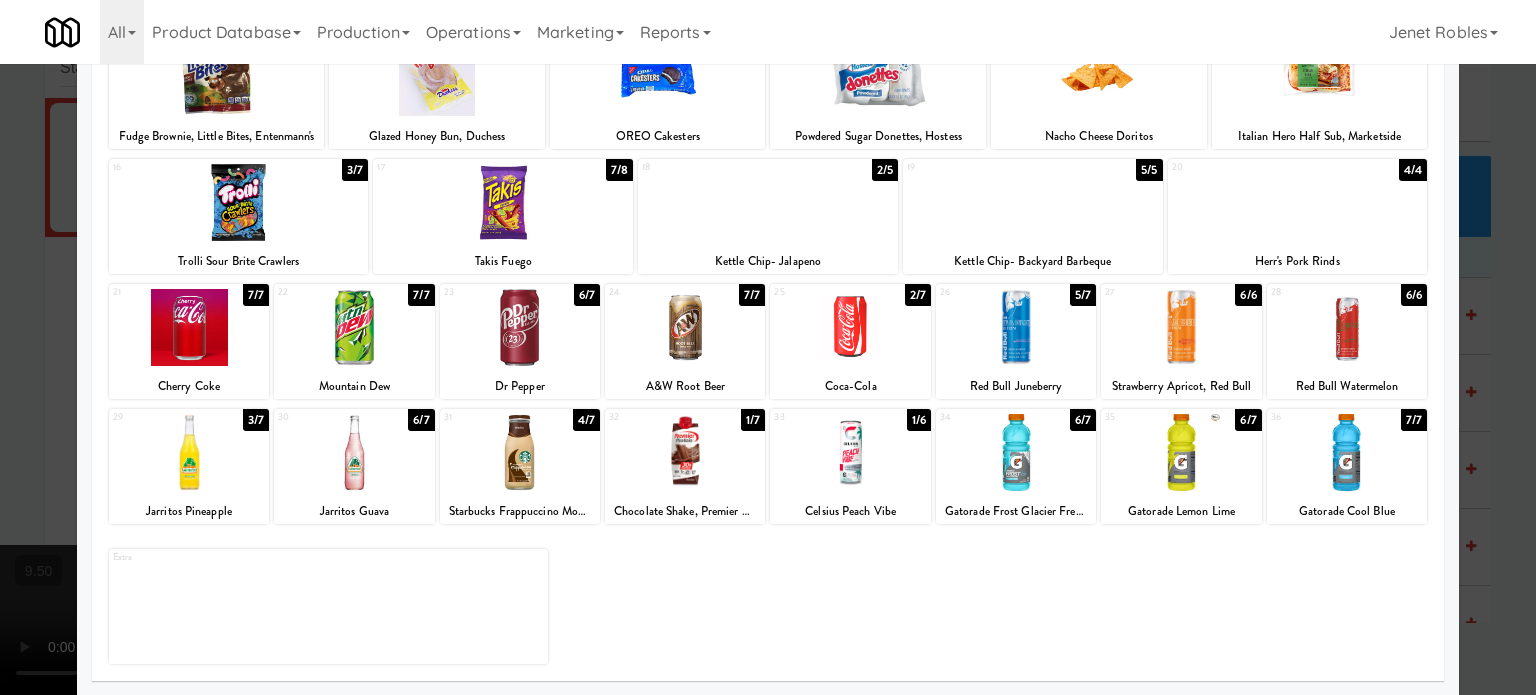 click on "4/7" at bounding box center (586, 420) 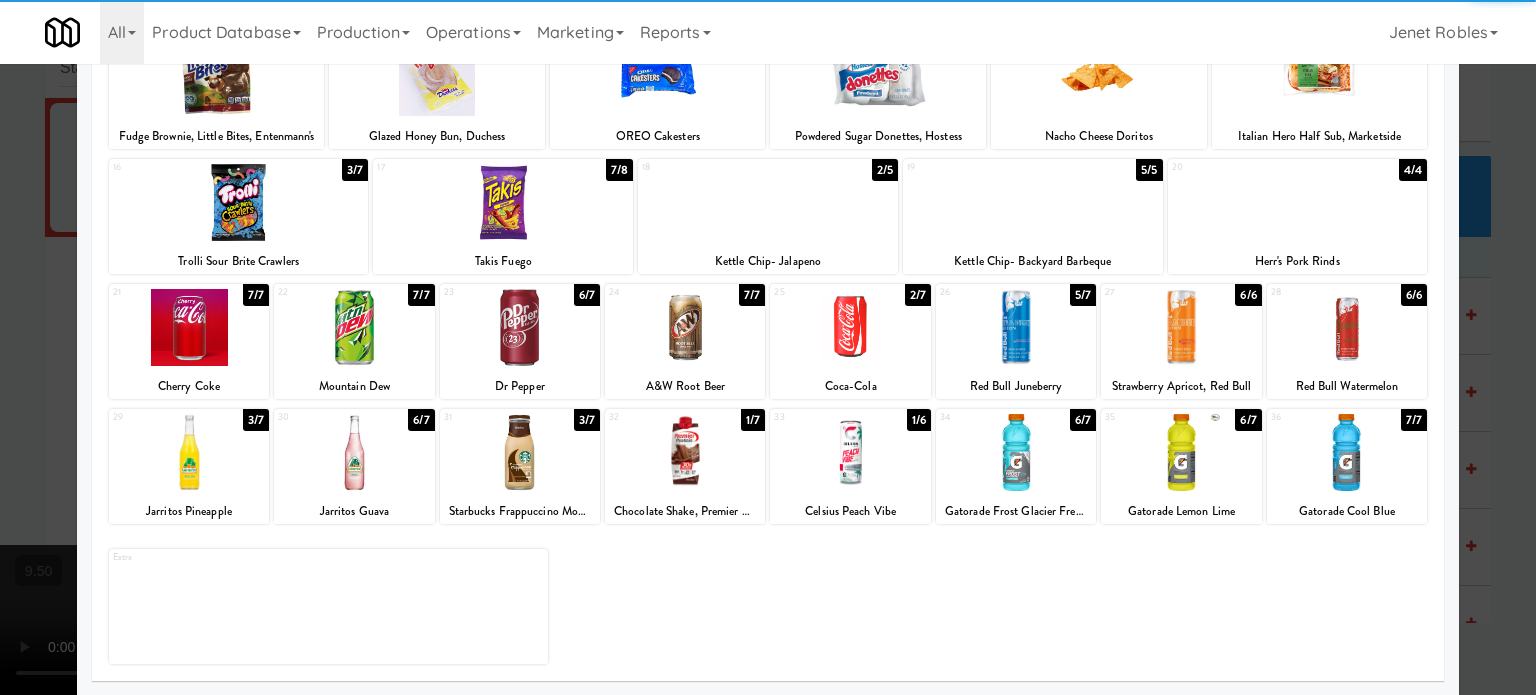click on "6/7" at bounding box center (1248, 420) 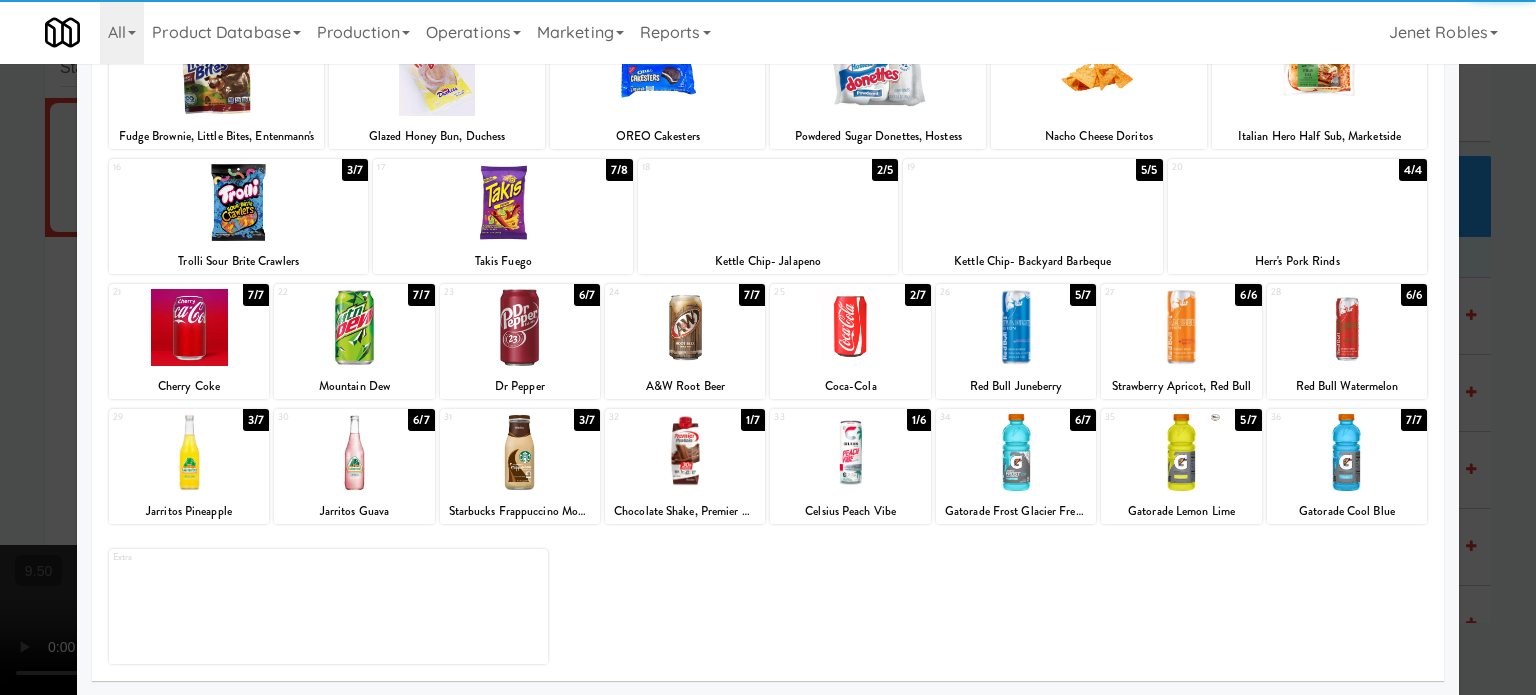 click at bounding box center [768, 347] 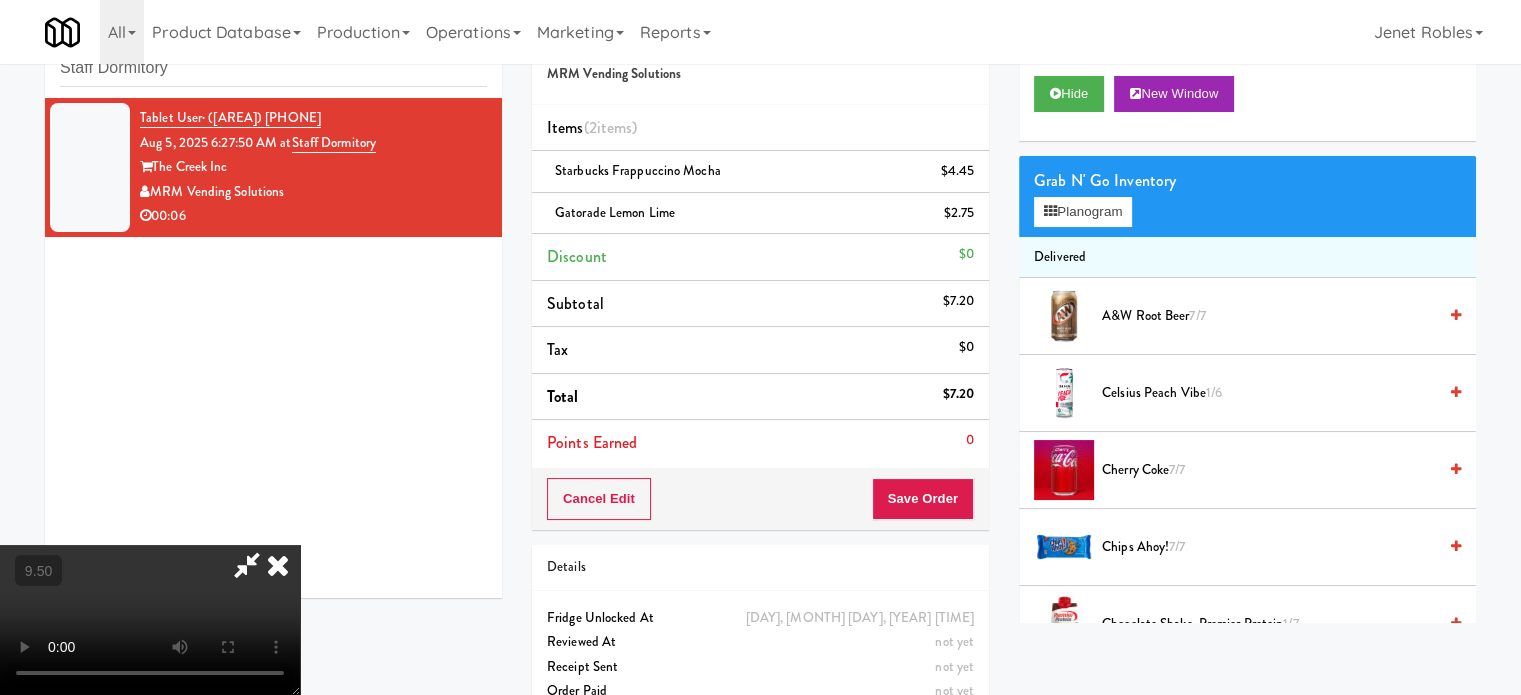 drag, startPoint x: 221, startPoint y: 447, endPoint x: 251, endPoint y: 435, distance: 32.31099 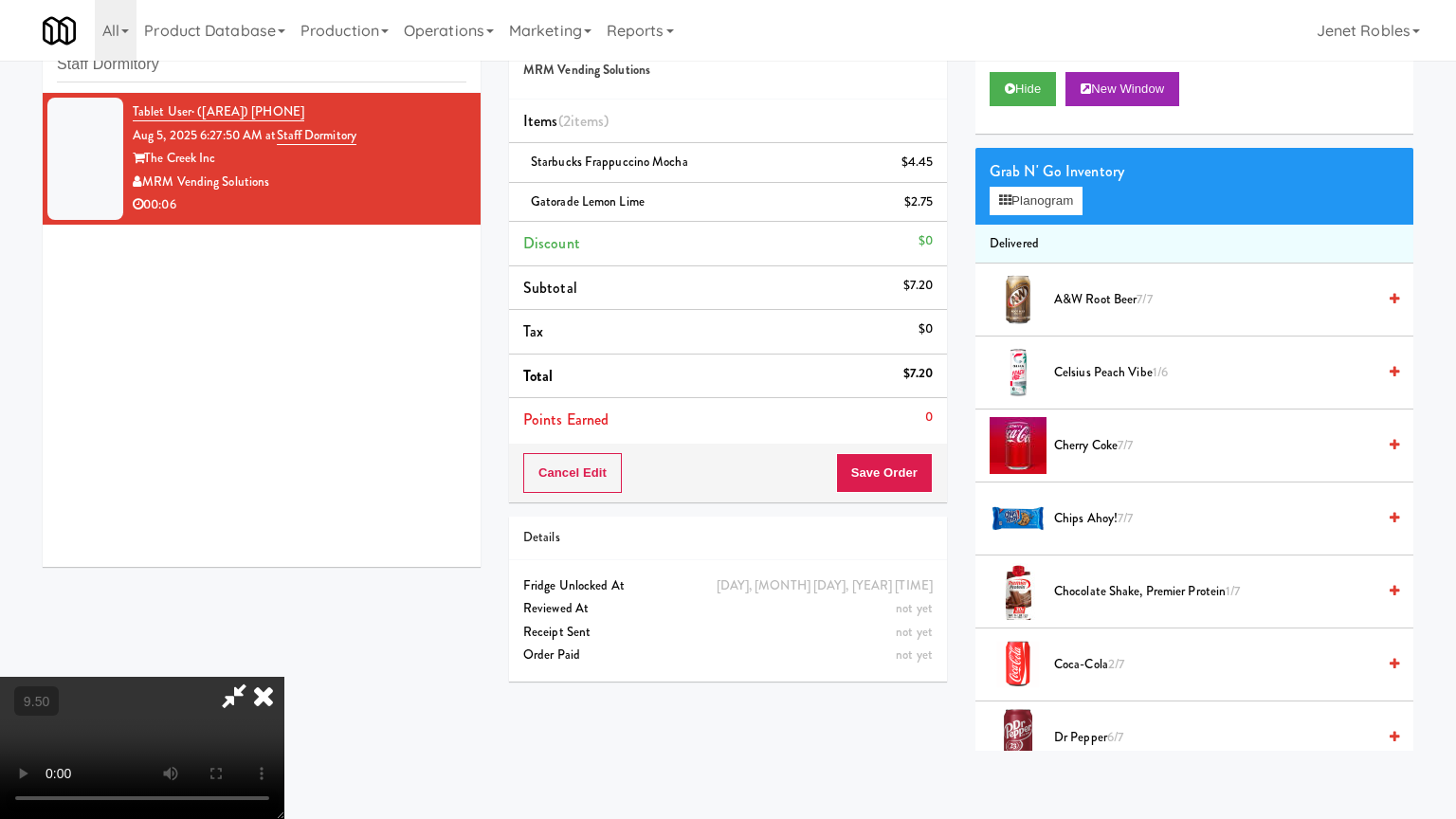 drag, startPoint x: 254, startPoint y: 509, endPoint x: 305, endPoint y: 466, distance: 66.70832 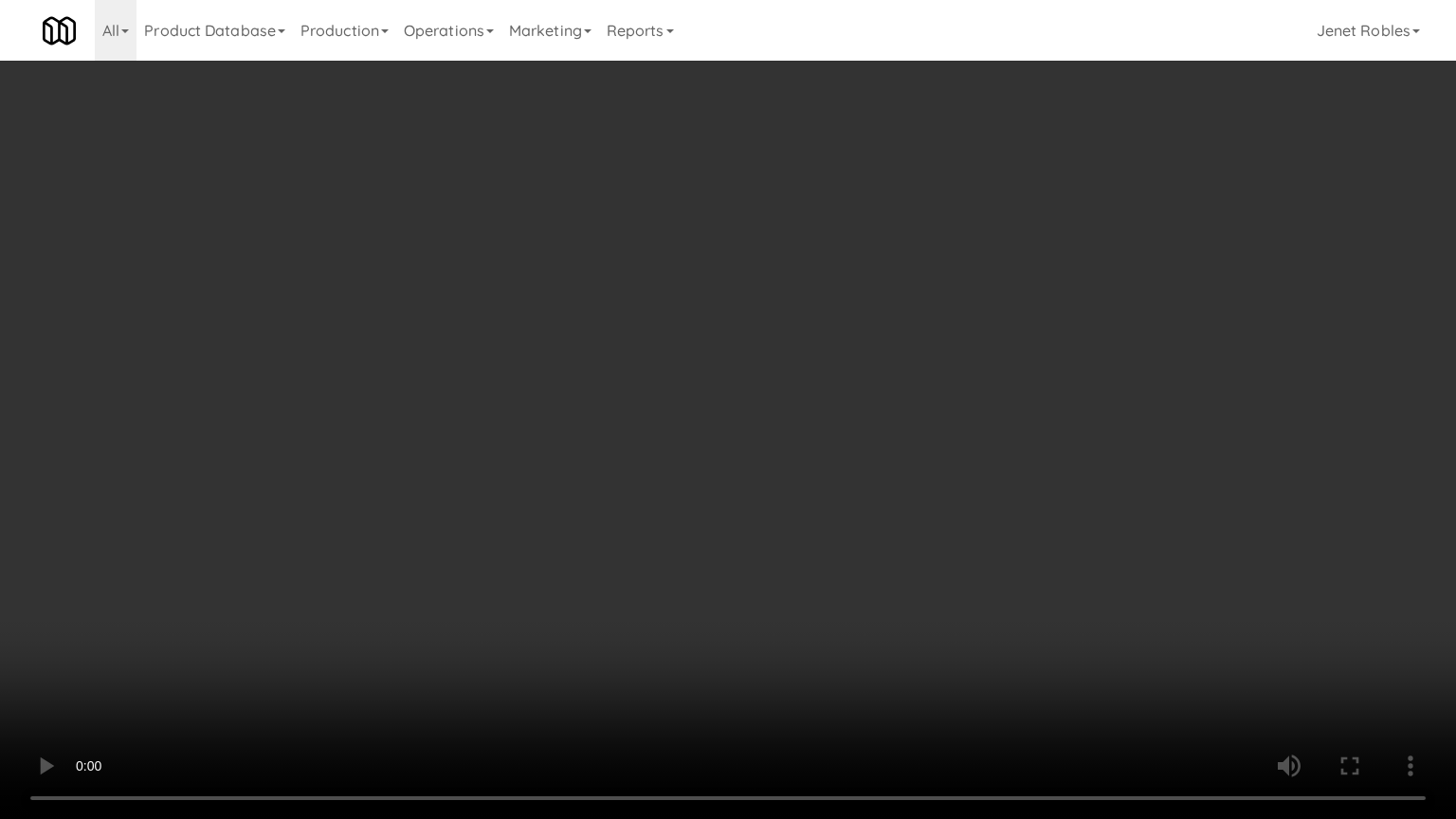 click at bounding box center (728, 410) 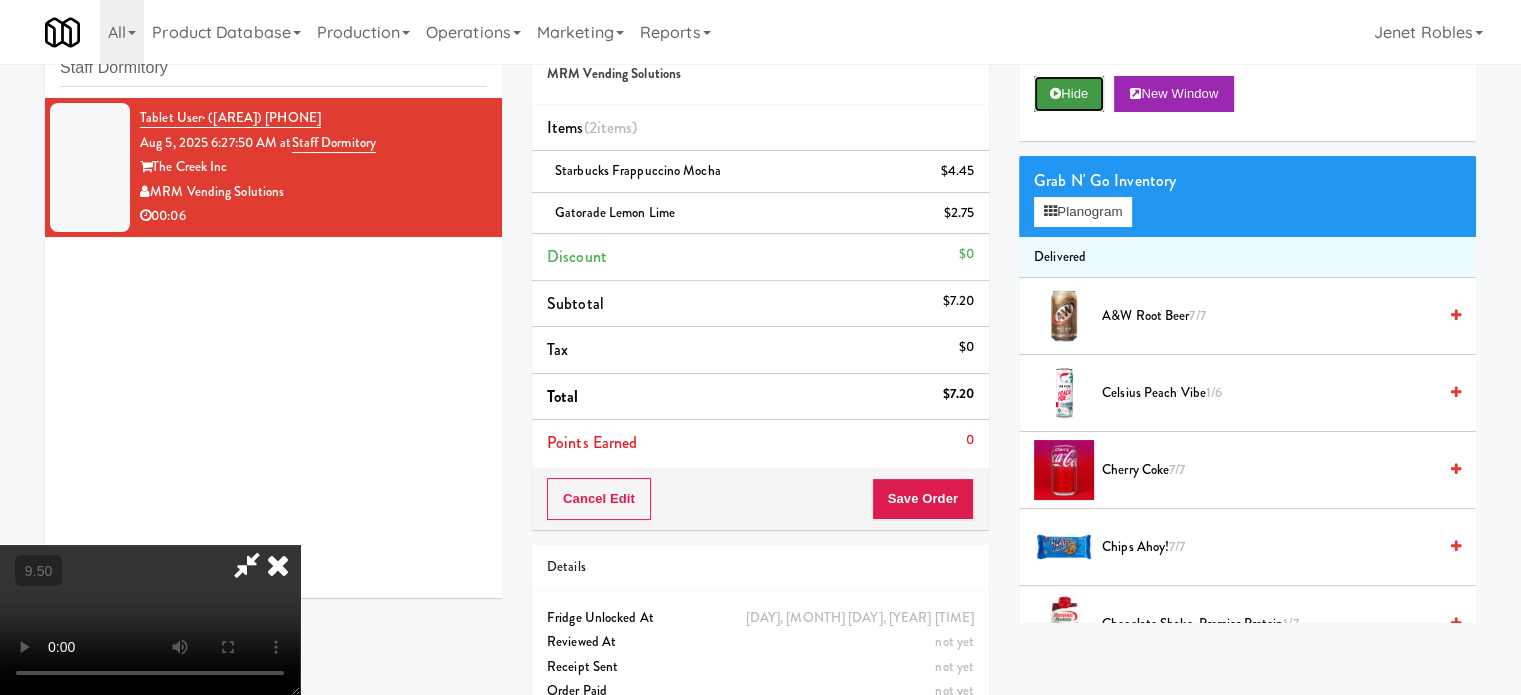 click on "Hide" at bounding box center [1069, 94] 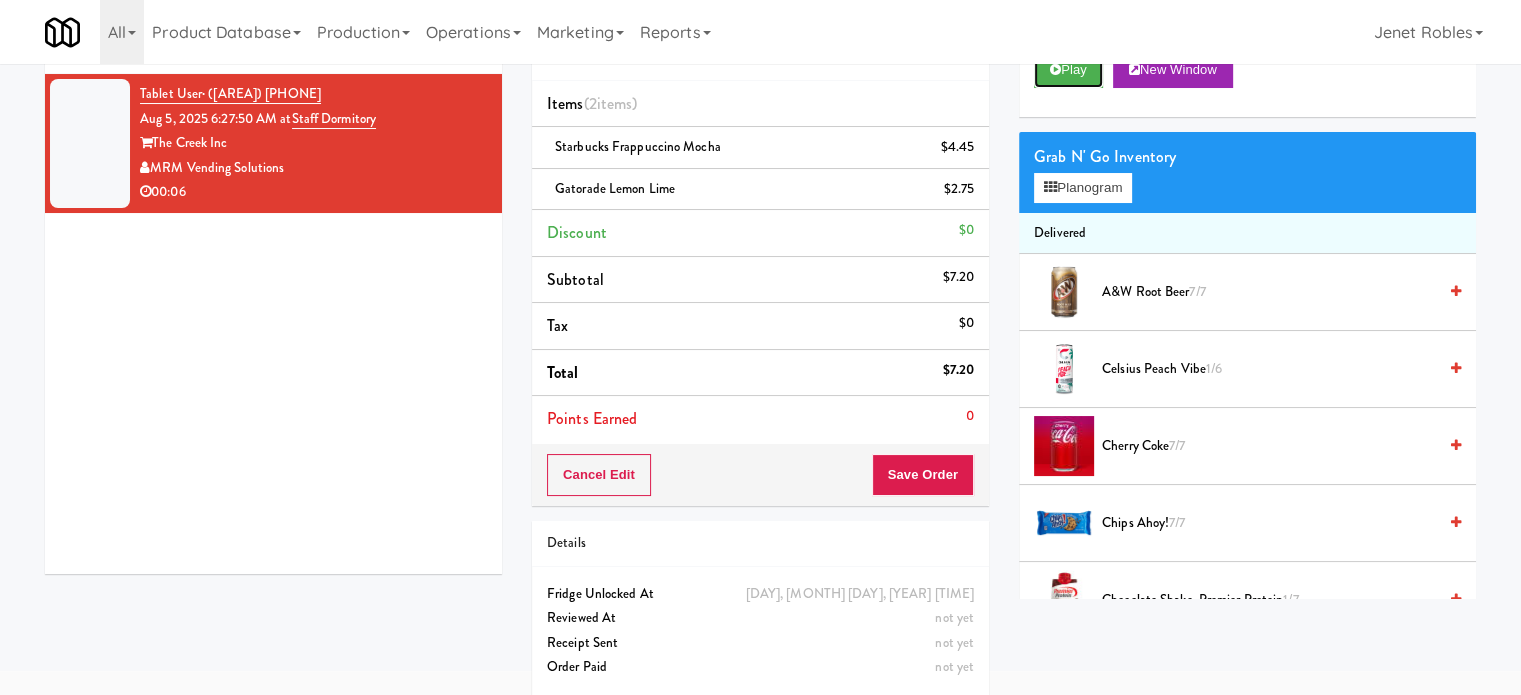 scroll, scrollTop: 100, scrollLeft: 0, axis: vertical 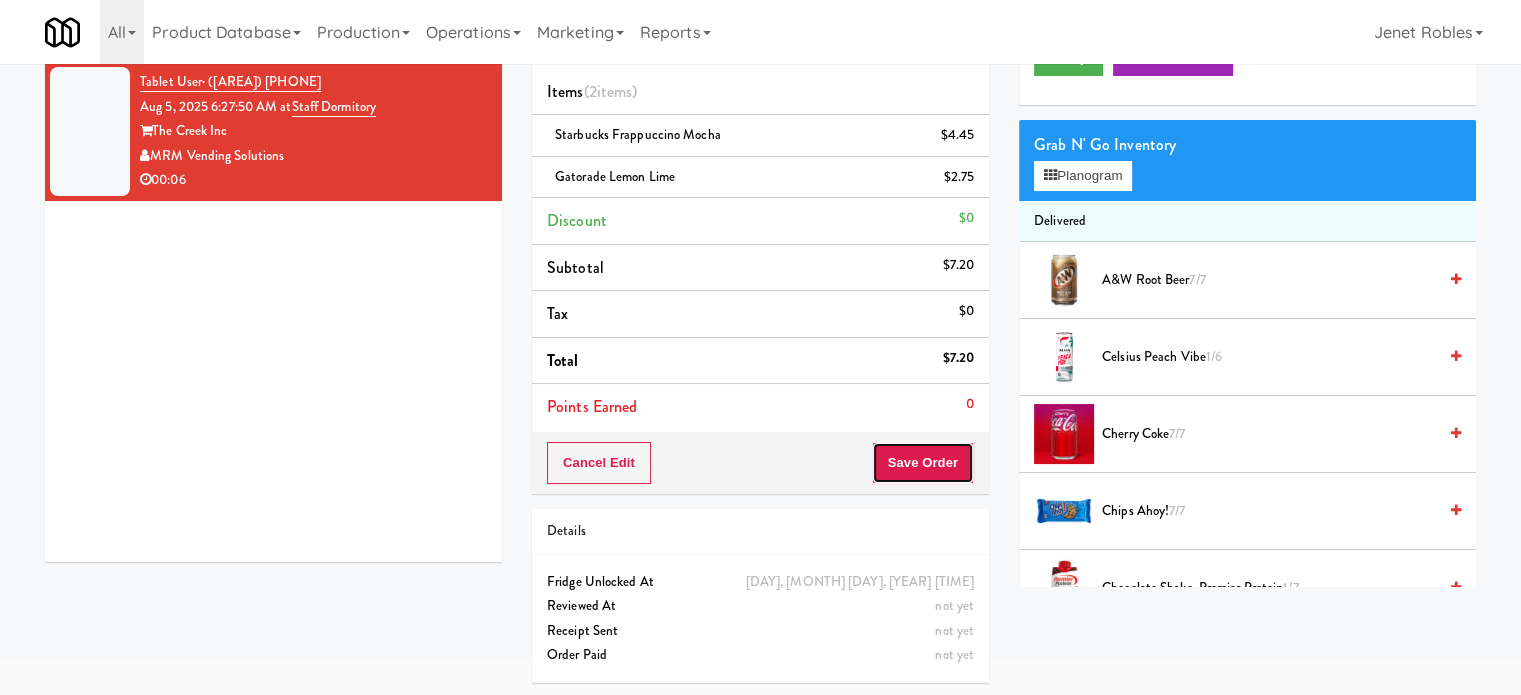 drag, startPoint x: 939, startPoint y: 460, endPoint x: 849, endPoint y: 420, distance: 98.48858 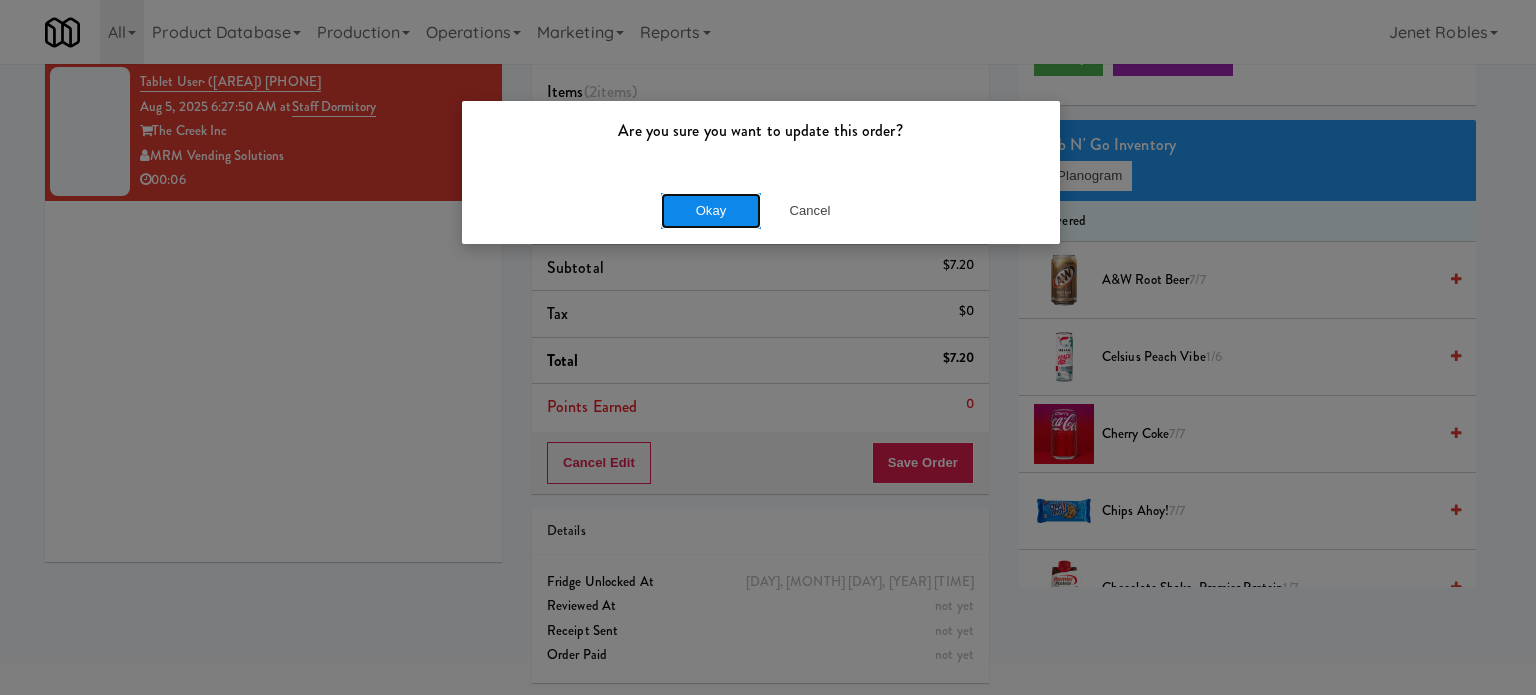 click on "Okay" at bounding box center [711, 211] 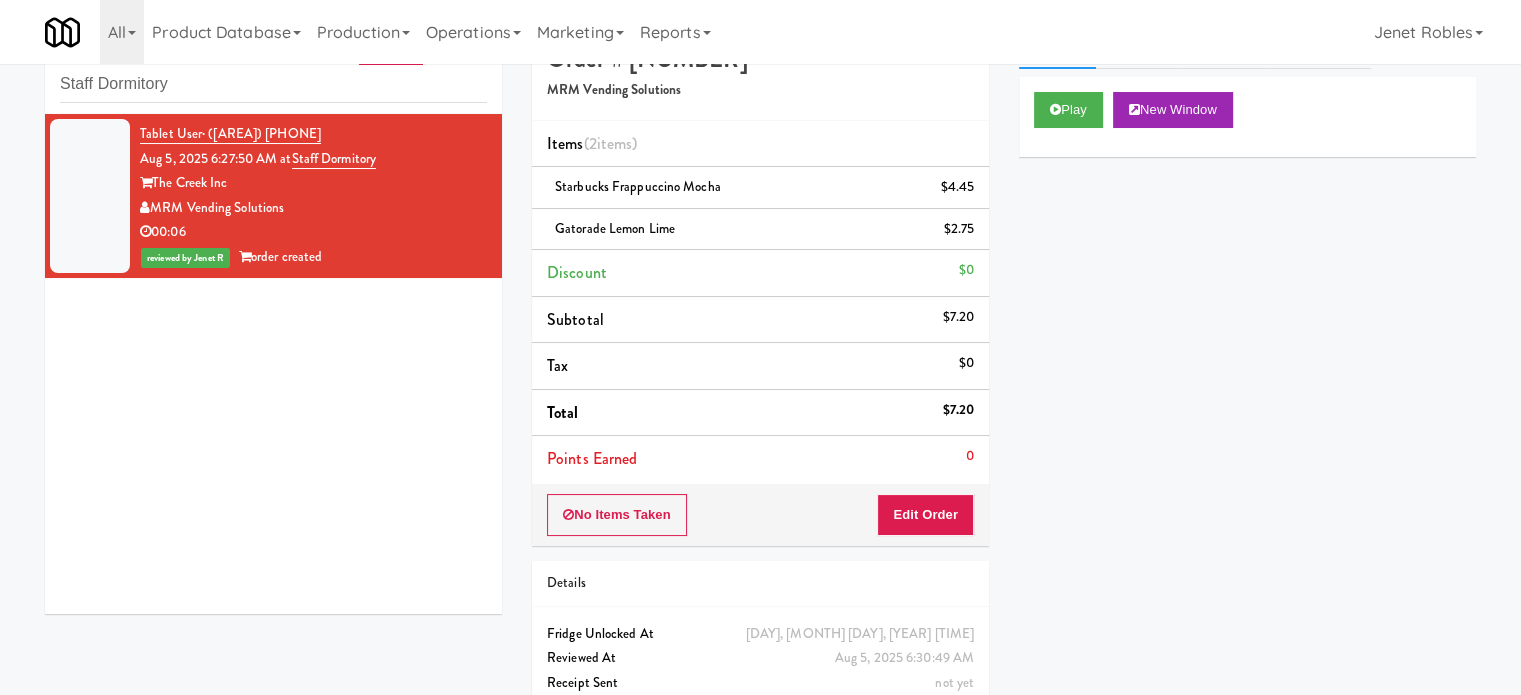 scroll, scrollTop: 0, scrollLeft: 0, axis: both 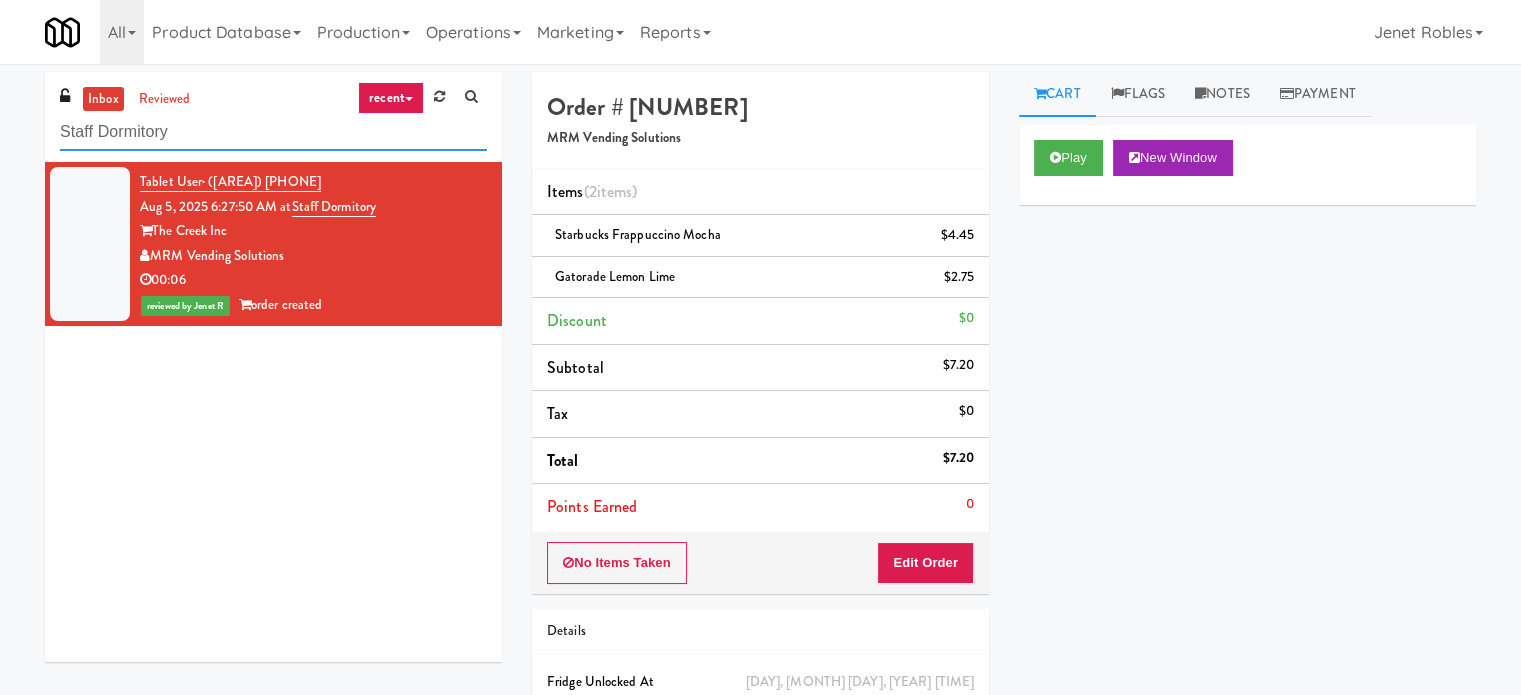 click on "Staff Dormitory" at bounding box center [273, 132] 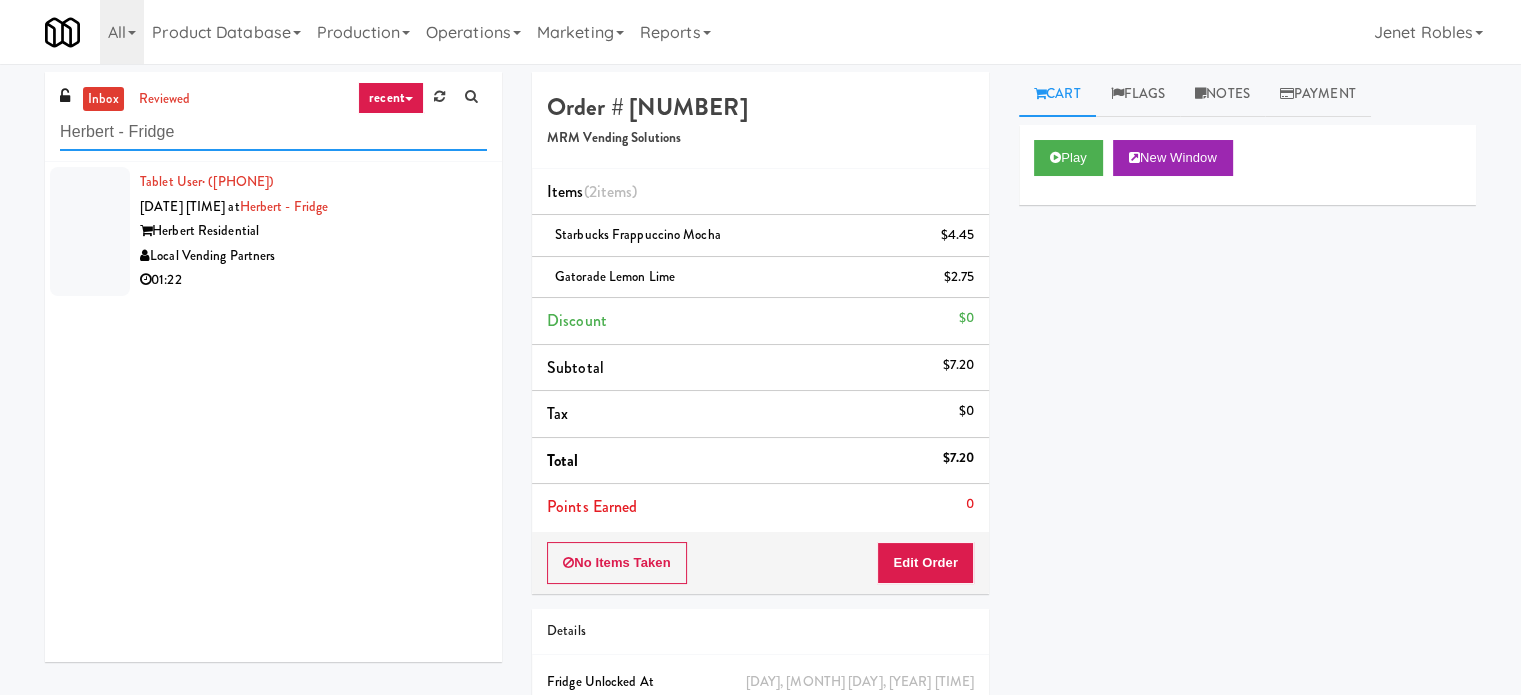 type on "Herbert - Fridge" 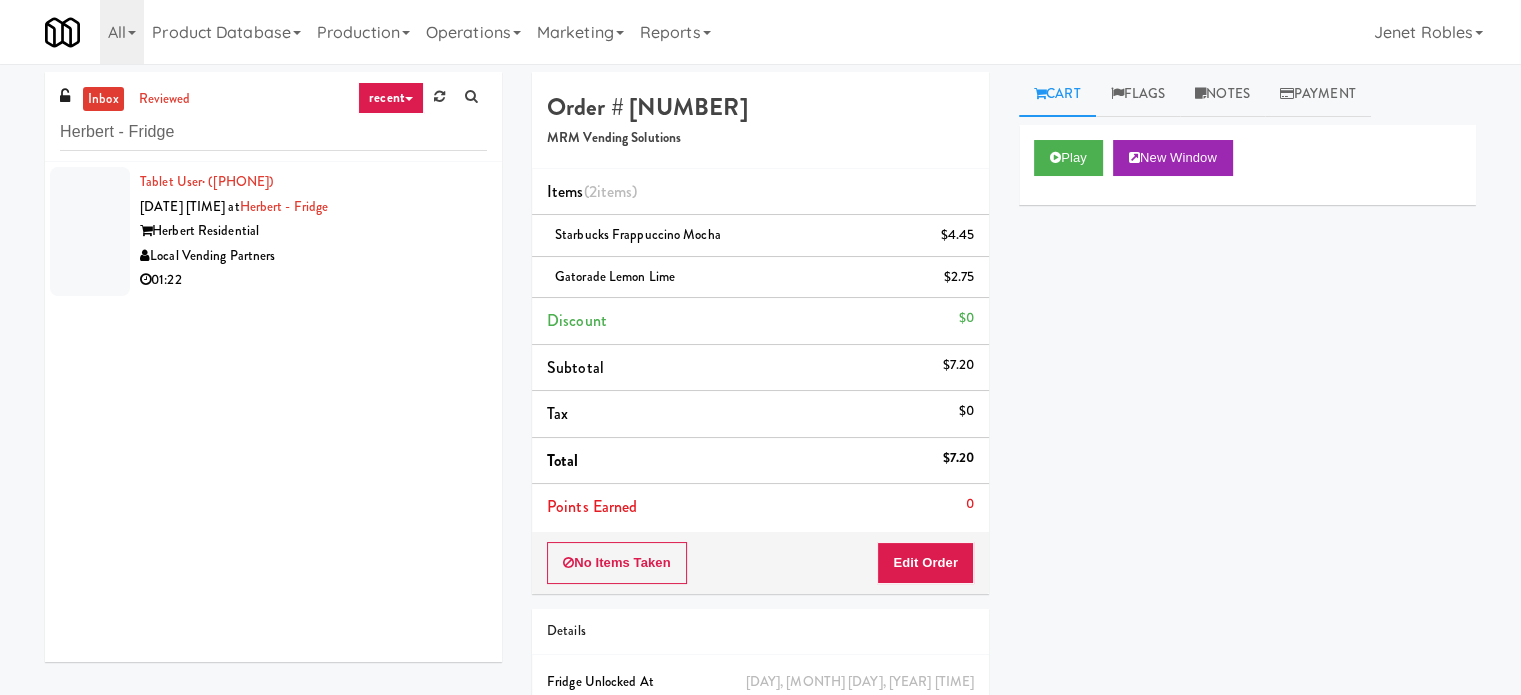 click on "Herbert Residential" at bounding box center (313, 231) 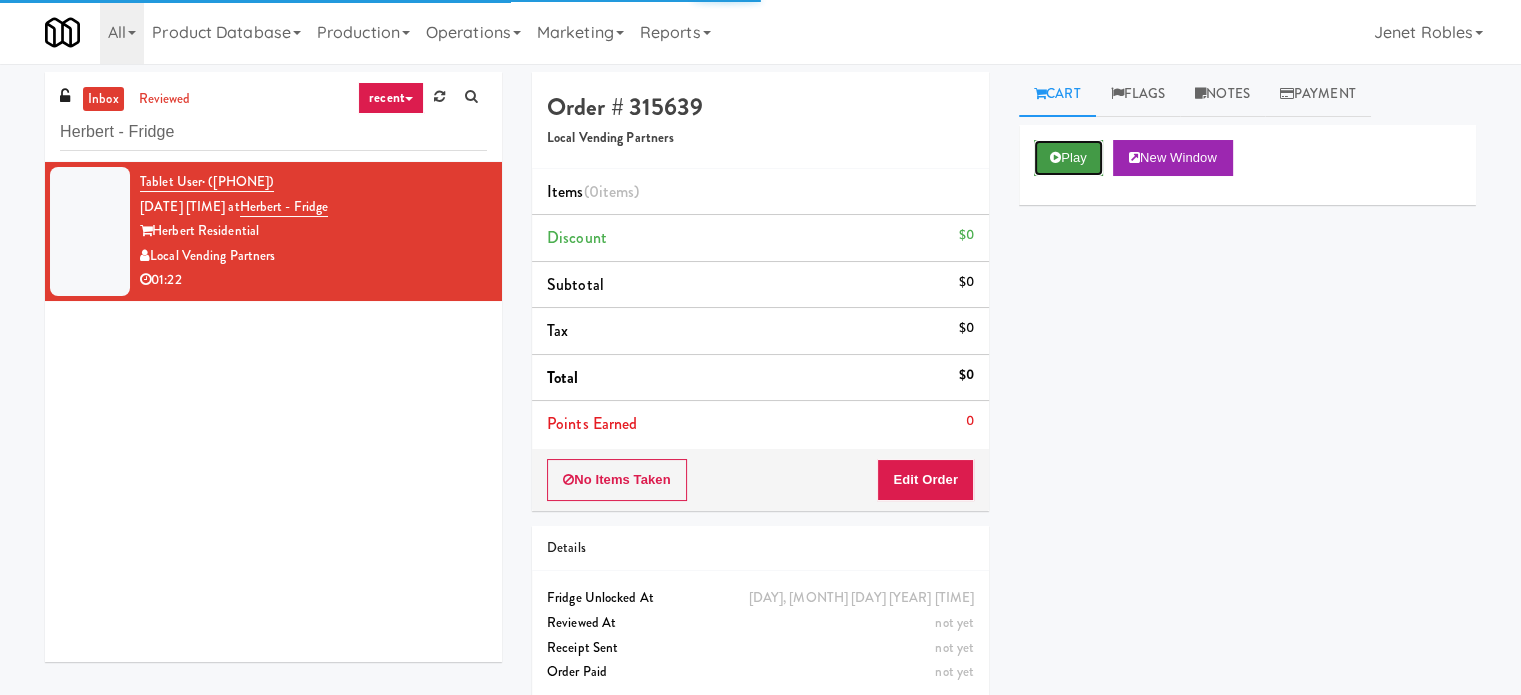 click on "Play" at bounding box center (1068, 158) 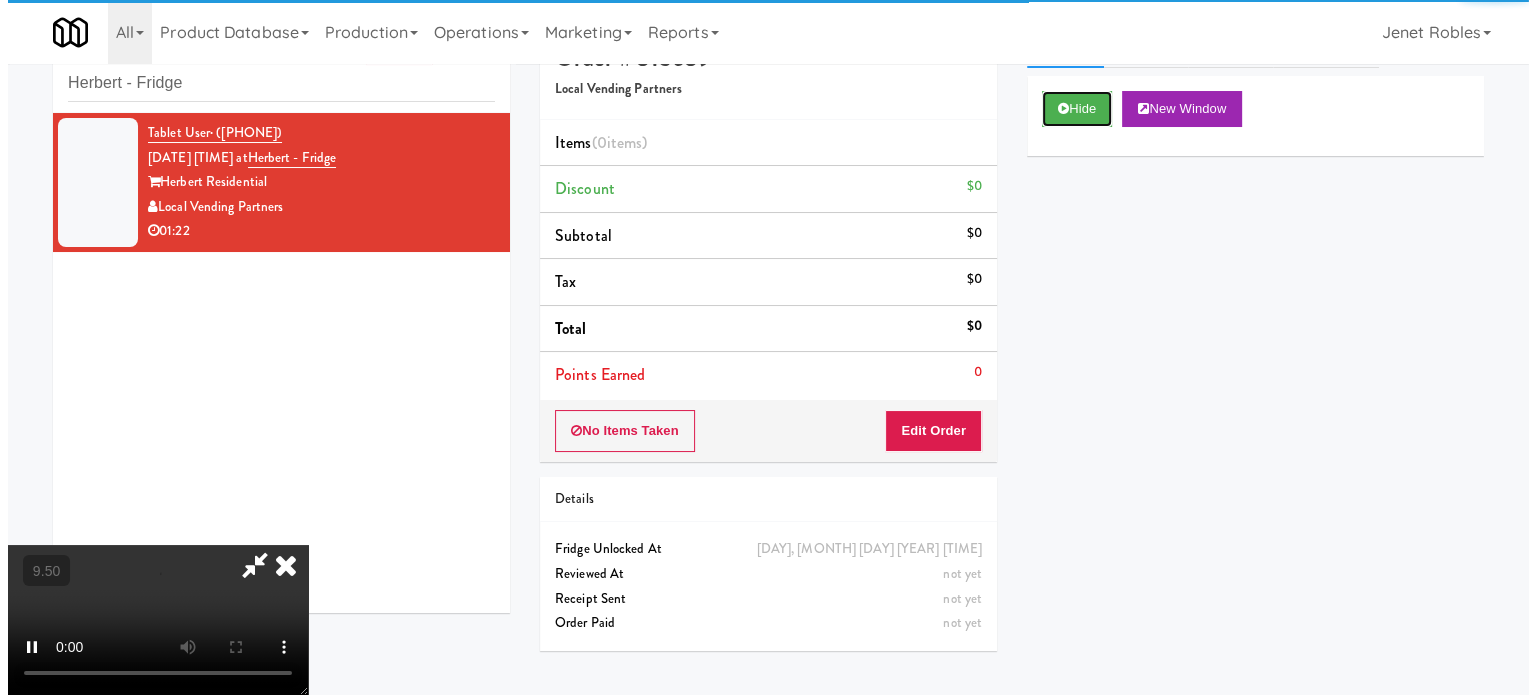scroll, scrollTop: 64, scrollLeft: 0, axis: vertical 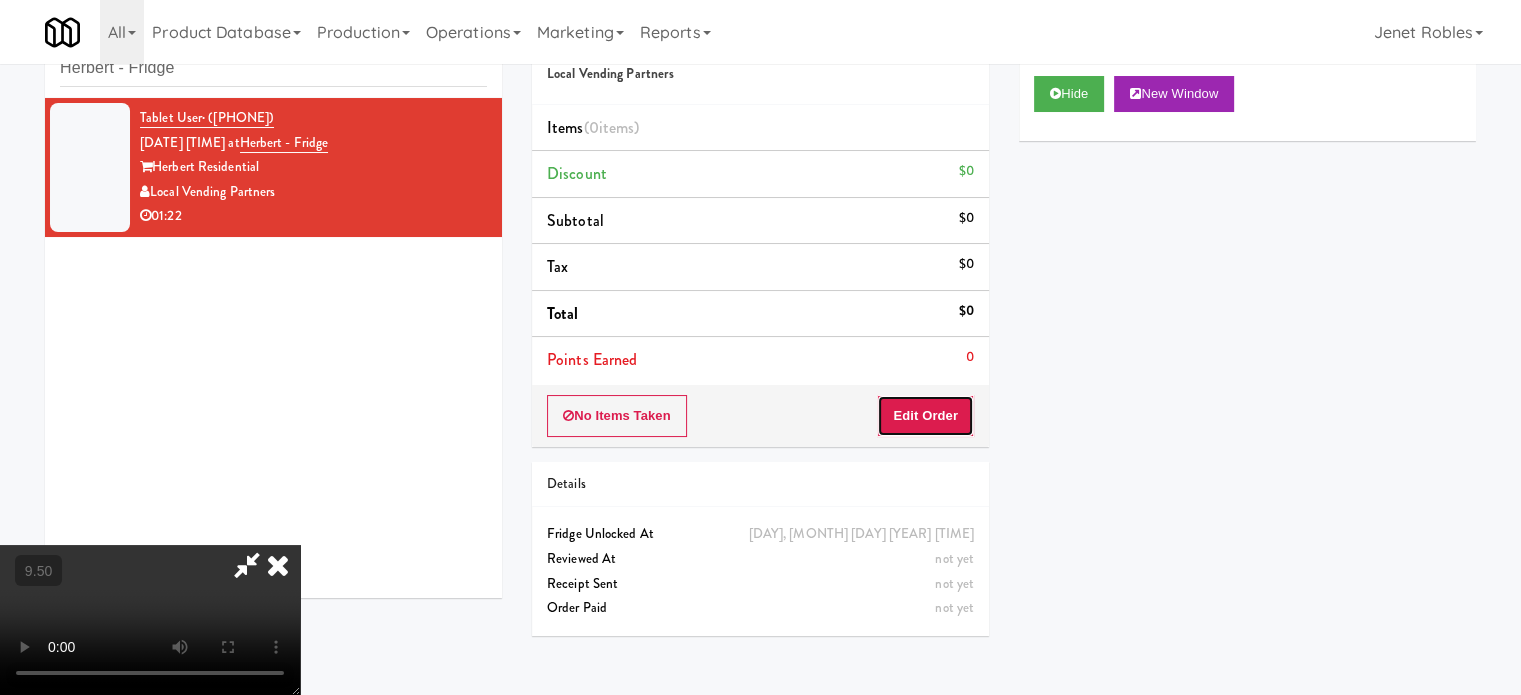 click on "Edit Order" at bounding box center [925, 416] 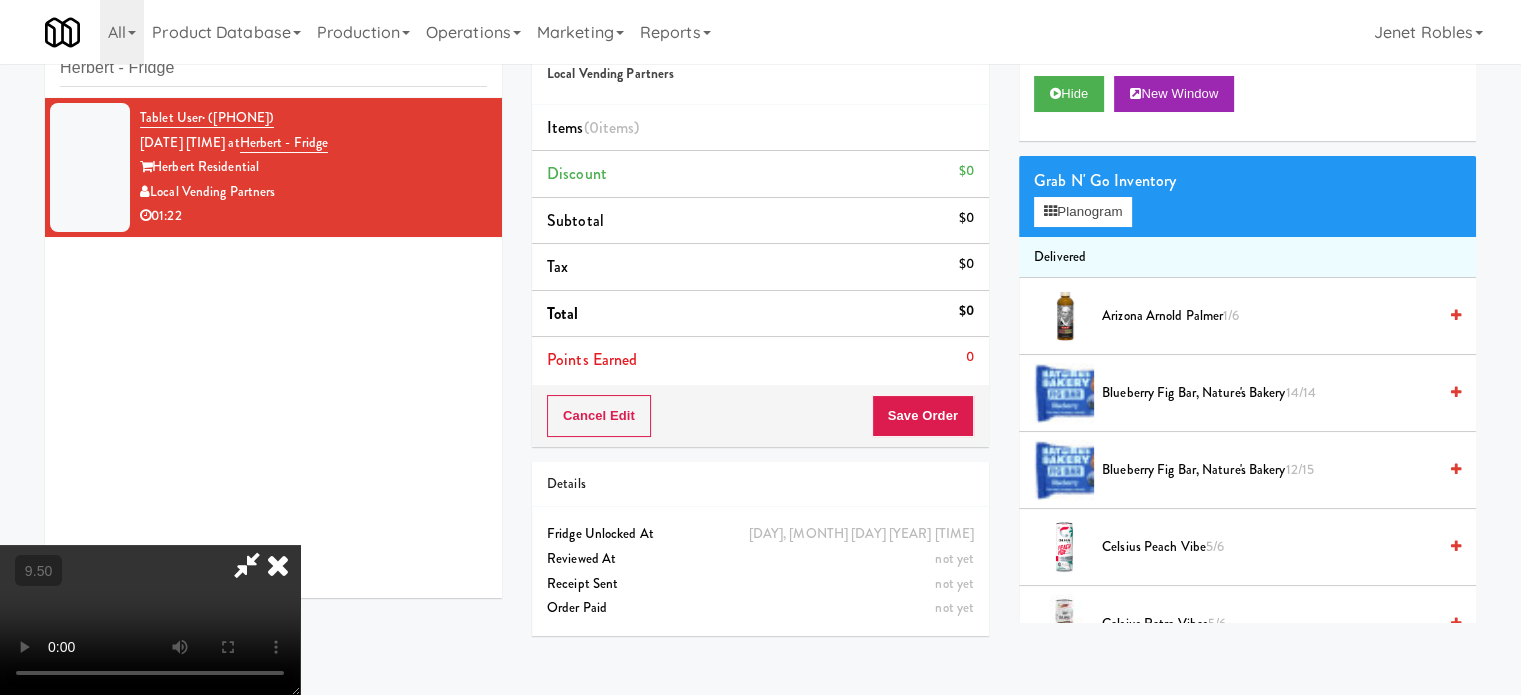 click at bounding box center [150, 620] 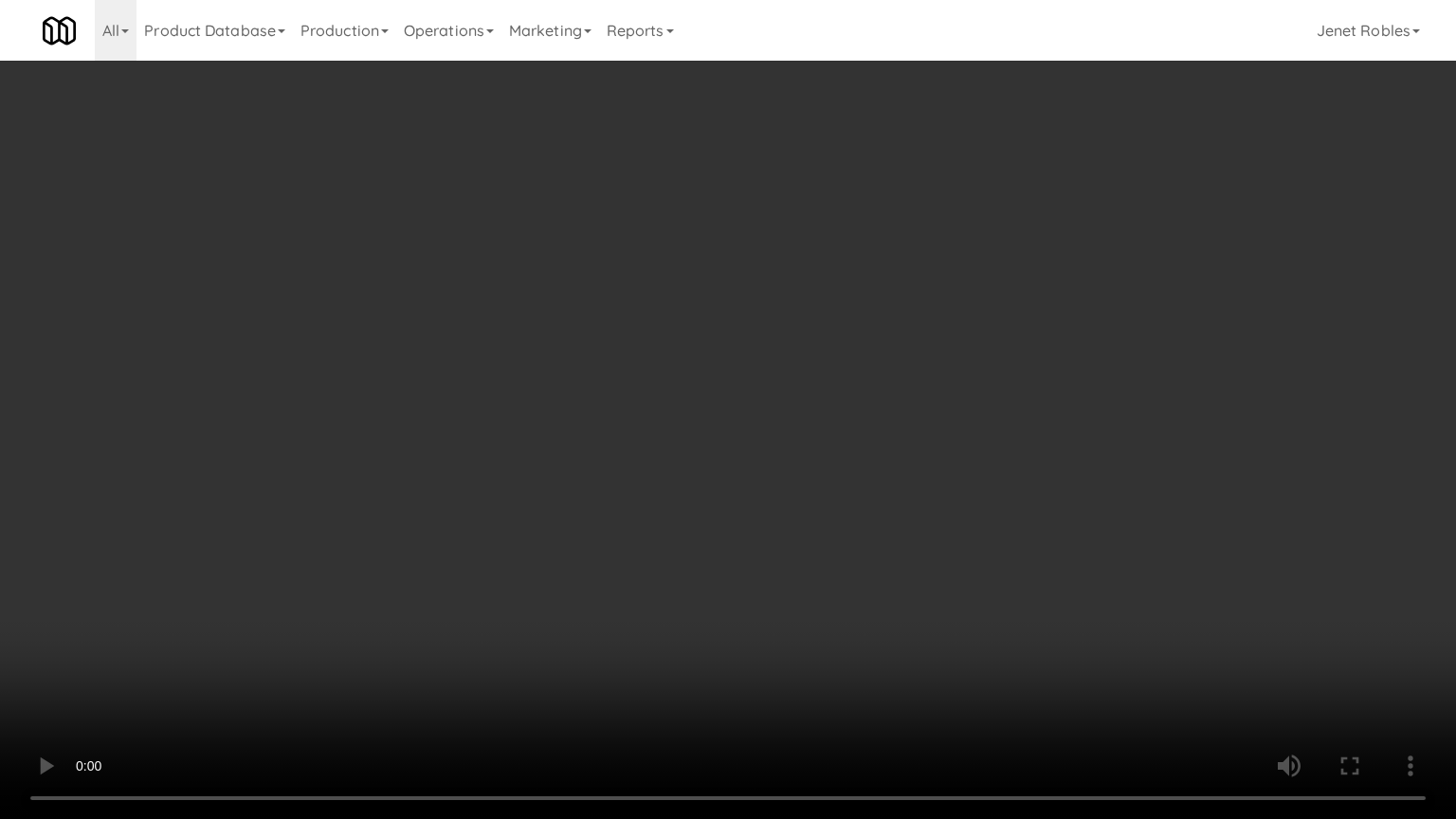 click at bounding box center [728, 410] 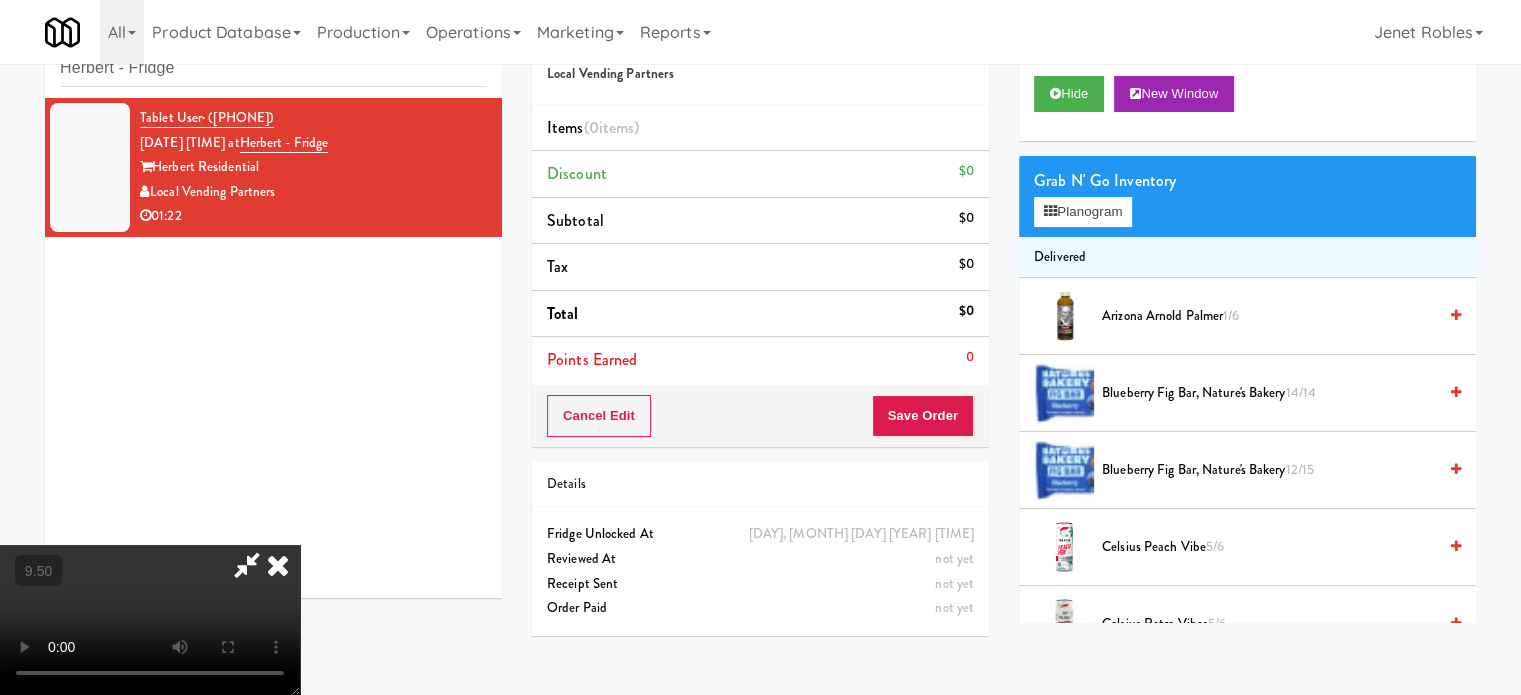 click at bounding box center (278, 565) 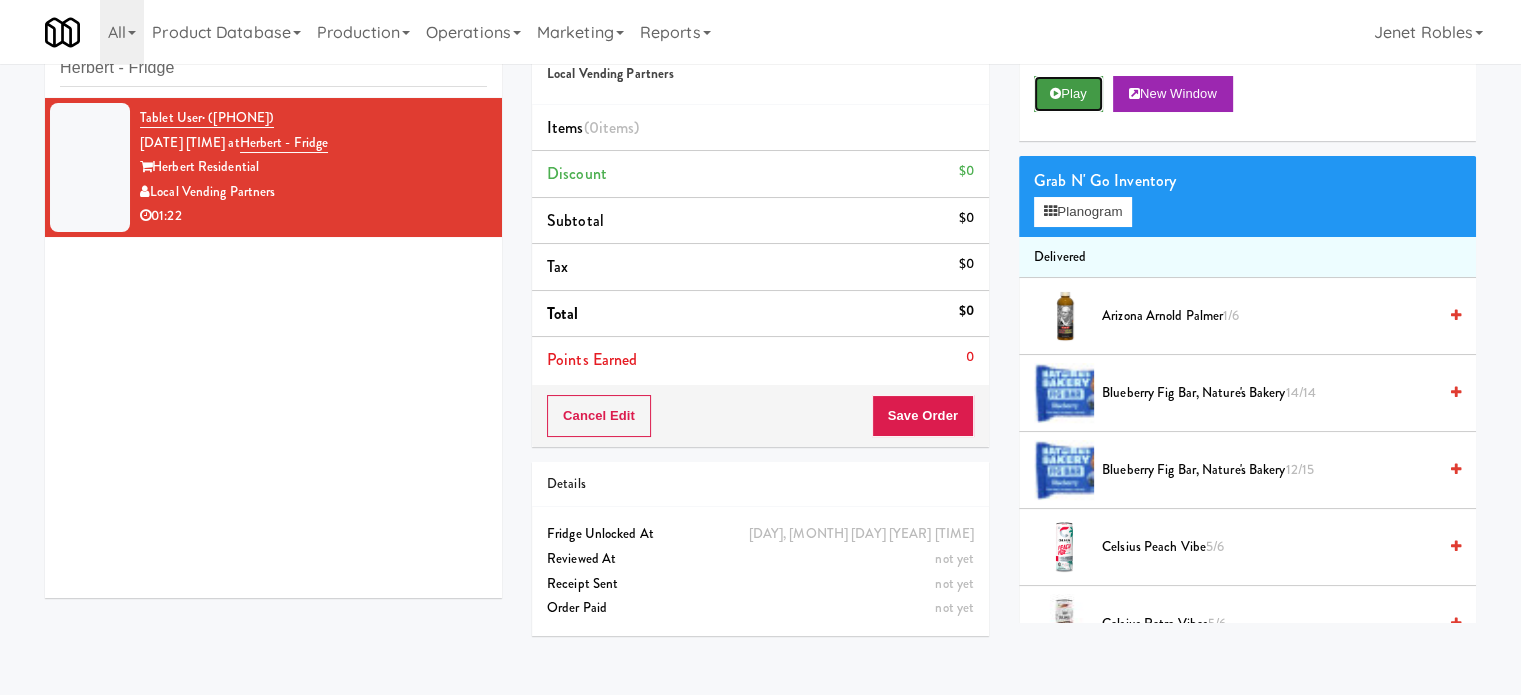 click on "Play" at bounding box center [1068, 94] 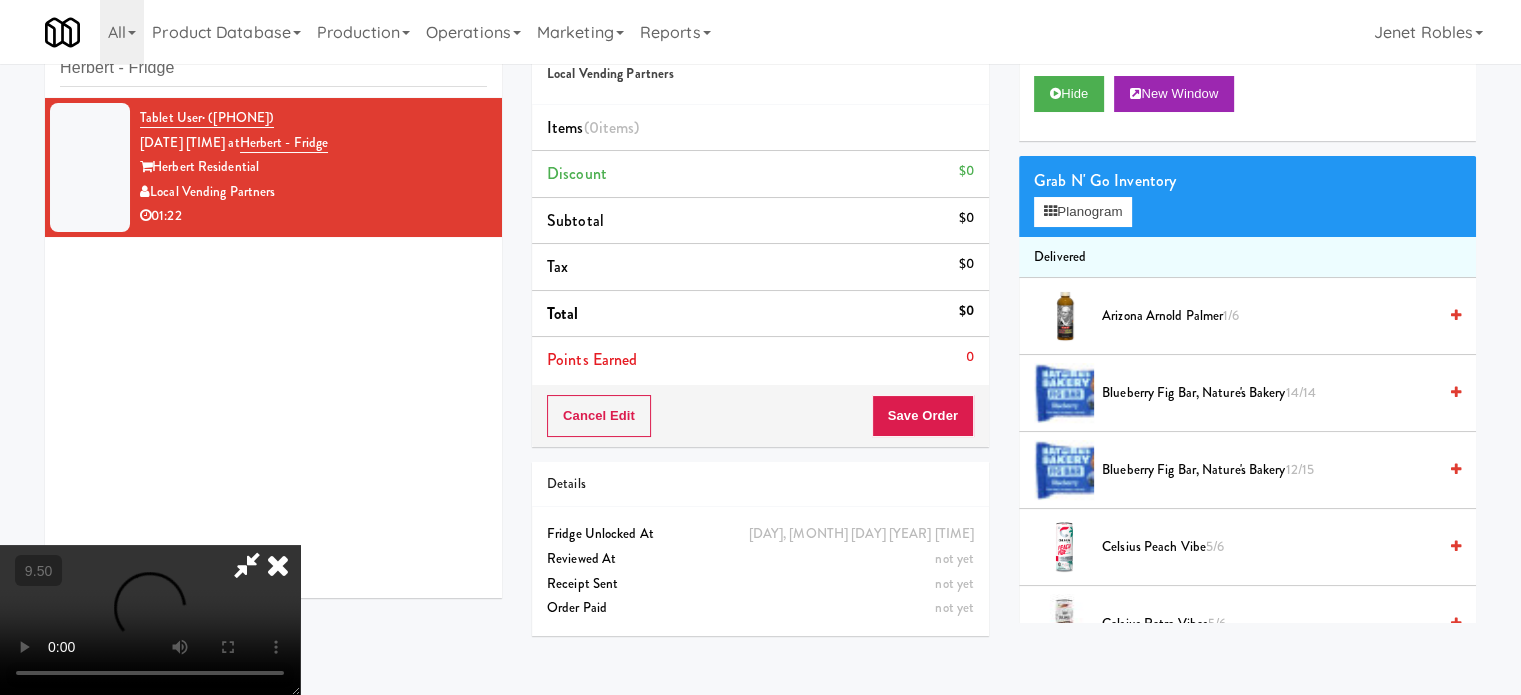 click at bounding box center (150, 620) 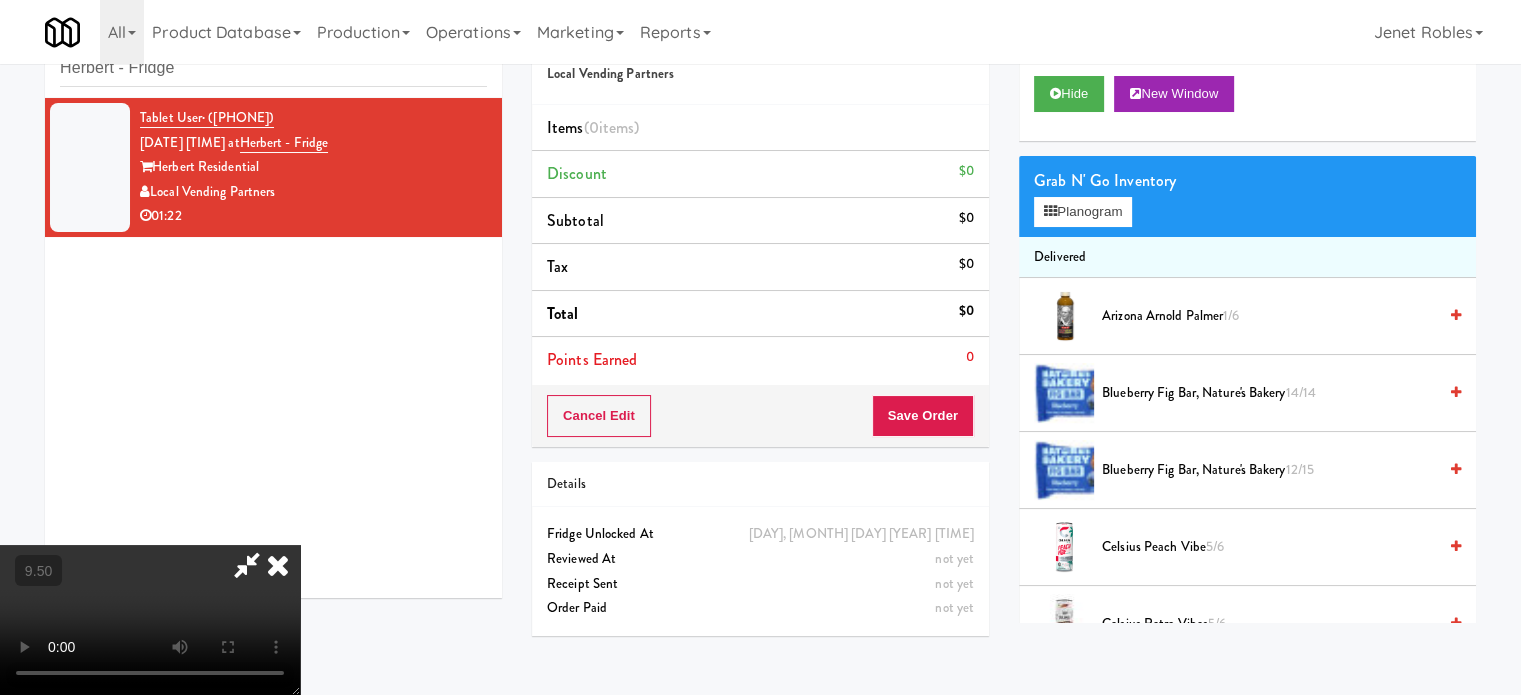 click at bounding box center [150, 620] 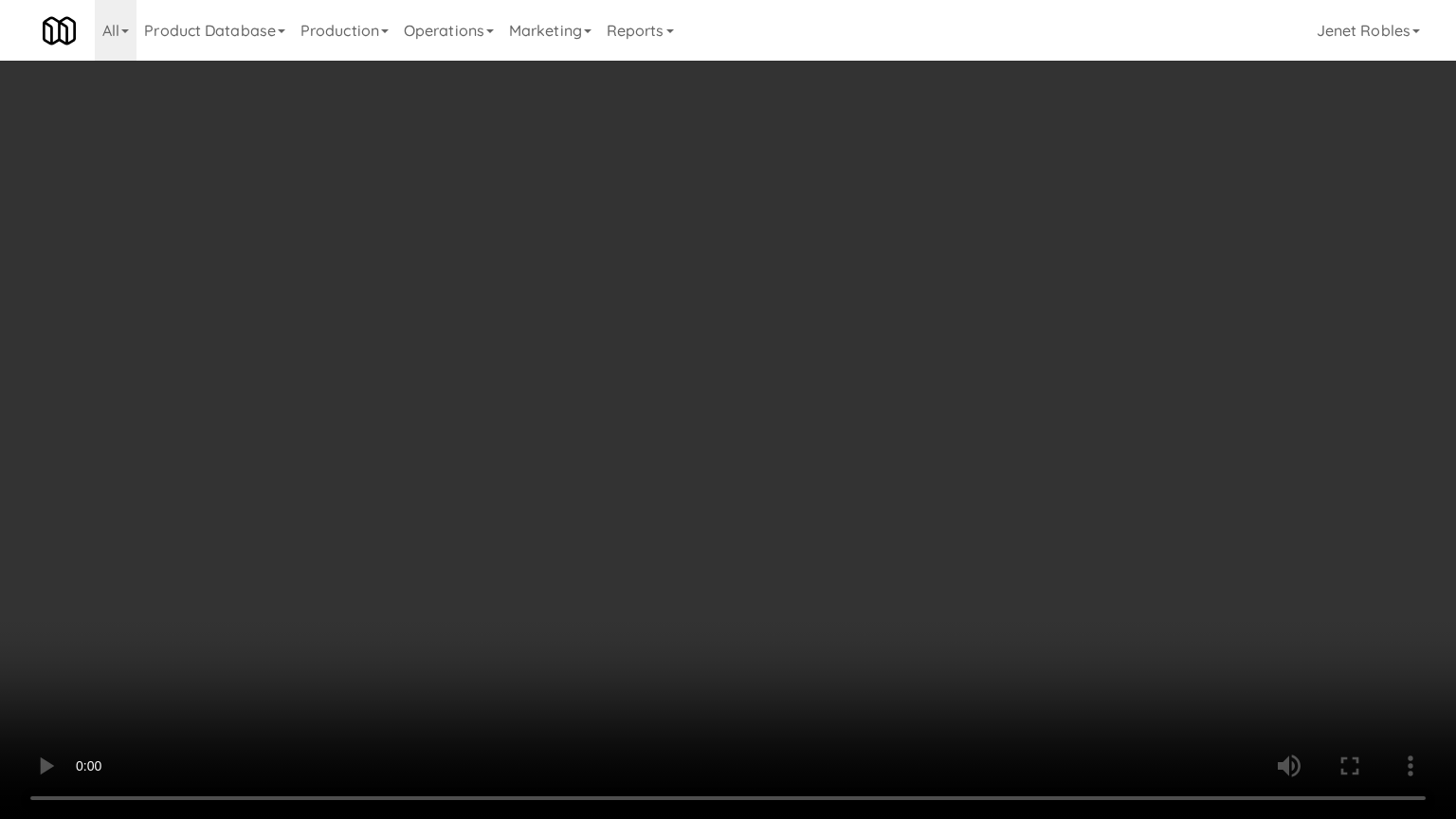 click at bounding box center [728, 410] 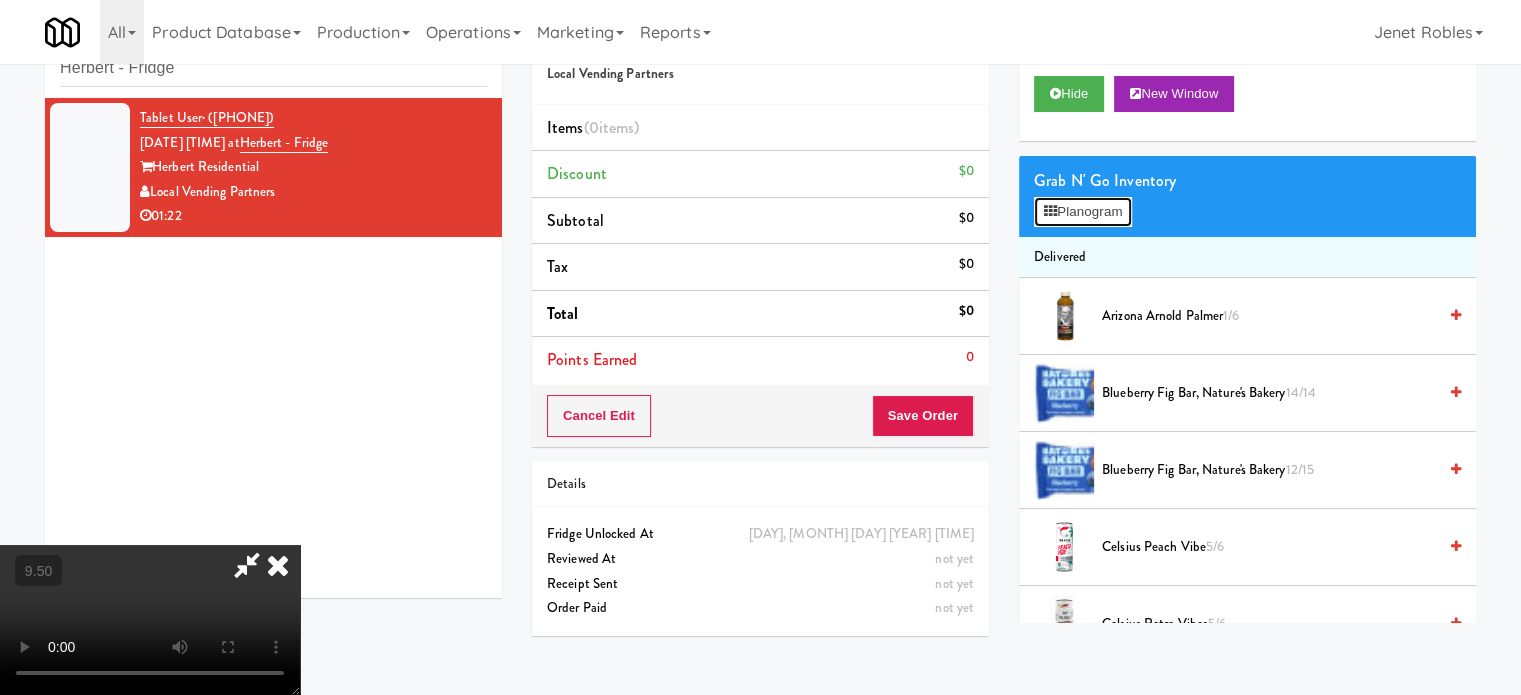 click on "Planogram" at bounding box center [1083, 212] 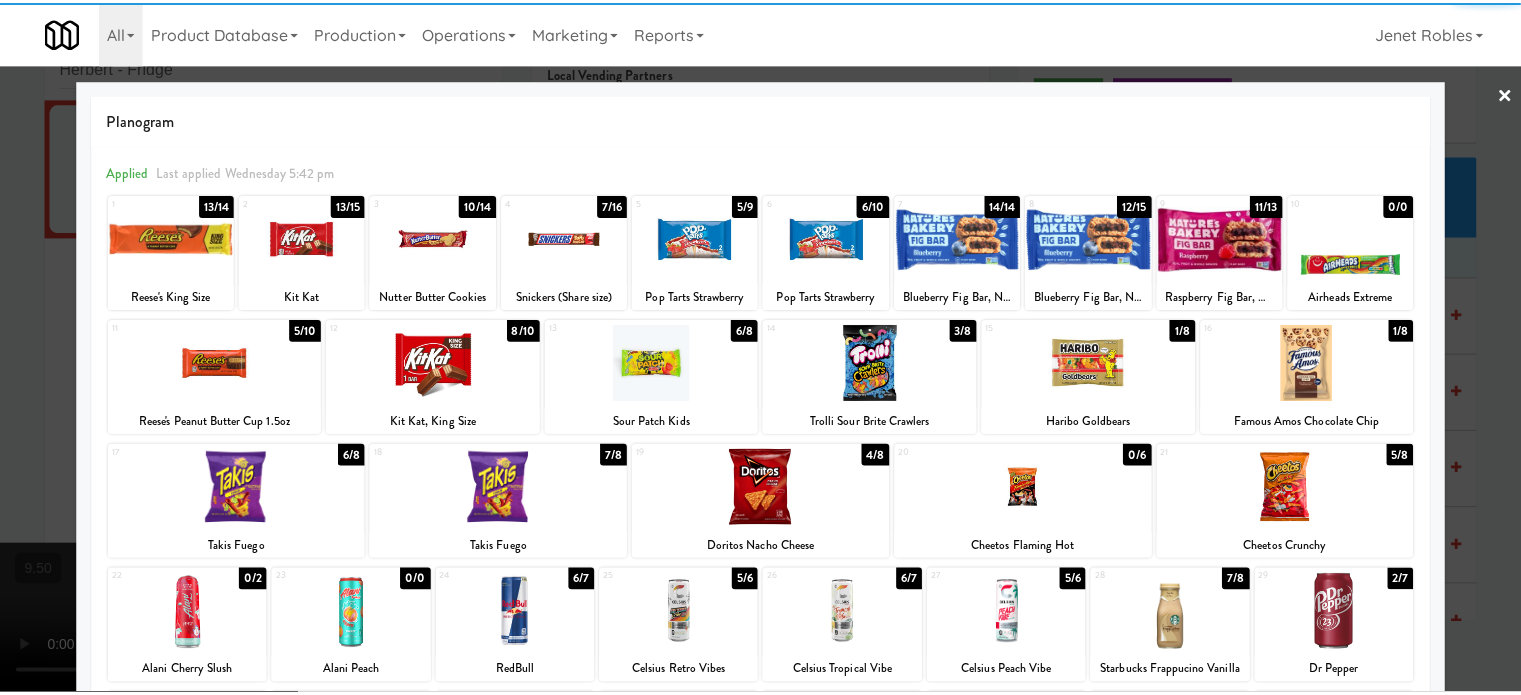 scroll, scrollTop: 286, scrollLeft: 0, axis: vertical 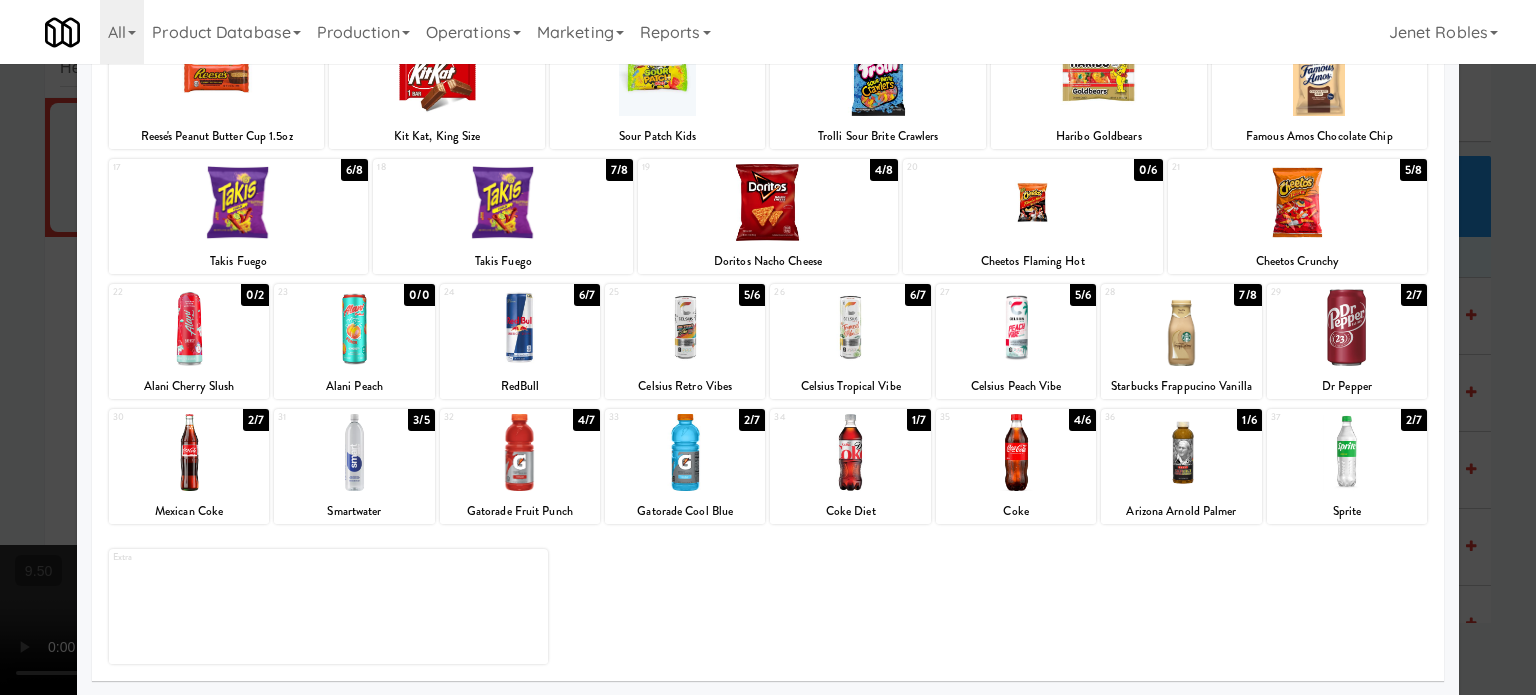 drag, startPoint x: 1068, startPoint y: 415, endPoint x: 1324, endPoint y: 434, distance: 256.7041 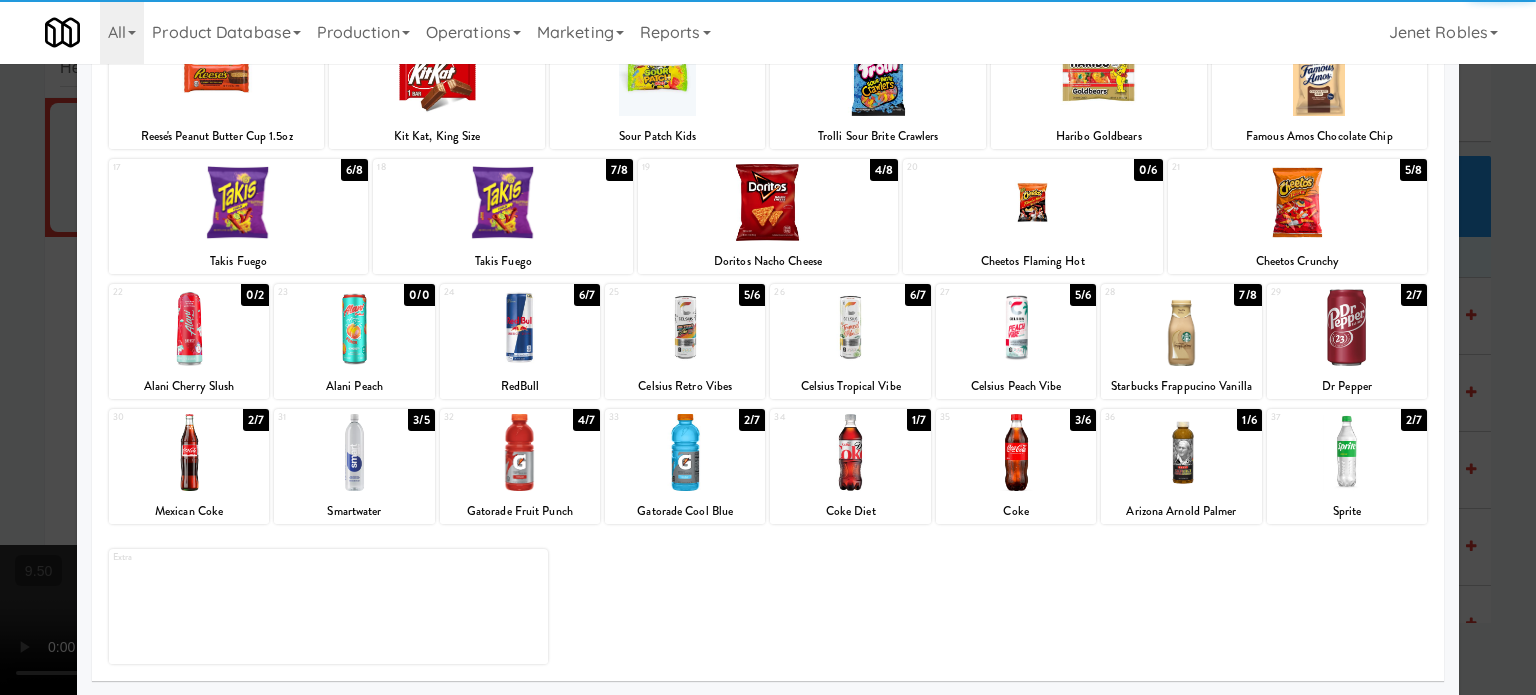 click at bounding box center [768, 347] 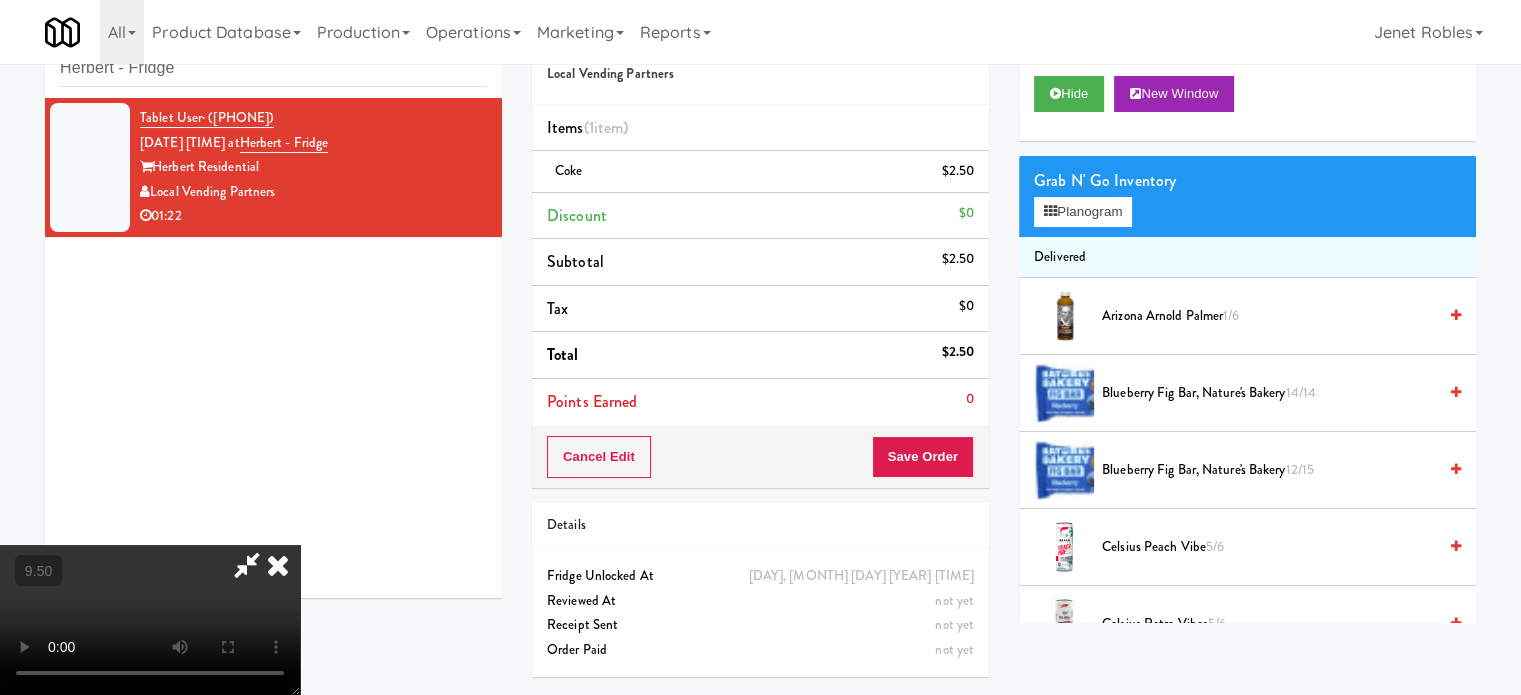 drag, startPoint x: 608, startPoint y: 331, endPoint x: 623, endPoint y: 319, distance: 19.209373 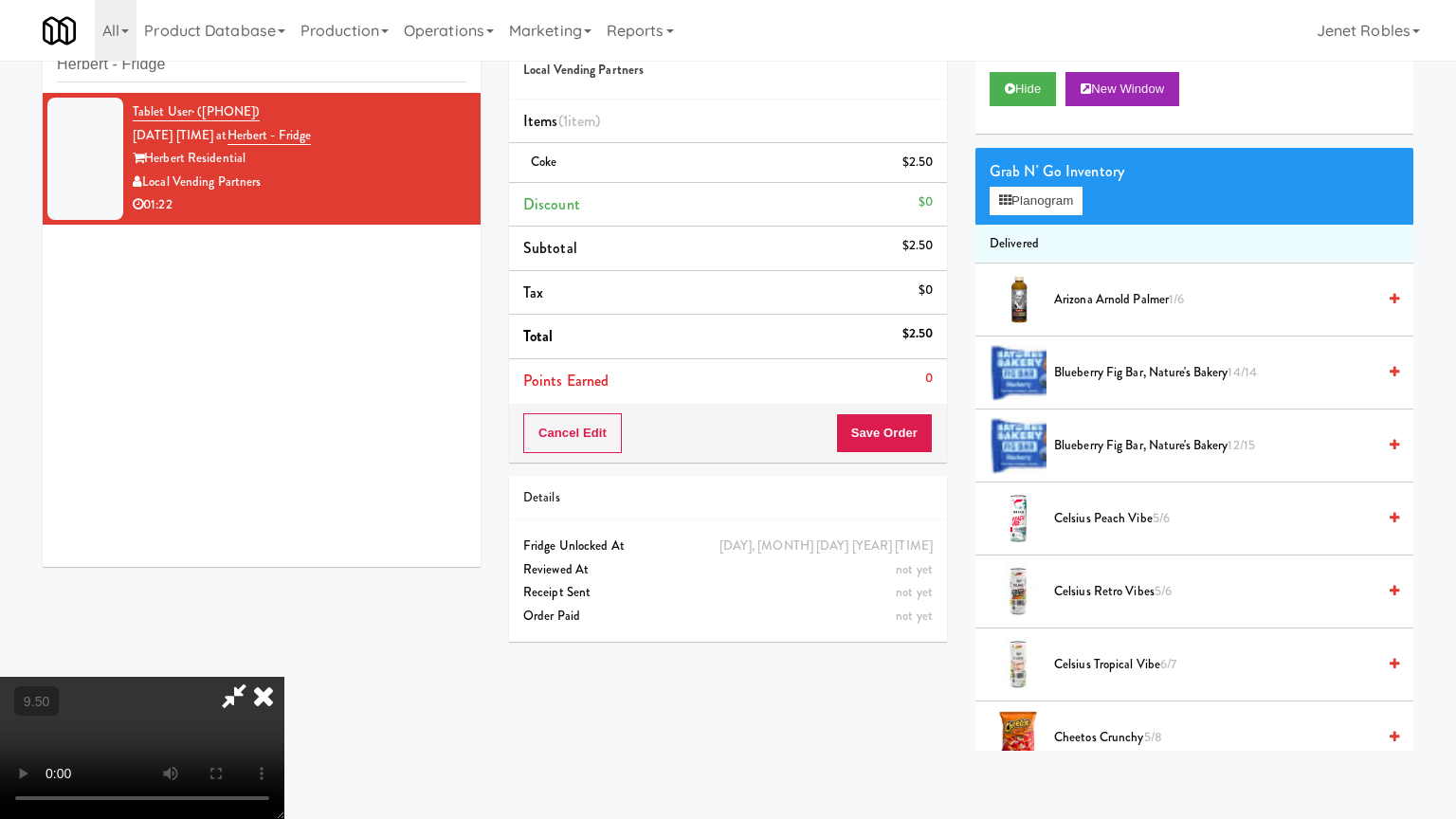 click at bounding box center (142, 748) 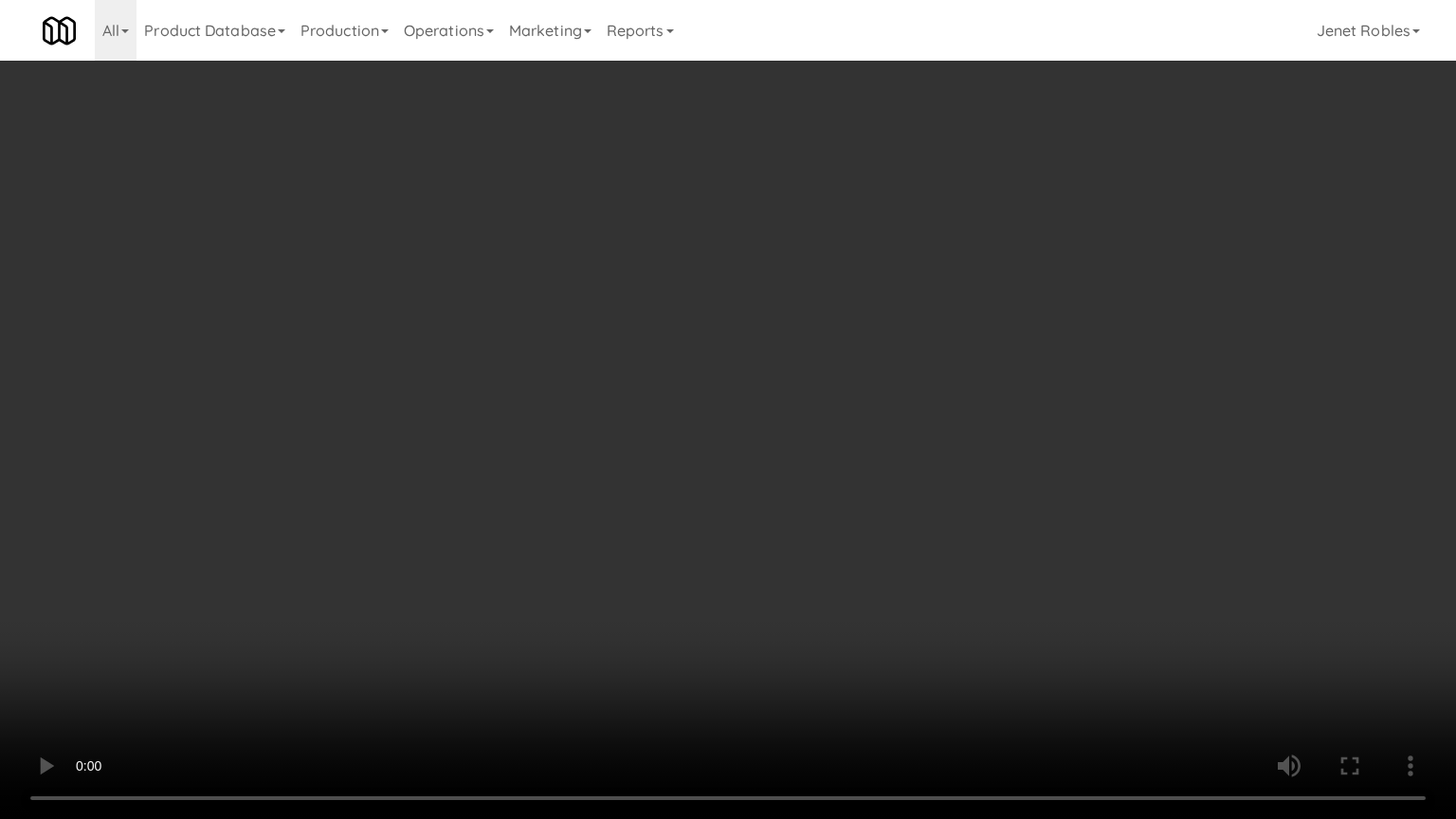 click at bounding box center [728, 410] 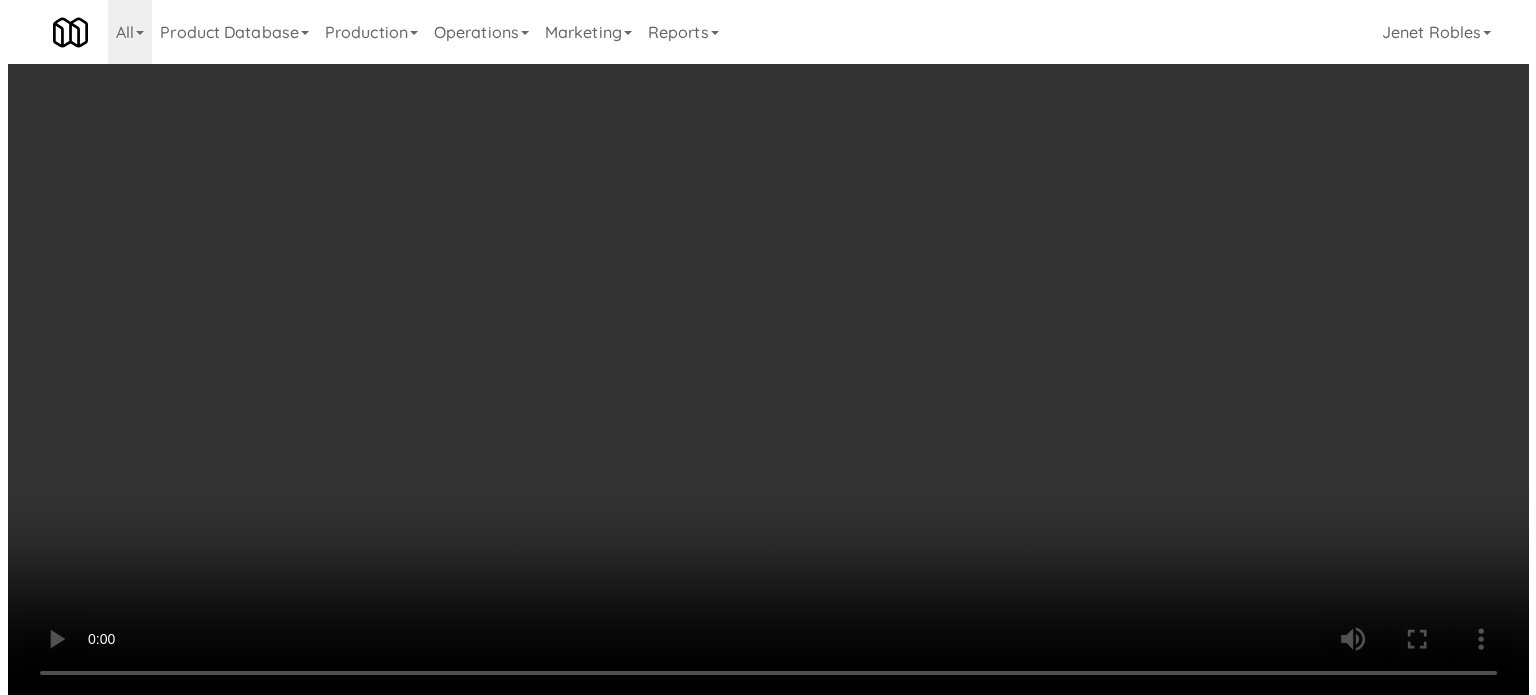 scroll, scrollTop: 0, scrollLeft: 0, axis: both 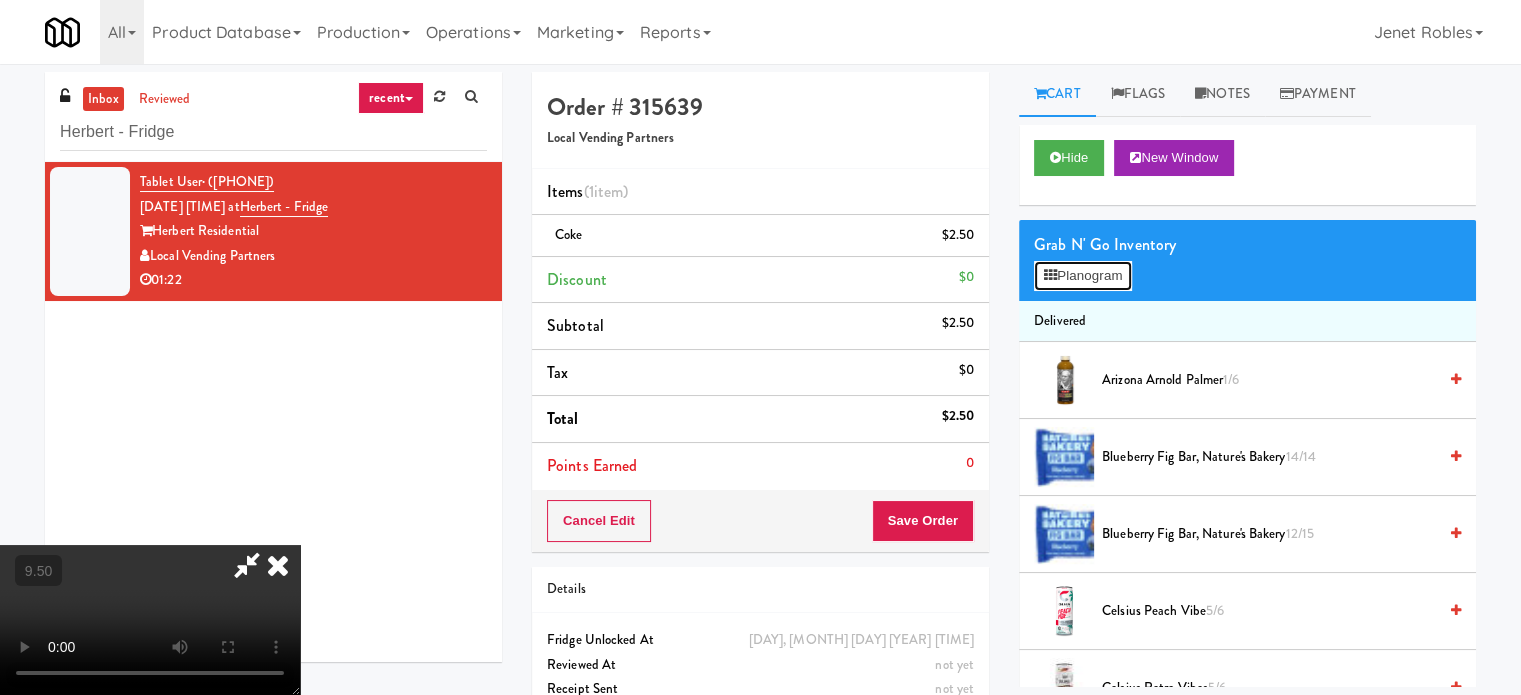 click on "Planogram" at bounding box center (1083, 276) 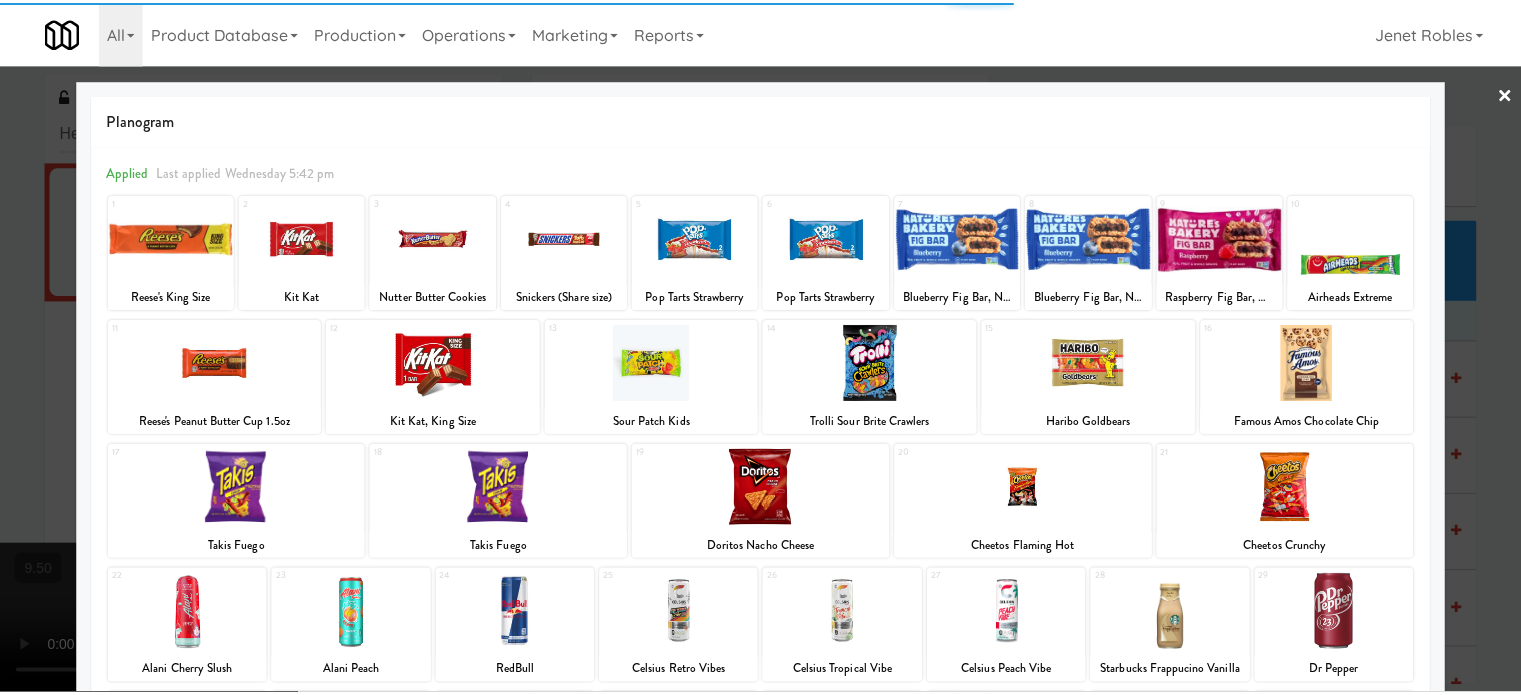 scroll, scrollTop: 286, scrollLeft: 0, axis: vertical 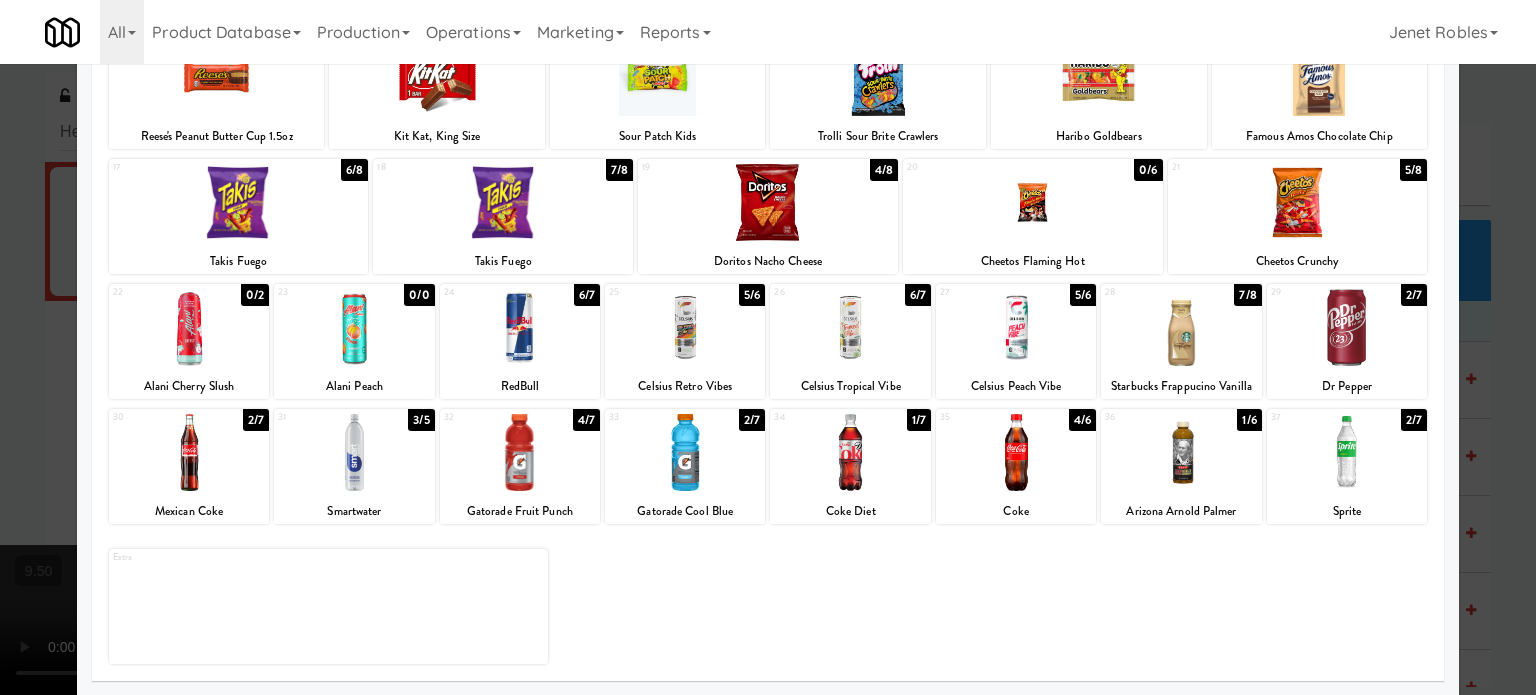 click on "7/8" at bounding box center [619, 170] 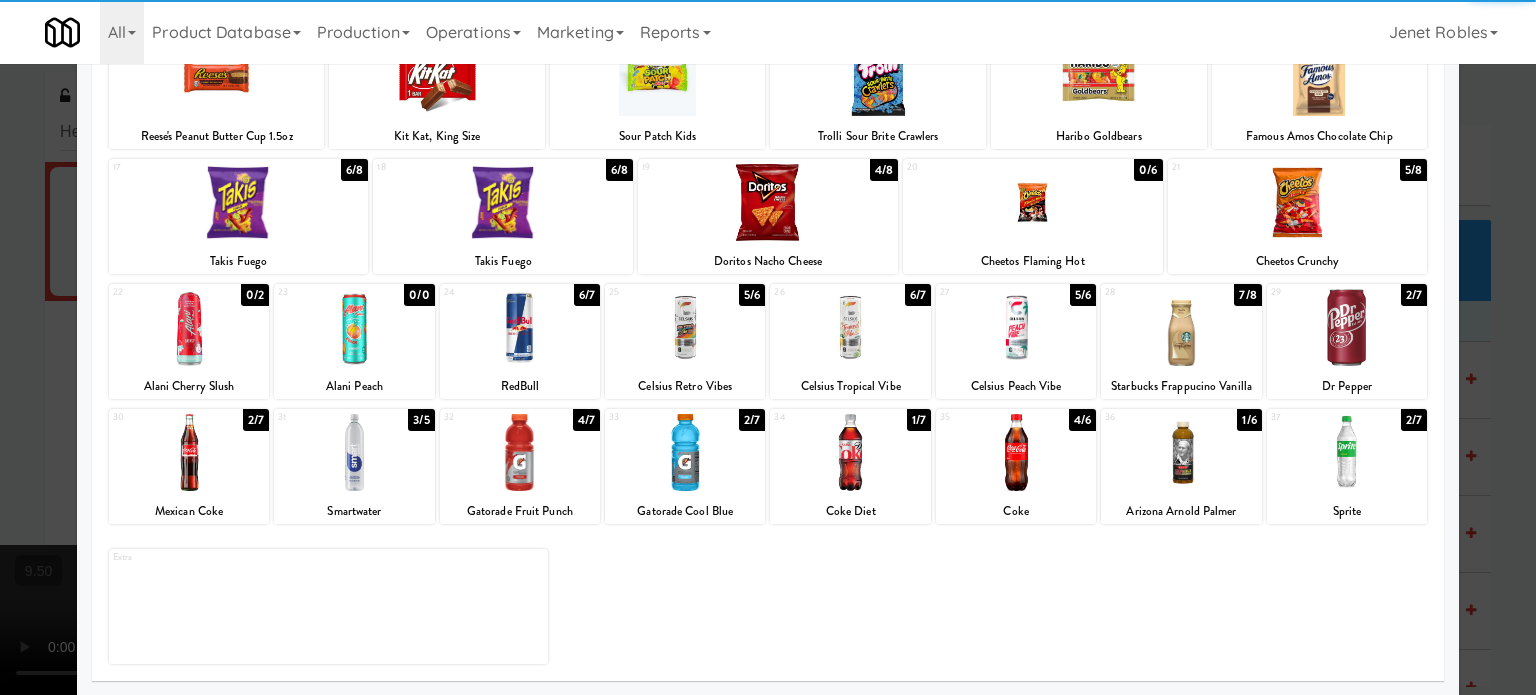 click at bounding box center [768, 347] 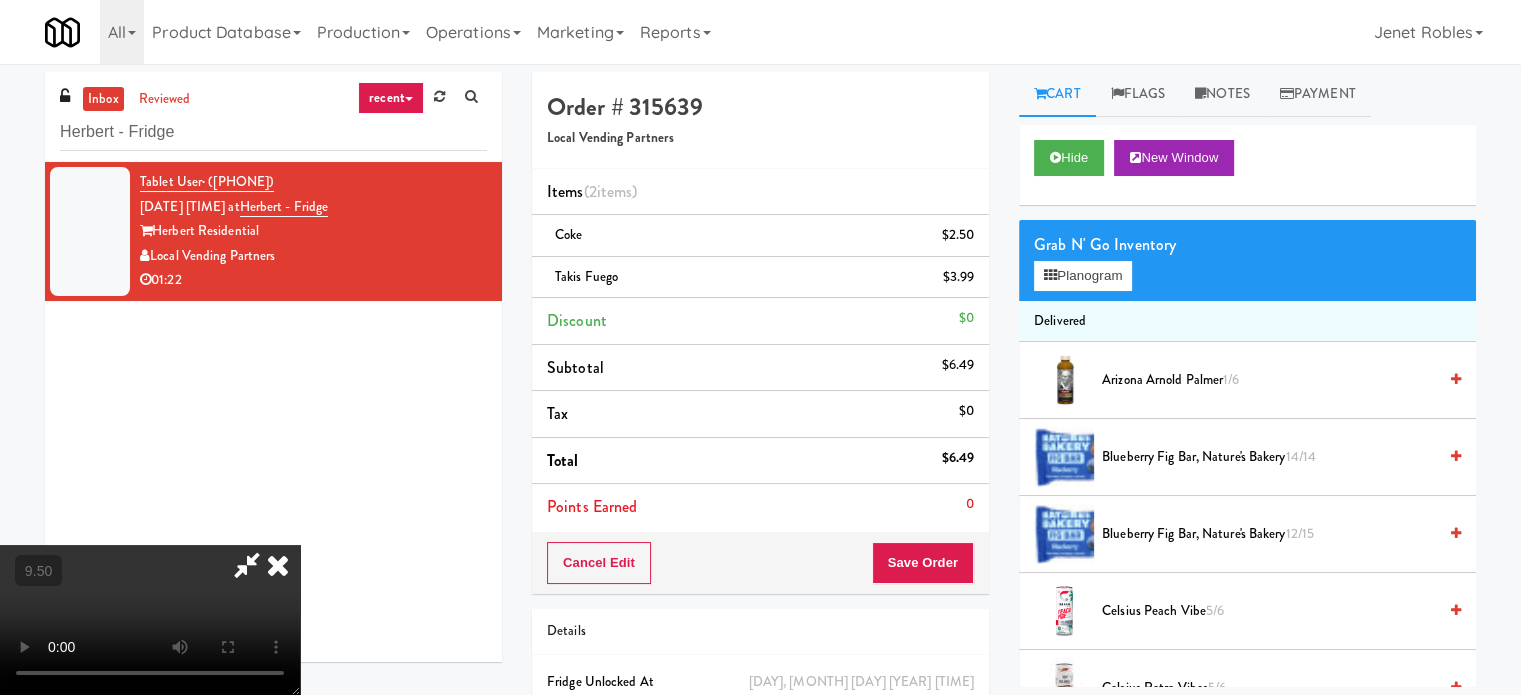 click at bounding box center [150, 620] 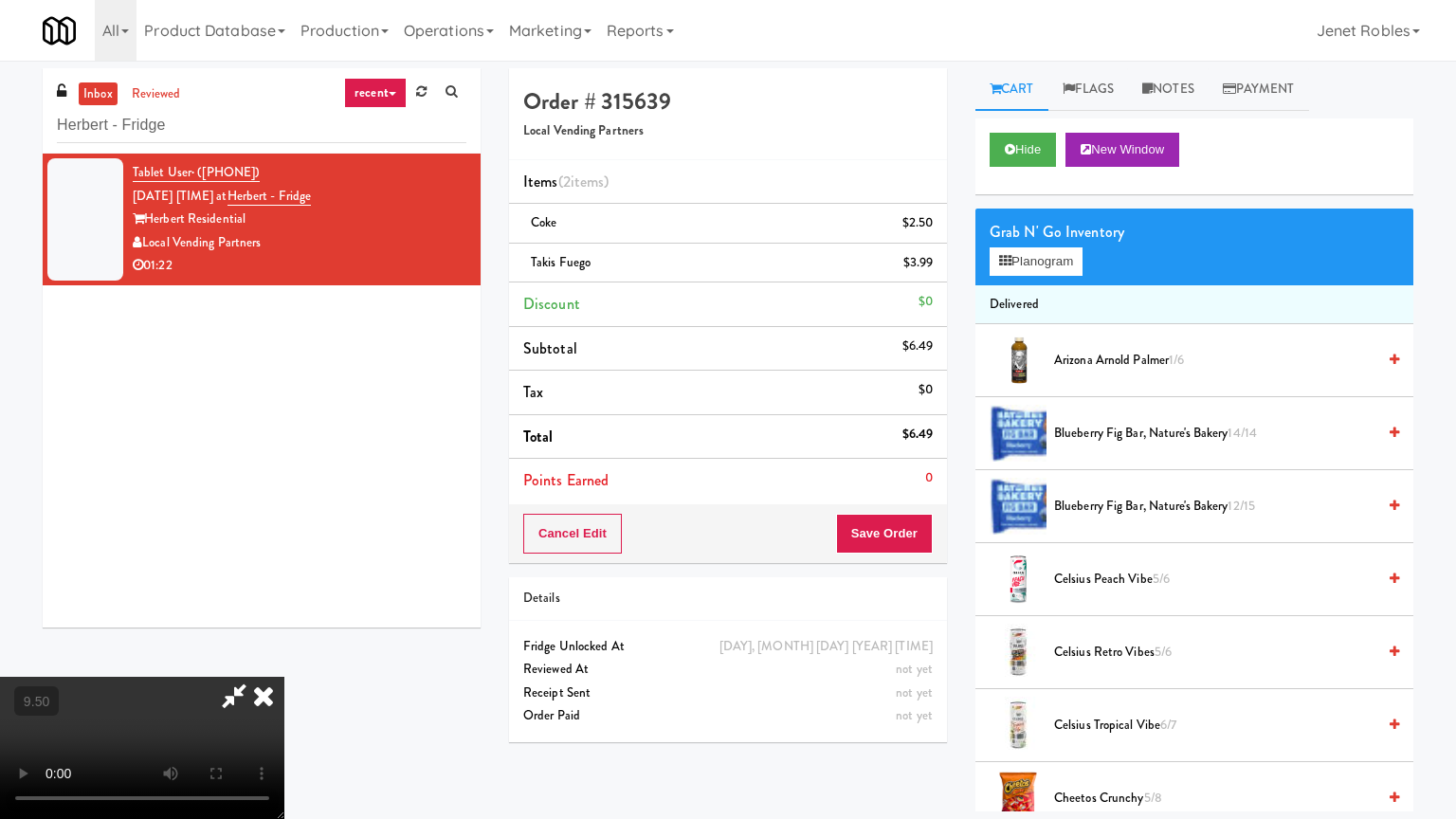 drag, startPoint x: 593, startPoint y: 490, endPoint x: 609, endPoint y: 446, distance: 46.8188 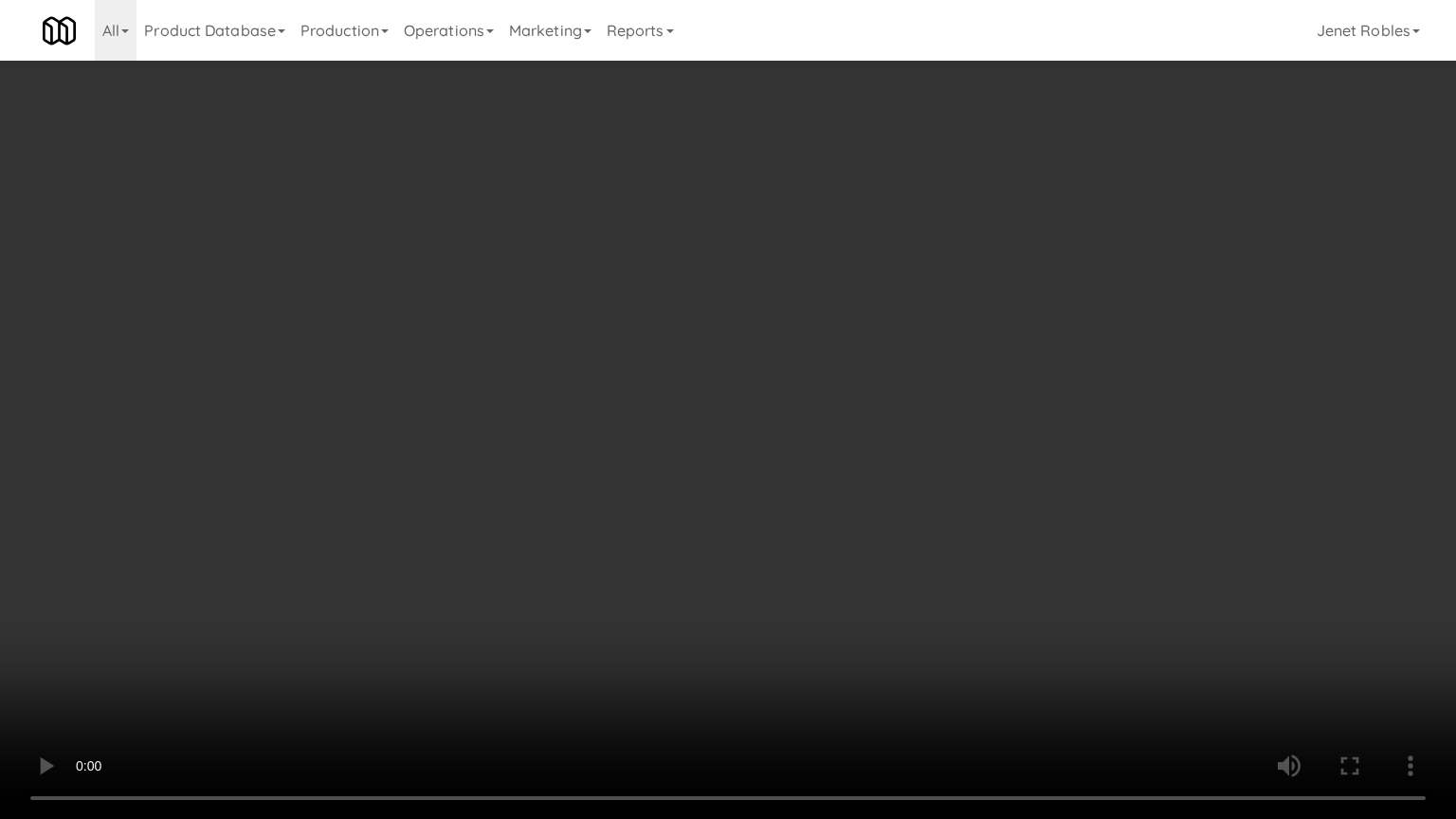 click at bounding box center [728, 410] 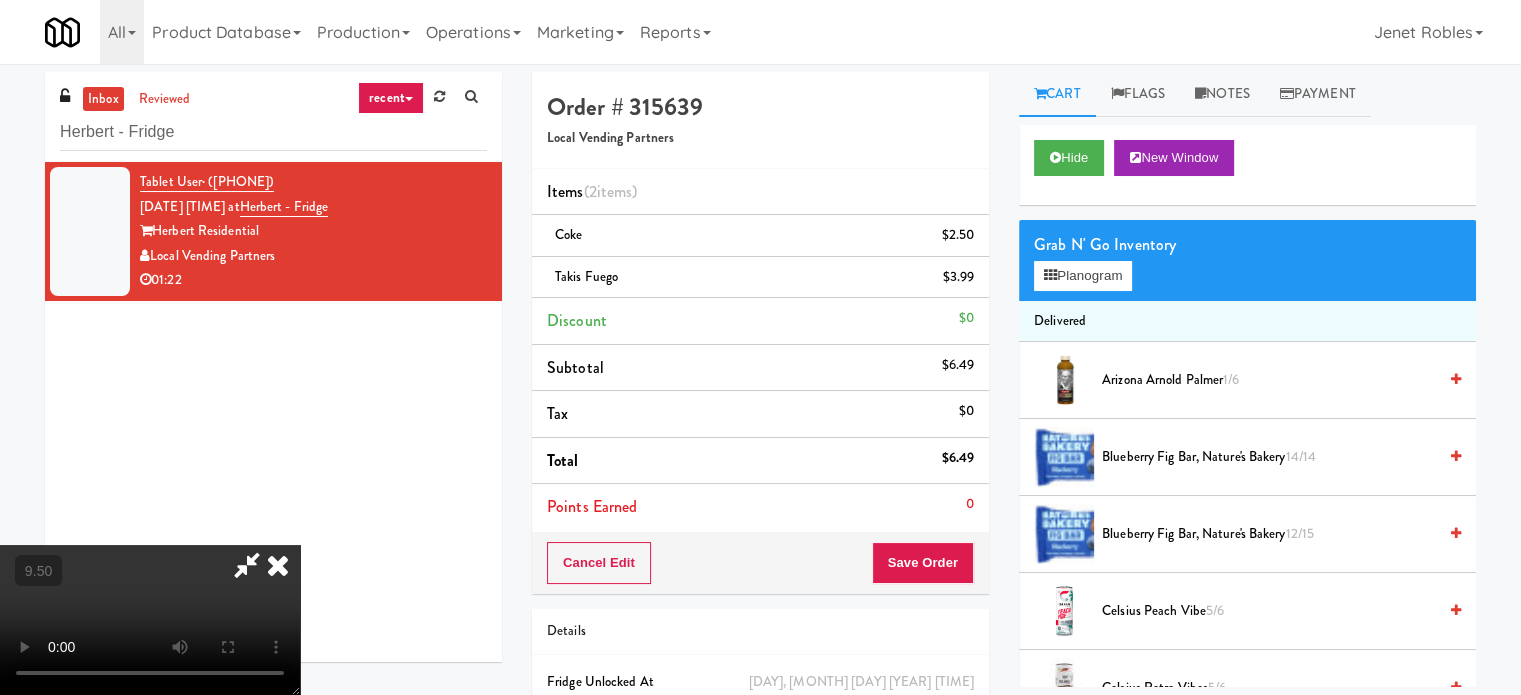 click at bounding box center [278, 565] 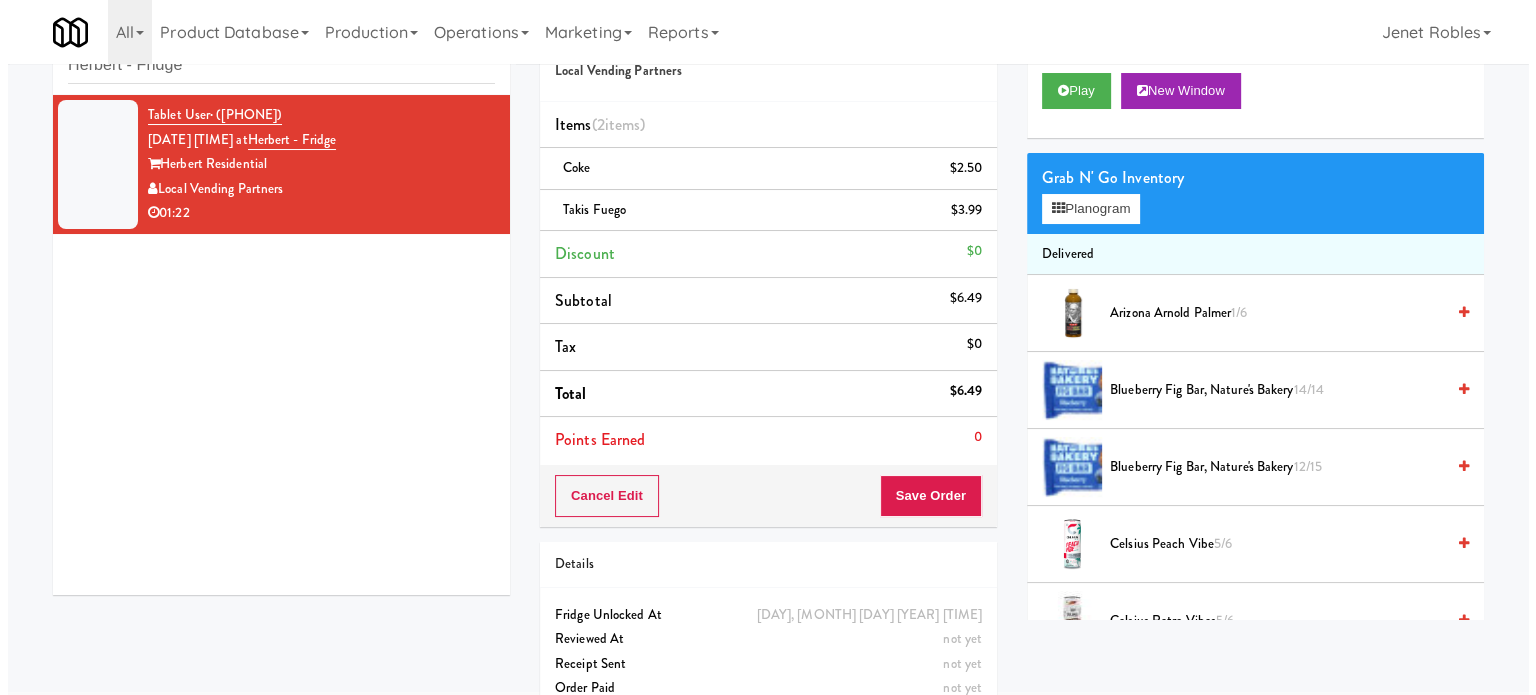 scroll, scrollTop: 100, scrollLeft: 0, axis: vertical 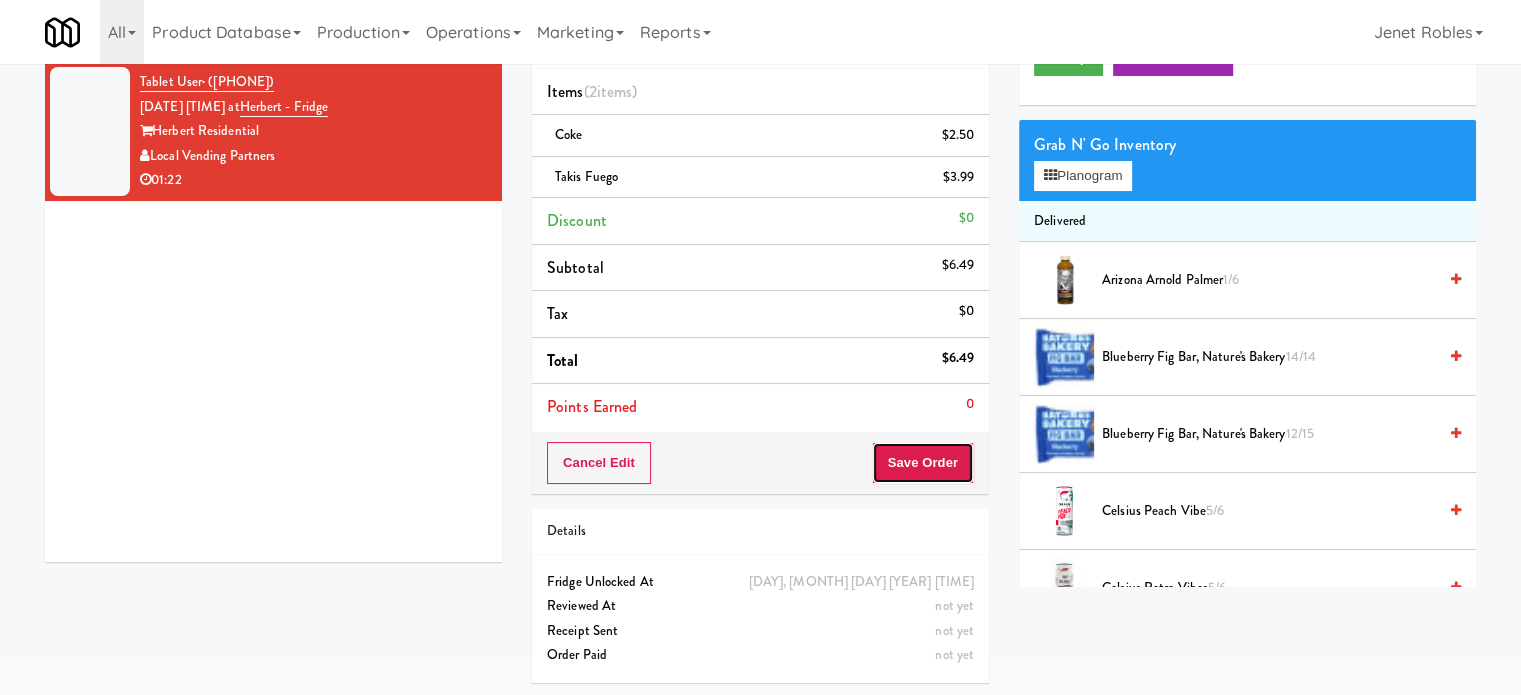 click on "Save Order" at bounding box center [923, 463] 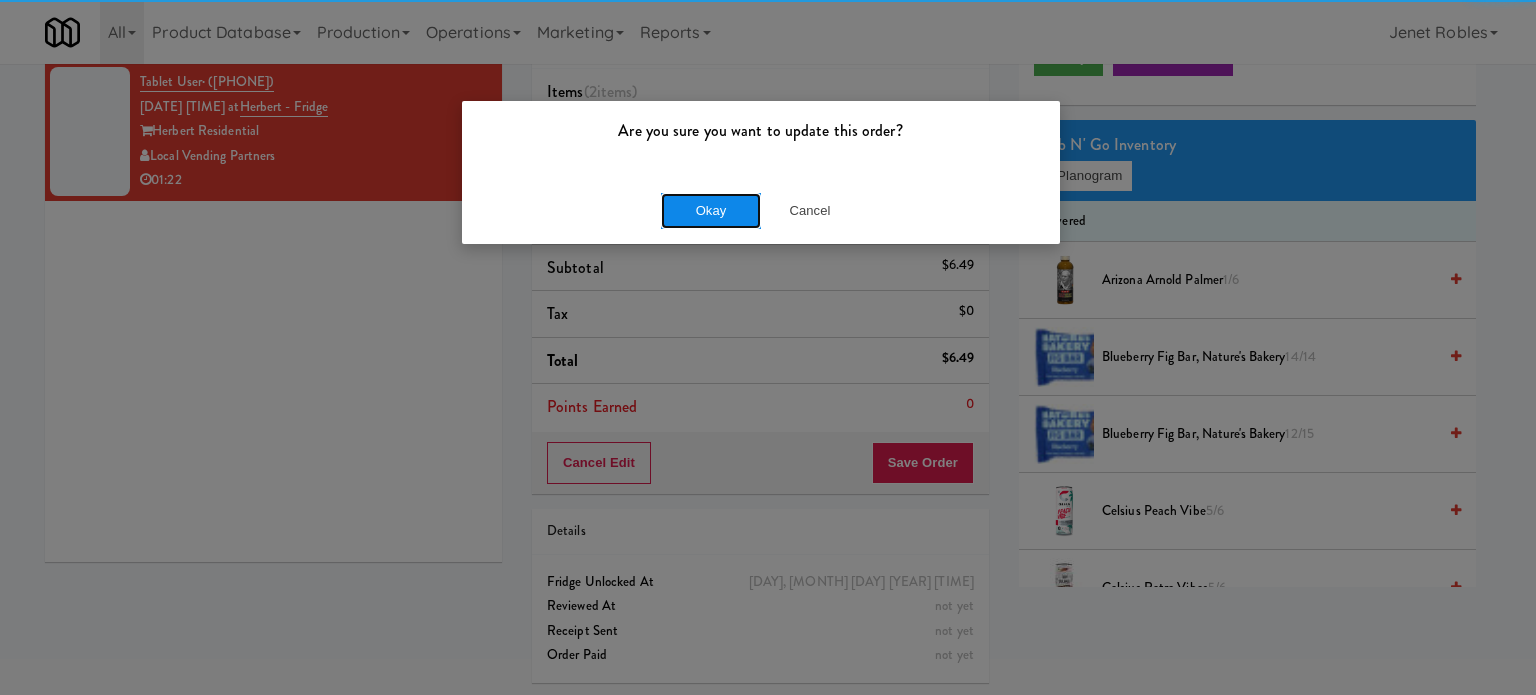 click on "Okay" at bounding box center (711, 211) 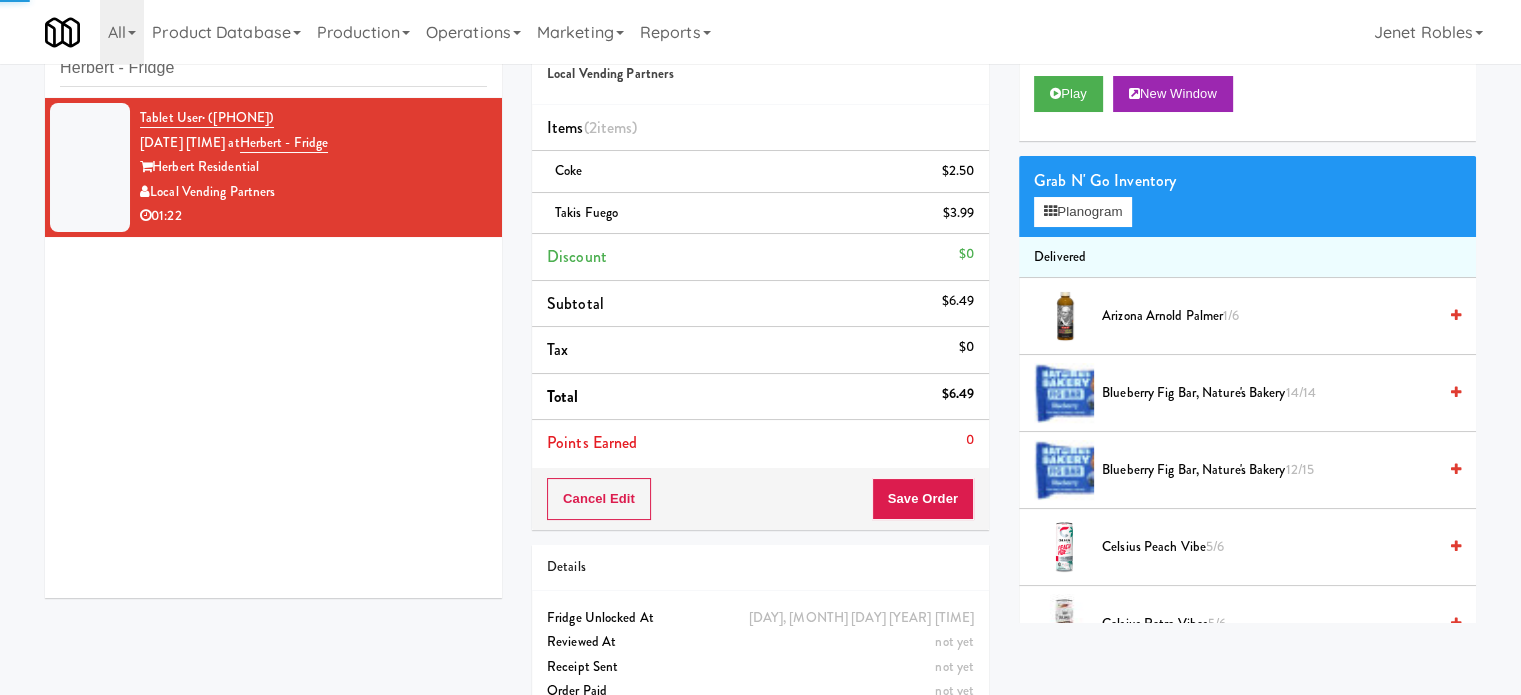 scroll, scrollTop: 0, scrollLeft: 0, axis: both 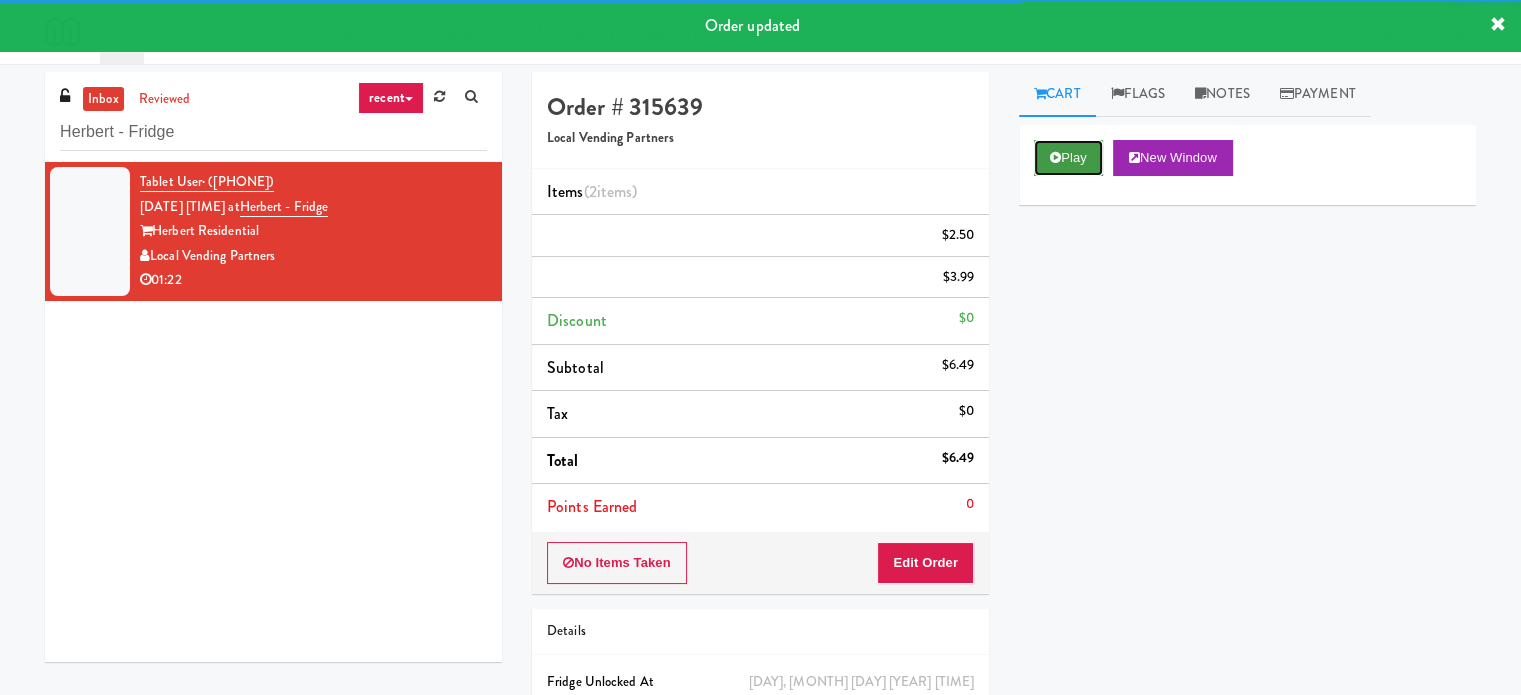 click on "Play" at bounding box center [1068, 158] 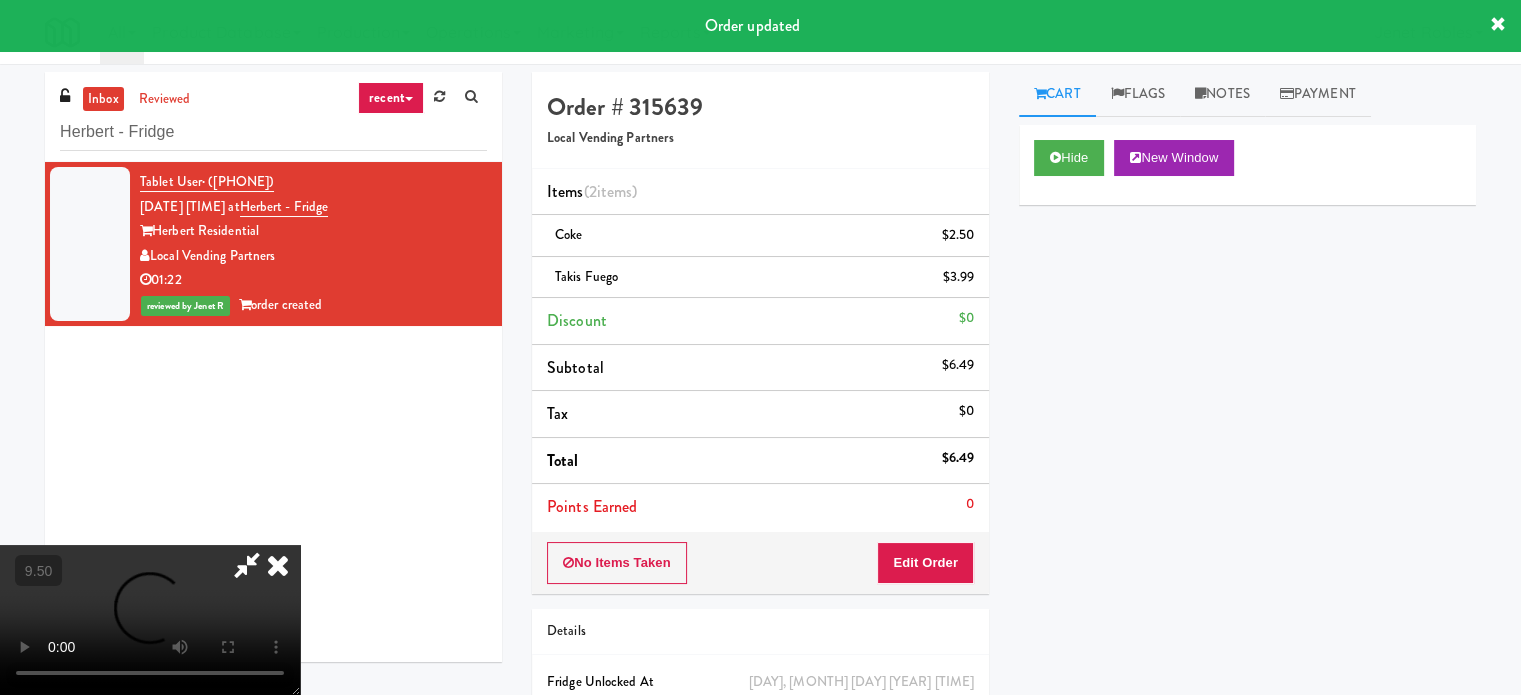 click at bounding box center [150, 620] 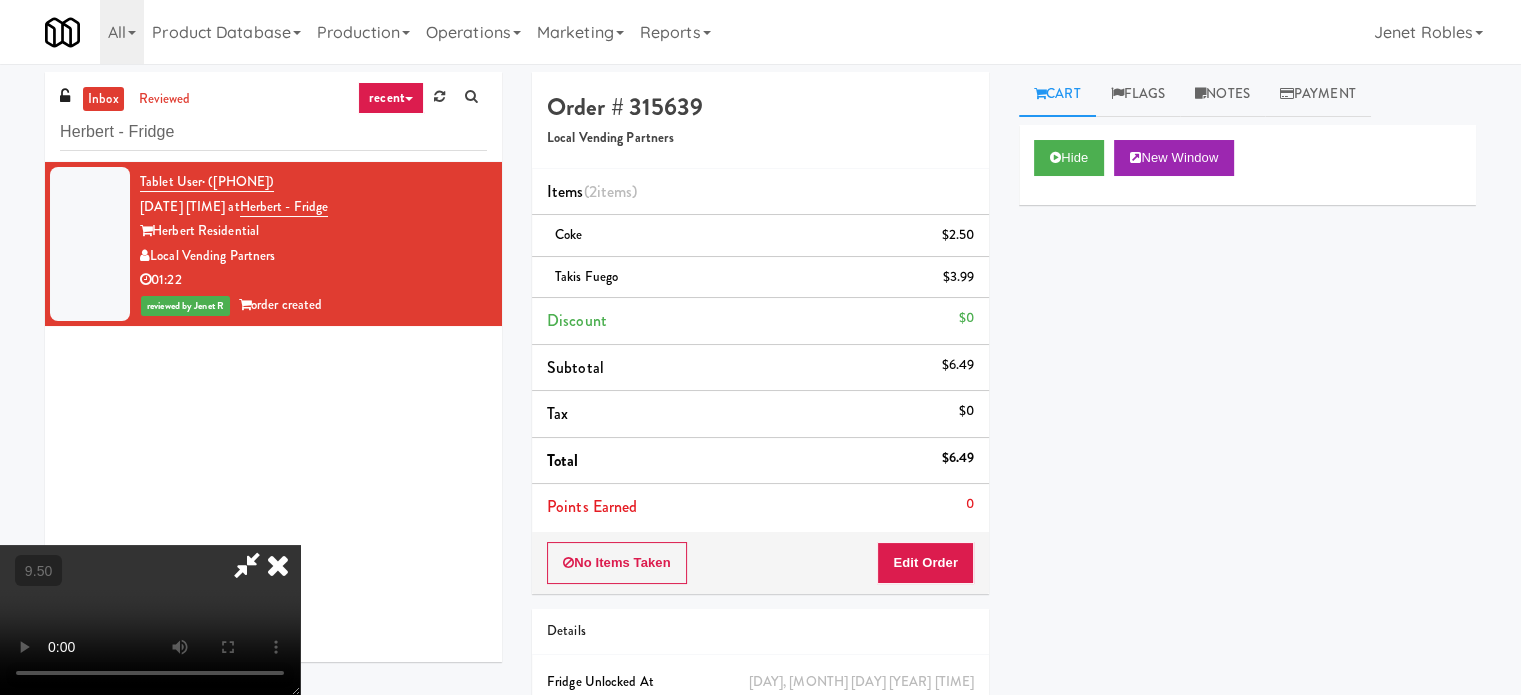 click at bounding box center [150, 620] 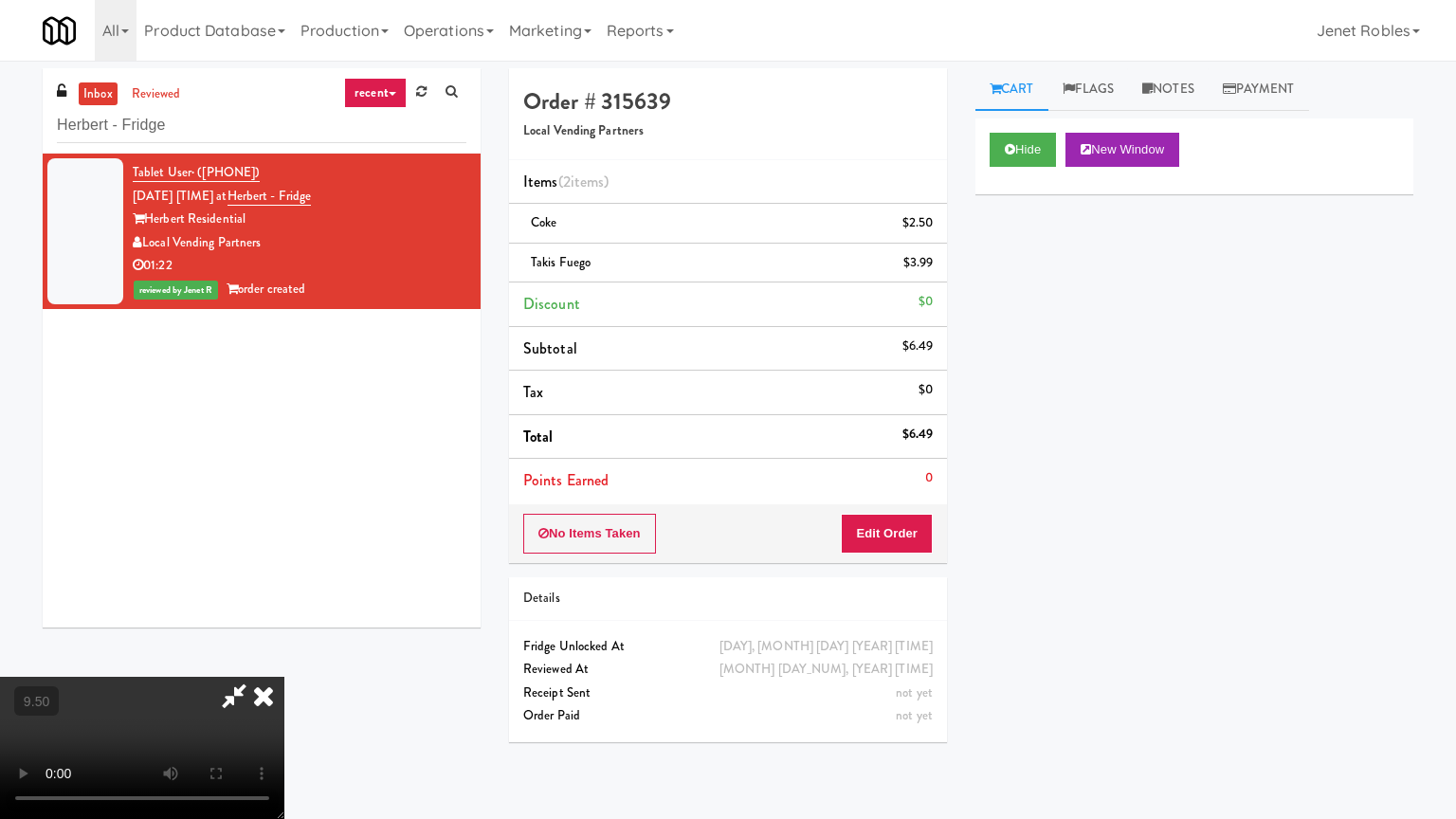 drag, startPoint x: 676, startPoint y: 410, endPoint x: 691, endPoint y: 398, distance: 19.209373 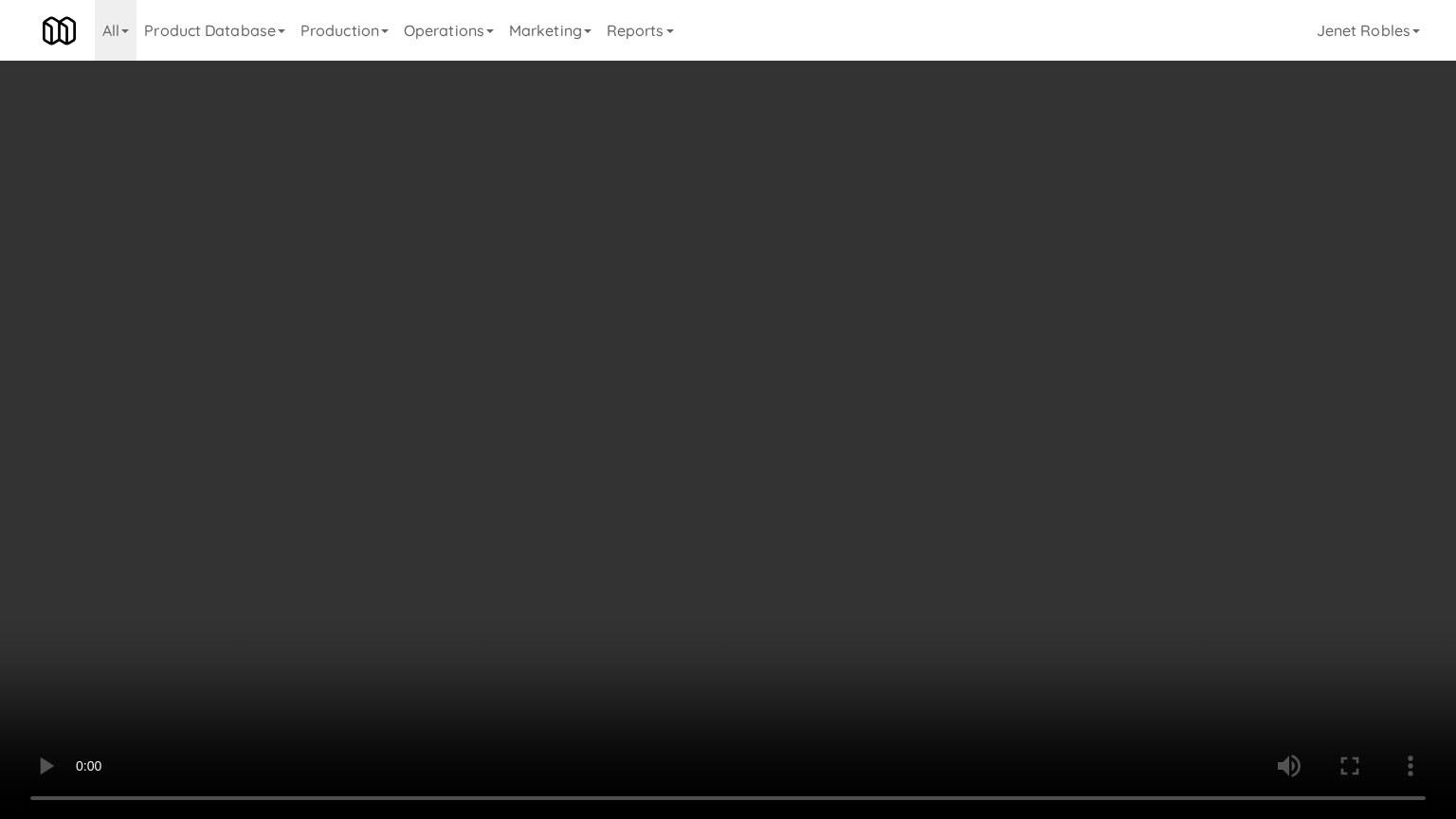 click at bounding box center (728, 410) 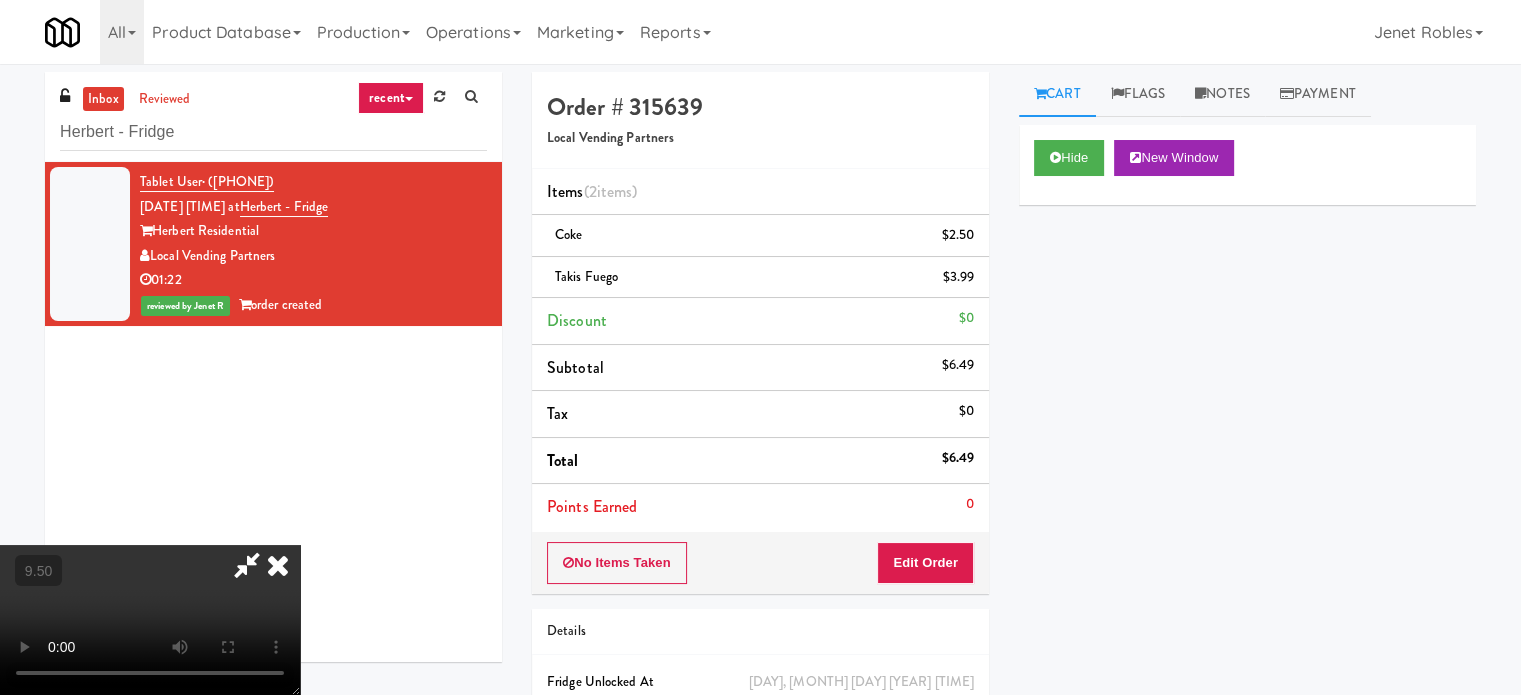 click at bounding box center [278, 565] 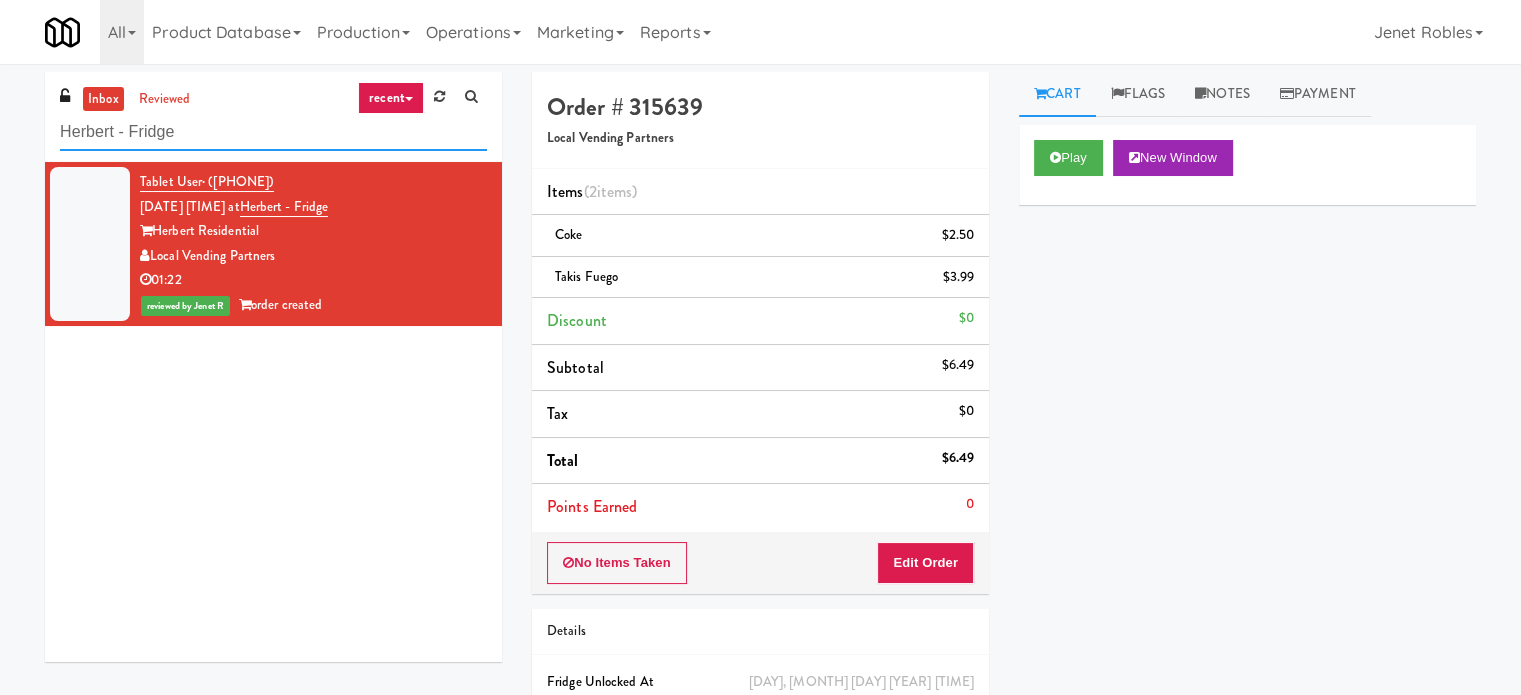 click on "Herbert - Fridge" at bounding box center (273, 132) 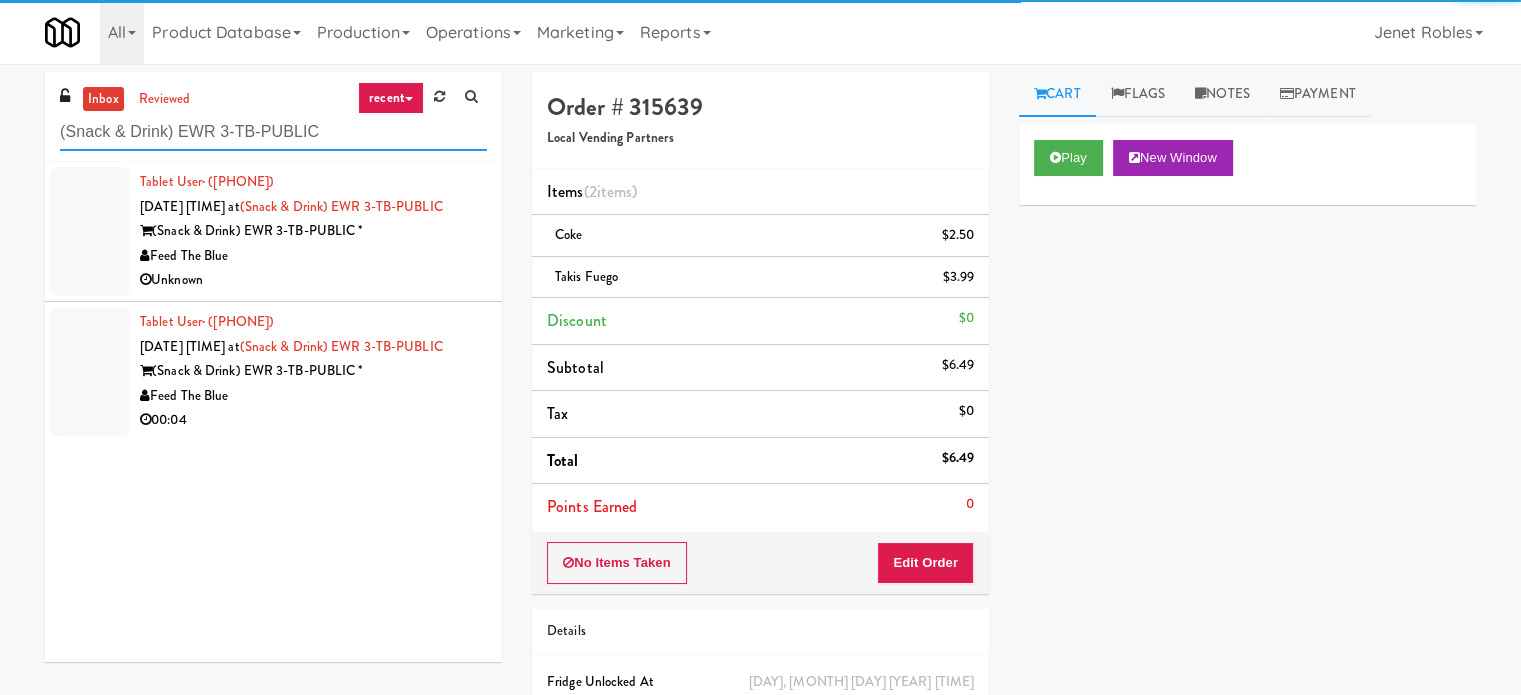 type on "(Snack & Drink) EWR 3-TB-PUBLIC" 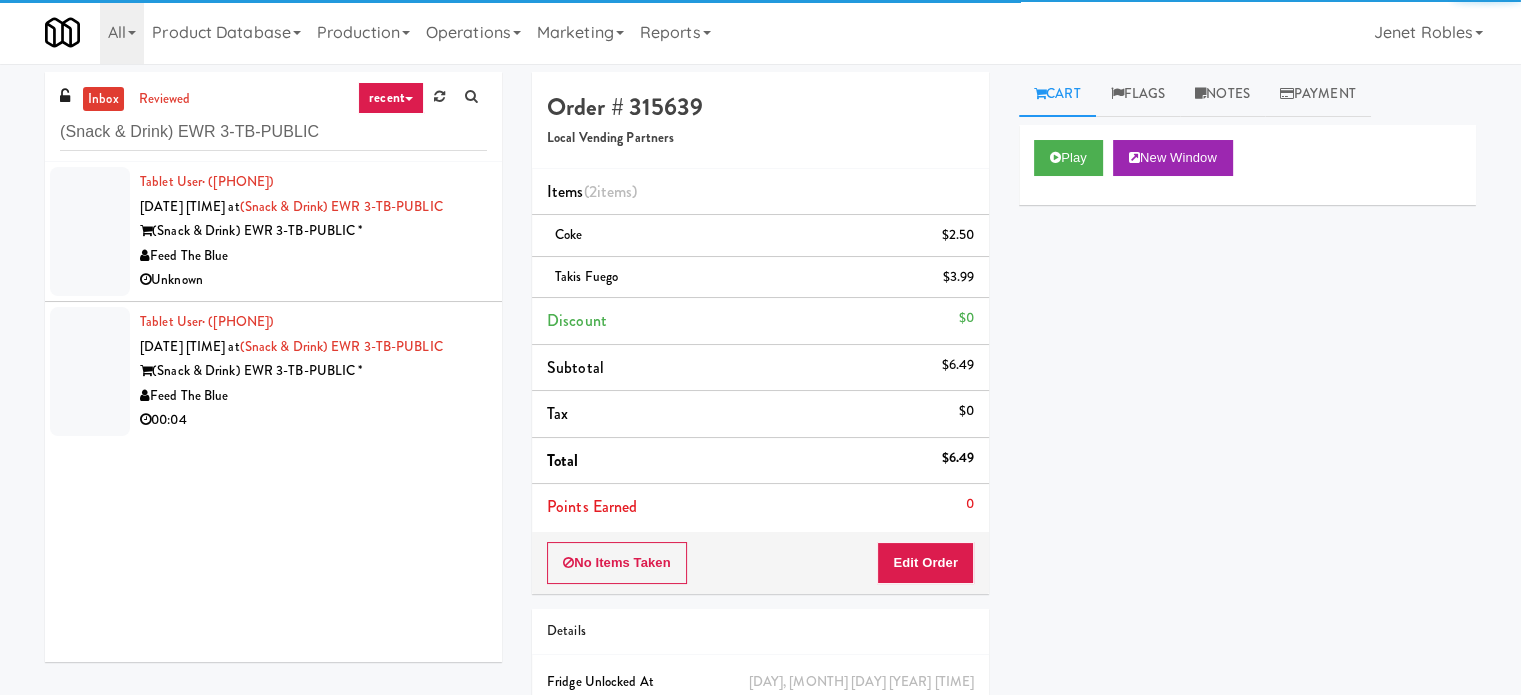 click on "(Snack & Drink) EWR 3-TB-PUBLIC *" at bounding box center [313, 231] 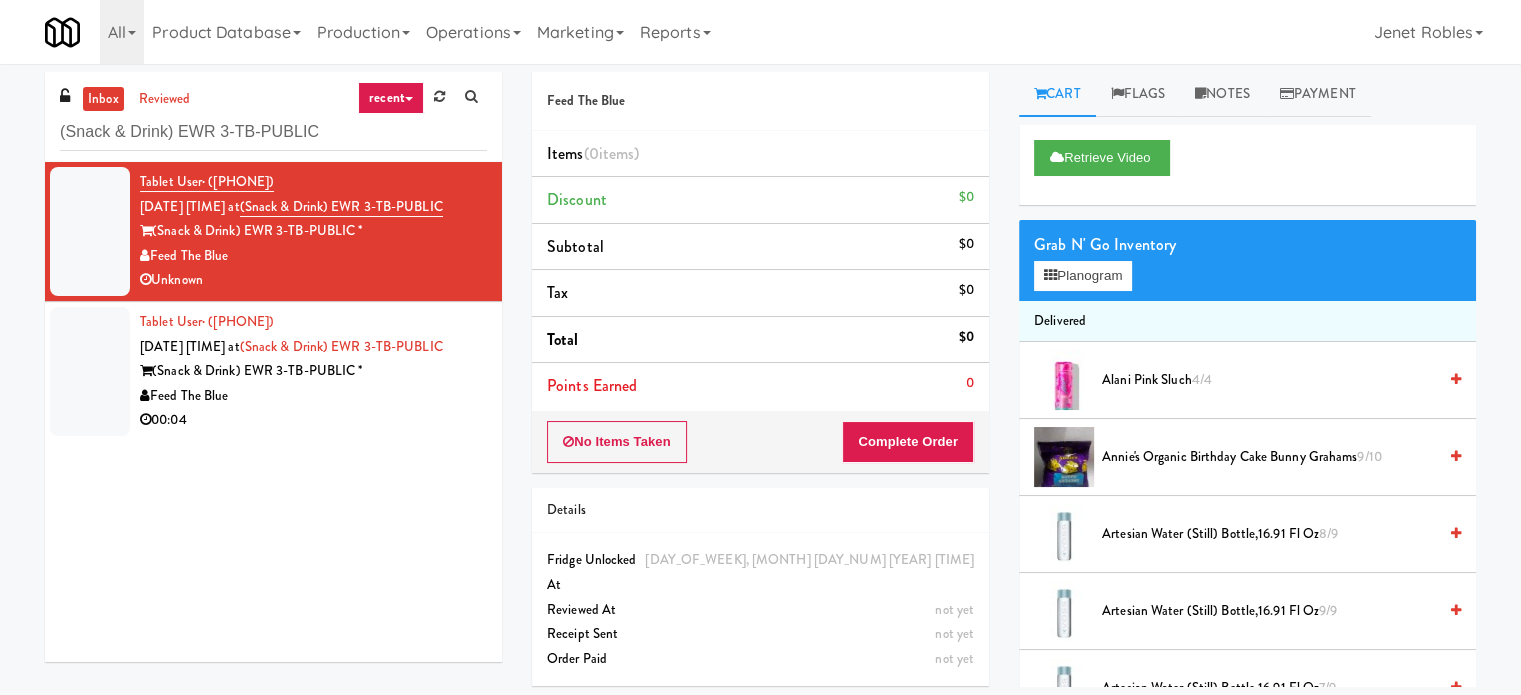 drag, startPoint x: 378, startPoint y: 423, endPoint x: 556, endPoint y: 378, distance: 183.60011 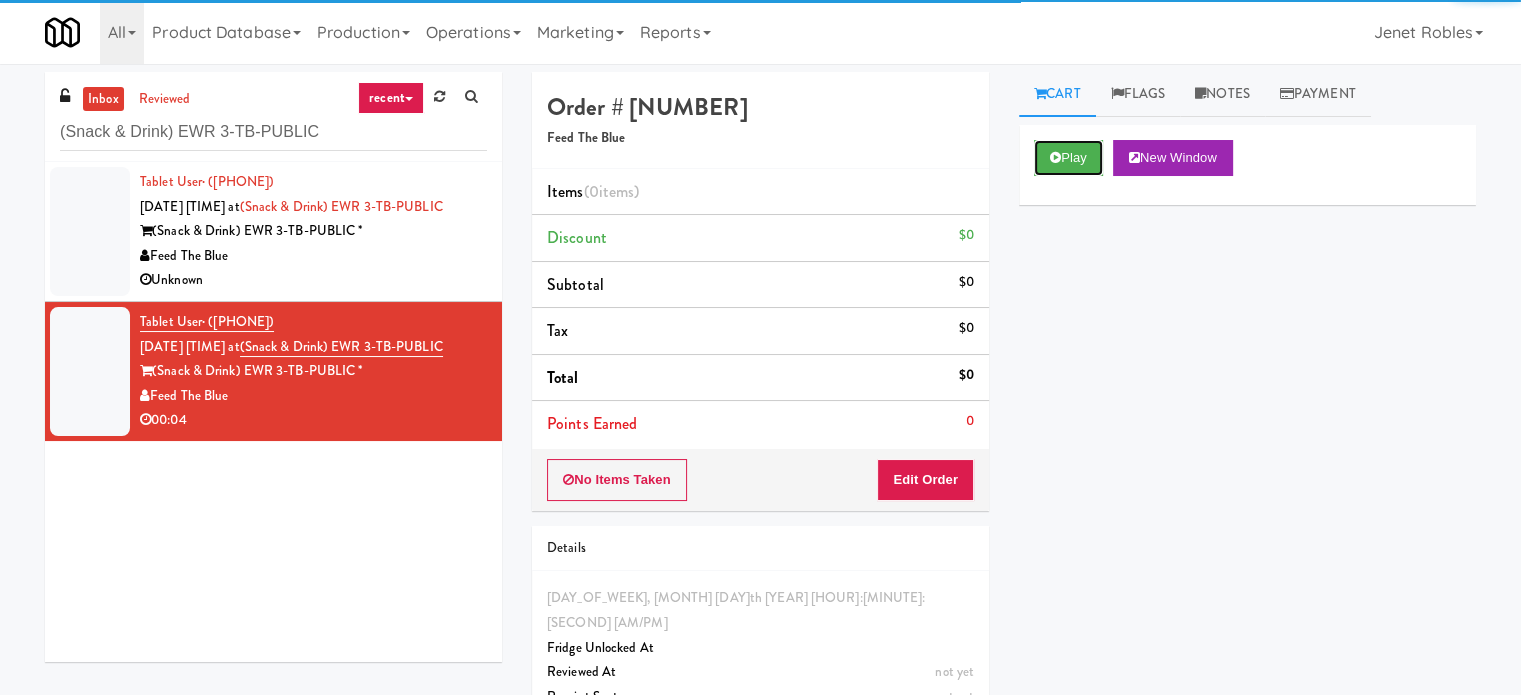drag, startPoint x: 1076, startPoint y: 163, endPoint x: 917, endPoint y: 291, distance: 204.12006 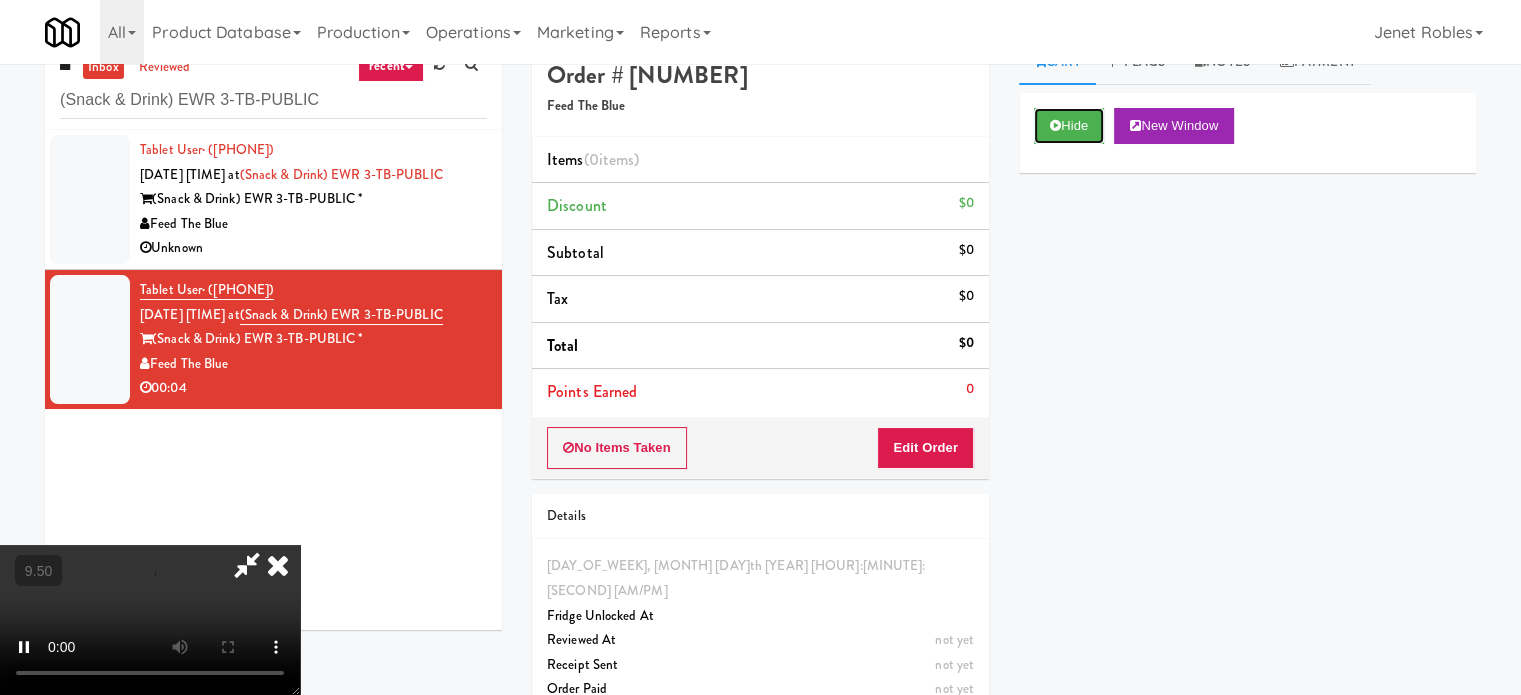 scroll, scrollTop: 64, scrollLeft: 0, axis: vertical 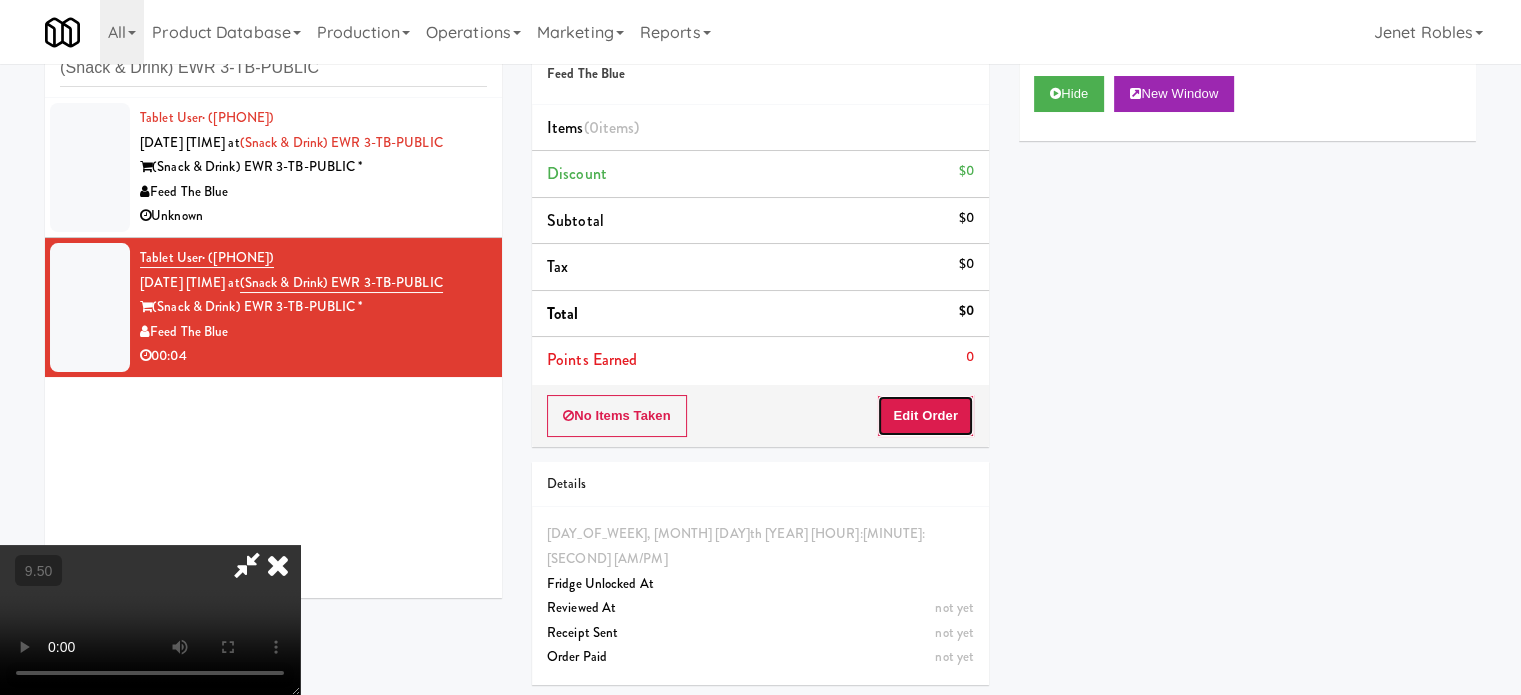 drag, startPoint x: 929, startPoint y: 426, endPoint x: 695, endPoint y: 359, distance: 243.40295 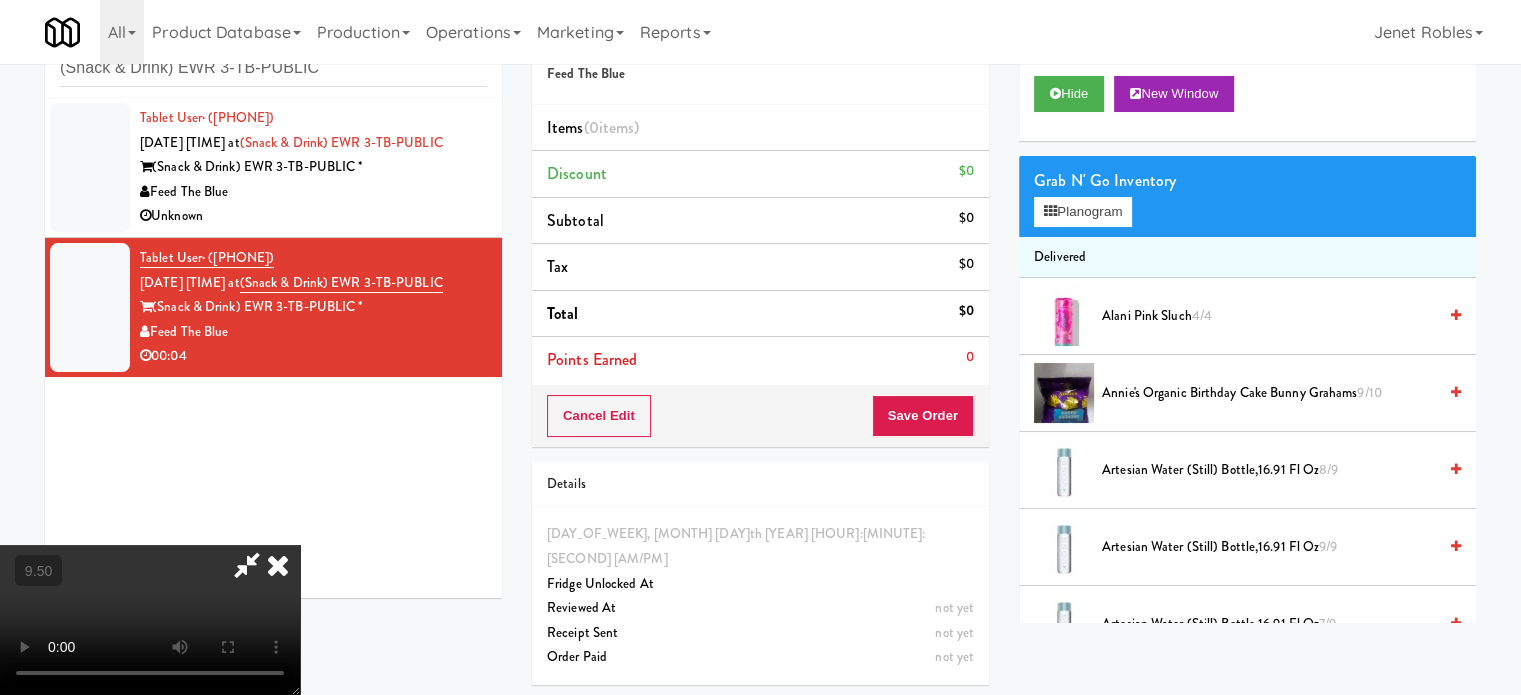 click at bounding box center [150, 620] 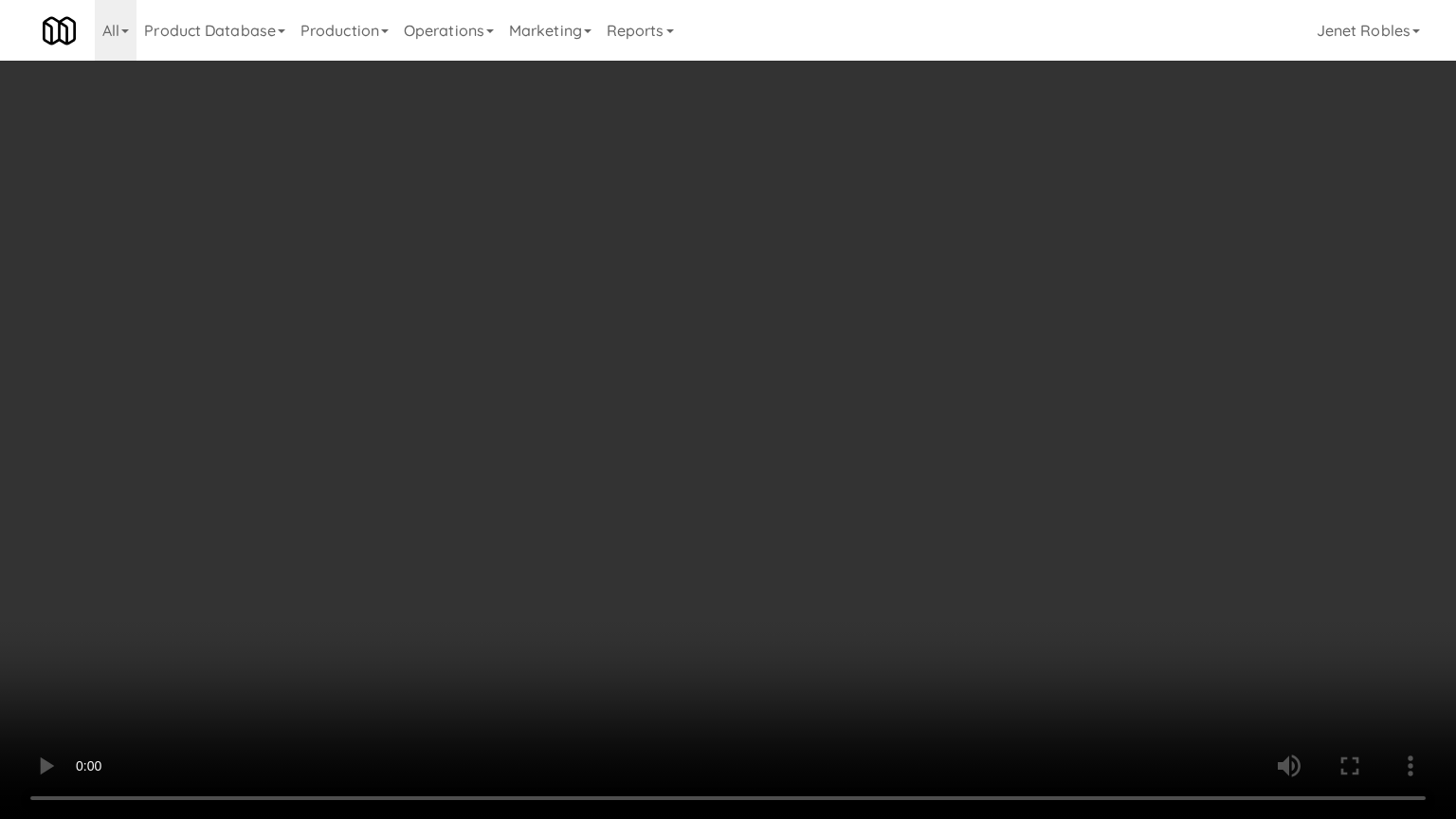 click at bounding box center [728, 410] 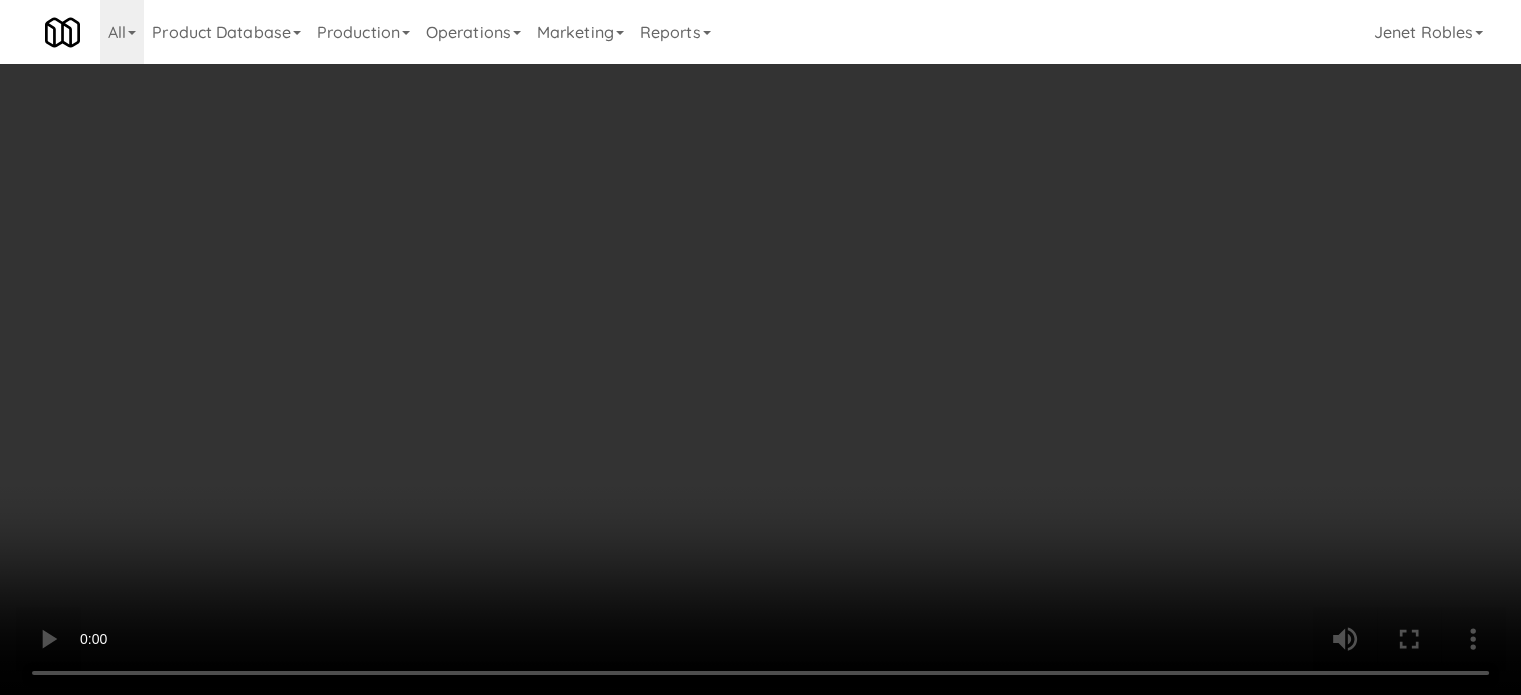 scroll, scrollTop: 1000, scrollLeft: 0, axis: vertical 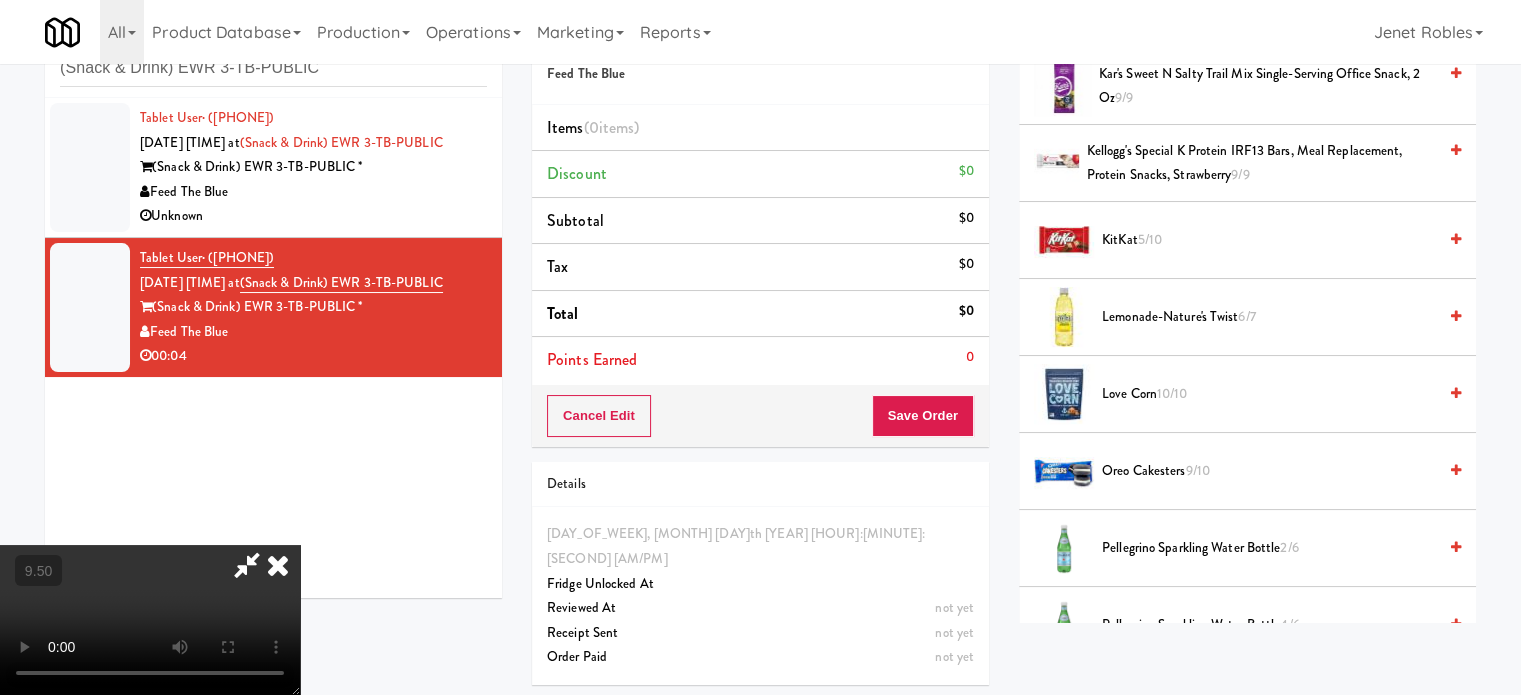 click on "Pellegrino Sparkling Water Bottle  2/6" at bounding box center (1269, 548) 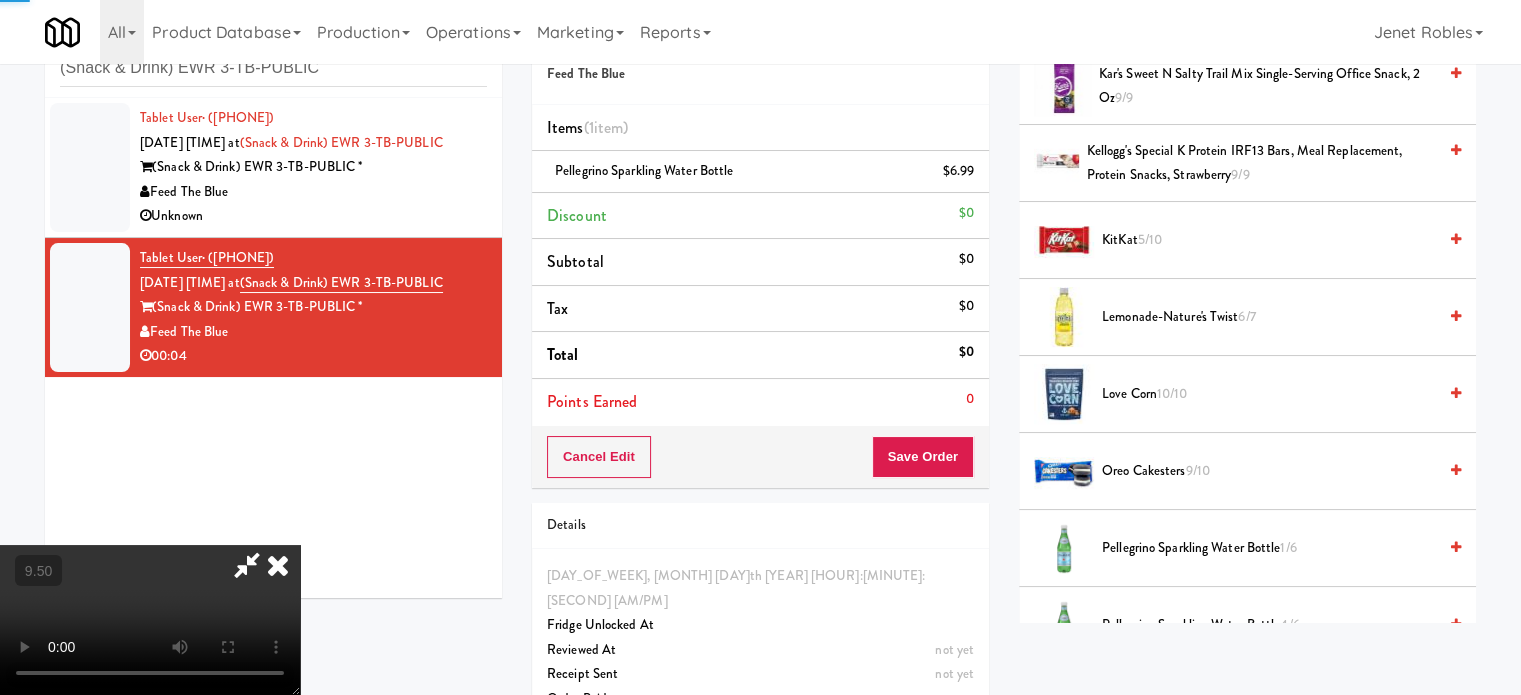 click at bounding box center [150, 620] 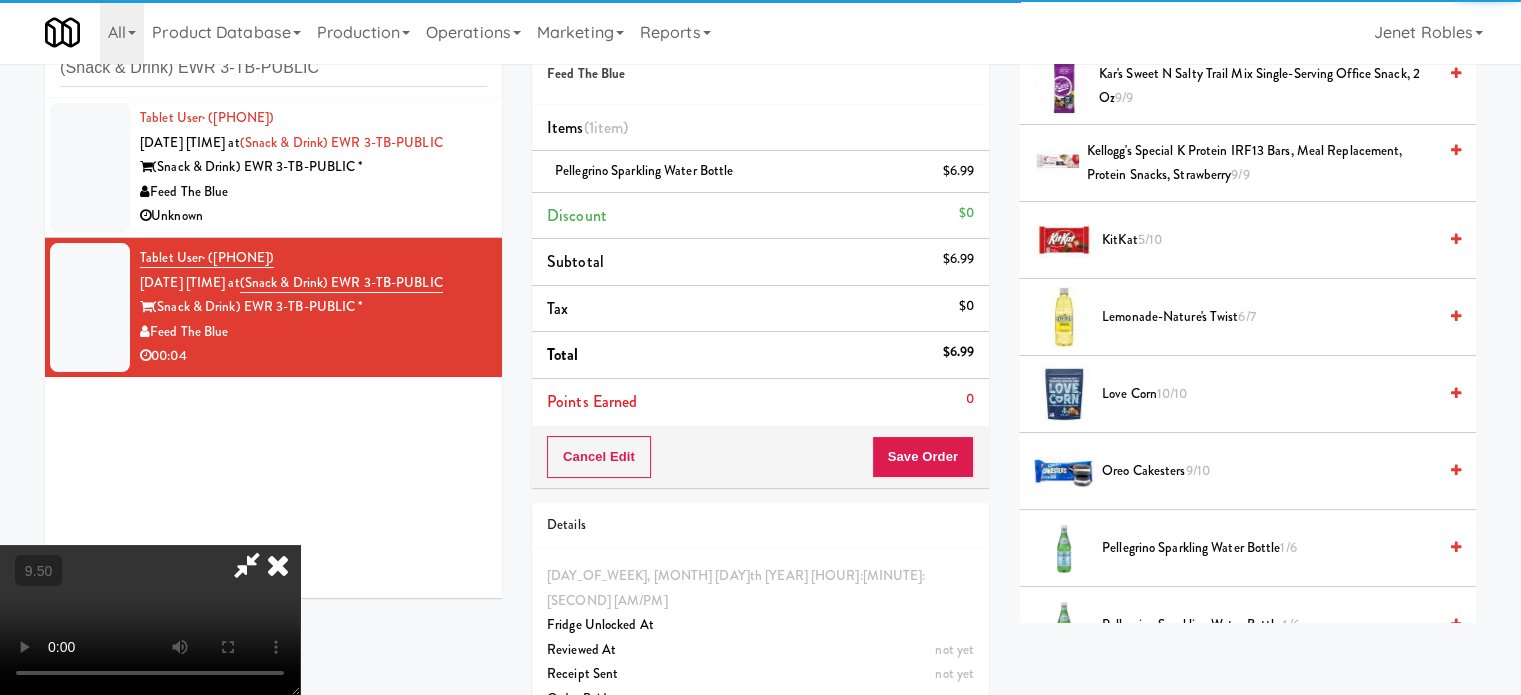 click at bounding box center (150, 620) 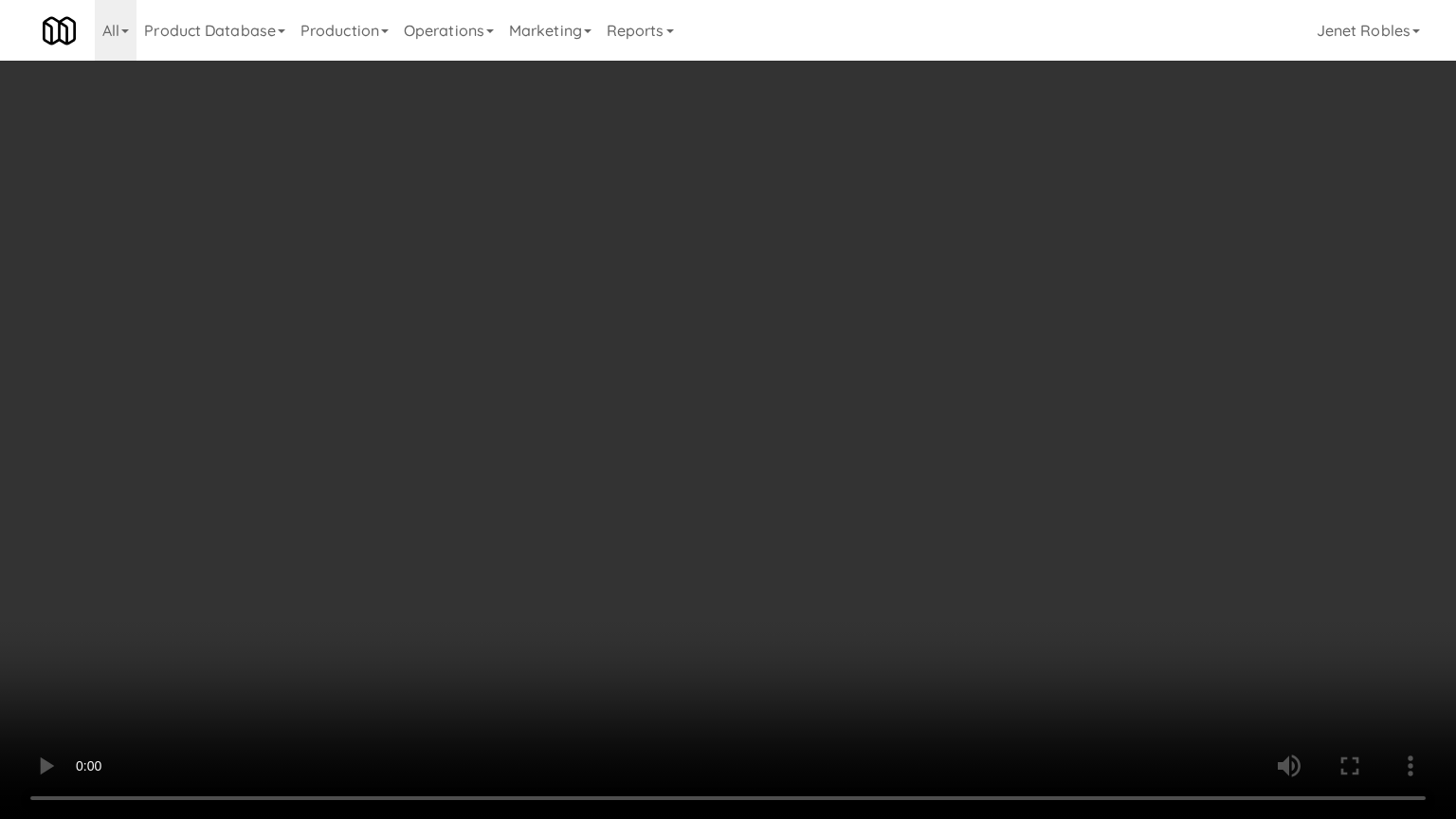 click at bounding box center (728, 410) 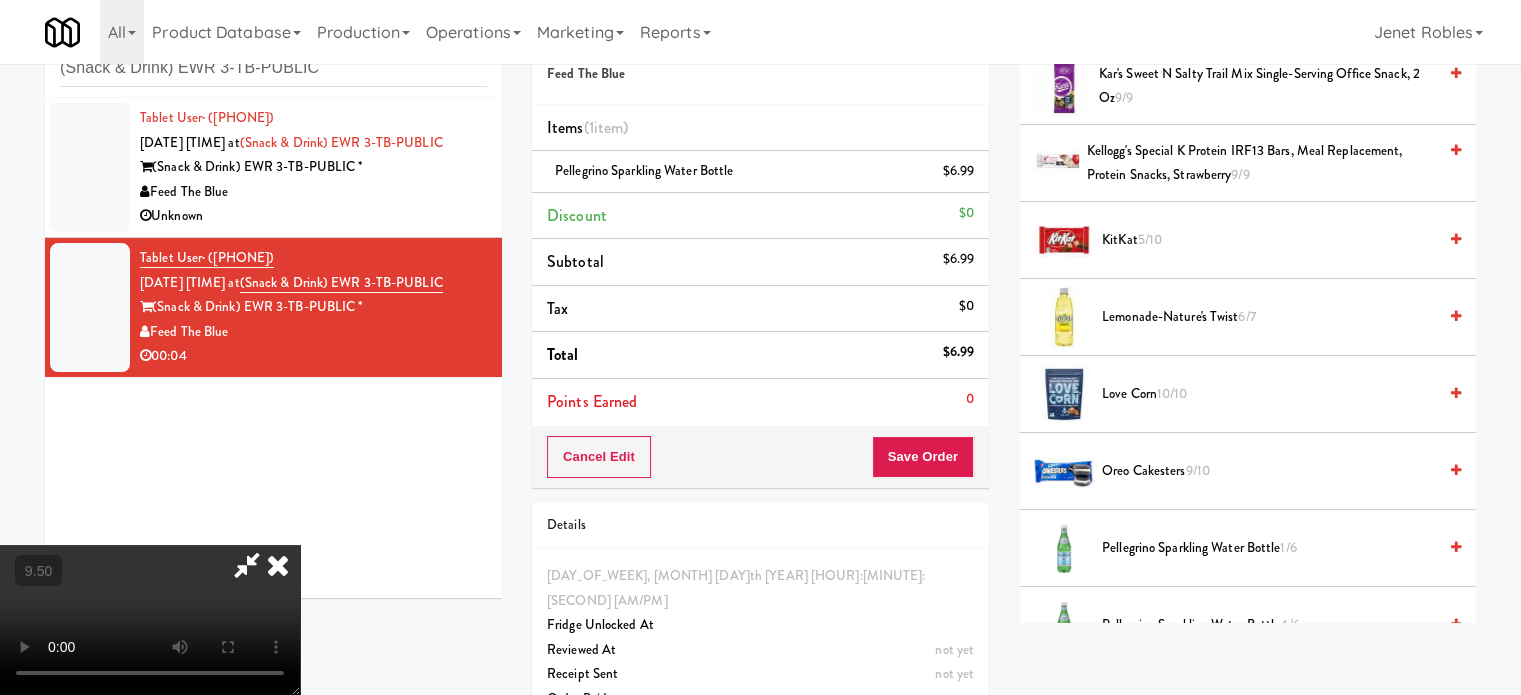 click at bounding box center (278, 565) 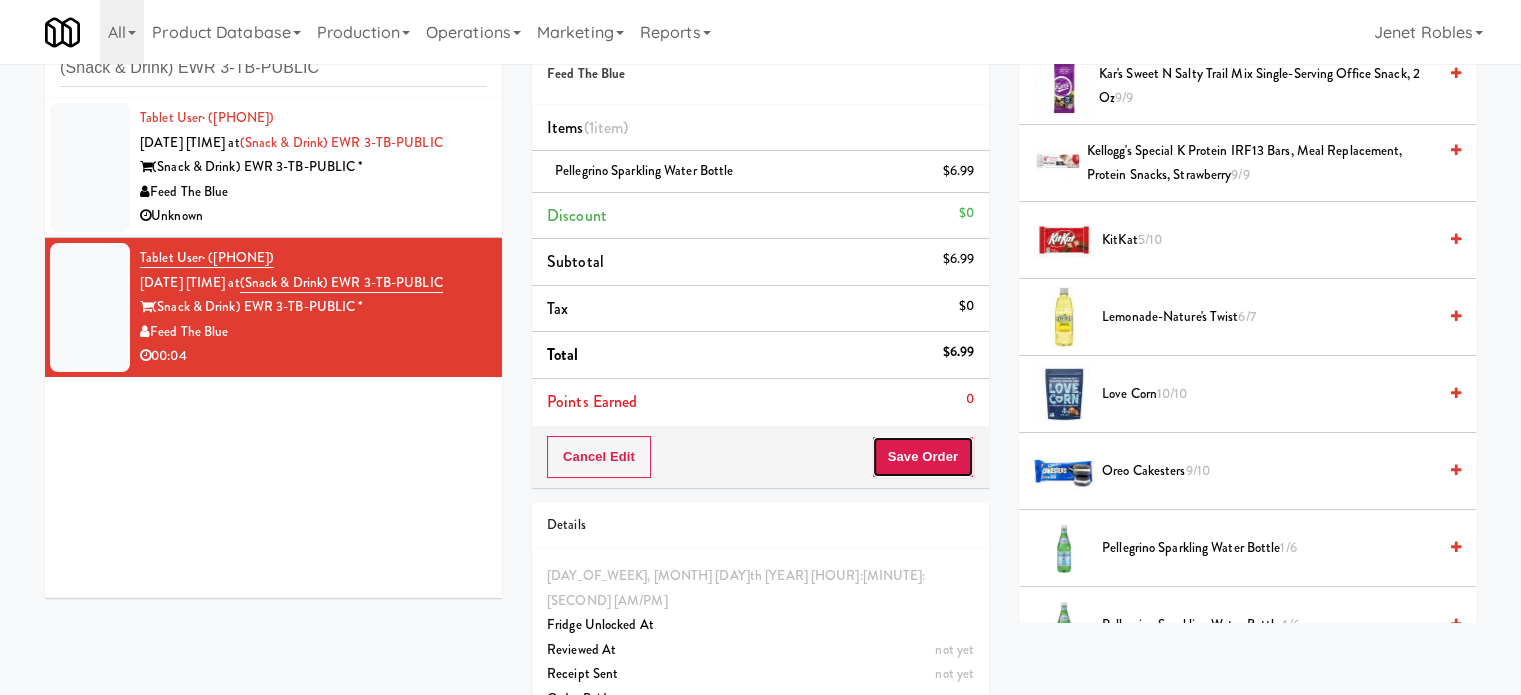 drag, startPoint x: 920, startPoint y: 460, endPoint x: 881, endPoint y: 419, distance: 56.586216 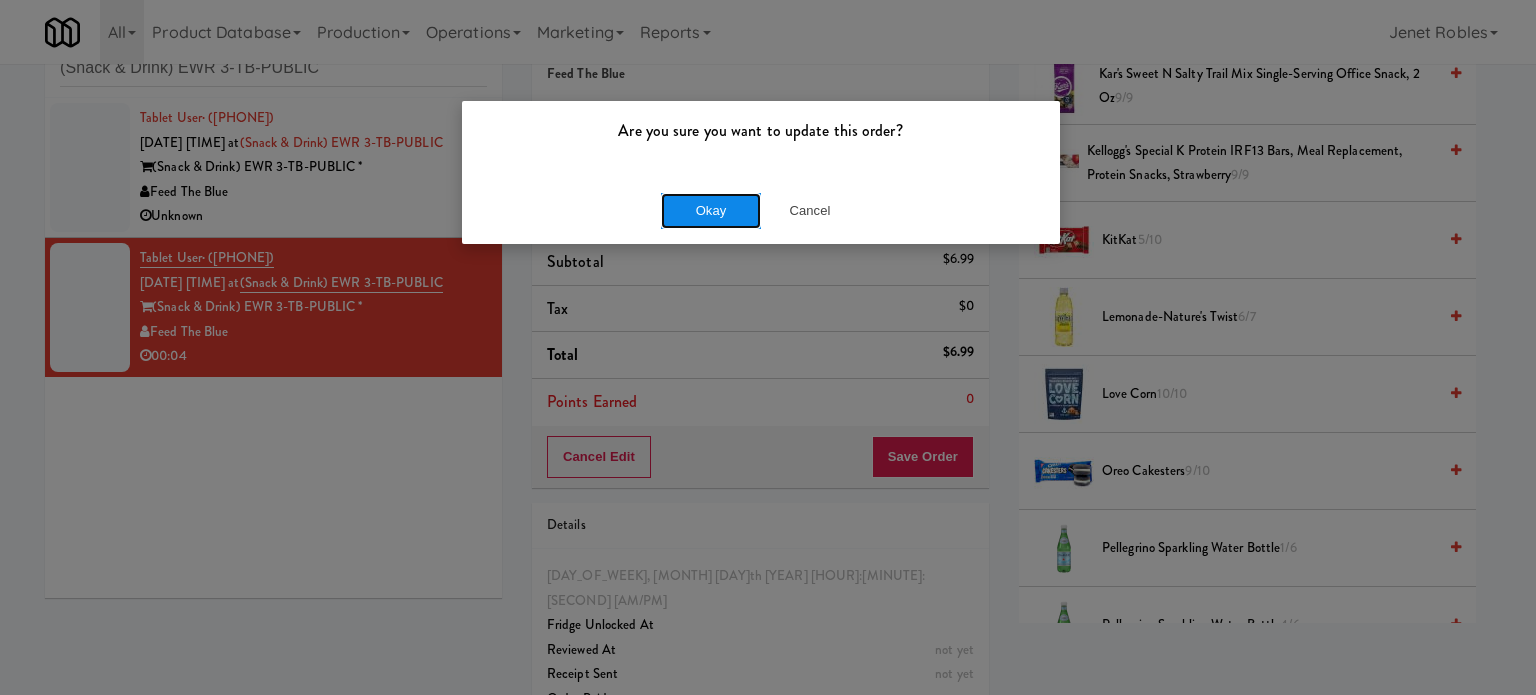click on "Okay" at bounding box center [711, 211] 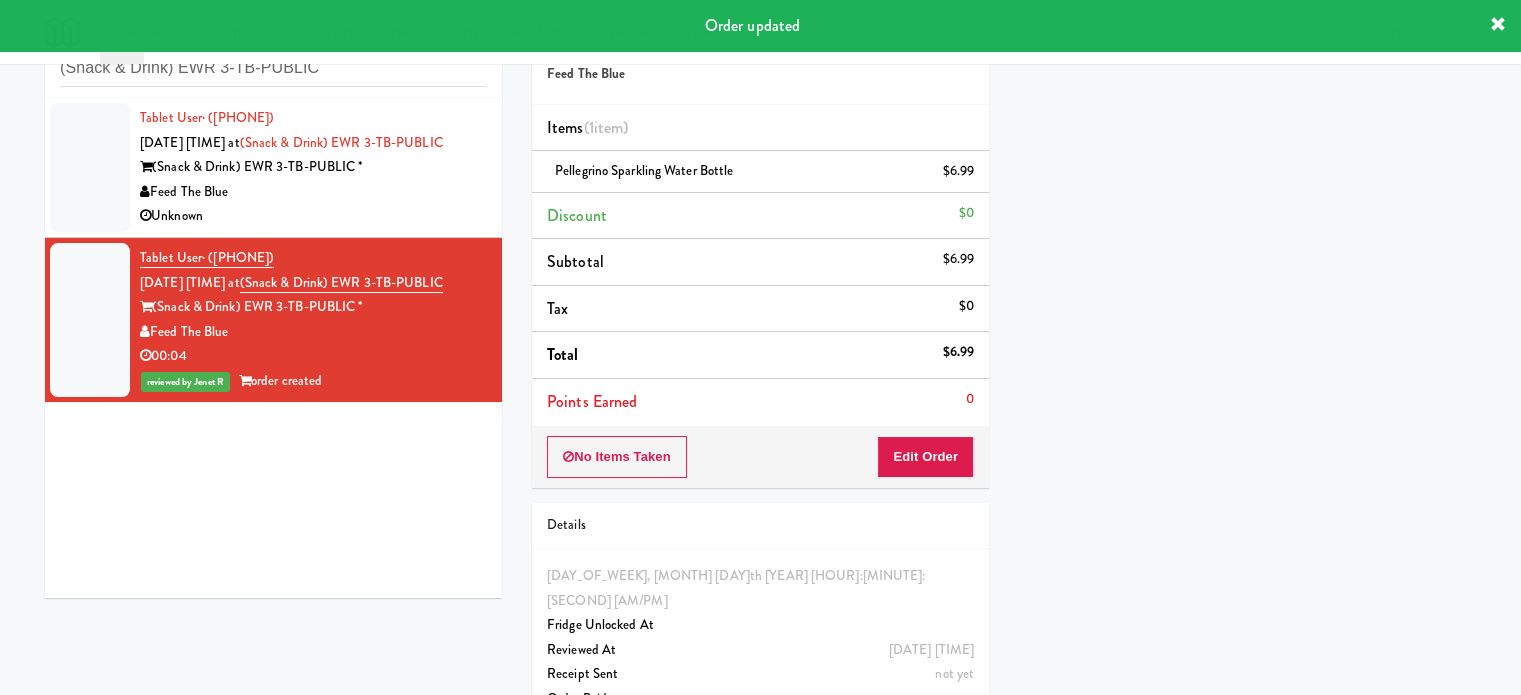 scroll, scrollTop: 187, scrollLeft: 0, axis: vertical 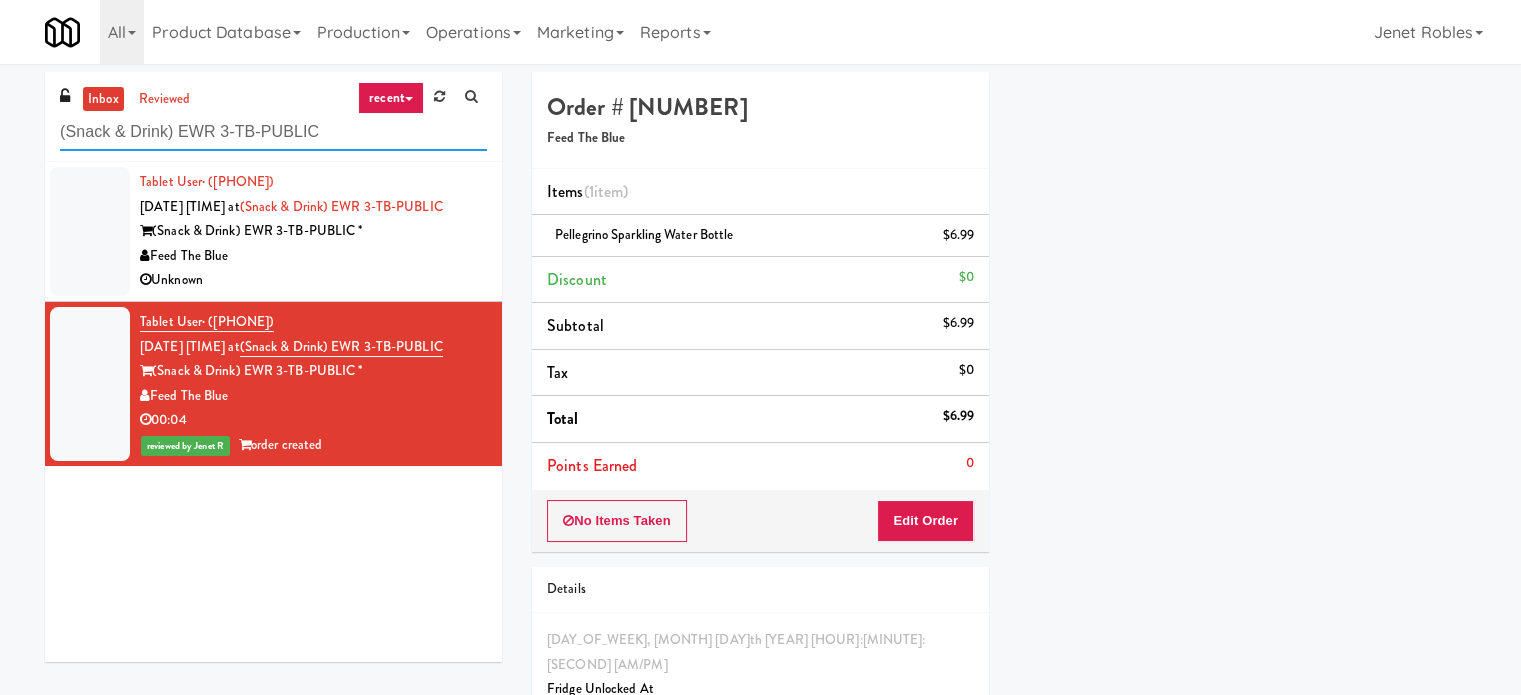 click on "(Snack & Drink) EWR 3-TB-PUBLIC" at bounding box center [273, 132] 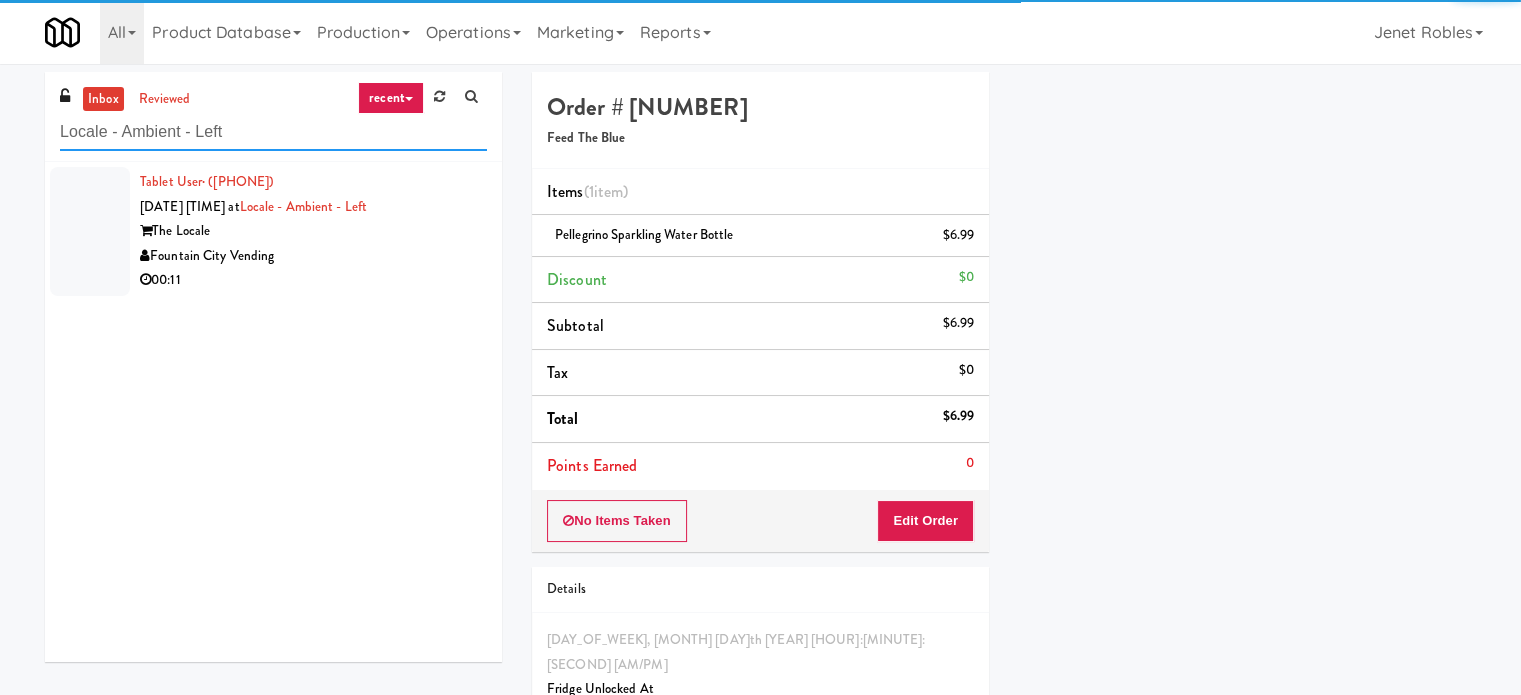 type on "Locale - Ambient - Left" 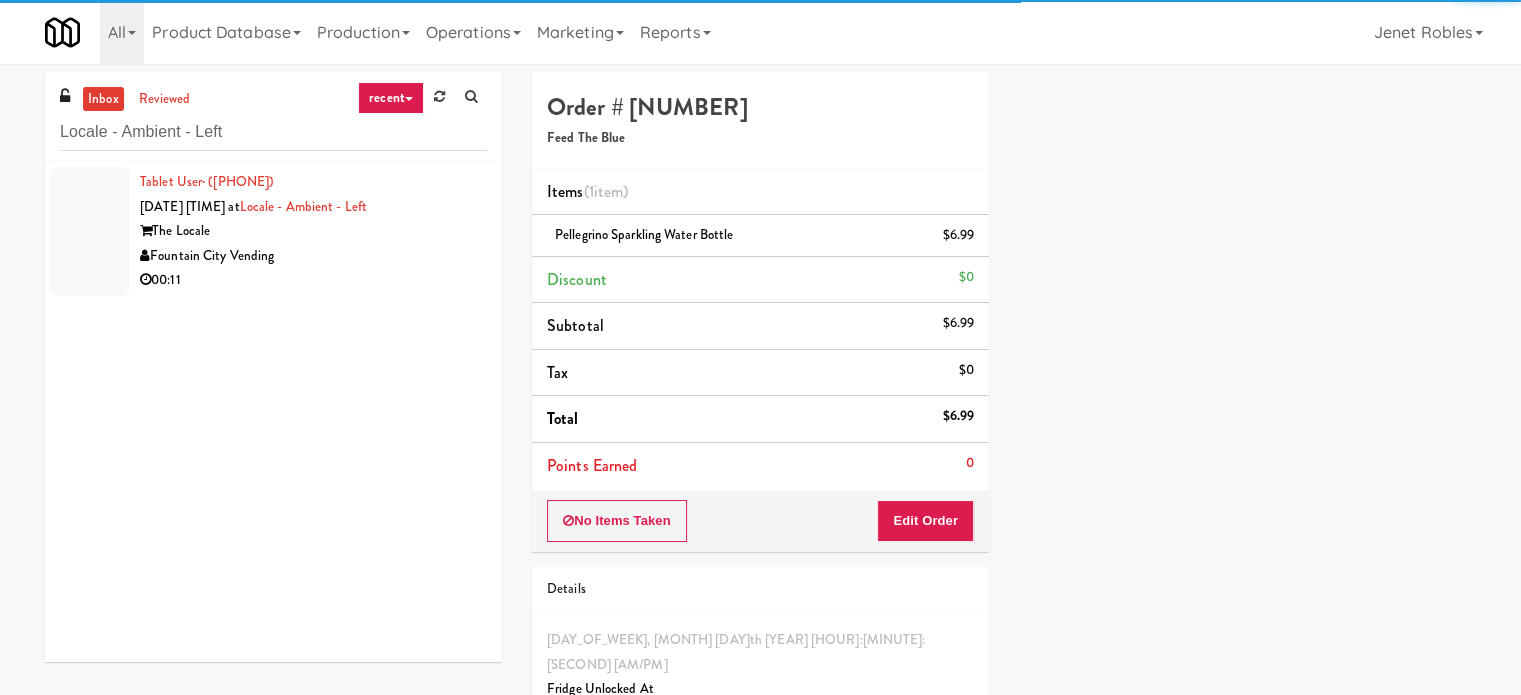 click on "Tablet User  · ([PHONE]) [DATE] [TIME] at  [LOCATION]  The [LOCATION]  [COMPANY]  [TIME]" at bounding box center (273, 231) 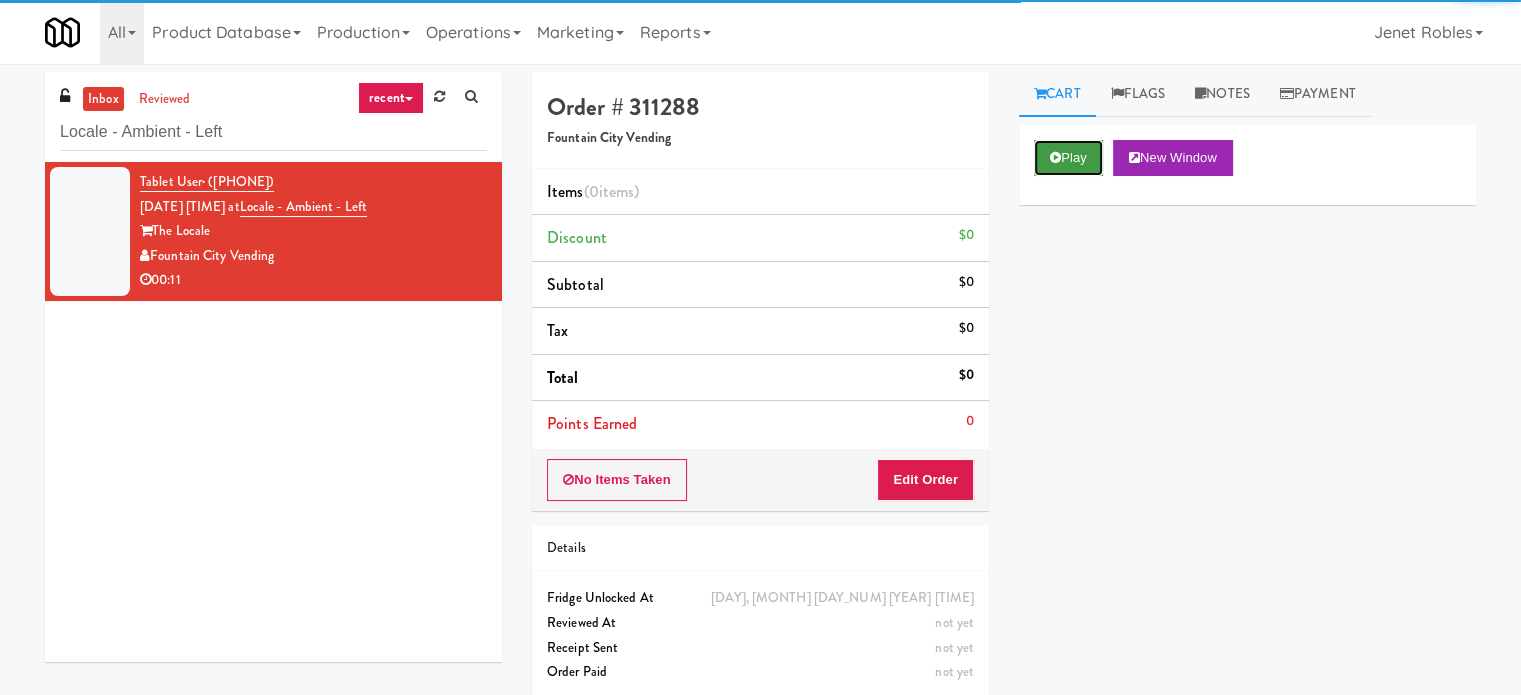 click on "Play" at bounding box center (1068, 158) 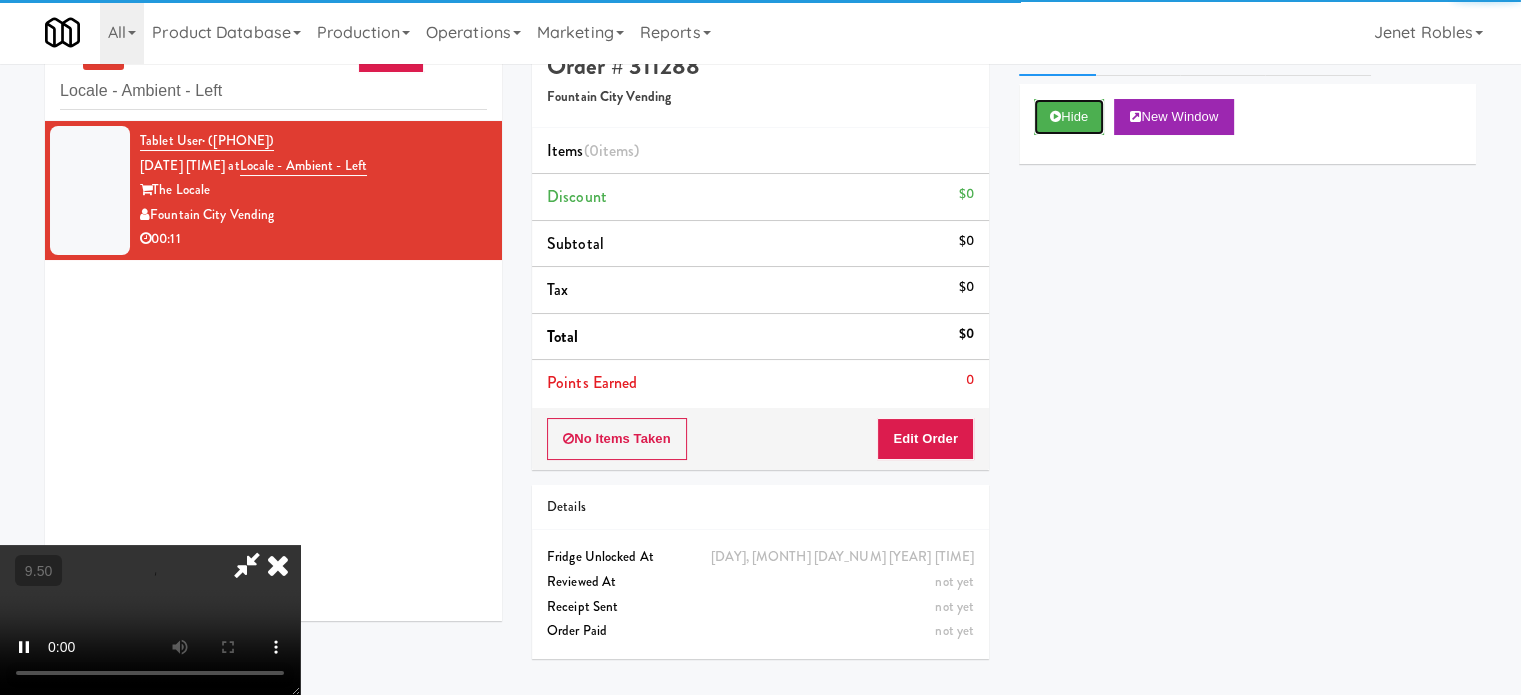 scroll, scrollTop: 64, scrollLeft: 0, axis: vertical 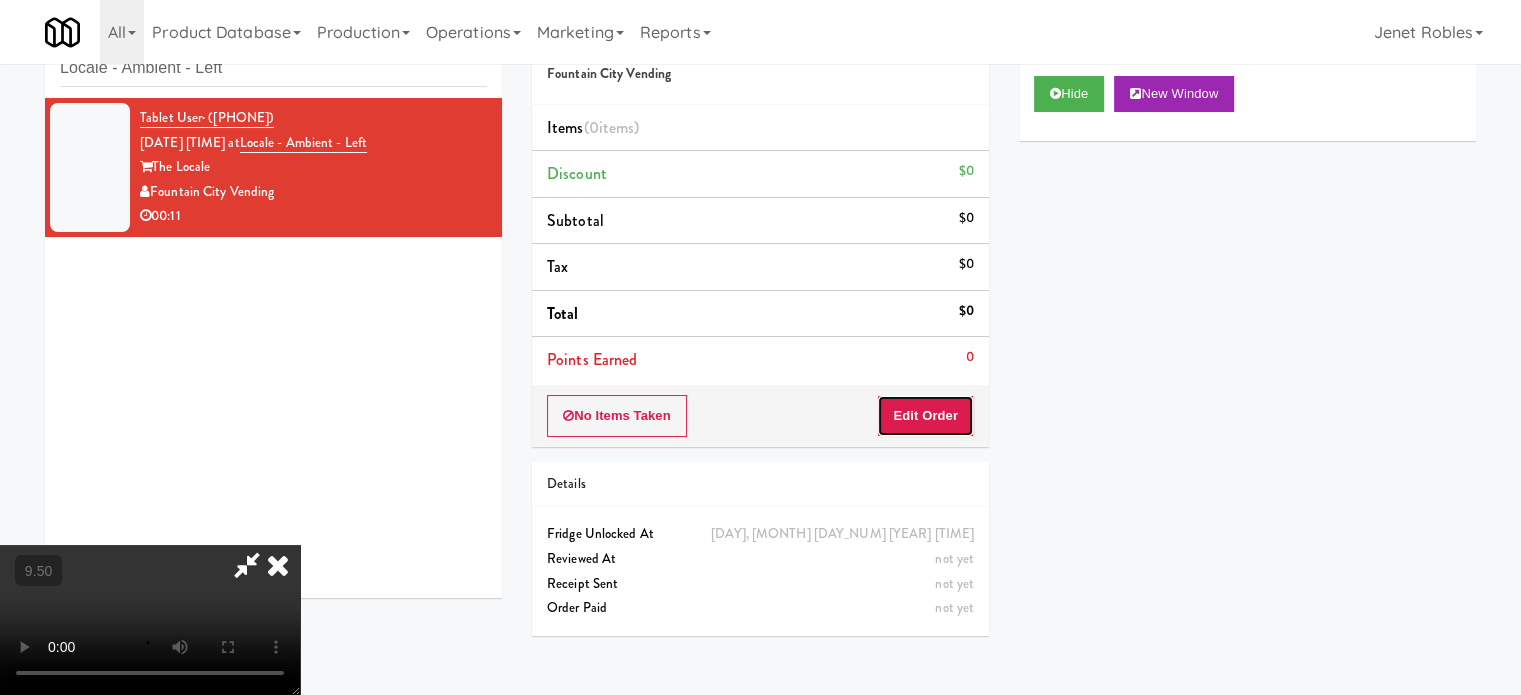 click on "Edit Order" at bounding box center [925, 416] 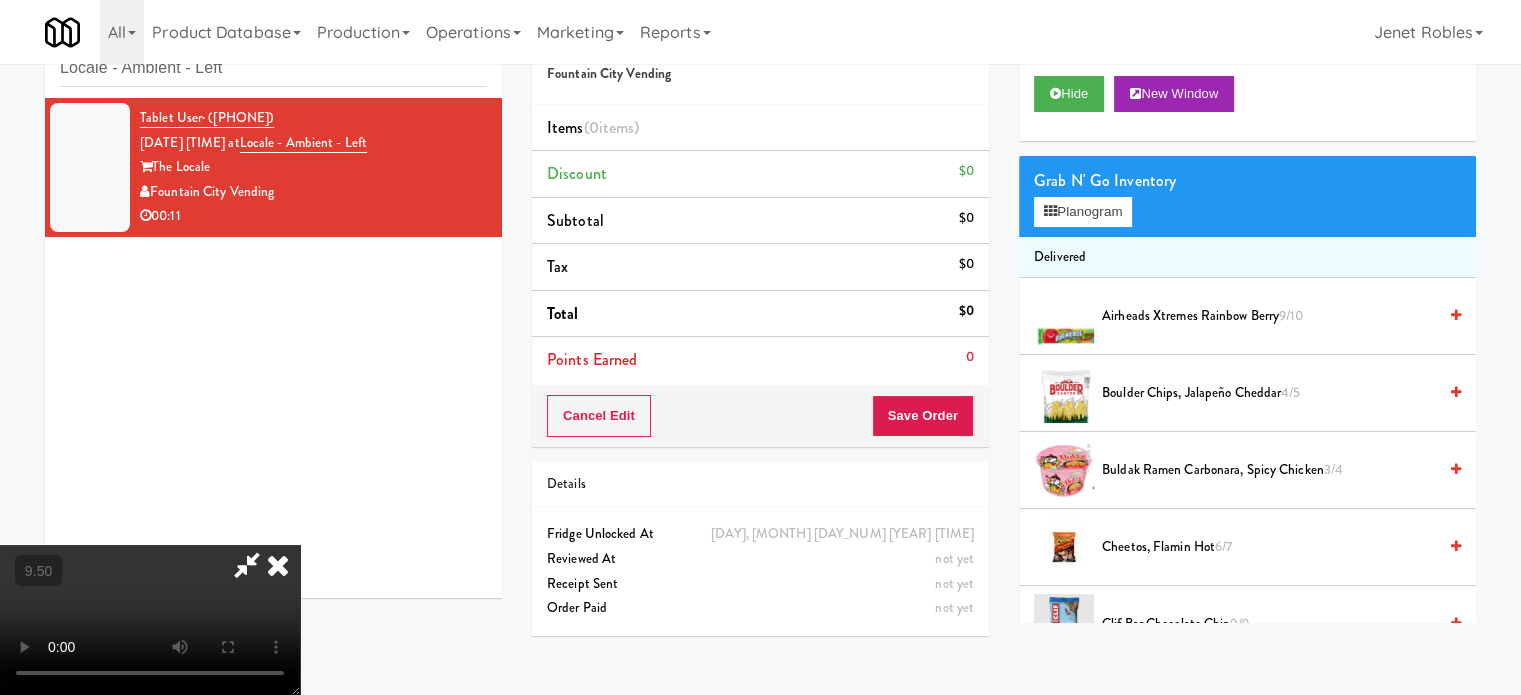 click at bounding box center [150, 620] 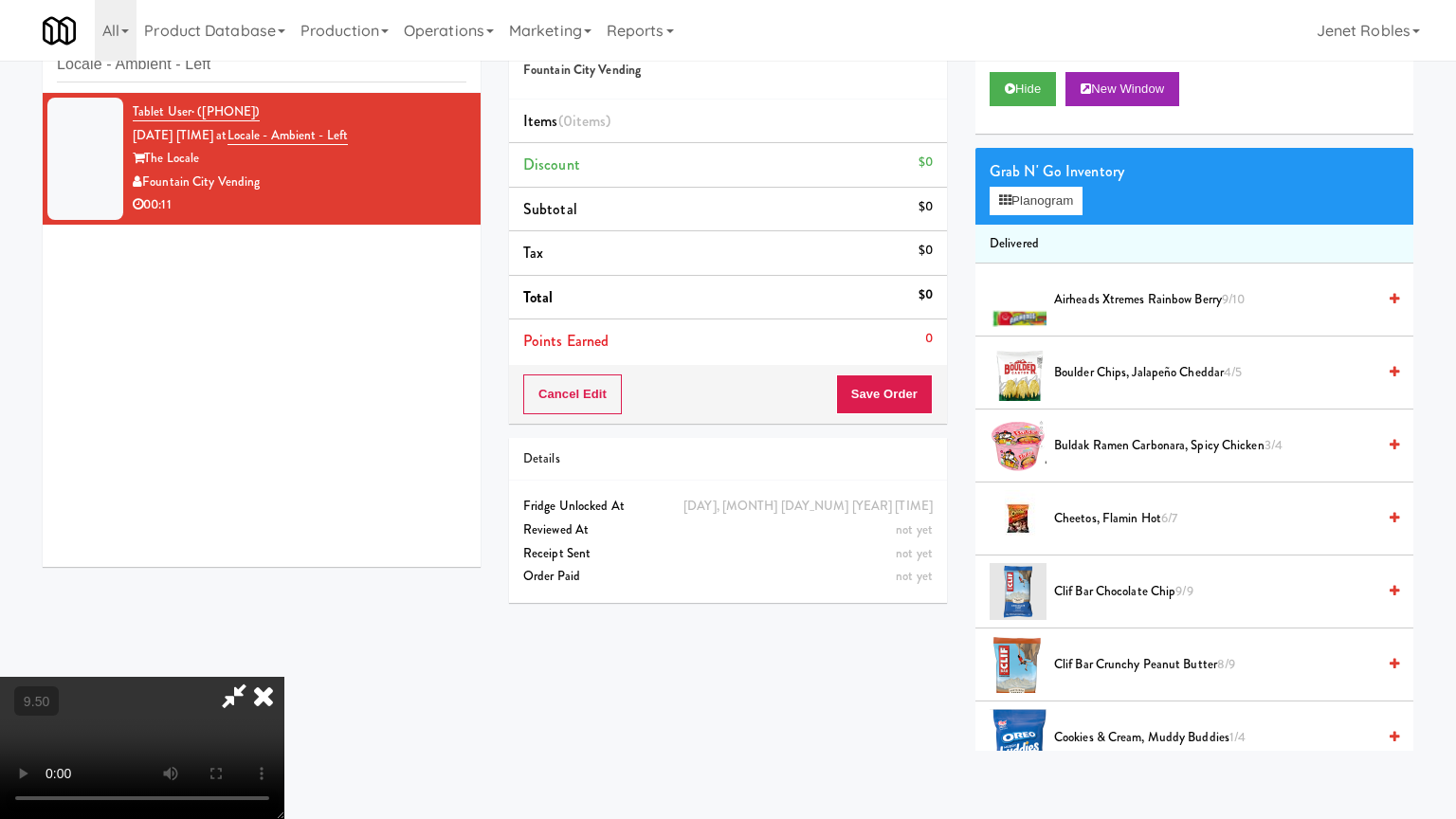 click at bounding box center [142, 748] 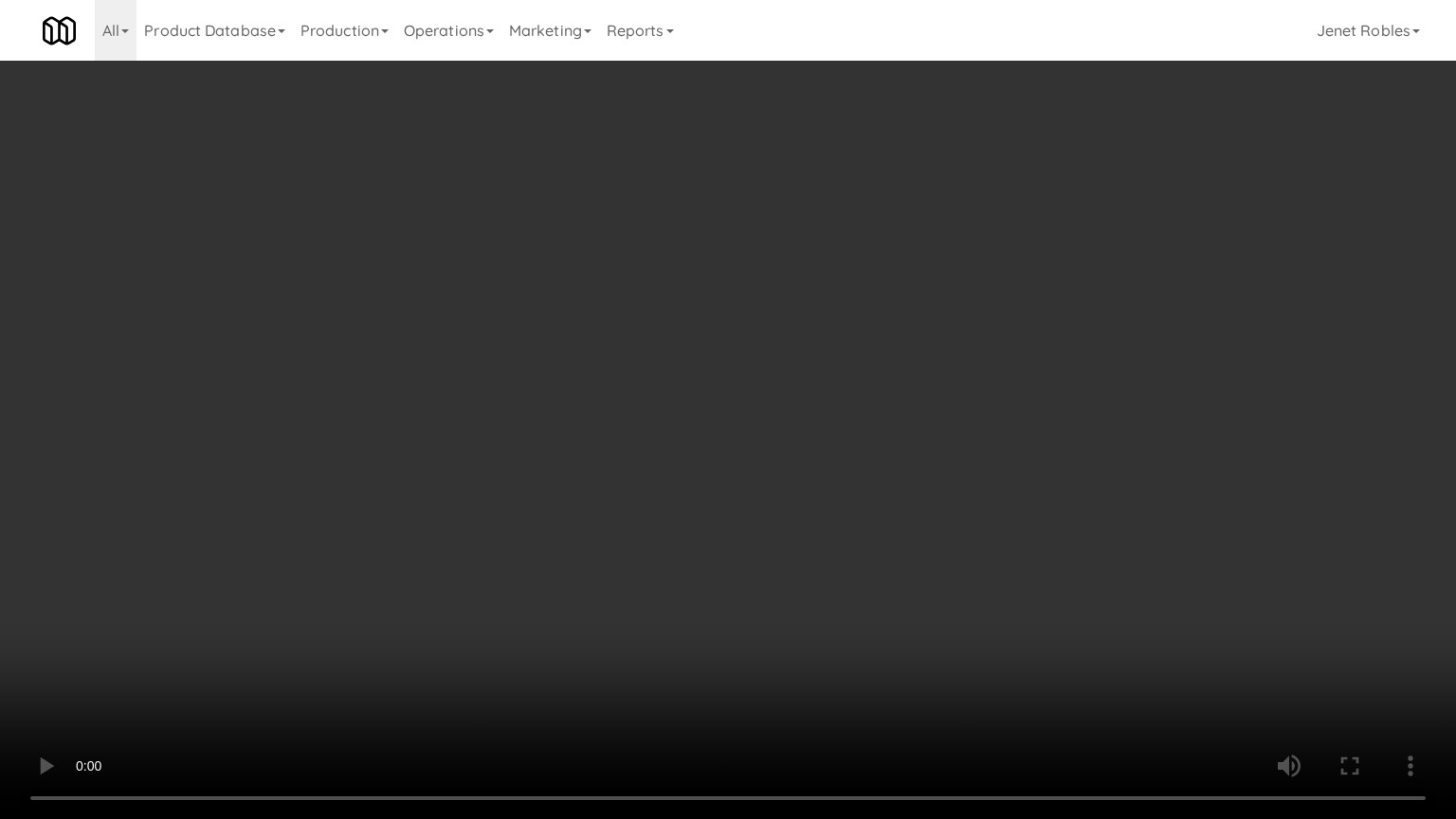 click at bounding box center [728, 410] 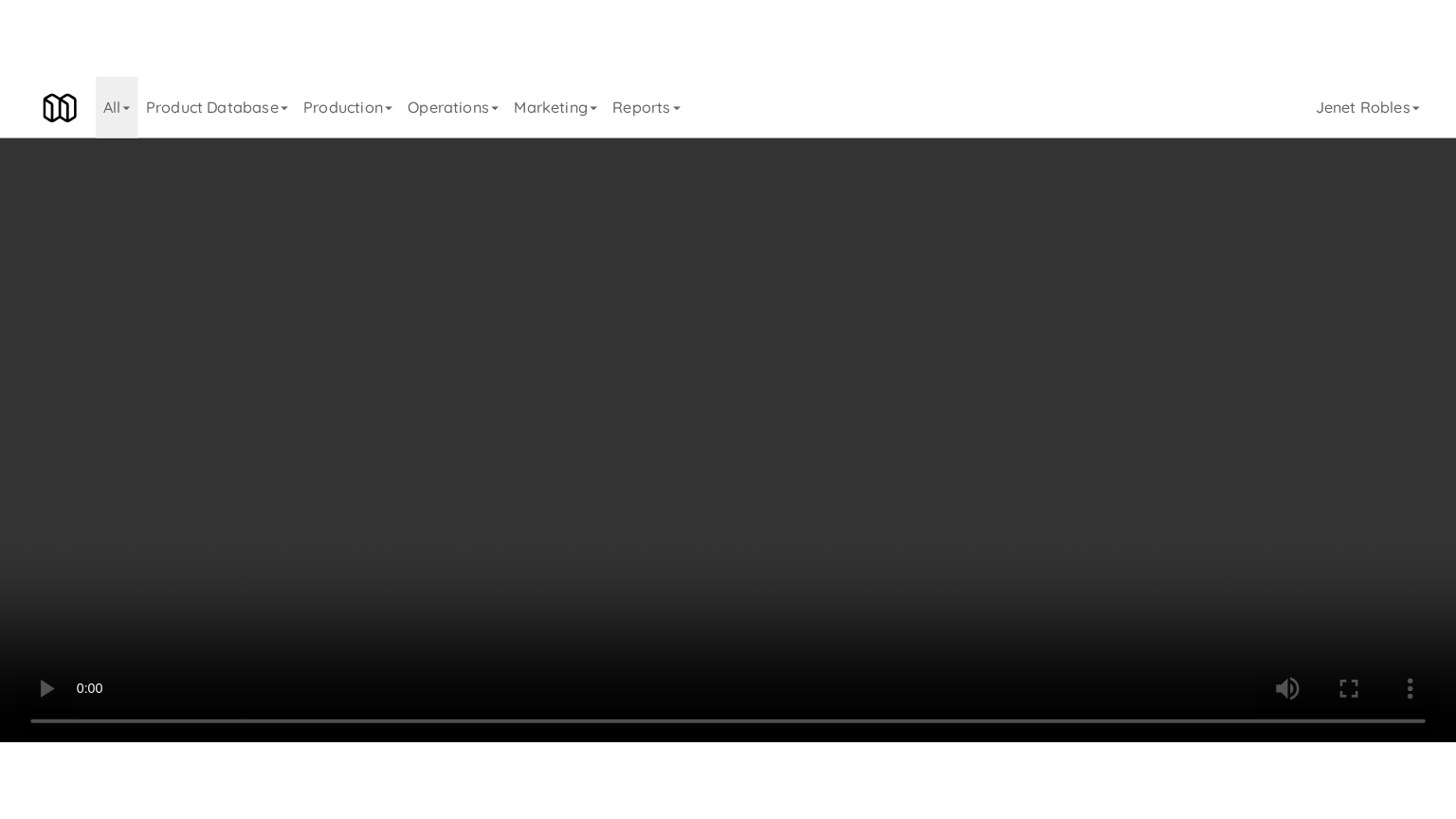 scroll, scrollTop: 1896, scrollLeft: 0, axis: vertical 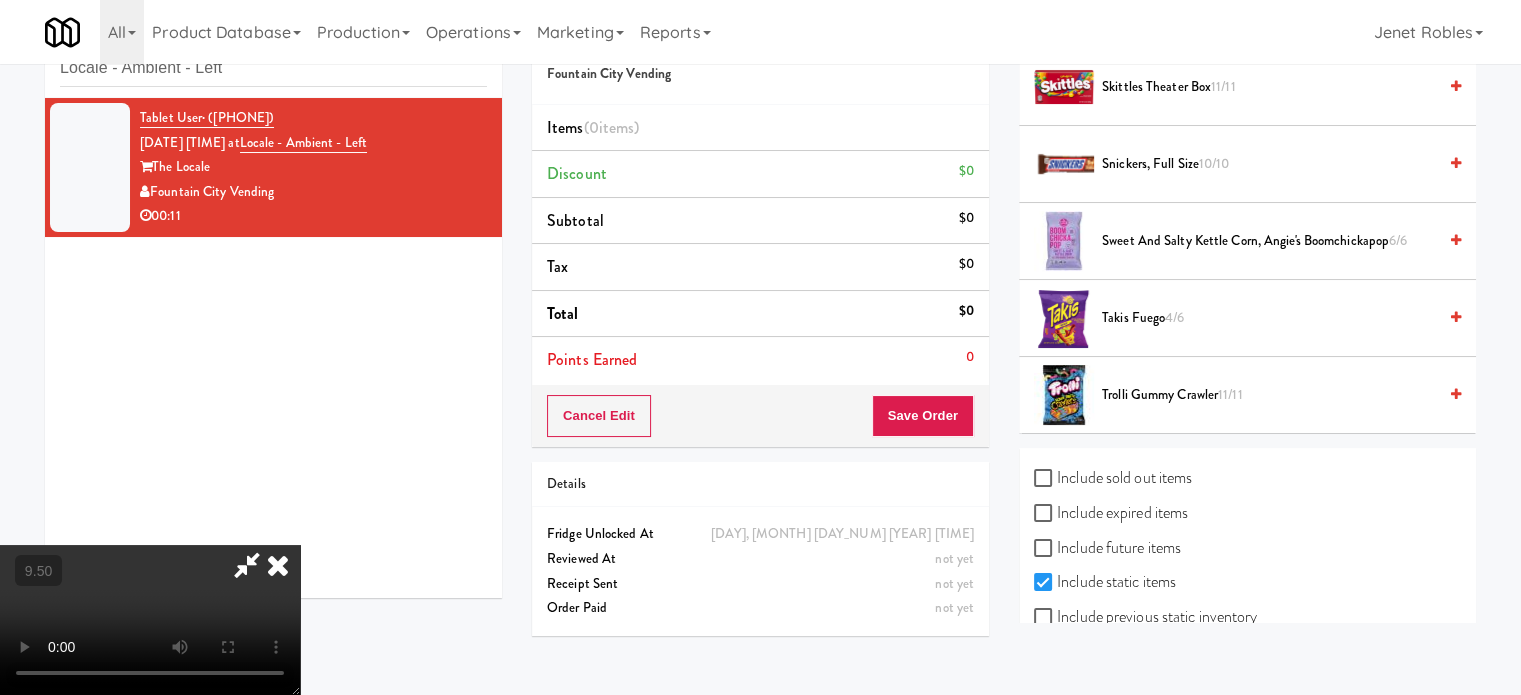 click on "[PRODUCT], [BRAND]   [NUMBER]/[NUMBER]" at bounding box center [1269, 241] 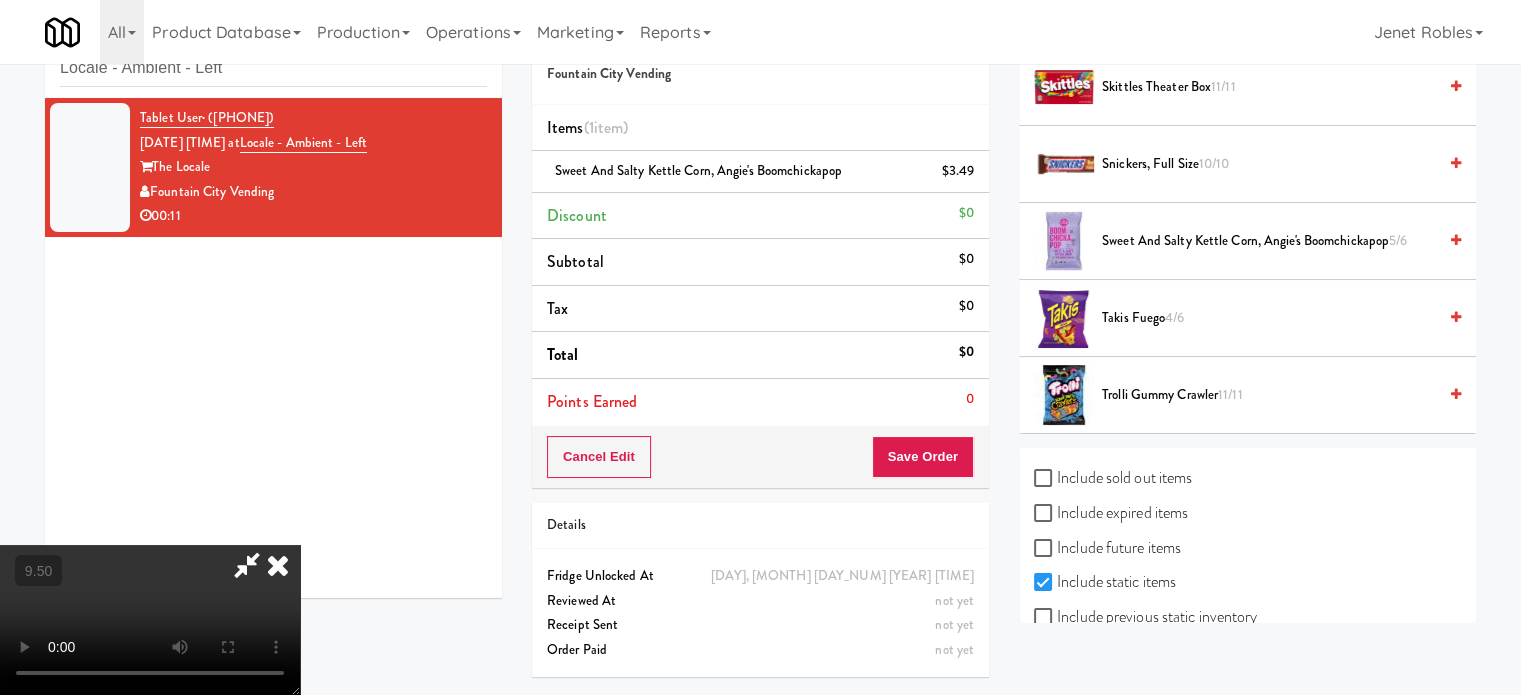 click on "Sweet and Salty Kettle Corn, Angie's Boomchickapop   5/6" at bounding box center [1269, 241] 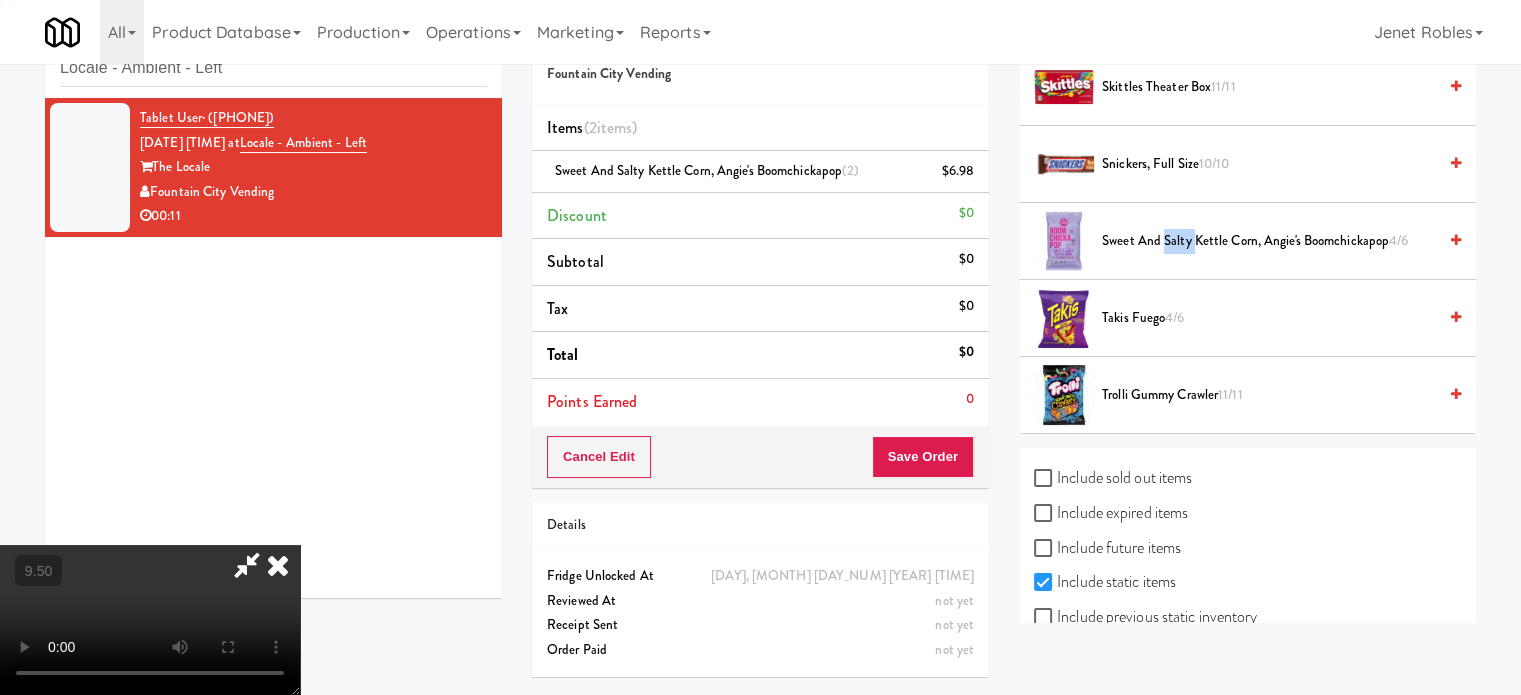 click at bounding box center [150, 620] 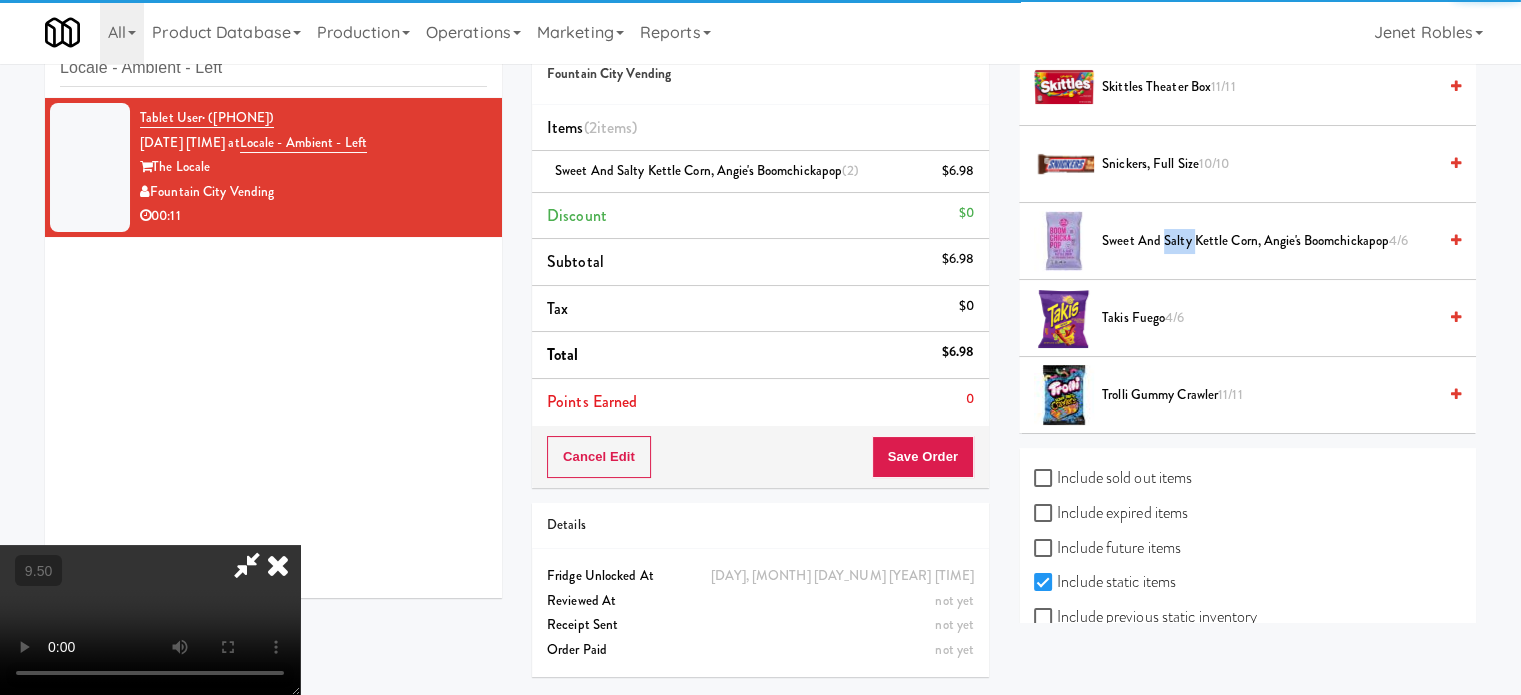 click at bounding box center (150, 620) 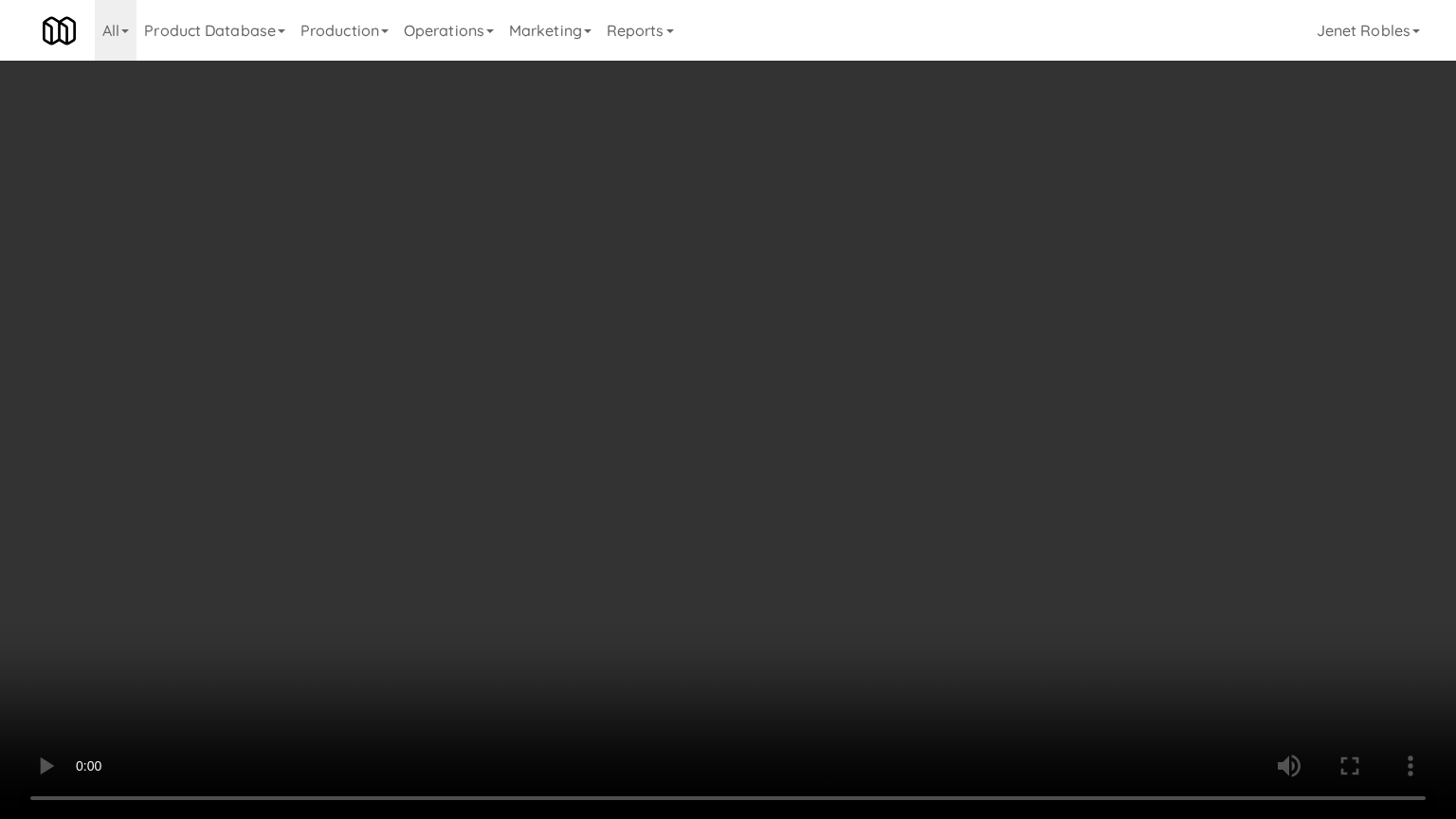 click at bounding box center [728, 410] 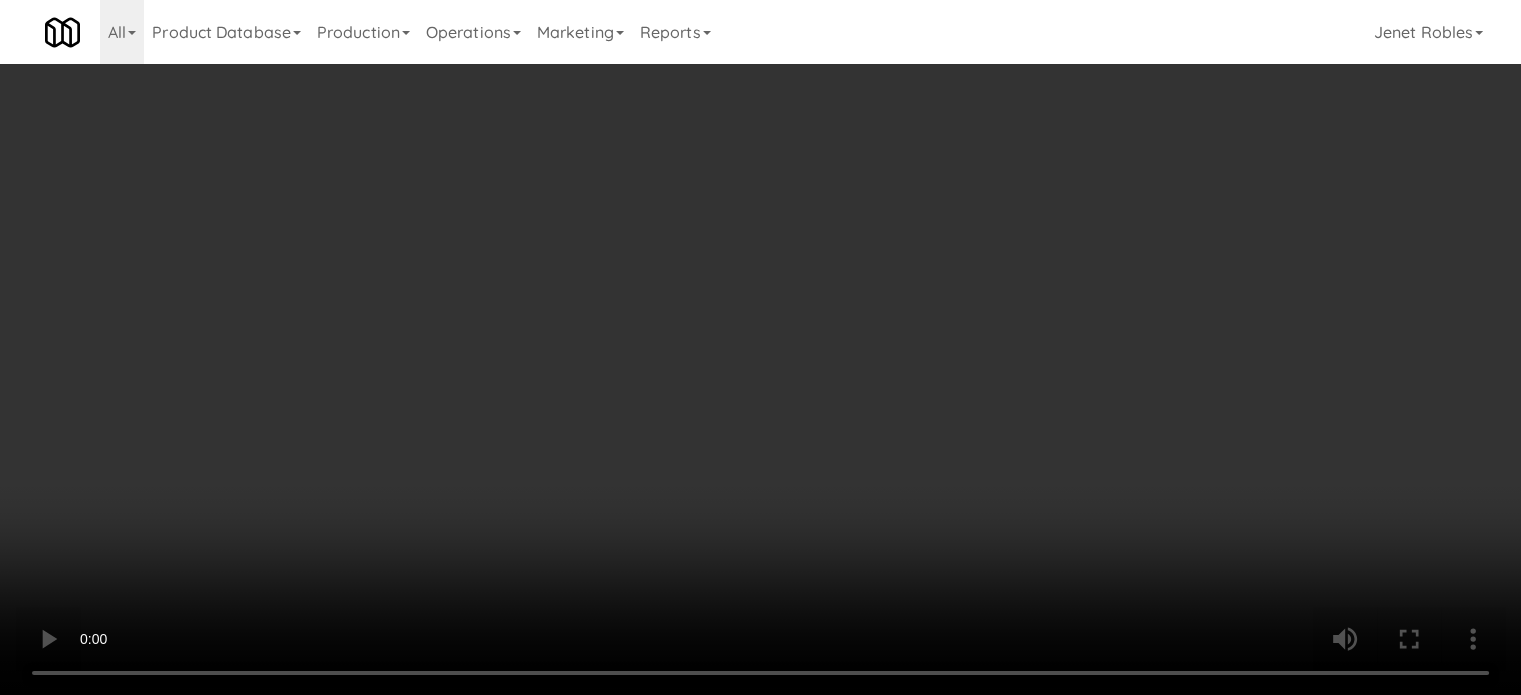 drag, startPoint x: 295, startPoint y: 482, endPoint x: 328, endPoint y: 478, distance: 33.24154 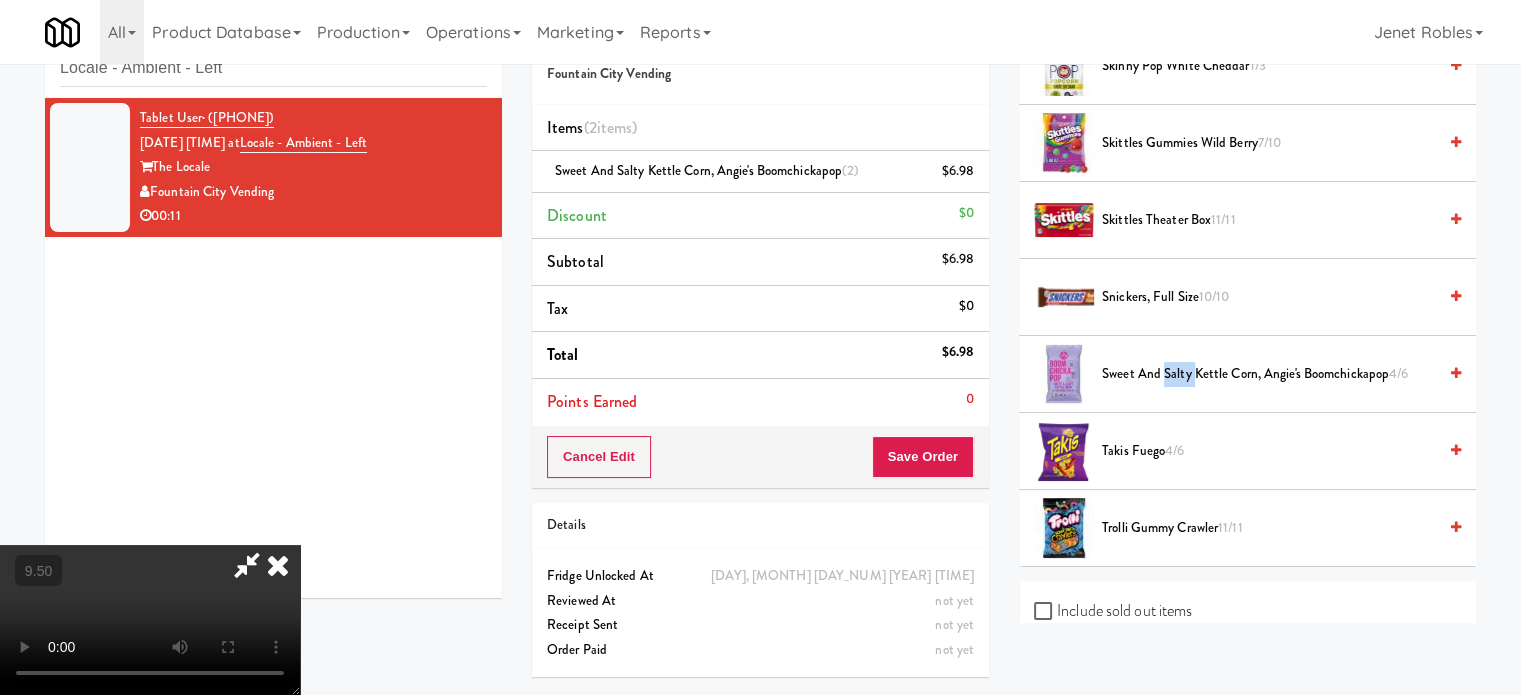 click at bounding box center (150, 620) 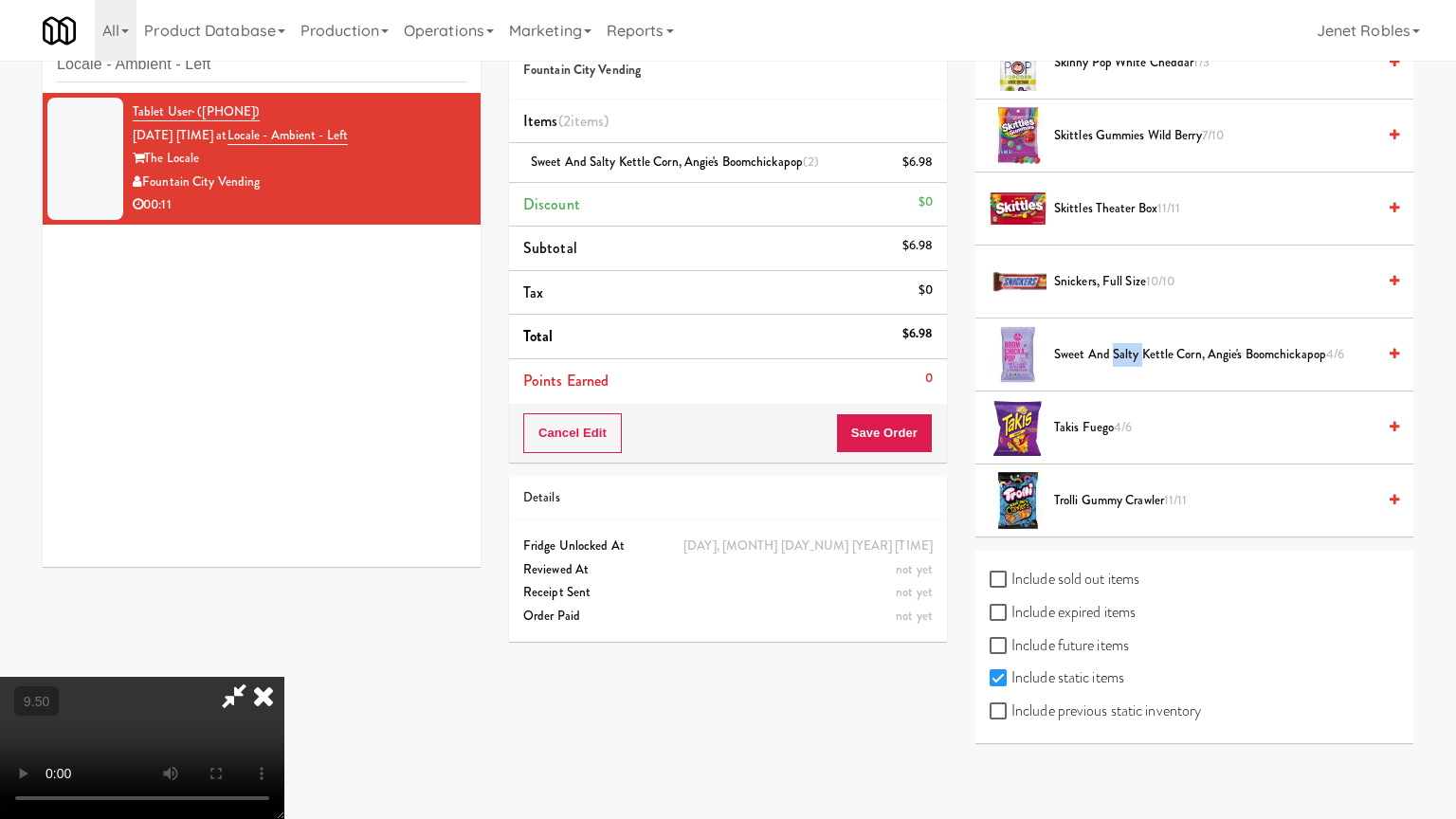 type 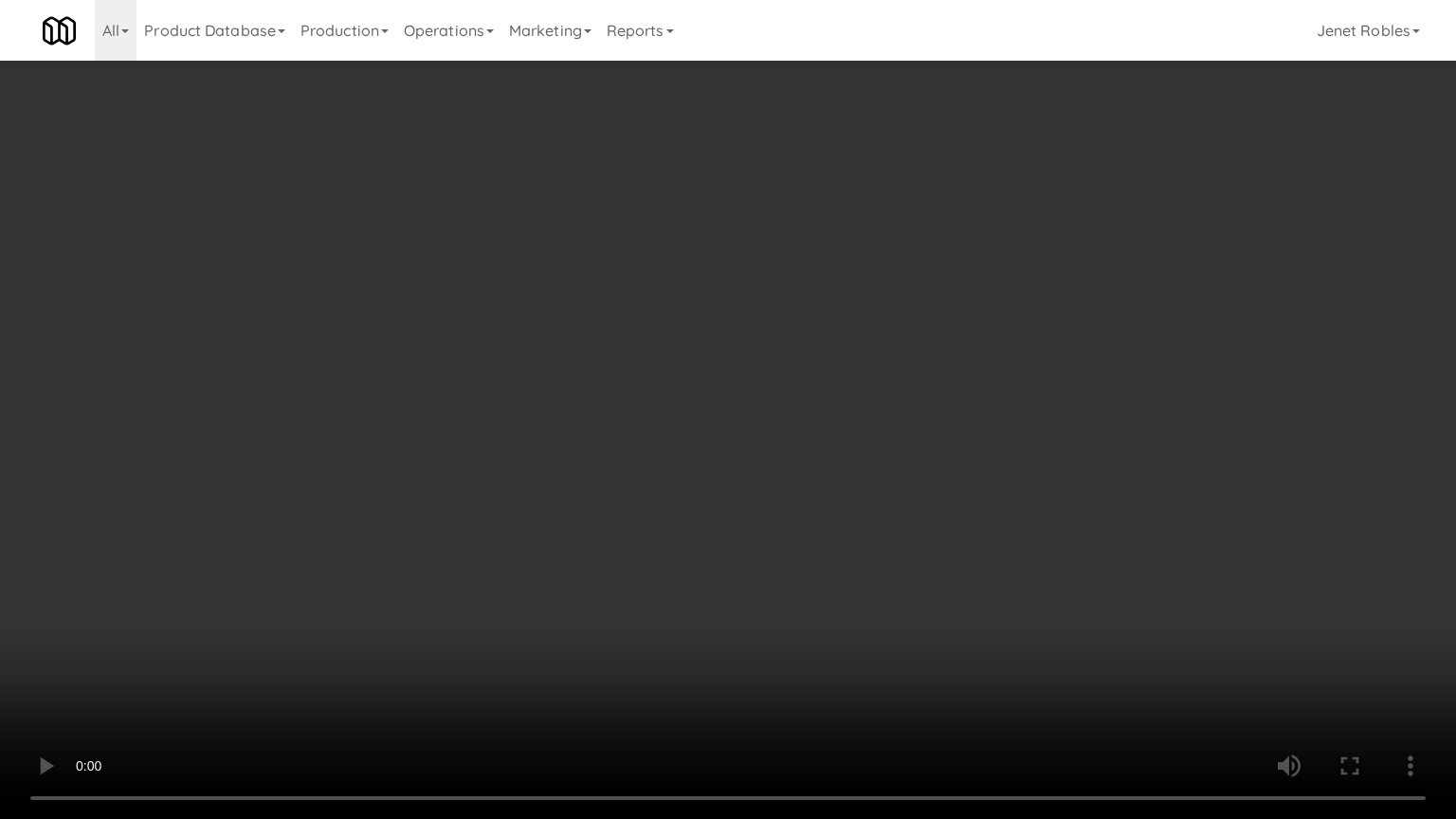 drag, startPoint x: 507, startPoint y: 515, endPoint x: 753, endPoint y: 383, distance: 279.17736 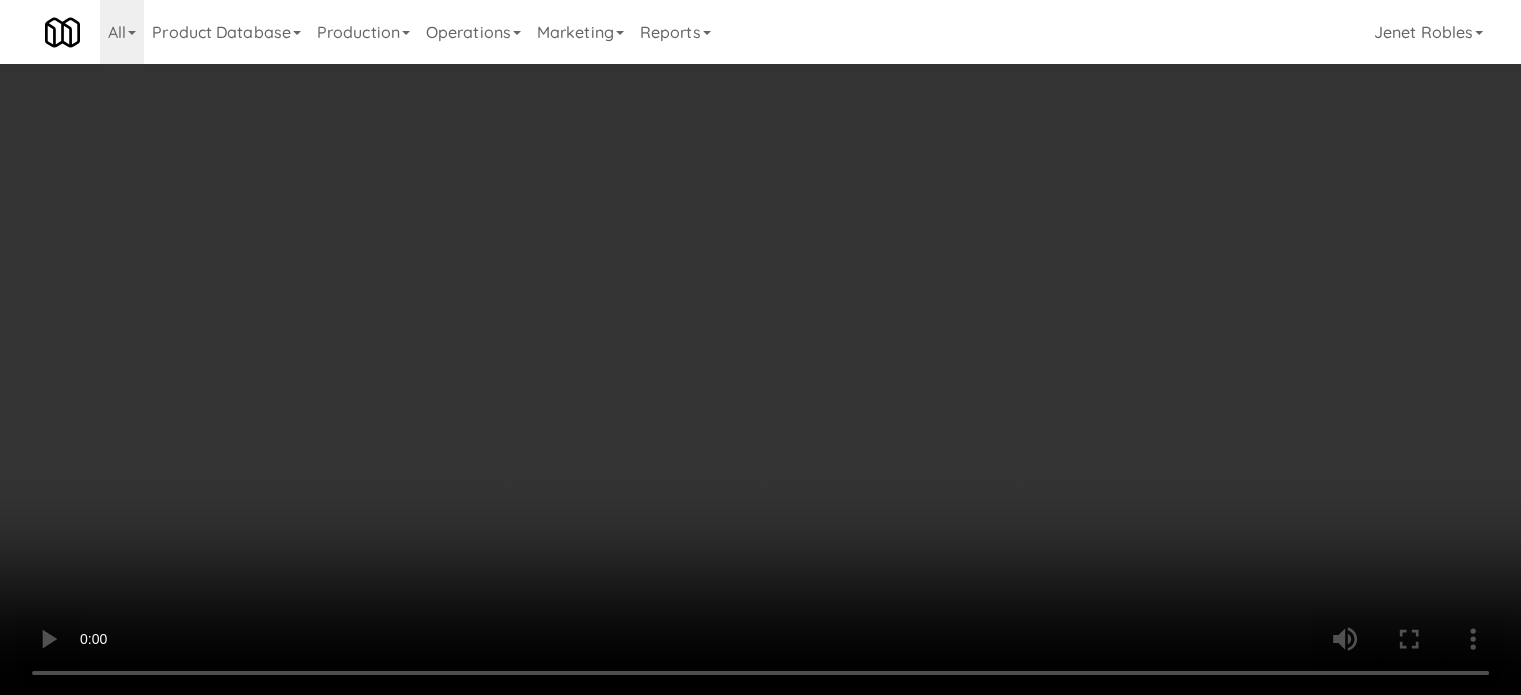 scroll, scrollTop: 0, scrollLeft: 0, axis: both 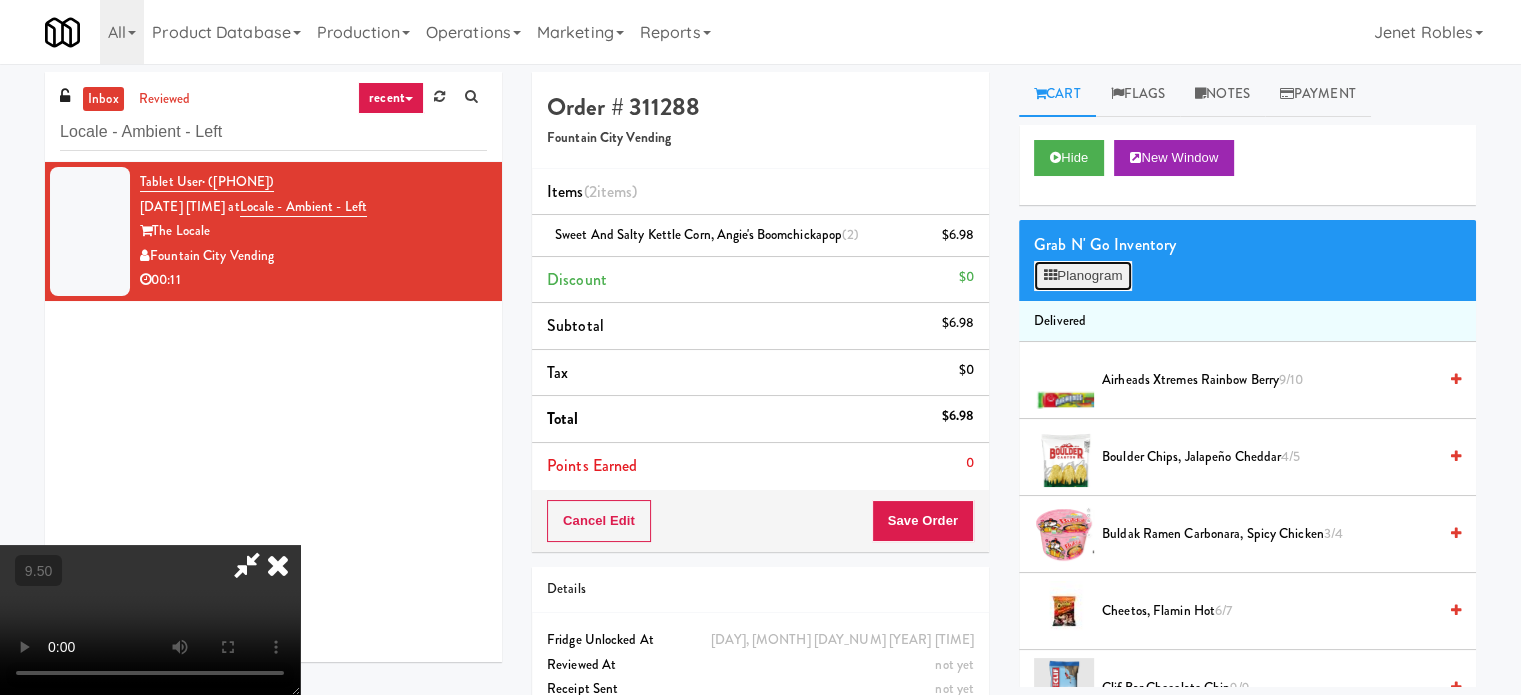 click on "Planogram" at bounding box center [1083, 276] 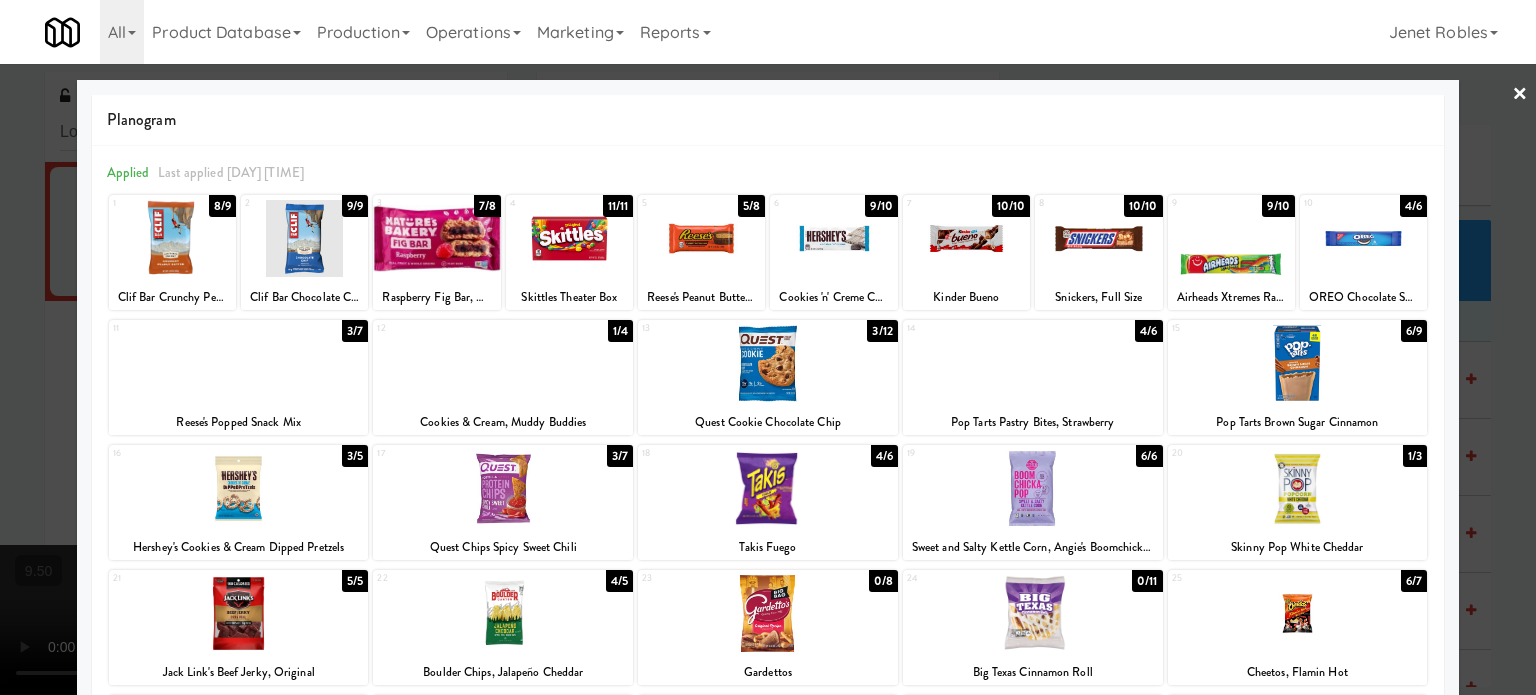 click on "4/6" at bounding box center (1148, 331) 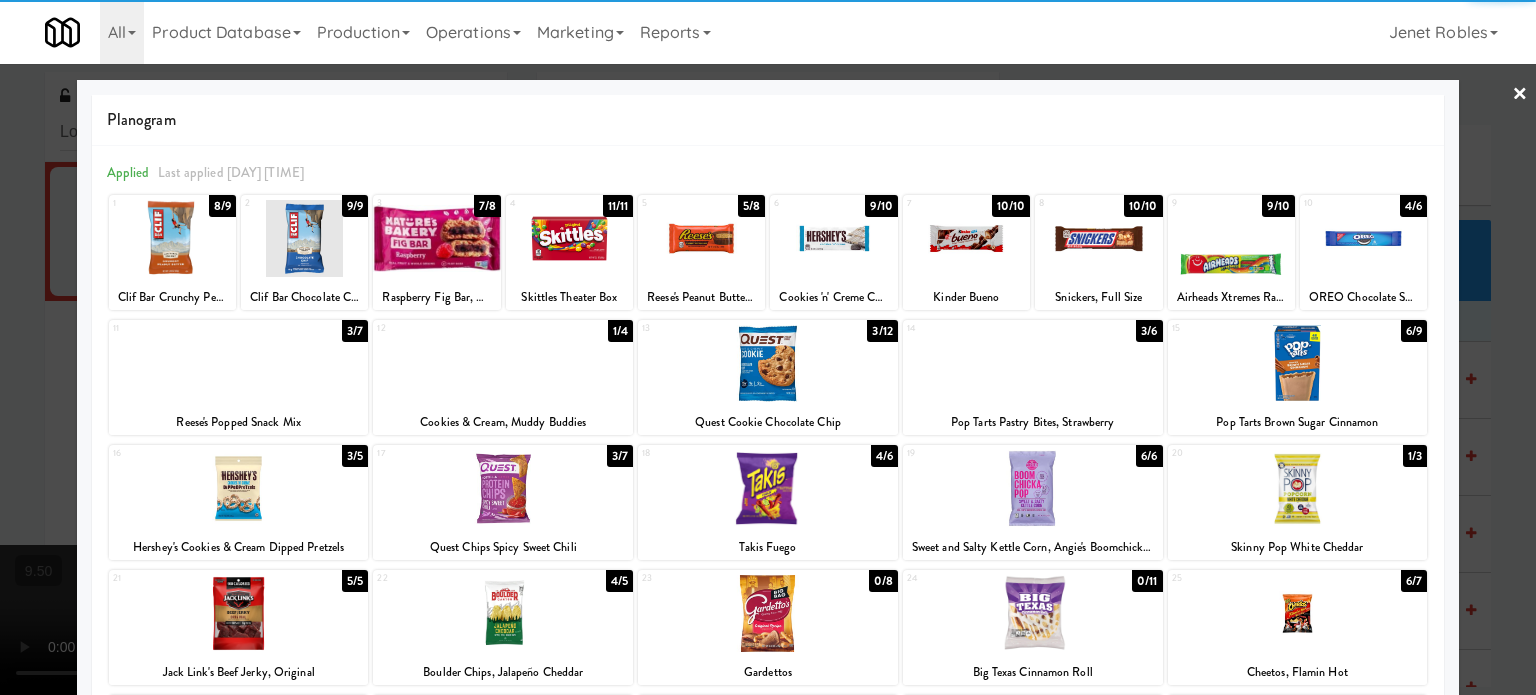click at bounding box center (768, 347) 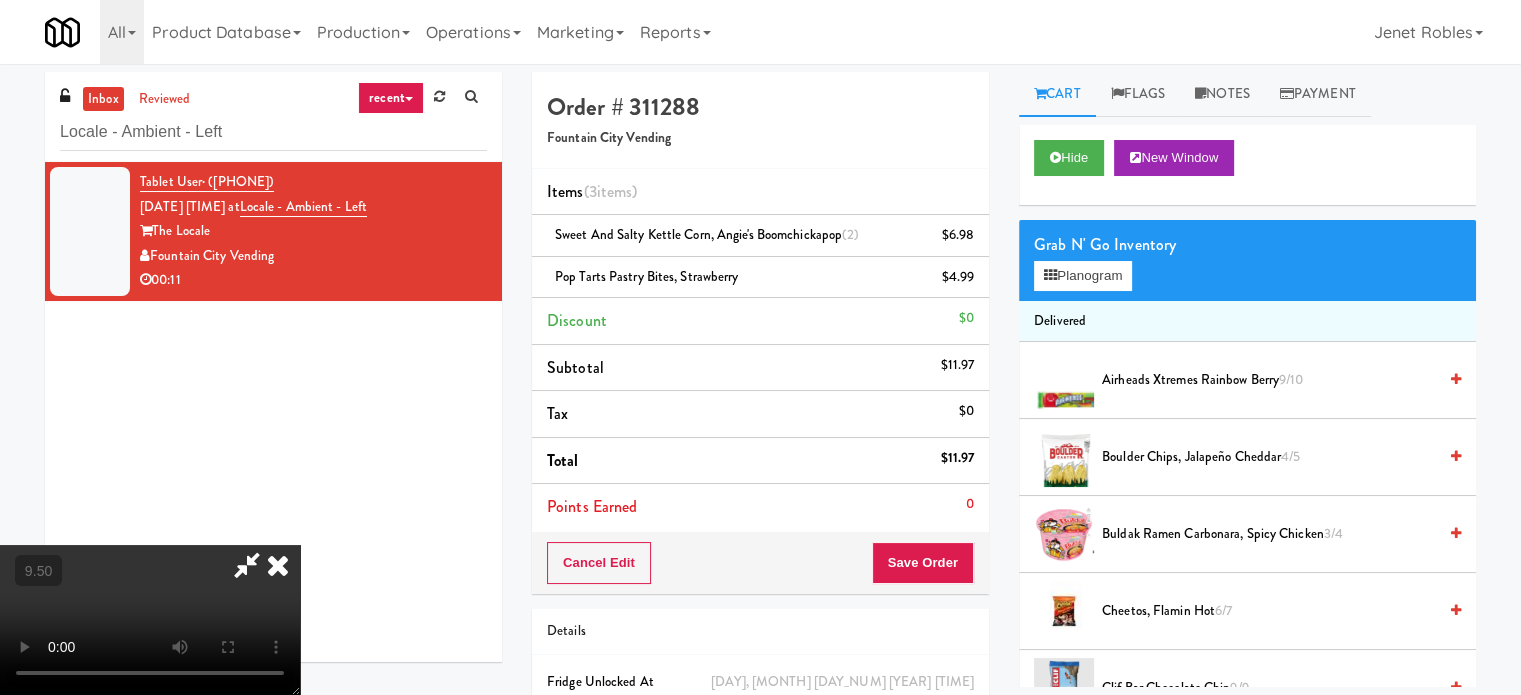 click at bounding box center (150, 620) 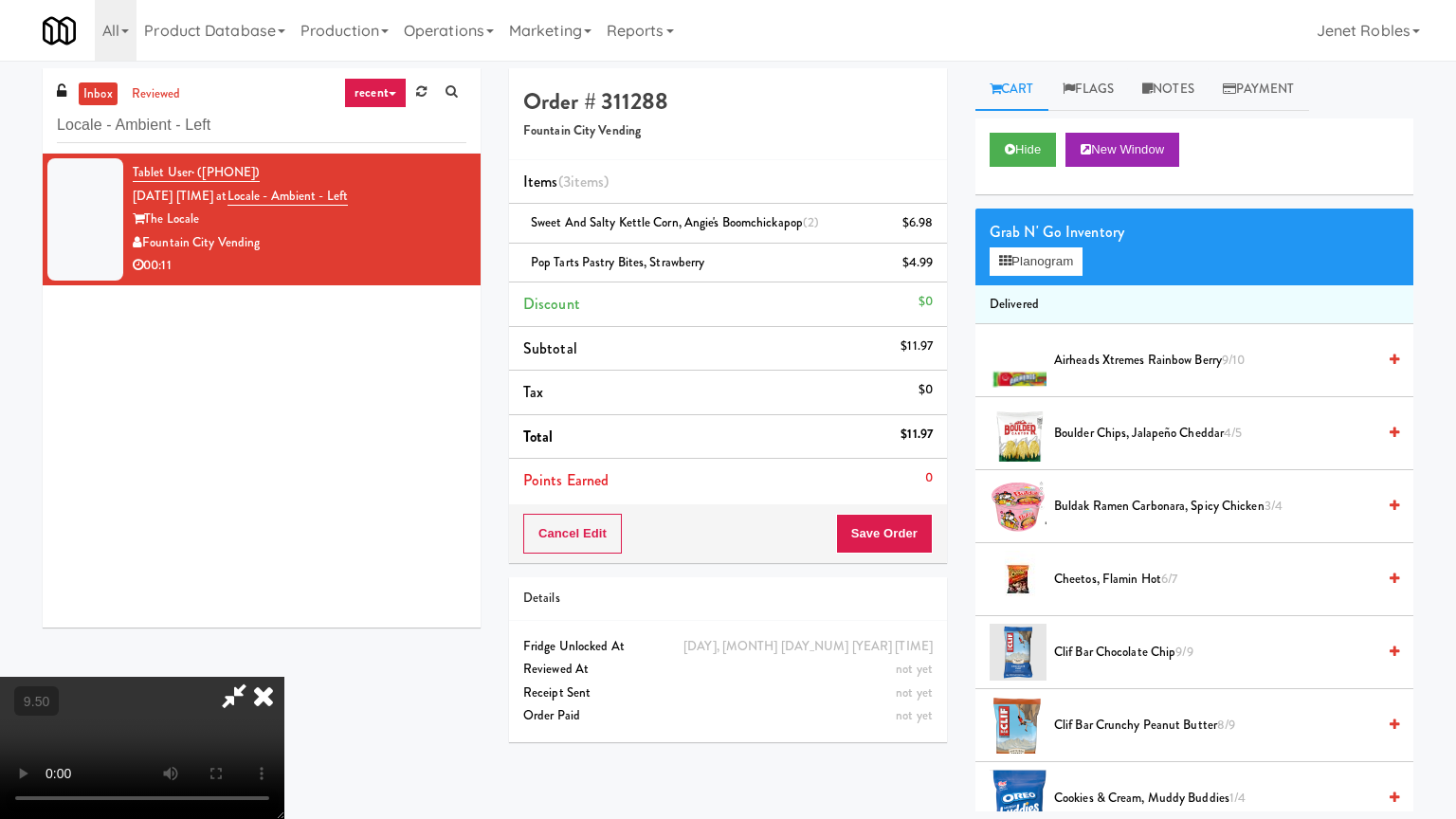click at bounding box center [142, 748] 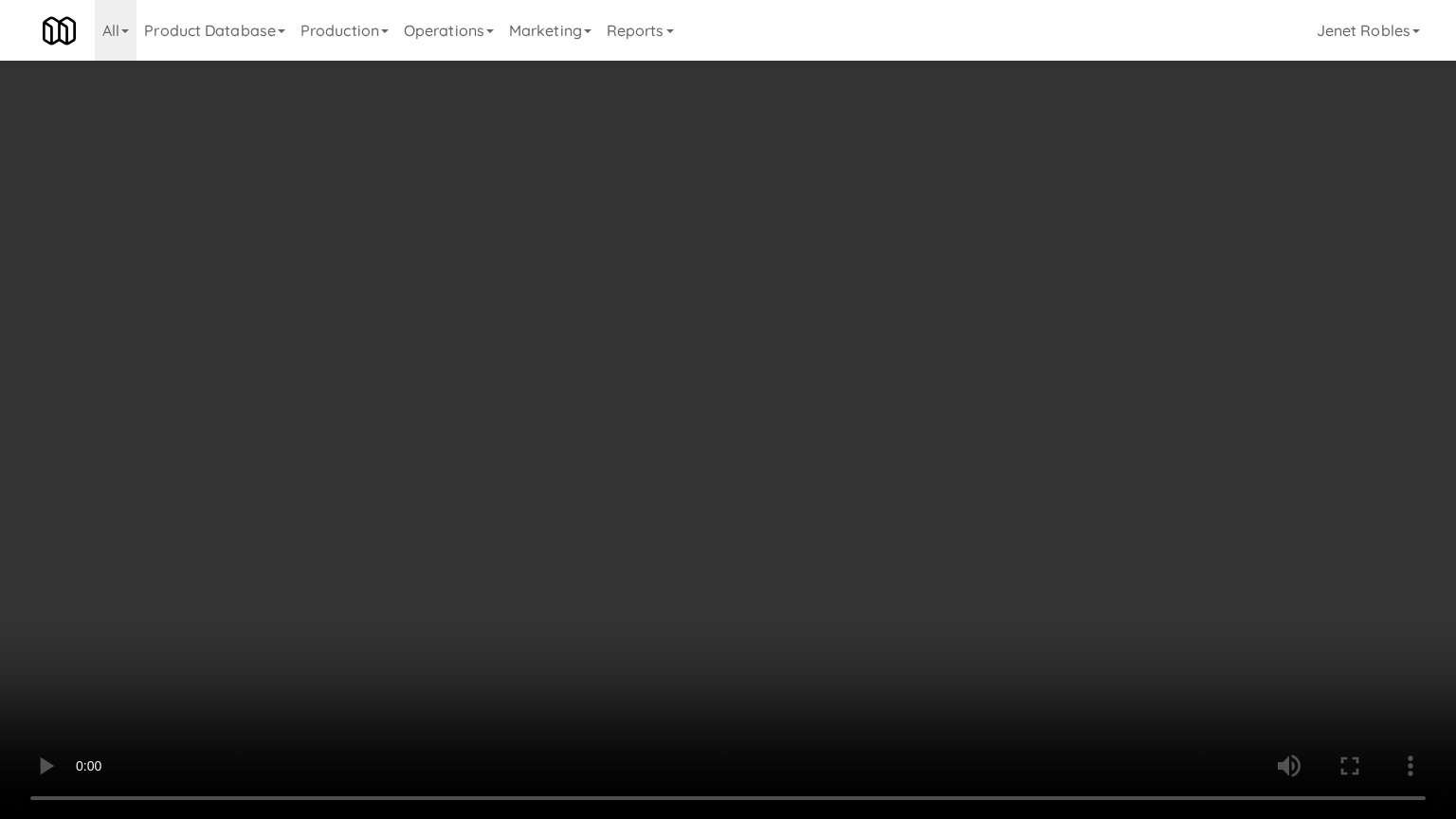 drag, startPoint x: 429, startPoint y: 546, endPoint x: 463, endPoint y: 482, distance: 72.471 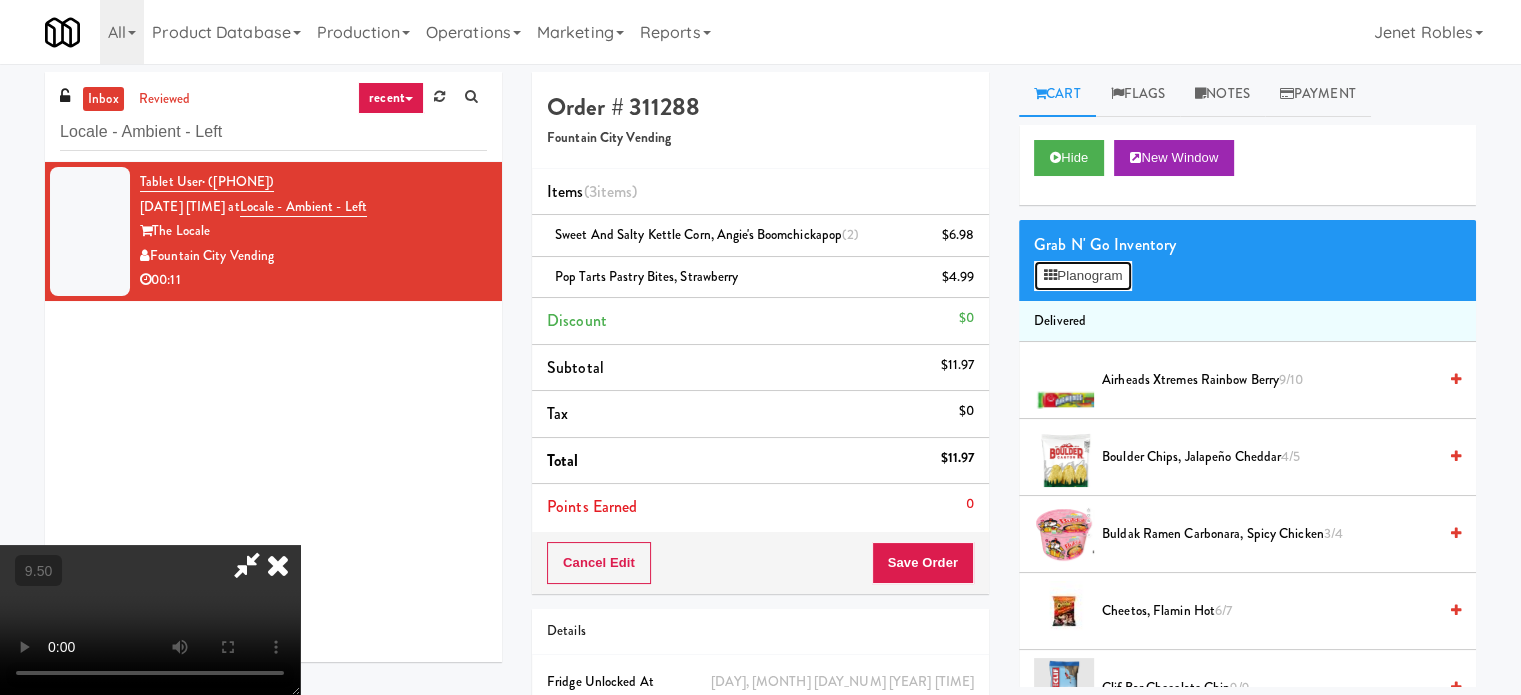 click on "Planogram" at bounding box center [1083, 276] 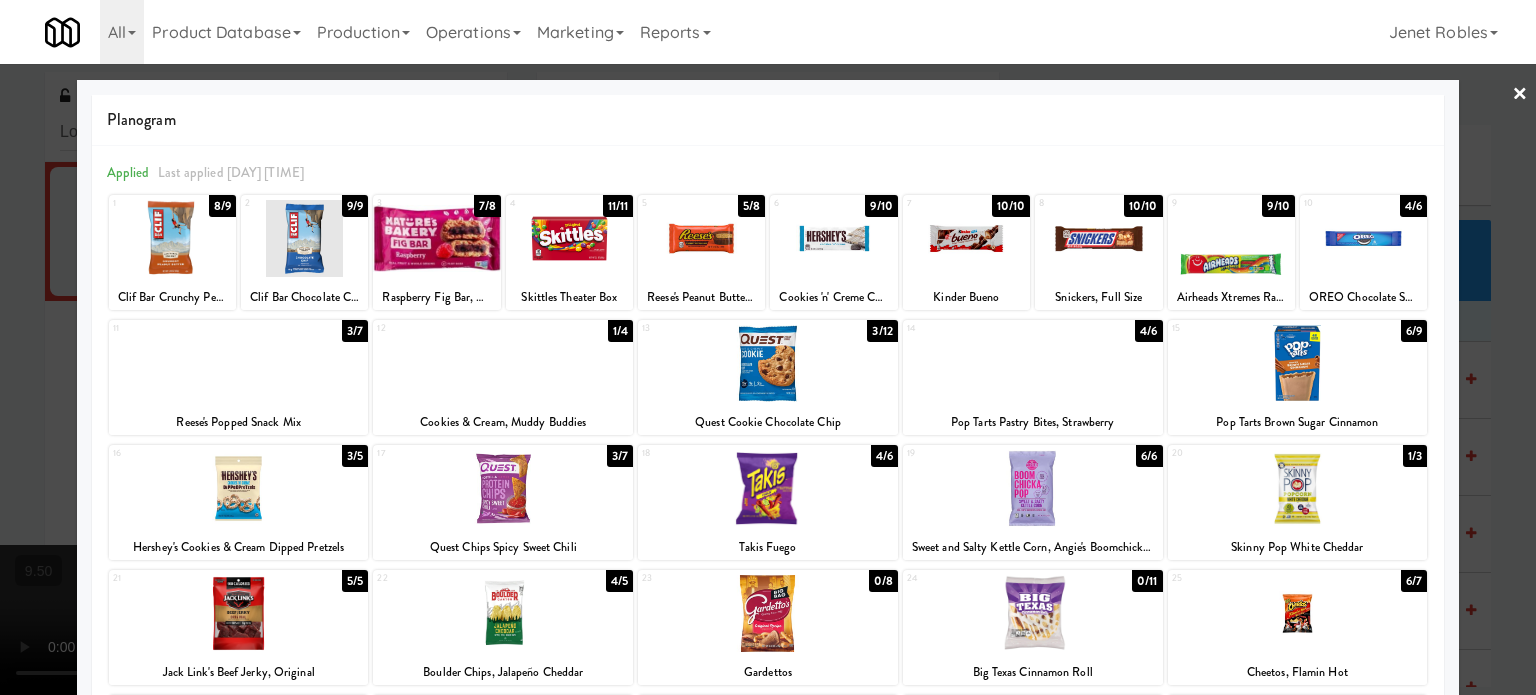 click on "3/7" at bounding box center (355, 331) 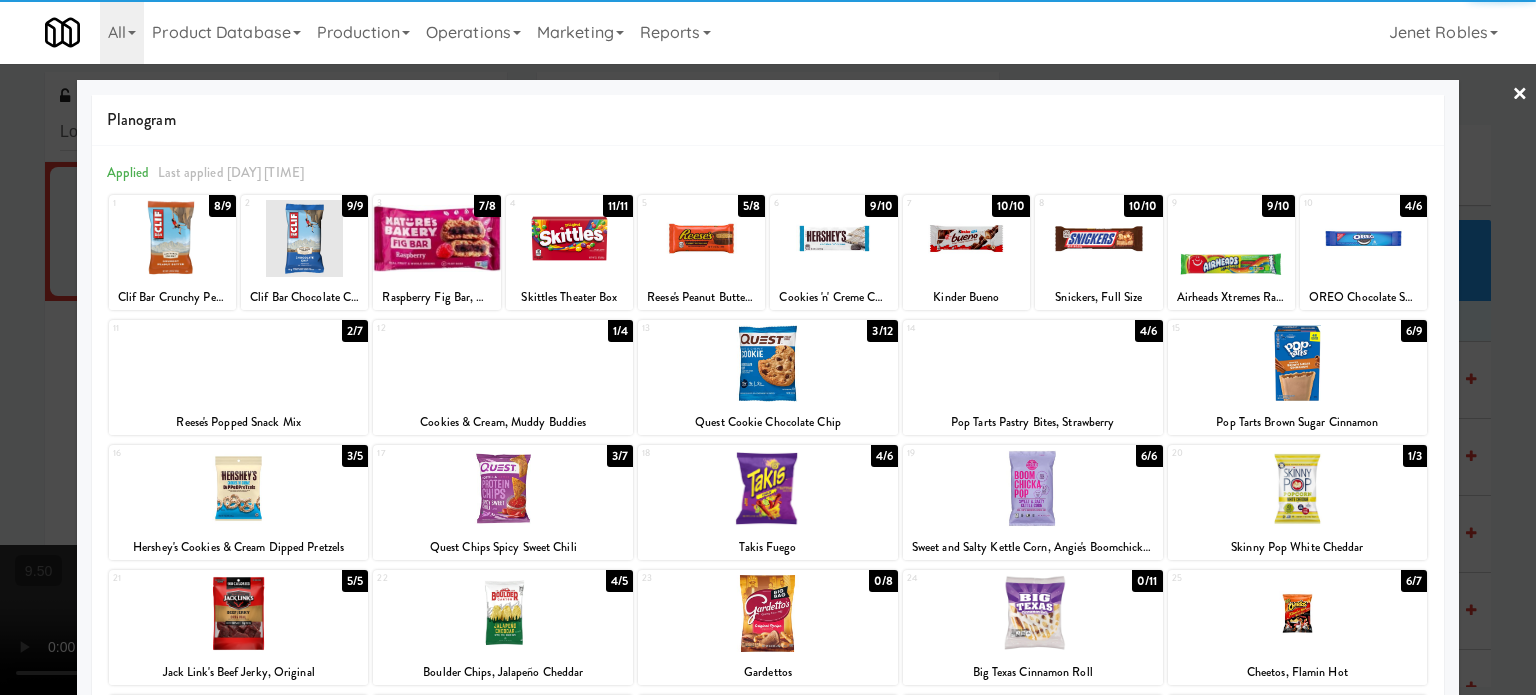 click at bounding box center (768, 347) 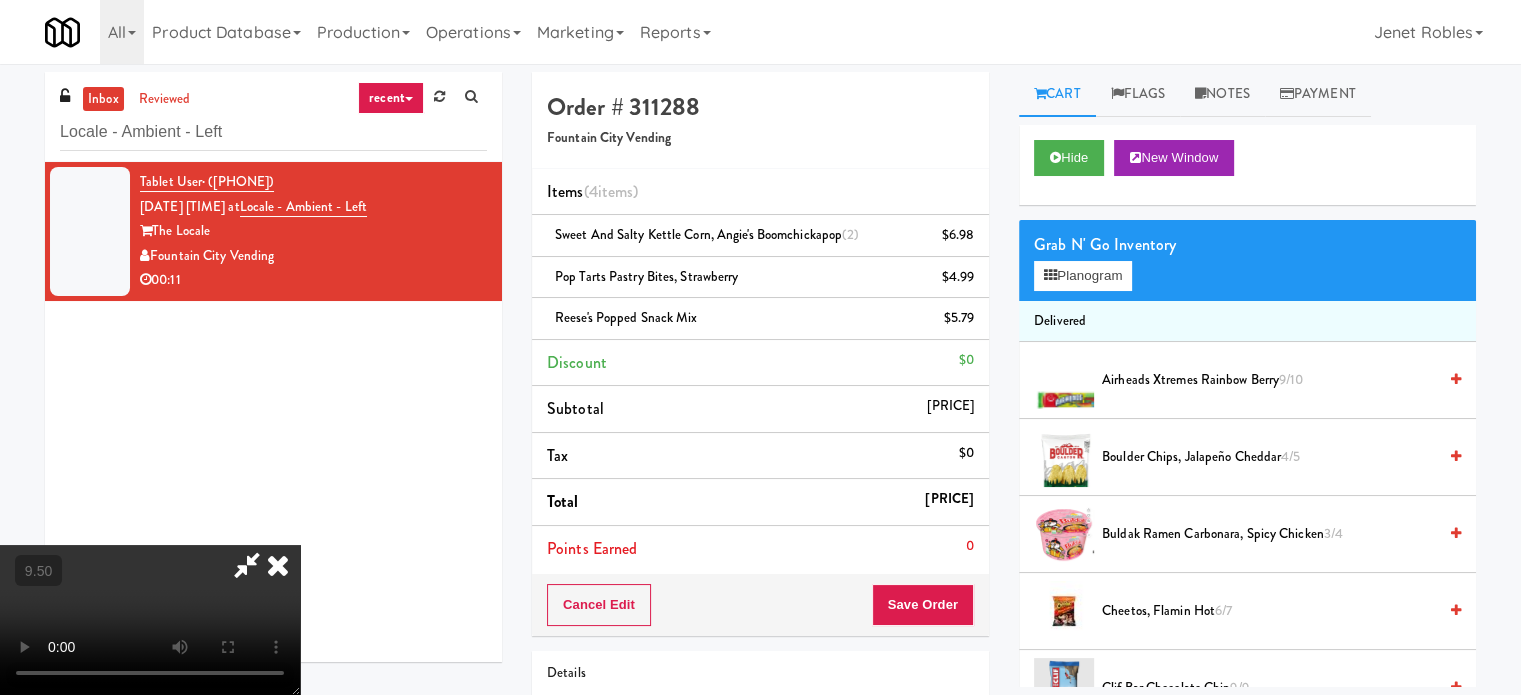 click at bounding box center (150, 620) 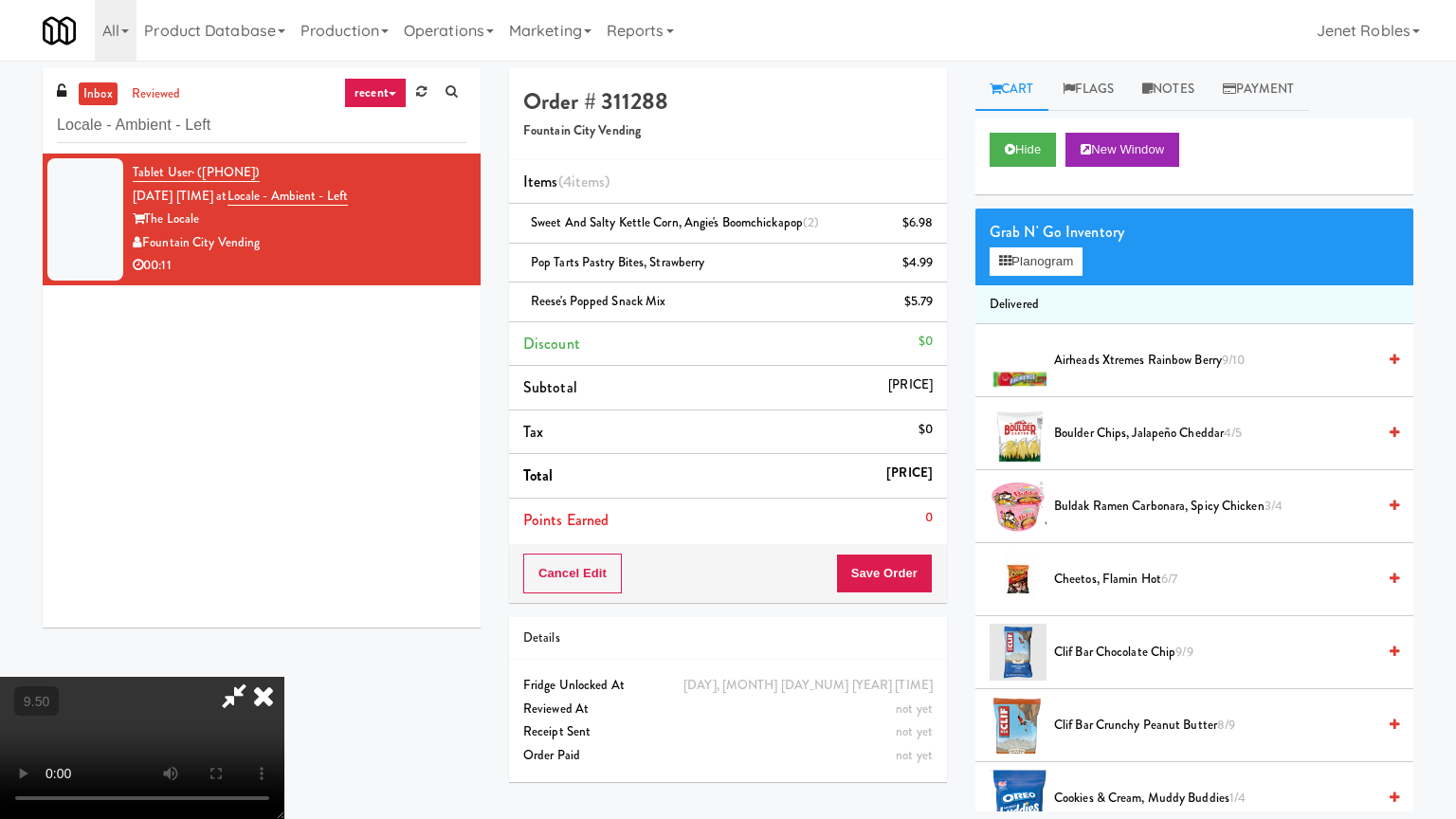 click at bounding box center (142, 748) 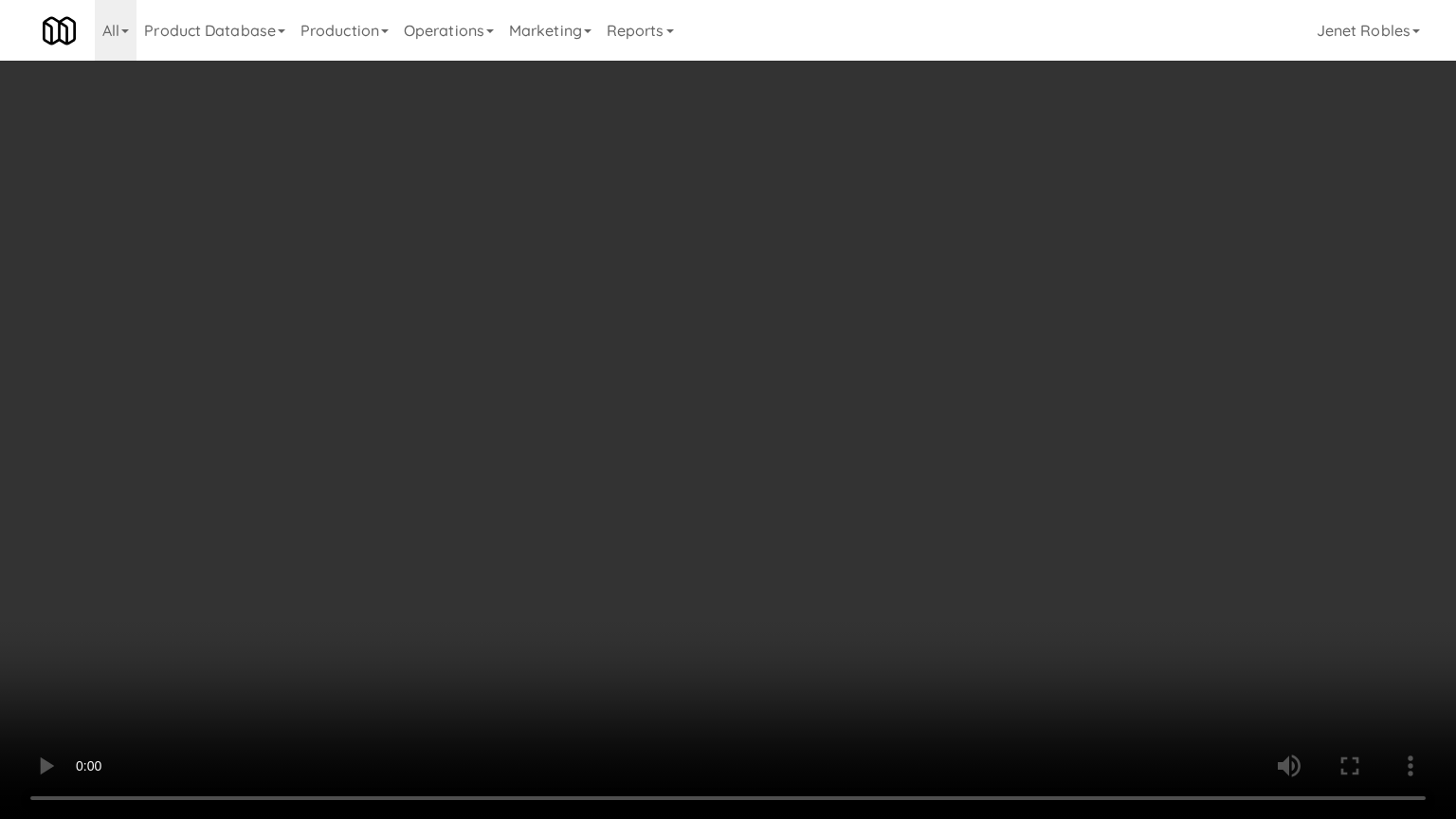 click at bounding box center [728, 410] 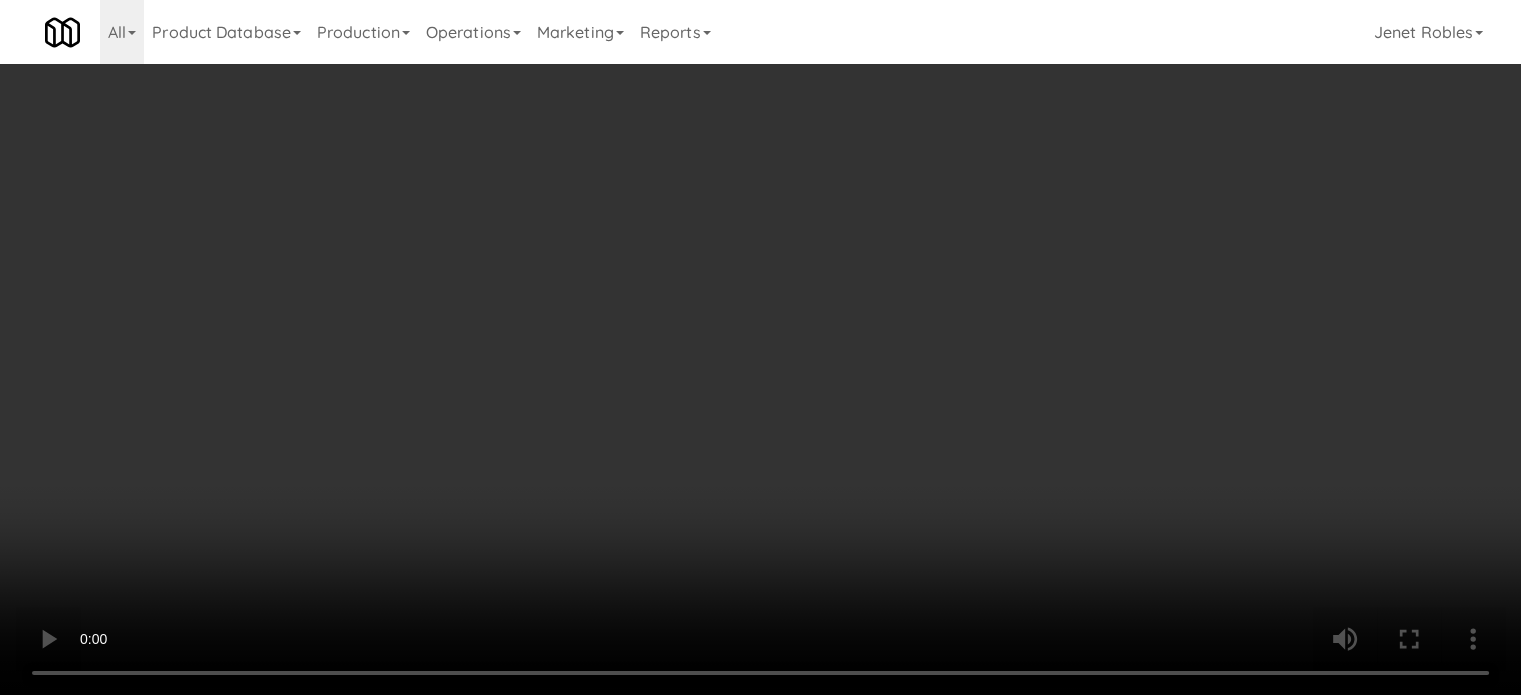 click at bounding box center (760, 347) 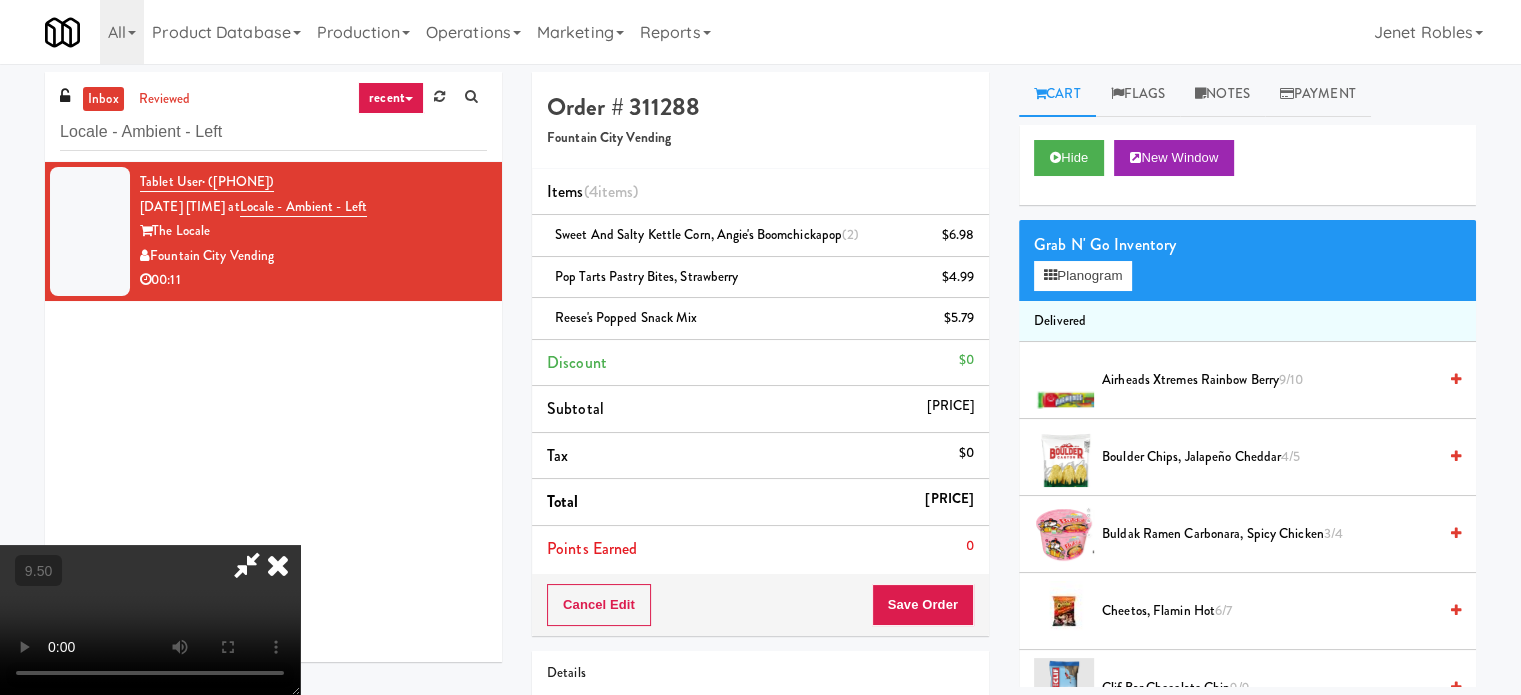 drag, startPoint x: 548, startPoint y: 463, endPoint x: 580, endPoint y: 506, distance: 53.600372 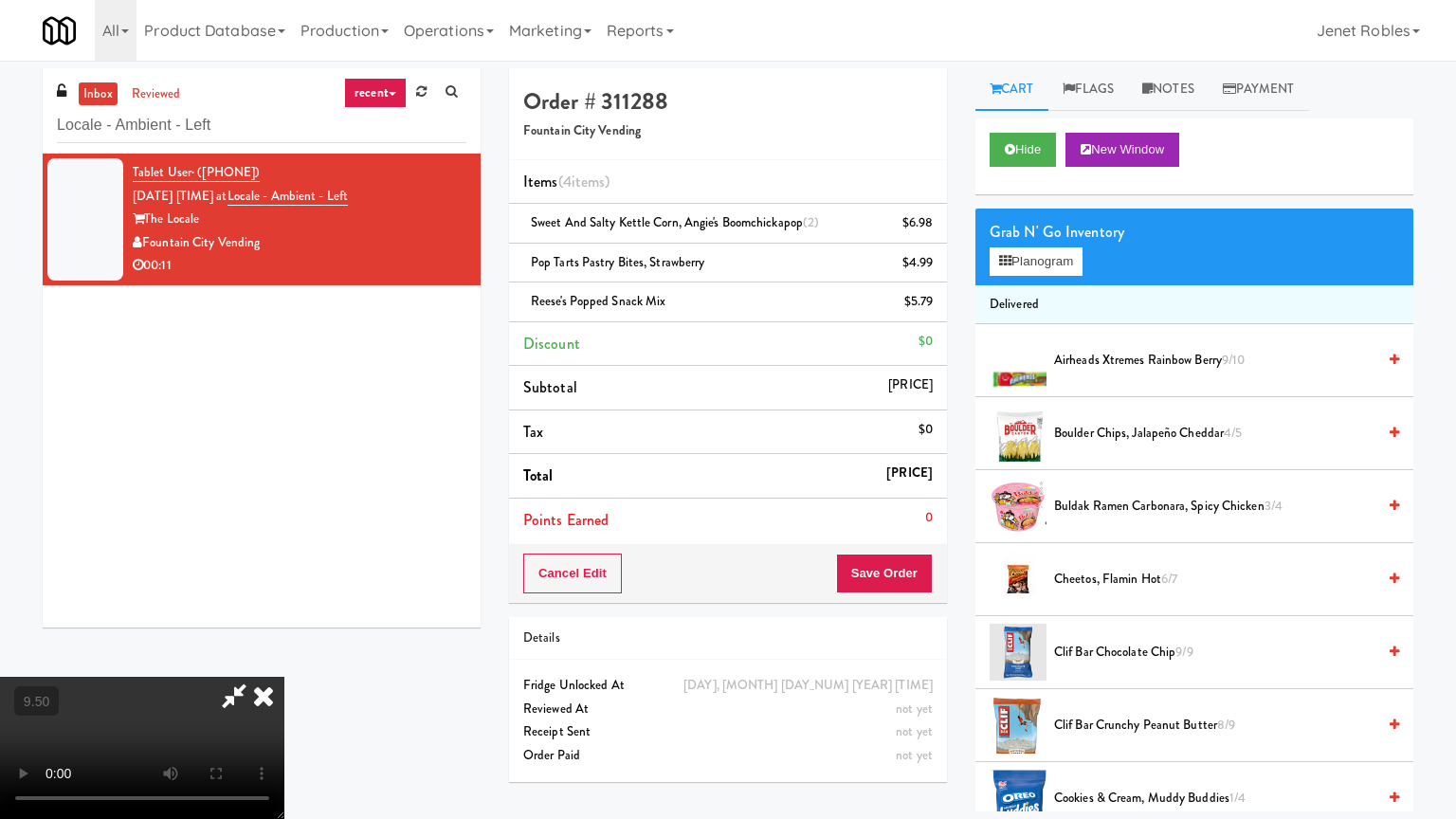 click at bounding box center (142, 748) 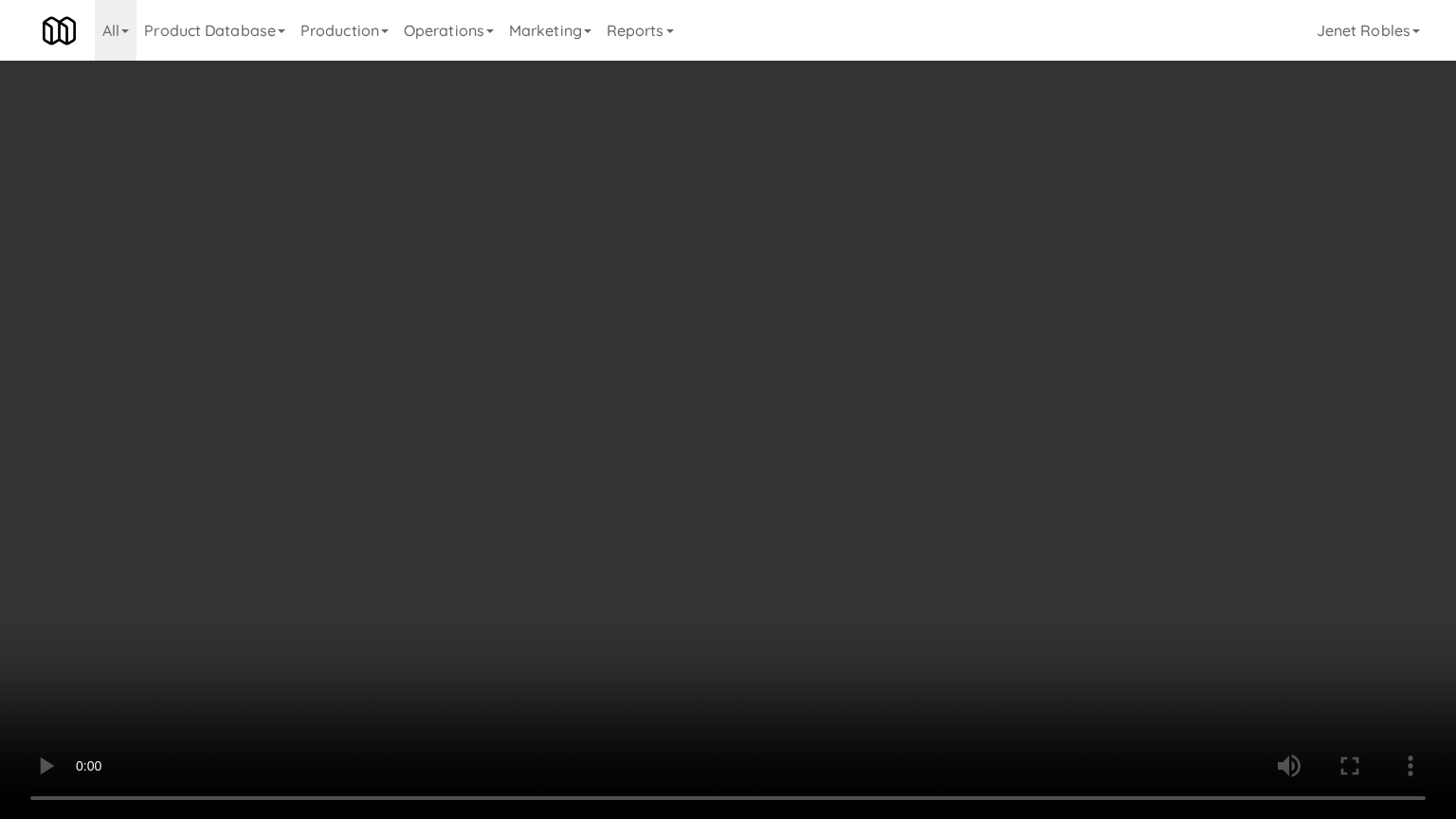 click at bounding box center (728, 410) 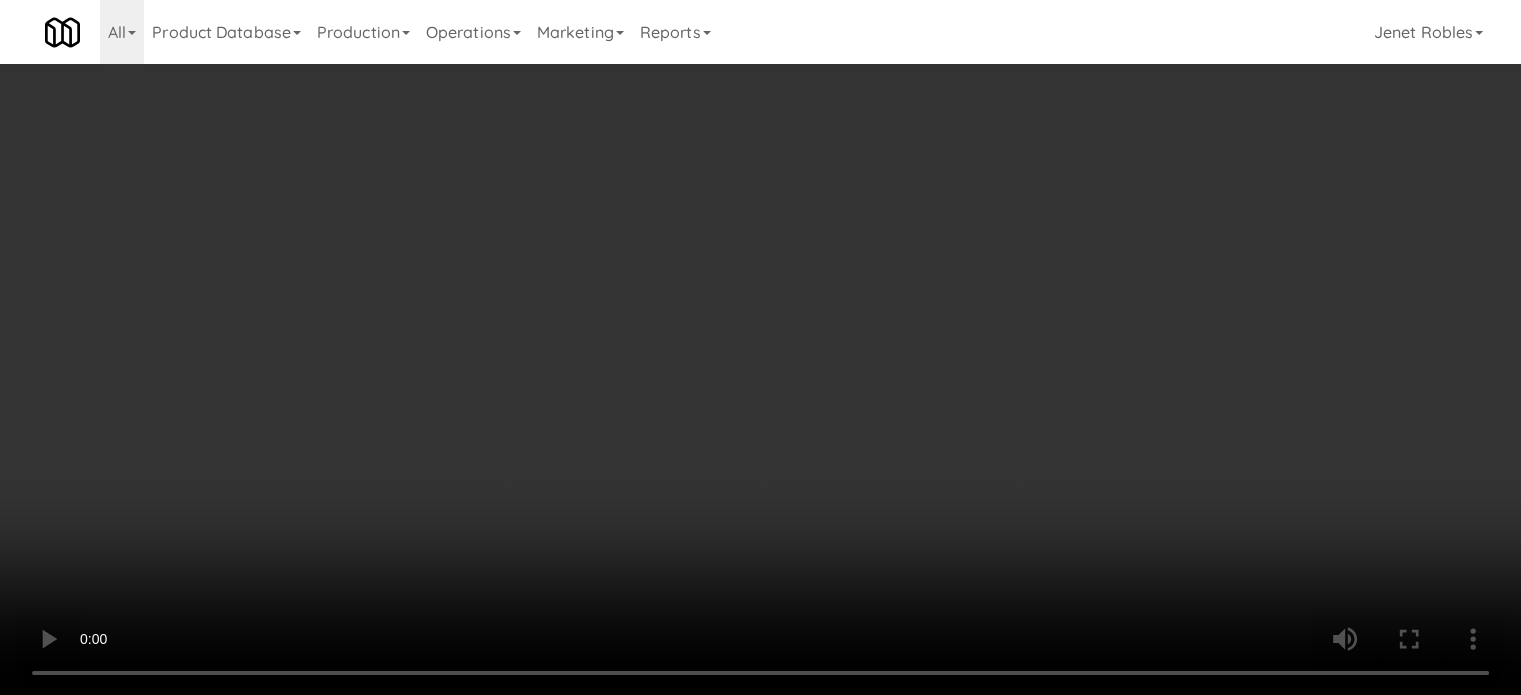 scroll, scrollTop: 1500, scrollLeft: 0, axis: vertical 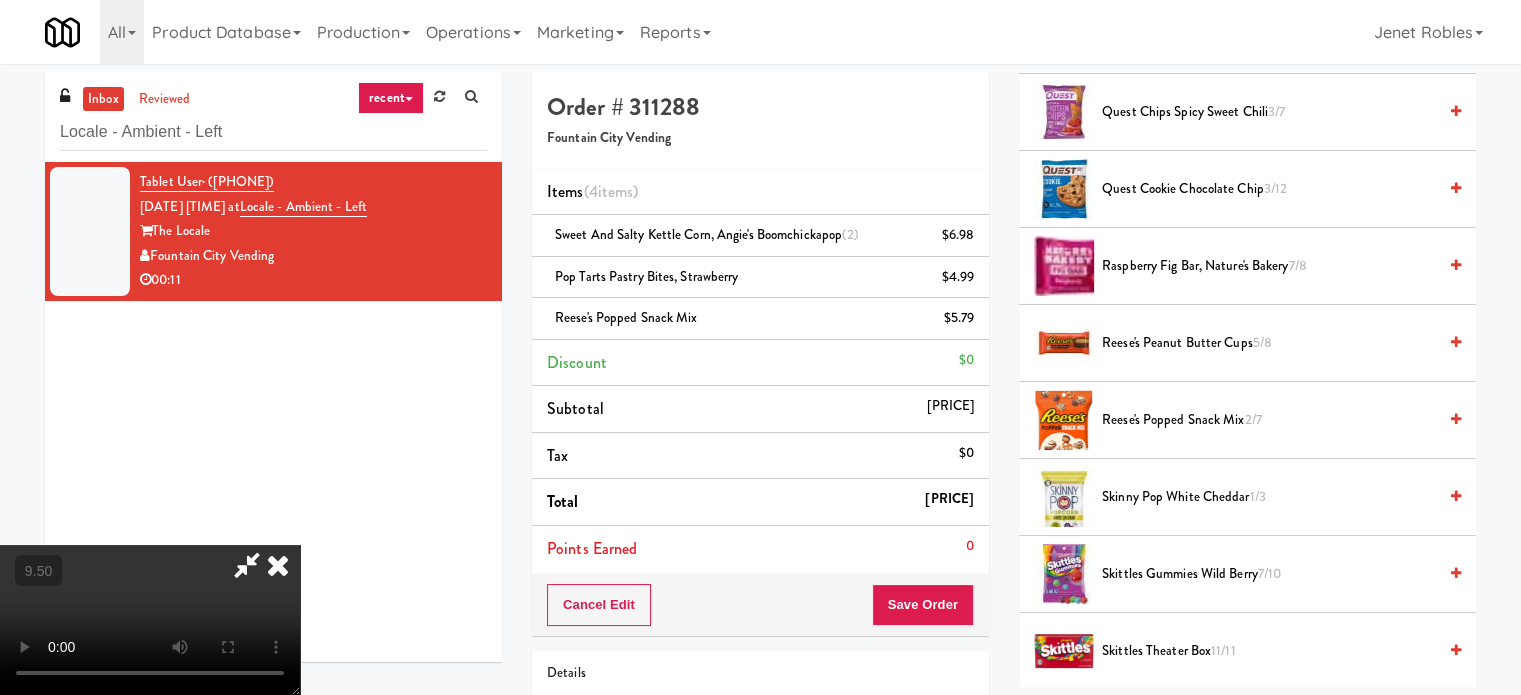 click on "Reese's Peanut Butter Cups  5/8" at bounding box center (1269, 343) 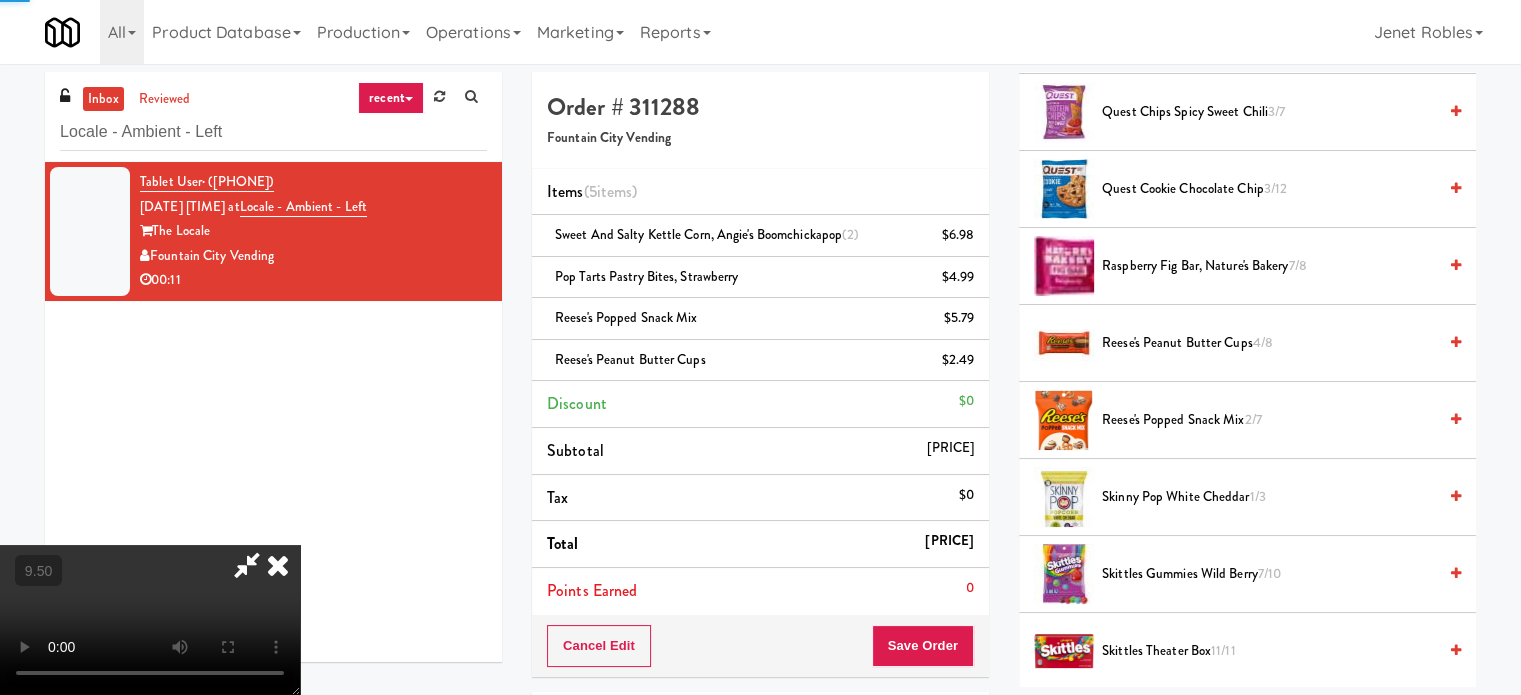 drag, startPoint x: 229, startPoint y: 511, endPoint x: 244, endPoint y: 503, distance: 17 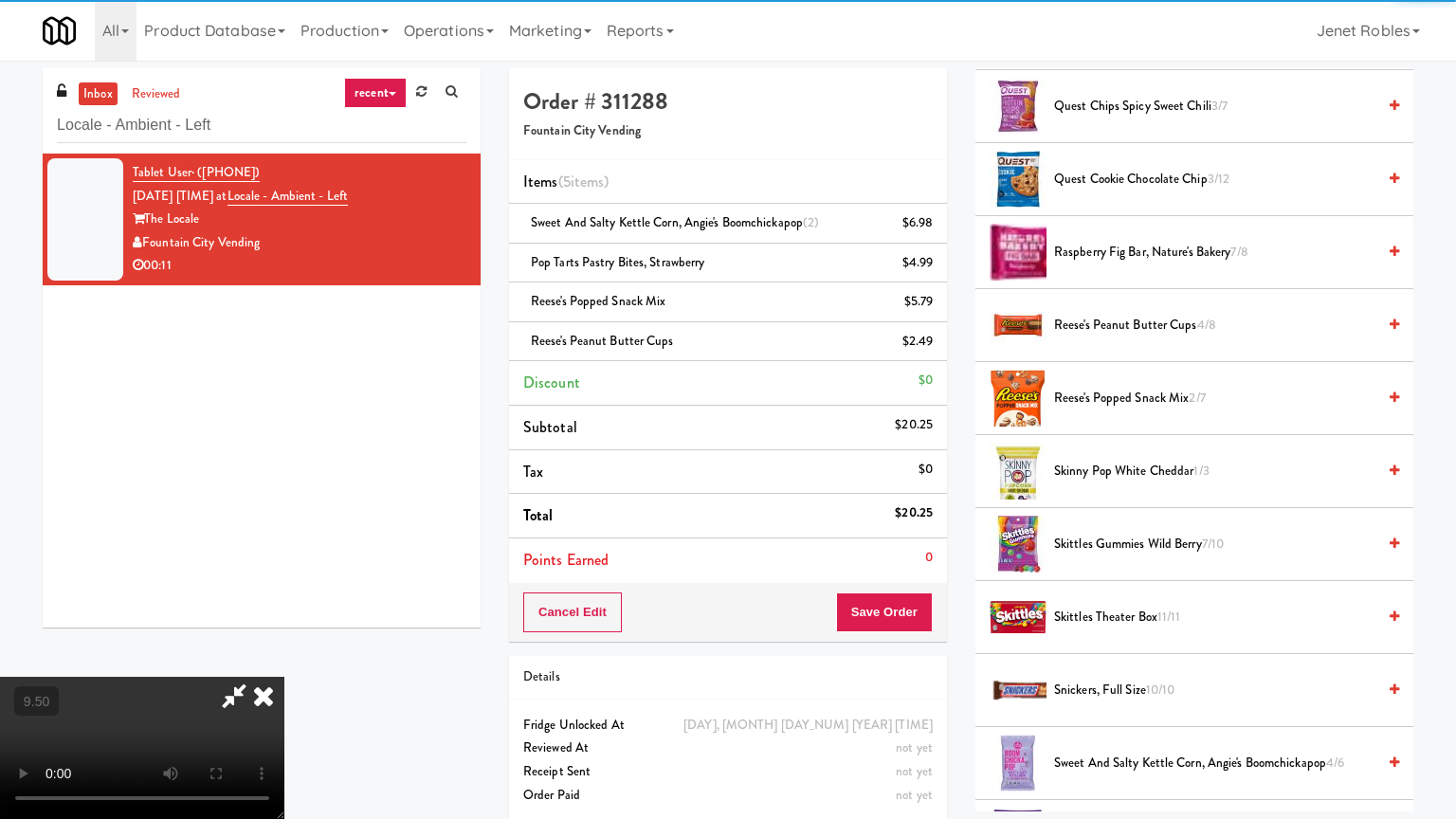 drag, startPoint x: 277, startPoint y: 573, endPoint x: 479, endPoint y: 438, distance: 242.9588 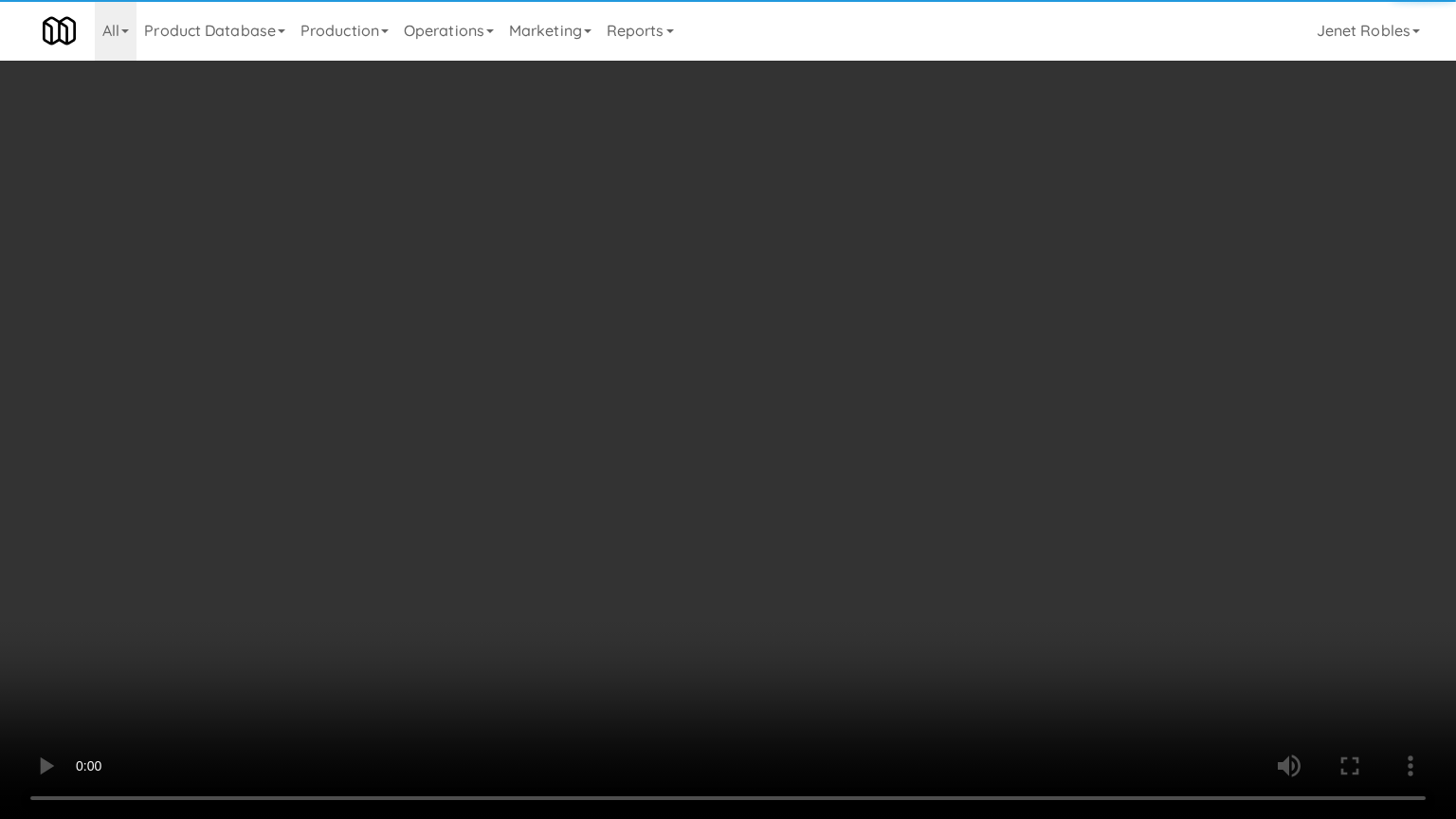 click at bounding box center (728, 410) 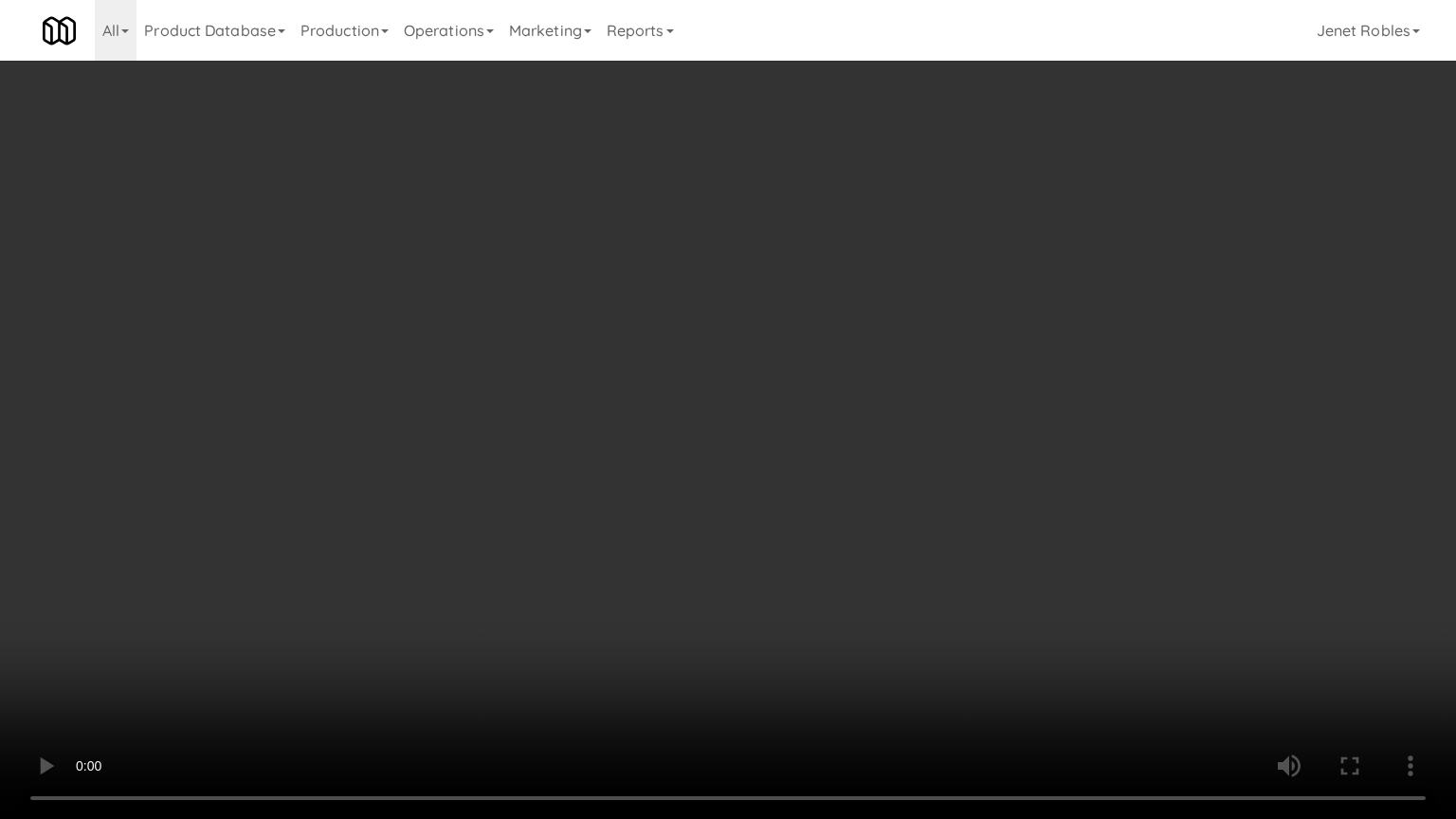 click at bounding box center (728, 410) 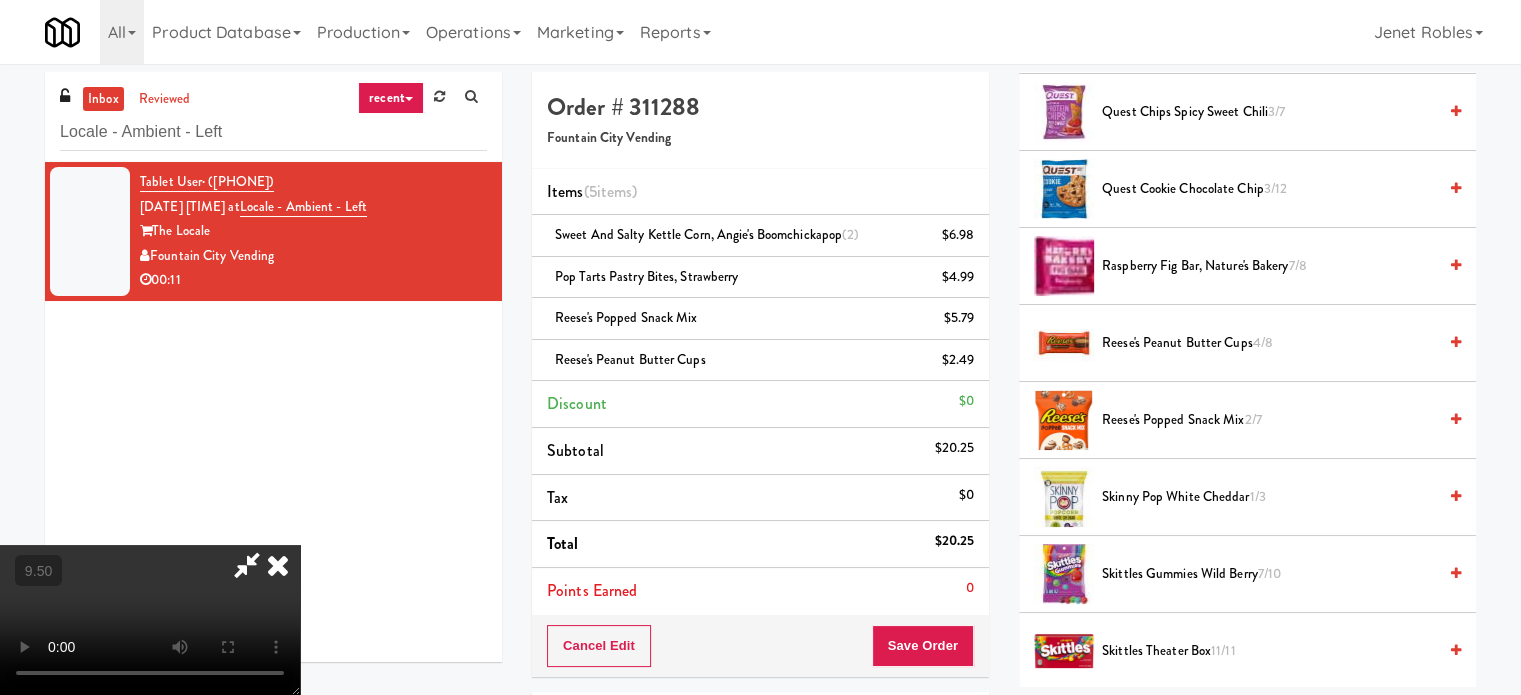 click at bounding box center [247, 565] 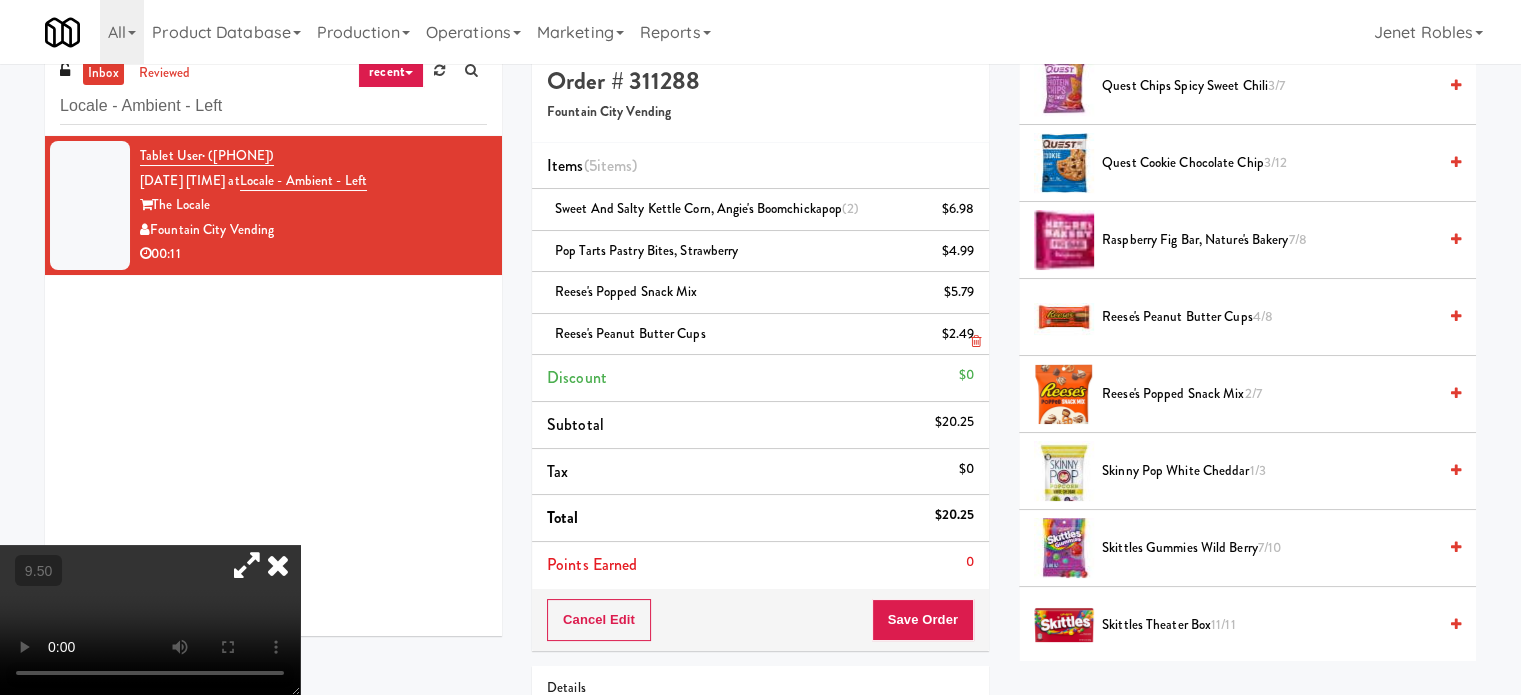 scroll, scrollTop: 0, scrollLeft: 0, axis: both 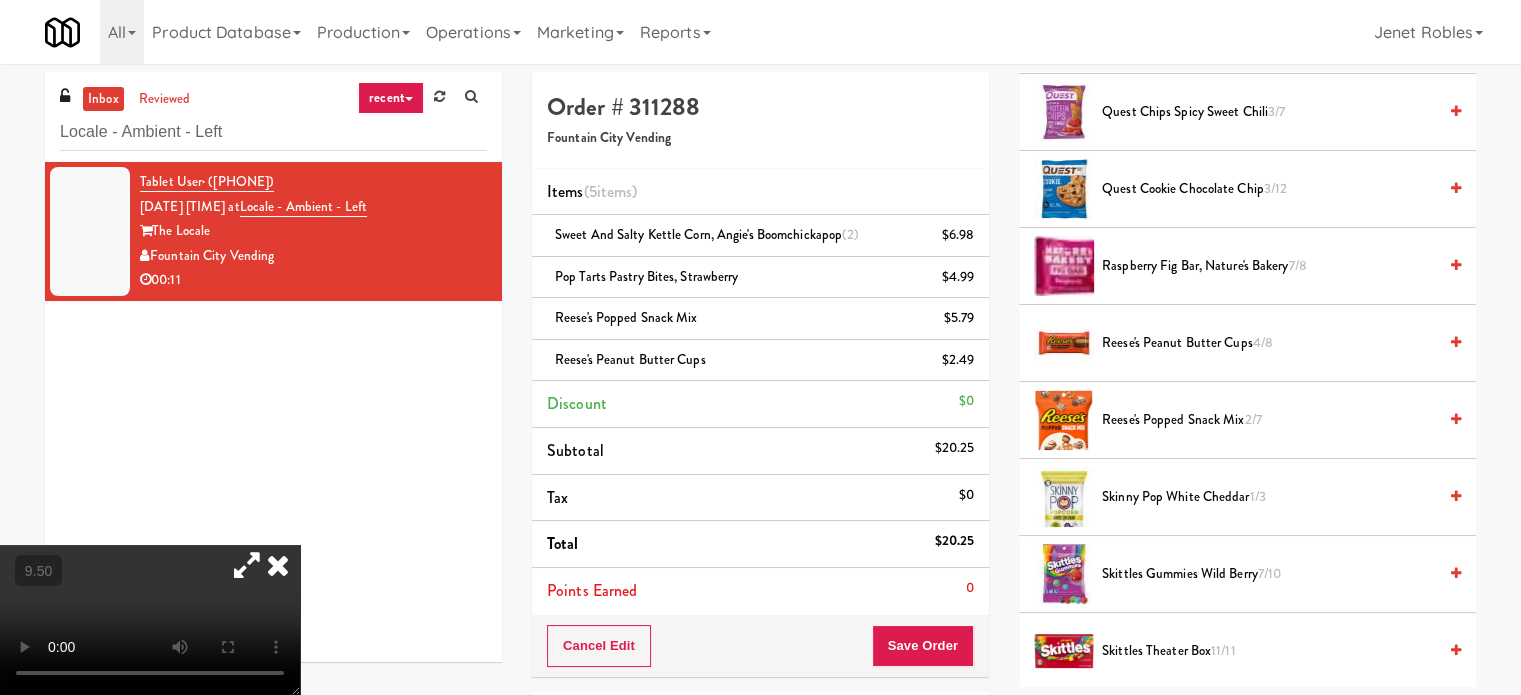 click at bounding box center (150, 620) 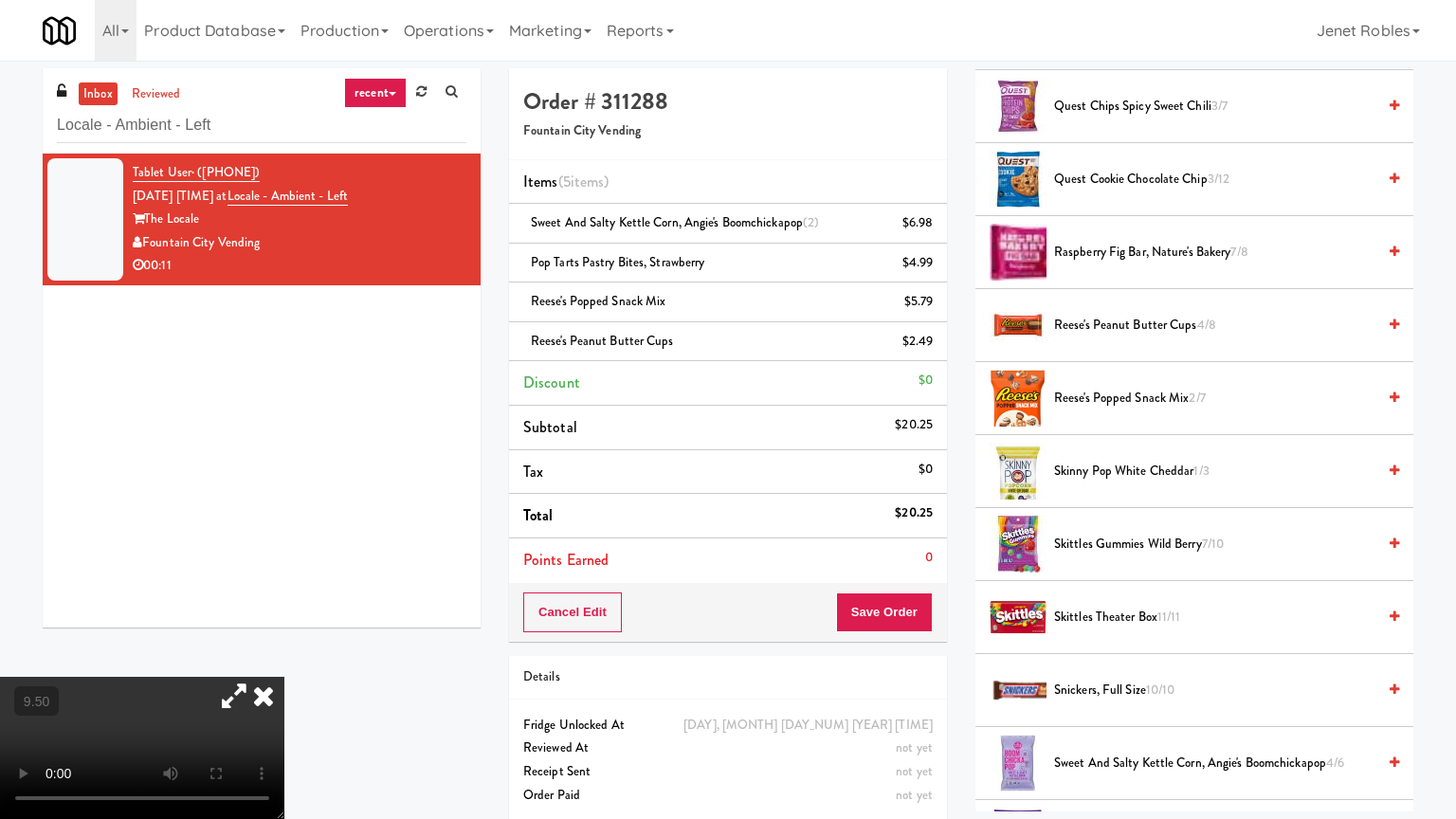 drag, startPoint x: 454, startPoint y: 580, endPoint x: 641, endPoint y: 386, distance: 269.4531 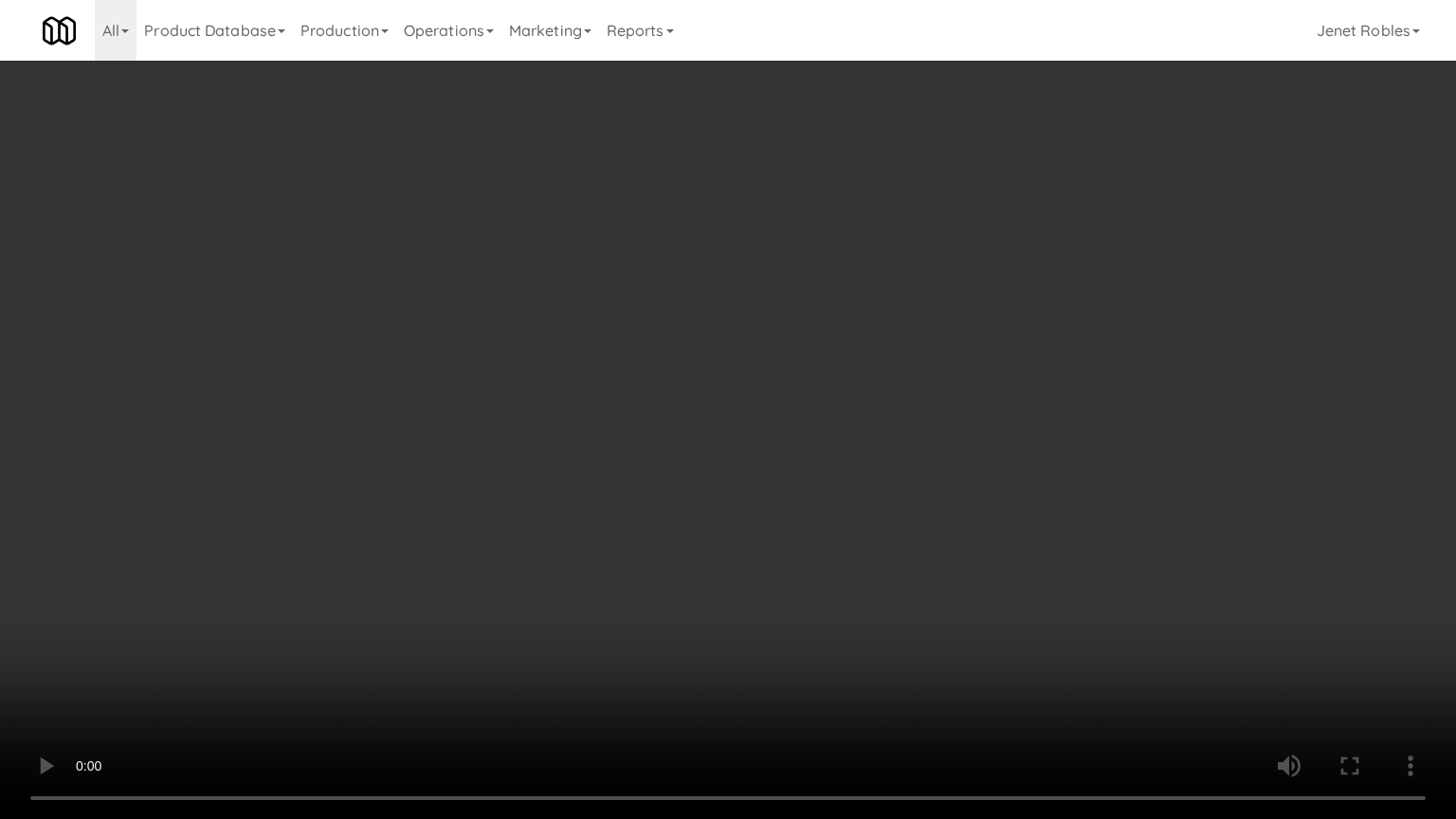 click at bounding box center [728, 410] 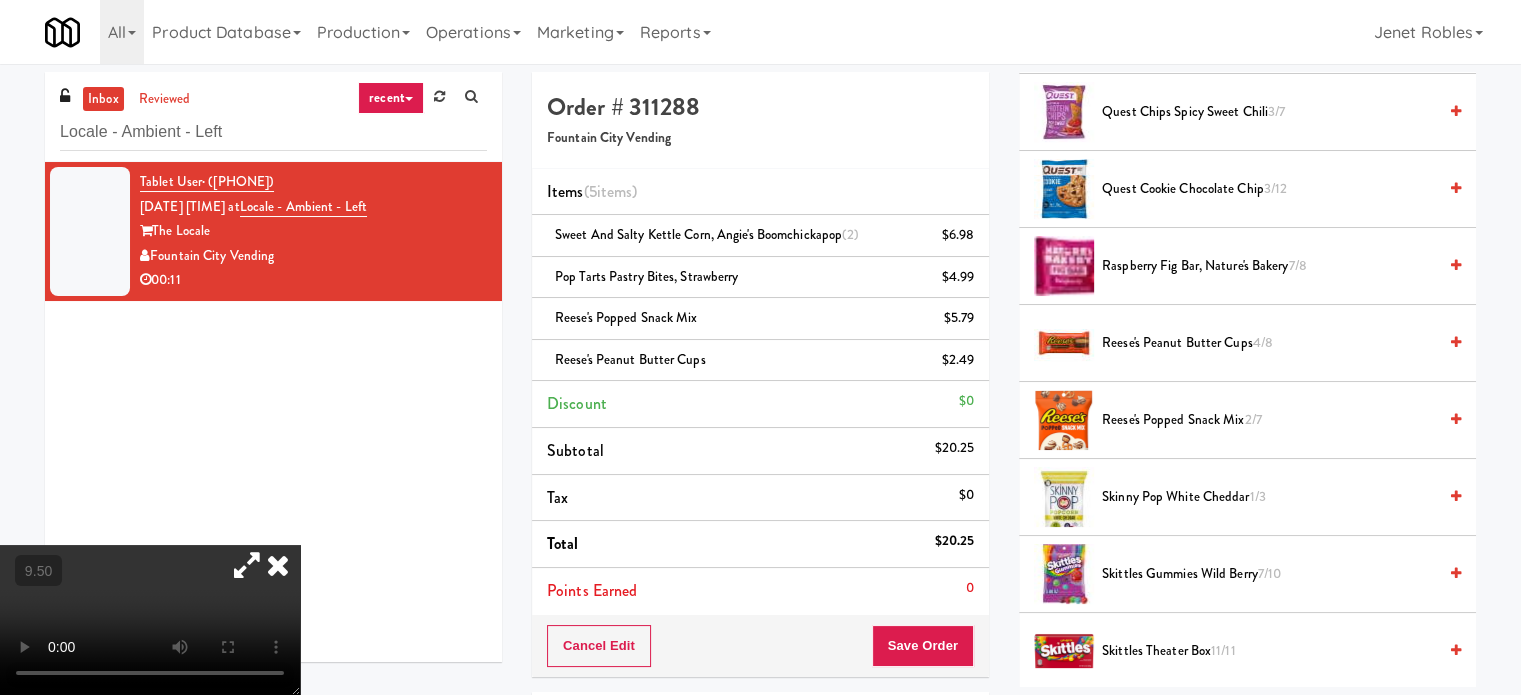 click at bounding box center (150, 620) 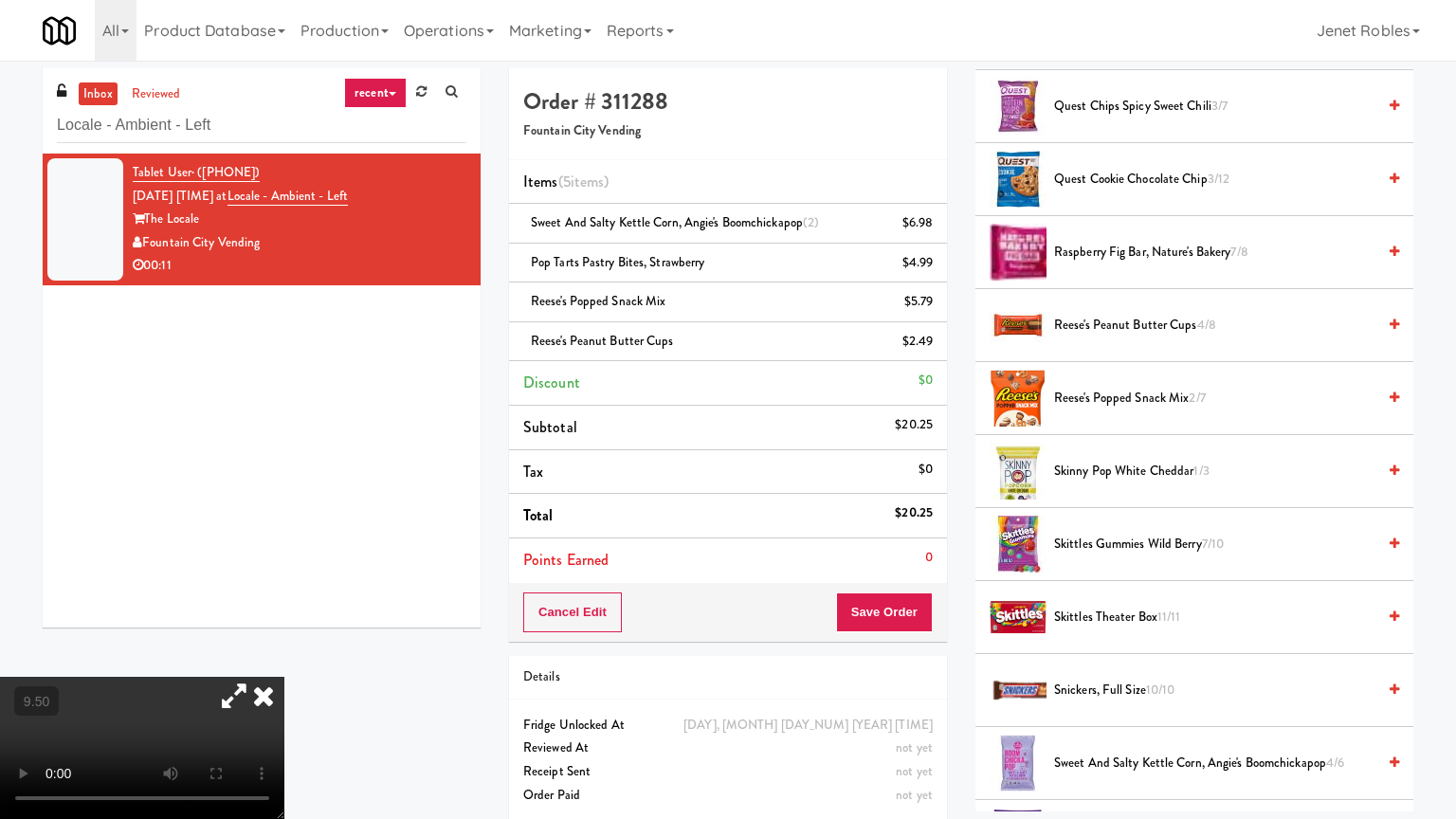 drag, startPoint x: 444, startPoint y: 573, endPoint x: 523, endPoint y: 425, distance: 167.76472 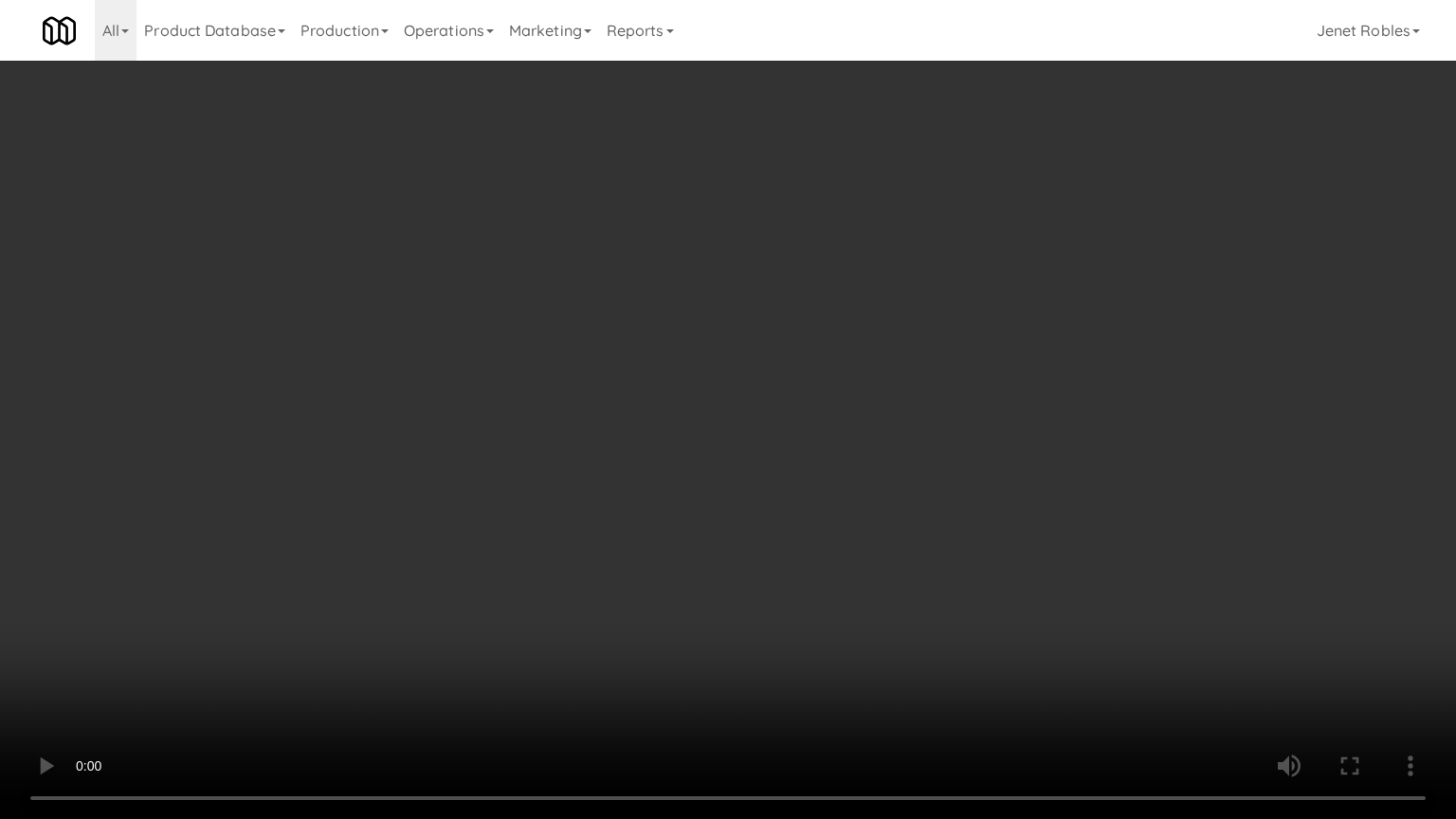 click at bounding box center (728, 410) 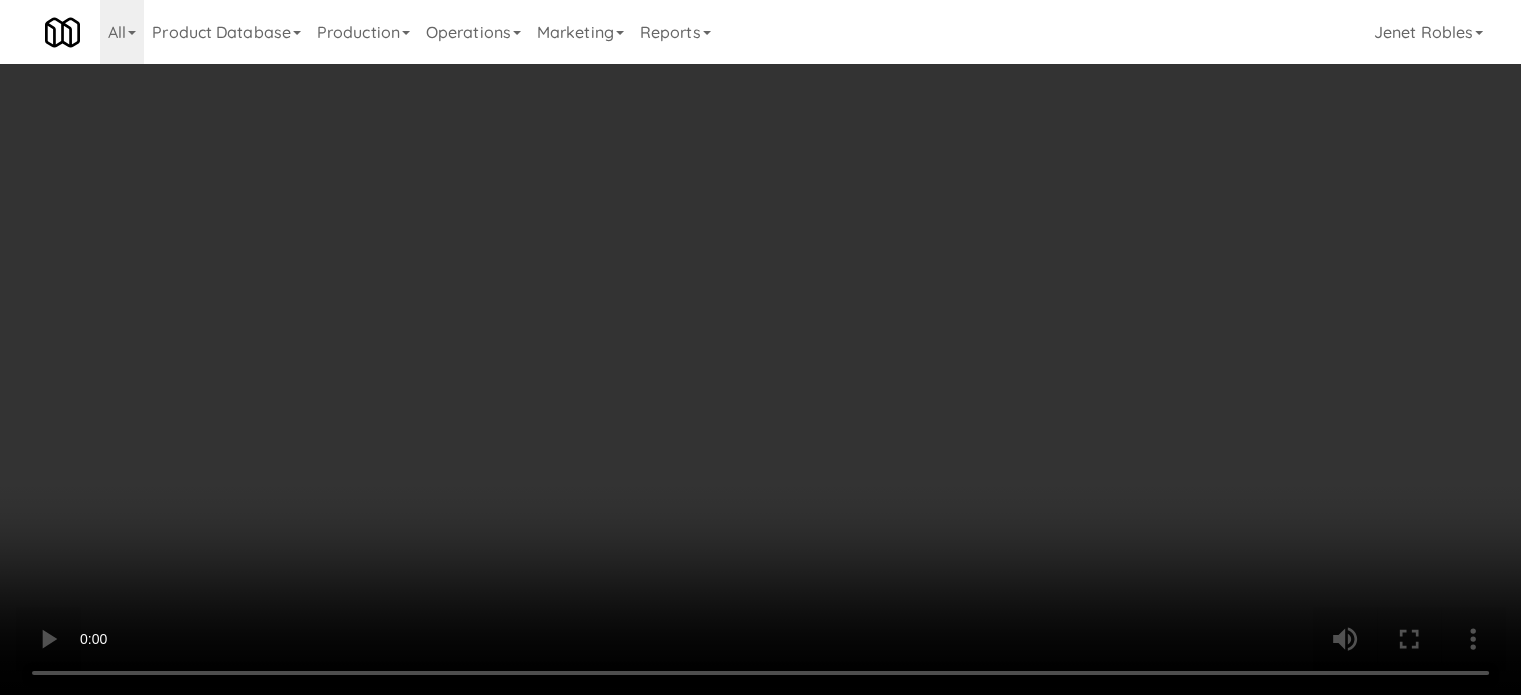 scroll, scrollTop: 0, scrollLeft: 0, axis: both 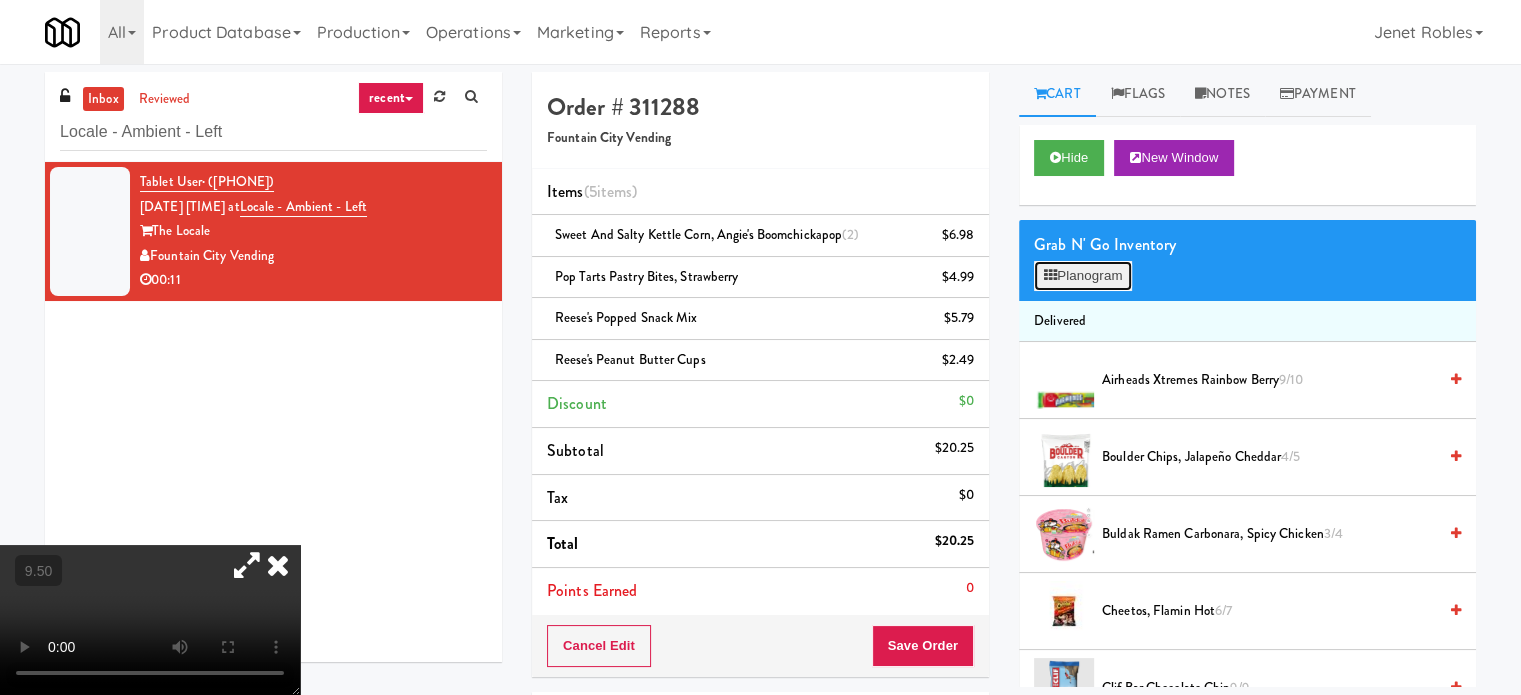 click on "Planogram" at bounding box center [1083, 276] 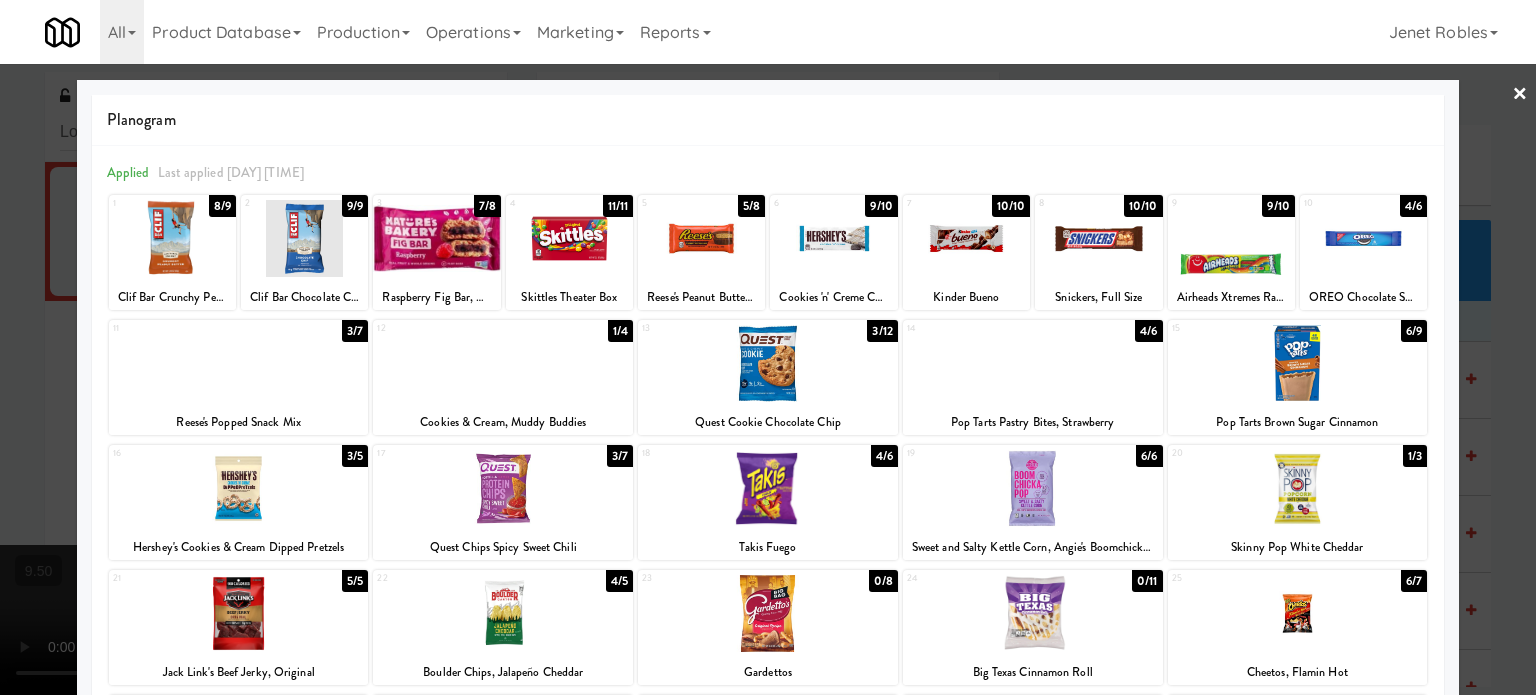 click at bounding box center [768, 347] 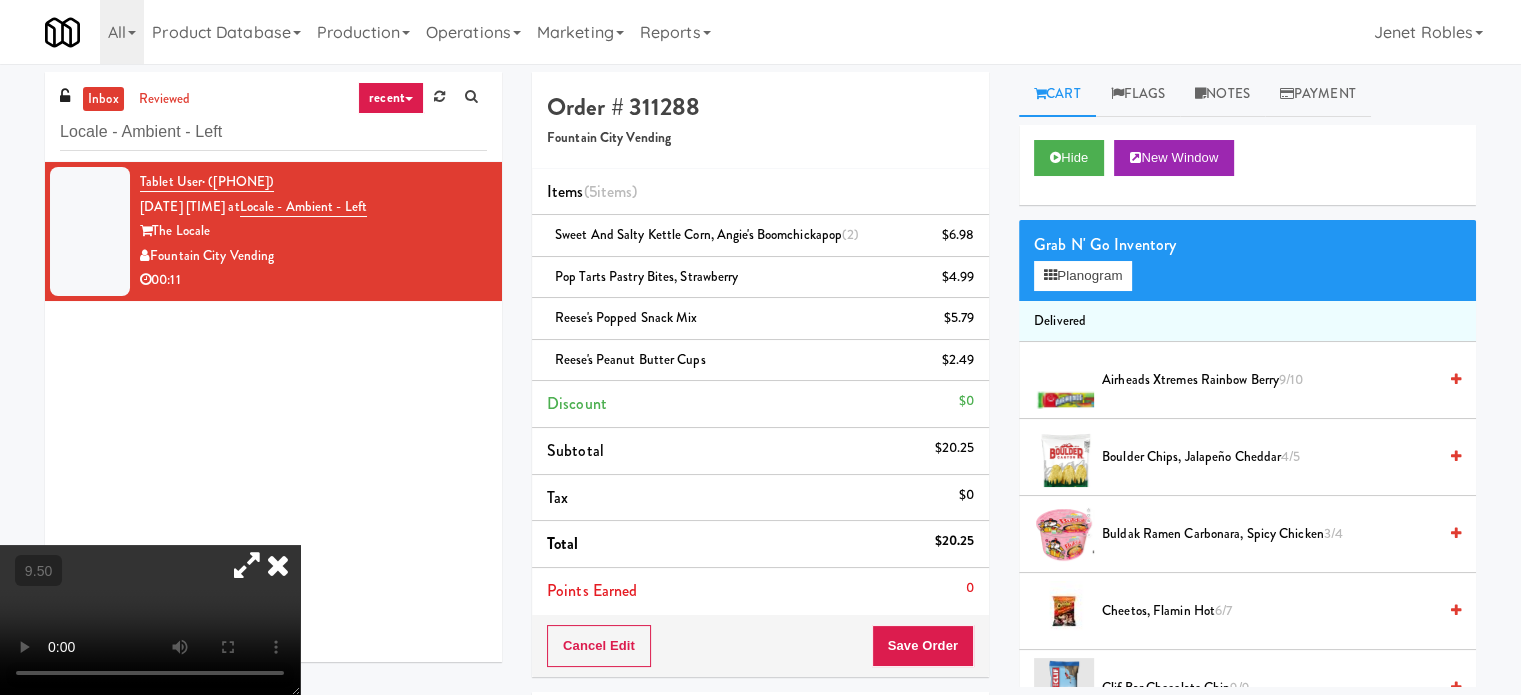 drag, startPoint x: 304, startPoint y: 391, endPoint x: 312, endPoint y: 380, distance: 13.601471 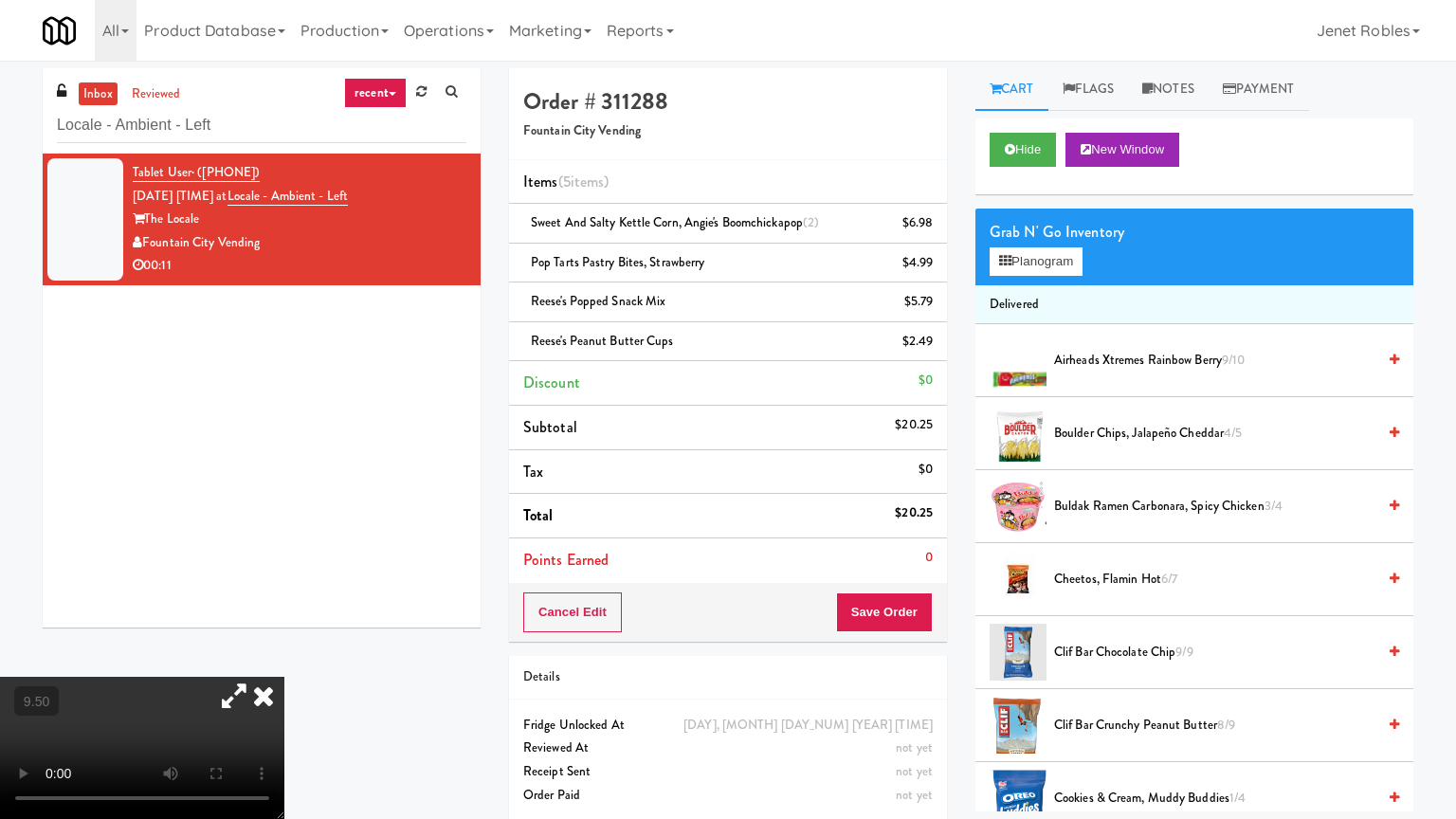 drag, startPoint x: 373, startPoint y: 413, endPoint x: 423, endPoint y: 372, distance: 64.66065 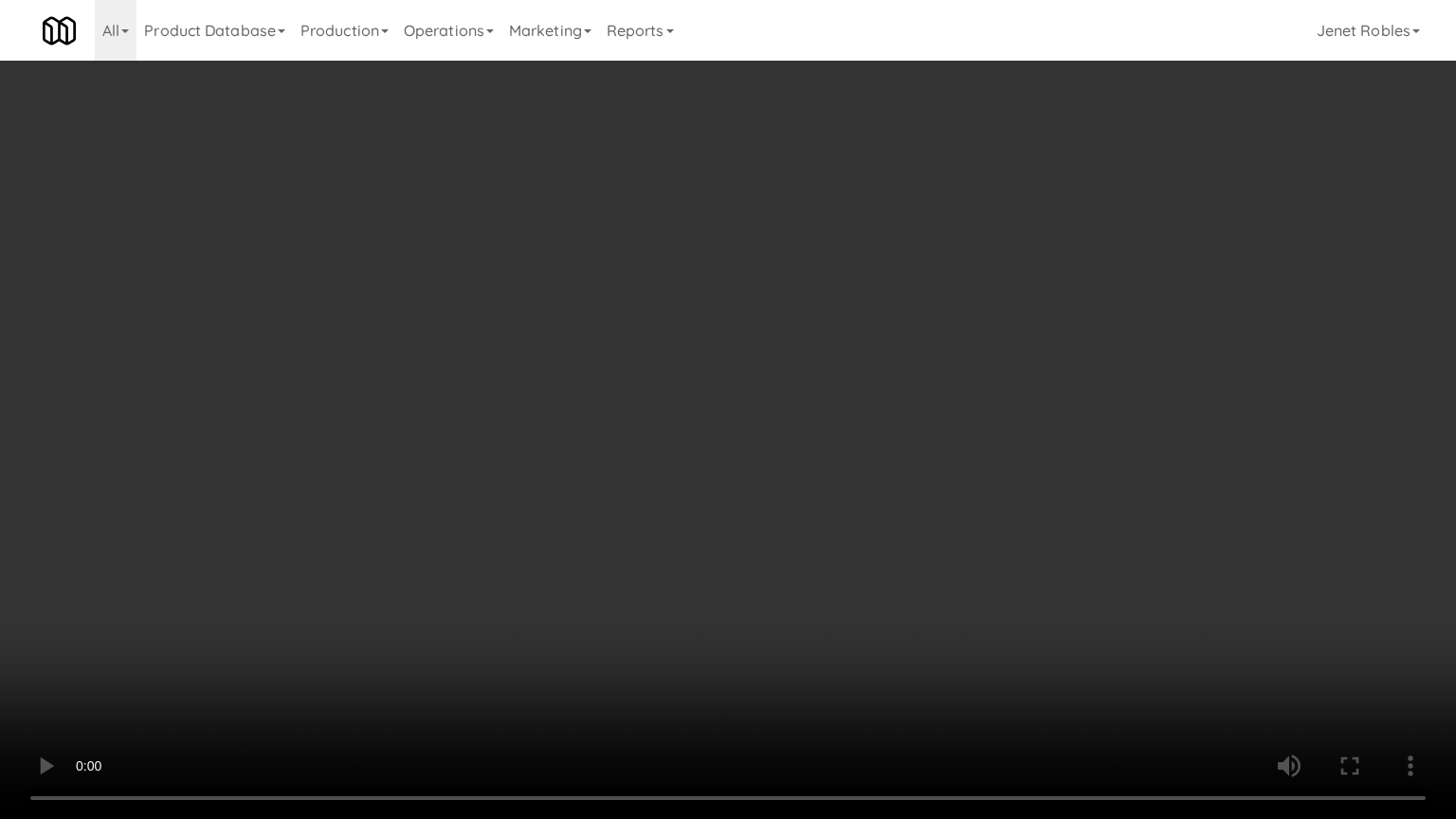 click at bounding box center (728, 410) 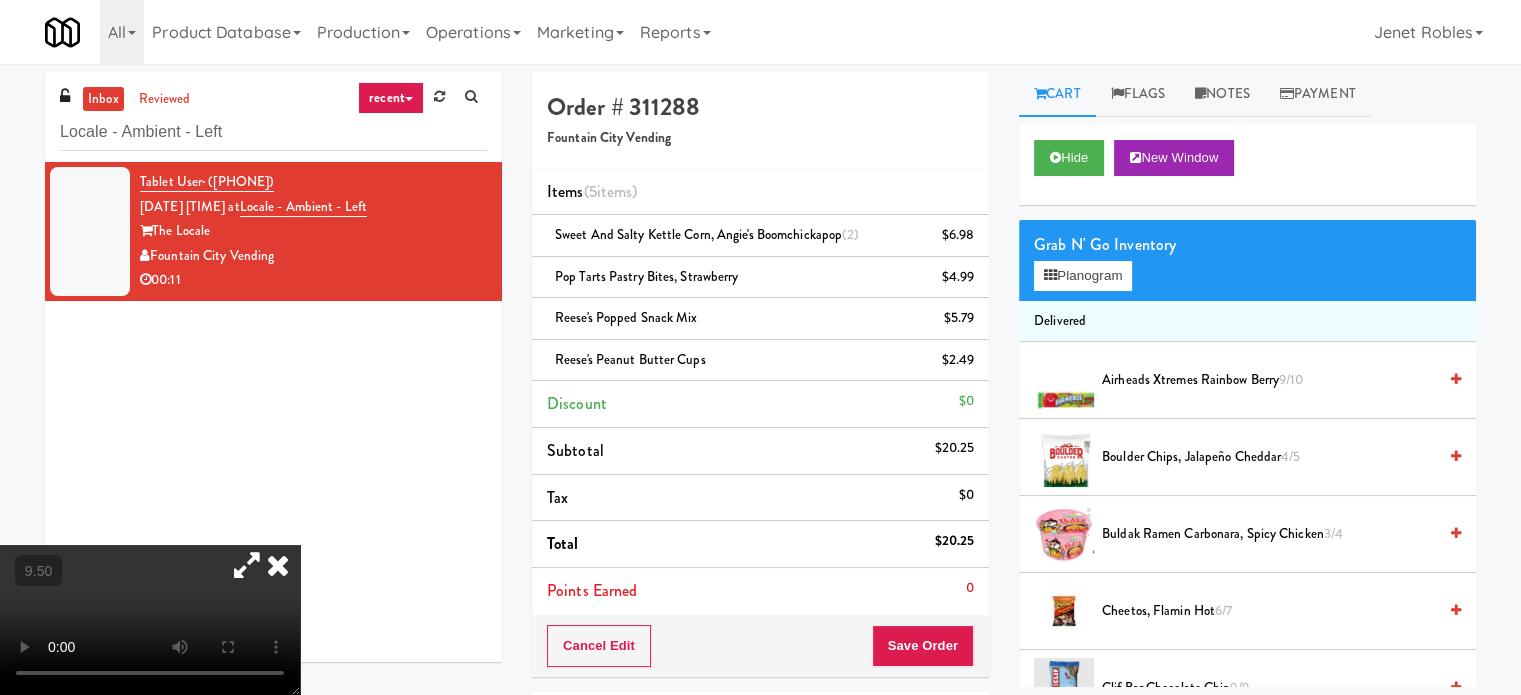 click at bounding box center (278, 565) 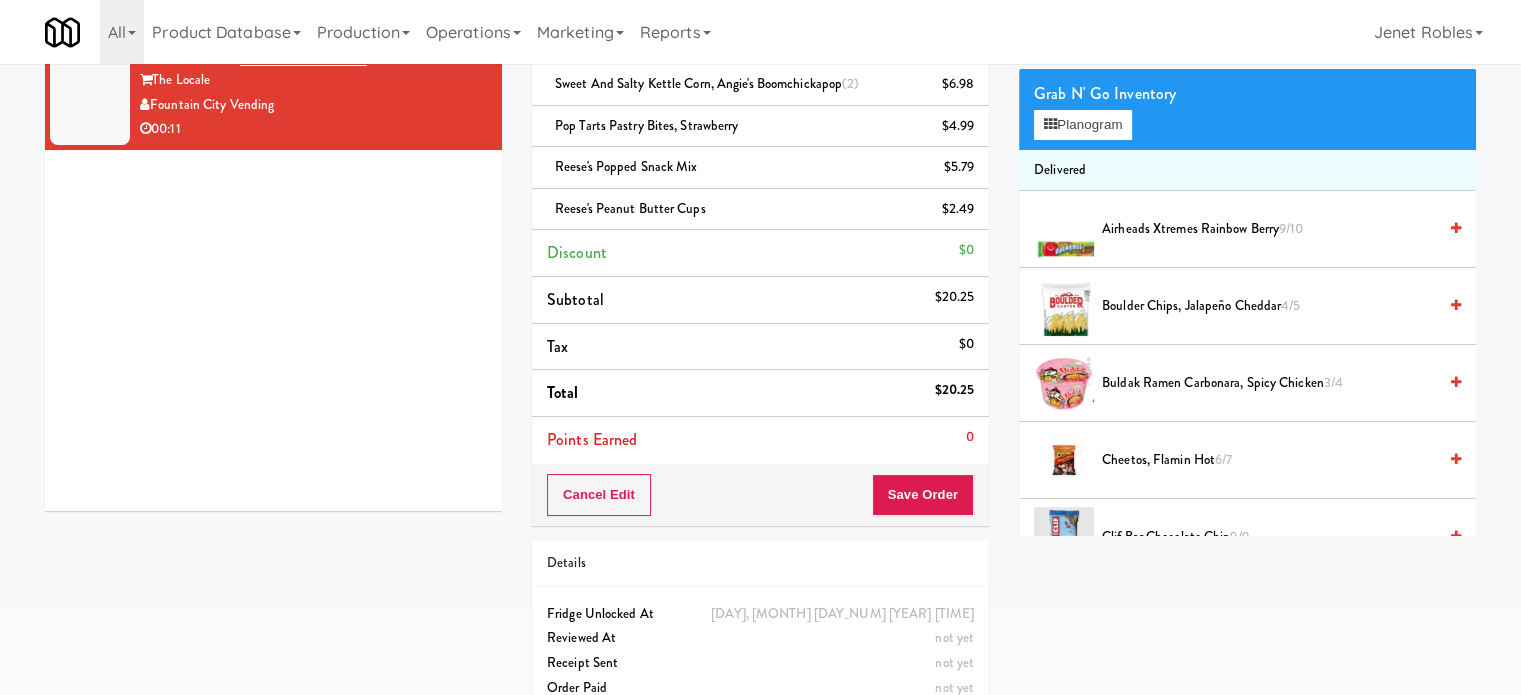 scroll, scrollTop: 183, scrollLeft: 0, axis: vertical 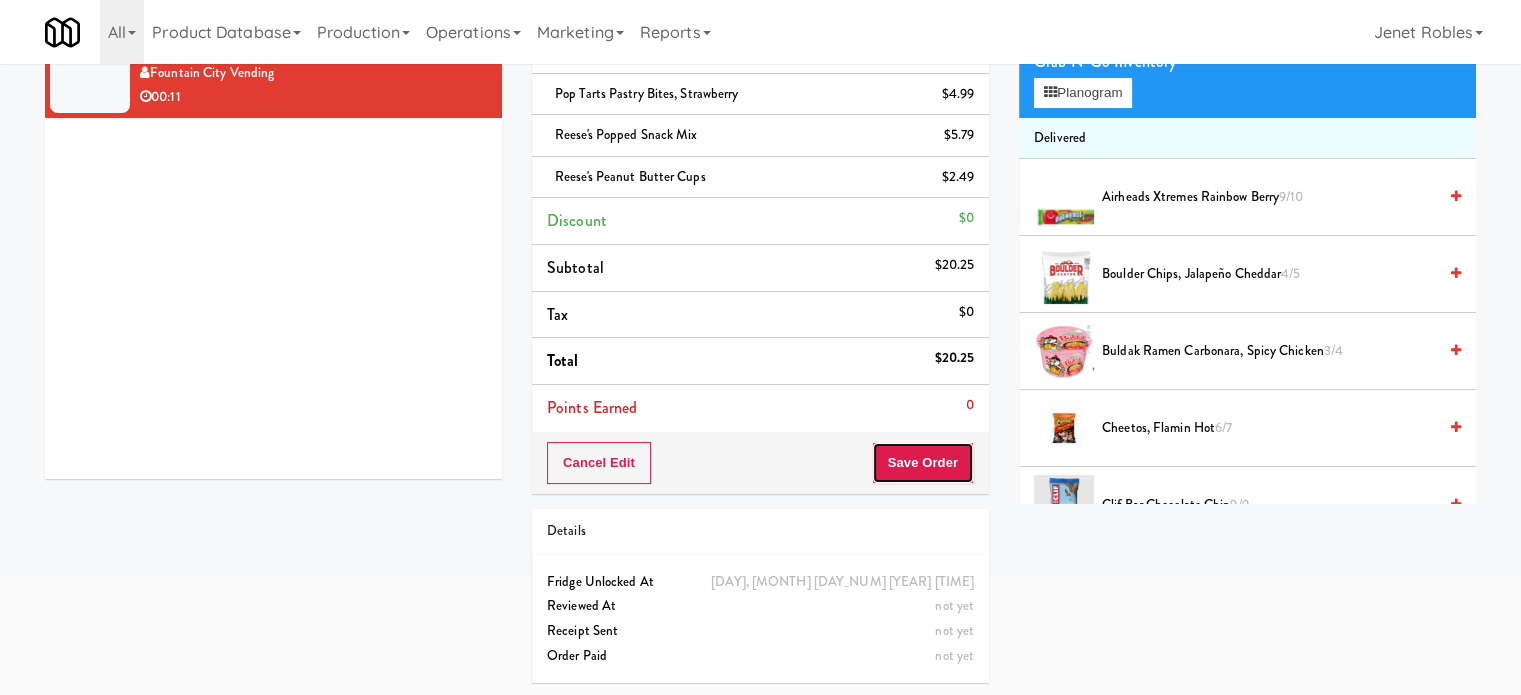 click on "Save Order" at bounding box center (923, 463) 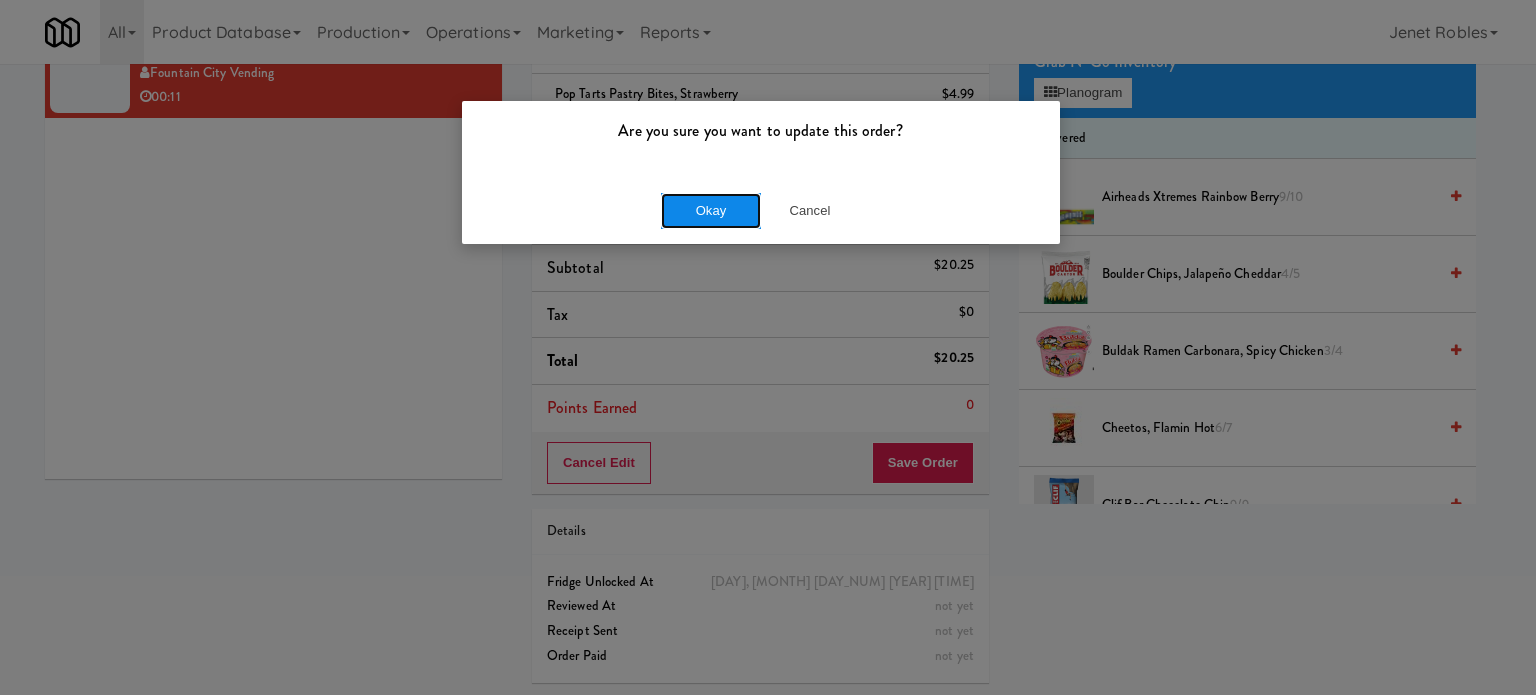 click on "Okay" at bounding box center [711, 211] 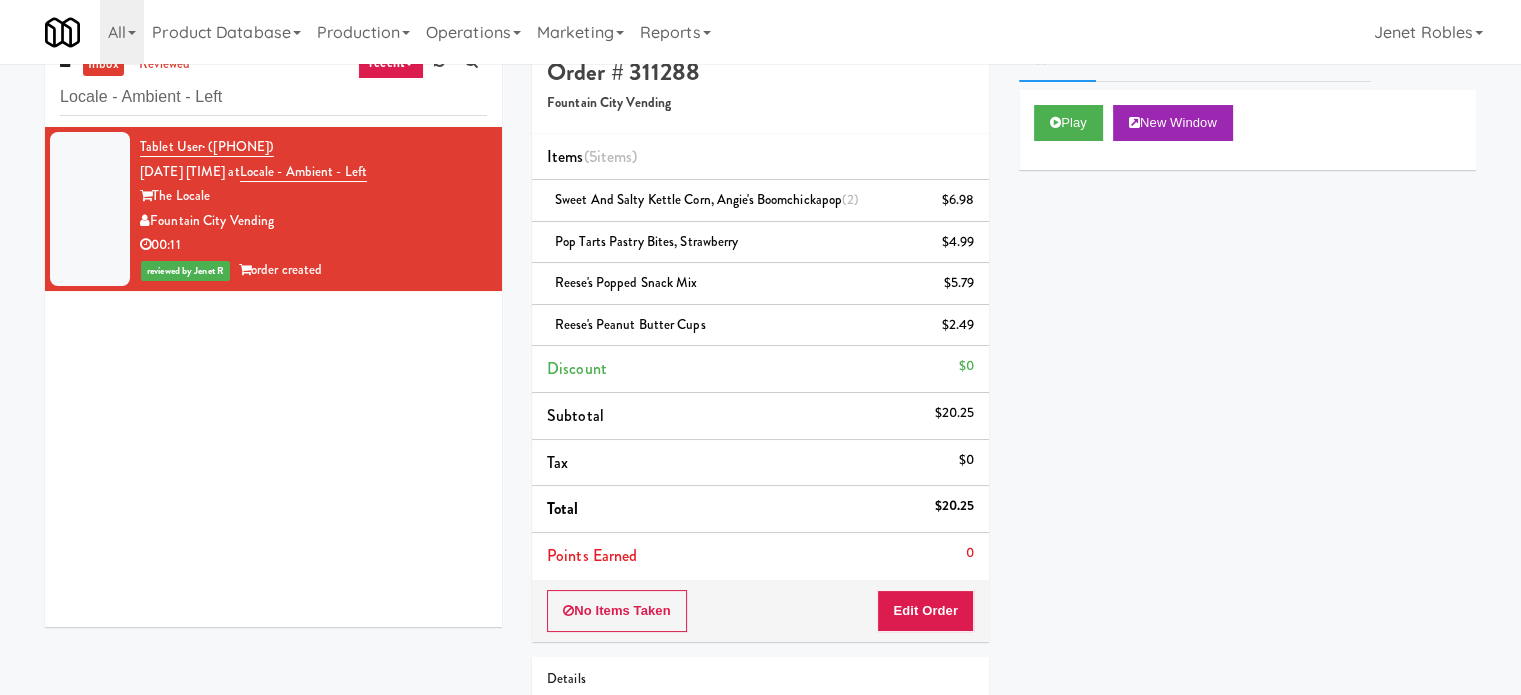 scroll, scrollTop: 0, scrollLeft: 0, axis: both 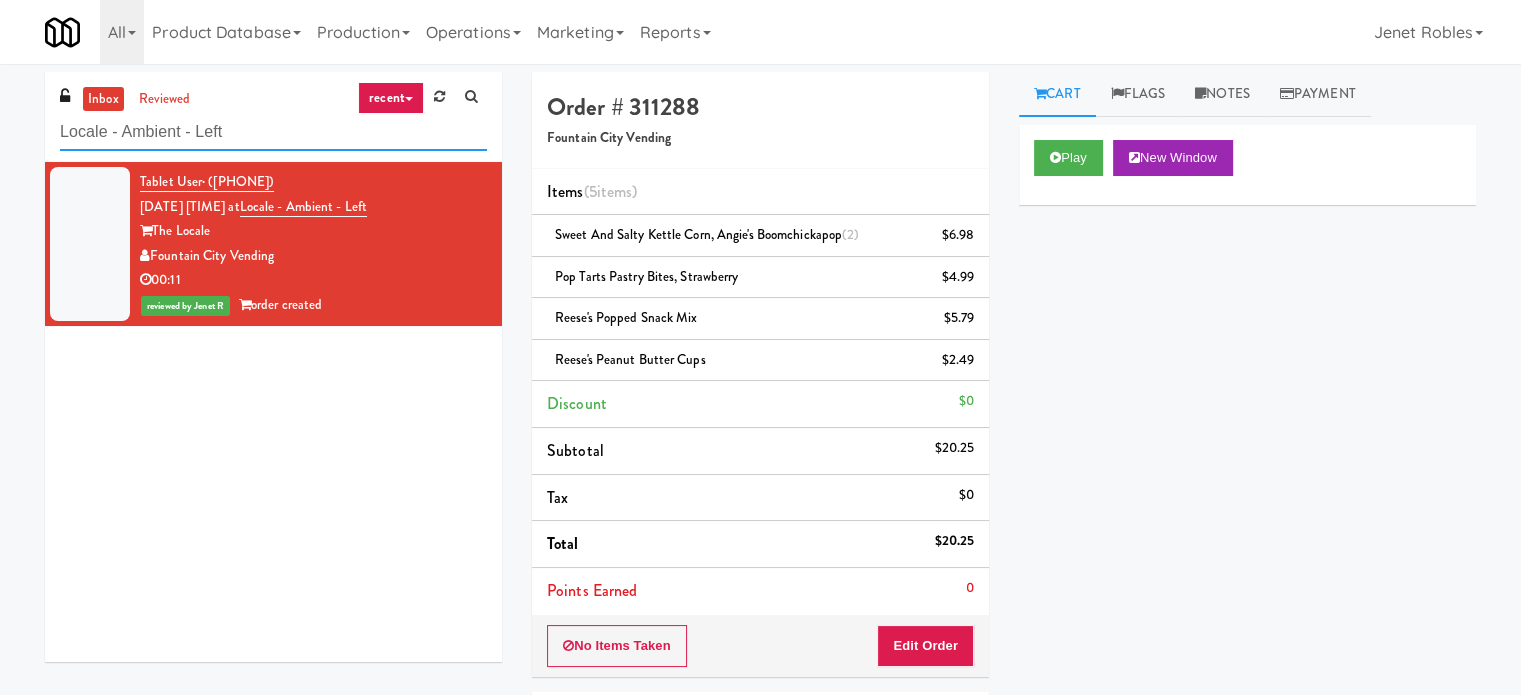 click on "Locale - Ambient - Left" at bounding box center (273, 132) 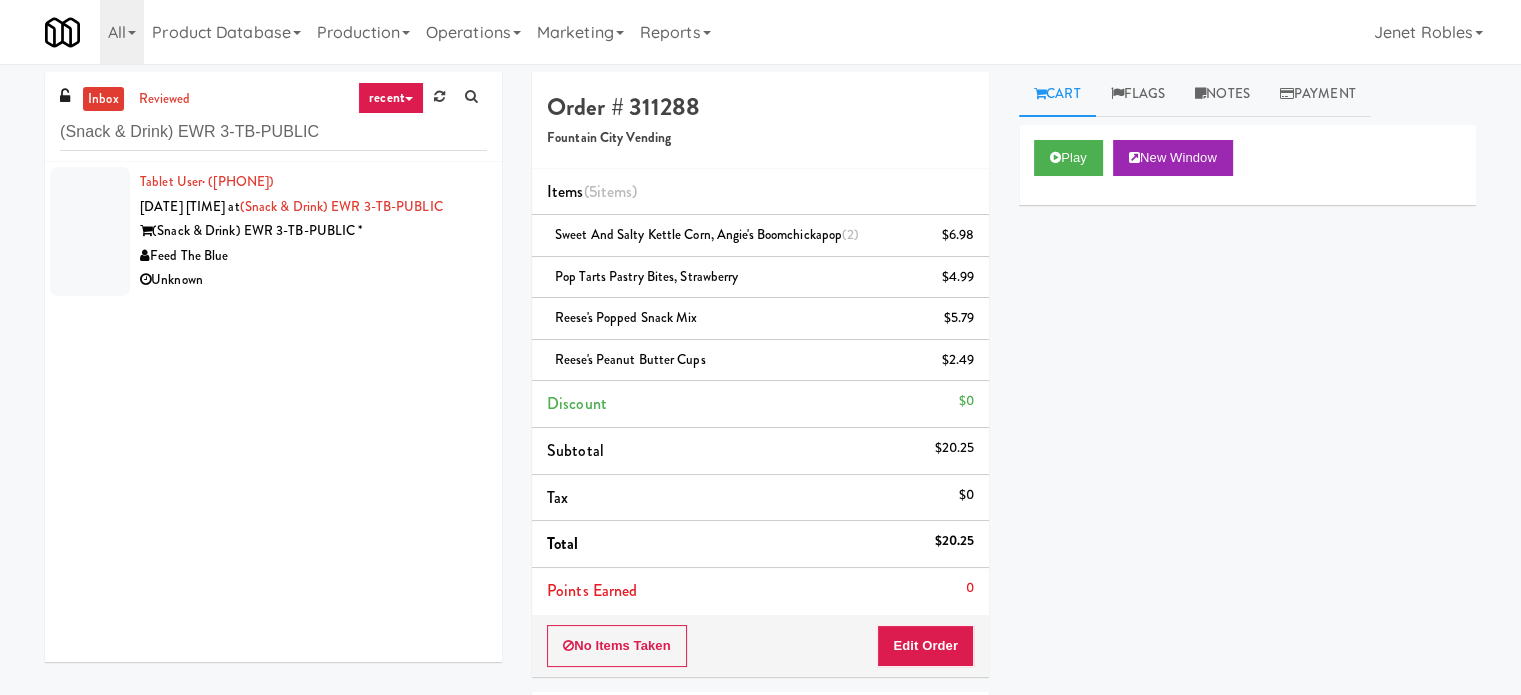 drag, startPoint x: 414, startPoint y: 292, endPoint x: 440, endPoint y: 267, distance: 36.069378 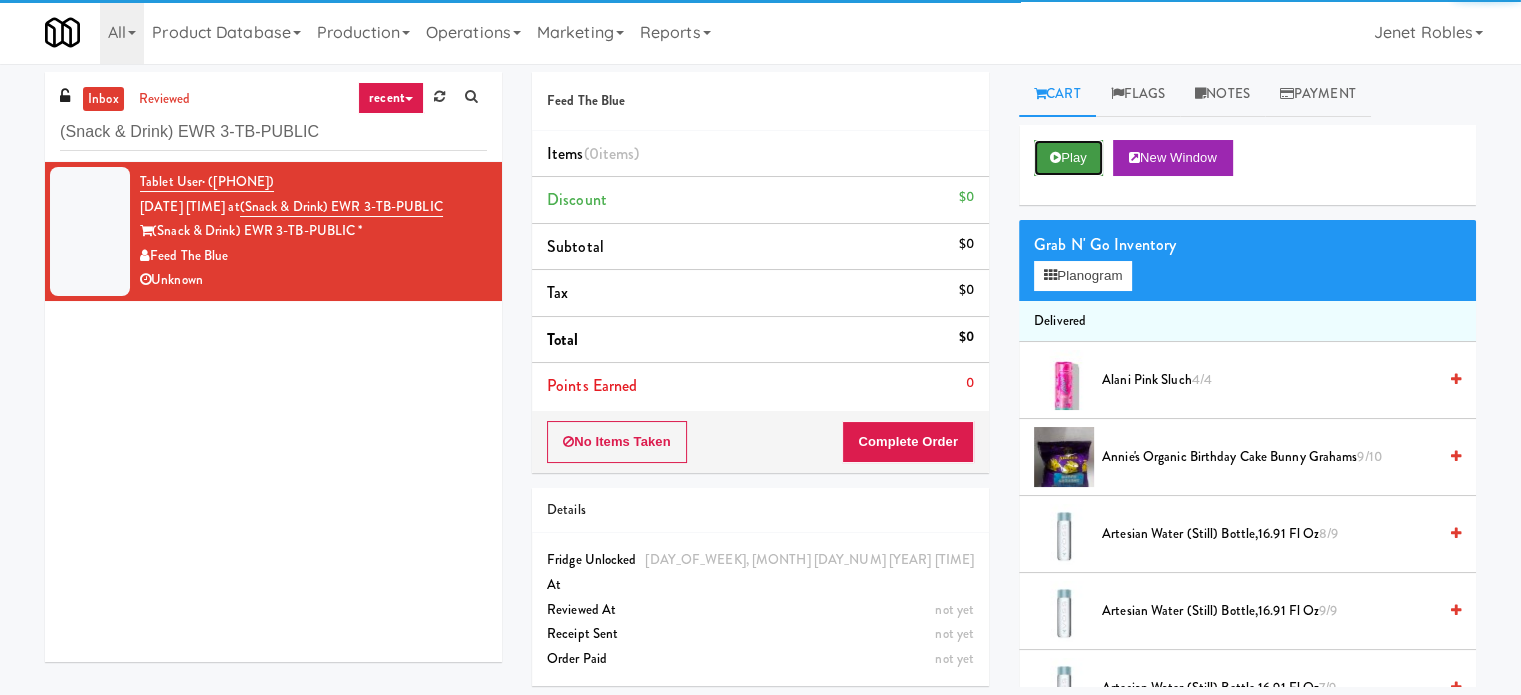 click on "Play" at bounding box center (1068, 158) 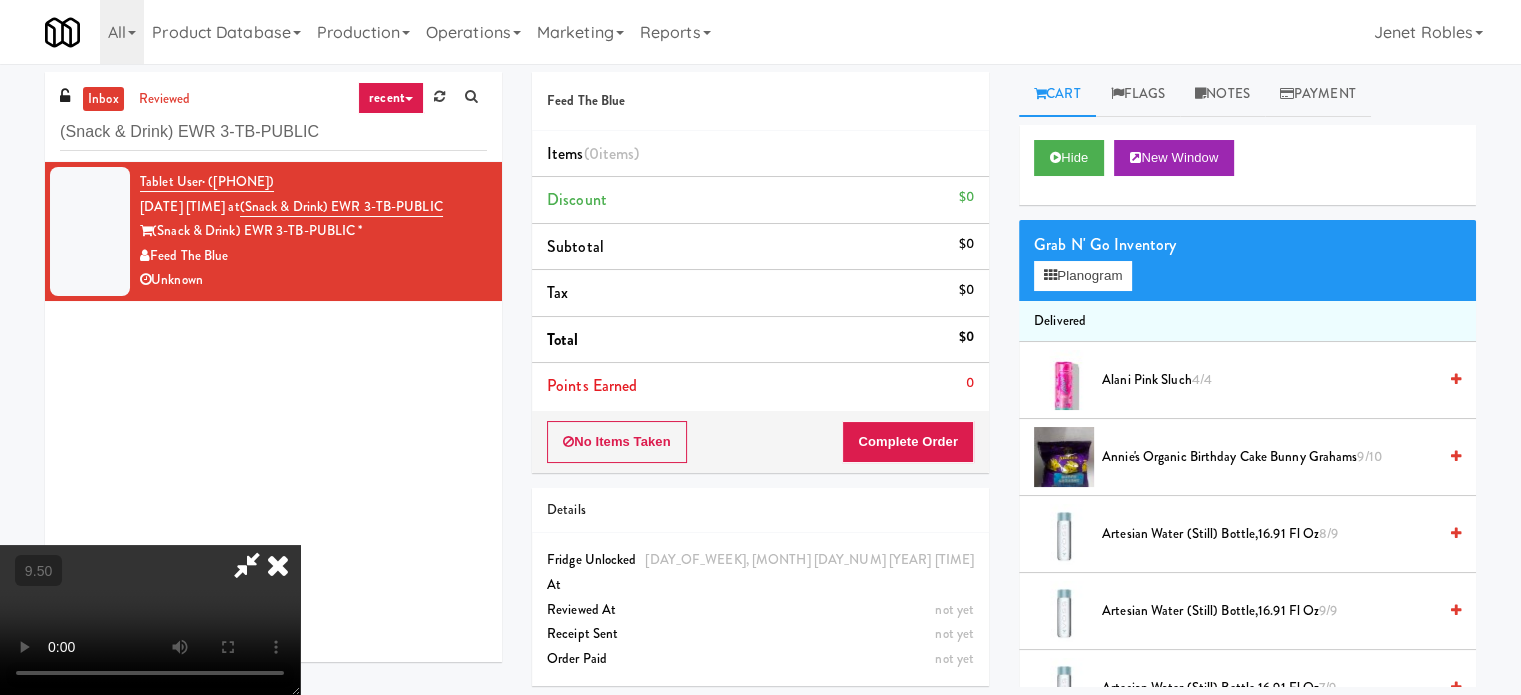 click at bounding box center (150, 620) 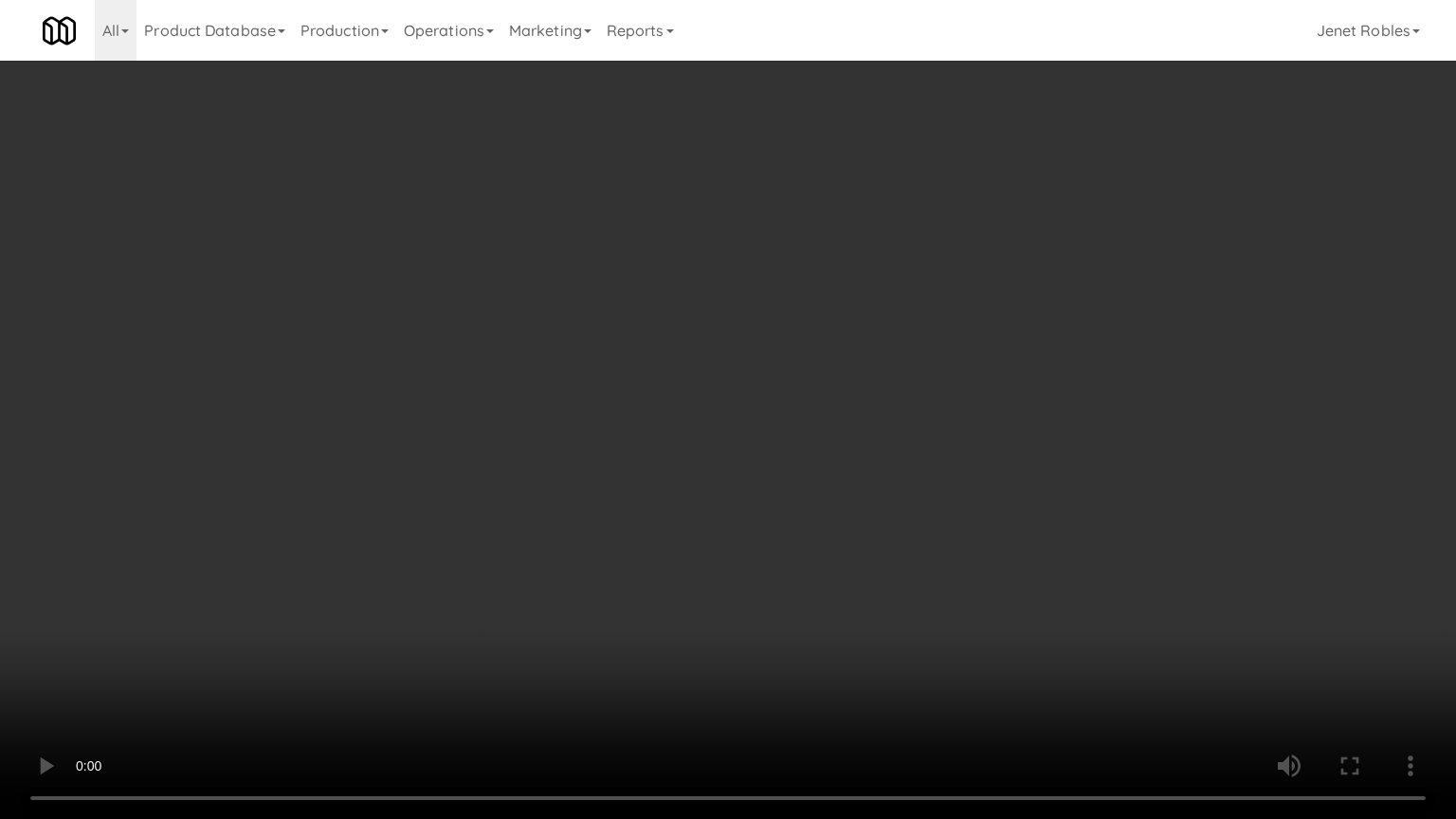 click at bounding box center (728, 410) 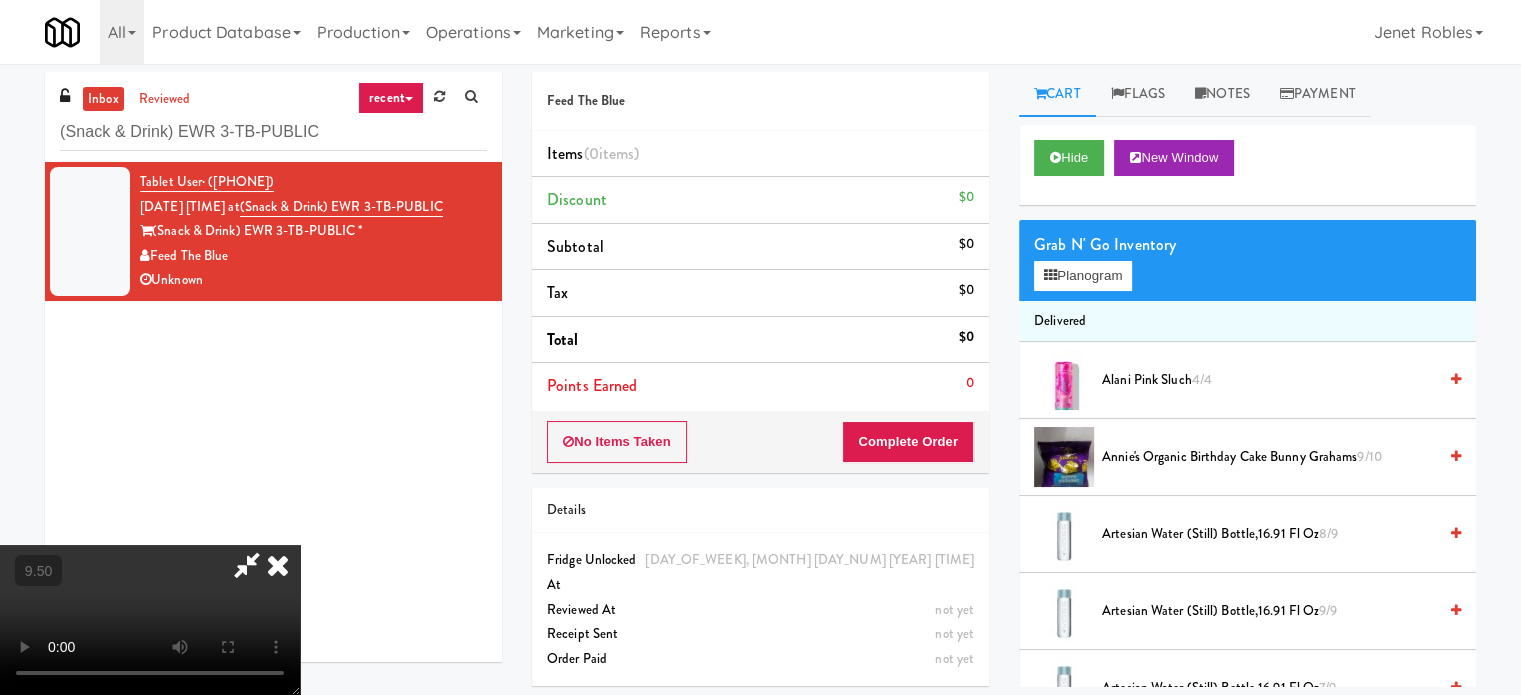 click at bounding box center (278, 565) 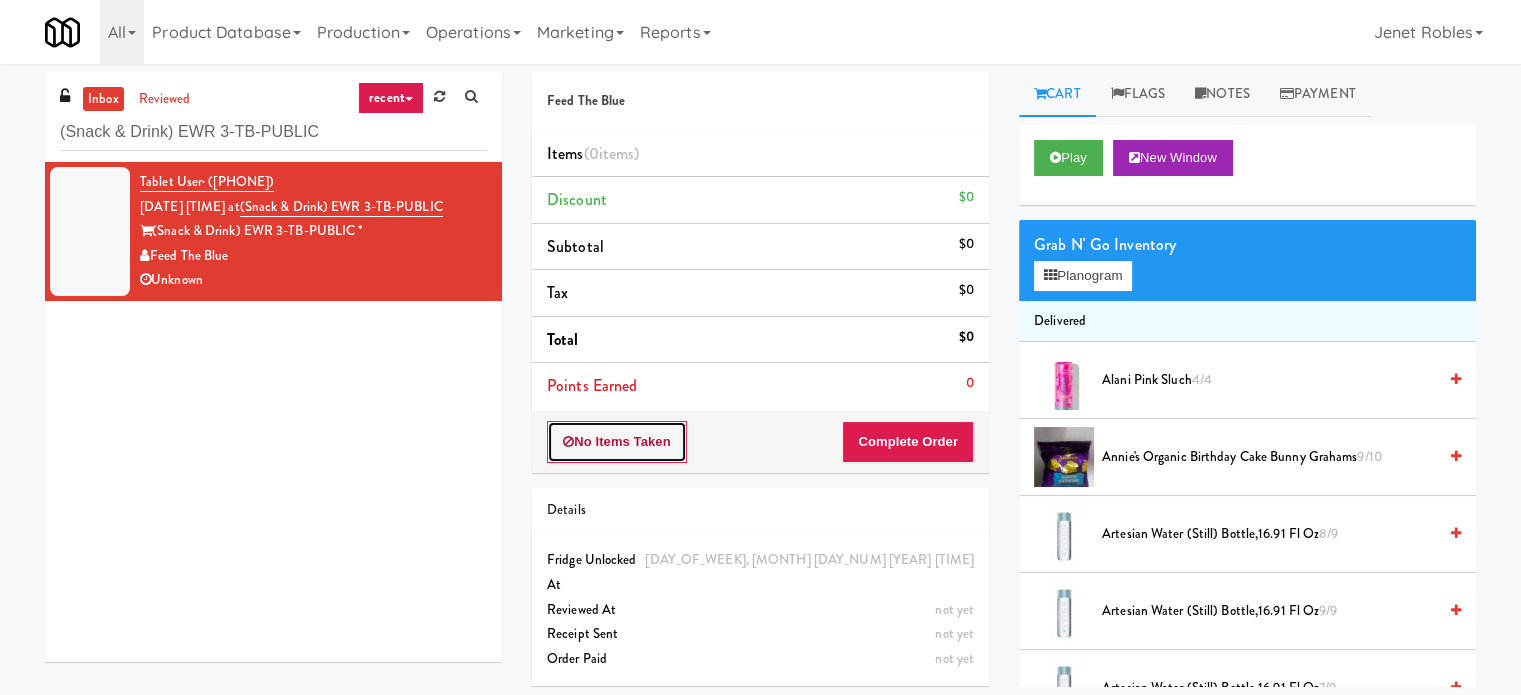 click on "No Items Taken" at bounding box center (617, 442) 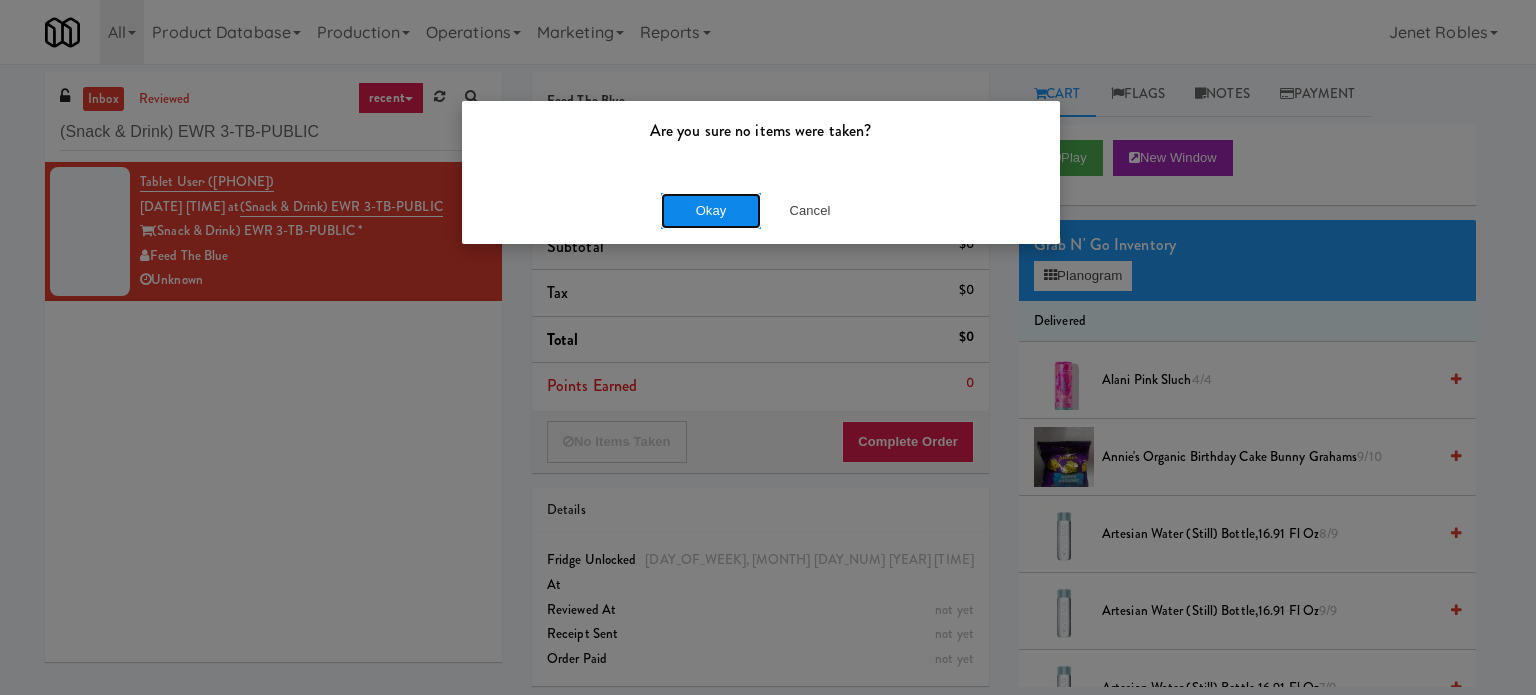 click on "Okay" at bounding box center (711, 211) 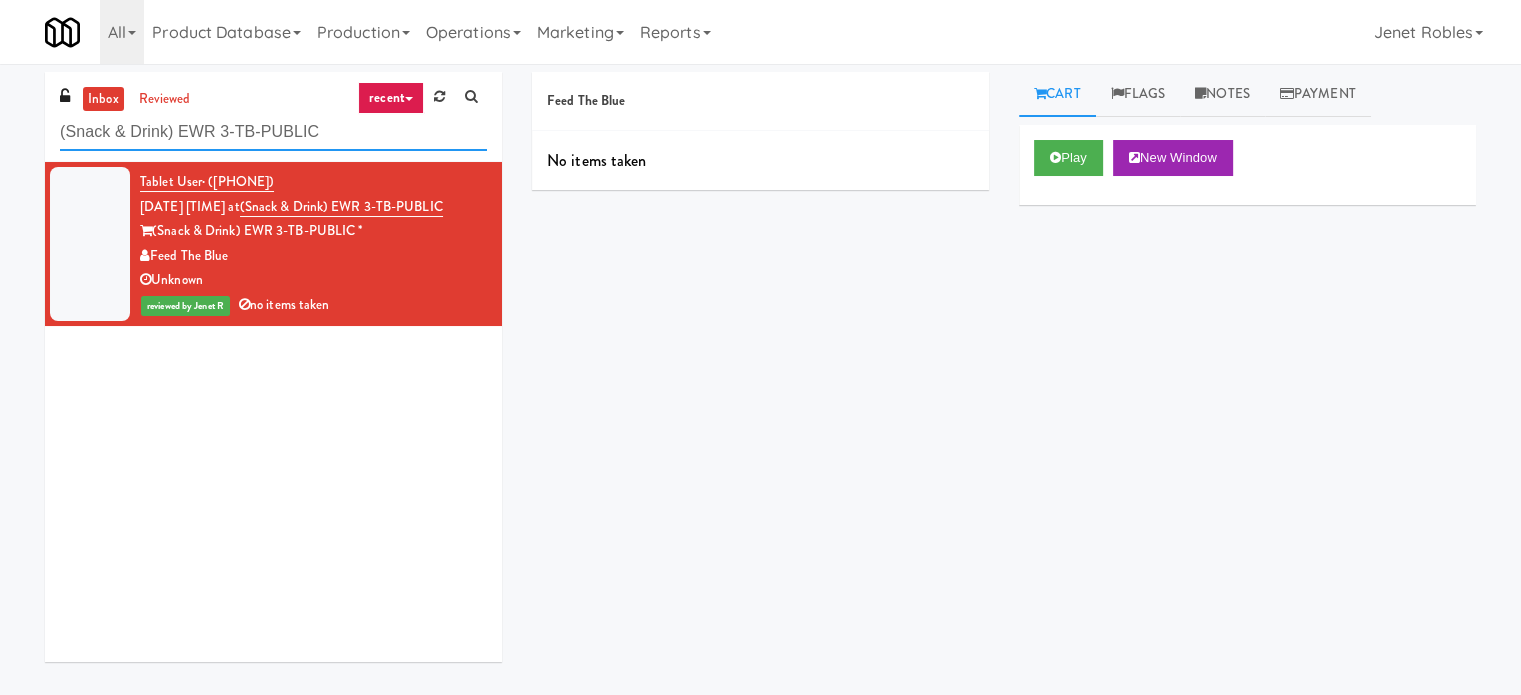 click on "(Snack & Drink) EWR 3-TB-PUBLIC" at bounding box center (273, 132) 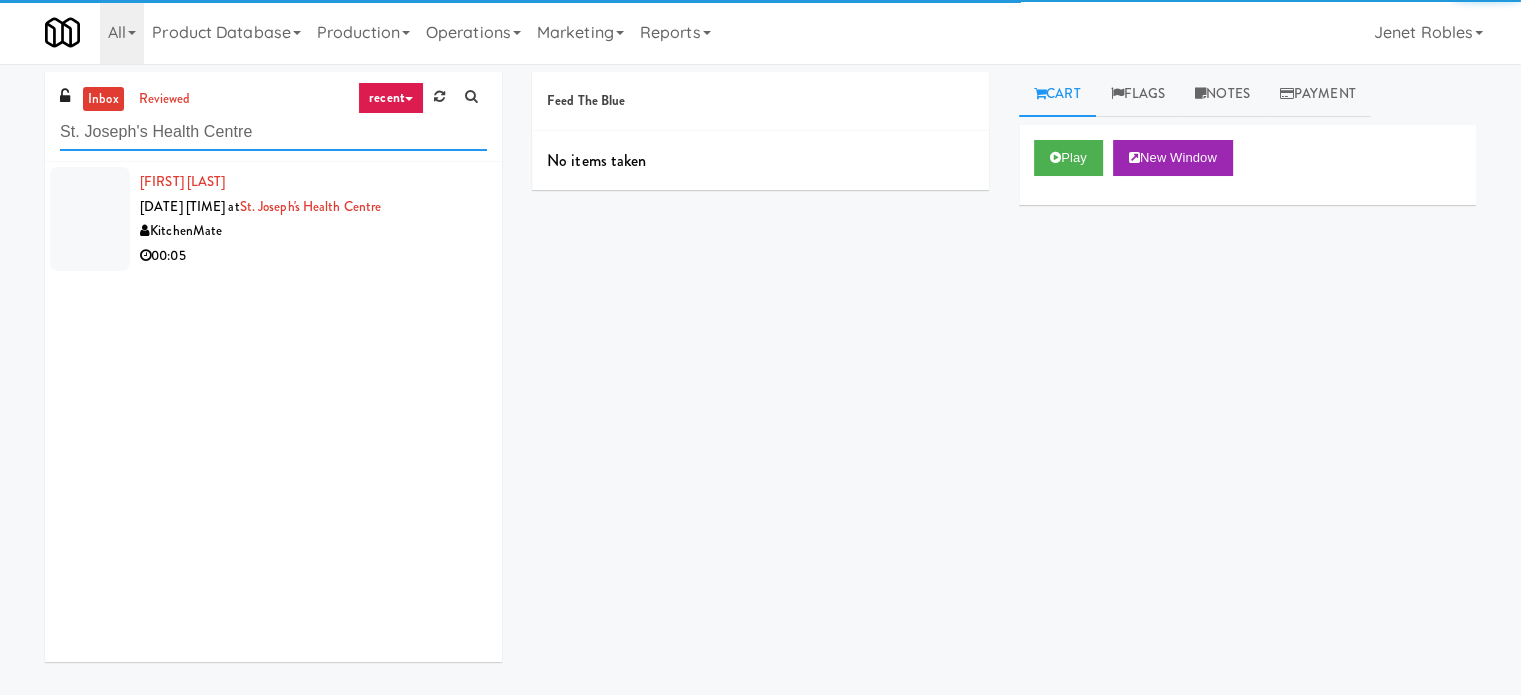 type on "St. Joseph's Health Centre" 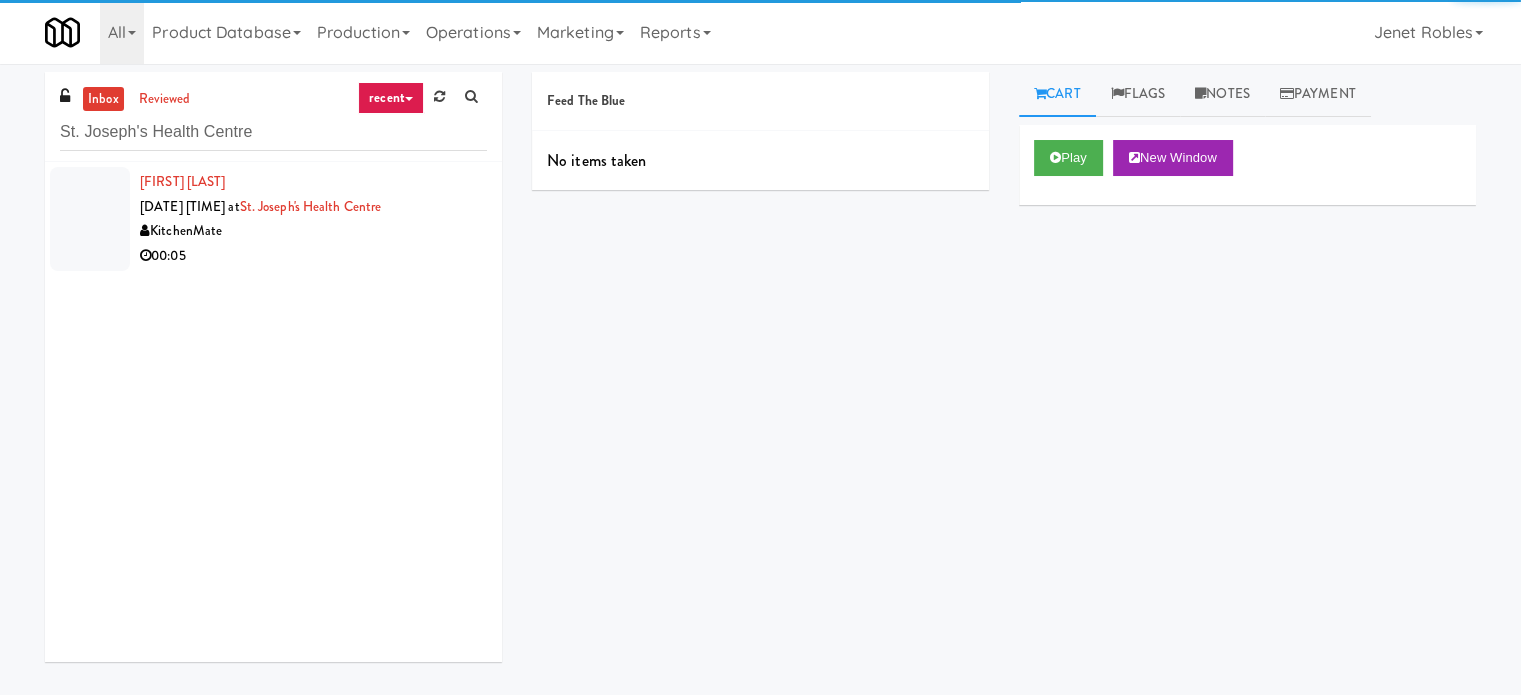 drag, startPoint x: 352, startPoint y: 261, endPoint x: 460, endPoint y: 250, distance: 108.55874 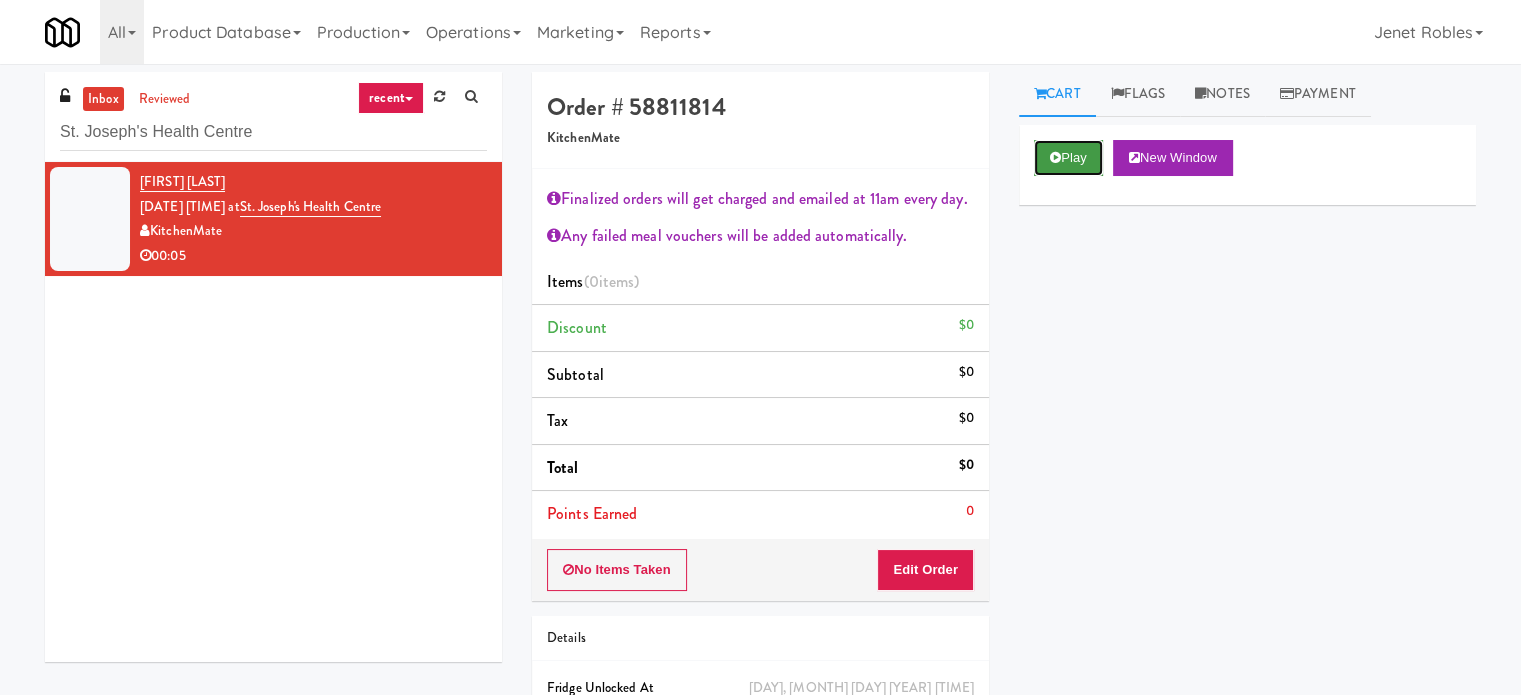 click on "Play" at bounding box center (1068, 158) 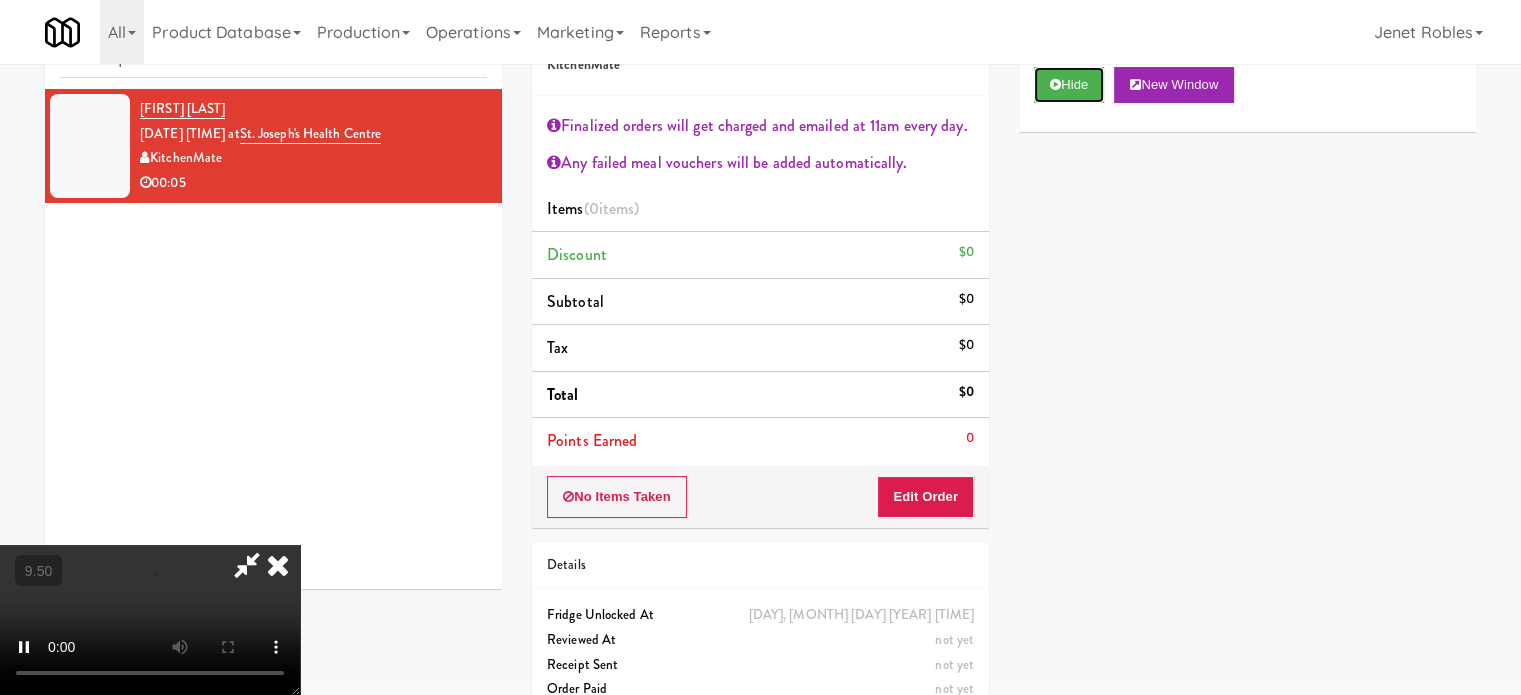 scroll, scrollTop: 108, scrollLeft: 0, axis: vertical 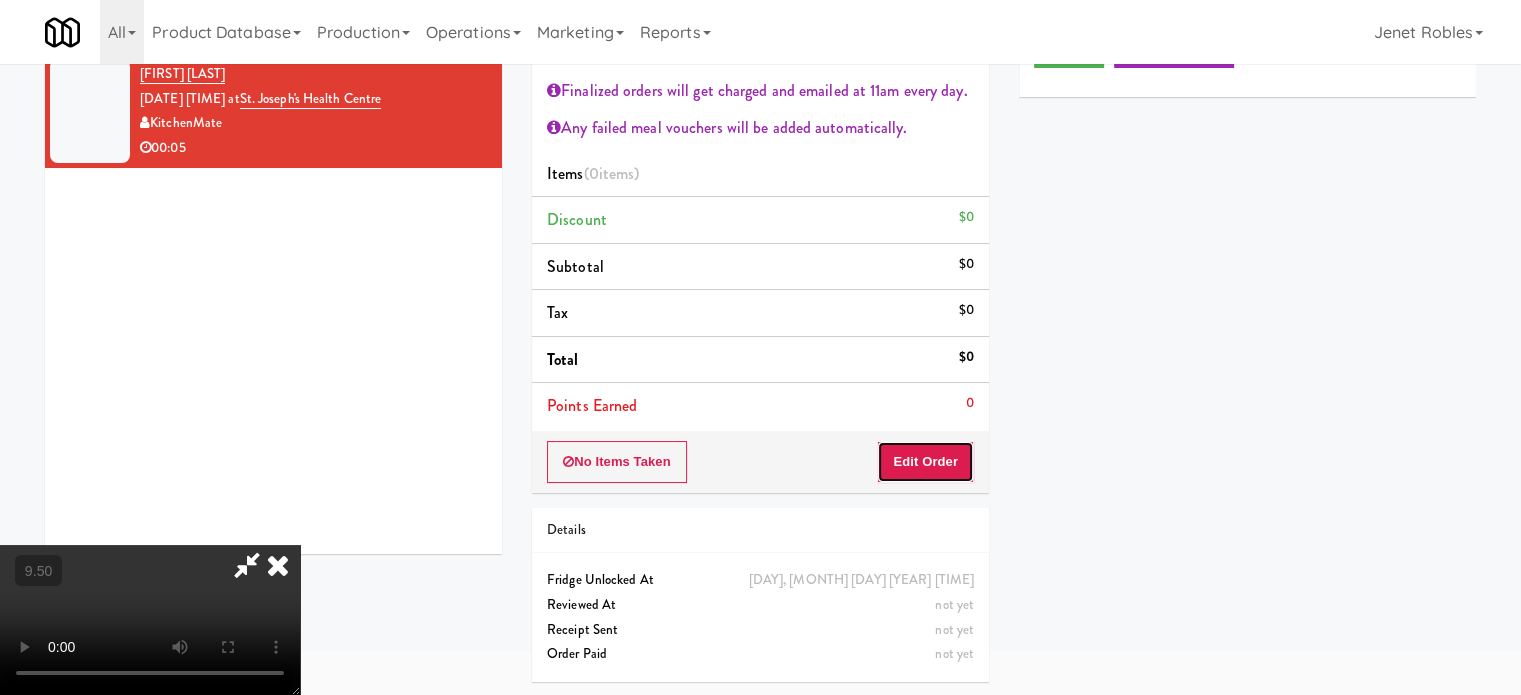 click on "Edit Order" at bounding box center (925, 462) 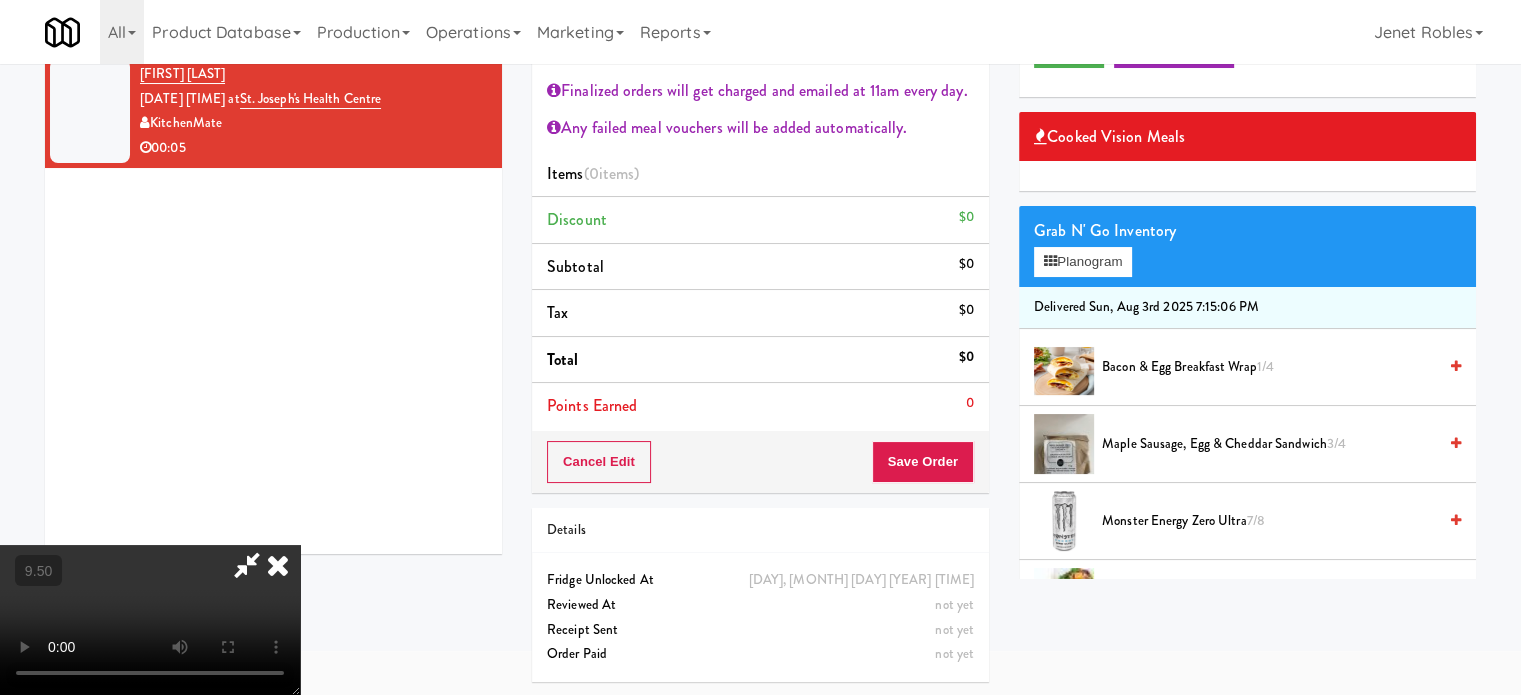 click at bounding box center (150, 620) 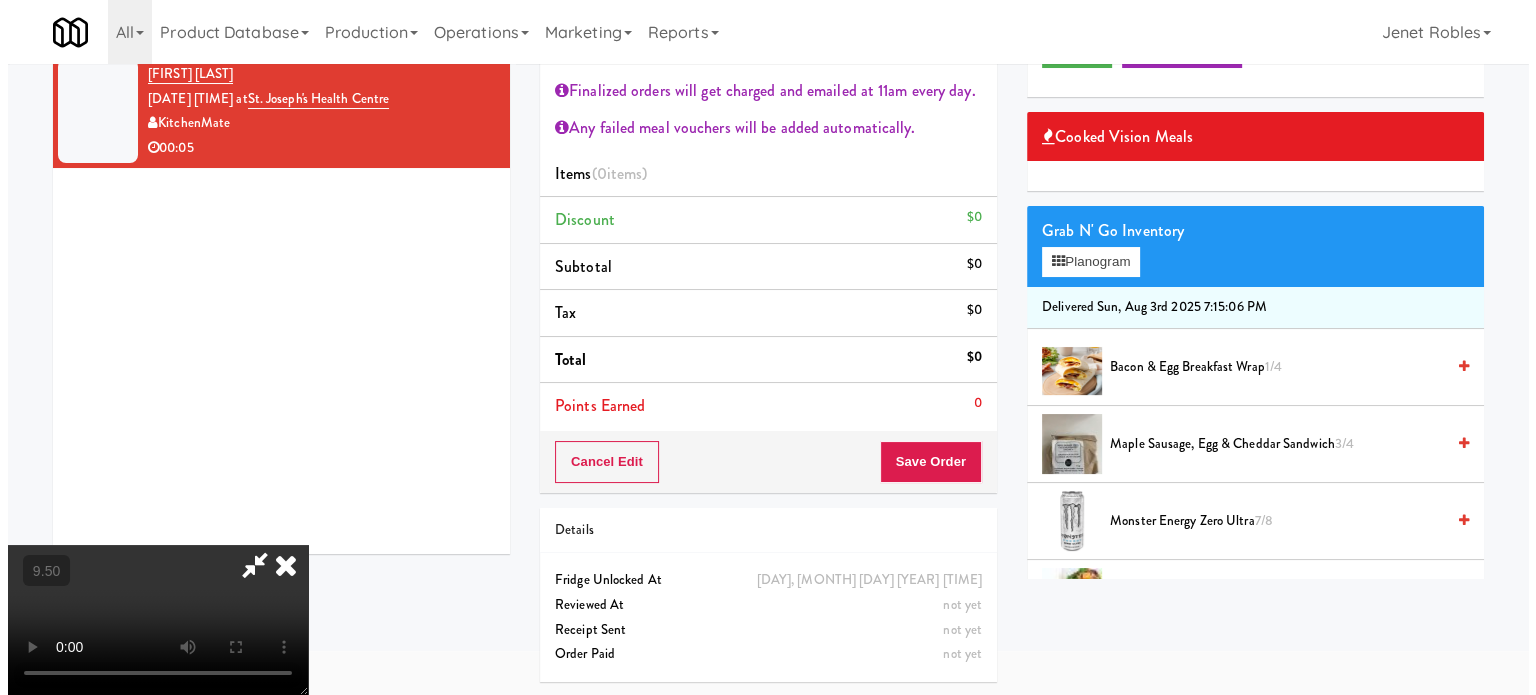 scroll, scrollTop: 64, scrollLeft: 0, axis: vertical 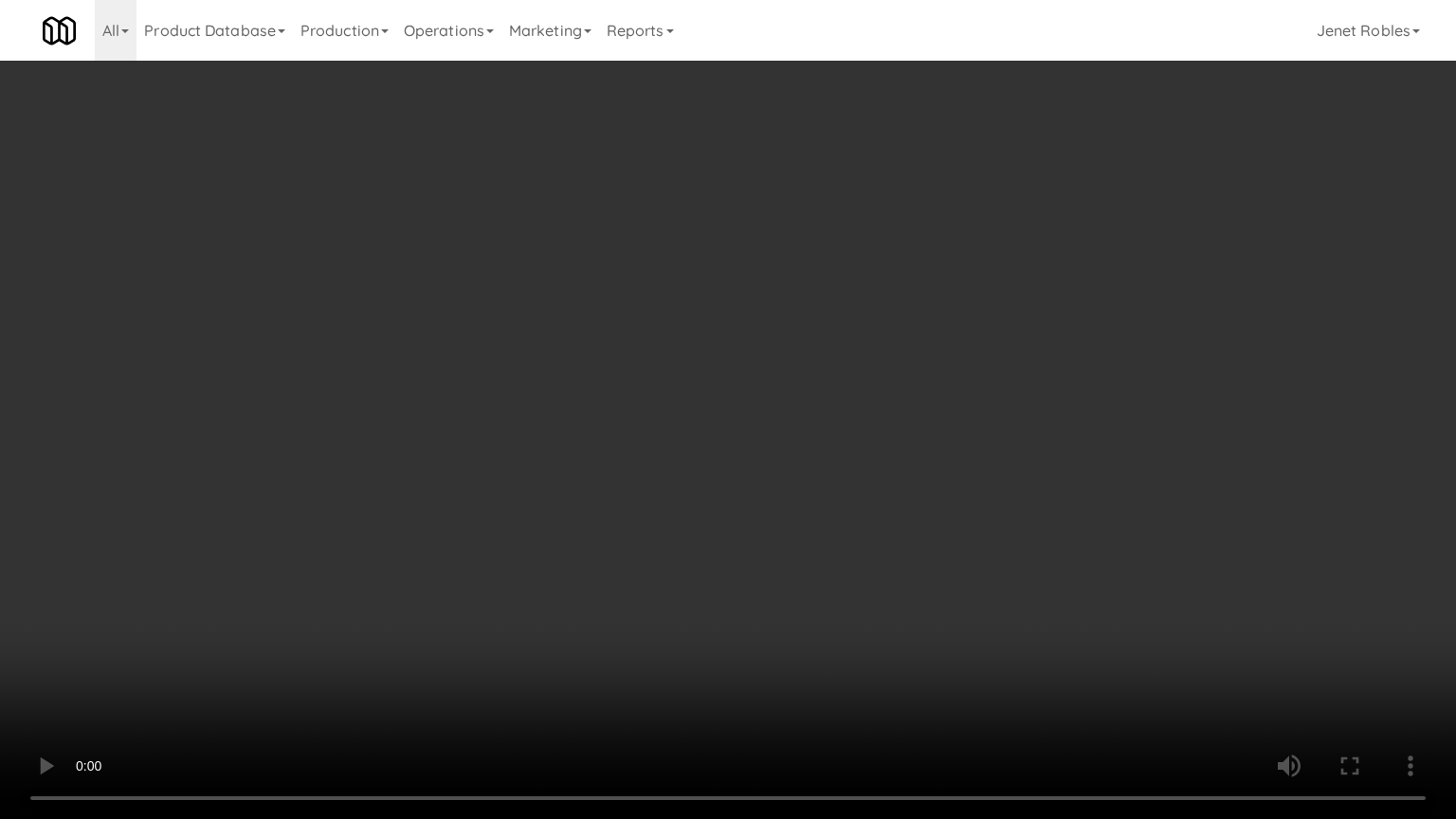 click at bounding box center [728, 410] 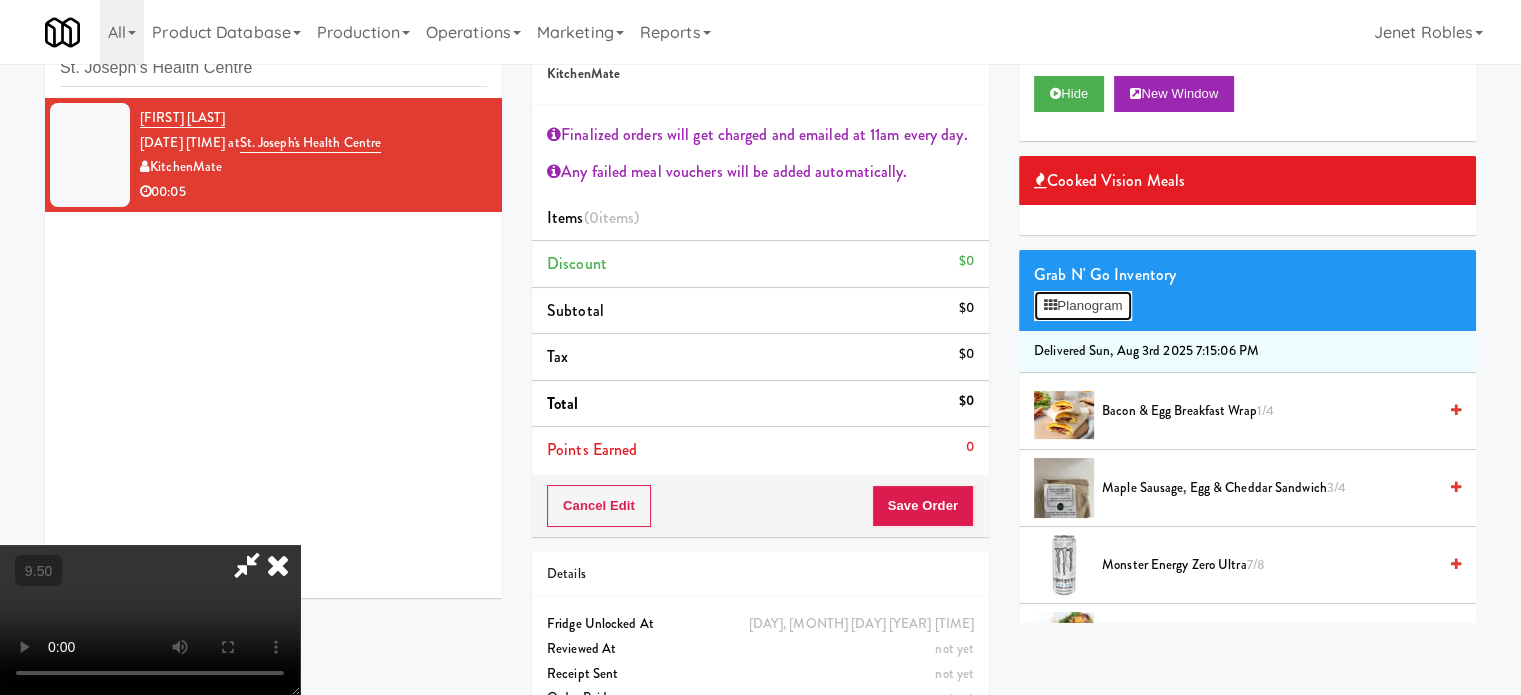 click on "Planogram" at bounding box center (1083, 306) 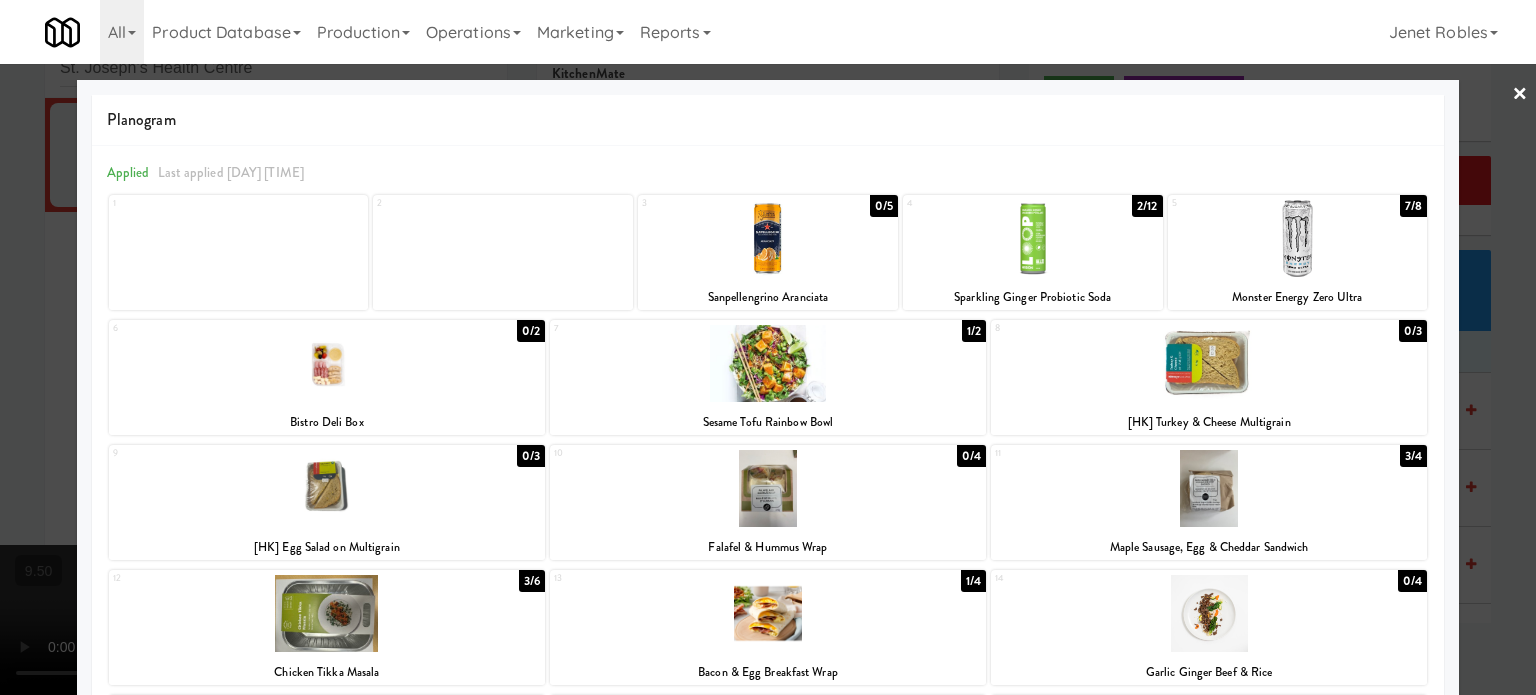 scroll, scrollTop: 412, scrollLeft: 0, axis: vertical 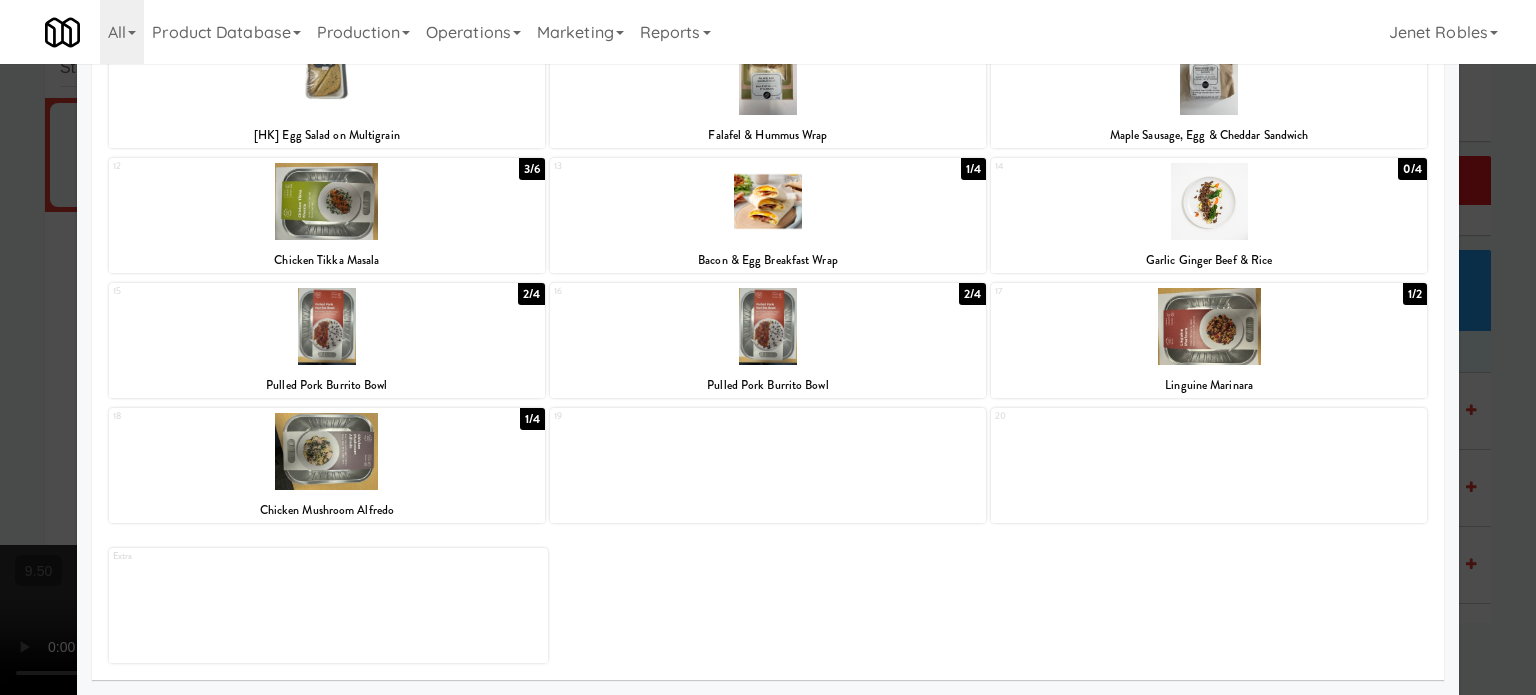 click on "3/6" at bounding box center (532, 169) 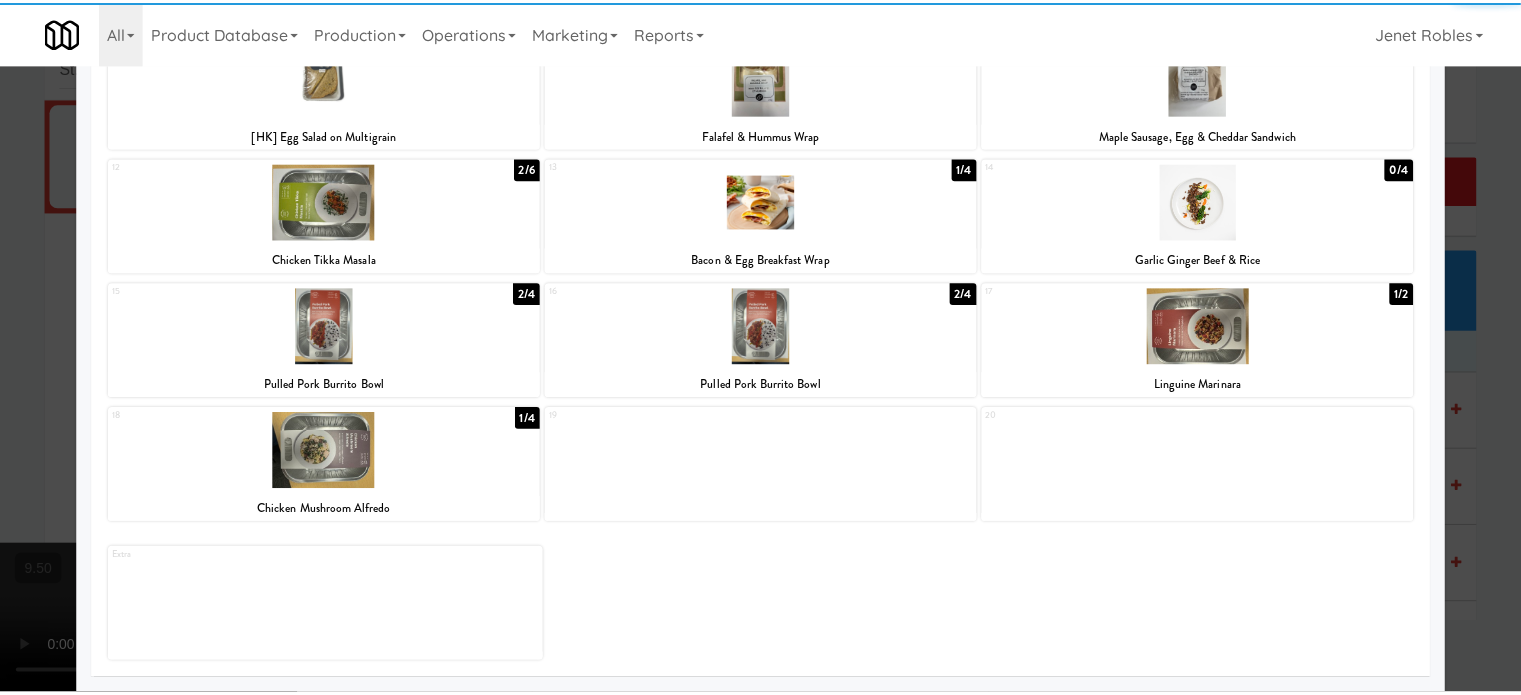 scroll, scrollTop: 0, scrollLeft: 0, axis: both 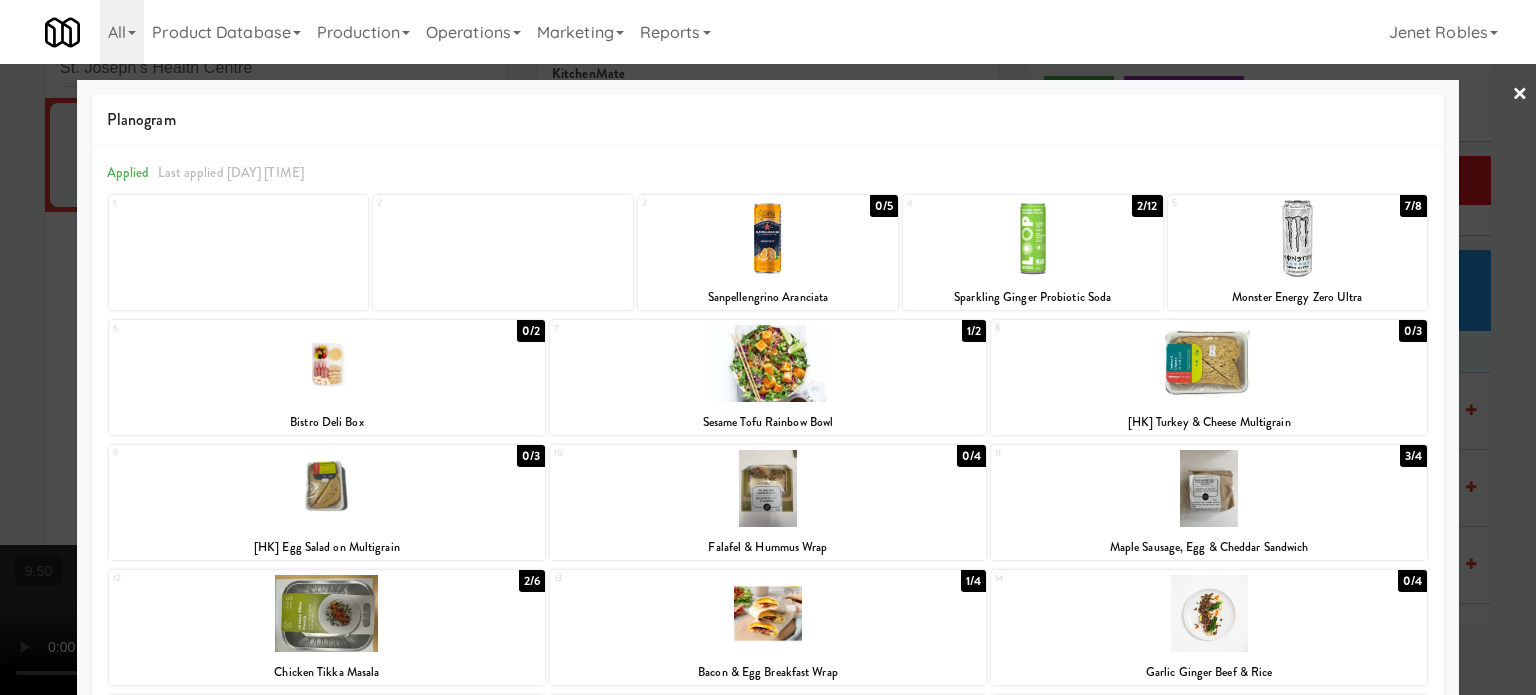click on "3/4" at bounding box center (1413, 456) 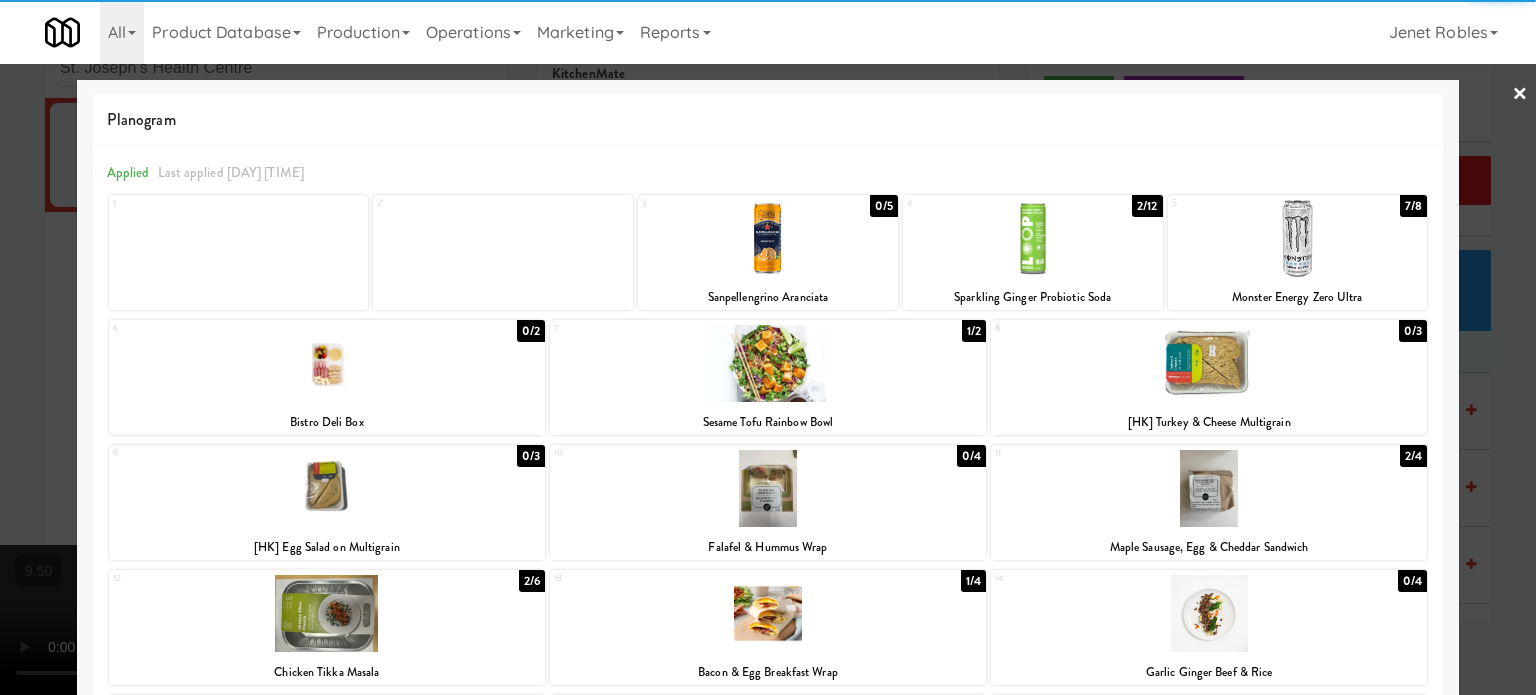 click at bounding box center [768, 347] 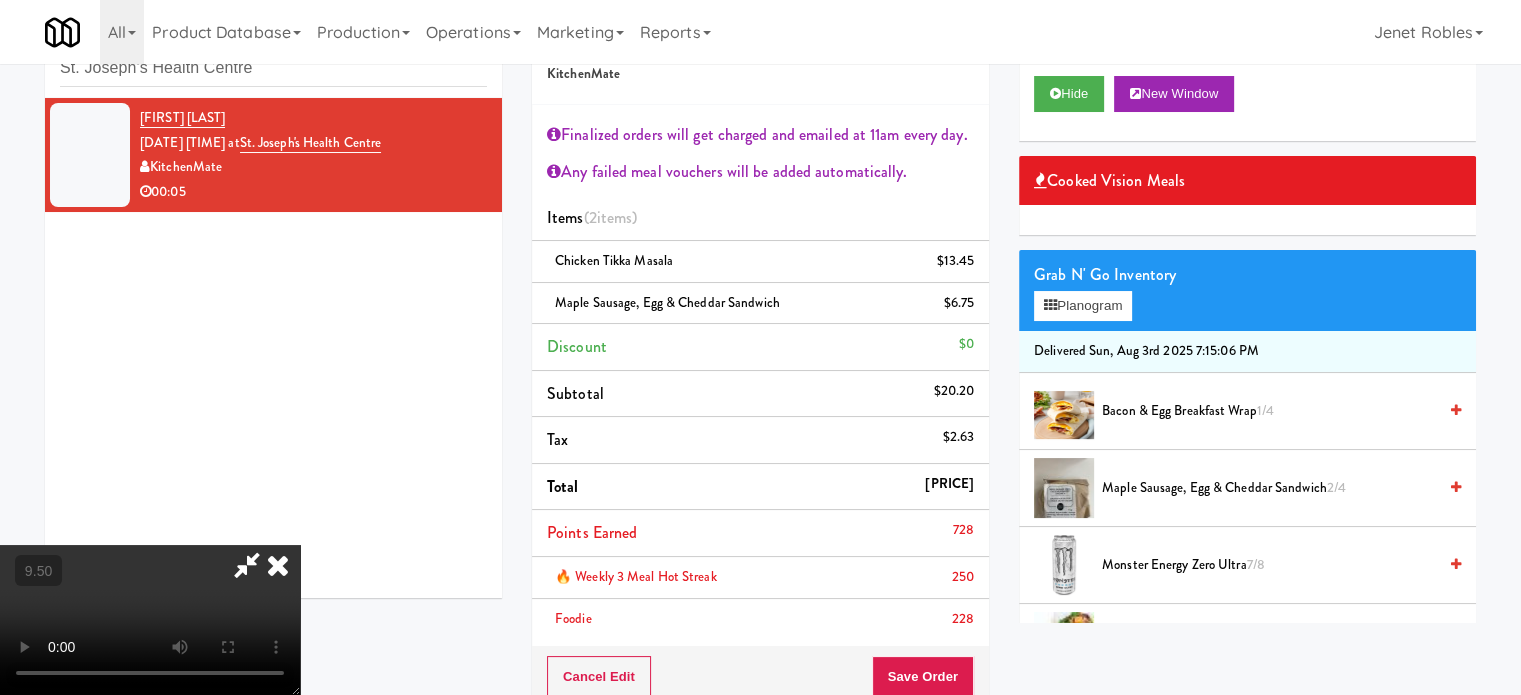 click at bounding box center [150, 620] 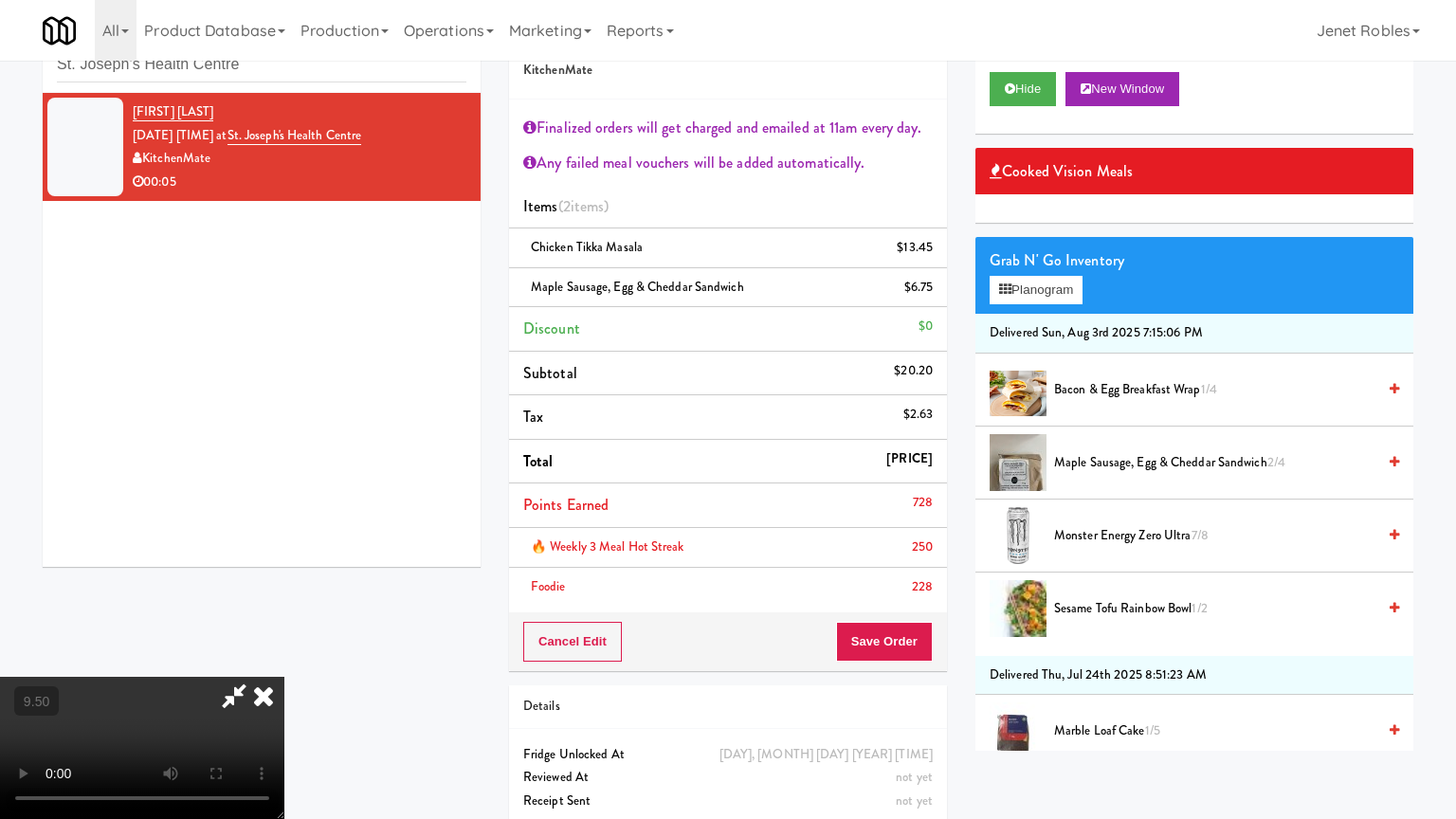 click at bounding box center [142, 748] 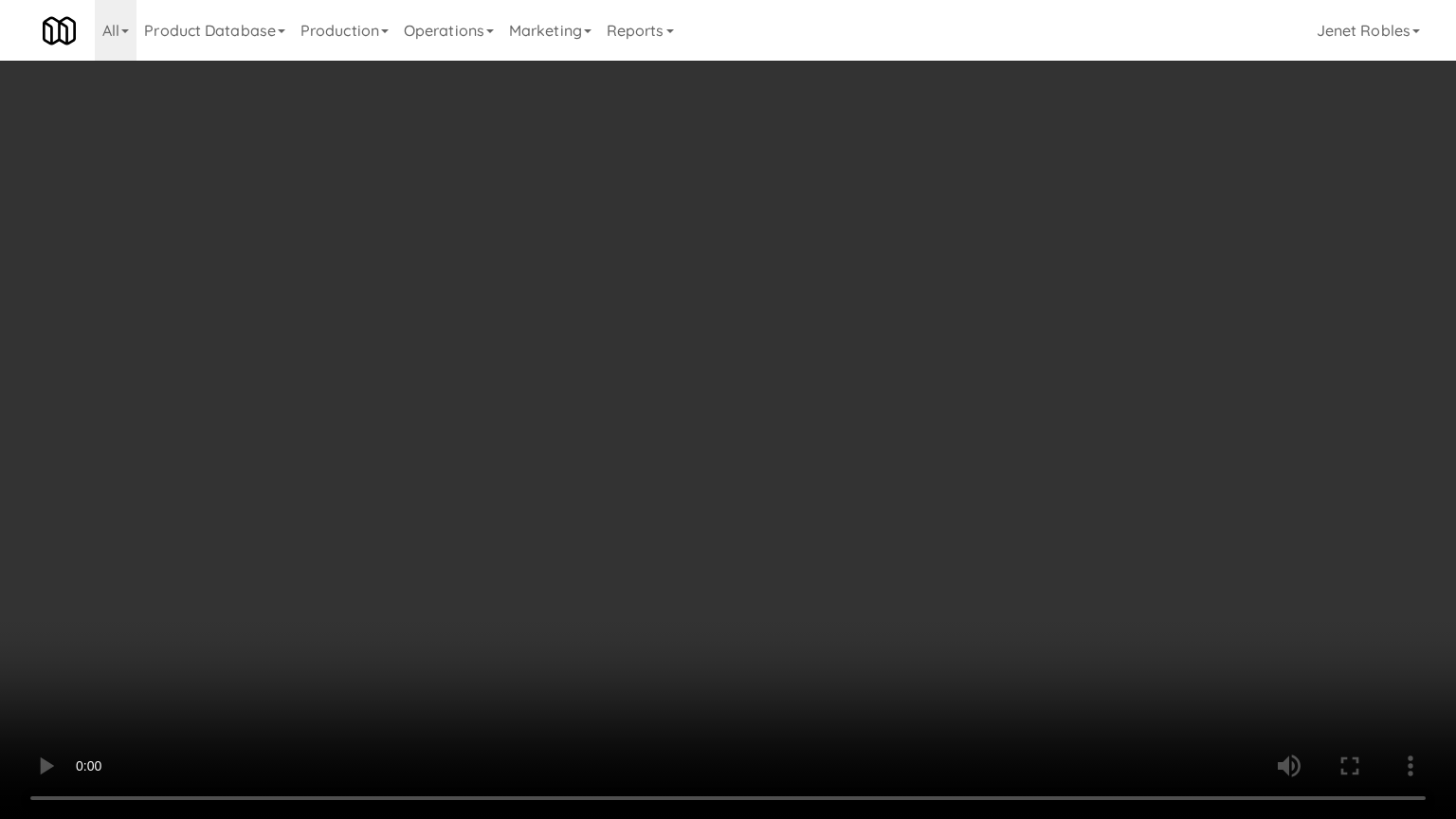 click at bounding box center (728, 410) 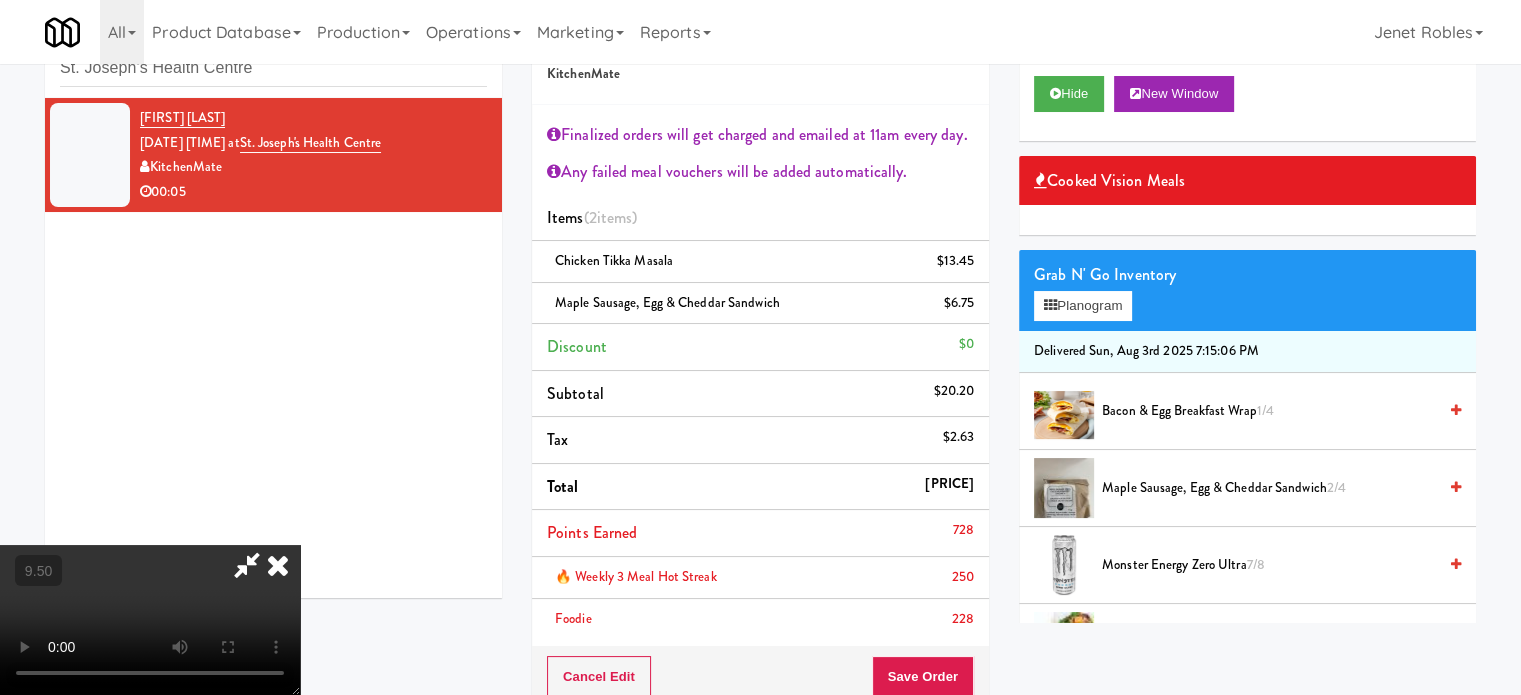 click at bounding box center [278, 565] 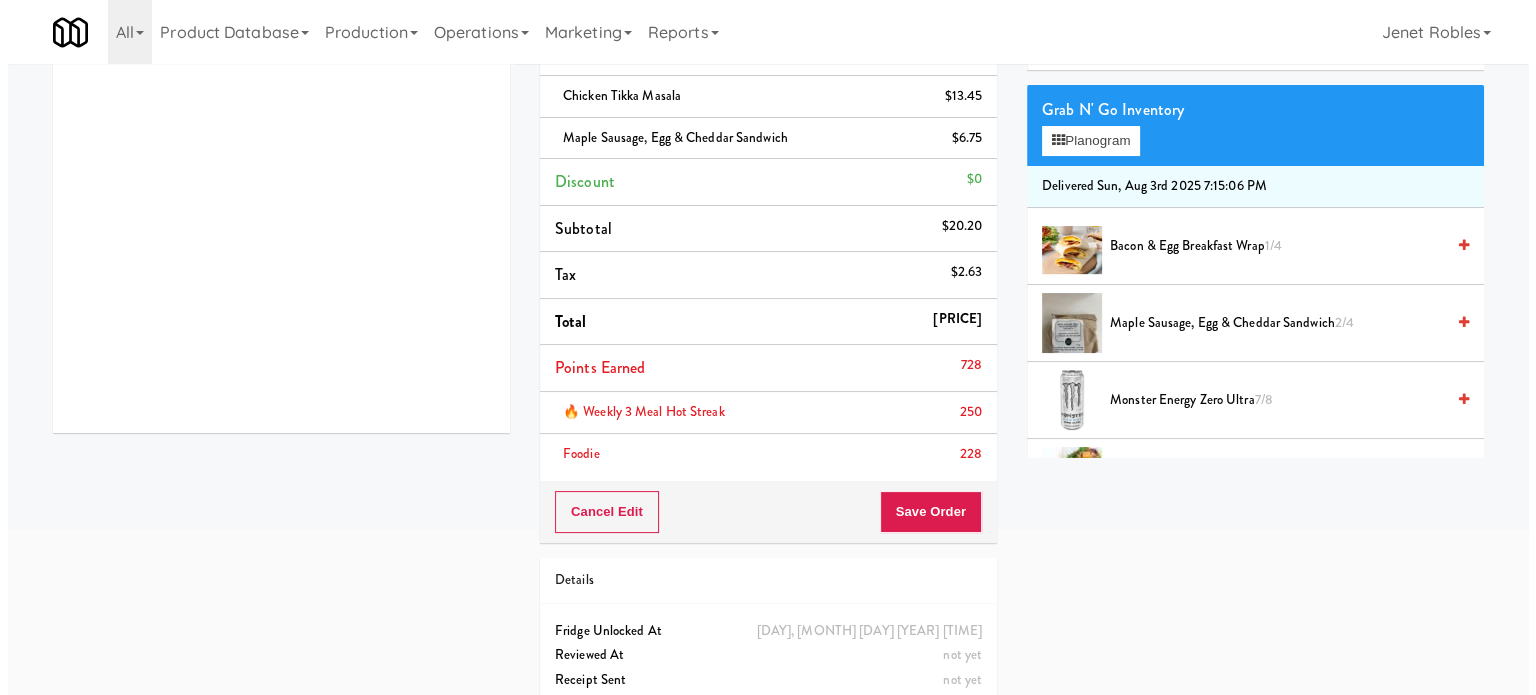 scroll, scrollTop: 278, scrollLeft: 0, axis: vertical 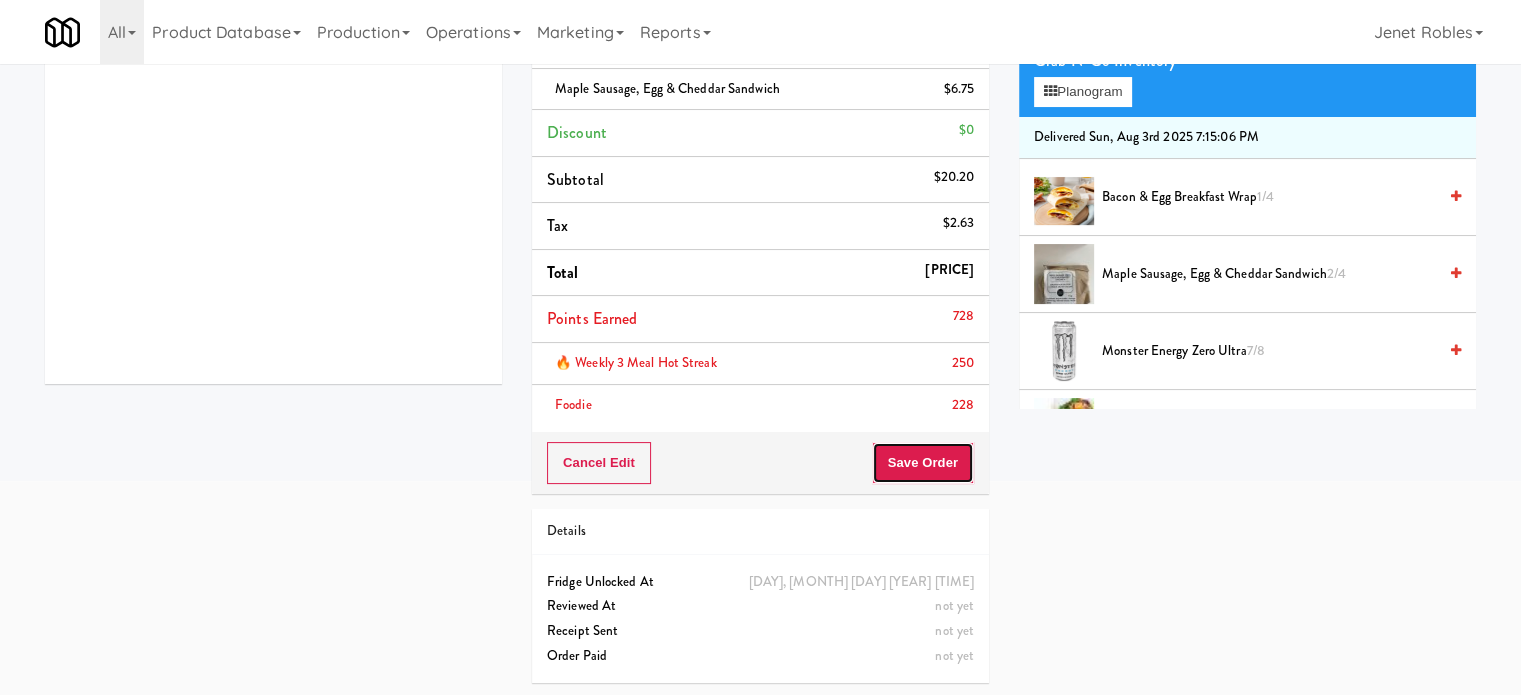 click on "Save Order" at bounding box center (923, 463) 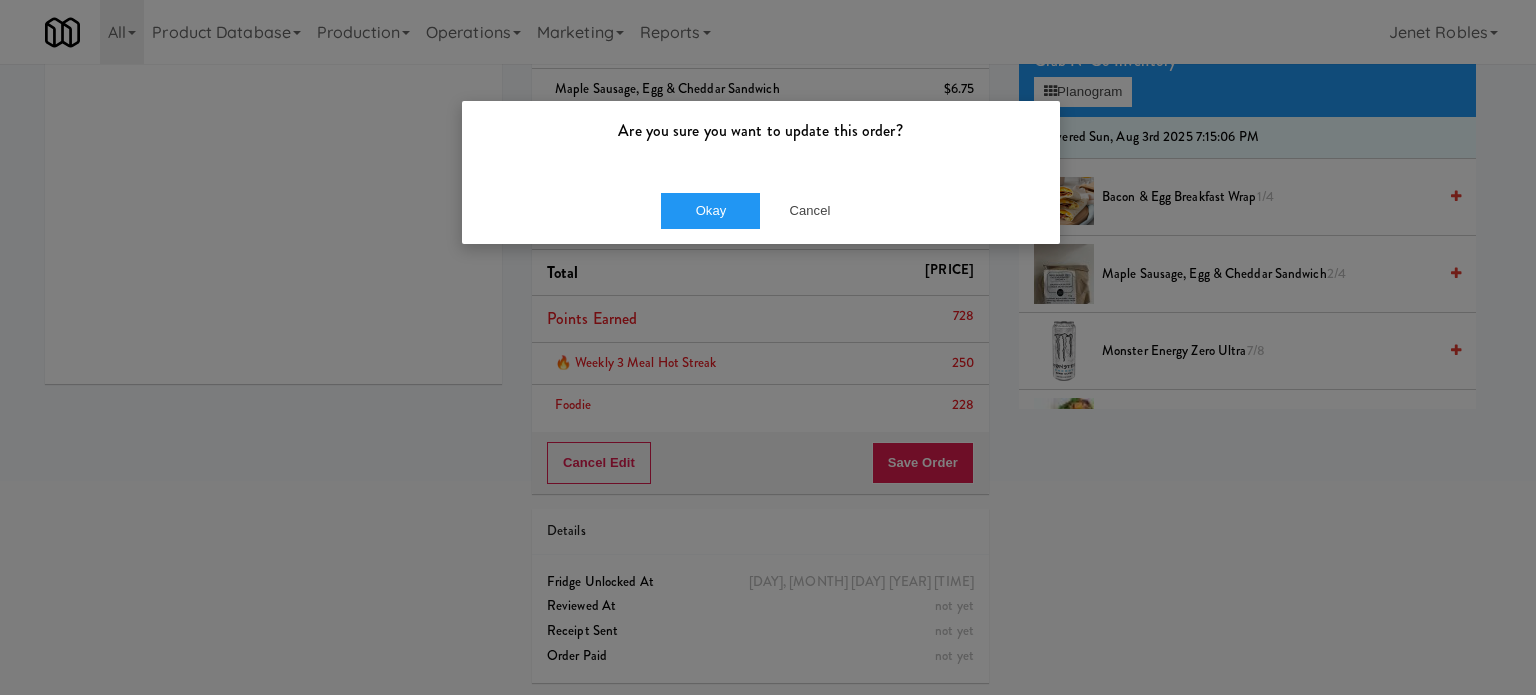 click on "Okay Cancel" at bounding box center (761, 210) 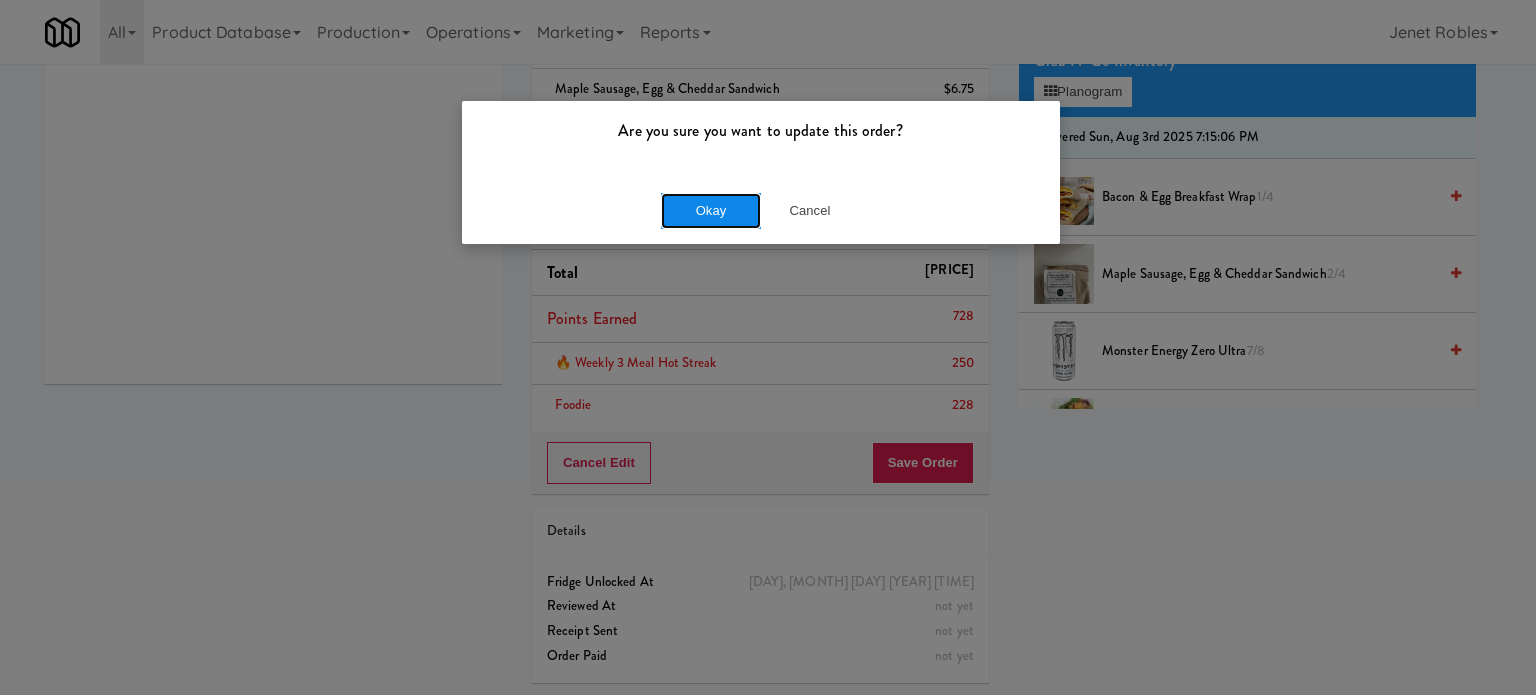 click on "Okay" at bounding box center (711, 211) 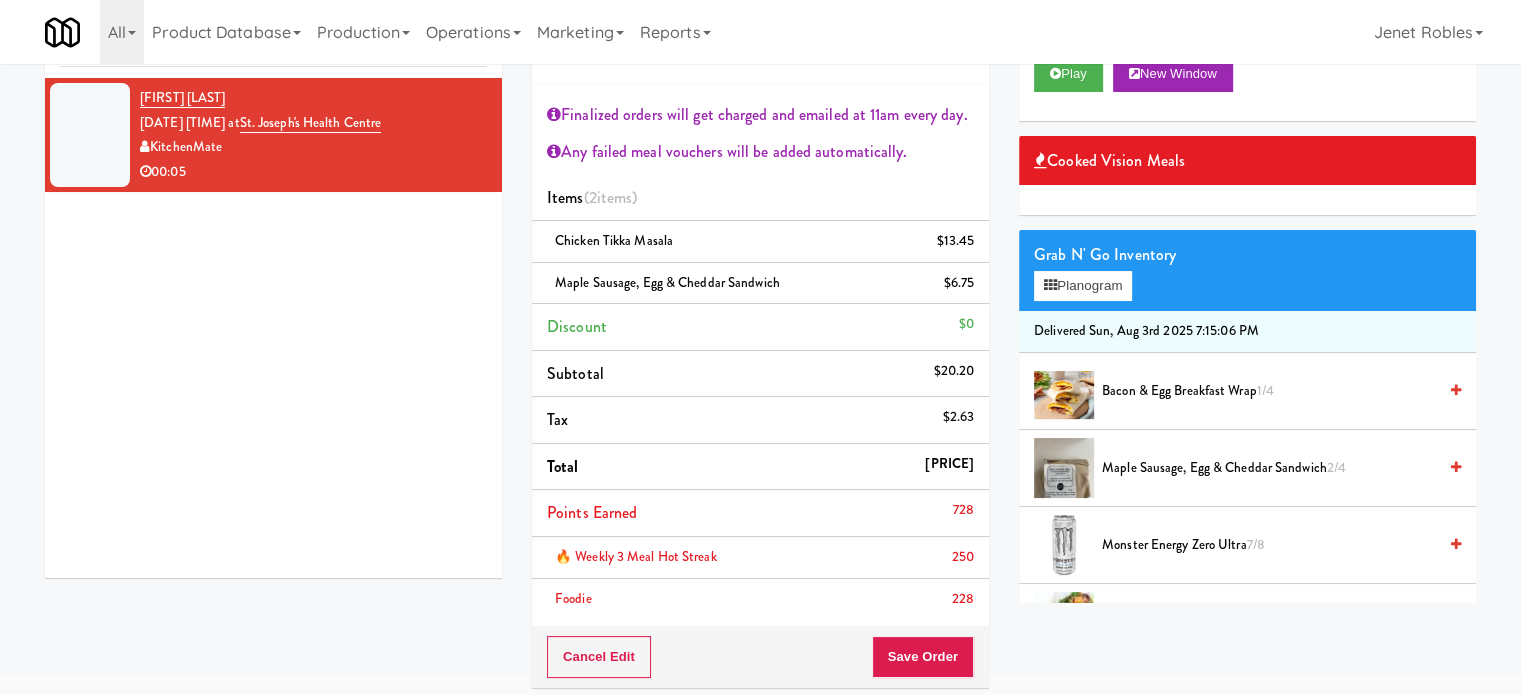 scroll, scrollTop: 0, scrollLeft: 0, axis: both 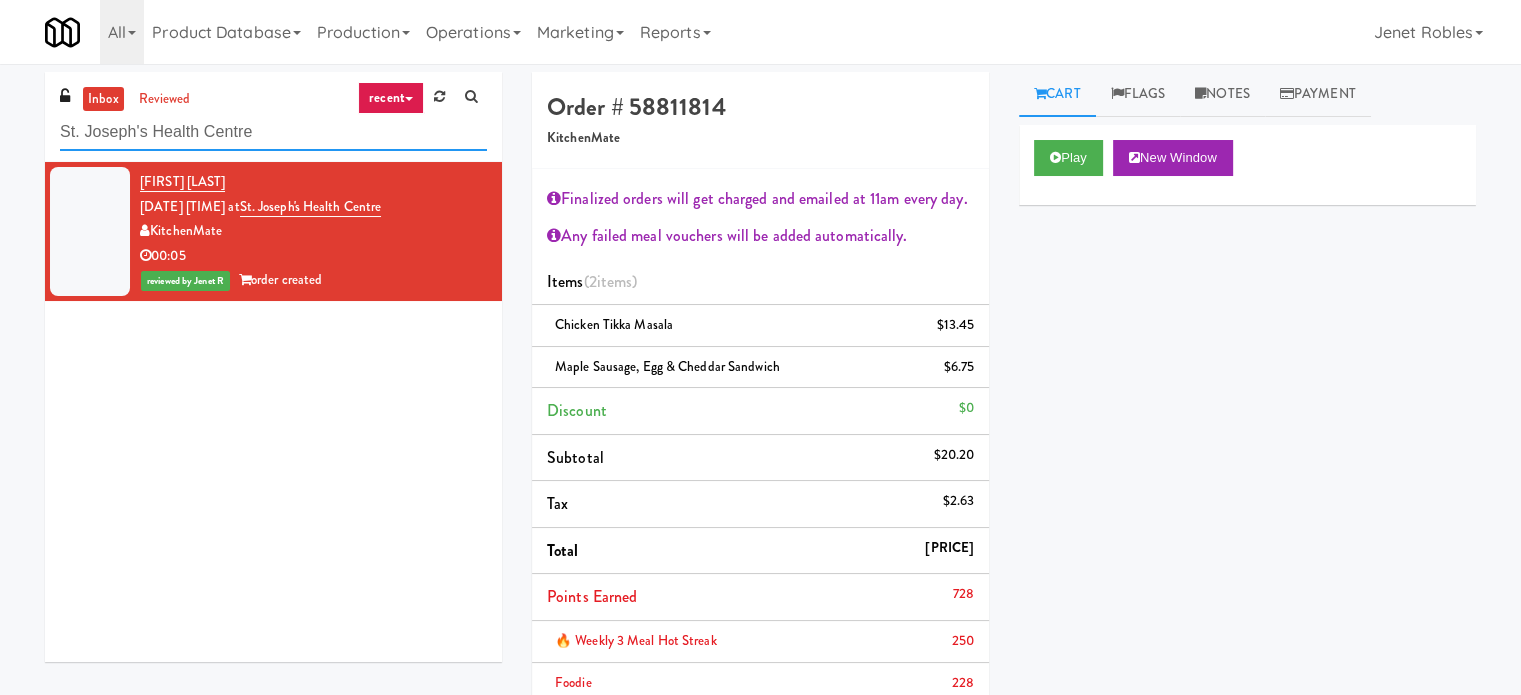 click on "St. Joseph's Health Centre" at bounding box center [273, 132] 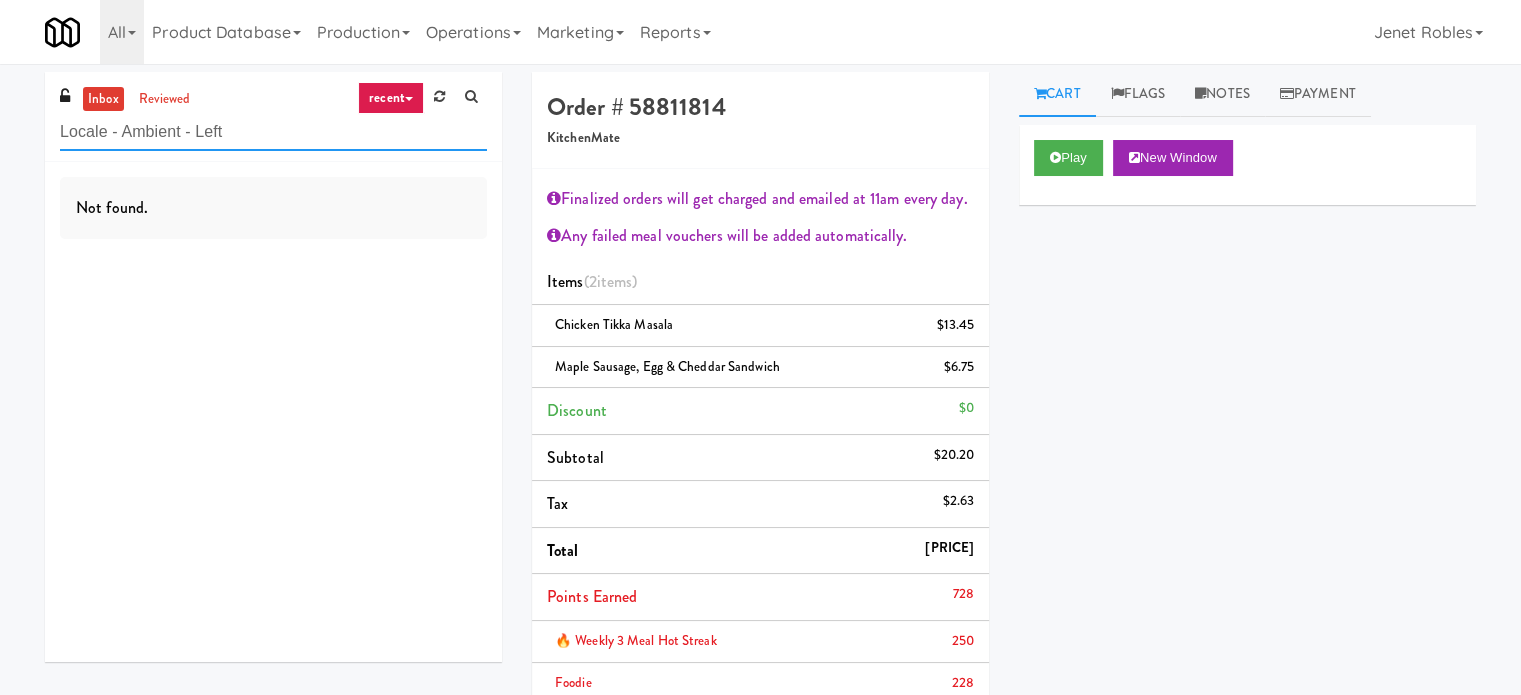 click on "Locale - Ambient - Left" at bounding box center (273, 132) 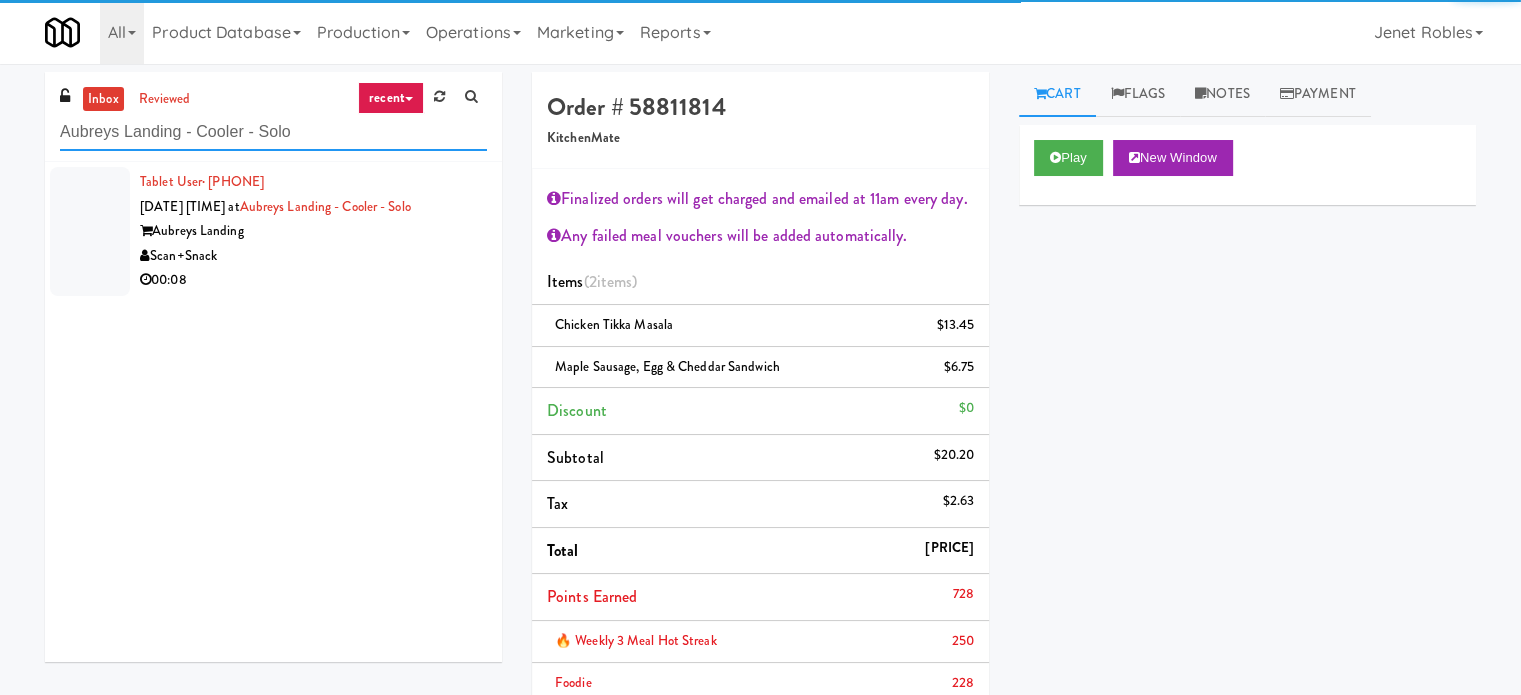 type on "Aubreys Landing - Cooler - Solo" 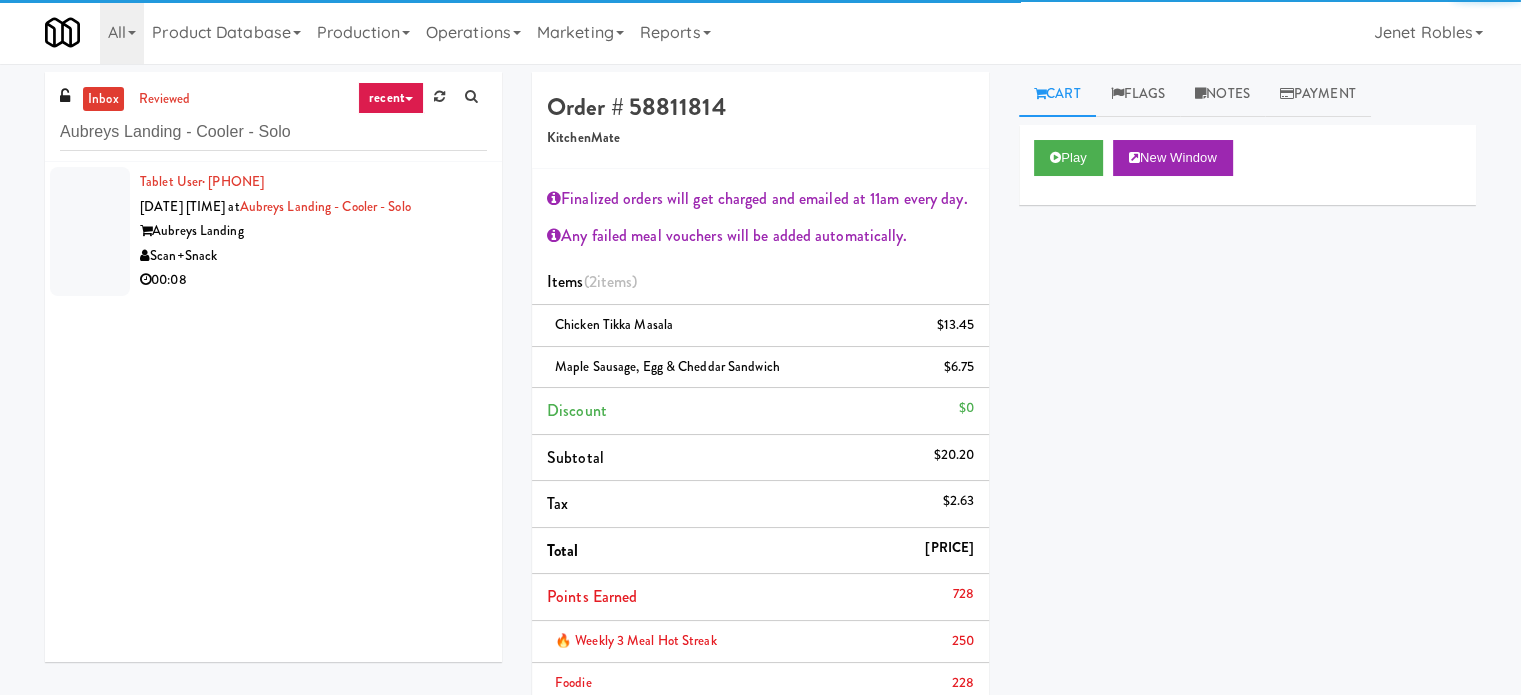 click on "Scan+Snack" at bounding box center [313, 256] 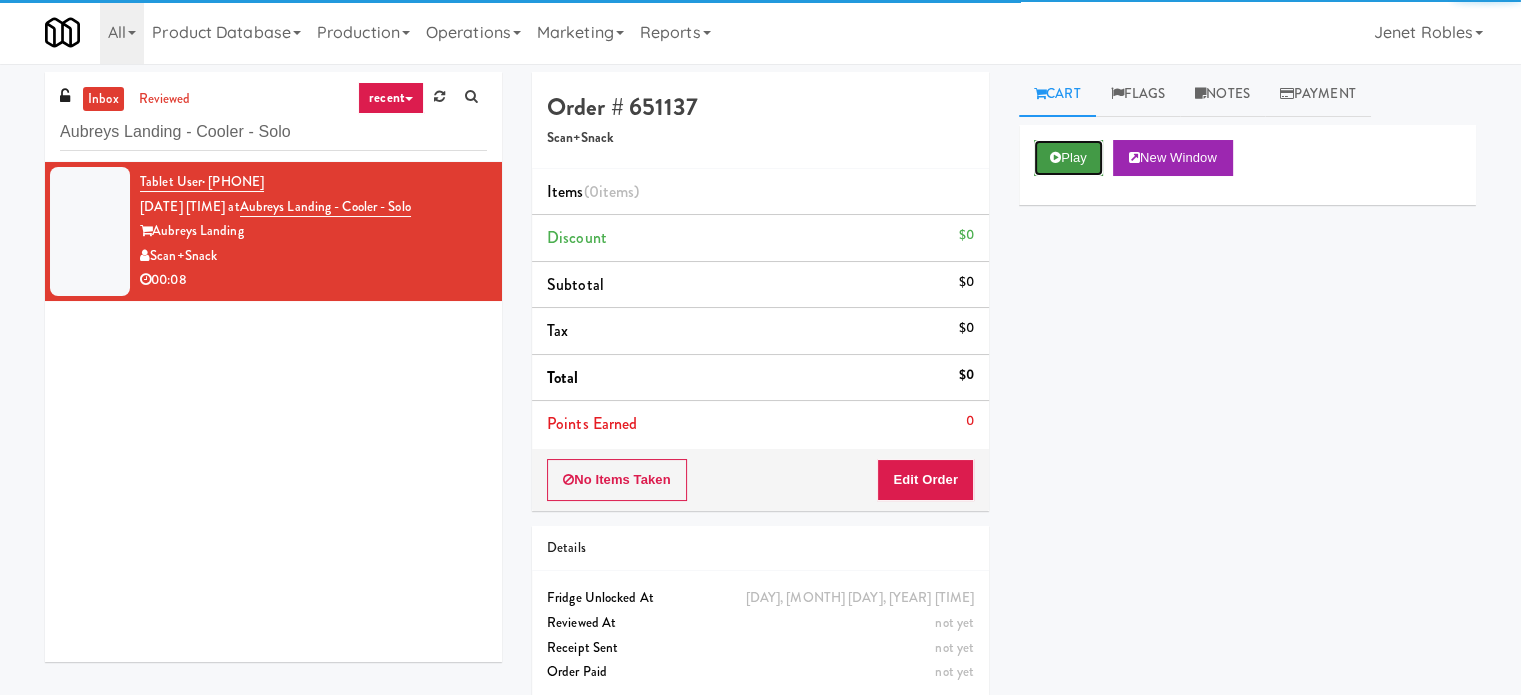 click on "Play" at bounding box center [1068, 158] 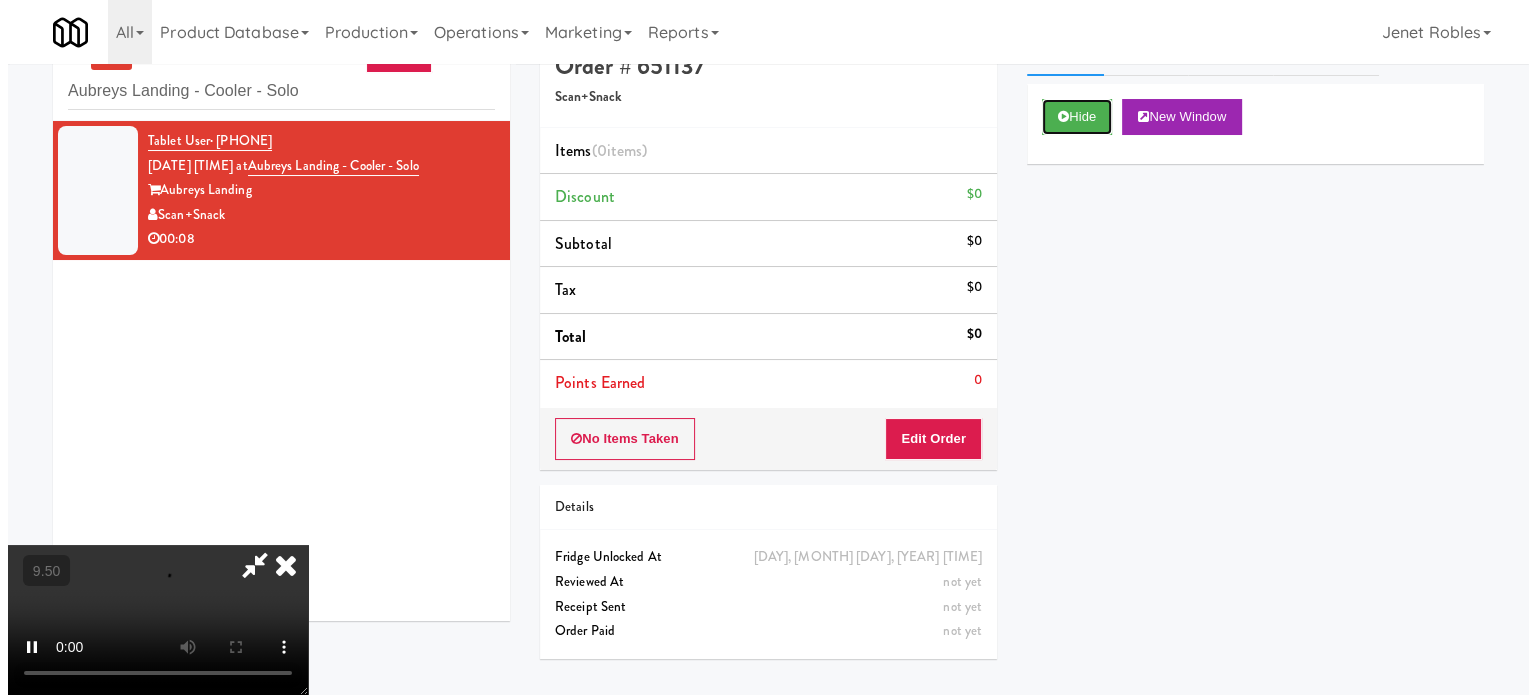 scroll, scrollTop: 64, scrollLeft: 0, axis: vertical 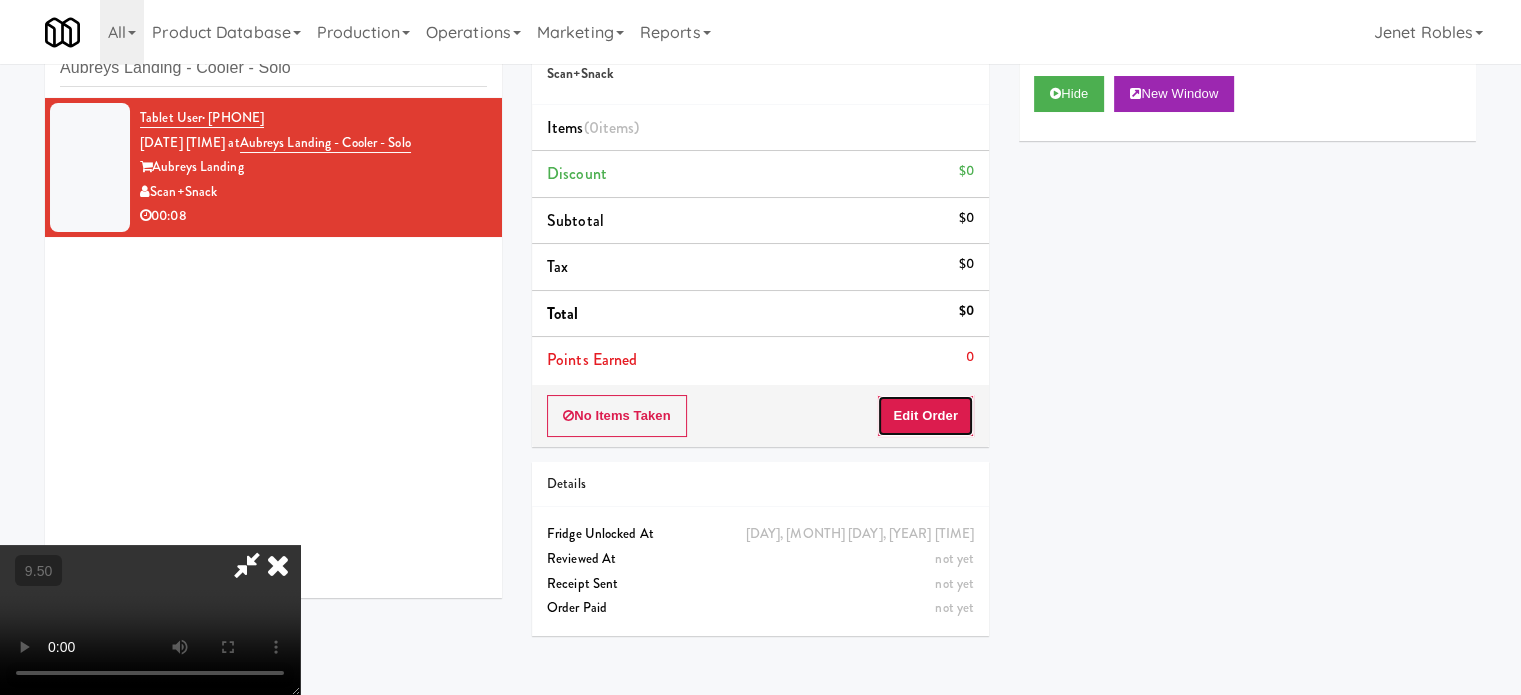 click on "Edit Order" at bounding box center (925, 416) 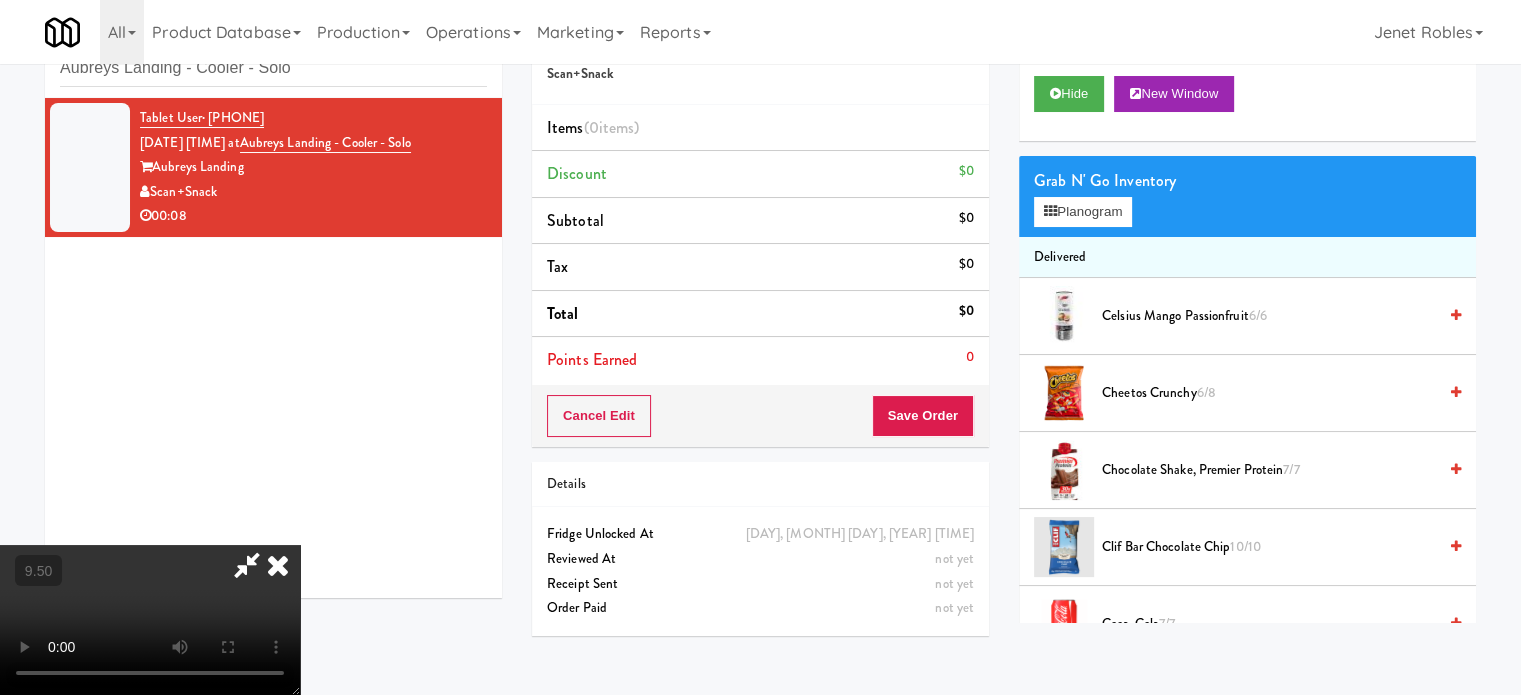 click at bounding box center [150, 620] 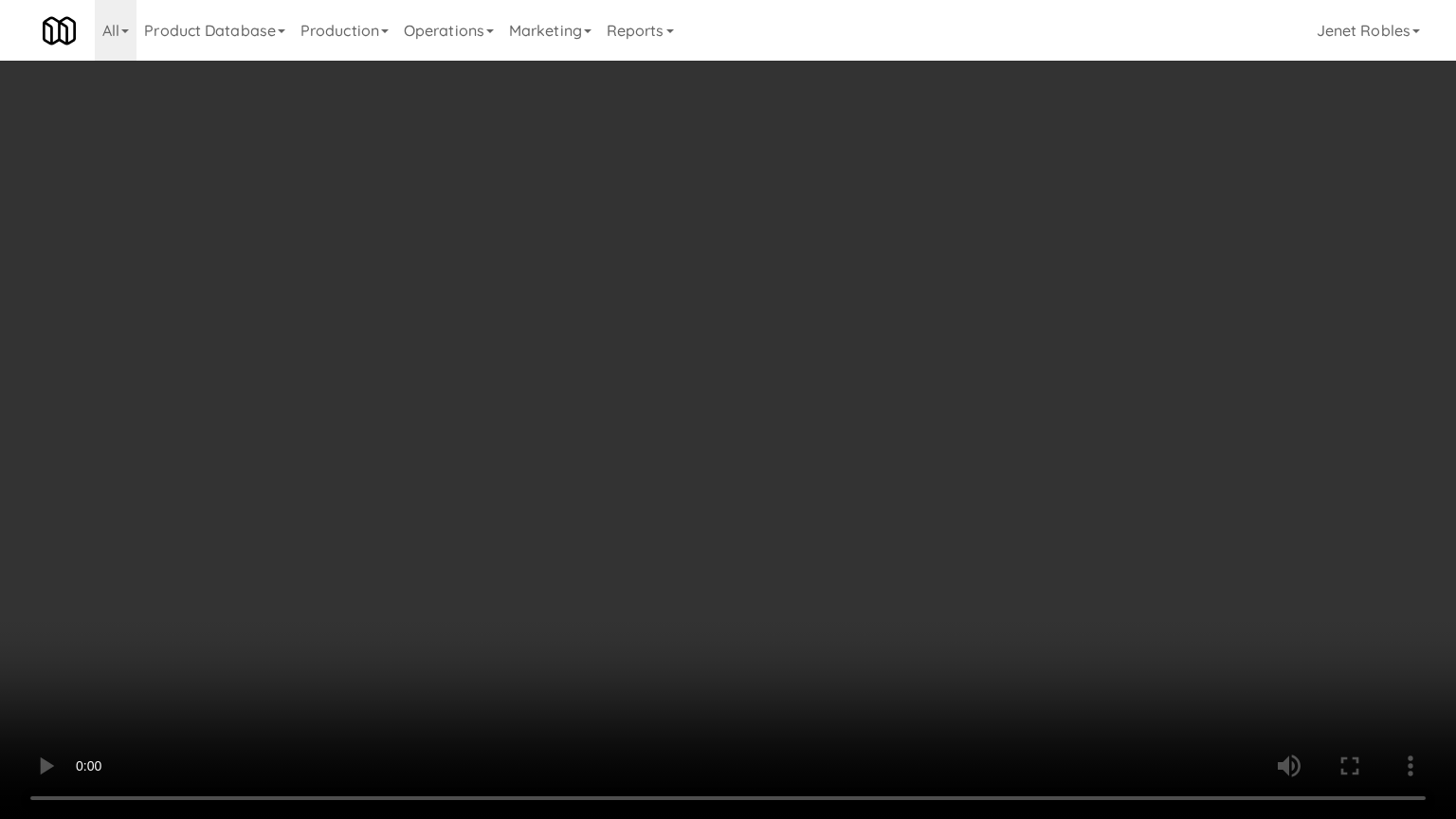click at bounding box center [728, 410] 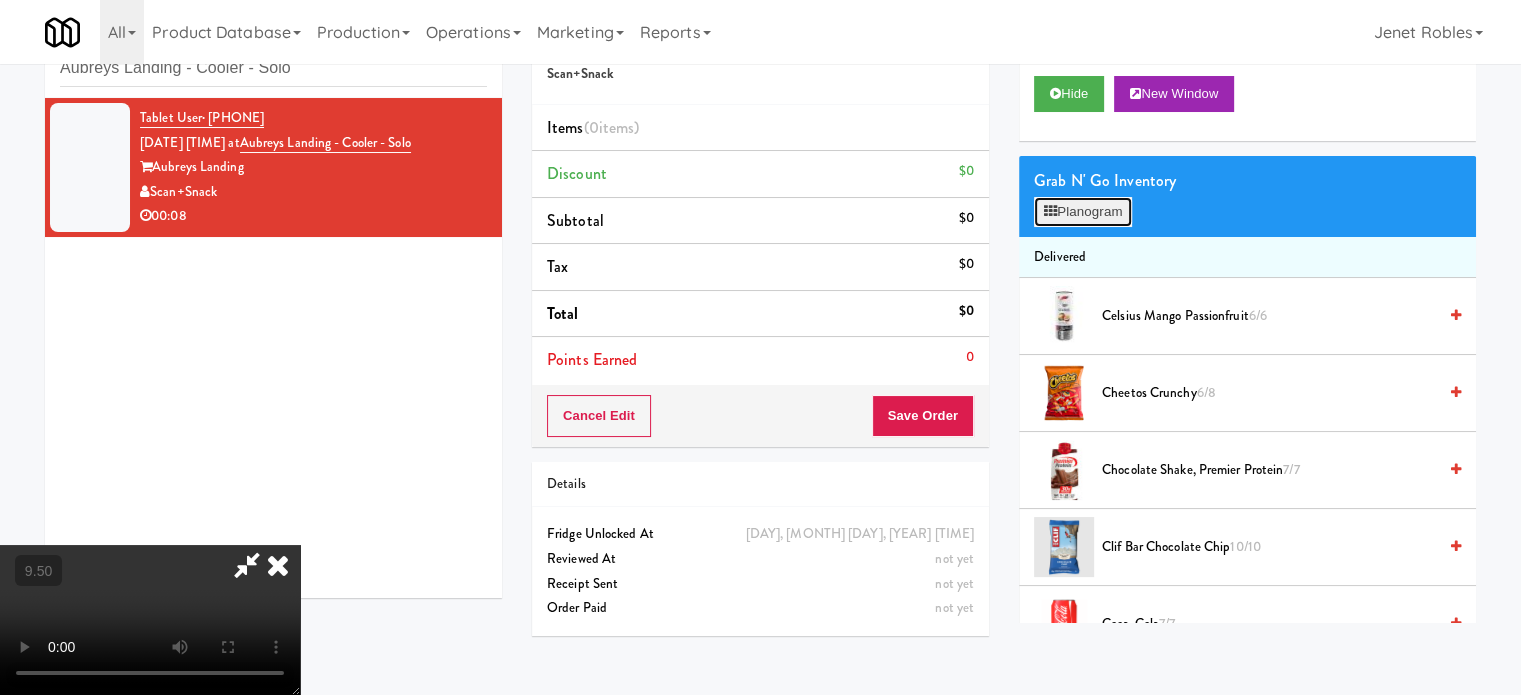 click on "Planogram" at bounding box center (1083, 212) 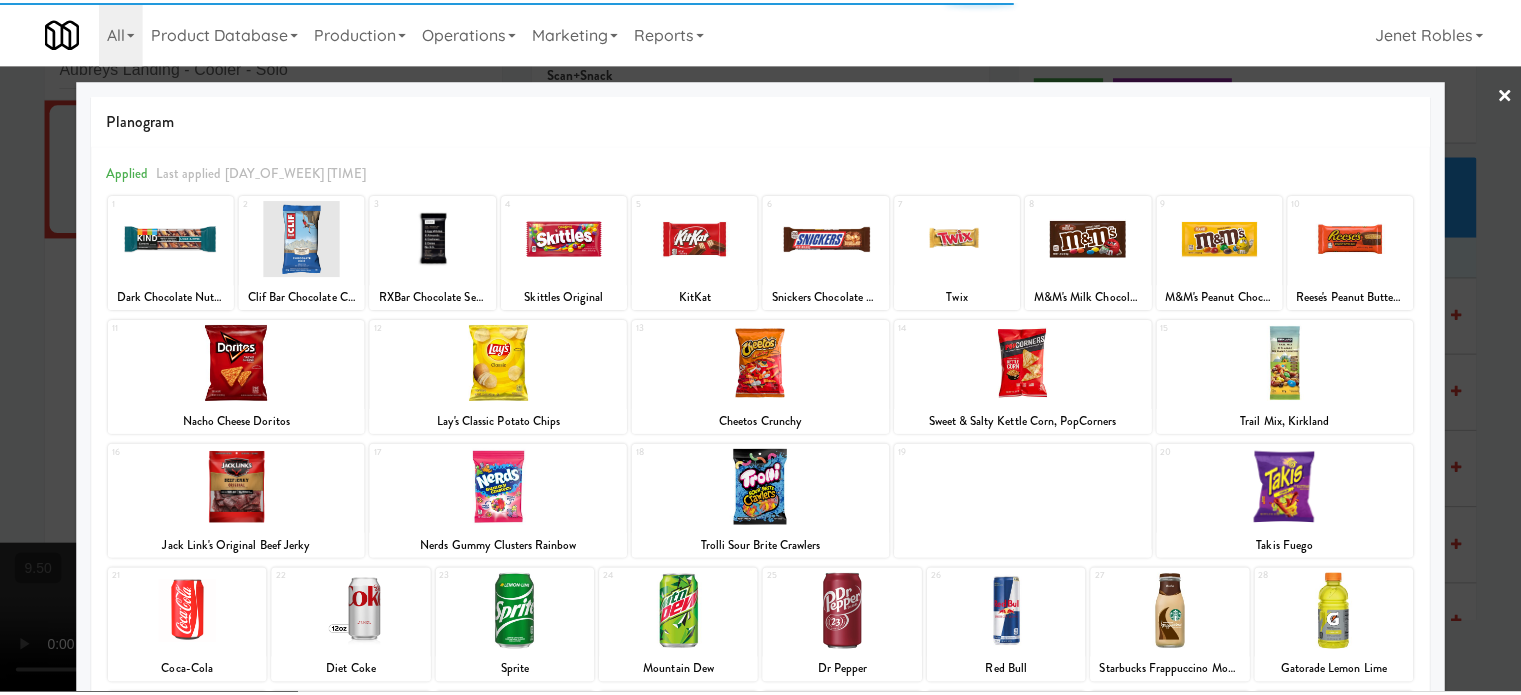 scroll, scrollTop: 286, scrollLeft: 0, axis: vertical 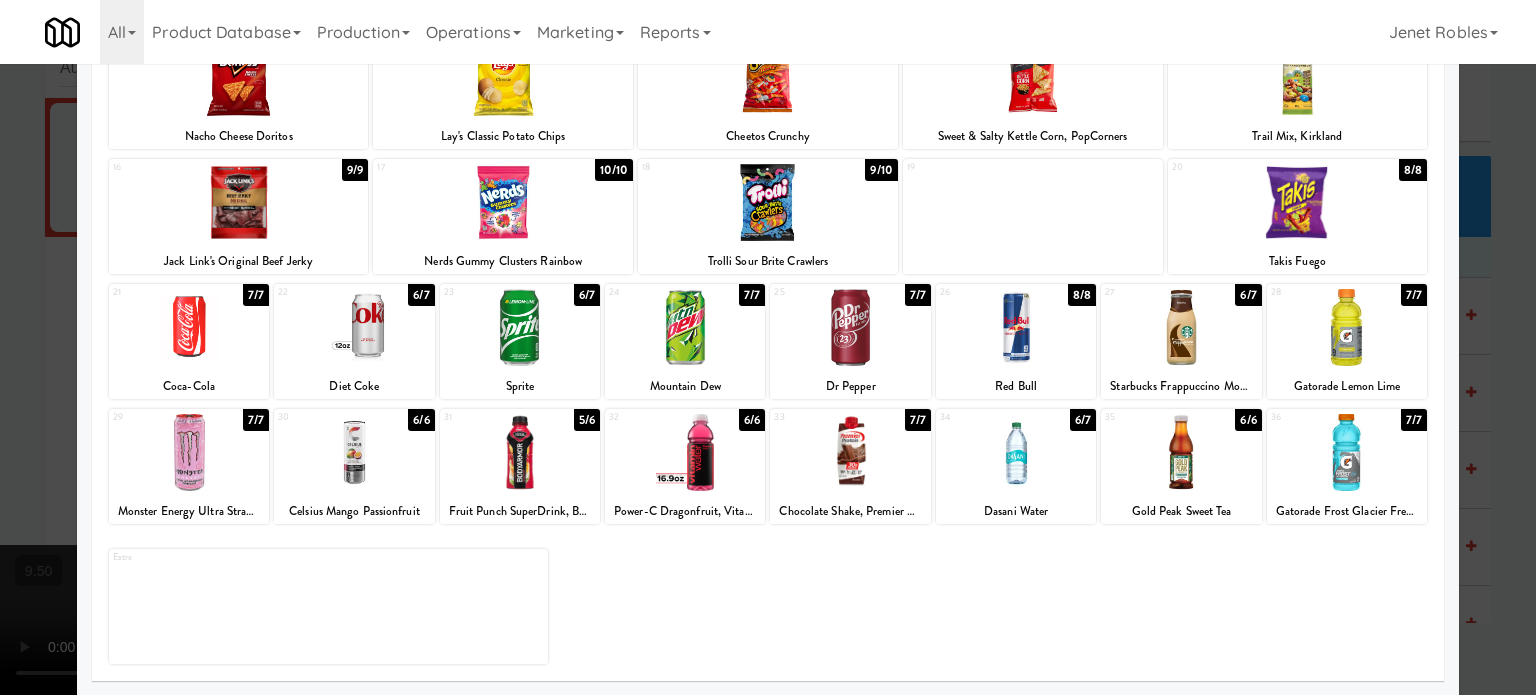 click on "6/7" at bounding box center (1083, 420) 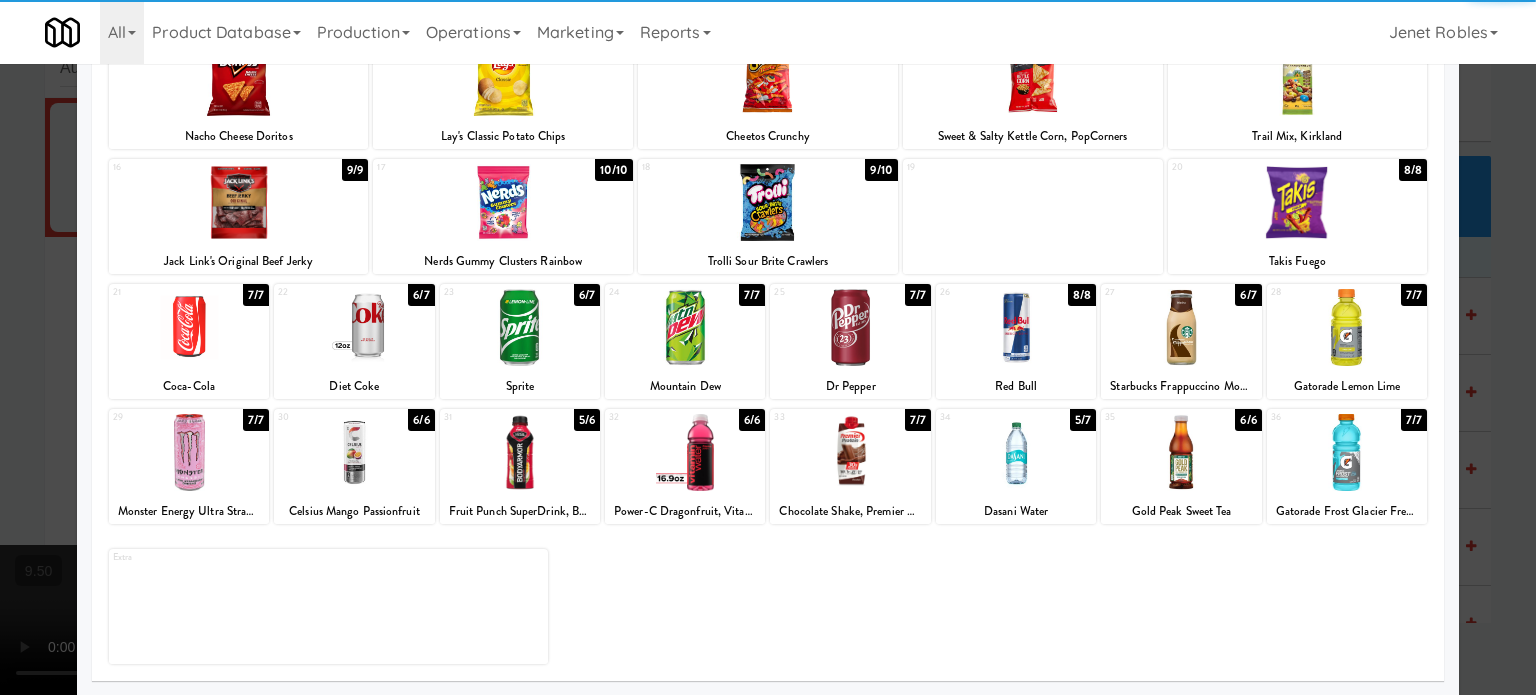 drag, startPoint x: 1480, startPoint y: 435, endPoint x: 1417, endPoint y: 422, distance: 64.327286 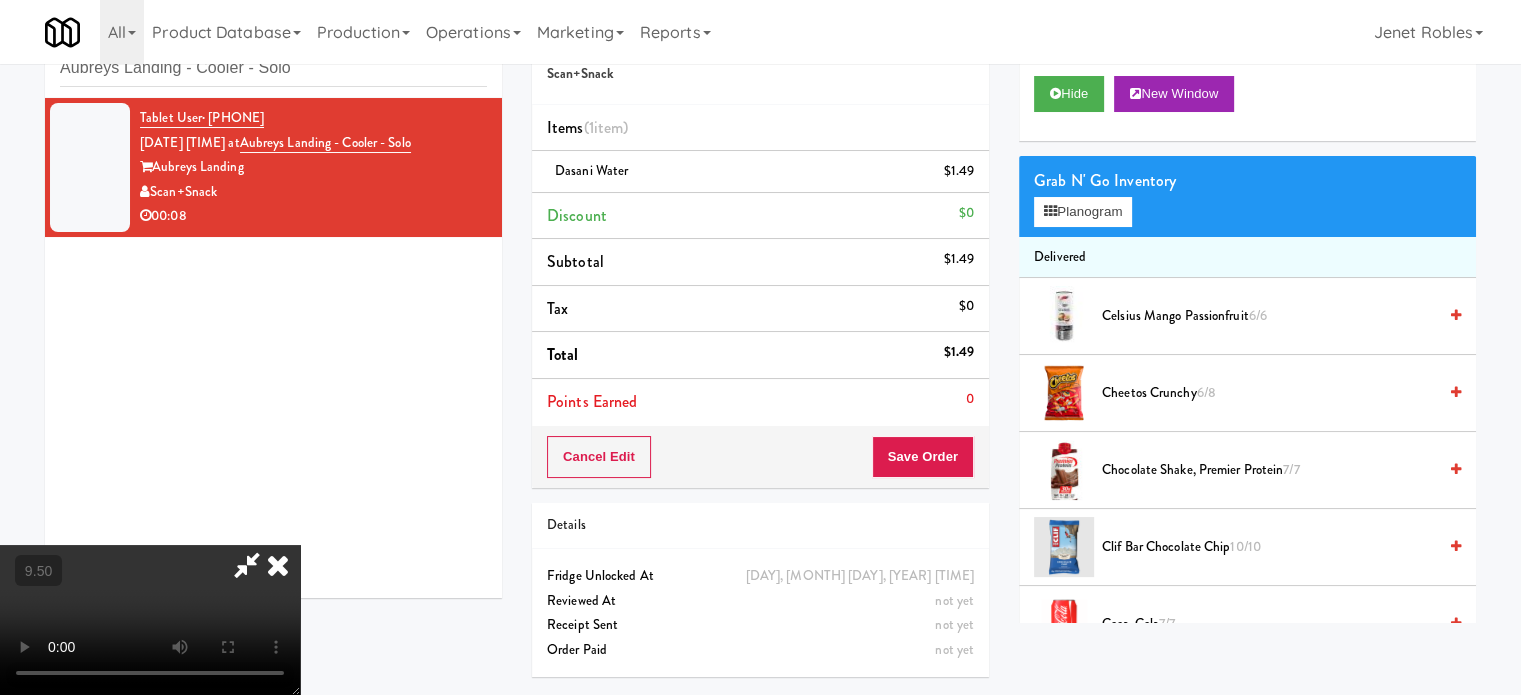click at bounding box center (150, 620) 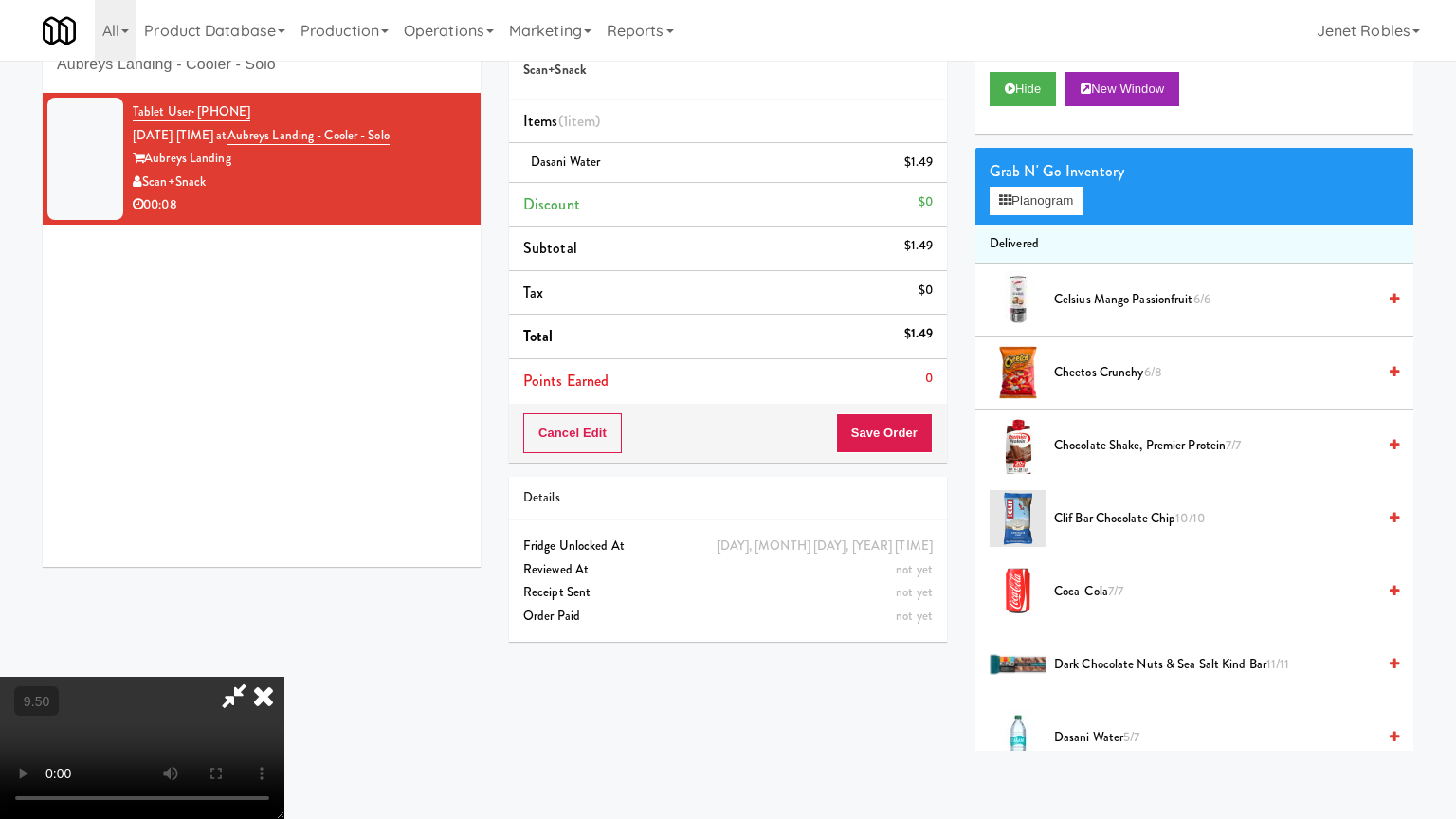 click at bounding box center [142, 748] 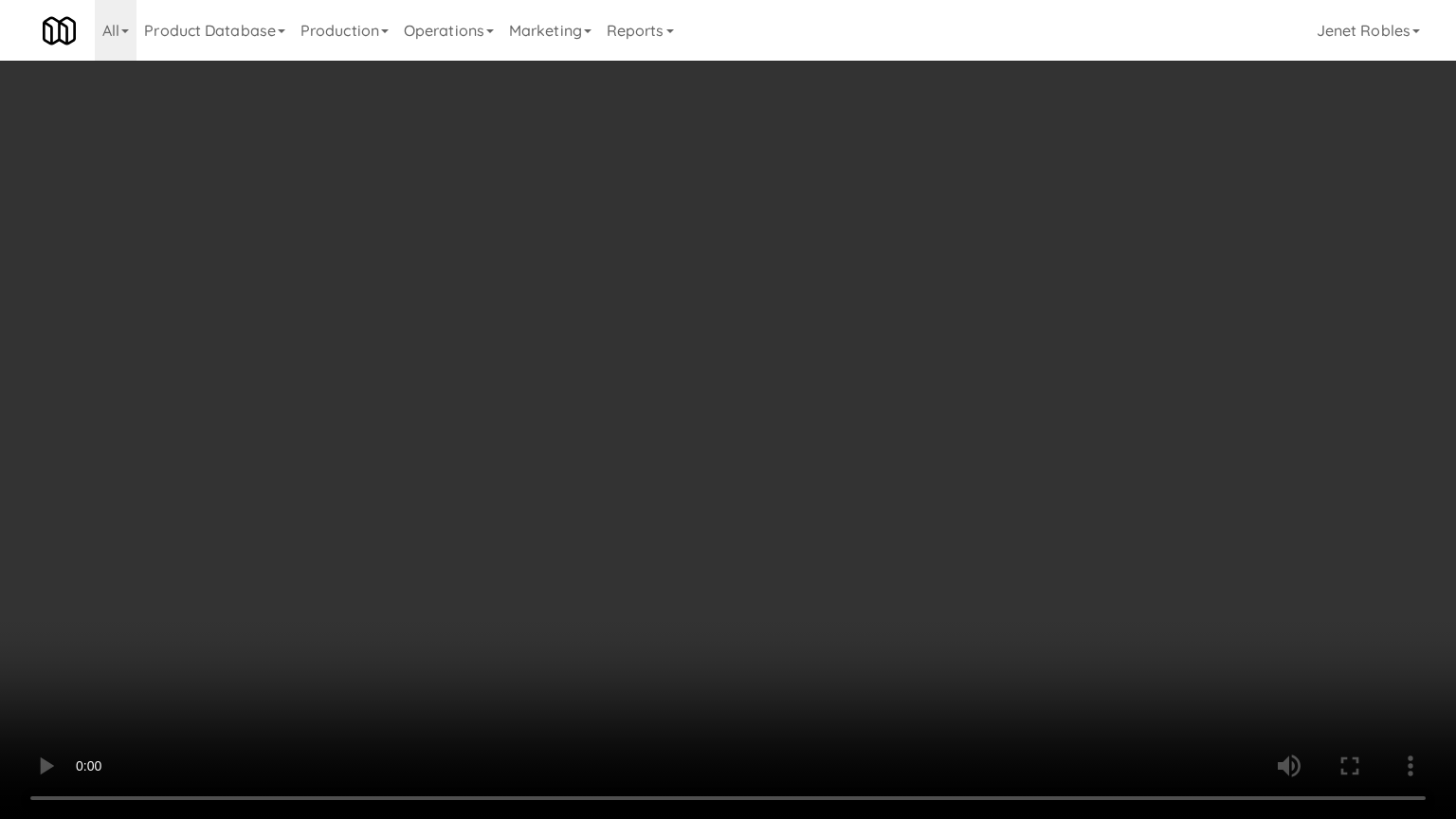 click at bounding box center (728, 410) 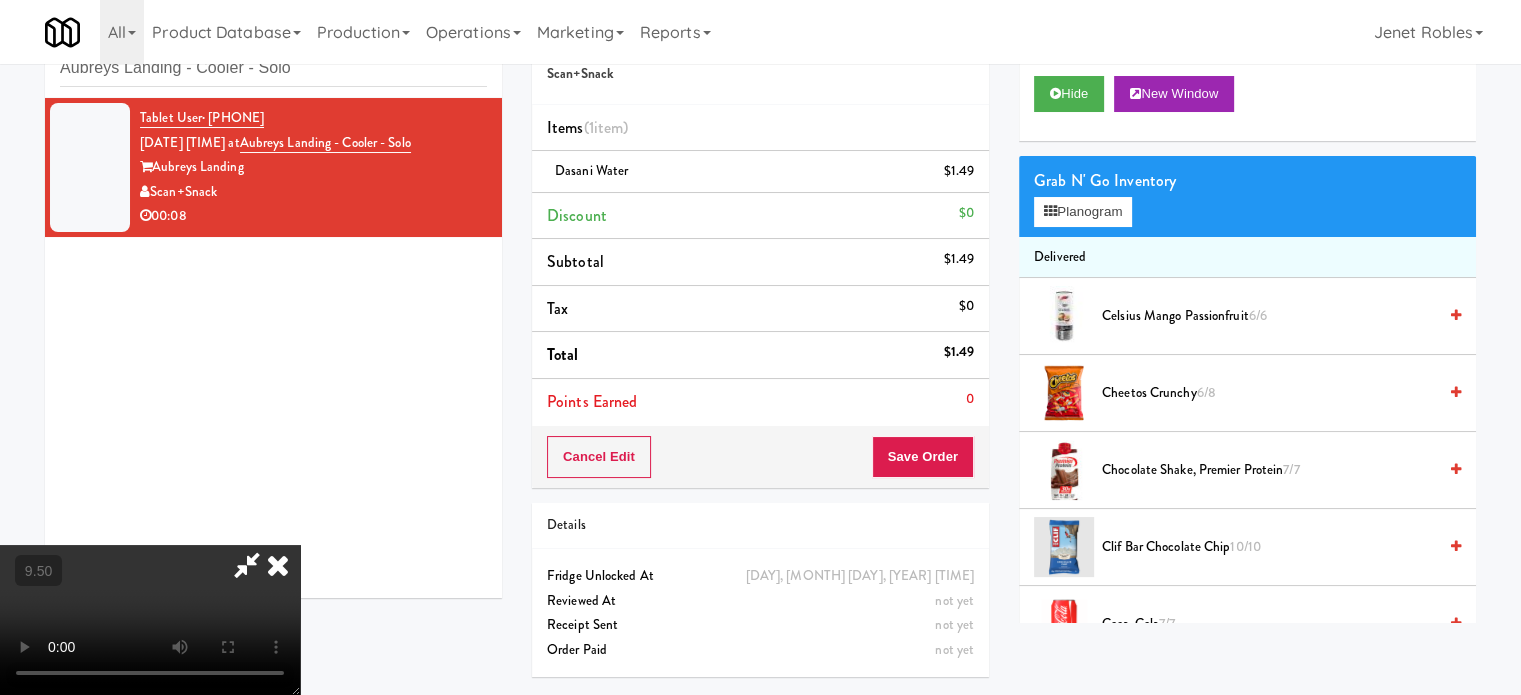 click at bounding box center (278, 565) 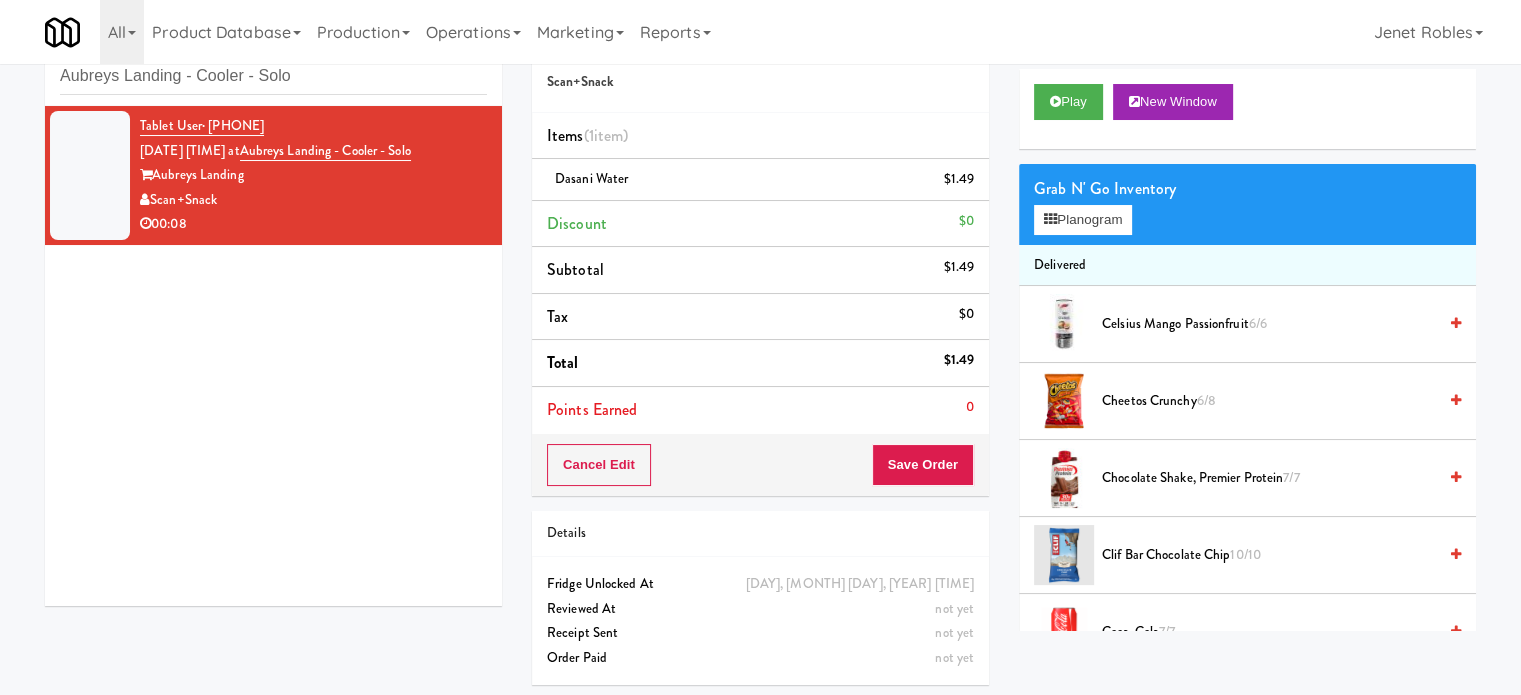 scroll, scrollTop: 64, scrollLeft: 0, axis: vertical 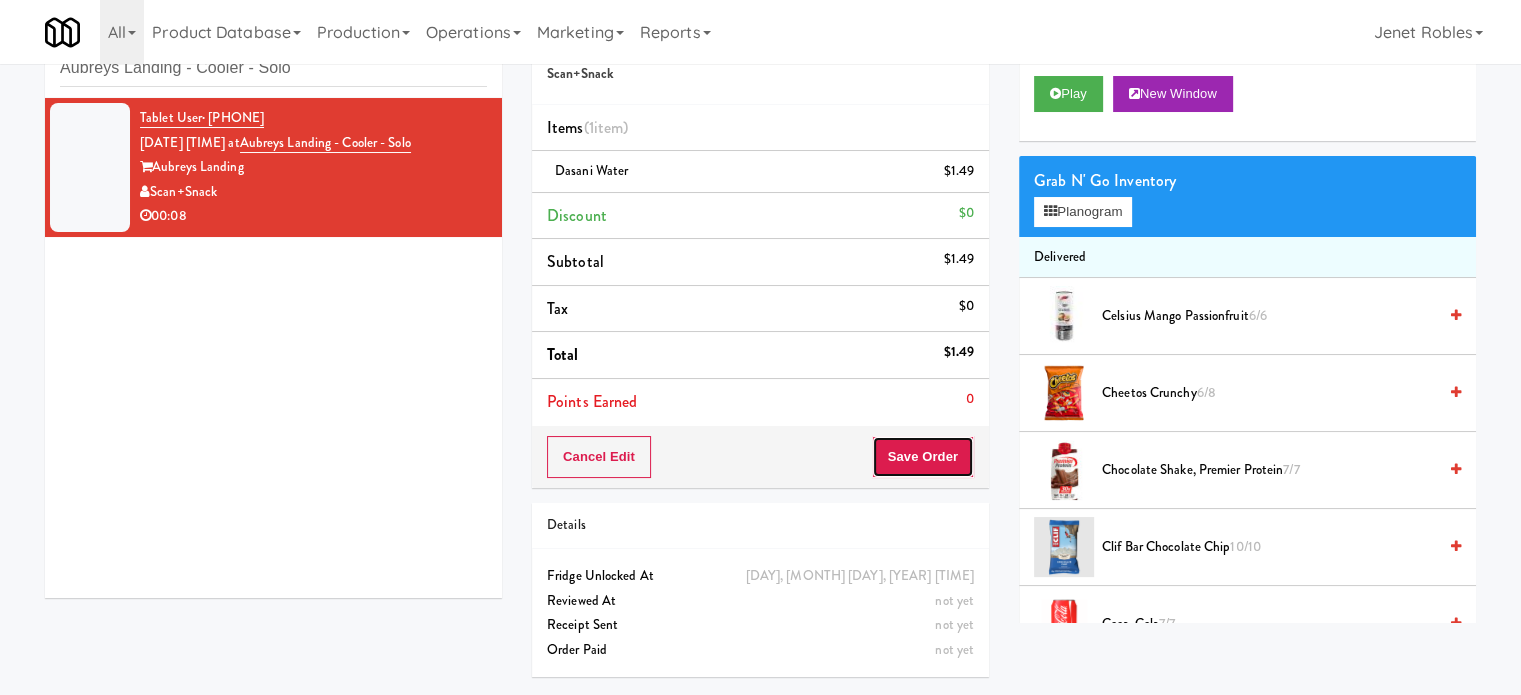 click on "Save Order" at bounding box center [923, 457] 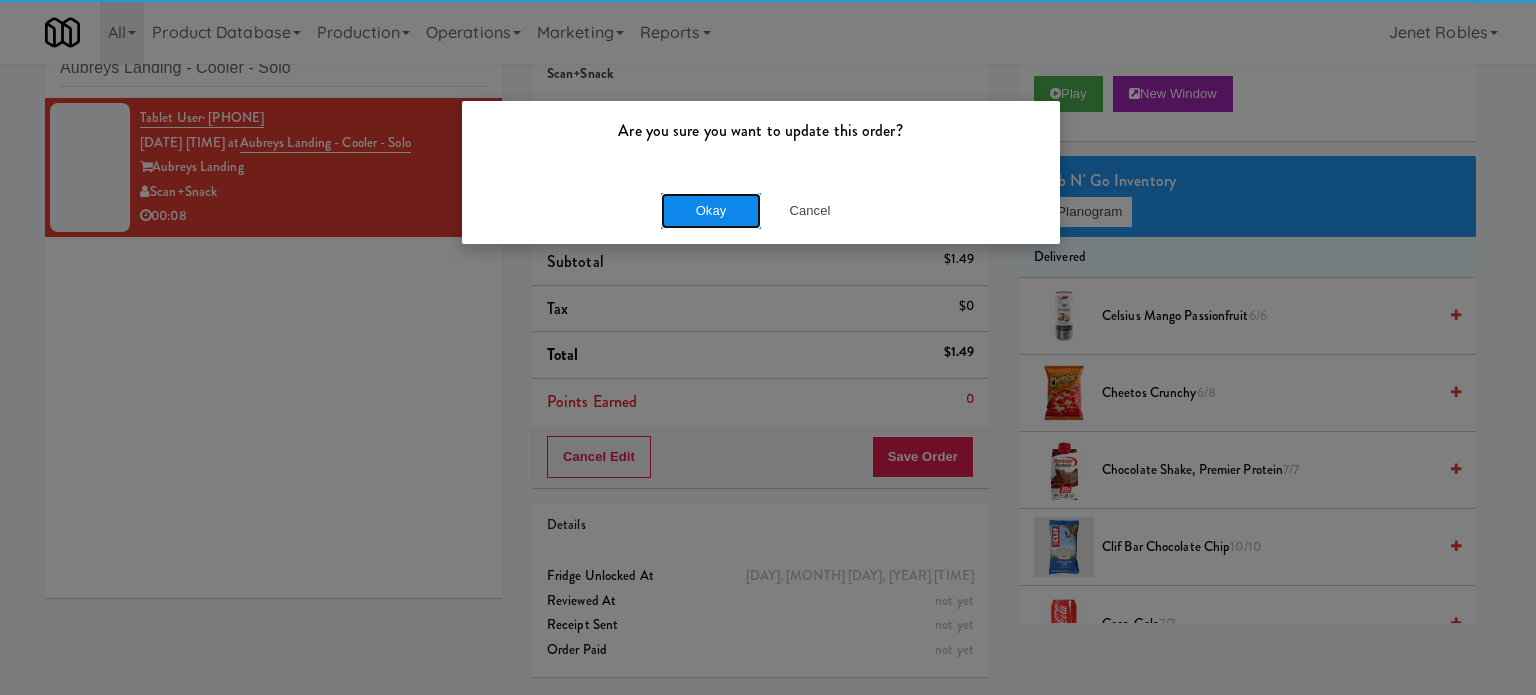click on "Okay" at bounding box center [711, 211] 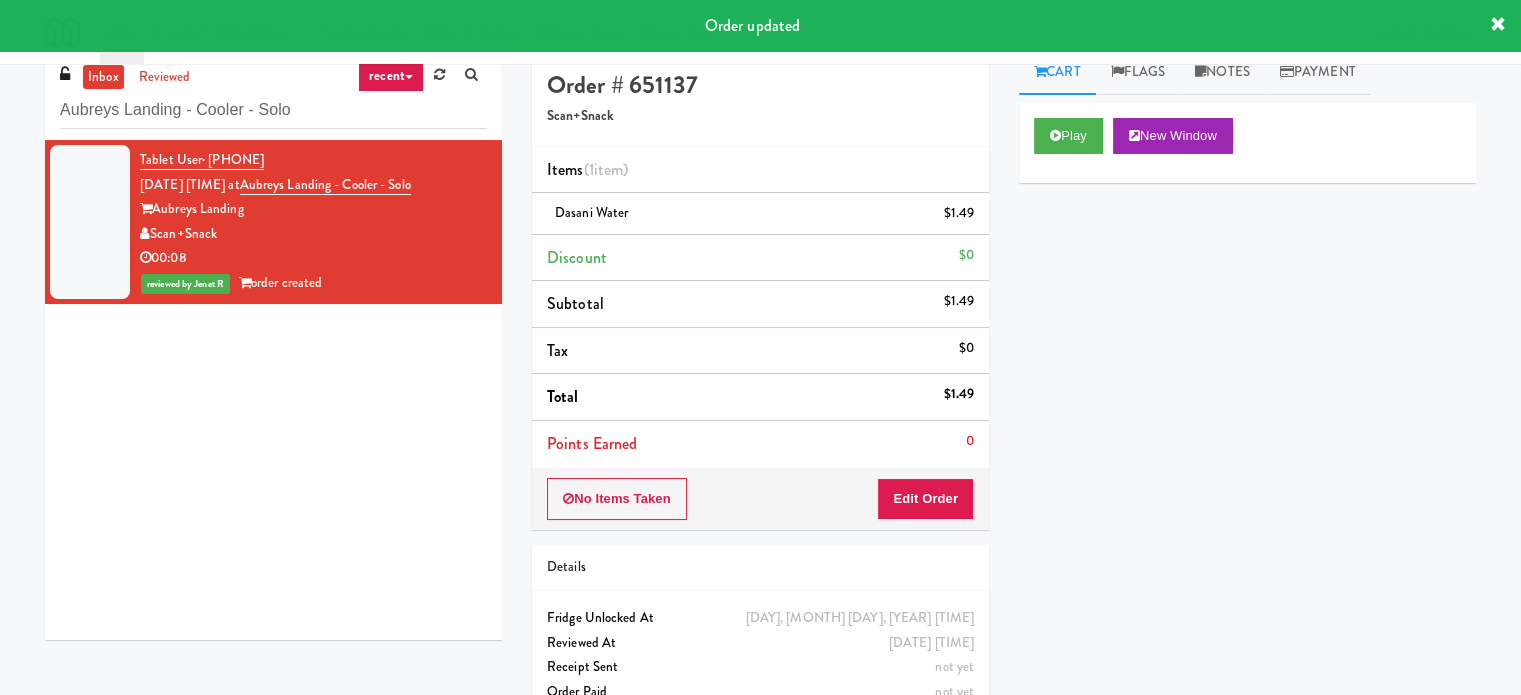 scroll, scrollTop: 0, scrollLeft: 0, axis: both 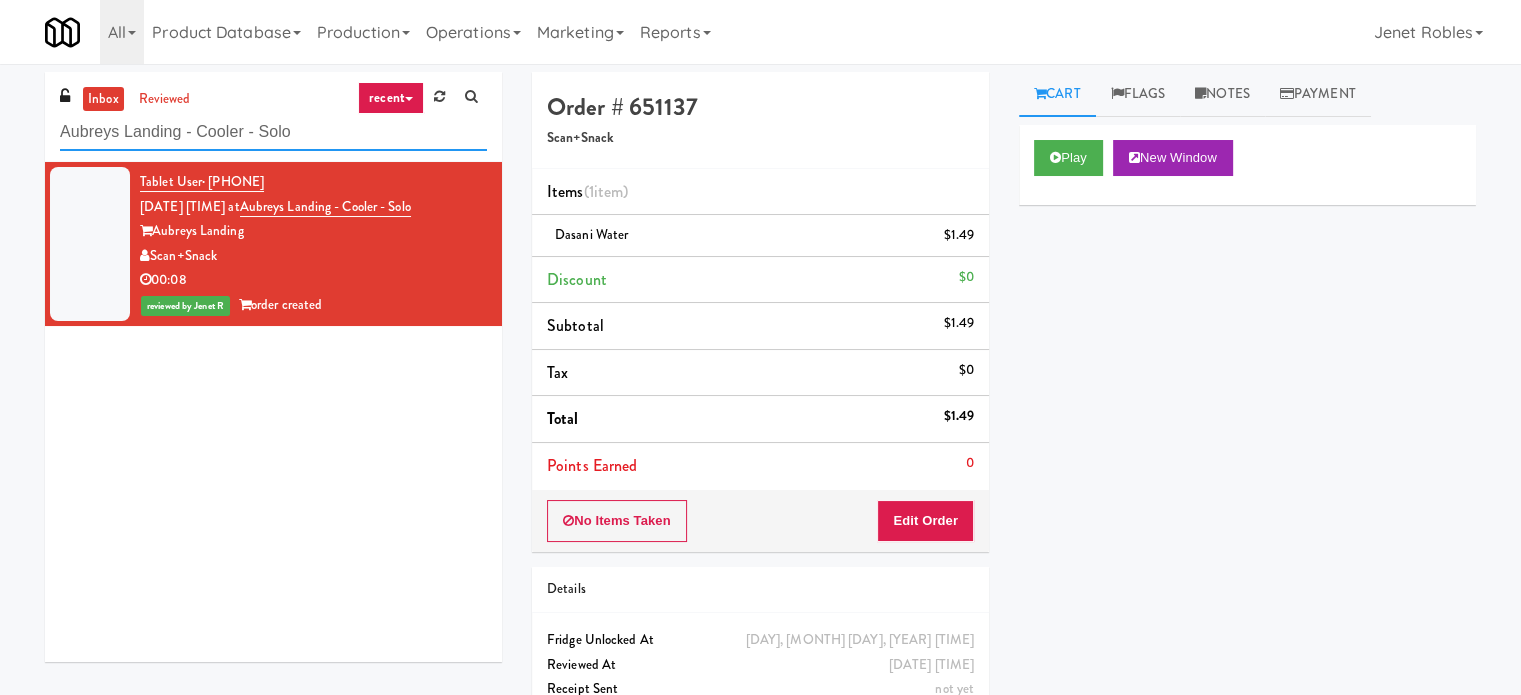 click on "Aubreys Landing - Cooler - Solo" at bounding box center (273, 132) 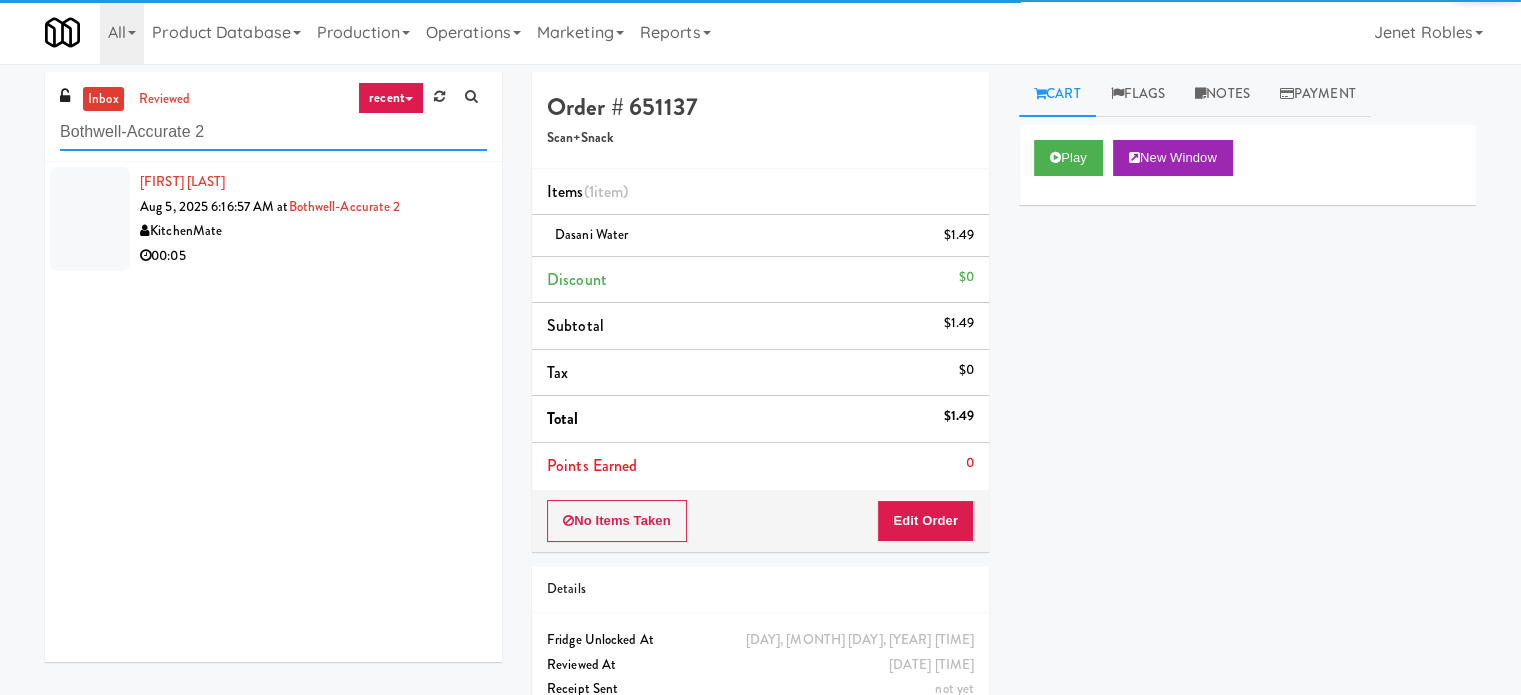 type on "Bothwell-Accurate 2" 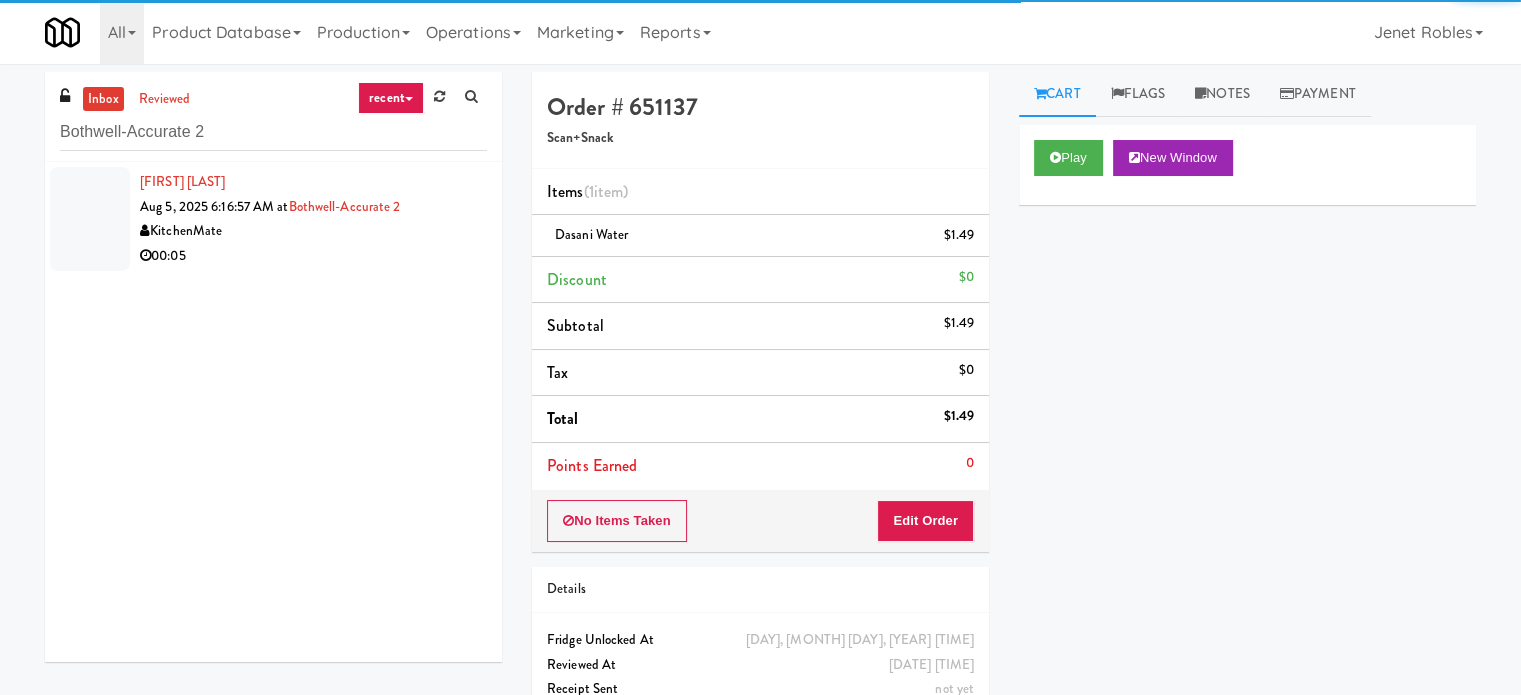 click on "[NAME] [DATE] [TIME] at  [LOCATION]  [COMPANY]  [TIME]" at bounding box center [273, 219] 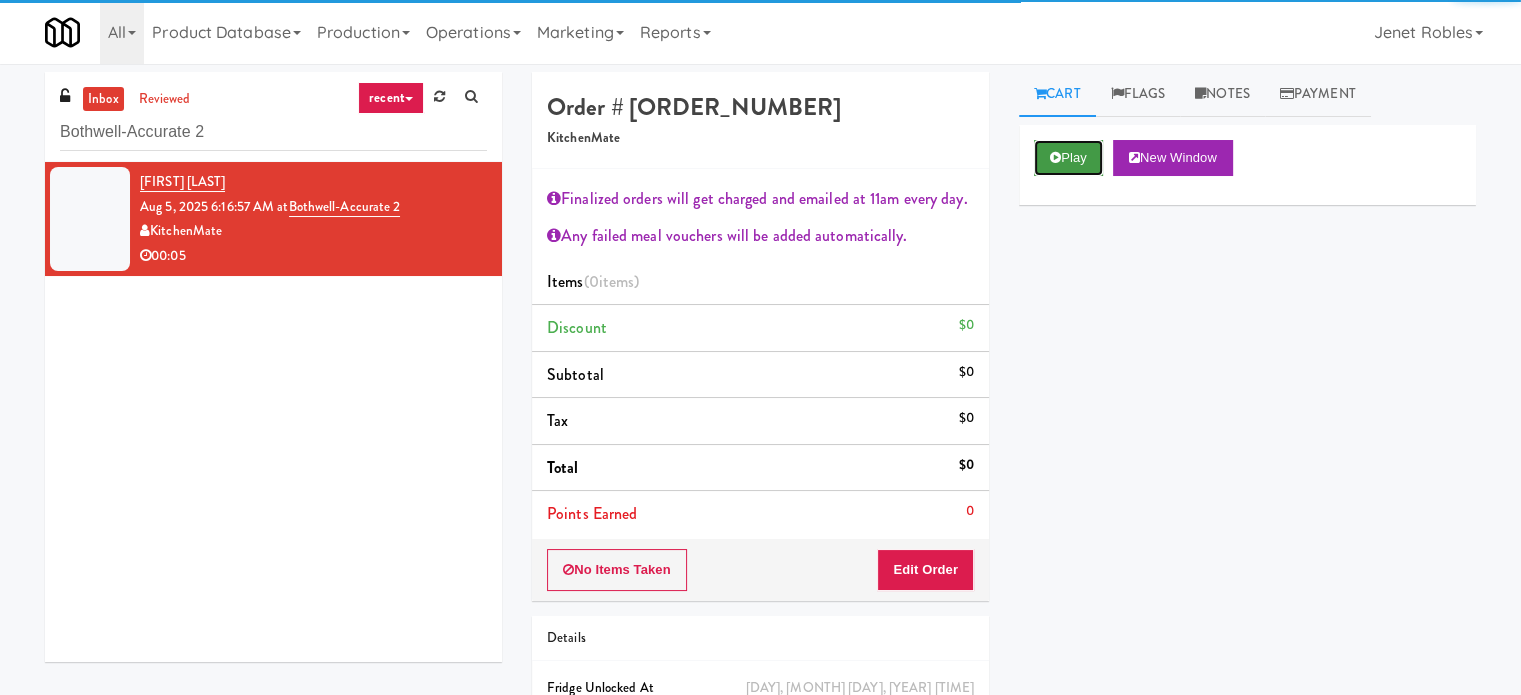 click on "Play" at bounding box center [1068, 158] 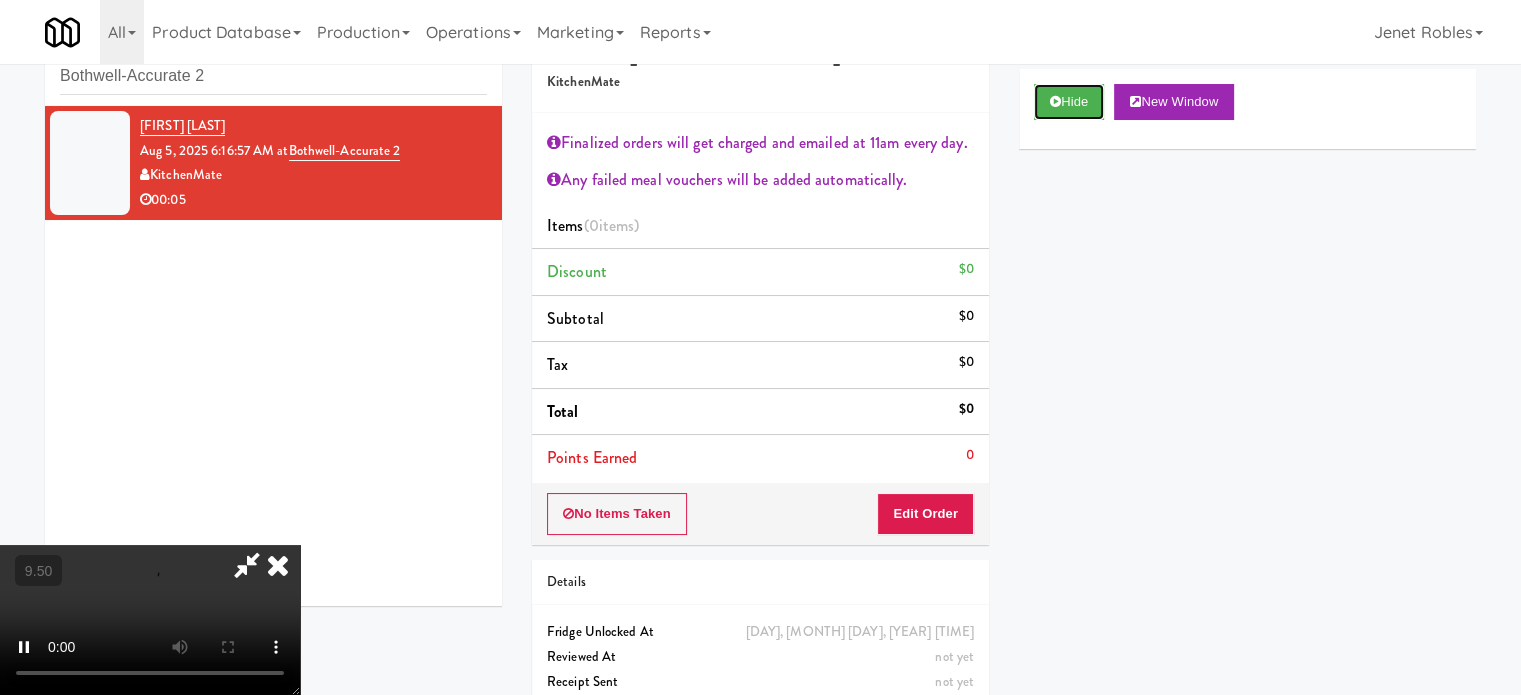 scroll, scrollTop: 108, scrollLeft: 0, axis: vertical 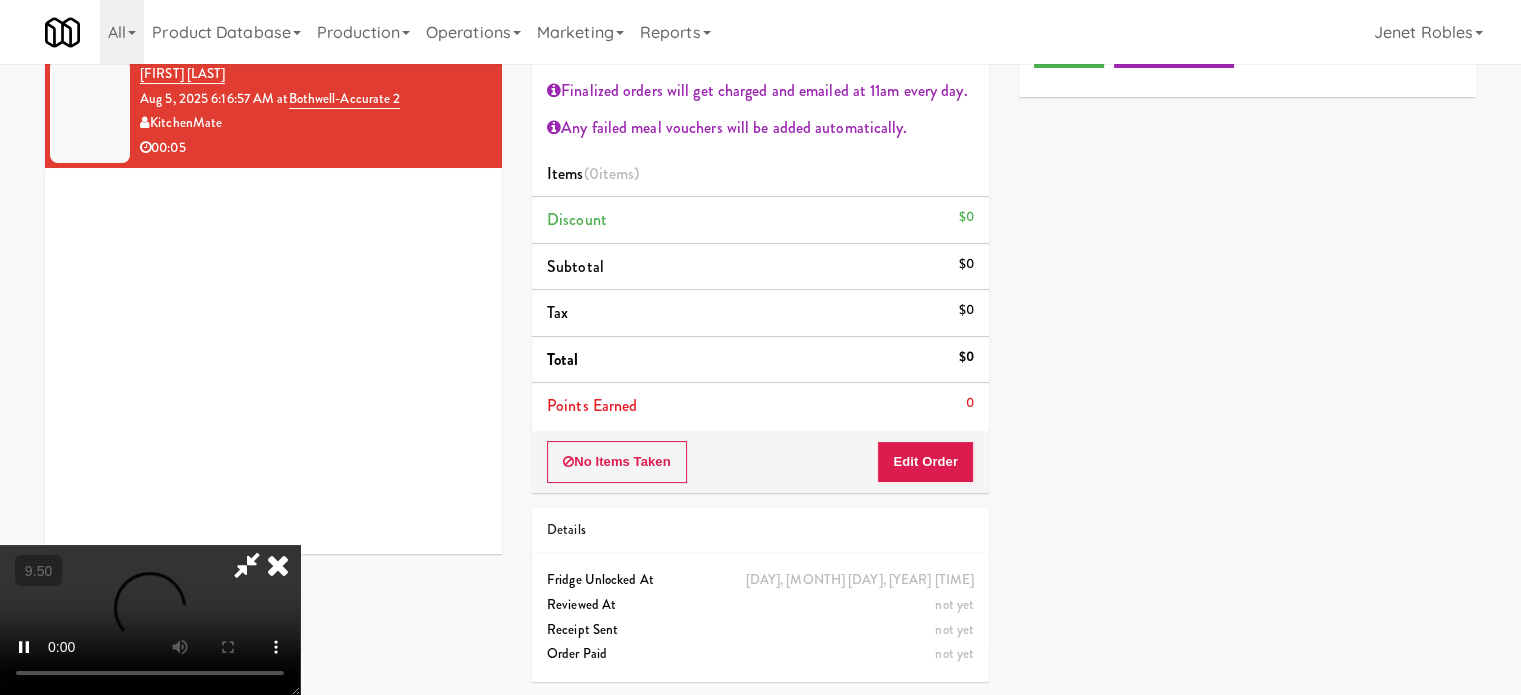 drag, startPoint x: 920, startPoint y: 487, endPoint x: 920, endPoint y: 472, distance: 15 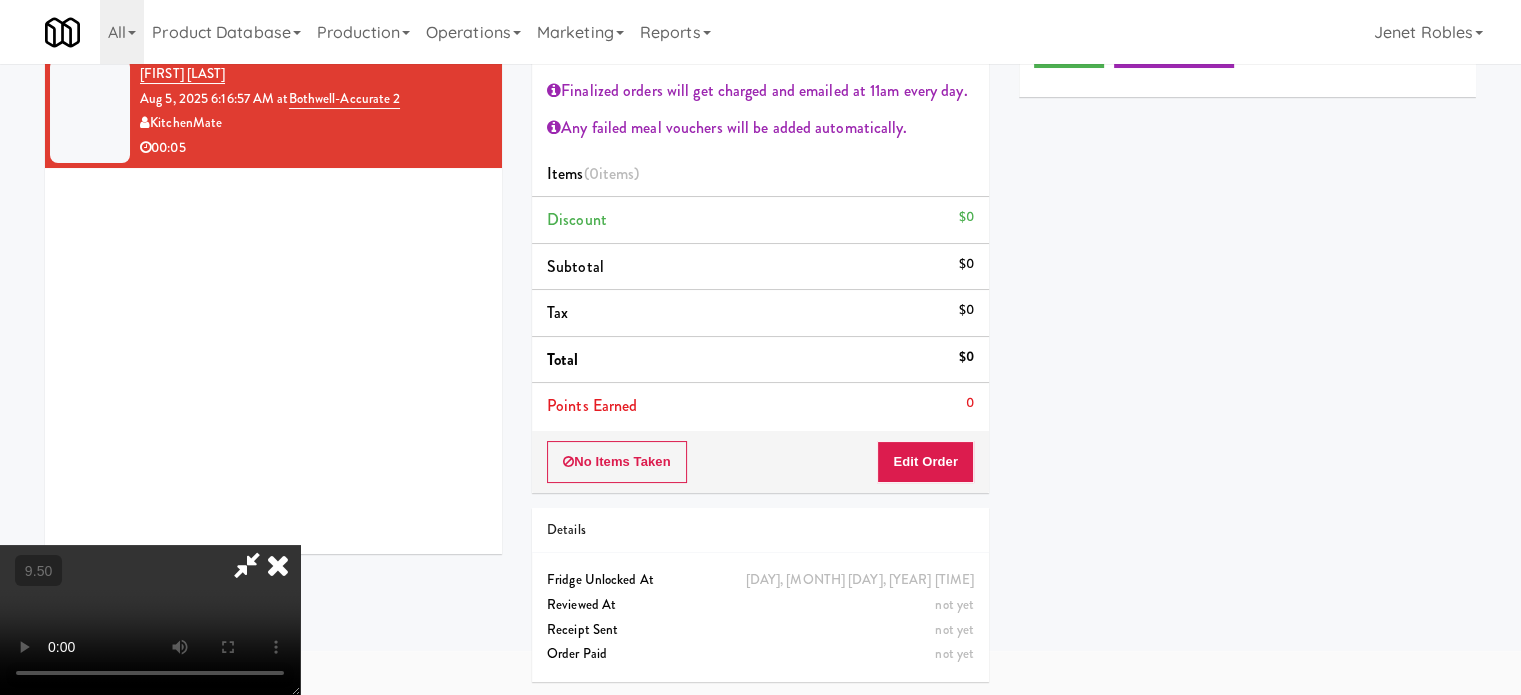 click on "No Items Taken Edit Order" at bounding box center [760, 462] 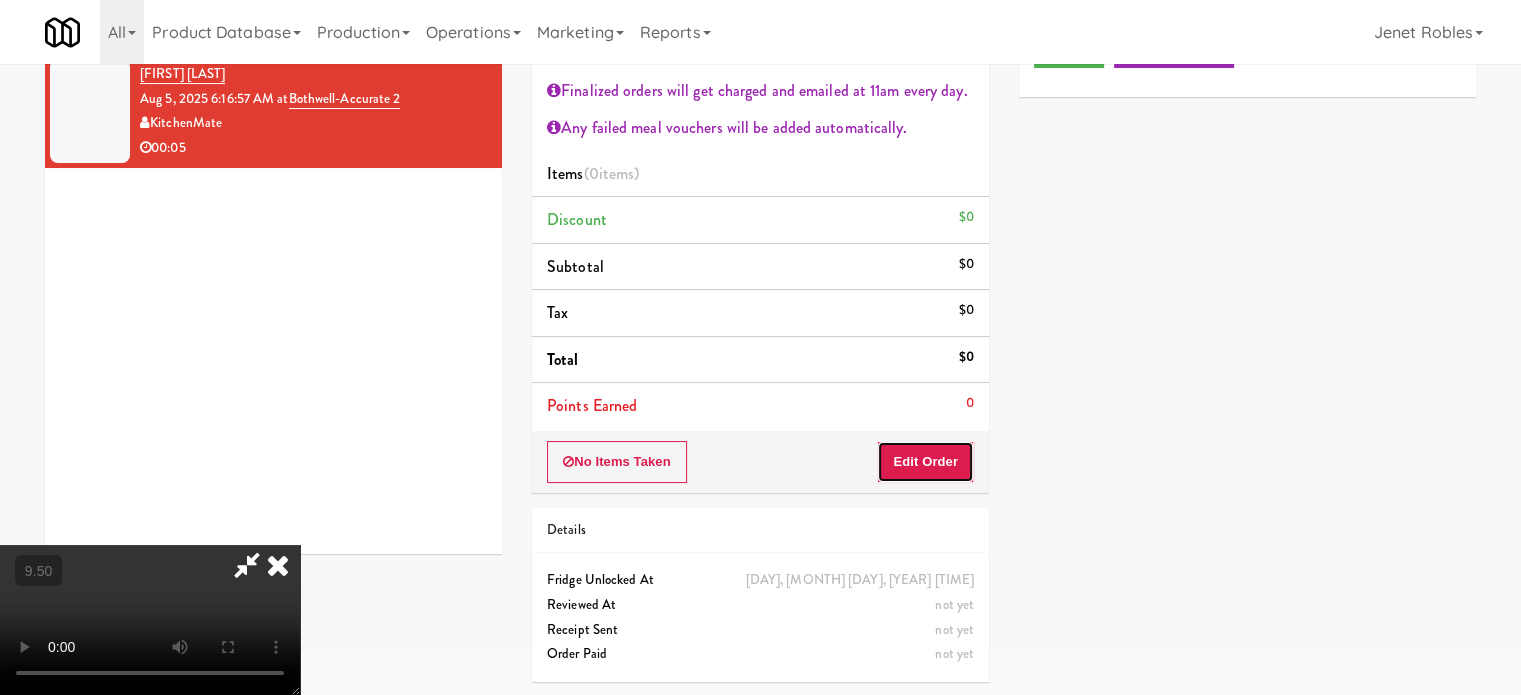 click on "Edit Order" at bounding box center (925, 462) 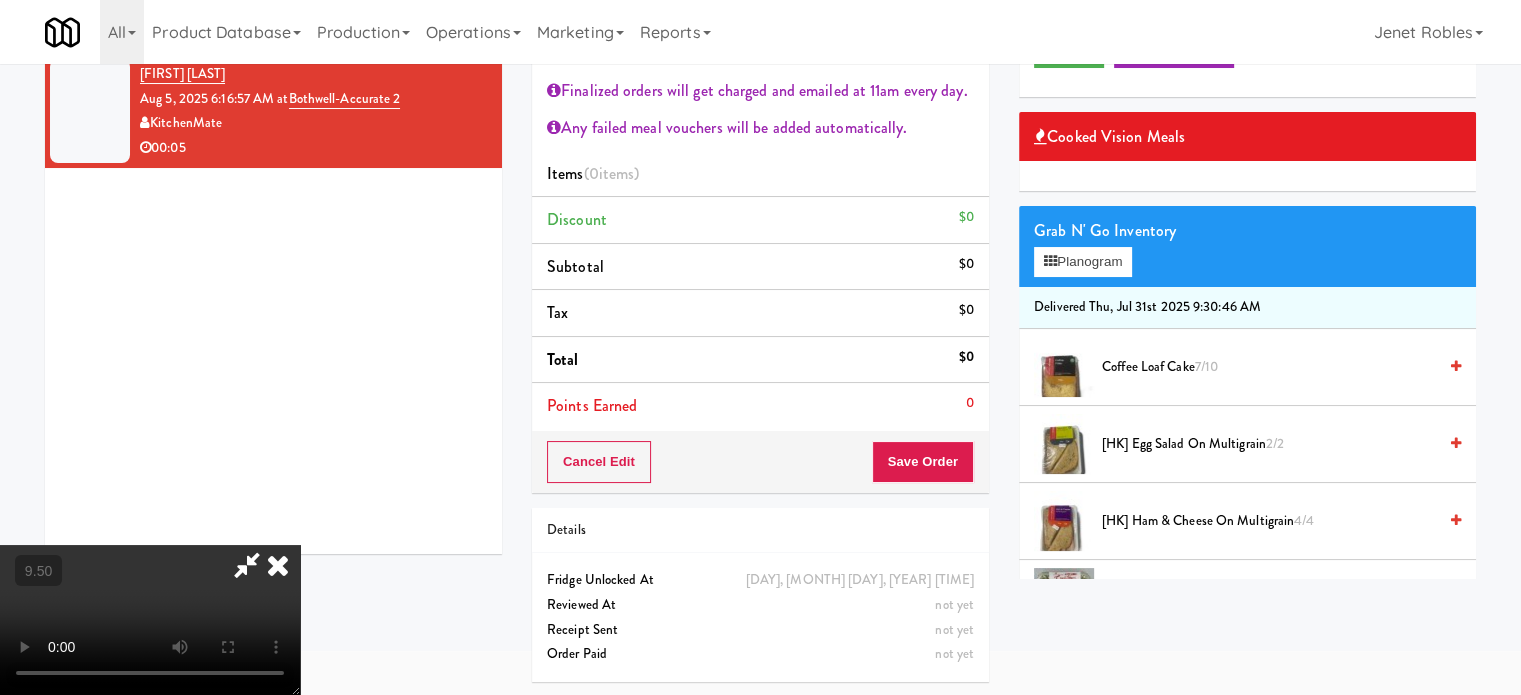 click at bounding box center (150, 620) 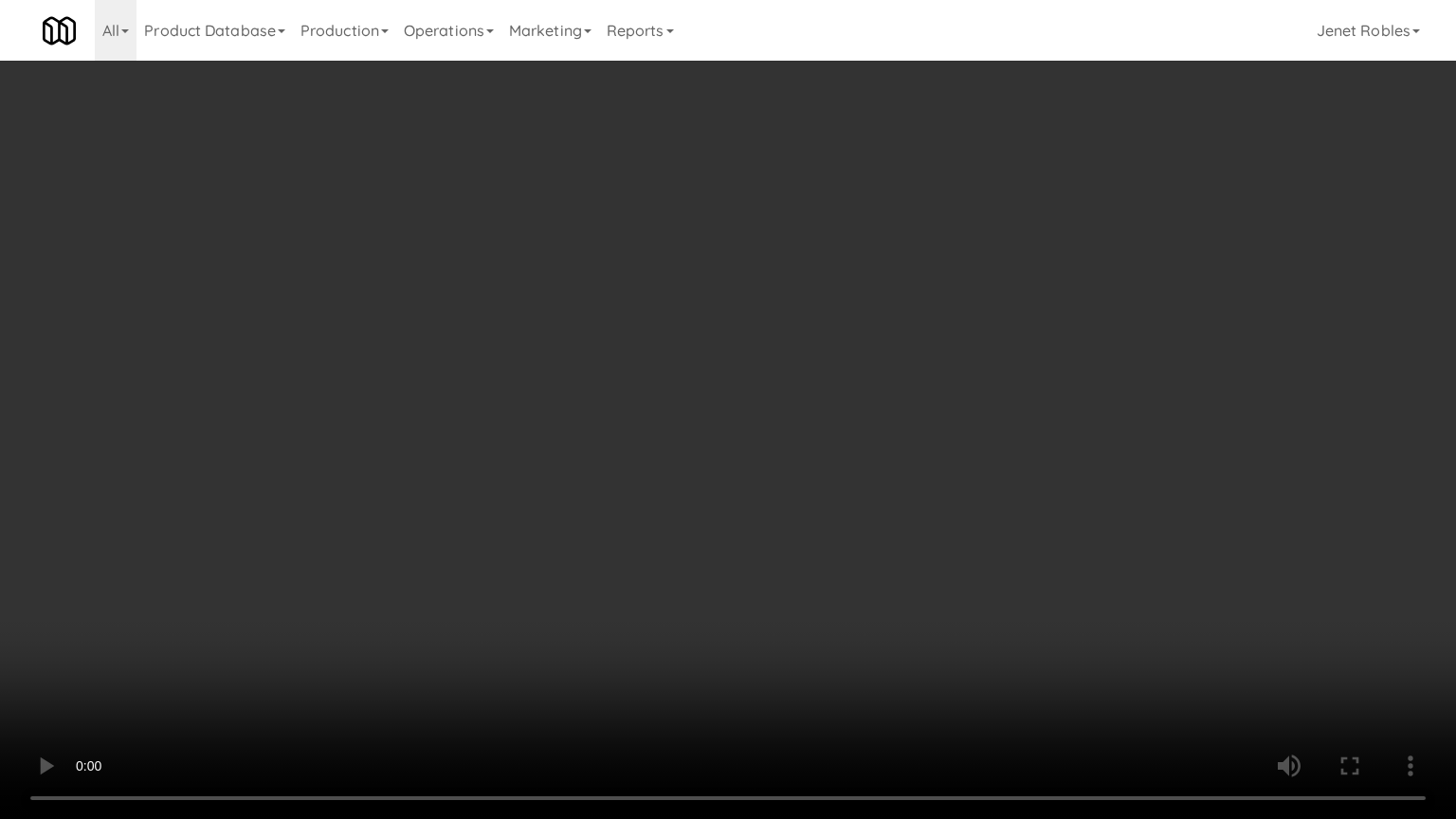 click at bounding box center [728, 410] 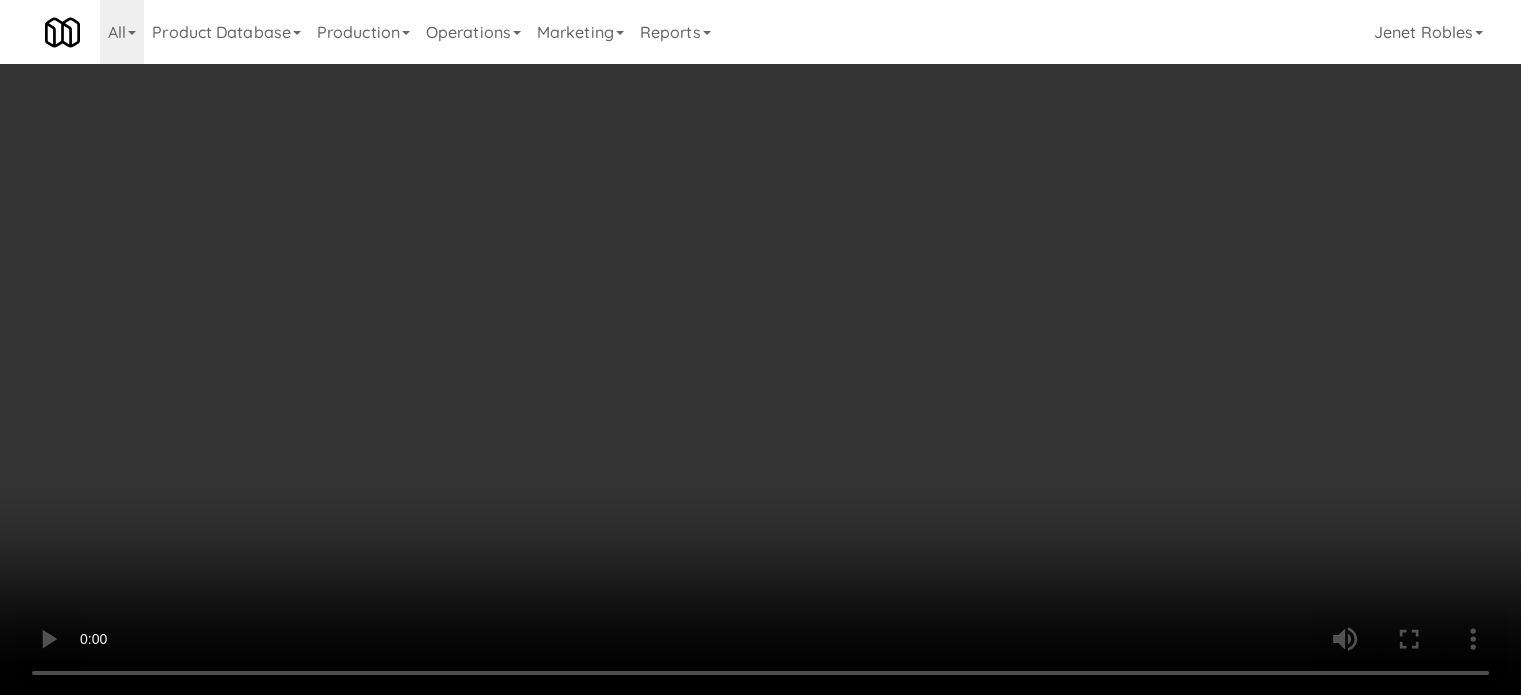 click at bounding box center [760, 347] 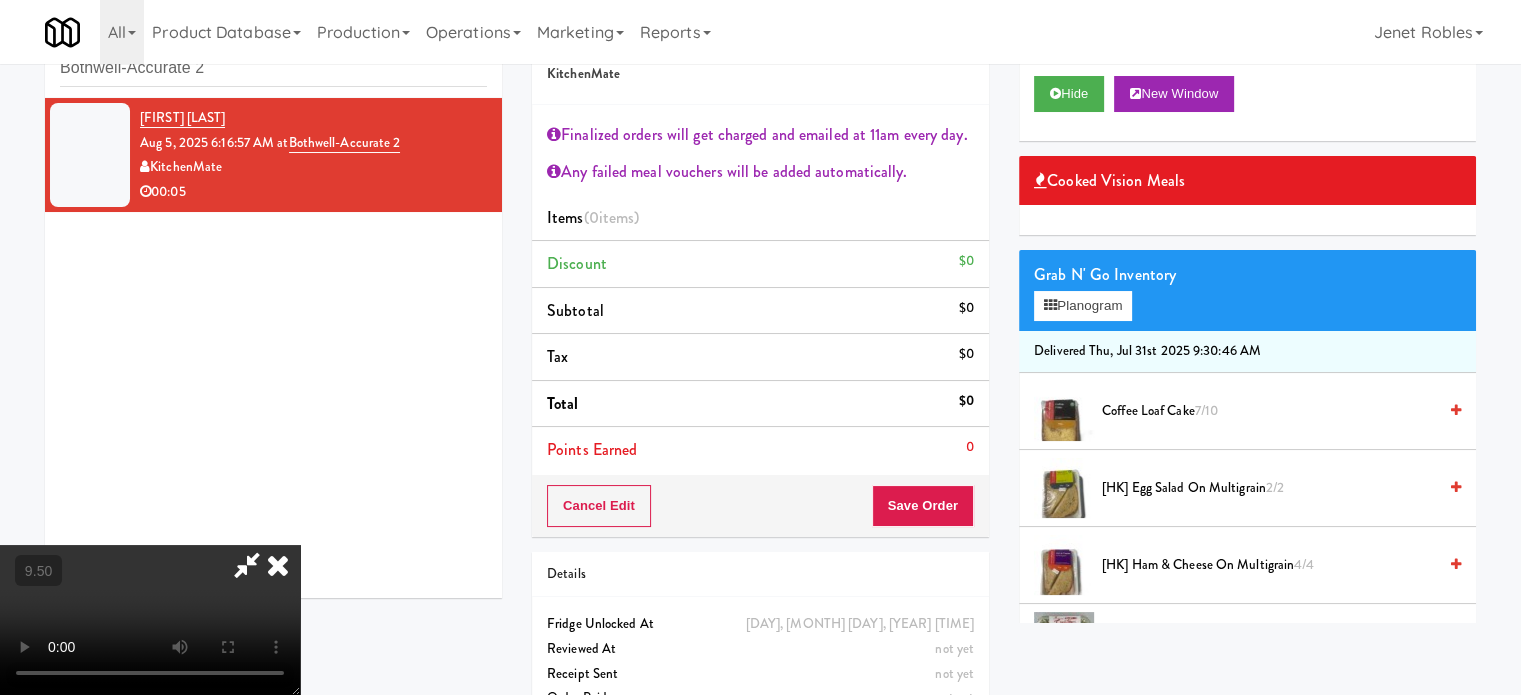 click at bounding box center [150, 620] 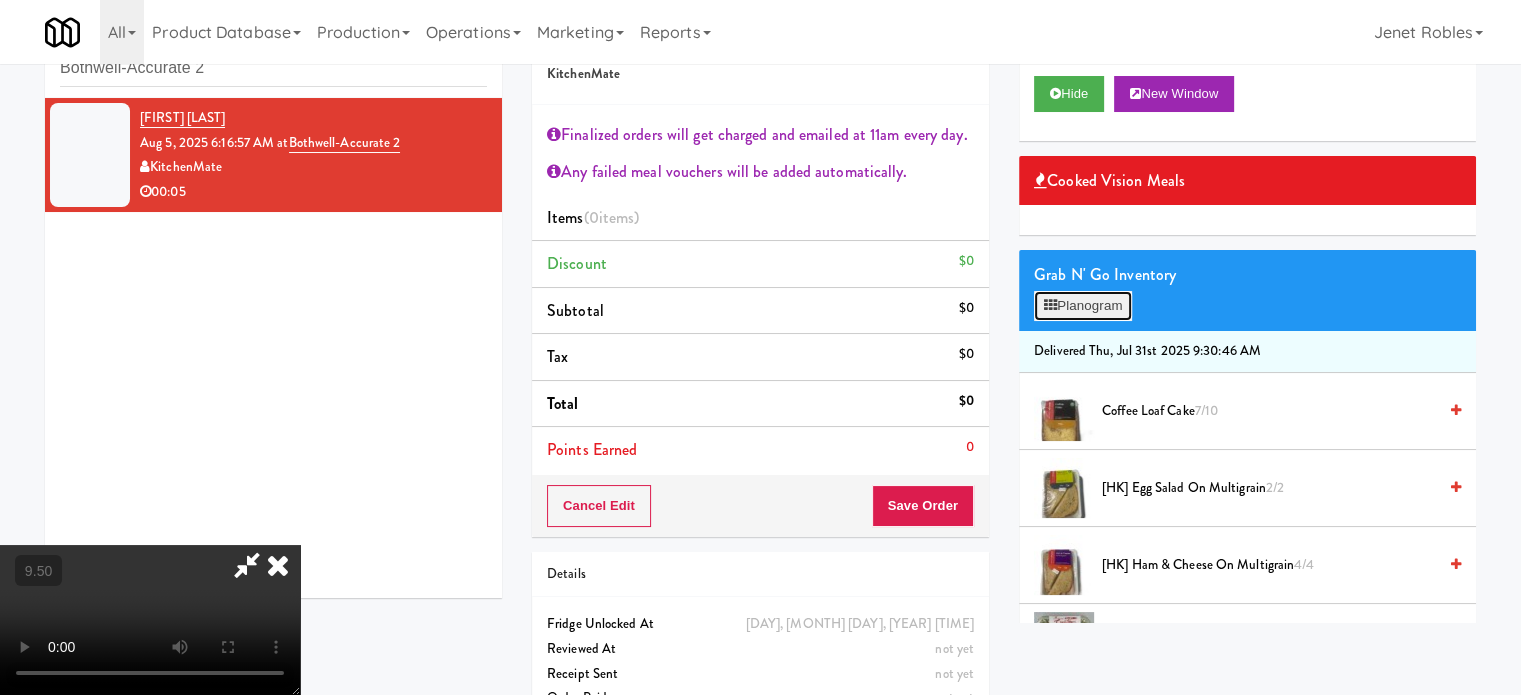 click on "Planogram" at bounding box center [1083, 306] 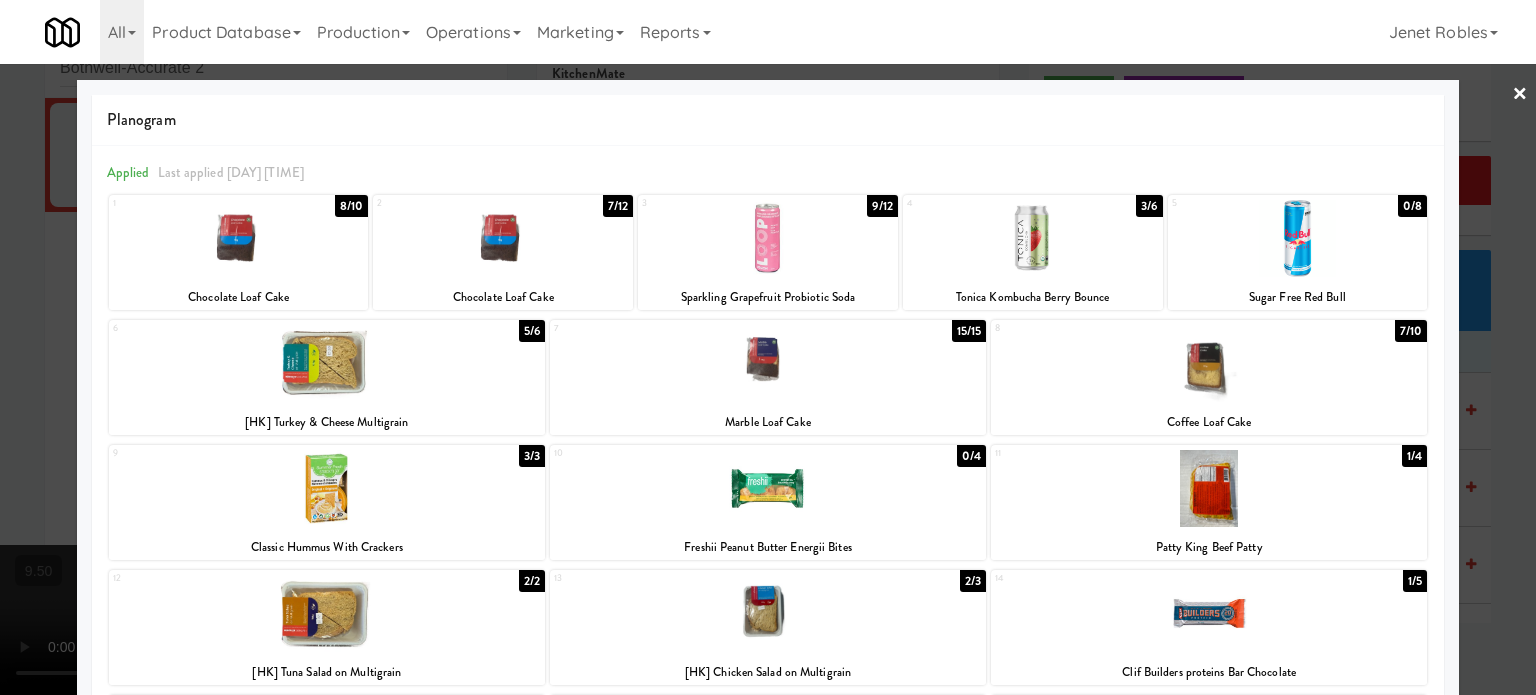 click on "0/8" at bounding box center (1412, 206) 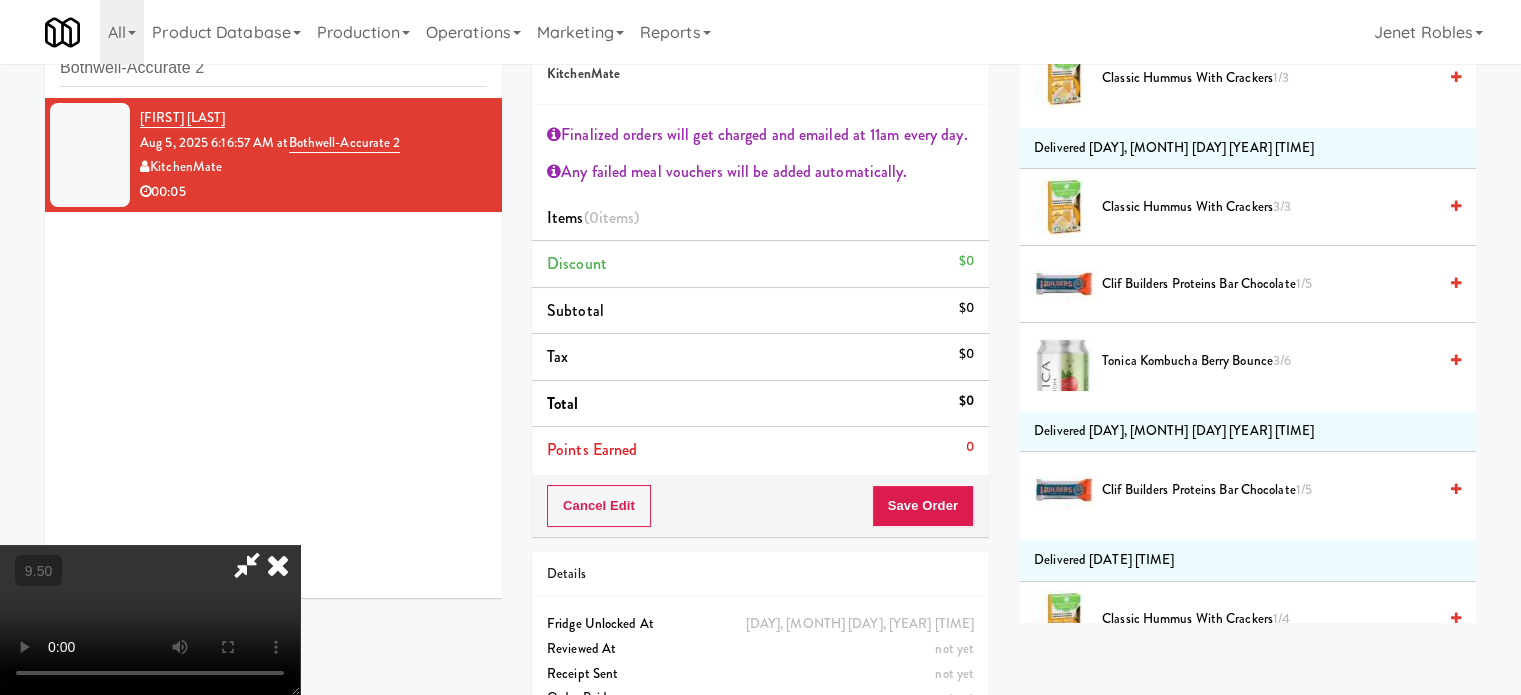 scroll, scrollTop: 2000, scrollLeft: 0, axis: vertical 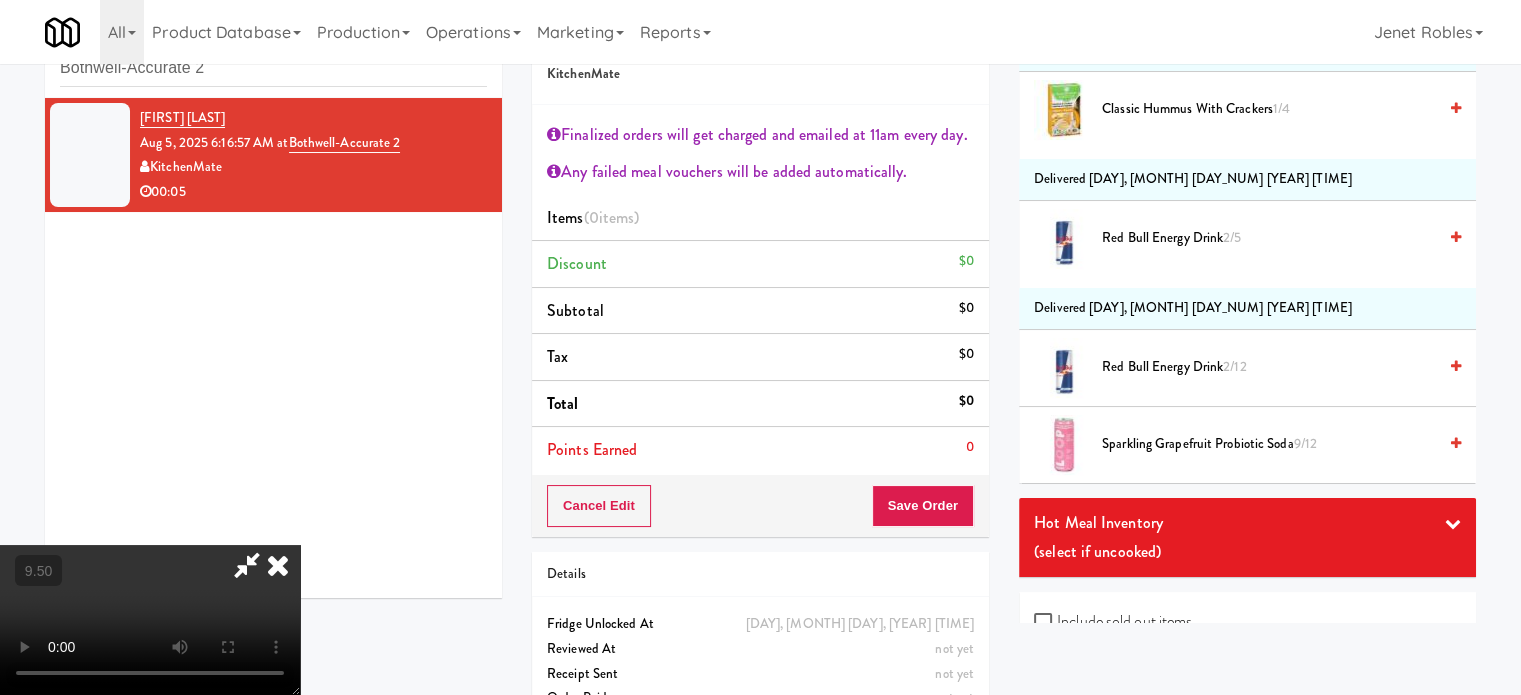 click on "2/5" at bounding box center (1232, 237) 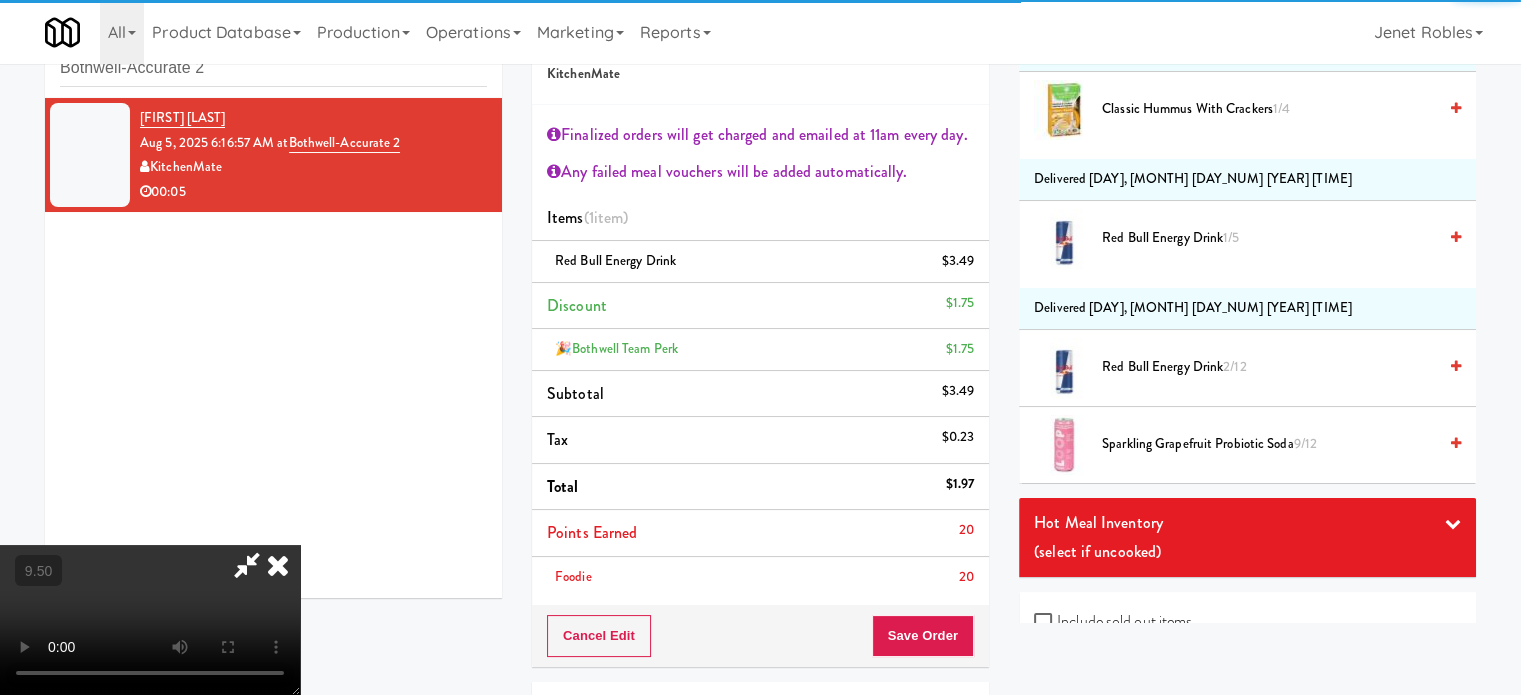 click at bounding box center (150, 620) 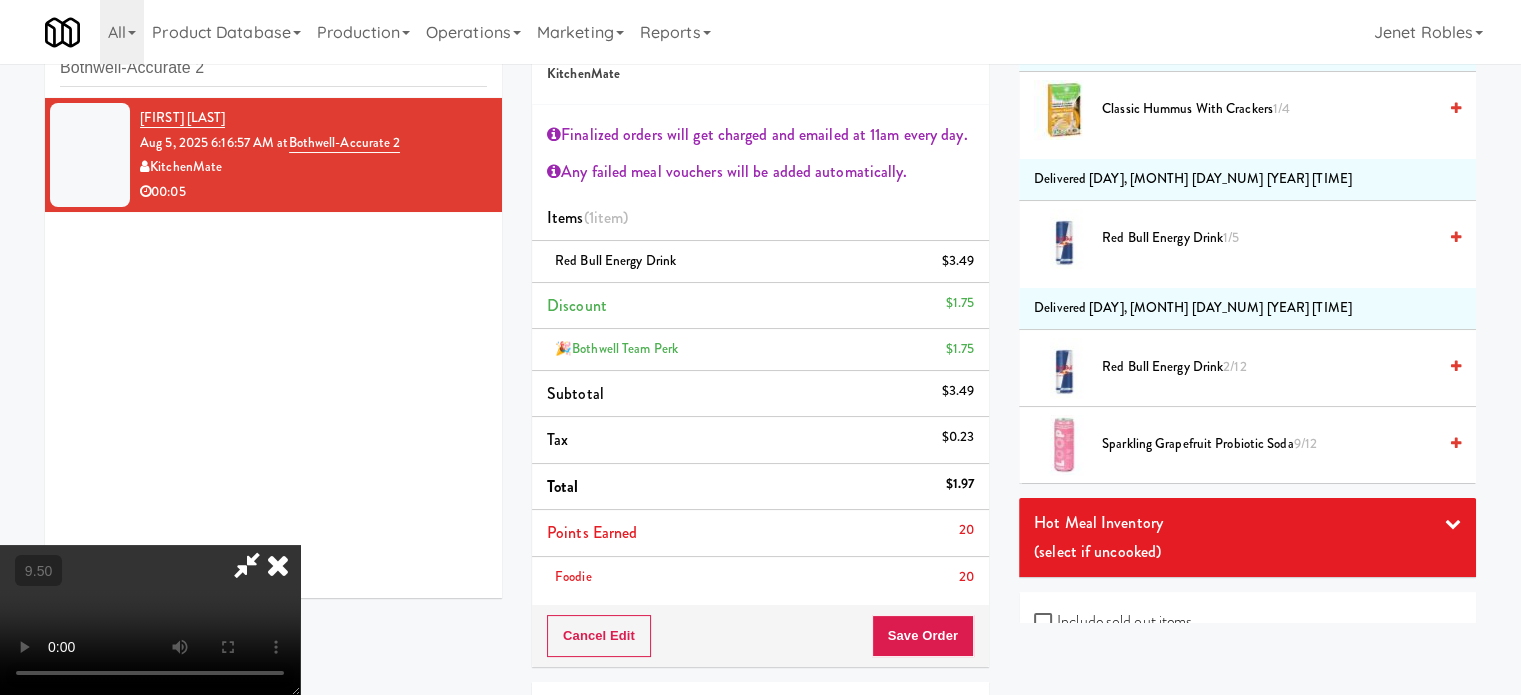 click at bounding box center (150, 620) 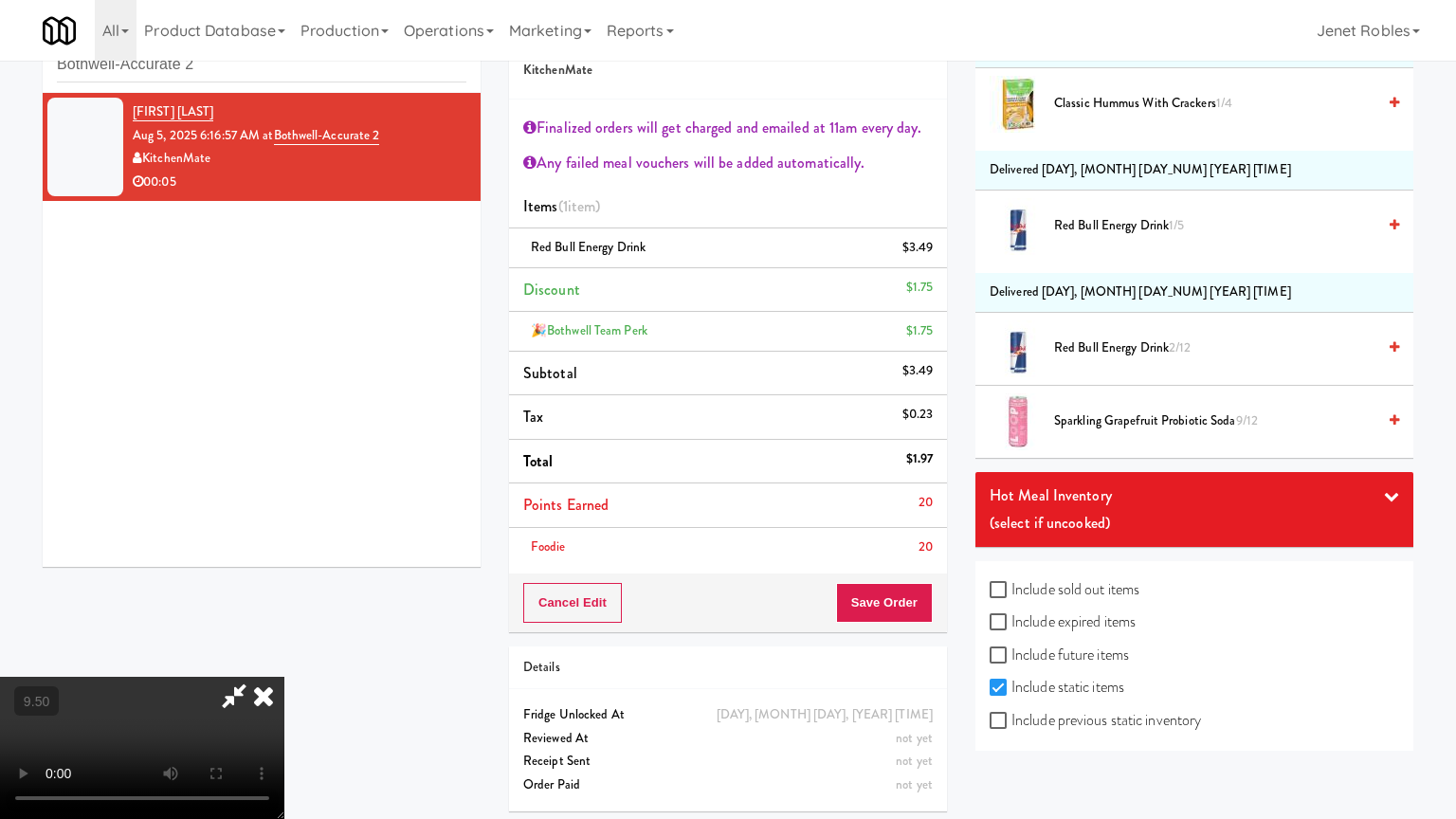 click at bounding box center [142, 748] 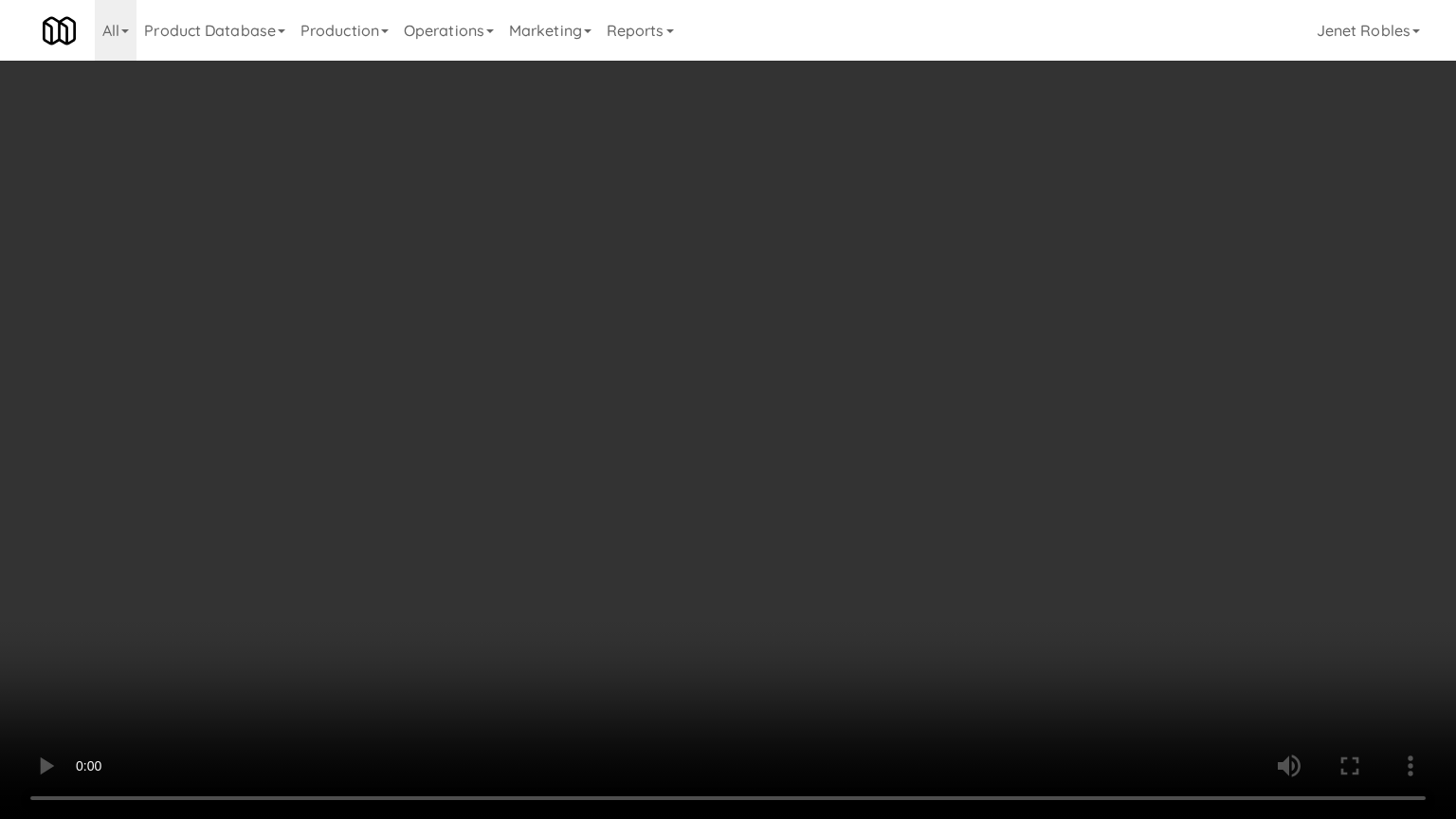 click at bounding box center [728, 410] 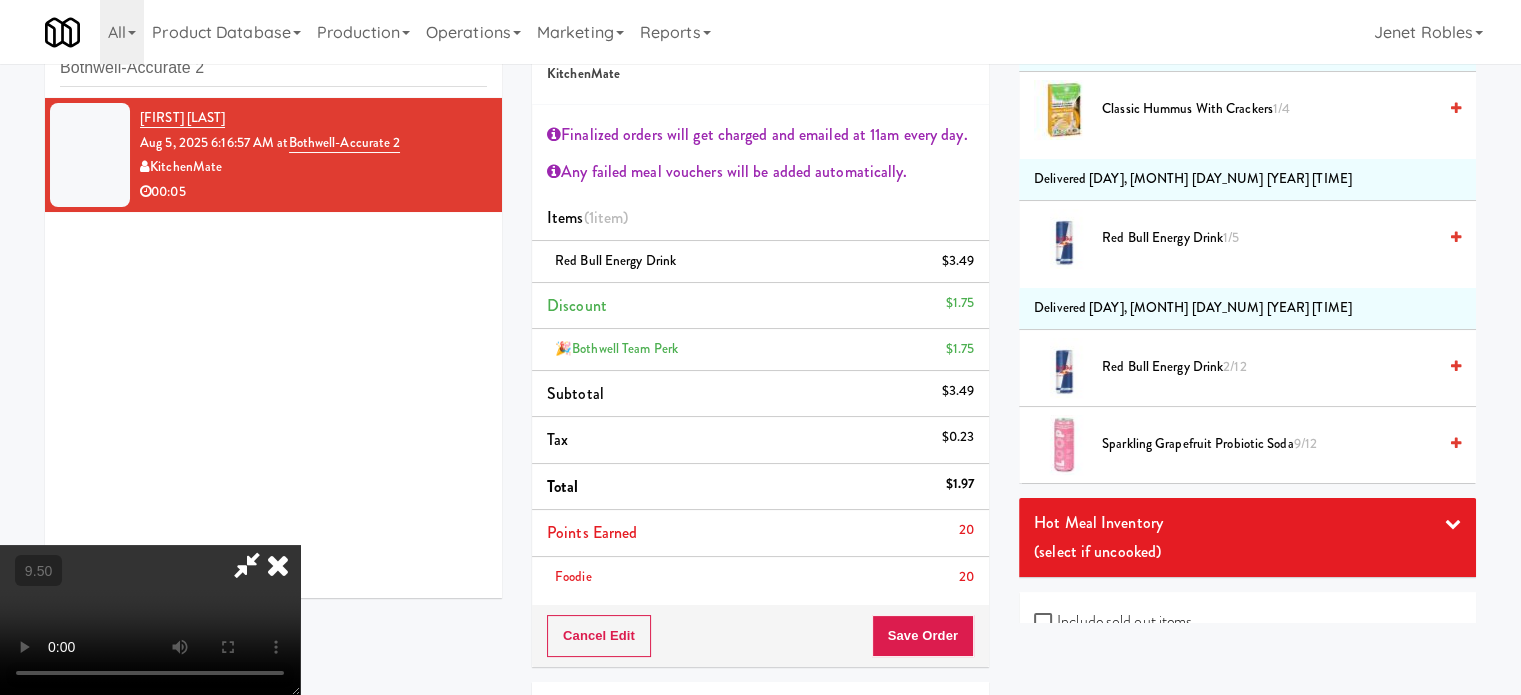 click at bounding box center [278, 565] 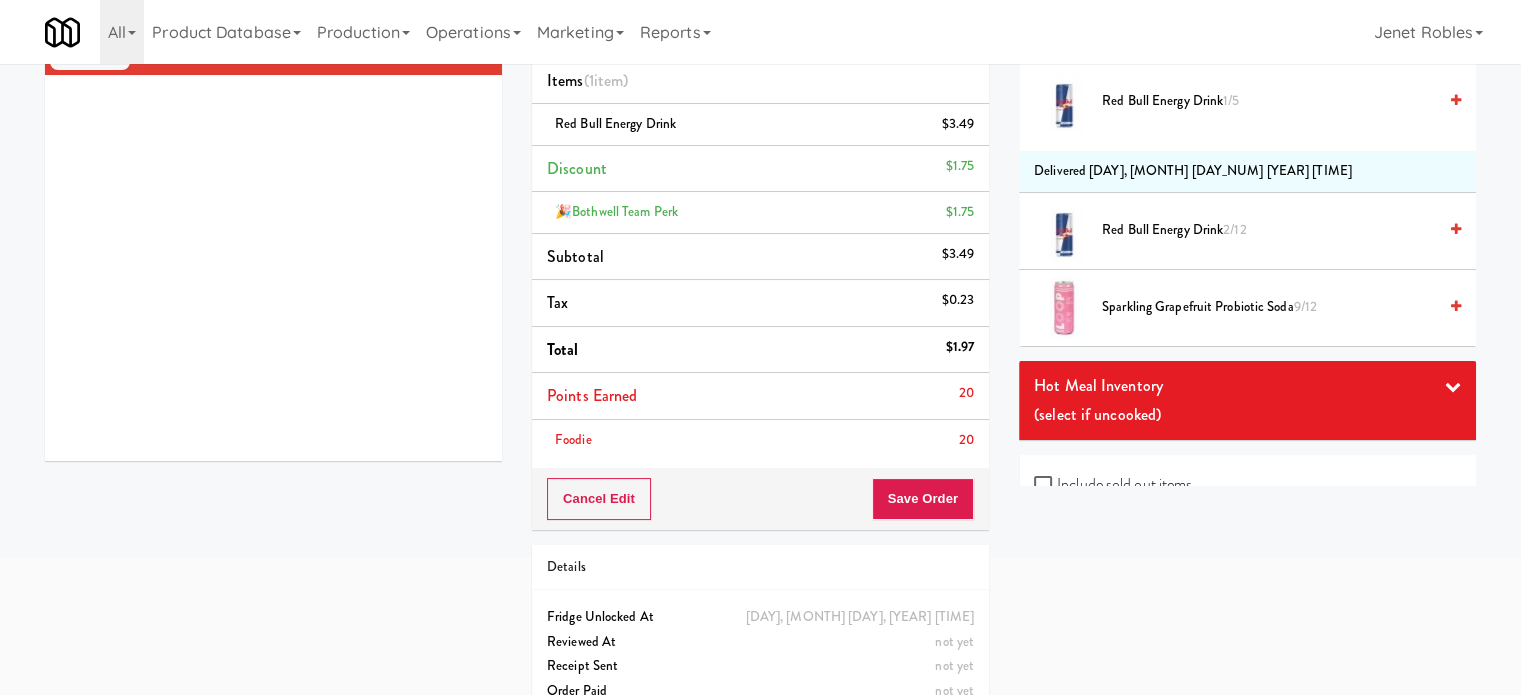 scroll, scrollTop: 236, scrollLeft: 0, axis: vertical 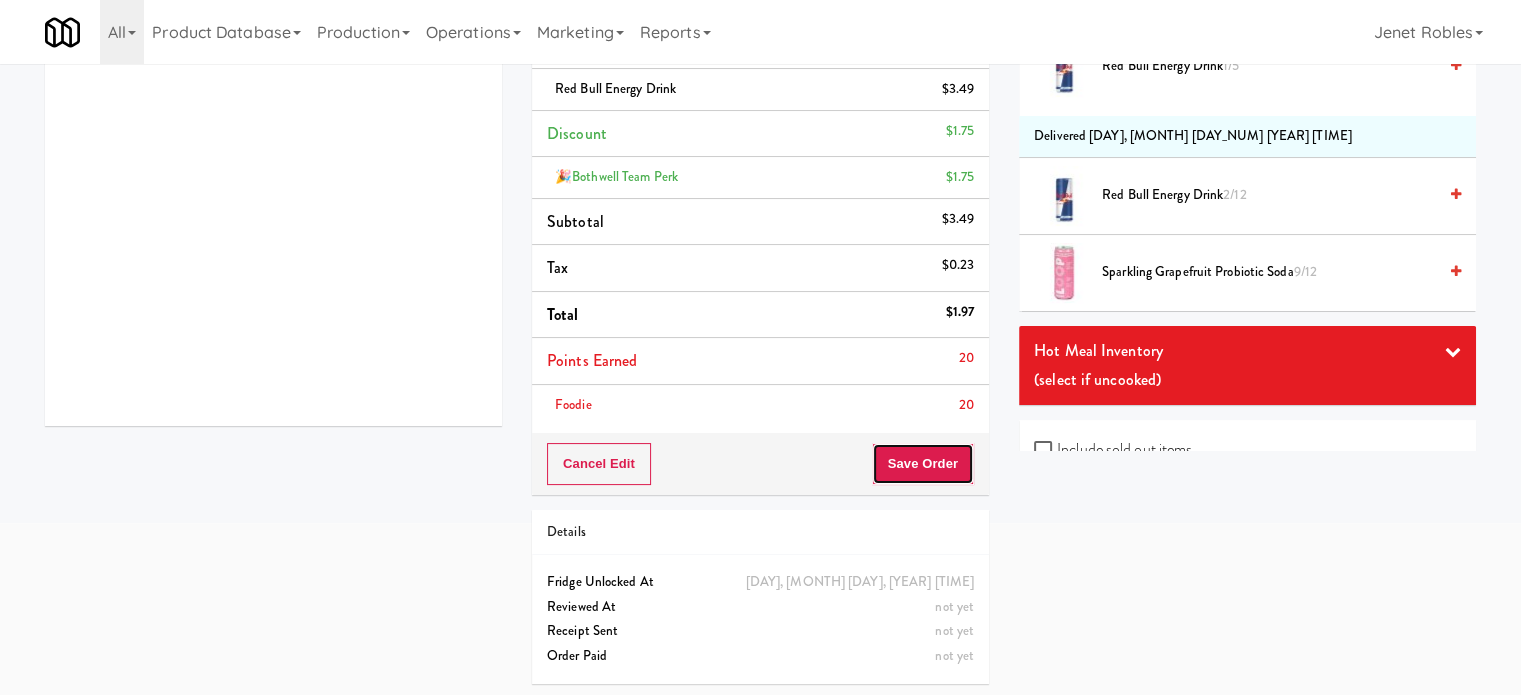 click on "Save Order" at bounding box center (923, 464) 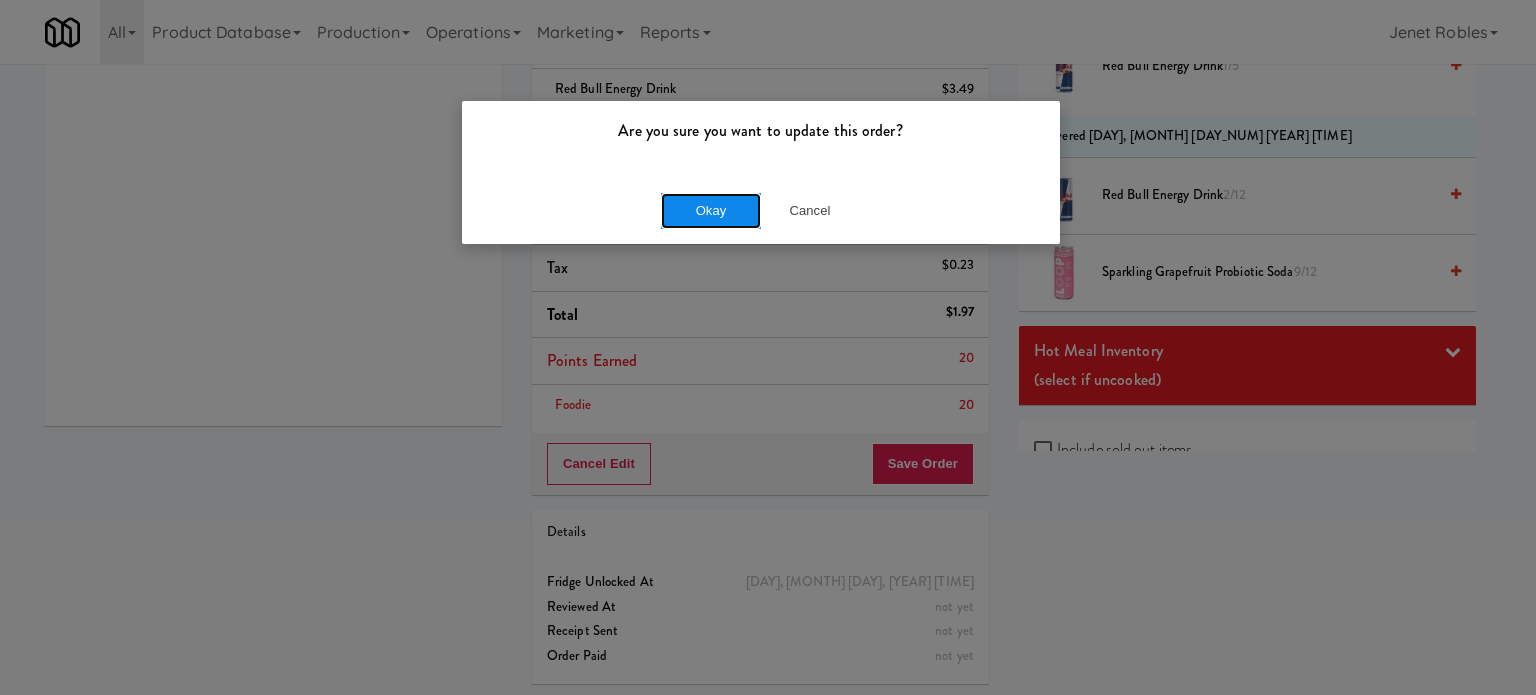 click on "Okay" at bounding box center [711, 211] 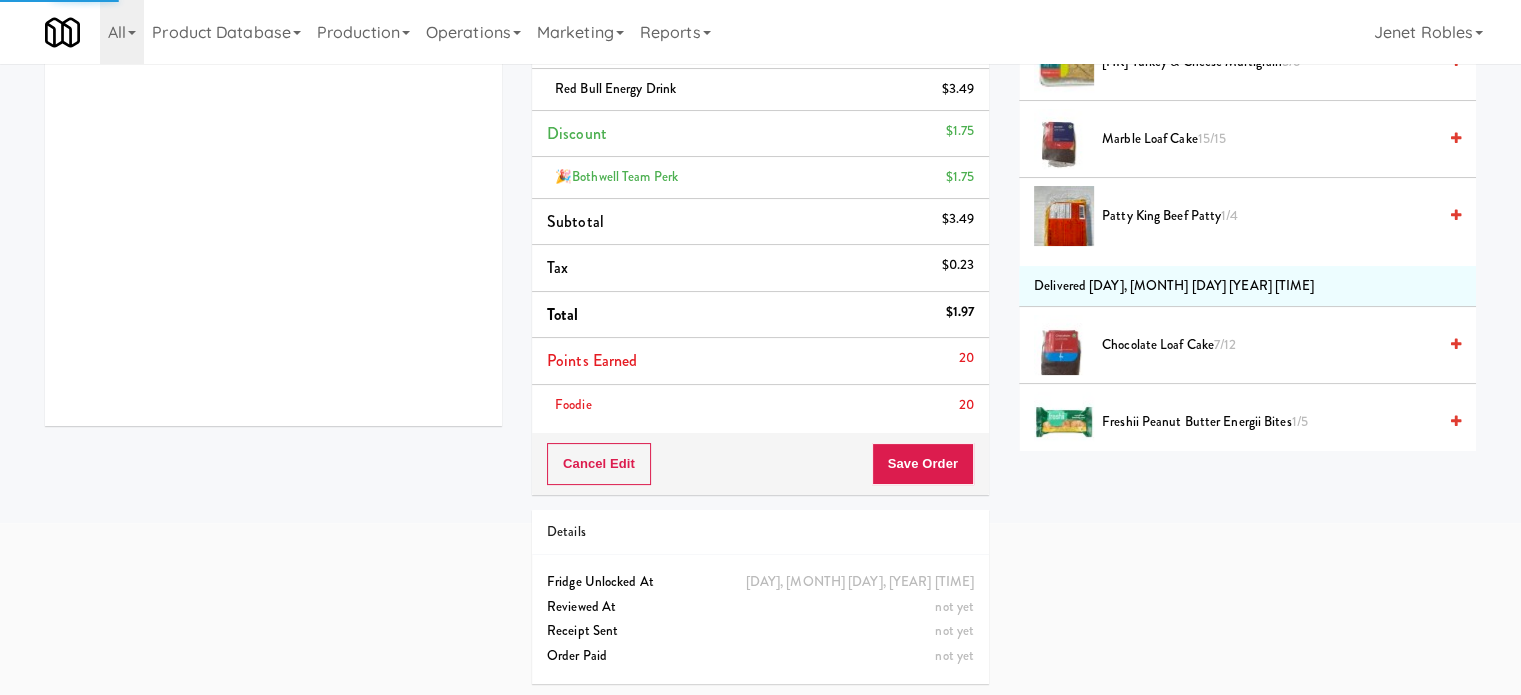 scroll, scrollTop: 0, scrollLeft: 0, axis: both 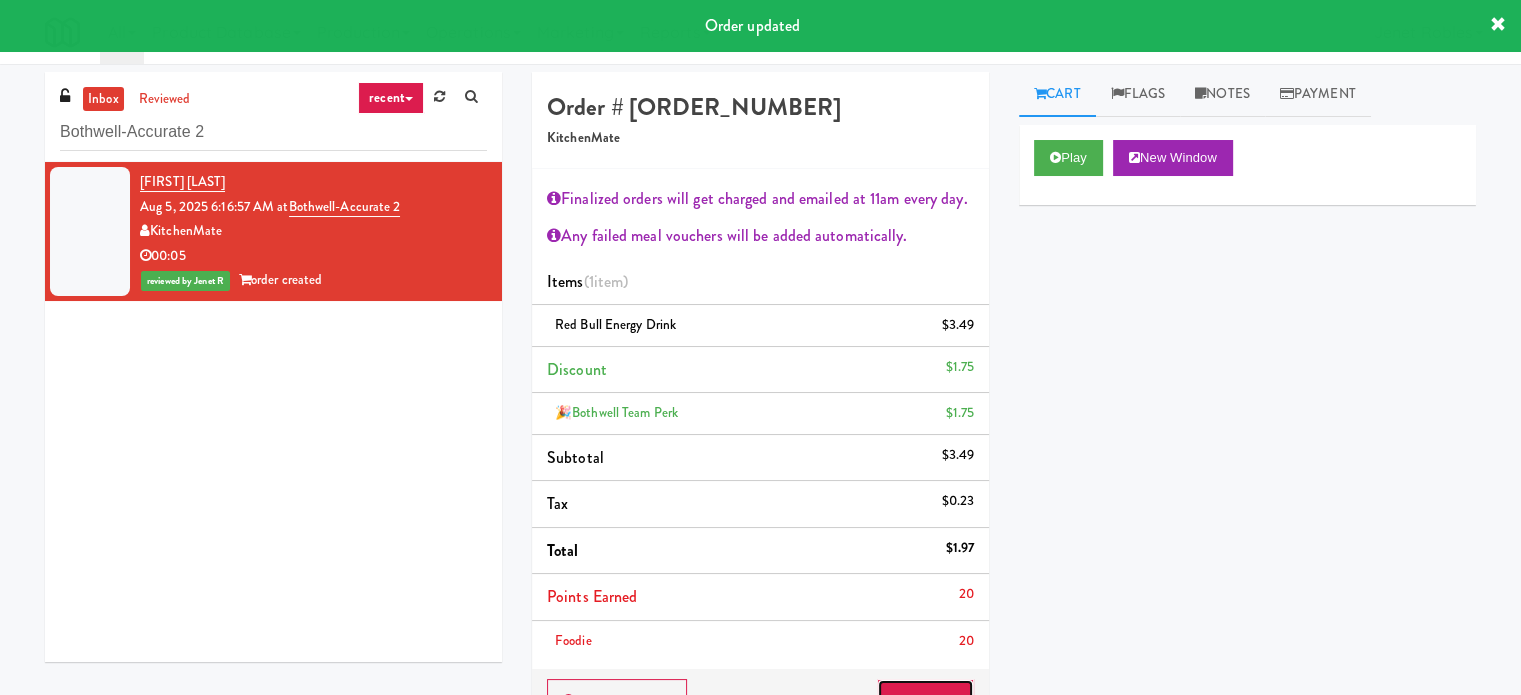 drag, startPoint x: 935, startPoint y: 681, endPoint x: 955, endPoint y: 670, distance: 22.825424 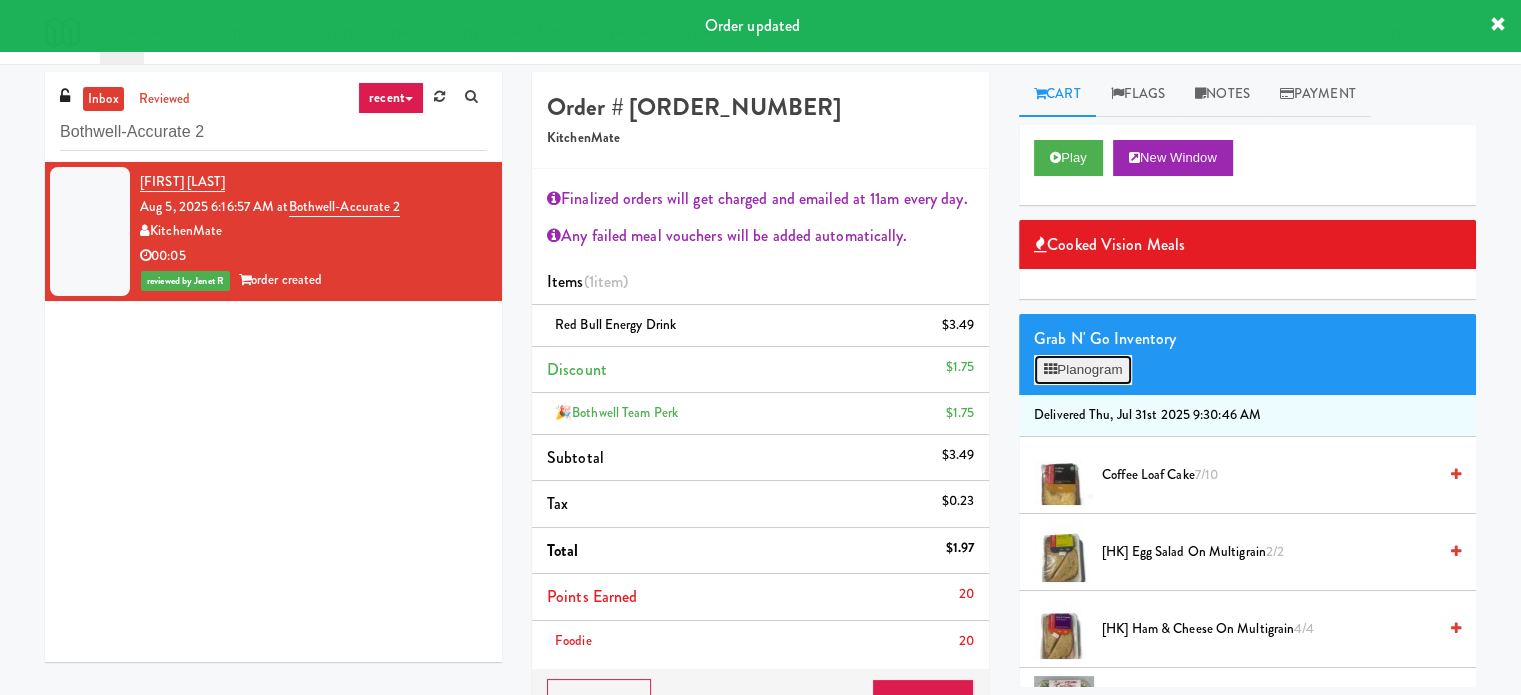 click on "Planogram" at bounding box center (1083, 370) 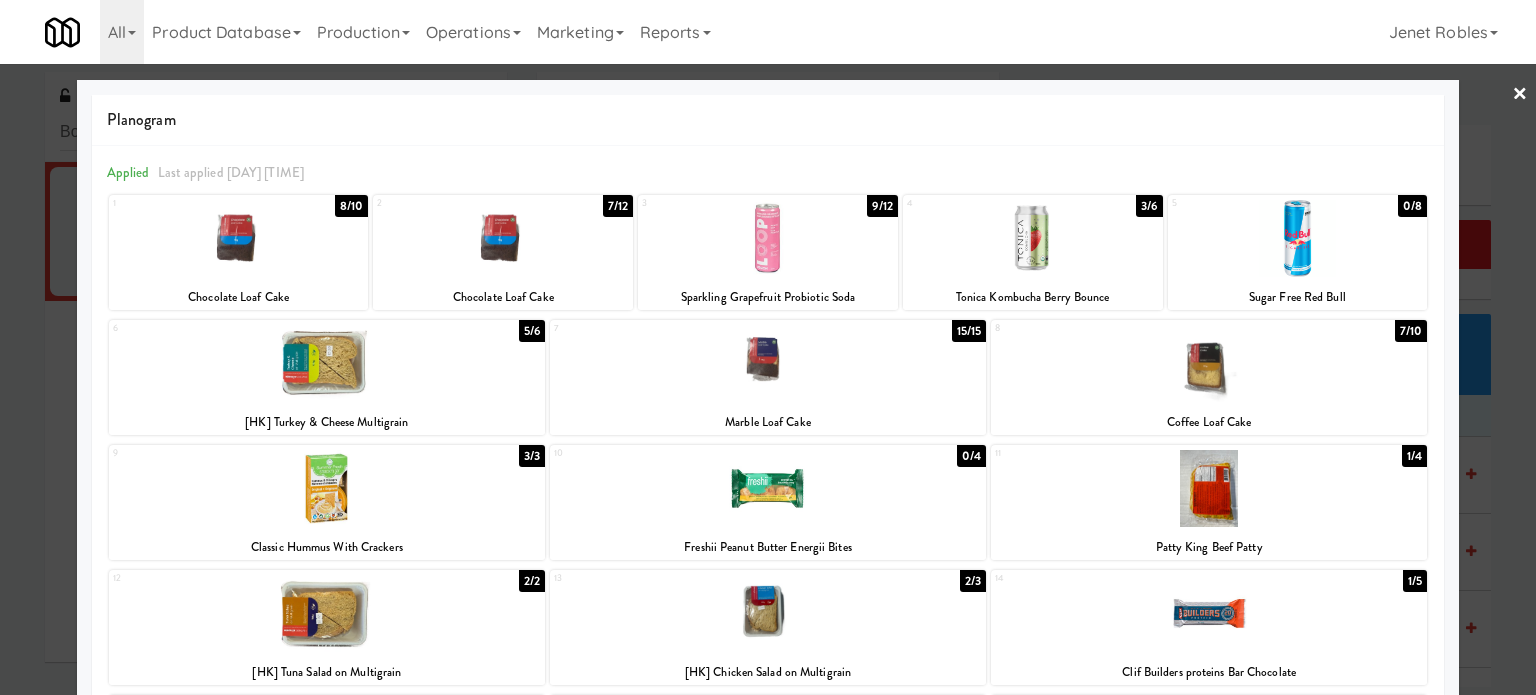 click at bounding box center (768, 347) 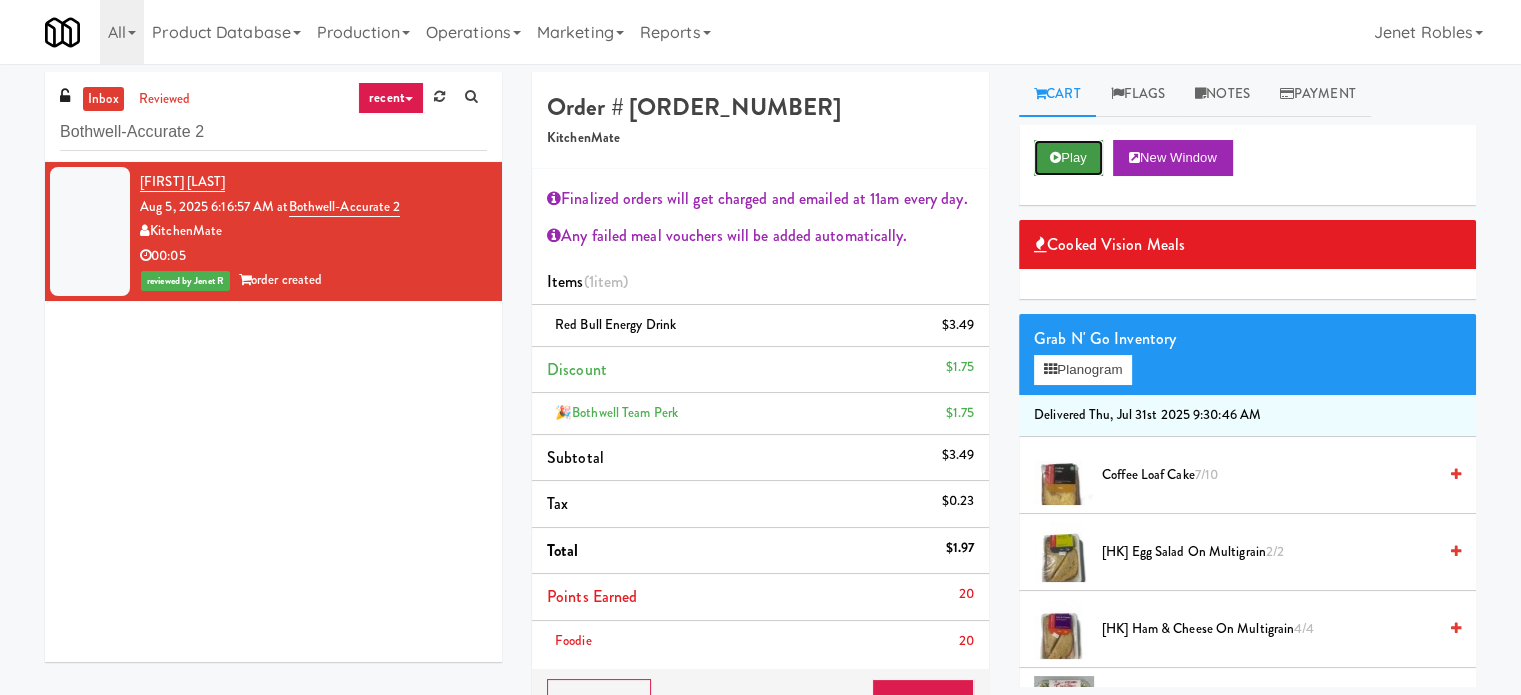 click on "Play" at bounding box center (1068, 158) 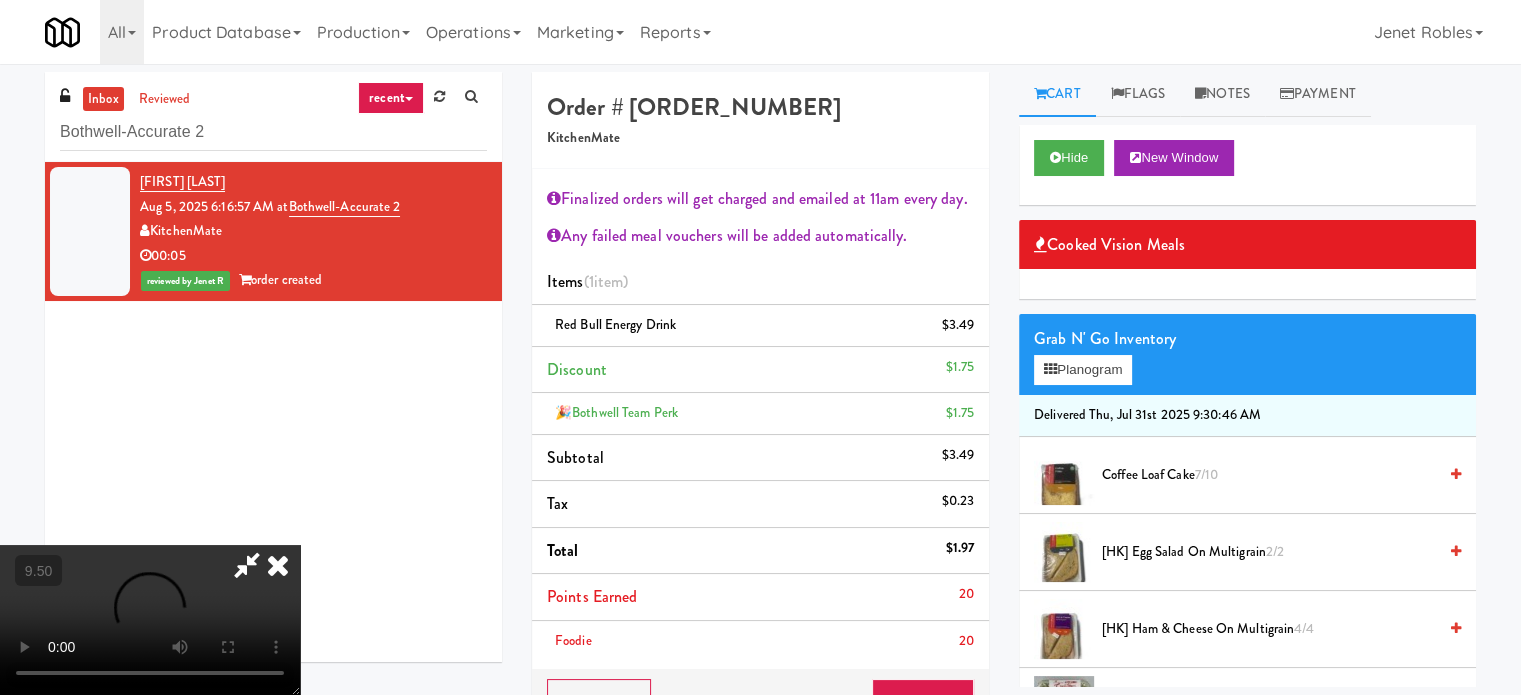 click at bounding box center (150, 620) 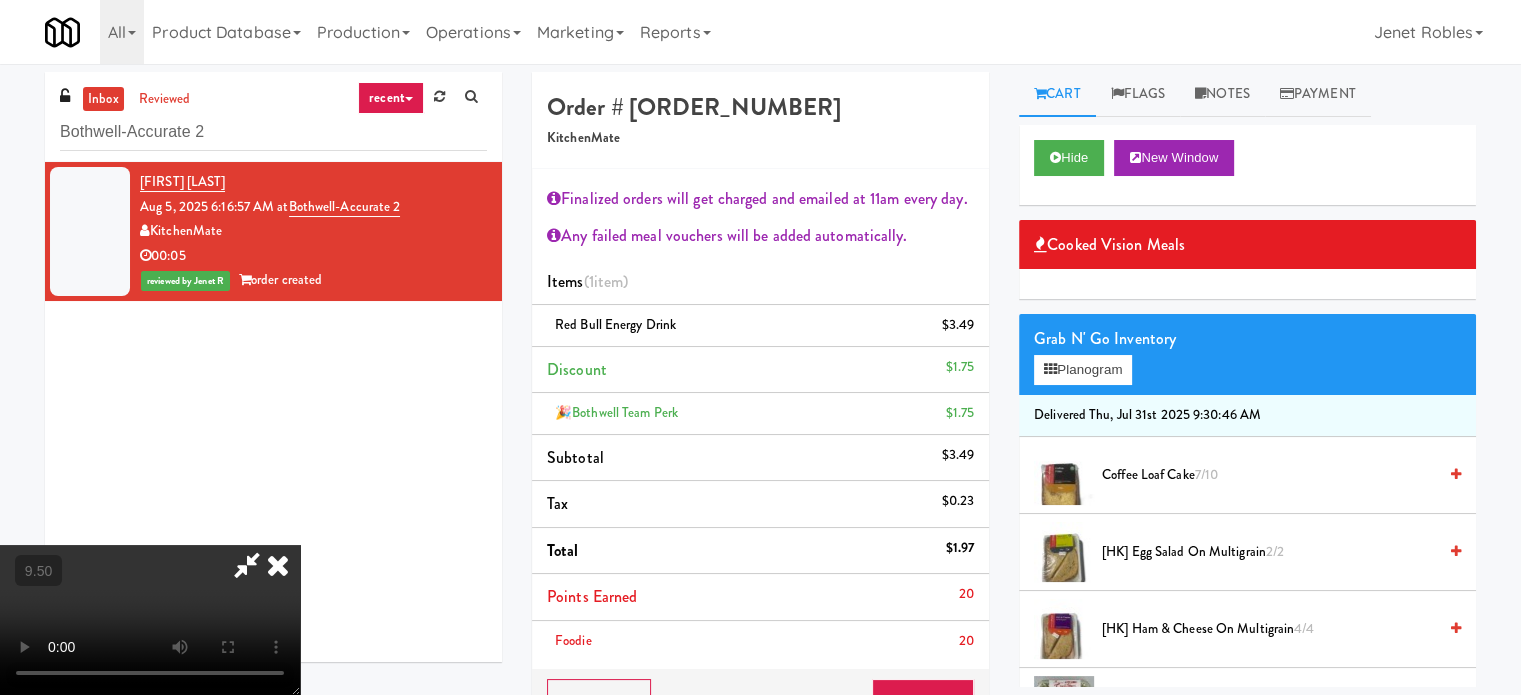 click at bounding box center (150, 620) 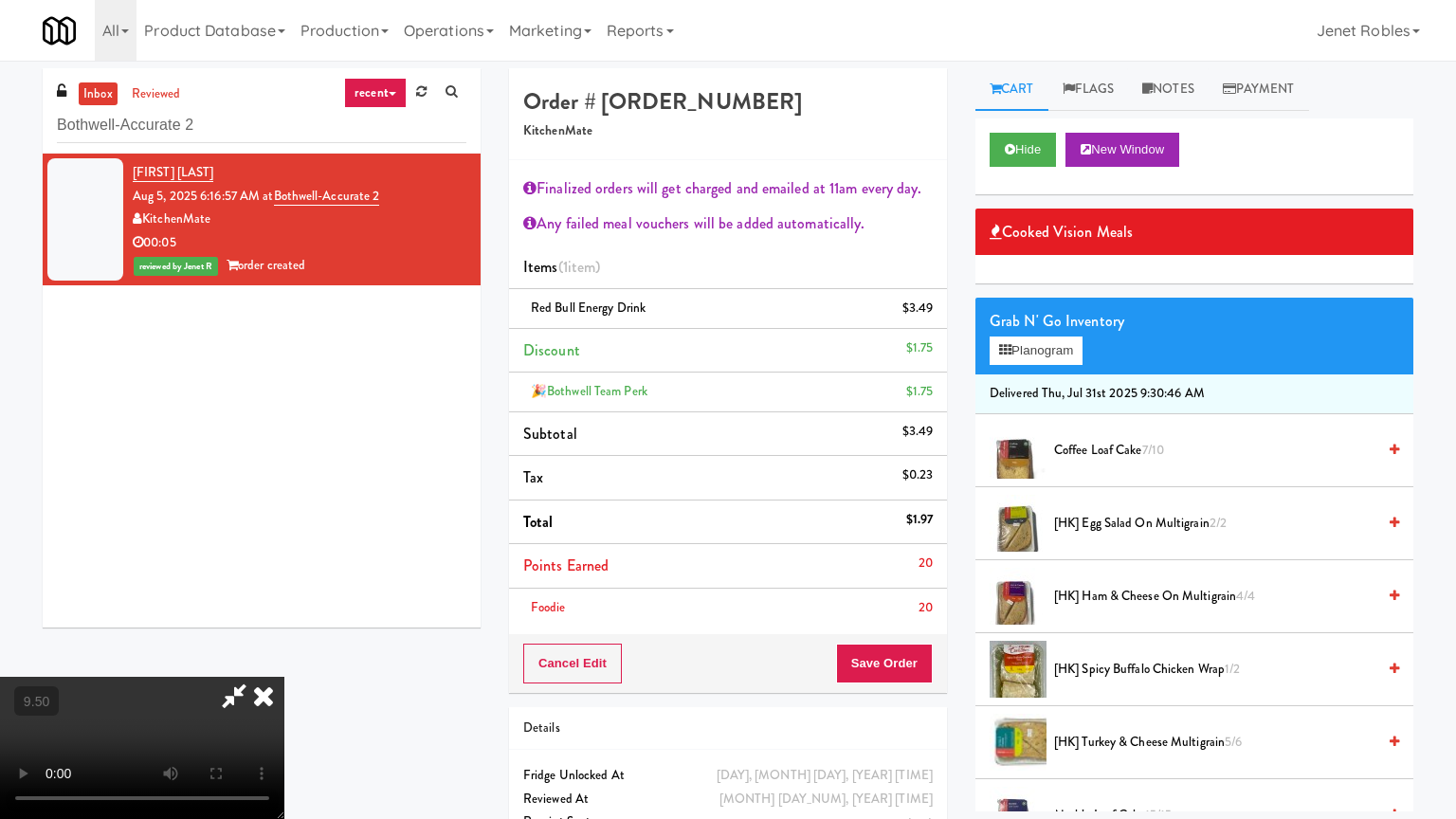 click at bounding box center (142, 748) 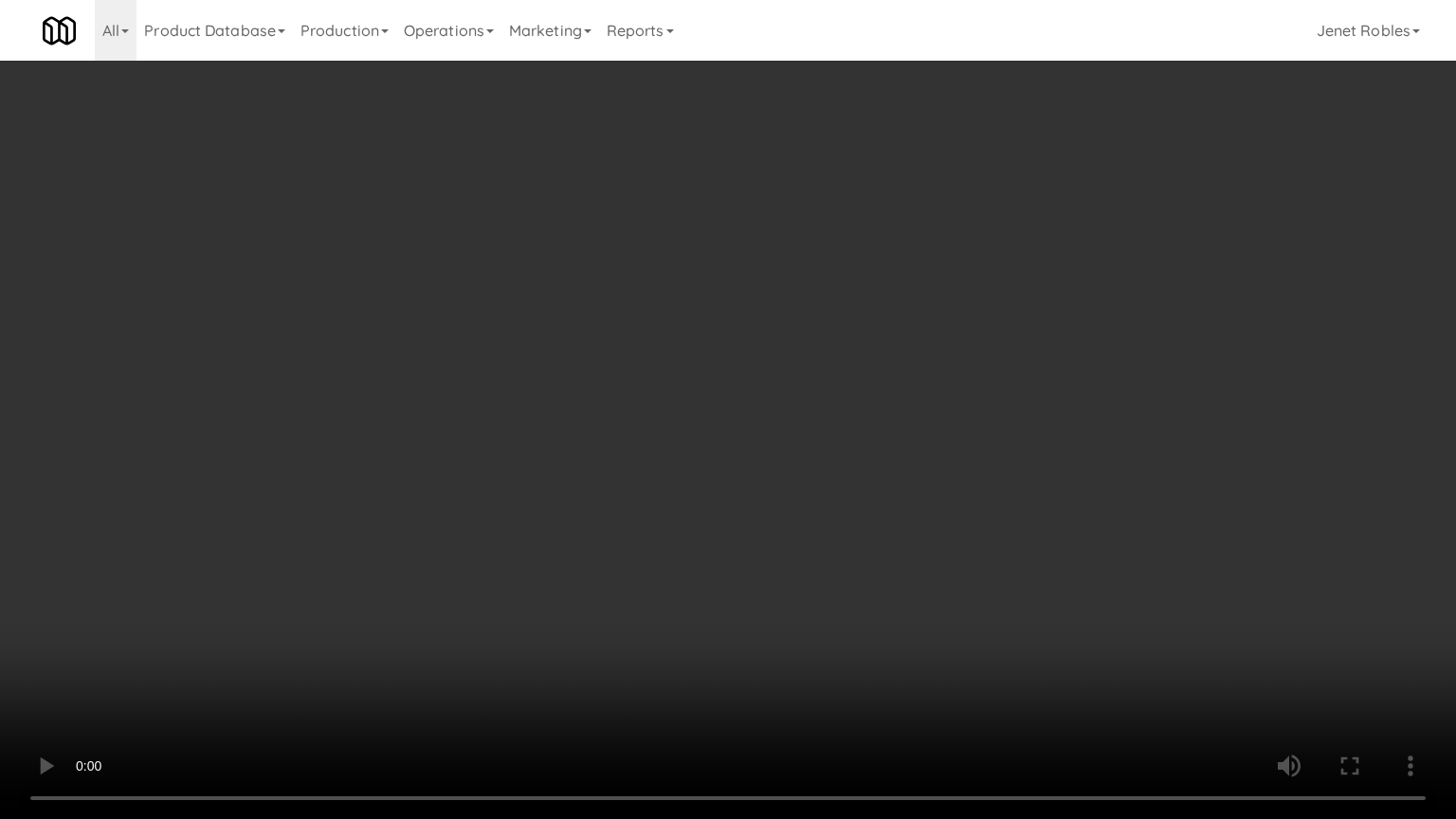 click at bounding box center [728, 410] 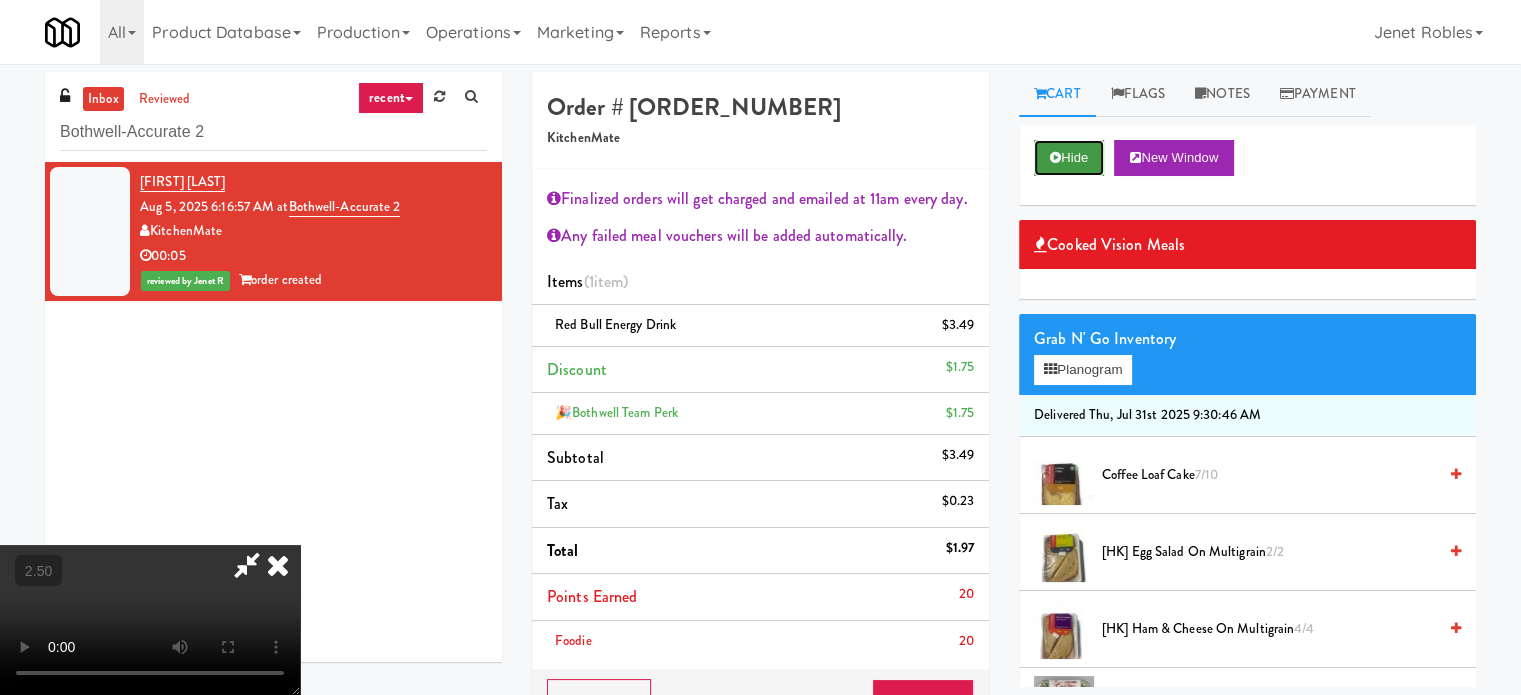click on "Hide" at bounding box center [1069, 158] 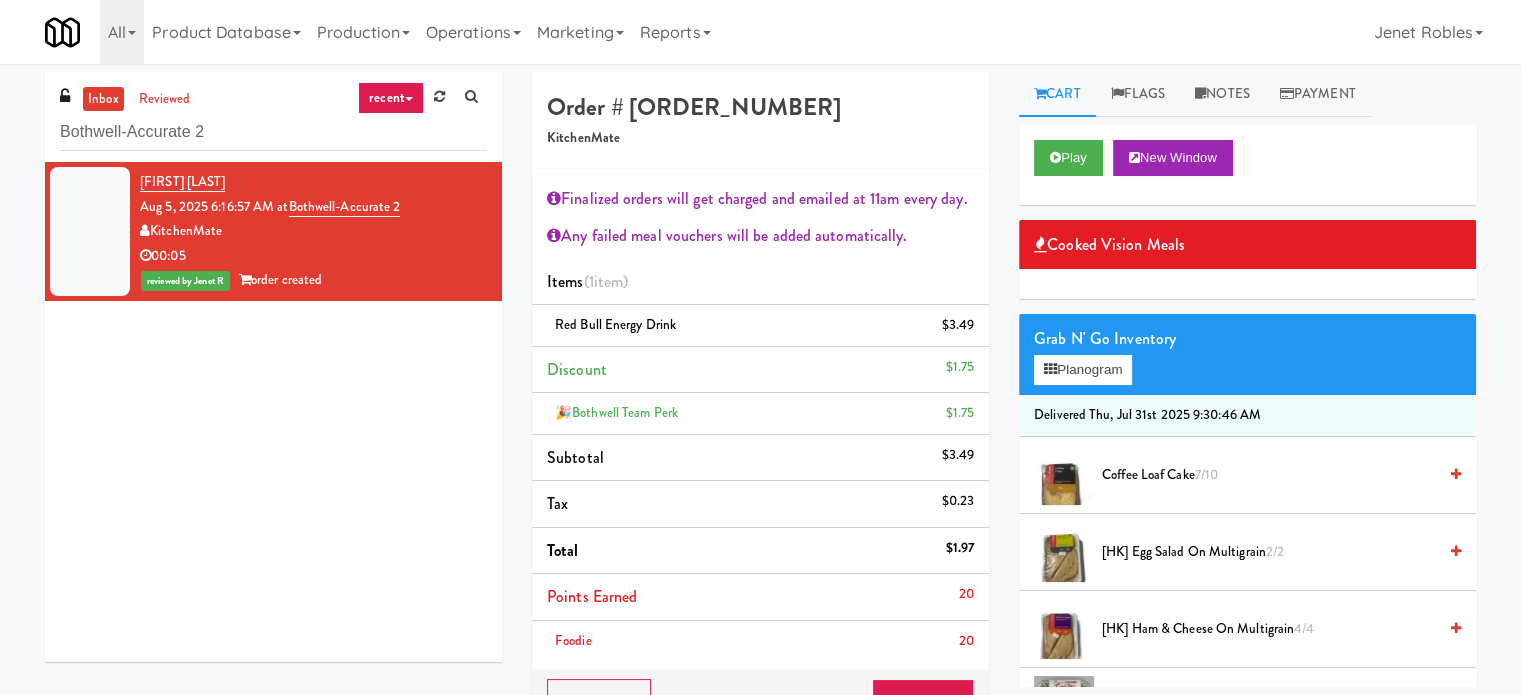 click on "Grab N' Go Inventory  Planogram" at bounding box center (1247, 354) 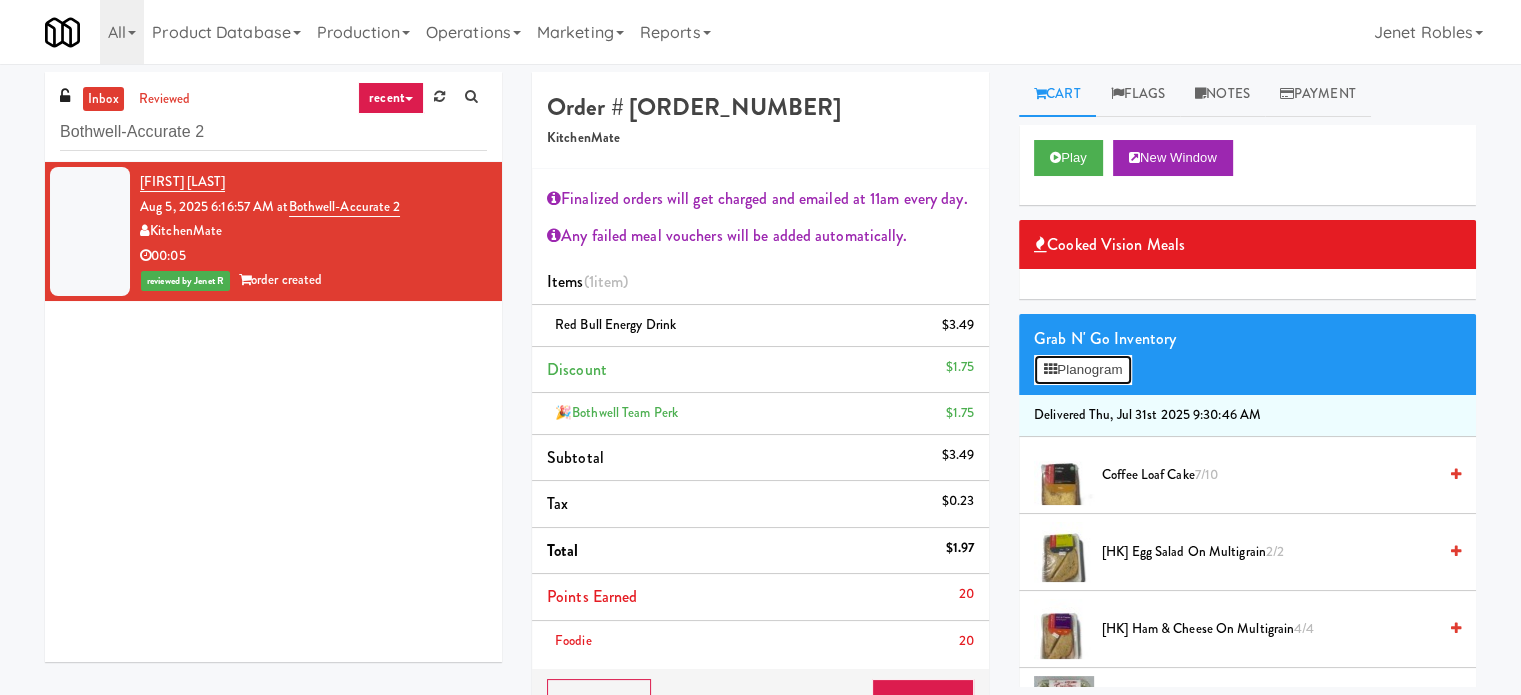 click on "Planogram" at bounding box center (1083, 370) 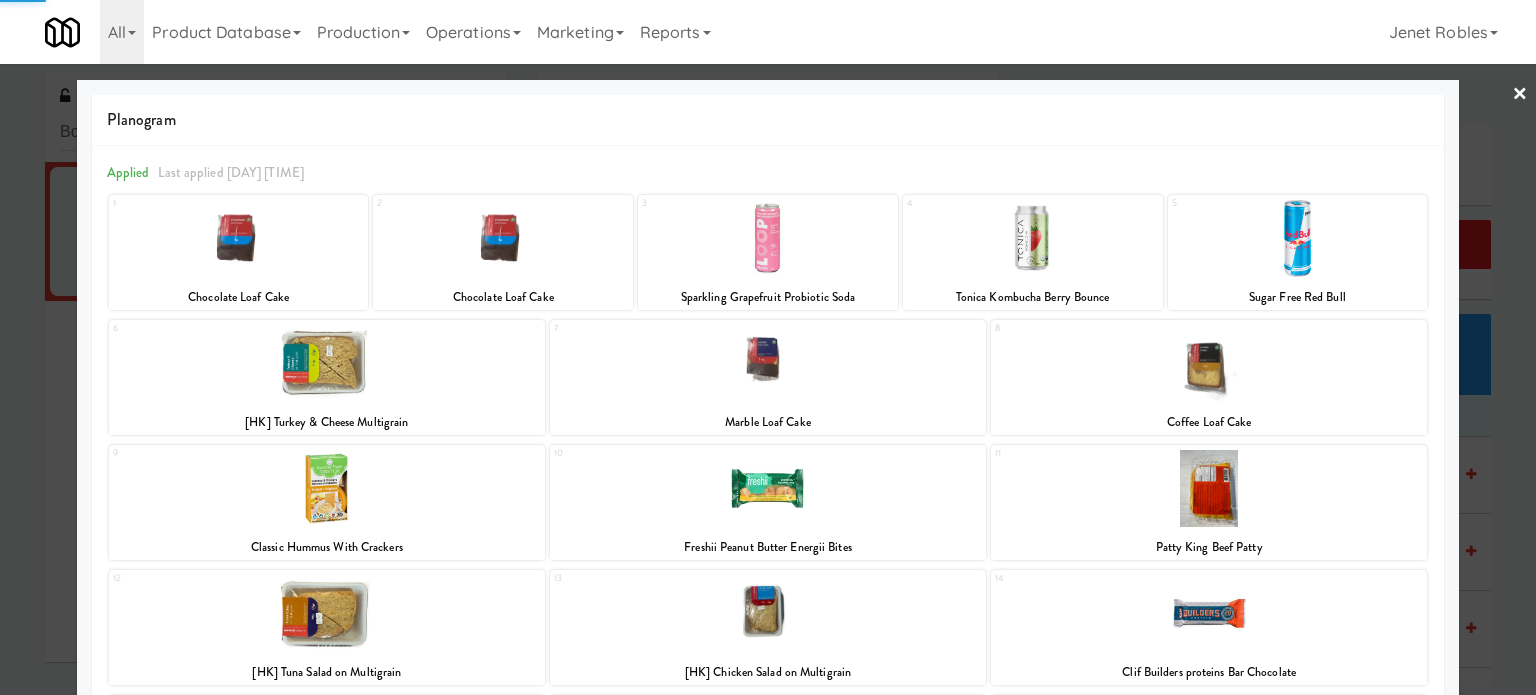click at bounding box center (1209, 363) 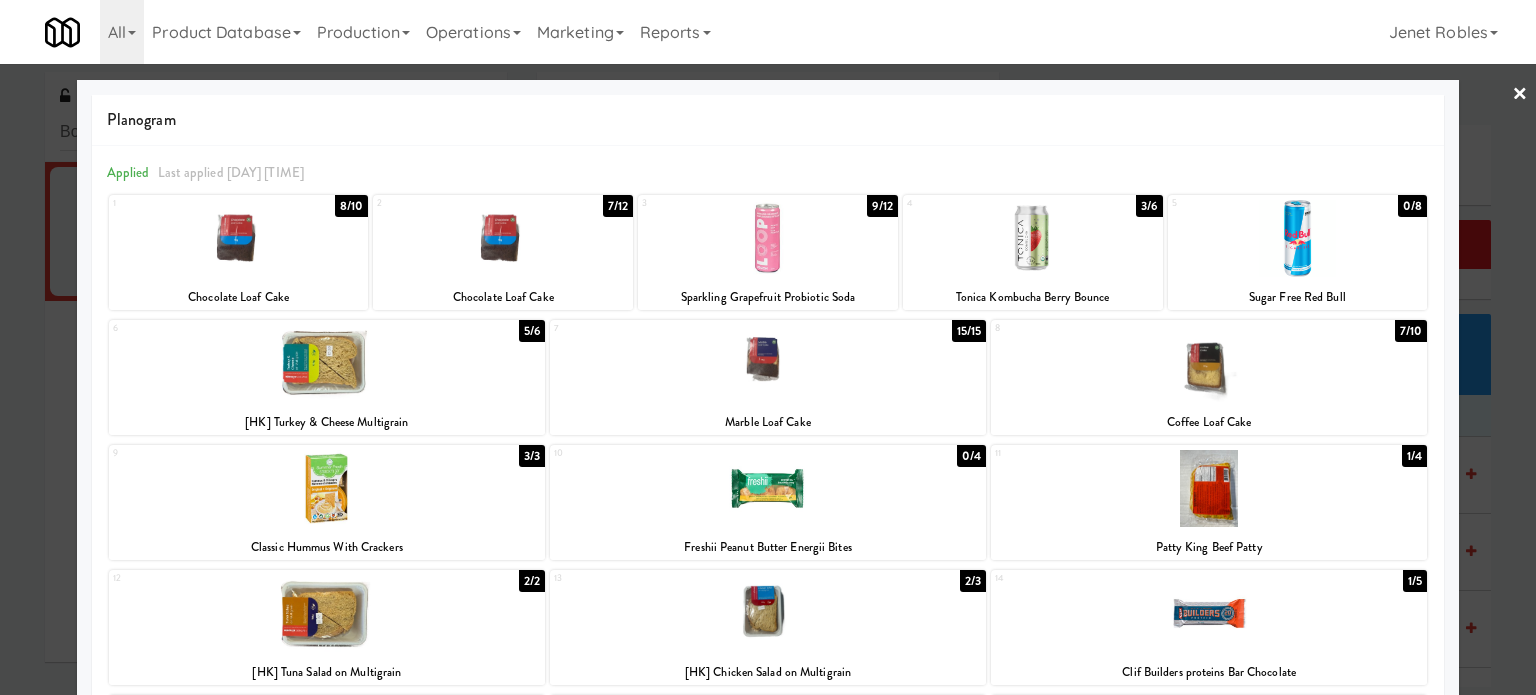 click at bounding box center [768, 347] 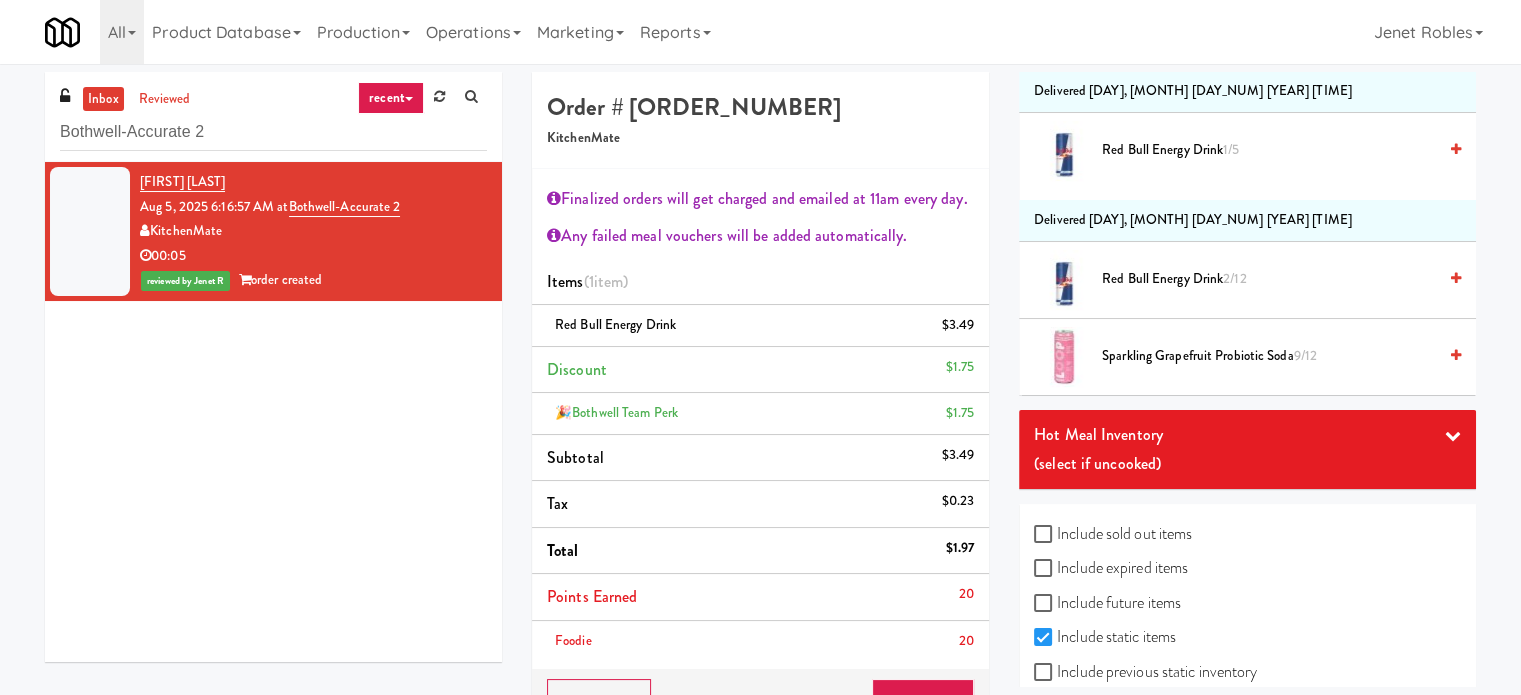 scroll, scrollTop: 2180, scrollLeft: 0, axis: vertical 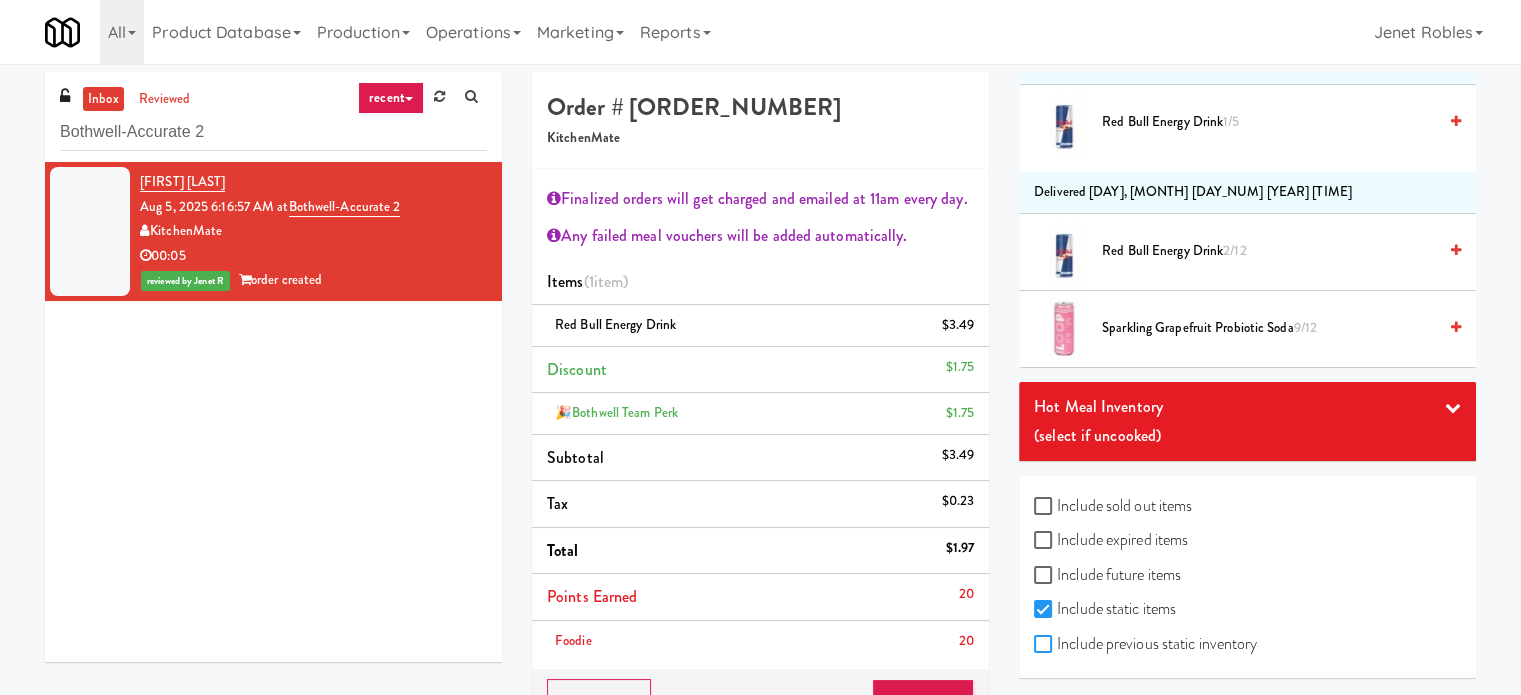 click on "Include previous static inventory" at bounding box center (1045, 645) 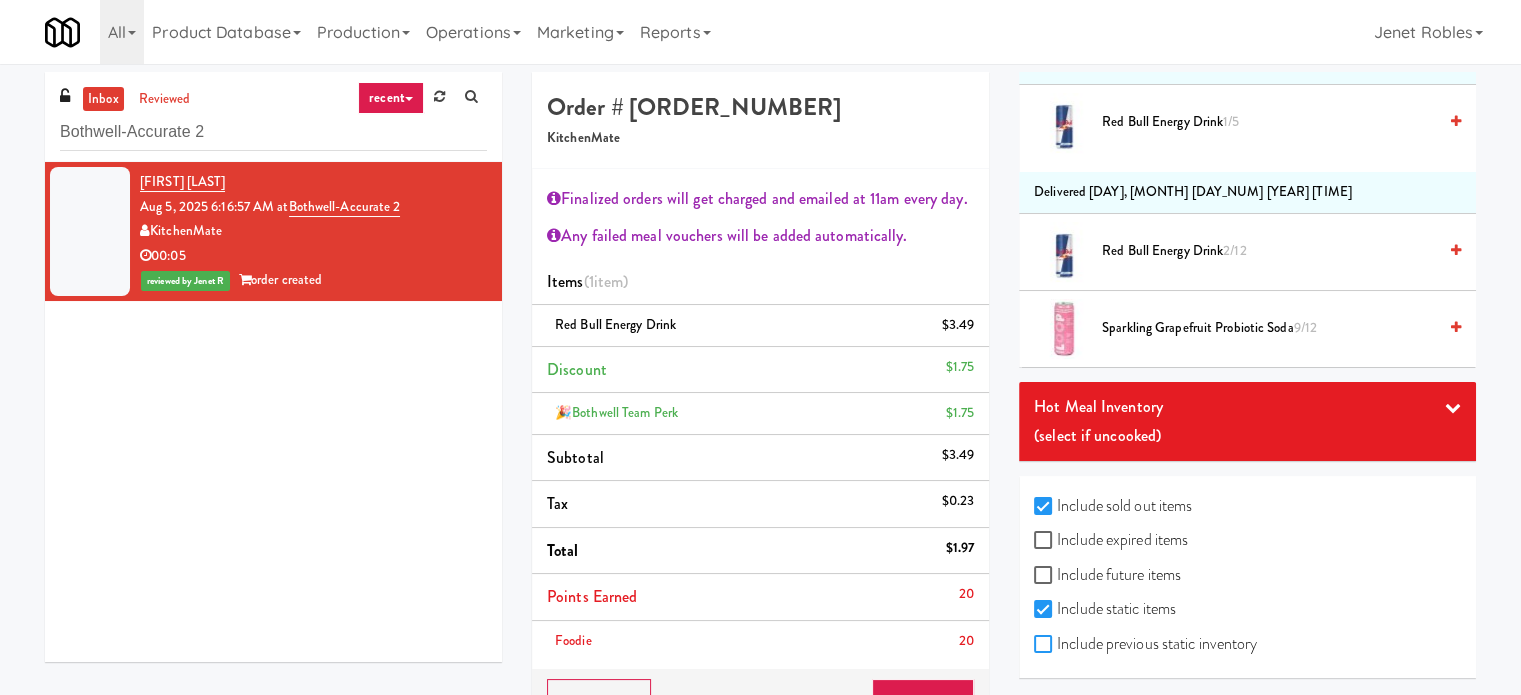 checkbox on "true" 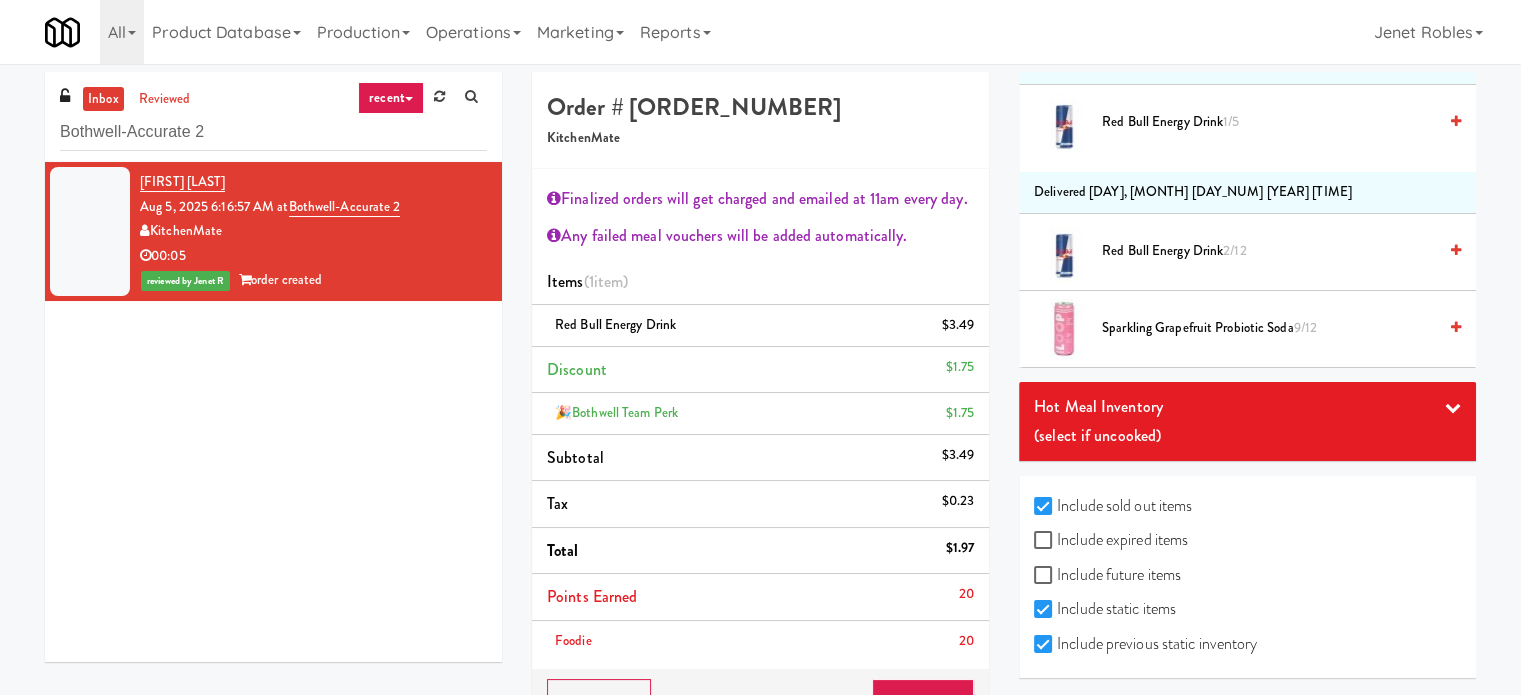 checkbox on "true" 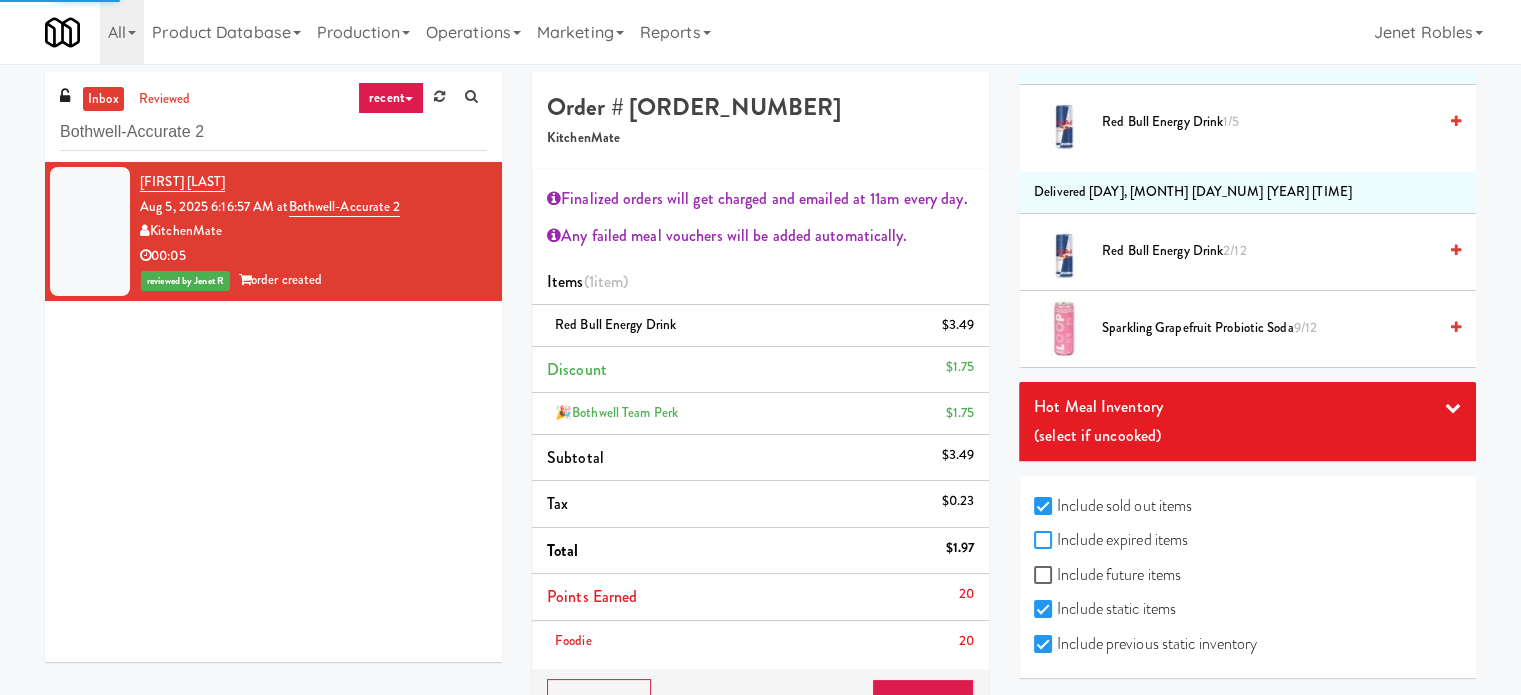 click on "Include expired items" at bounding box center (1045, 541) 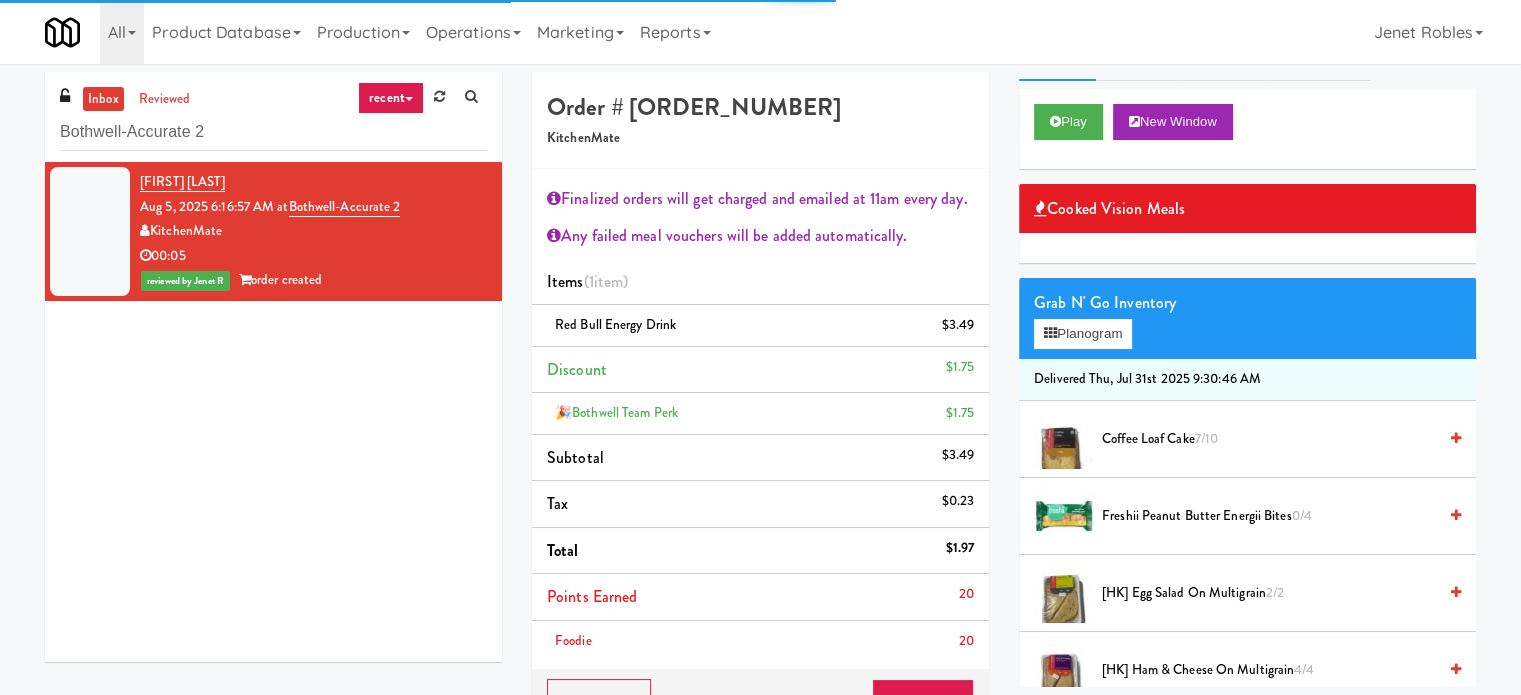 scroll, scrollTop: 0, scrollLeft: 0, axis: both 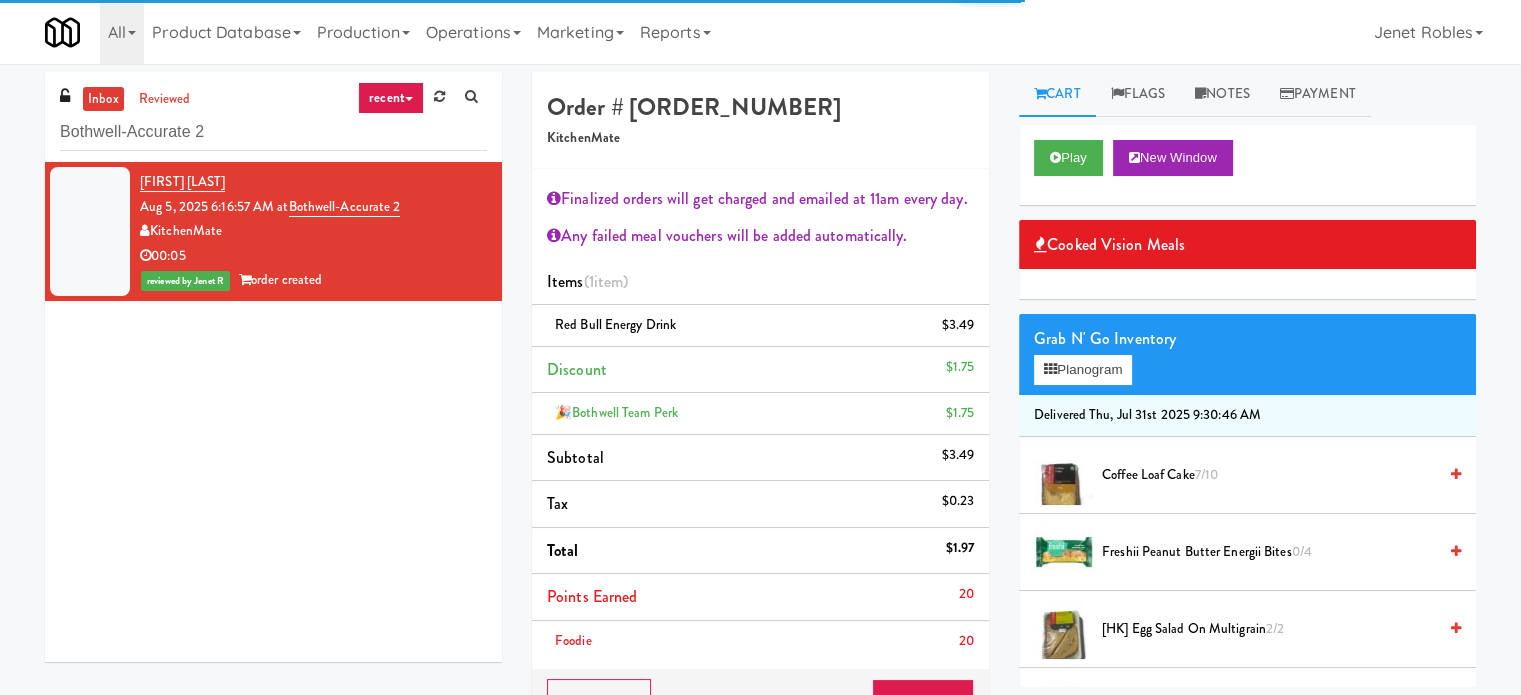 drag, startPoint x: 974, startPoint y: 335, endPoint x: 988, endPoint y: 339, distance: 14.56022 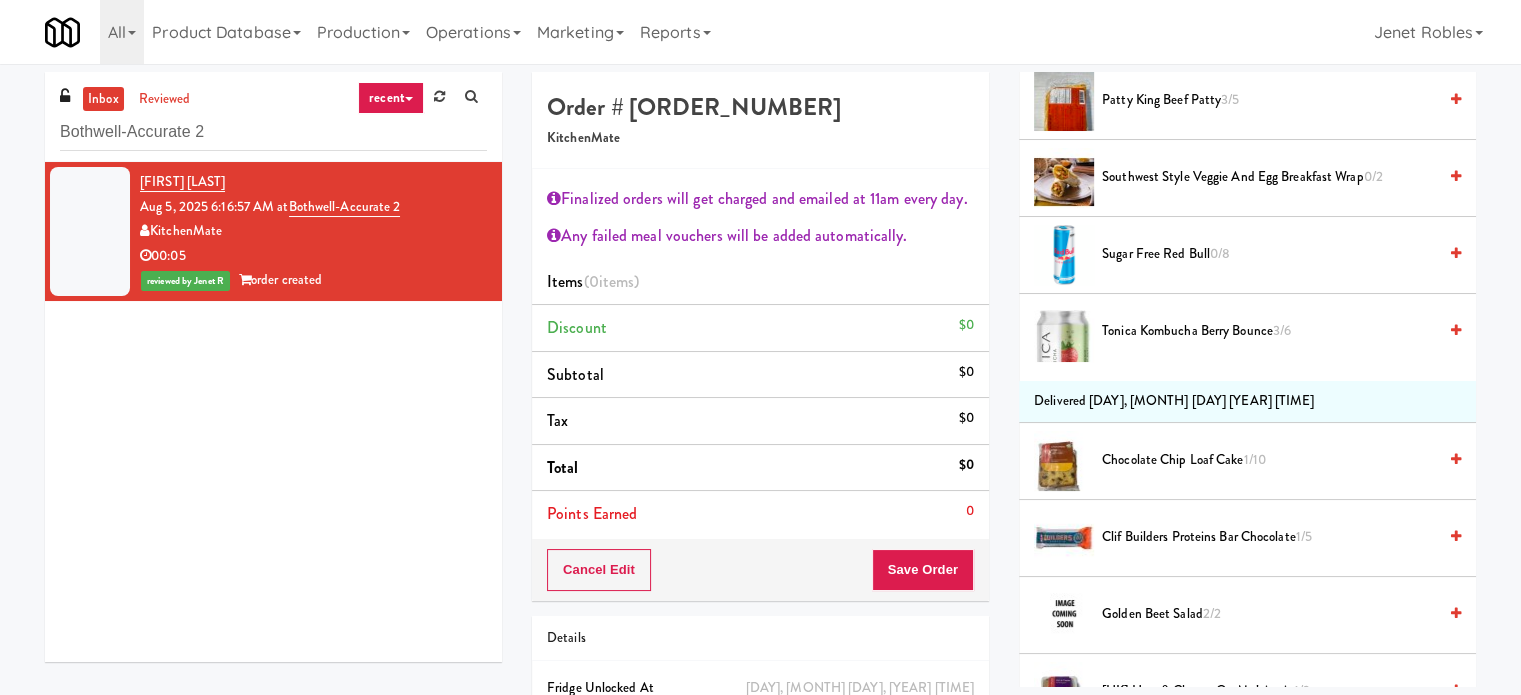 scroll, scrollTop: 4000, scrollLeft: 0, axis: vertical 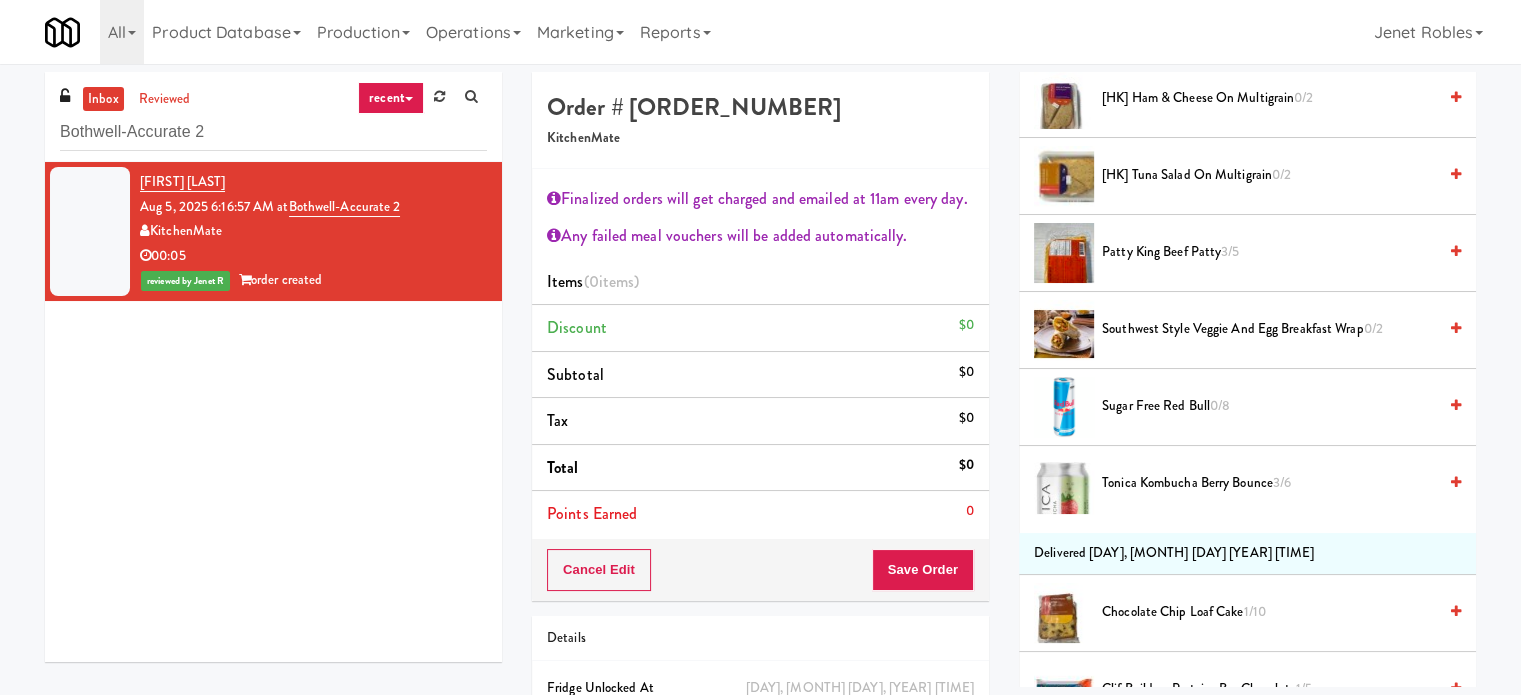 click on "[PRODUCT] [NUMBER]" at bounding box center (1269, 406) 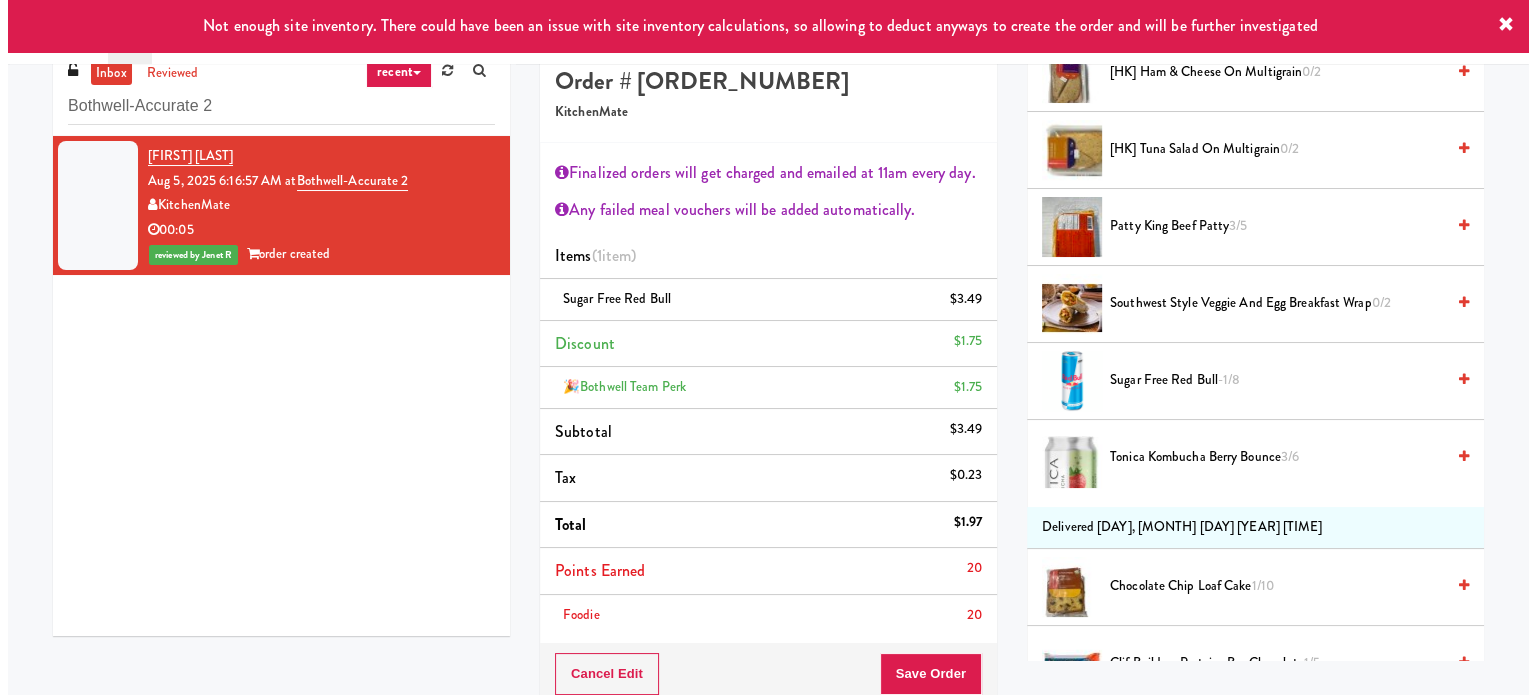 scroll, scrollTop: 236, scrollLeft: 0, axis: vertical 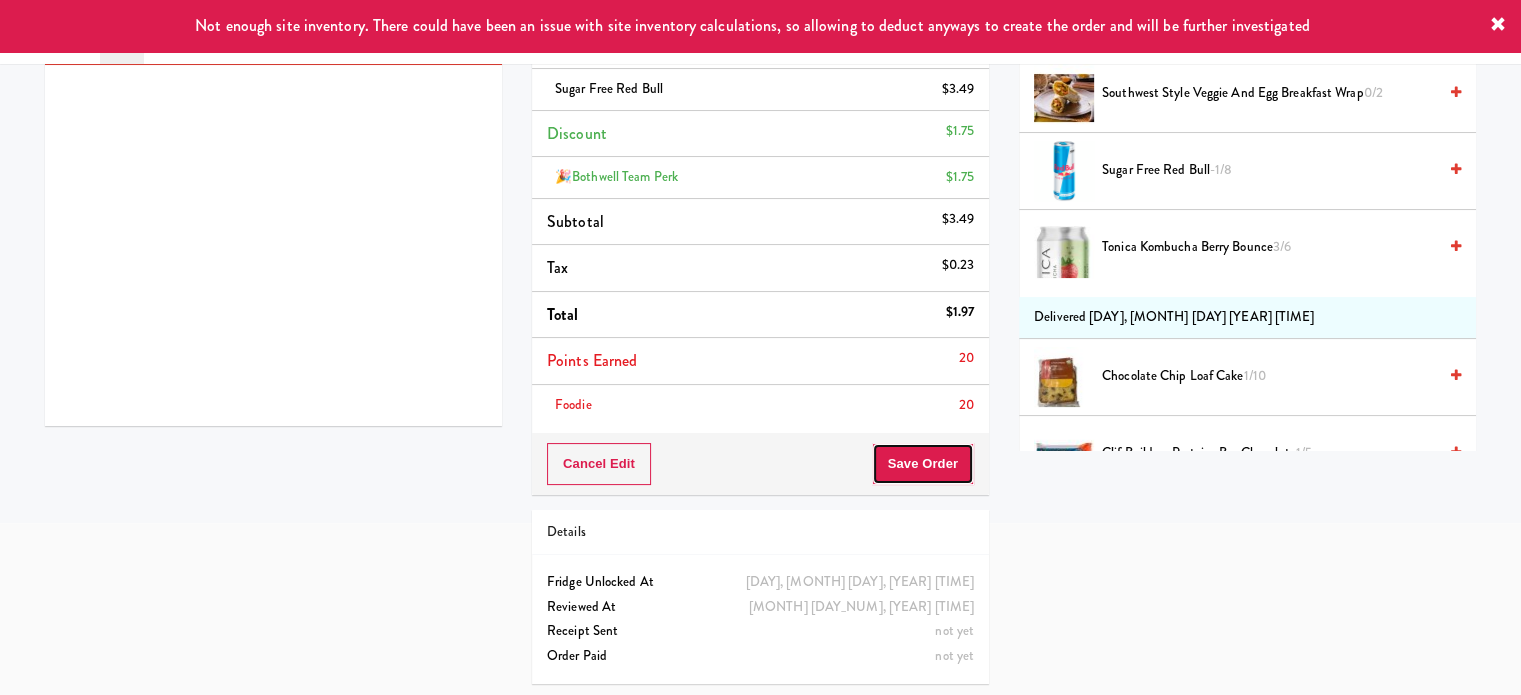 click on "Save Order" at bounding box center (923, 464) 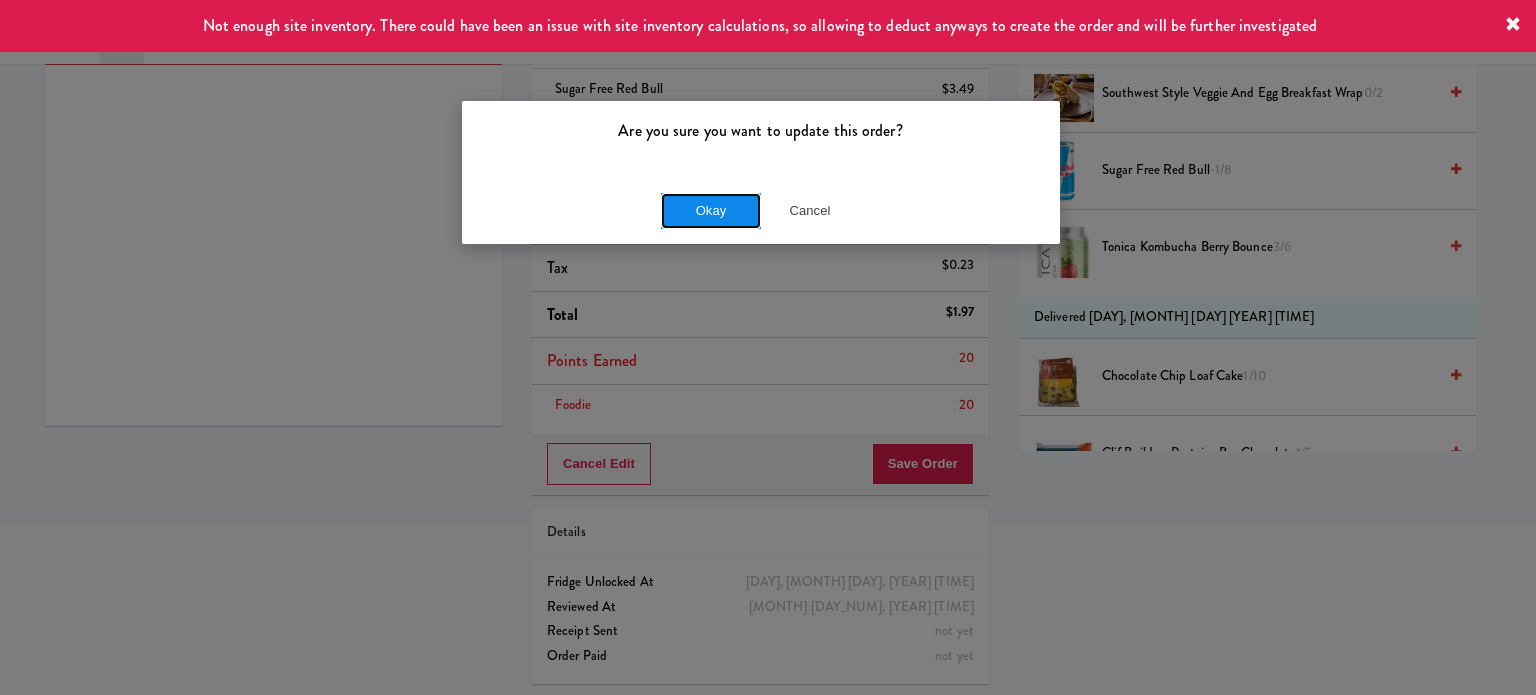 click on "Okay" at bounding box center (711, 211) 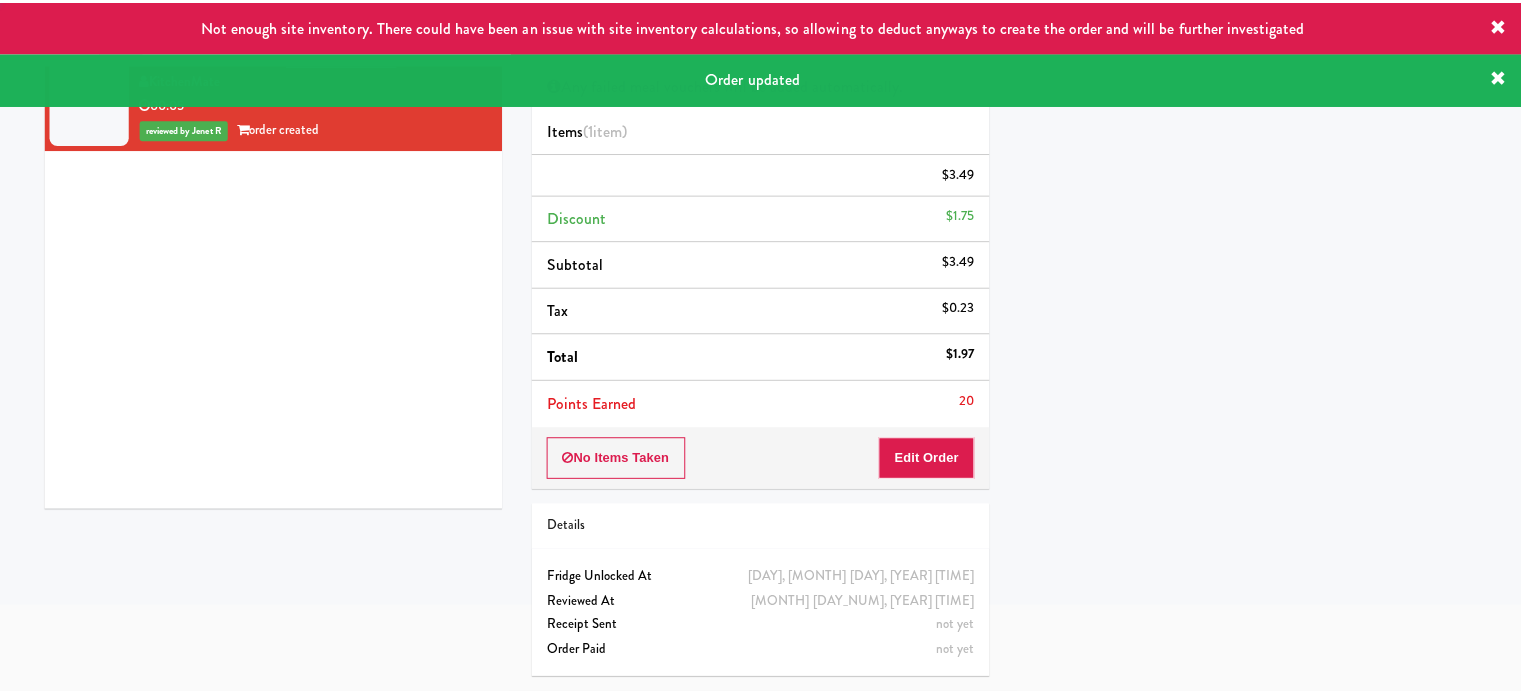 scroll, scrollTop: 149, scrollLeft: 0, axis: vertical 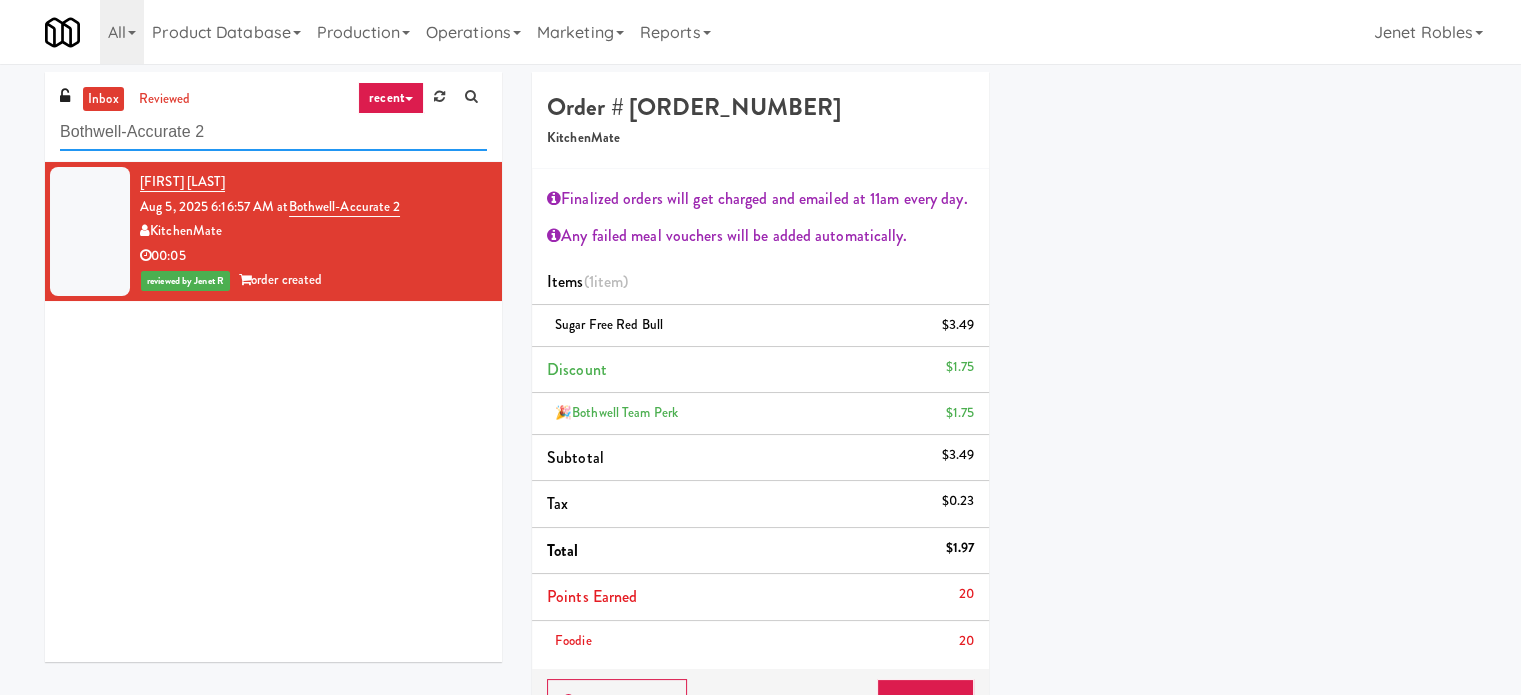 click on "Bothwell-Accurate 2" at bounding box center [273, 132] 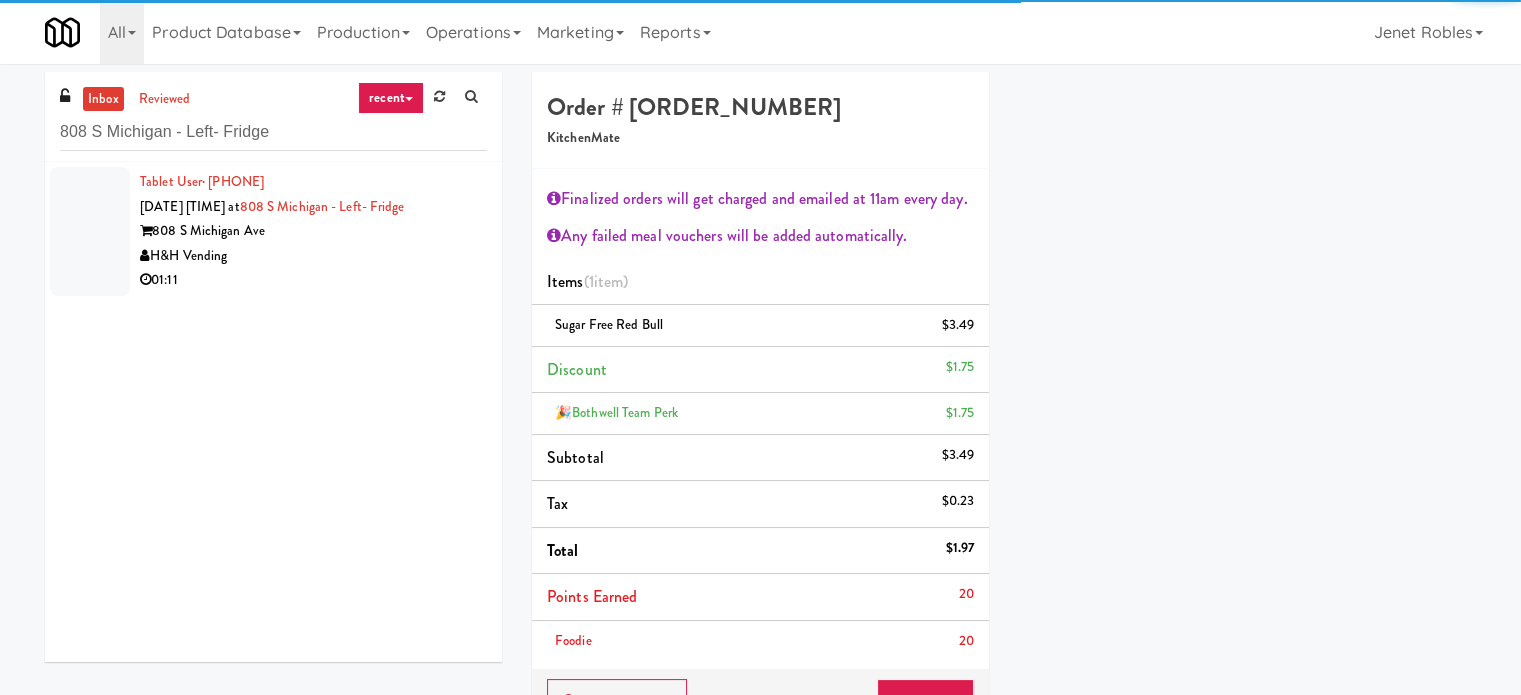 click on "H&H Vending" at bounding box center (313, 256) 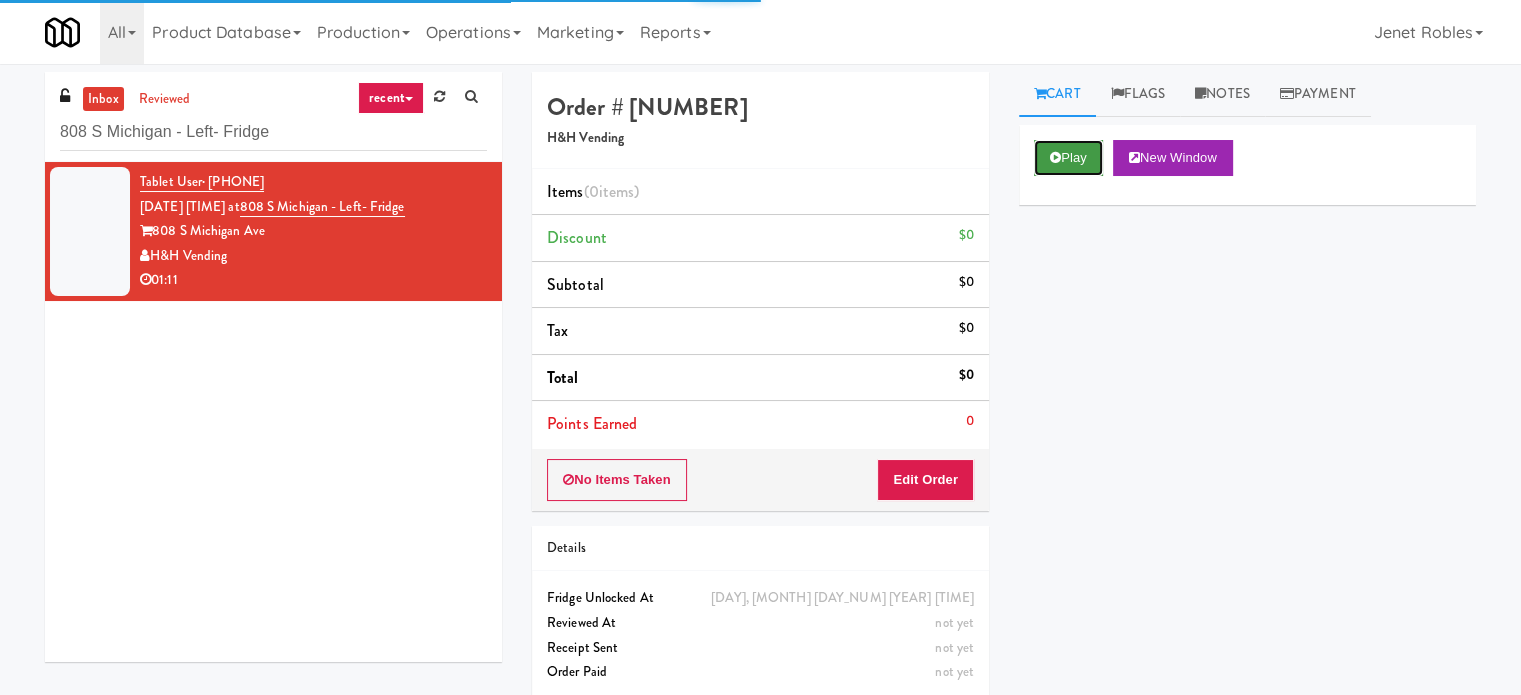 drag, startPoint x: 1084, startPoint y: 143, endPoint x: 1055, endPoint y: 183, distance: 49.40648 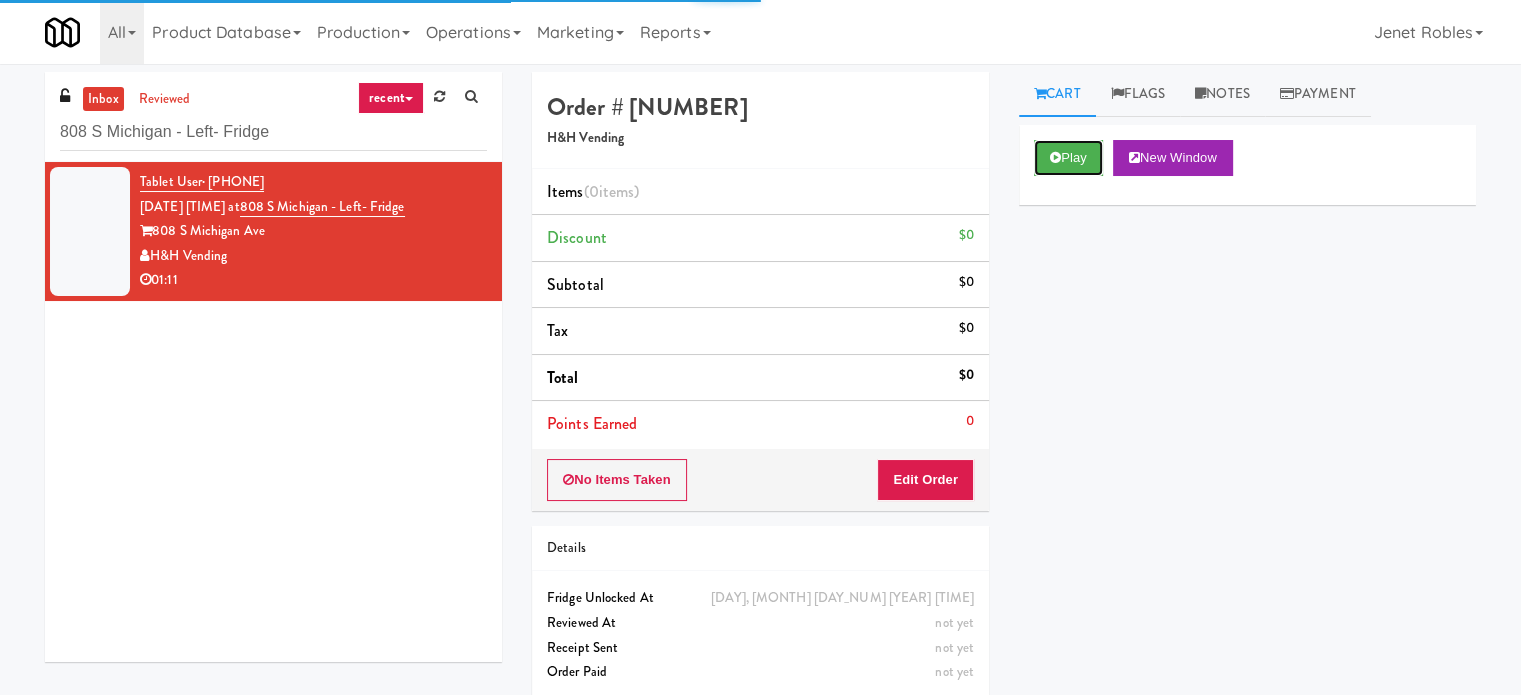 click on "Play" at bounding box center (1068, 158) 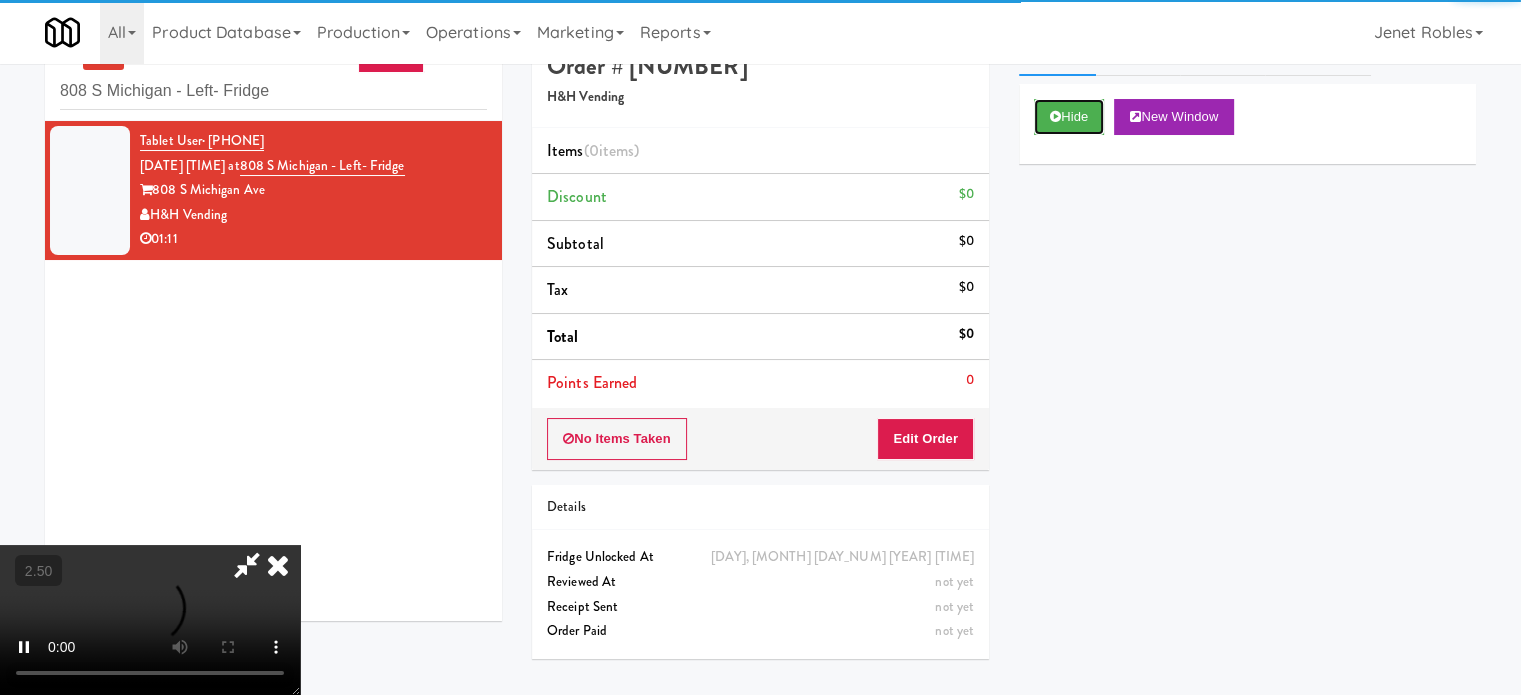 scroll, scrollTop: 64, scrollLeft: 0, axis: vertical 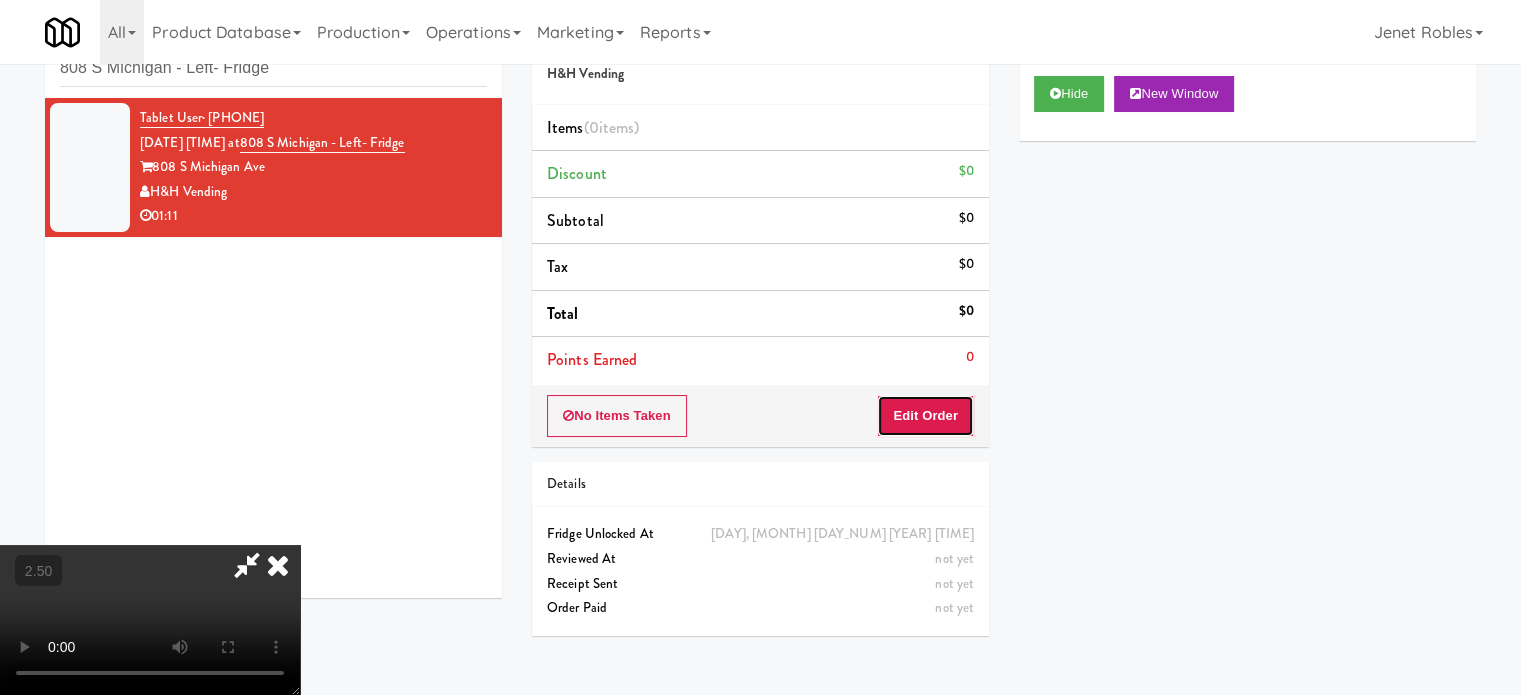 click on "Edit Order" at bounding box center [925, 416] 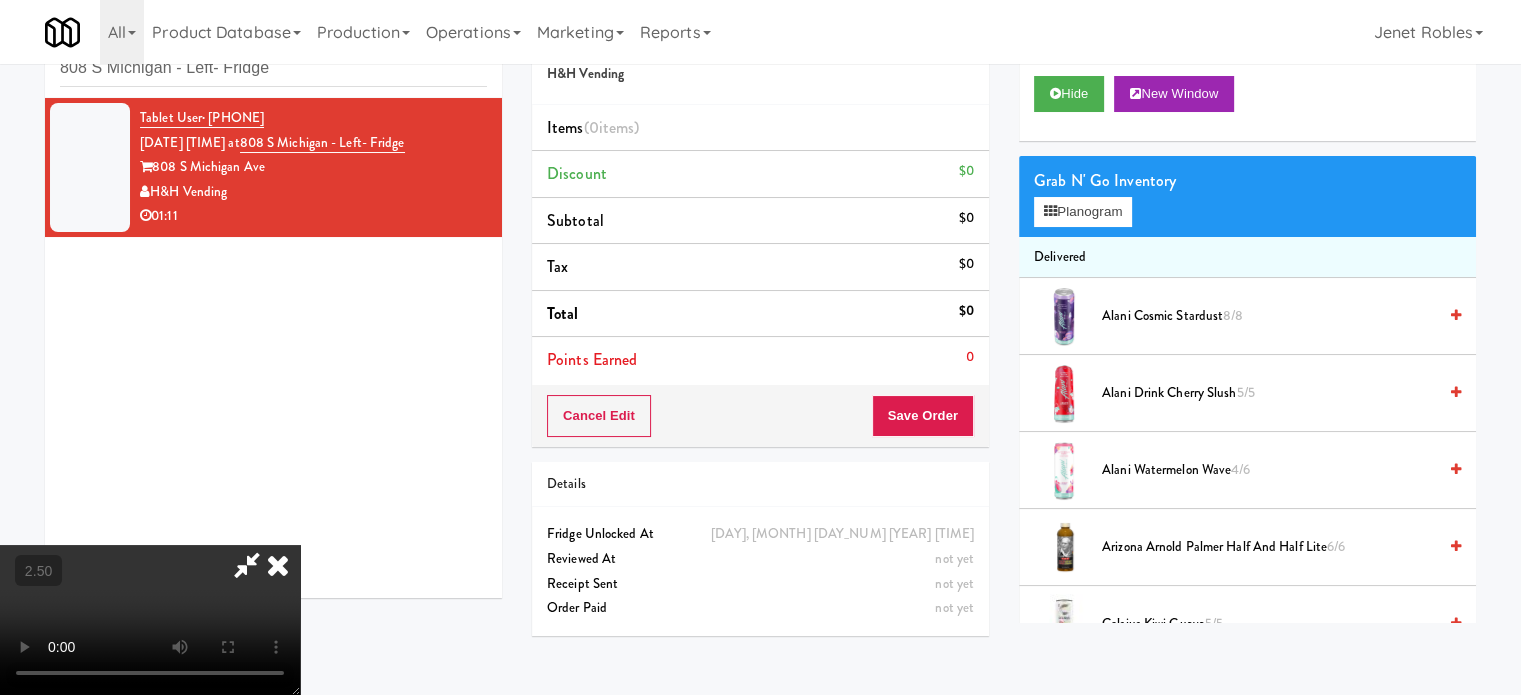 click on "Tablet User  · ([PHONE]) [DATE] [TIME] at  [ADDRESS]  [ADDRESS]  [COMPANY]  [TIME]" at bounding box center [273, 348] 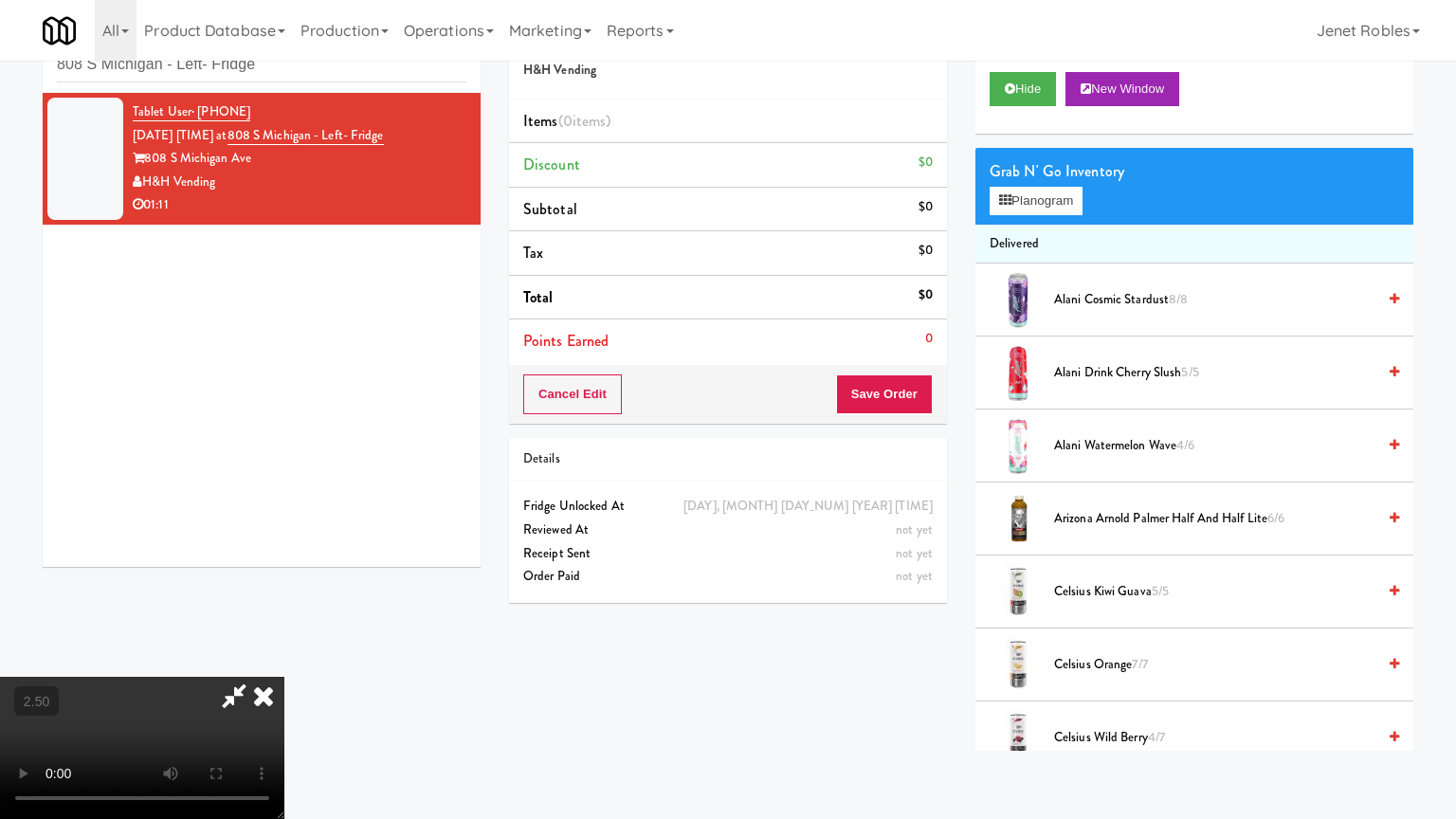 click at bounding box center (142, 748) 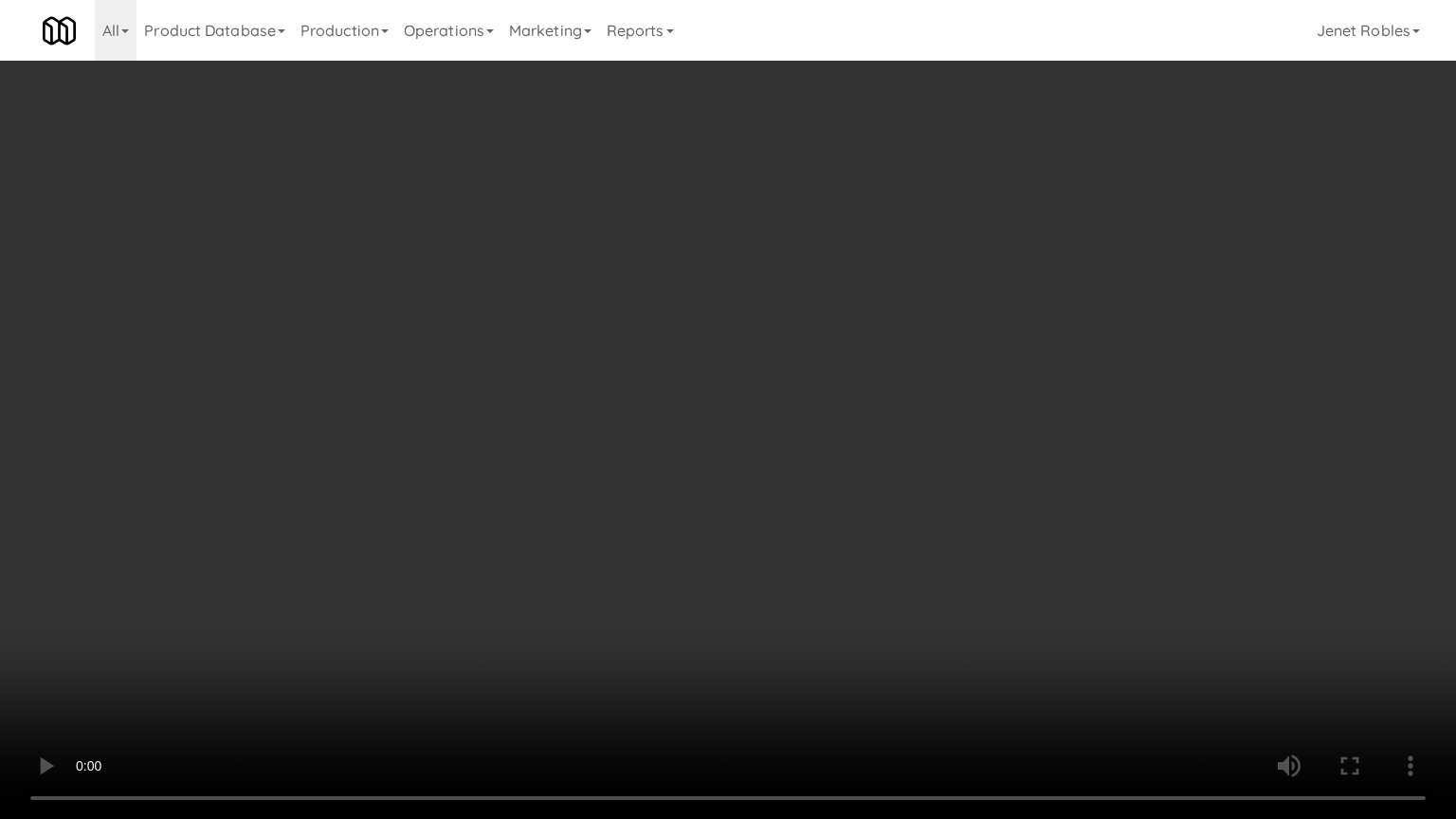 click at bounding box center [728, 410] 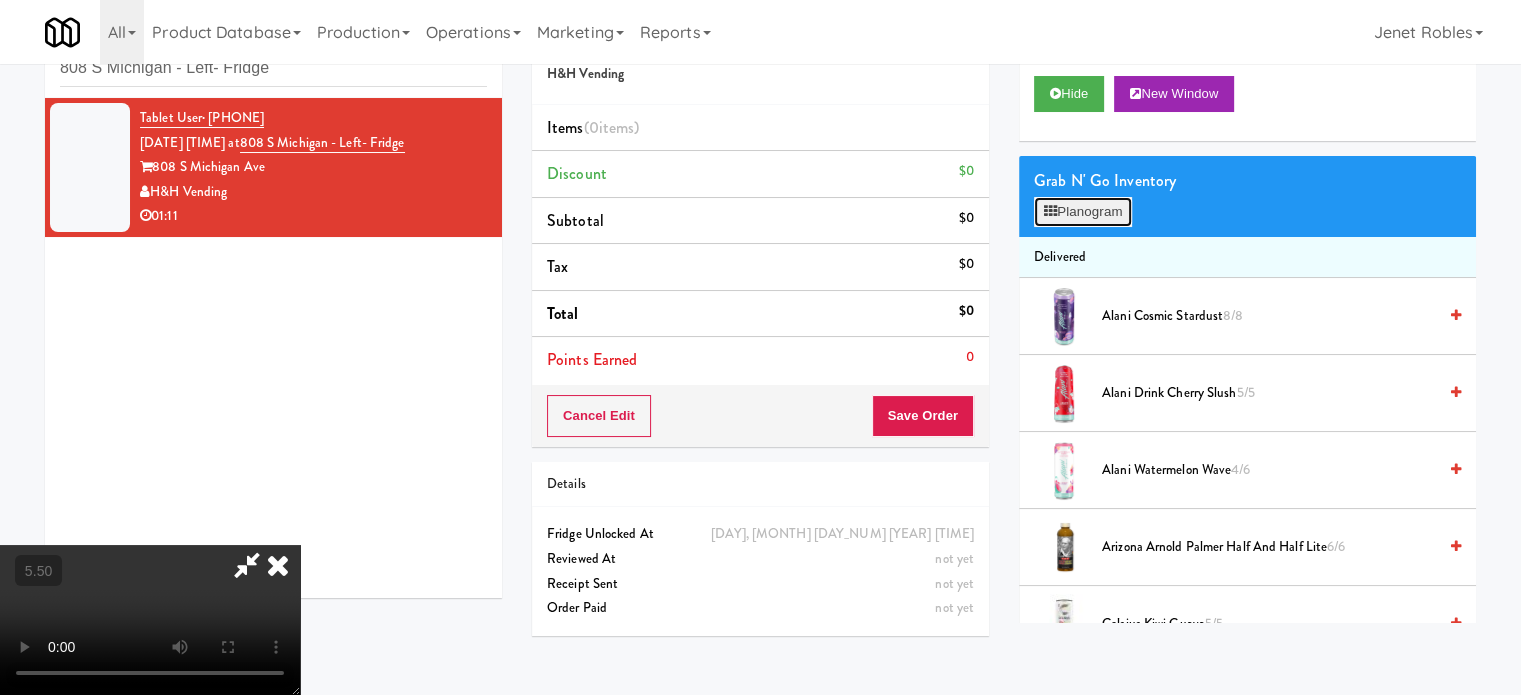 click on "Planogram" at bounding box center [1083, 212] 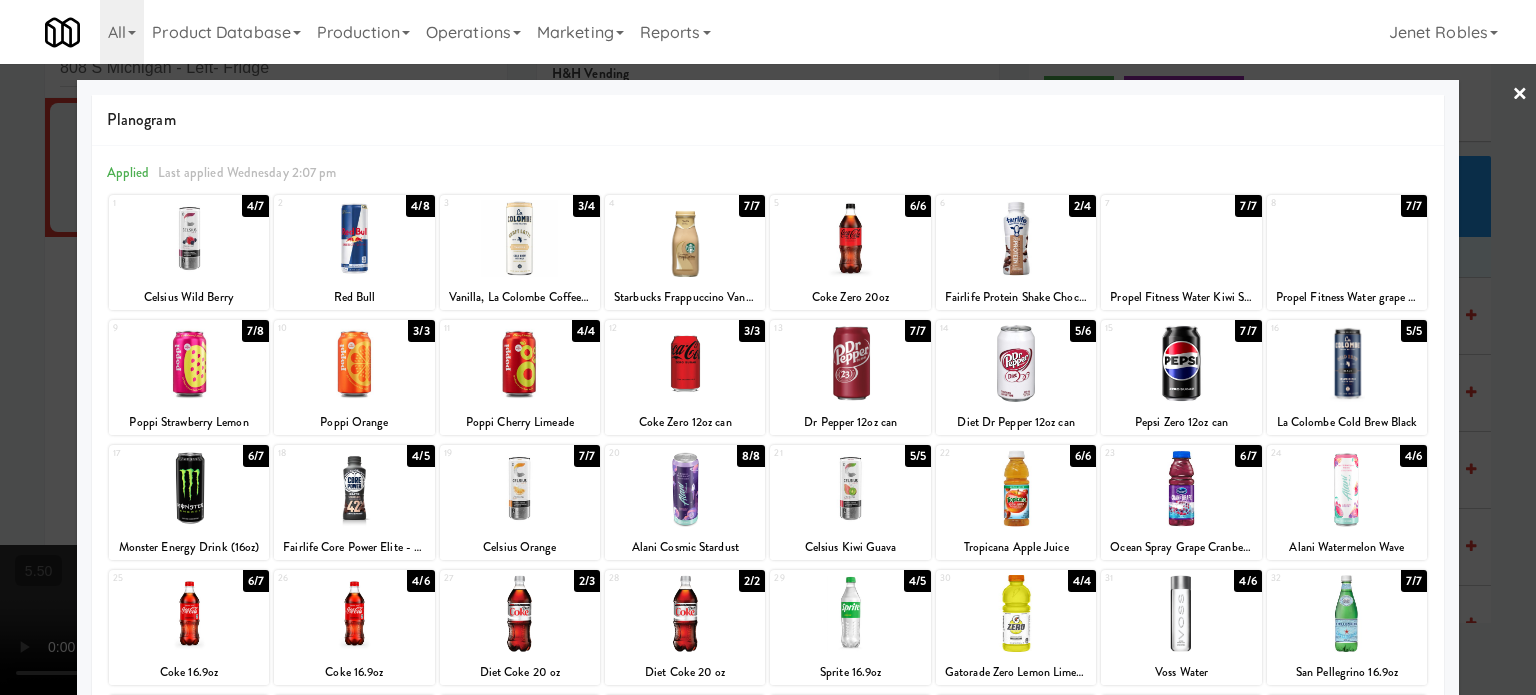 click on "3/4" at bounding box center (586, 206) 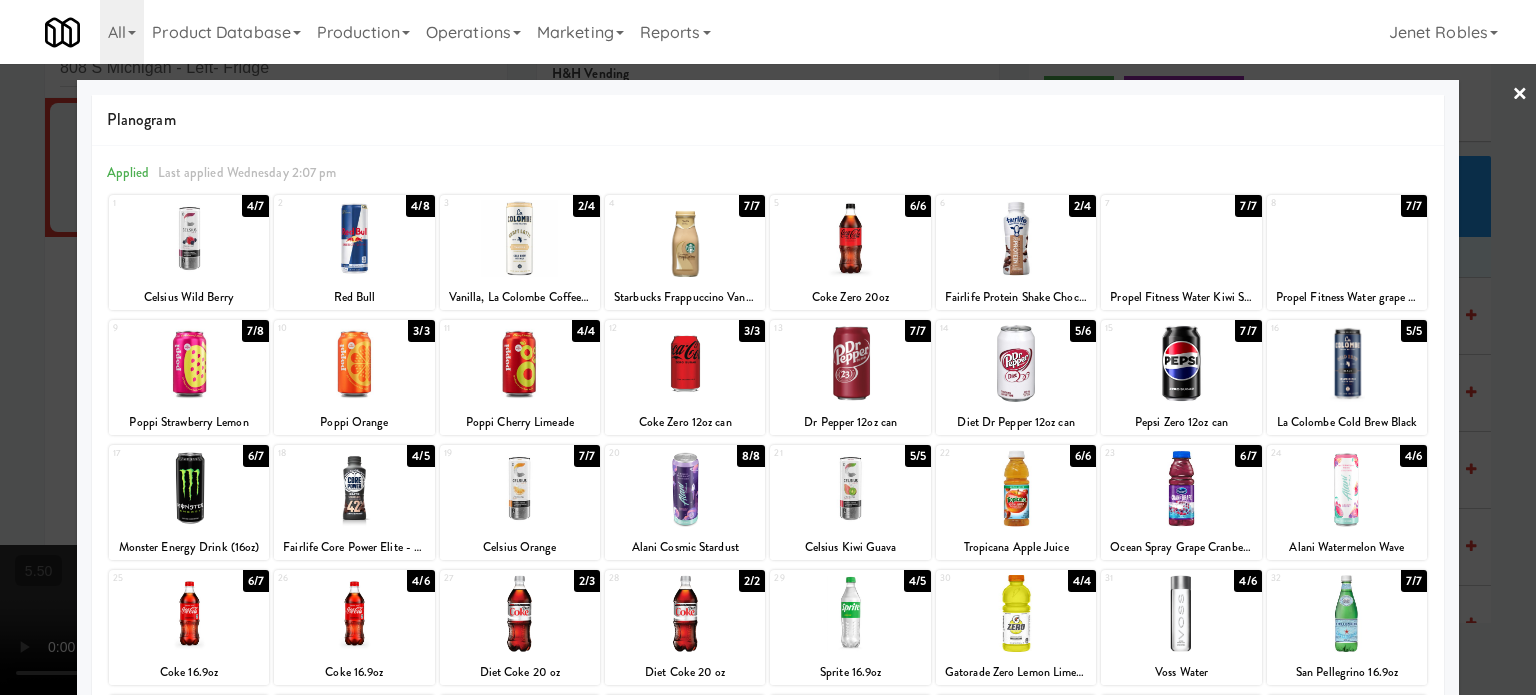 click at bounding box center [768, 347] 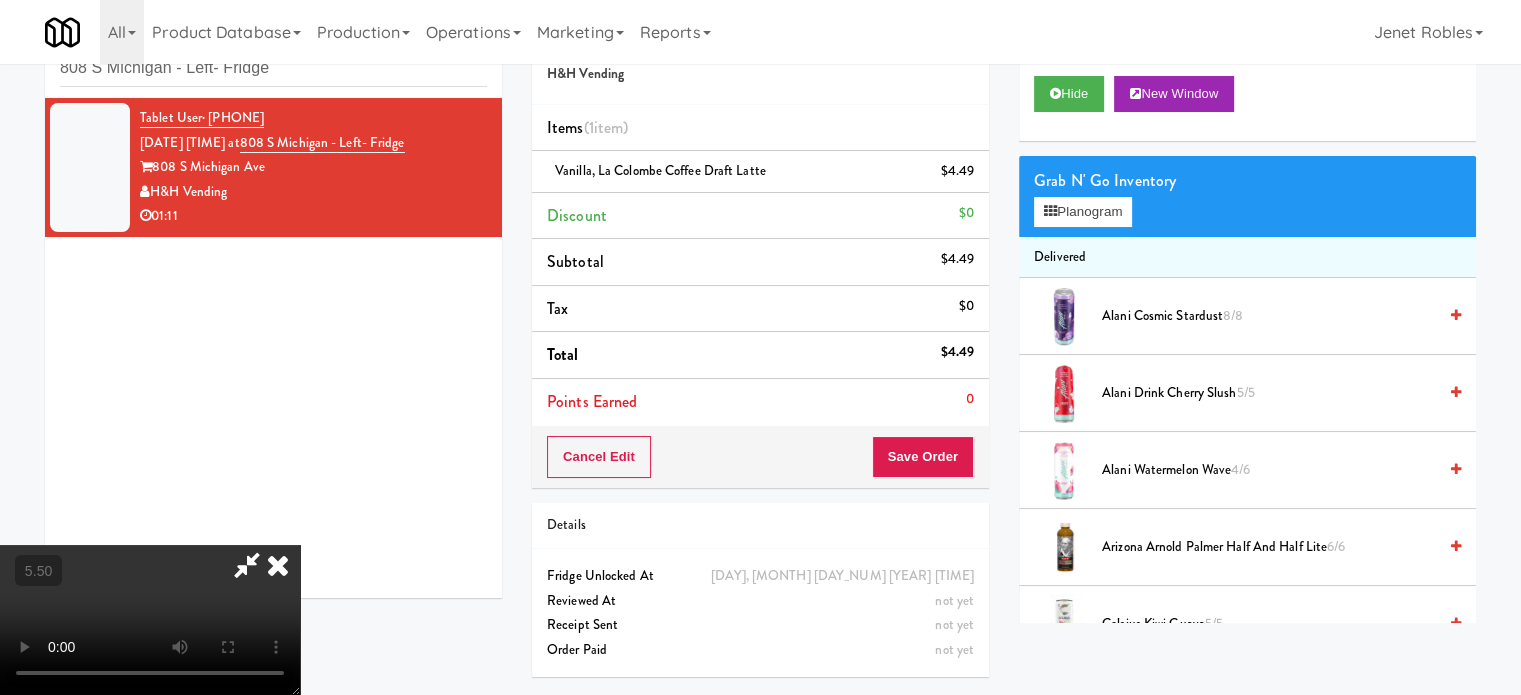 click on "Points Earned  0" at bounding box center [760, 402] 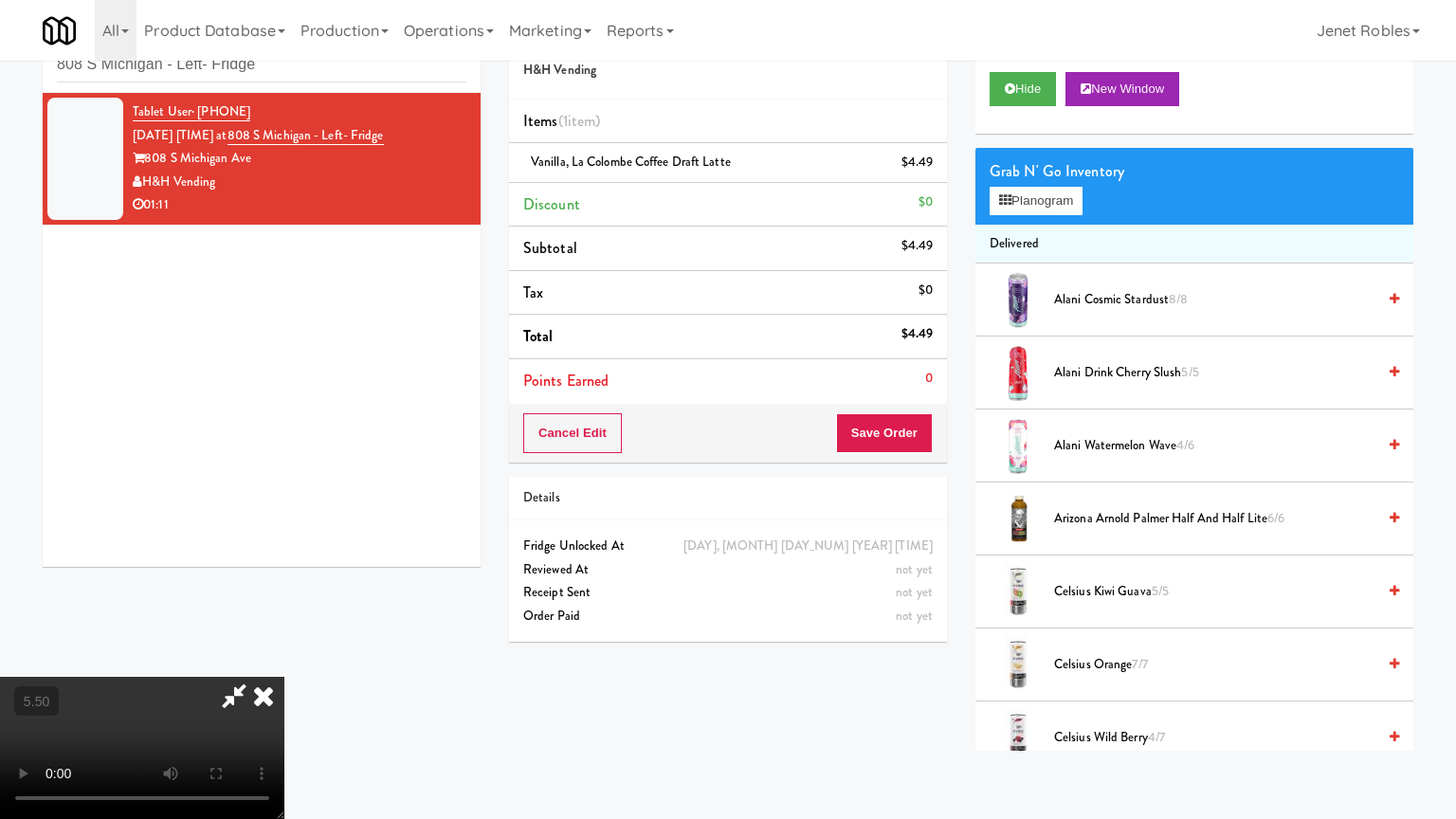 click at bounding box center [142, 748] 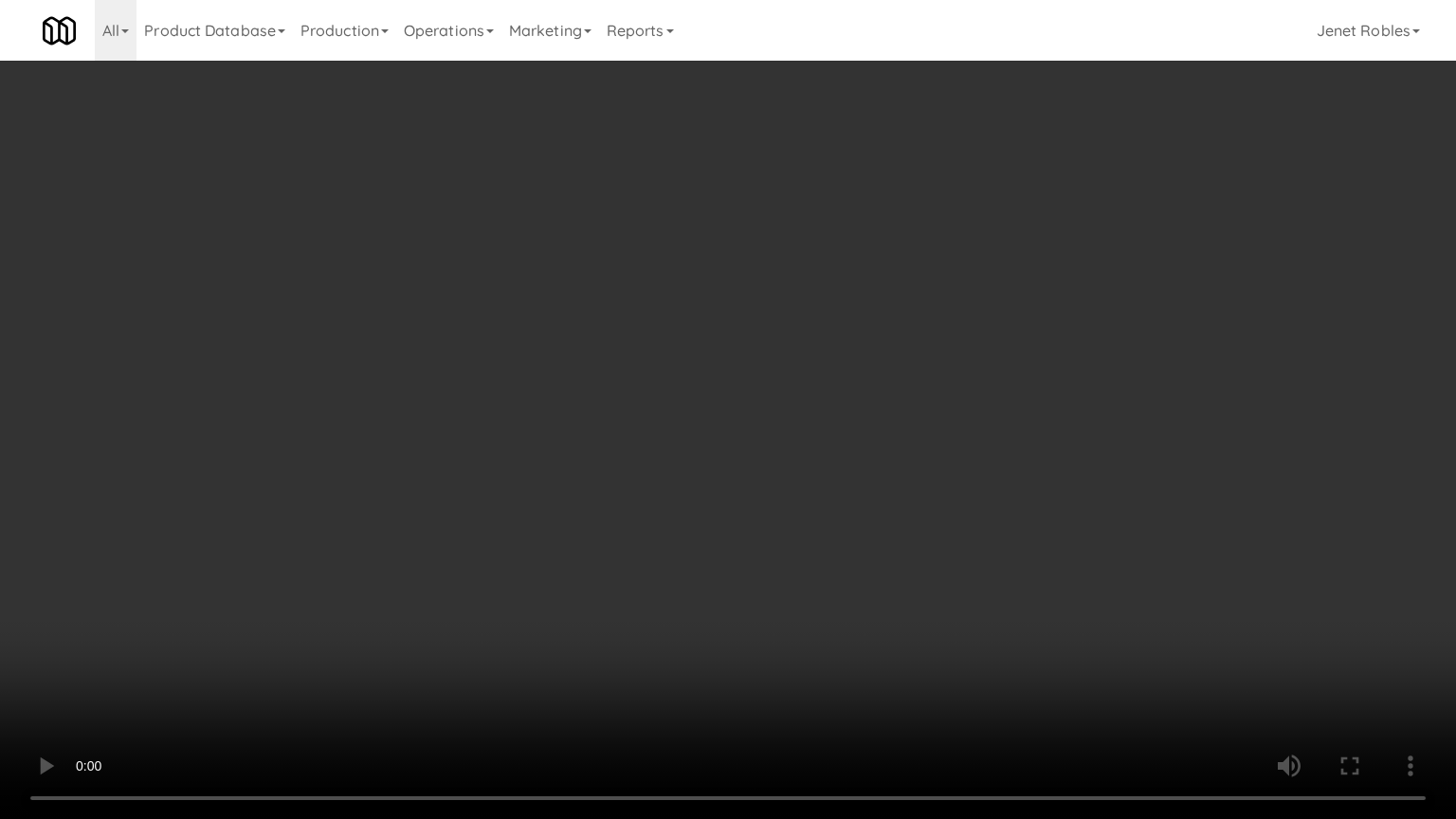 click at bounding box center (728, 410) 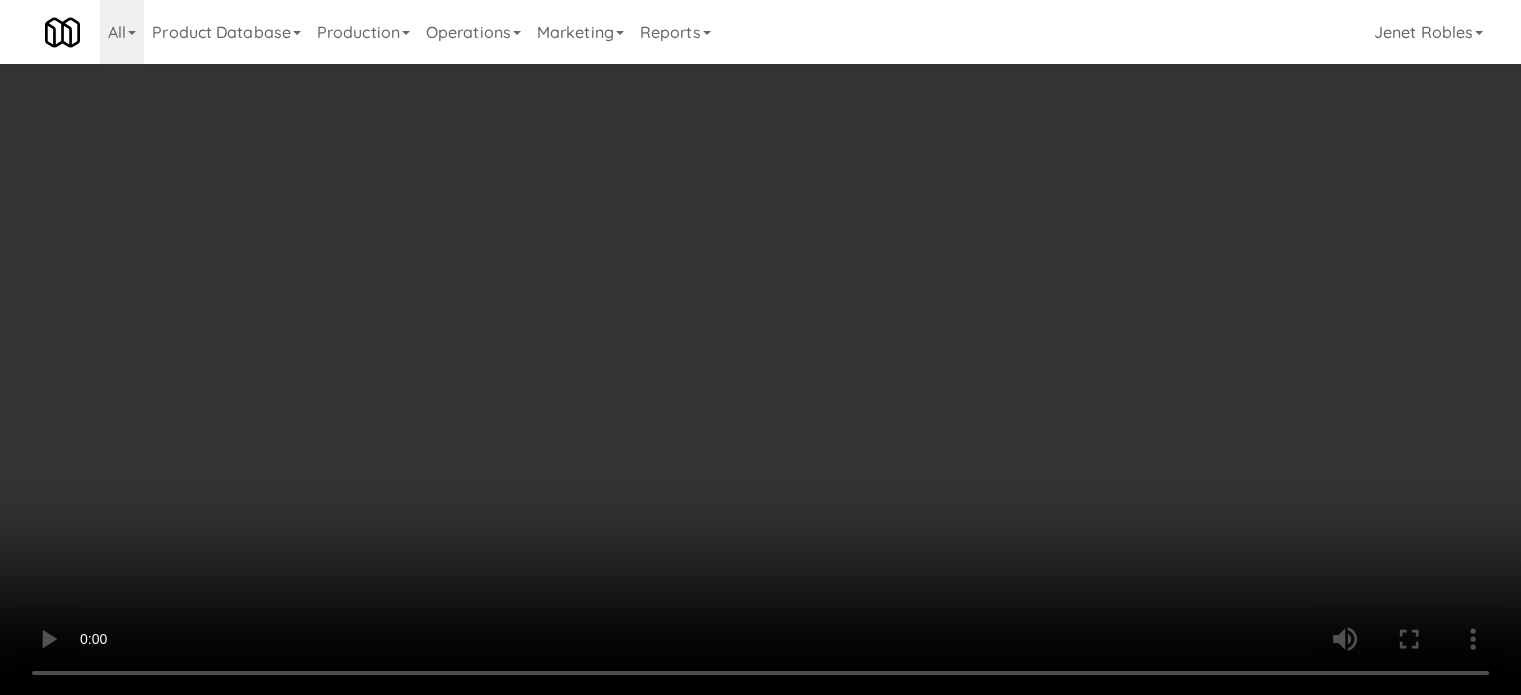 drag, startPoint x: 738, startPoint y: 368, endPoint x: 1166, endPoint y: 327, distance: 429.9593 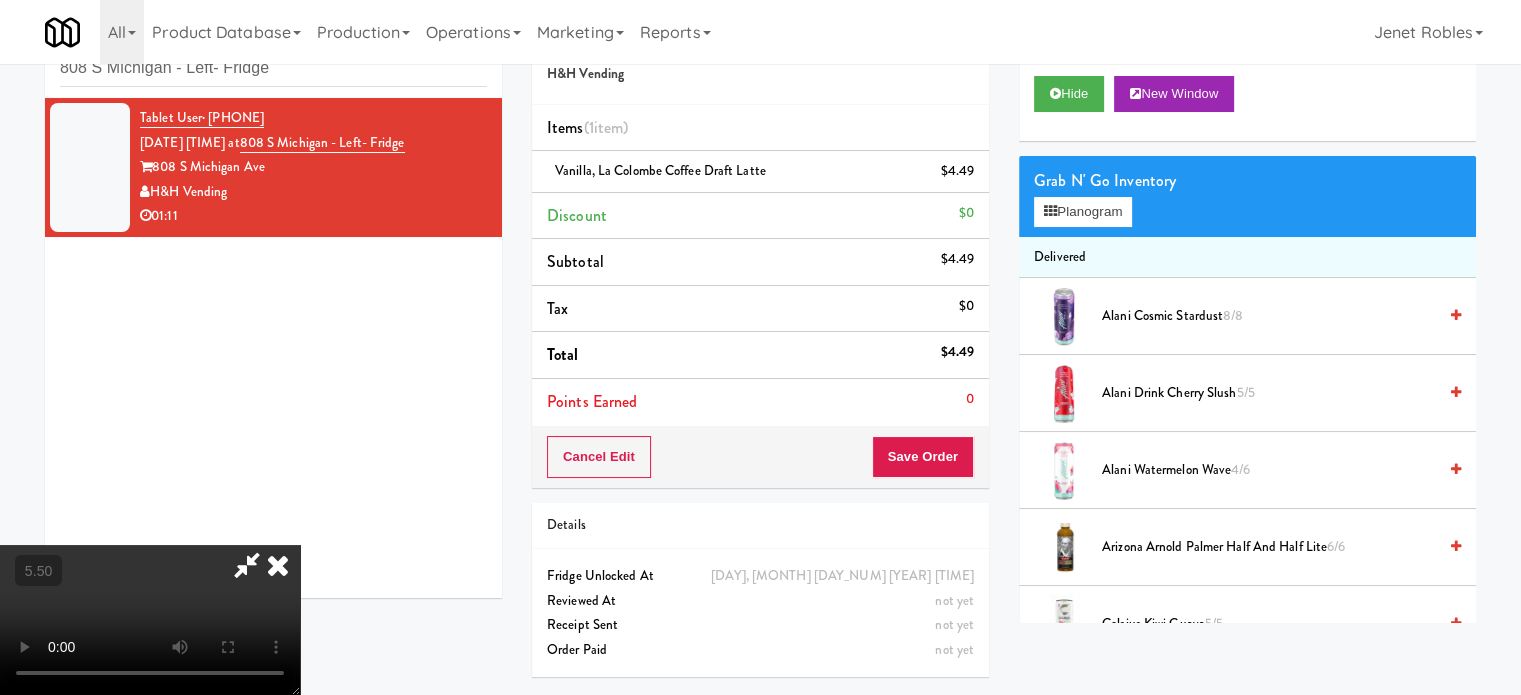 click at bounding box center (150, 620) 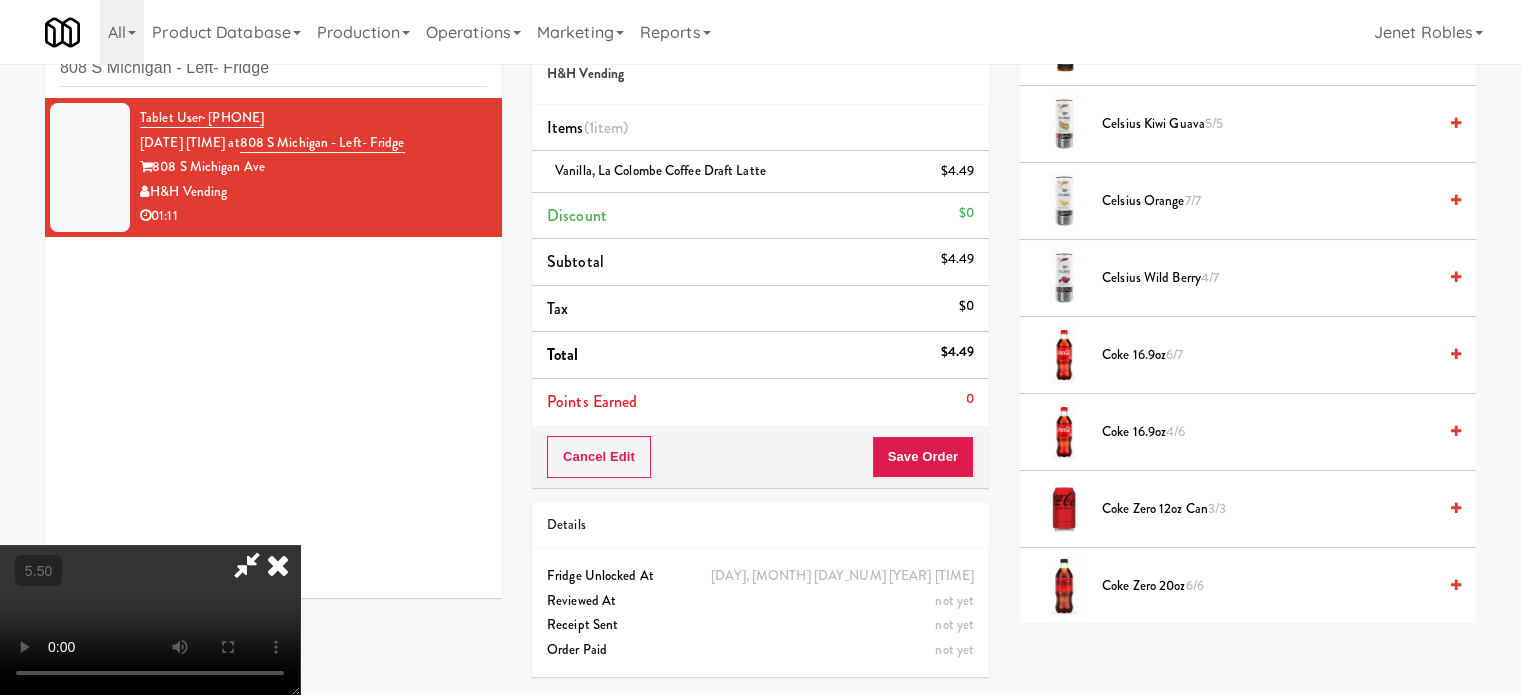 scroll, scrollTop: 1000, scrollLeft: 0, axis: vertical 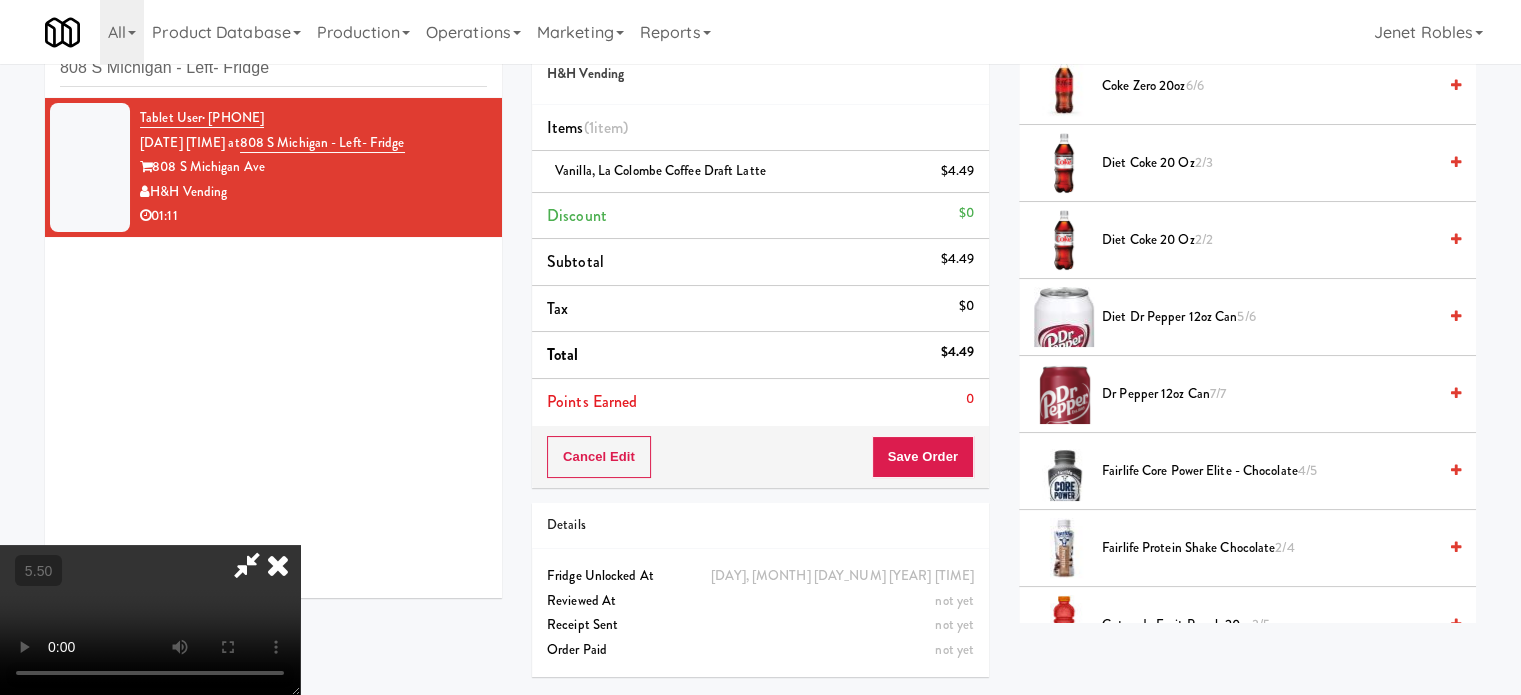 click on "Diet Dr Pepper [NUMBER]oz can  [NUMBER]/[NUMBER]" at bounding box center [1269, 317] 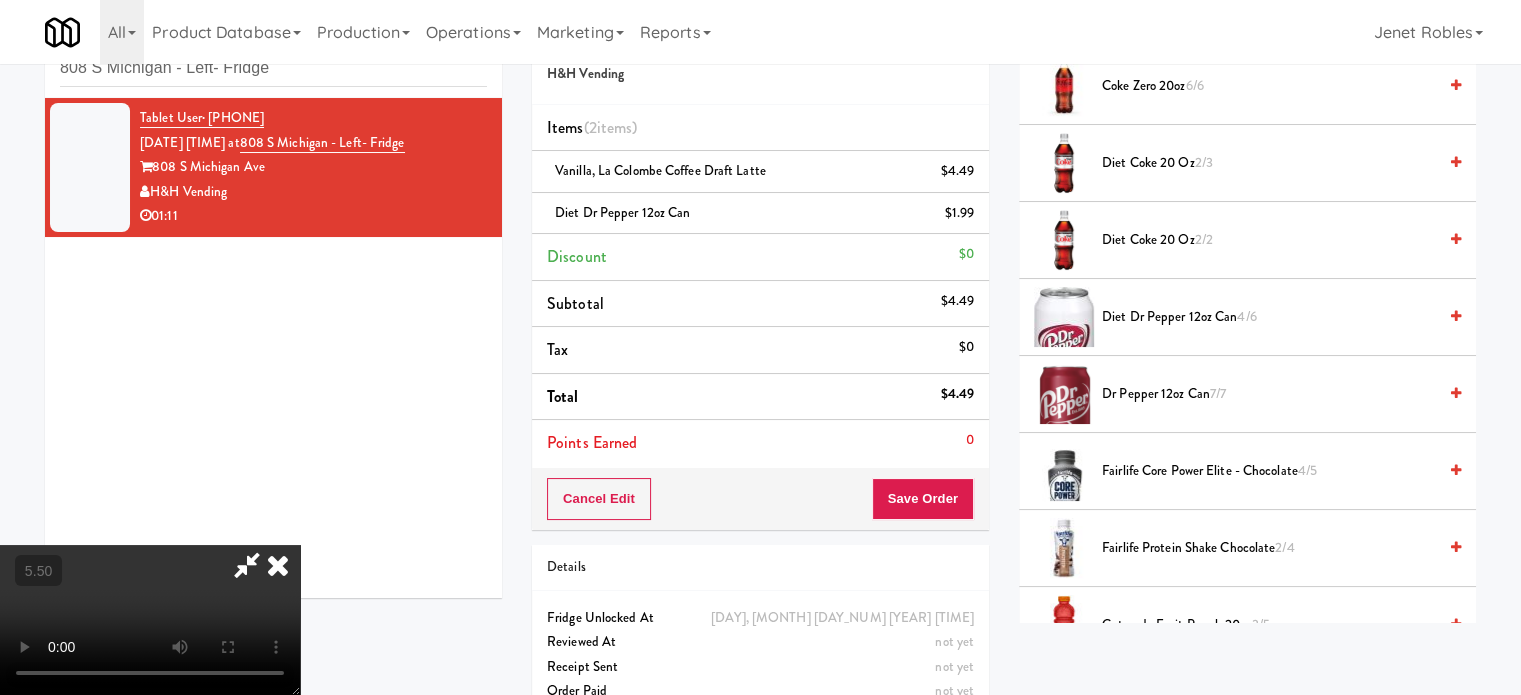 click at bounding box center [150, 620] 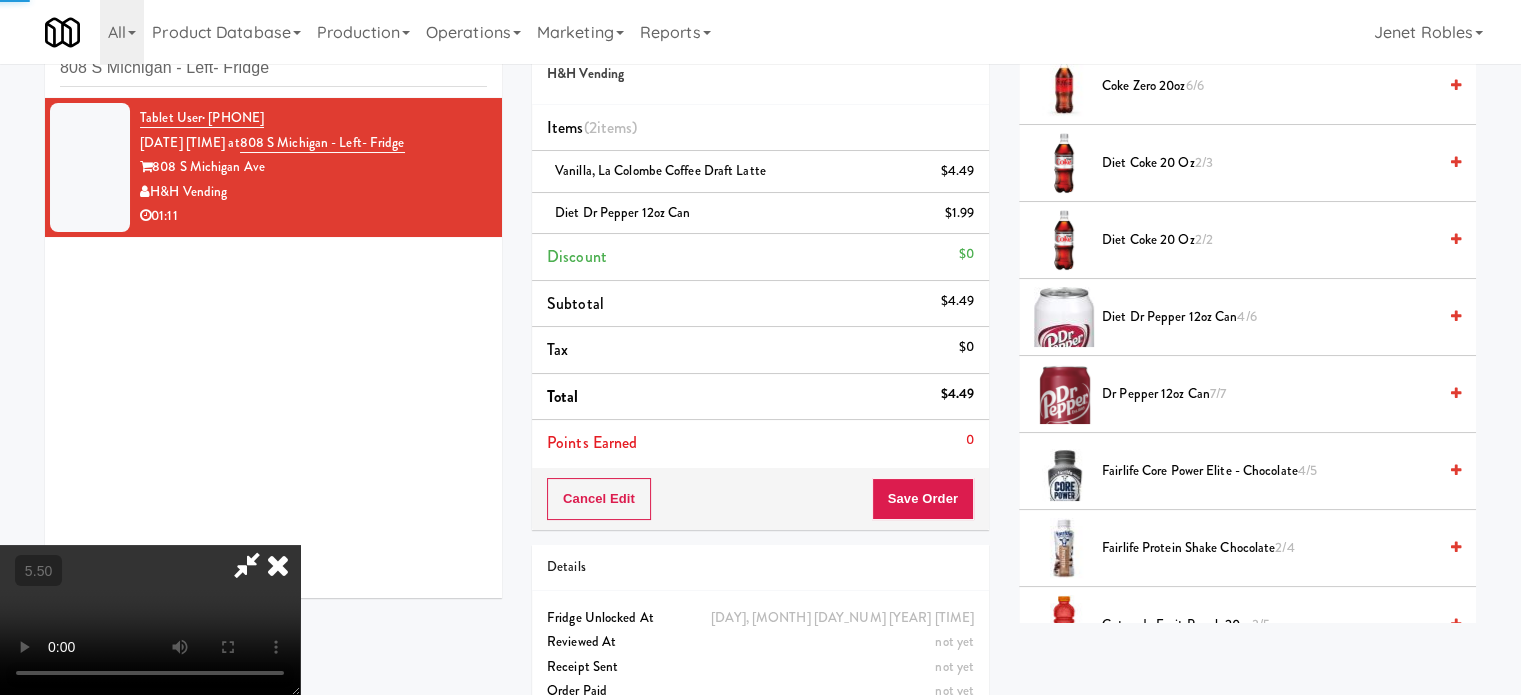 click at bounding box center [150, 620] 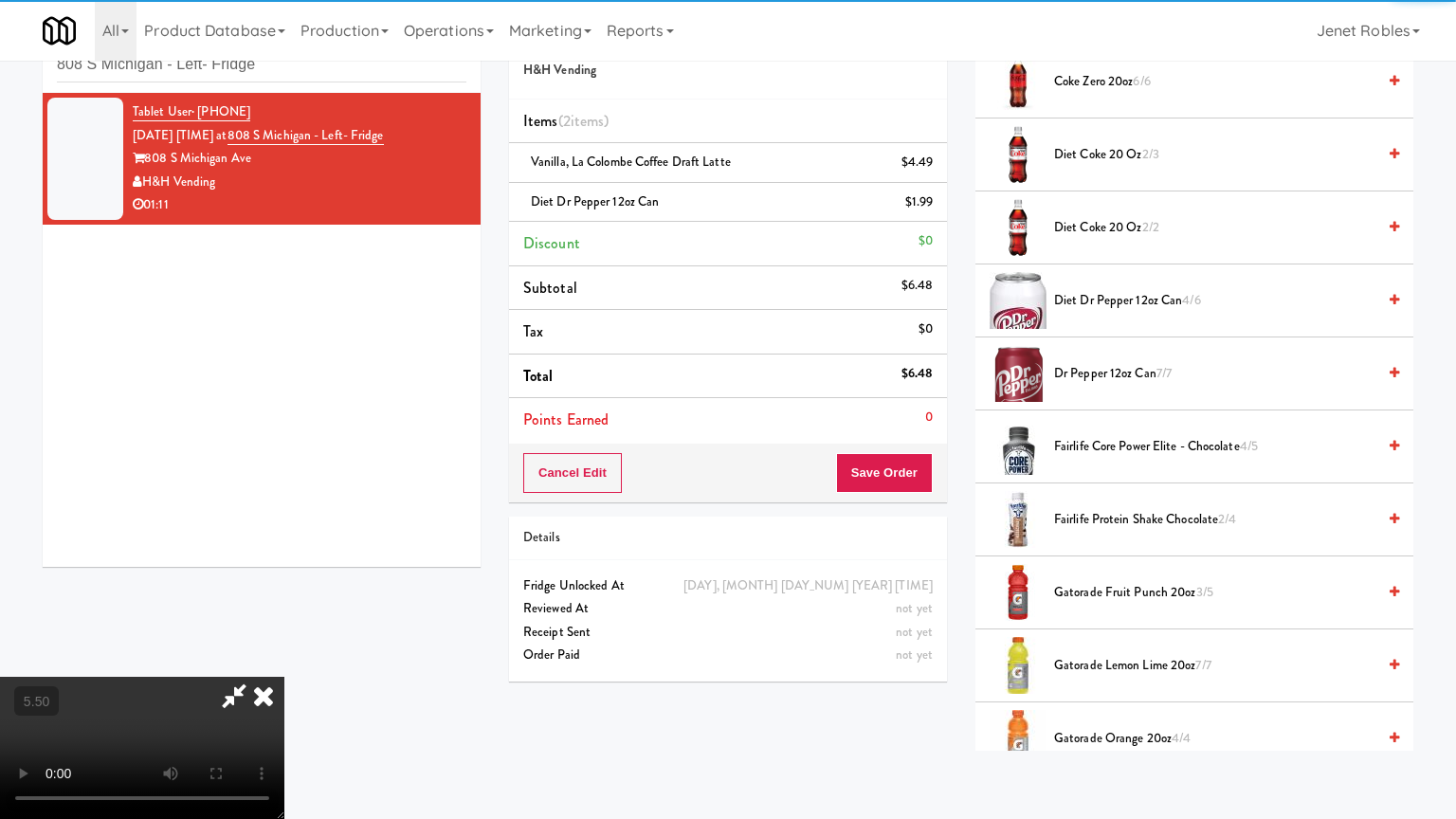 drag, startPoint x: 665, startPoint y: 441, endPoint x: 675, endPoint y: 427, distance: 17.204651 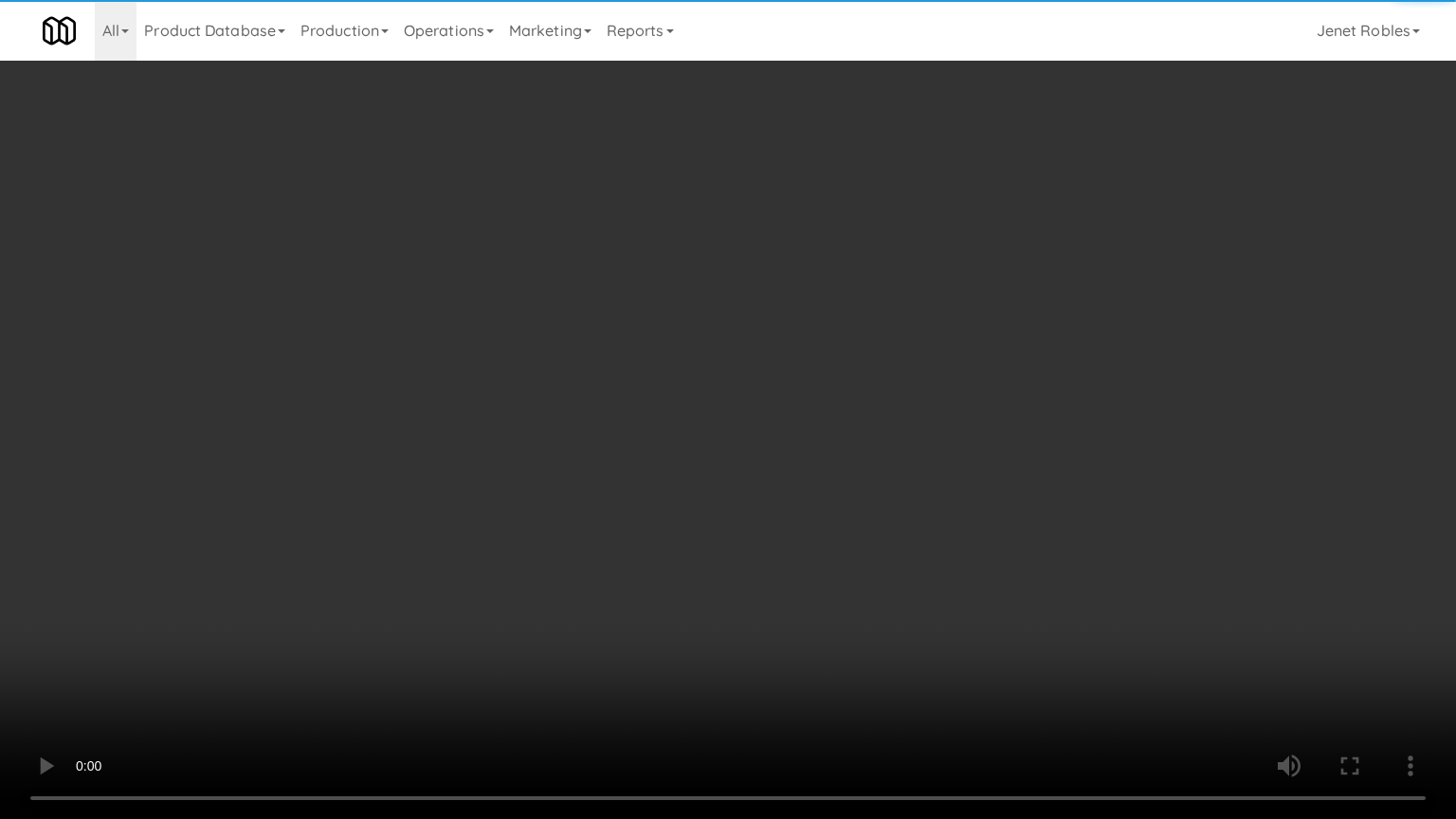 click at bounding box center [728, 410] 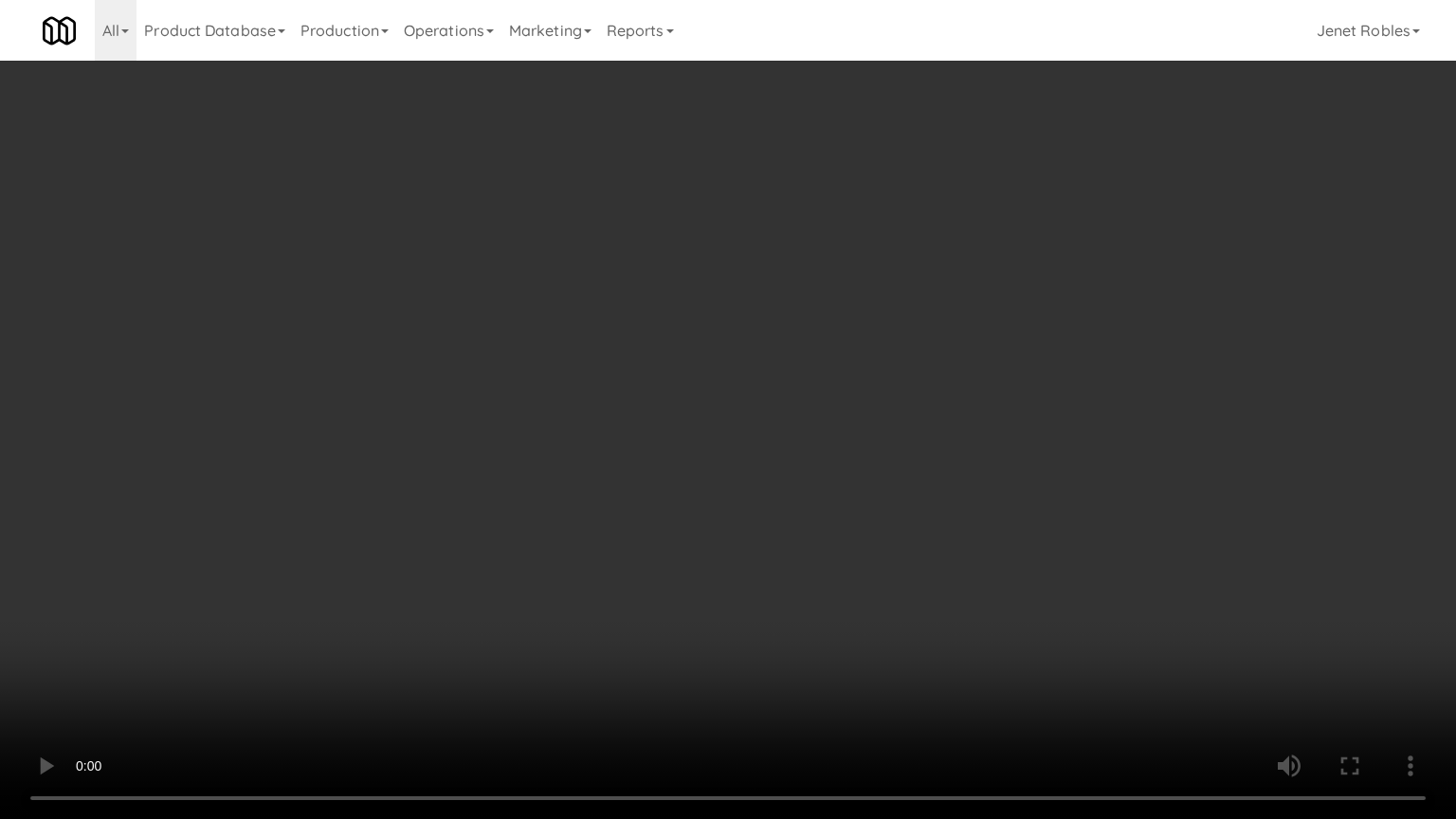 click at bounding box center [728, 410] 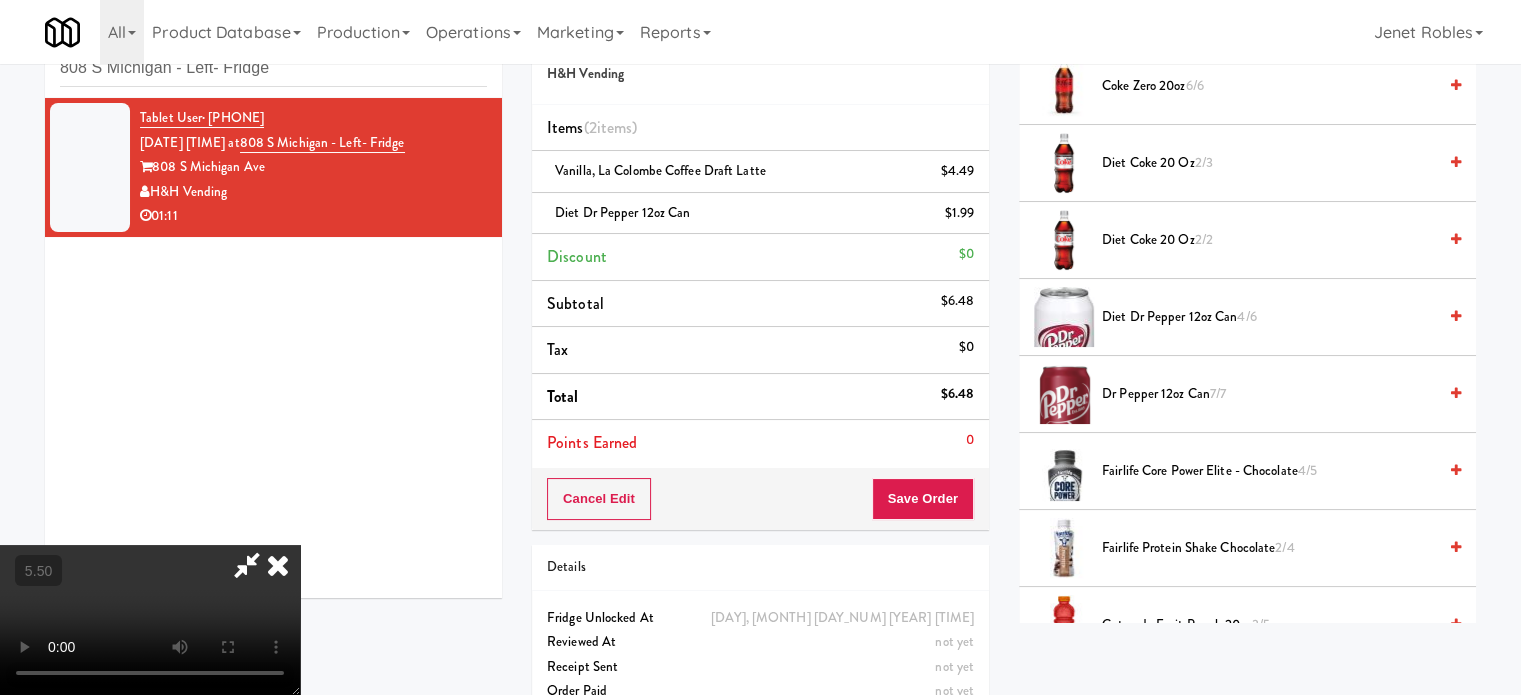 click at bounding box center [278, 565] 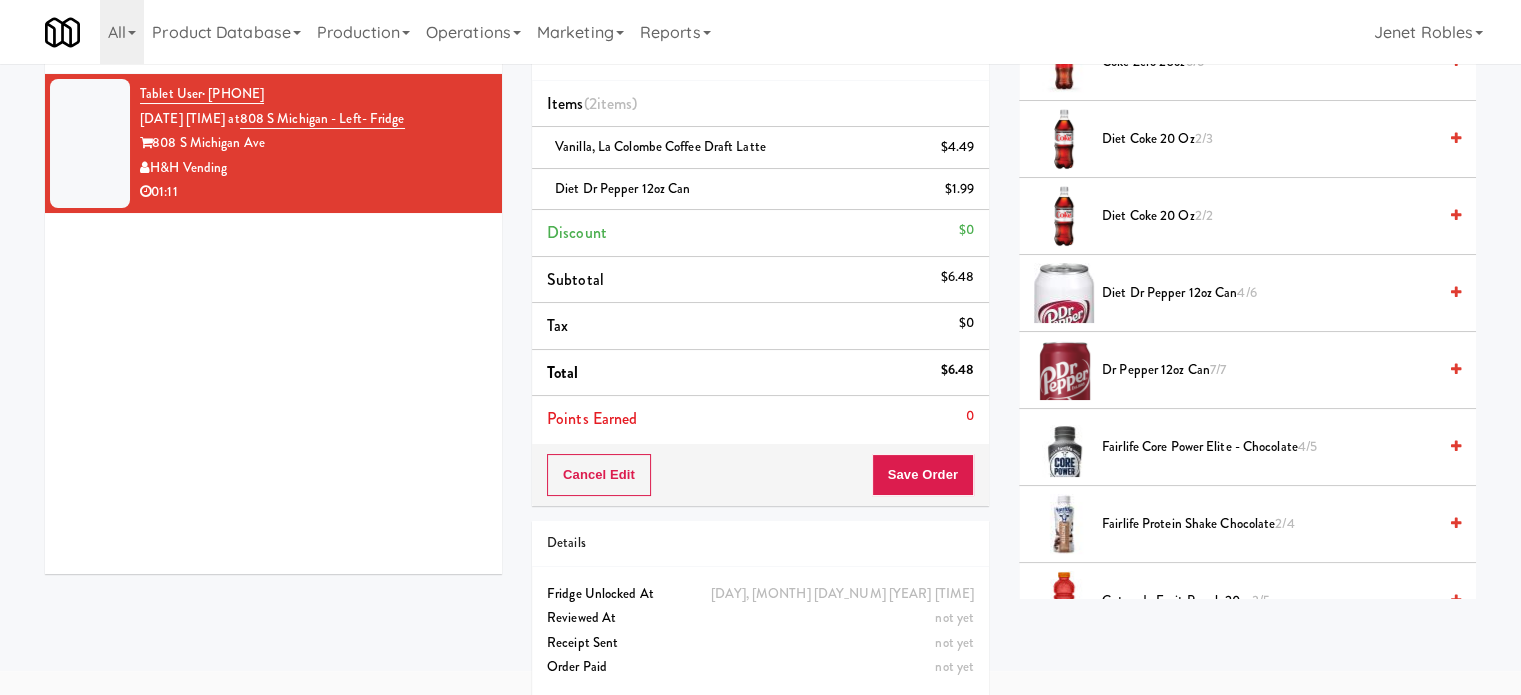 scroll, scrollTop: 100, scrollLeft: 0, axis: vertical 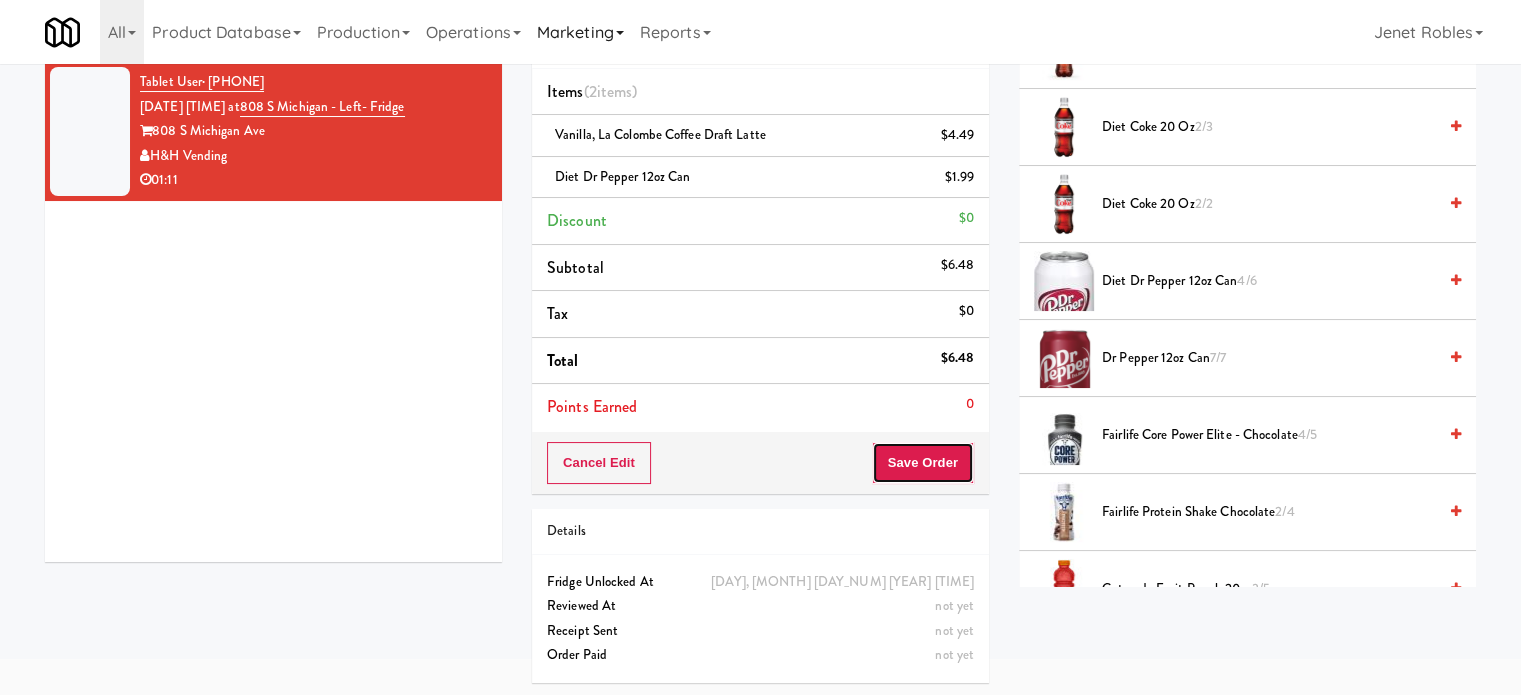 drag, startPoint x: 933, startPoint y: 480, endPoint x: 558, endPoint y: 47, distance: 572.8124 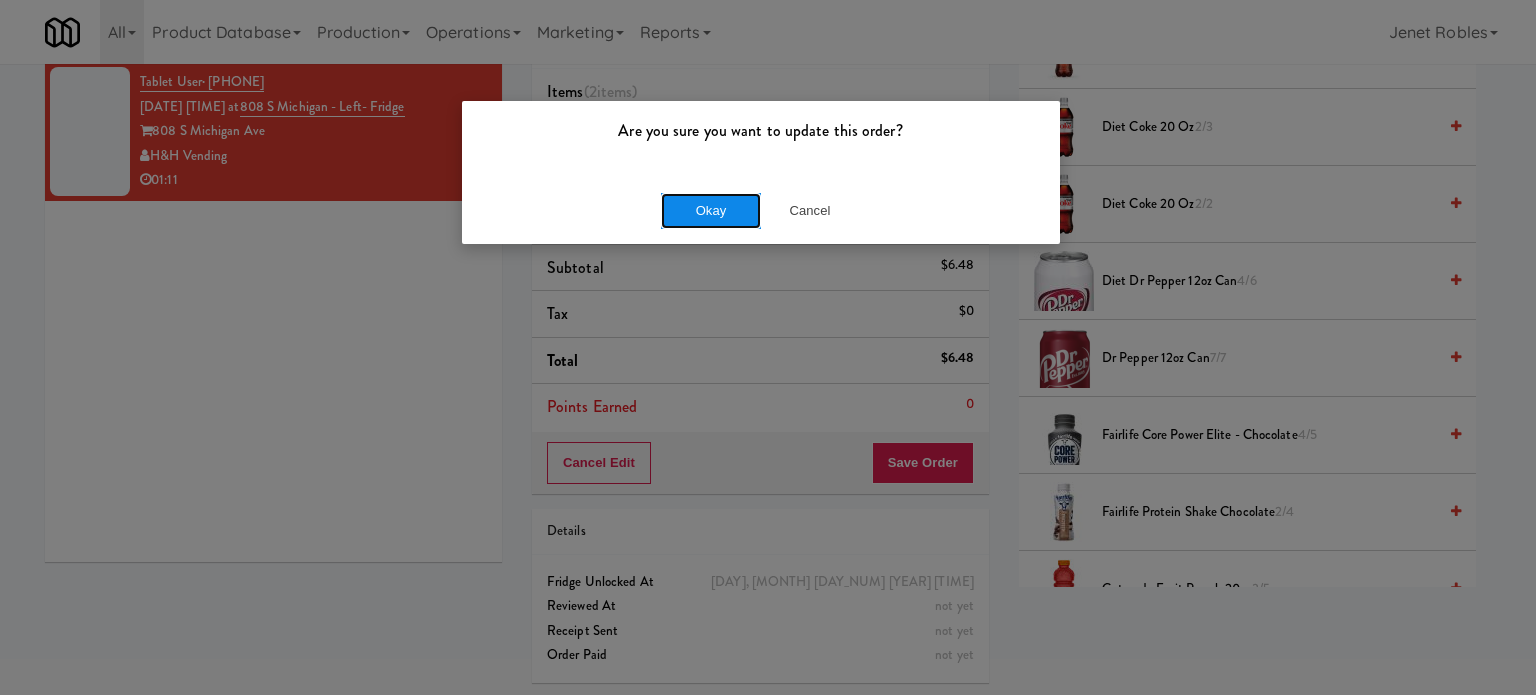click on "Okay" at bounding box center (711, 211) 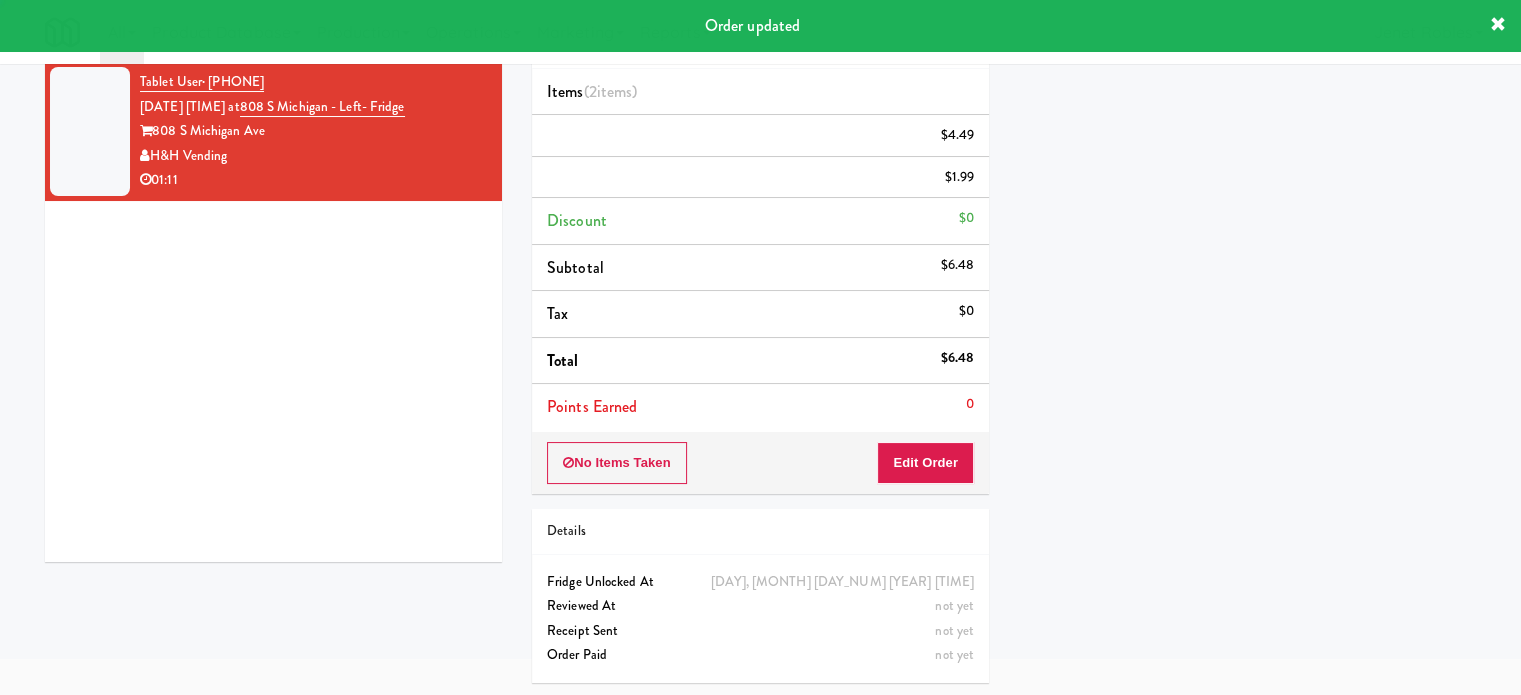 scroll, scrollTop: 187, scrollLeft: 0, axis: vertical 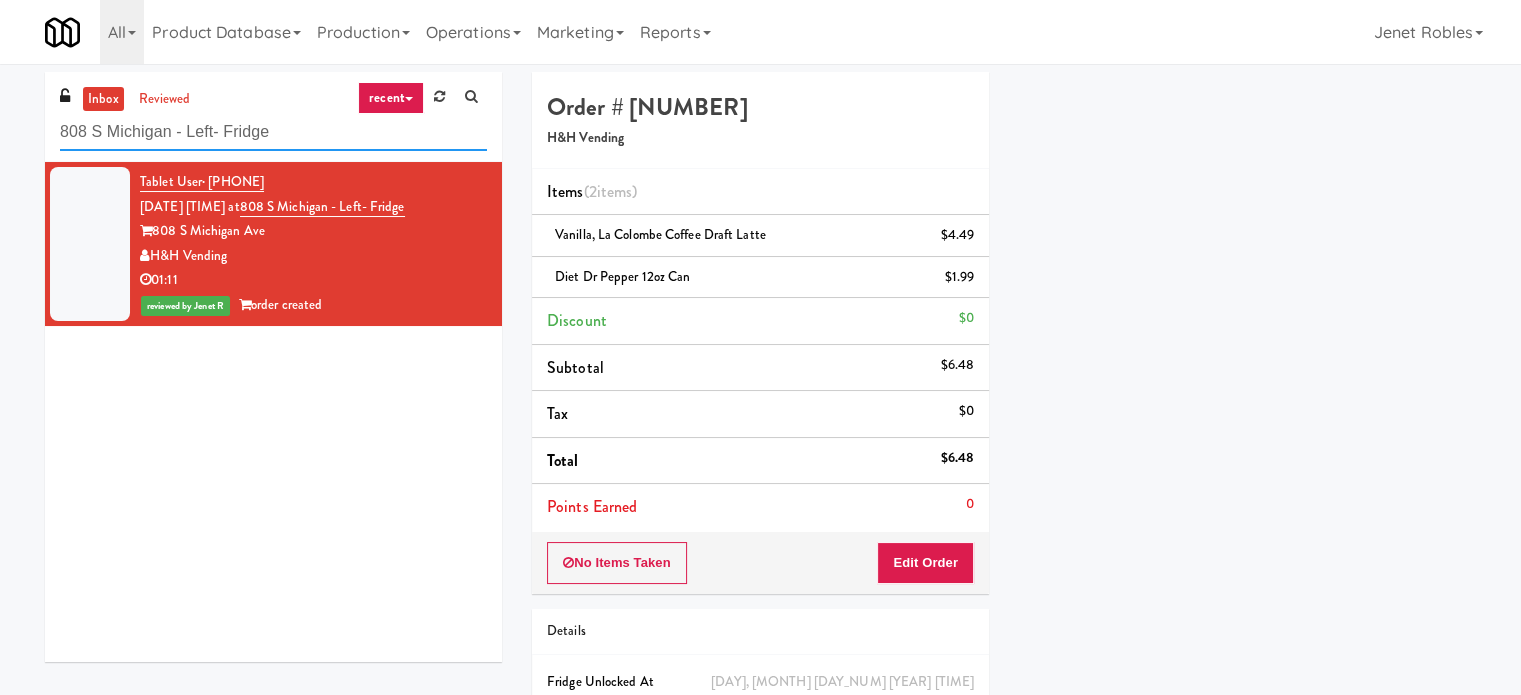 click on "808 S Michigan - Left- Fridge" at bounding box center (273, 132) 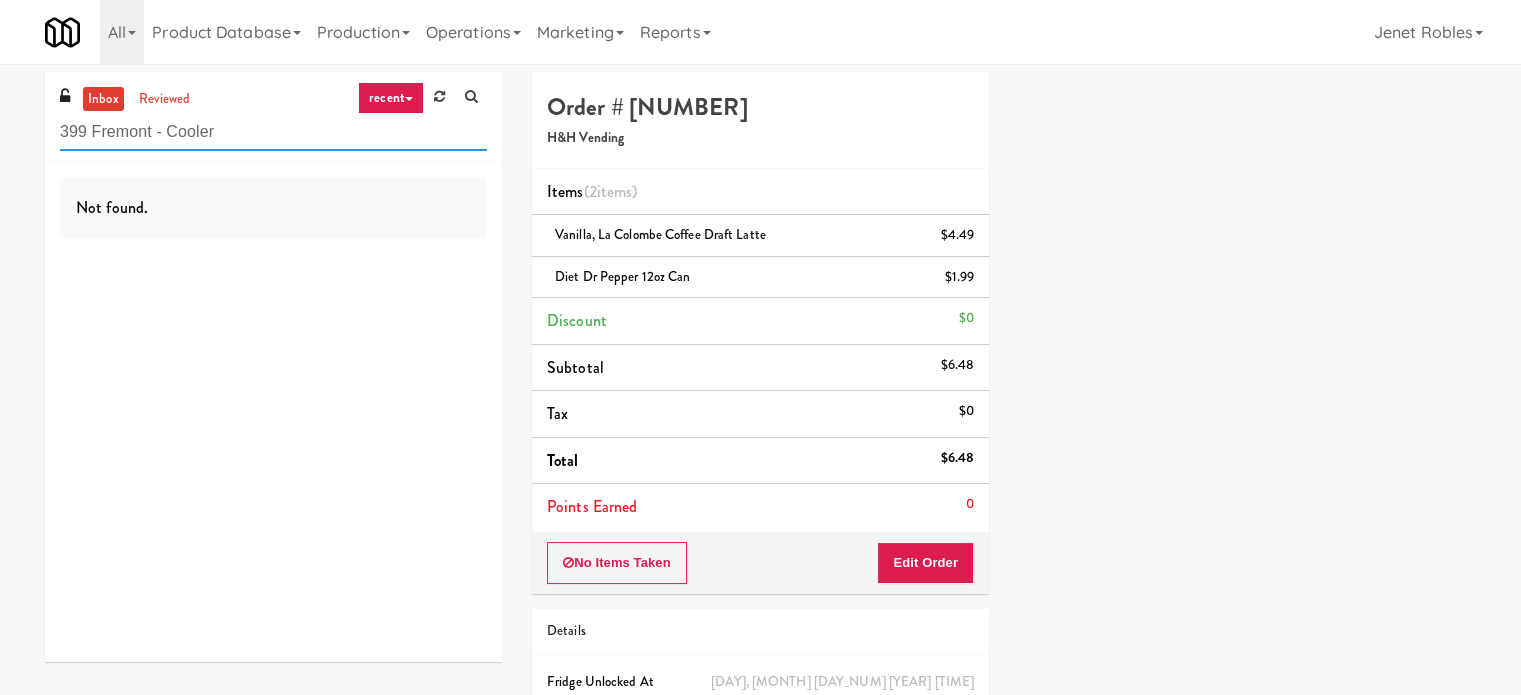 click on "399 Fremont - Cooler" at bounding box center (273, 132) 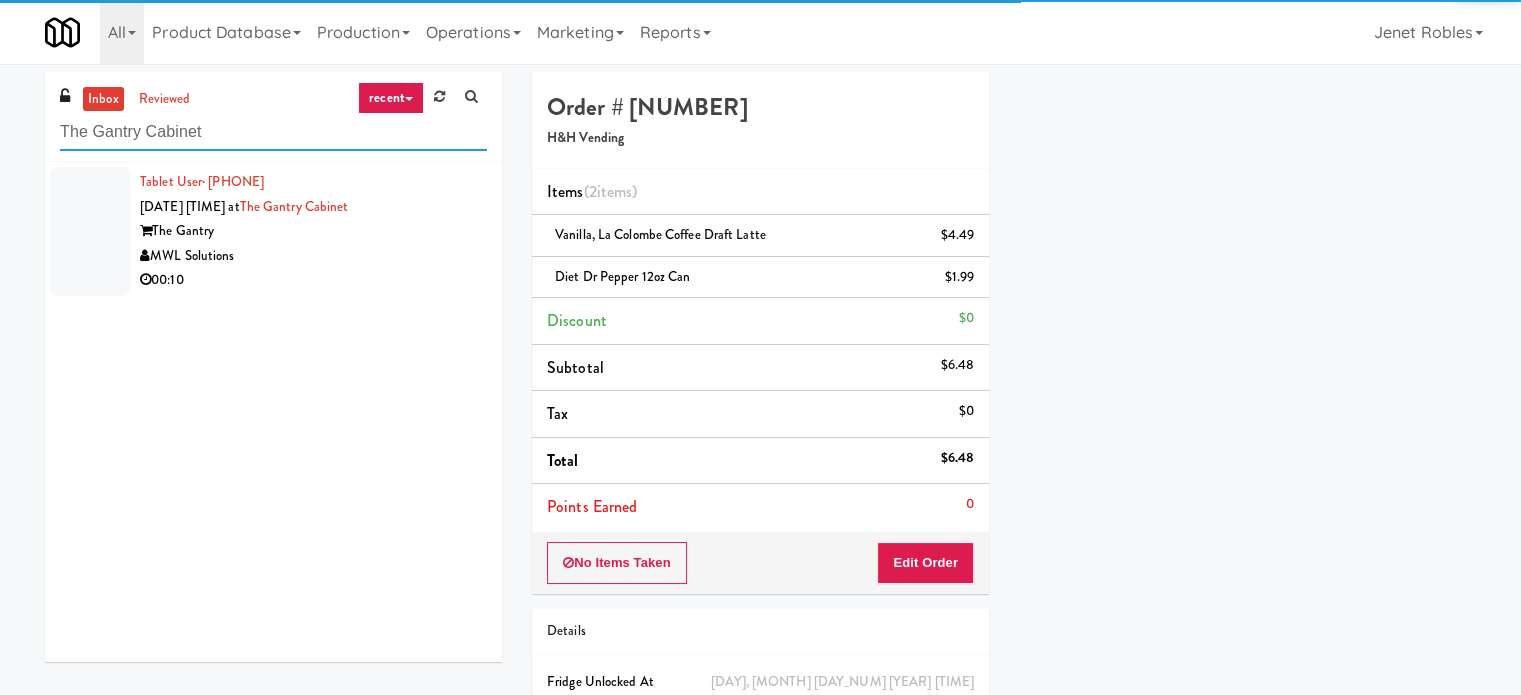 type on "The Gantry Cabinet" 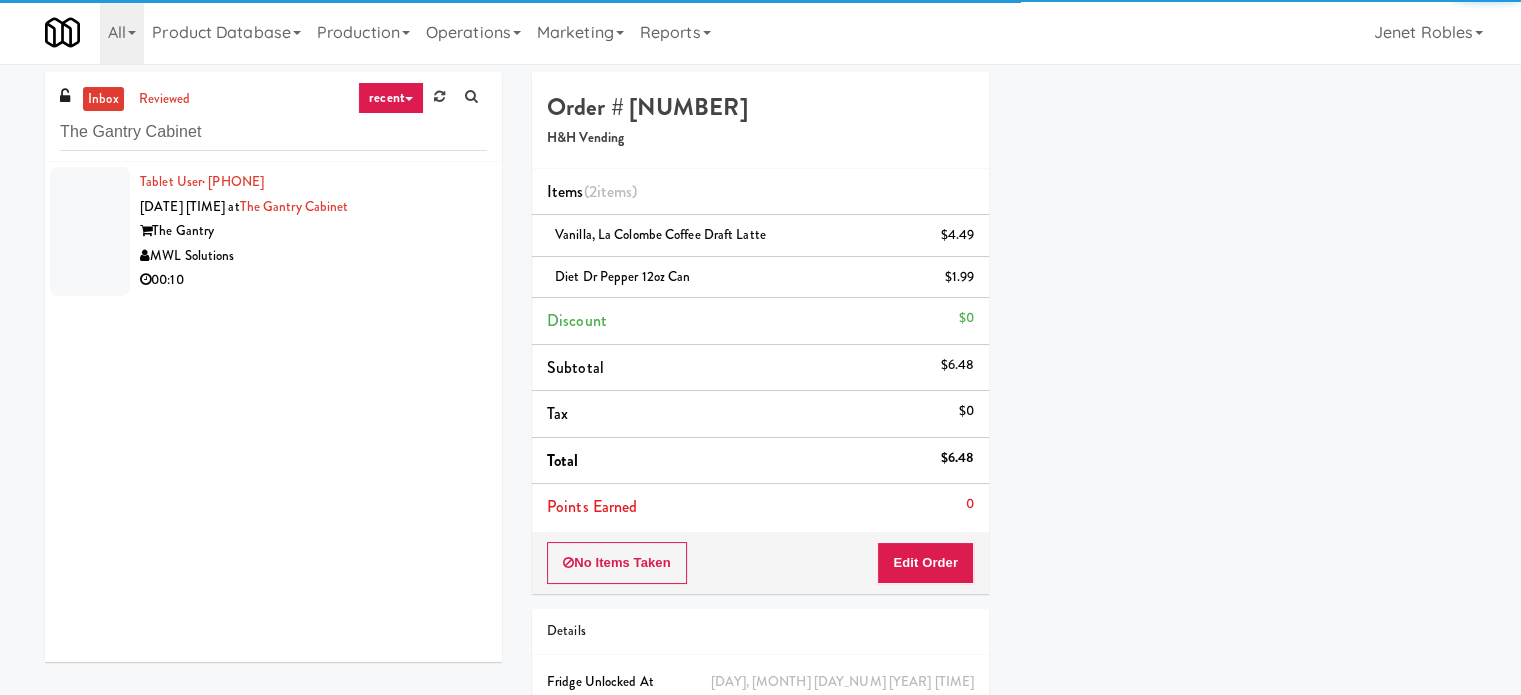 click on "00:10" at bounding box center [313, 280] 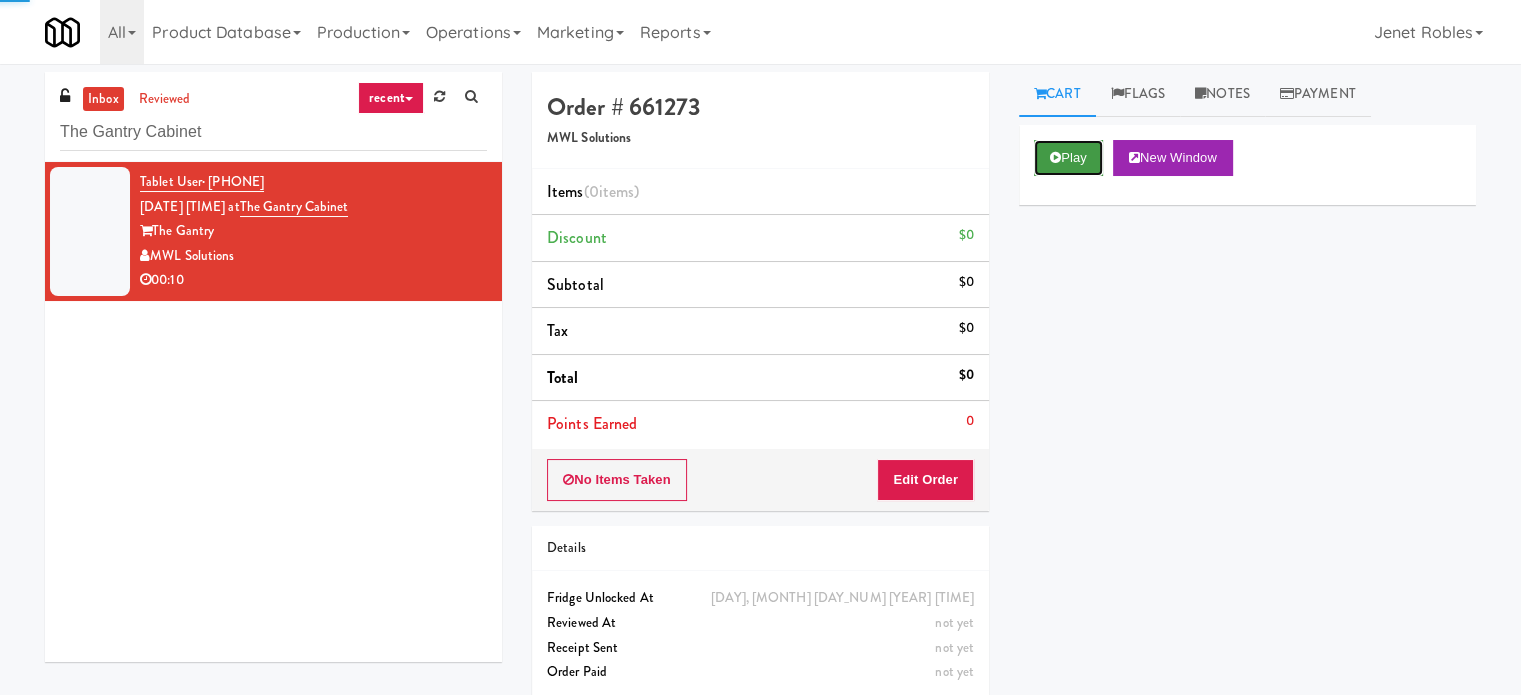 click on "Play" at bounding box center (1068, 158) 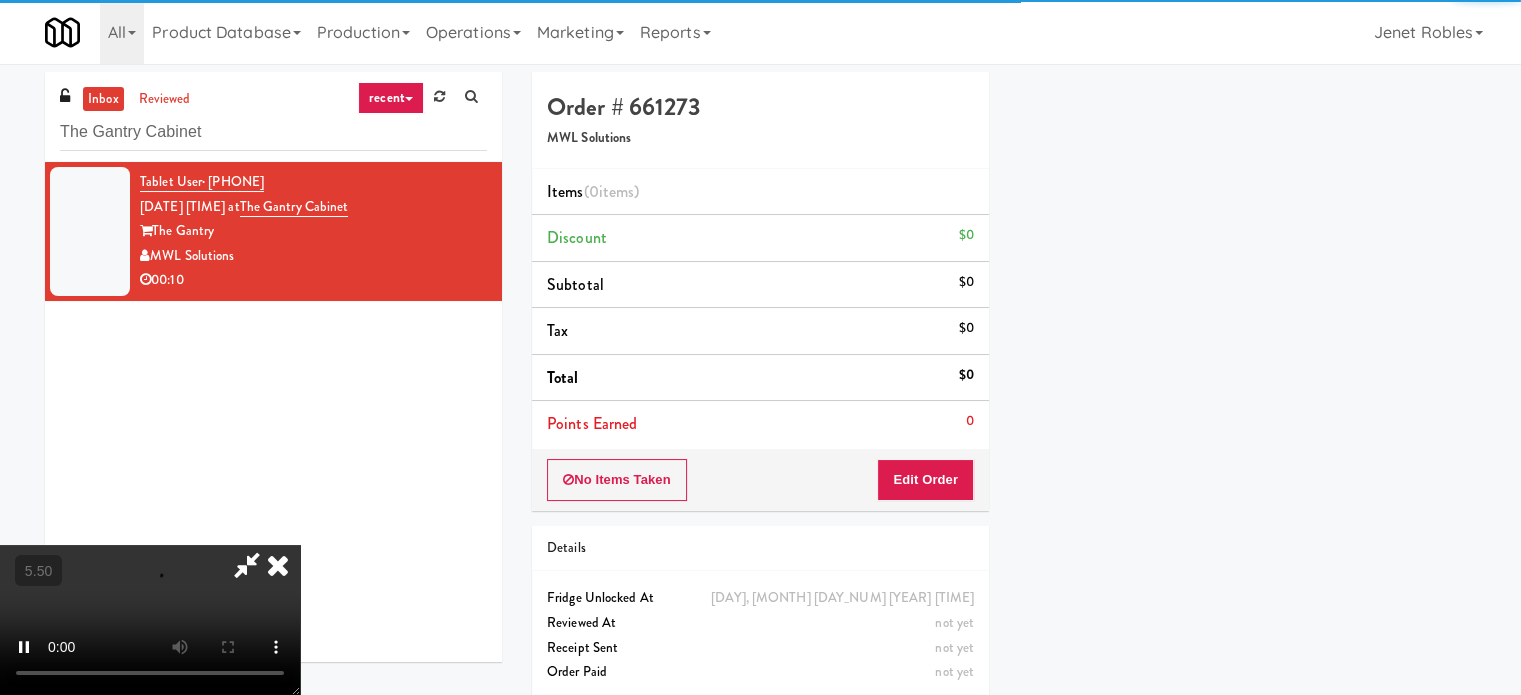 scroll, scrollTop: 187, scrollLeft: 0, axis: vertical 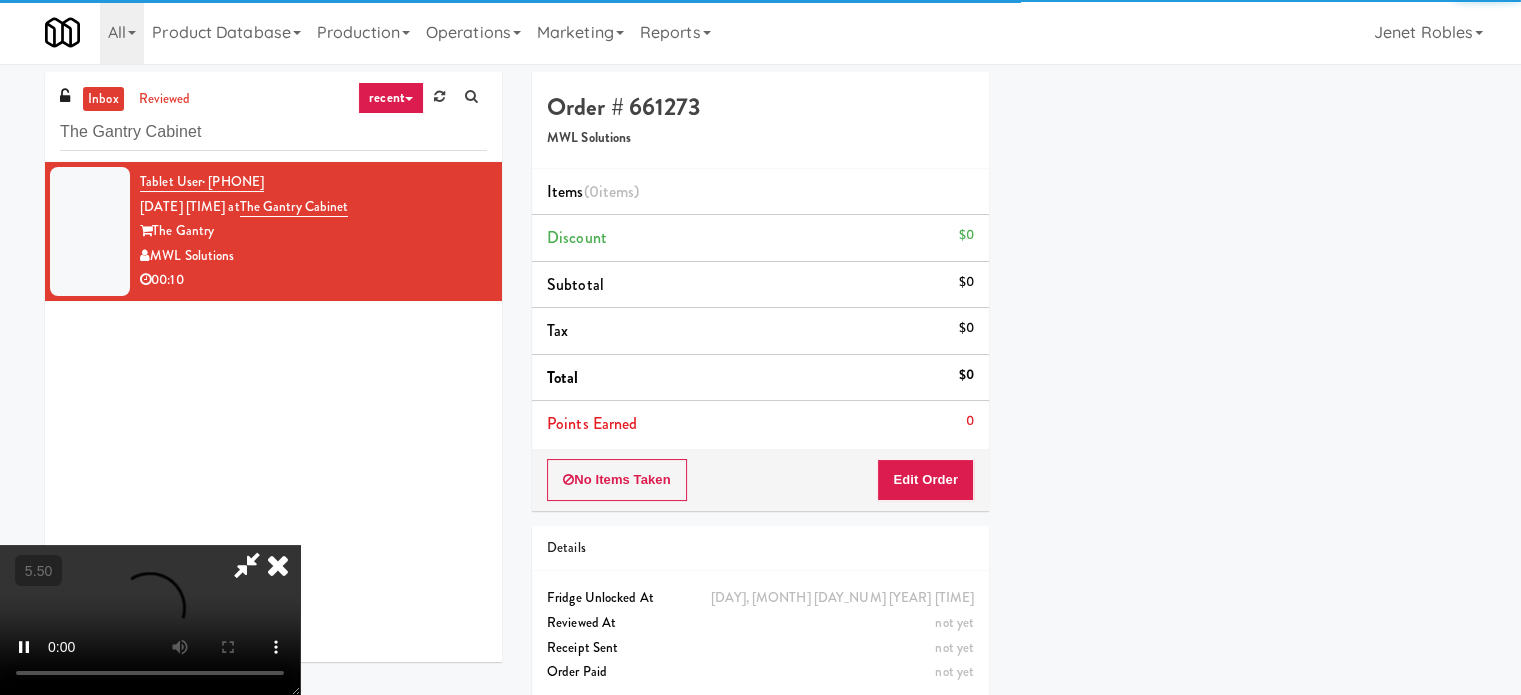 drag, startPoint x: 946, startPoint y: 456, endPoint x: 887, endPoint y: 460, distance: 59.135437 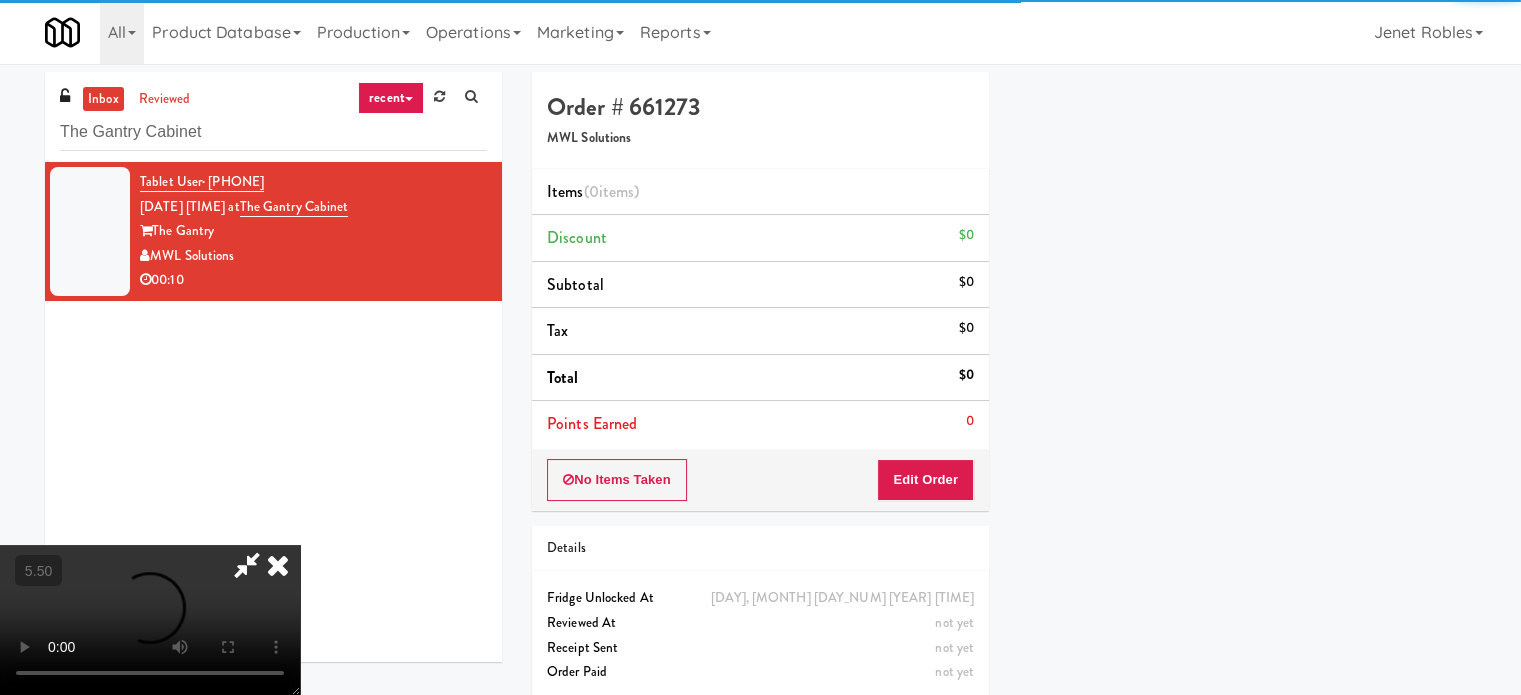 click on "No Items Taken Edit Order" at bounding box center [760, 480] 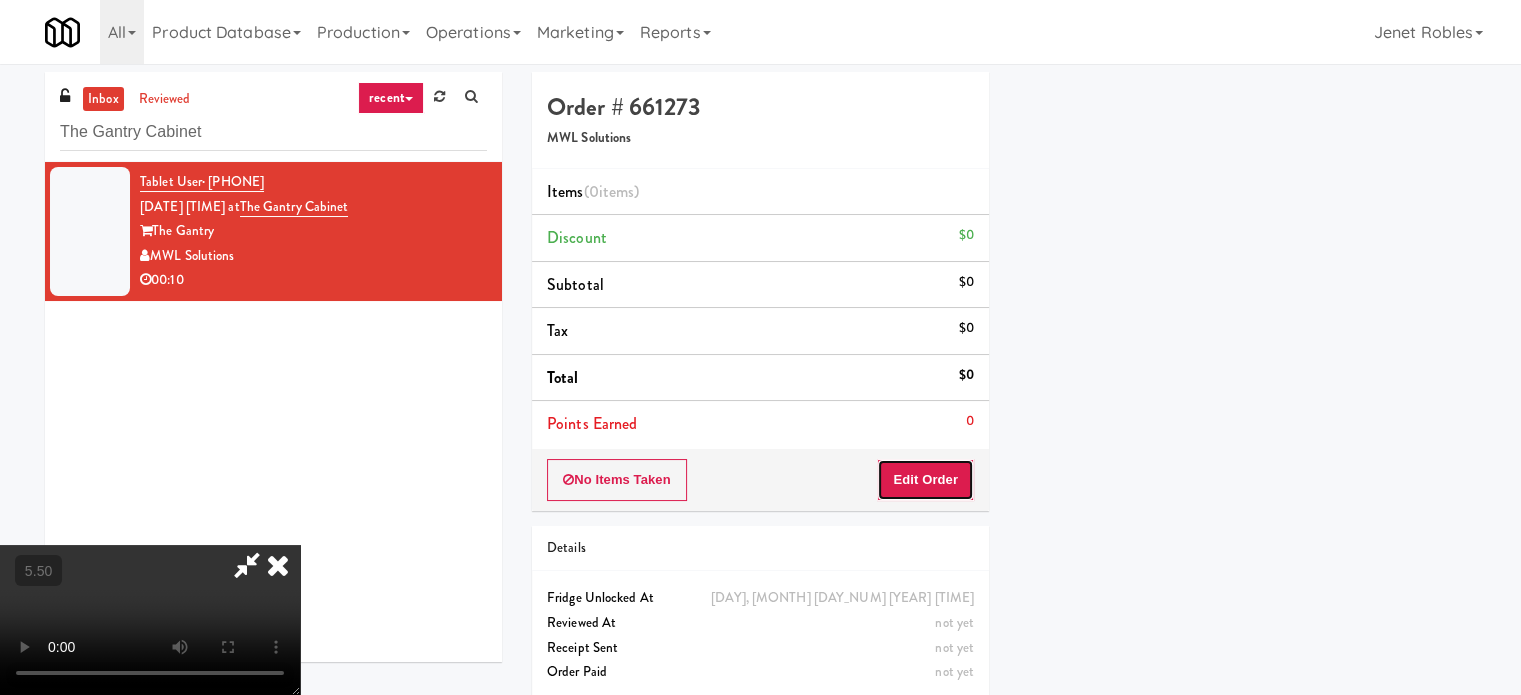 click on "Edit Order" at bounding box center (925, 480) 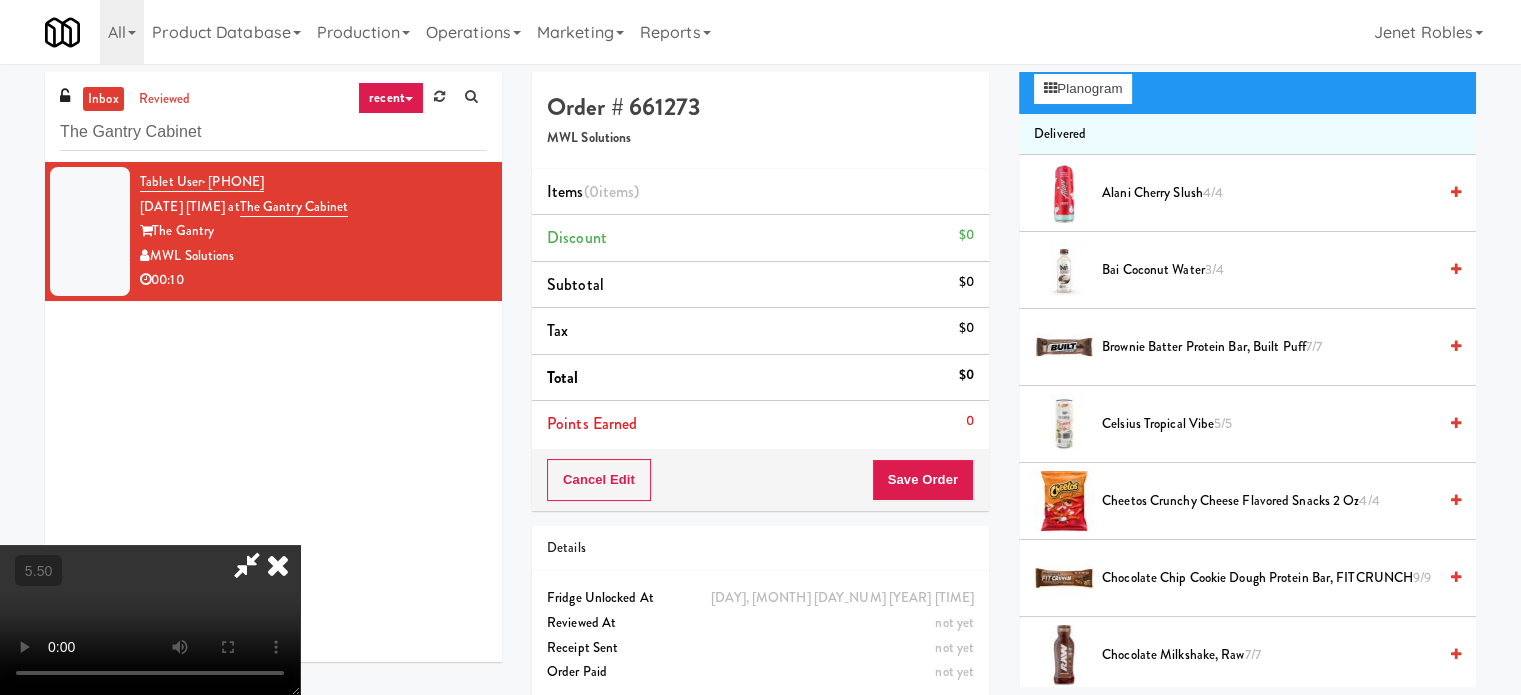 click at bounding box center [150, 620] 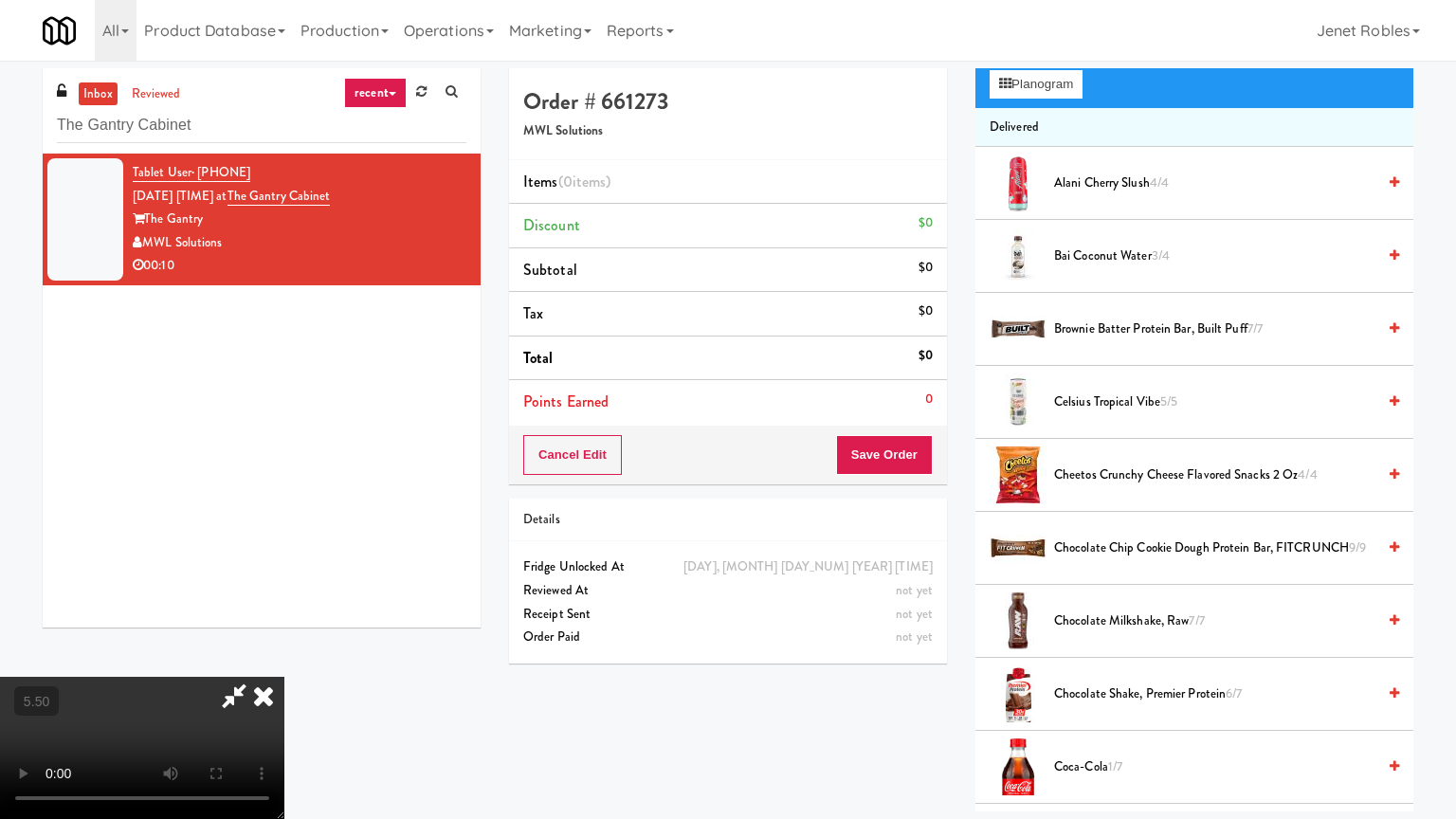 click at bounding box center (142, 748) 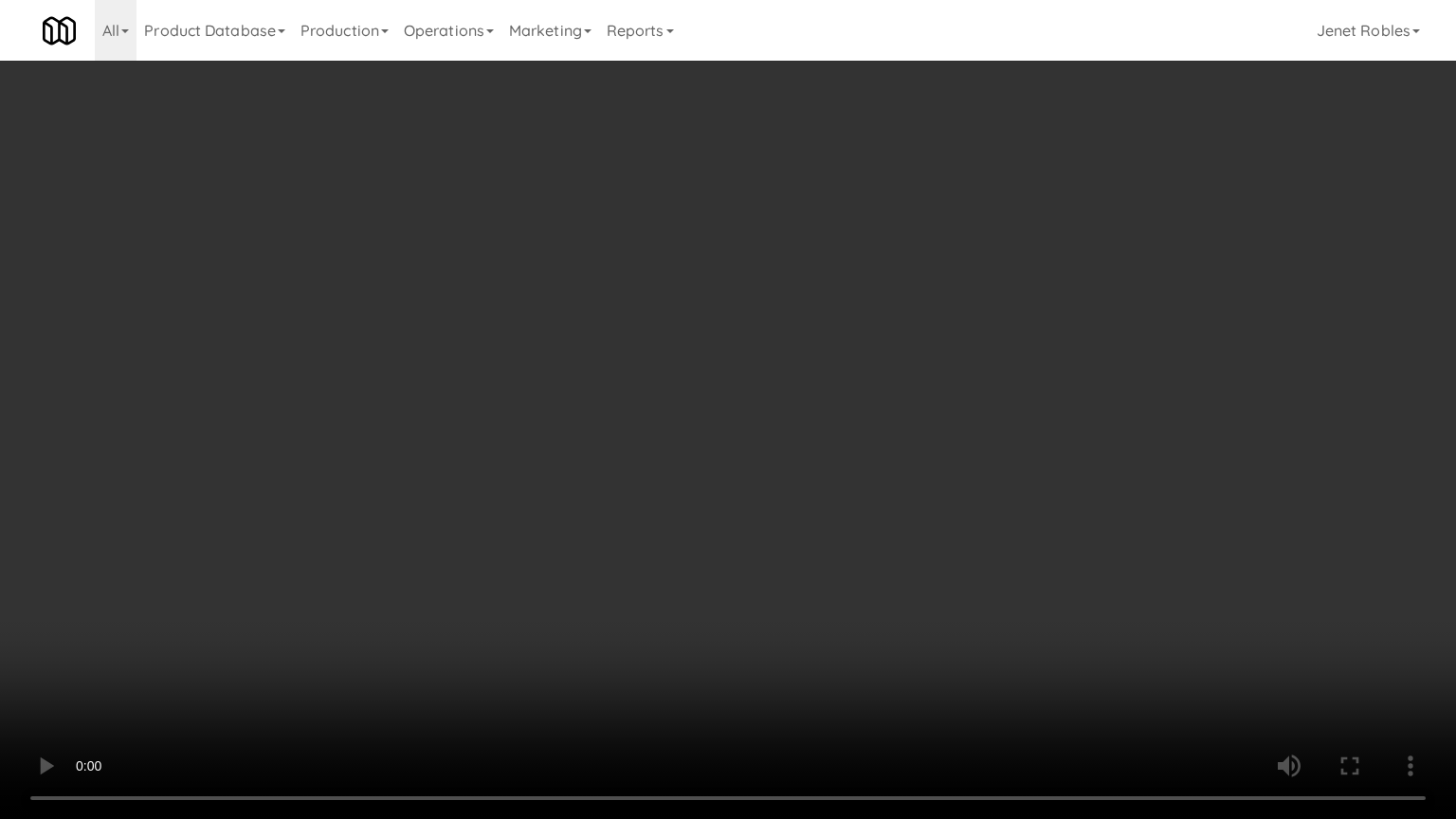 click at bounding box center (728, 410) 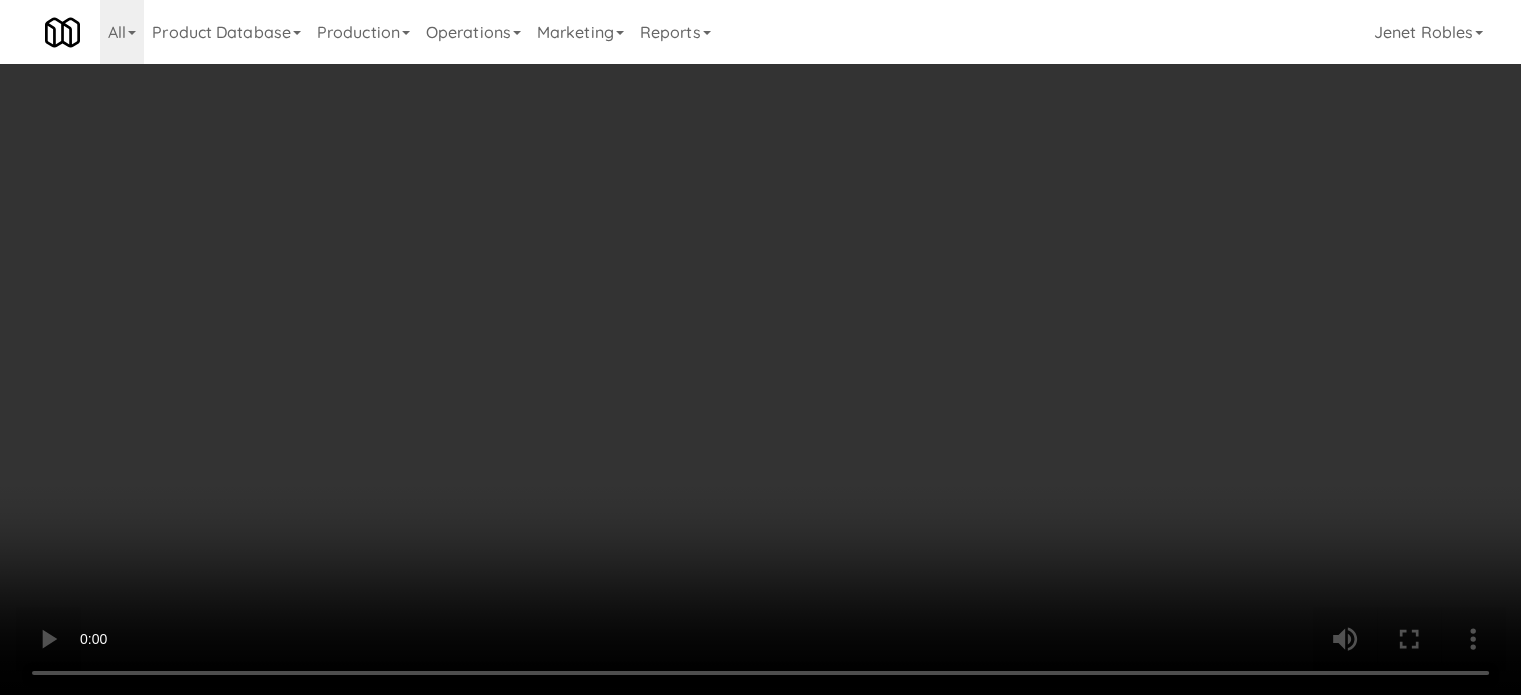 scroll, scrollTop: 1187, scrollLeft: 0, axis: vertical 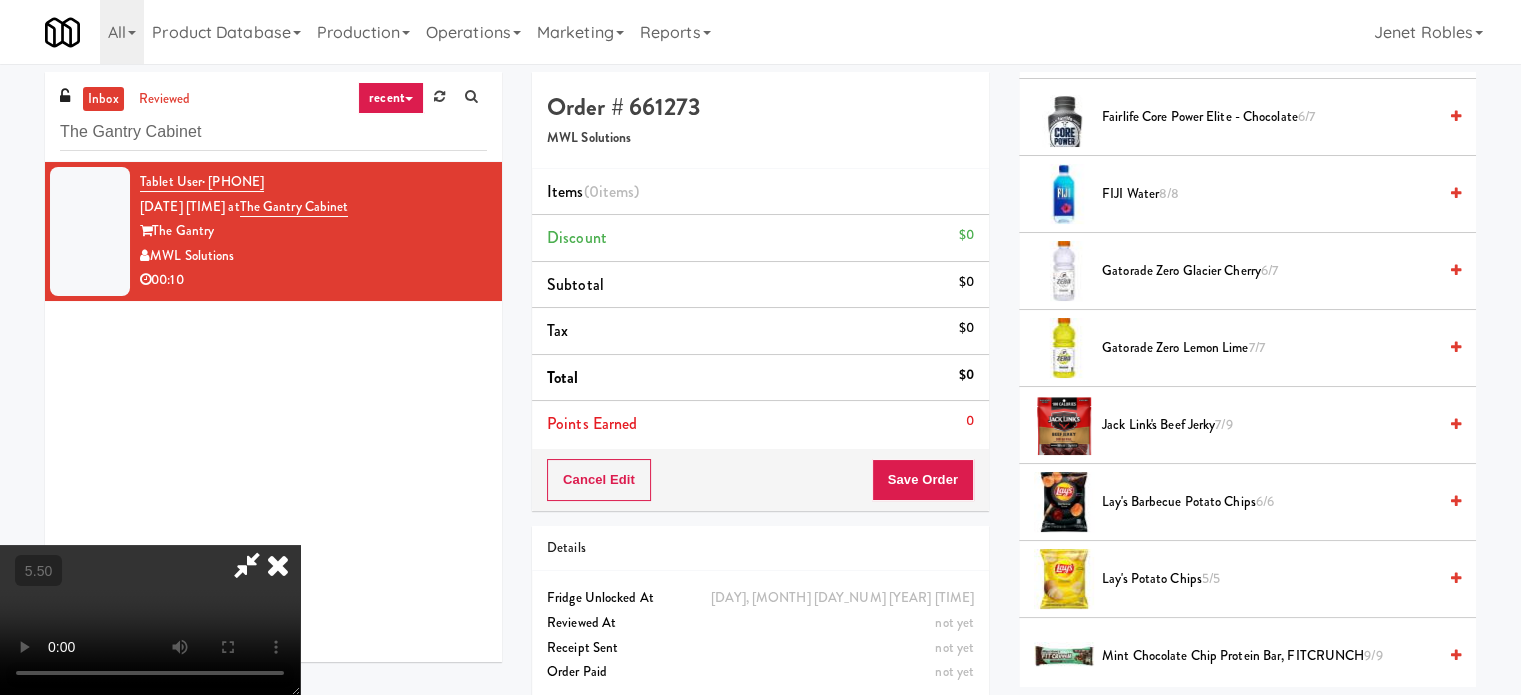 click on "[PRODUCT] [NUMBER]" at bounding box center [1269, 348] 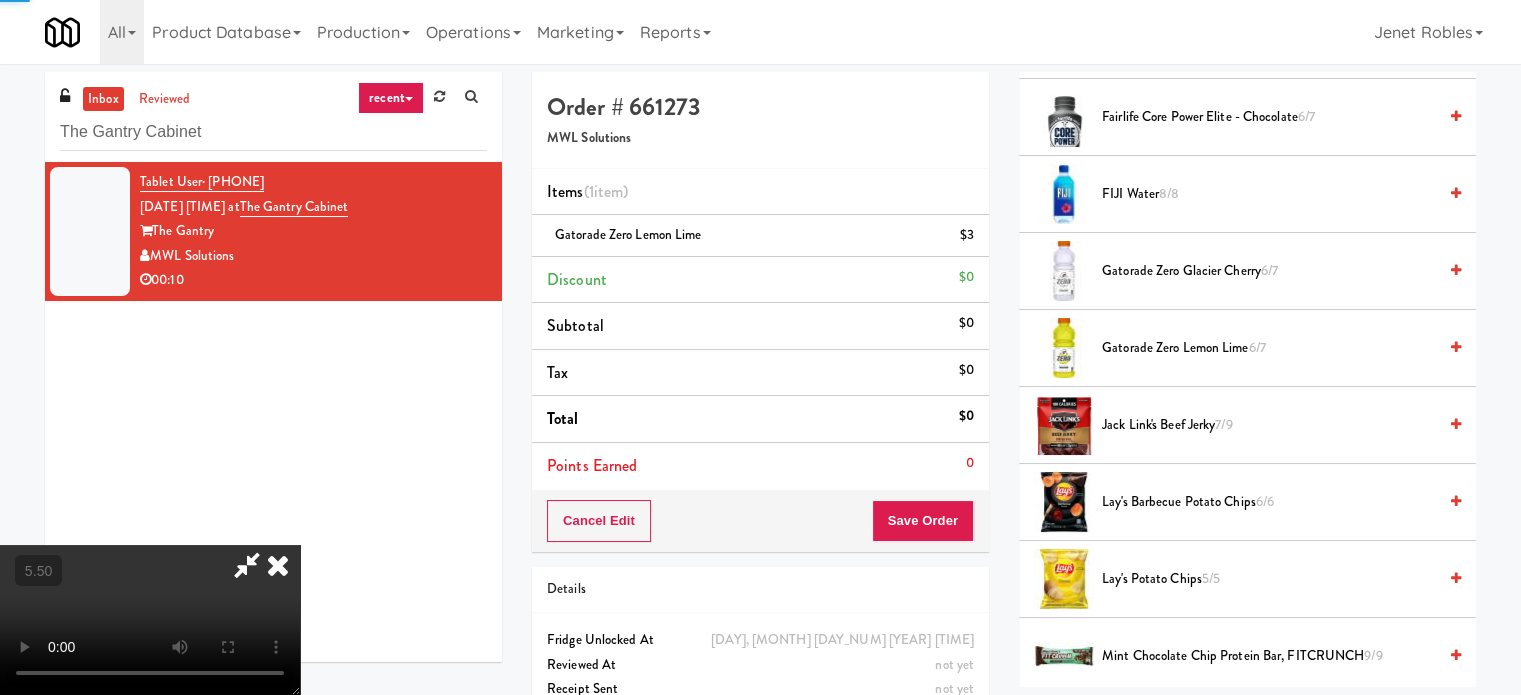 click at bounding box center [150, 620] 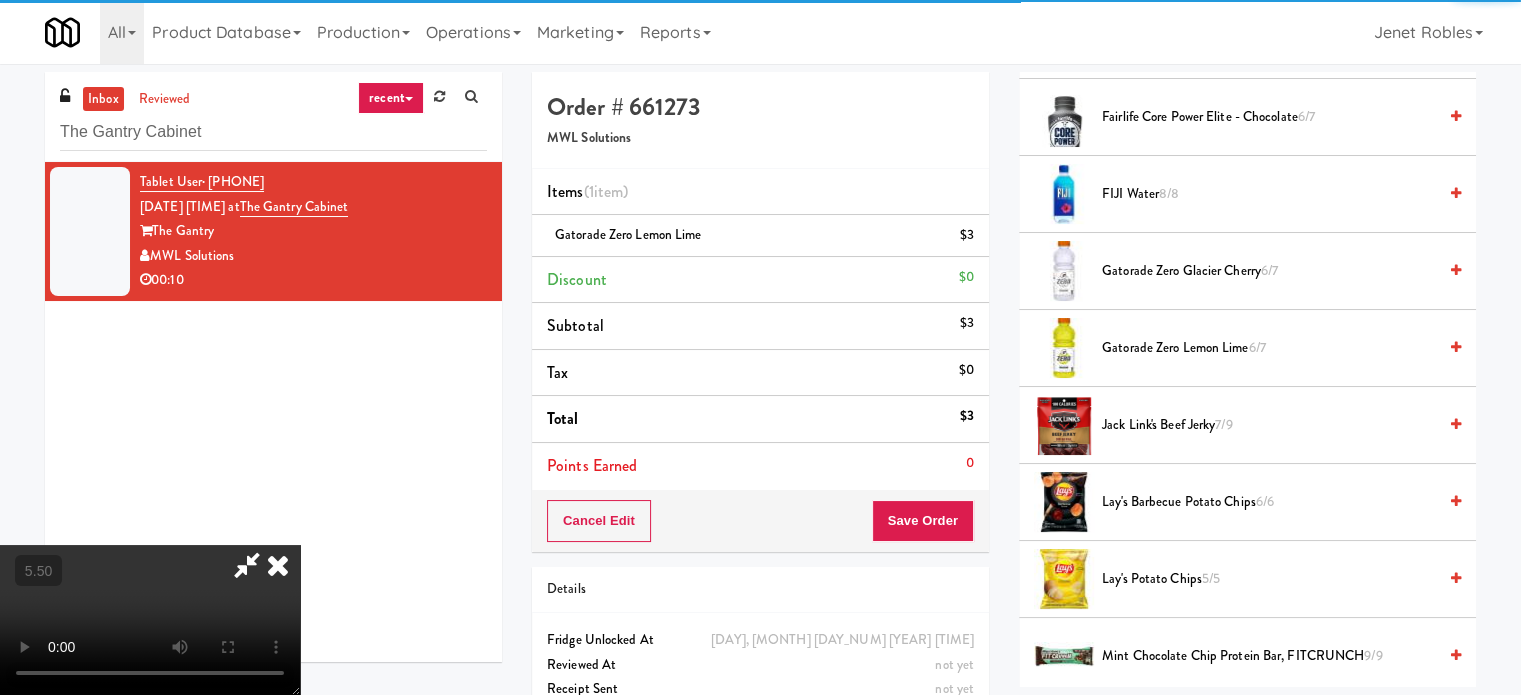 click at bounding box center [150, 620] 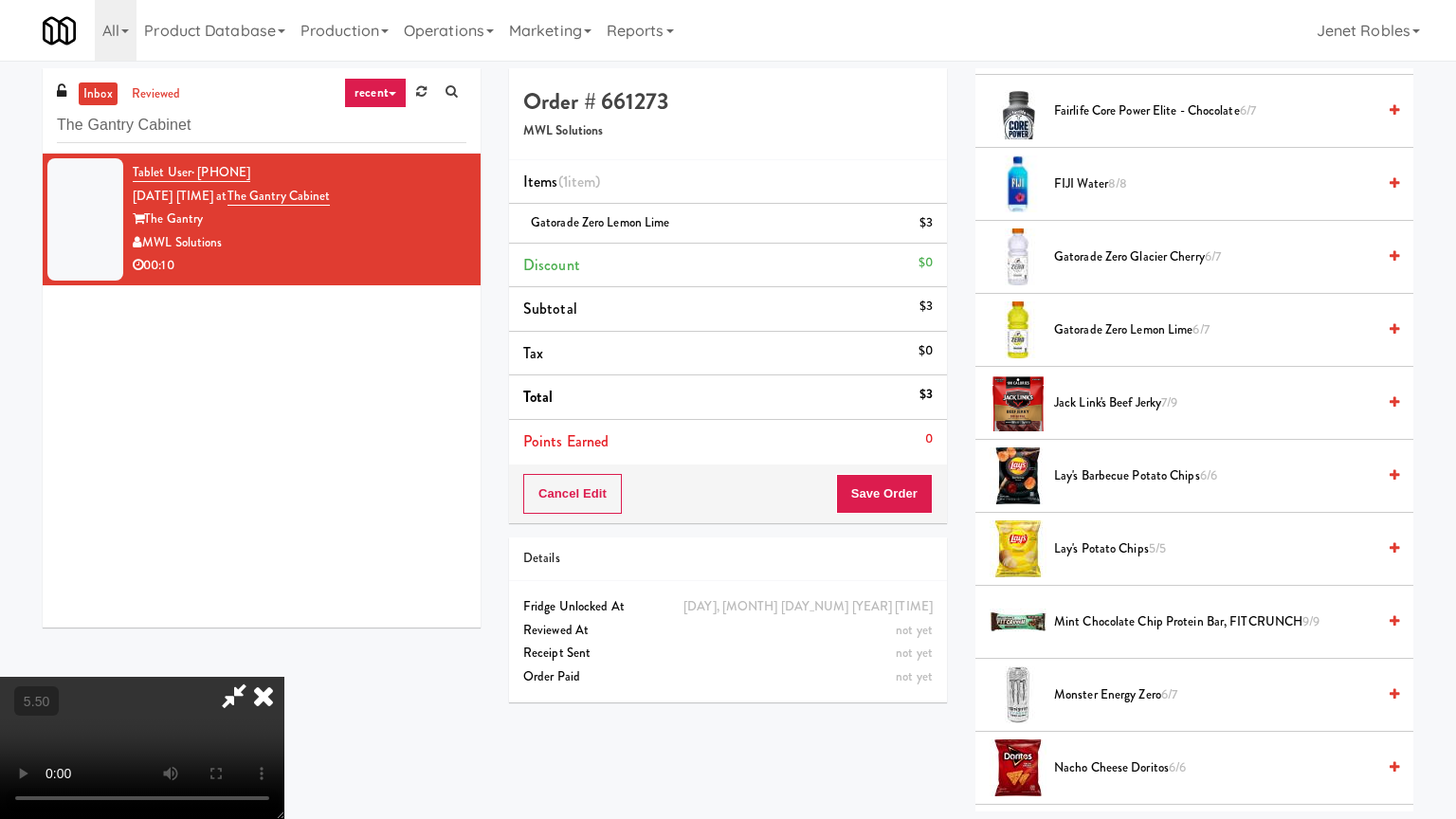 click at bounding box center (142, 748) 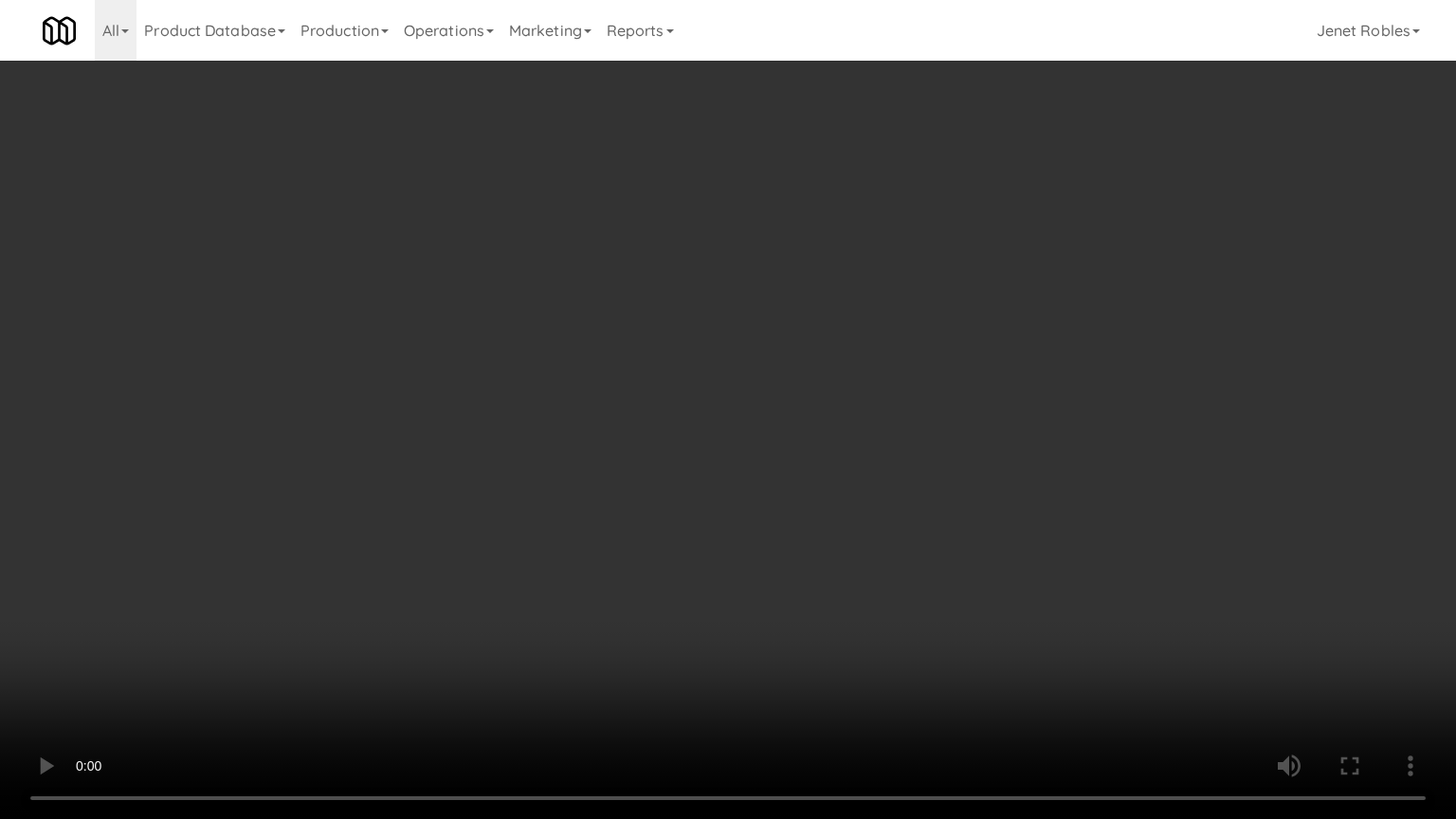 click at bounding box center [728, 410] 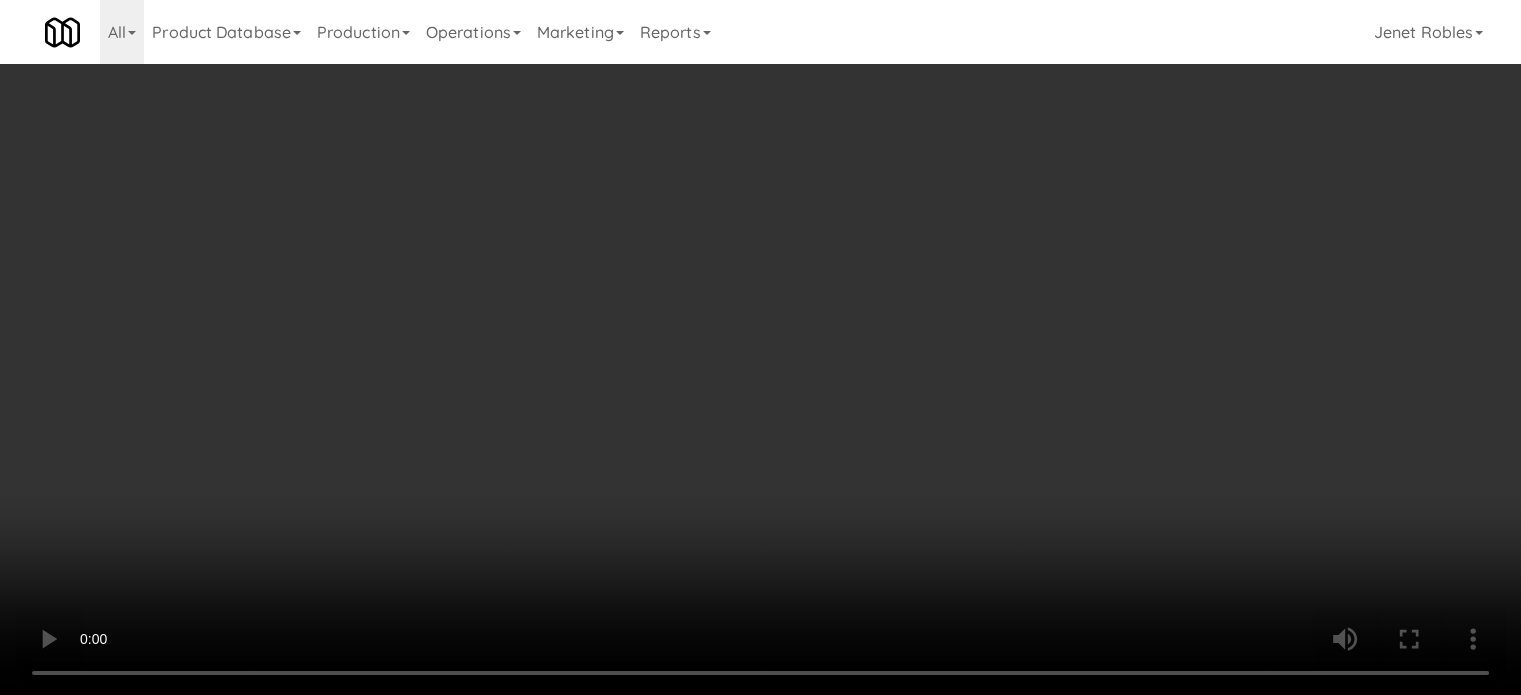 click at bounding box center [760, 347] 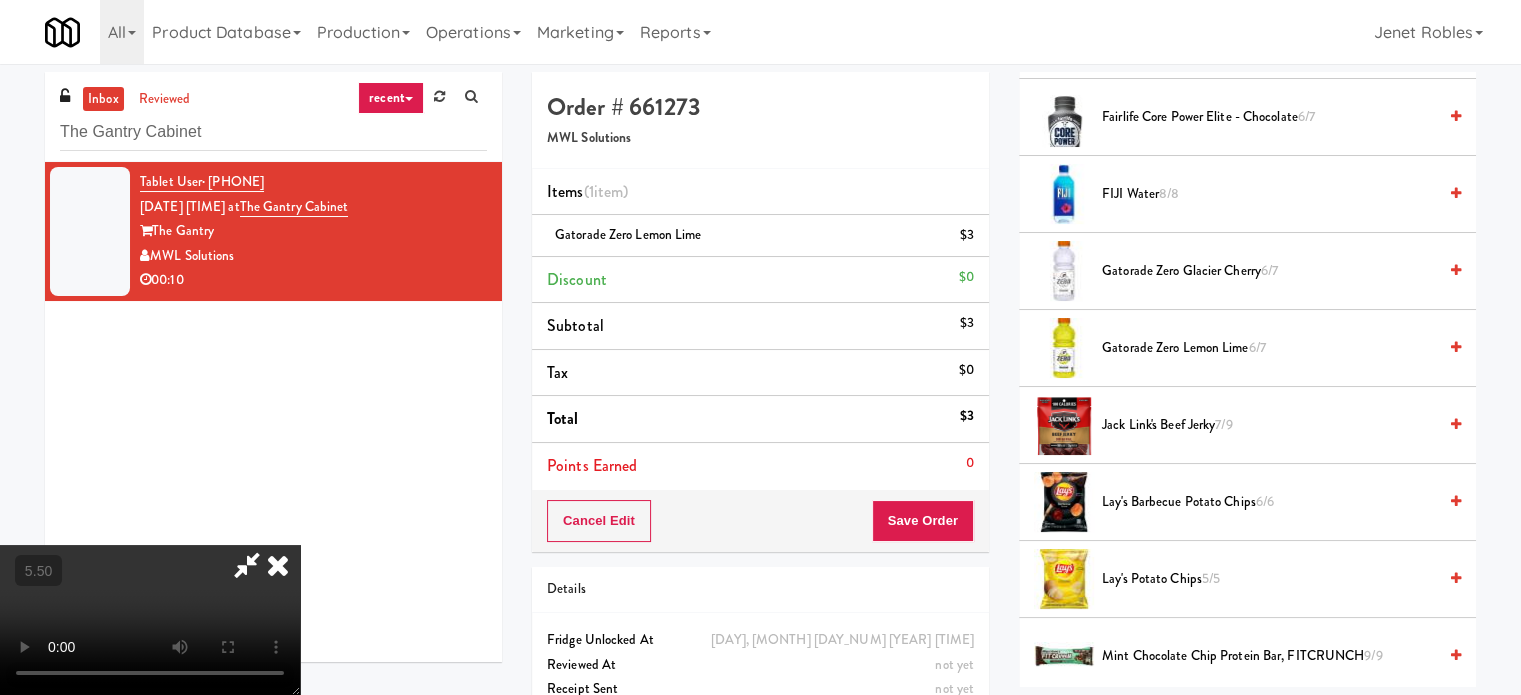 click at bounding box center (150, 620) 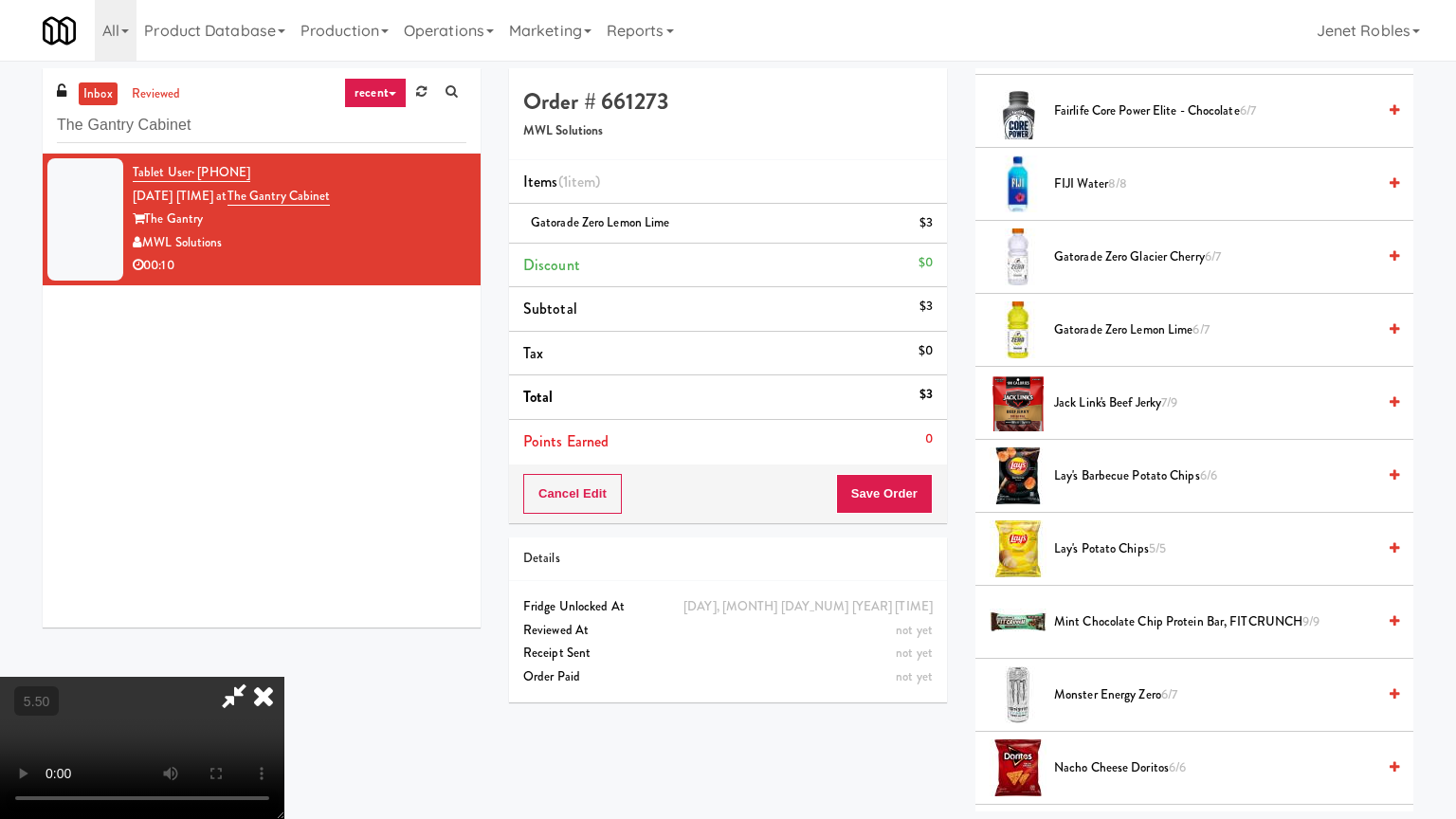 type 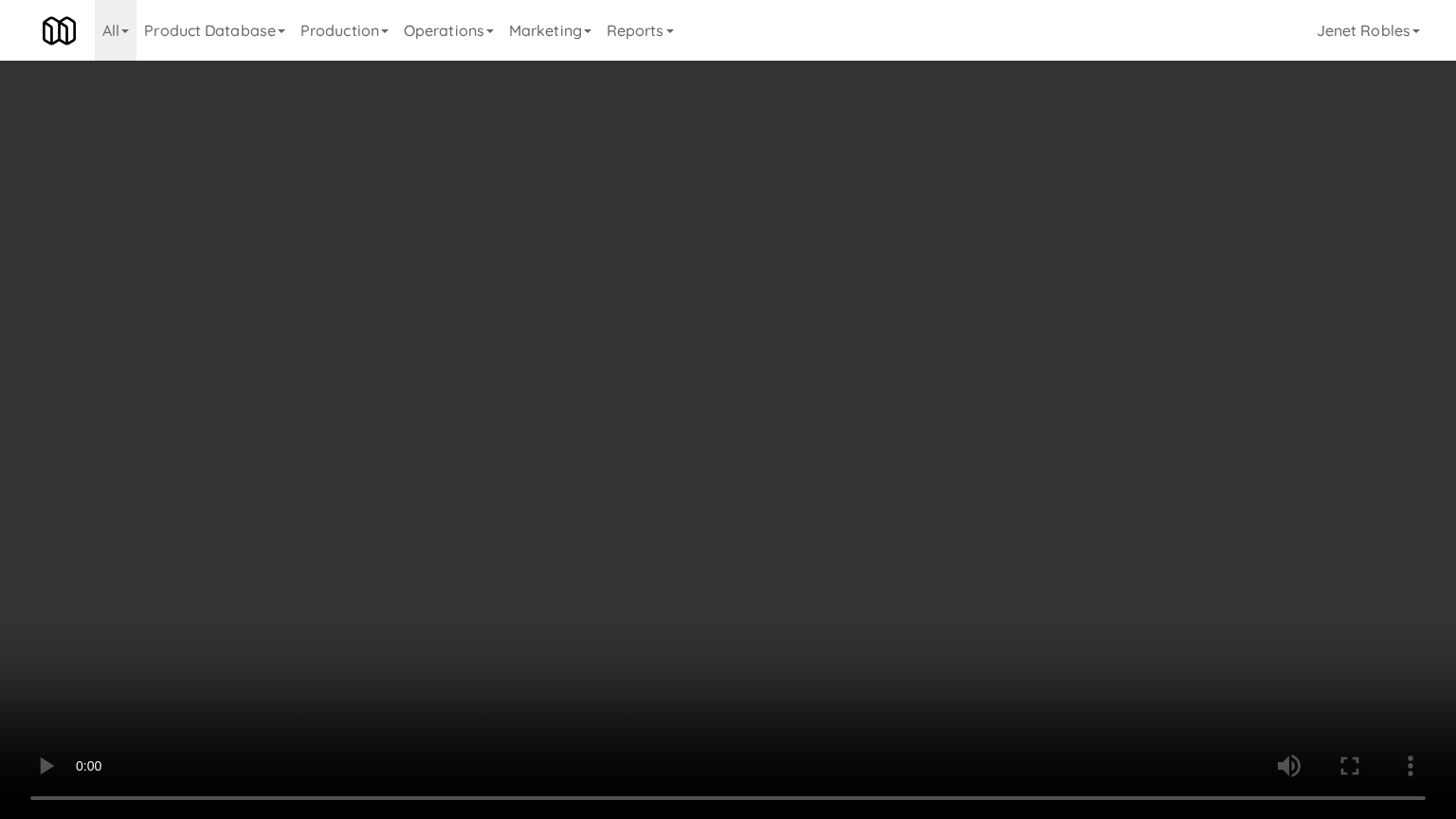click at bounding box center [728, 410] 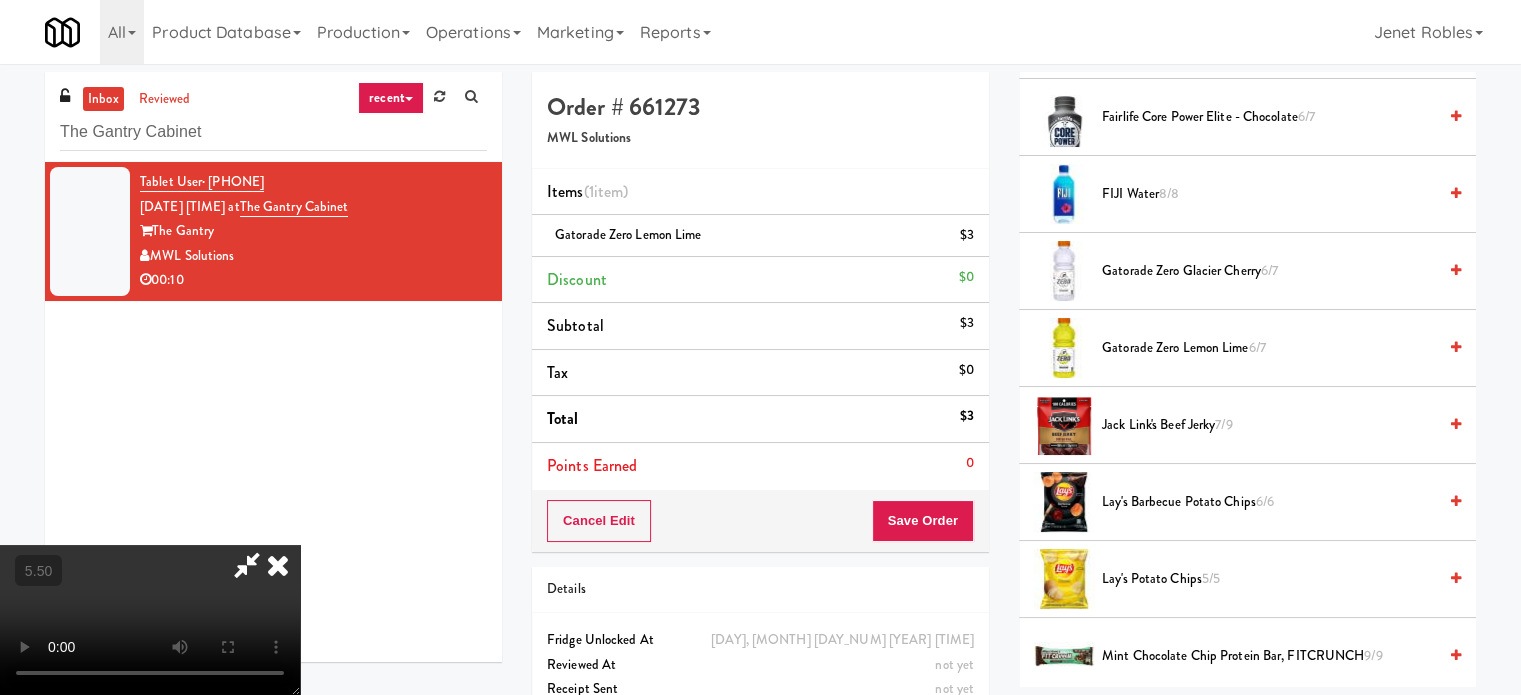 click at bounding box center (278, 565) 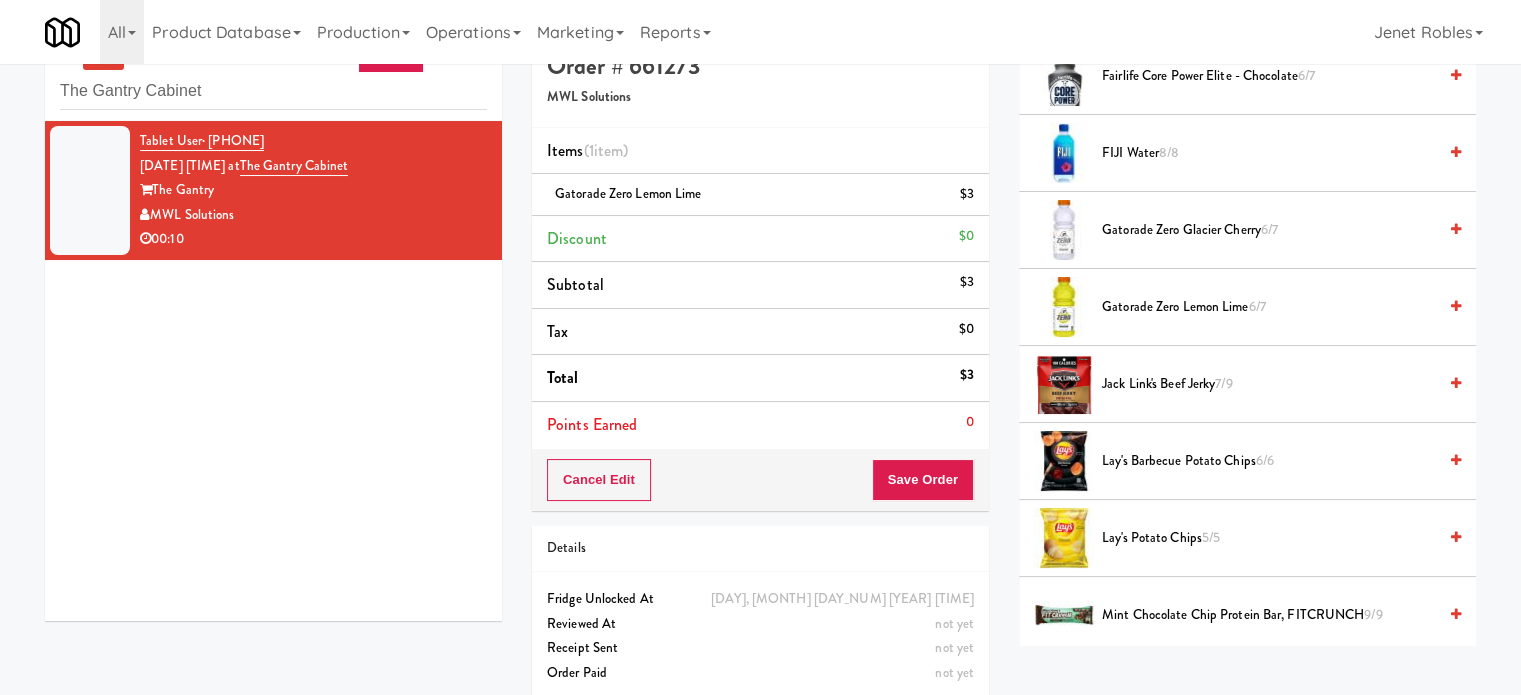 scroll, scrollTop: 64, scrollLeft: 0, axis: vertical 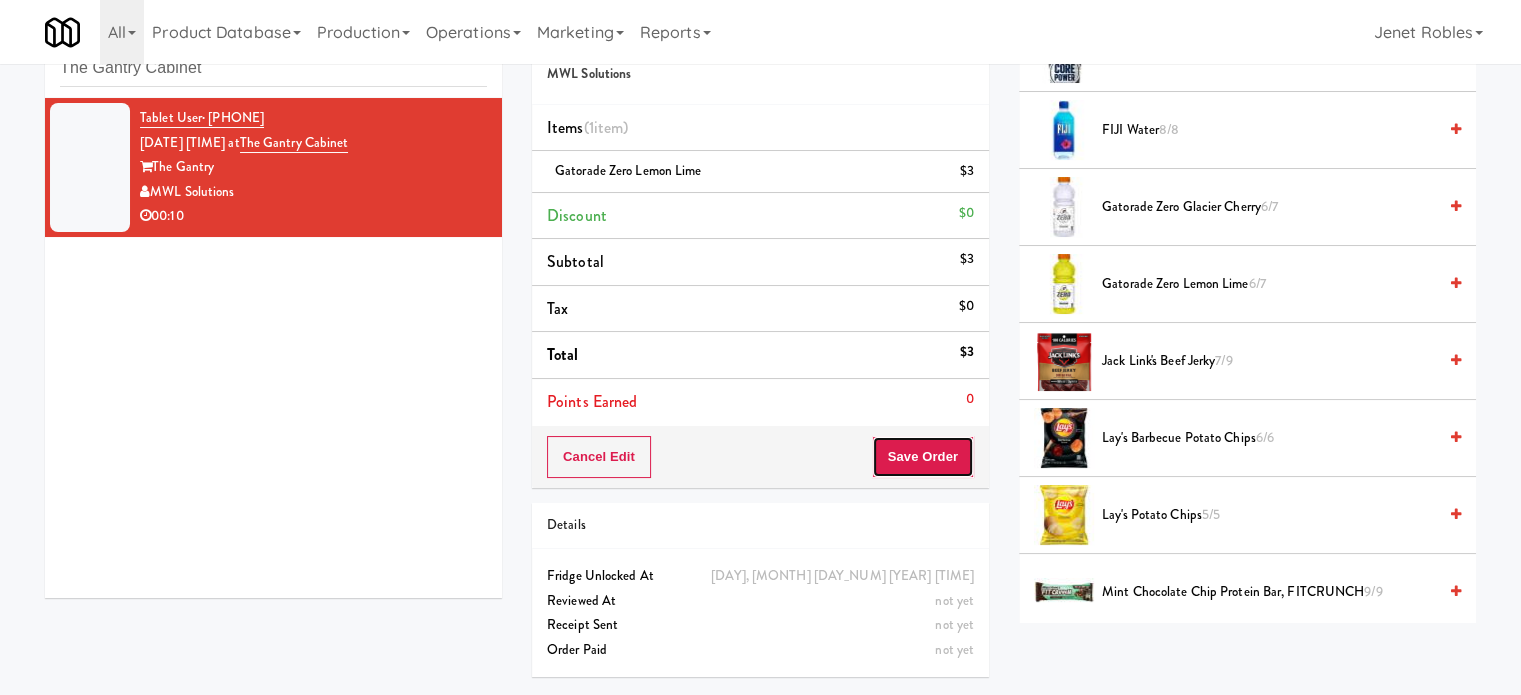 drag, startPoint x: 950, startPoint y: 471, endPoint x: 946, endPoint y: 459, distance: 12.649111 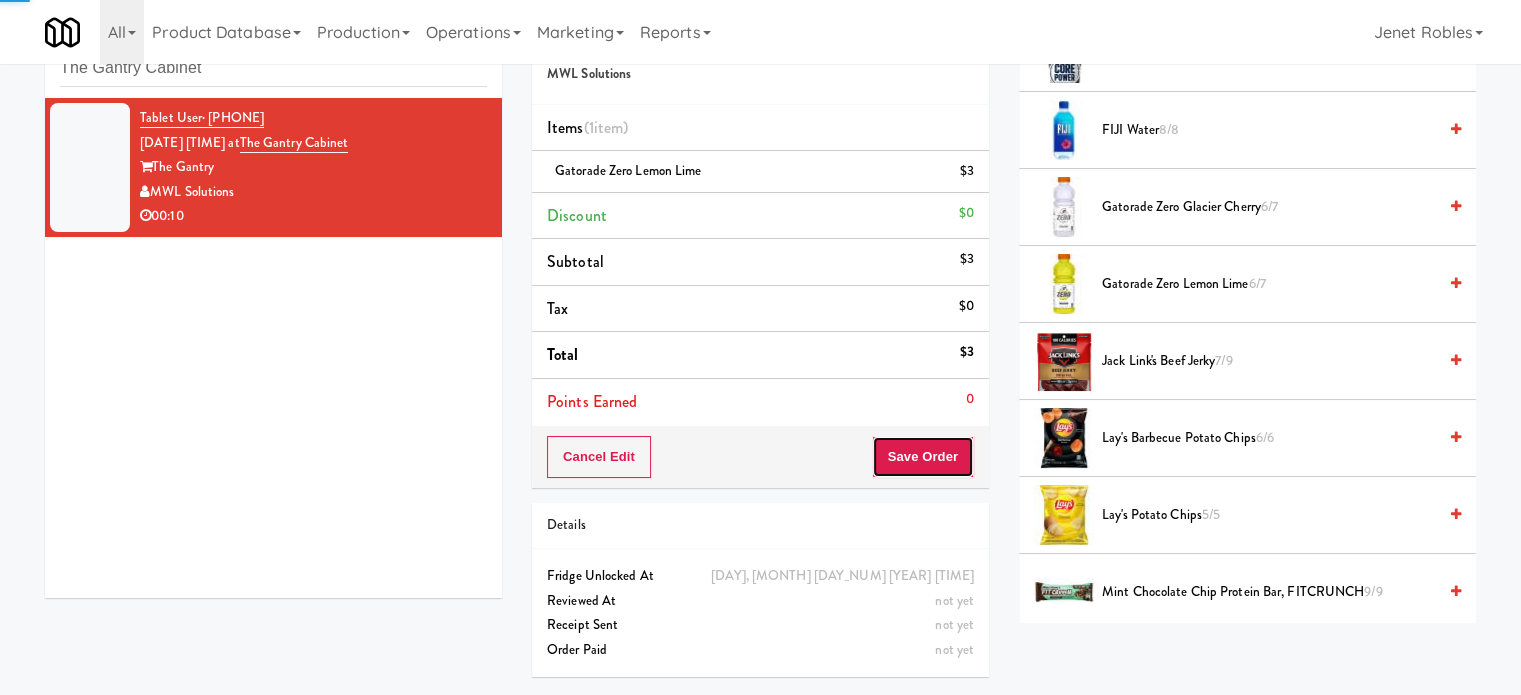 click on "Select date:
previous
[YEAR]-[MONTH]
next
Su Mo Tu We Th Fr Sa
27 28 29 30 31 1 2
3 4 5 6 7 8 9
10 11 12 13 14 15 16
17 18 19 20 21 22 23
24 25 26 27 28 29 30
31 1 2 3 4 5 6
Okay Cancel Toggle navigation All   901 Smrt Mrkt https://classic.micromart.com/vision-orders/849367?operator_id=142   9518002 Canada https://classic.micromart.com/vision-orders/849367?operator_id=259   AA Vending https://classic.micromart.com/vision-orders/849367?operator_id=374   Abrom Vending https://classic.micromart.com/vision-orders/849367?operator_id=294   Access Amenities   Ace Plus Vending" at bounding box center [760, 347] 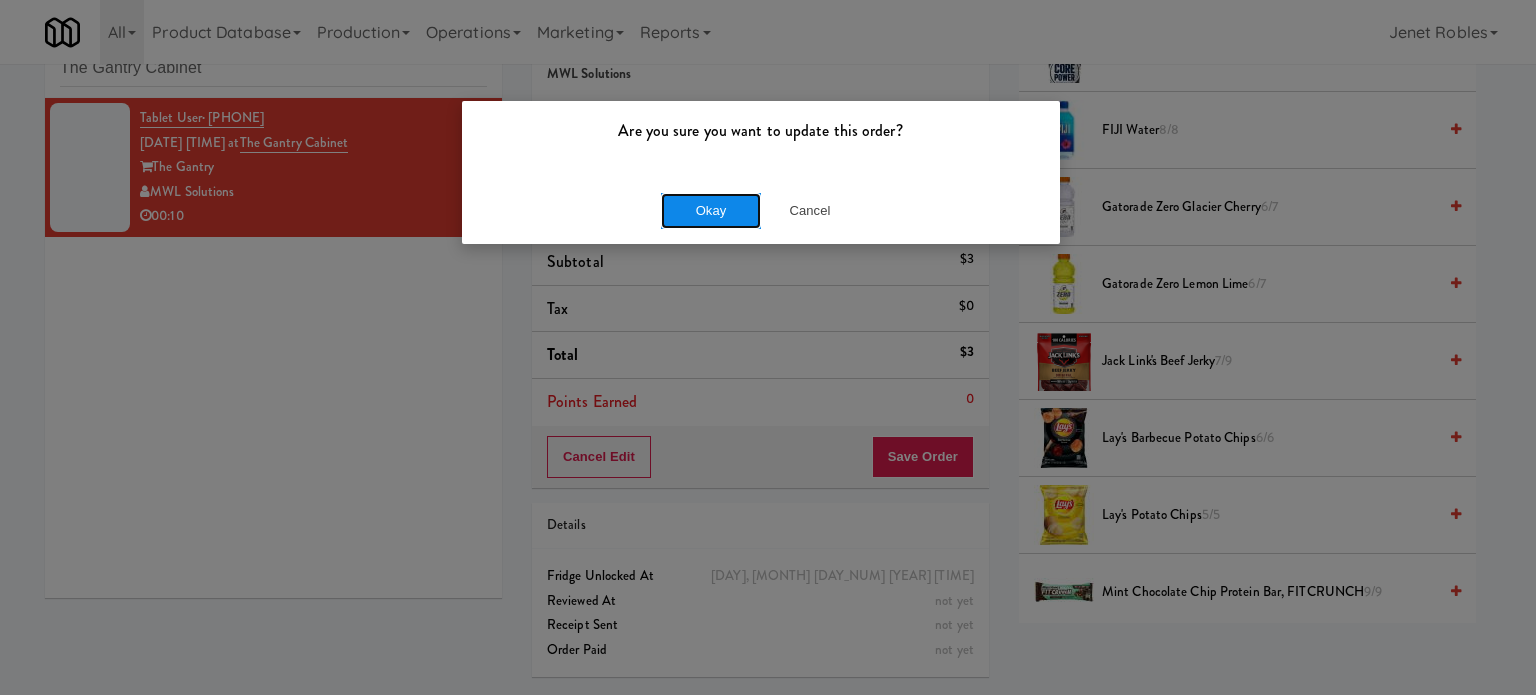 click on "Okay" at bounding box center [711, 211] 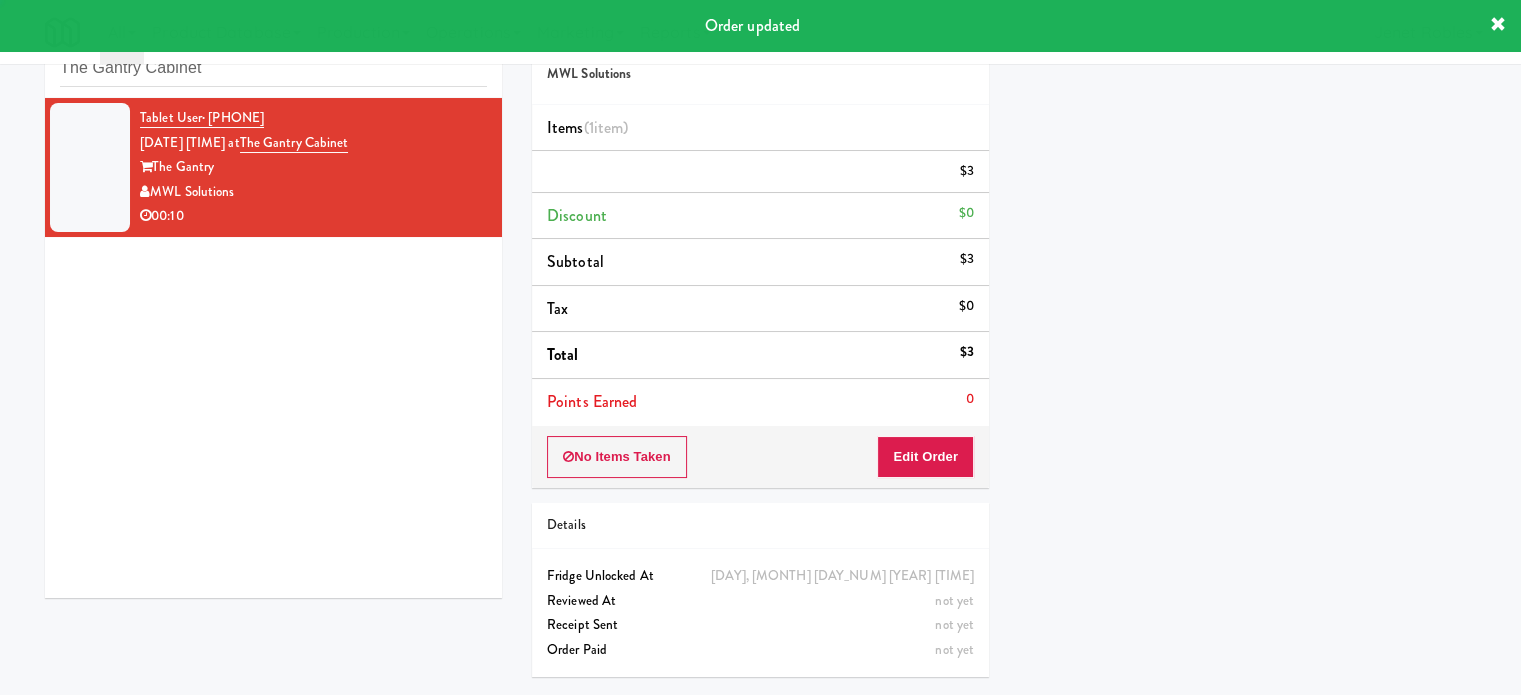 scroll, scrollTop: 187, scrollLeft: 0, axis: vertical 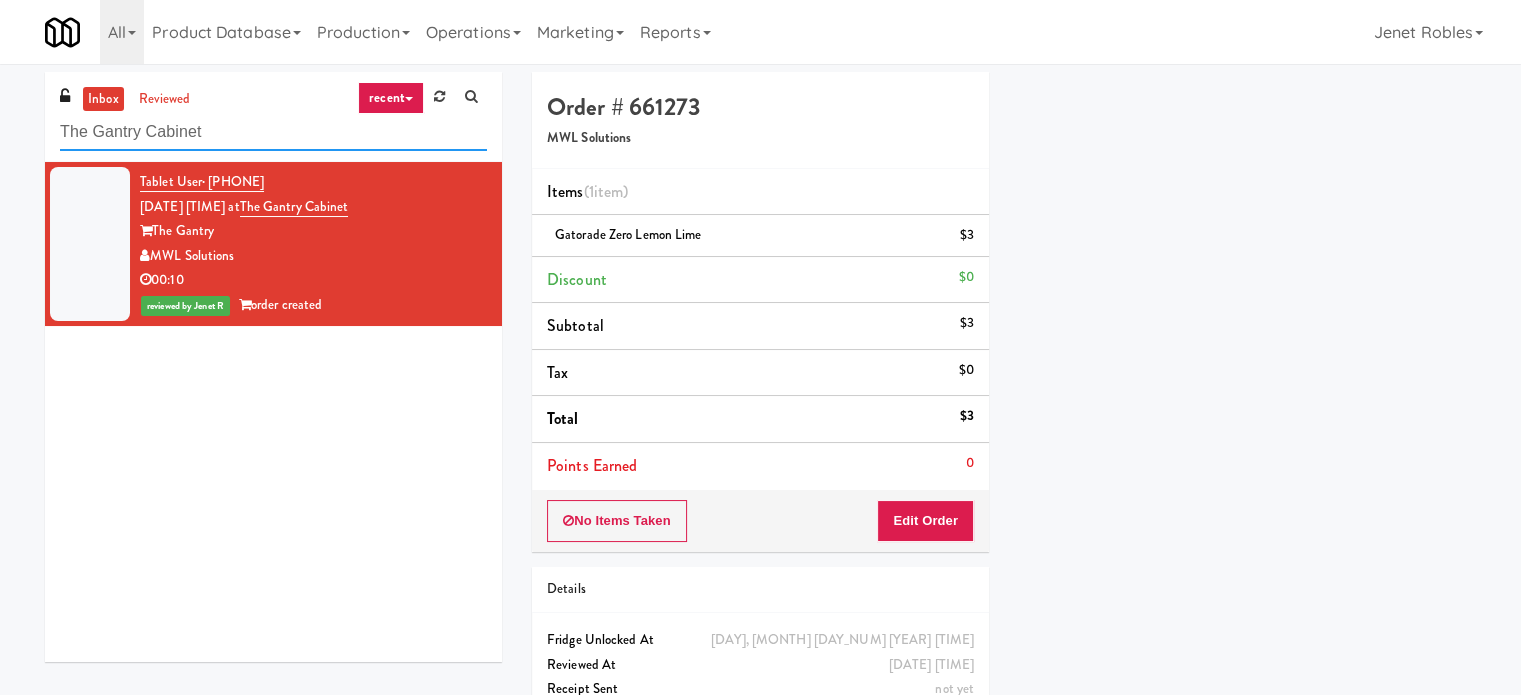 click on "The Gantry Cabinet" at bounding box center (273, 132) 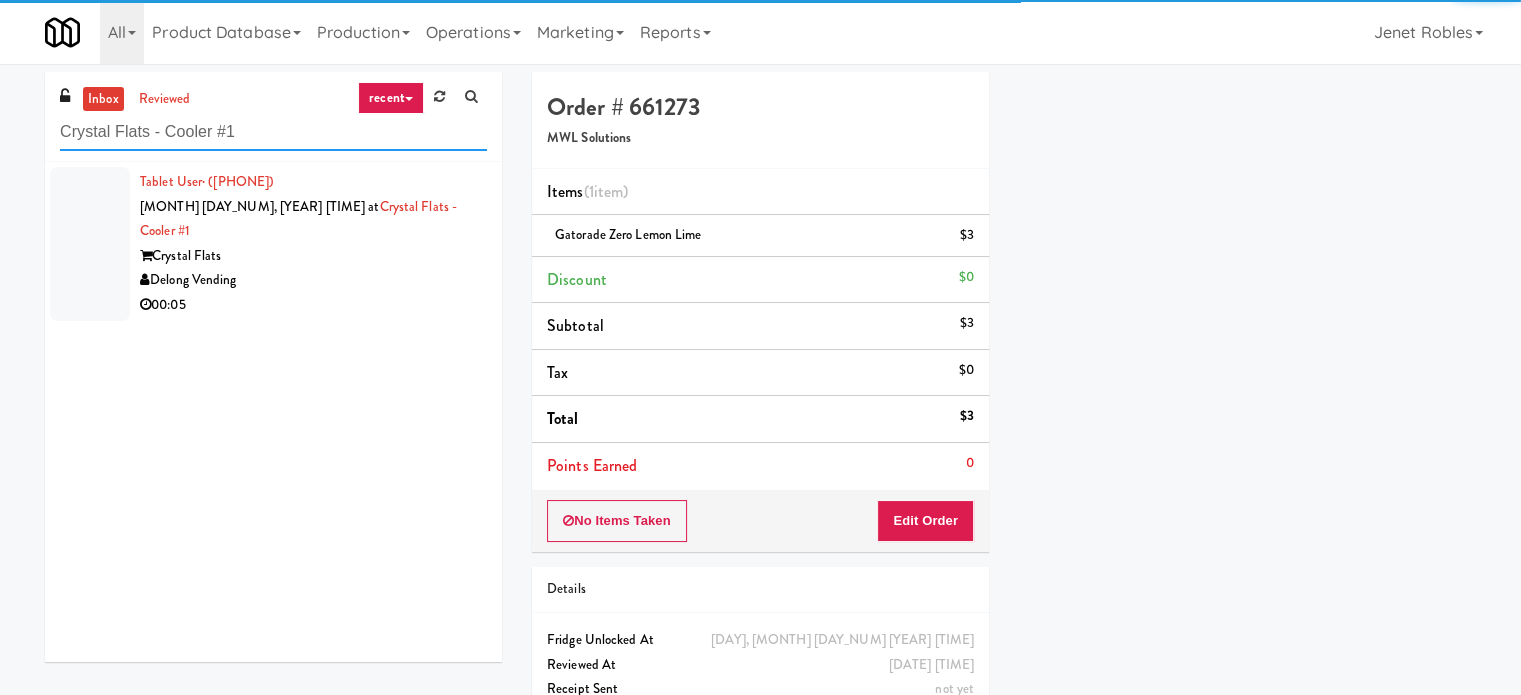 type on "Crystal Flats - Cooler #1" 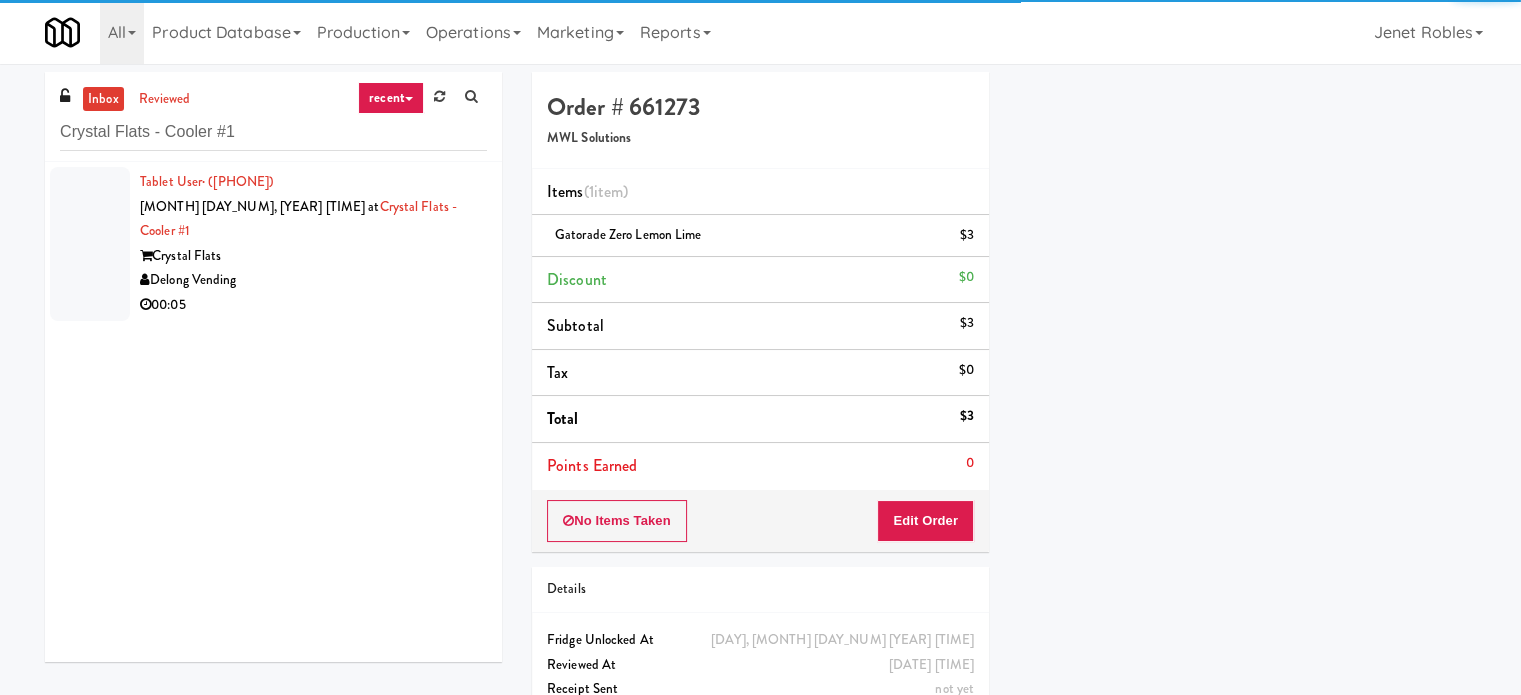 click on "Crystal Flats" at bounding box center (313, 256) 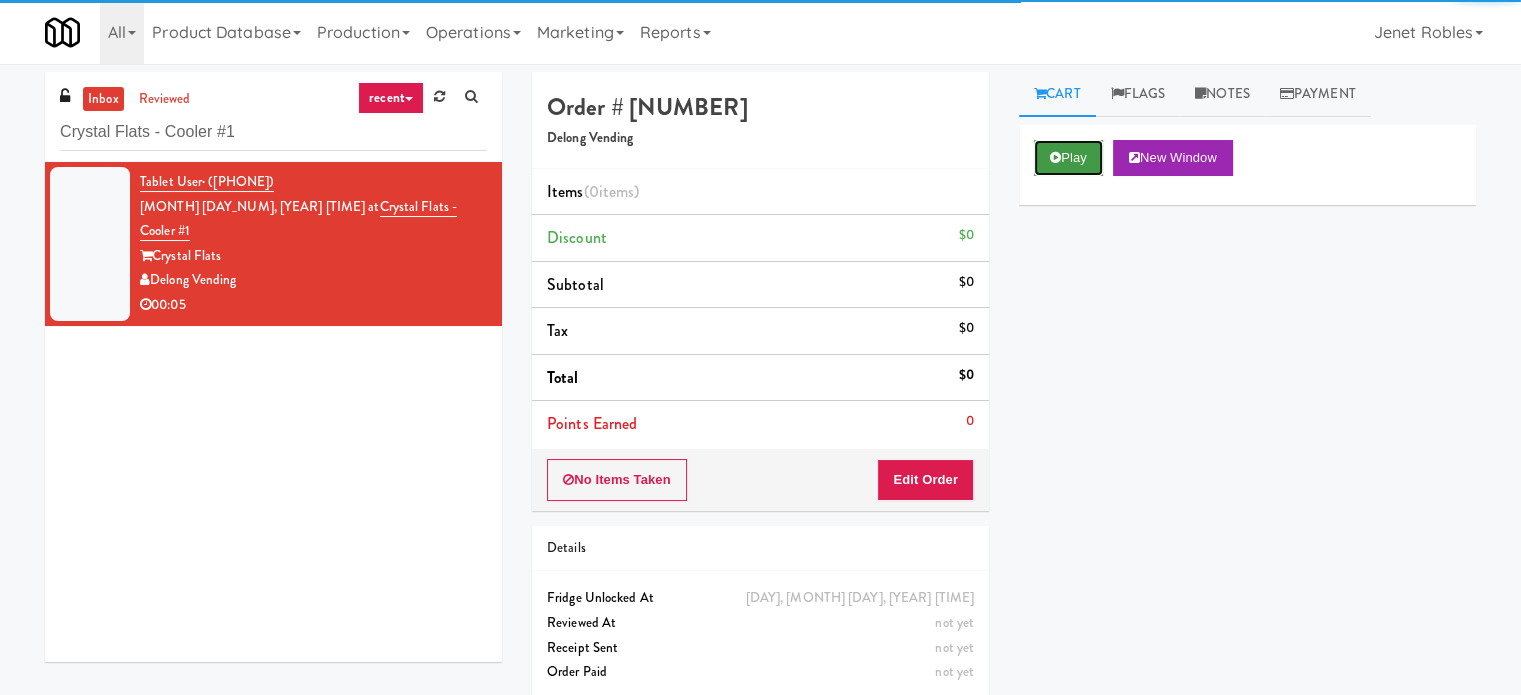 click on "Play" at bounding box center [1068, 158] 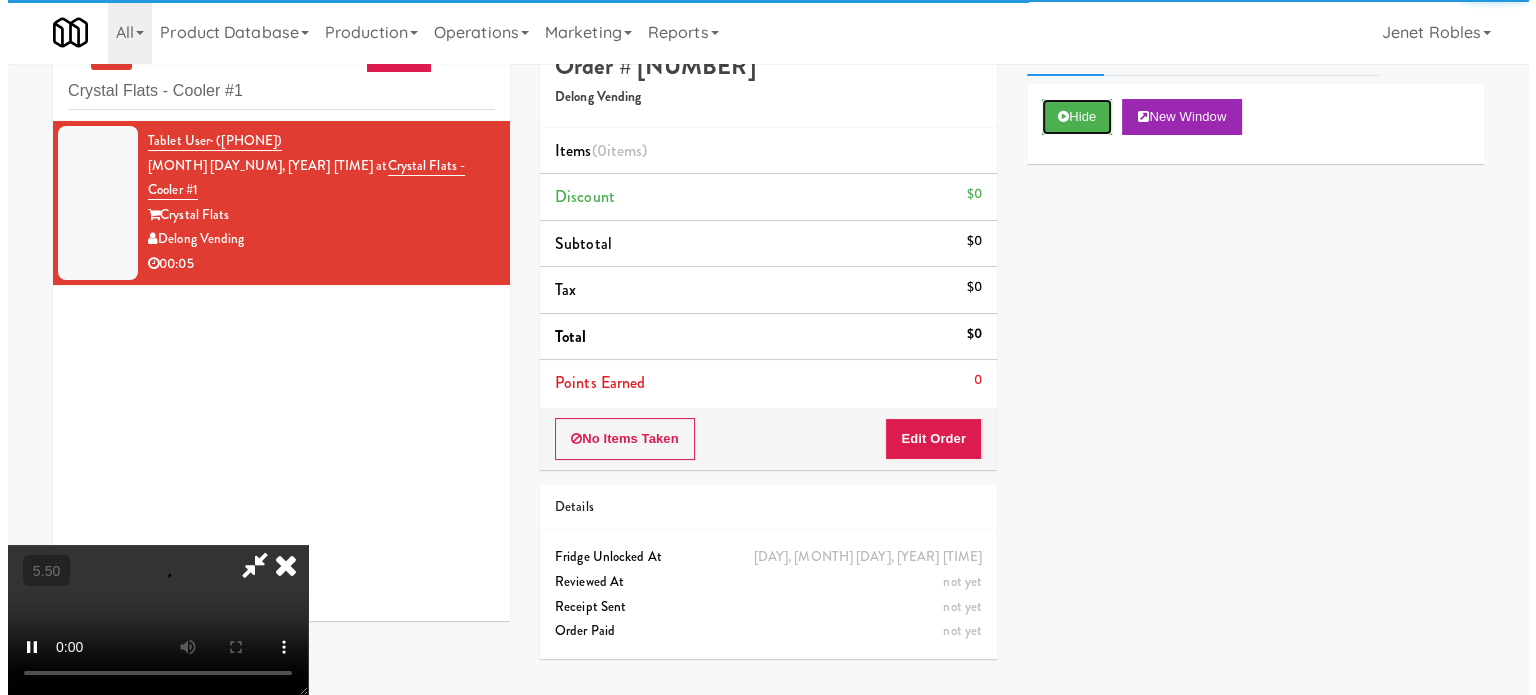scroll, scrollTop: 64, scrollLeft: 0, axis: vertical 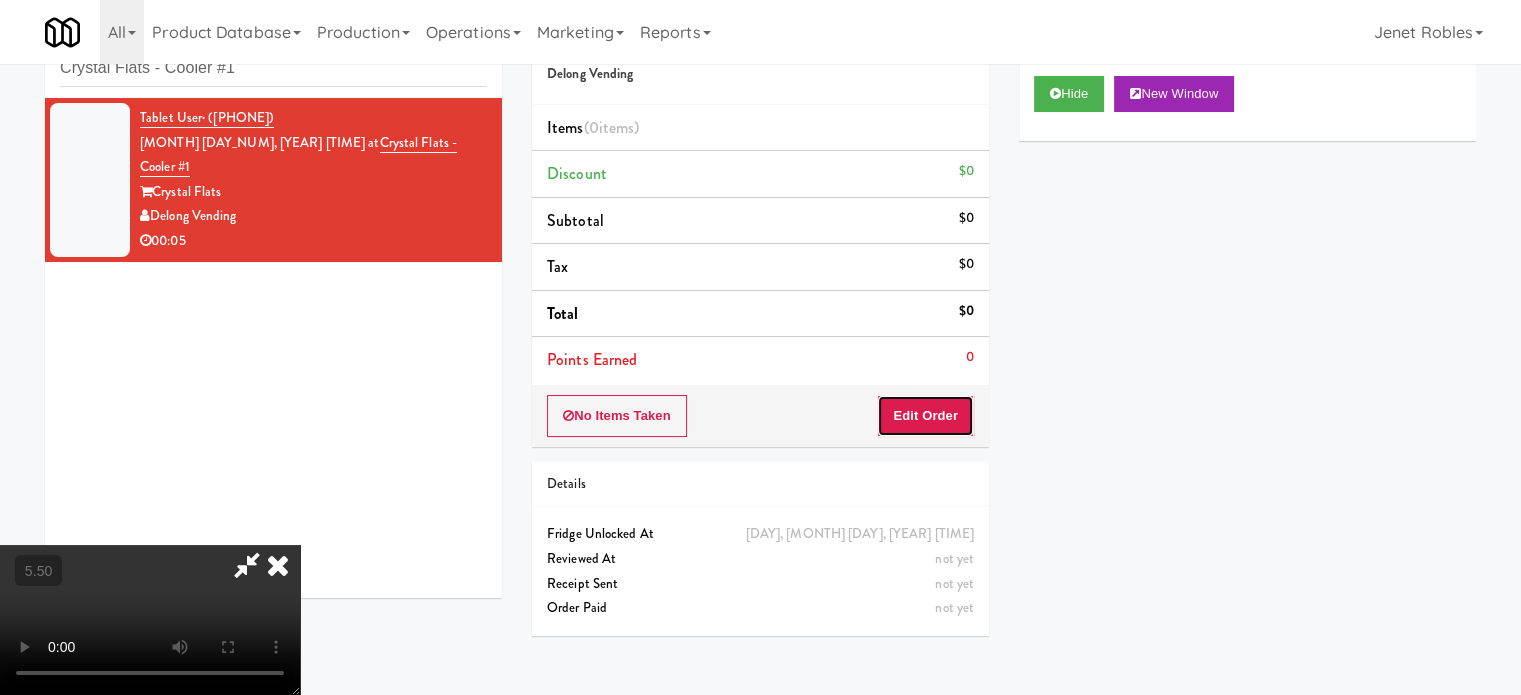 click on "Edit Order" at bounding box center (925, 416) 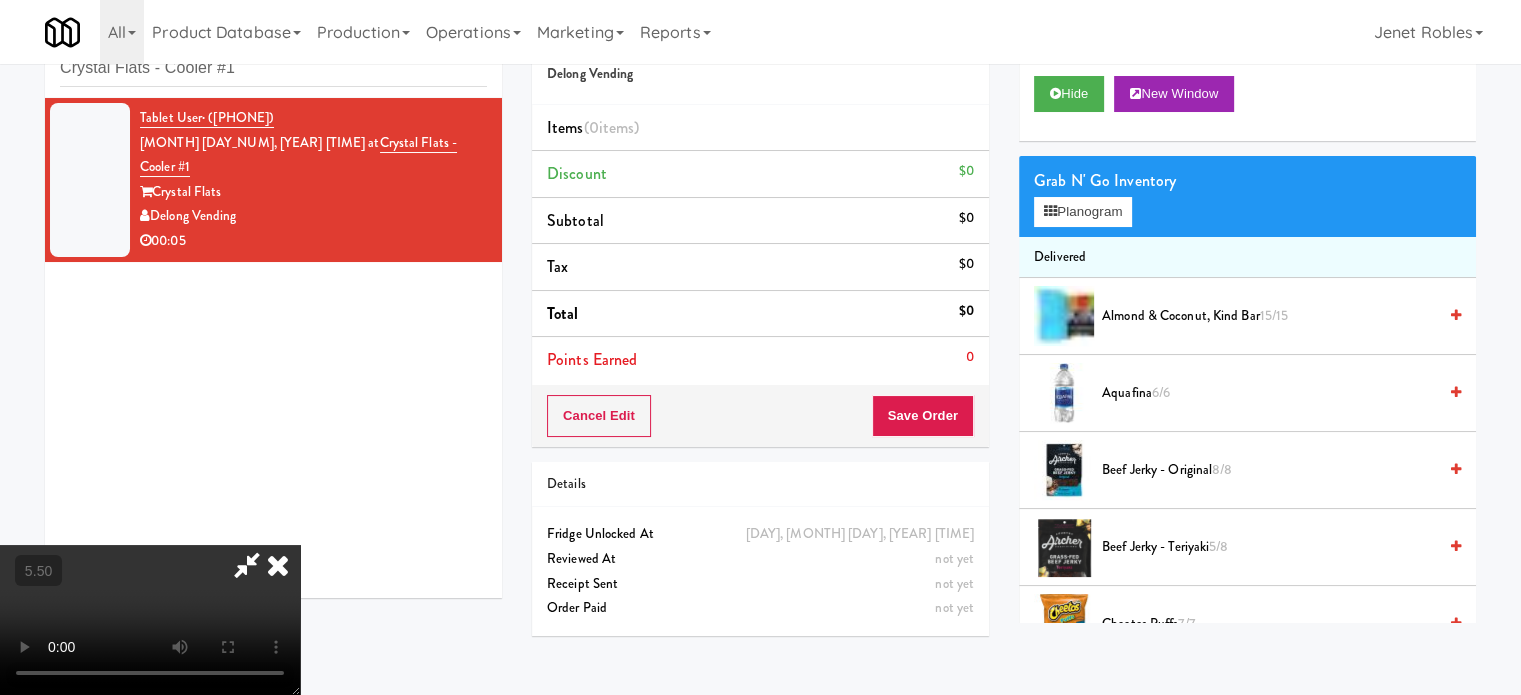 click at bounding box center [150, 620] 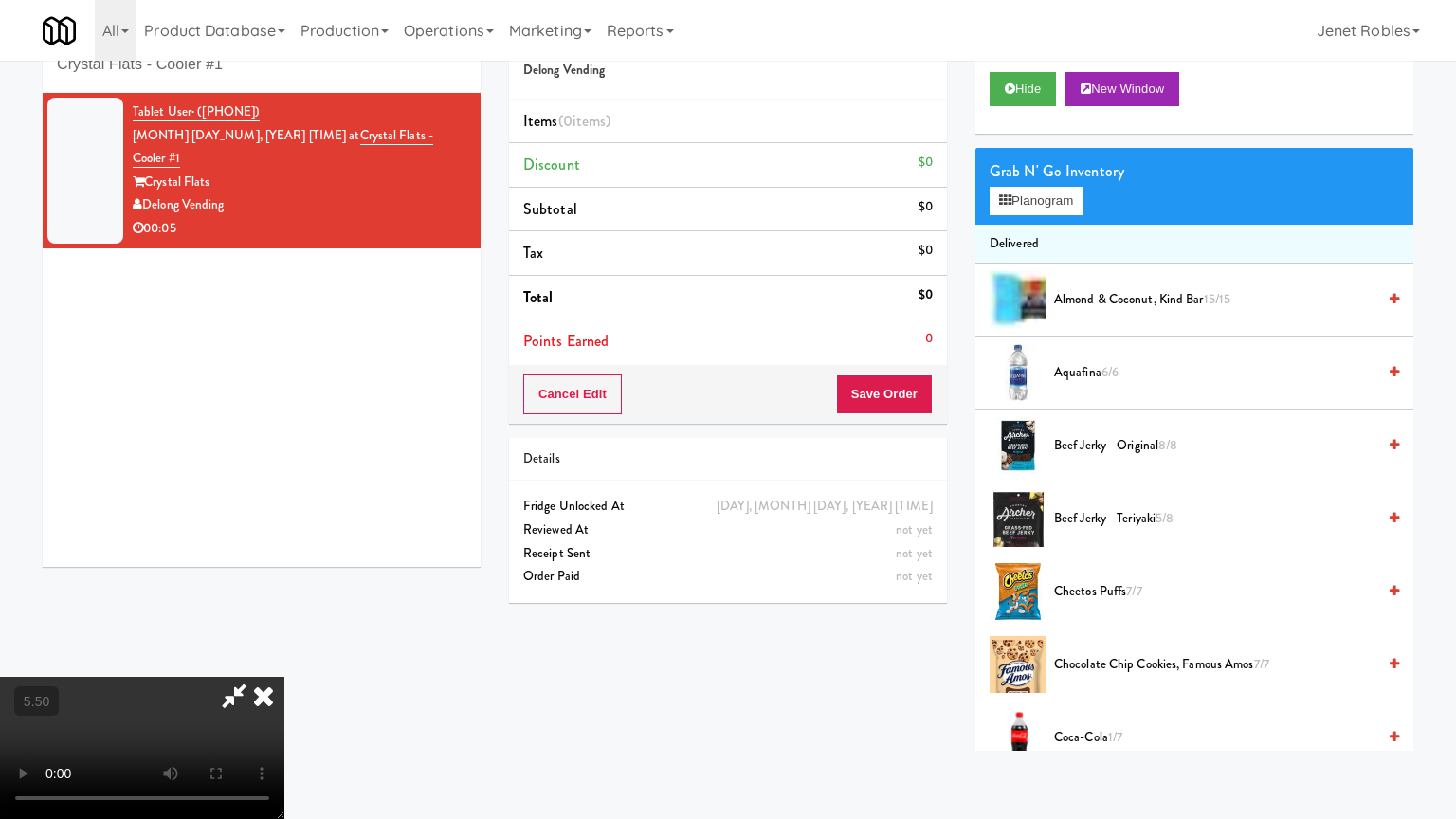 click at bounding box center [142, 748] 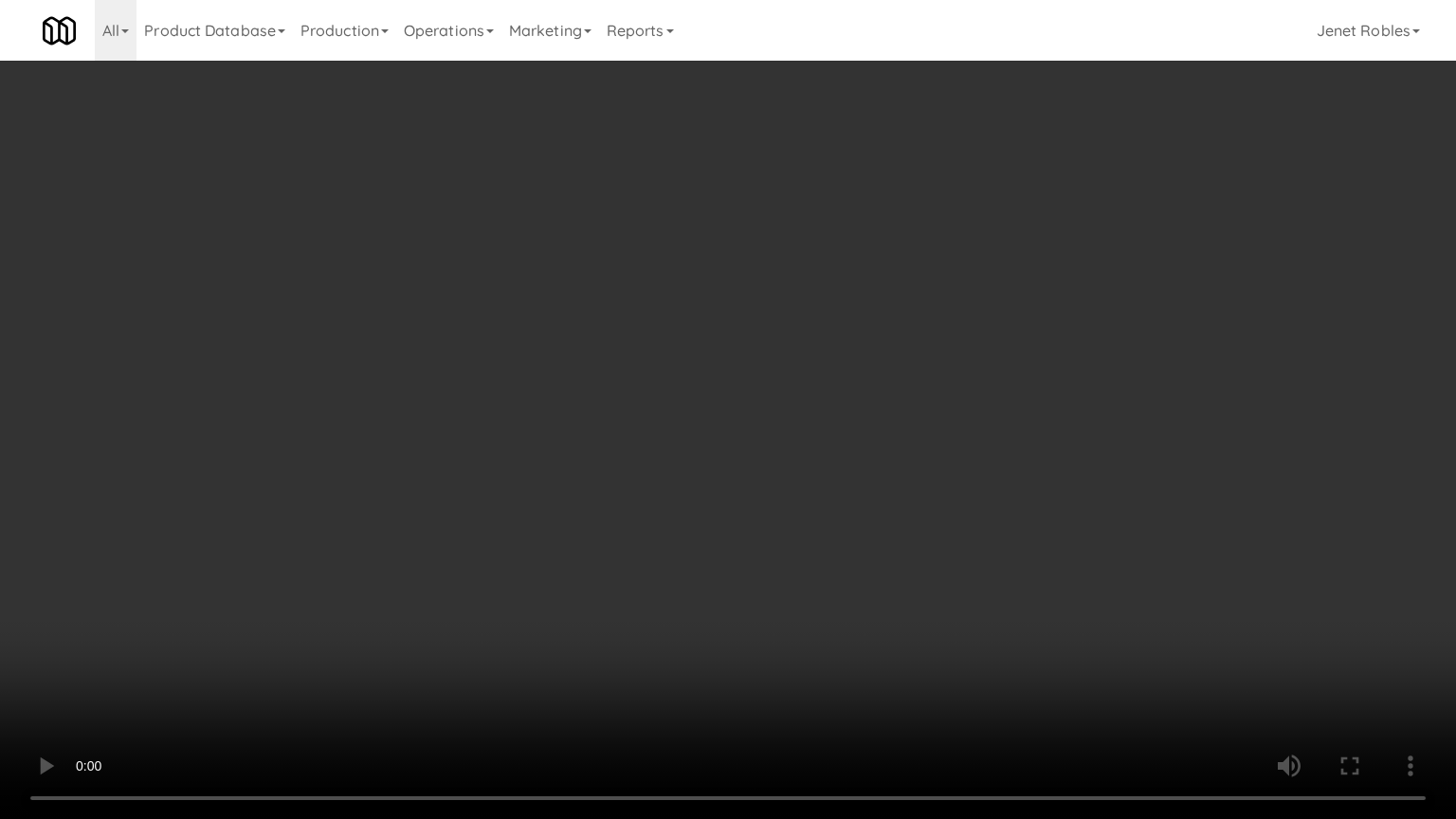 click at bounding box center (728, 410) 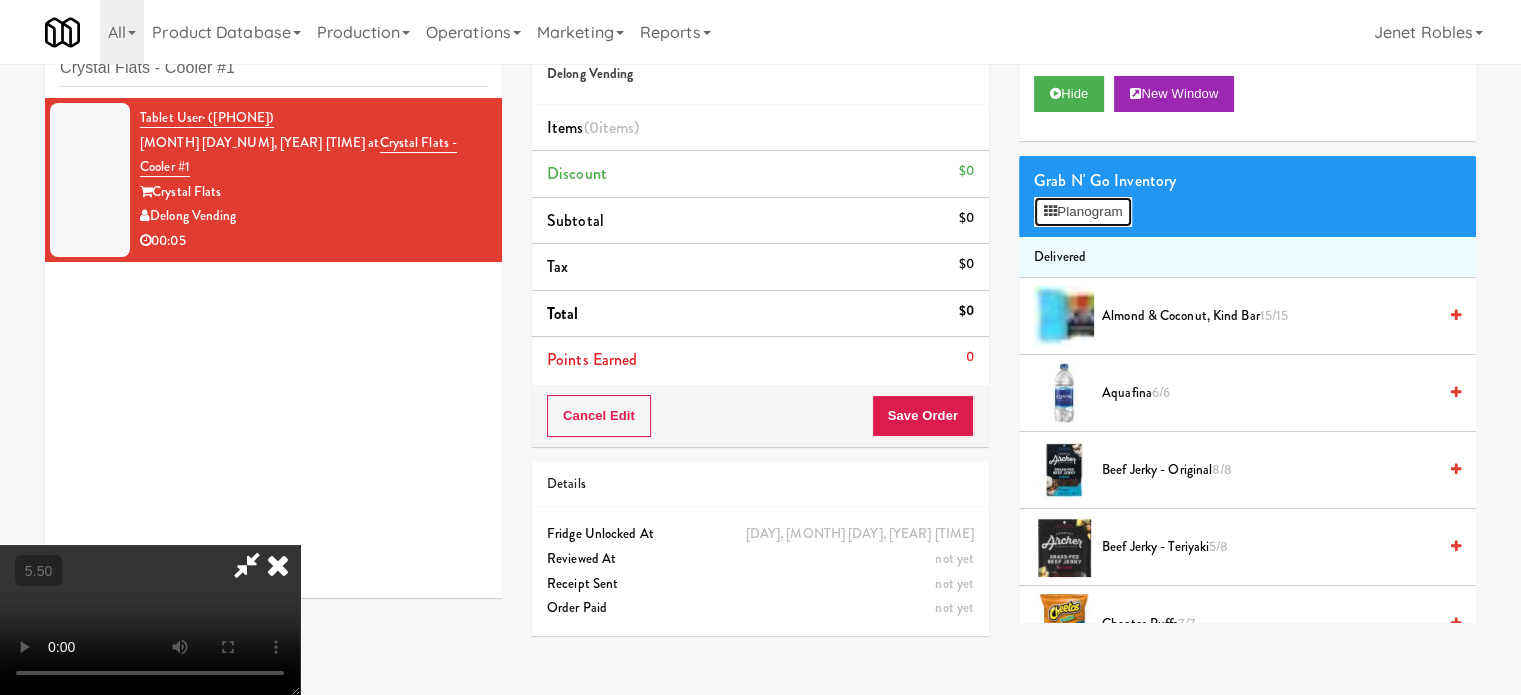 click on "Planogram" at bounding box center [1083, 212] 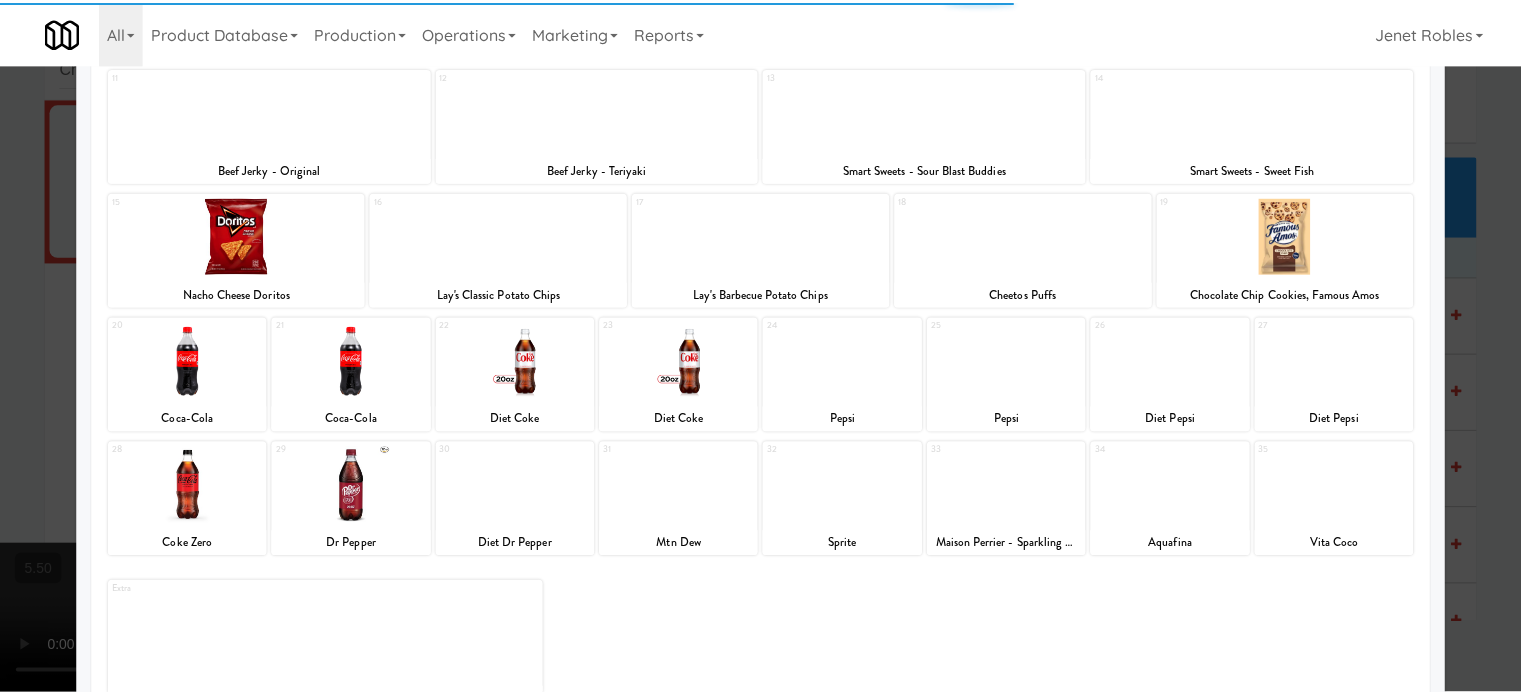 scroll, scrollTop: 286, scrollLeft: 0, axis: vertical 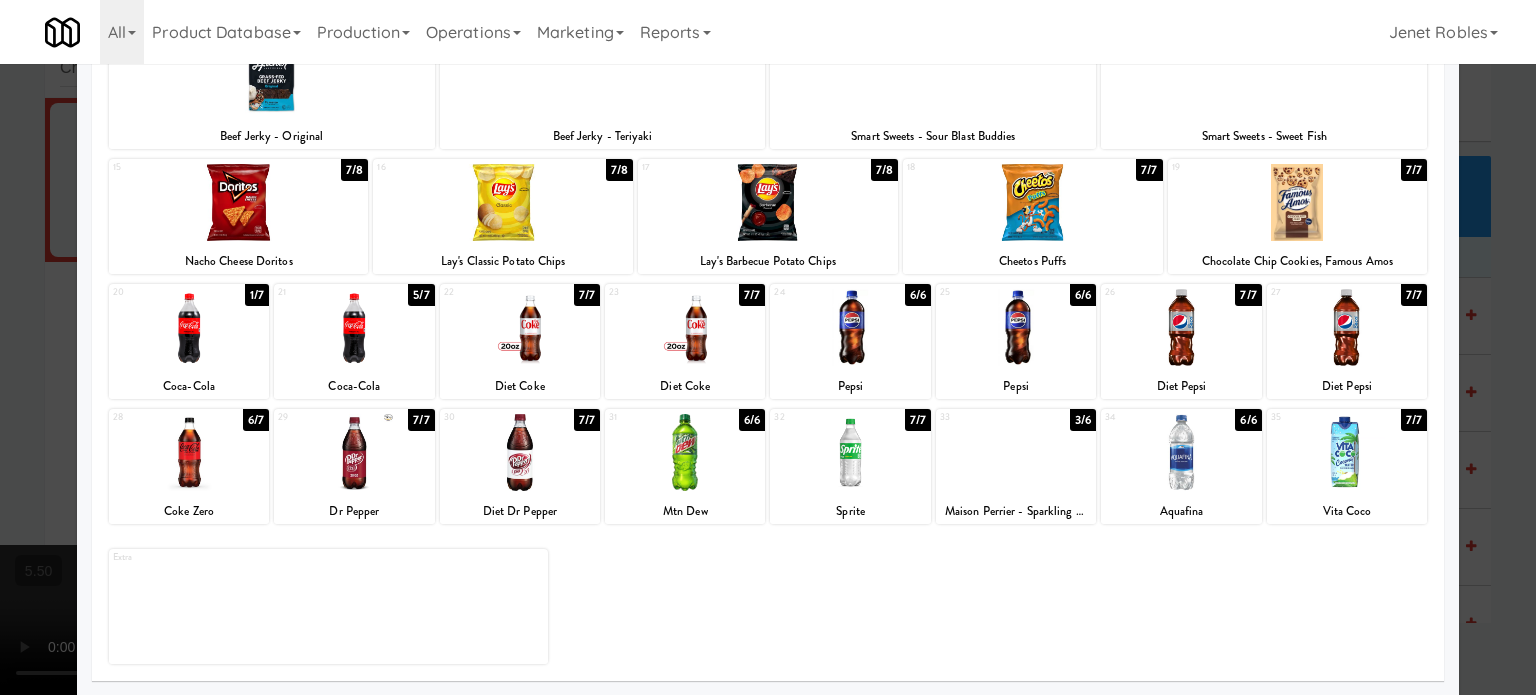 click on "6/6" at bounding box center [1248, 420] 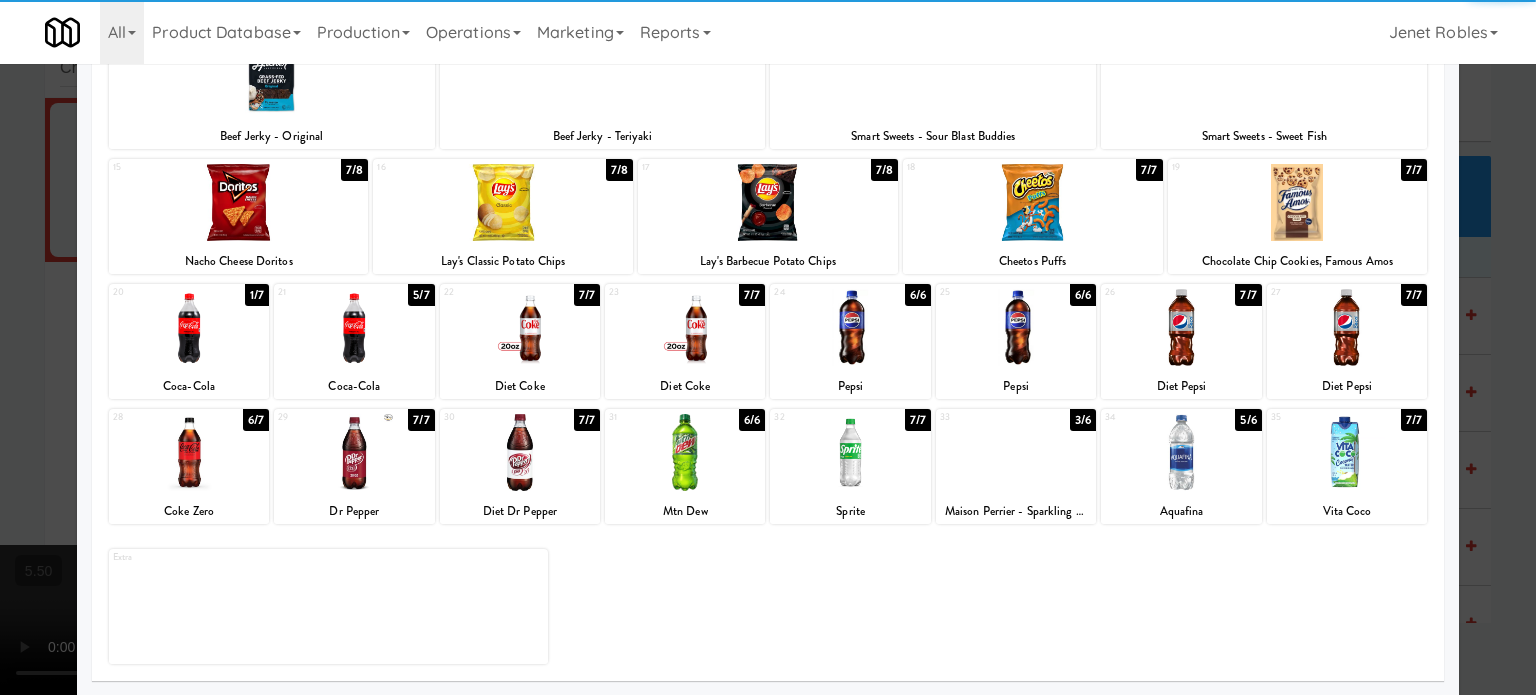 click at bounding box center (768, 347) 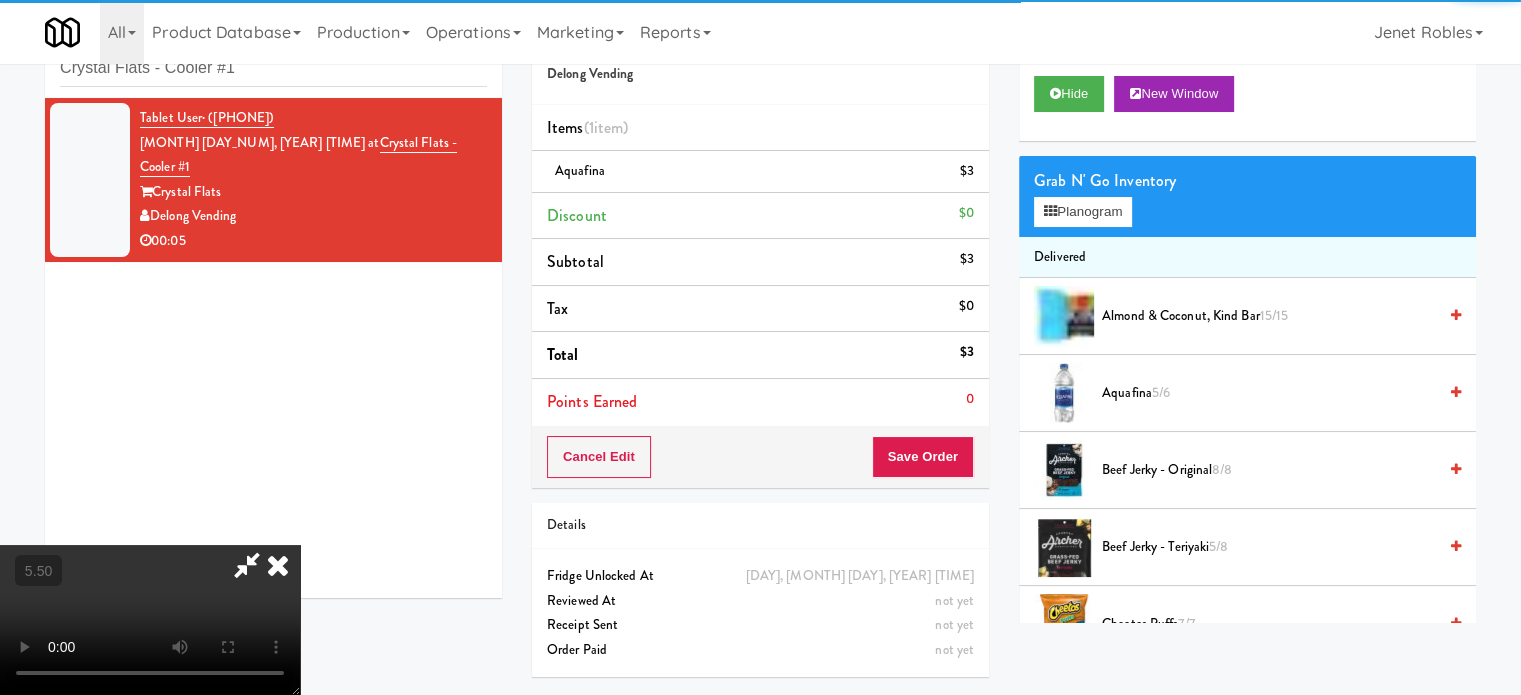 click at bounding box center [150, 620] 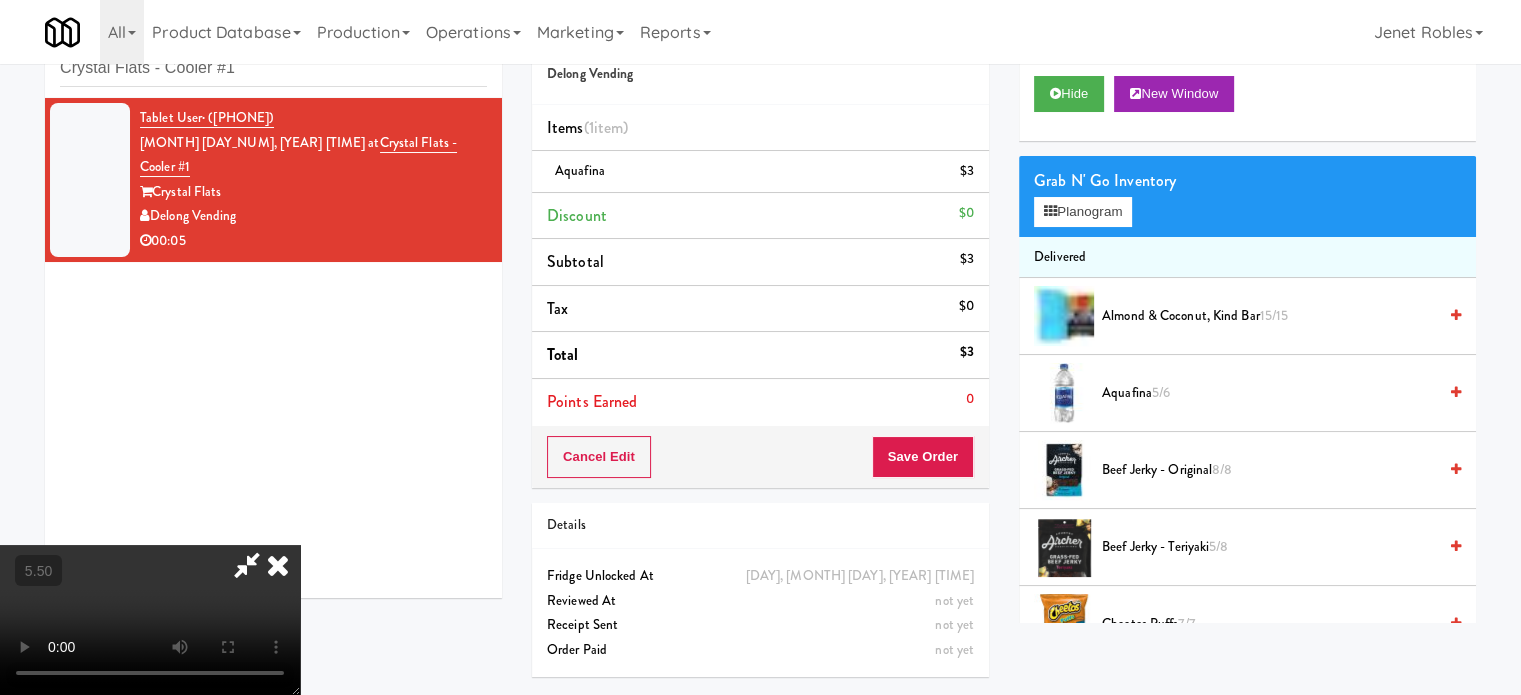 click at bounding box center (150, 620) 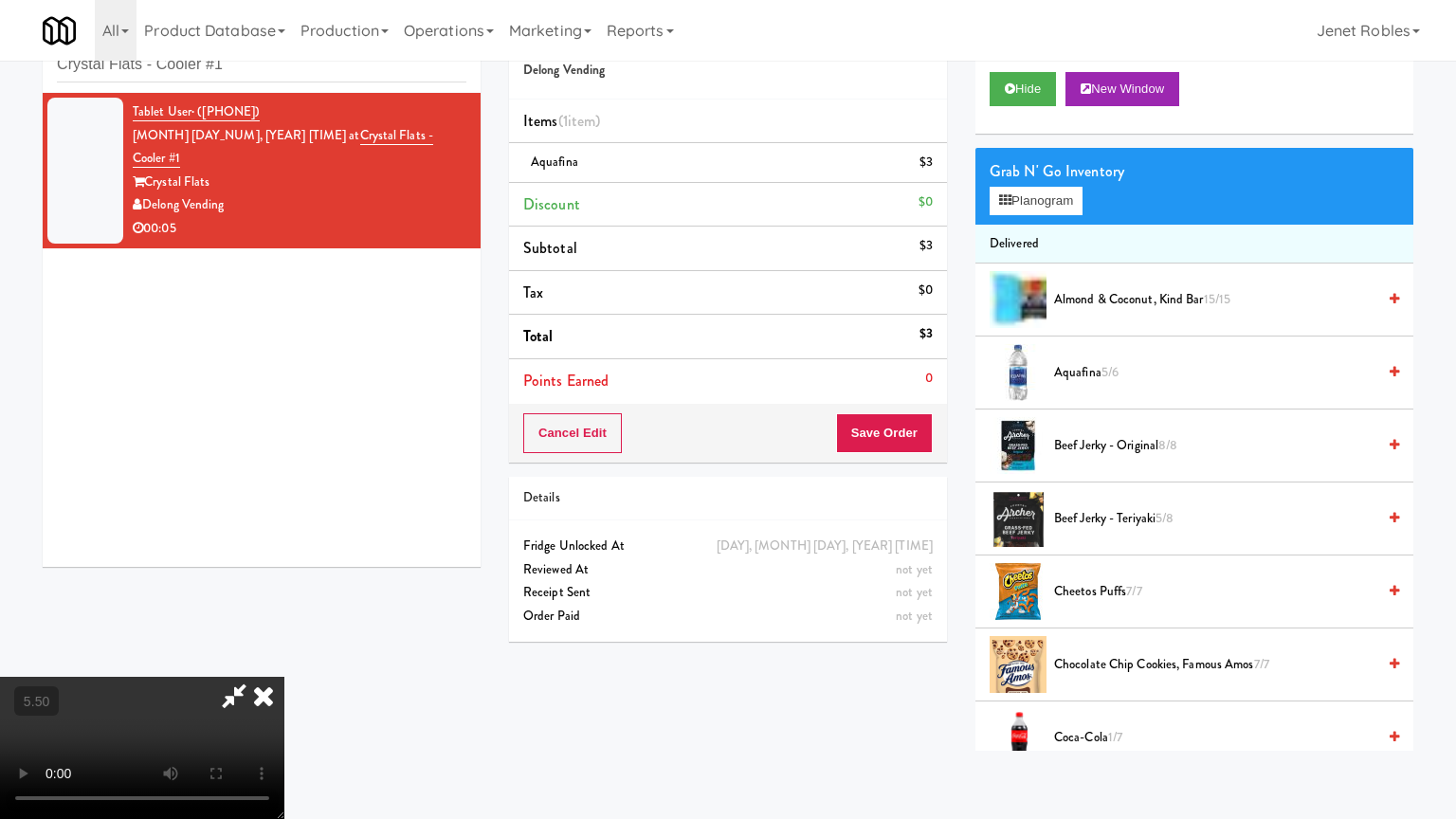 type 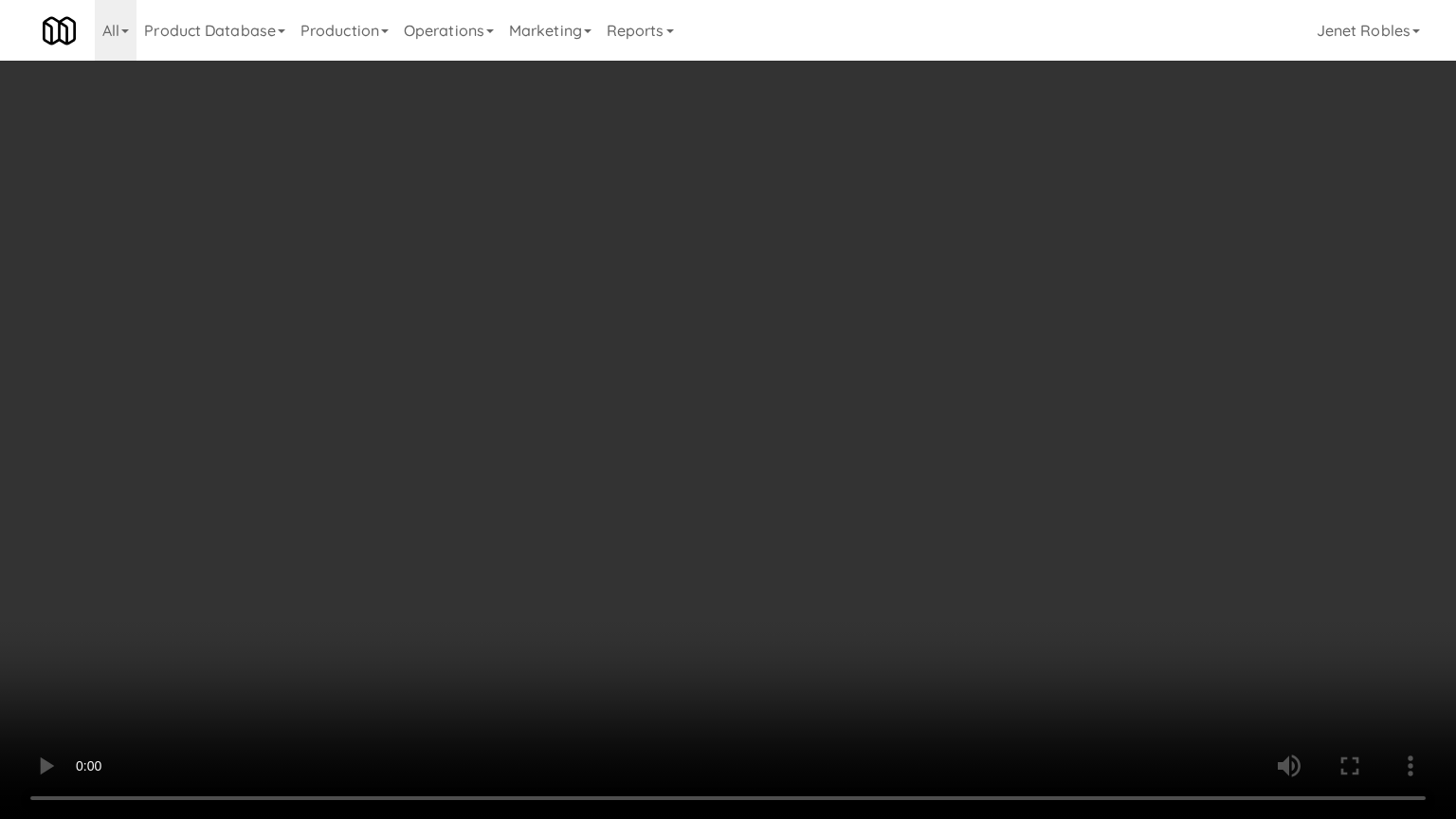 click at bounding box center (728, 410) 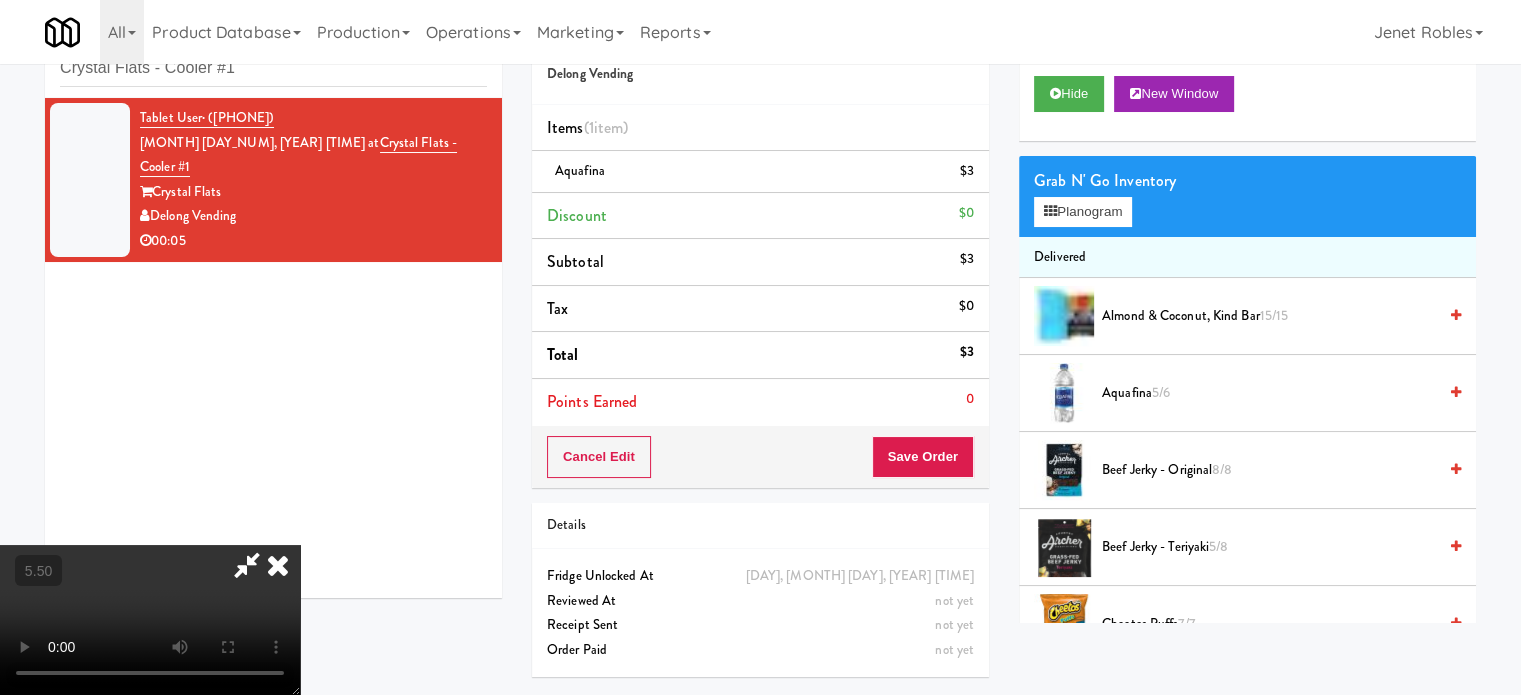 click at bounding box center (278, 565) 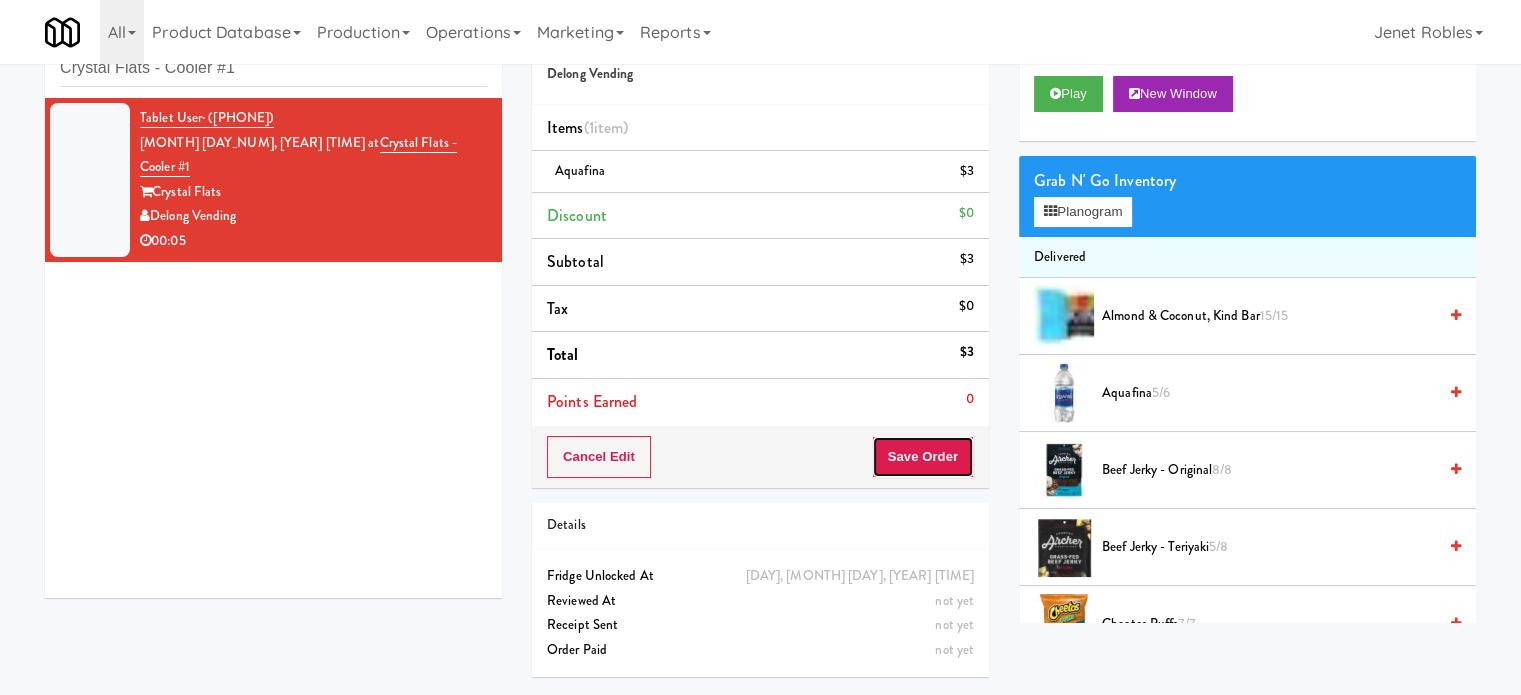 click on "Save Order" at bounding box center [923, 457] 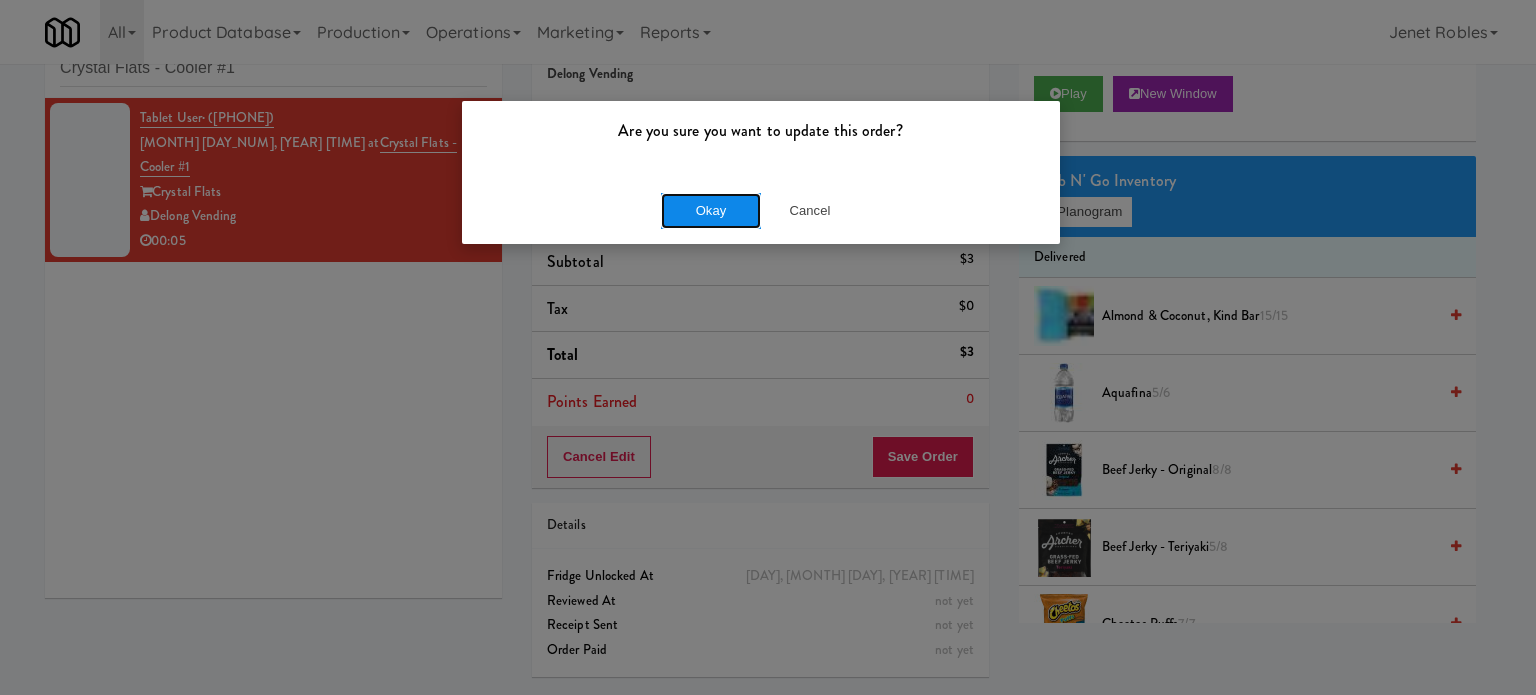 click on "Okay" at bounding box center [711, 211] 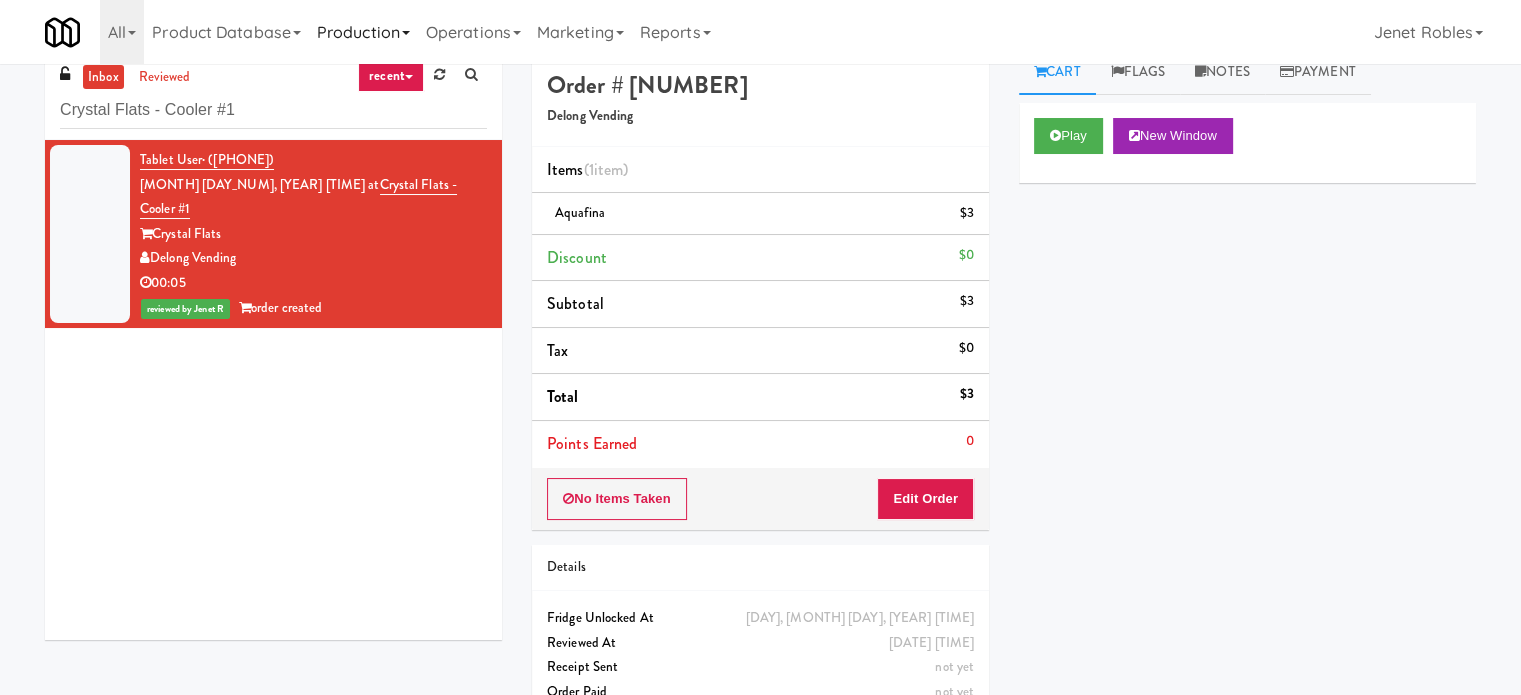 scroll, scrollTop: 0, scrollLeft: 0, axis: both 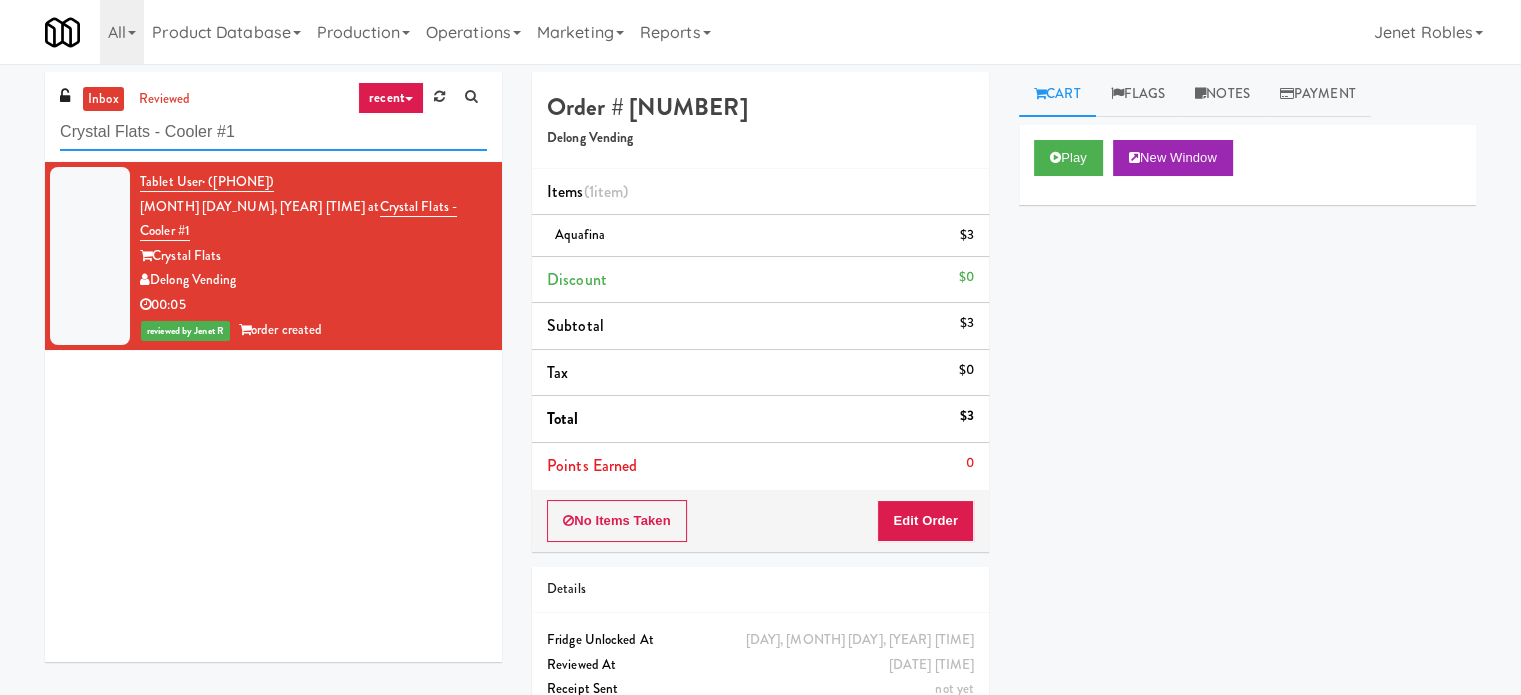 click on "Crystal Flats - Cooler #1" at bounding box center (273, 132) 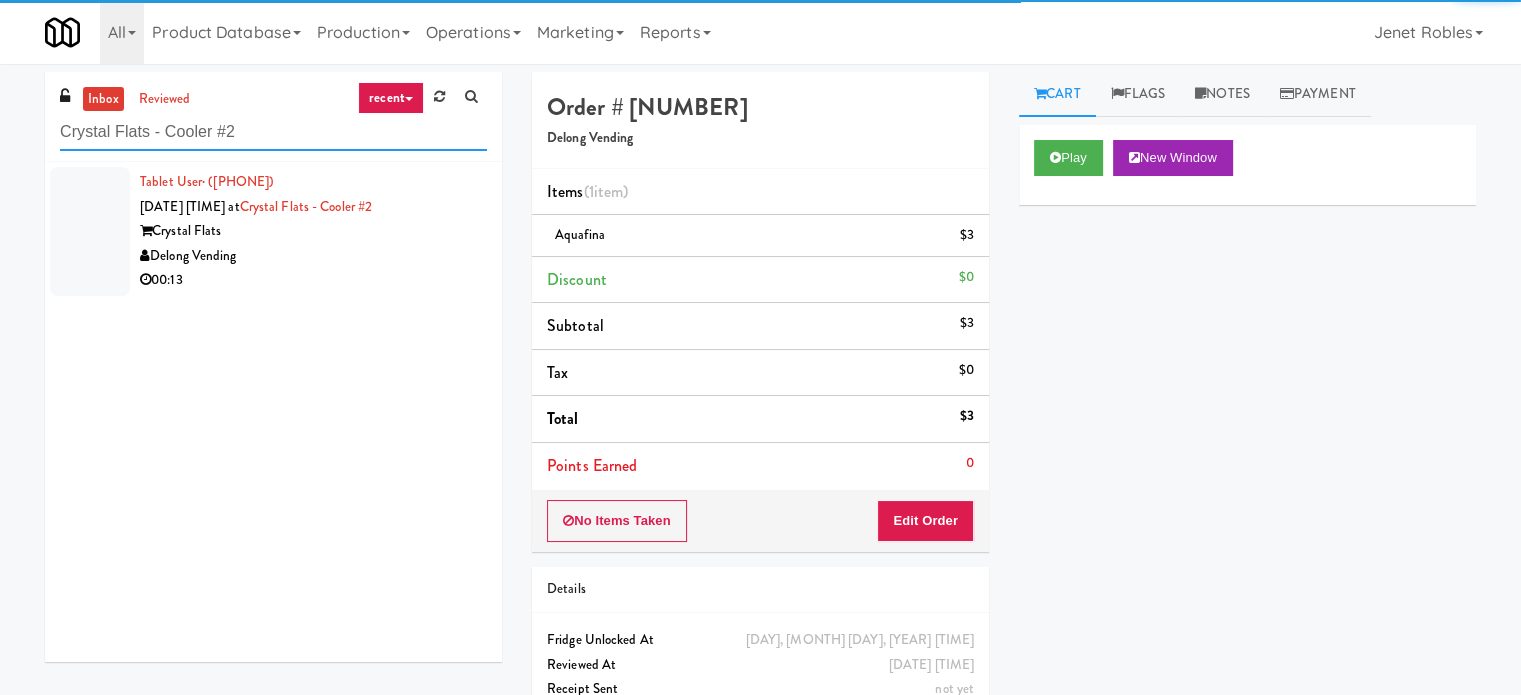 type on "Crystal Flats - Cooler #2" 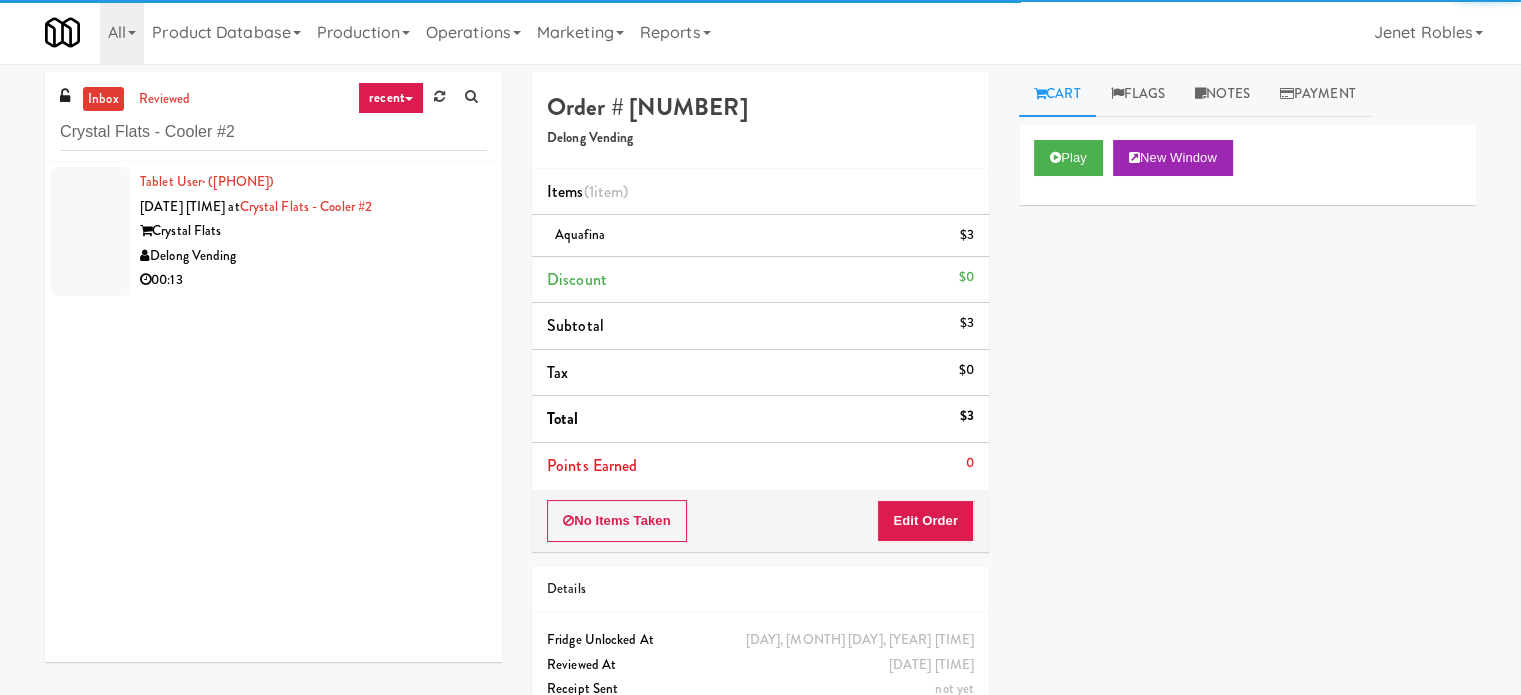 drag, startPoint x: 339, startPoint y: 259, endPoint x: 592, endPoint y: 204, distance: 258.90924 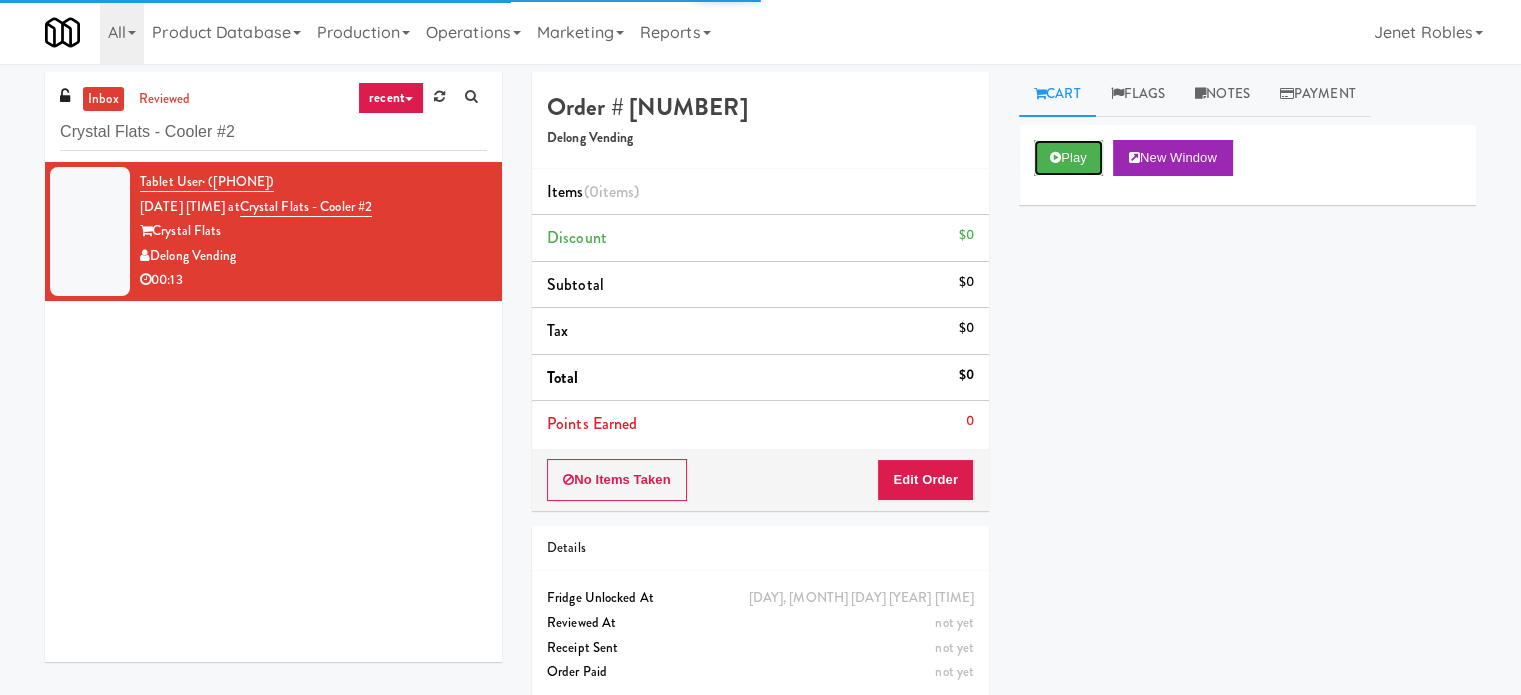 click on "Play" at bounding box center [1068, 158] 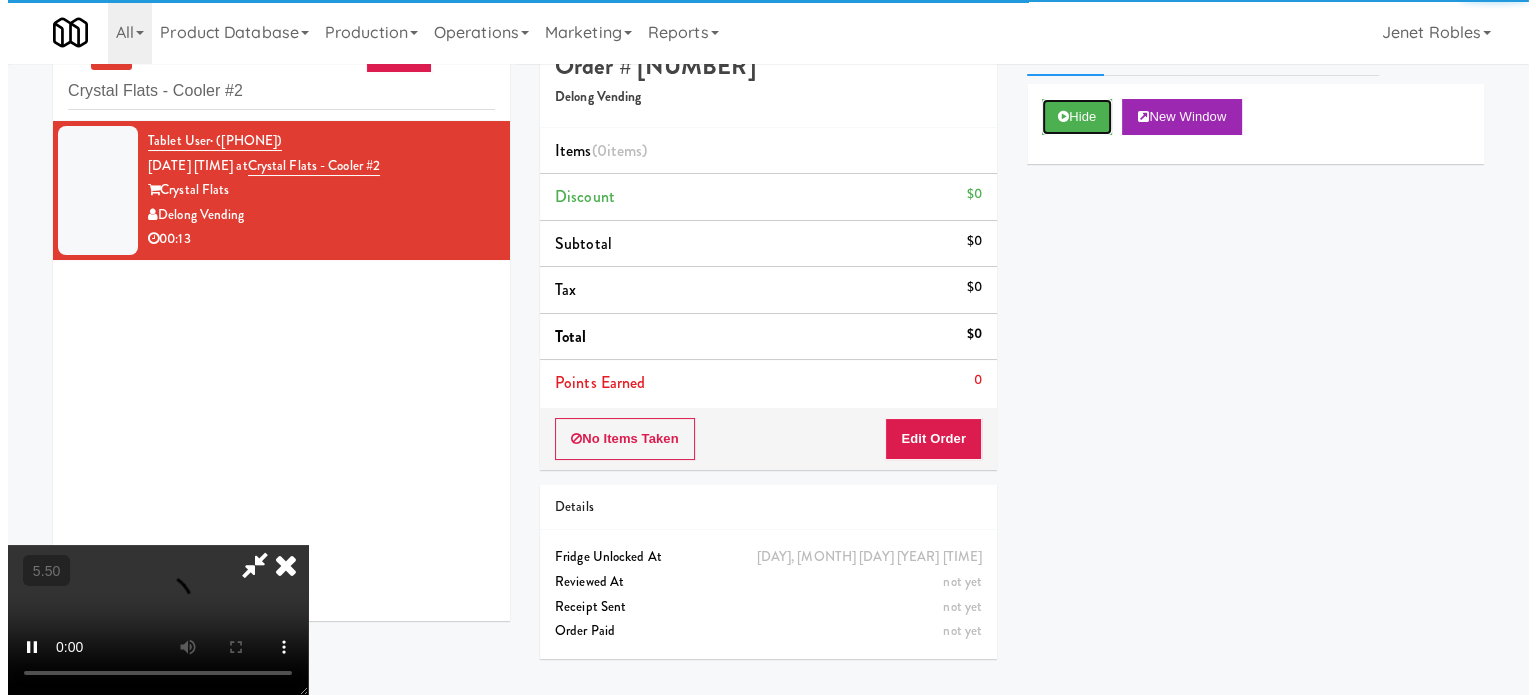 scroll, scrollTop: 64, scrollLeft: 0, axis: vertical 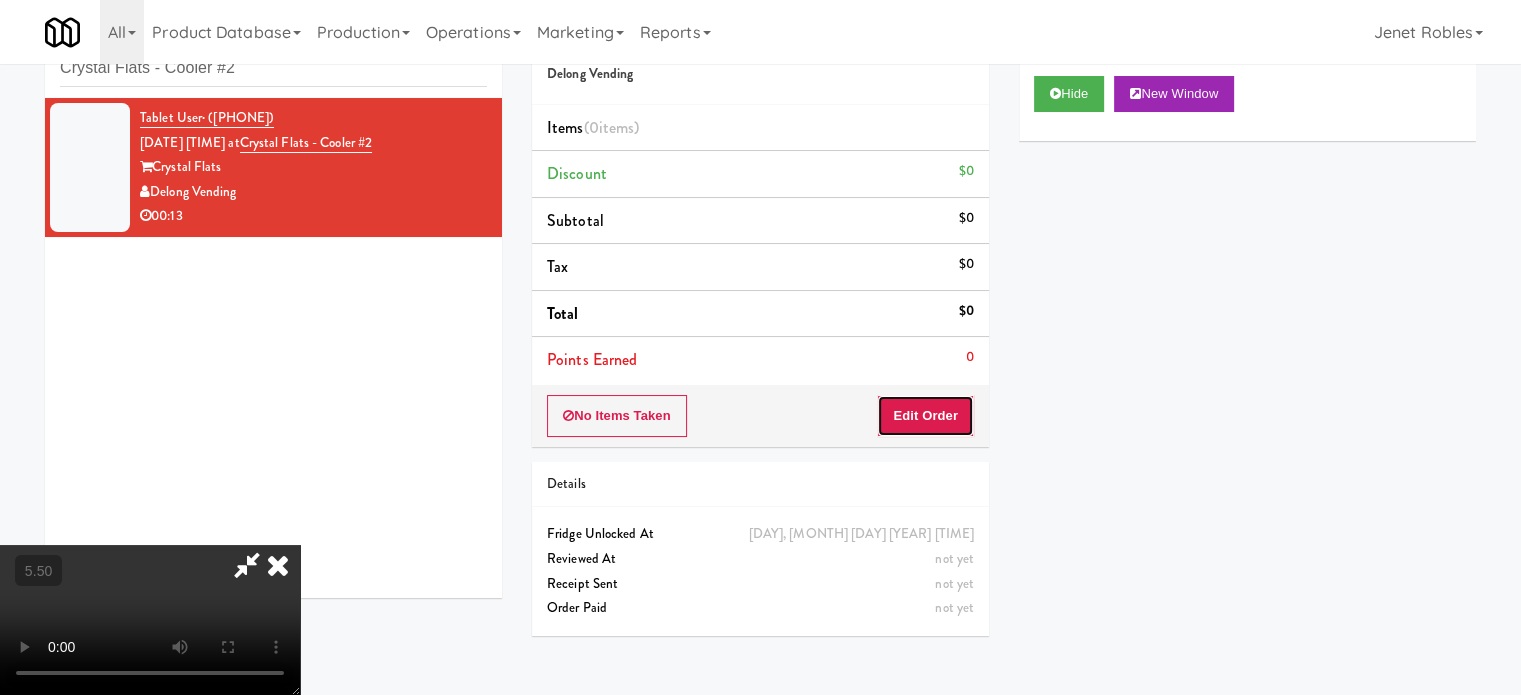click on "Edit Order" at bounding box center [925, 416] 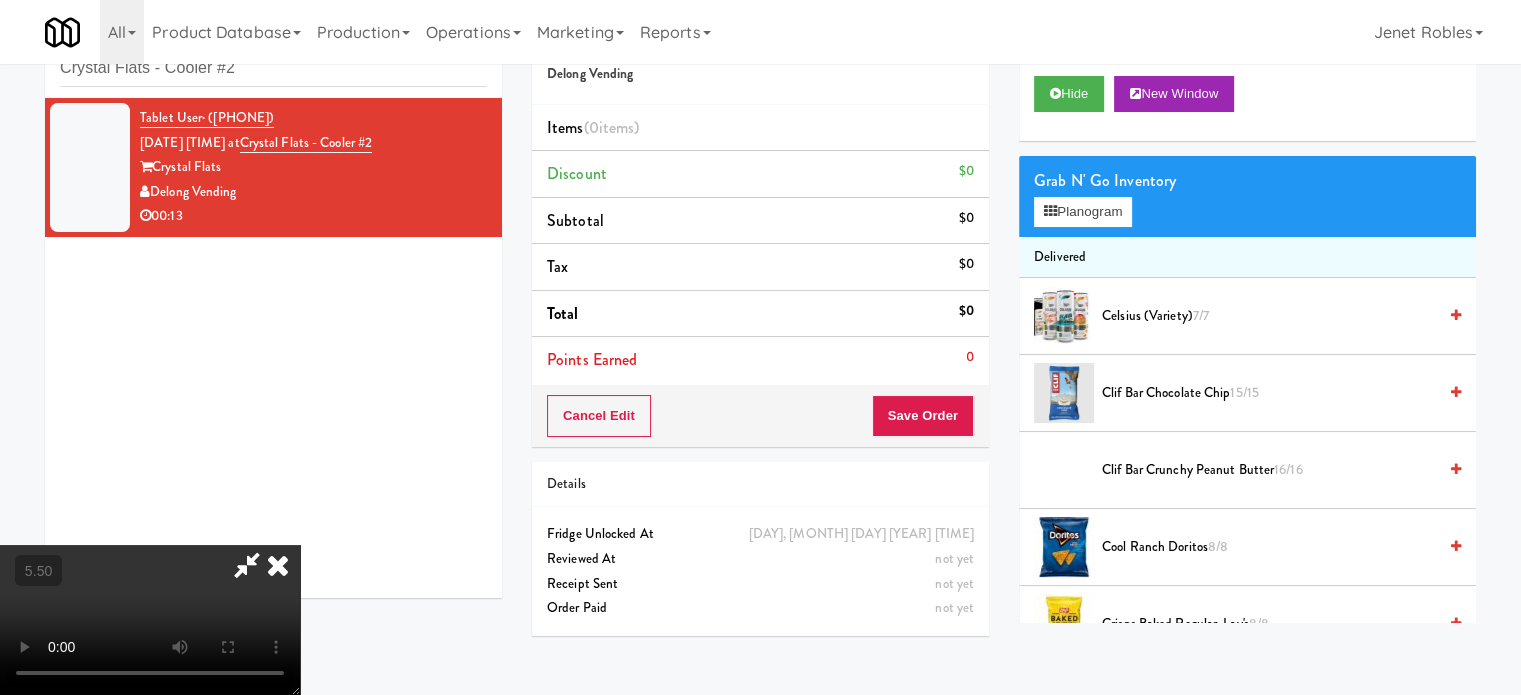 click at bounding box center [150, 620] 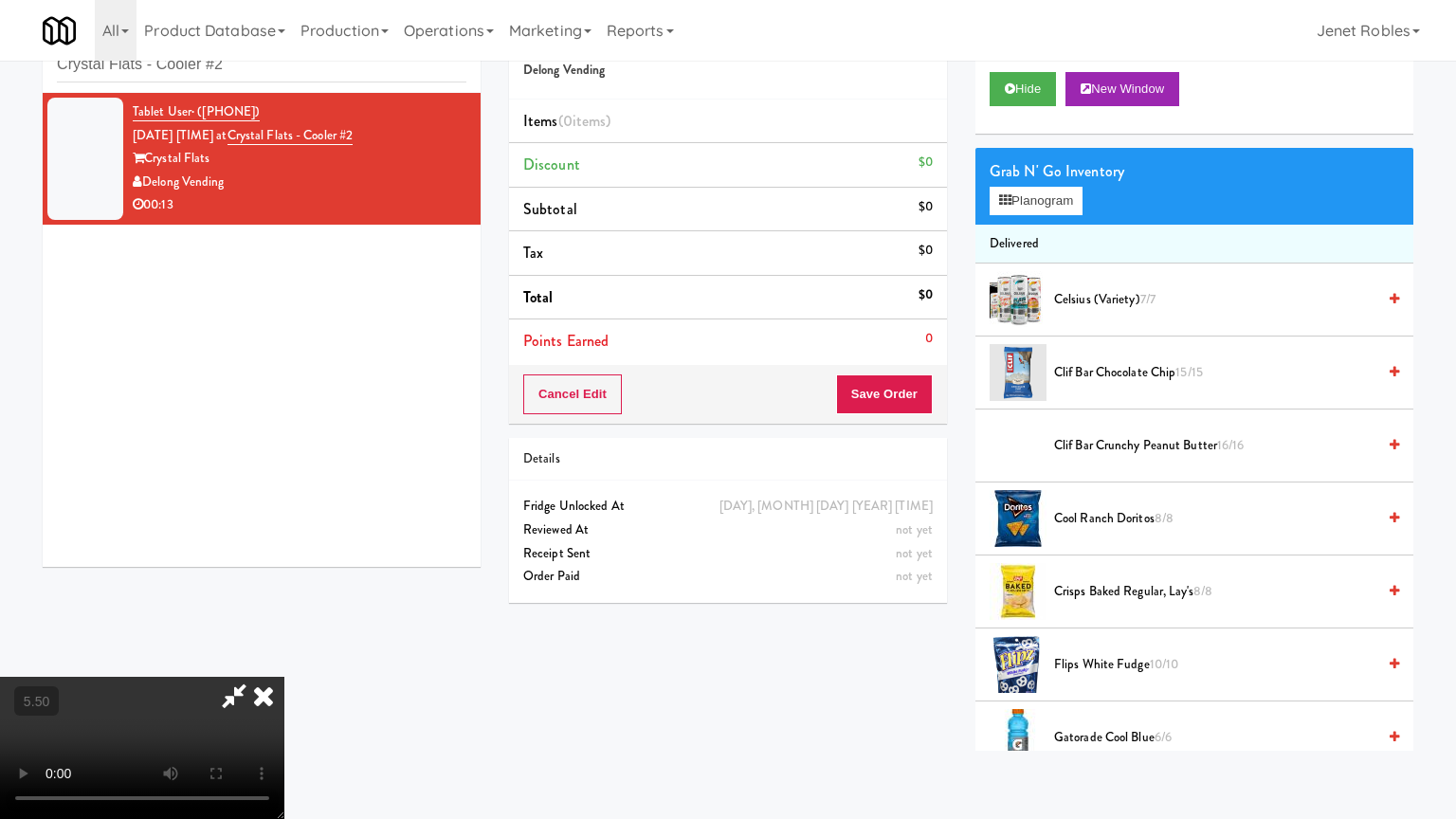 click at bounding box center [142, 748] 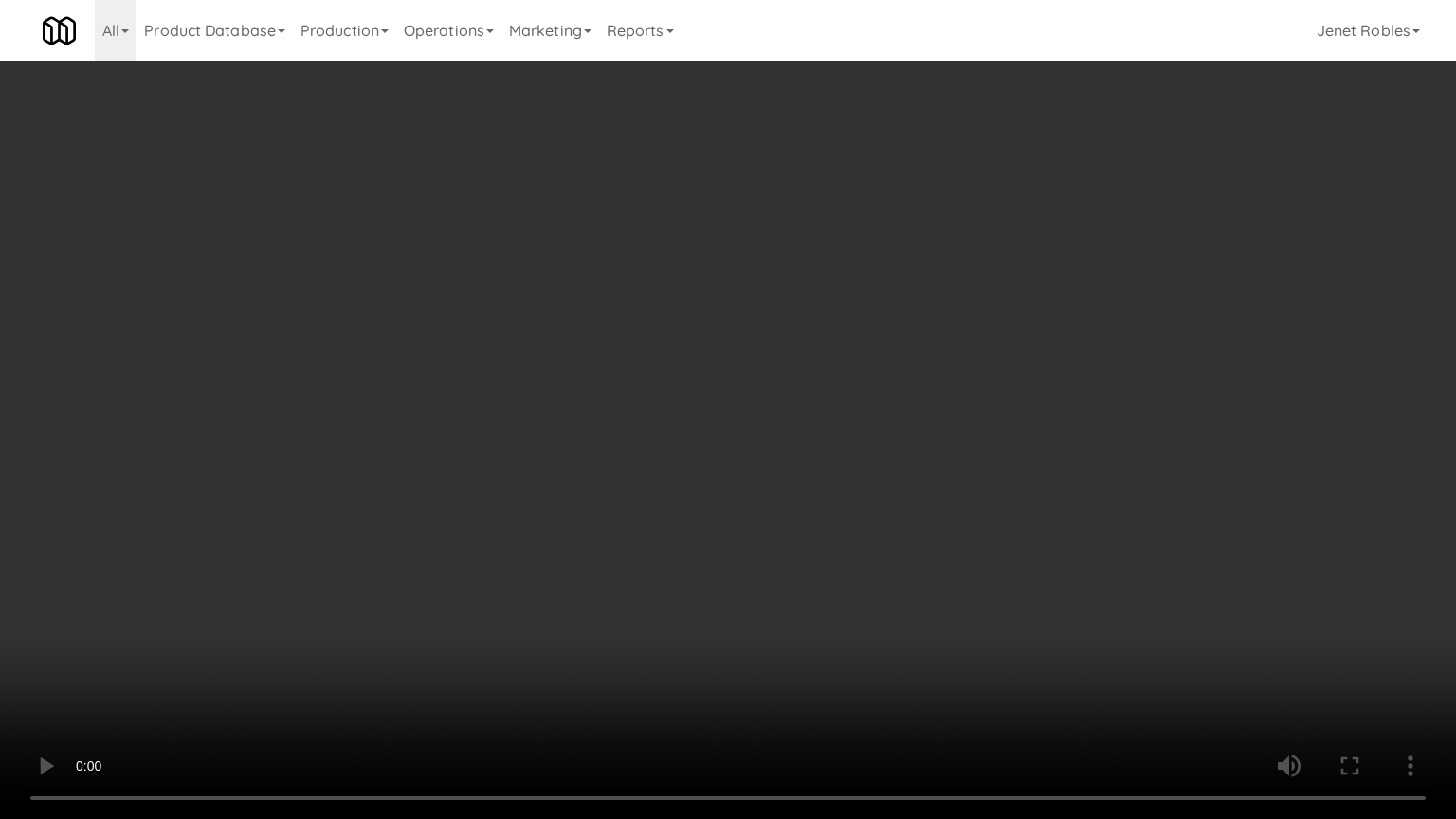 click at bounding box center [728, 410] 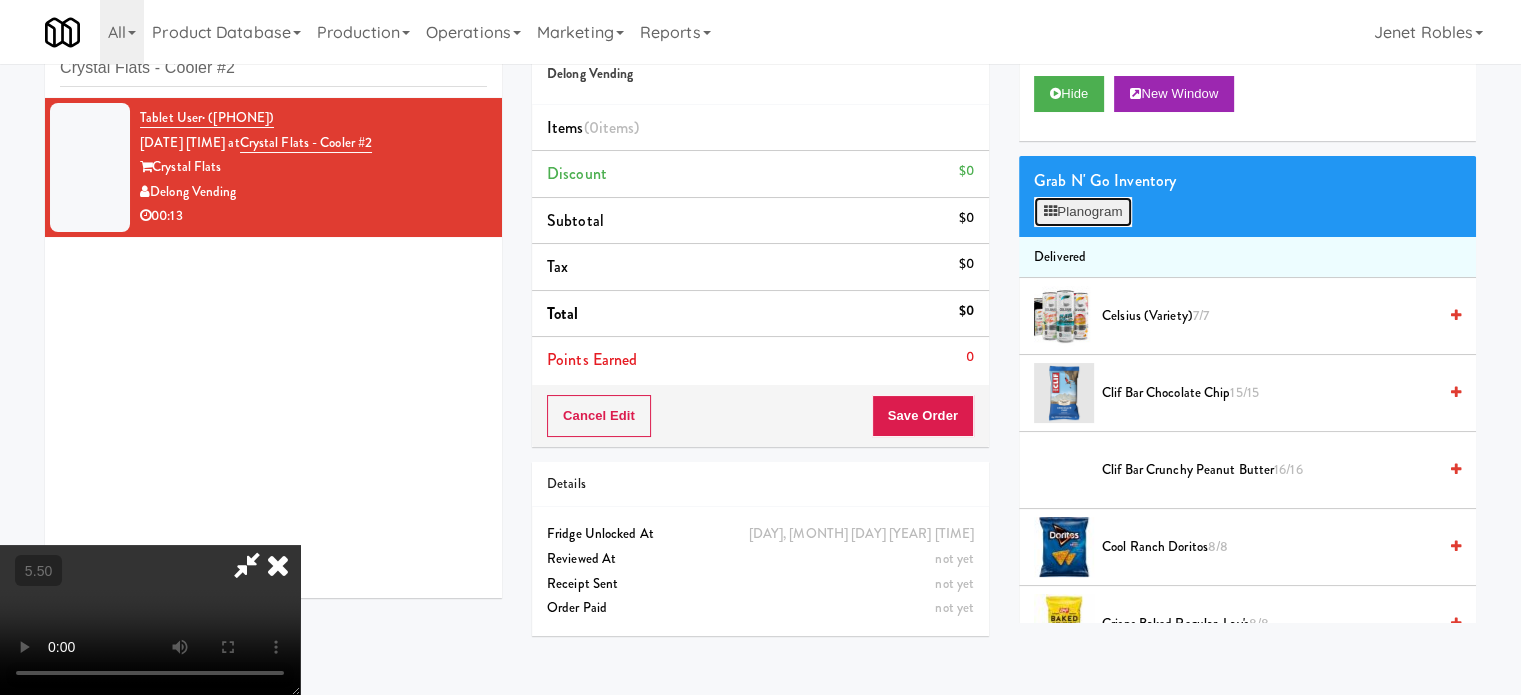 click on "Planogram" at bounding box center [1083, 212] 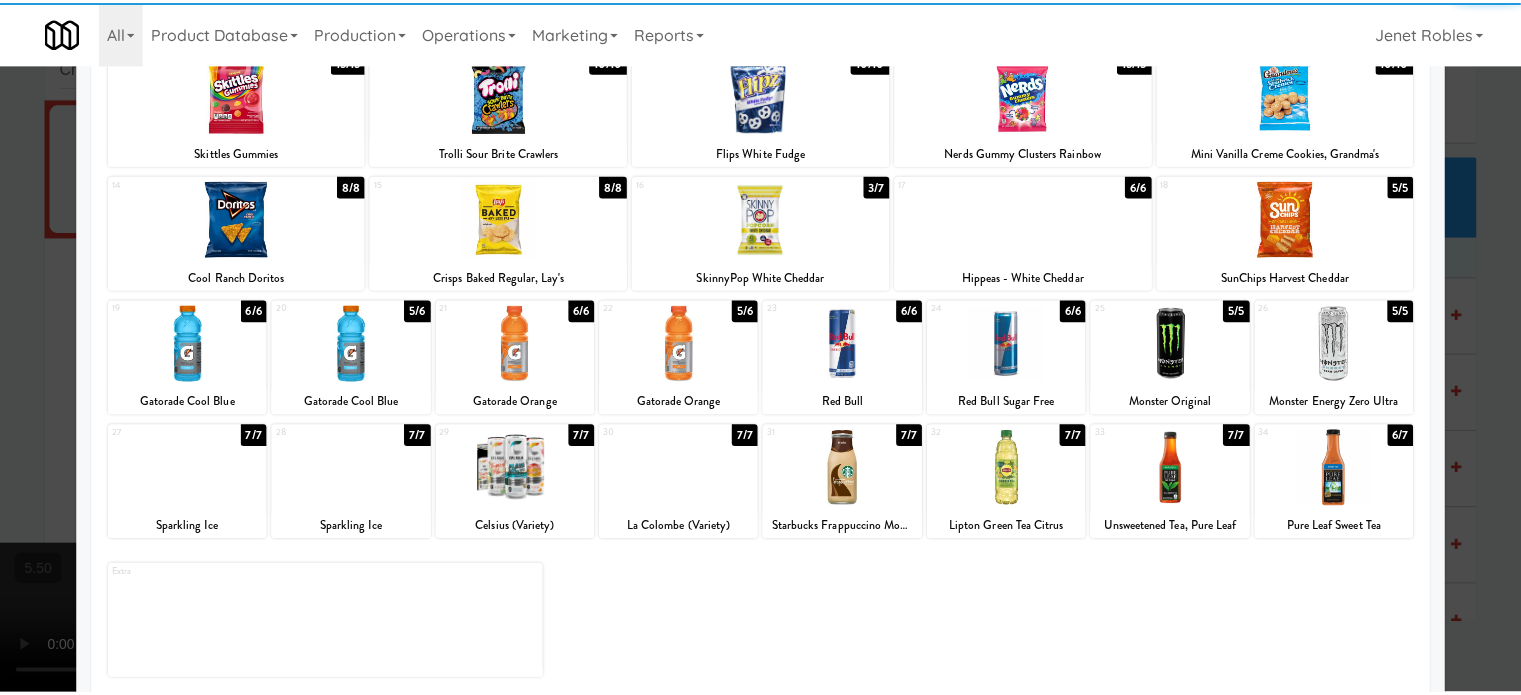 scroll, scrollTop: 286, scrollLeft: 0, axis: vertical 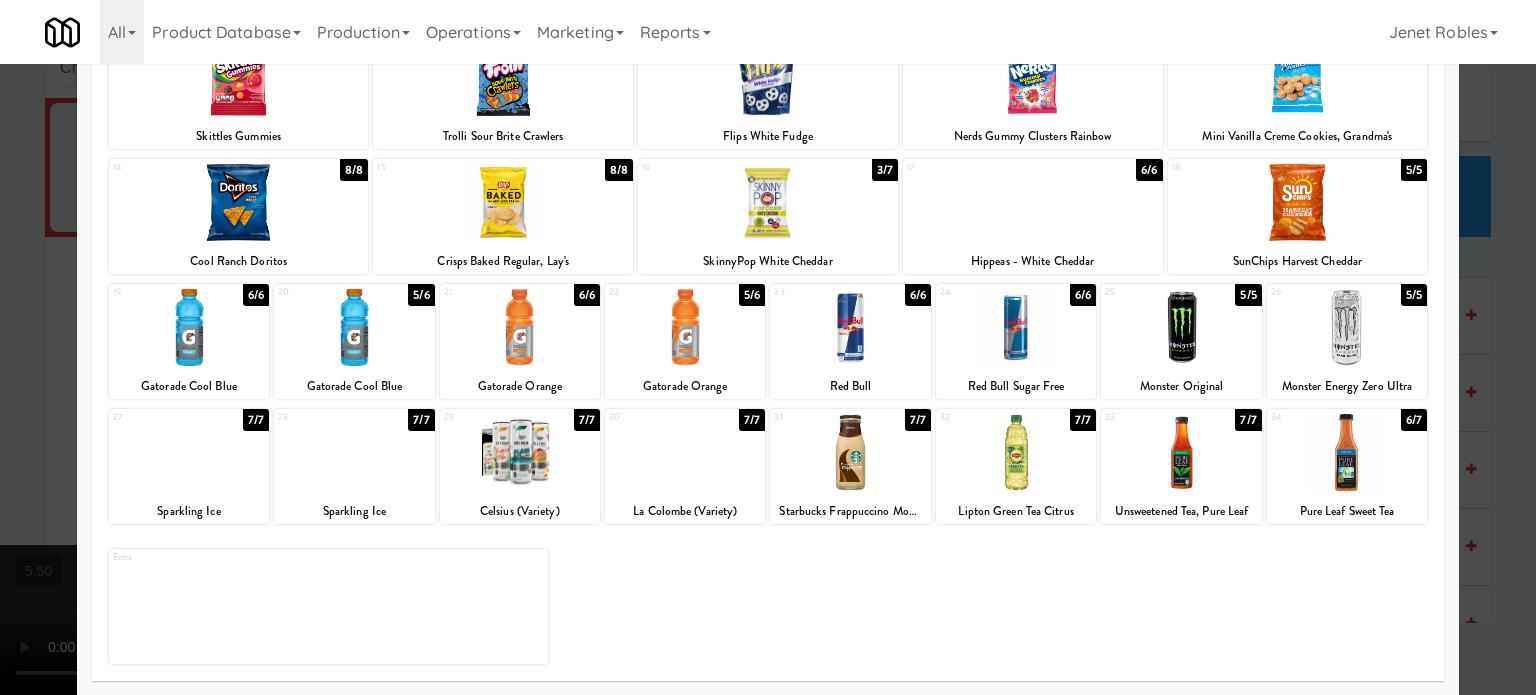 drag, startPoint x: 1228, startPoint y: 419, endPoint x: 1453, endPoint y: 415, distance: 225.03555 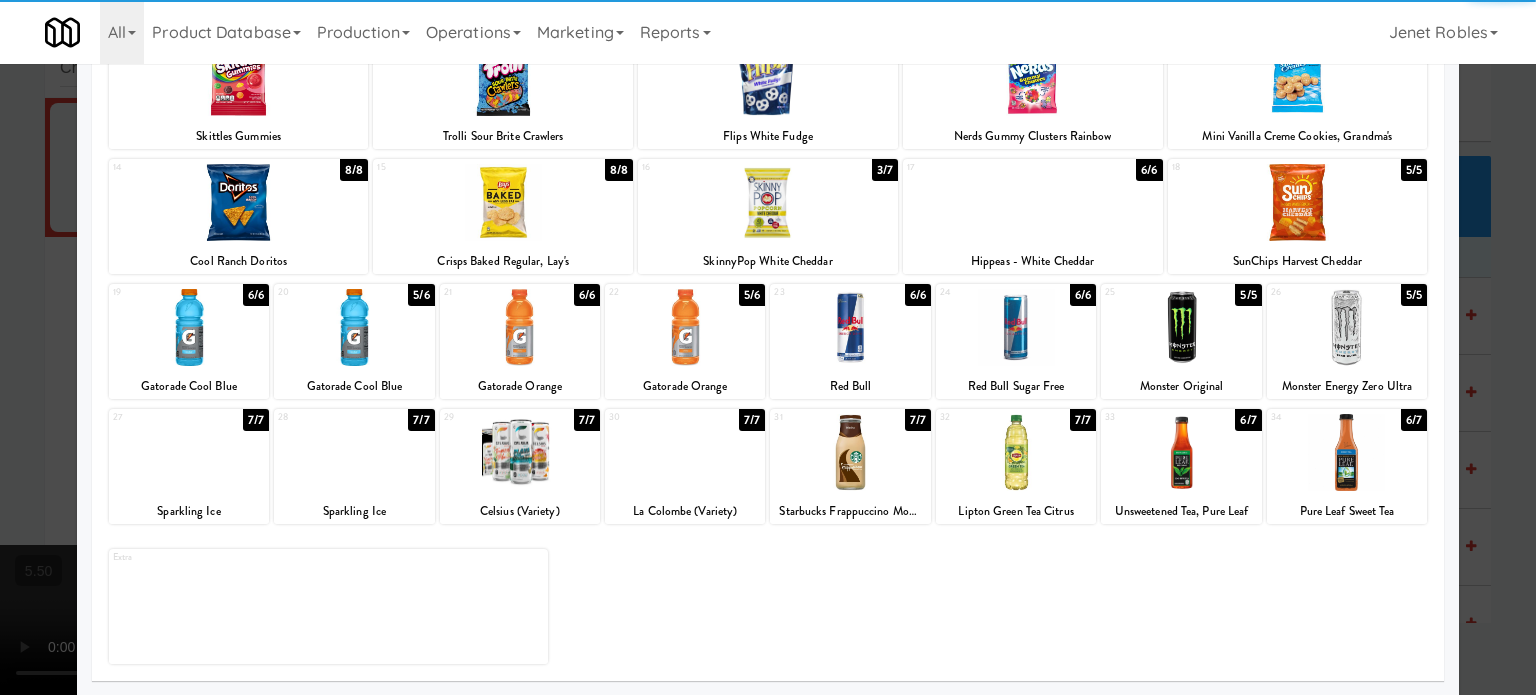 drag, startPoint x: 1485, startPoint y: 442, endPoint x: 1249, endPoint y: 446, distance: 236.03389 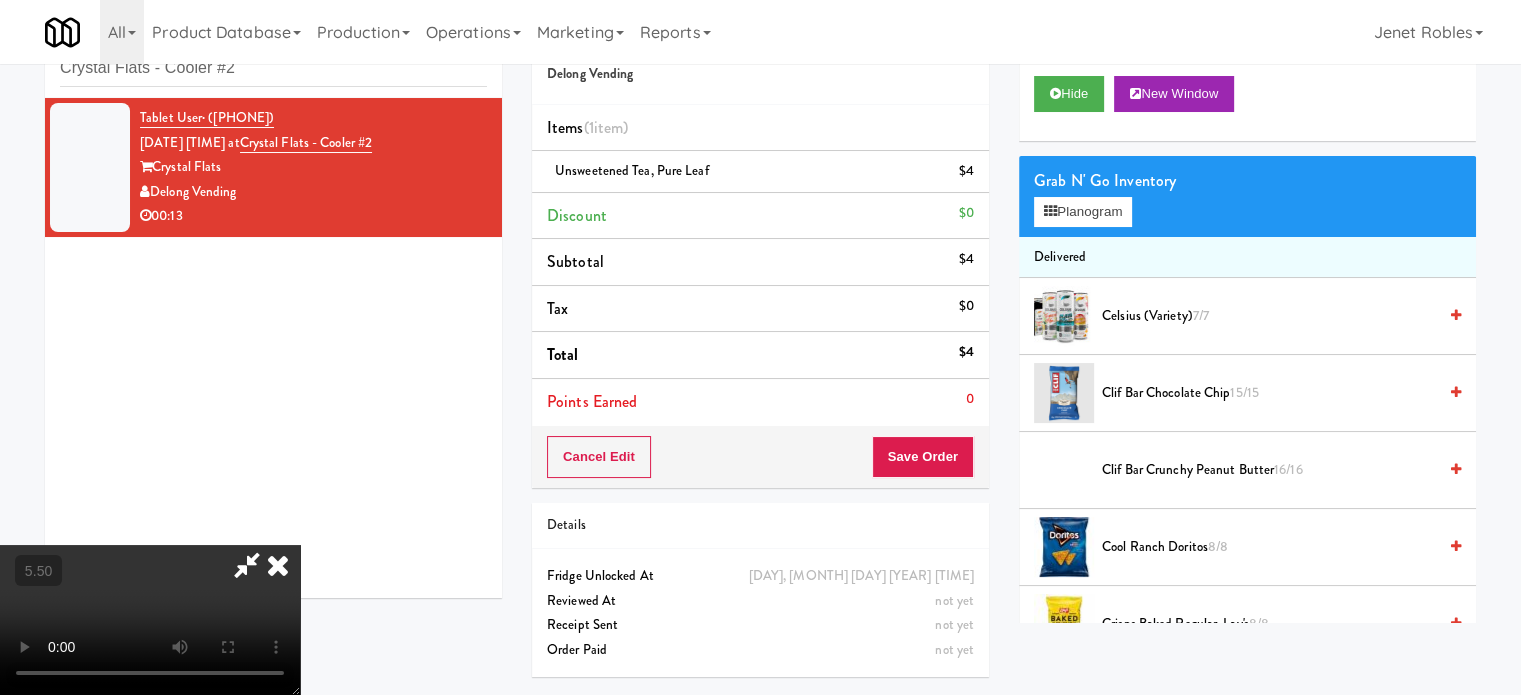 click at bounding box center (150, 620) 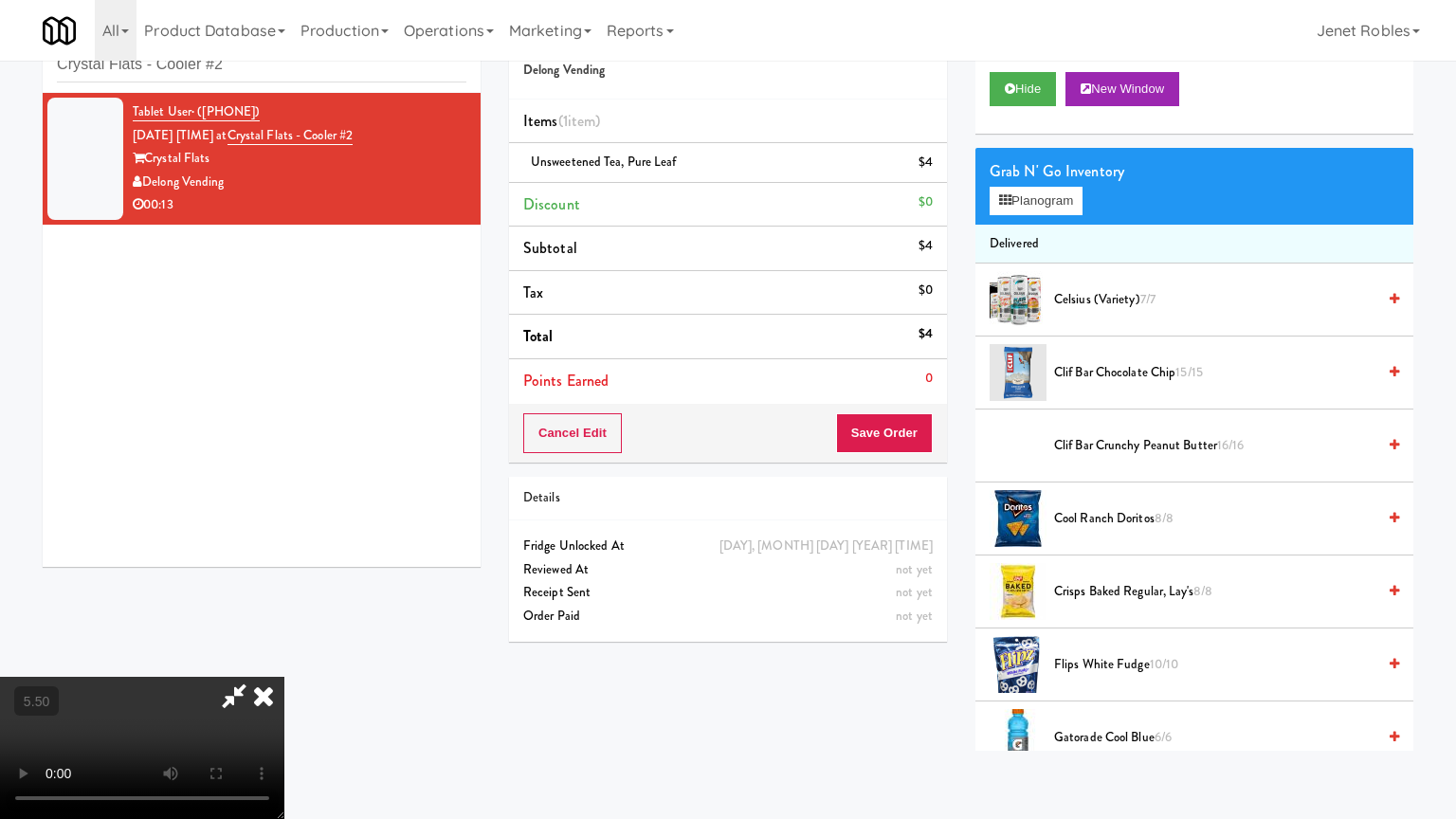 click at bounding box center (142, 748) 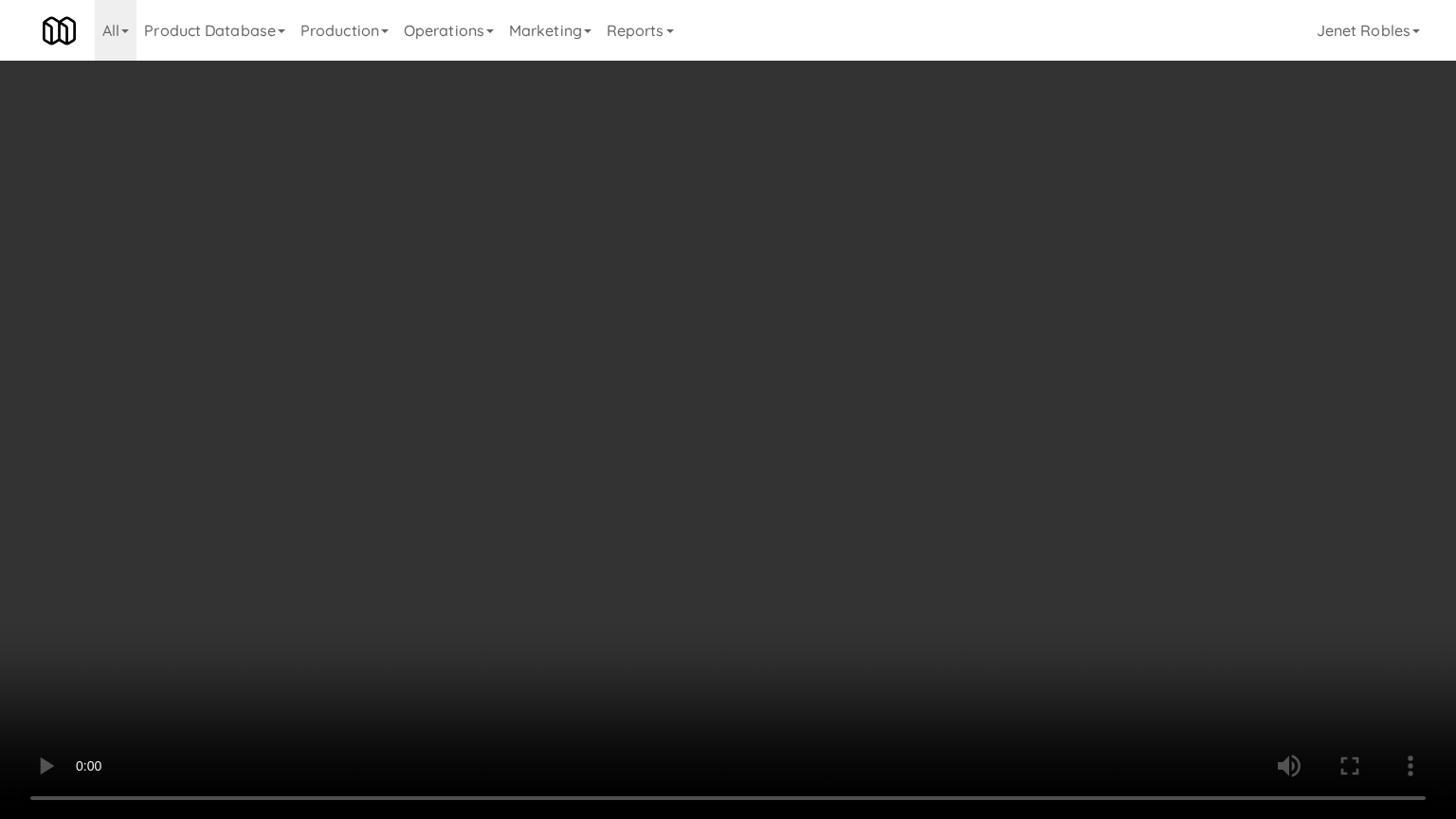 click at bounding box center (728, 410) 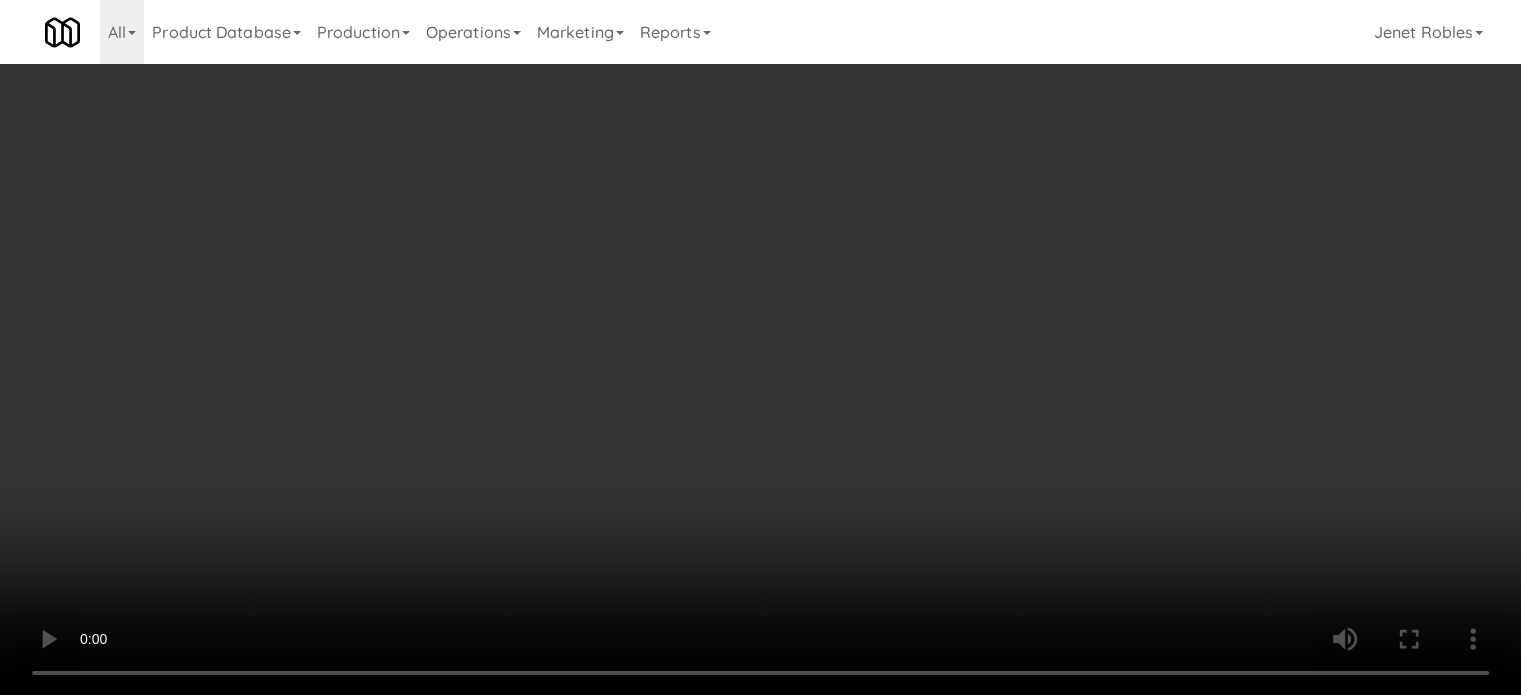 drag, startPoint x: 1037, startPoint y: 251, endPoint x: 1049, endPoint y: 239, distance: 16.970562 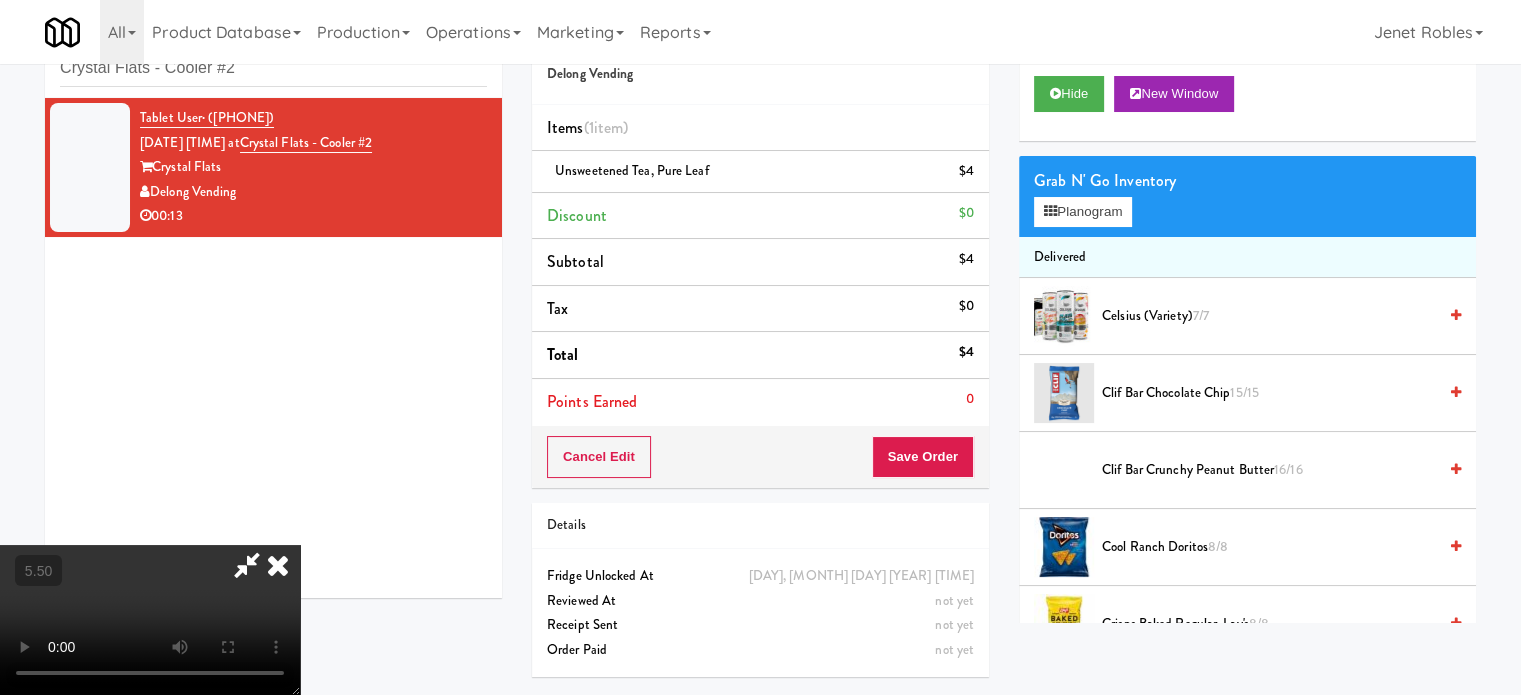 click on "Delivered" at bounding box center (1247, 258) 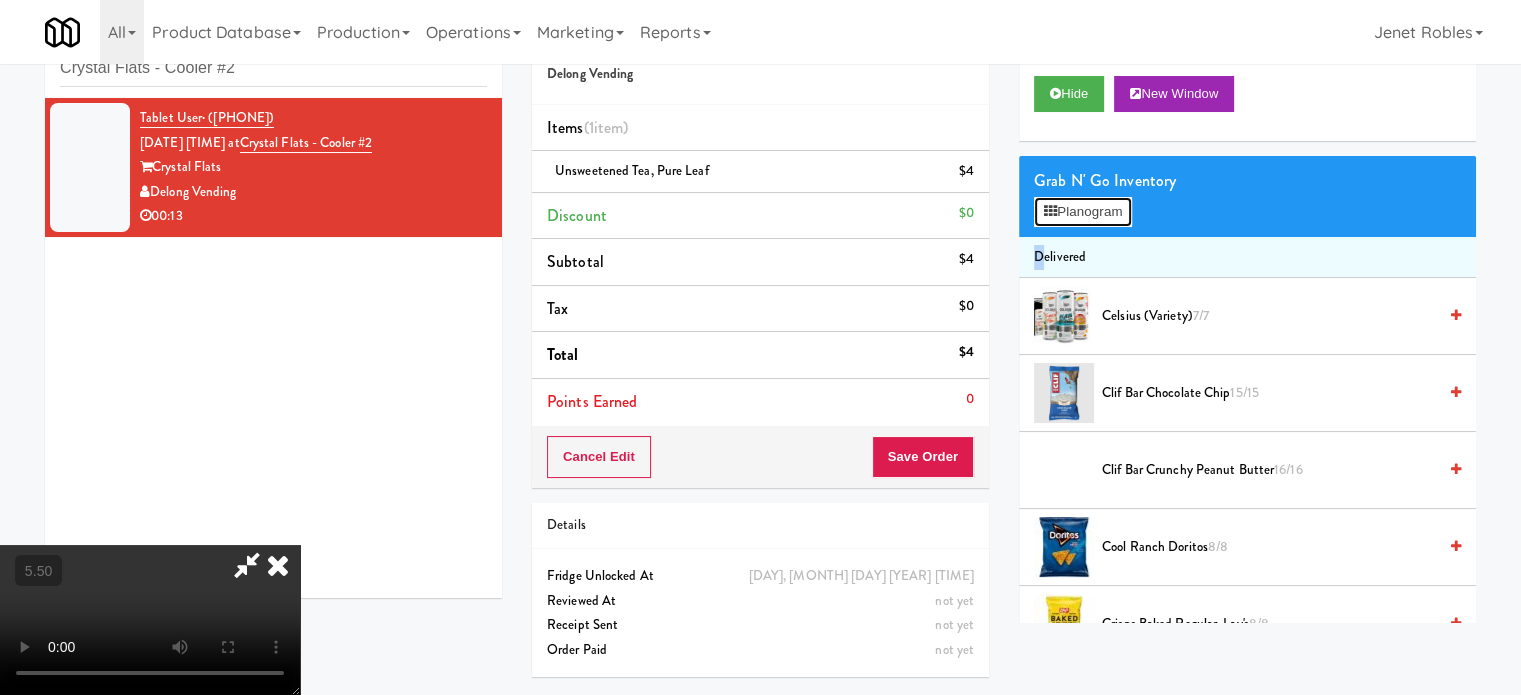 click on "Planogram" at bounding box center [1083, 212] 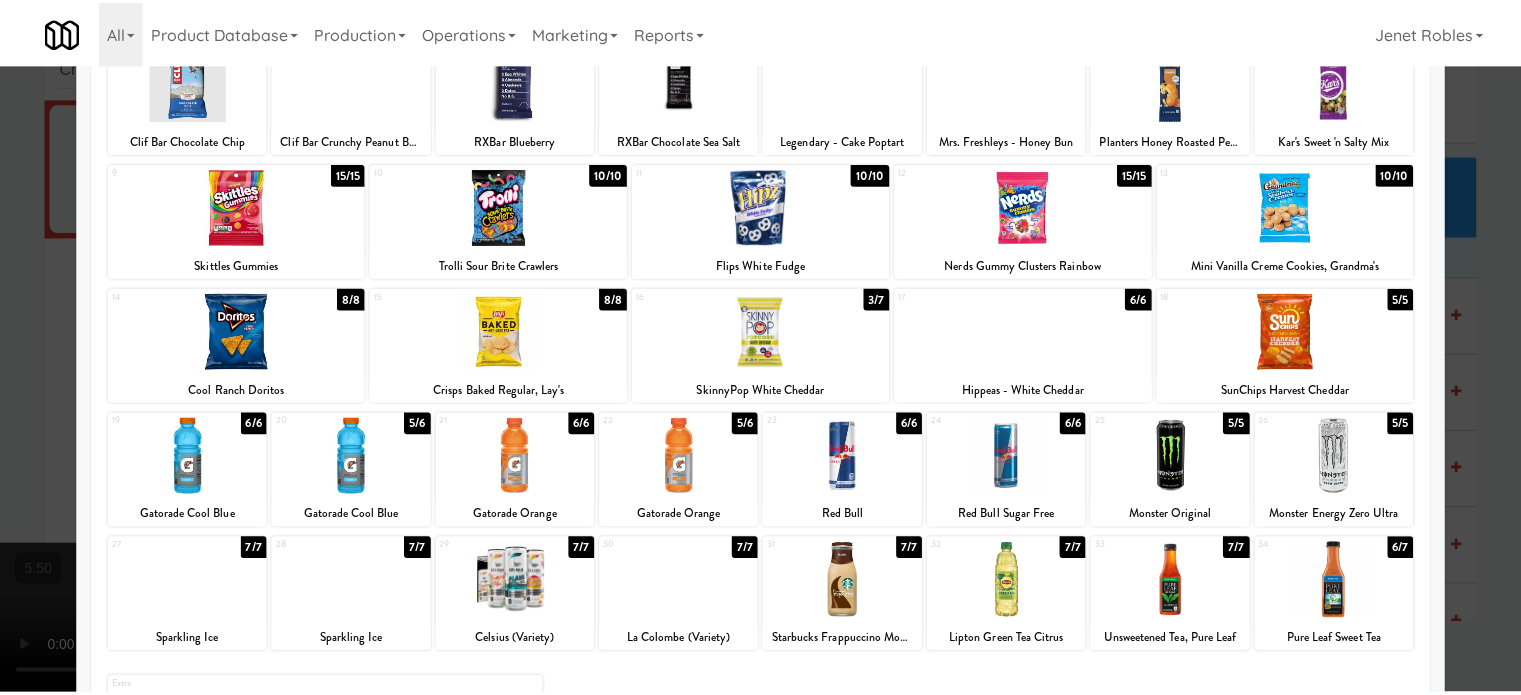 scroll, scrollTop: 286, scrollLeft: 0, axis: vertical 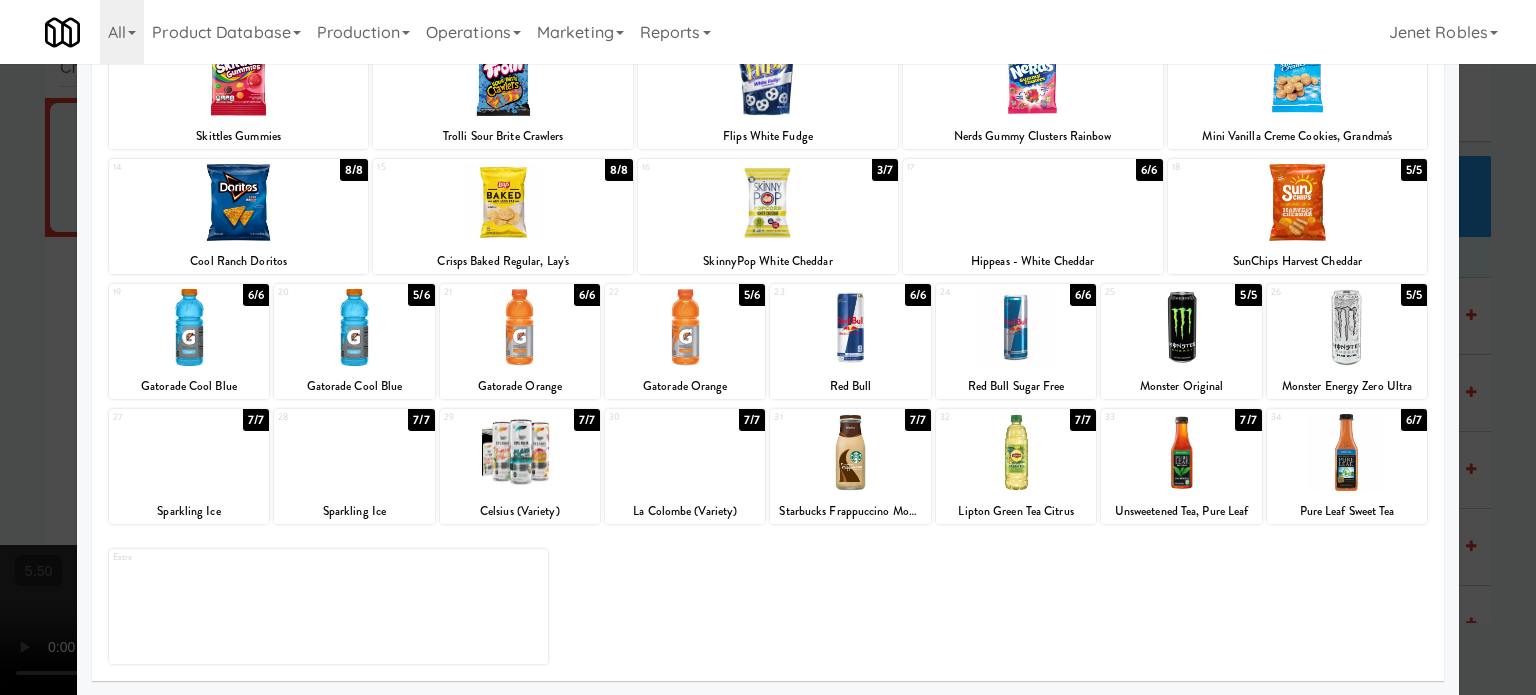 click on "7/7" at bounding box center [421, 420] 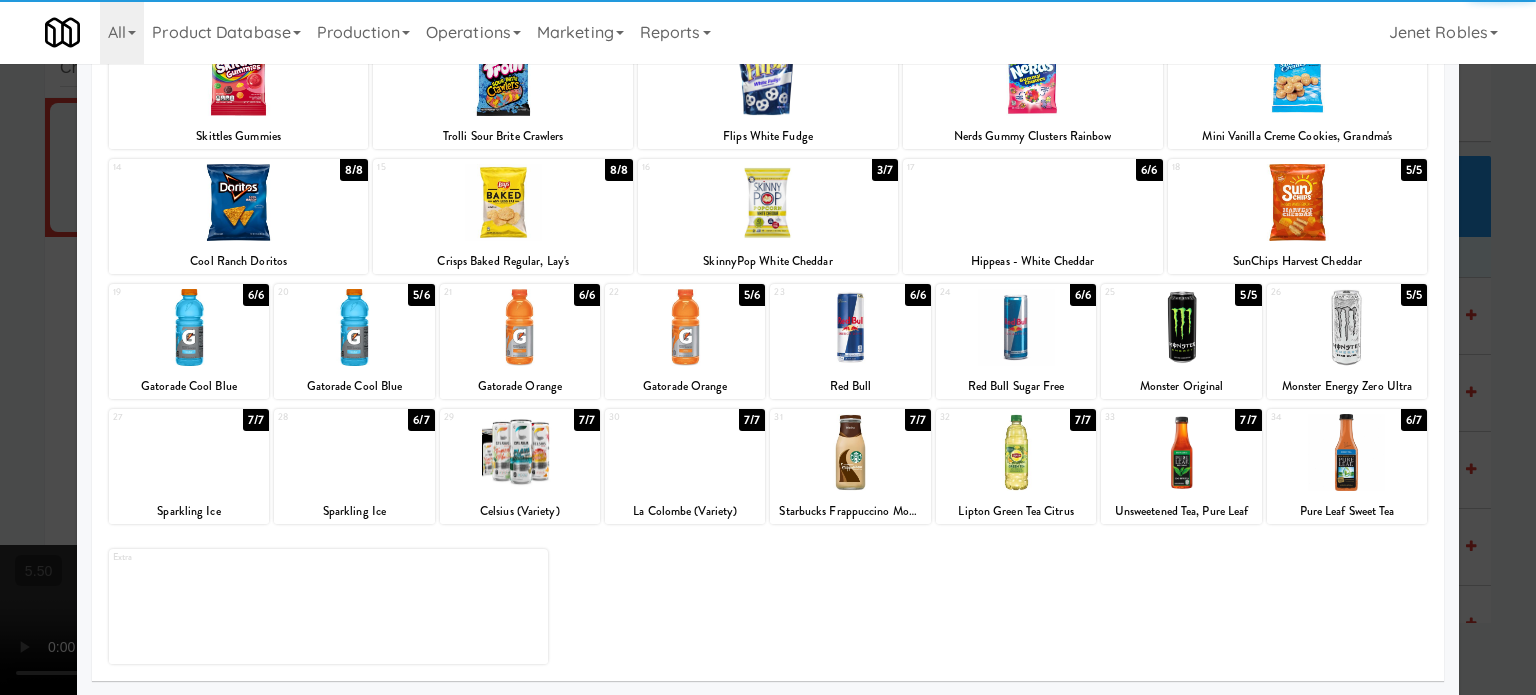 click at bounding box center [768, 347] 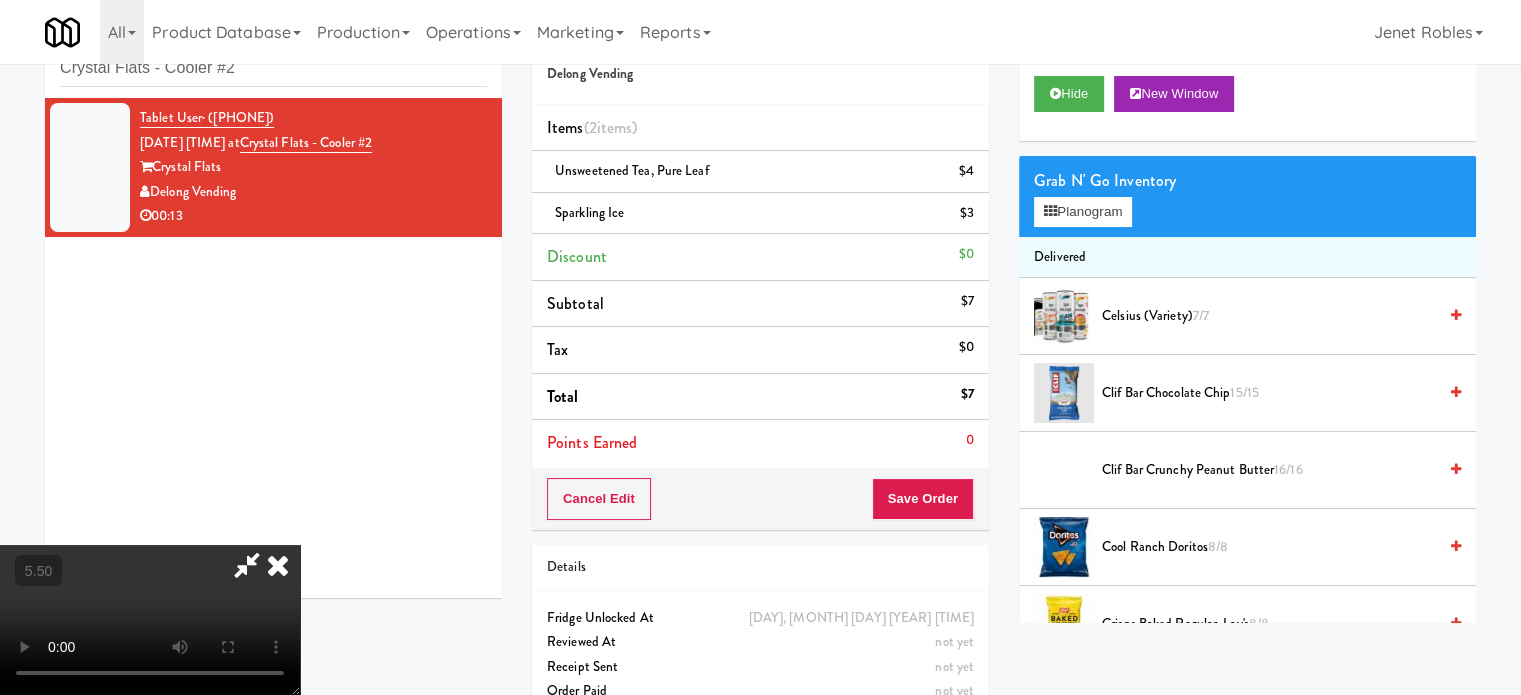 click at bounding box center [150, 620] 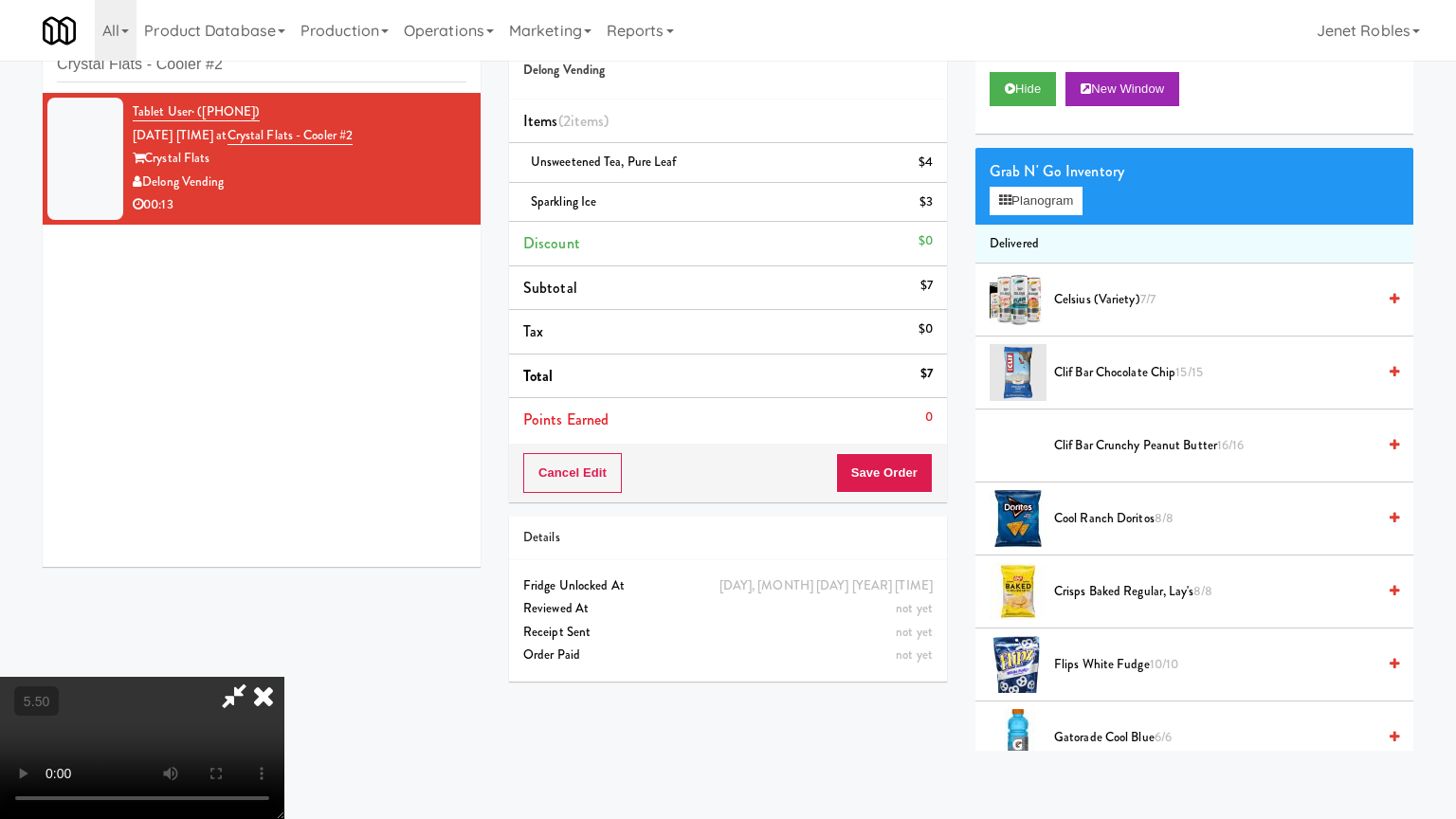 drag, startPoint x: 401, startPoint y: 588, endPoint x: 565, endPoint y: 493, distance: 189.52836 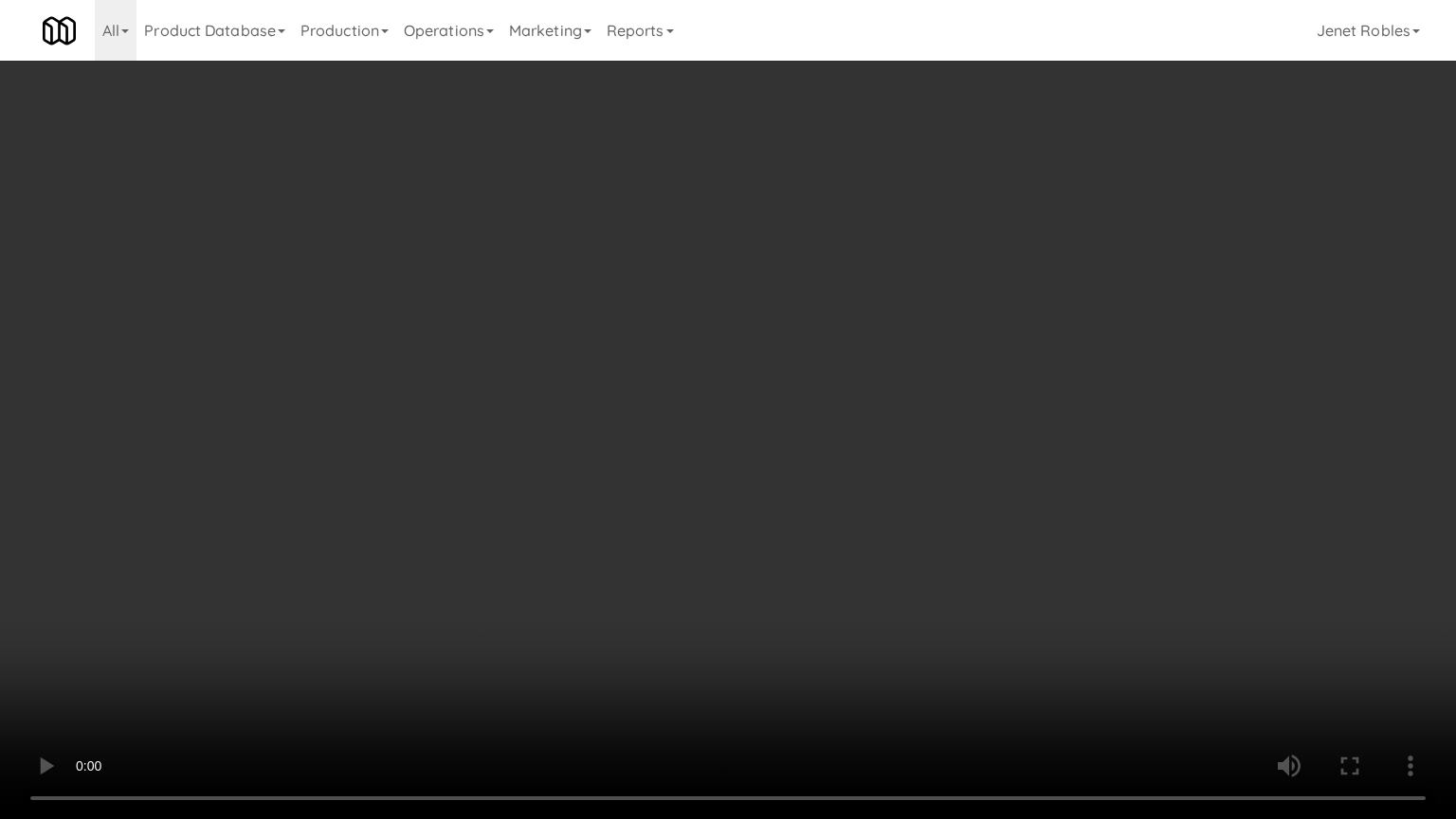 click at bounding box center [728, 410] 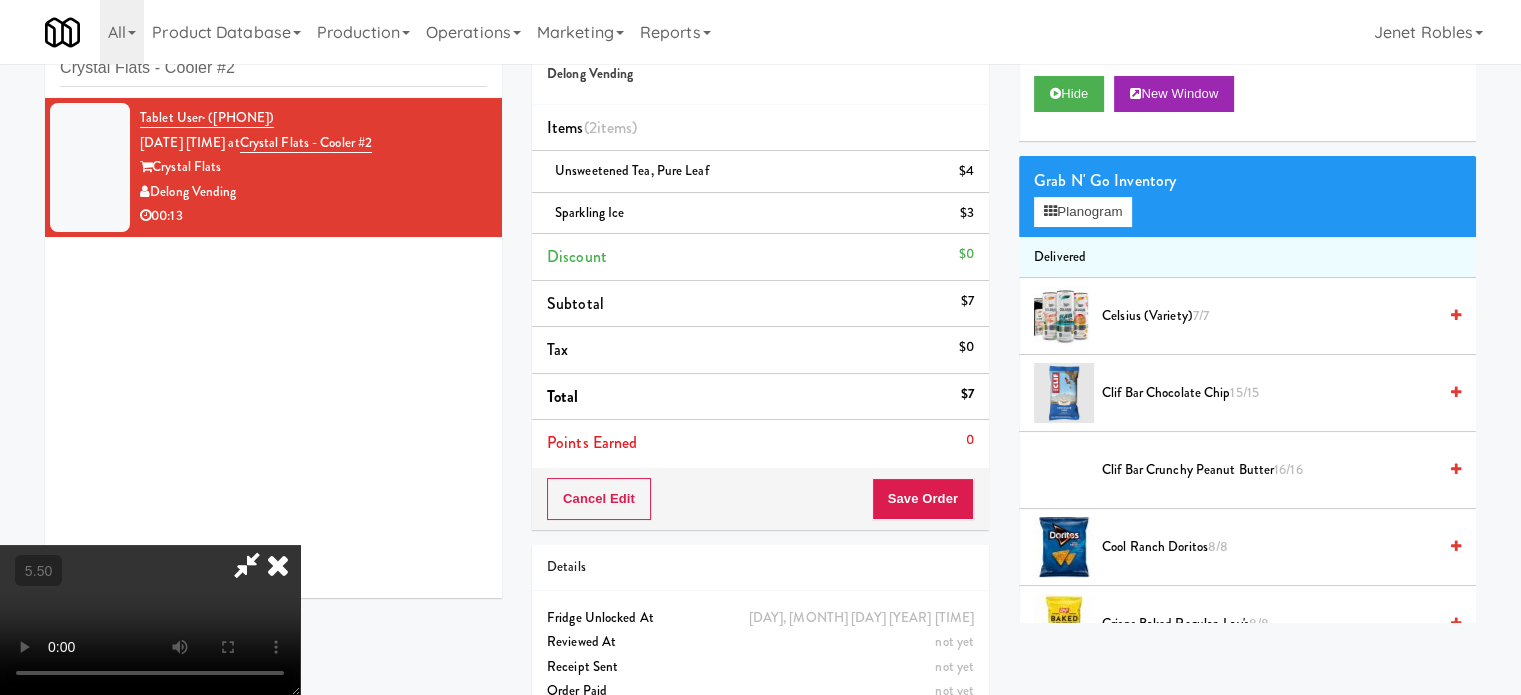 click at bounding box center [278, 565] 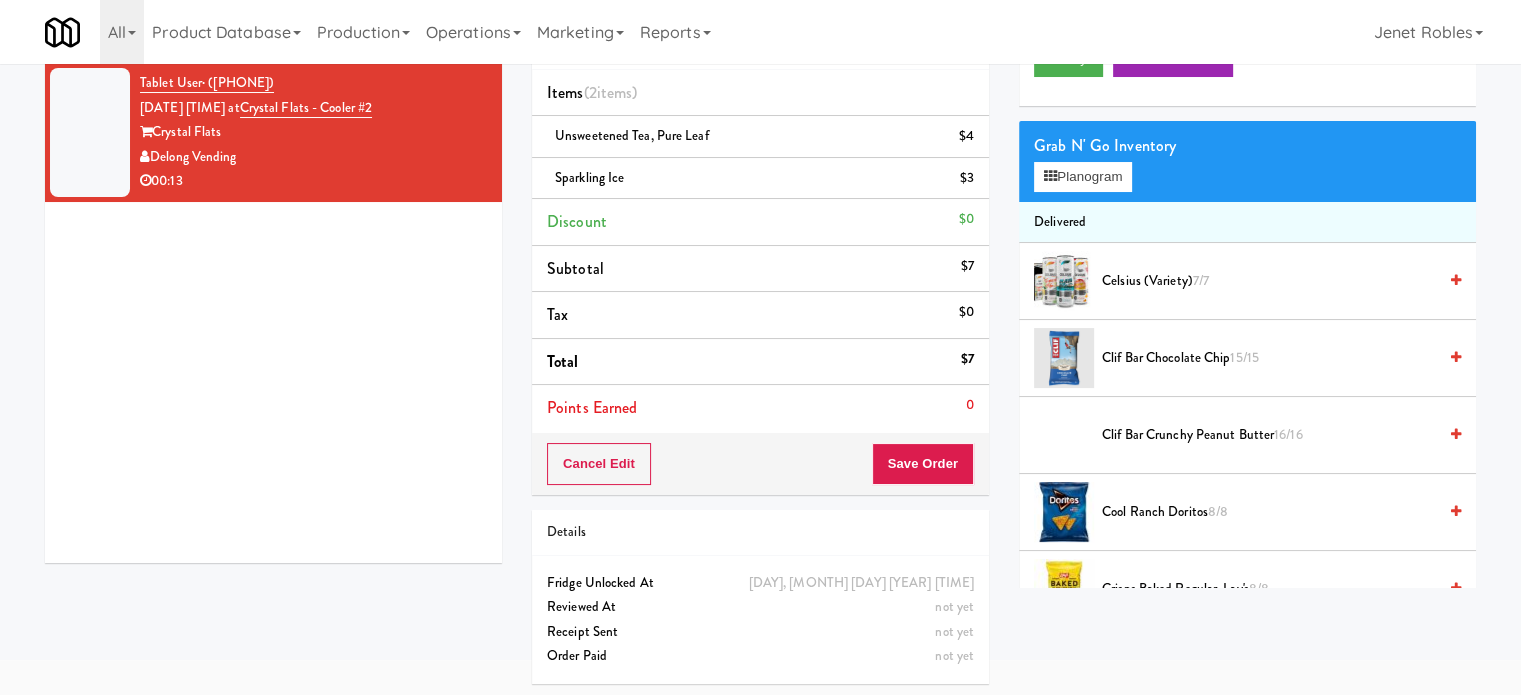 scroll, scrollTop: 100, scrollLeft: 0, axis: vertical 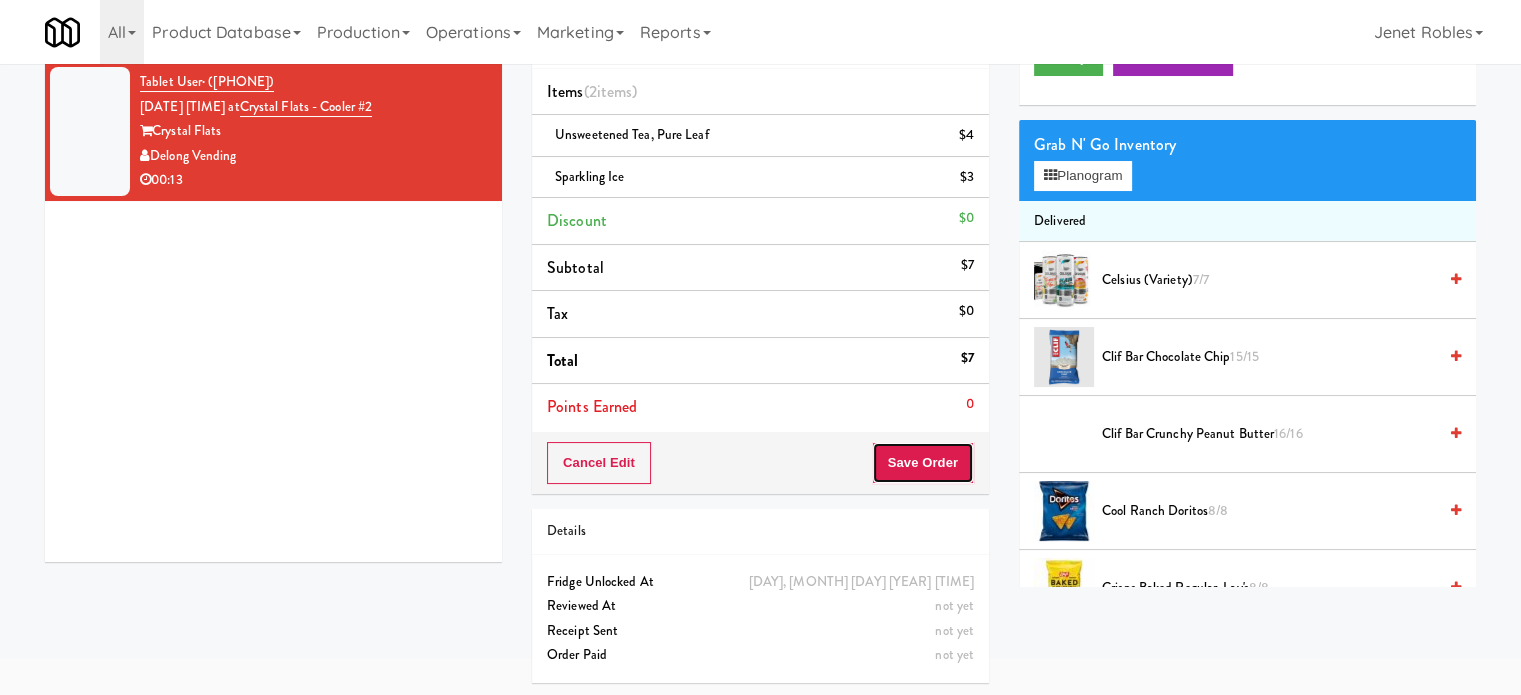 click on "Save Order" at bounding box center (923, 463) 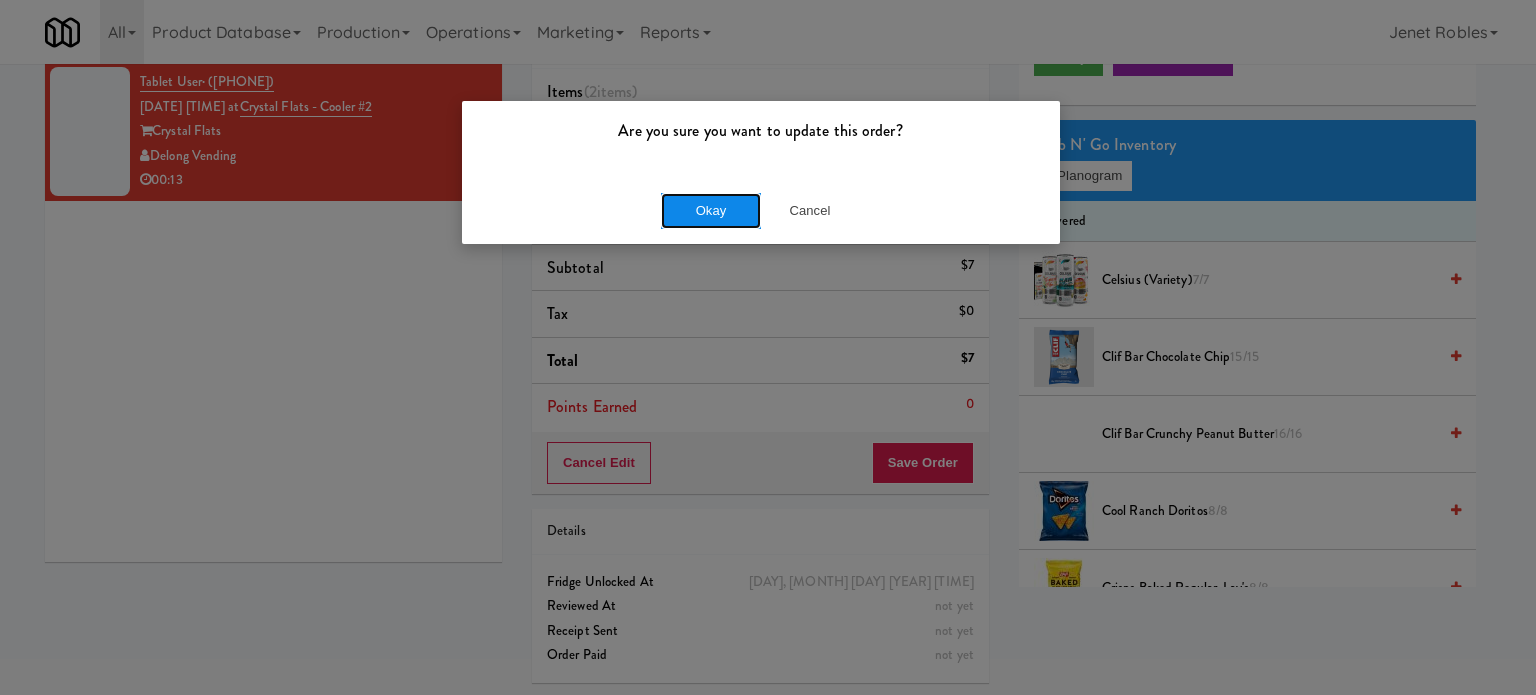 click on "Okay" at bounding box center [711, 211] 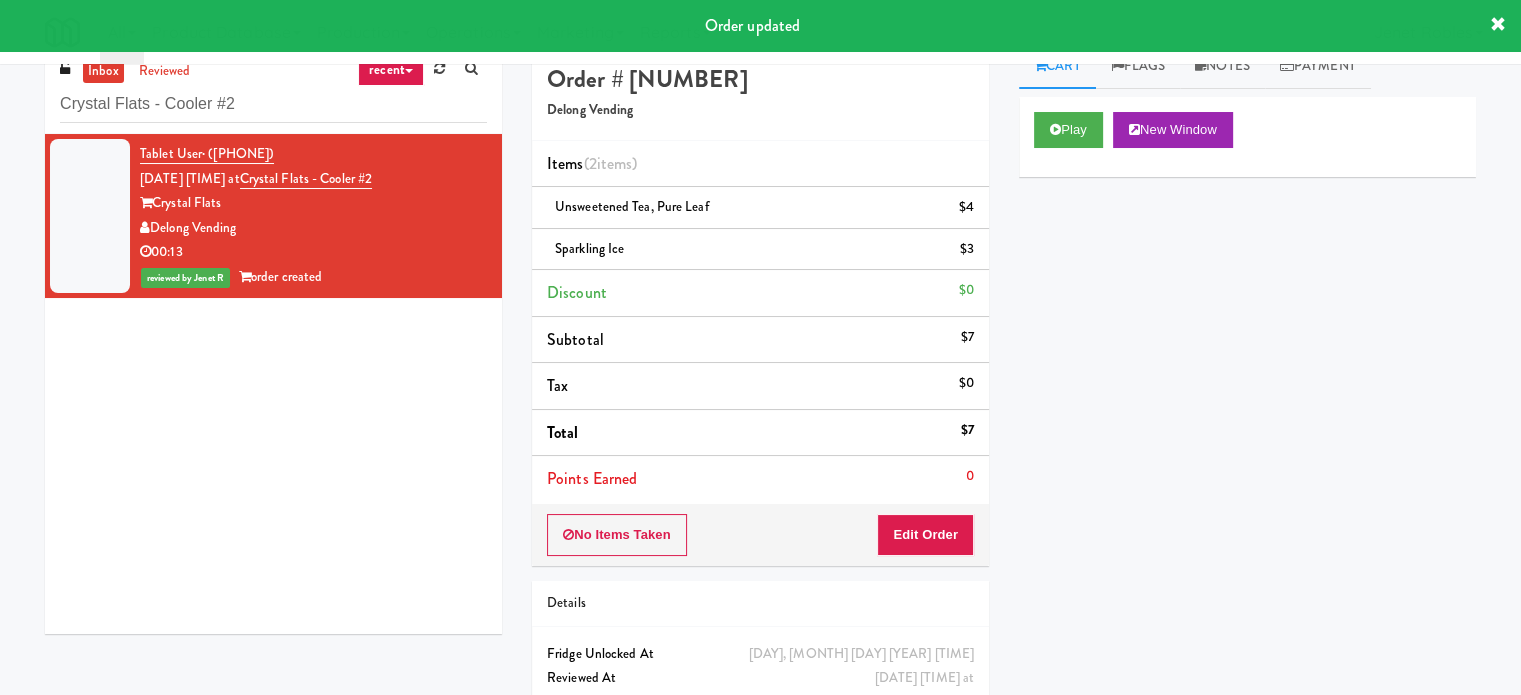 scroll, scrollTop: 0, scrollLeft: 0, axis: both 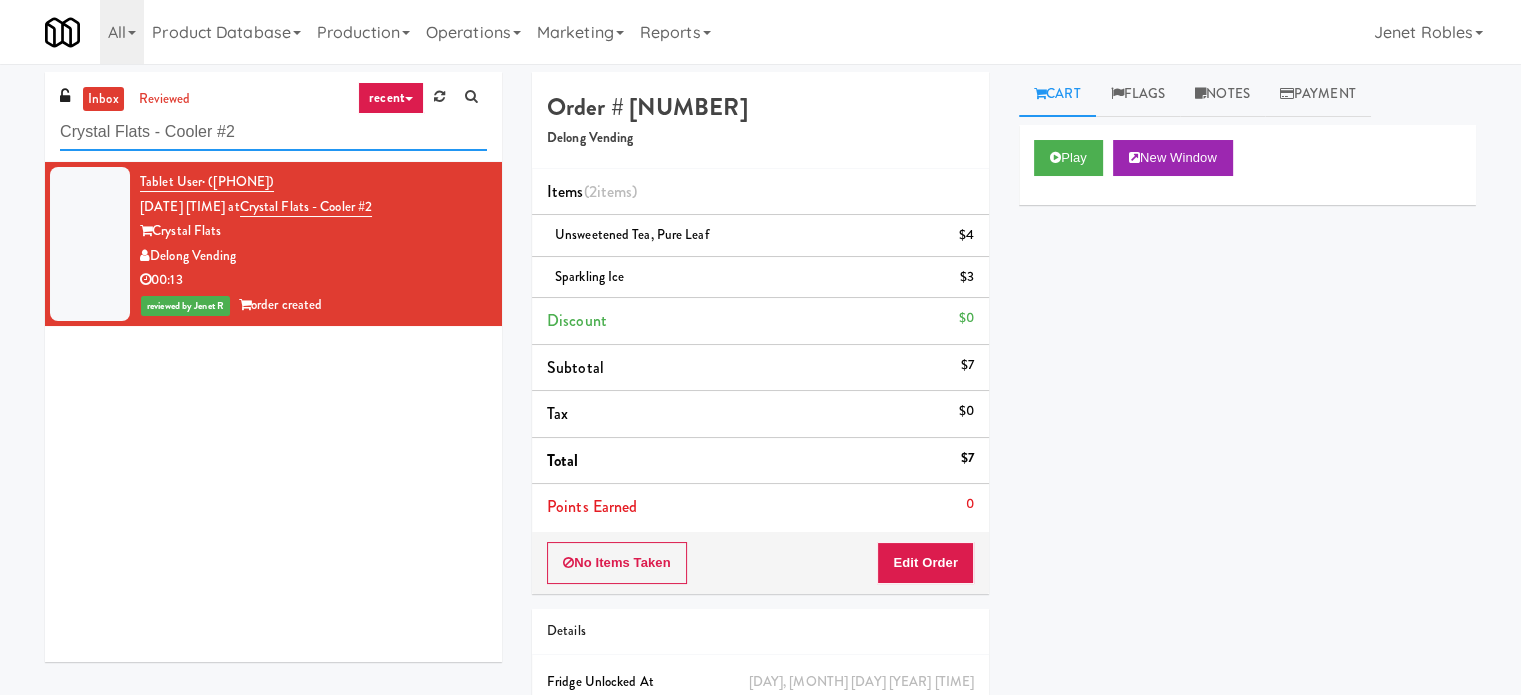 click on "Crystal Flats - Cooler #2" at bounding box center (273, 132) 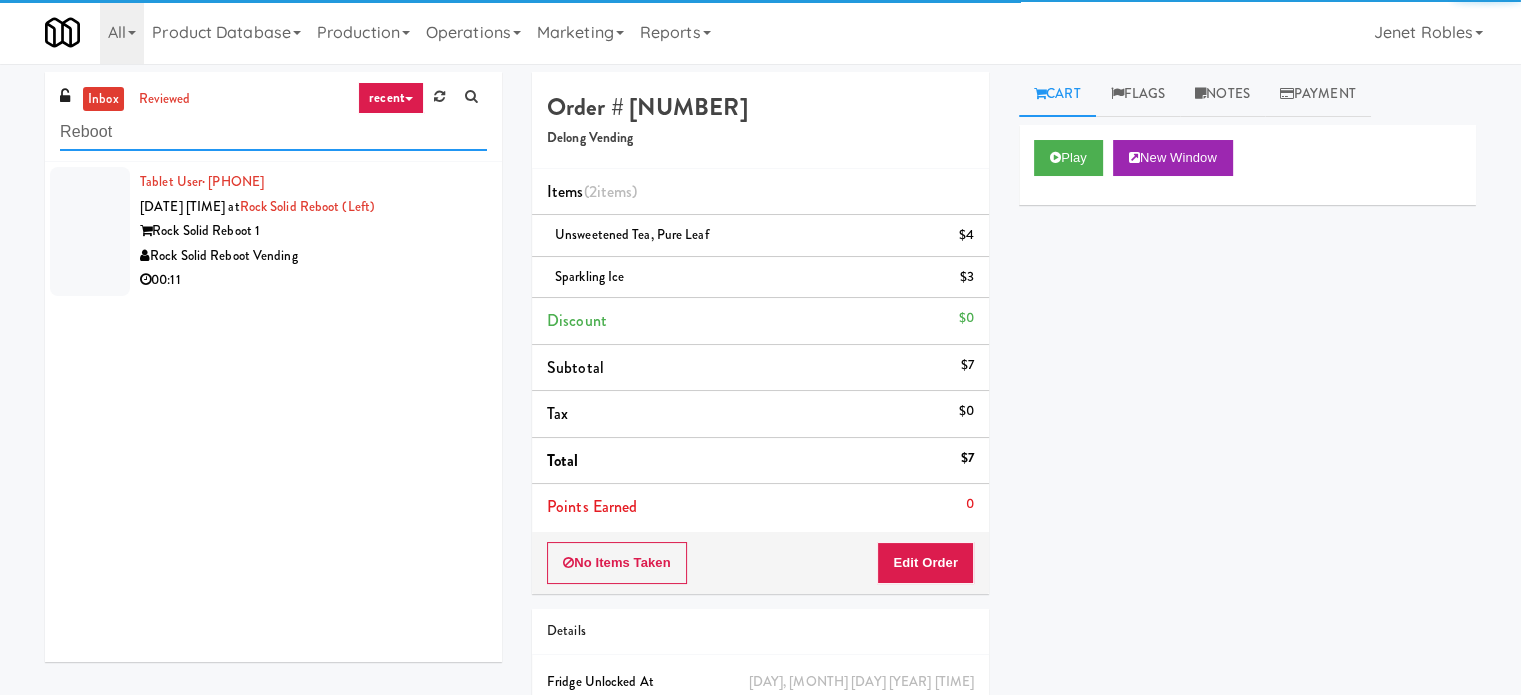 type on "Reboot" 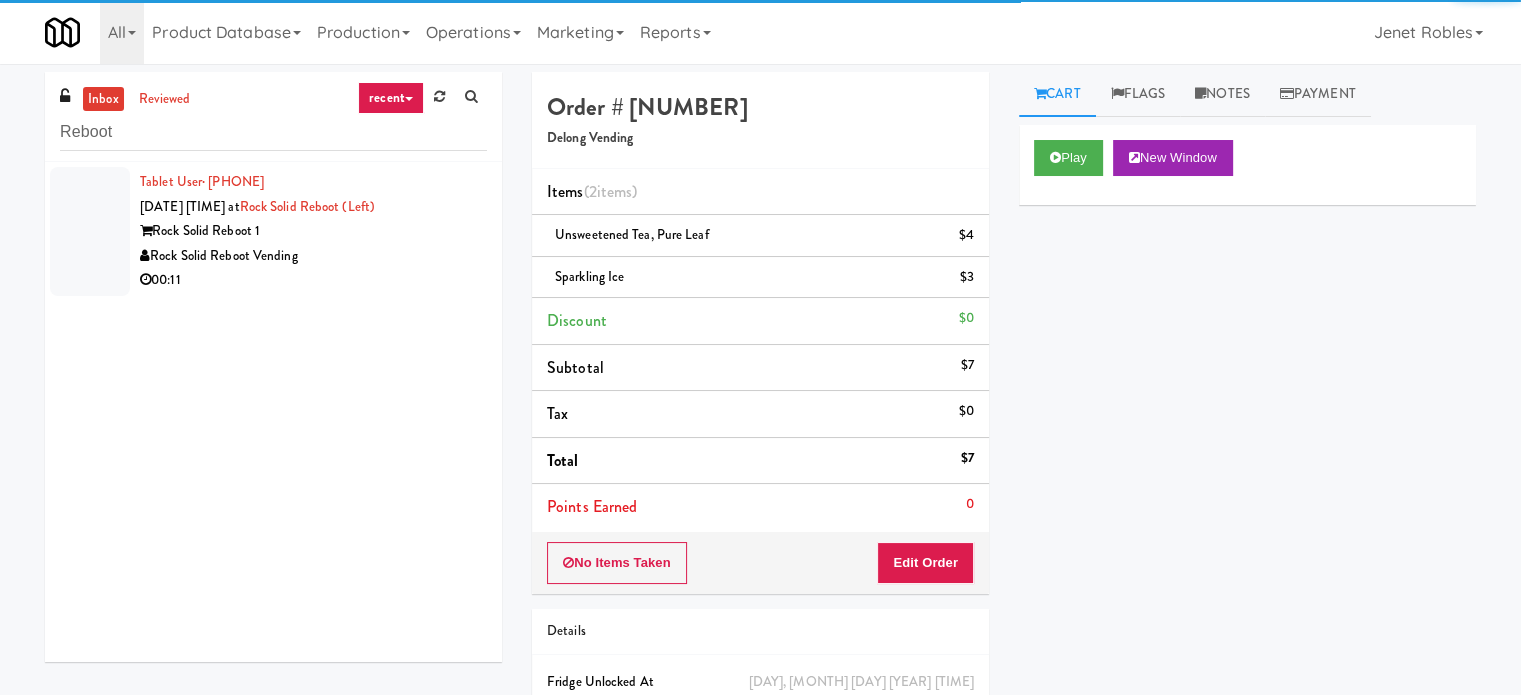 drag, startPoint x: 397, startPoint y: 255, endPoint x: 420, endPoint y: 260, distance: 23.537205 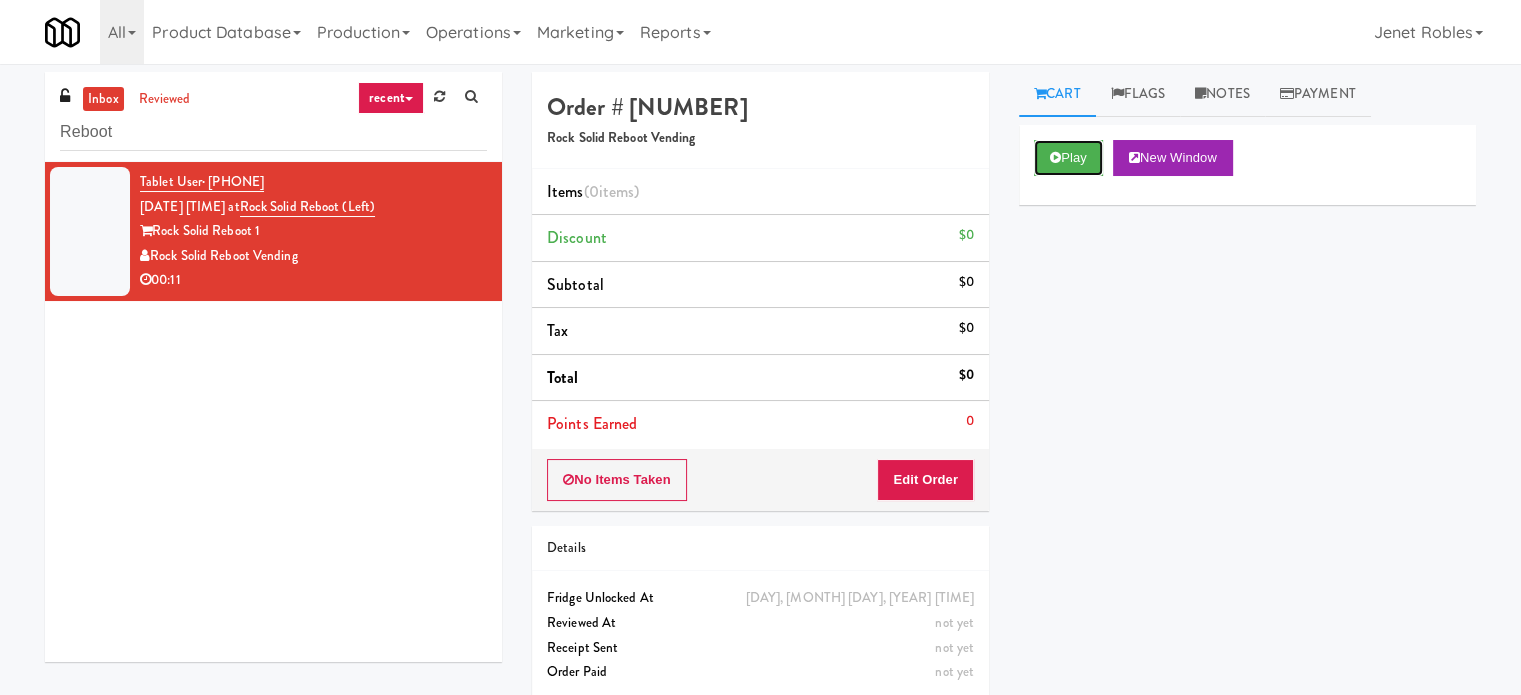 click on "Play" at bounding box center (1068, 158) 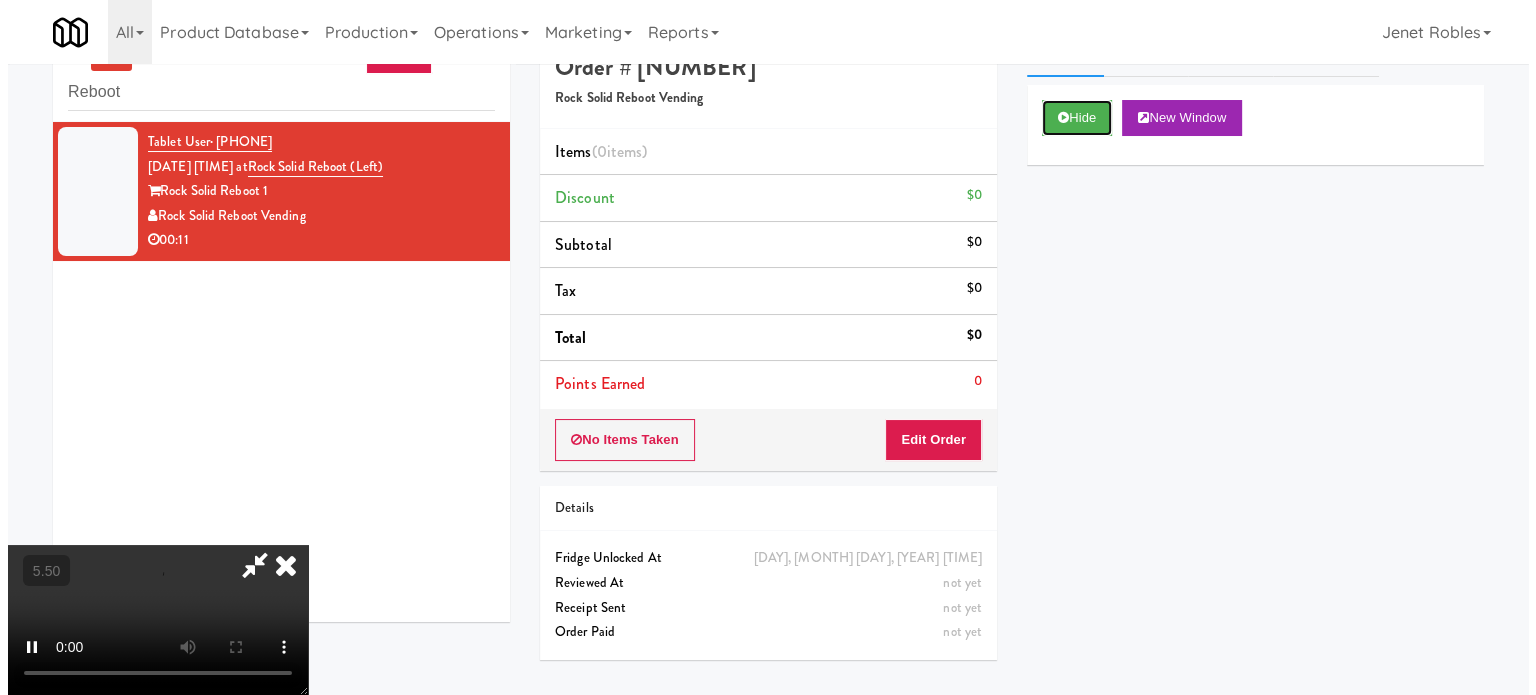 scroll, scrollTop: 64, scrollLeft: 0, axis: vertical 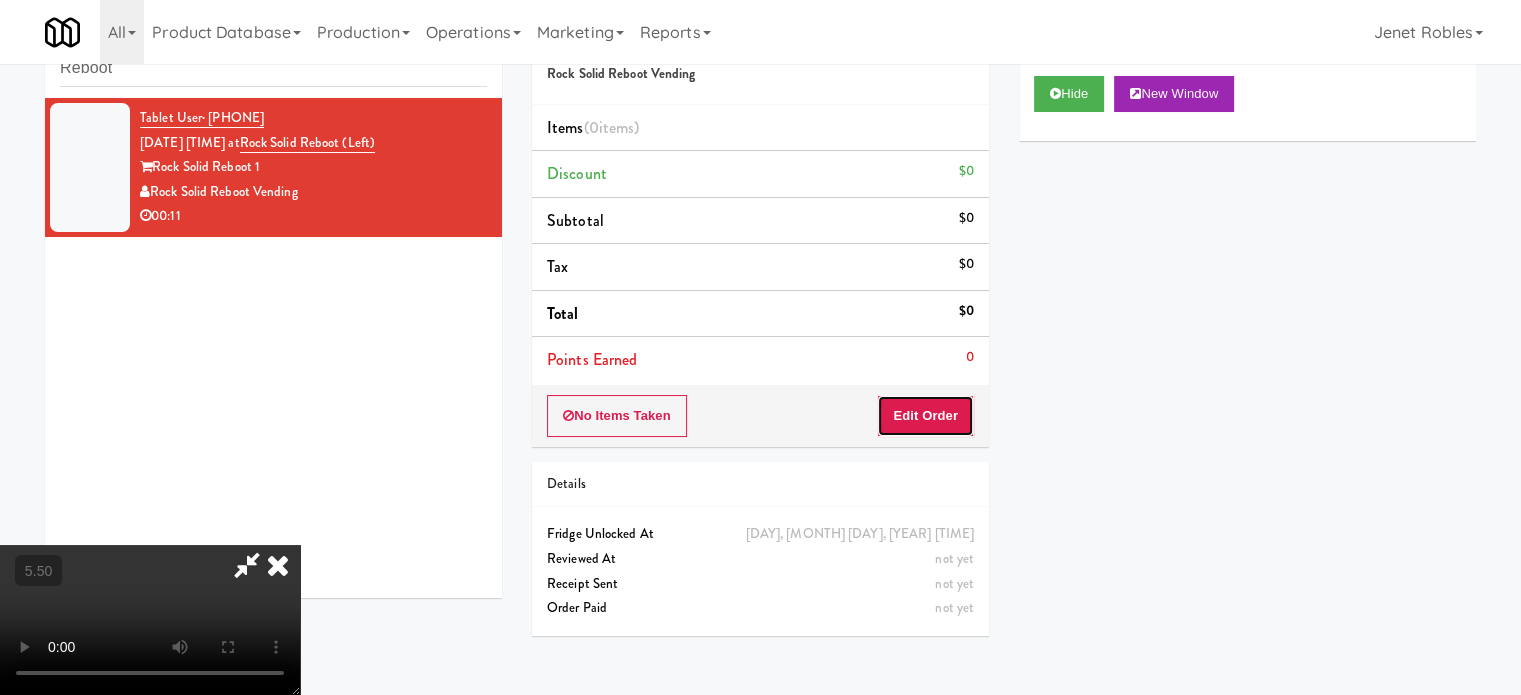 click on "Edit Order" at bounding box center (925, 416) 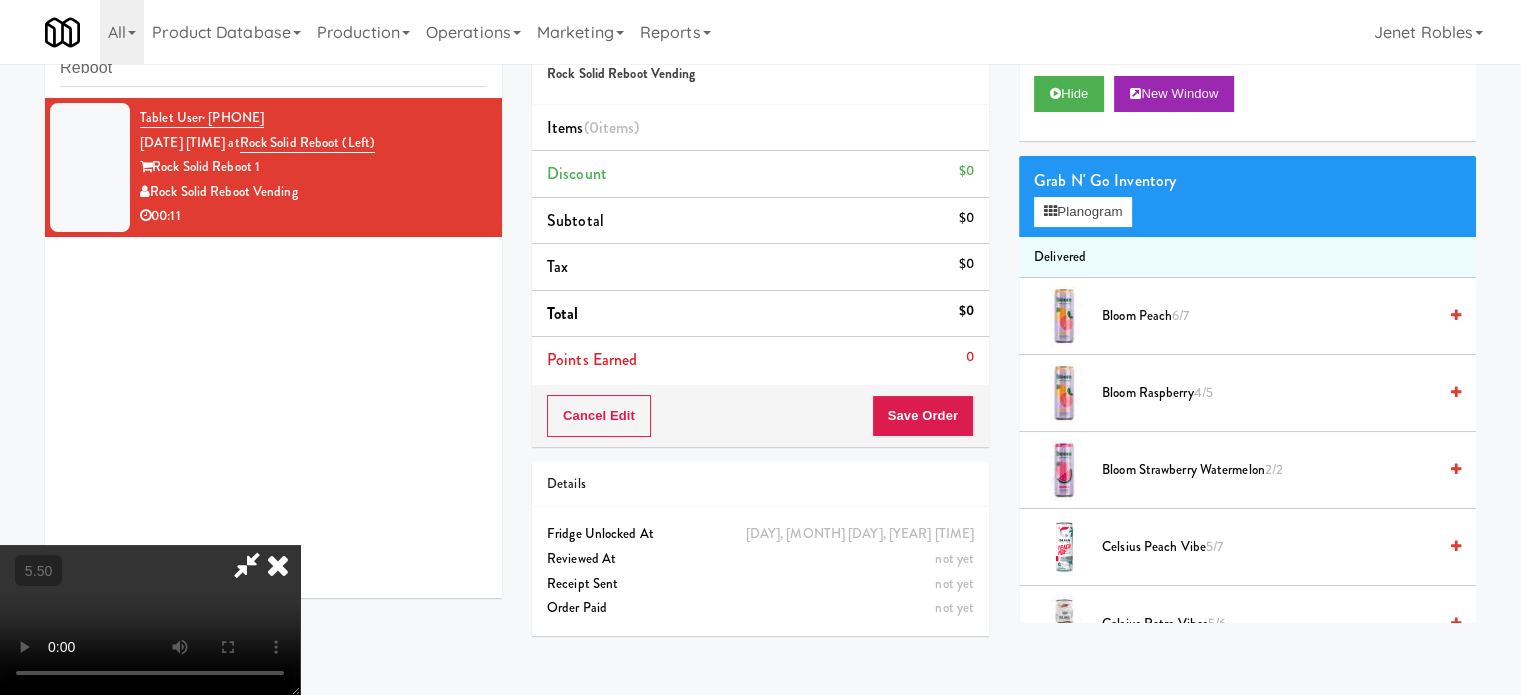 click at bounding box center (150, 620) 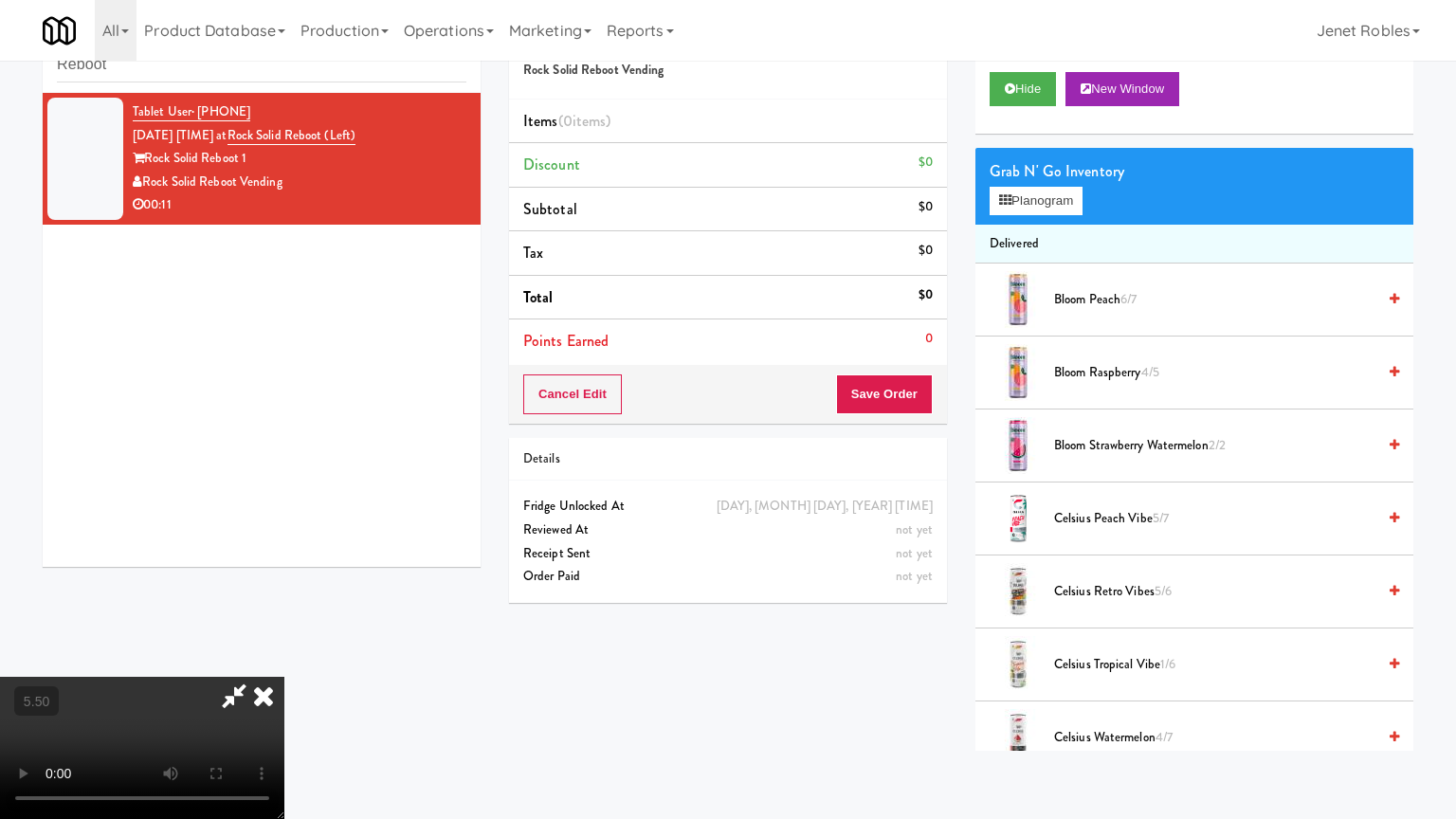click at bounding box center (142, 748) 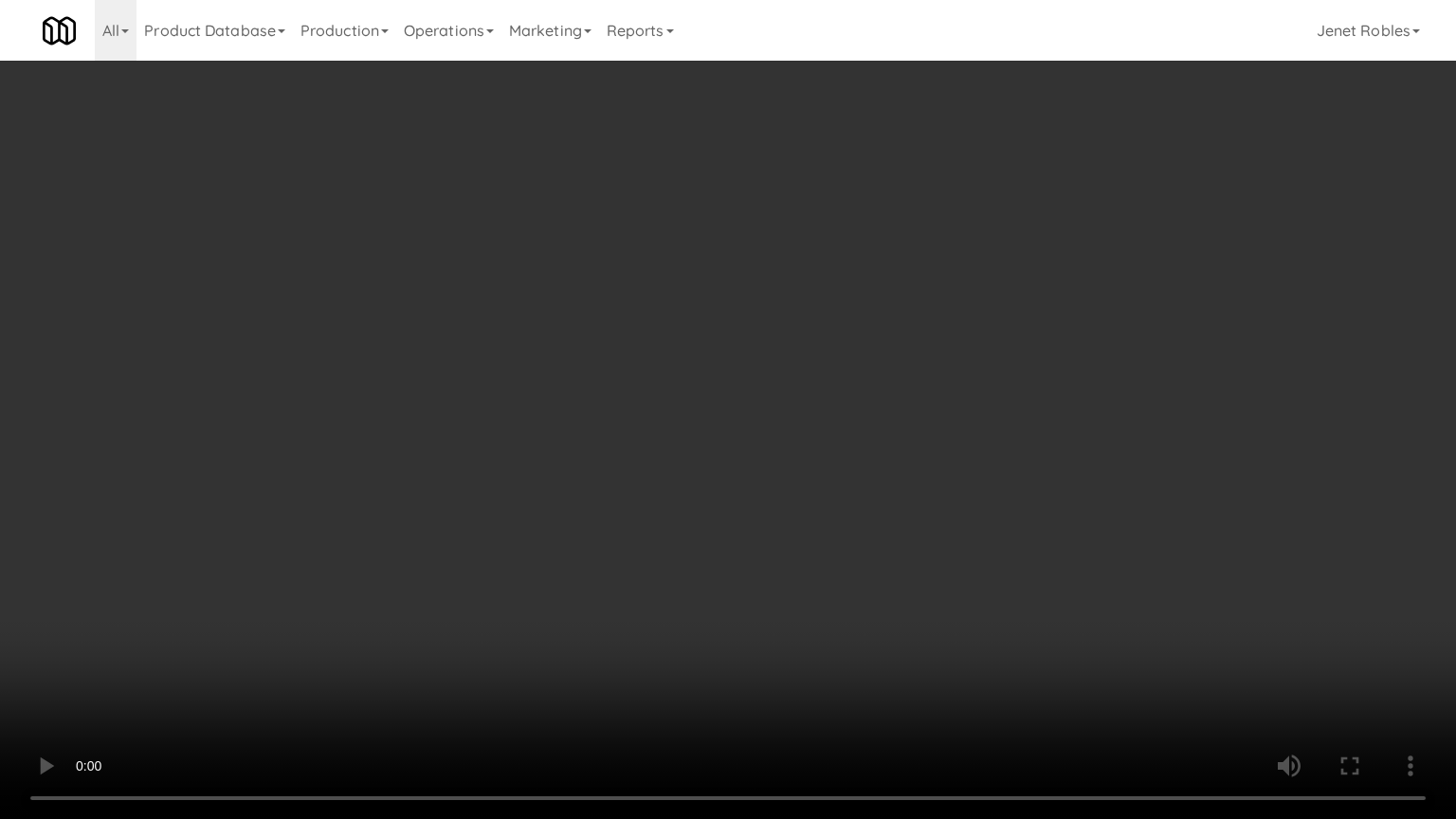 type 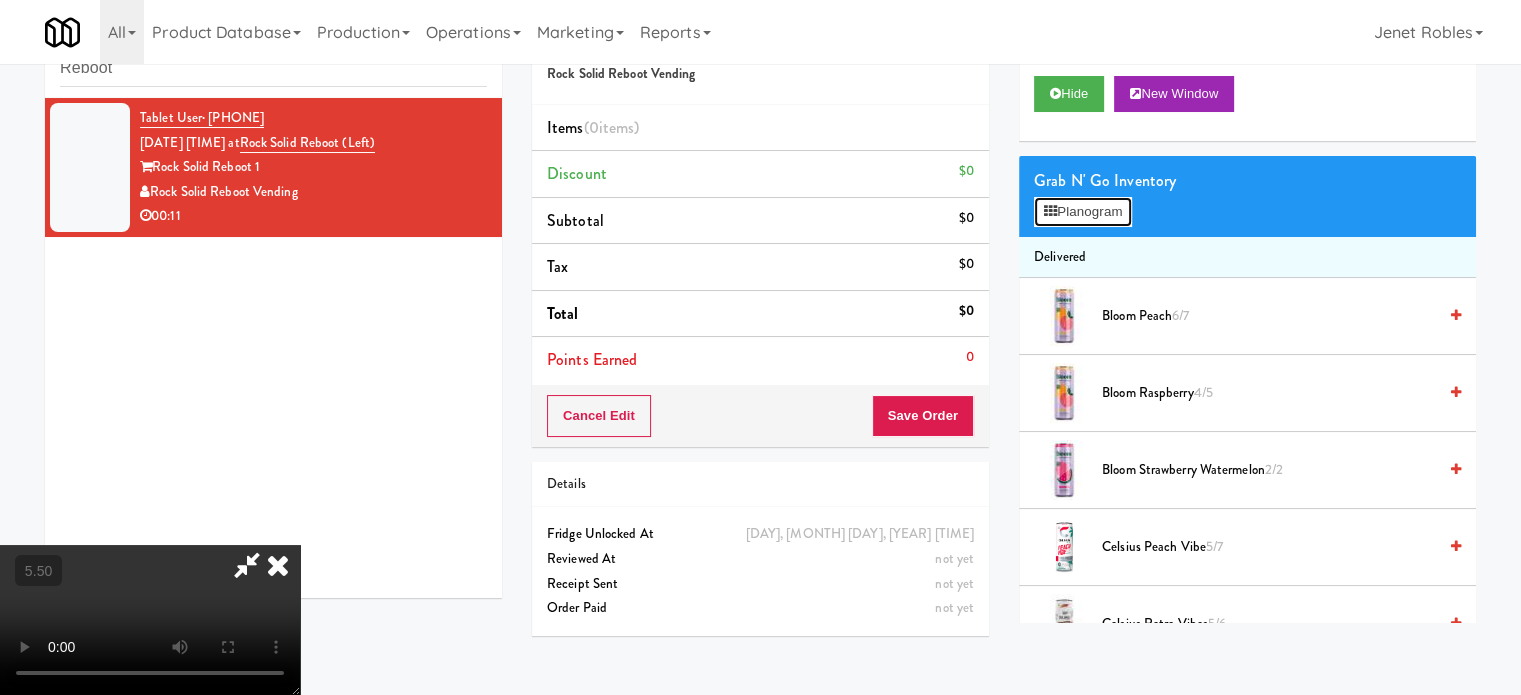 drag, startPoint x: 1078, startPoint y: 199, endPoint x: 1078, endPoint y: 214, distance: 15 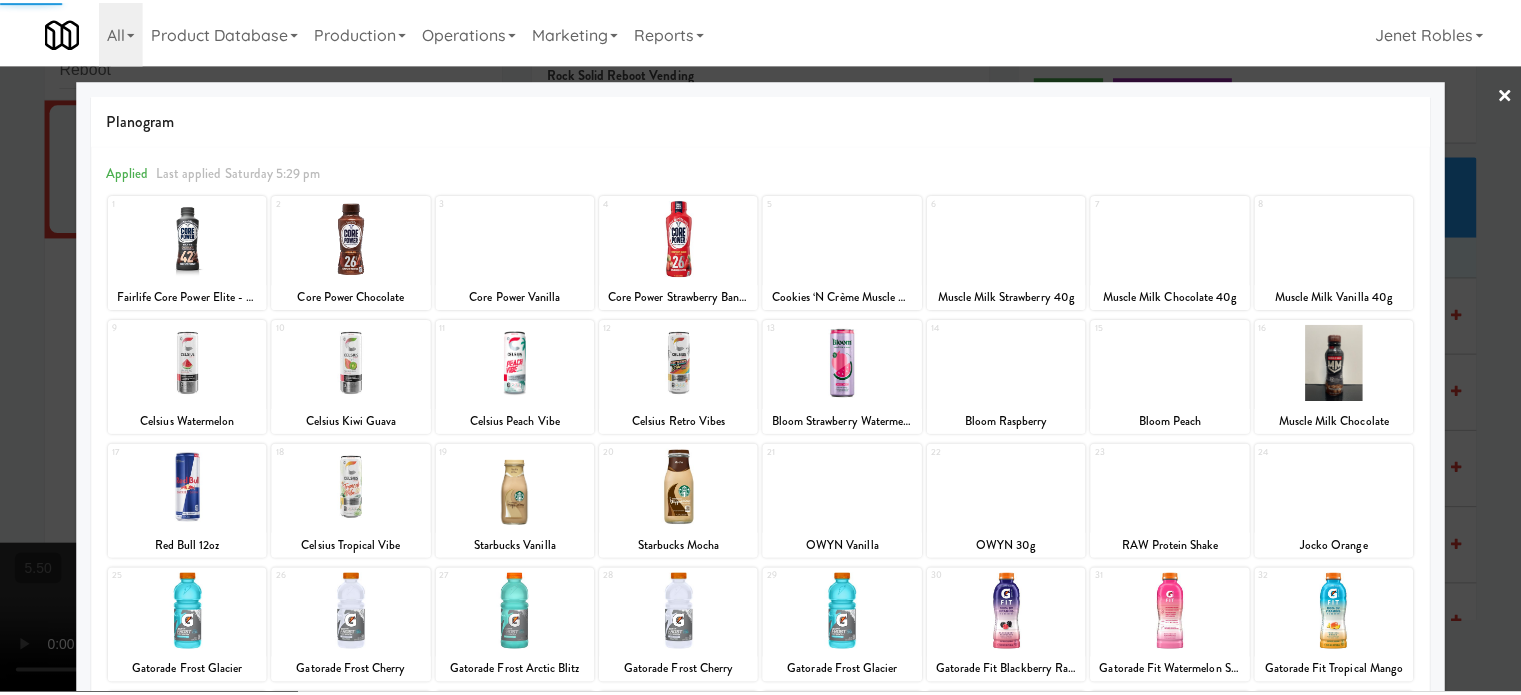 scroll, scrollTop: 286, scrollLeft: 0, axis: vertical 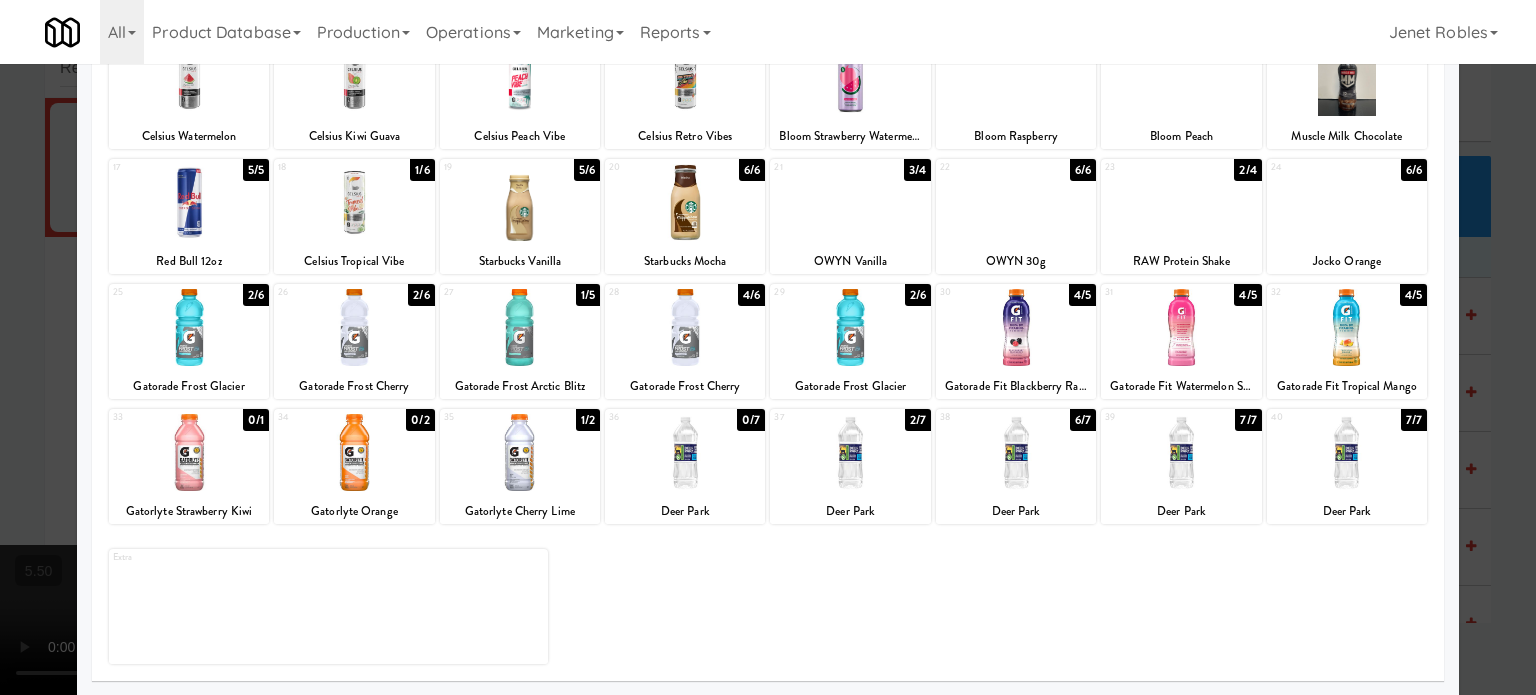 click at bounding box center (685, 452) 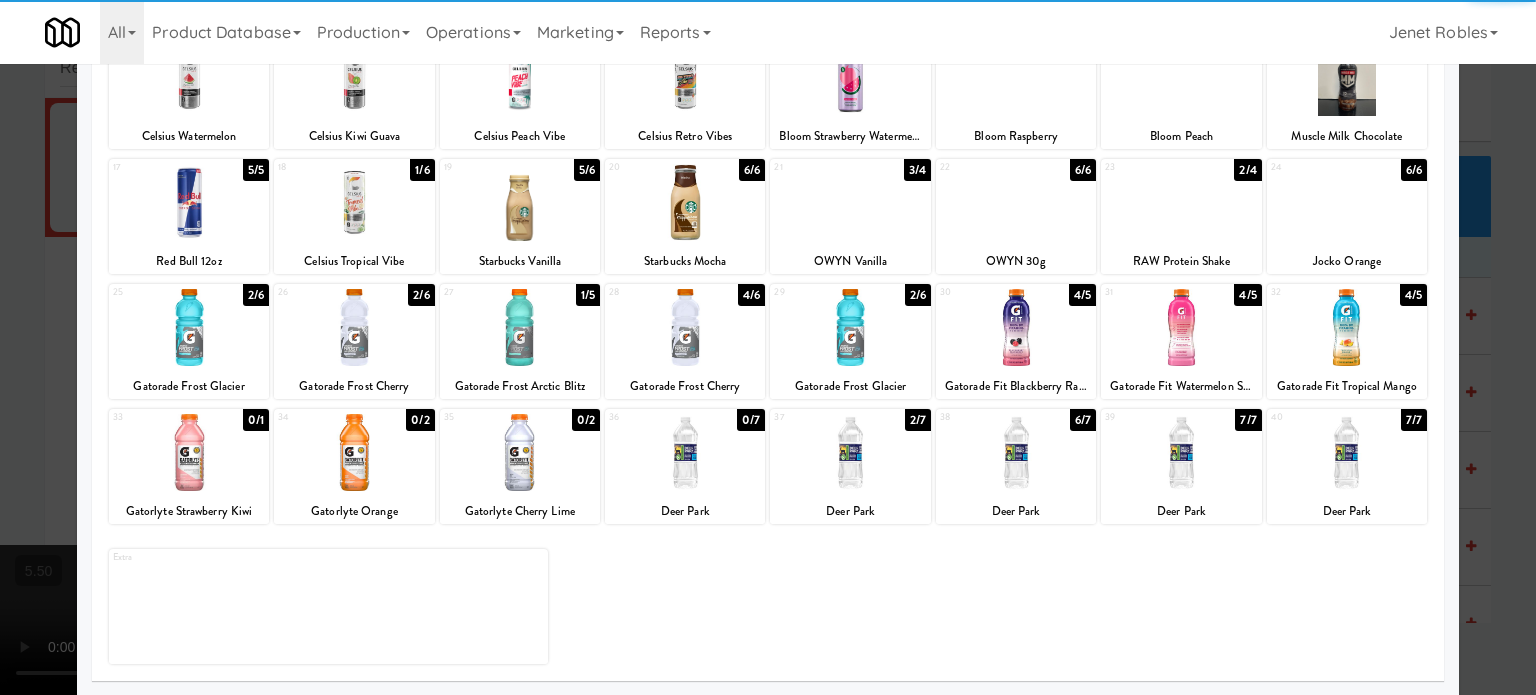 click at bounding box center [768, 347] 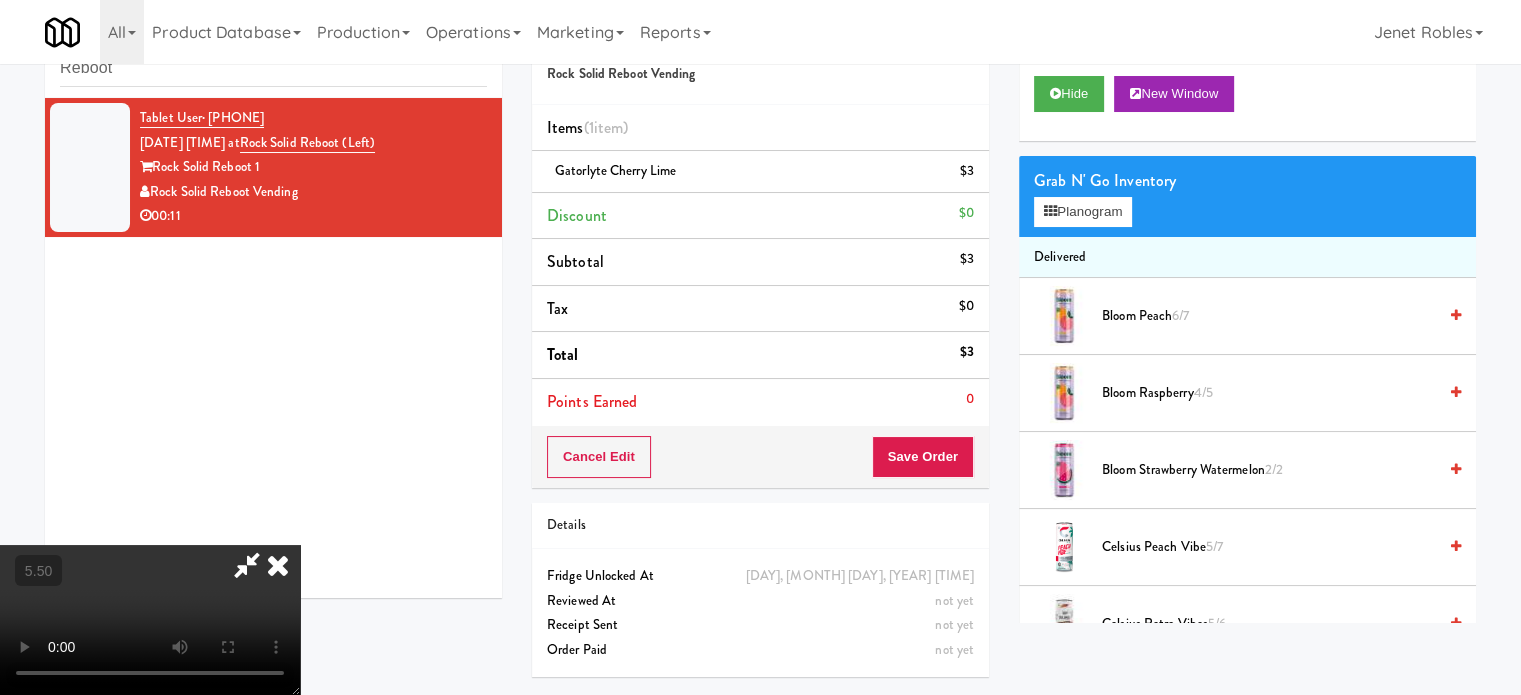 click at bounding box center (150, 620) 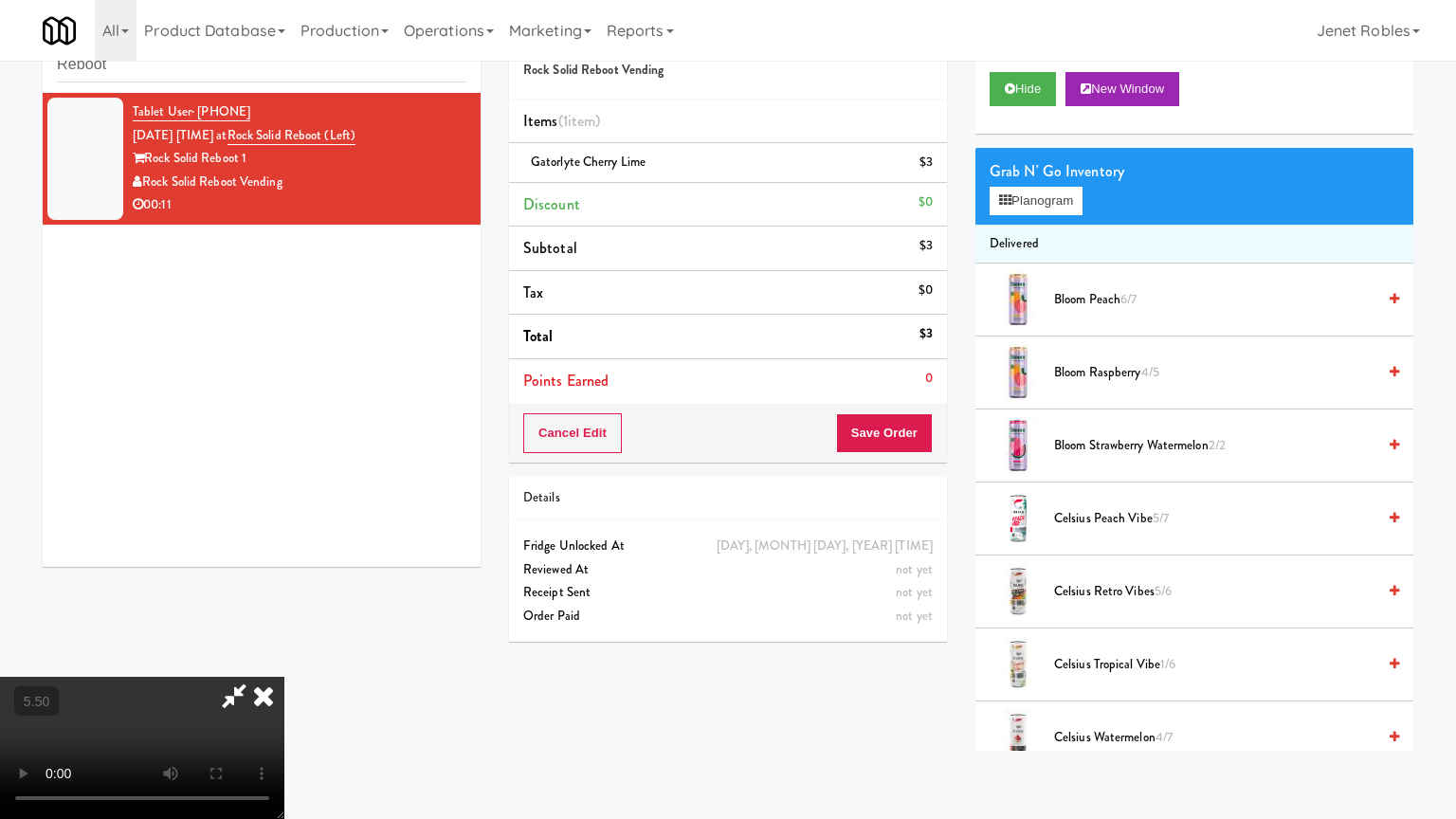 click at bounding box center [142, 748] 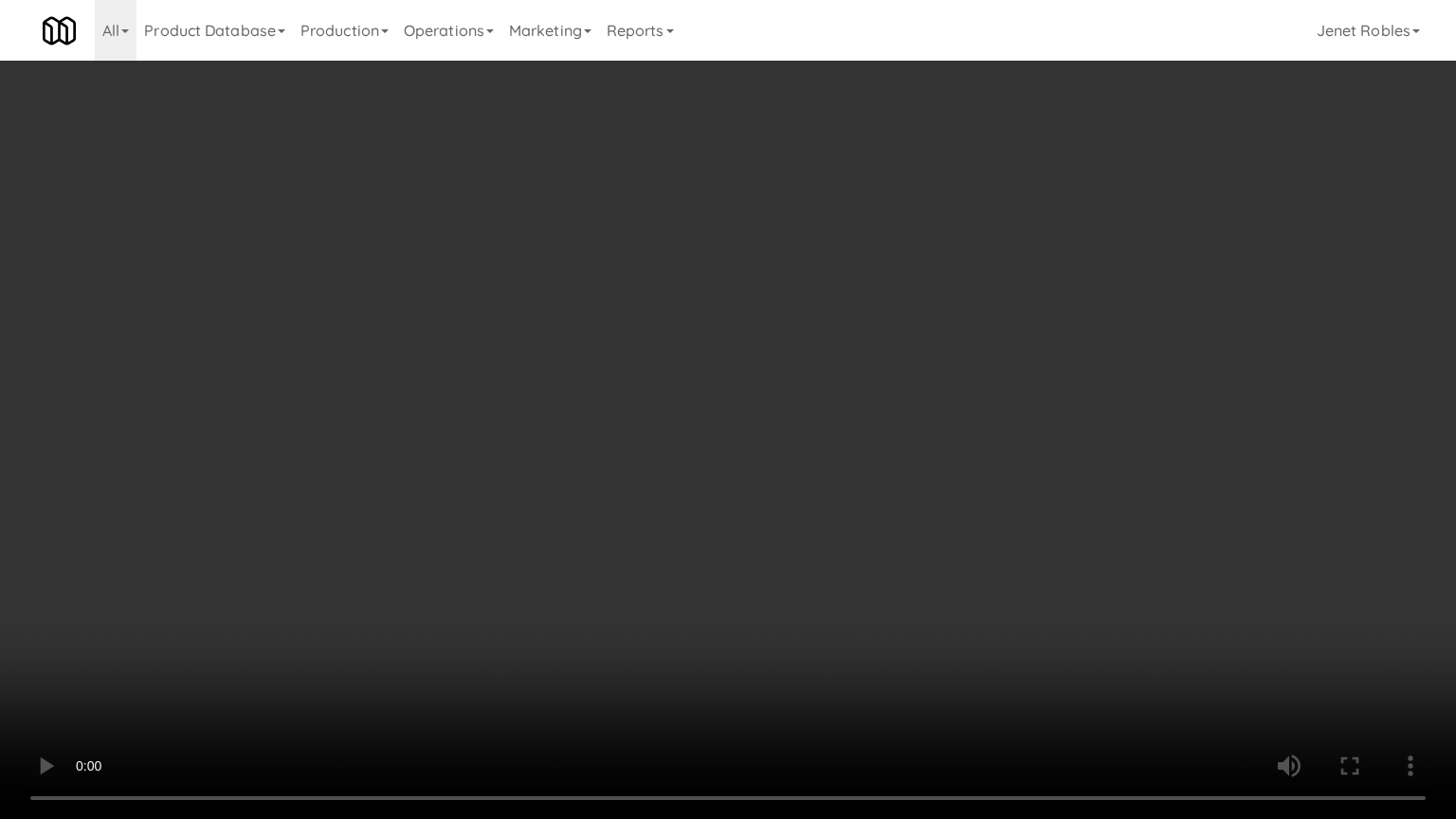 click at bounding box center [728, 410] 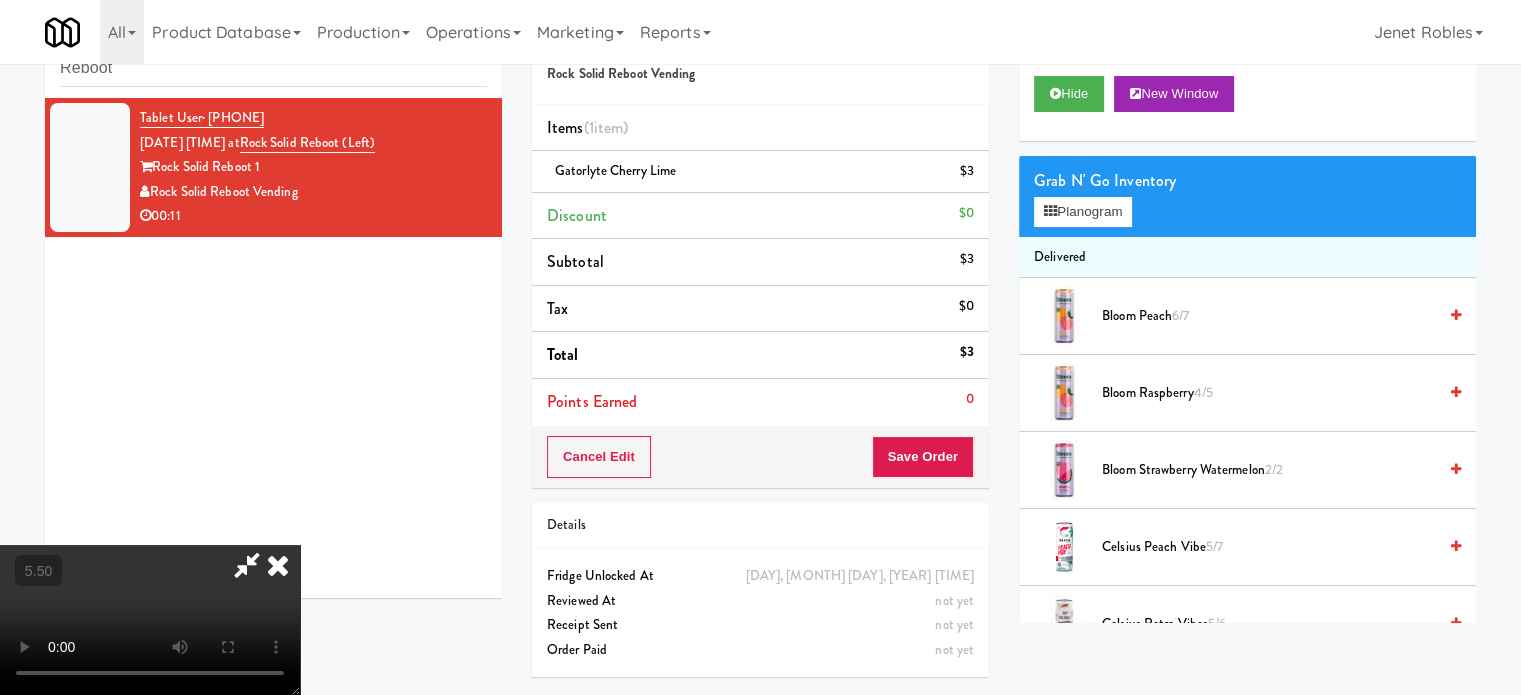 click at bounding box center (278, 565) 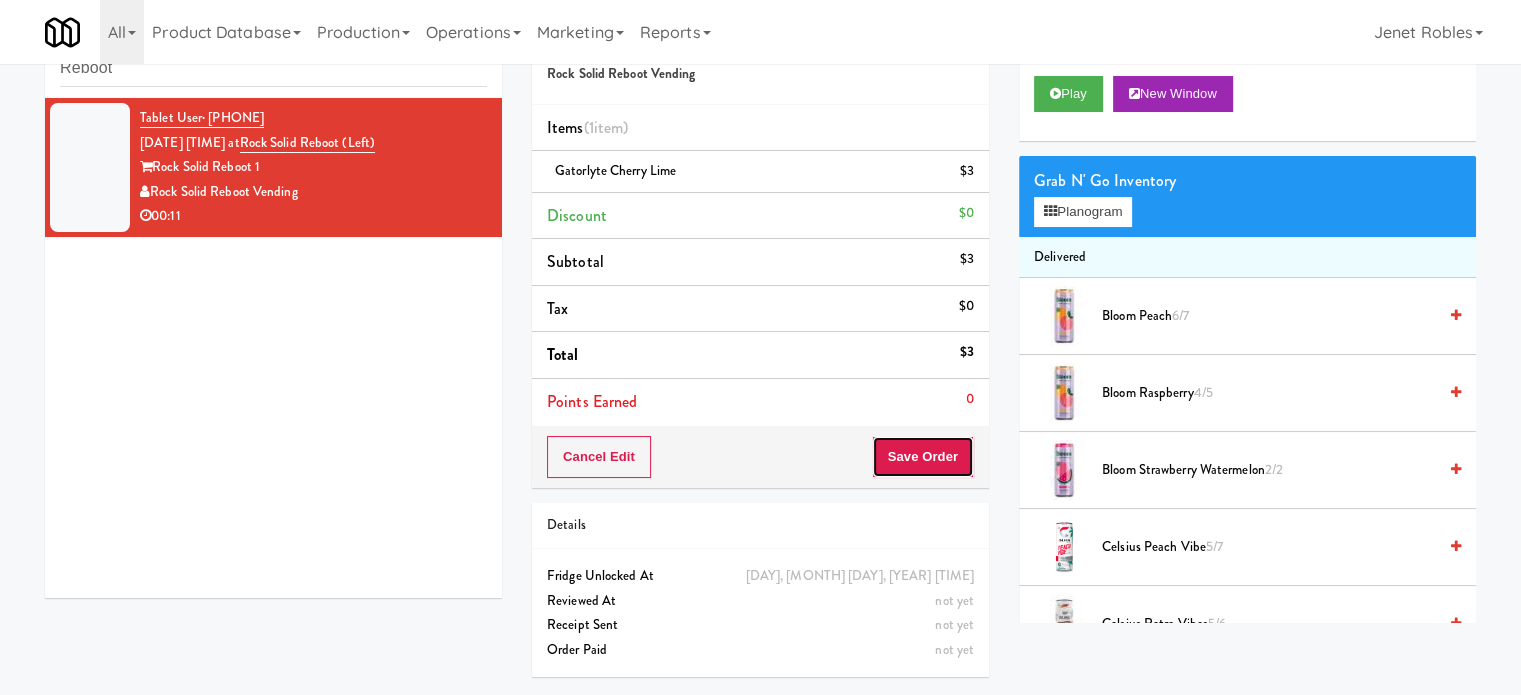 click on "Save Order" at bounding box center [923, 457] 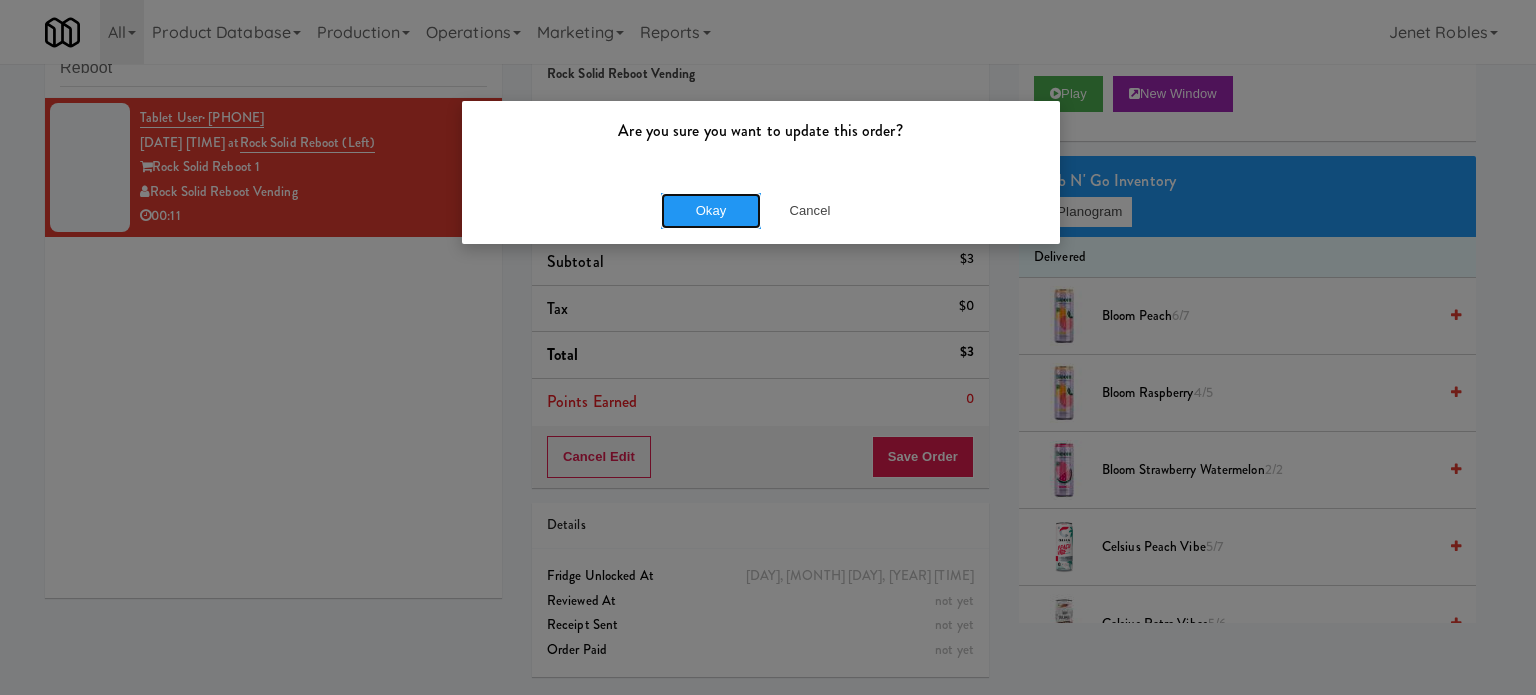 click on "Okay" at bounding box center [711, 211] 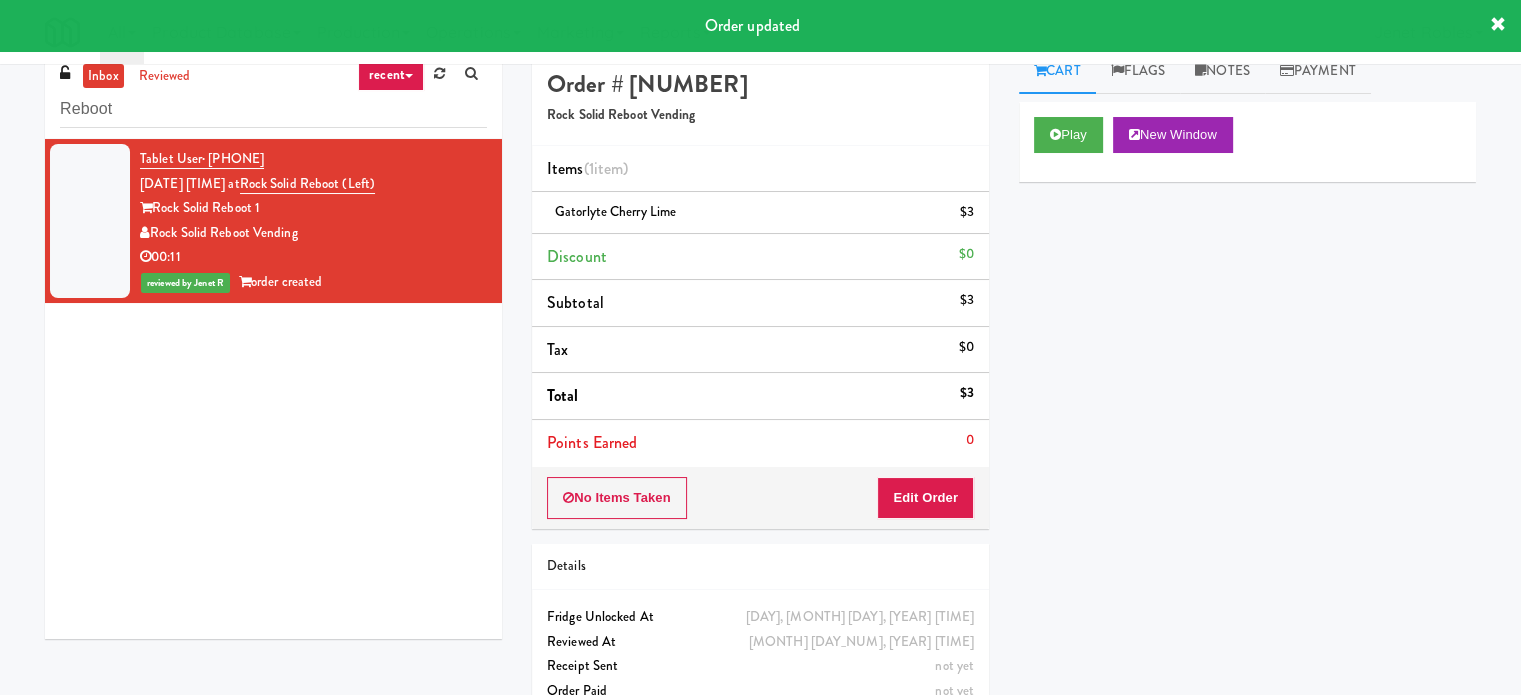 scroll, scrollTop: 0, scrollLeft: 0, axis: both 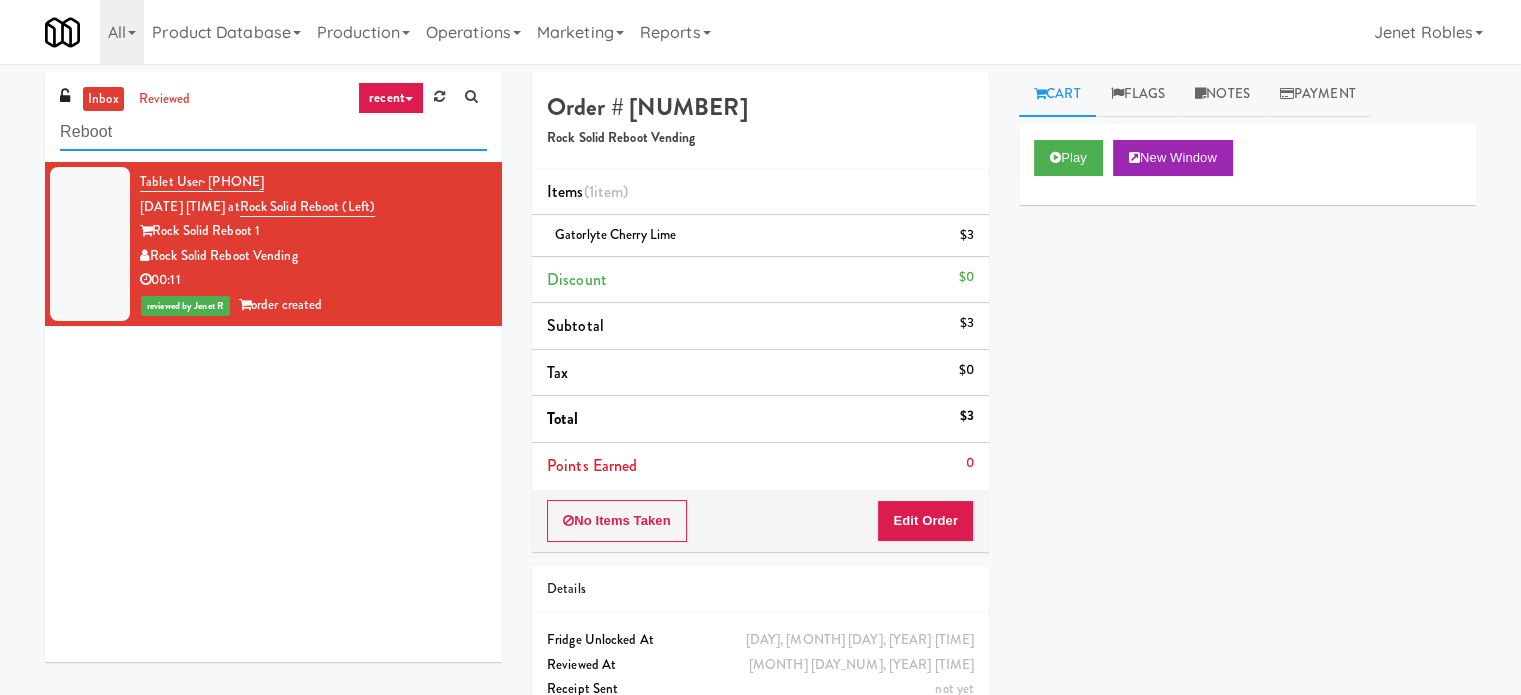 click on "Reboot" at bounding box center (273, 132) 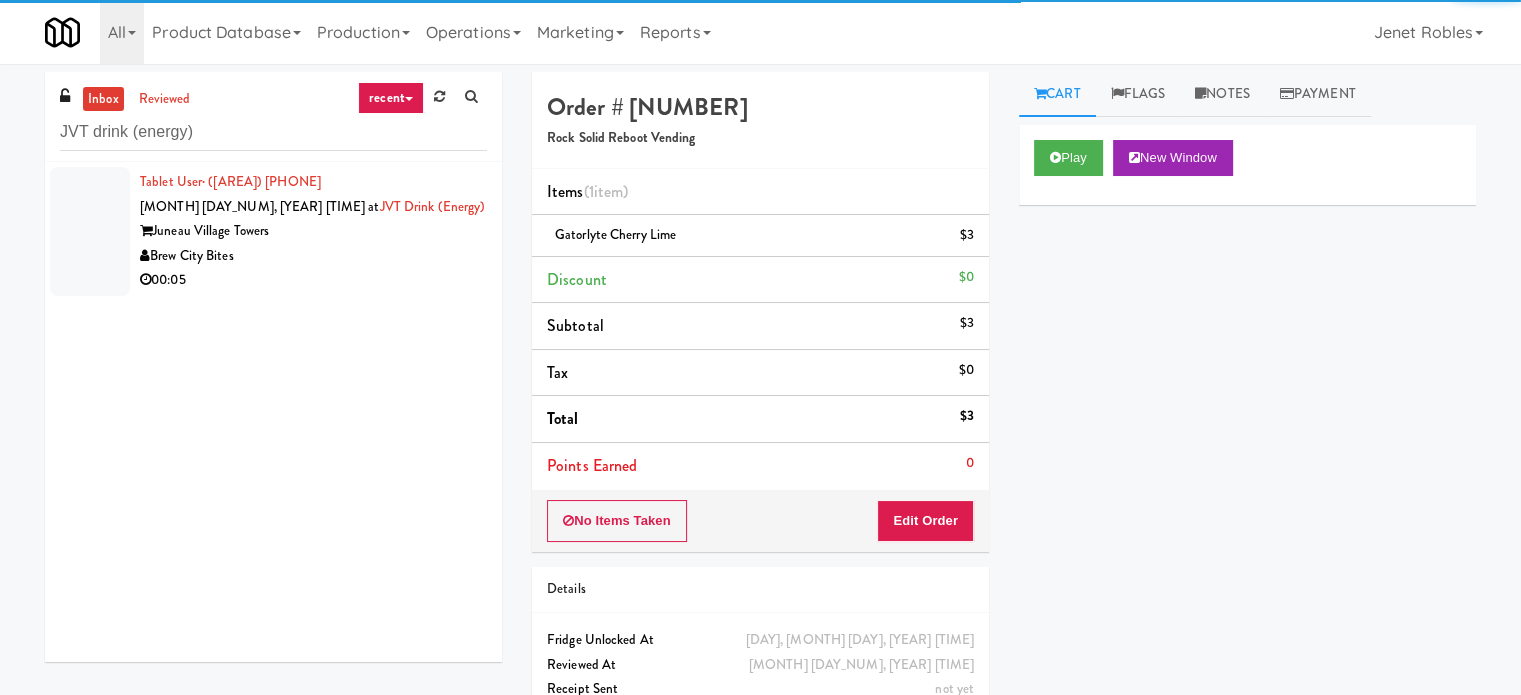 click on "Brew City Bites" at bounding box center [313, 256] 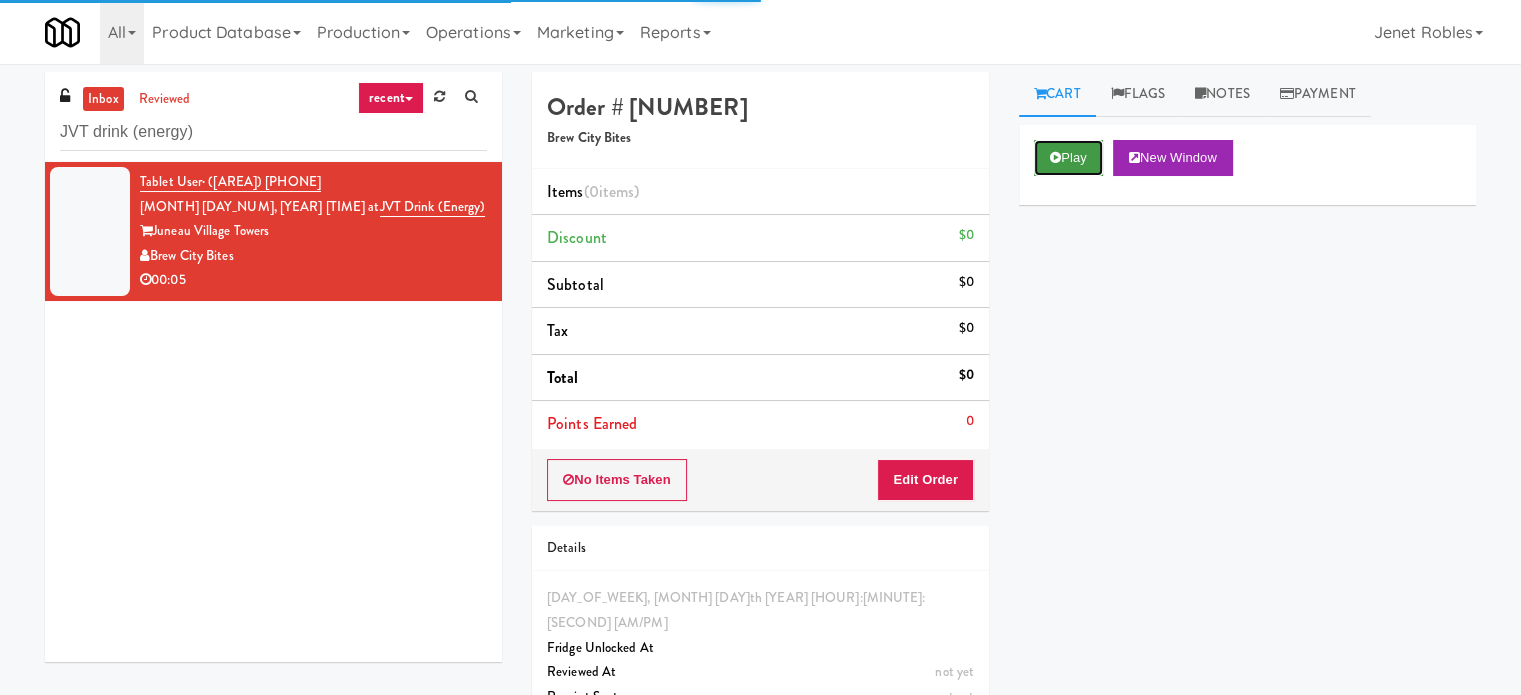 click on "Play" at bounding box center (1068, 158) 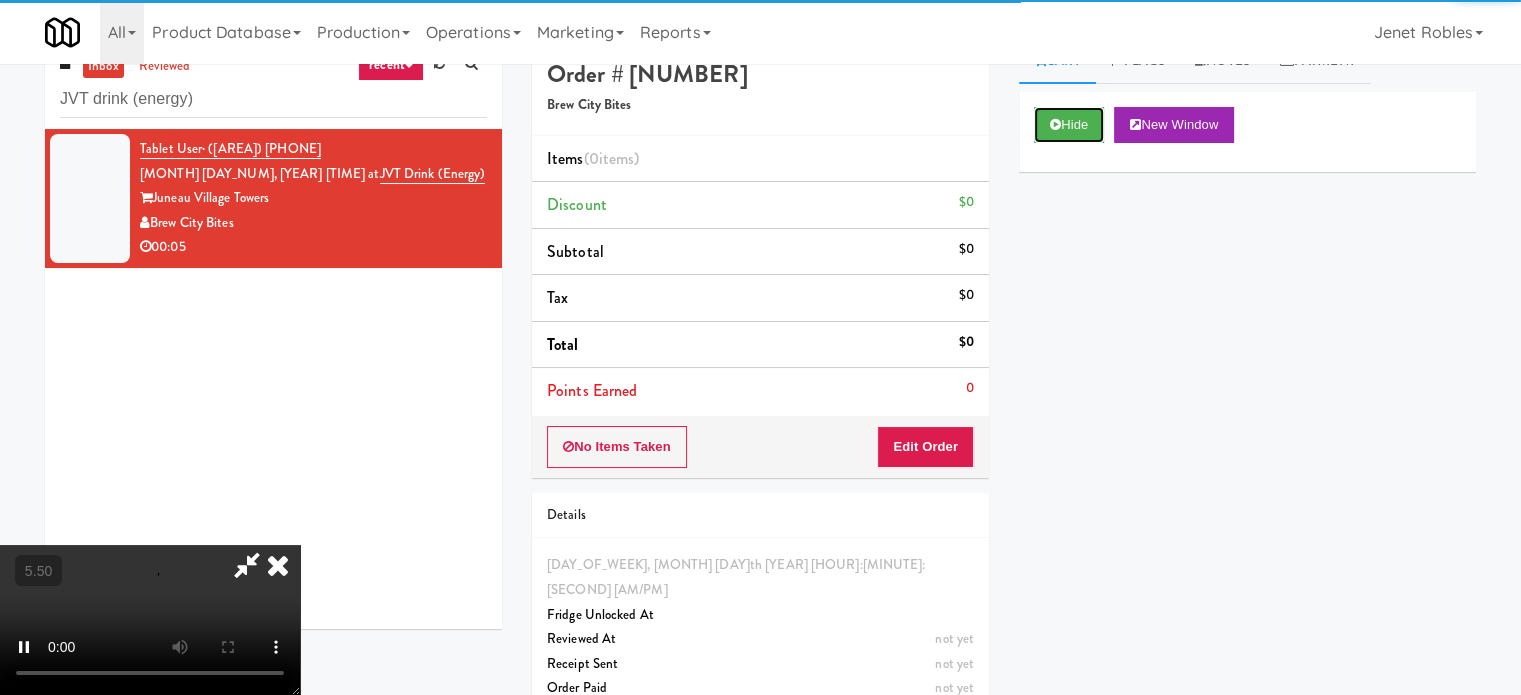 scroll, scrollTop: 64, scrollLeft: 0, axis: vertical 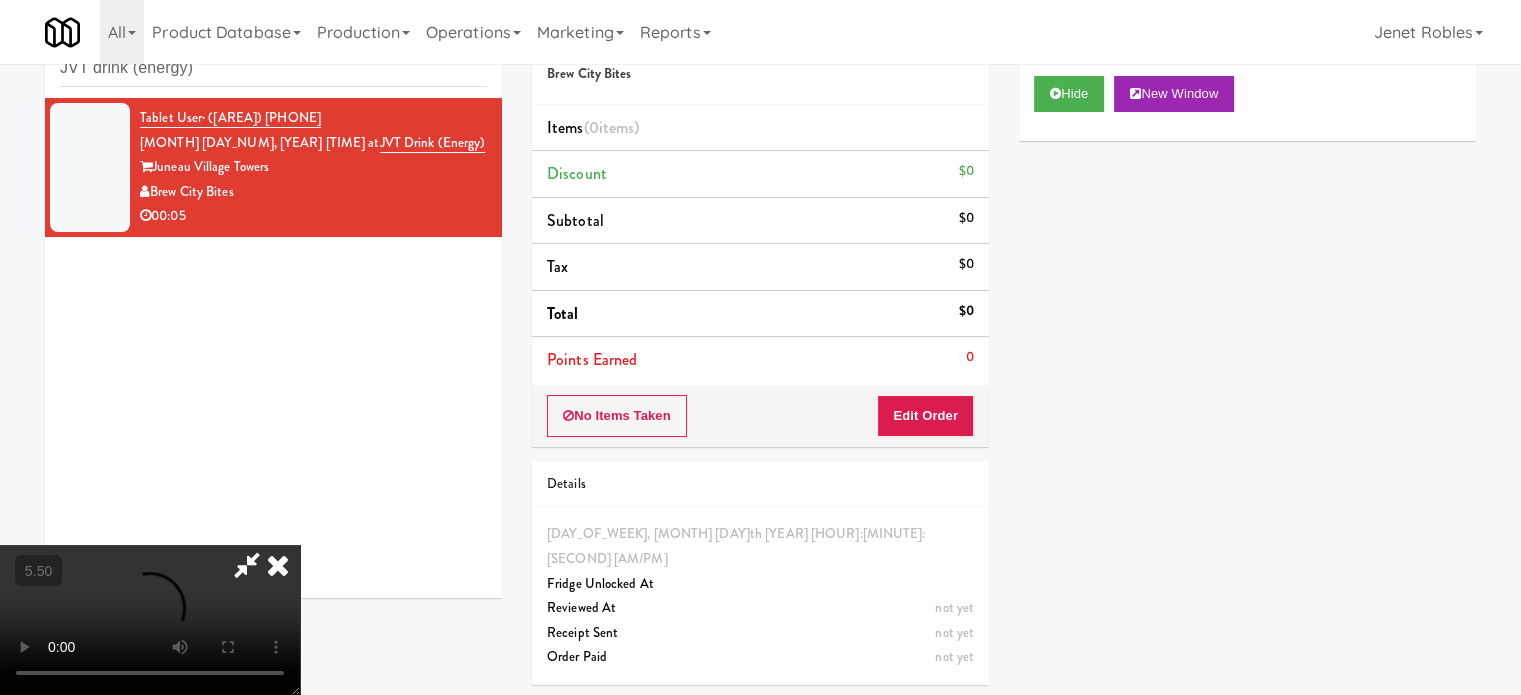 click on "No Items Taken Edit Order" at bounding box center (760, 416) 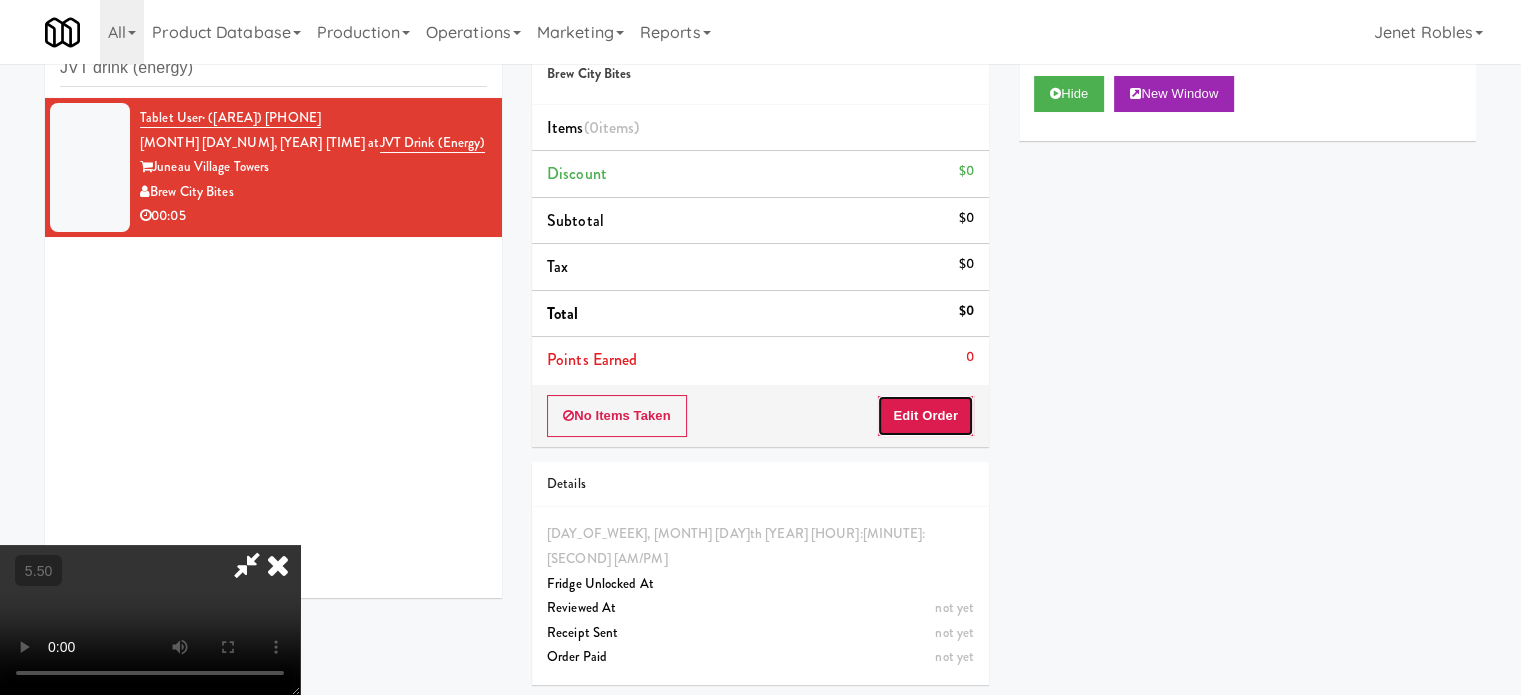 click on "Edit Order" at bounding box center (925, 416) 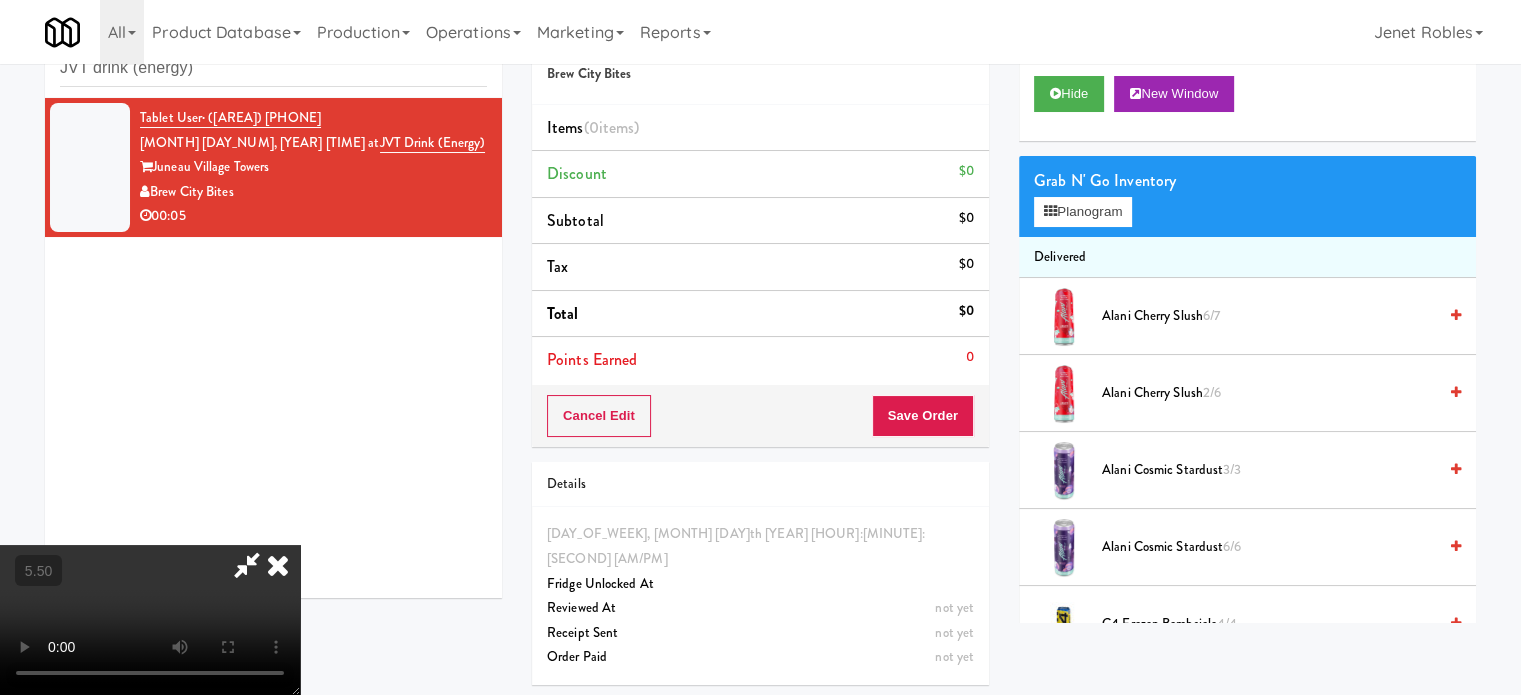 click at bounding box center (150, 620) 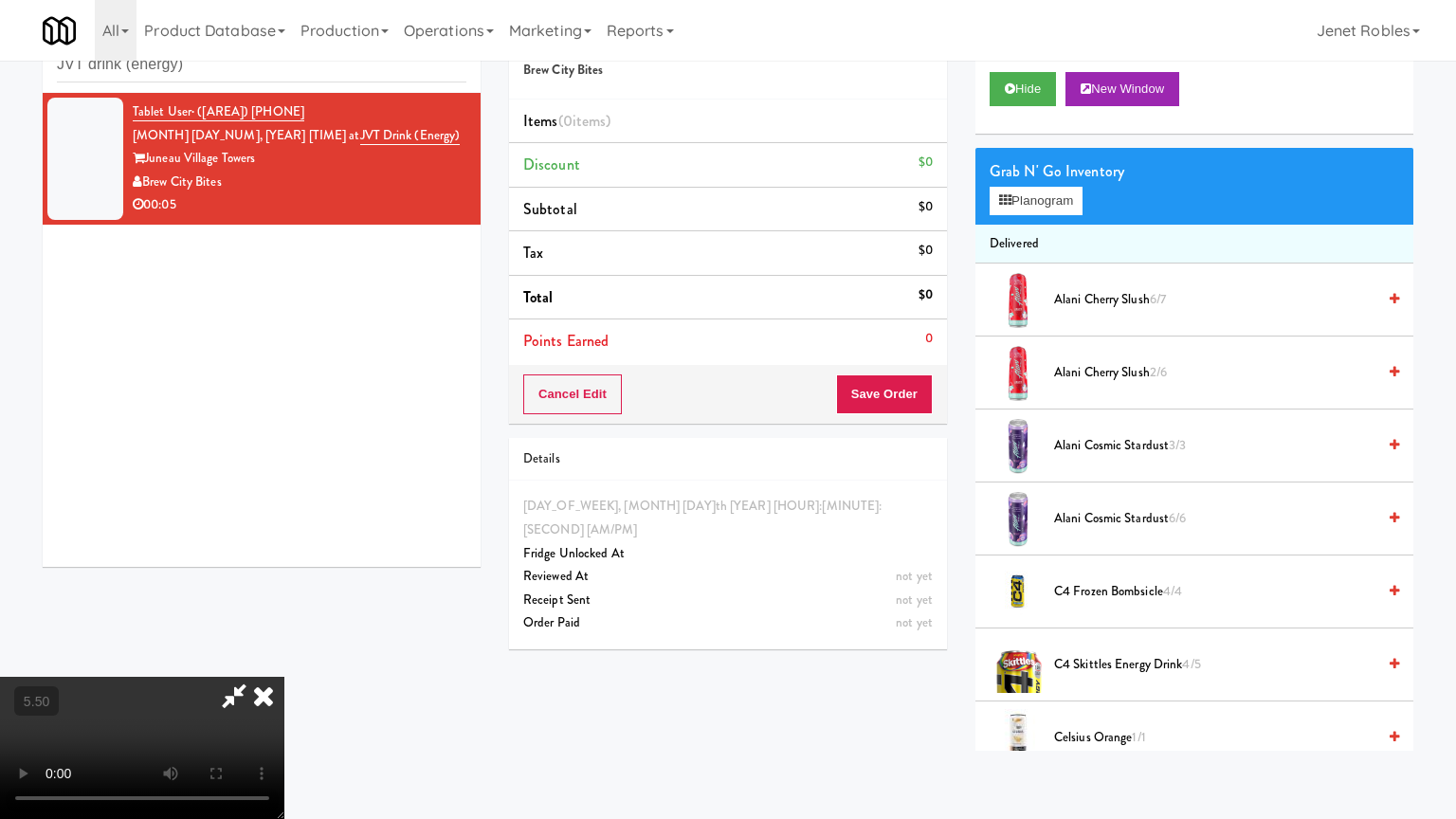 click at bounding box center [142, 748] 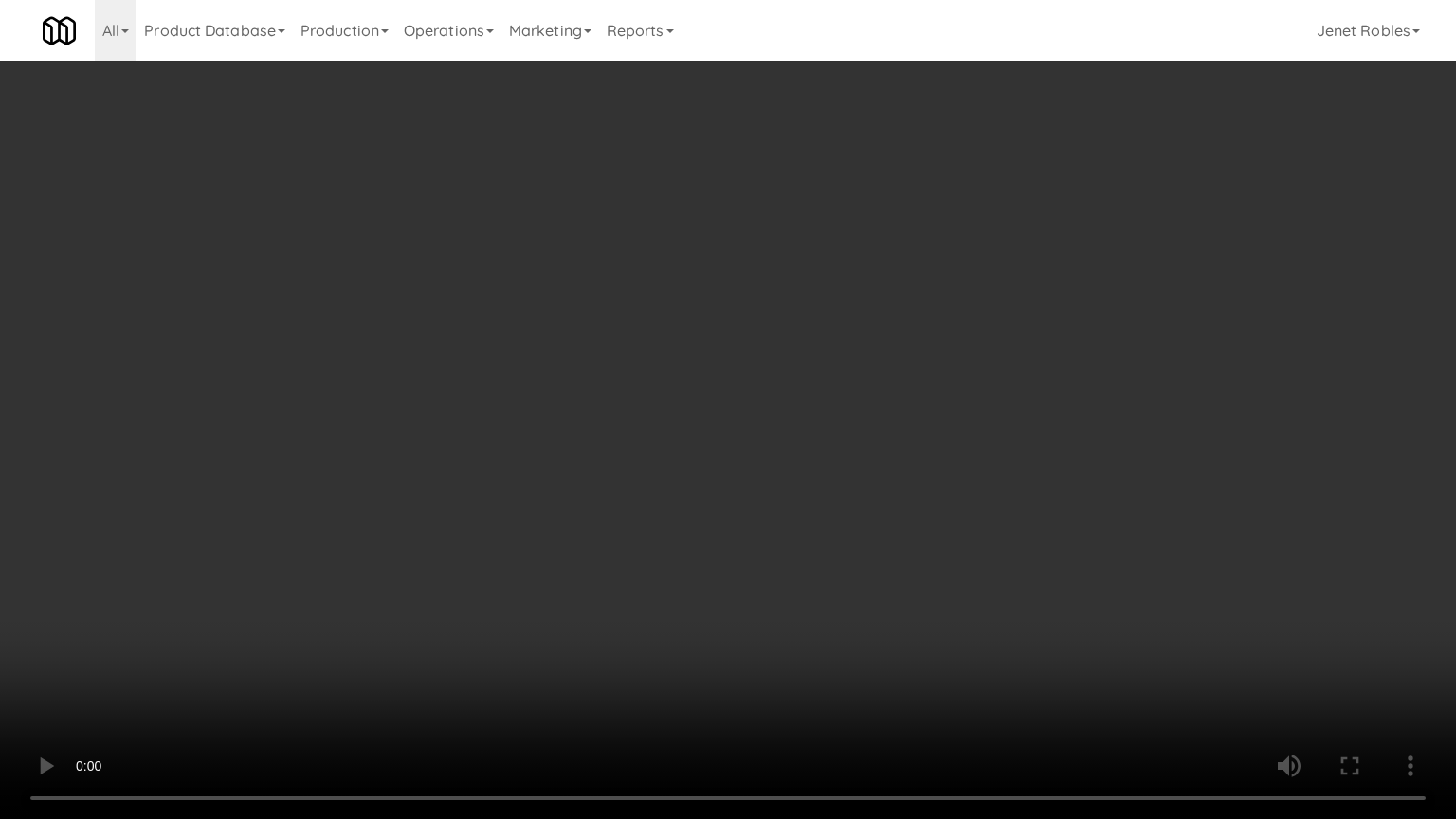 click at bounding box center (728, 410) 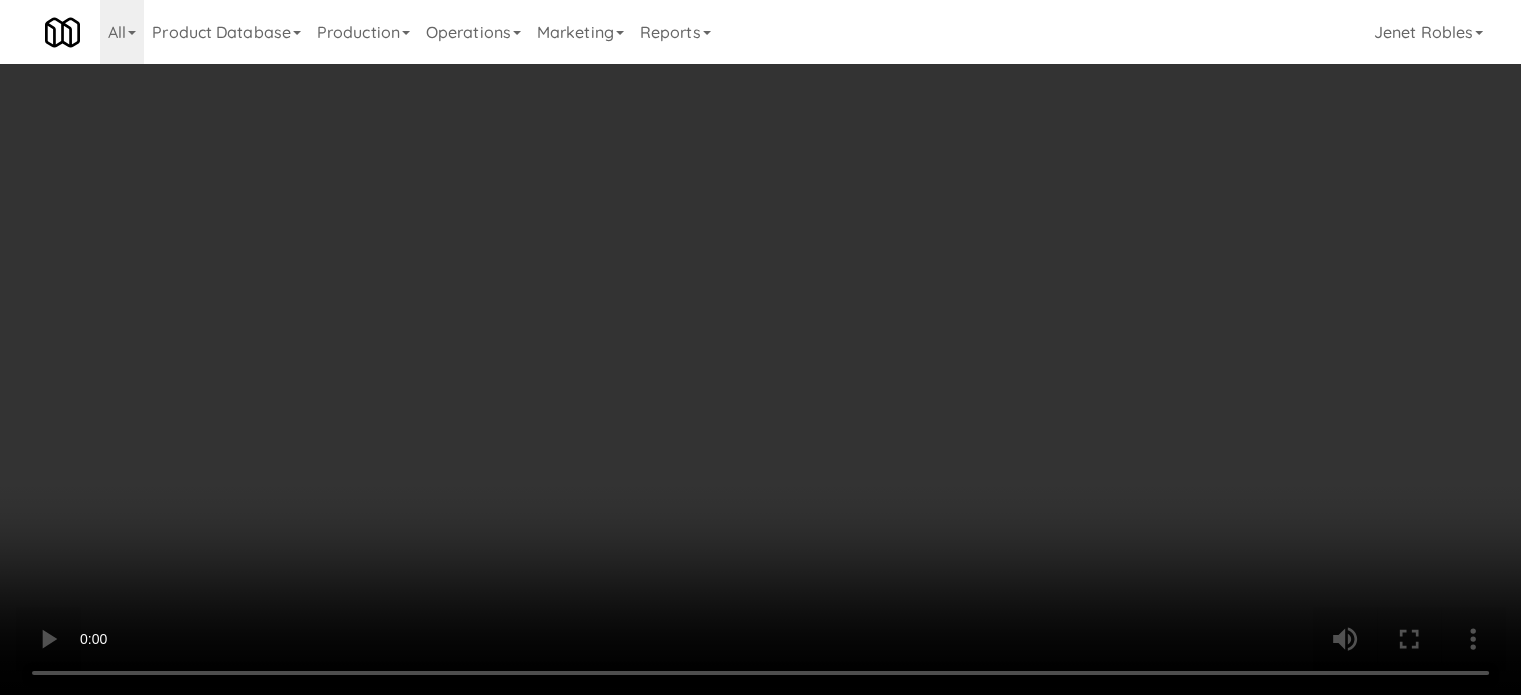scroll, scrollTop: 1500, scrollLeft: 0, axis: vertical 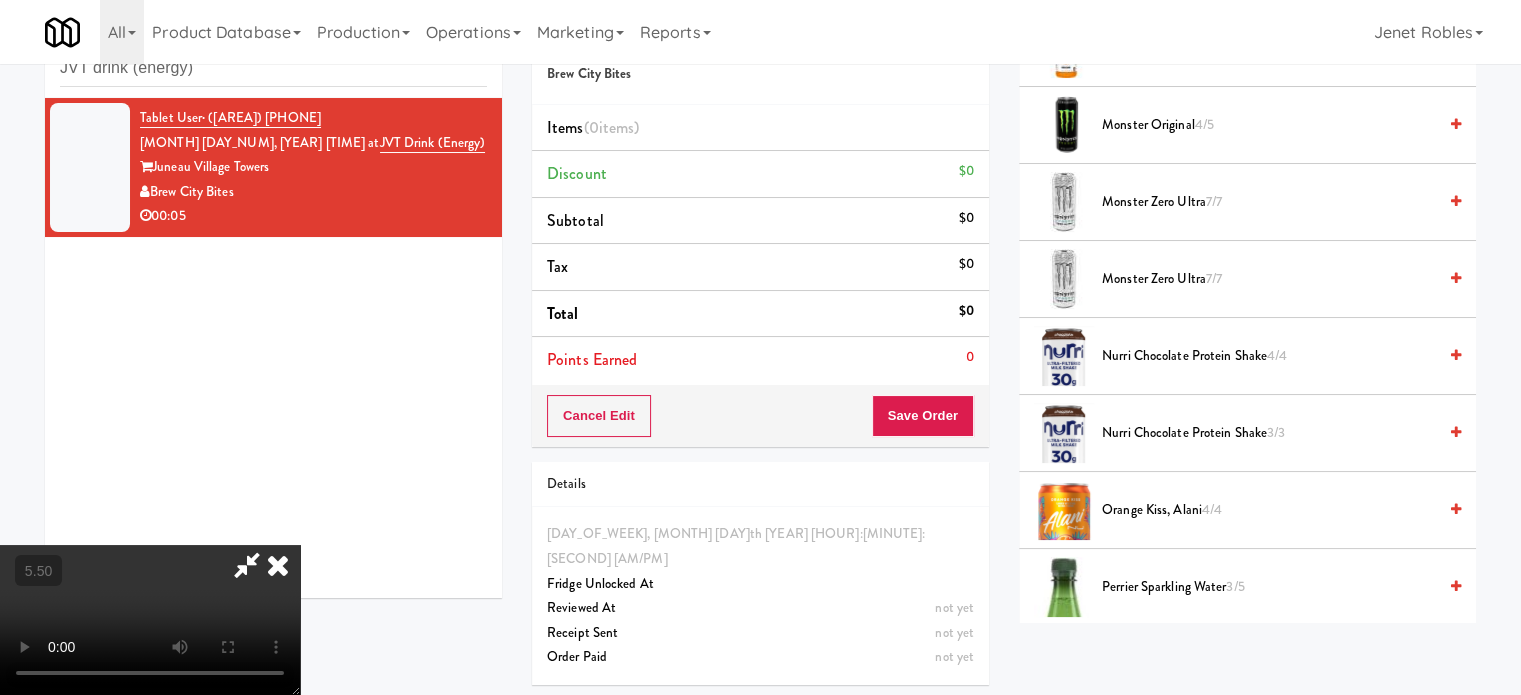click on "Monster Zero Ultra  7/7" at bounding box center (1269, 202) 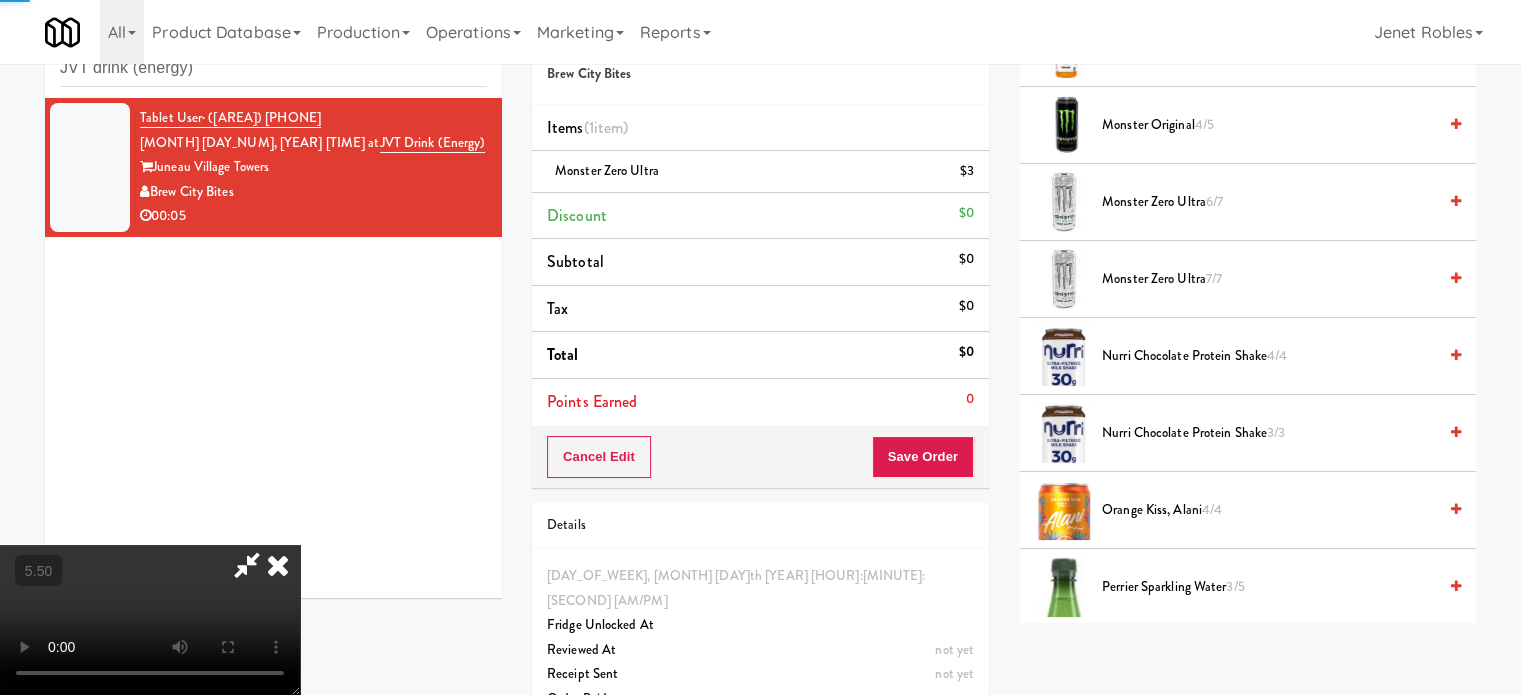 click at bounding box center (150, 620) 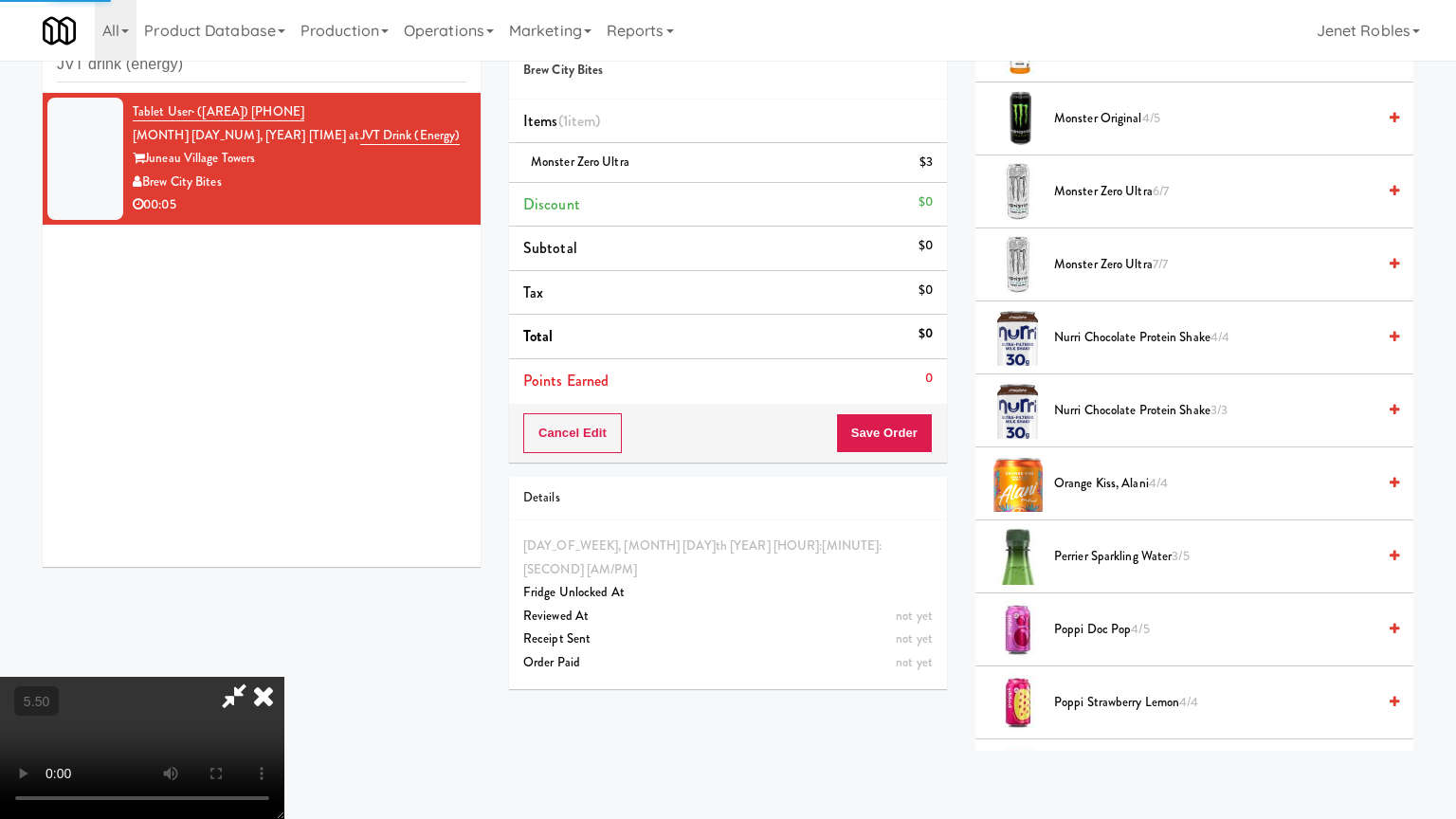 click at bounding box center (142, 748) 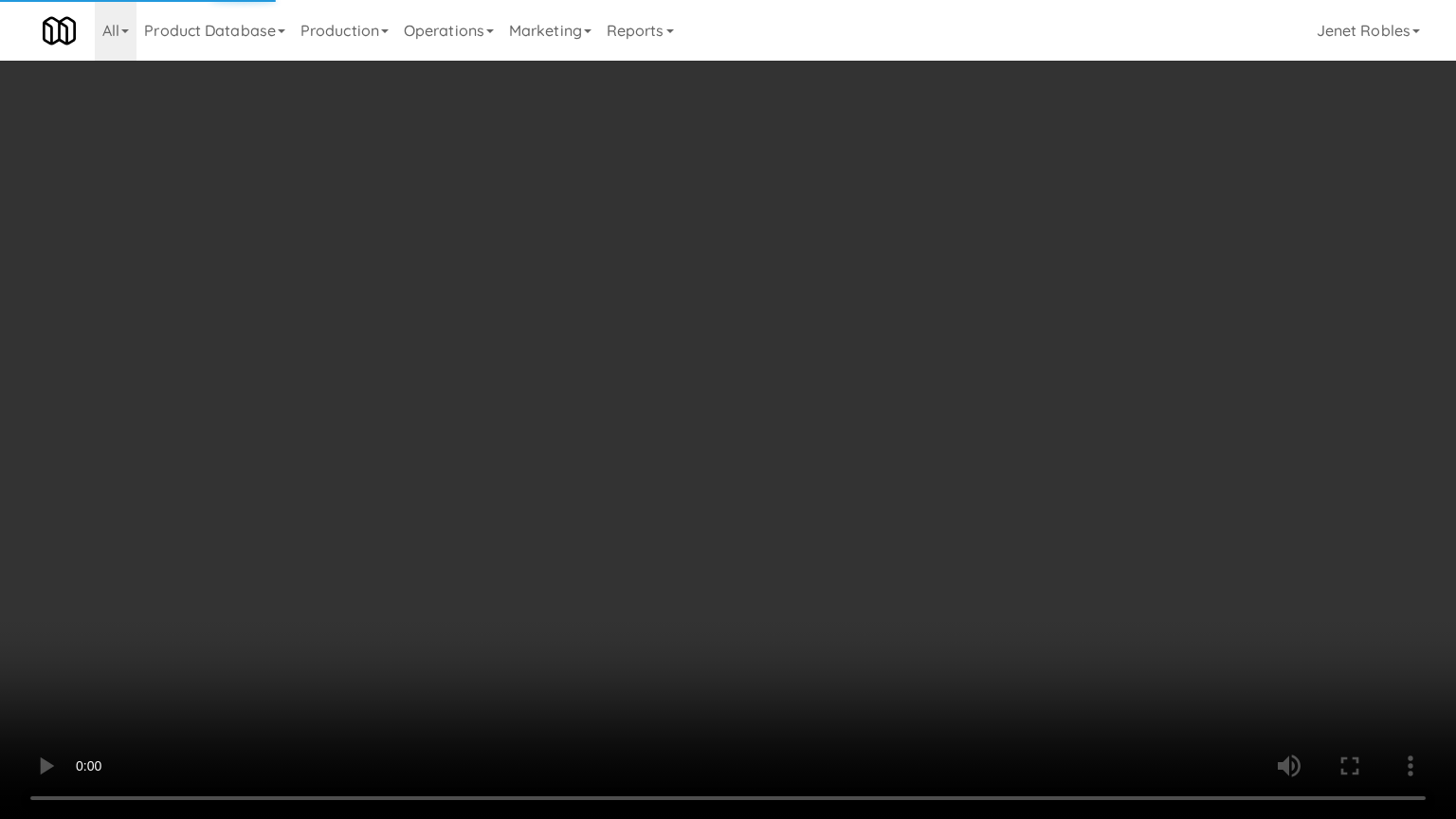 click at bounding box center (728, 410) 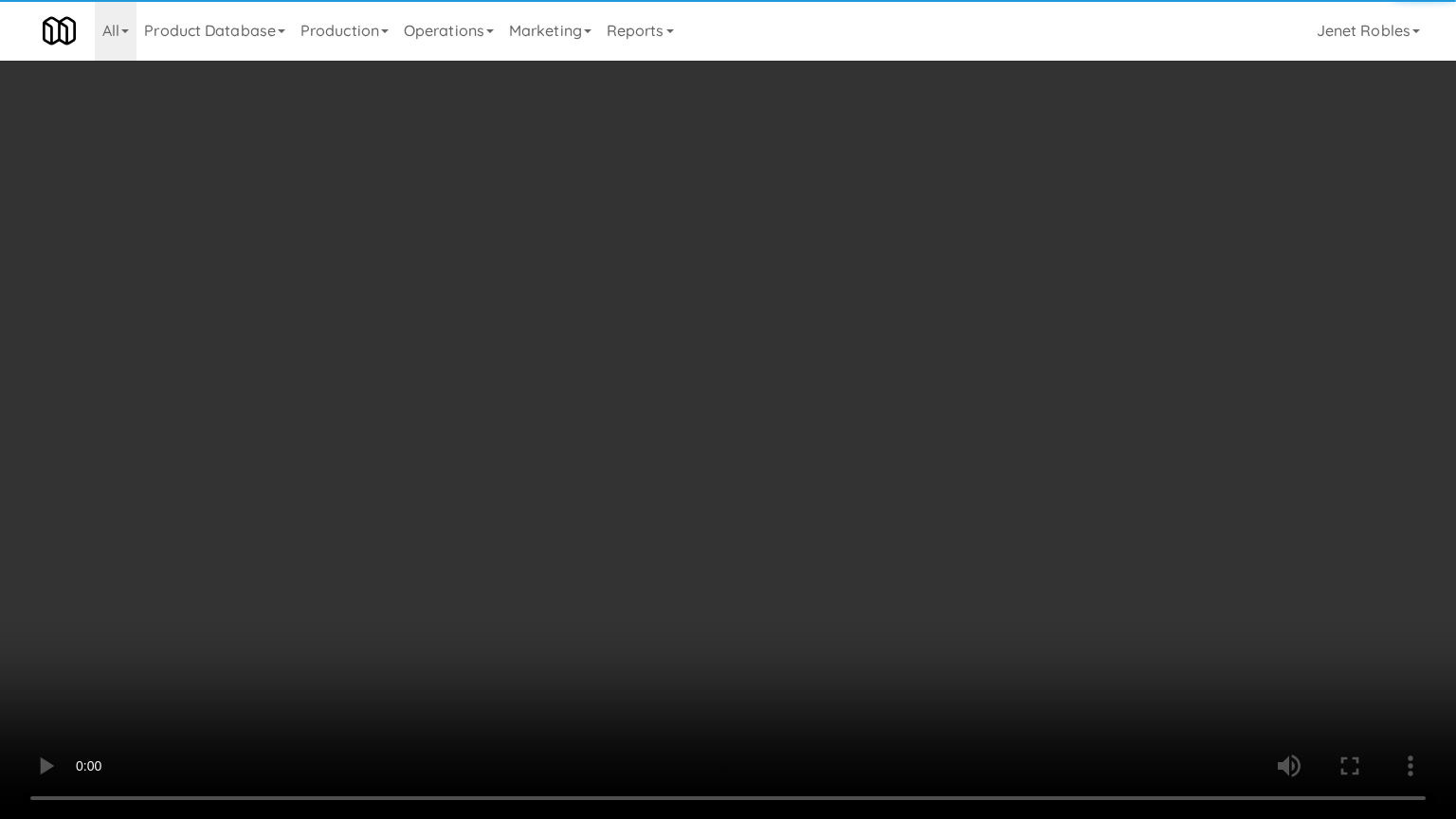 click at bounding box center (728, 410) 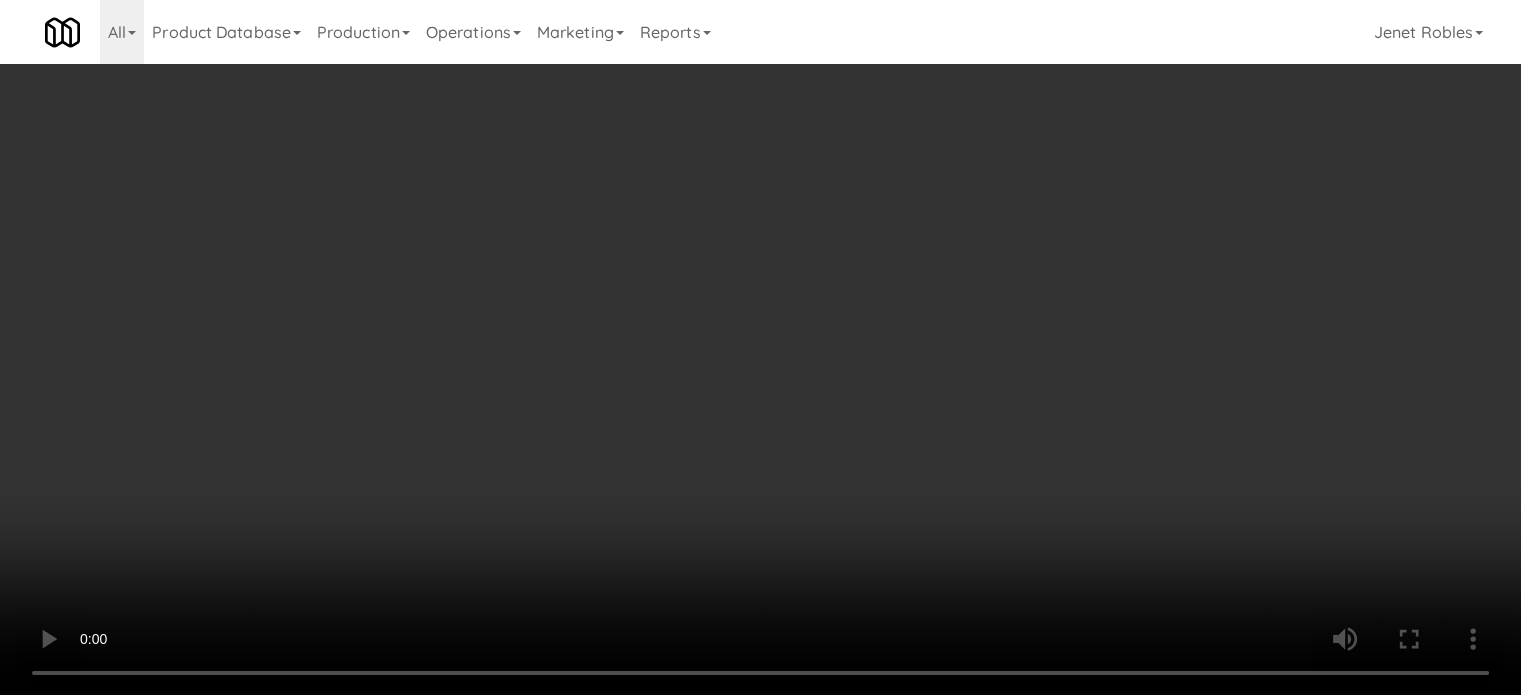 click at bounding box center [760, 347] 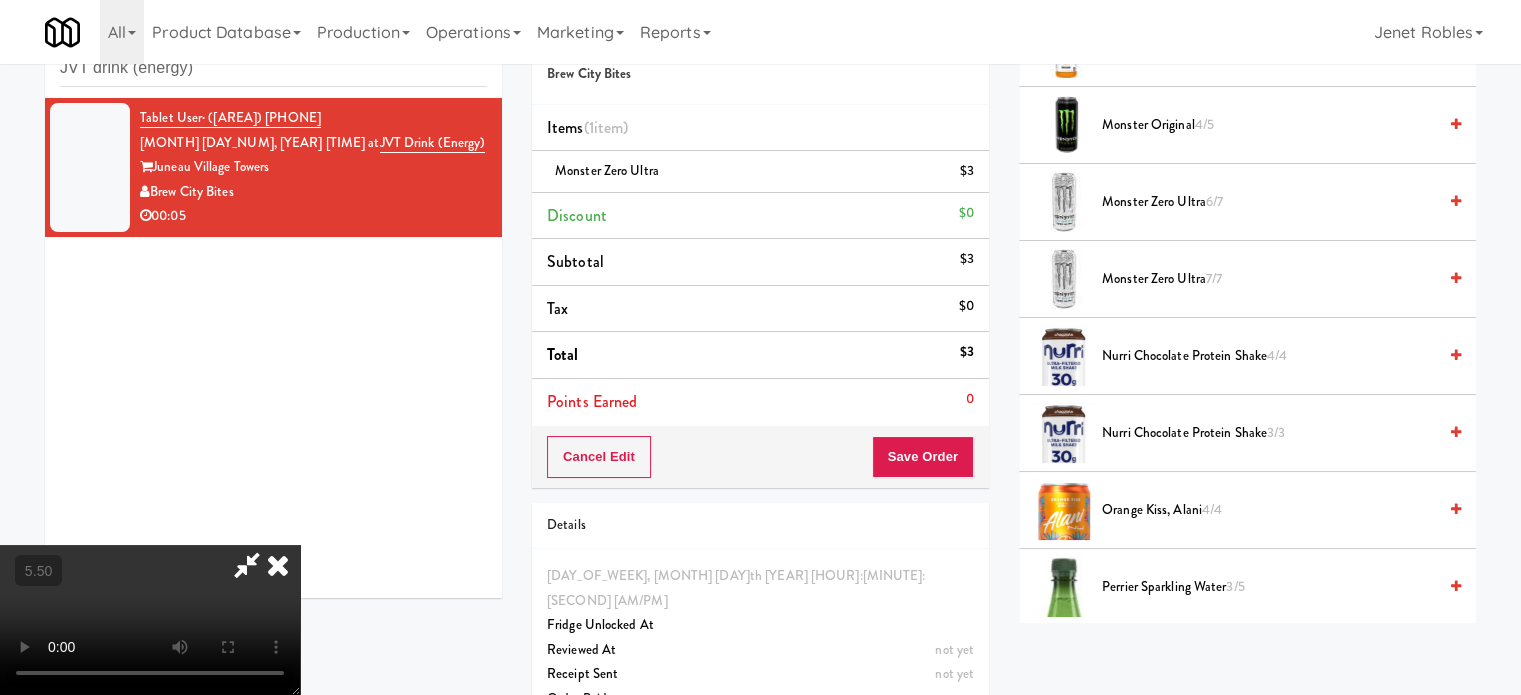 click at bounding box center (278, 565) 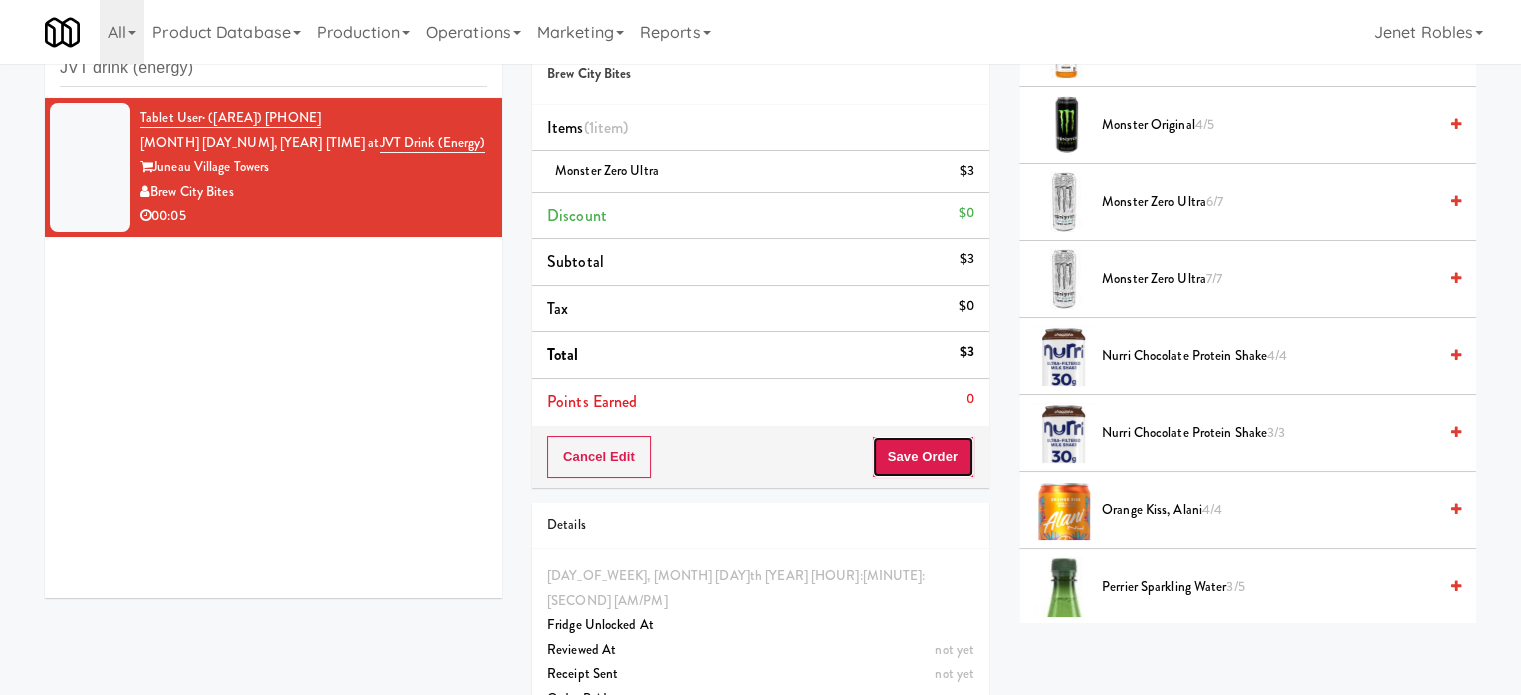 click on "Save Order" at bounding box center (923, 457) 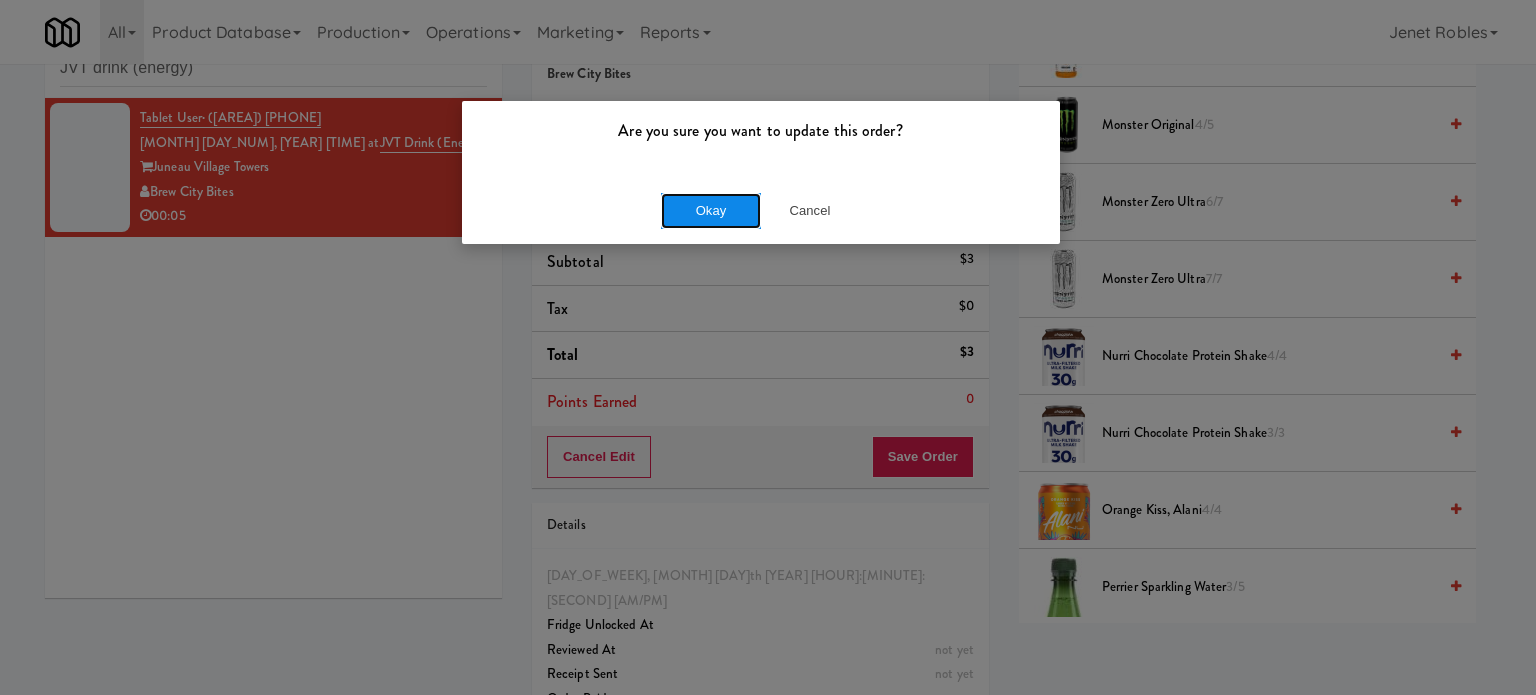 click on "Okay" at bounding box center (711, 211) 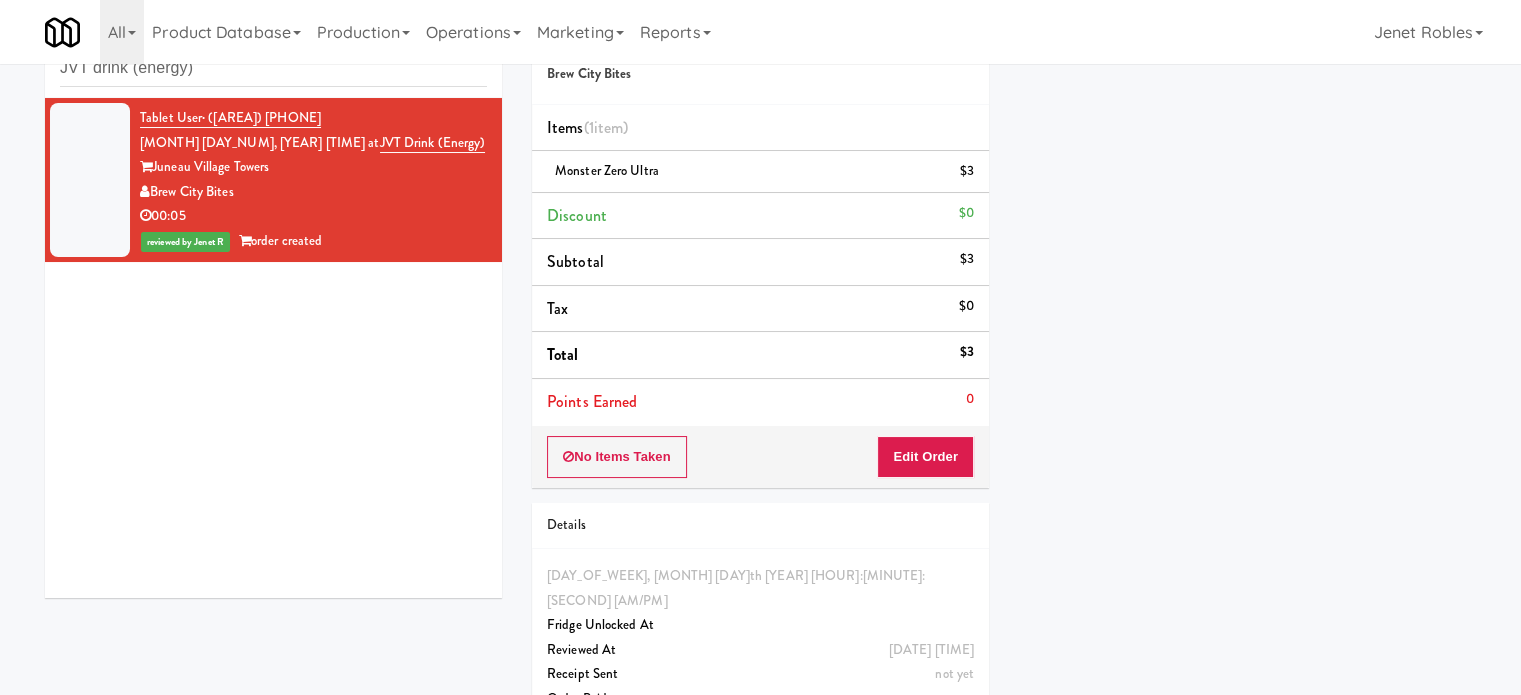 scroll, scrollTop: 187, scrollLeft: 0, axis: vertical 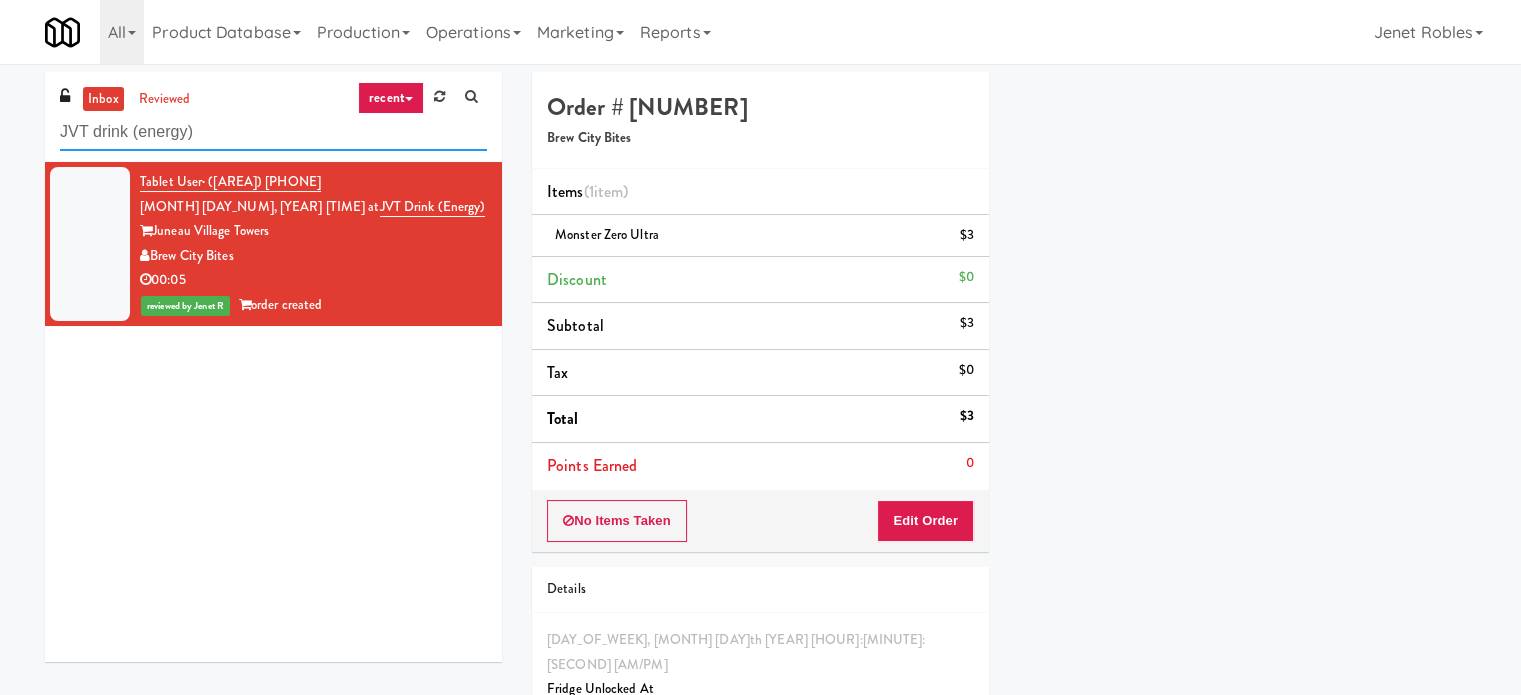 click on "JVT drink (energy)" at bounding box center [273, 132] 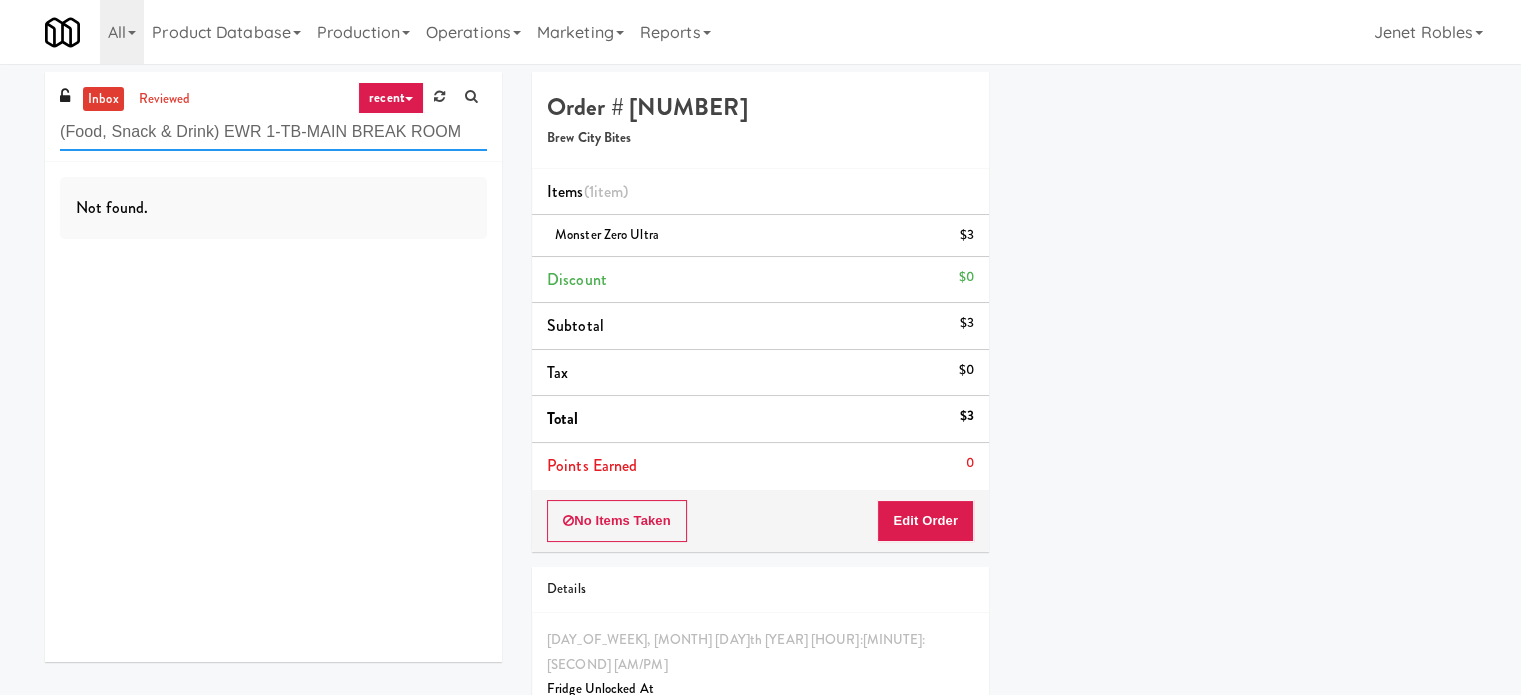 click on "(Food, Snack & Drink) EWR 1-TB-MAIN BREAK ROOM" at bounding box center (273, 132) 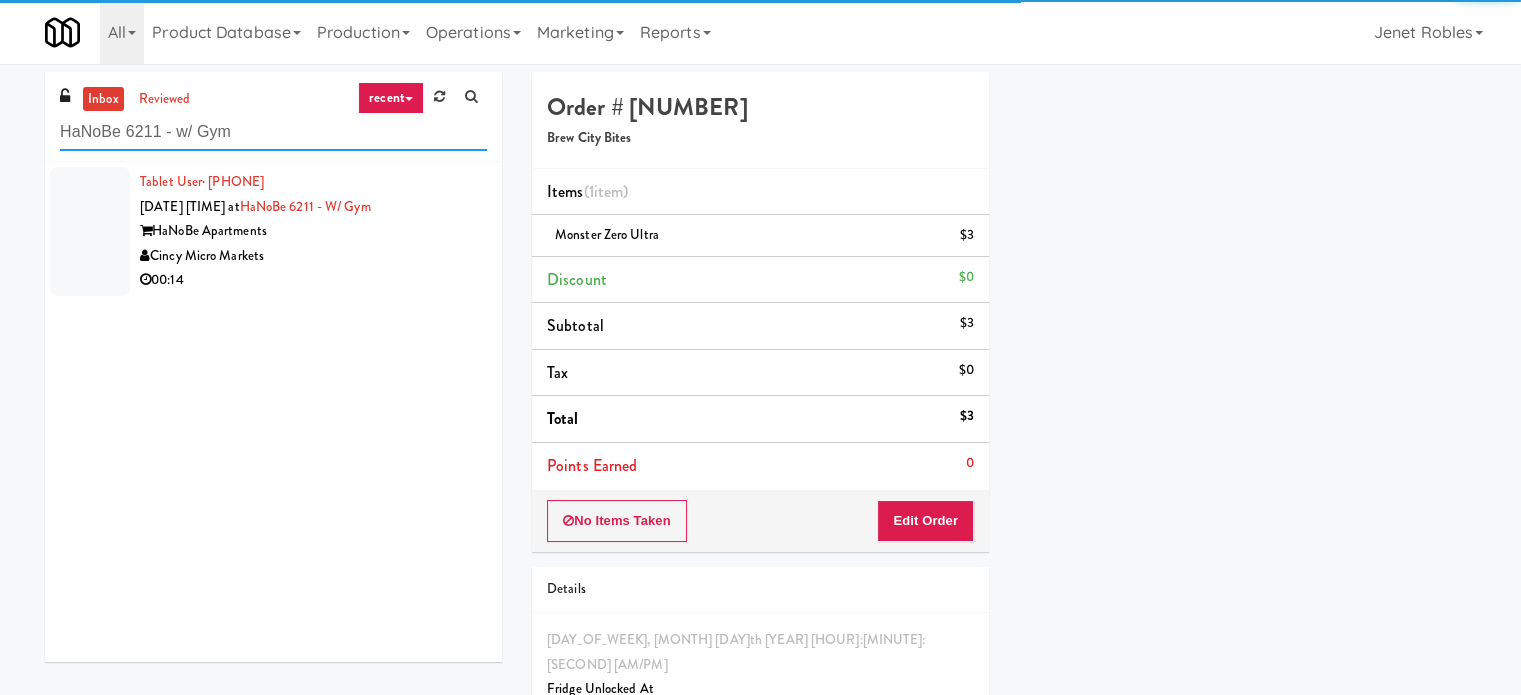 type on "HaNoBe 6211 - w/ Gym" 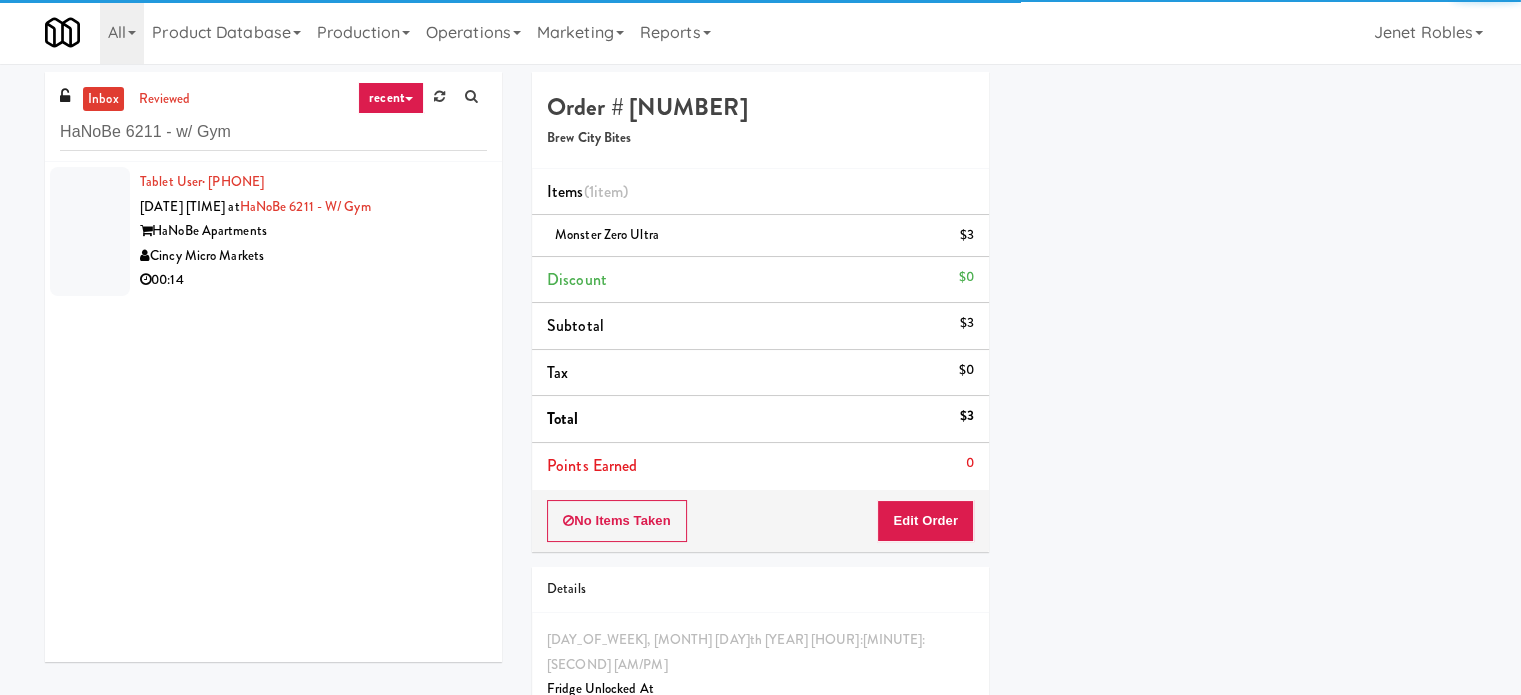 click on "Cincy Micro Markets" at bounding box center [313, 256] 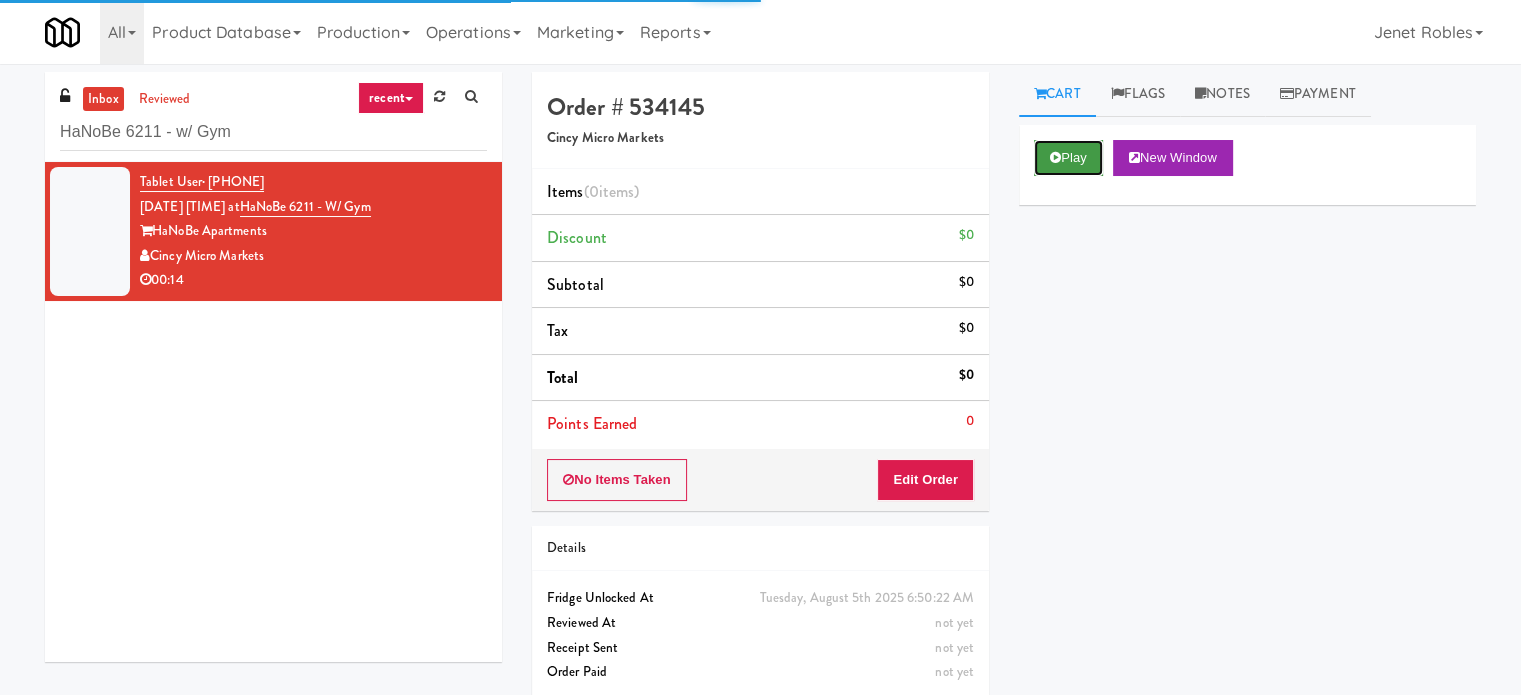 click on "Play" at bounding box center [1068, 158] 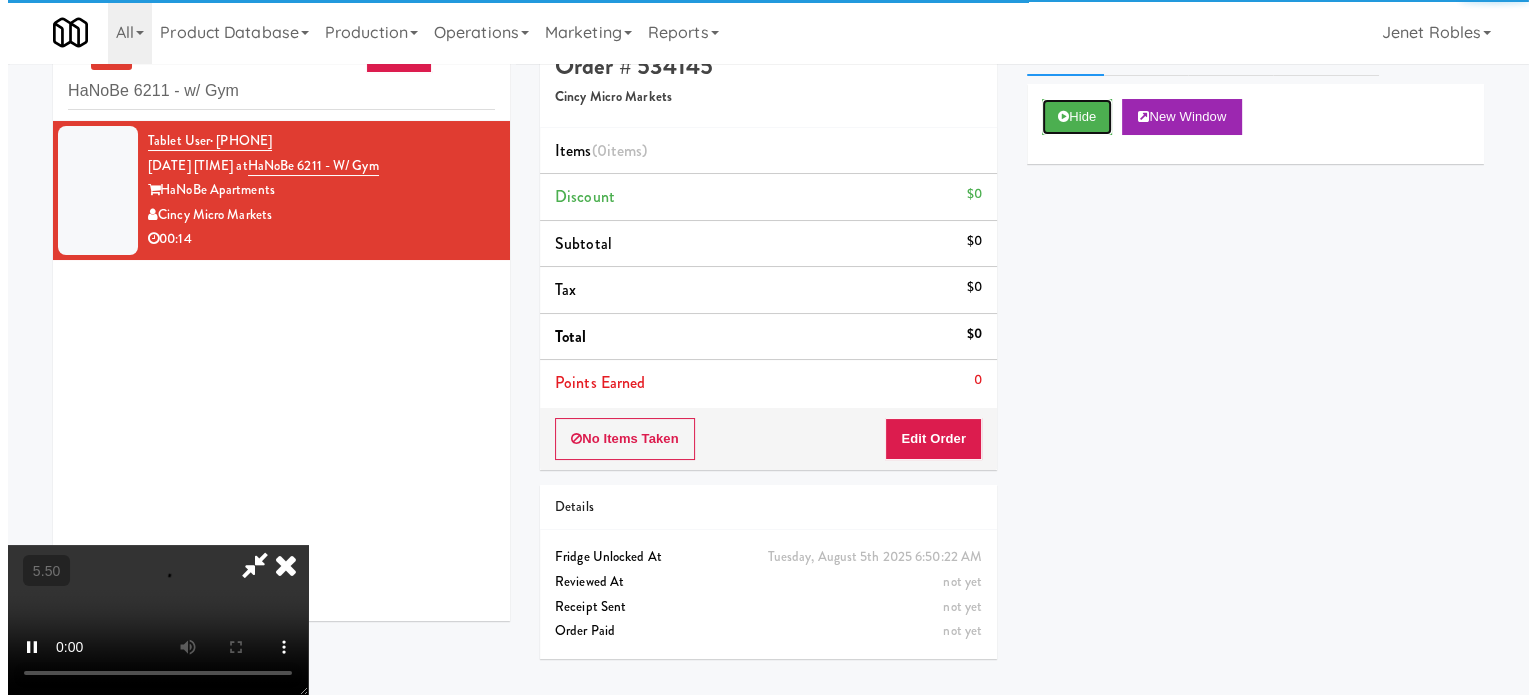 scroll, scrollTop: 64, scrollLeft: 0, axis: vertical 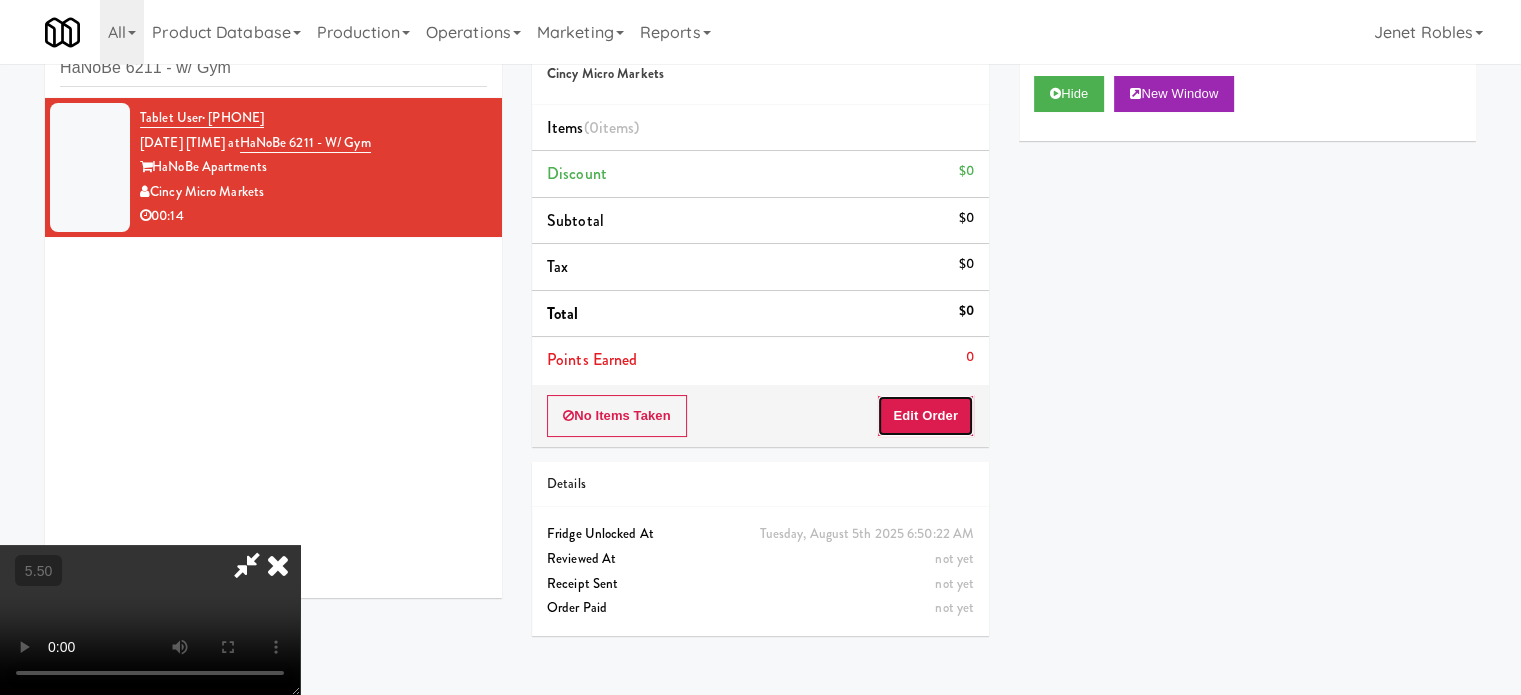 click on "Edit Order" at bounding box center [925, 416] 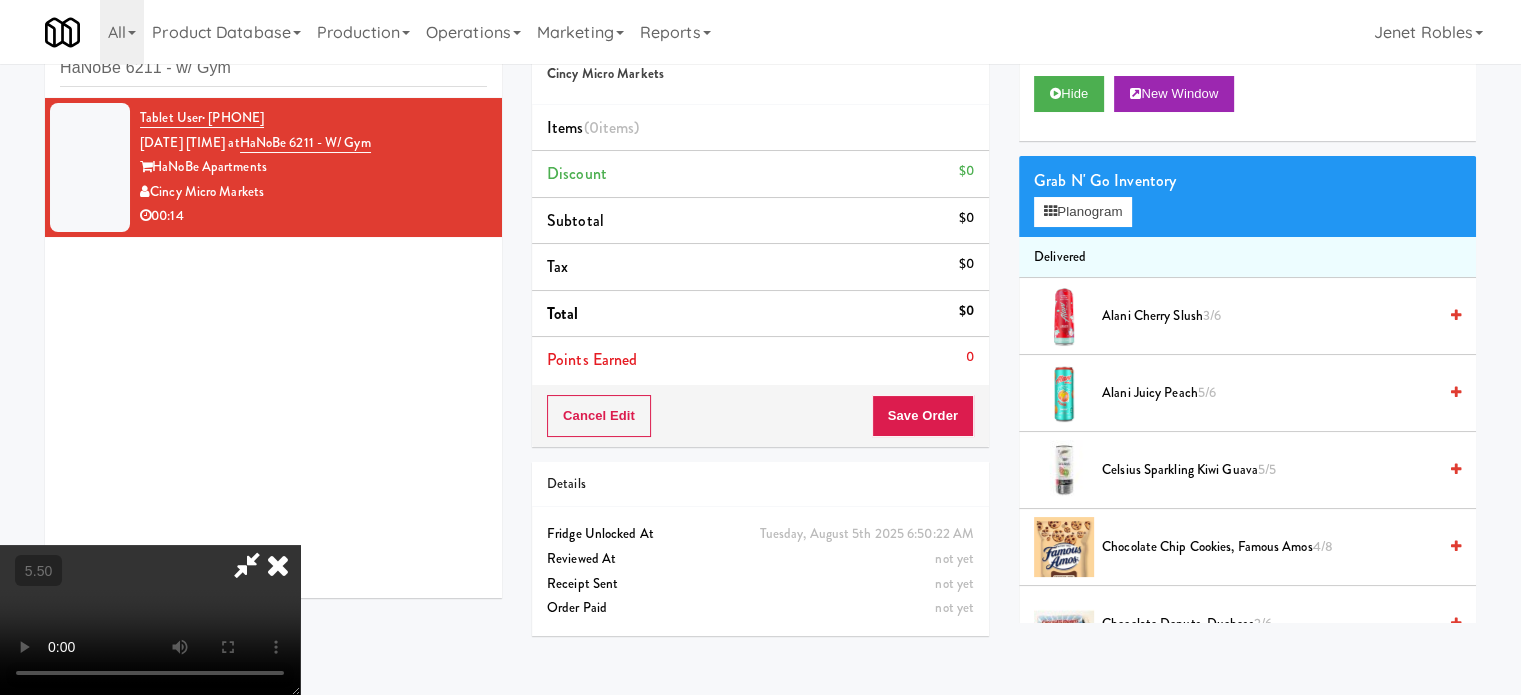 click at bounding box center [150, 620] 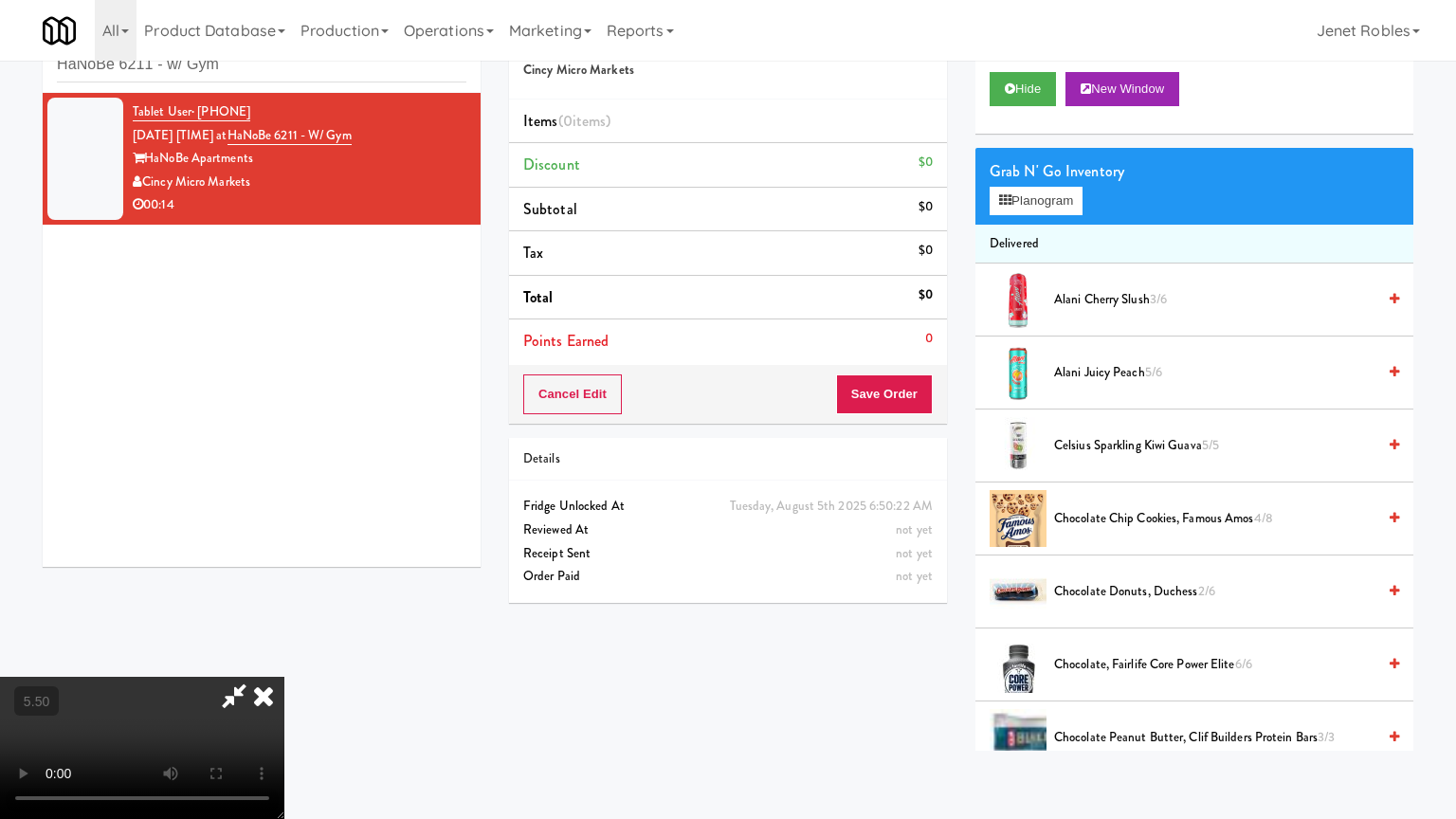 click at bounding box center [142, 748] 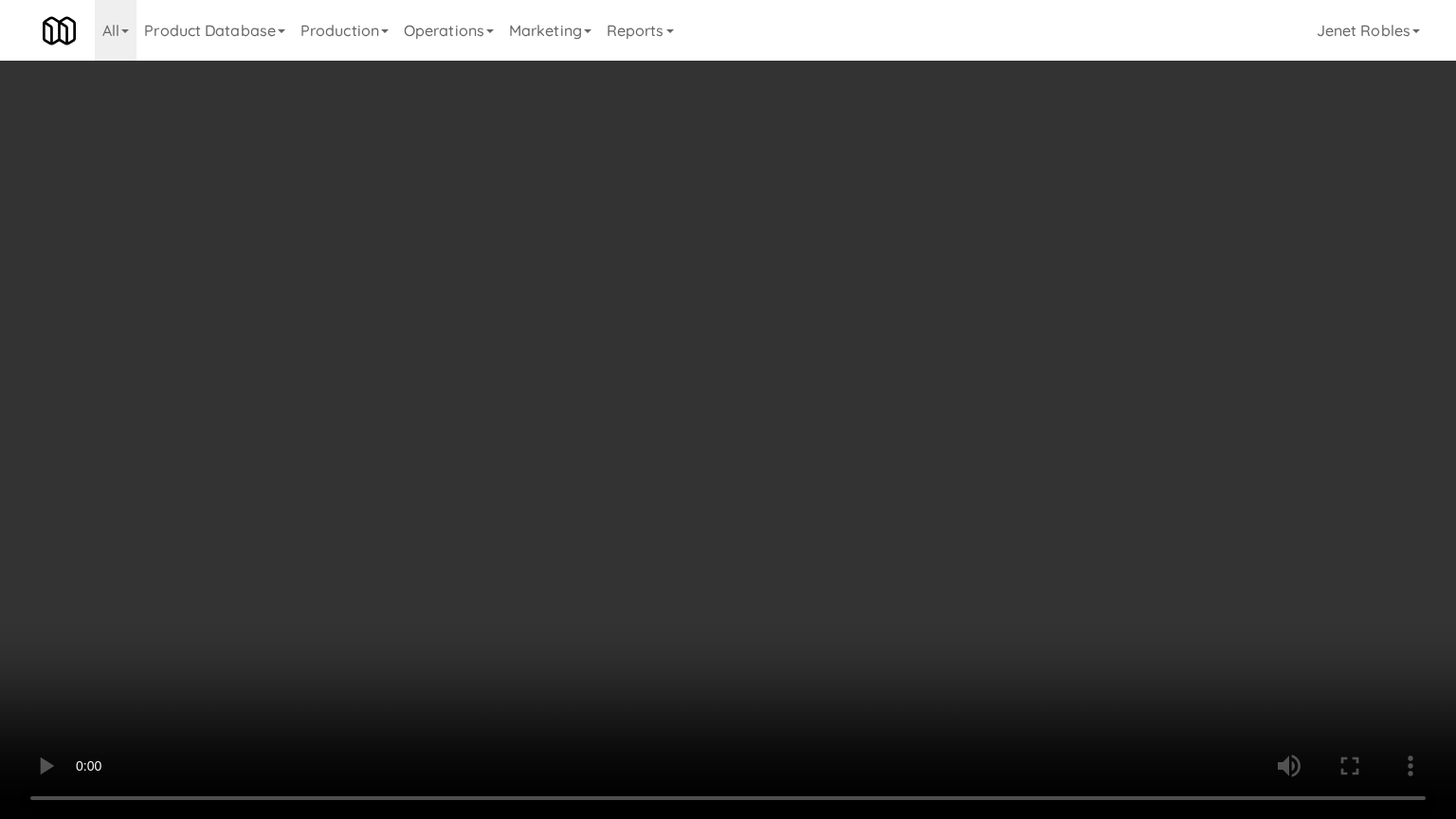 click at bounding box center (728, 410) 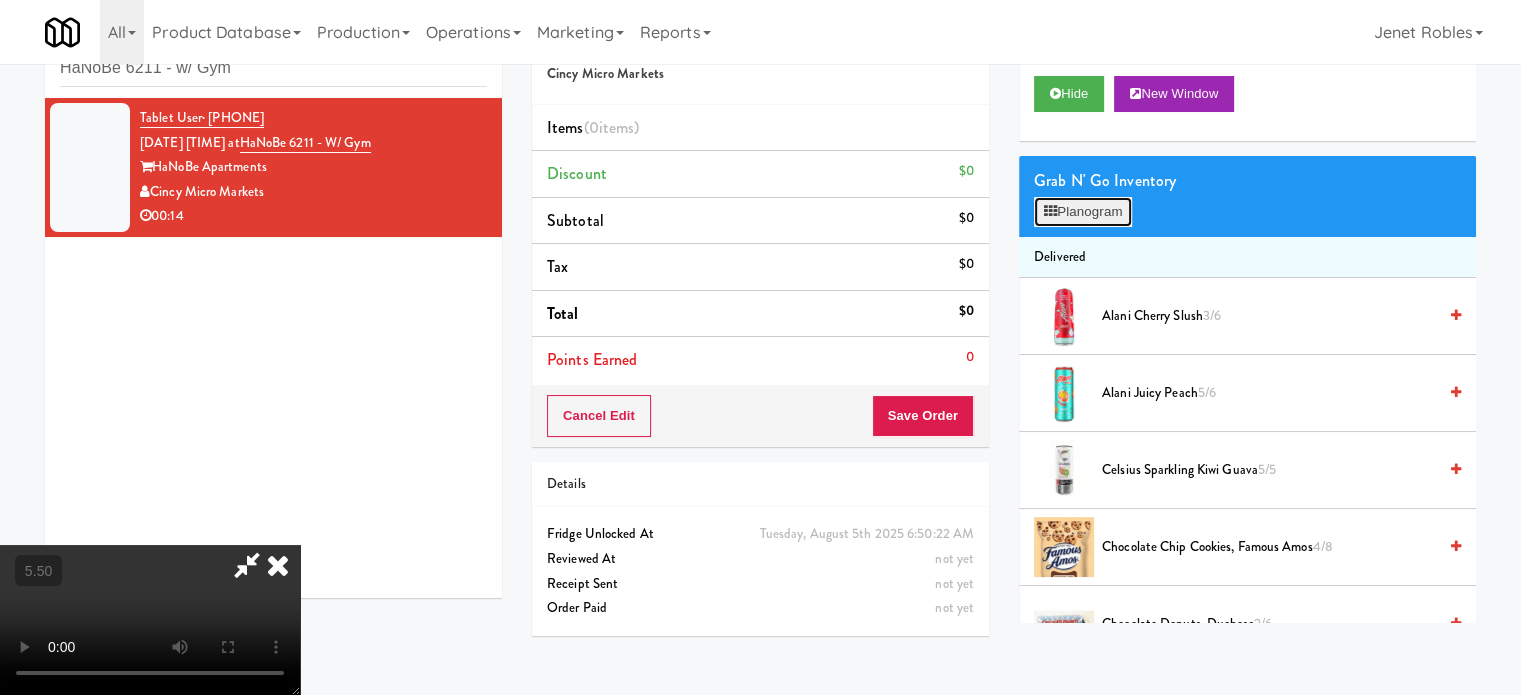 click on "Planogram" at bounding box center [1083, 212] 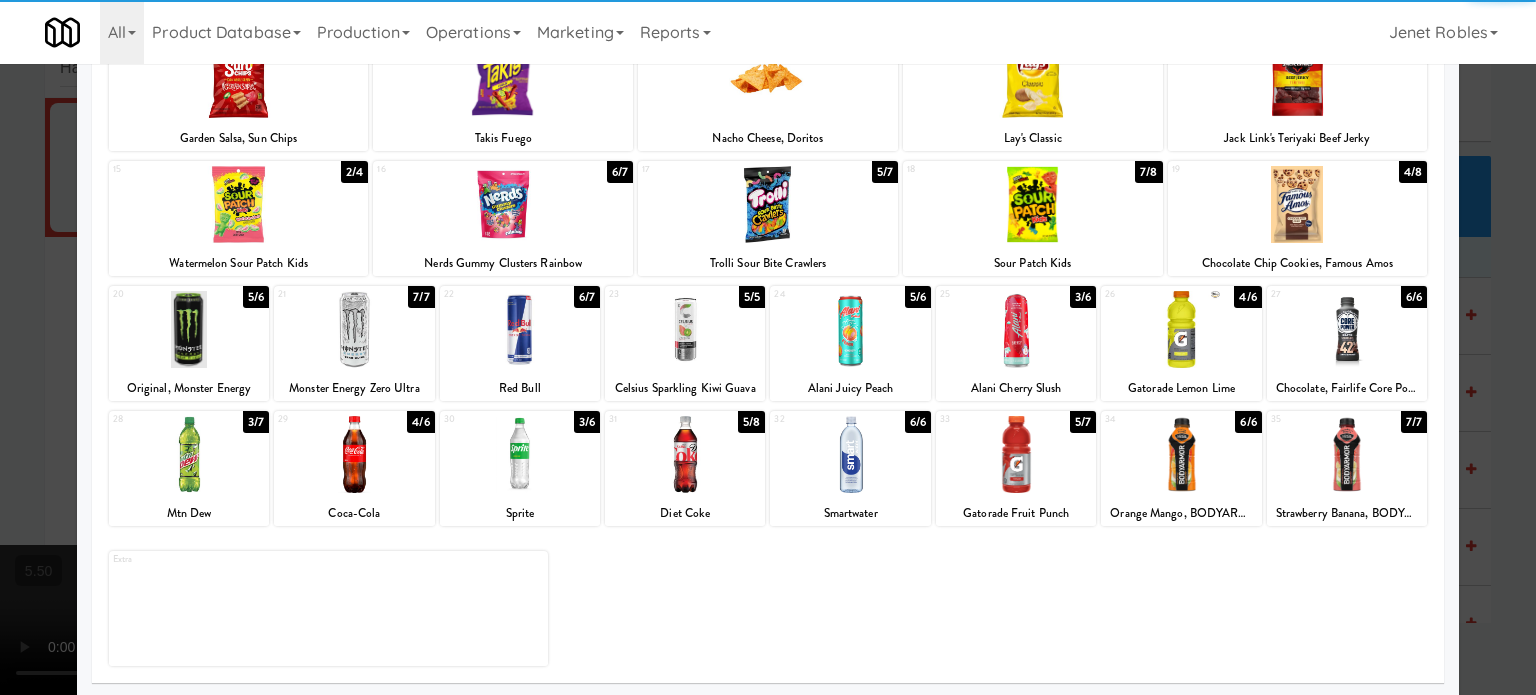 scroll, scrollTop: 286, scrollLeft: 0, axis: vertical 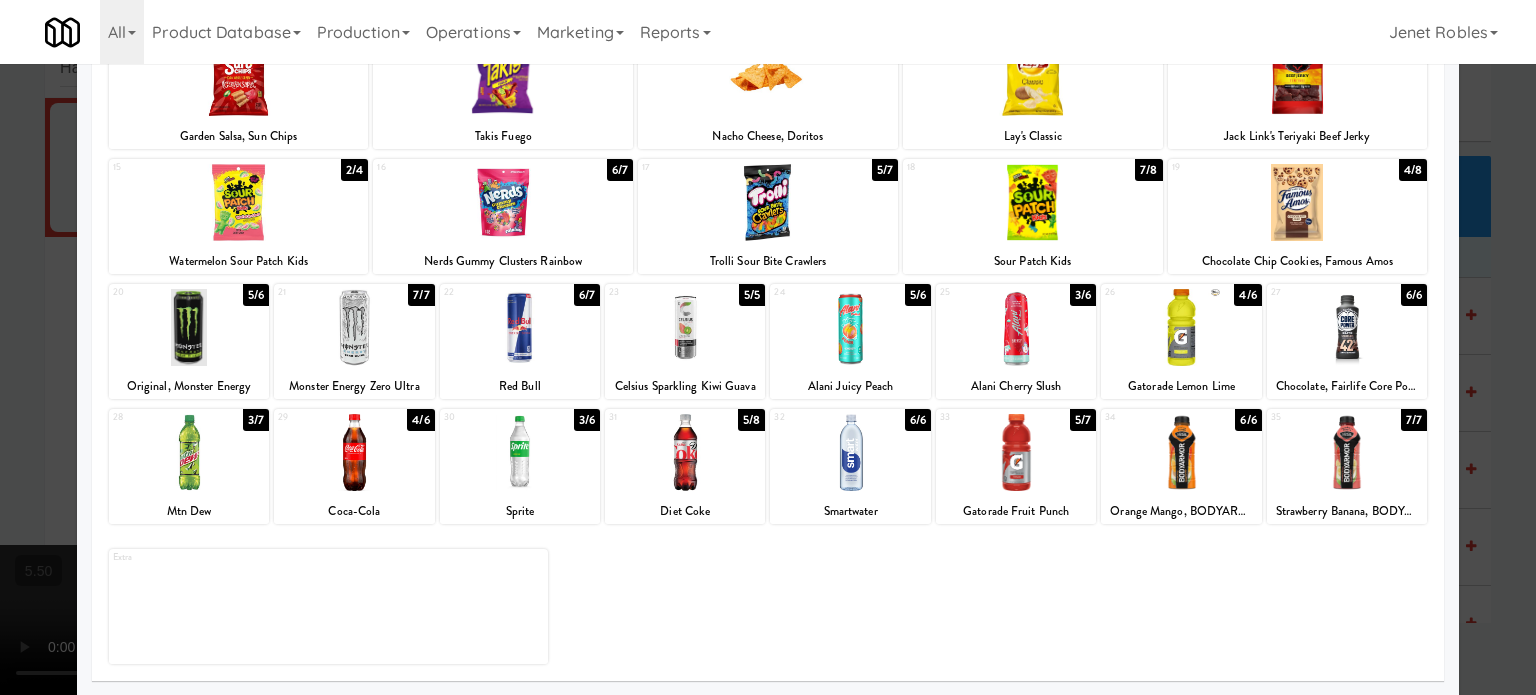 click on "6/6" at bounding box center [1414, 295] 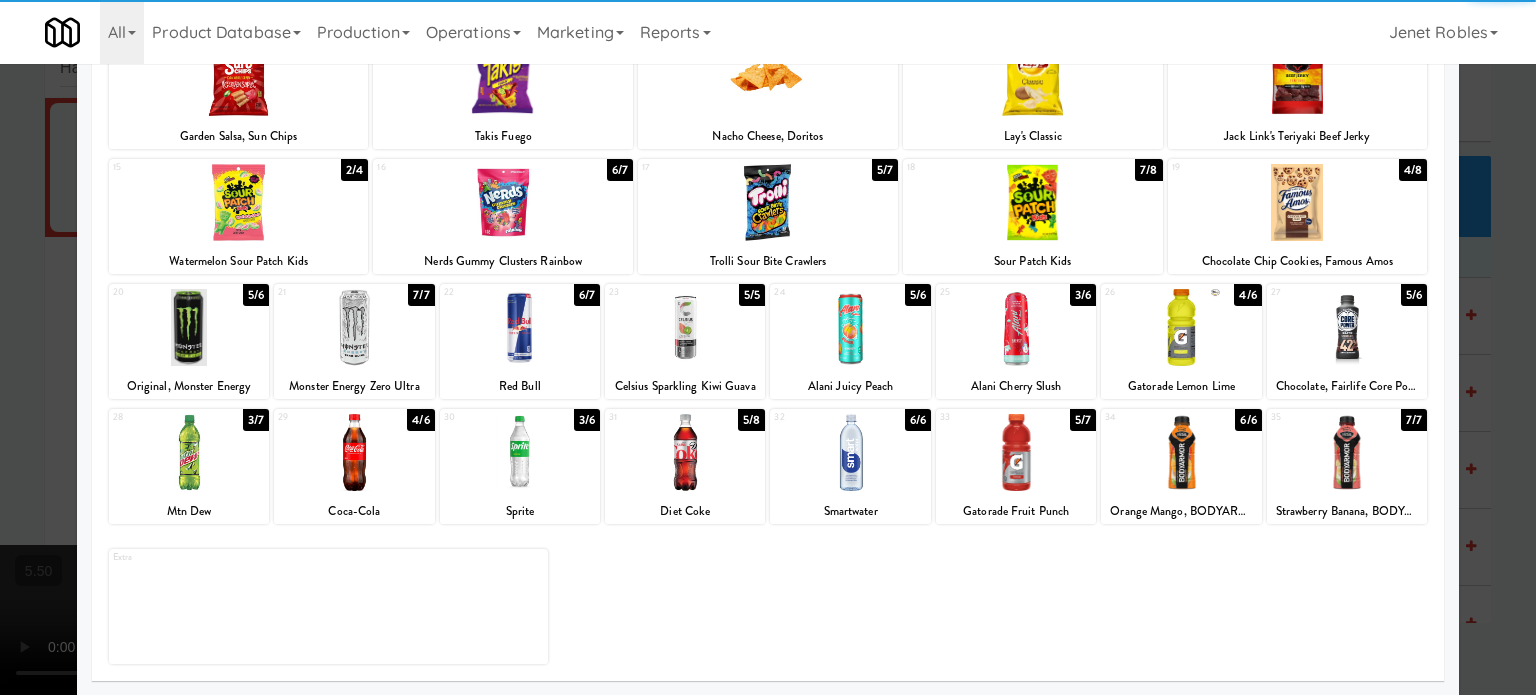 click at bounding box center (768, 347) 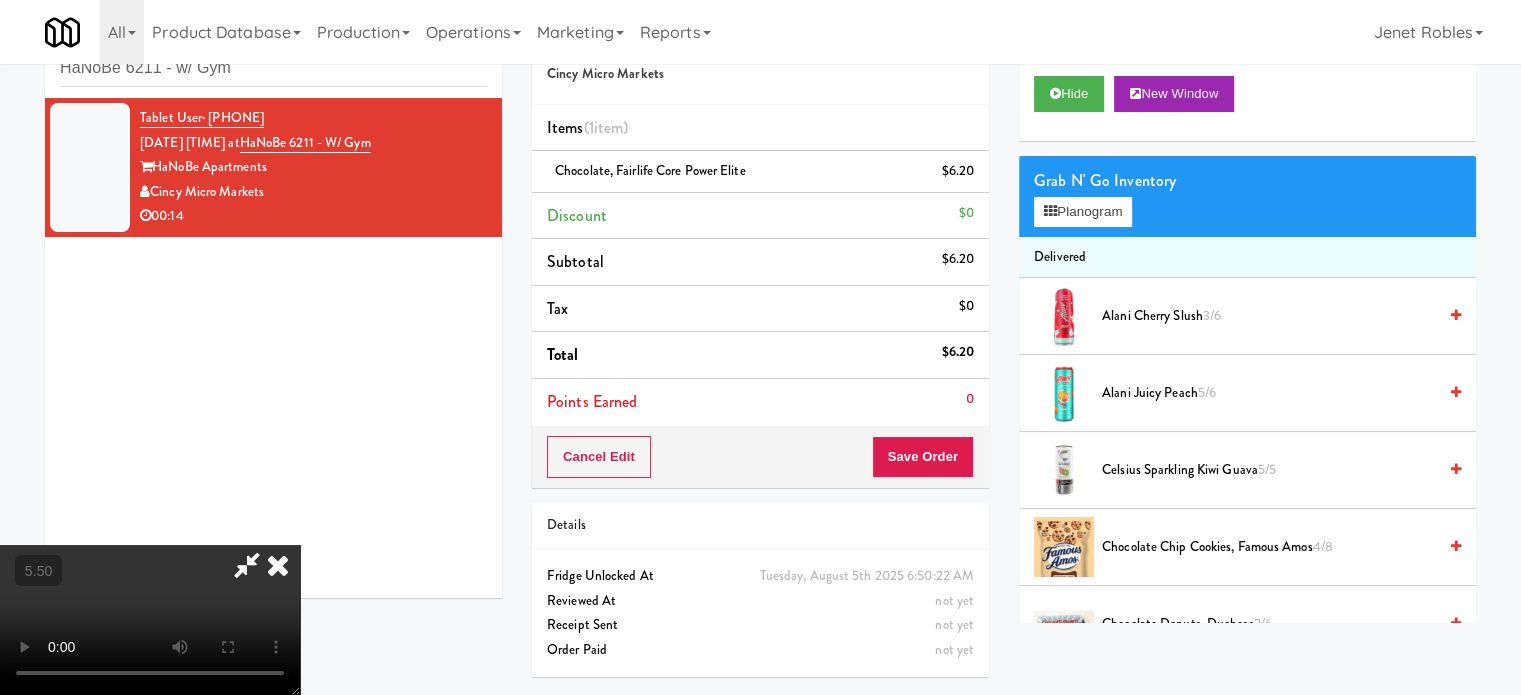 click at bounding box center (150, 620) 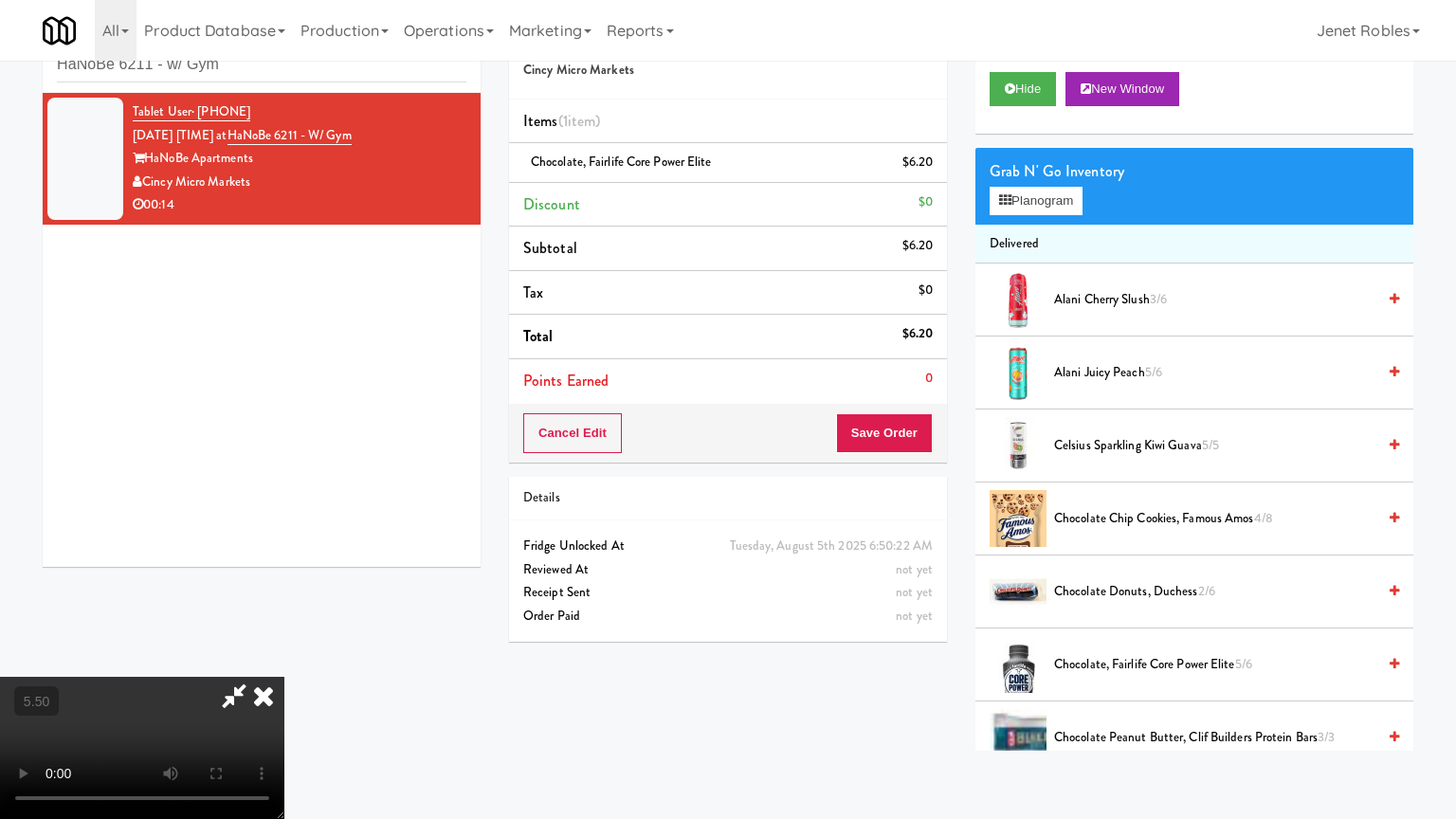 drag, startPoint x: 792, startPoint y: 406, endPoint x: 793, endPoint y: 391, distance: 15.0333 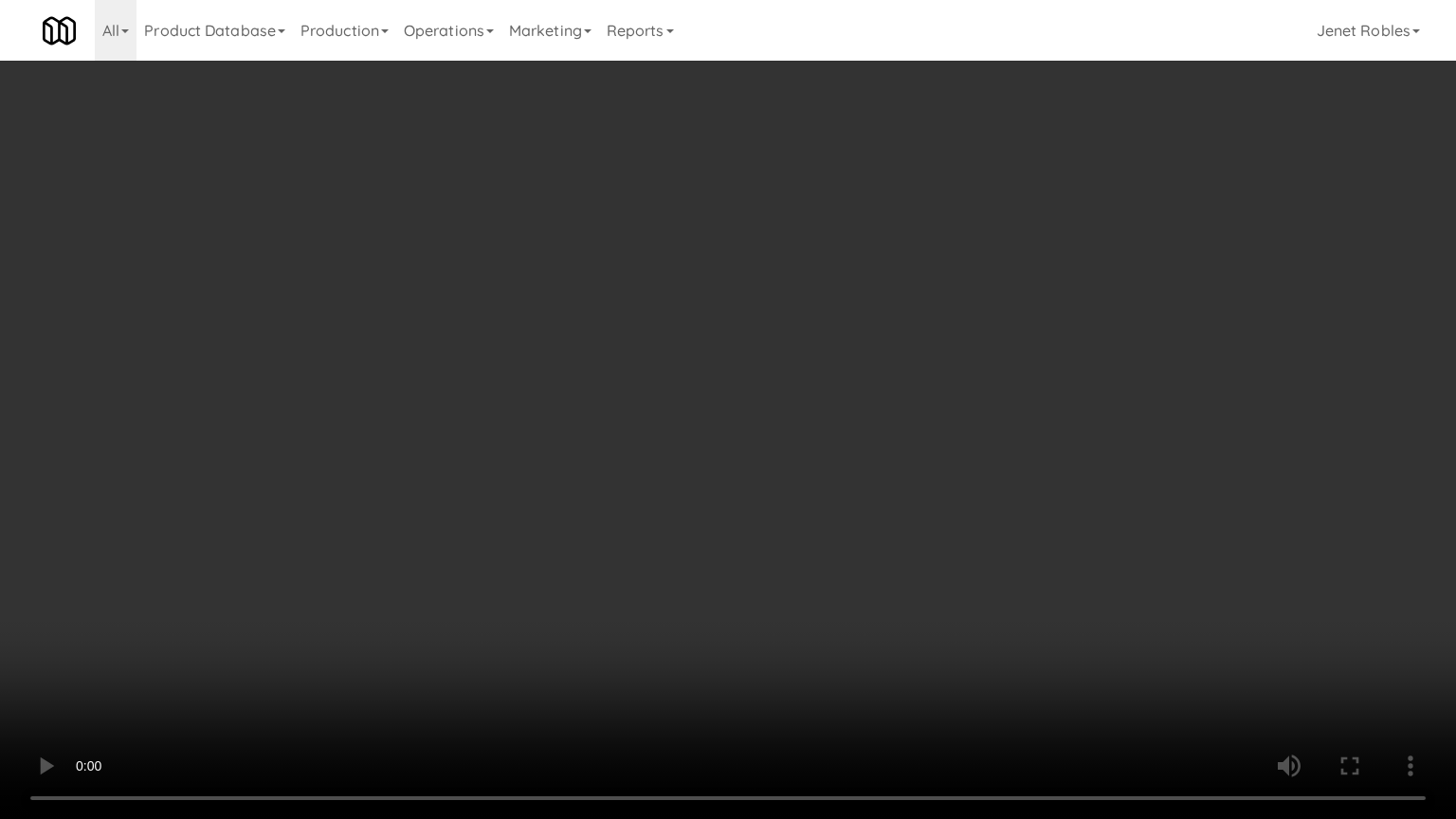 click at bounding box center (728, 410) 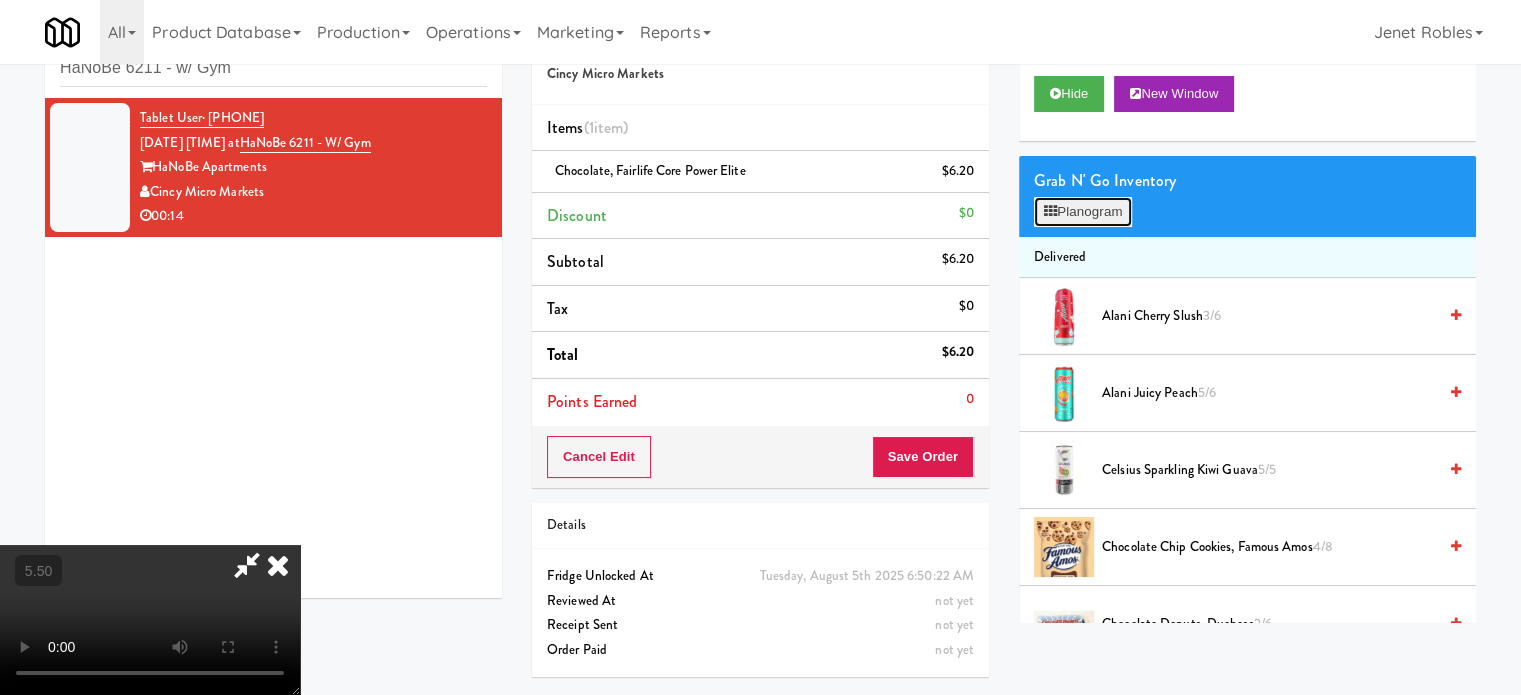 click on "Planogram" at bounding box center [1083, 212] 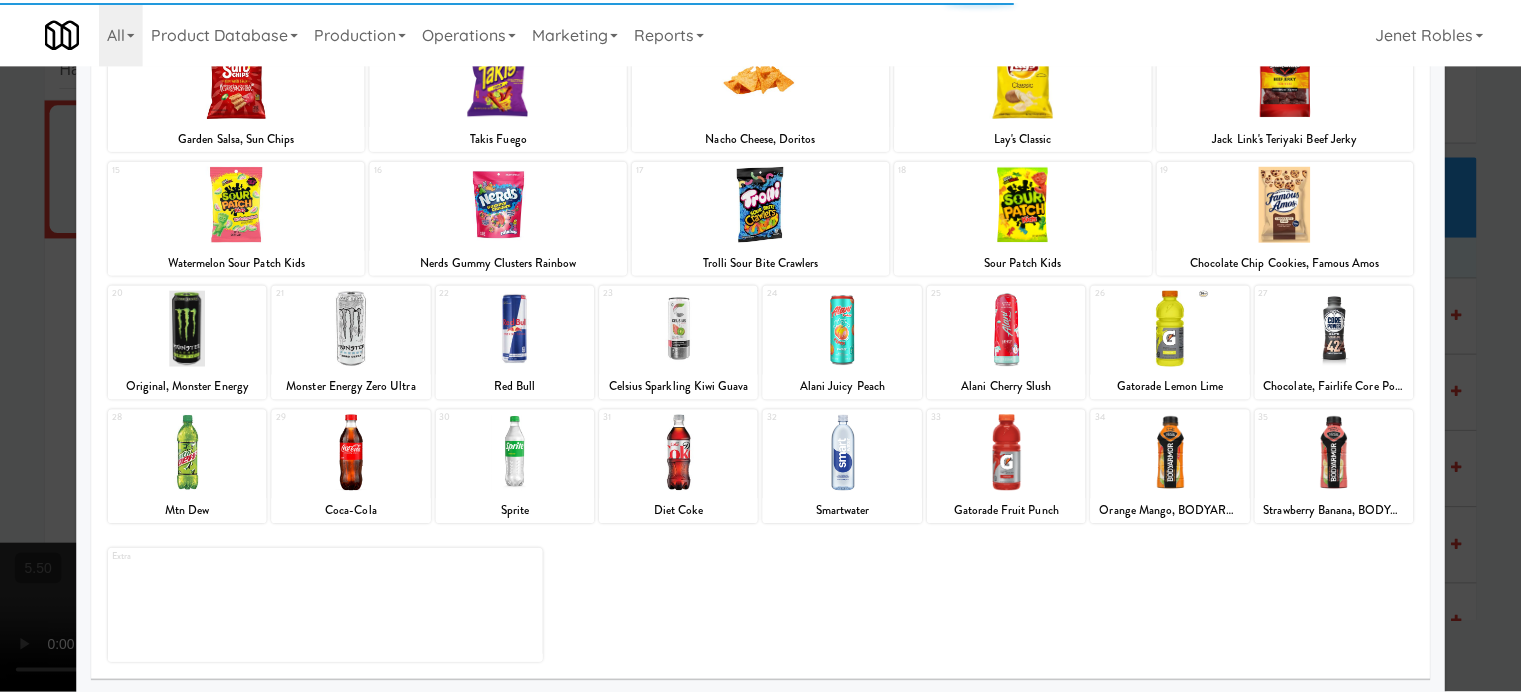 scroll, scrollTop: 286, scrollLeft: 0, axis: vertical 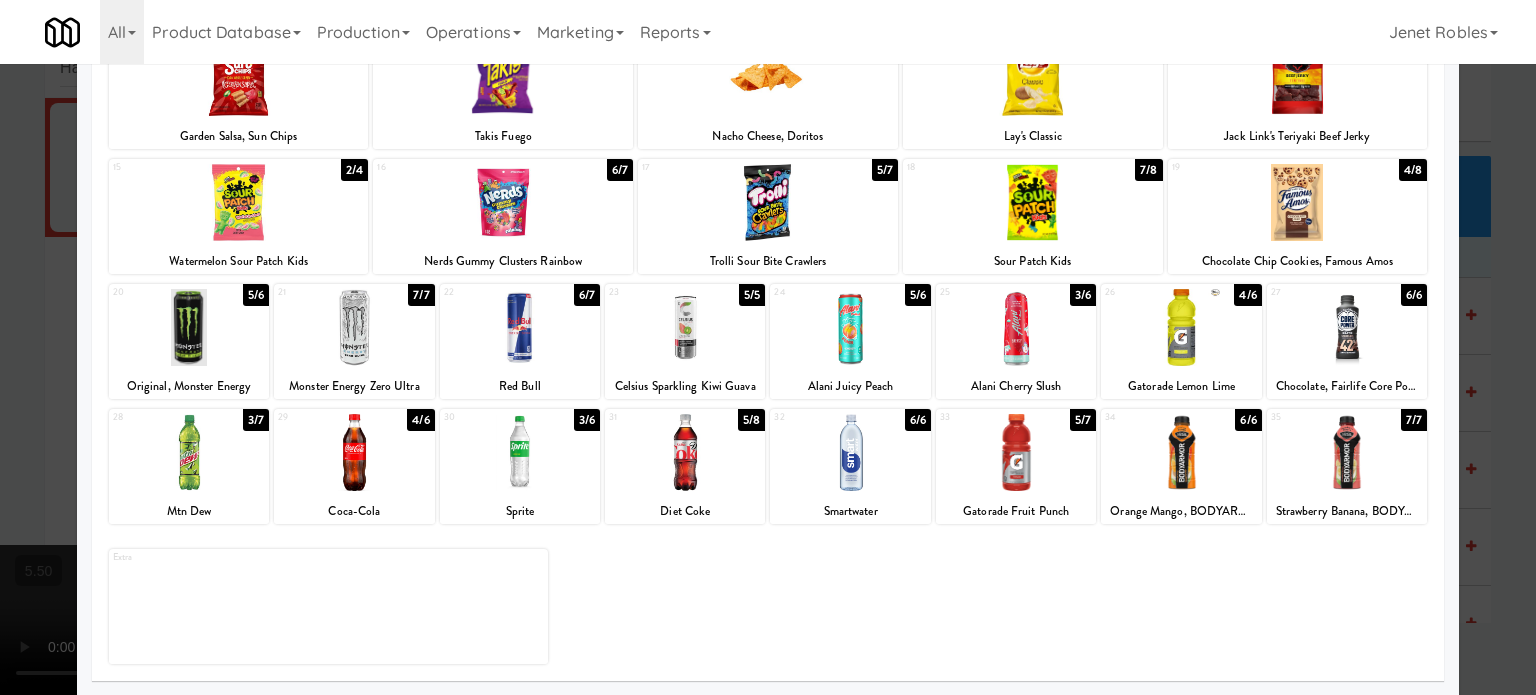 drag, startPoint x: 907, startPoint y: 420, endPoint x: 1304, endPoint y: 371, distance: 400.0125 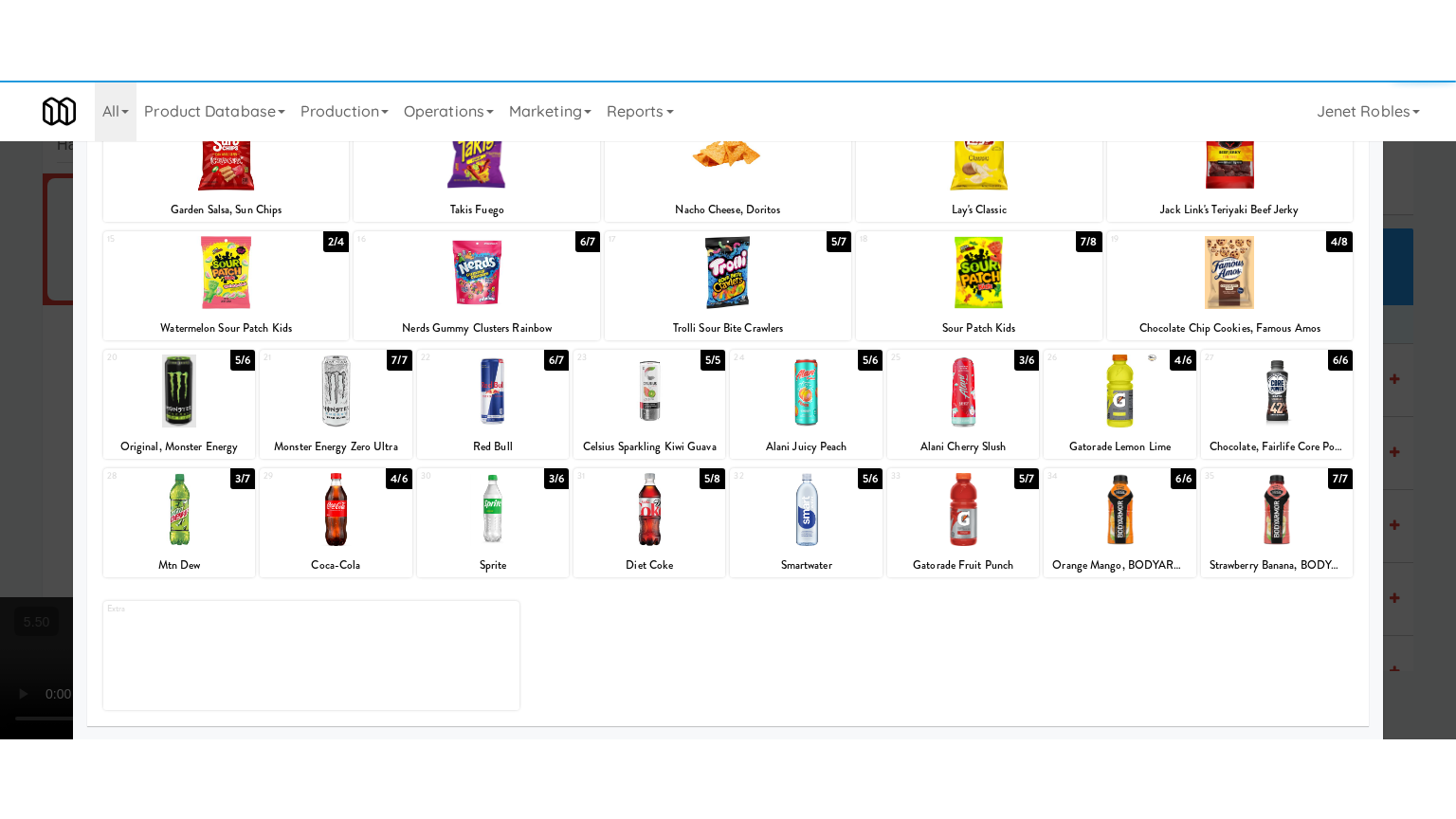 click 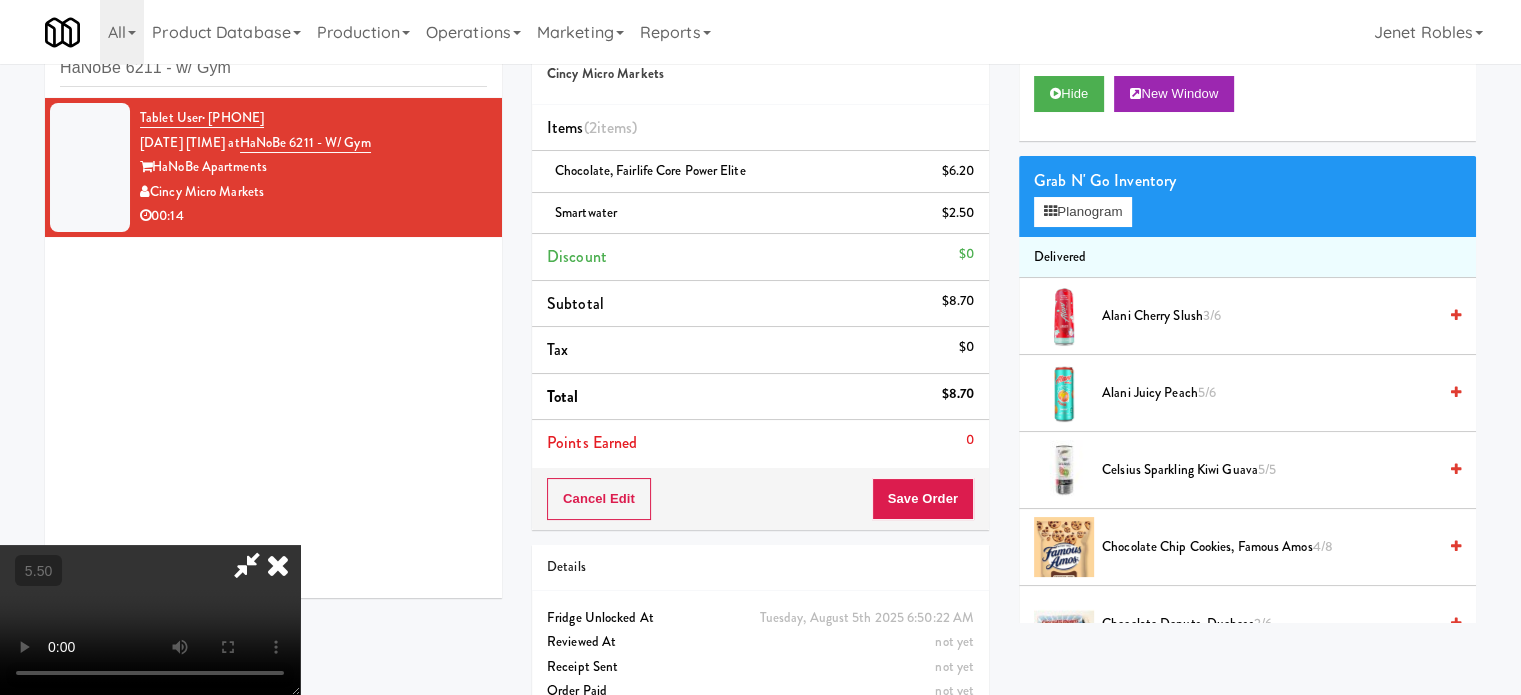 drag, startPoint x: 612, startPoint y: 380, endPoint x: 613, endPoint y: 493, distance: 113.004425 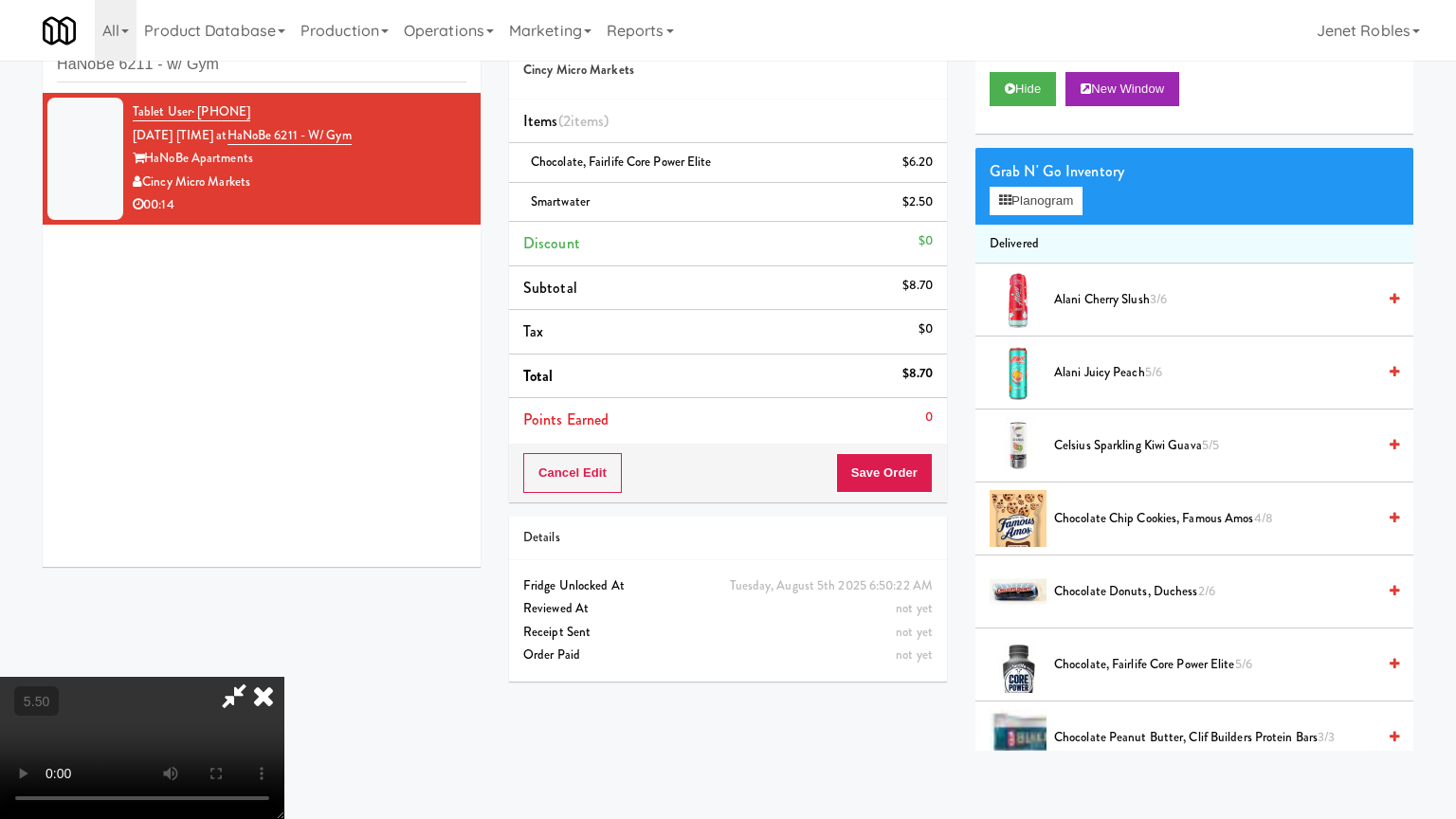 drag, startPoint x: 865, startPoint y: 592, endPoint x: 847, endPoint y: 582, distance: 20.59126 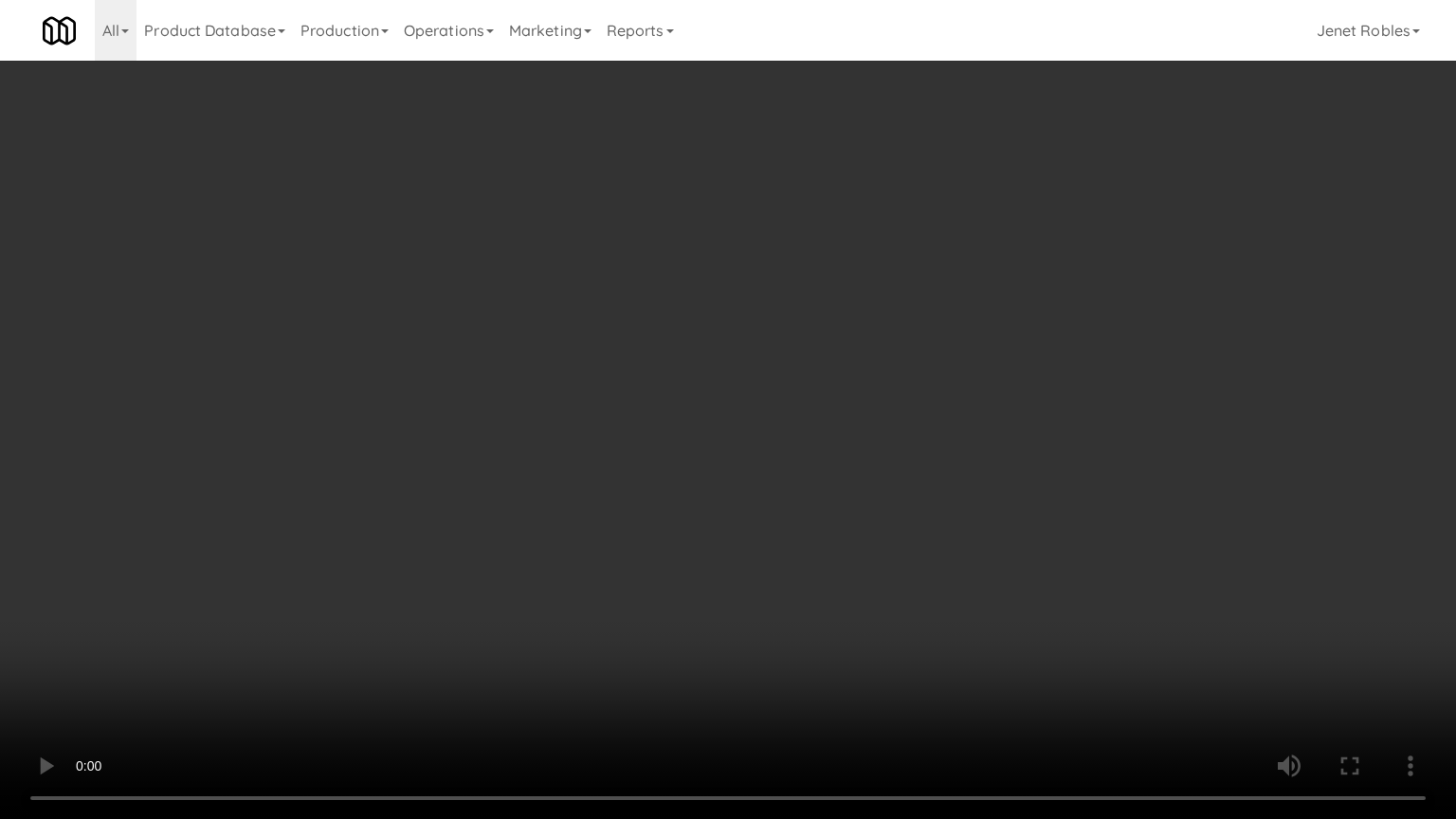 drag, startPoint x: 763, startPoint y: 493, endPoint x: 781, endPoint y: 496, distance: 18.248288 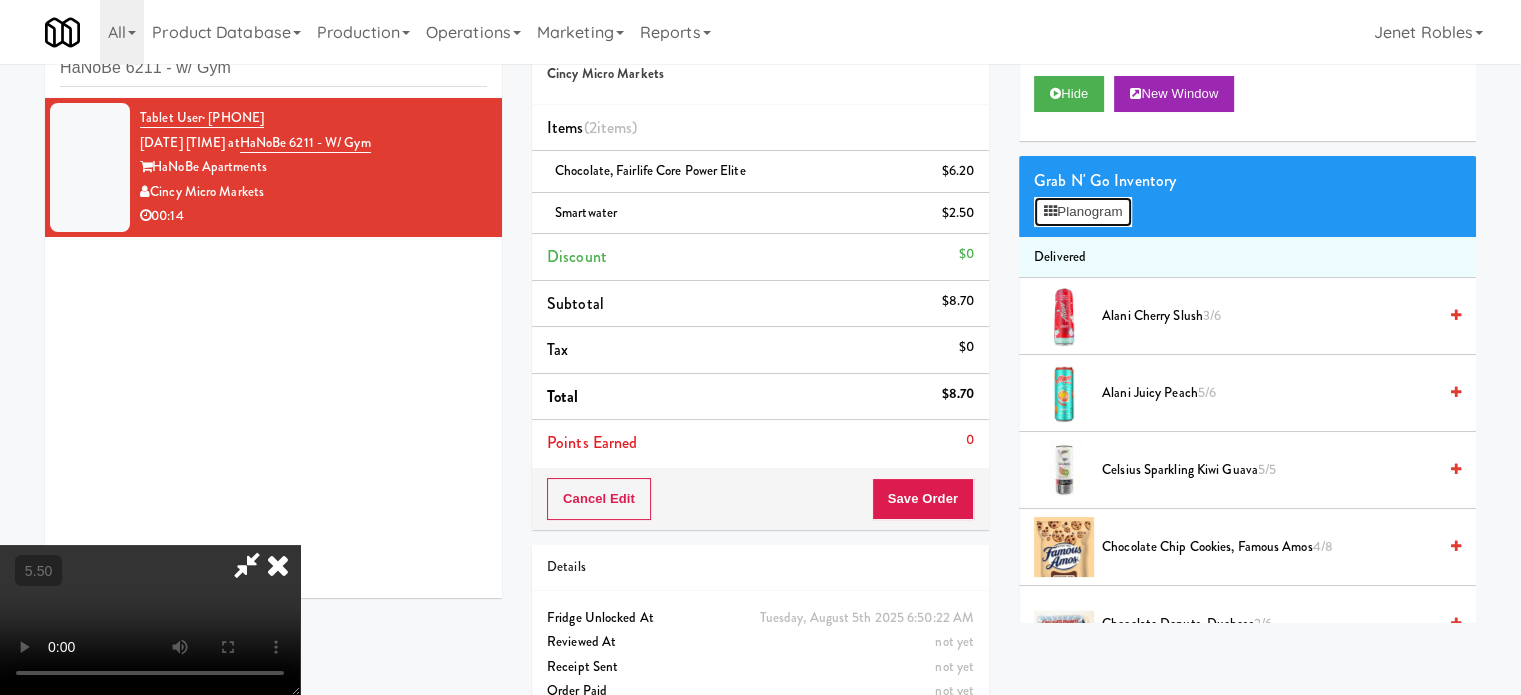drag, startPoint x: 1100, startPoint y: 222, endPoint x: 780, endPoint y: 210, distance: 320.2249 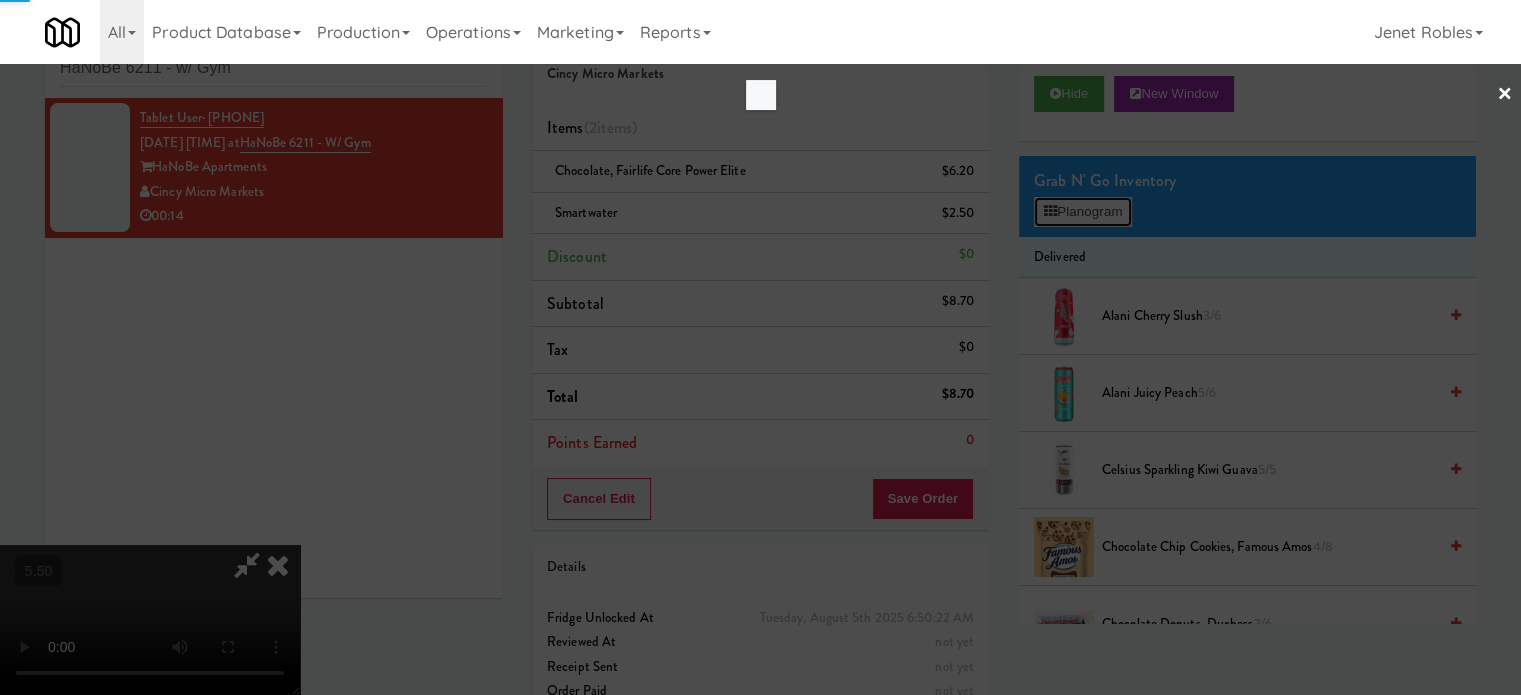 scroll, scrollTop: 0, scrollLeft: 0, axis: both 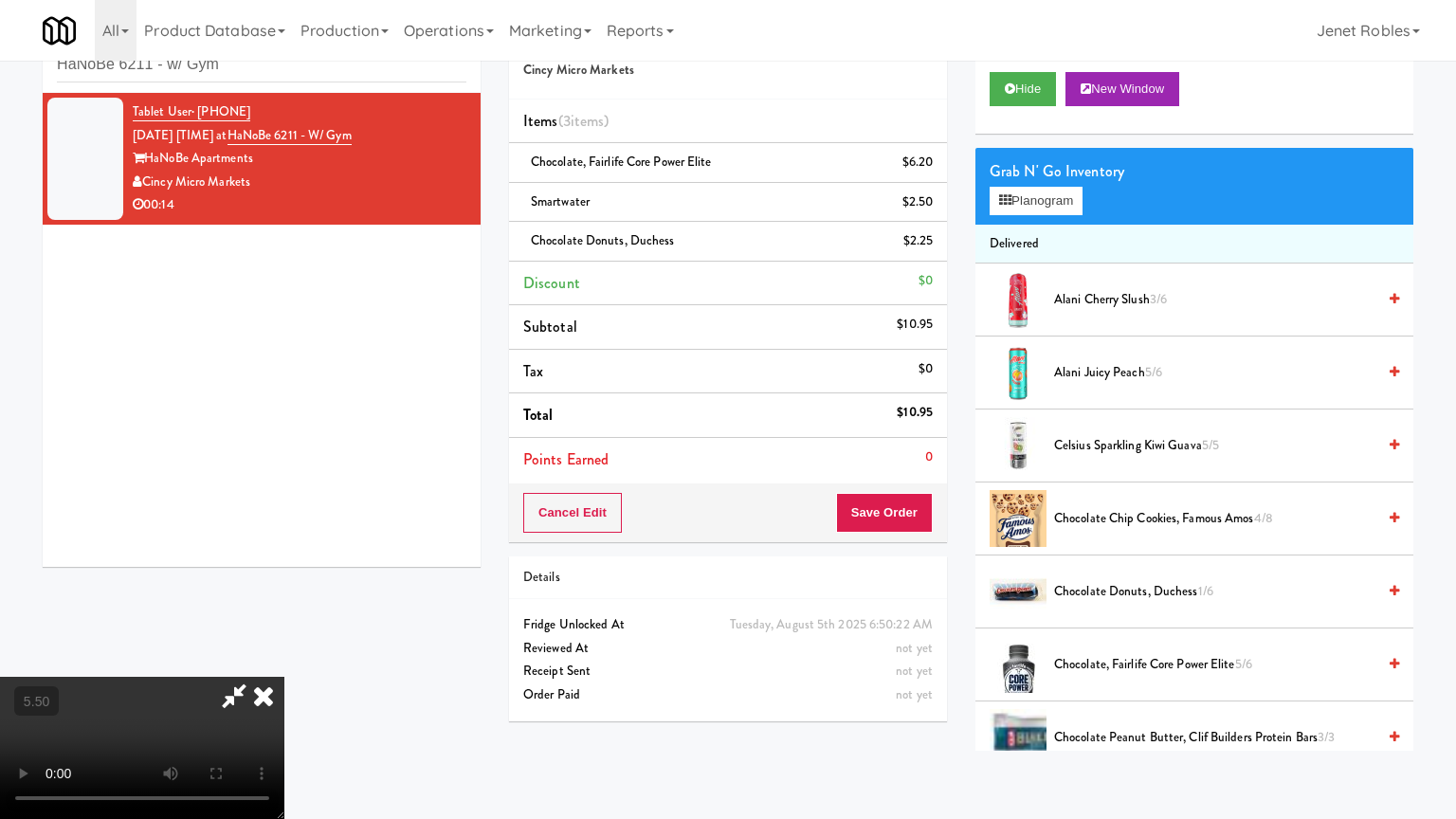 drag, startPoint x: 677, startPoint y: 365, endPoint x: 717, endPoint y: 337, distance: 48.826222 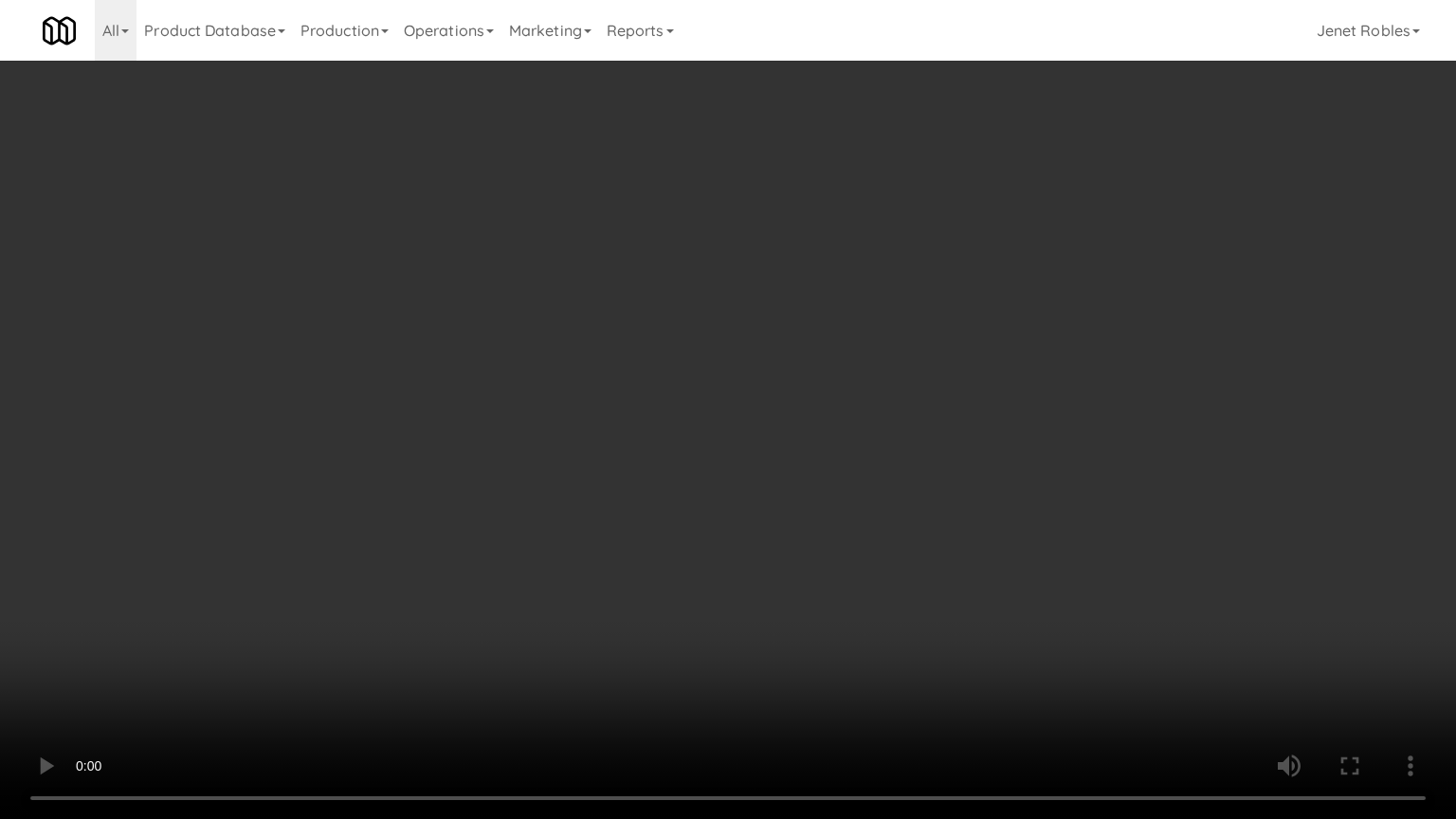 drag, startPoint x: 717, startPoint y: 337, endPoint x: 755, endPoint y: 143, distance: 197.68662 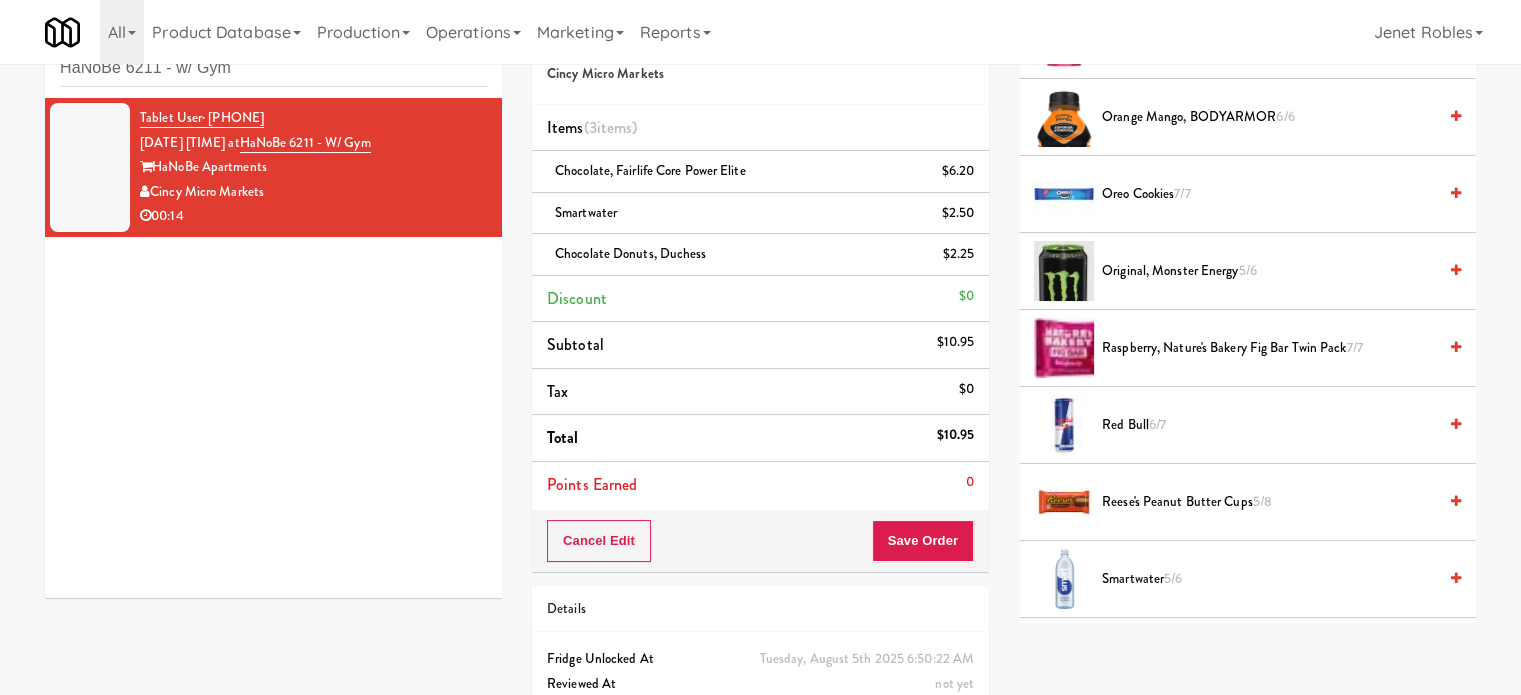 scroll, scrollTop: 2500, scrollLeft: 0, axis: vertical 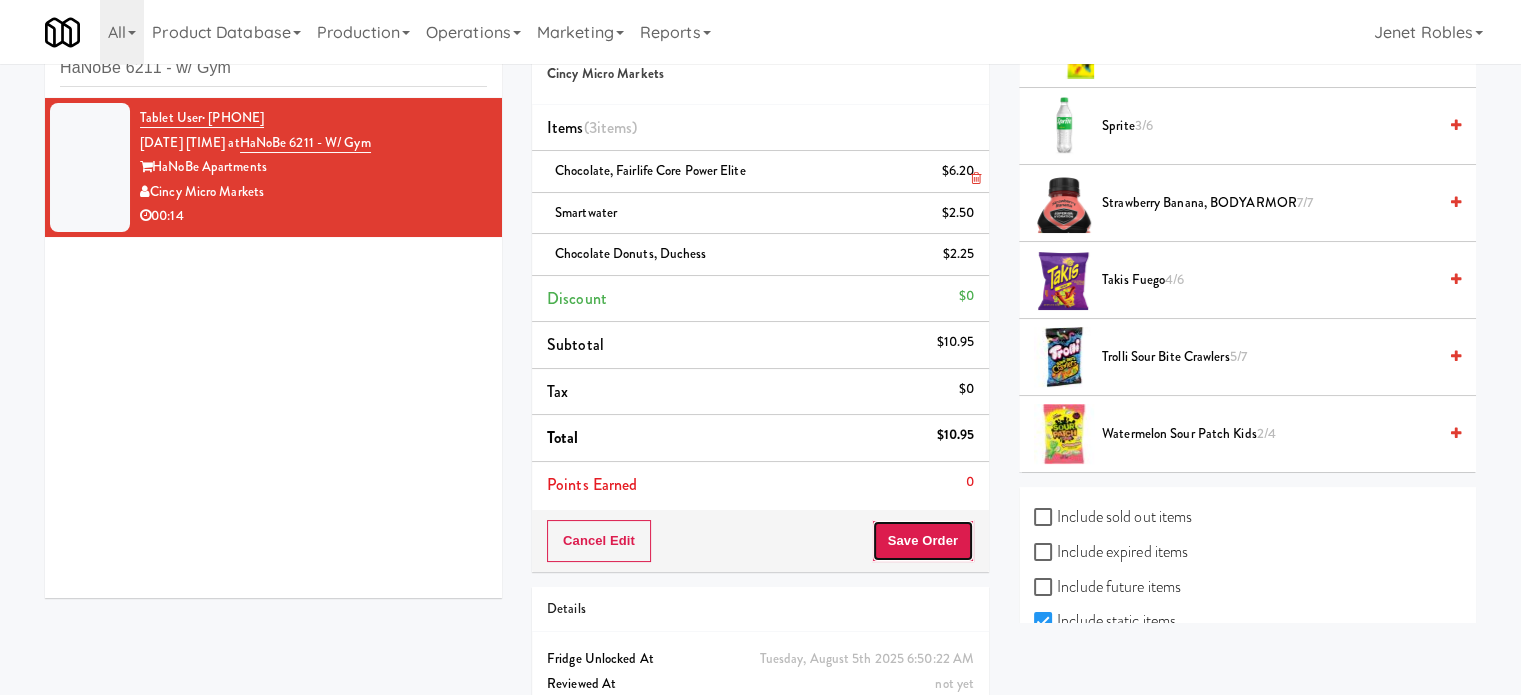 drag, startPoint x: 907, startPoint y: 530, endPoint x: 628, endPoint y: 170, distance: 455.4569 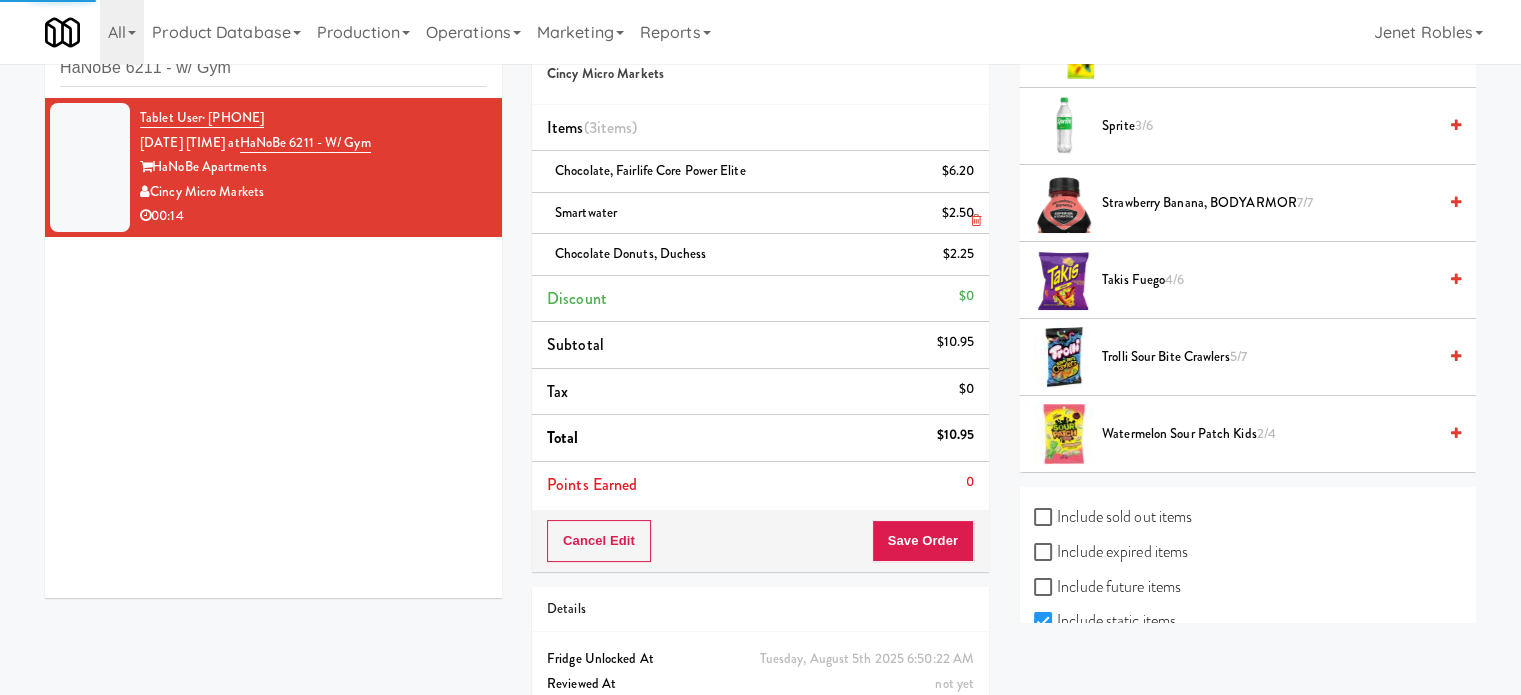scroll, scrollTop: 187, scrollLeft: 0, axis: vertical 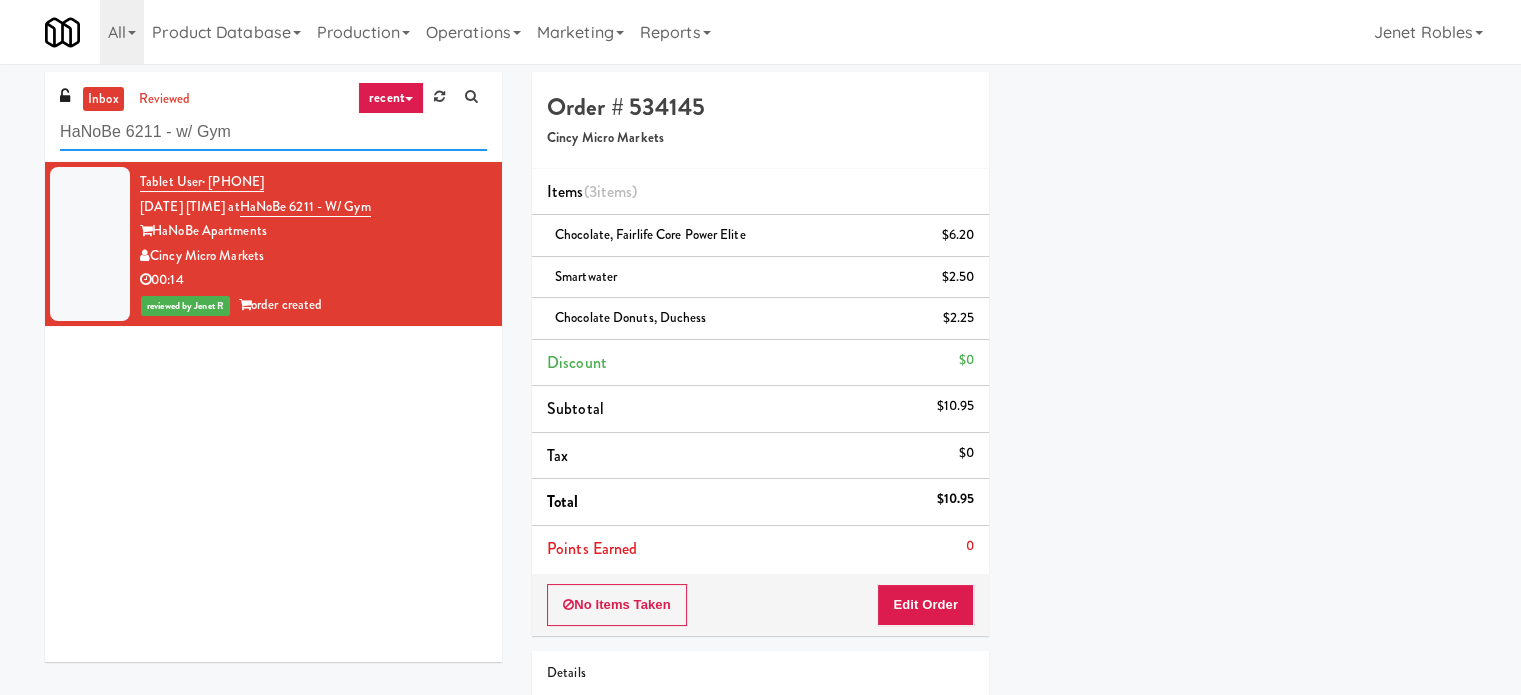 paste on "Rowan - Cooler - Left" 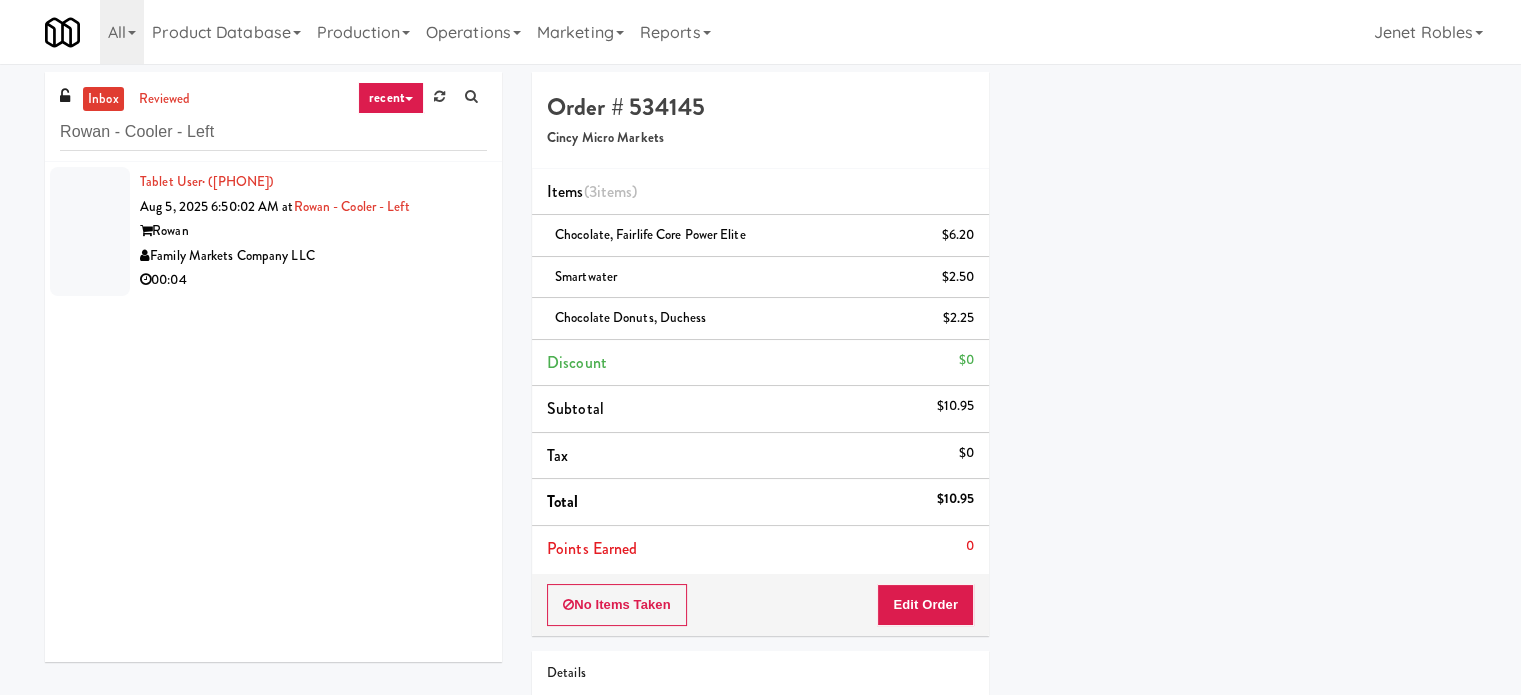 drag, startPoint x: 318, startPoint y: 282, endPoint x: 764, endPoint y: 167, distance: 460.58768 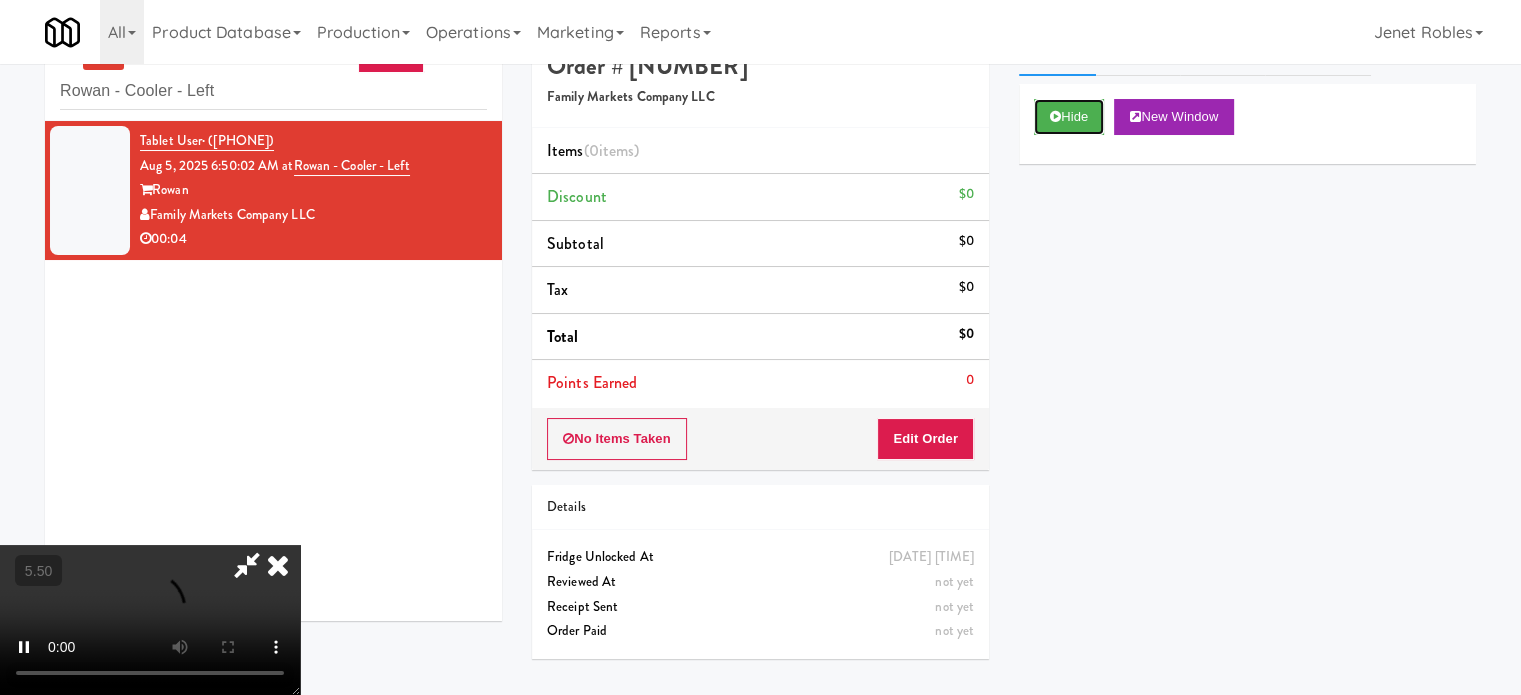scroll, scrollTop: 64, scrollLeft: 0, axis: vertical 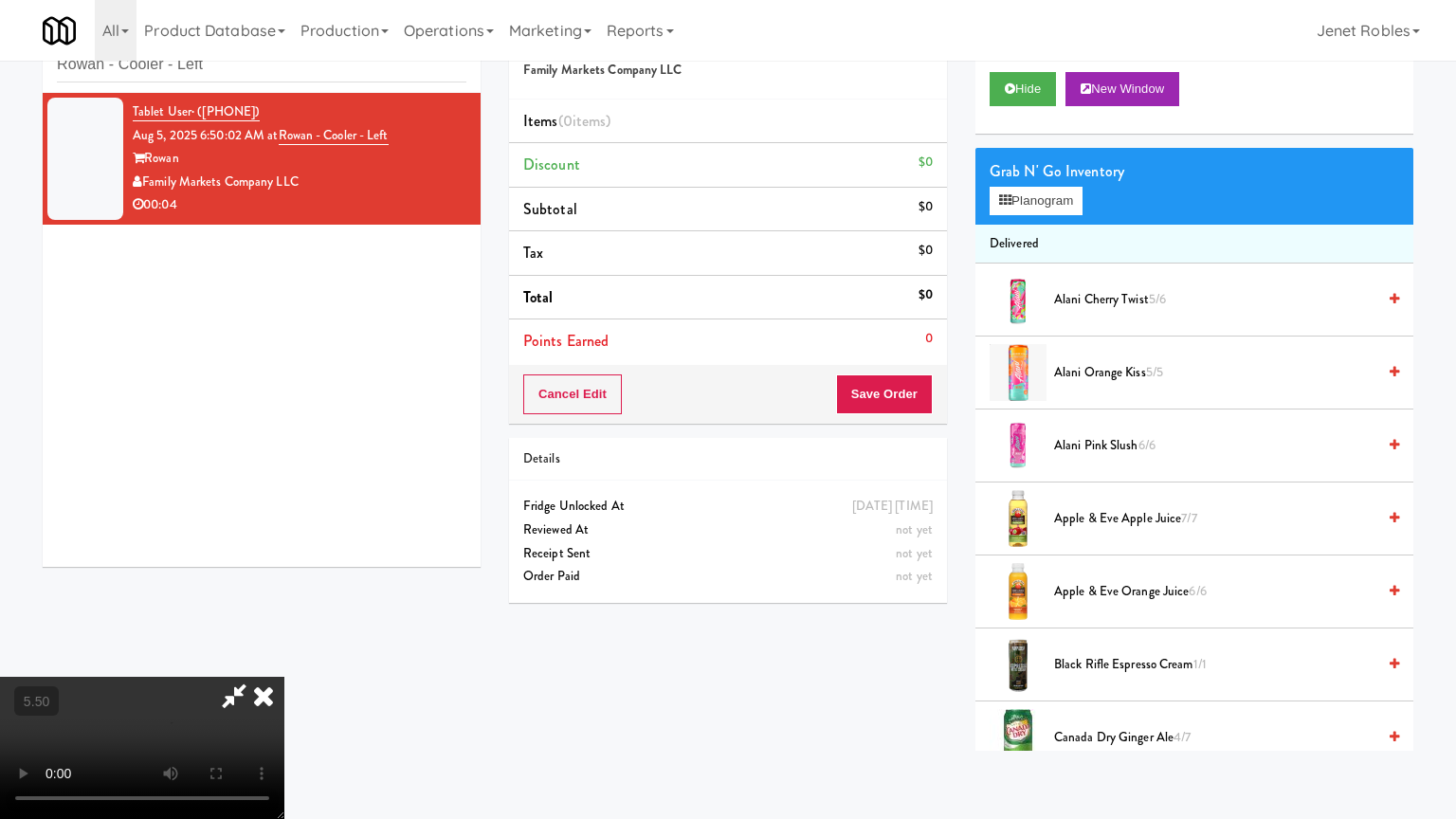 drag, startPoint x: 714, startPoint y: 516, endPoint x: 1104, endPoint y: 318, distance: 437.38313 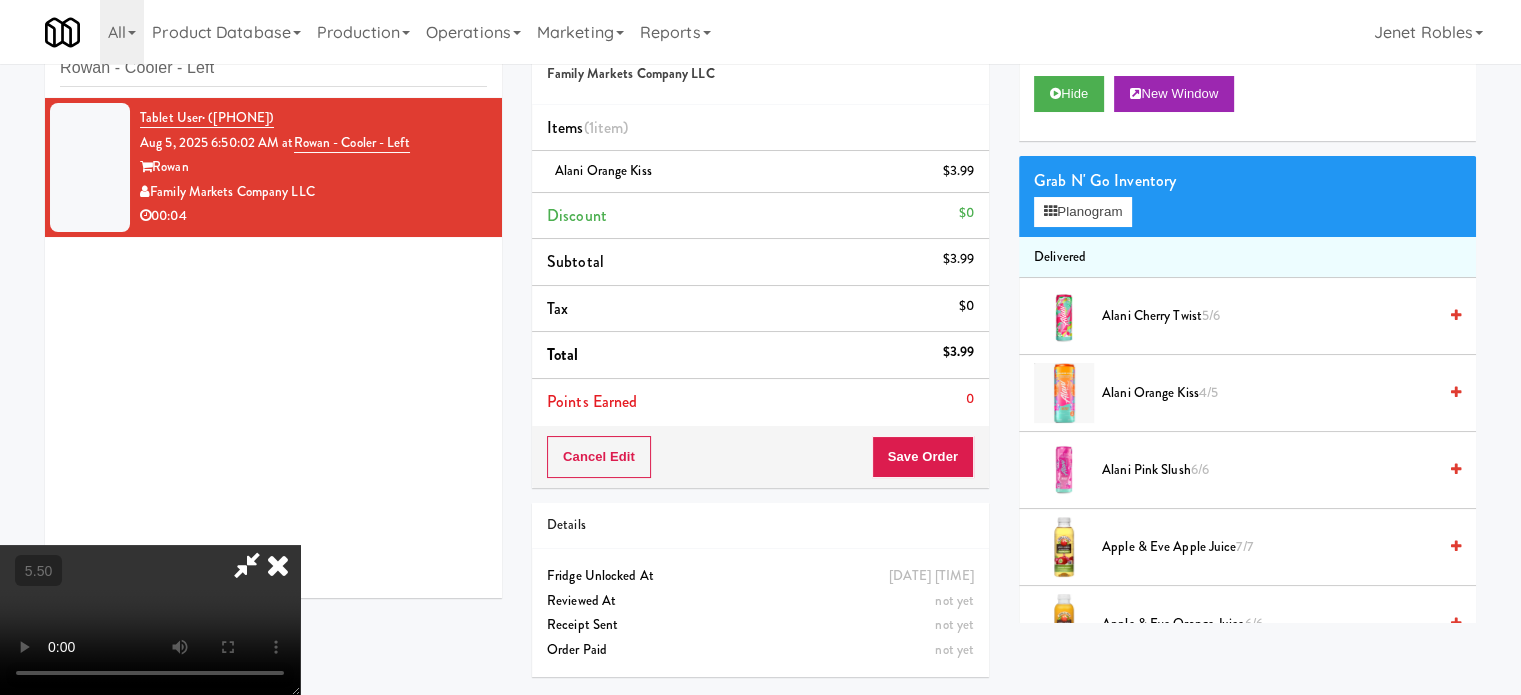 drag, startPoint x: 616, startPoint y: 260, endPoint x: 647, endPoint y: 215, distance: 54.644306 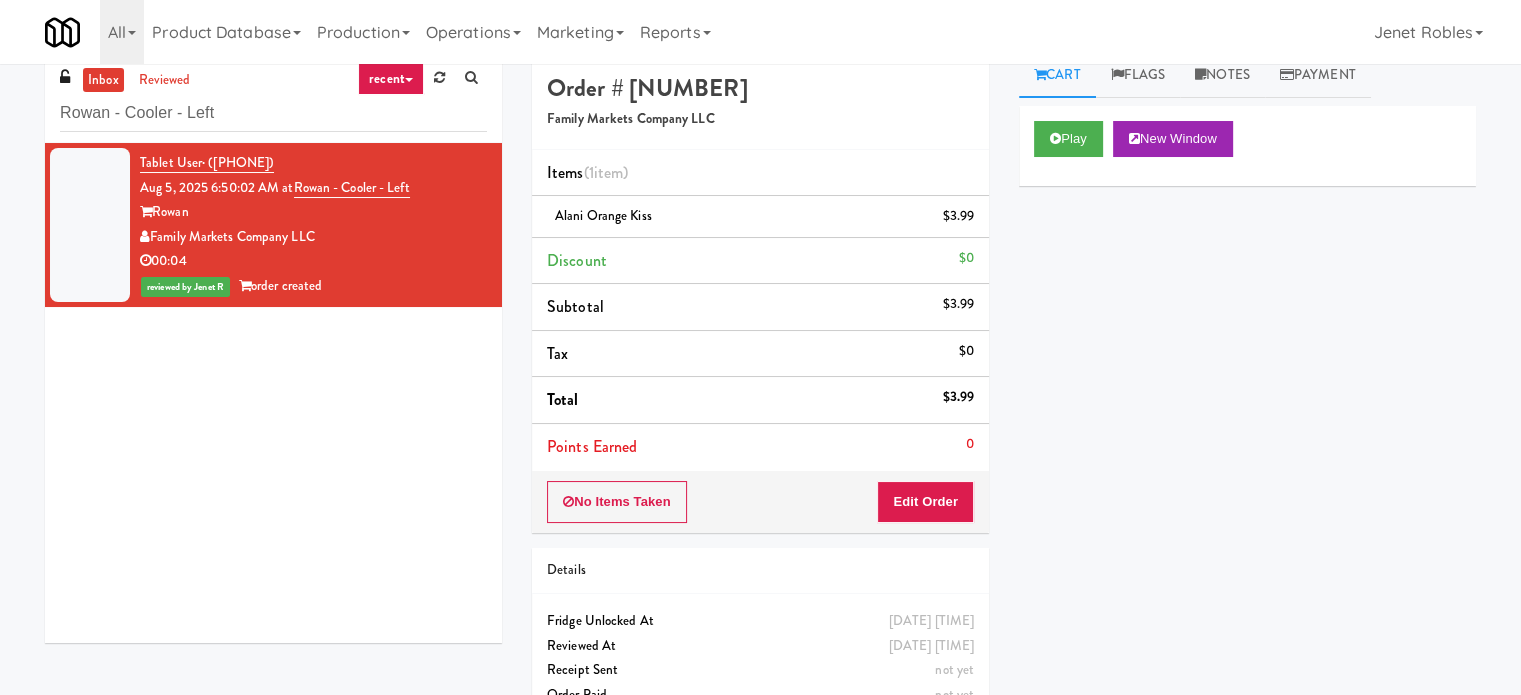 scroll, scrollTop: 0, scrollLeft: 0, axis: both 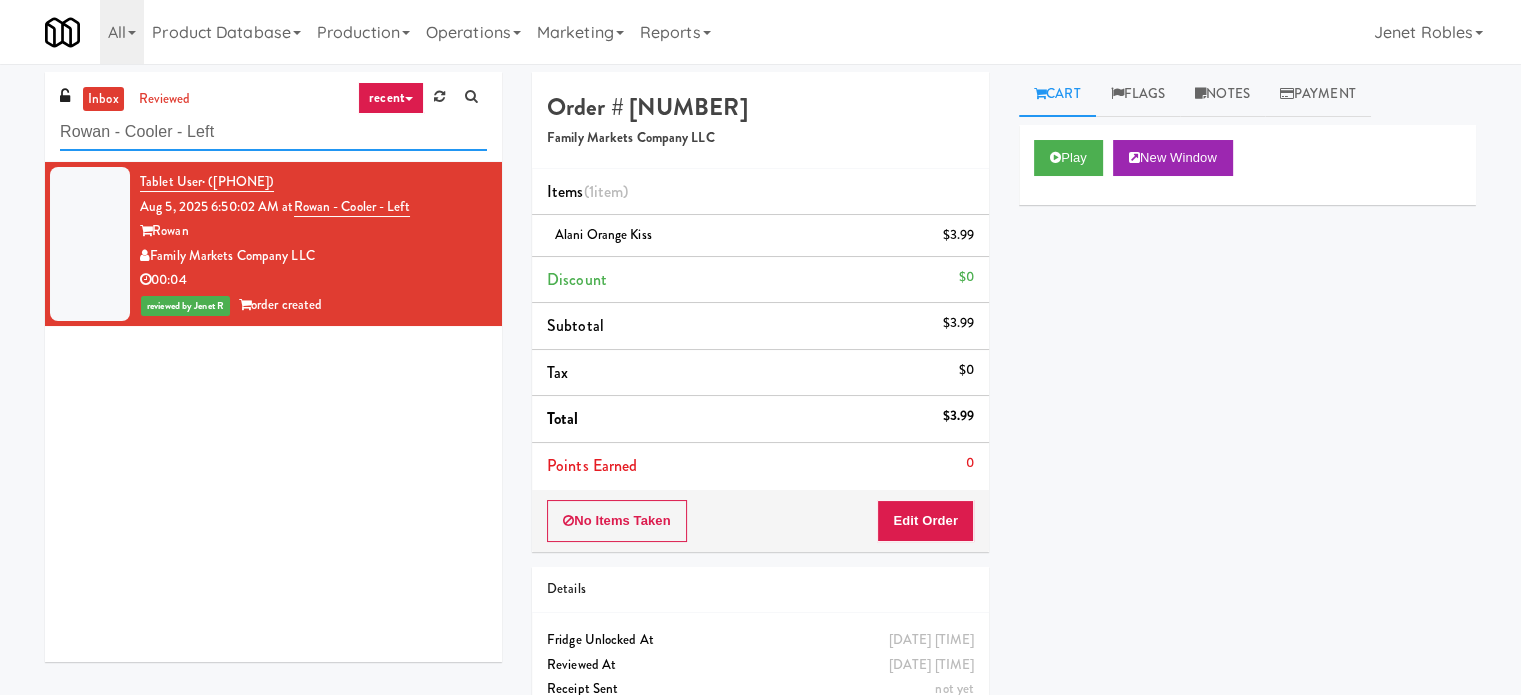 paste on "Ame - Cooler" 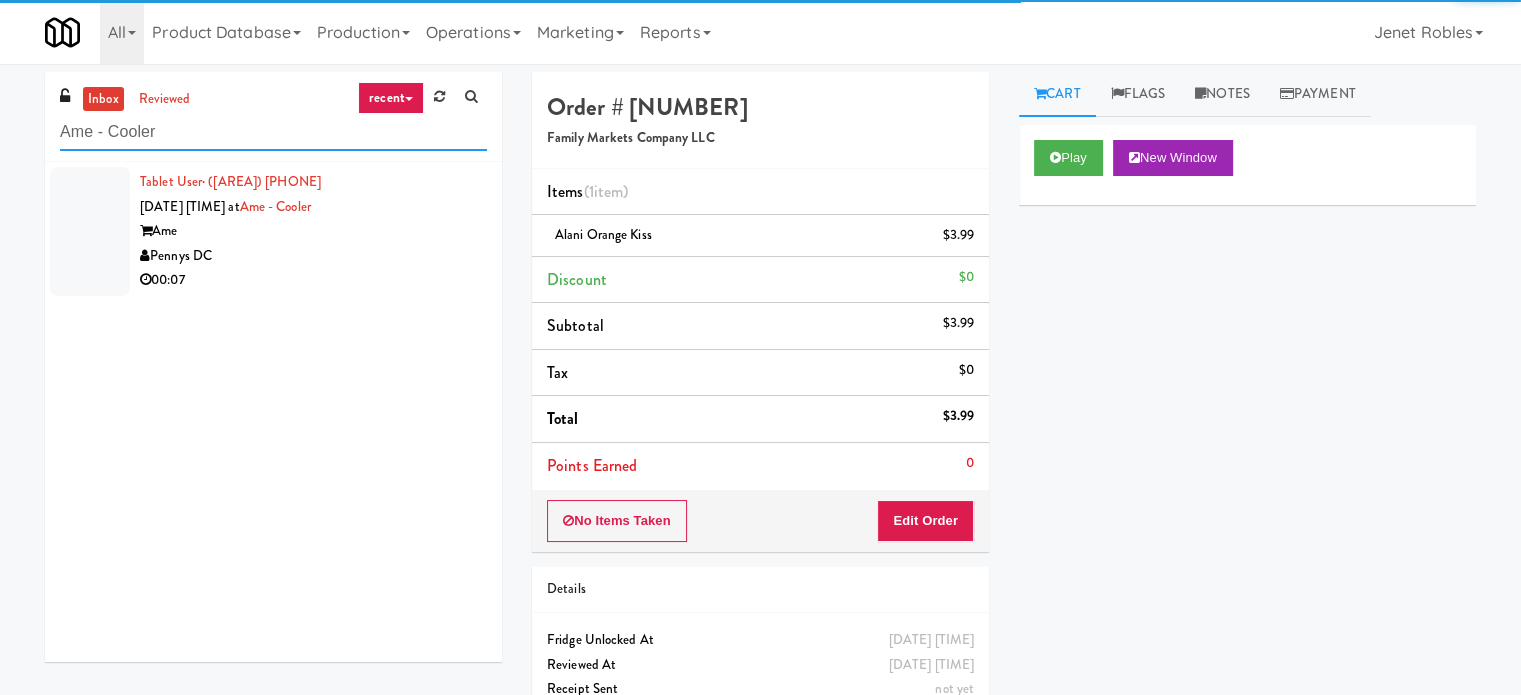 type on "Ame - Cooler" 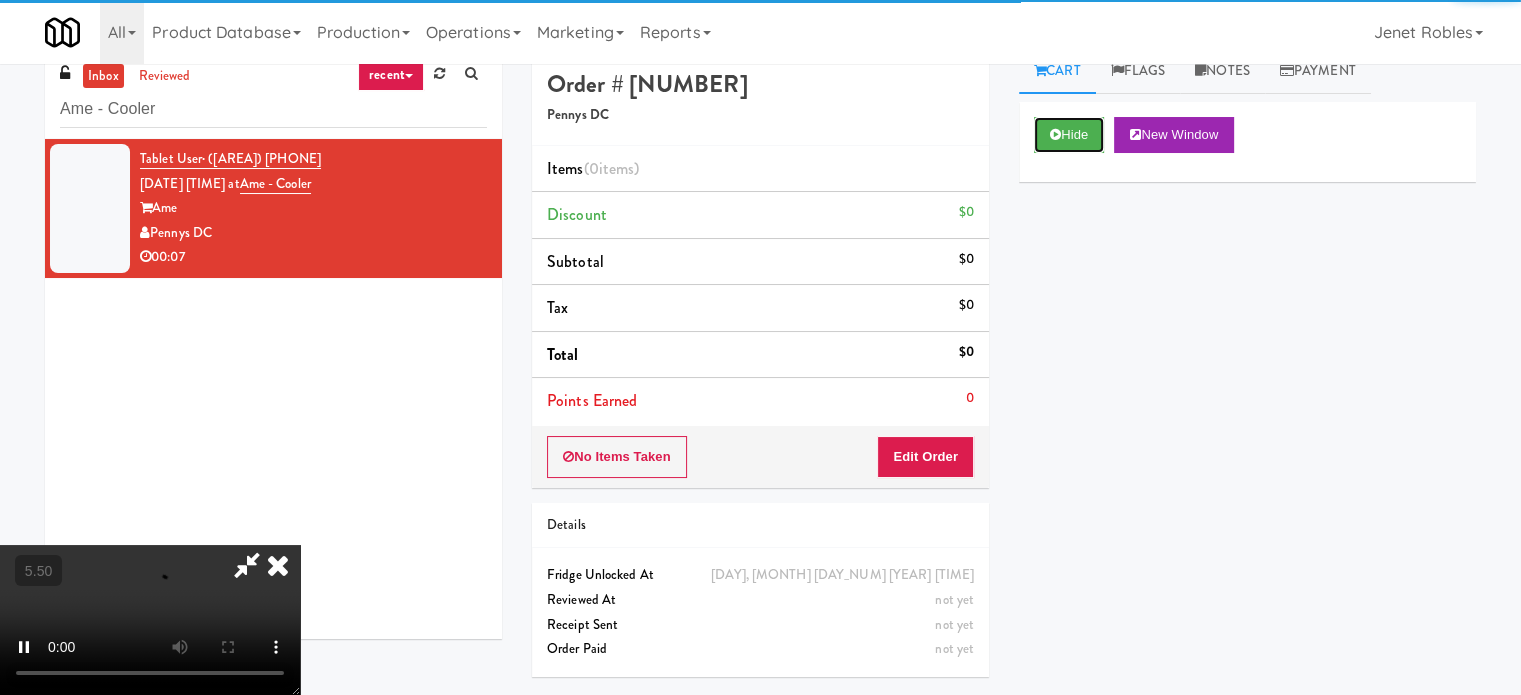 scroll, scrollTop: 64, scrollLeft: 0, axis: vertical 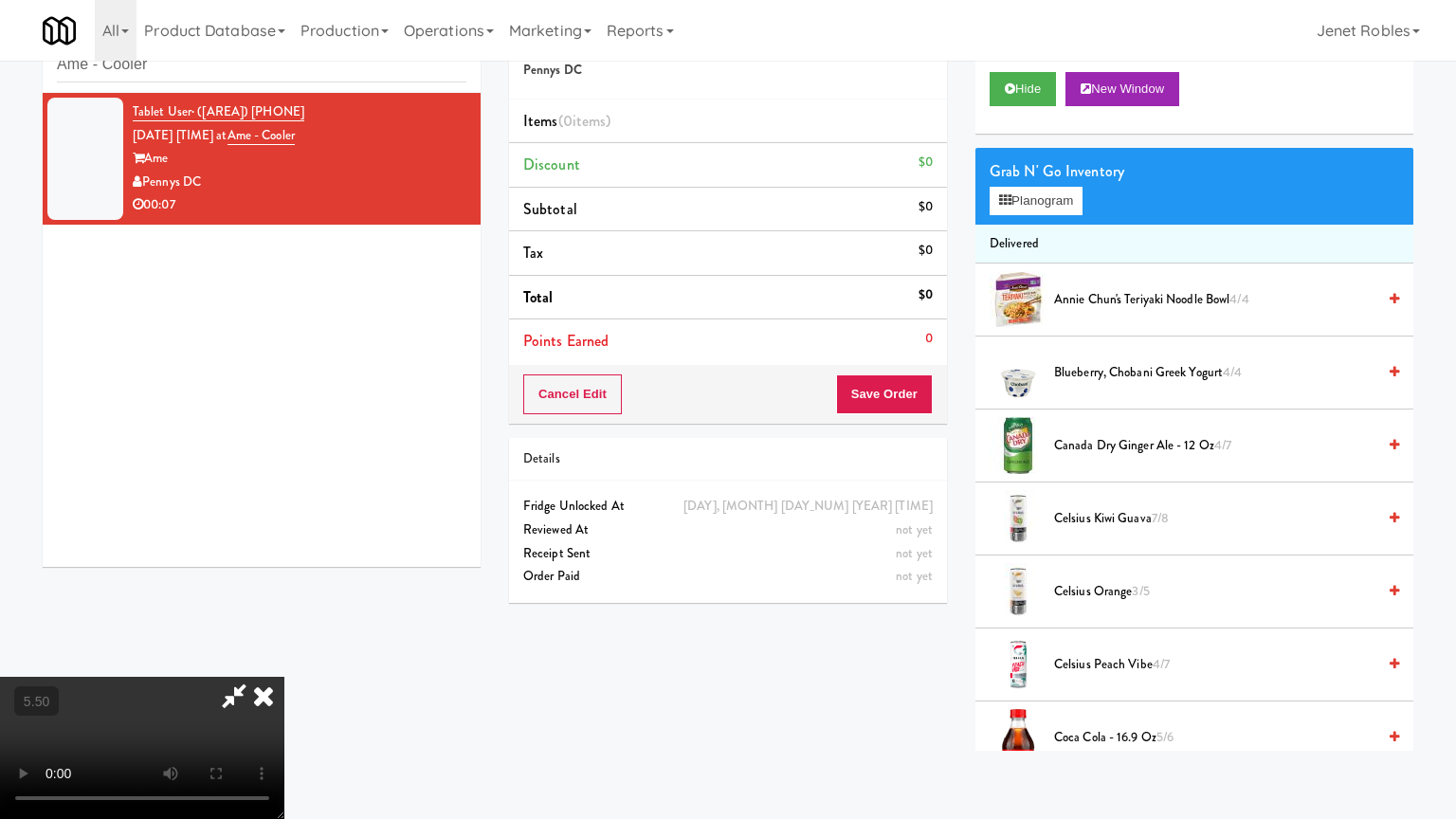 drag, startPoint x: 694, startPoint y: 500, endPoint x: 726, endPoint y: 466, distance: 46.69047 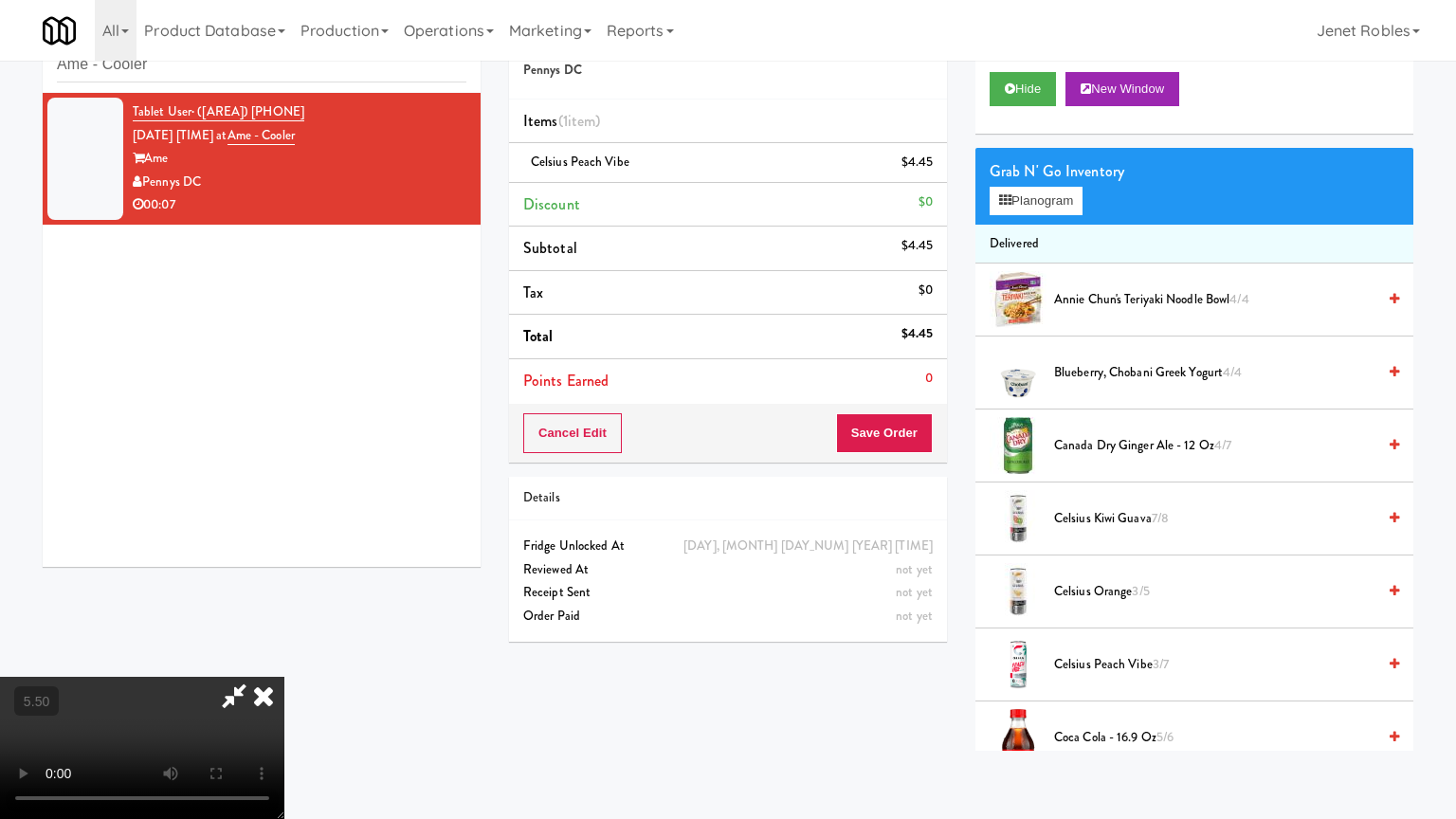 type 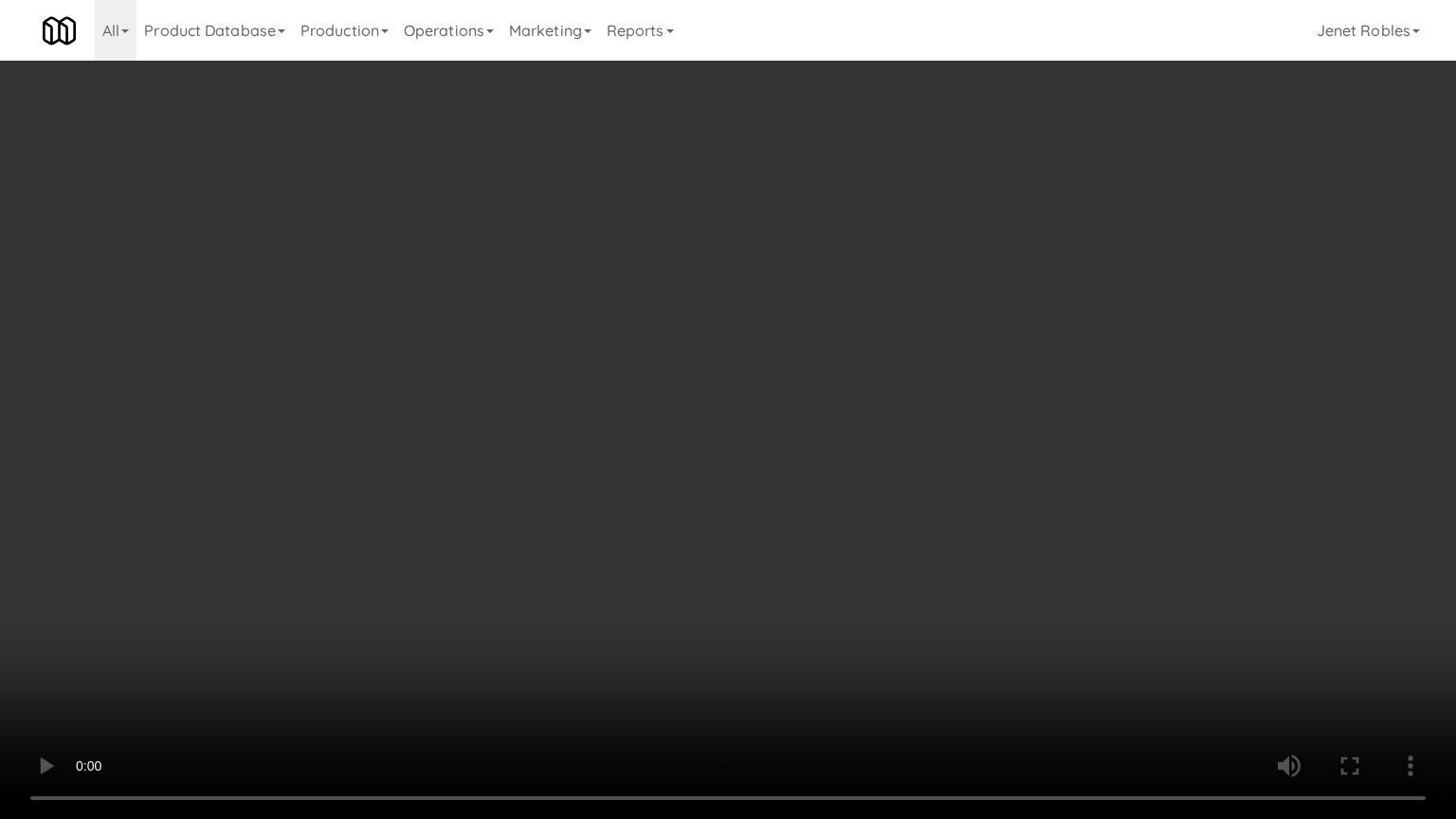drag, startPoint x: 724, startPoint y: 331, endPoint x: 780, endPoint y: 322, distance: 56.718604 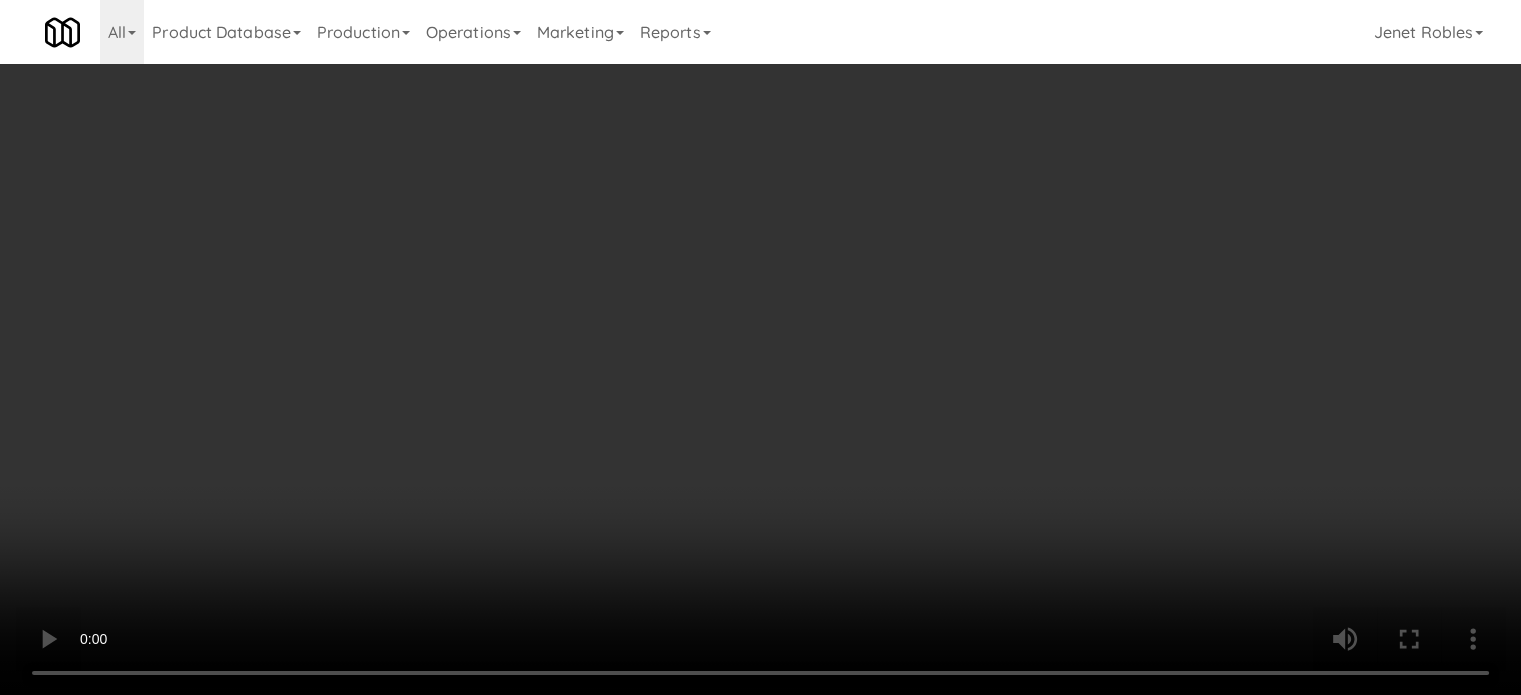 drag, startPoint x: 653, startPoint y: 304, endPoint x: 650, endPoint y: 289, distance: 15.297058 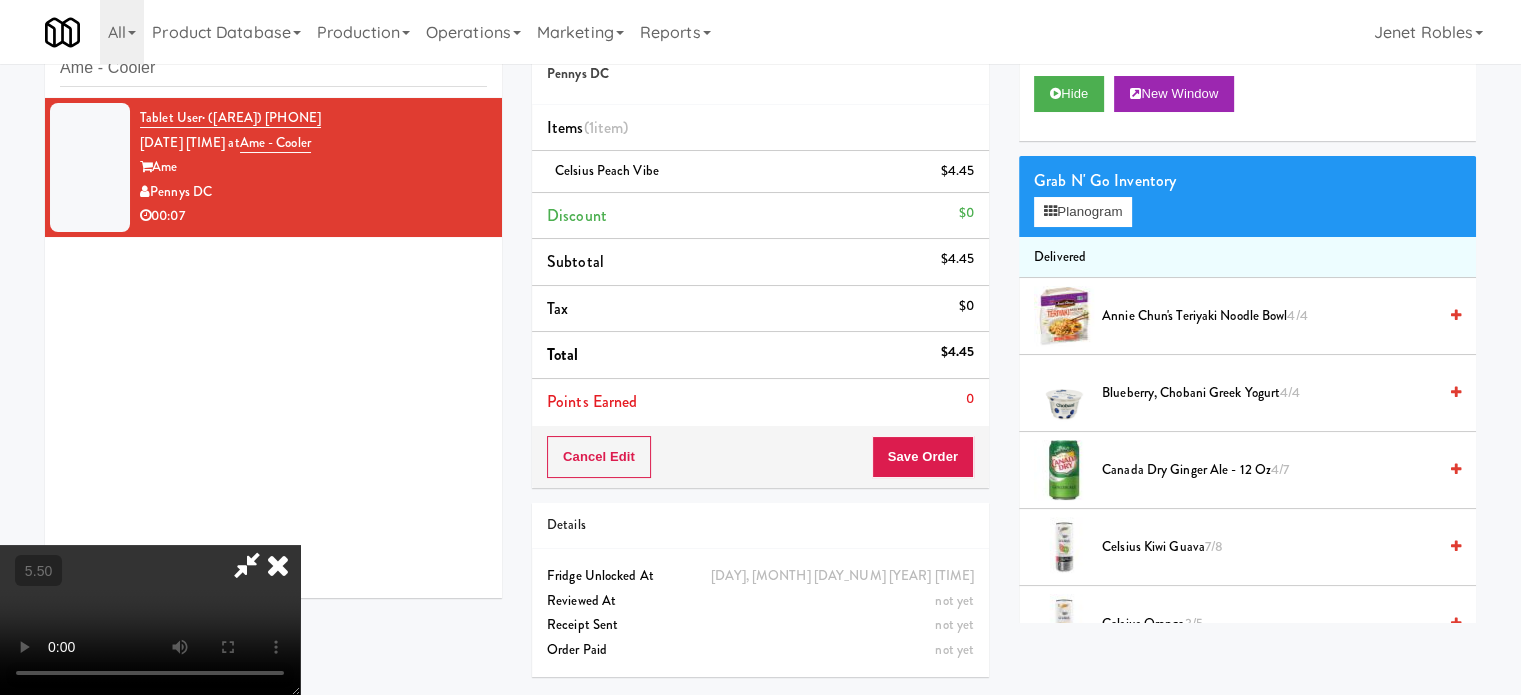 drag, startPoint x: 650, startPoint y: 289, endPoint x: 660, endPoint y: 400, distance: 111.44954 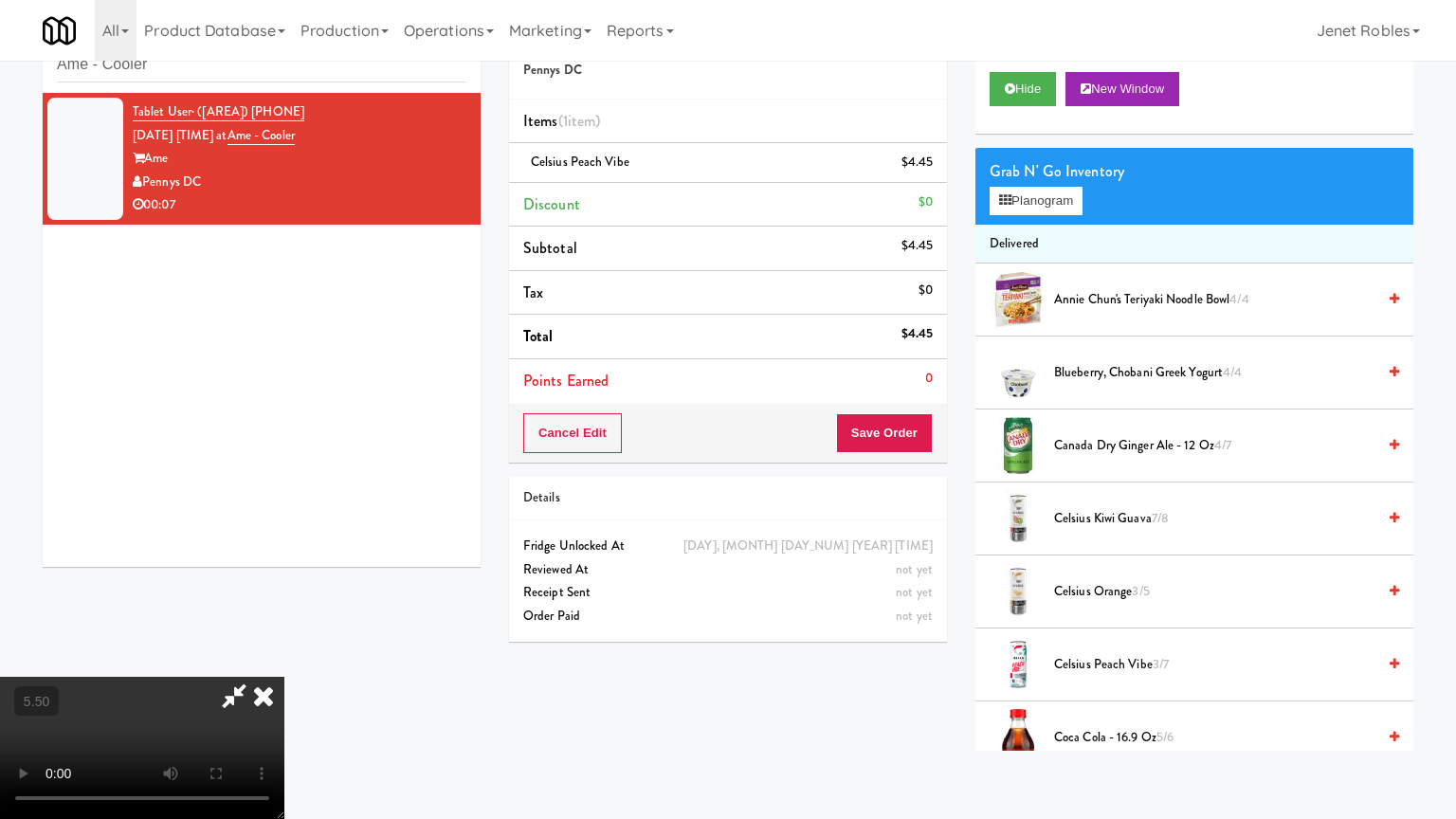 drag, startPoint x: 686, startPoint y: 731, endPoint x: 717, endPoint y: 608, distance: 126.84636 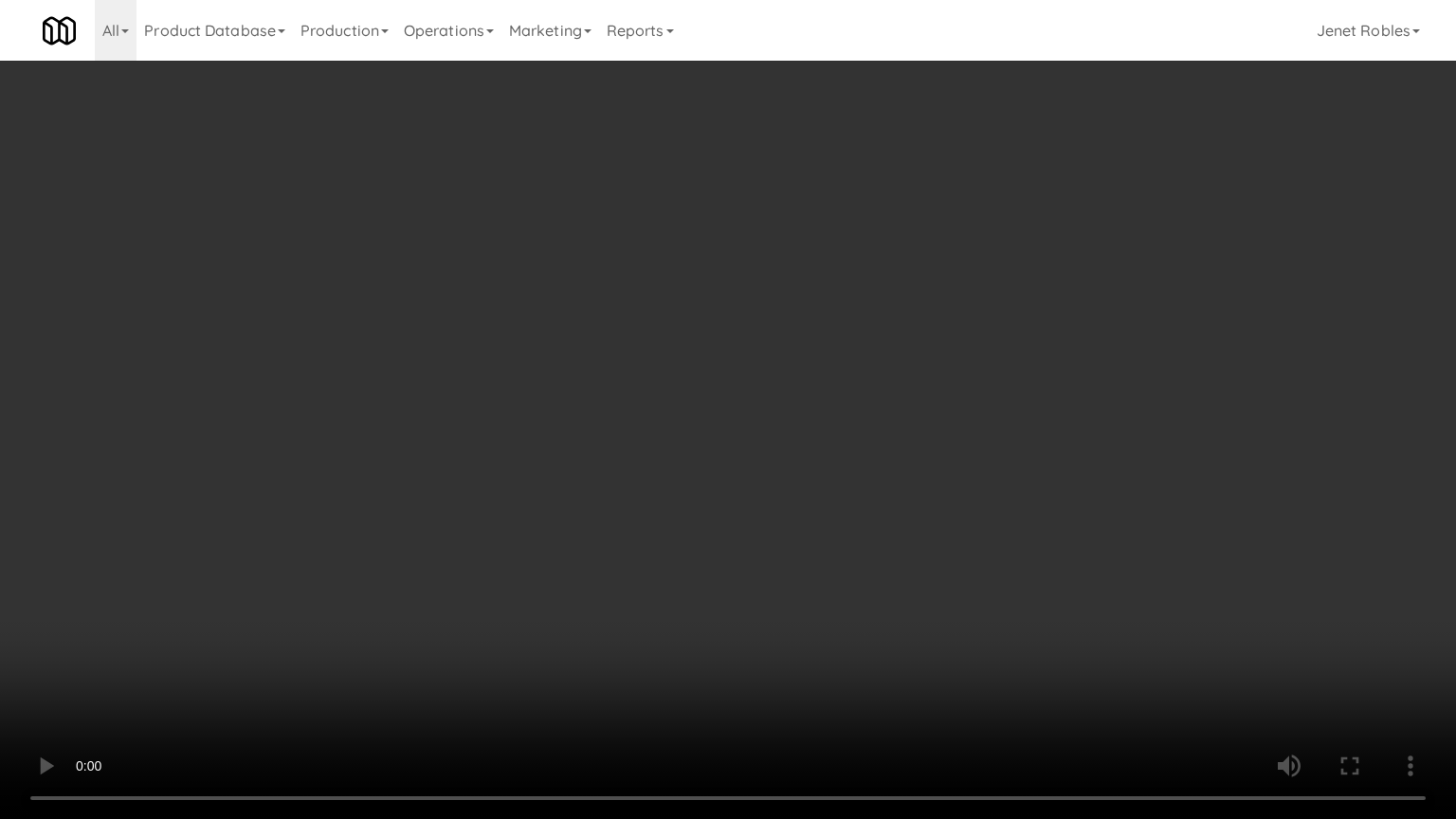 drag, startPoint x: 718, startPoint y: 576, endPoint x: 743, endPoint y: 537, distance: 46.32494 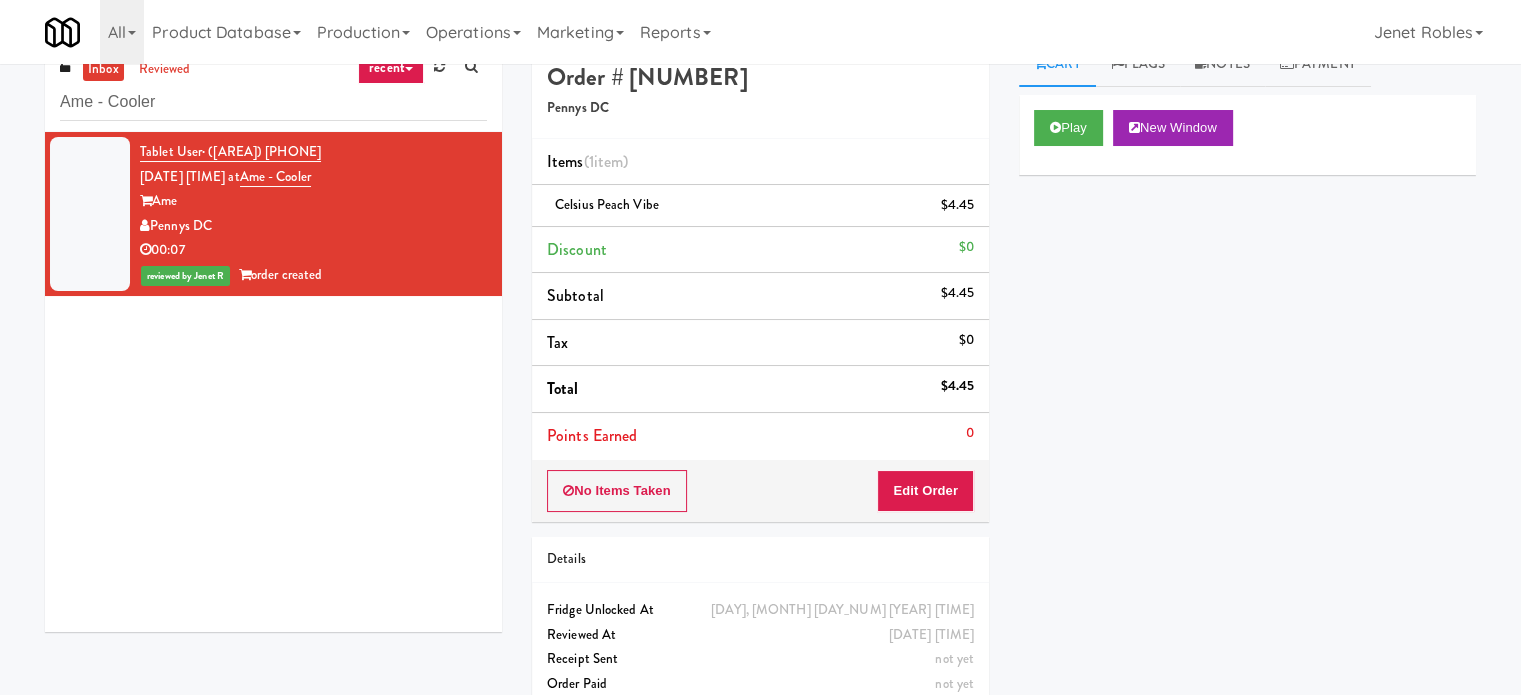 scroll, scrollTop: 0, scrollLeft: 0, axis: both 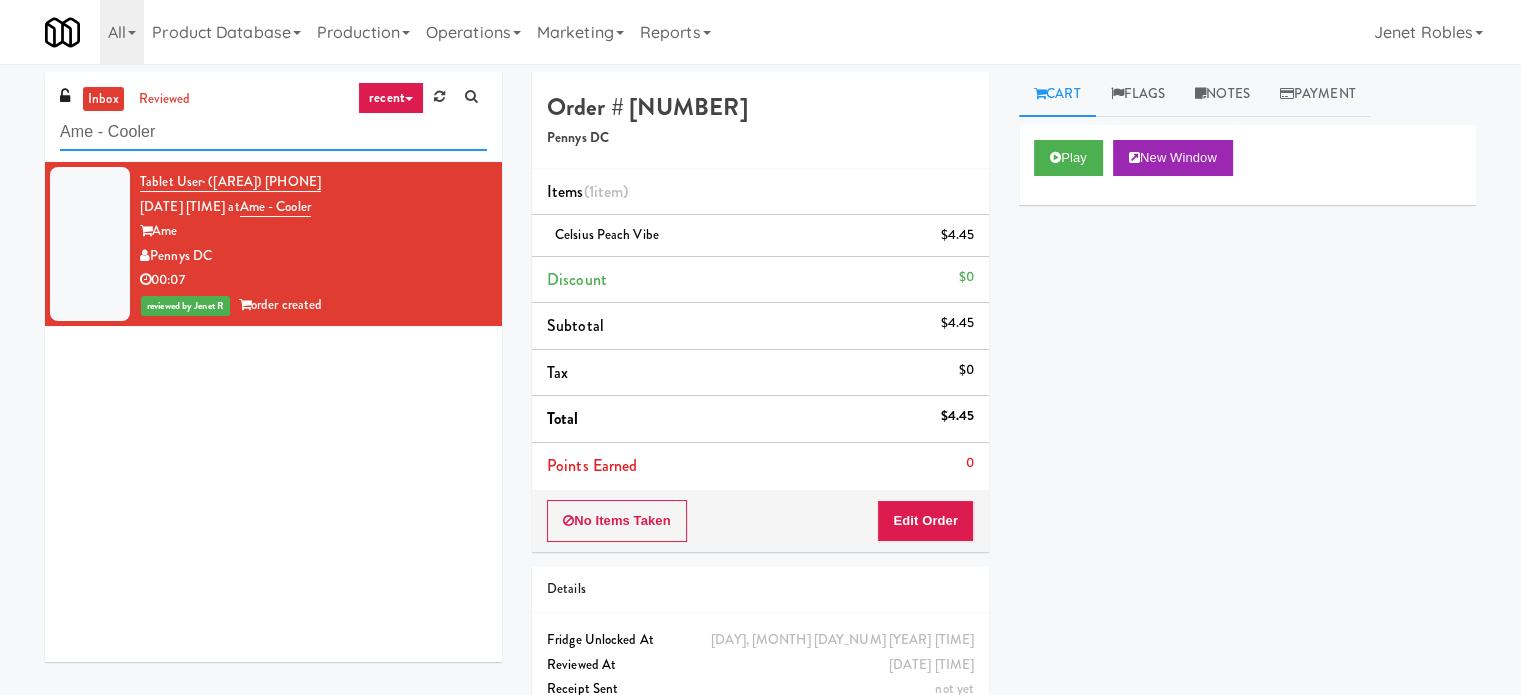 paste on "Standard - Drink - Left" 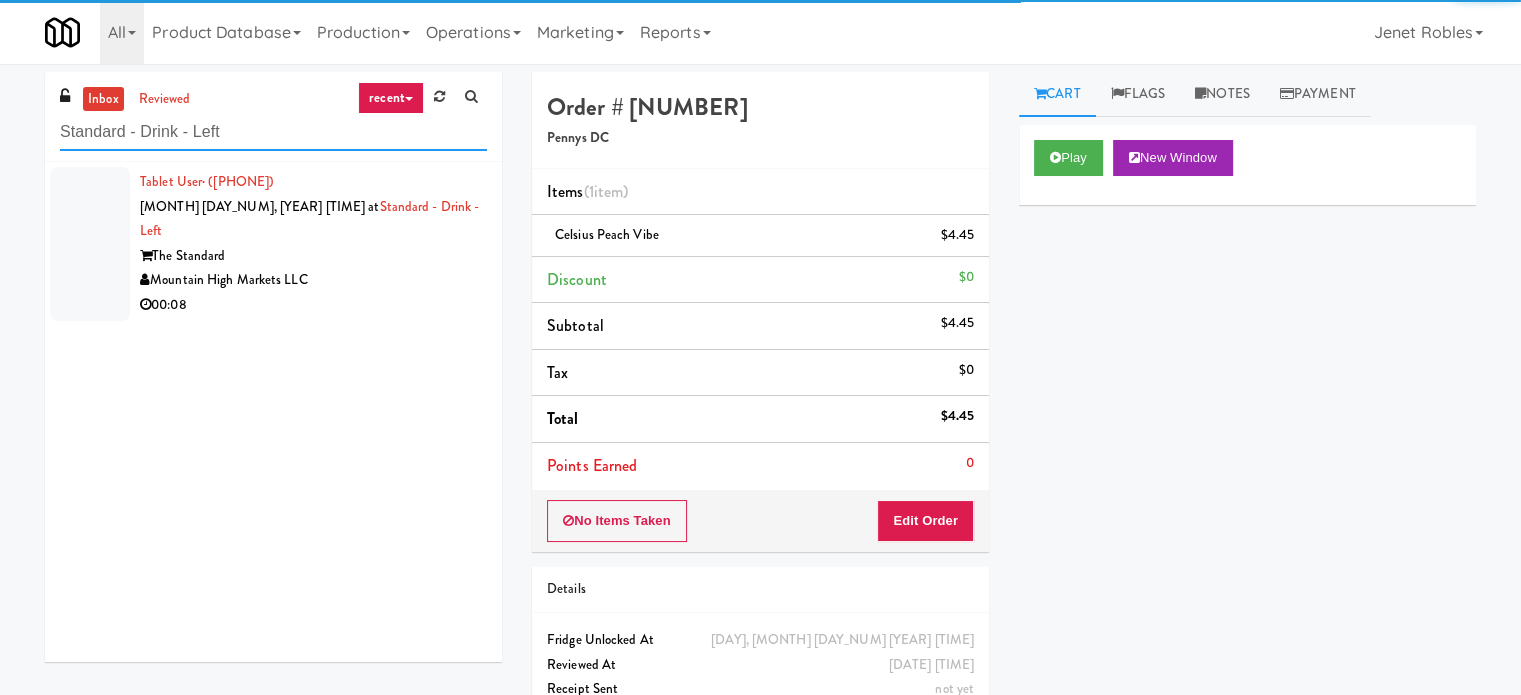 type on "Standard - Drink - Left" 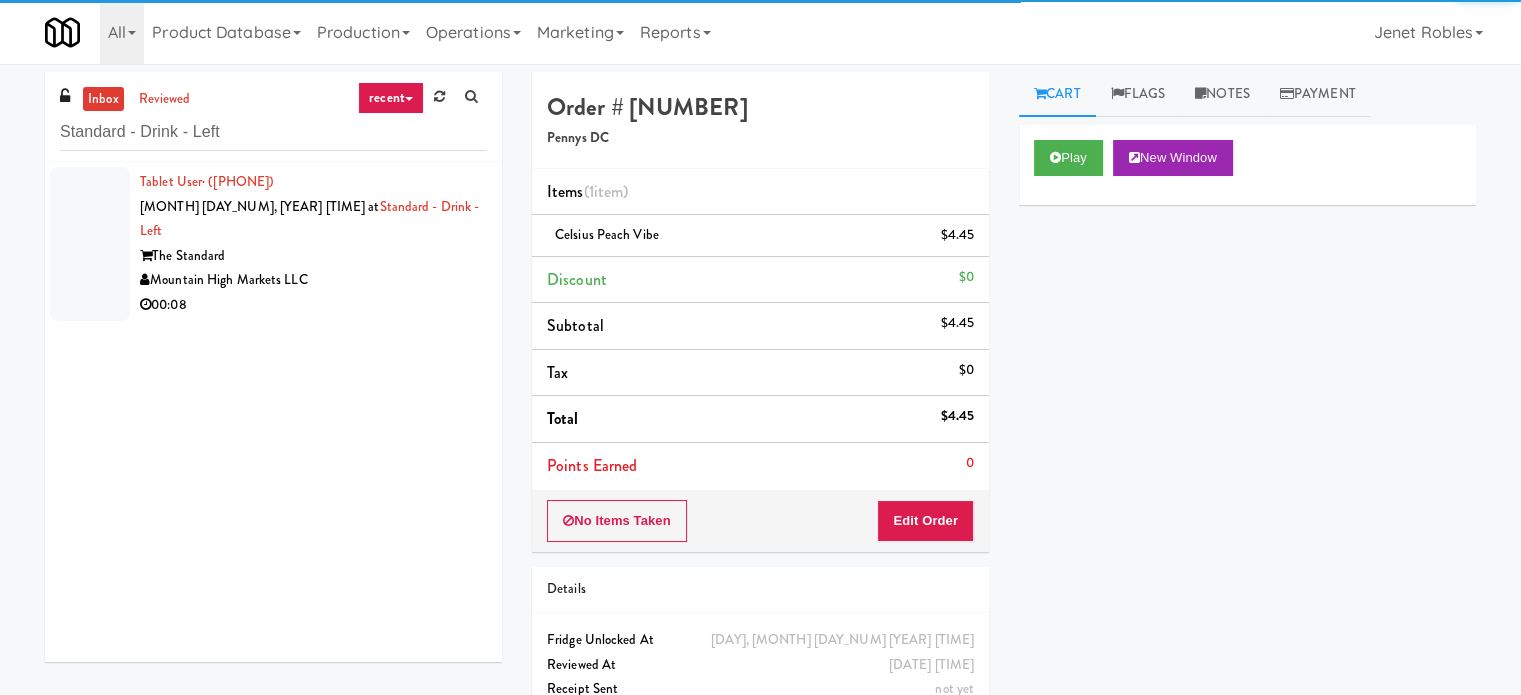 drag, startPoint x: 365, startPoint y: 251, endPoint x: 408, endPoint y: 259, distance: 43.737854 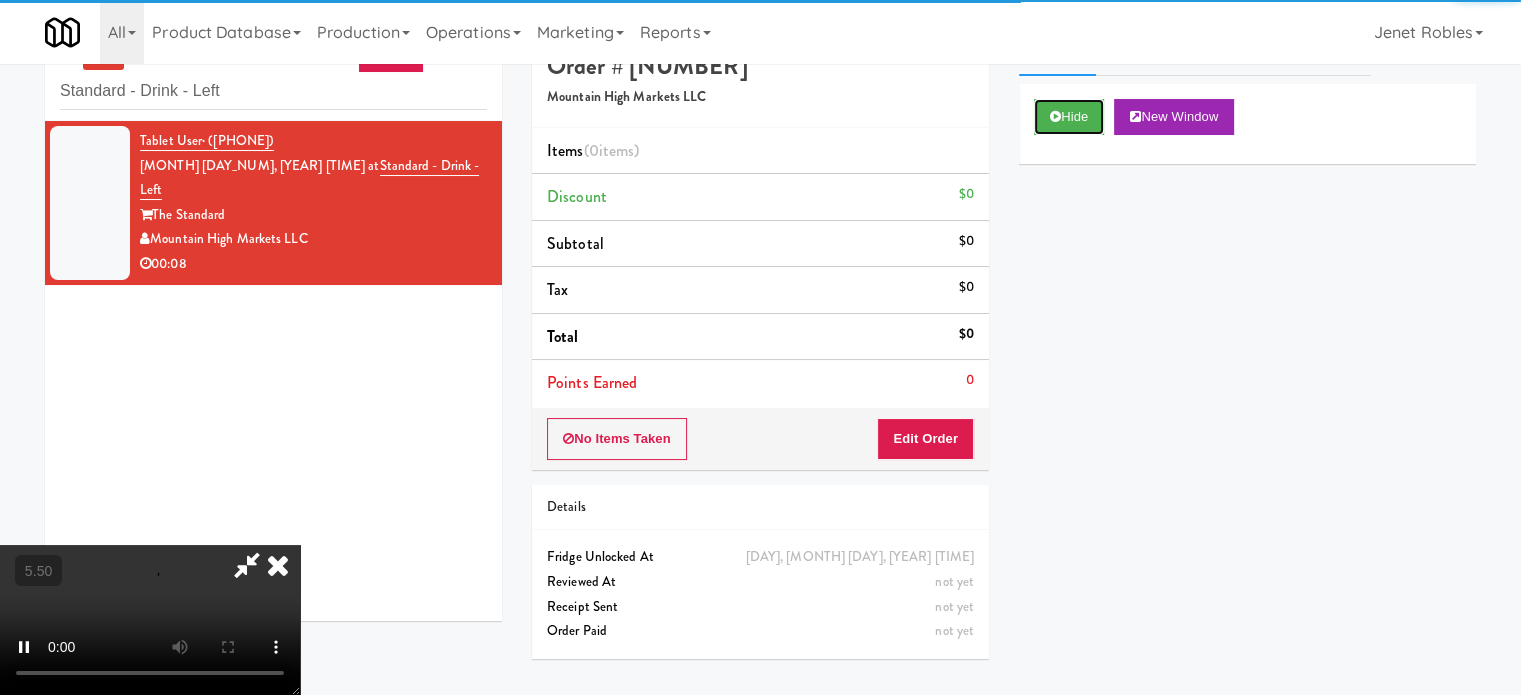 scroll, scrollTop: 64, scrollLeft: 0, axis: vertical 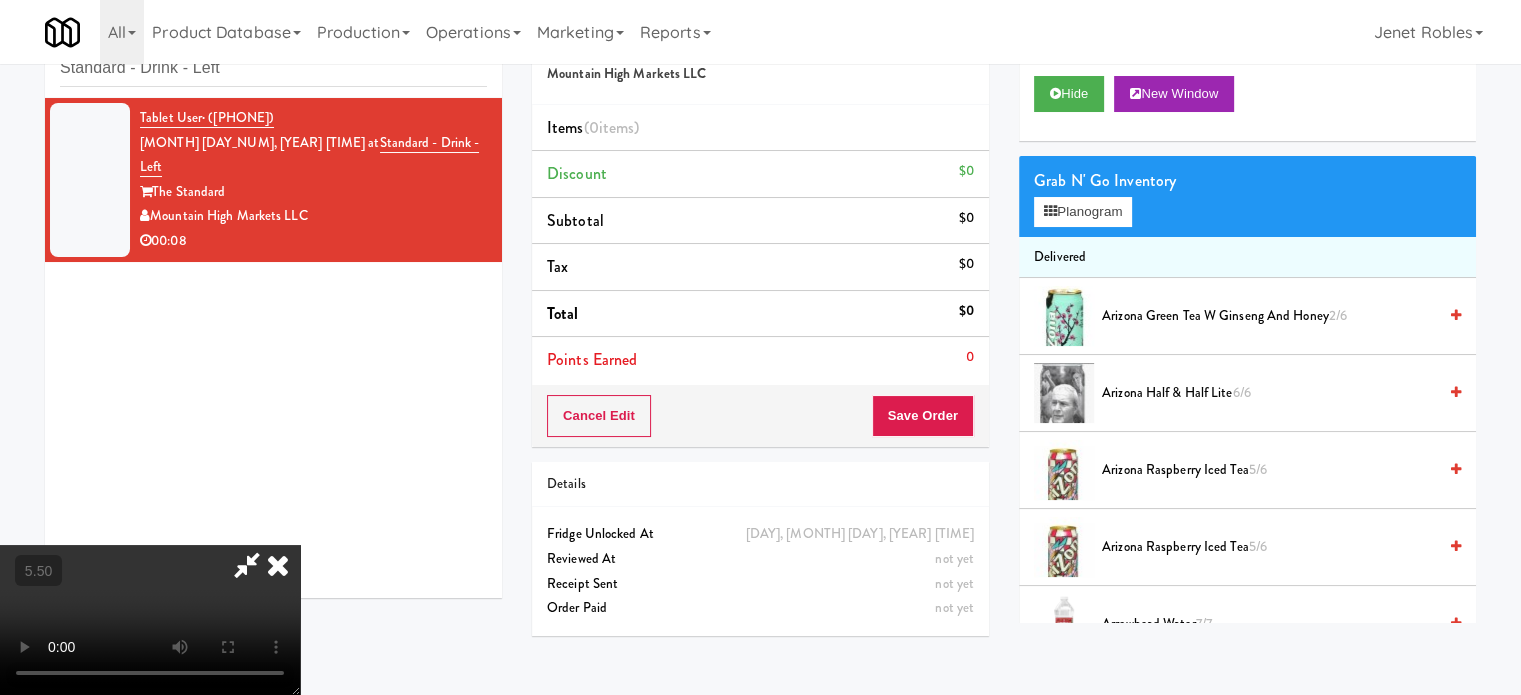 type 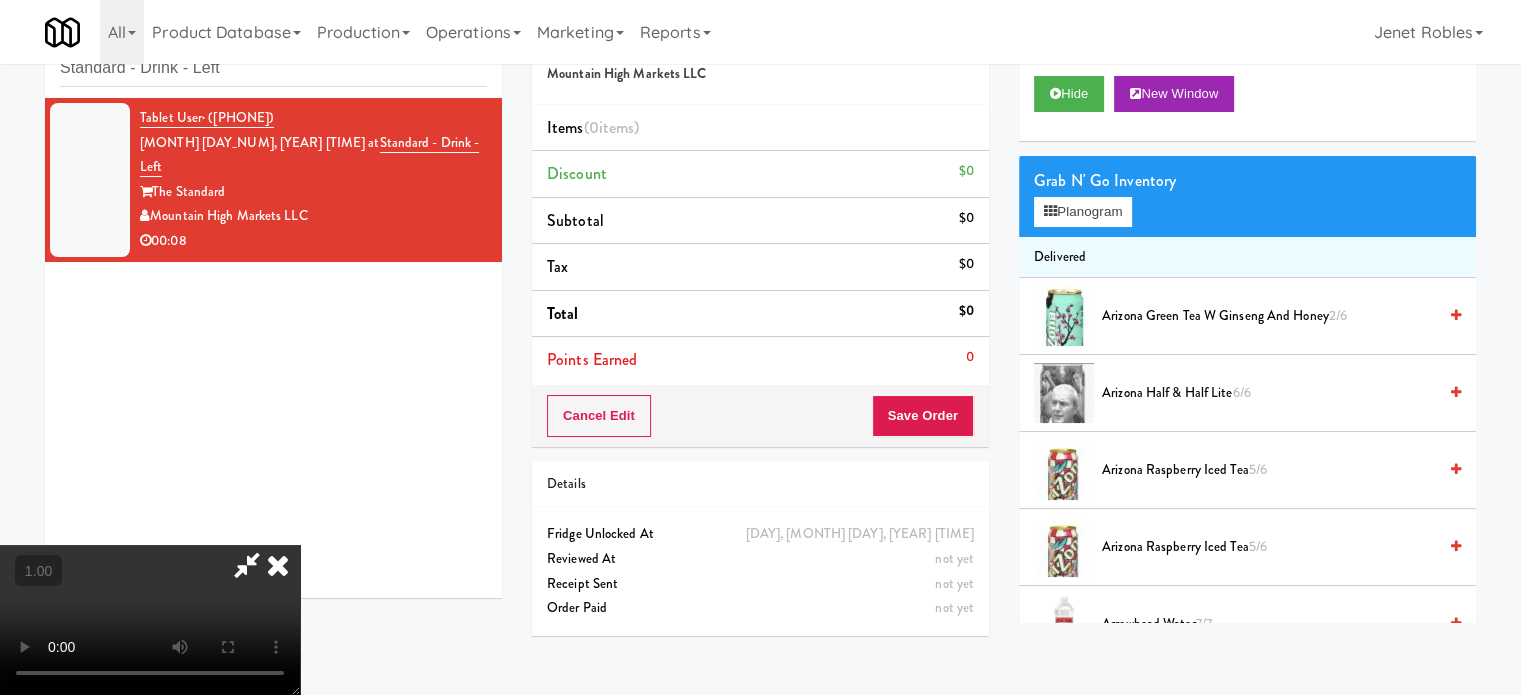 drag, startPoint x: 303, startPoint y: 503, endPoint x: 340, endPoint y: 616, distance: 118.90332 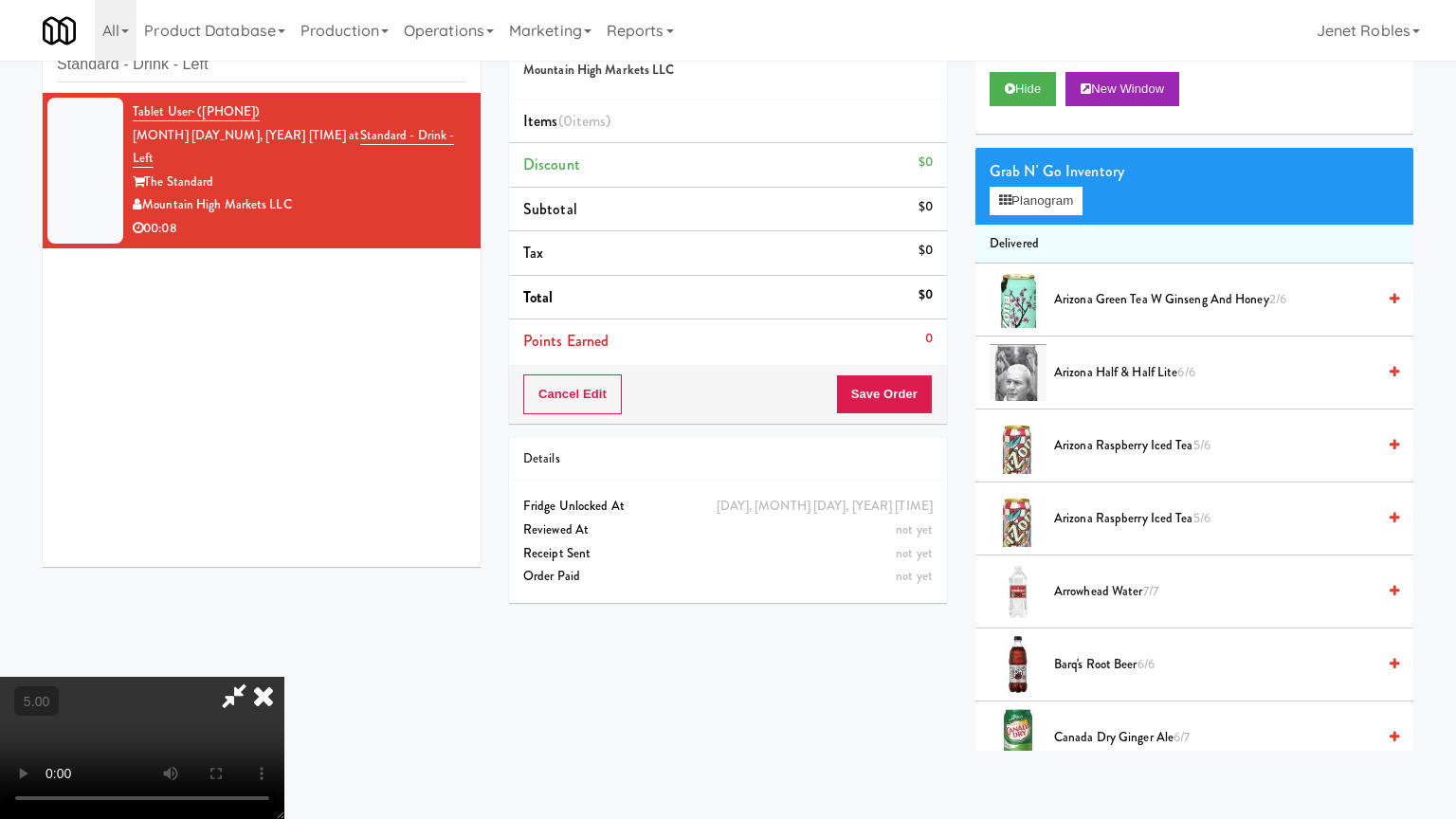 drag, startPoint x: 855, startPoint y: 396, endPoint x: 873, endPoint y: 386, distance: 20.59126 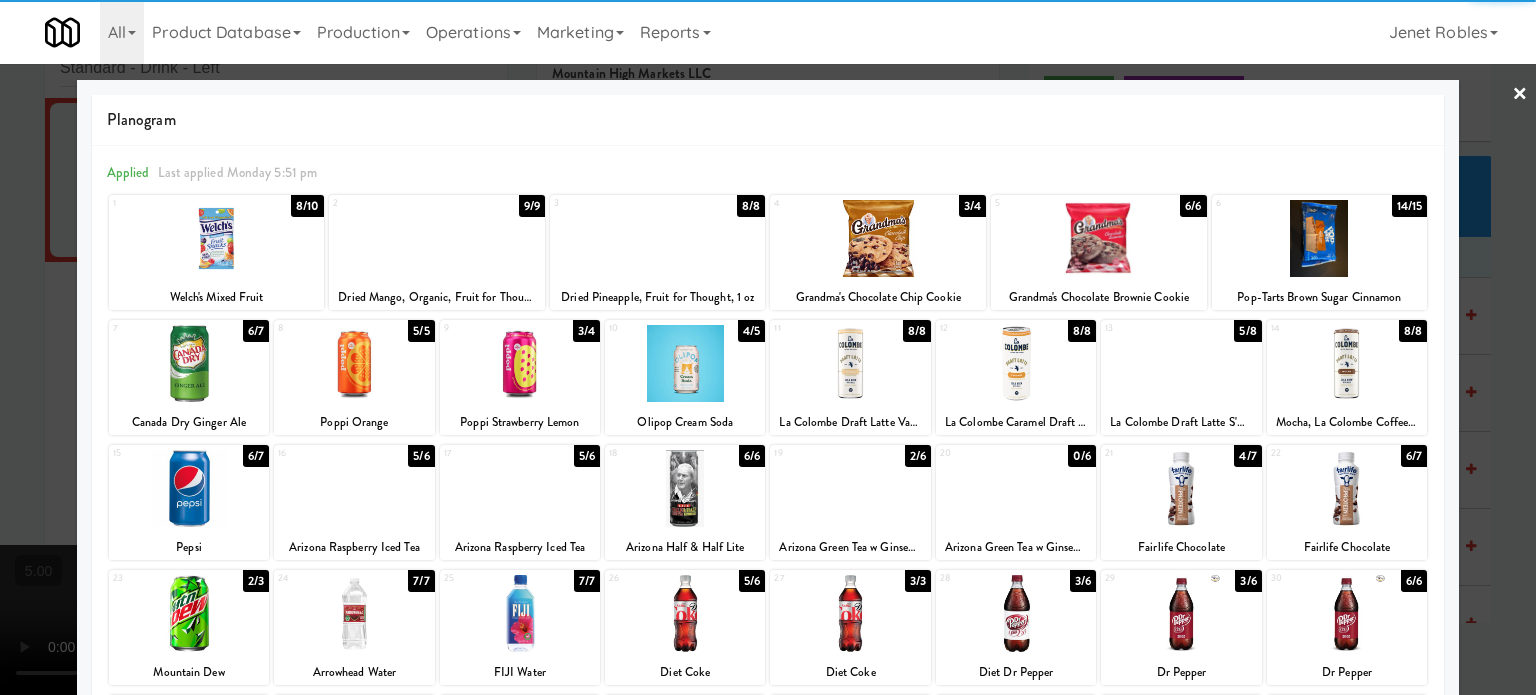 drag, startPoint x: 1492, startPoint y: 433, endPoint x: 1443, endPoint y: 424, distance: 49.819675 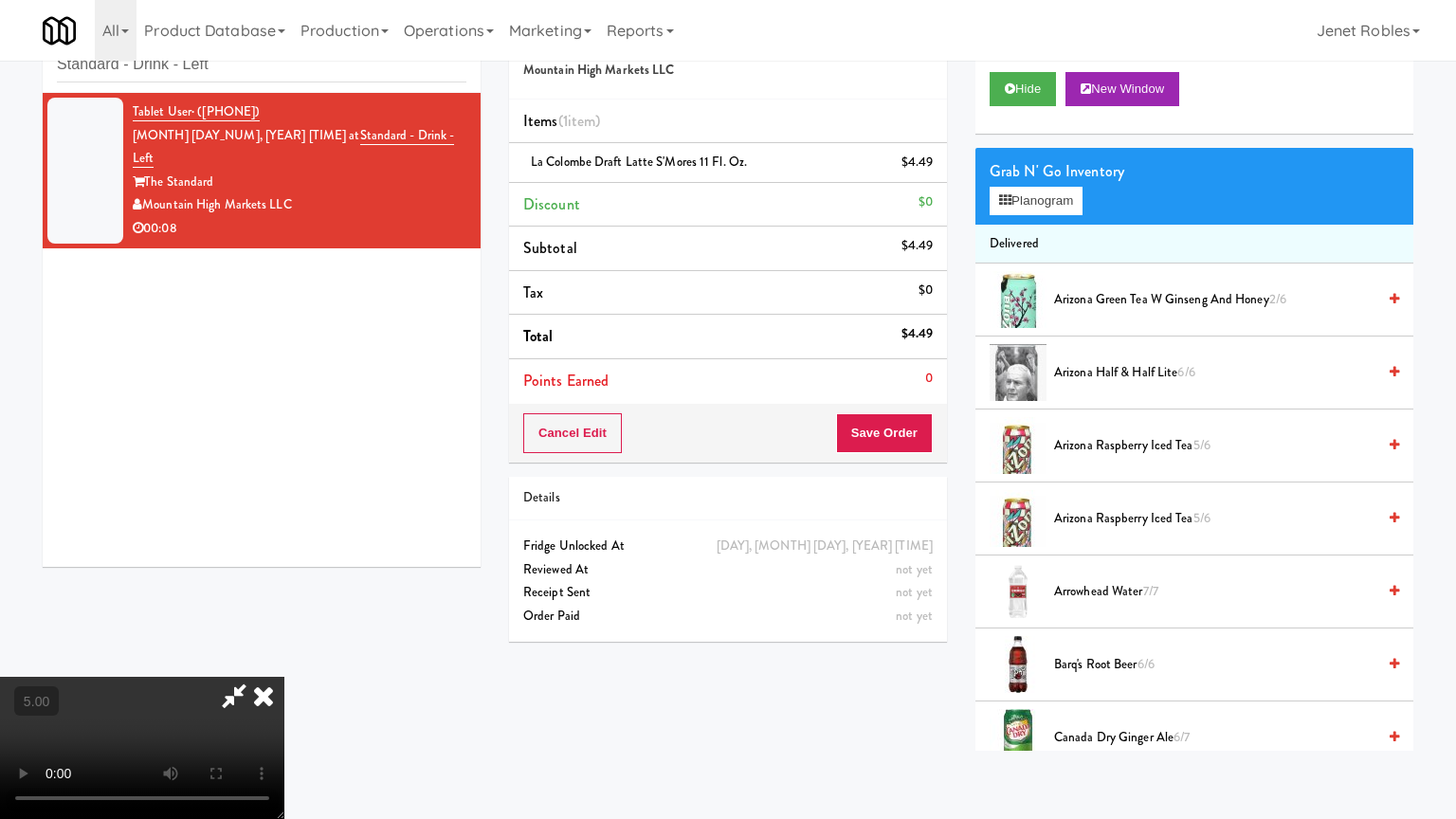 drag, startPoint x: 441, startPoint y: 612, endPoint x: 599, endPoint y: 506, distance: 190.26298 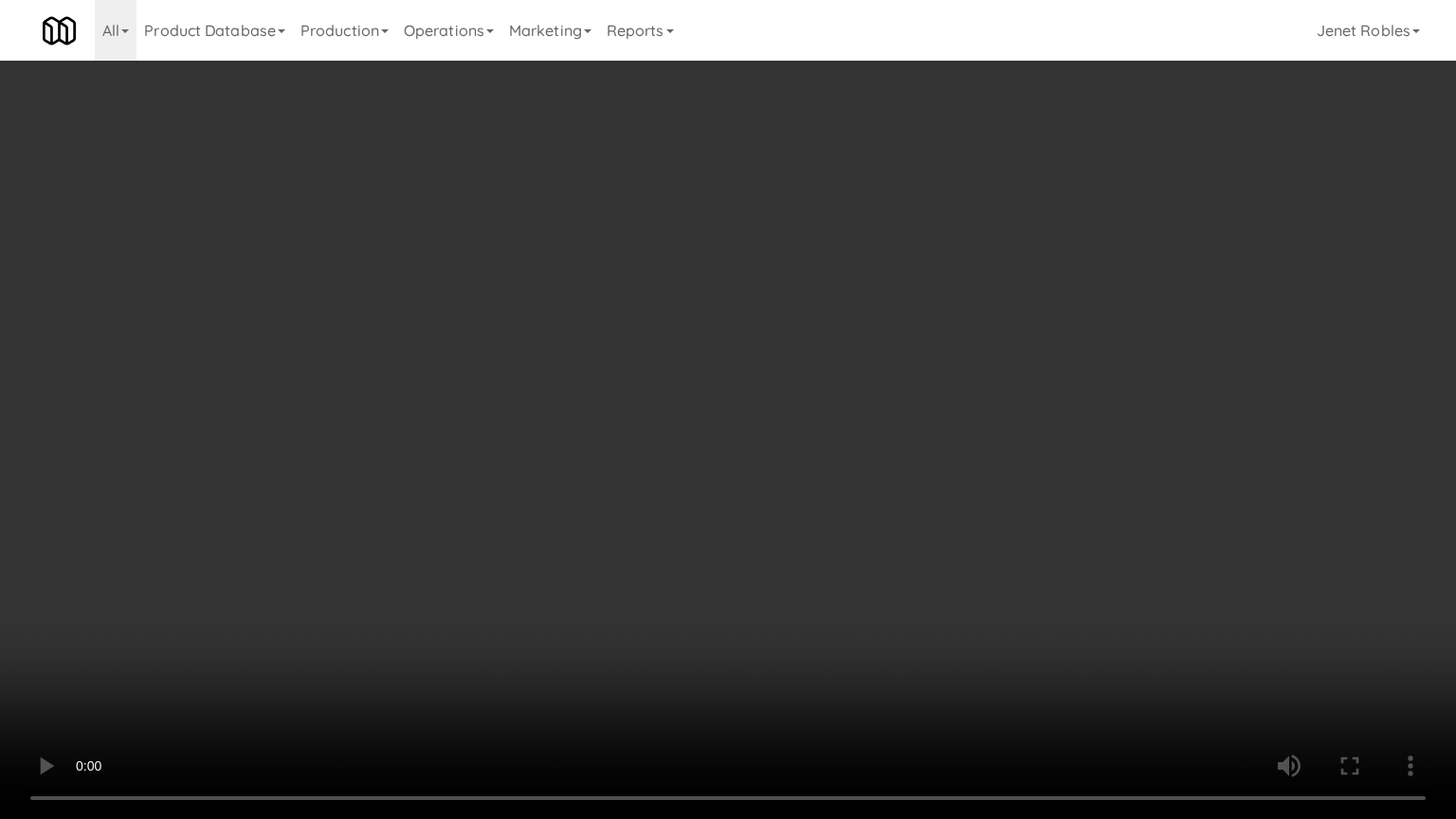 drag, startPoint x: 758, startPoint y: 356, endPoint x: 795, endPoint y: 354, distance: 37.054015 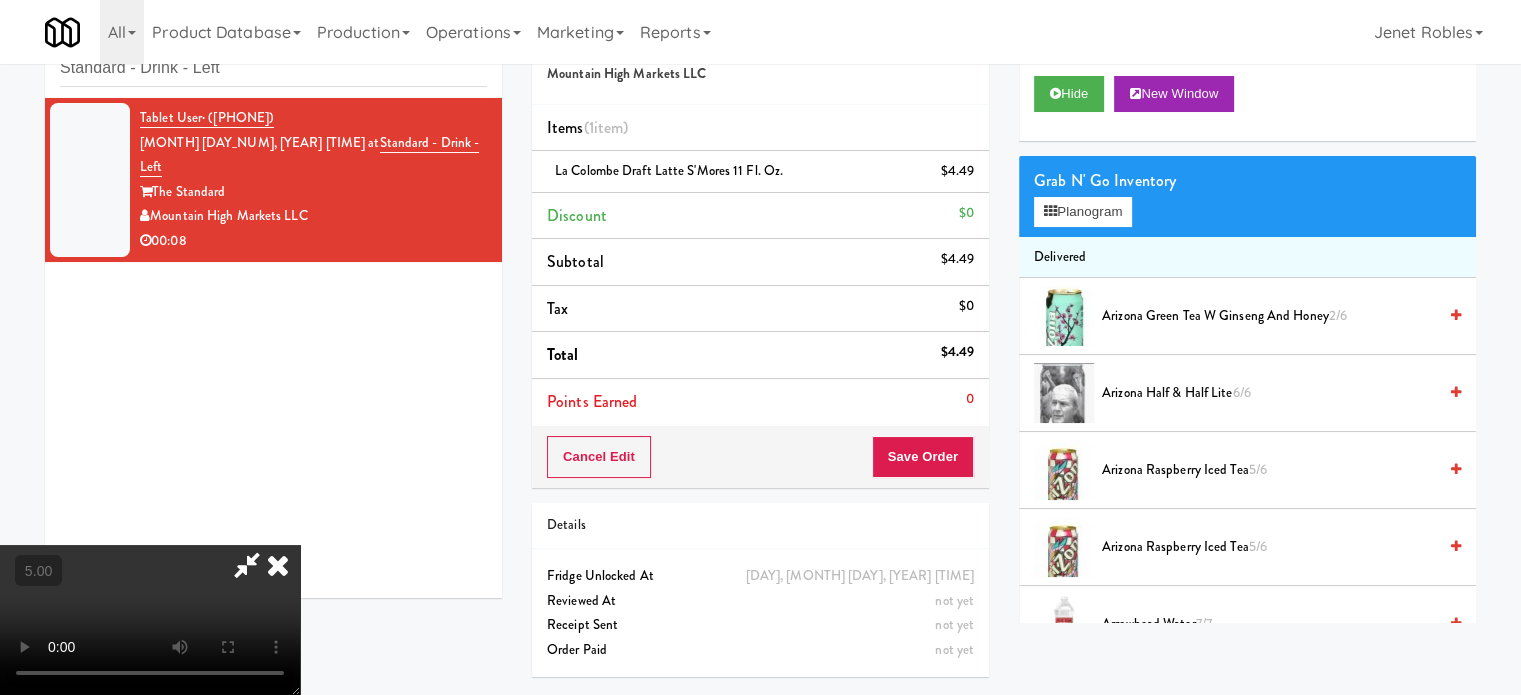 drag, startPoint x: 901, startPoint y: 211, endPoint x: 880, endPoint y: 211, distance: 21 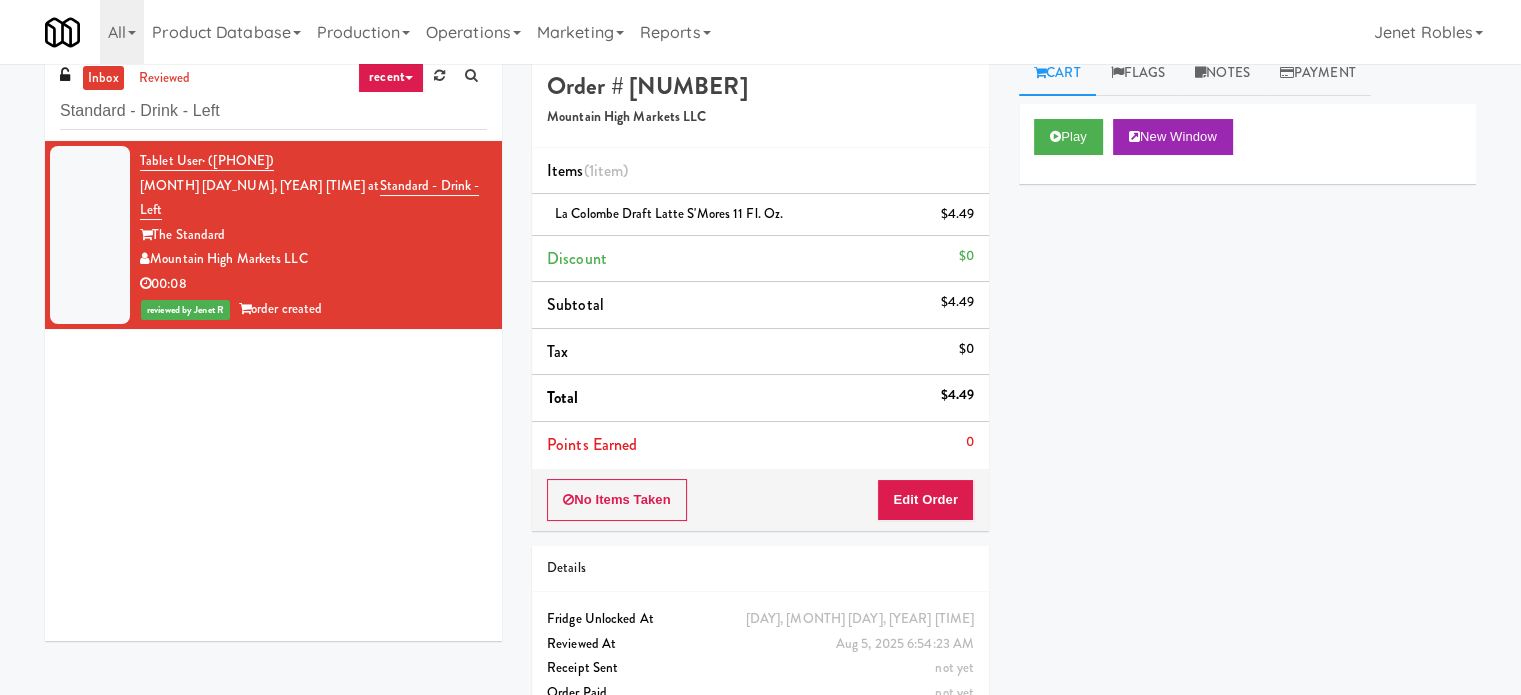 scroll, scrollTop: 0, scrollLeft: 0, axis: both 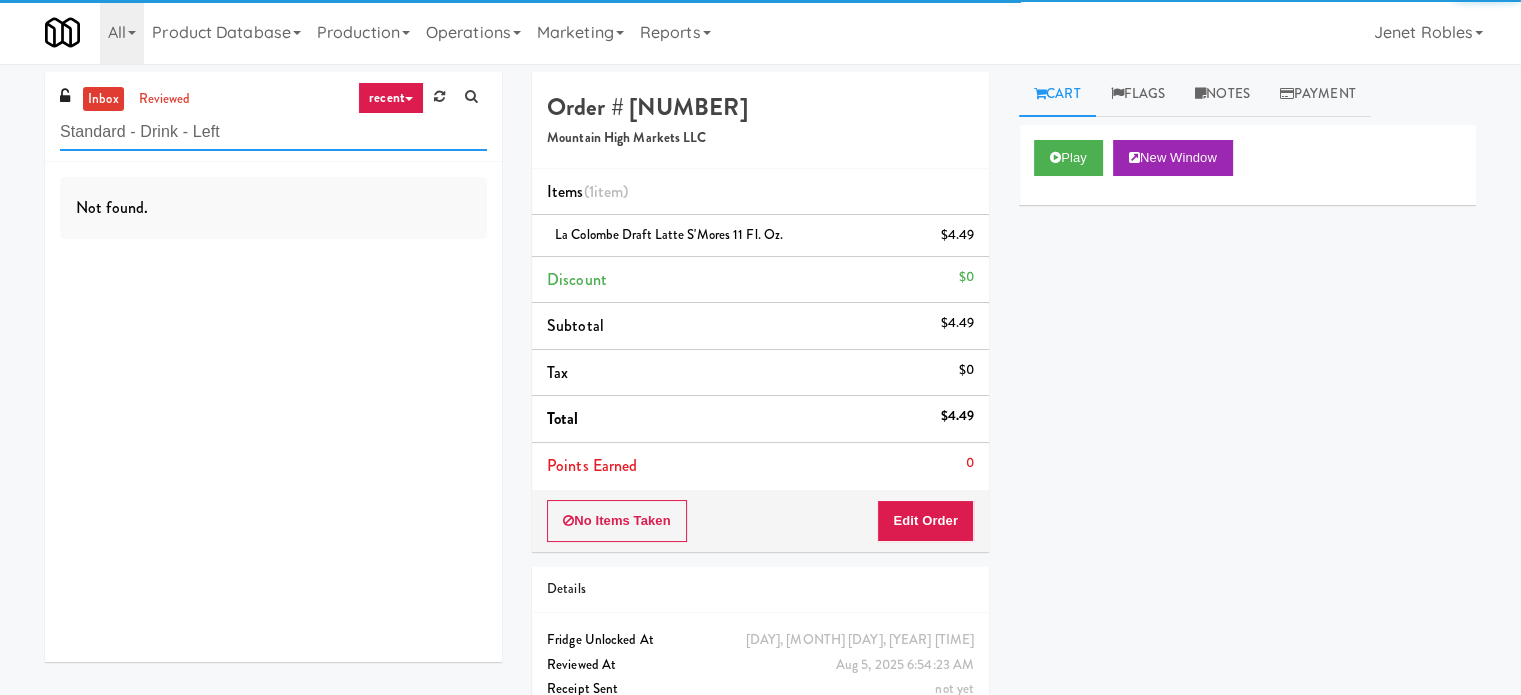 paste on "Ame - Pantry" 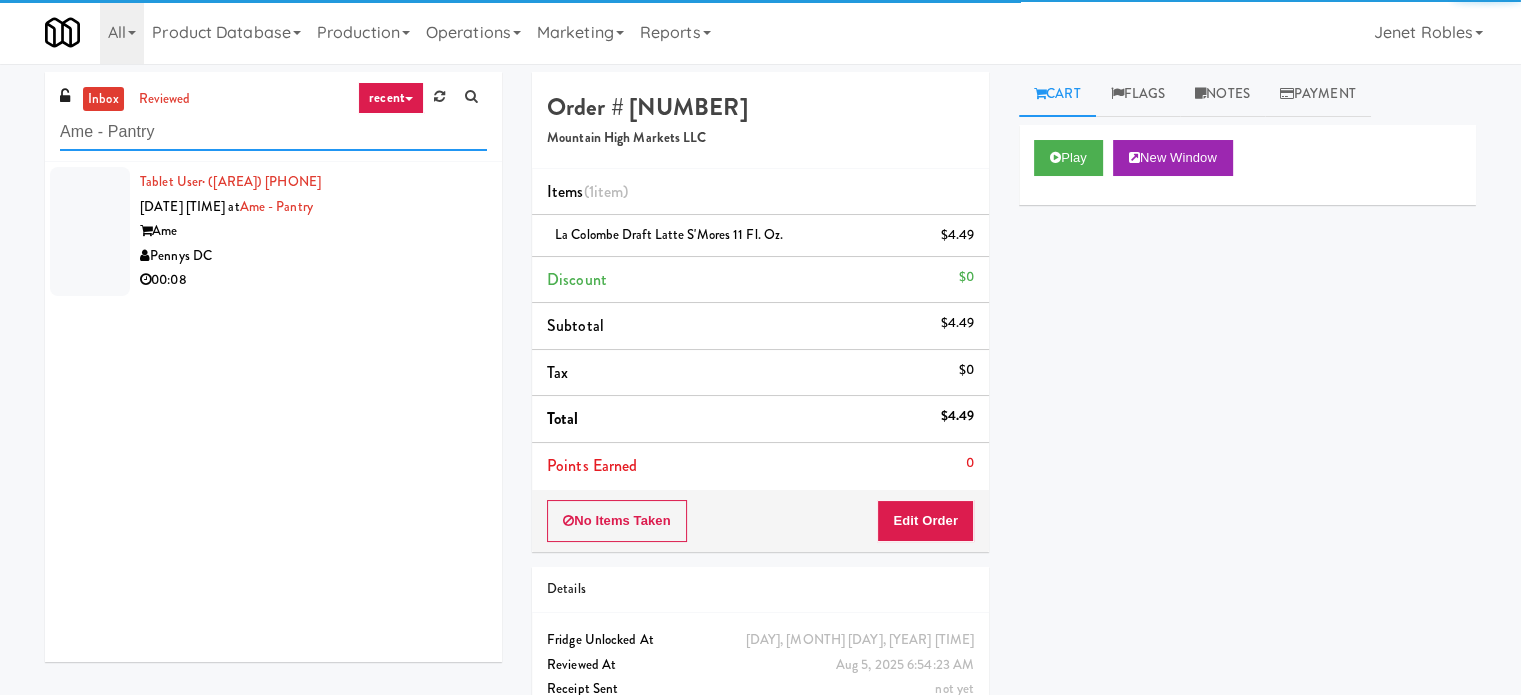 type on "Ame - Pantry" 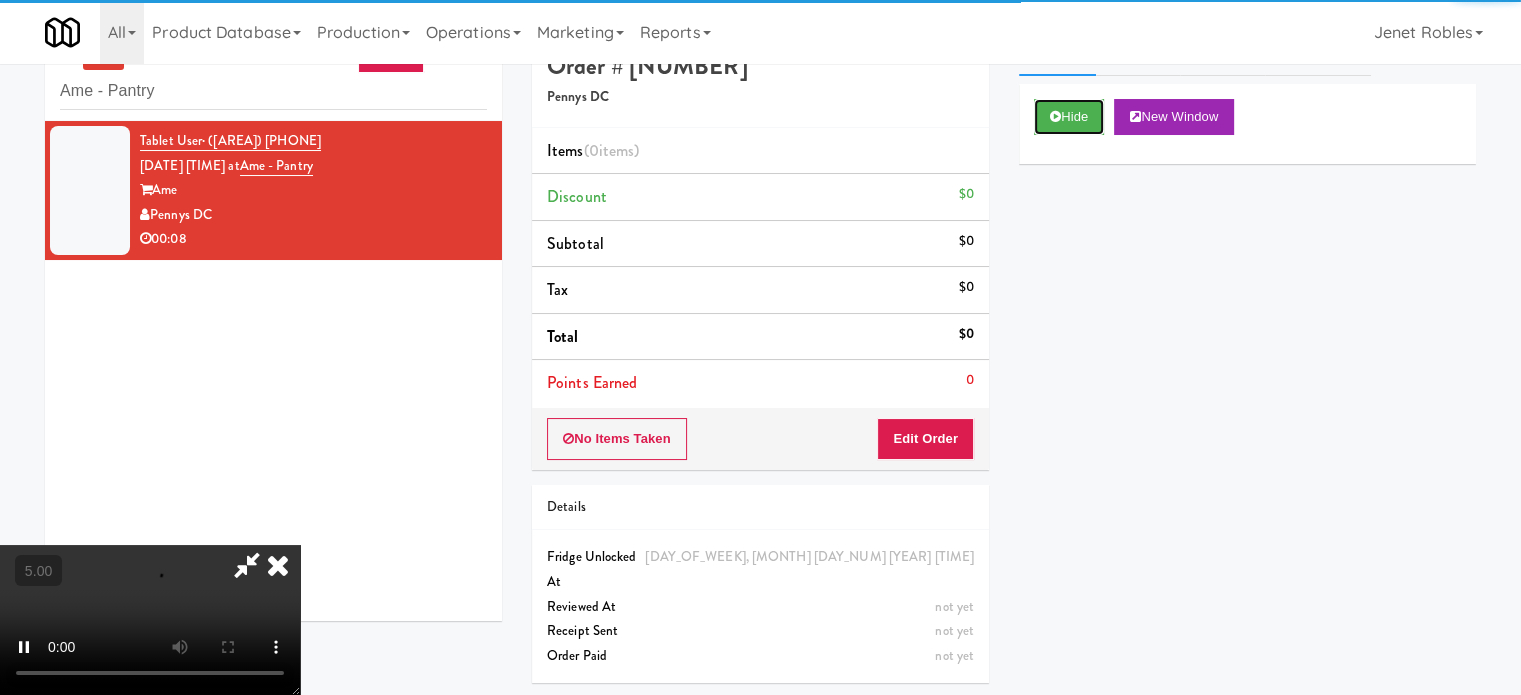 scroll, scrollTop: 64, scrollLeft: 0, axis: vertical 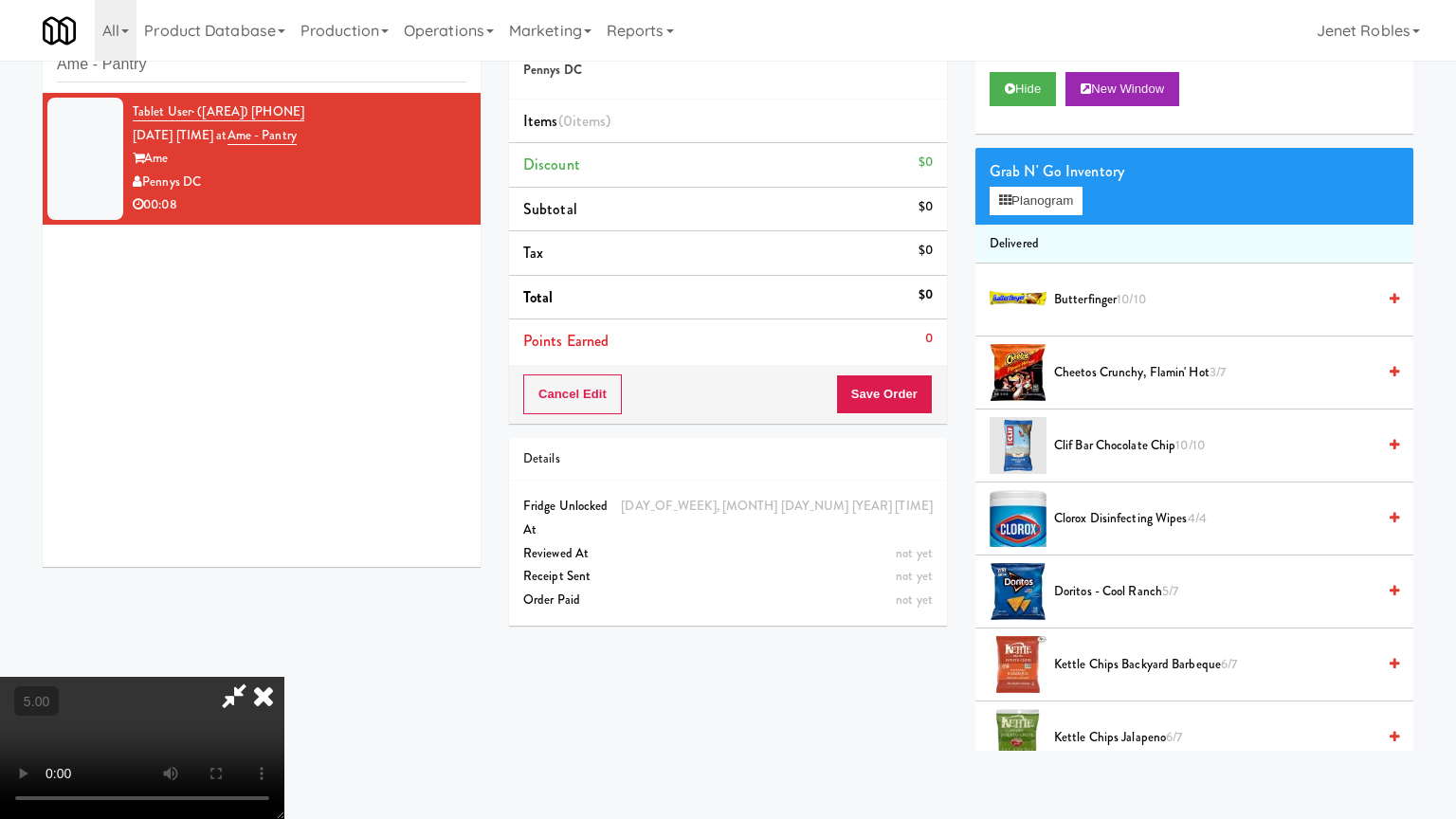 drag, startPoint x: 808, startPoint y: 497, endPoint x: 829, endPoint y: 496, distance: 21.023796 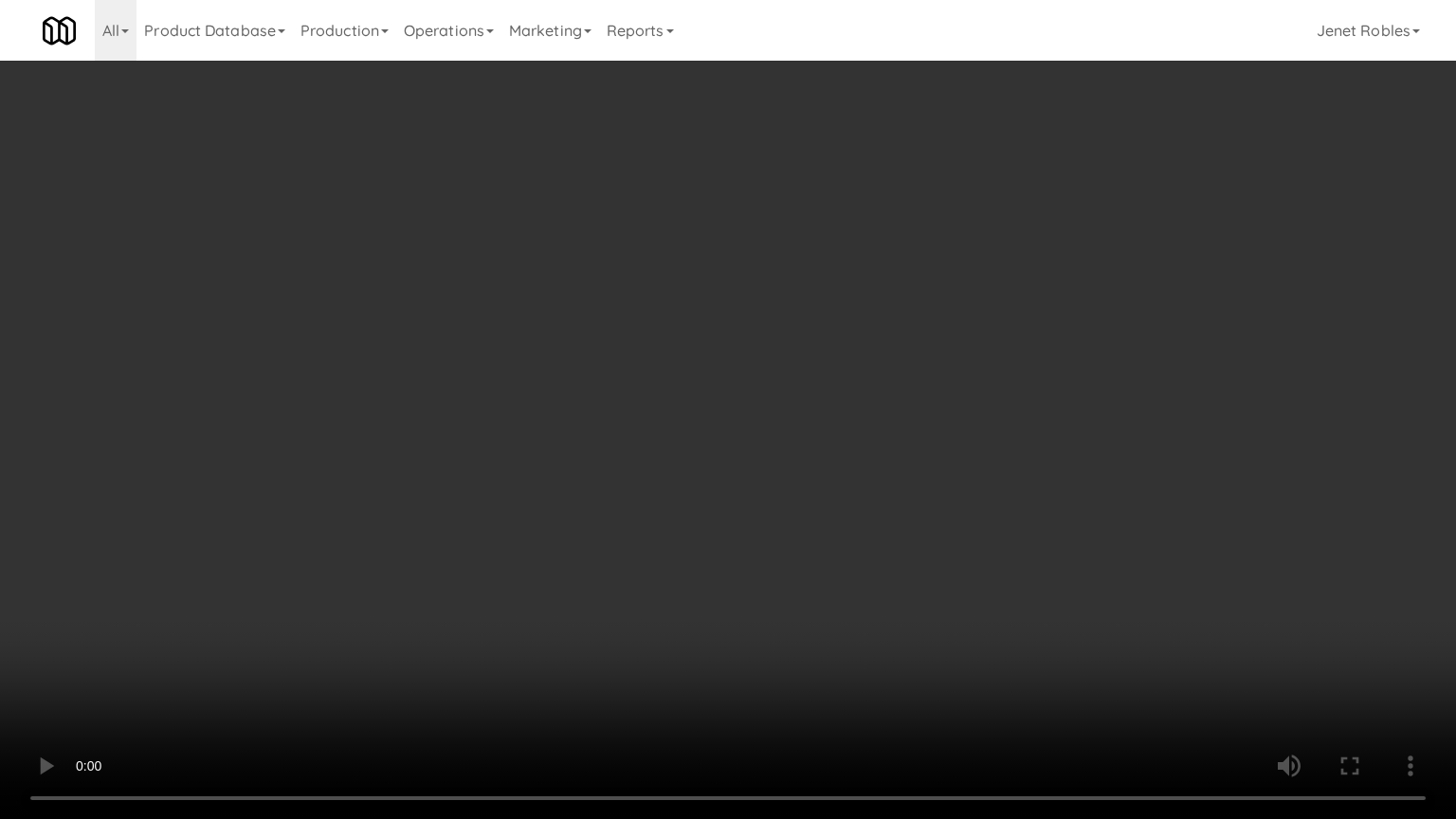 drag, startPoint x: 795, startPoint y: 505, endPoint x: 830, endPoint y: 496, distance: 36.138622 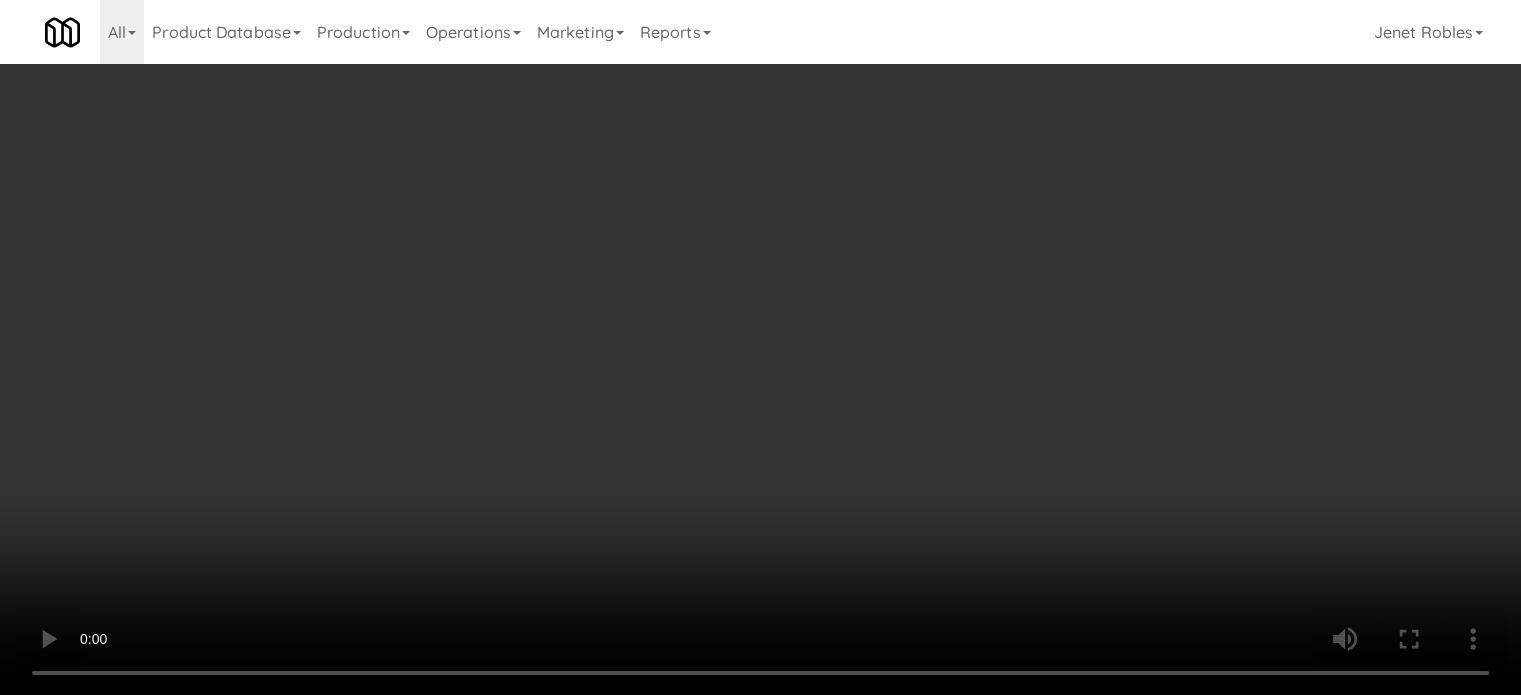 scroll, scrollTop: 1500, scrollLeft: 0, axis: vertical 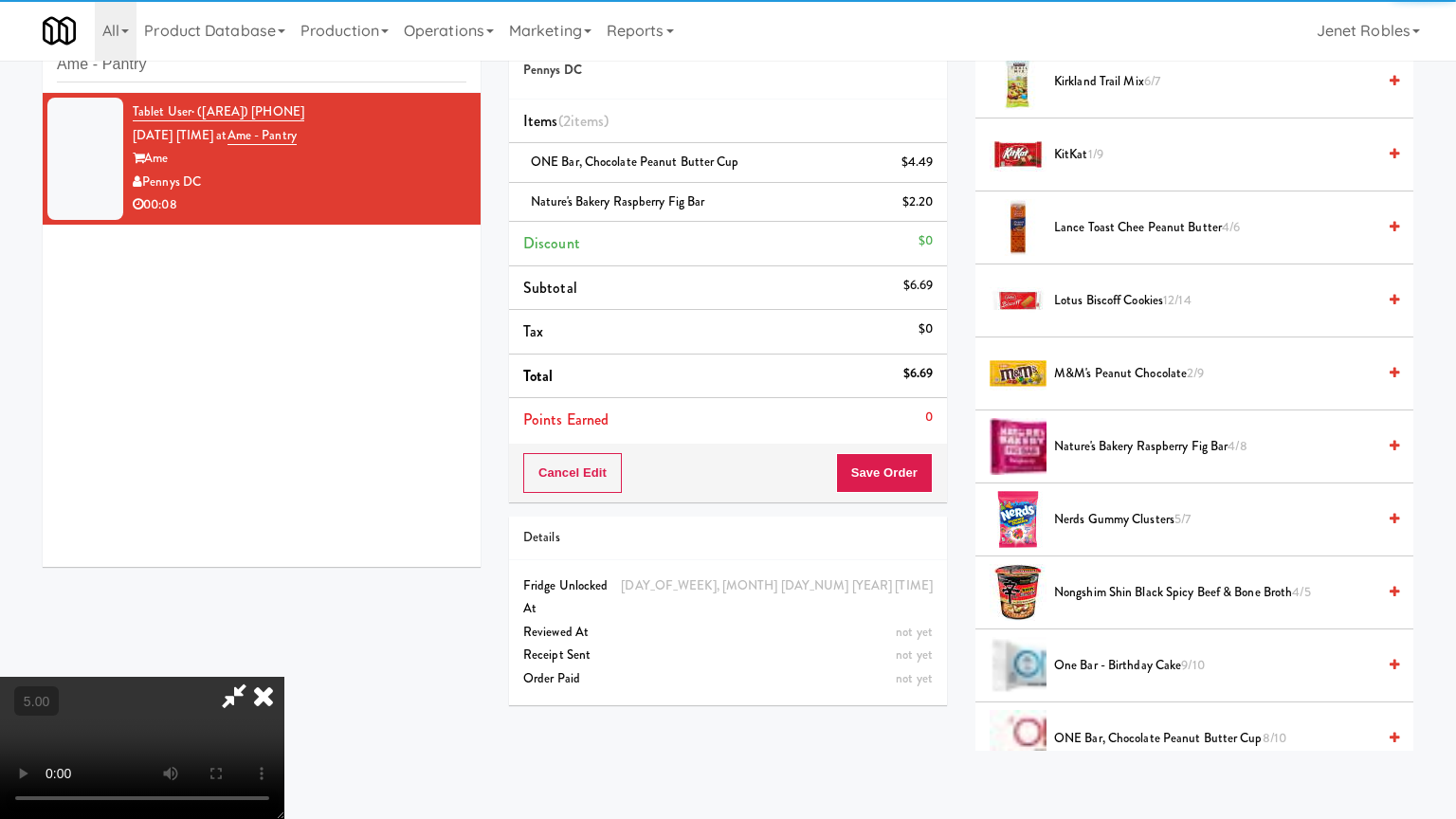 type 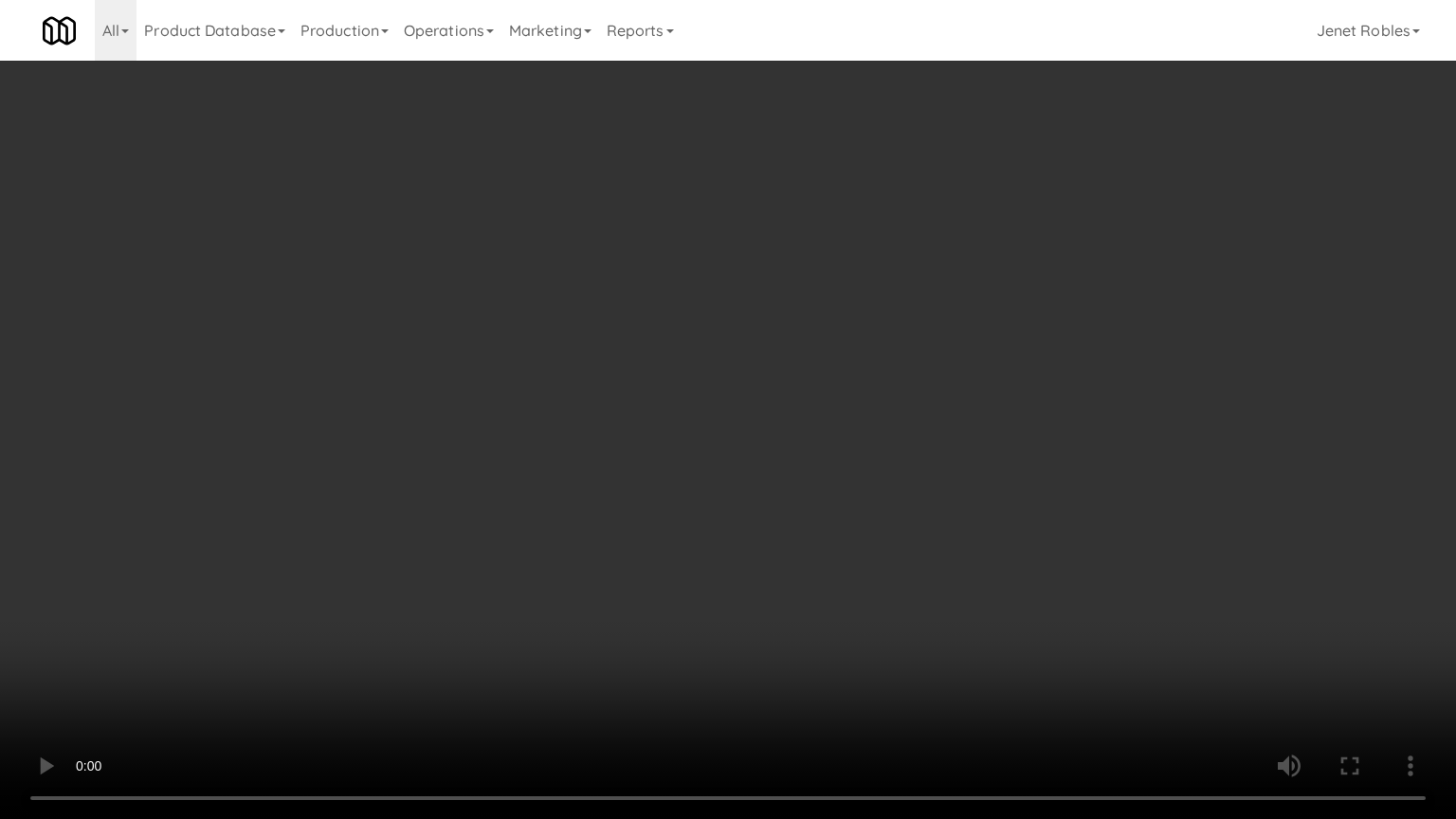 drag, startPoint x: 417, startPoint y: 595, endPoint x: 697, endPoint y: 387, distance: 348.80367 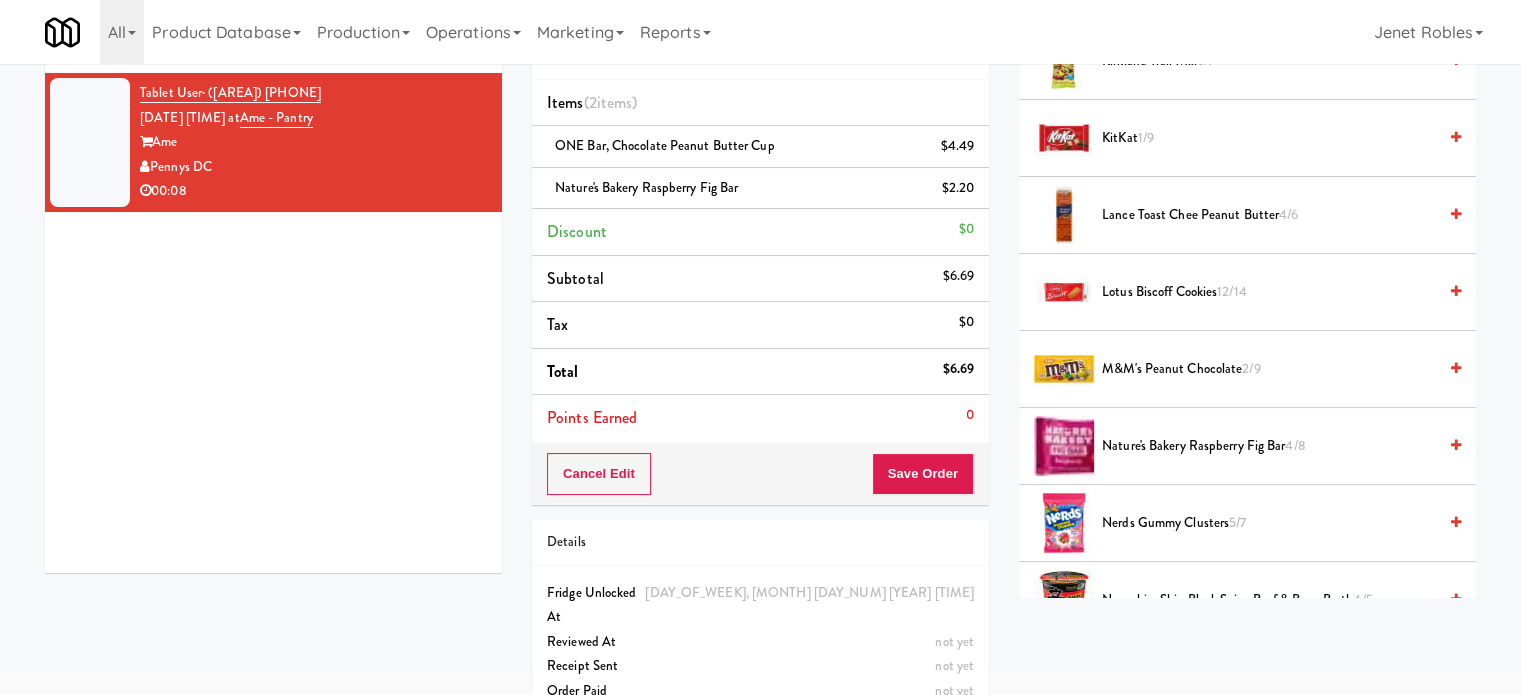 scroll, scrollTop: 100, scrollLeft: 0, axis: vertical 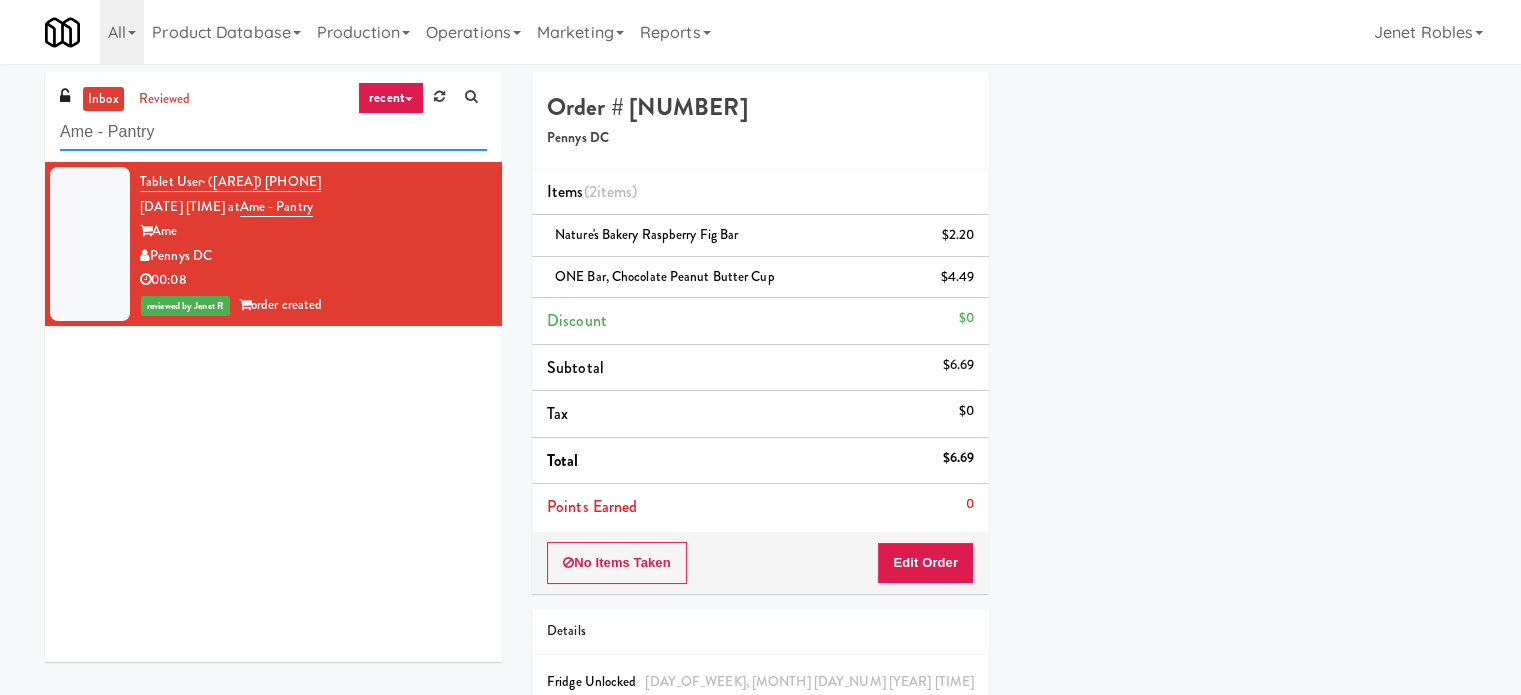 paste on "(Food, Snack & Drink) South Brunswick Police Department" 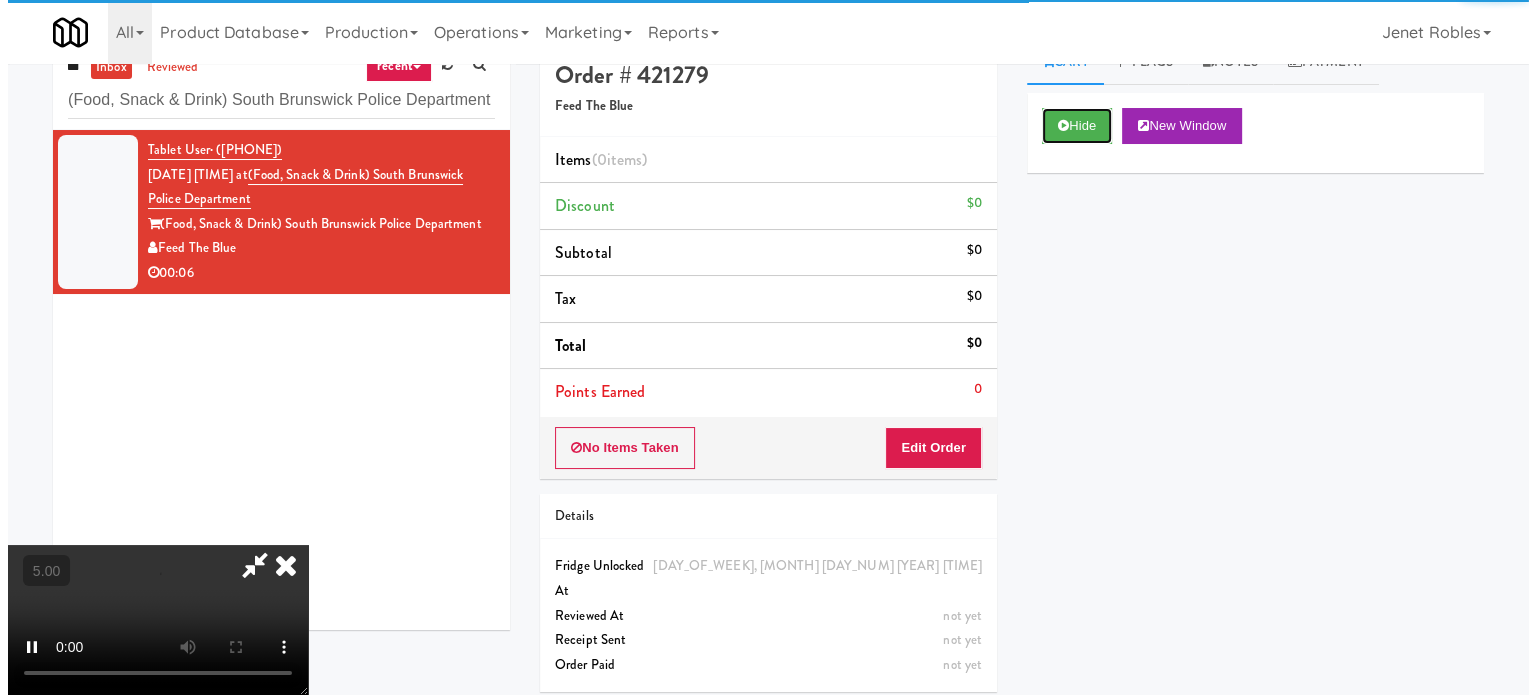 scroll, scrollTop: 64, scrollLeft: 0, axis: vertical 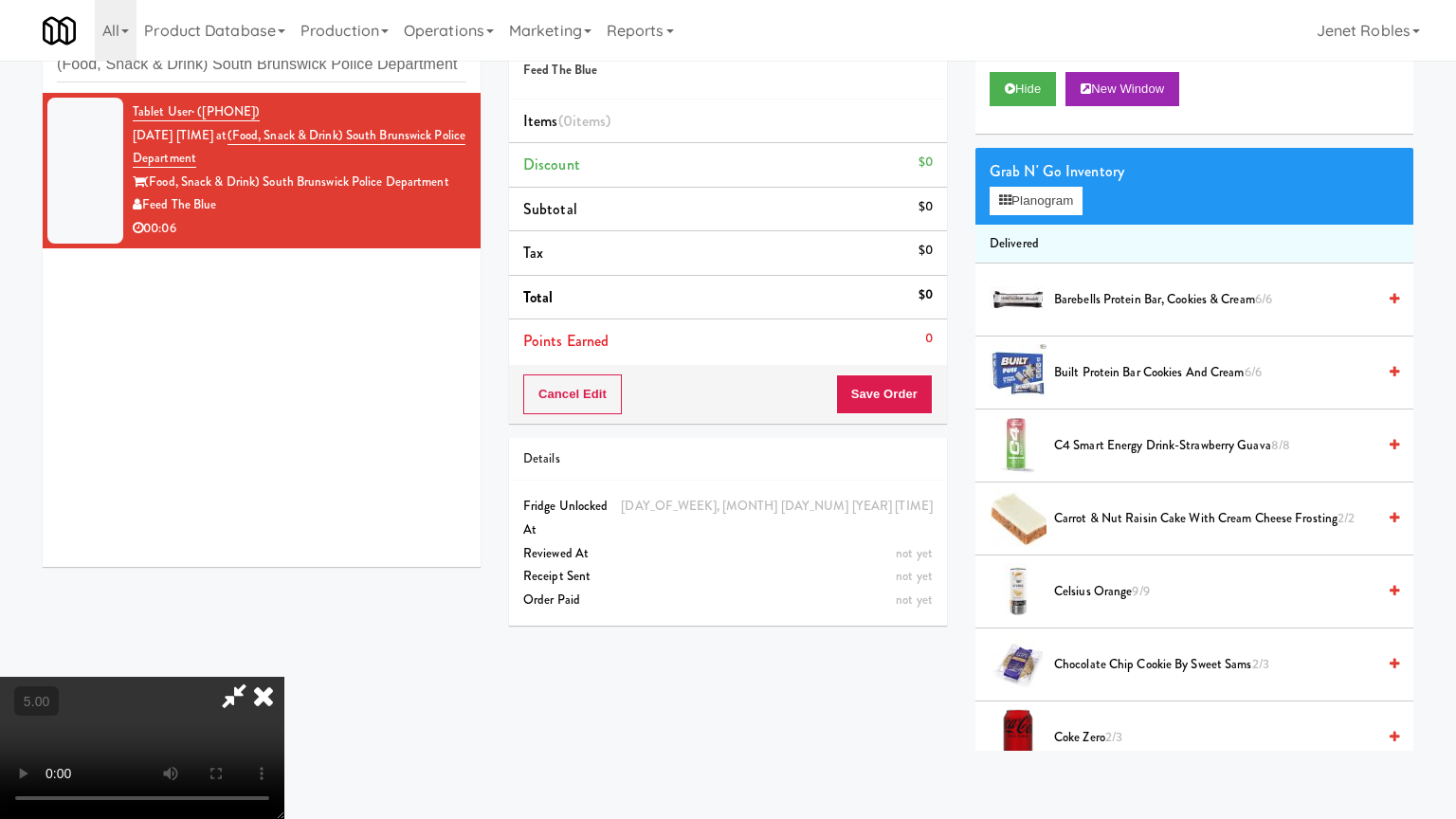 drag, startPoint x: 675, startPoint y: 546, endPoint x: 694, endPoint y: 542, distance: 19.416488 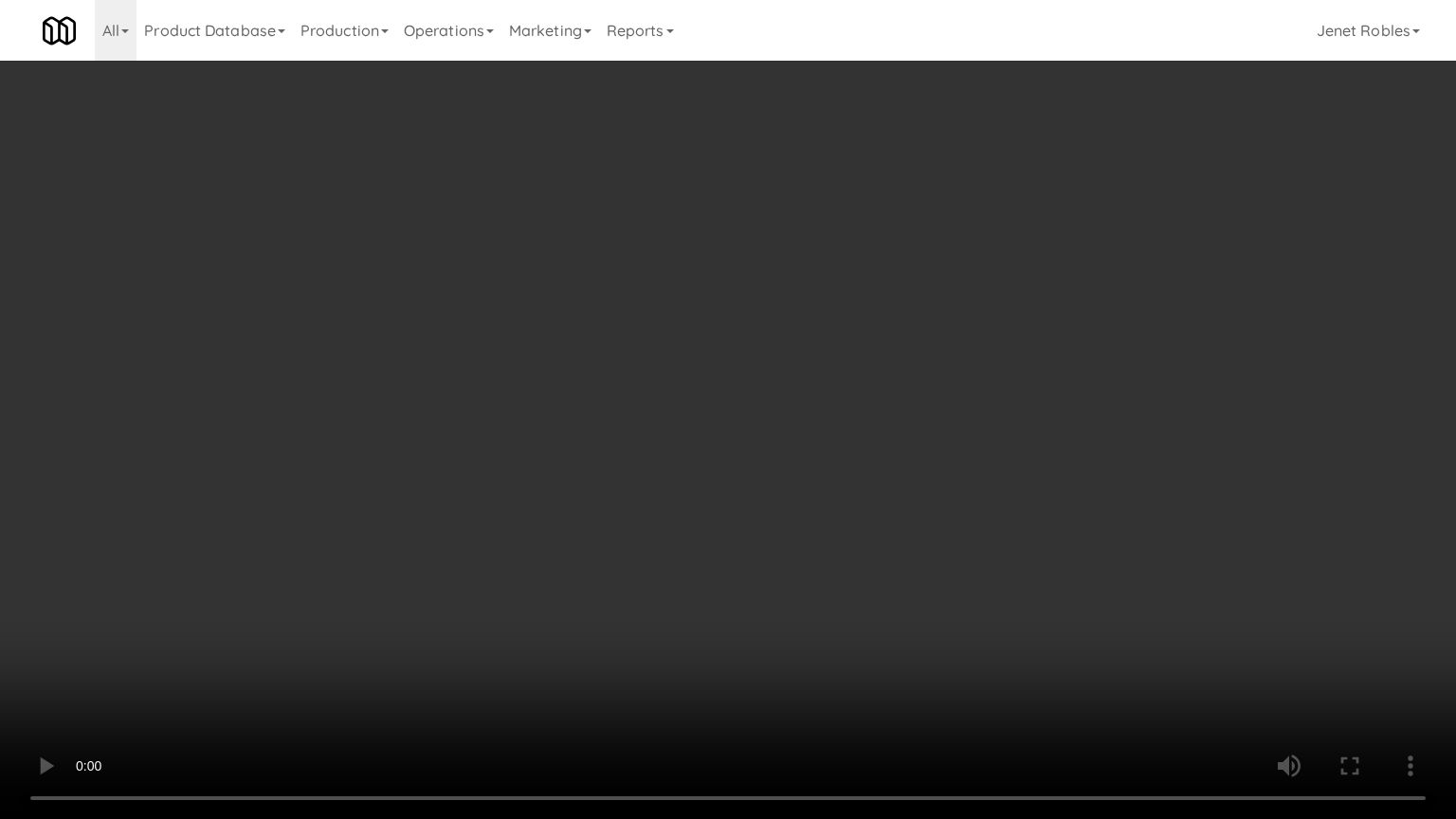 drag, startPoint x: 692, startPoint y: 557, endPoint x: 757, endPoint y: 551, distance: 65.276336 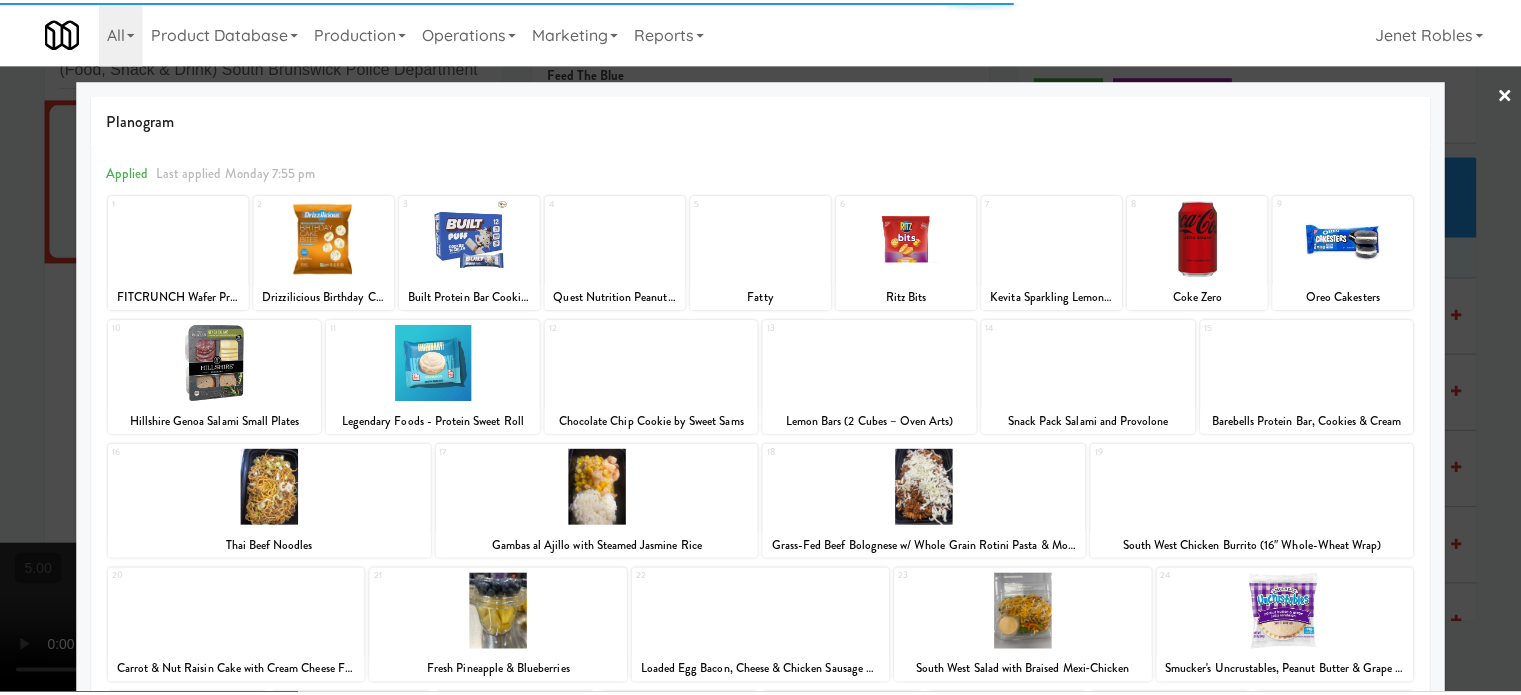 scroll, scrollTop: 286, scrollLeft: 0, axis: vertical 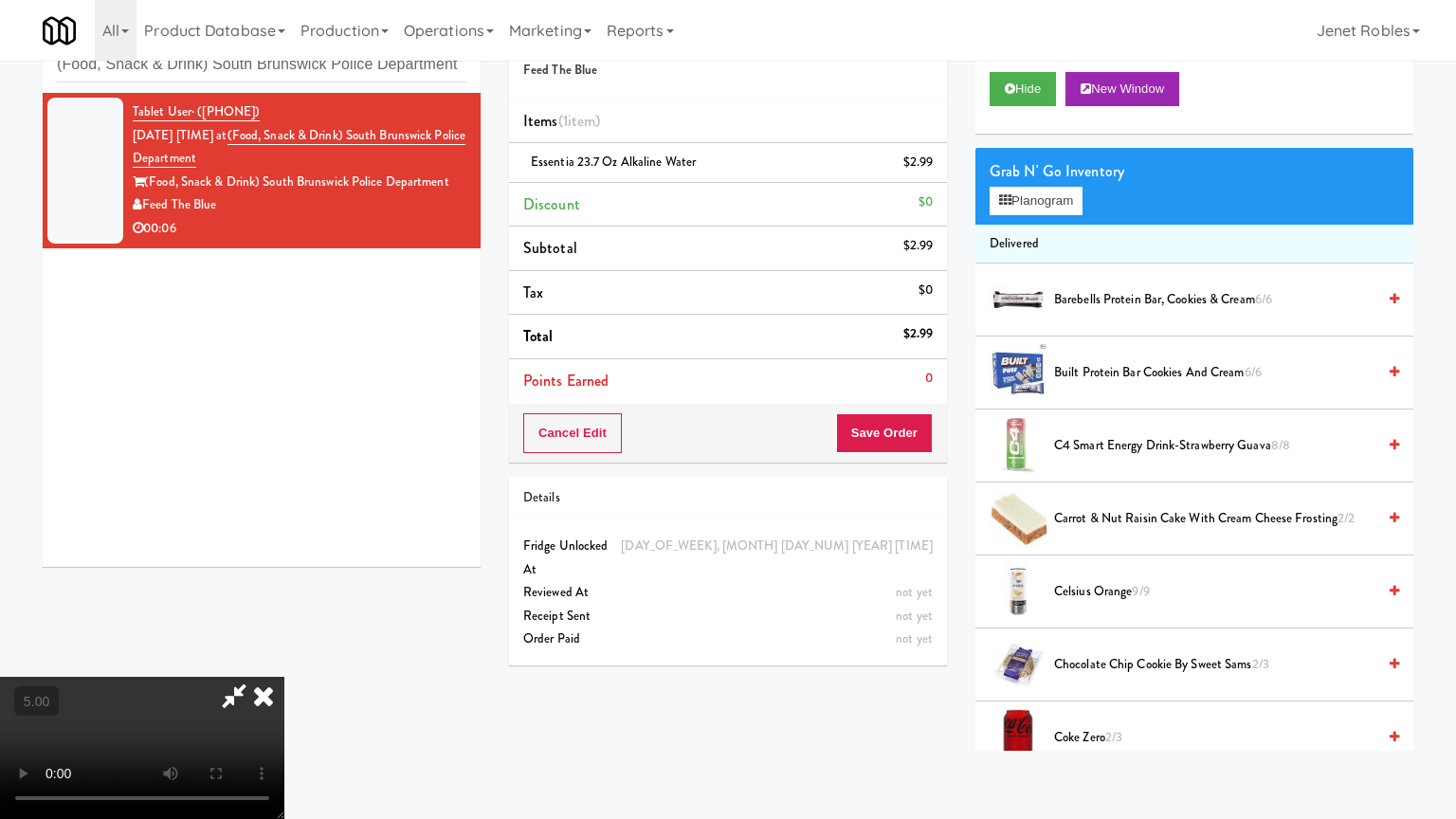 drag, startPoint x: 584, startPoint y: 446, endPoint x: 595, endPoint y: 440, distance: 12.529964 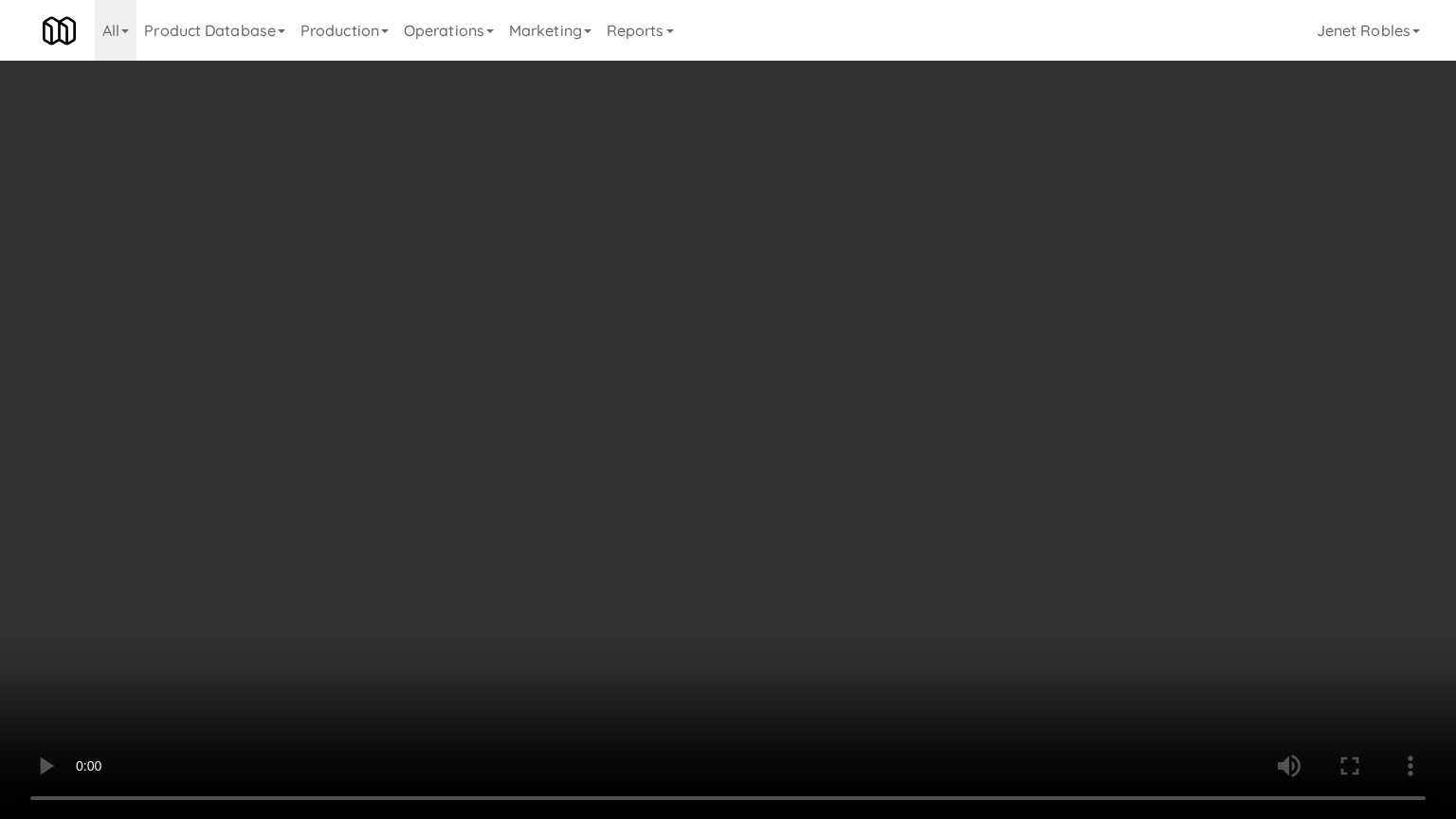 drag, startPoint x: 595, startPoint y: 440, endPoint x: 603, endPoint y: 432, distance: 11.313708 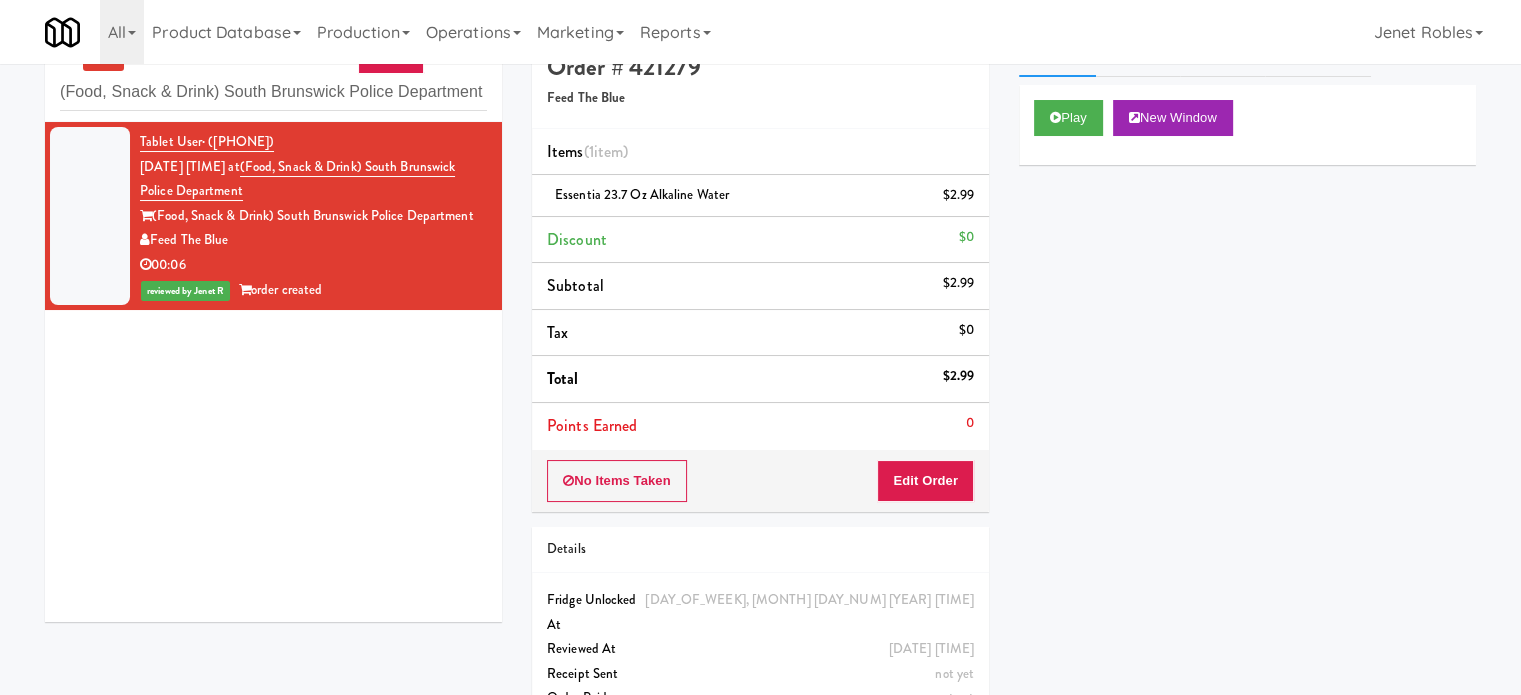 scroll, scrollTop: 0, scrollLeft: 0, axis: both 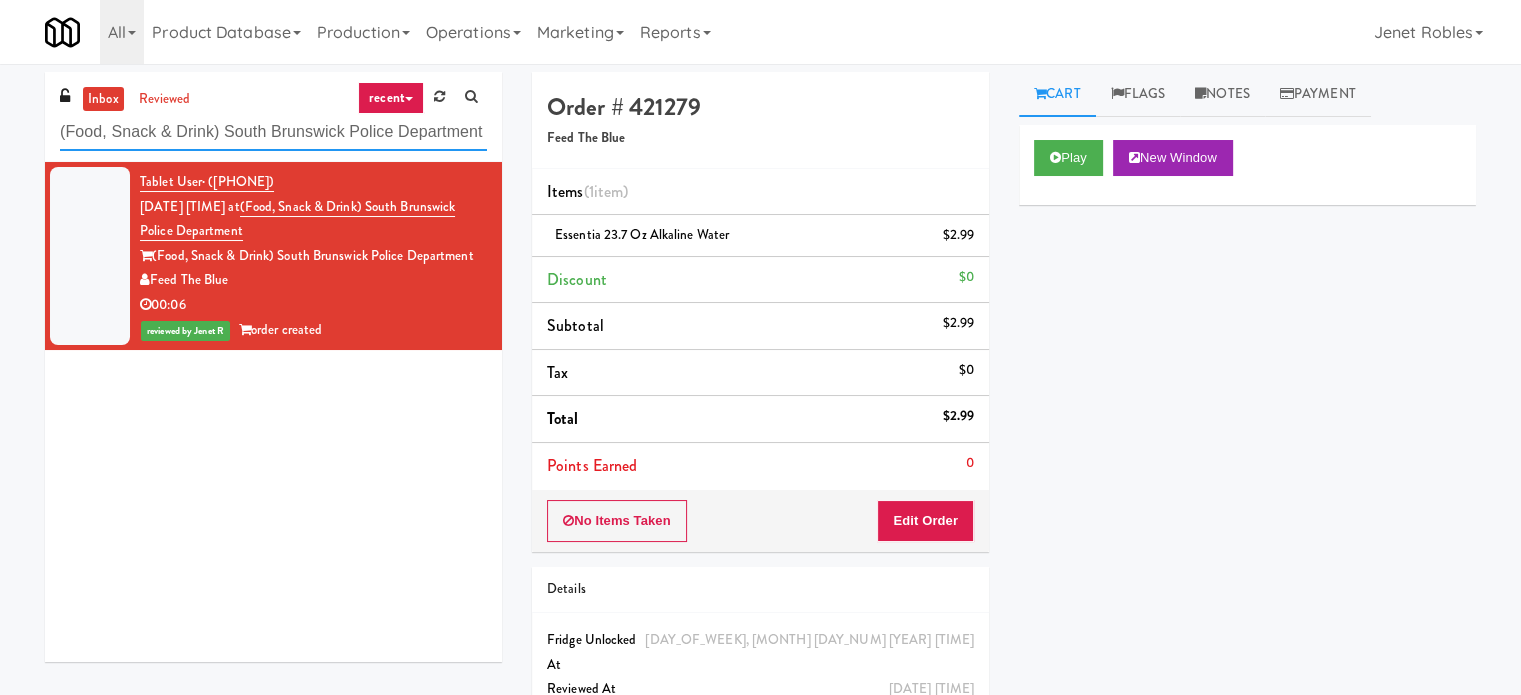 paste on "Arapahoe Square Fridge" 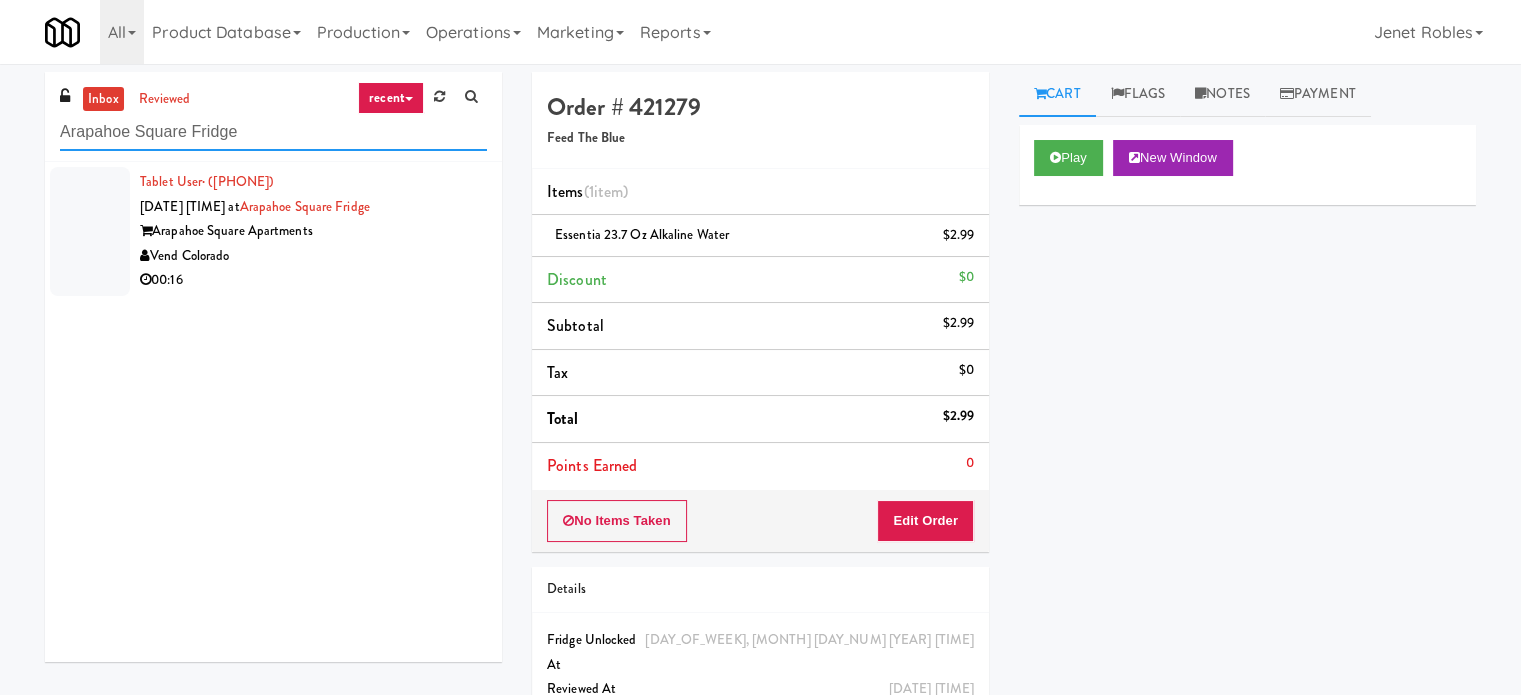 type on "Arapahoe Square Fridge" 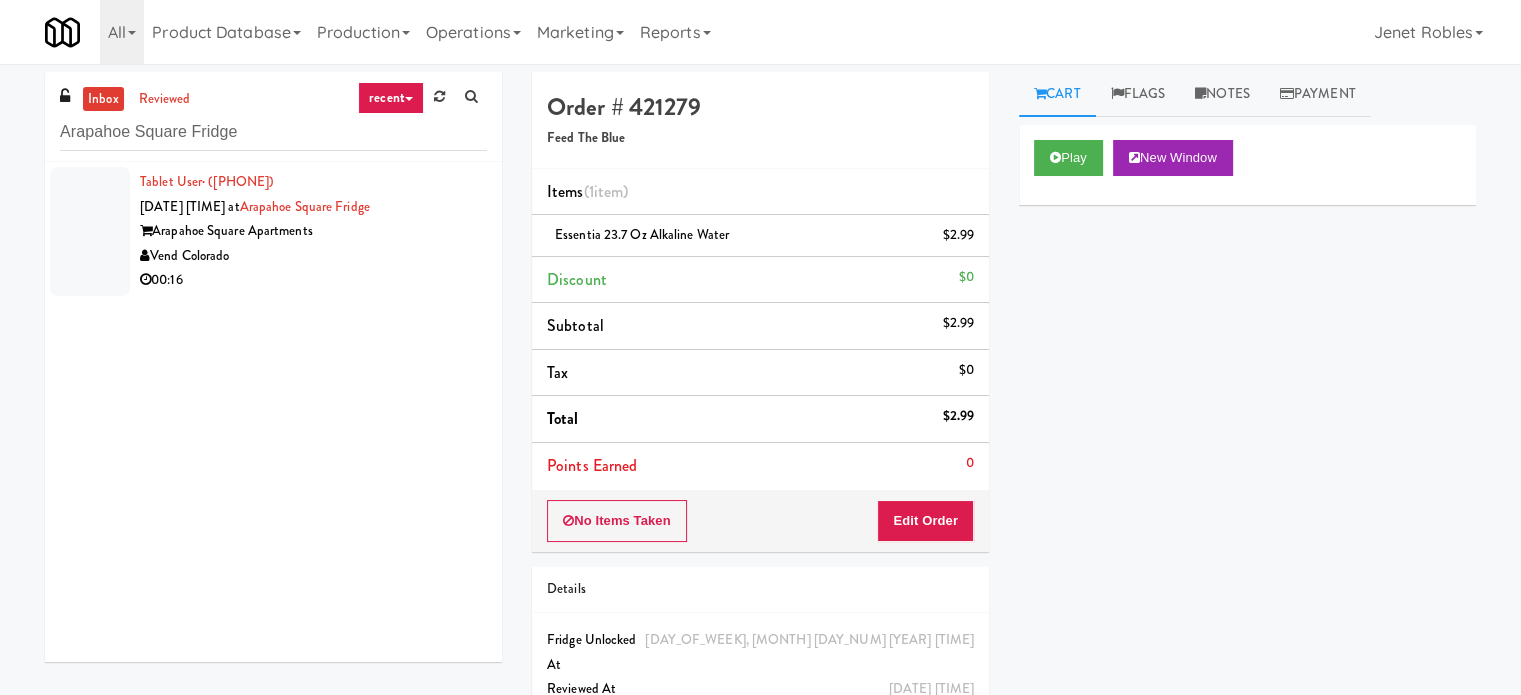 drag, startPoint x: 366, startPoint y: 275, endPoint x: 936, endPoint y: 184, distance: 577.2183 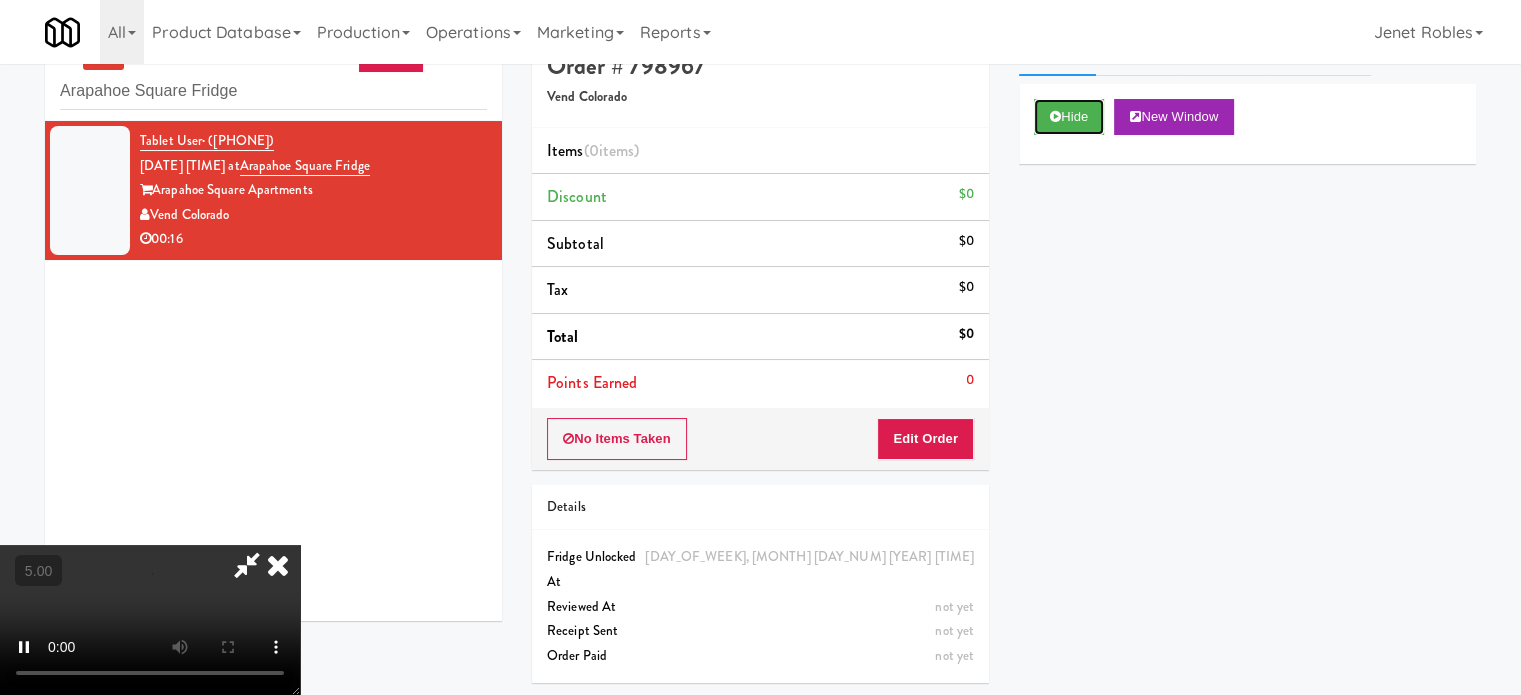 scroll, scrollTop: 64, scrollLeft: 0, axis: vertical 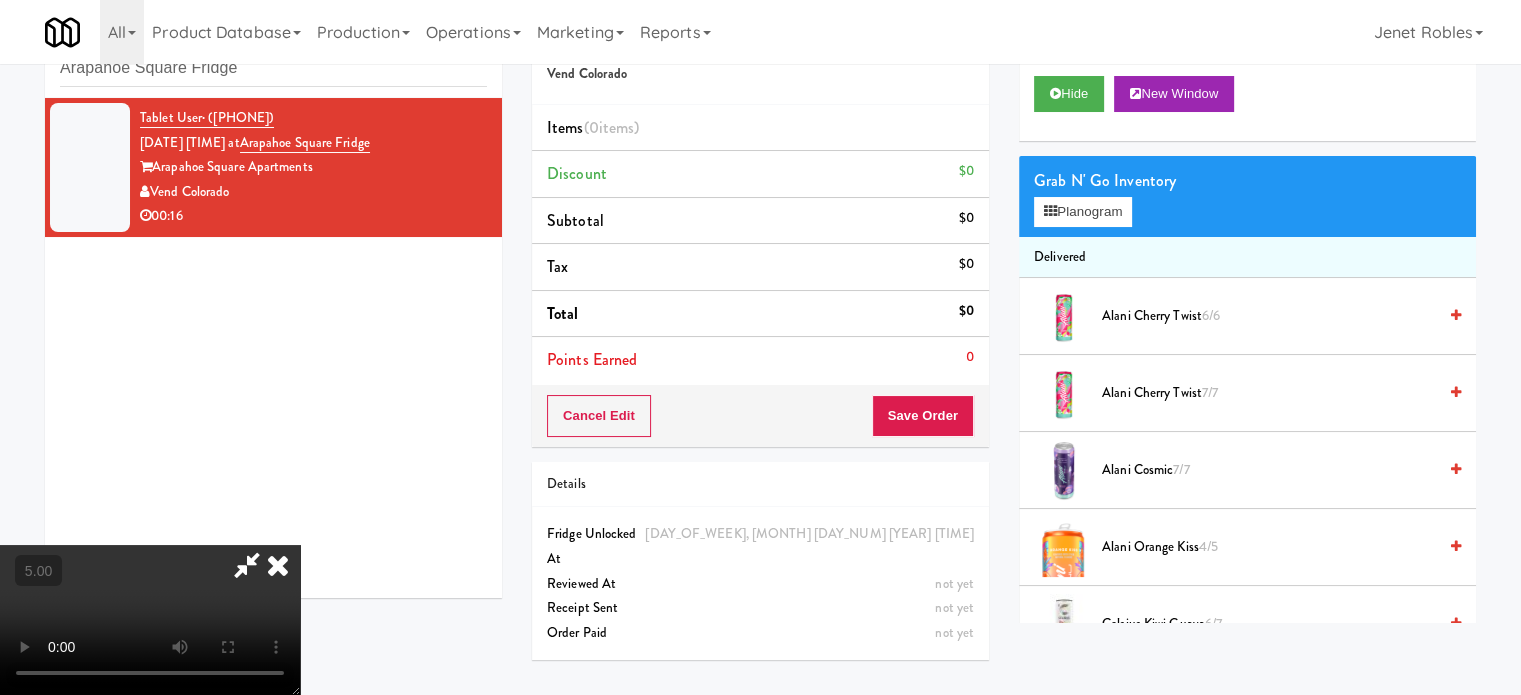 drag, startPoint x: 492, startPoint y: 614, endPoint x: 480, endPoint y: 595, distance: 22.472204 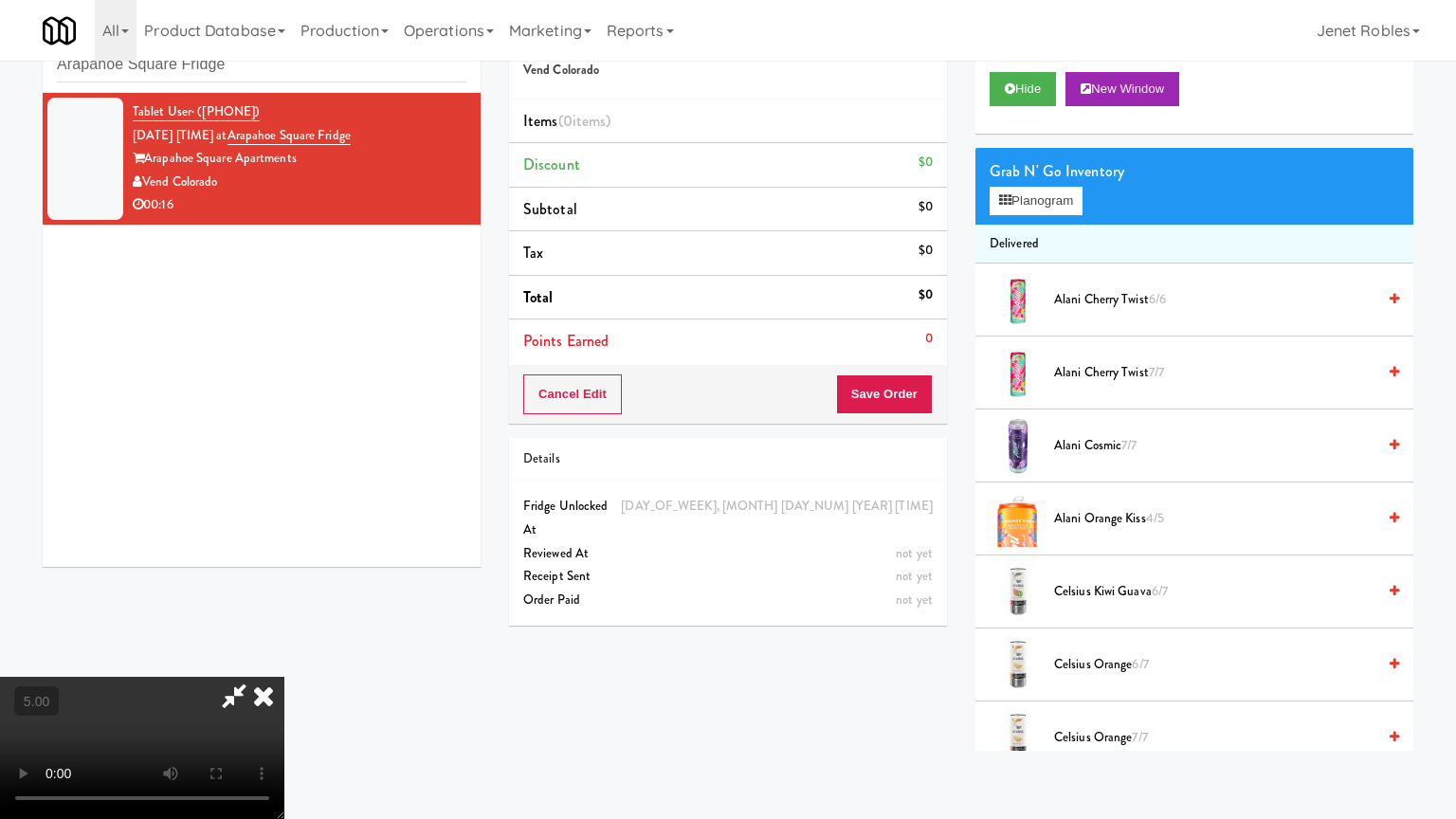 type 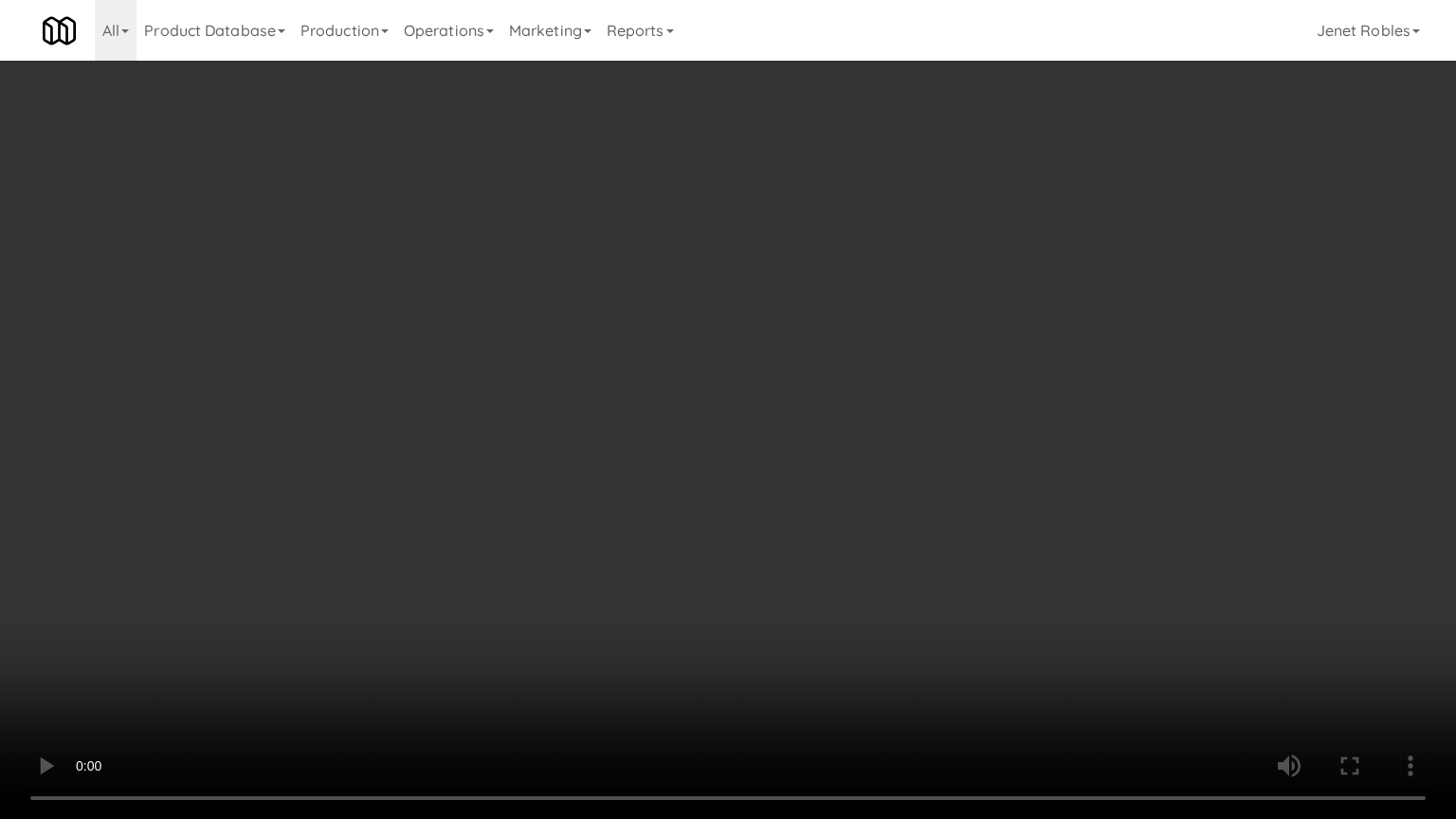 drag, startPoint x: 641, startPoint y: 386, endPoint x: 666, endPoint y: 366, distance: 32.01562 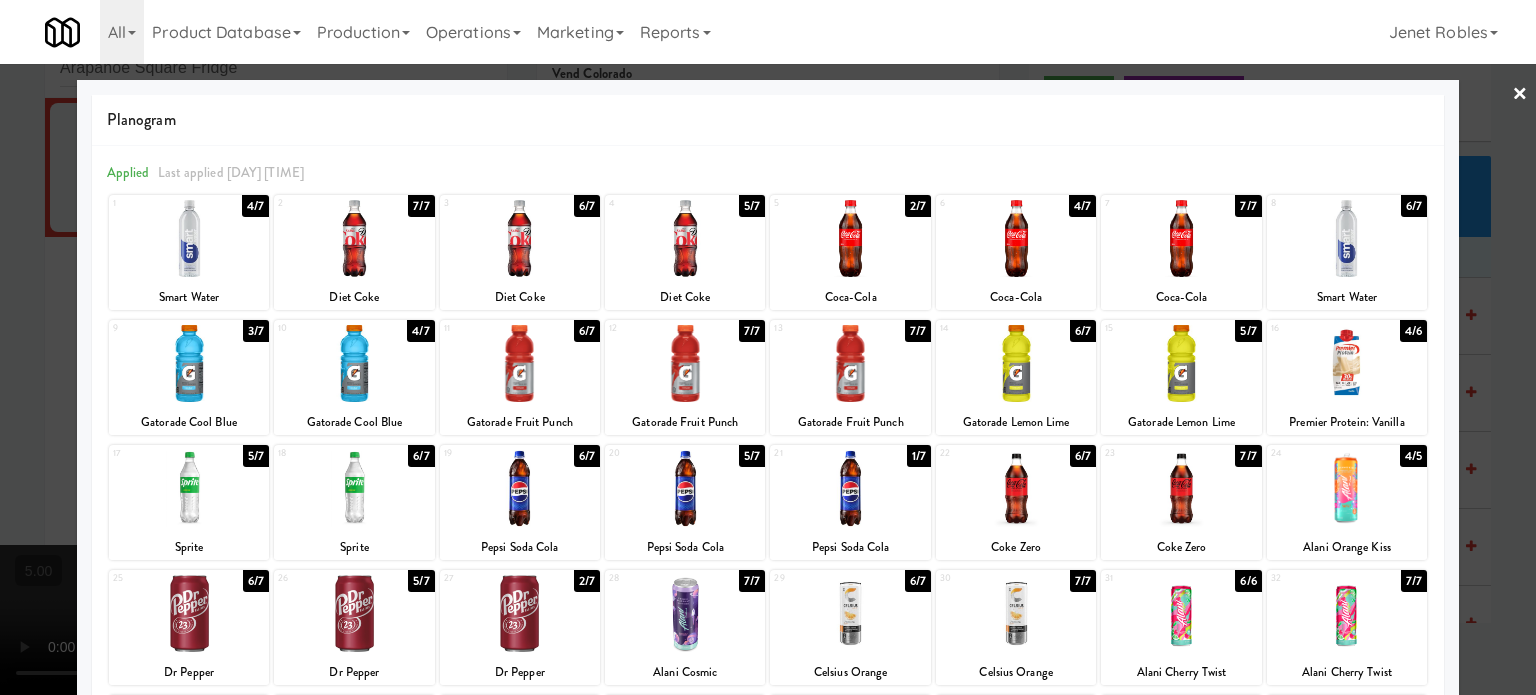 drag, startPoint x: 1500, startPoint y: 470, endPoint x: 1372, endPoint y: 454, distance: 128.99612 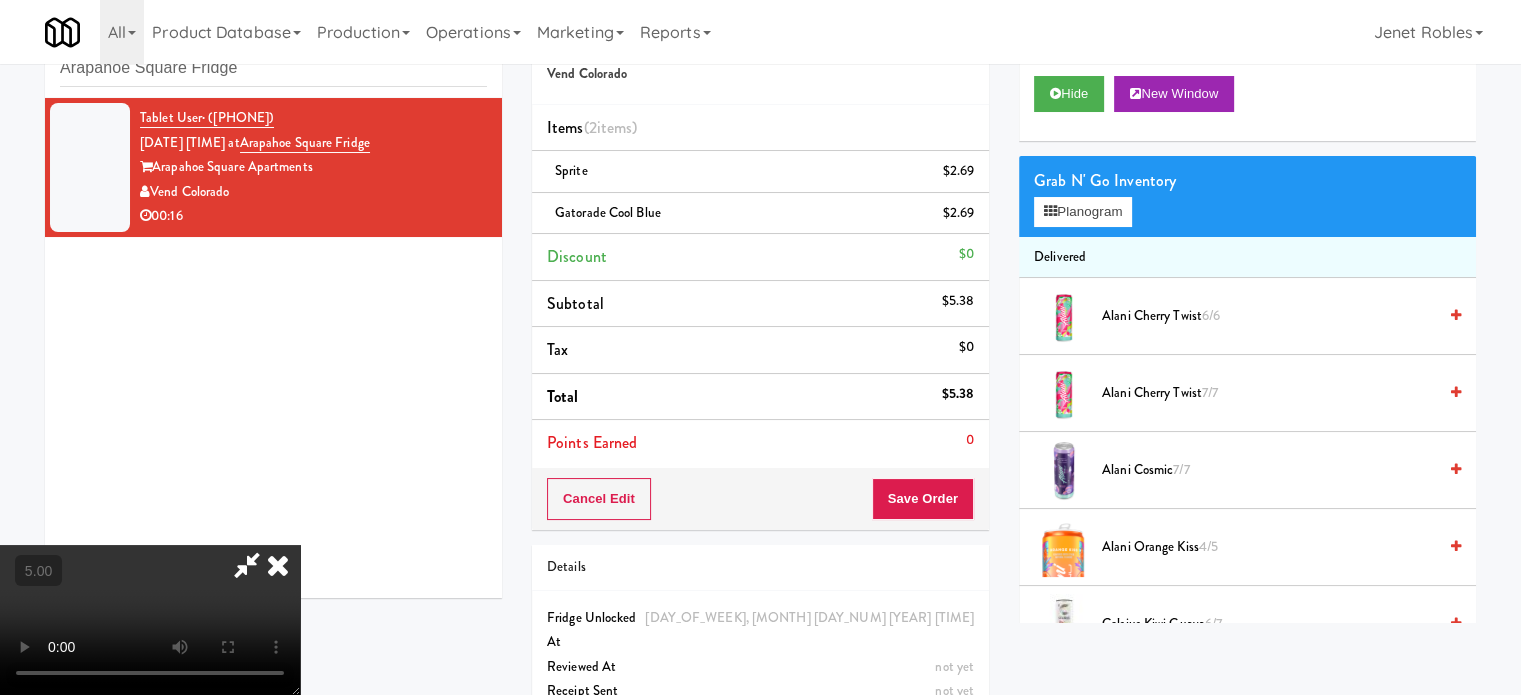 drag, startPoint x: 484, startPoint y: 299, endPoint x: 504, endPoint y: 282, distance: 26.24881 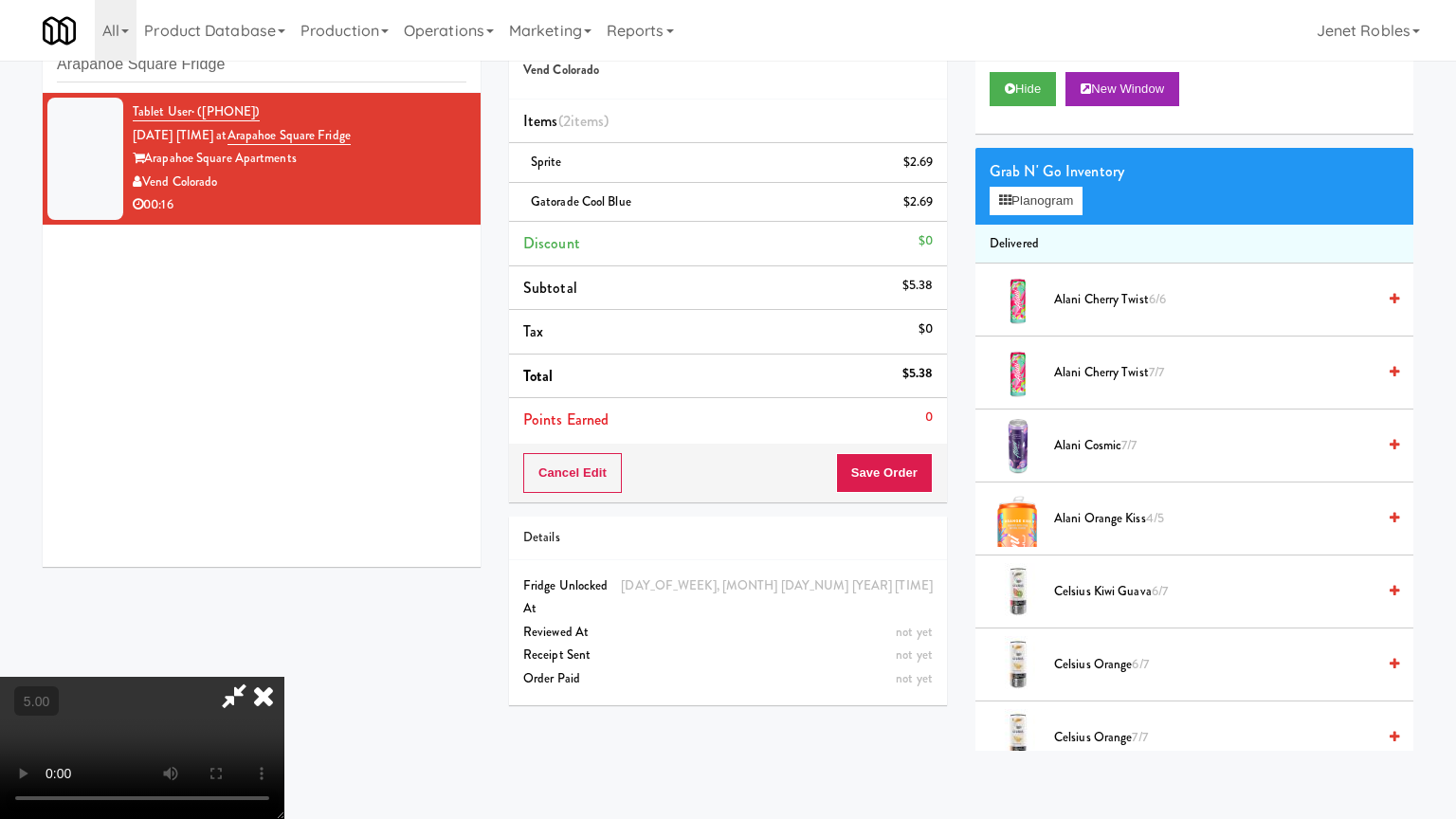 drag, startPoint x: 547, startPoint y: 322, endPoint x: 699, endPoint y: 322, distance: 152 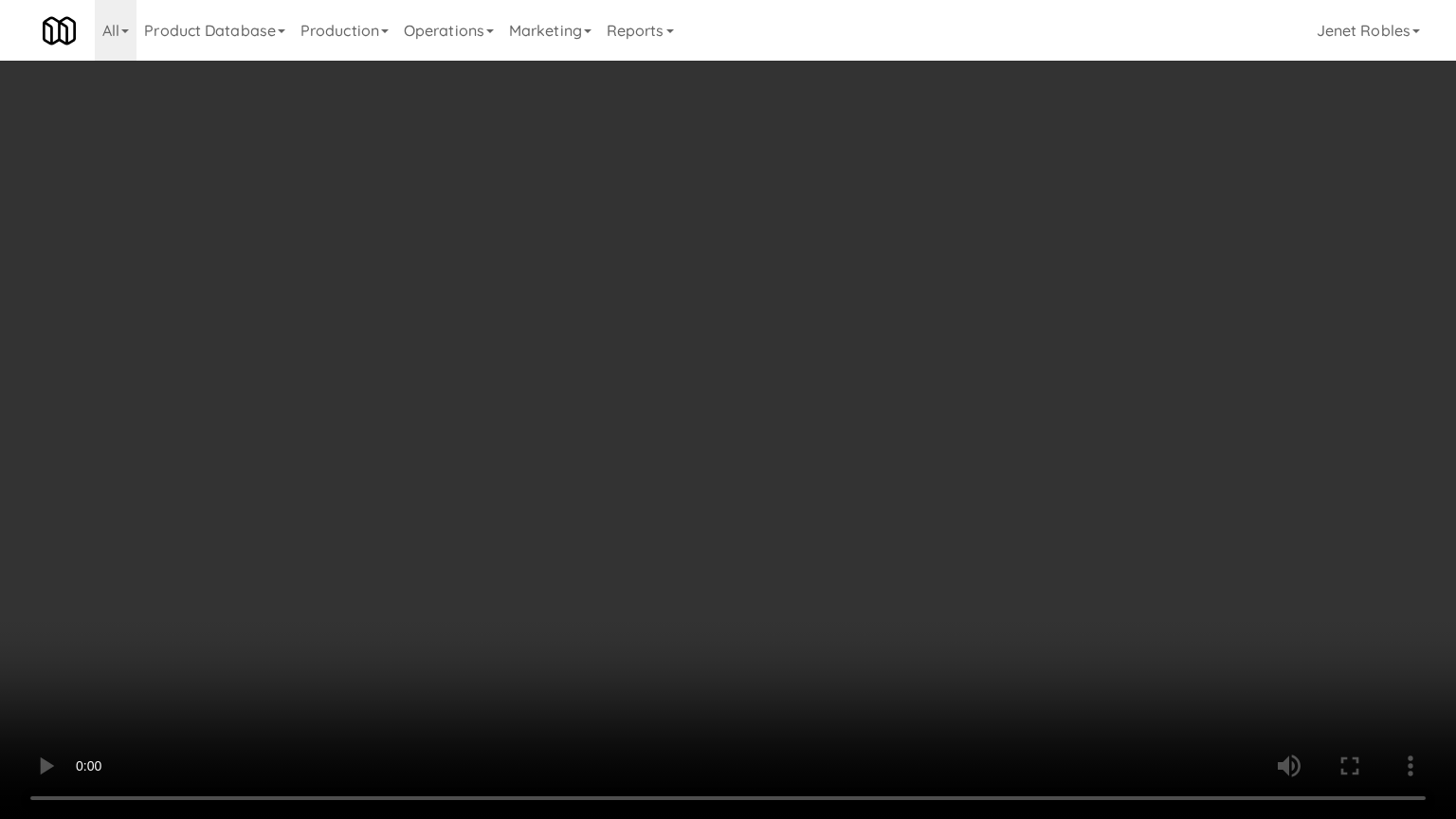 drag, startPoint x: 510, startPoint y: 410, endPoint x: 556, endPoint y: 404, distance: 46.389654 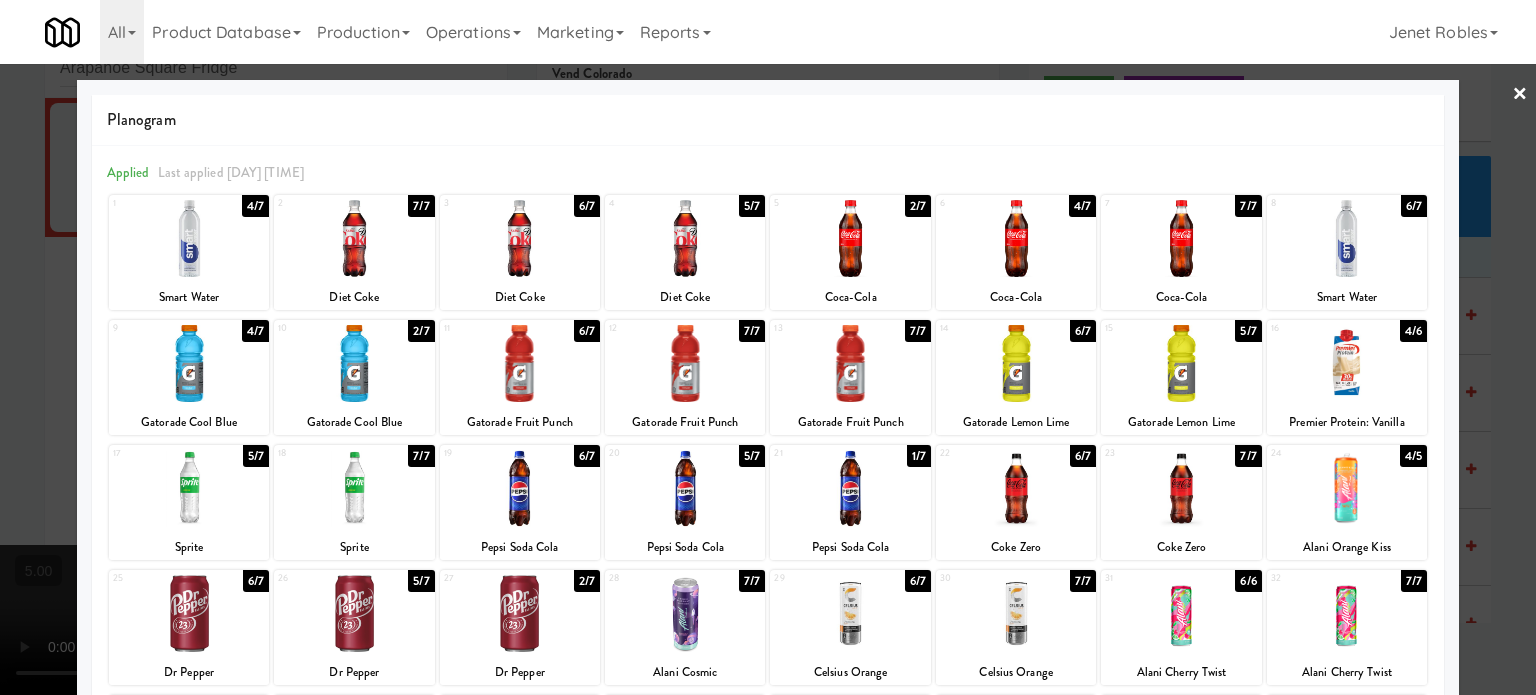 drag, startPoint x: 1074, startPoint y: 328, endPoint x: 1311, endPoint y: 346, distance: 237.68256 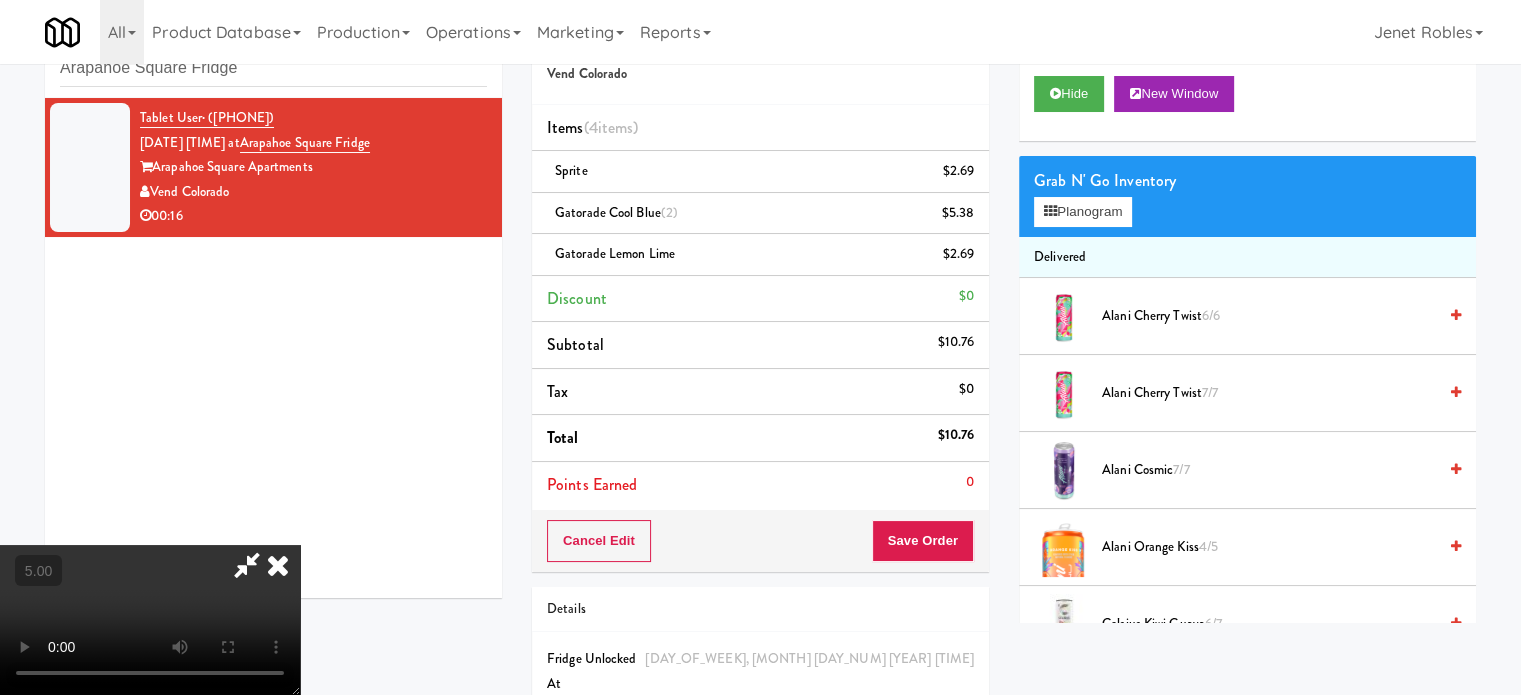 drag, startPoint x: 488, startPoint y: 418, endPoint x: 513, endPoint y: 519, distance: 104.048065 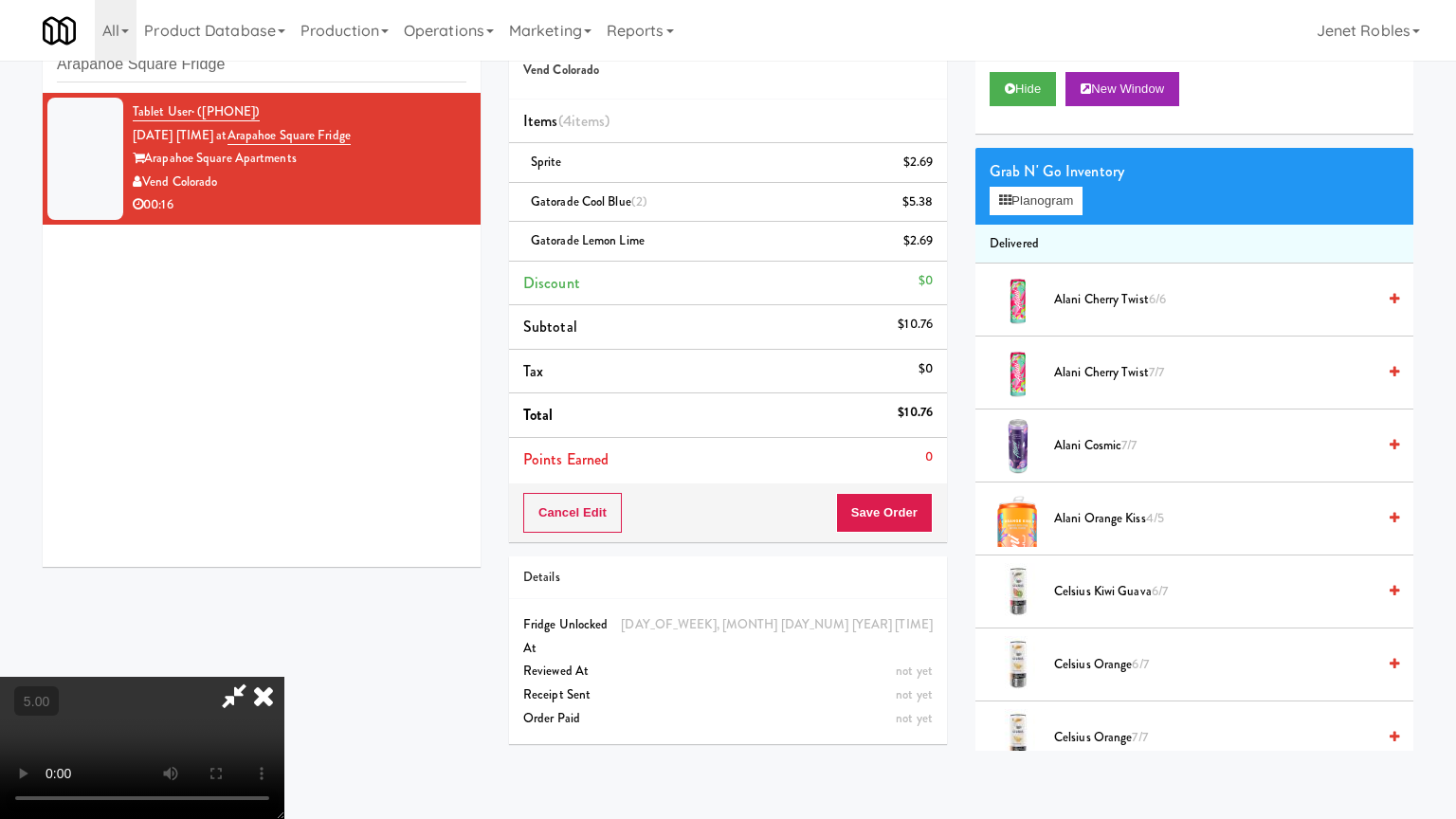 drag, startPoint x: 401, startPoint y: 592, endPoint x: 751, endPoint y: 333, distance: 435.409 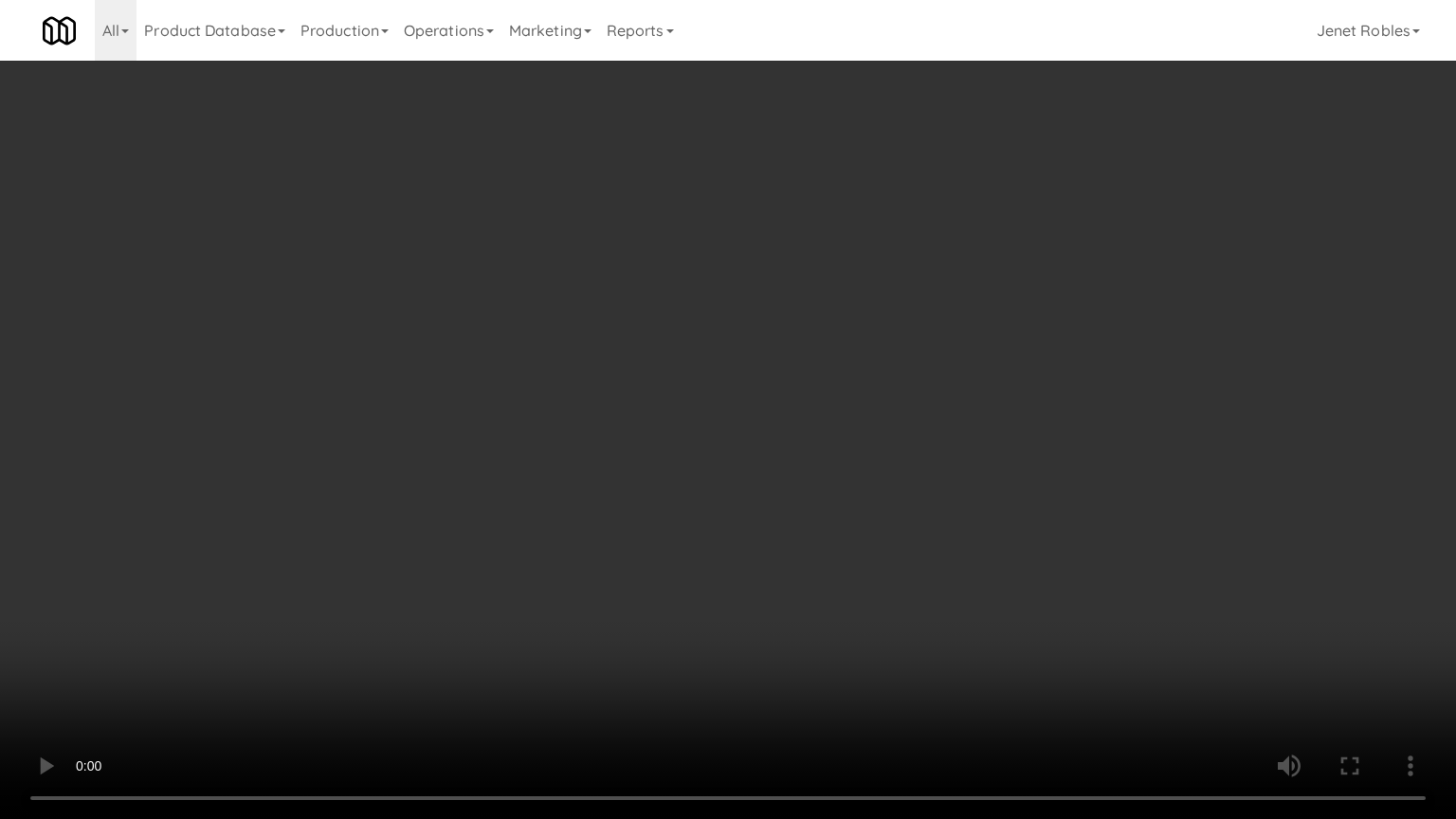 drag, startPoint x: 789, startPoint y: 309, endPoint x: 809, endPoint y: 307, distance: 20.099751 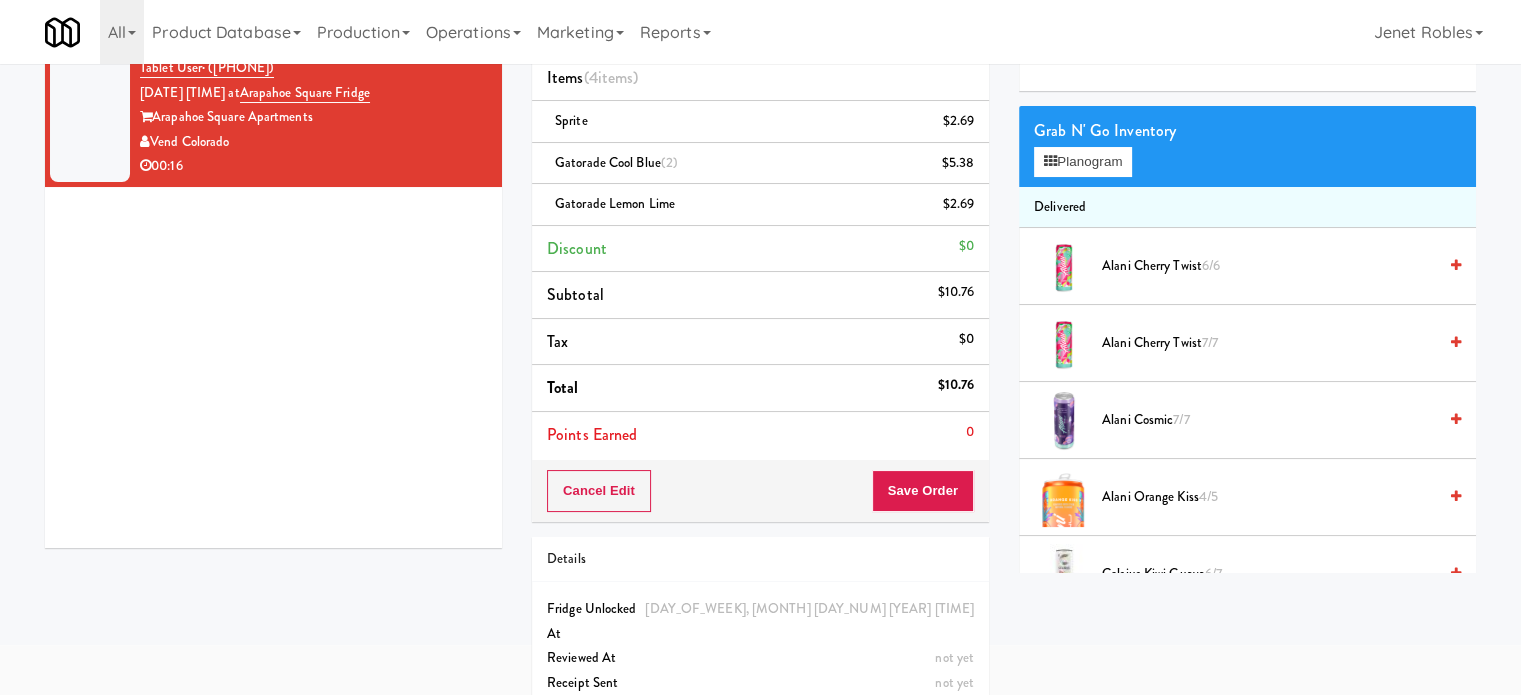 scroll, scrollTop: 142, scrollLeft: 0, axis: vertical 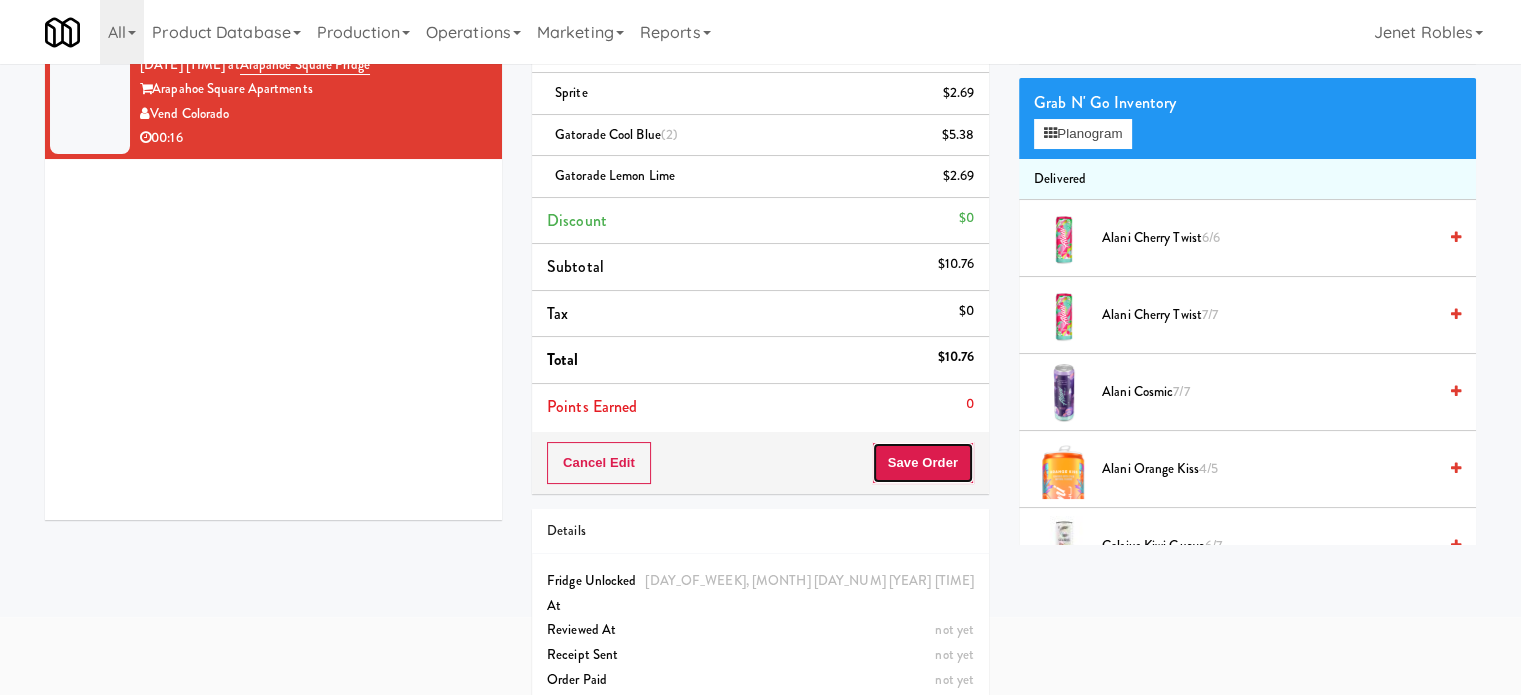 drag, startPoint x: 928, startPoint y: 466, endPoint x: 858, endPoint y: 405, distance: 92.84934 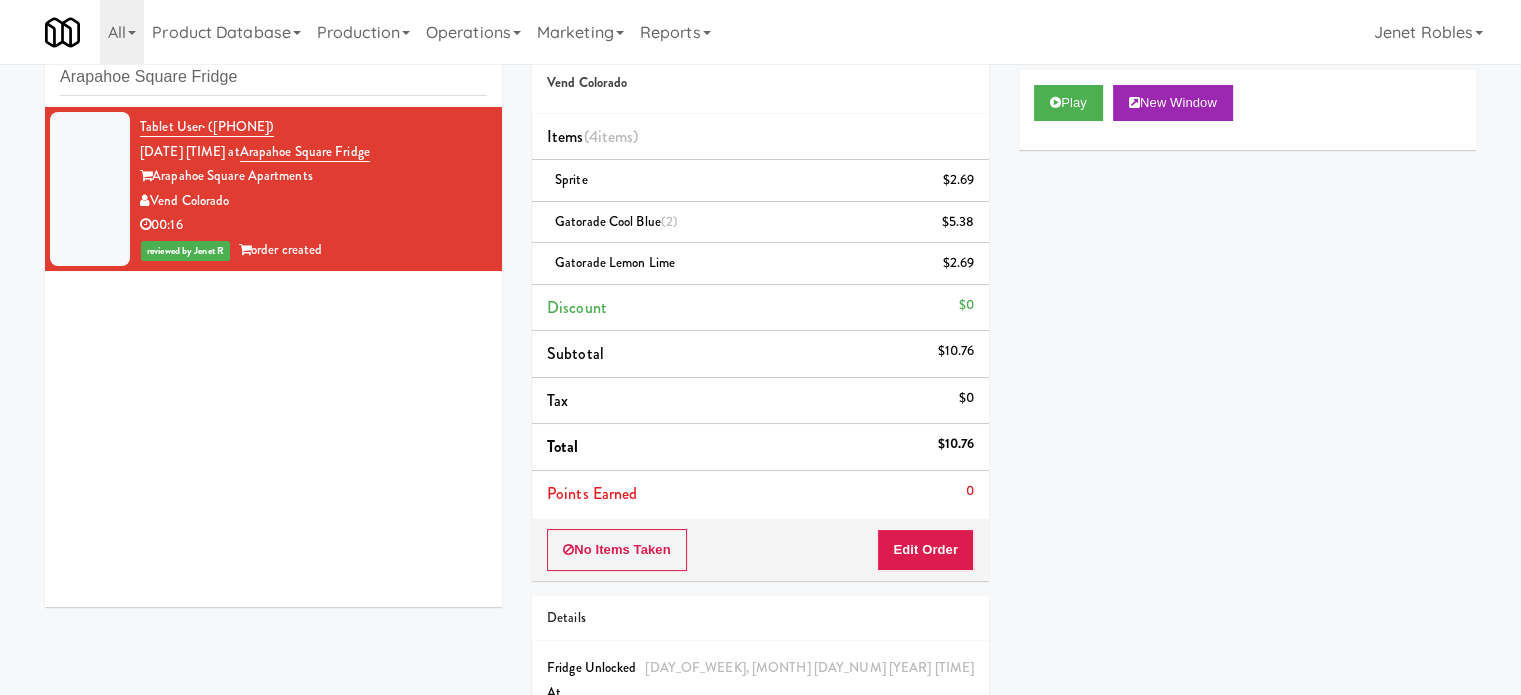 scroll, scrollTop: 0, scrollLeft: 0, axis: both 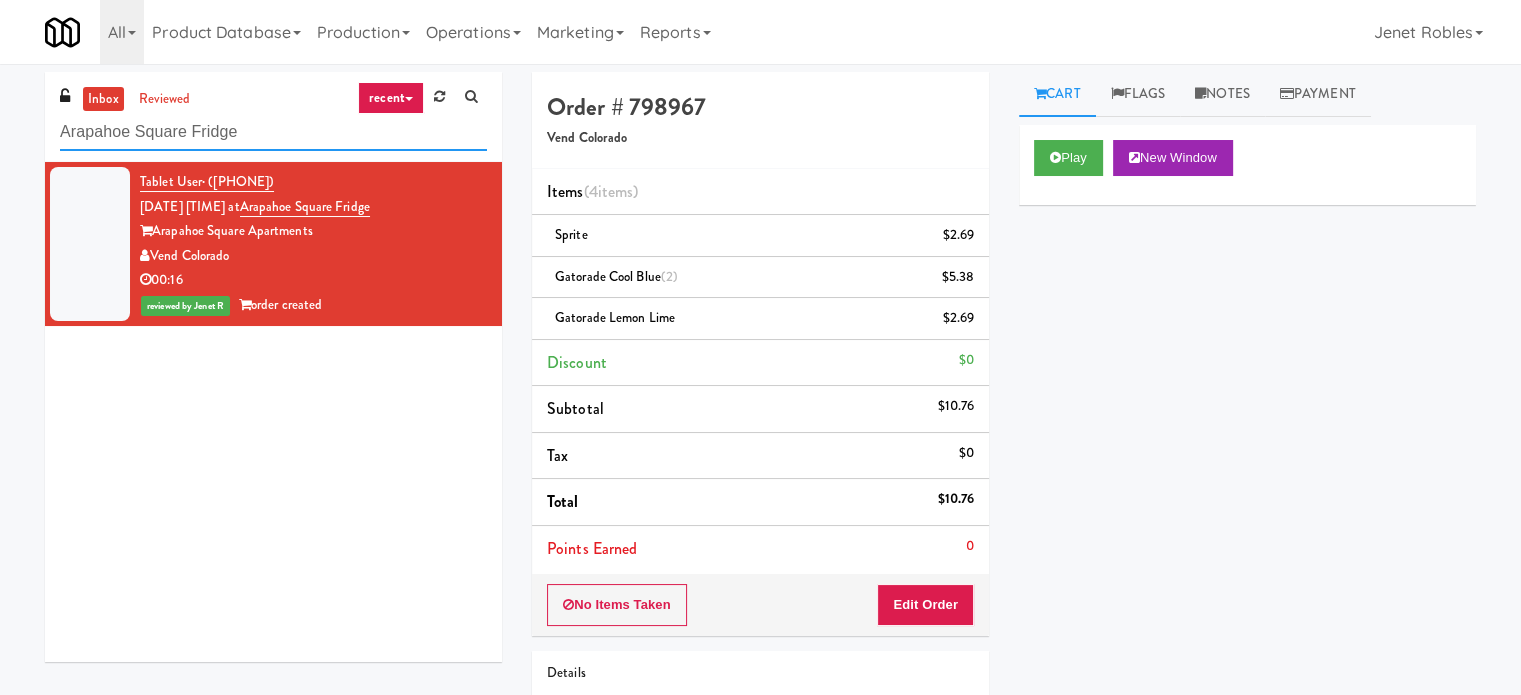 paste on "Home Depot - 10th Flr Cafe Left" 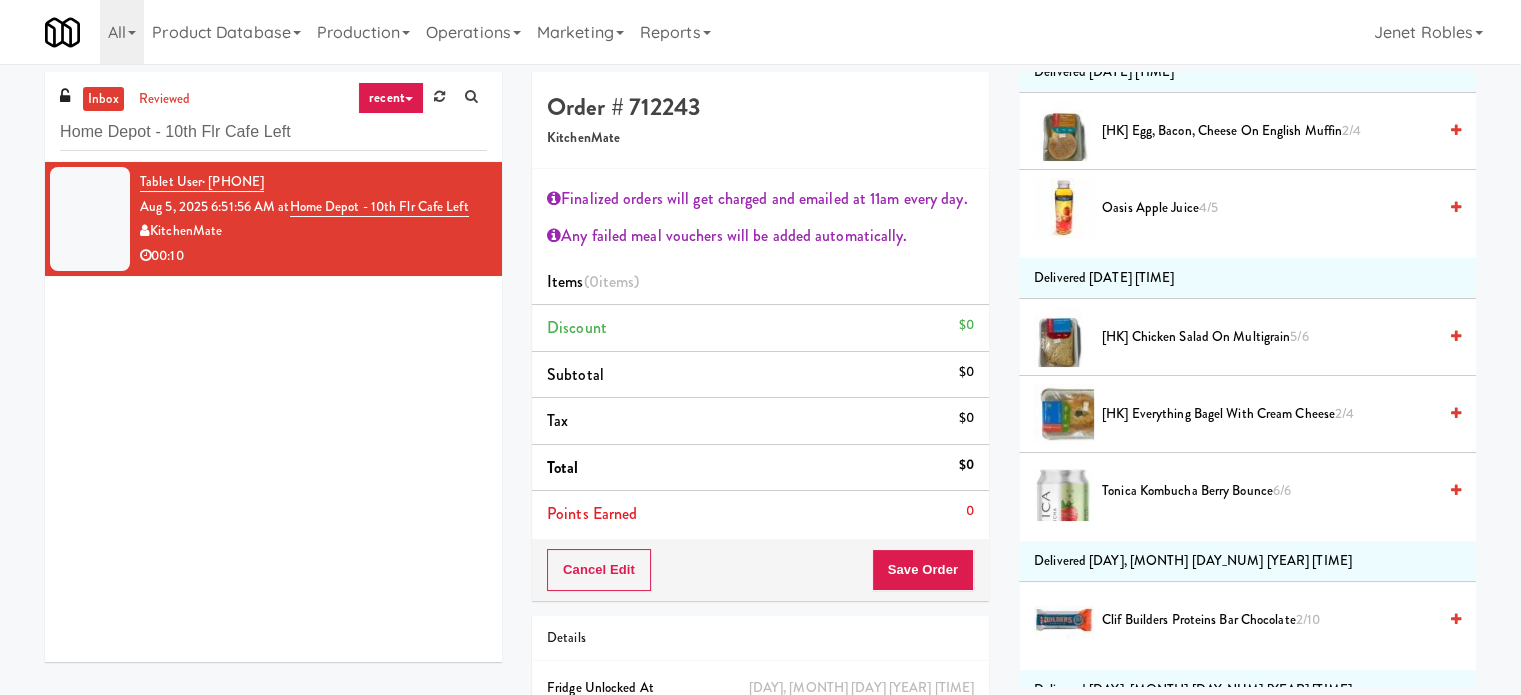 scroll, scrollTop: 0, scrollLeft: 0, axis: both 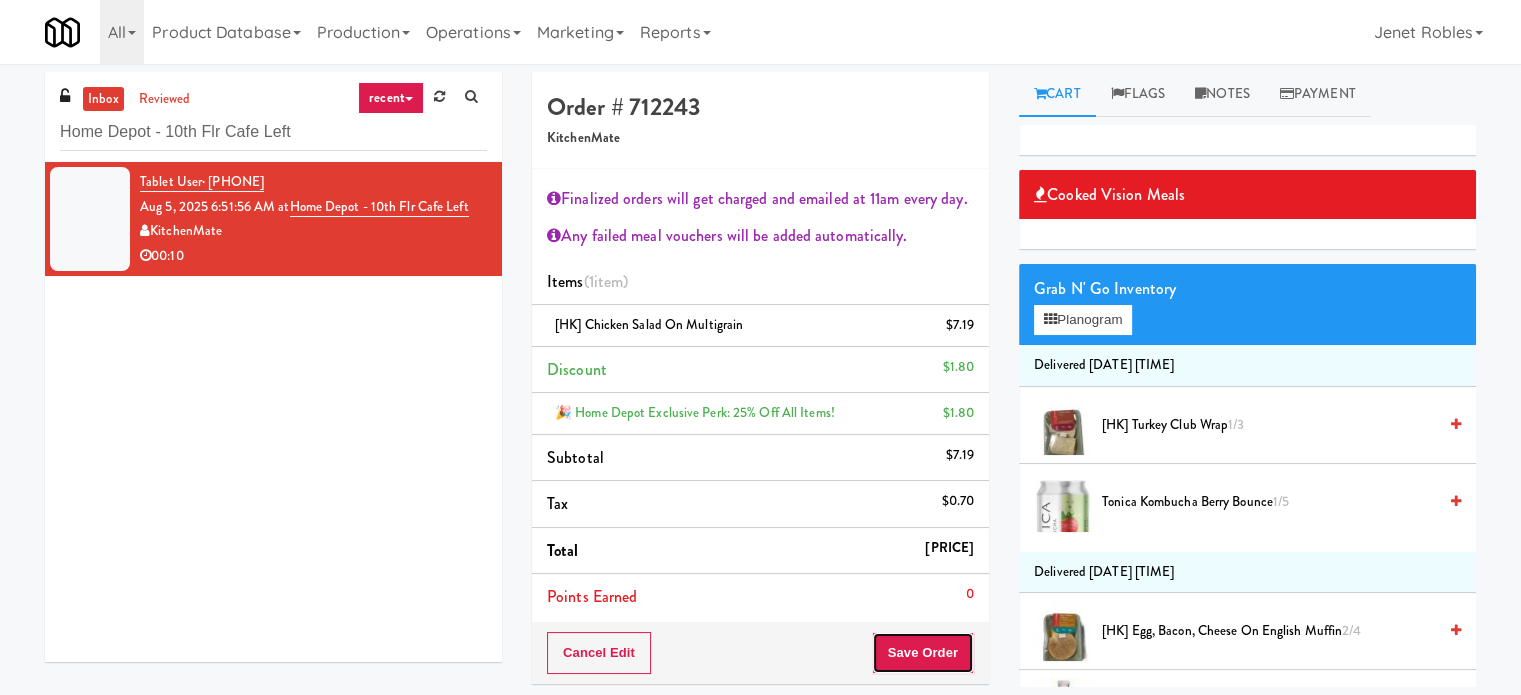 drag, startPoint x: 963, startPoint y: 654, endPoint x: 894, endPoint y: 543, distance: 130.69812 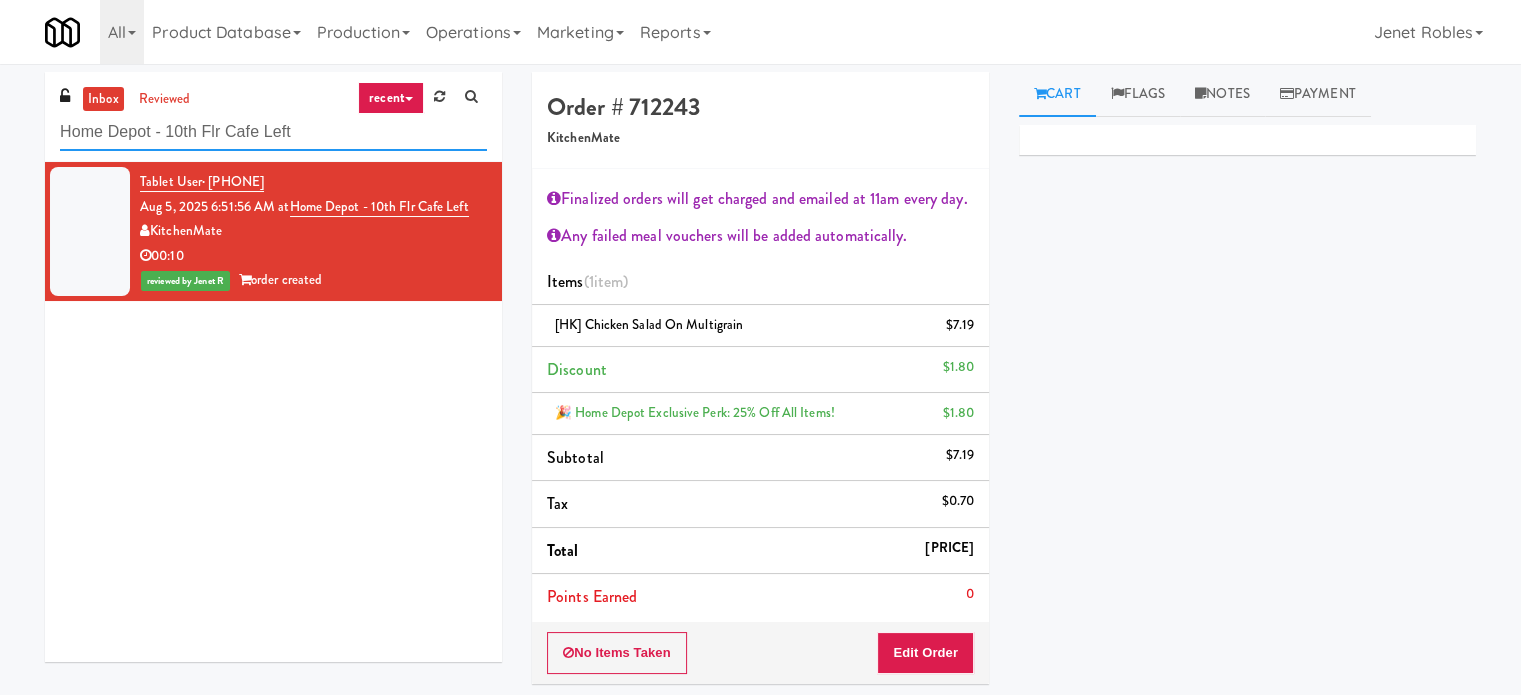 paste on "Fridge -" 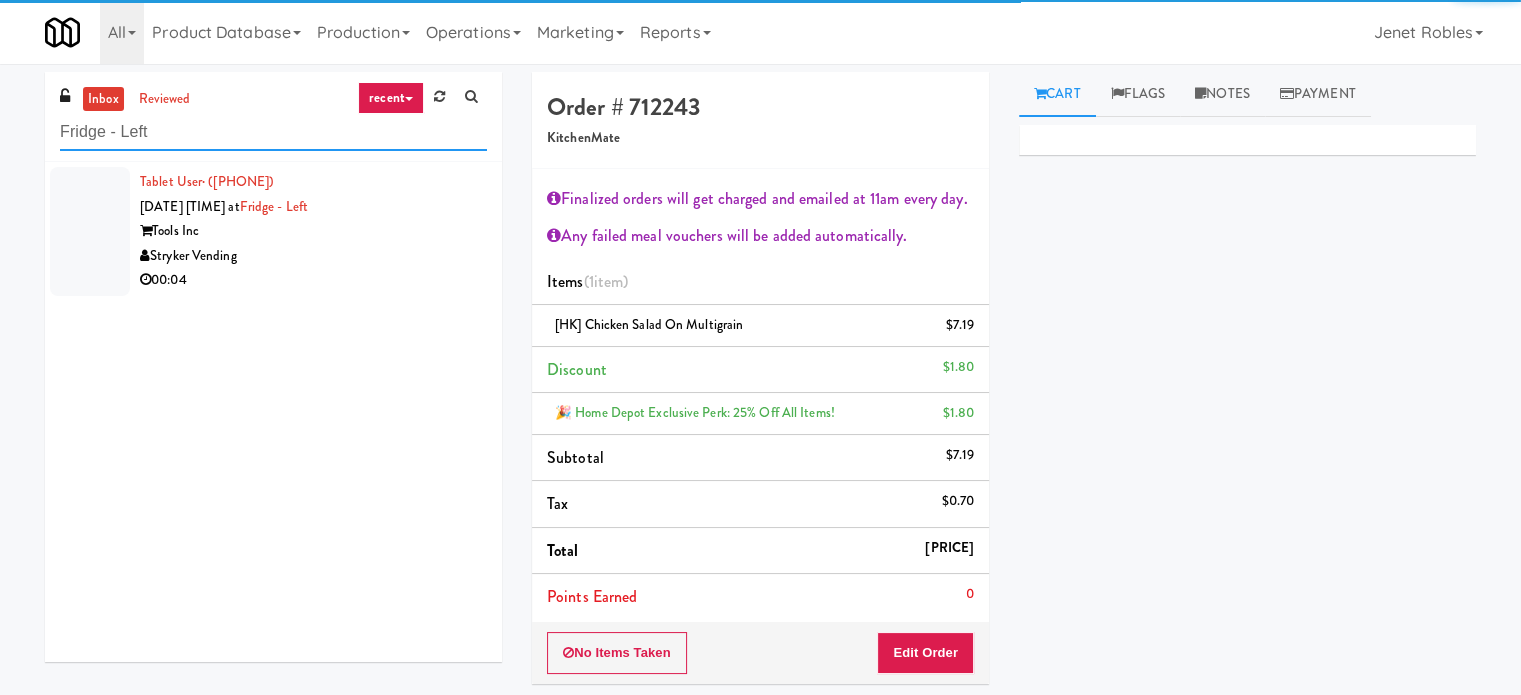 type on "Fridge - Left" 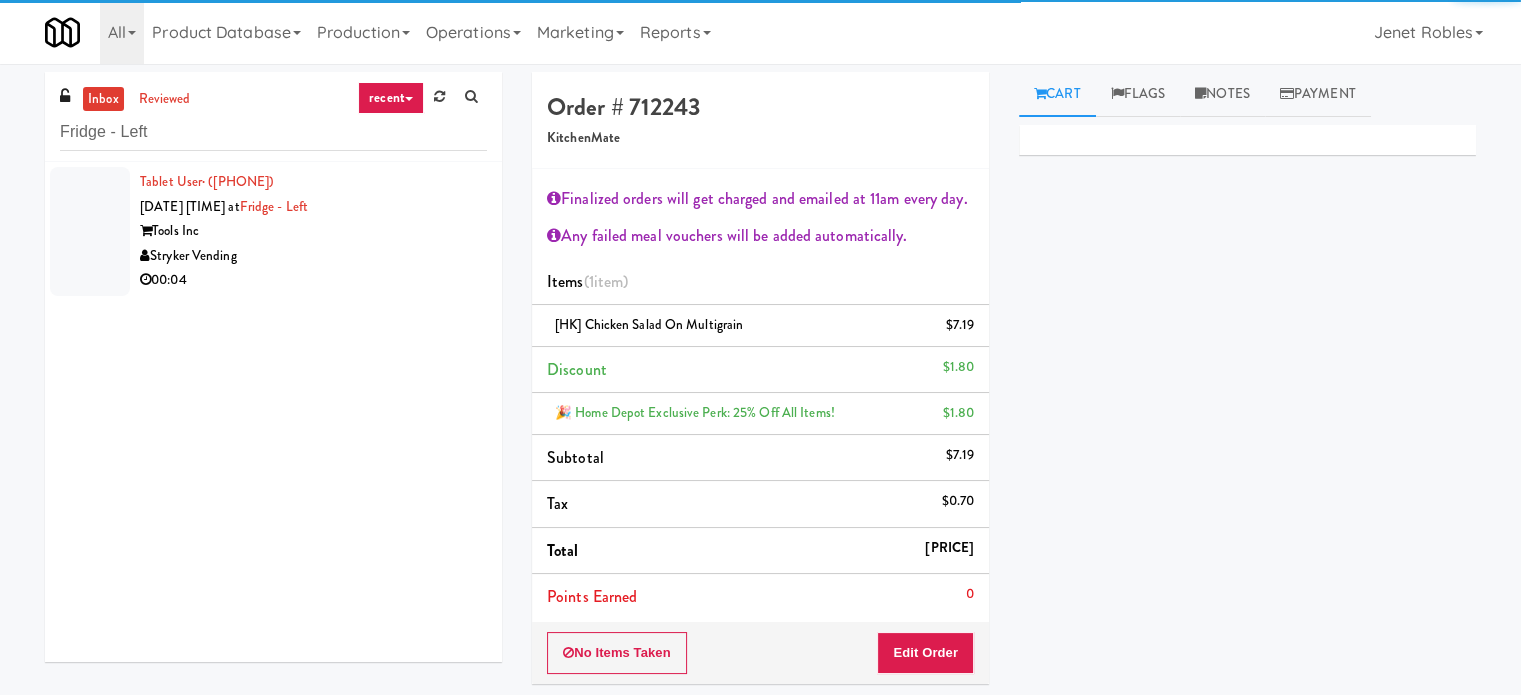 drag, startPoint x: 340, startPoint y: 278, endPoint x: 374, endPoint y: 278, distance: 34 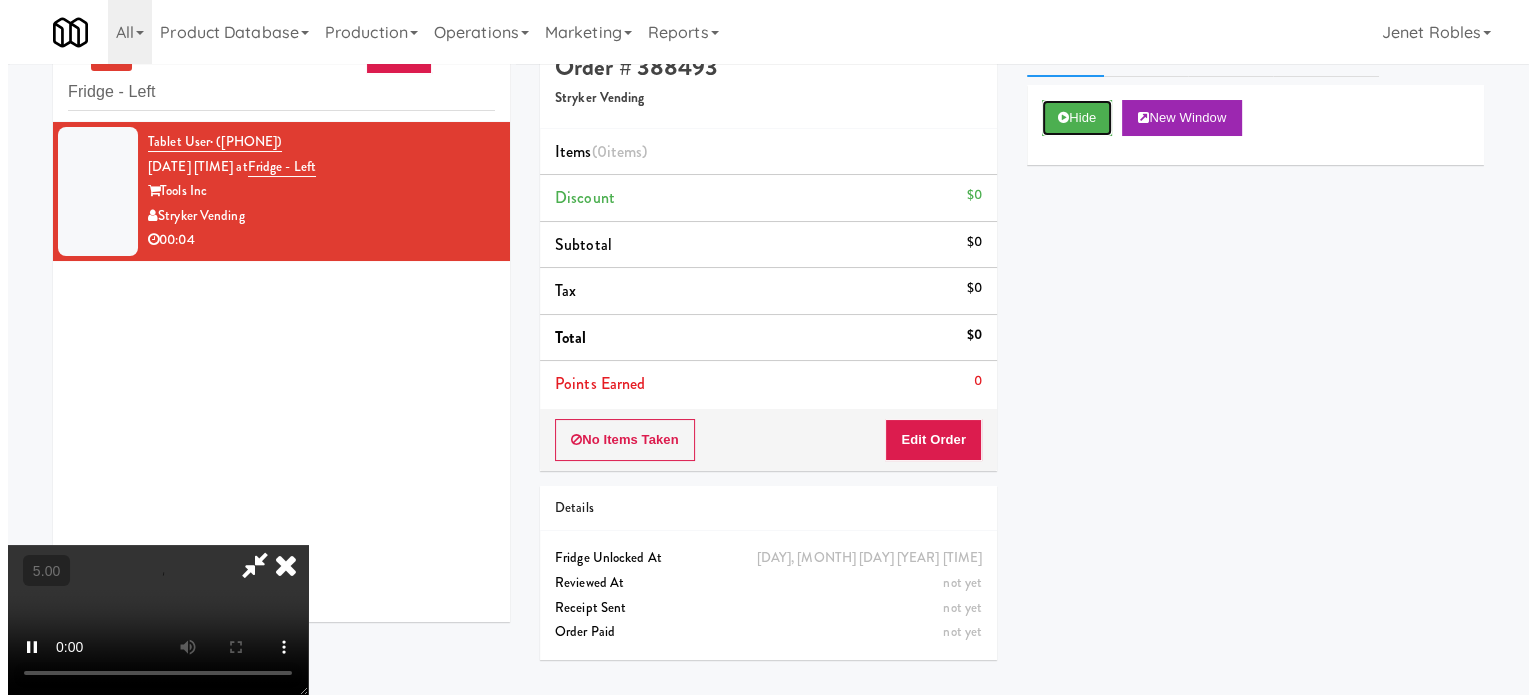 scroll, scrollTop: 64, scrollLeft: 0, axis: vertical 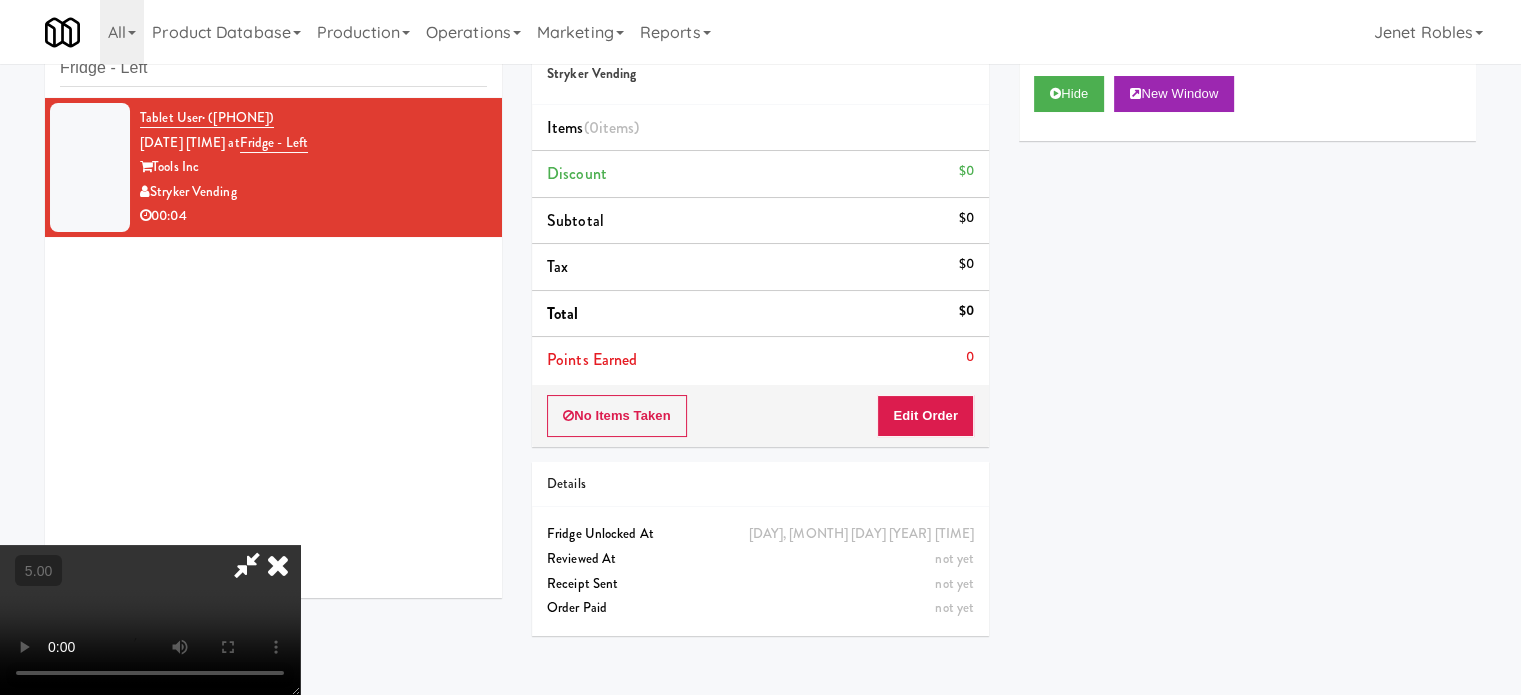 drag, startPoint x: 920, startPoint y: 437, endPoint x: 919, endPoint y: 395, distance: 42.0119 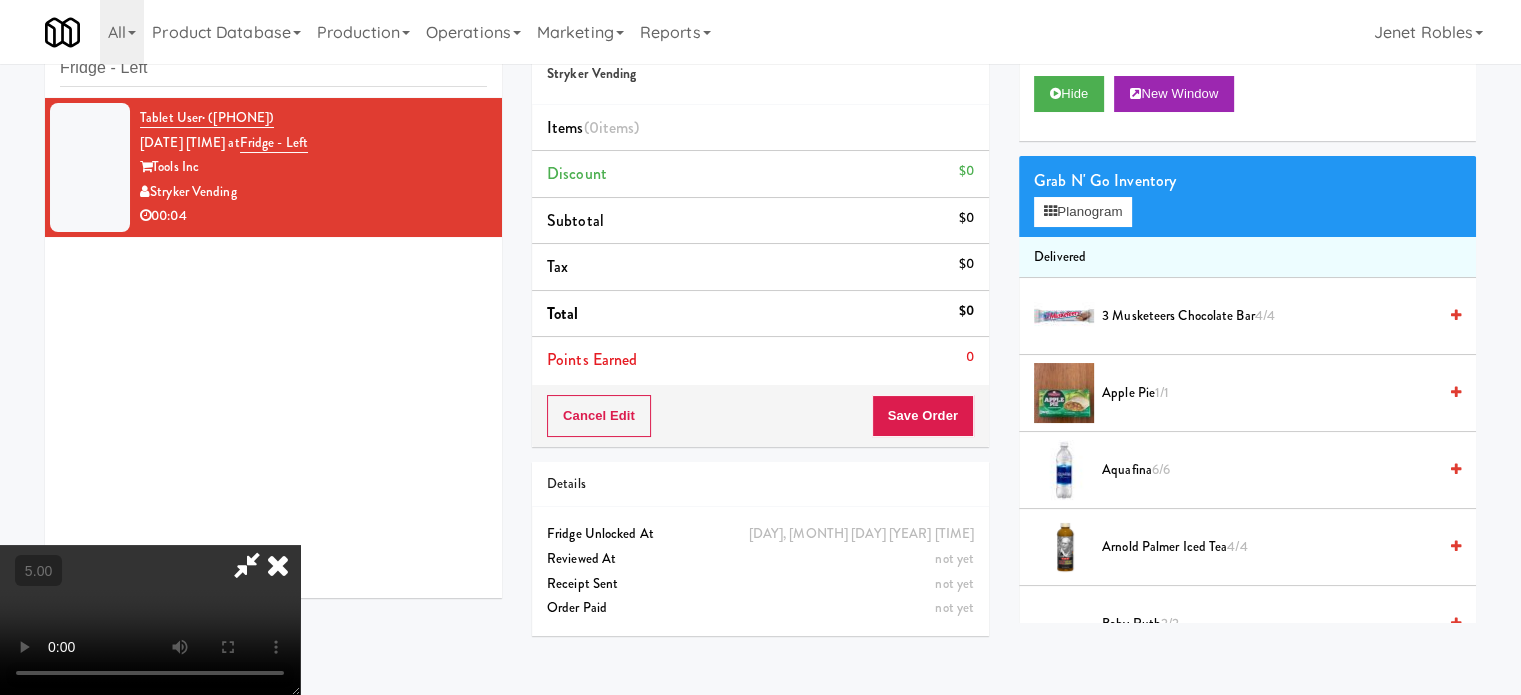 drag, startPoint x: 508, startPoint y: 375, endPoint x: 536, endPoint y: 367, distance: 29.12044 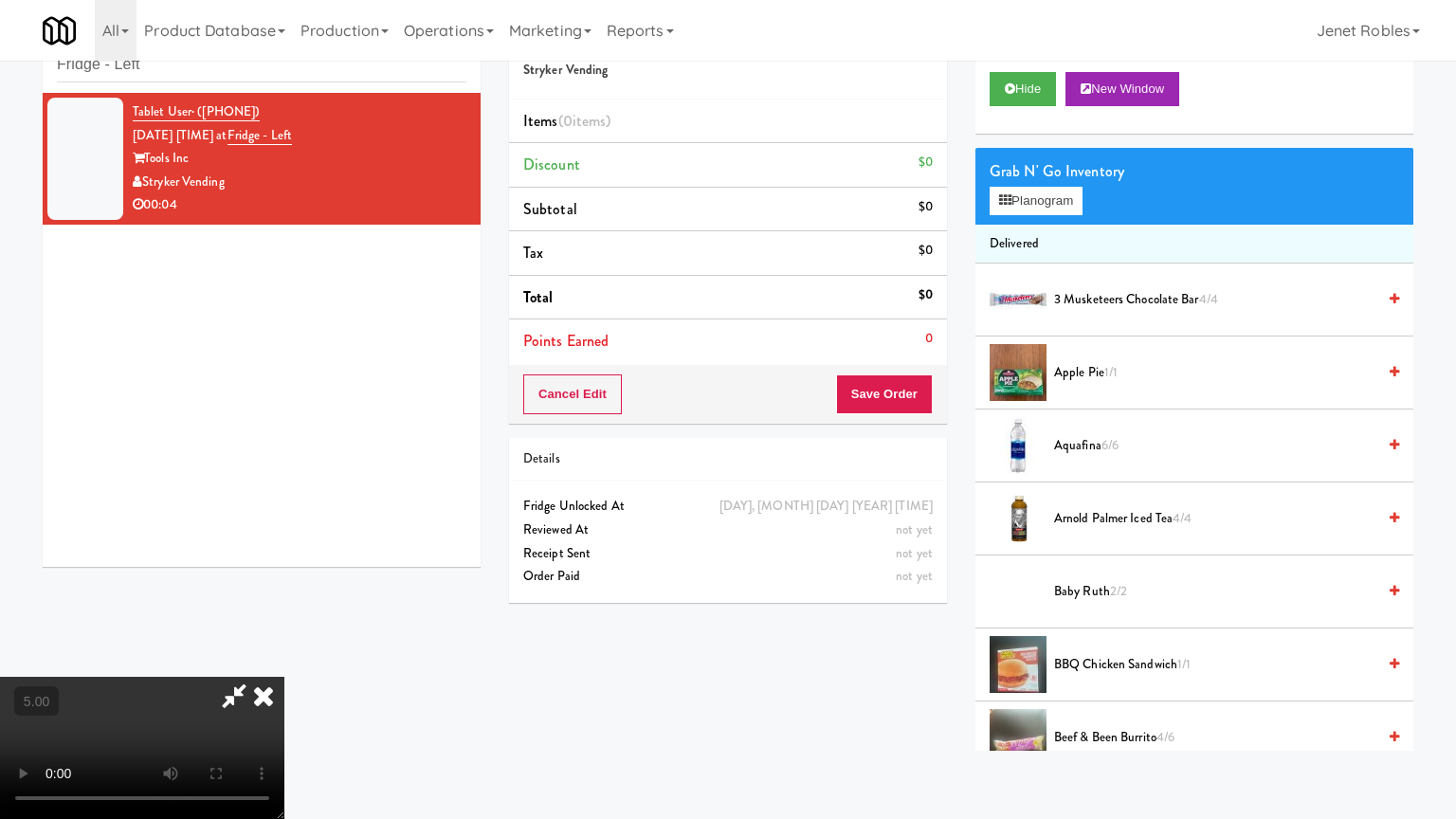 type 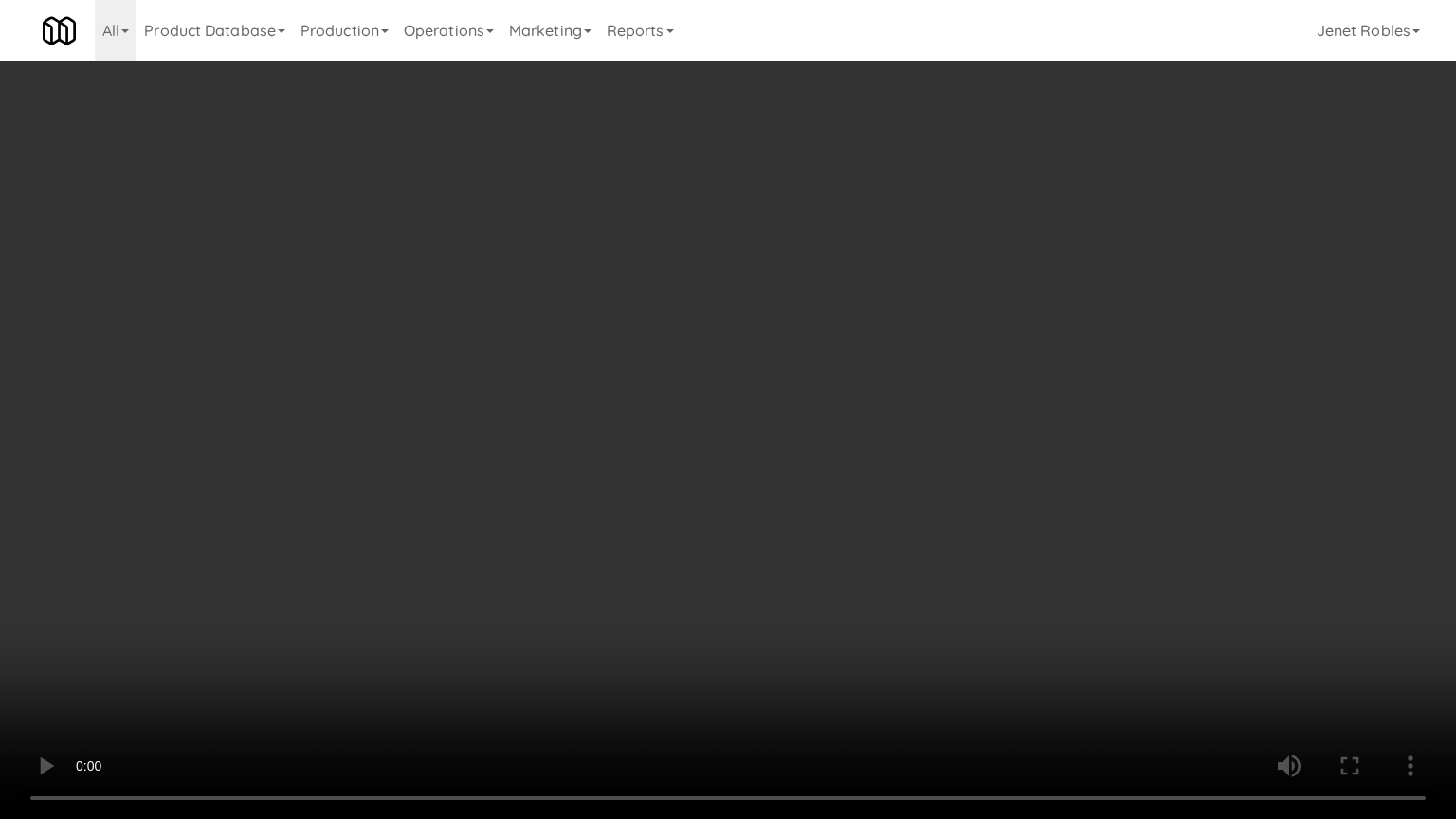 drag, startPoint x: 402, startPoint y: 486, endPoint x: 459, endPoint y: 412, distance: 93.40771 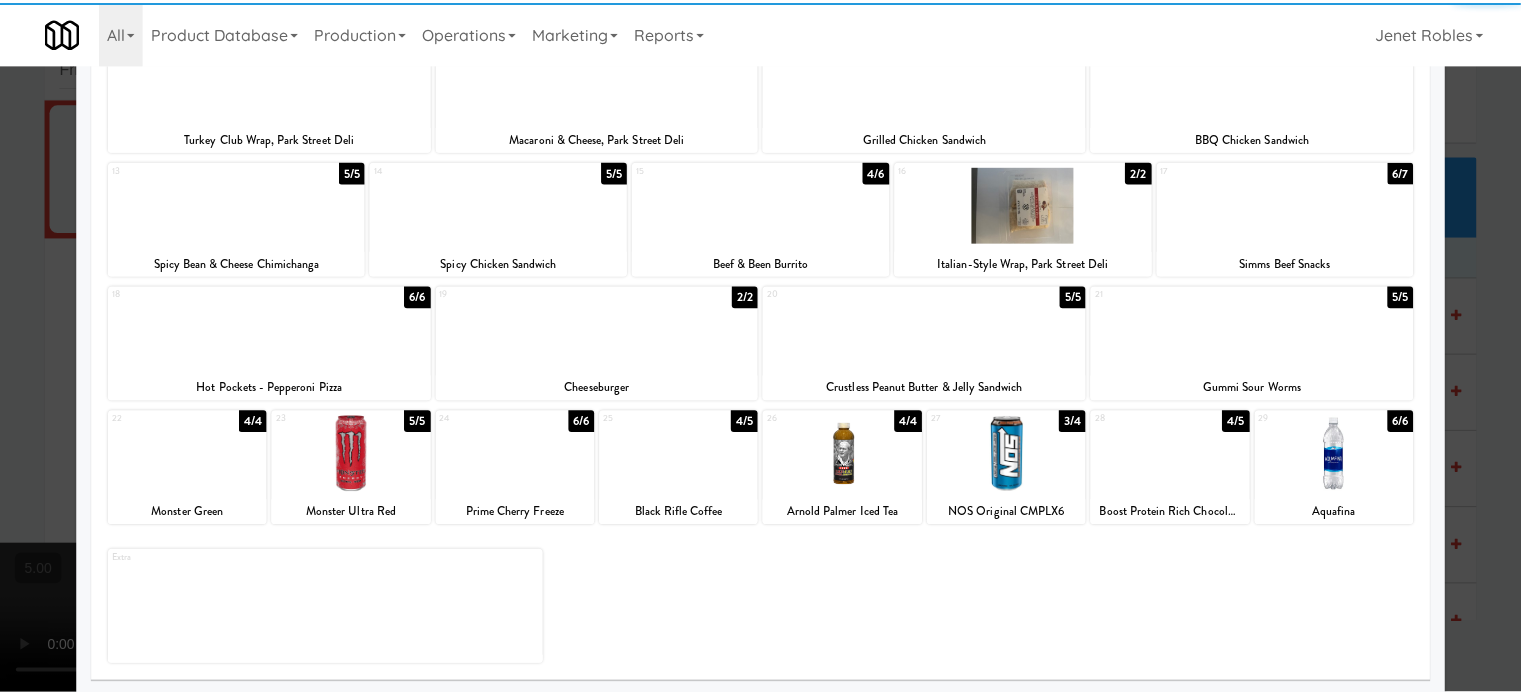 scroll, scrollTop: 286, scrollLeft: 0, axis: vertical 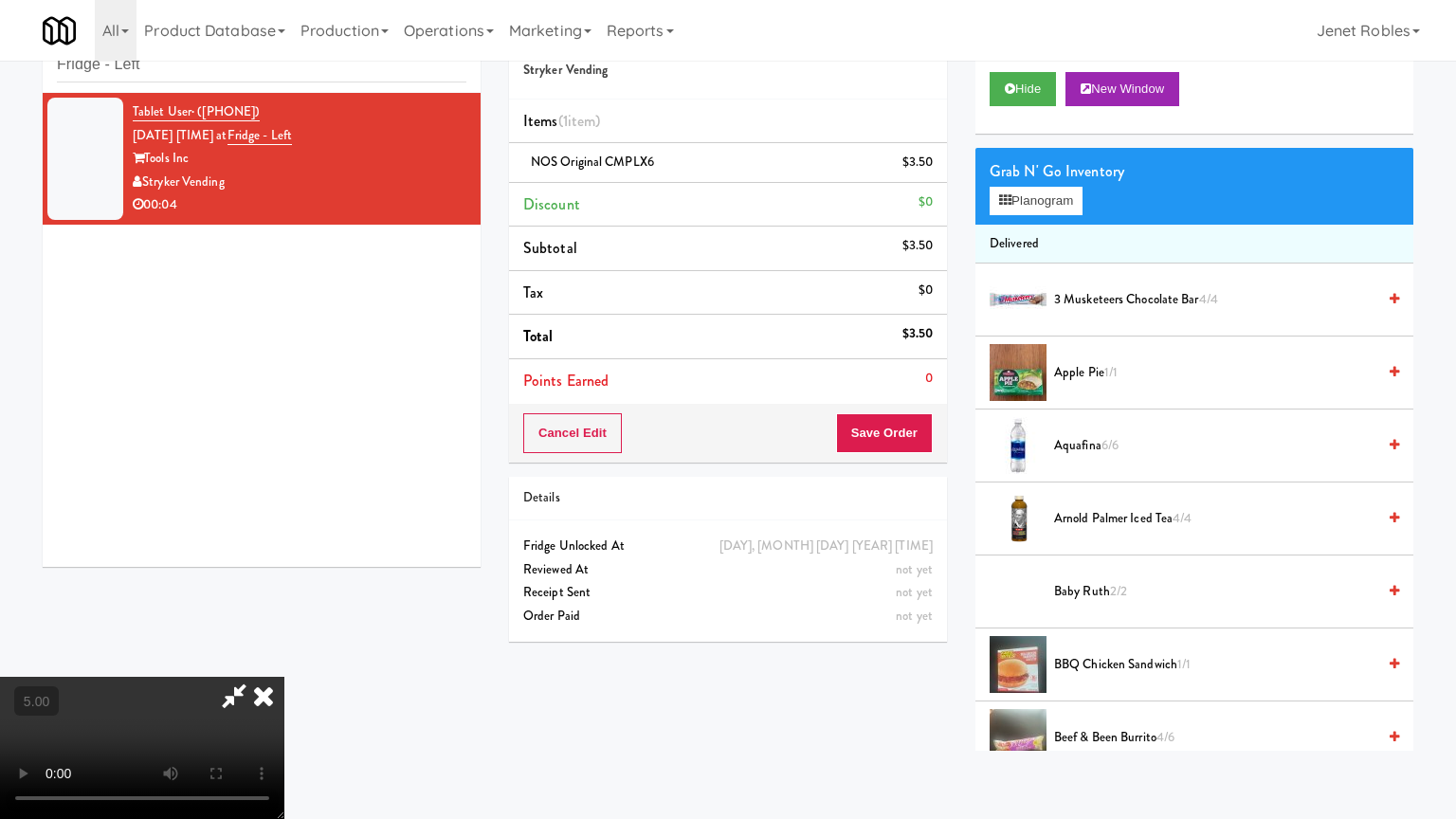 drag, startPoint x: 621, startPoint y: 453, endPoint x: 665, endPoint y: 426, distance: 51.623638 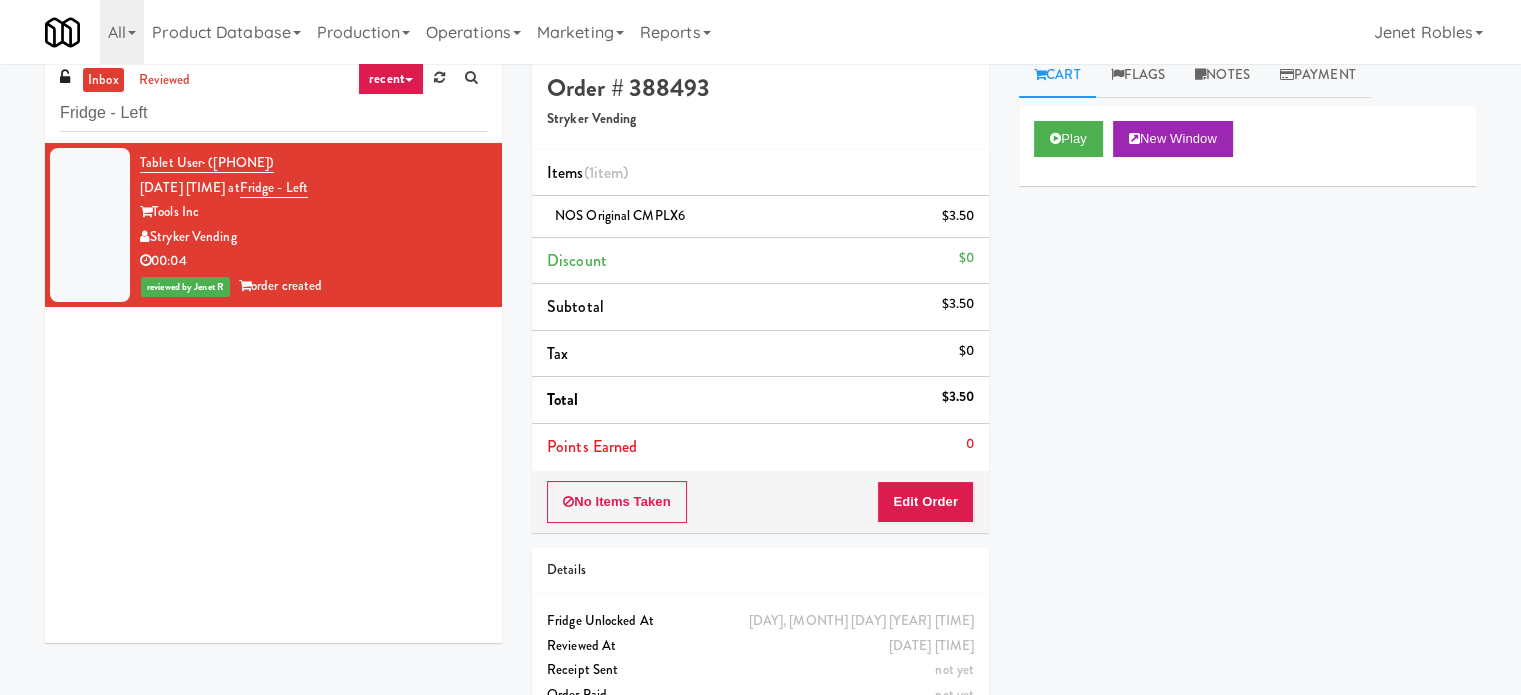 scroll, scrollTop: 0, scrollLeft: 0, axis: both 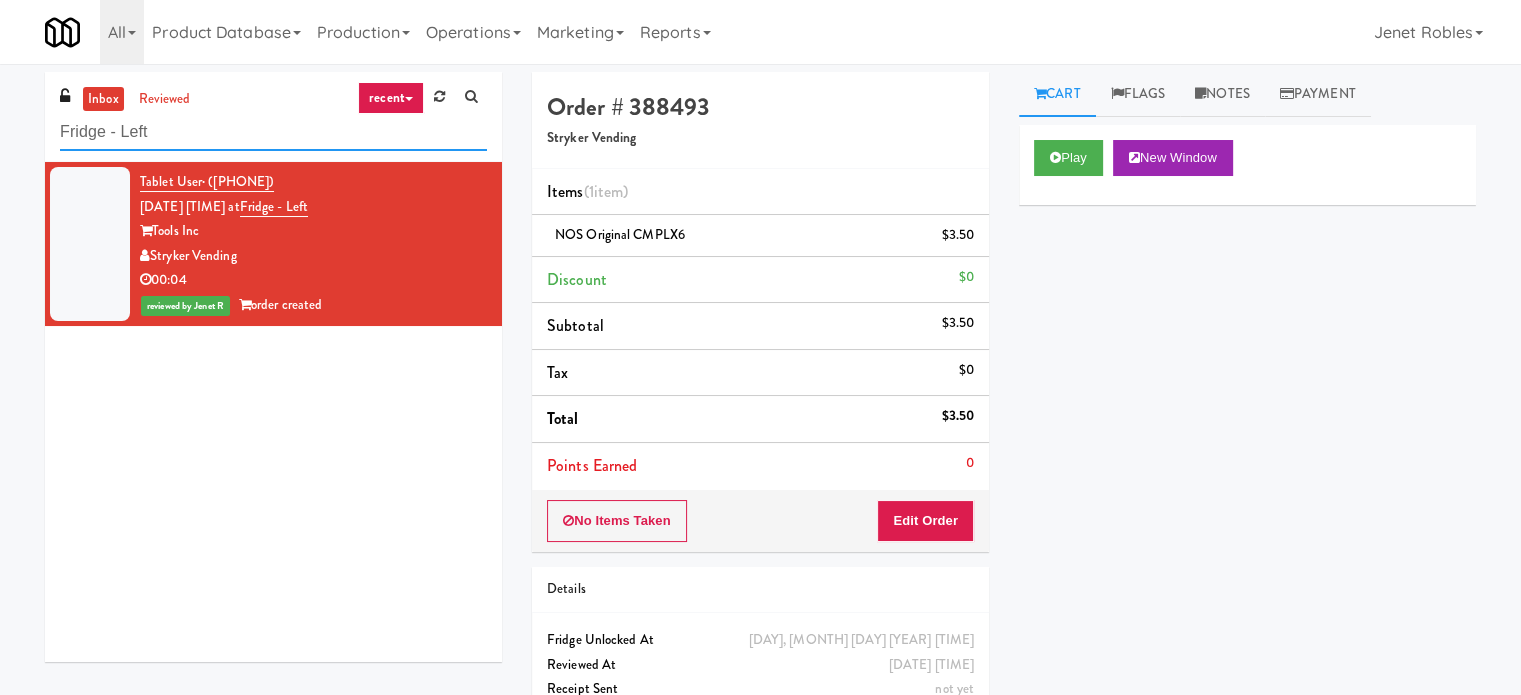 click on "Fridge - Left" at bounding box center (273, 132) 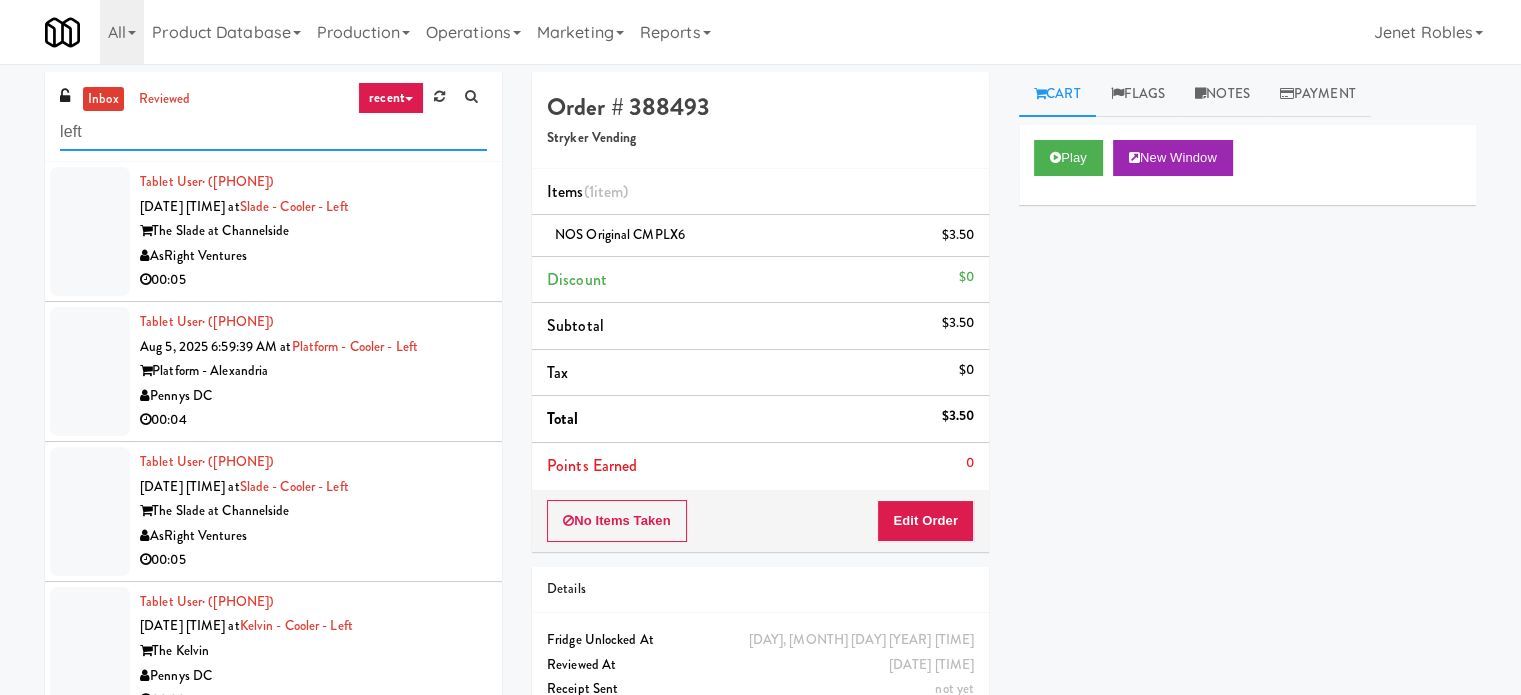 type on "left" 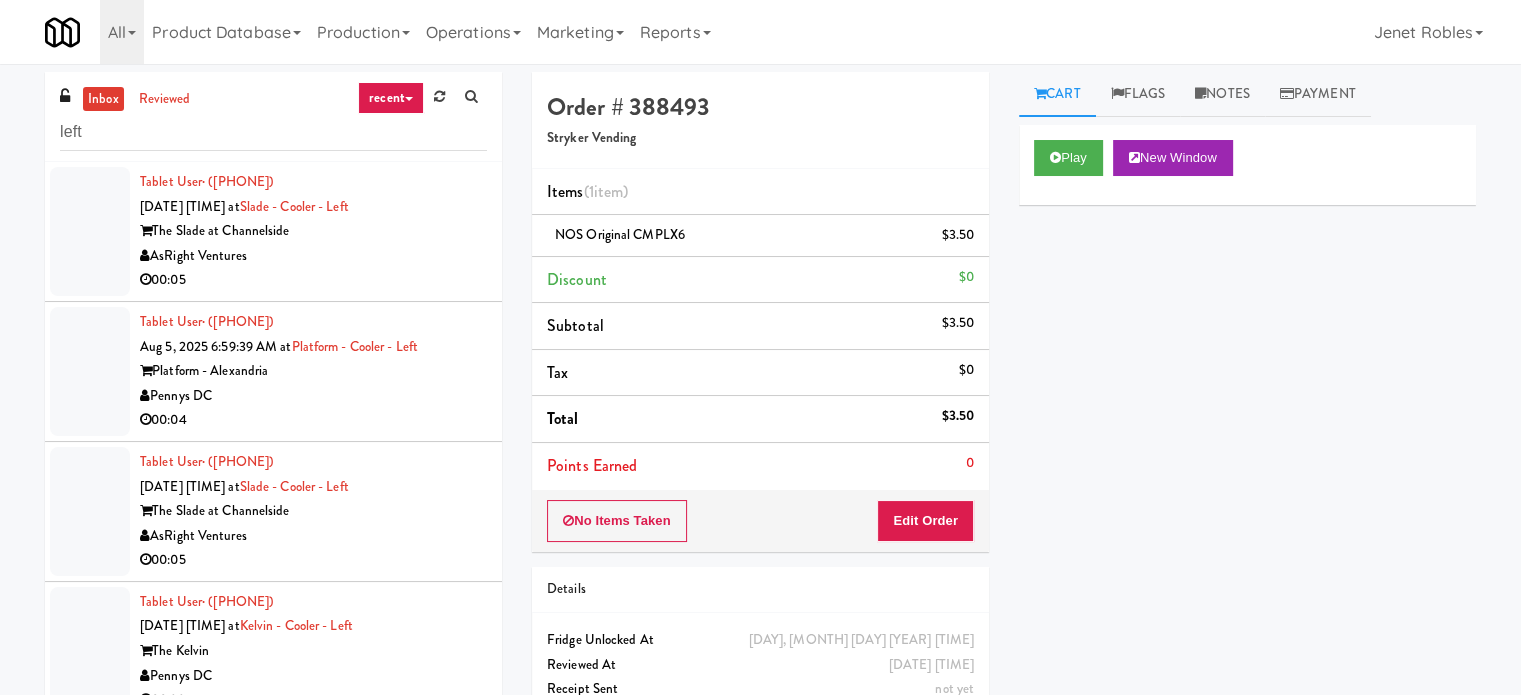 click on "AsRight Ventures" at bounding box center [313, 256] 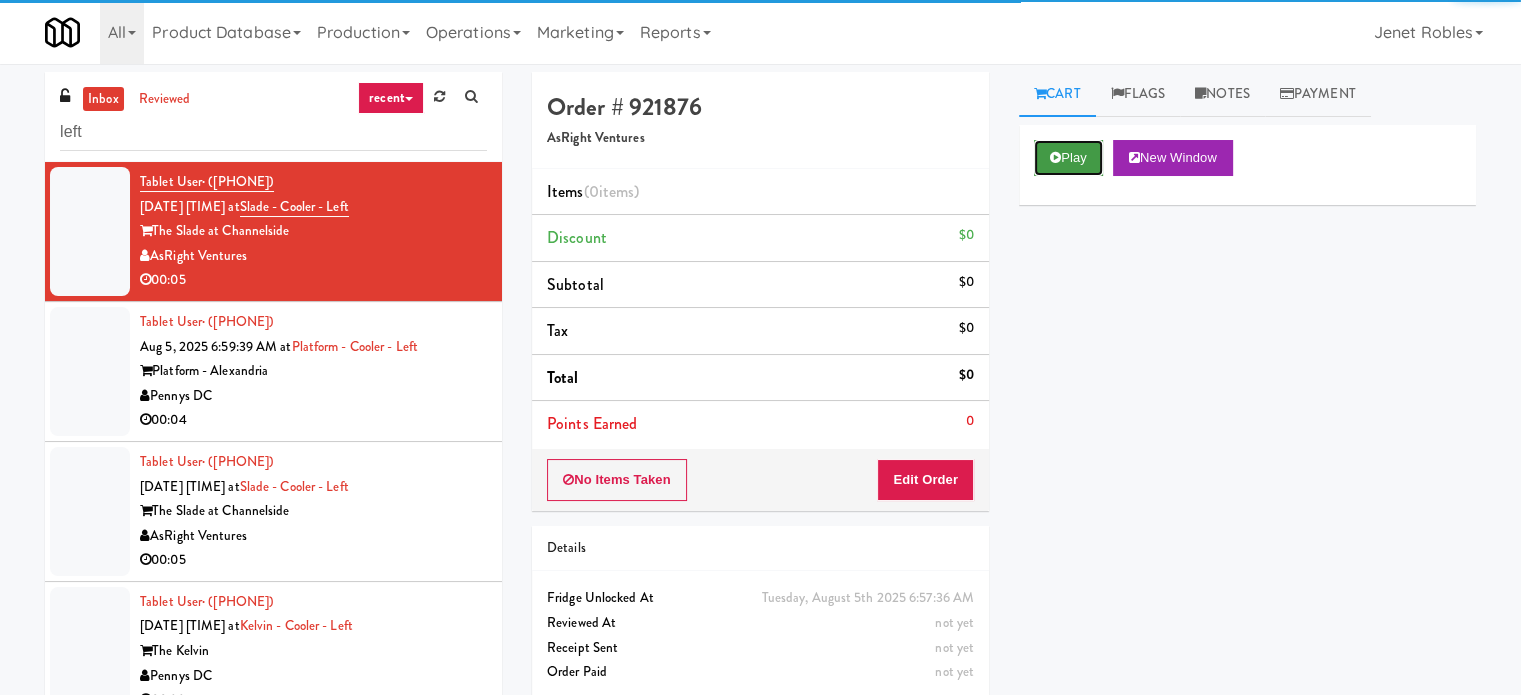 click on "Play" at bounding box center [1068, 158] 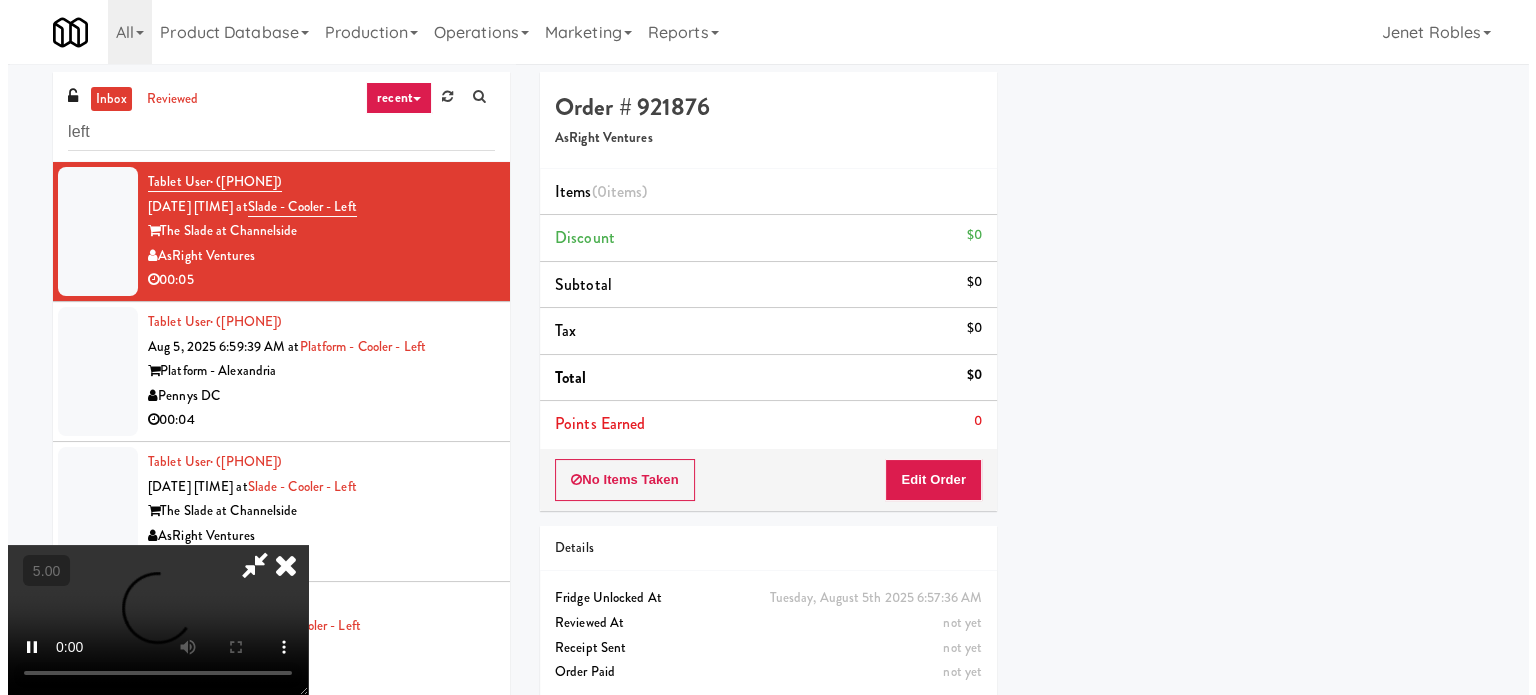 scroll, scrollTop: 187, scrollLeft: 0, axis: vertical 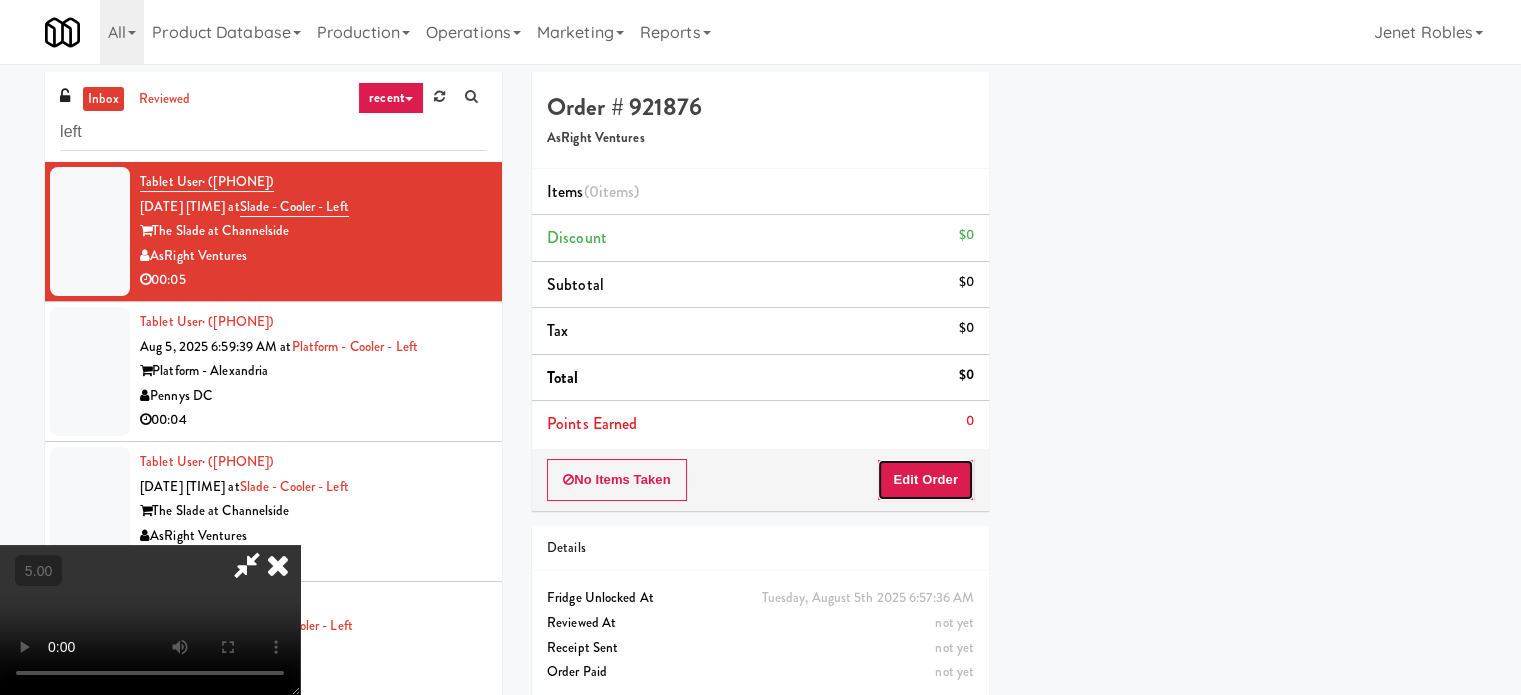 click on "Edit Order" at bounding box center (925, 480) 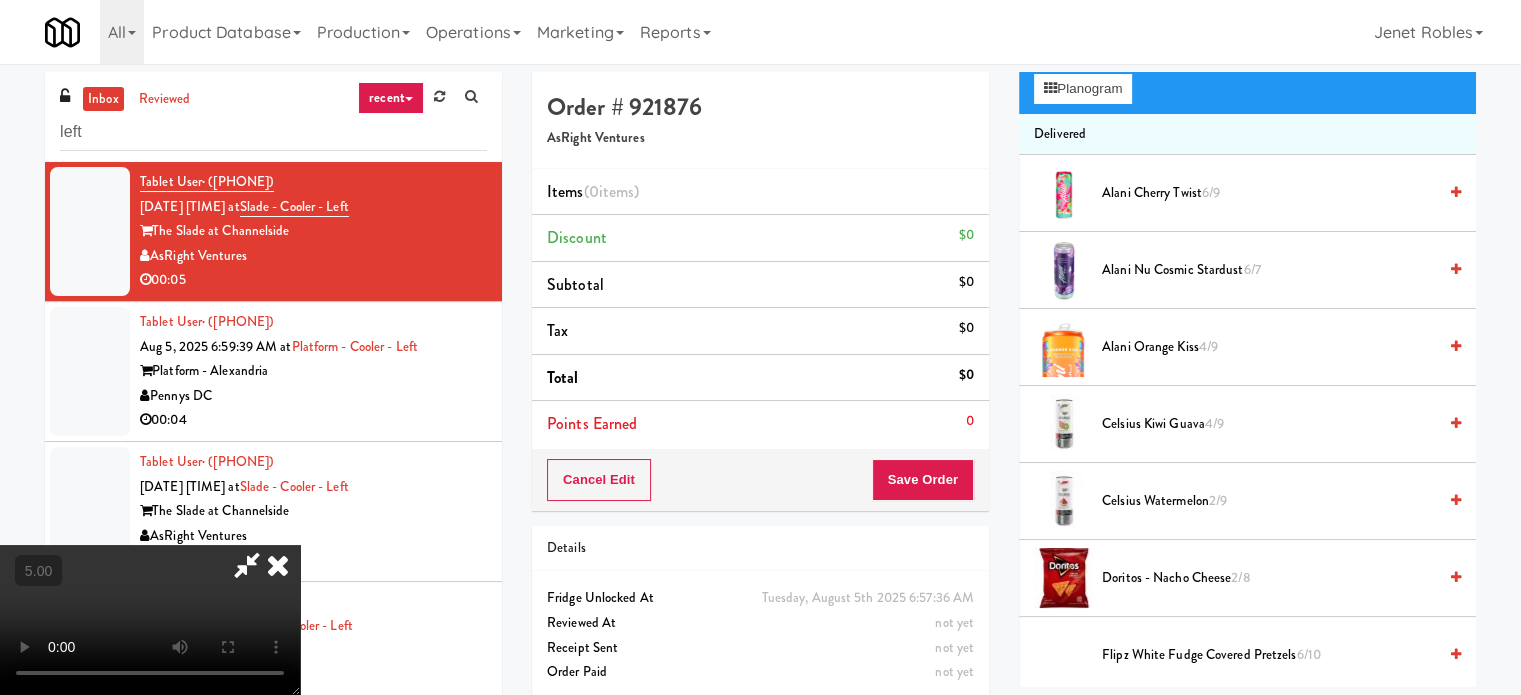click at bounding box center (150, 620) 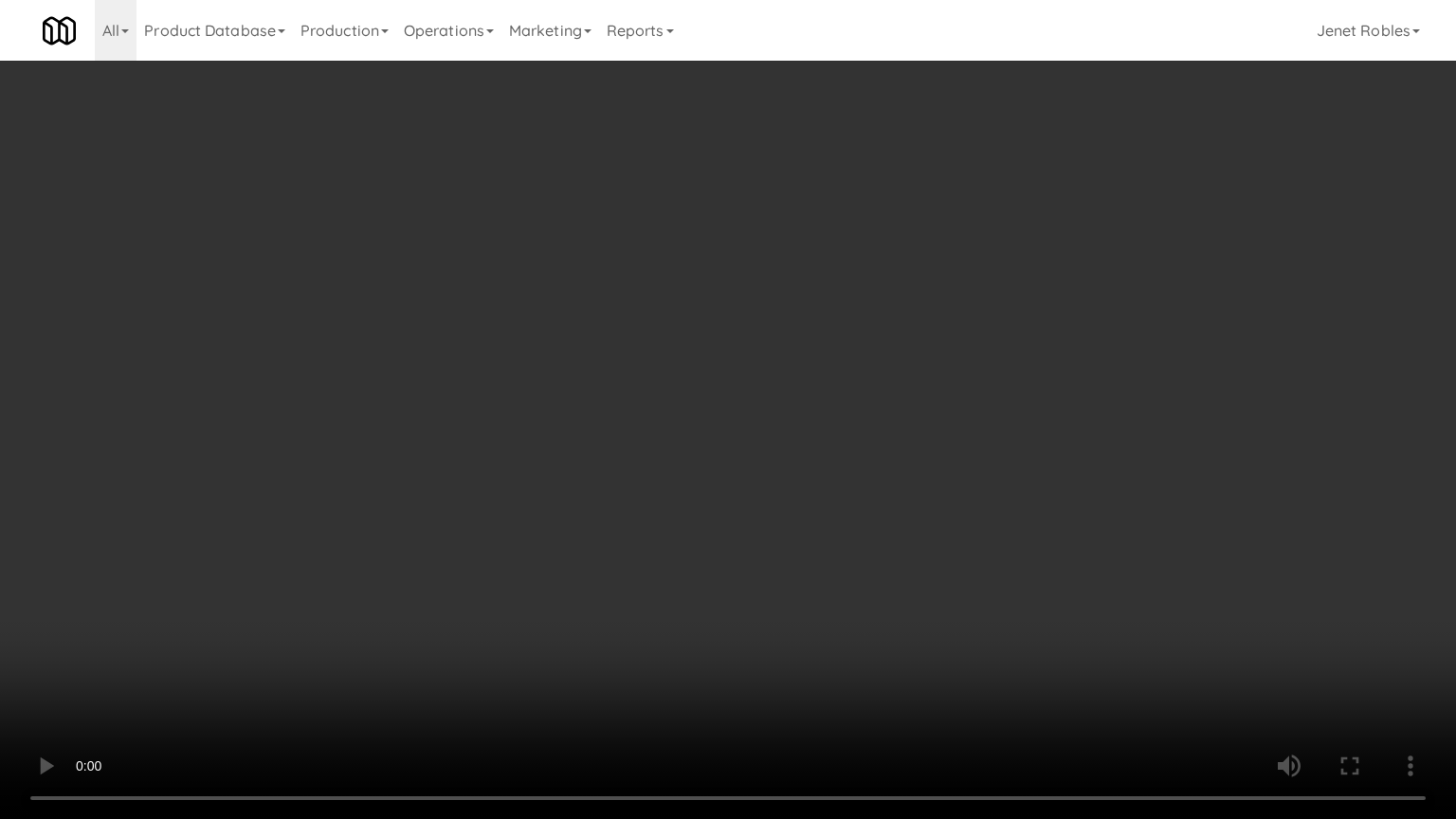click at bounding box center (728, 410) 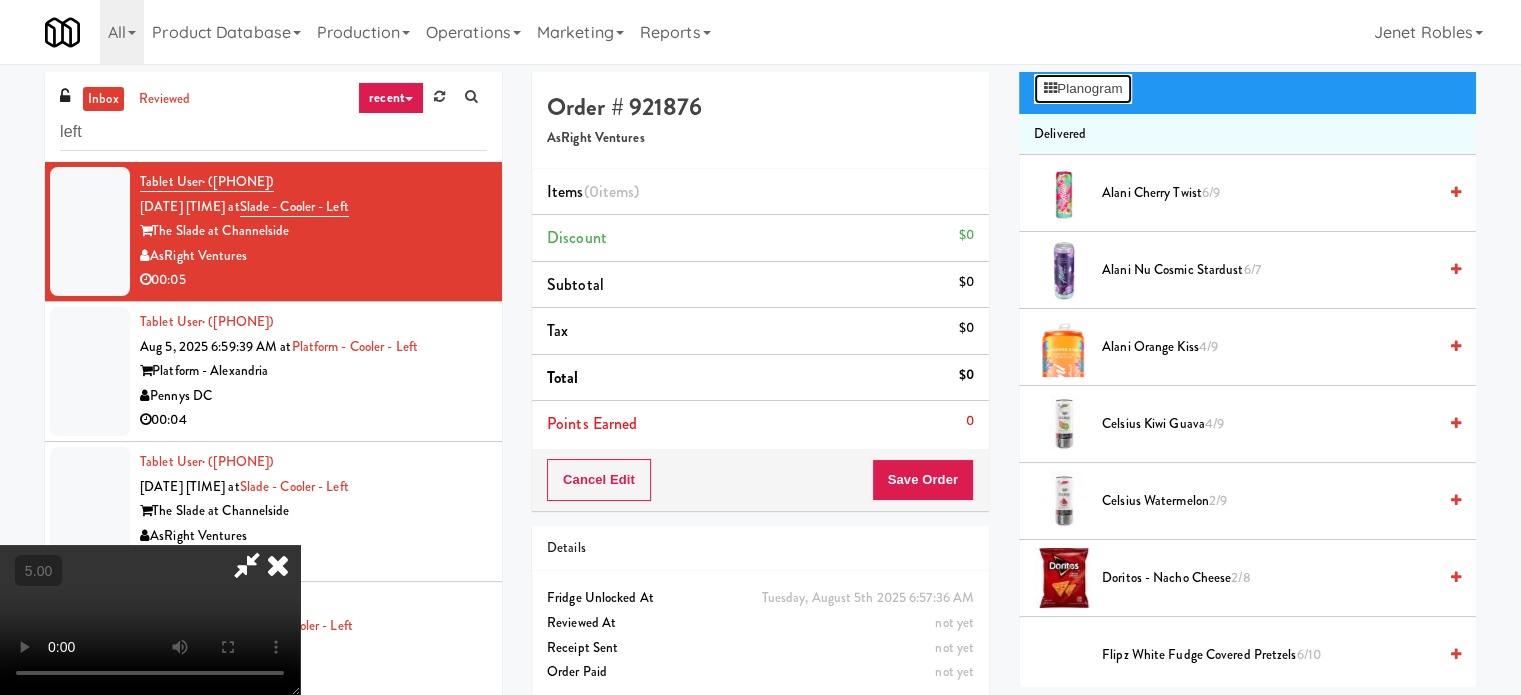 click on "Planogram" at bounding box center (1083, 89) 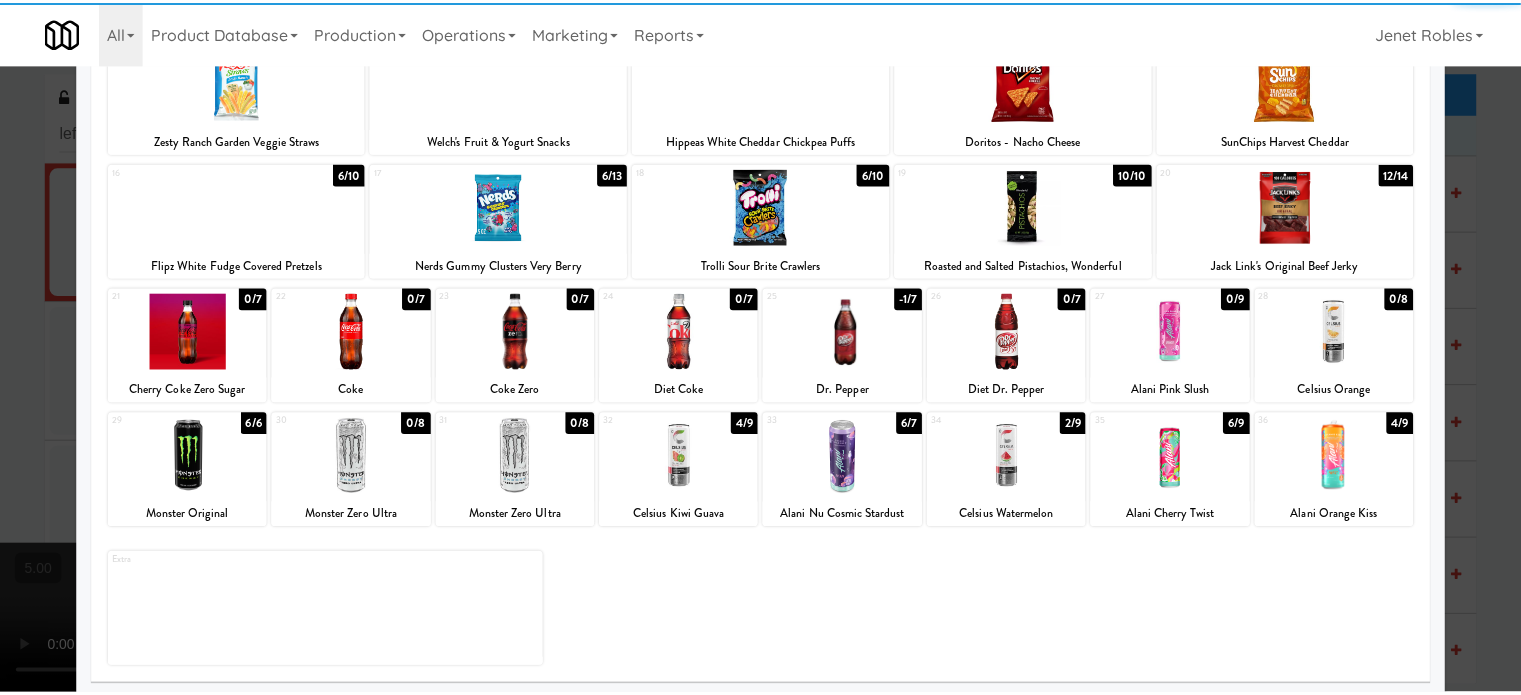 scroll, scrollTop: 286, scrollLeft: 0, axis: vertical 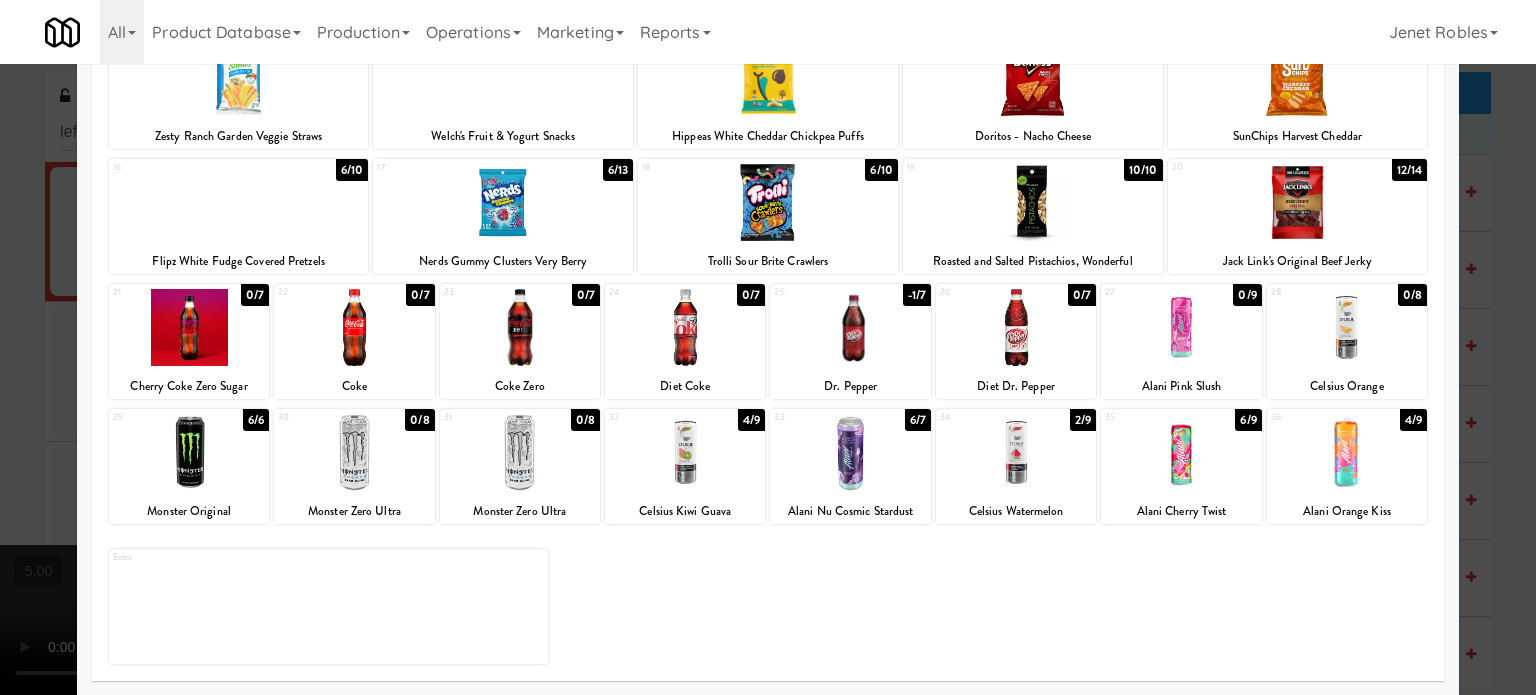 click on "2/9" at bounding box center (1083, 420) 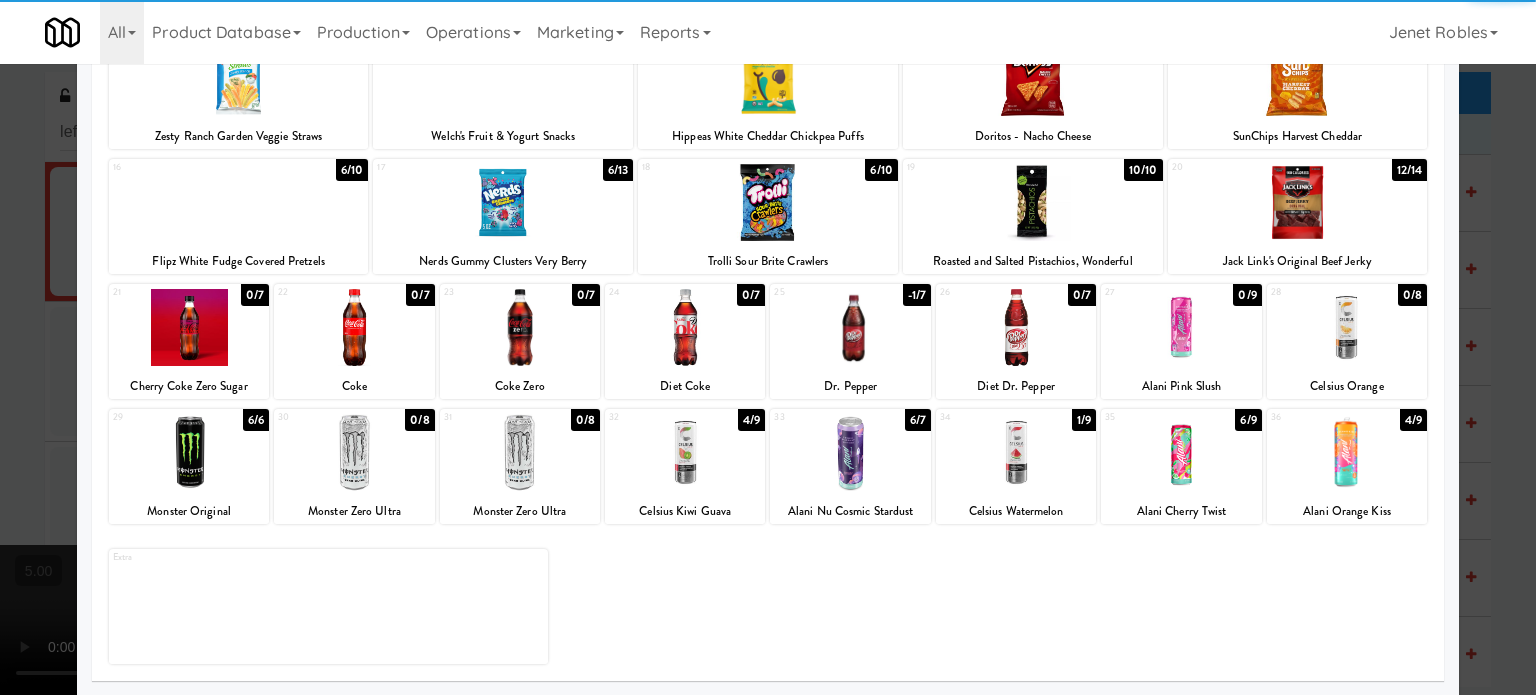 click at bounding box center [768, 347] 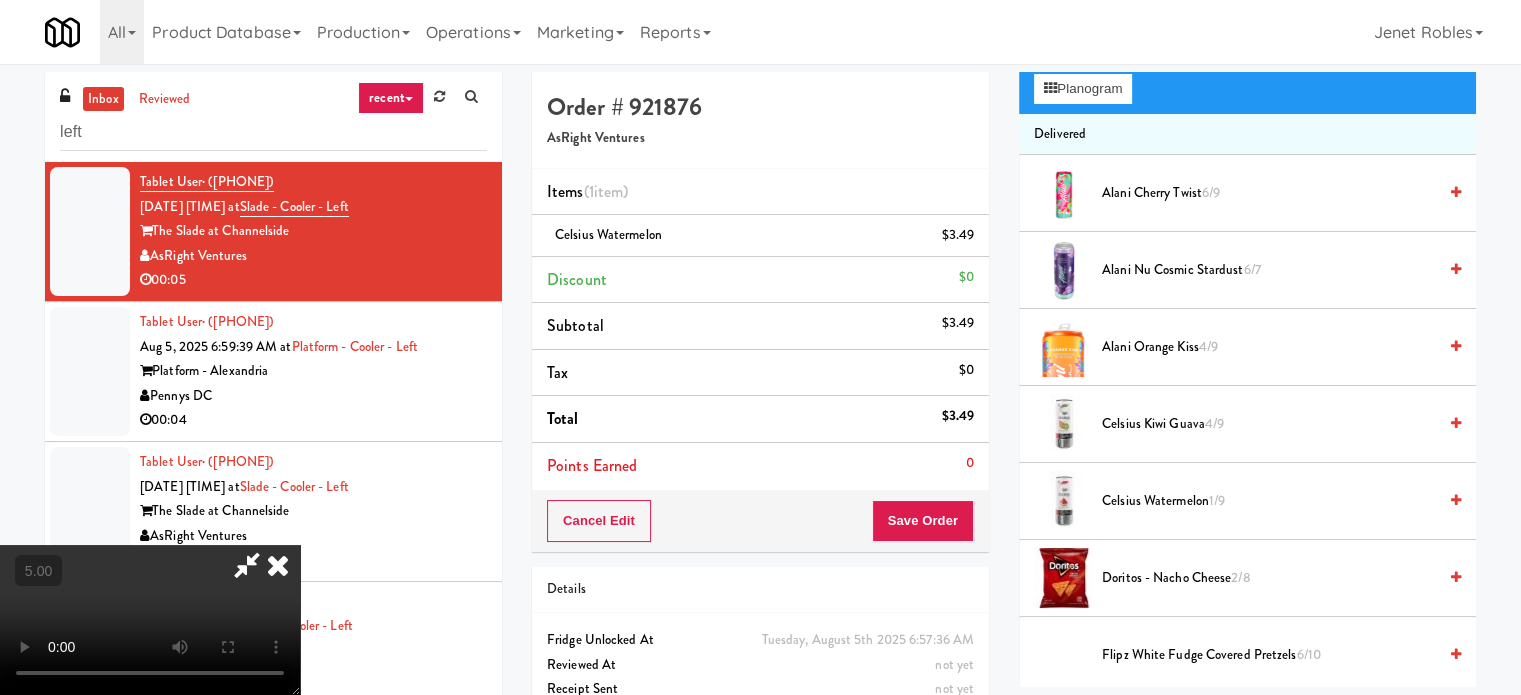 click at bounding box center [278, 565] 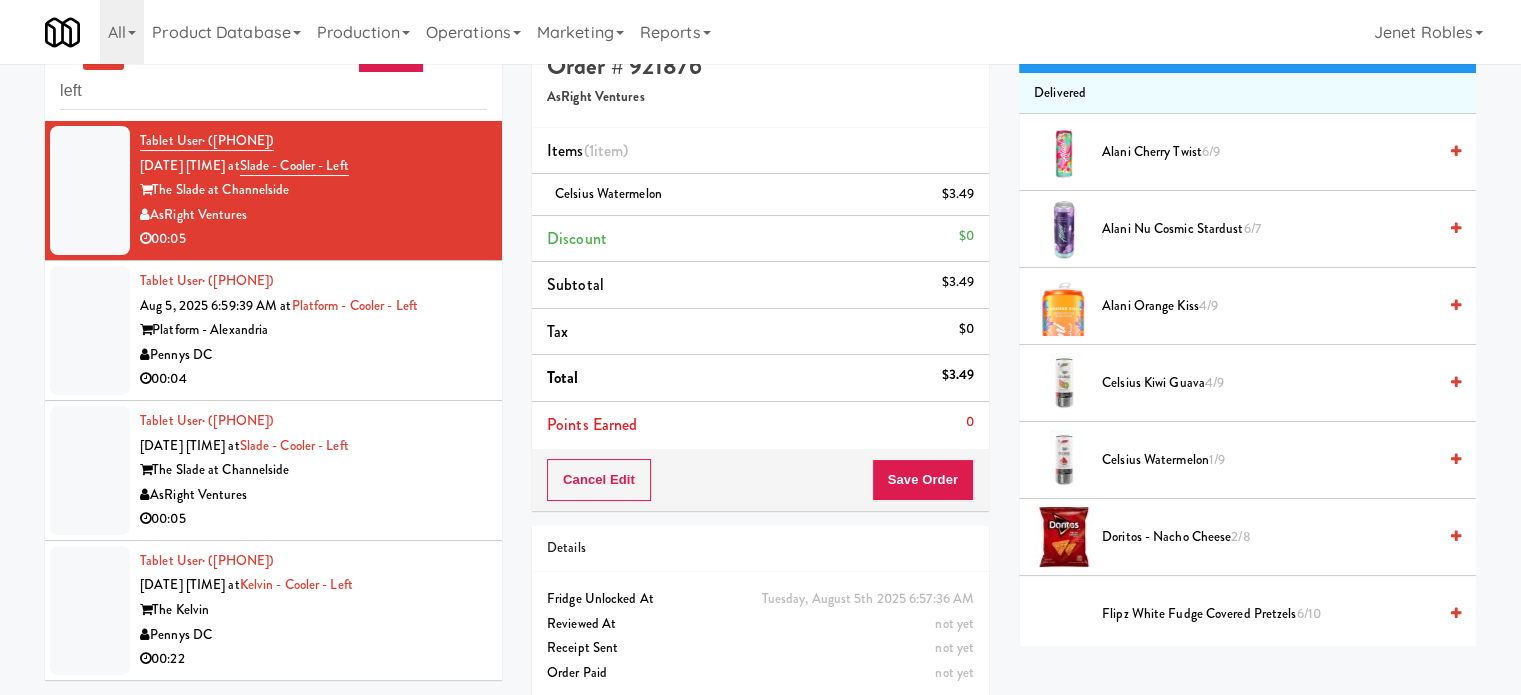 scroll, scrollTop: 64, scrollLeft: 0, axis: vertical 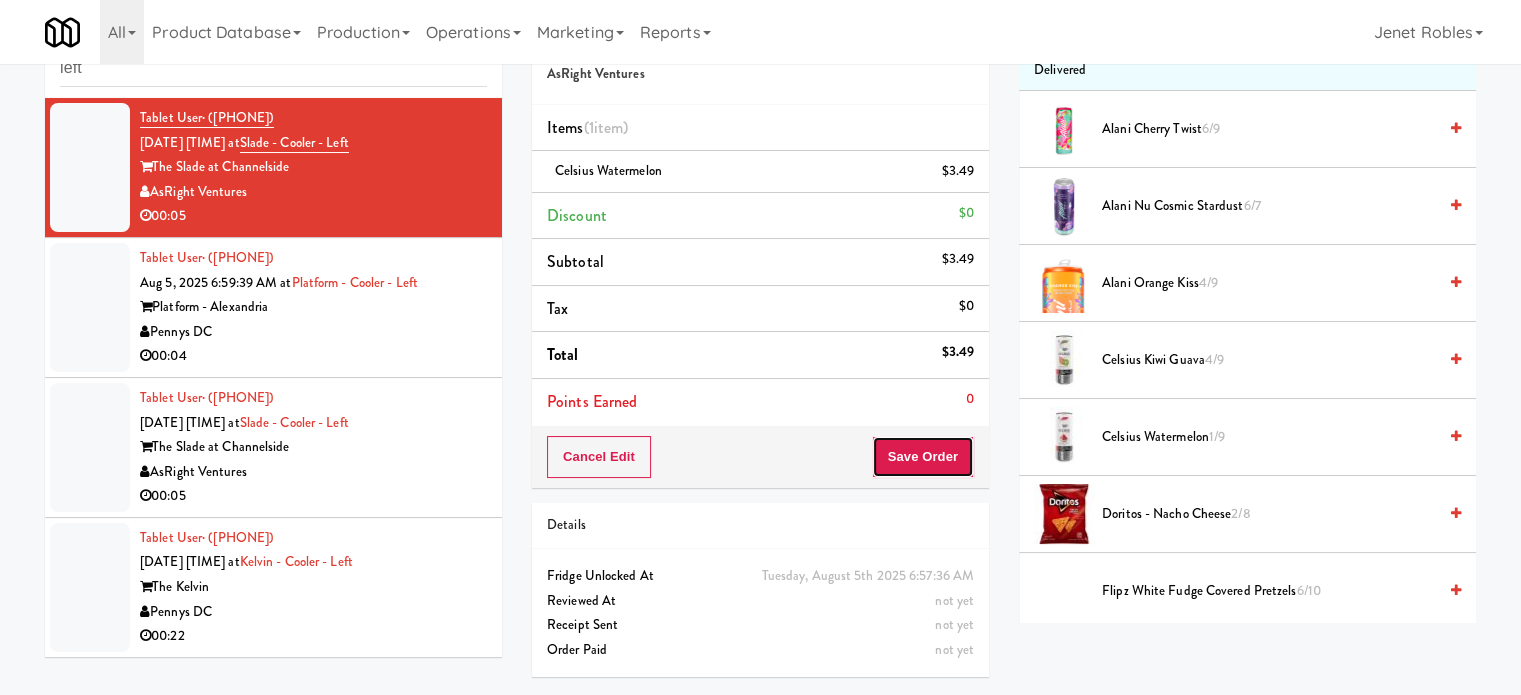 click on "Save Order" at bounding box center [923, 457] 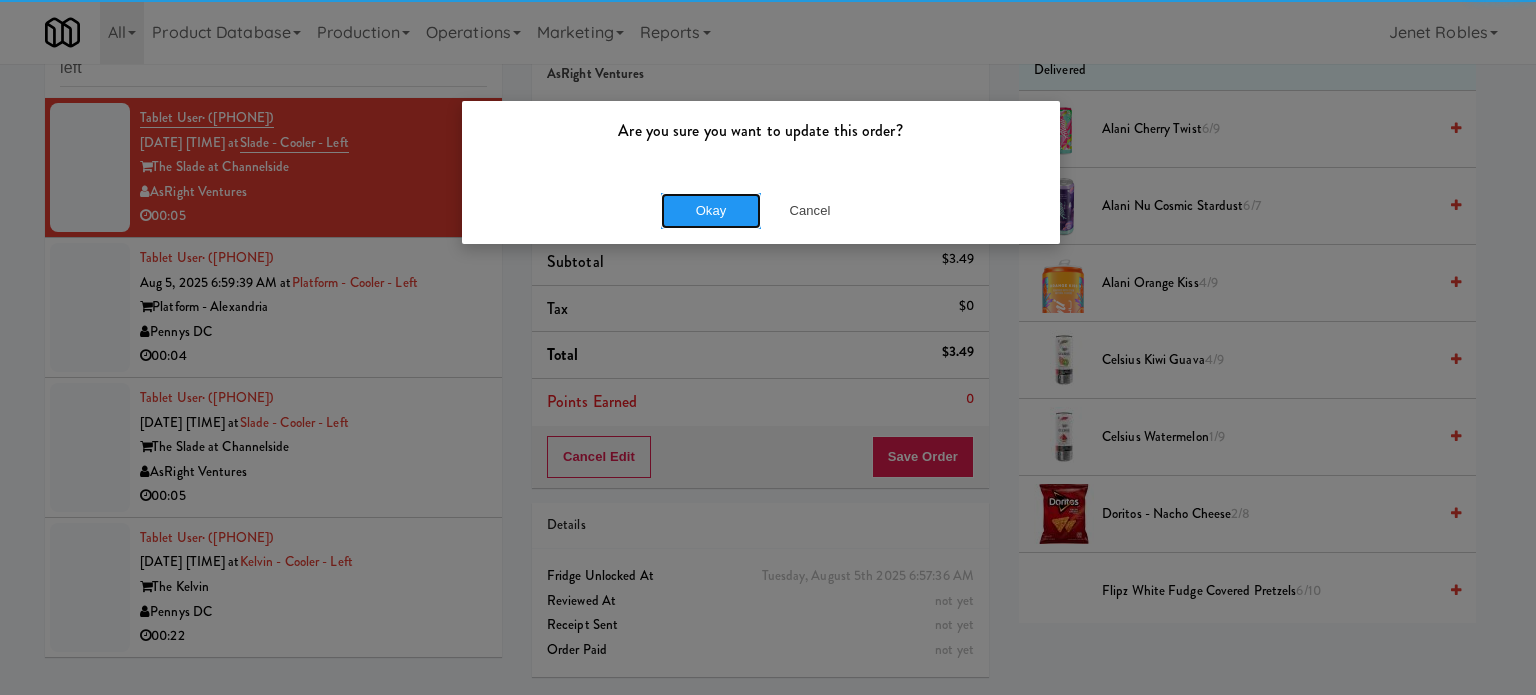 click on "Okay" at bounding box center [711, 211] 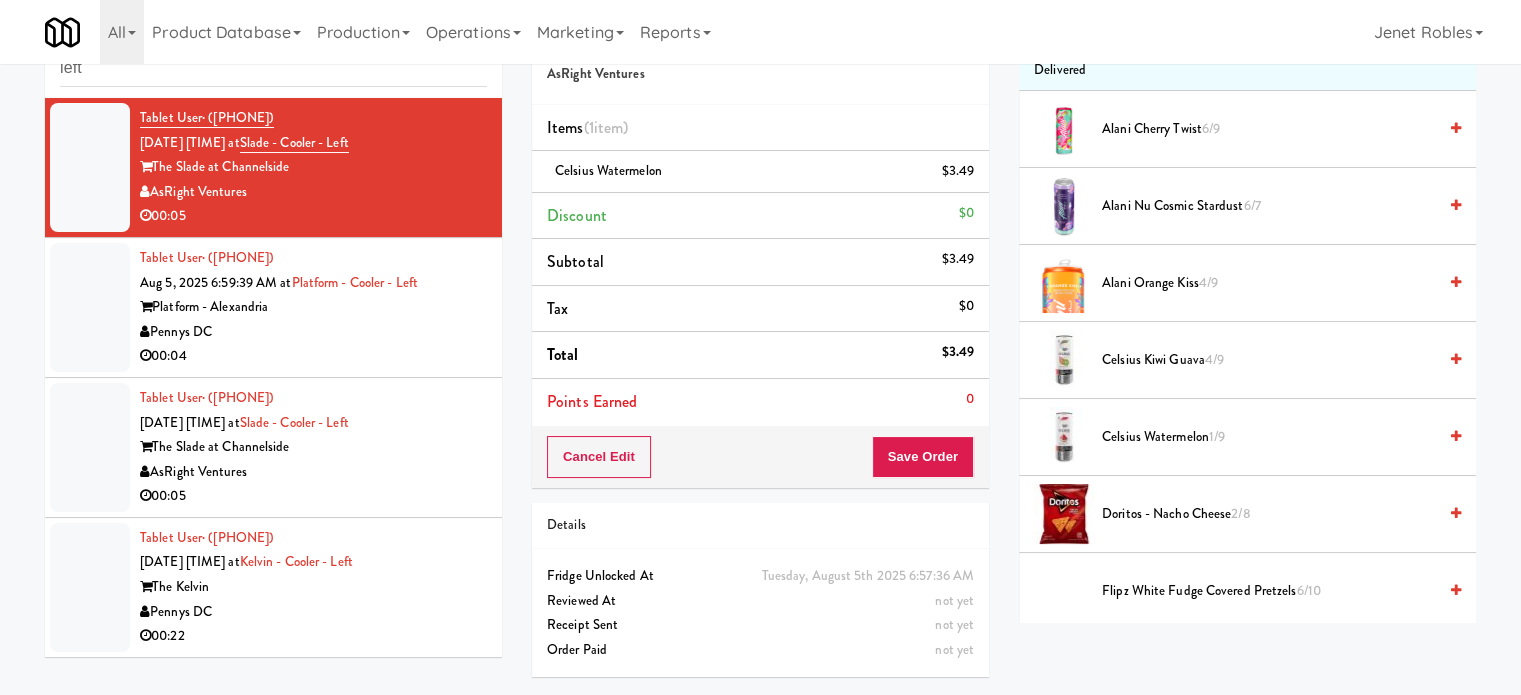 click on "Pennys DC" at bounding box center [313, 332] 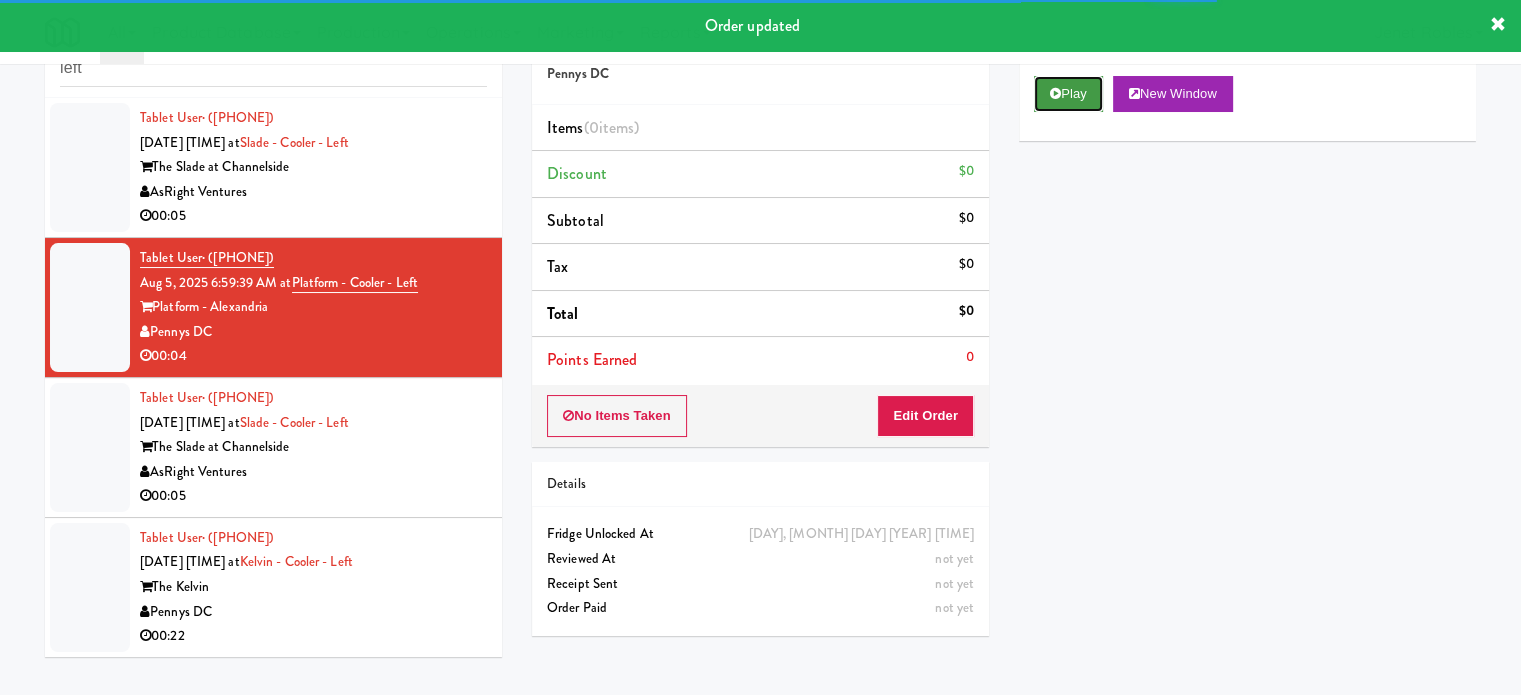 click on "Play" at bounding box center (1068, 94) 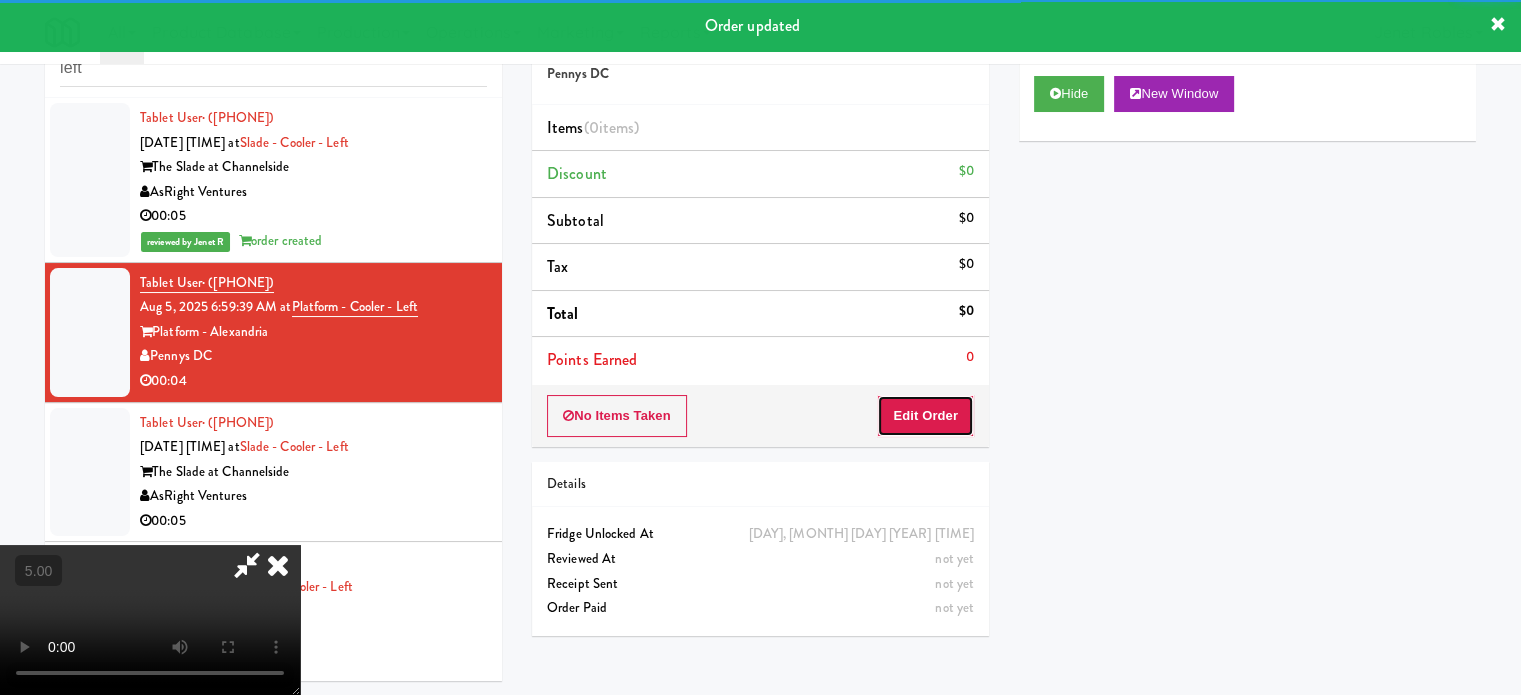 click on "Edit Order" at bounding box center [925, 416] 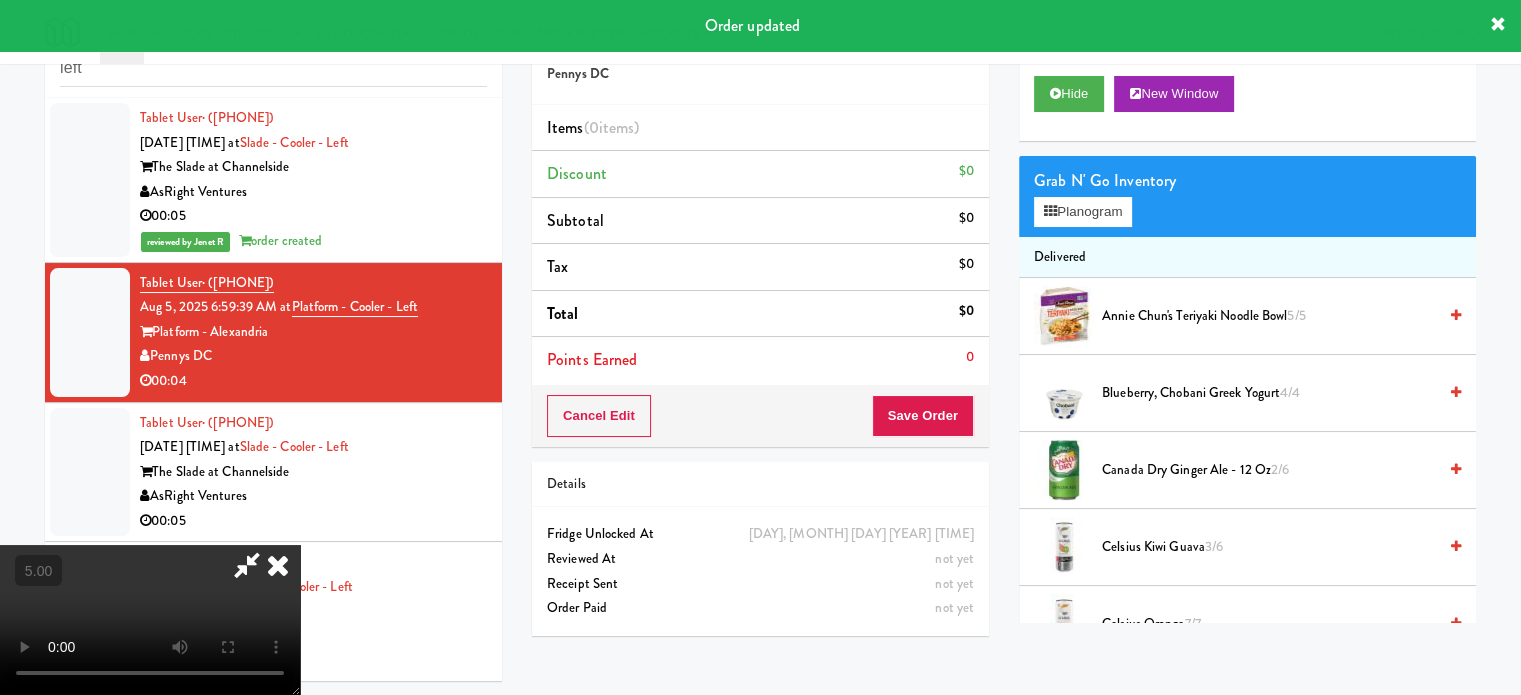 click at bounding box center [150, 620] 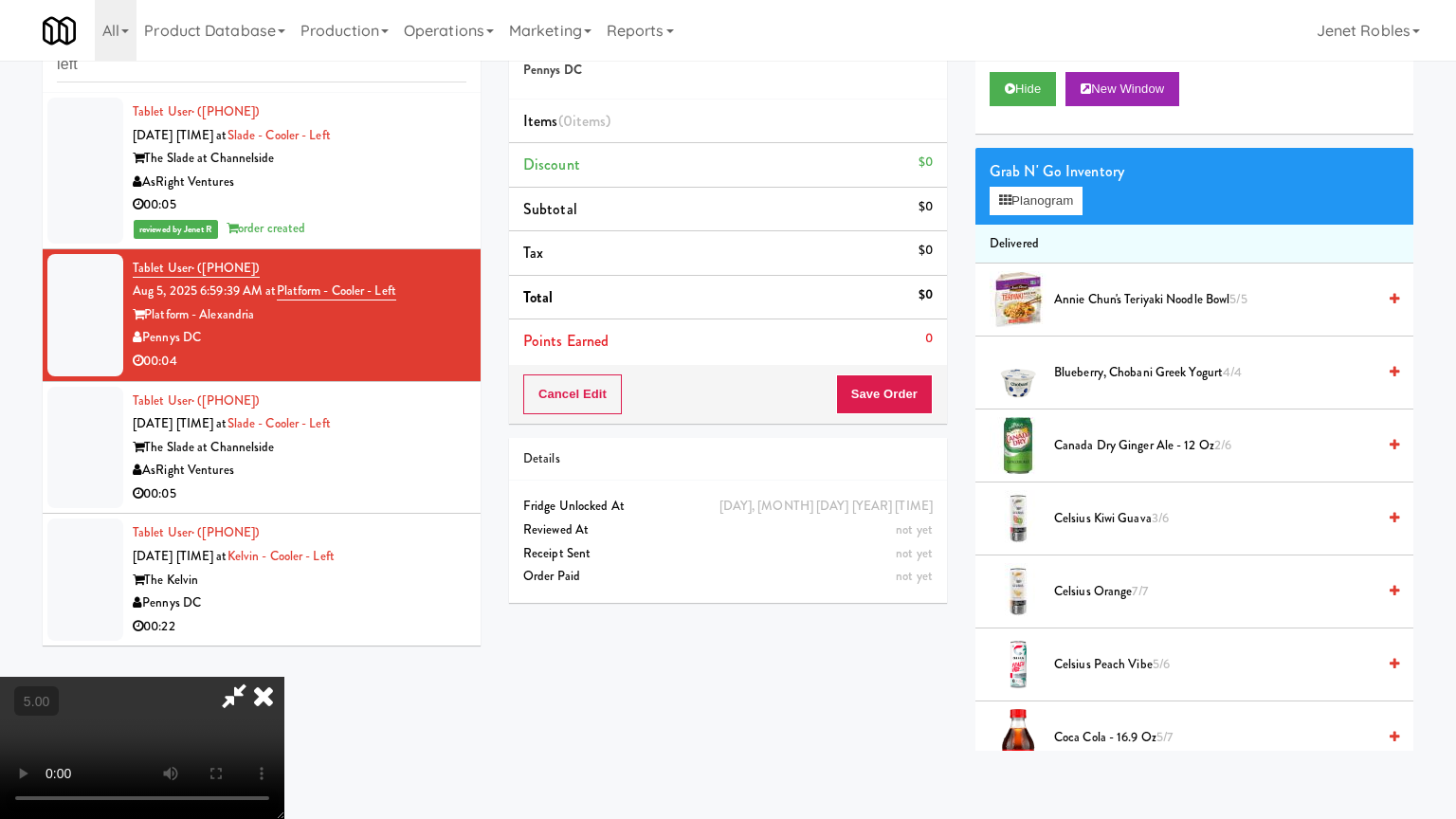 type 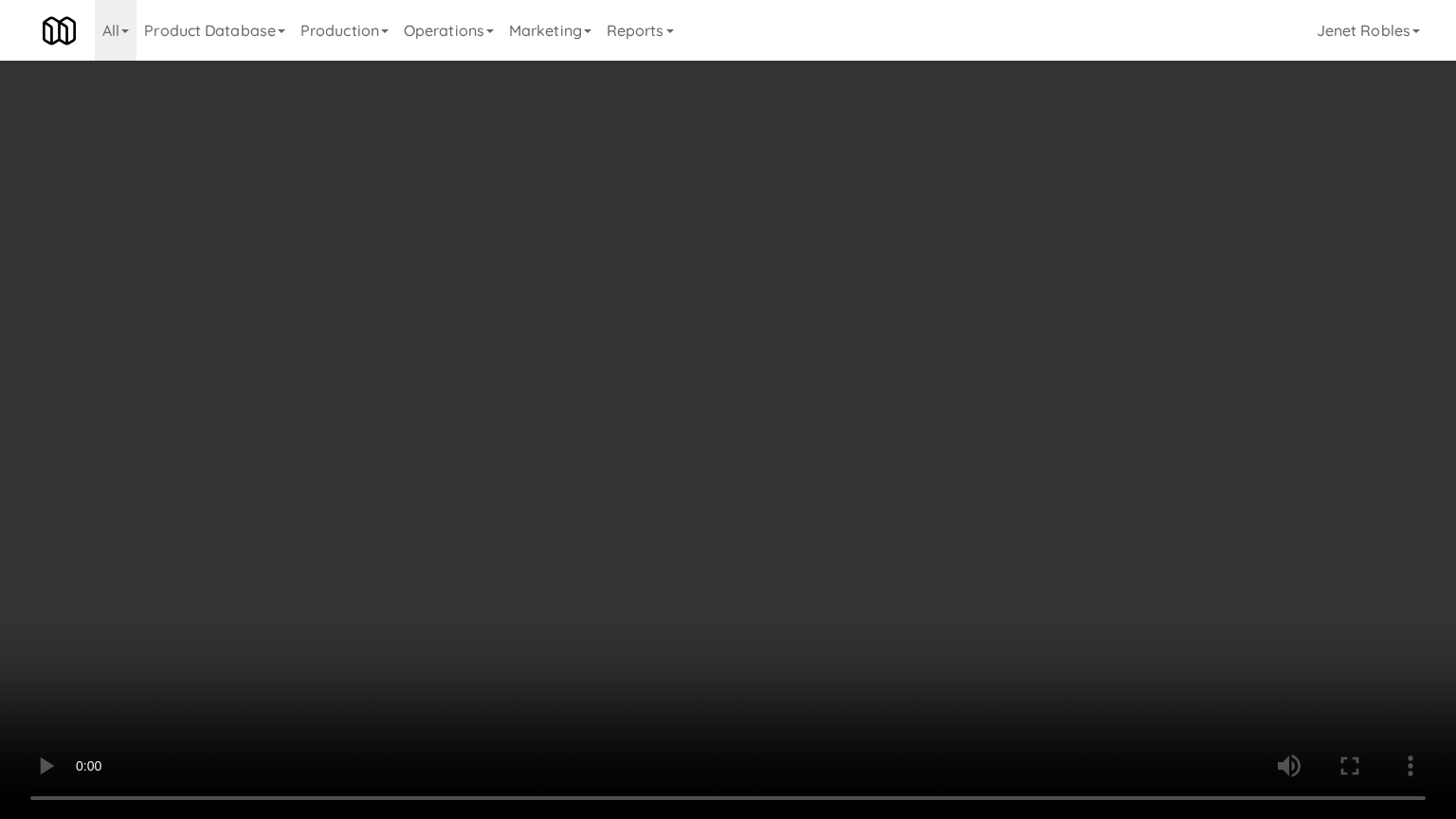 click at bounding box center (728, 410) 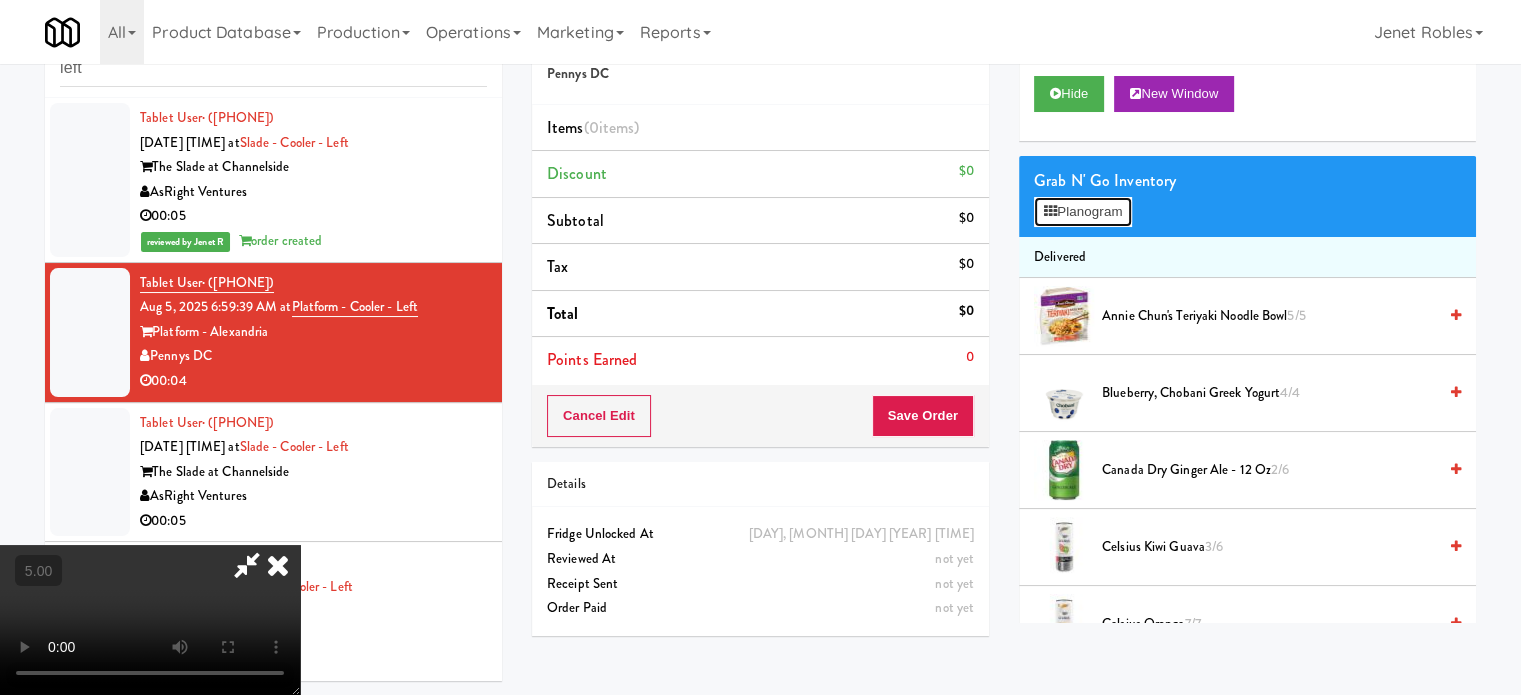 drag, startPoint x: 1116, startPoint y: 217, endPoint x: 1116, endPoint y: 204, distance: 13 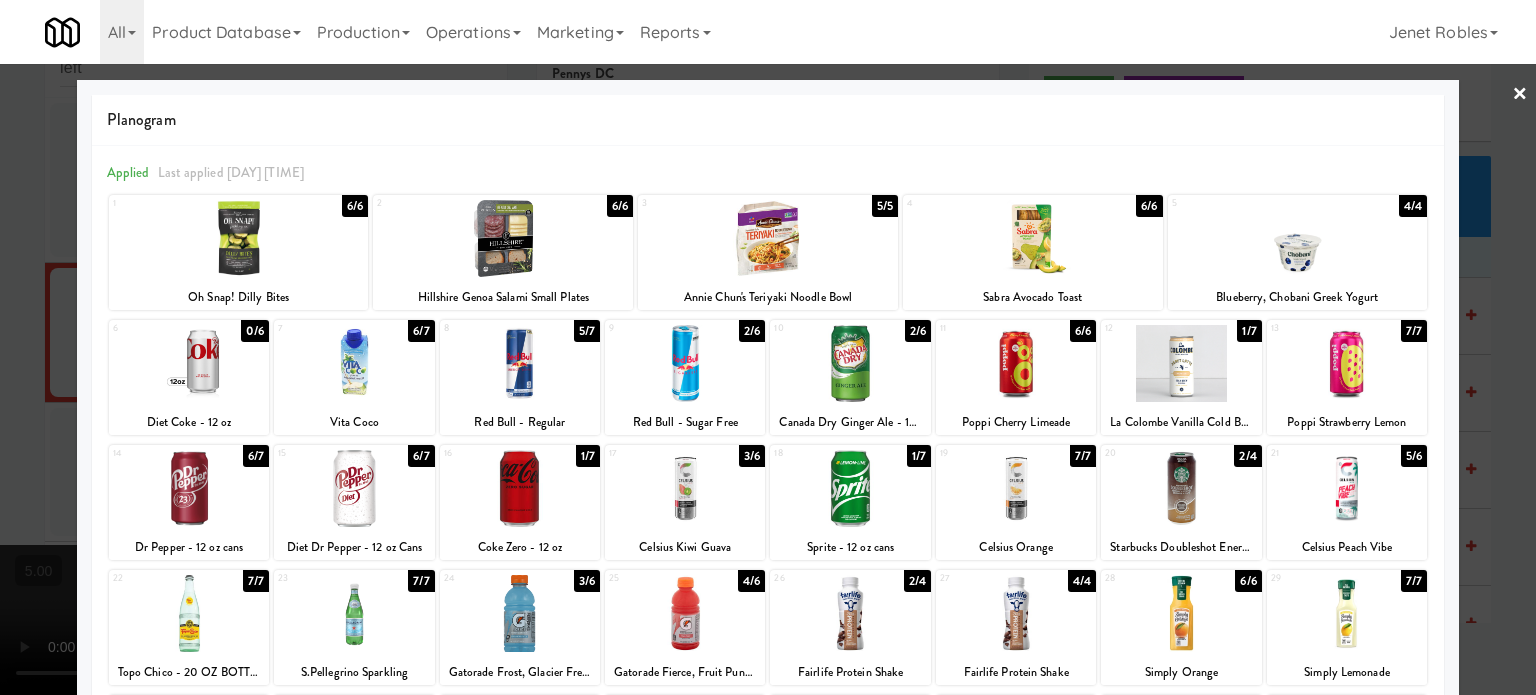 drag, startPoint x: 746, startPoint y: 455, endPoint x: 1265, endPoint y: 455, distance: 519 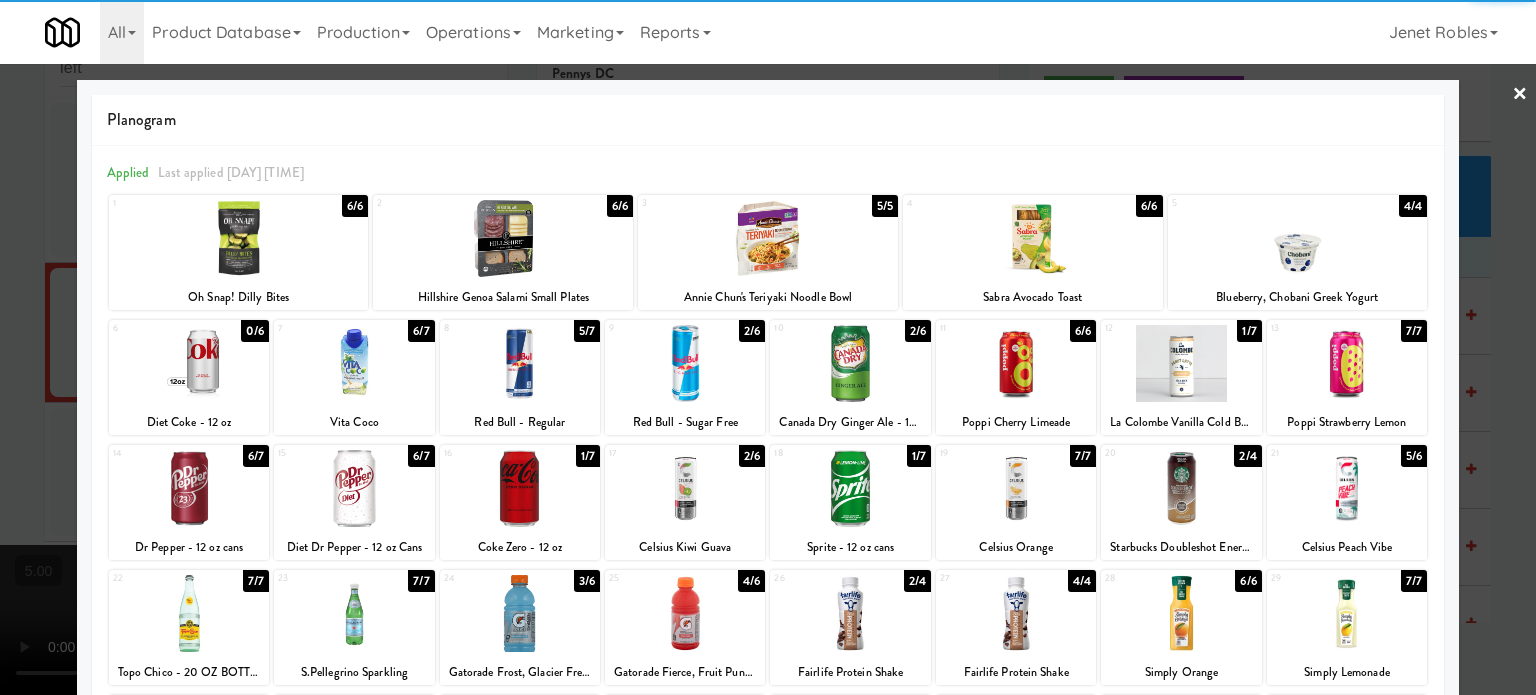 click at bounding box center [768, 347] 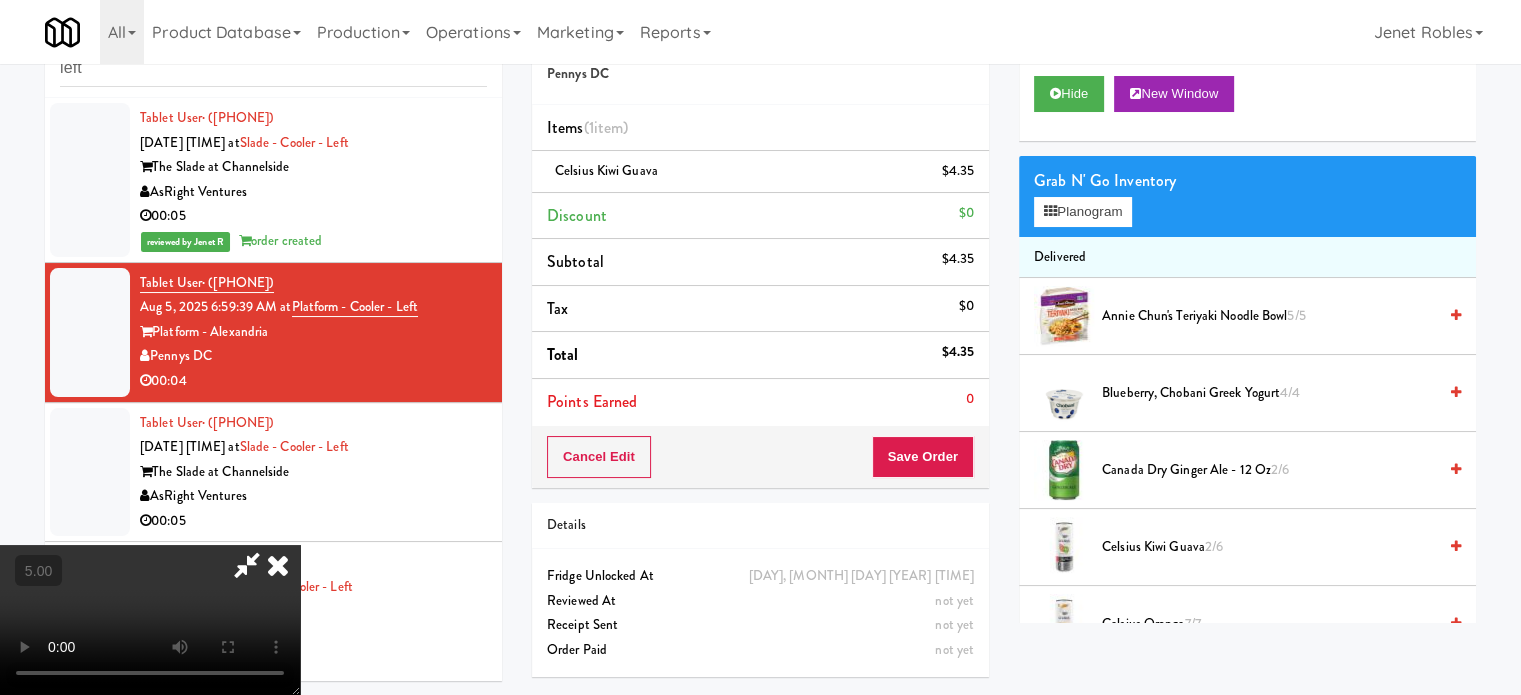drag, startPoint x: 807, startPoint y: 400, endPoint x: 797, endPoint y: 385, distance: 18.027756 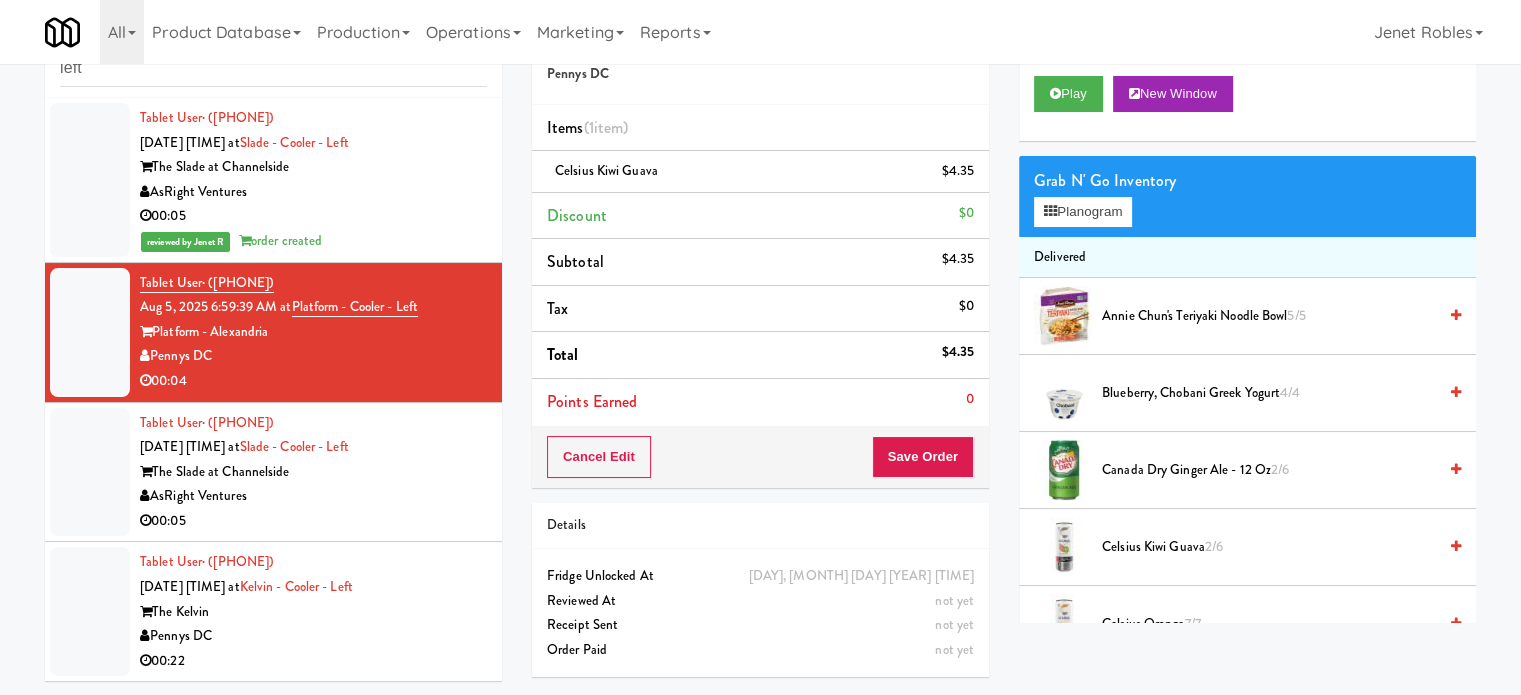scroll, scrollTop: 64, scrollLeft: 0, axis: vertical 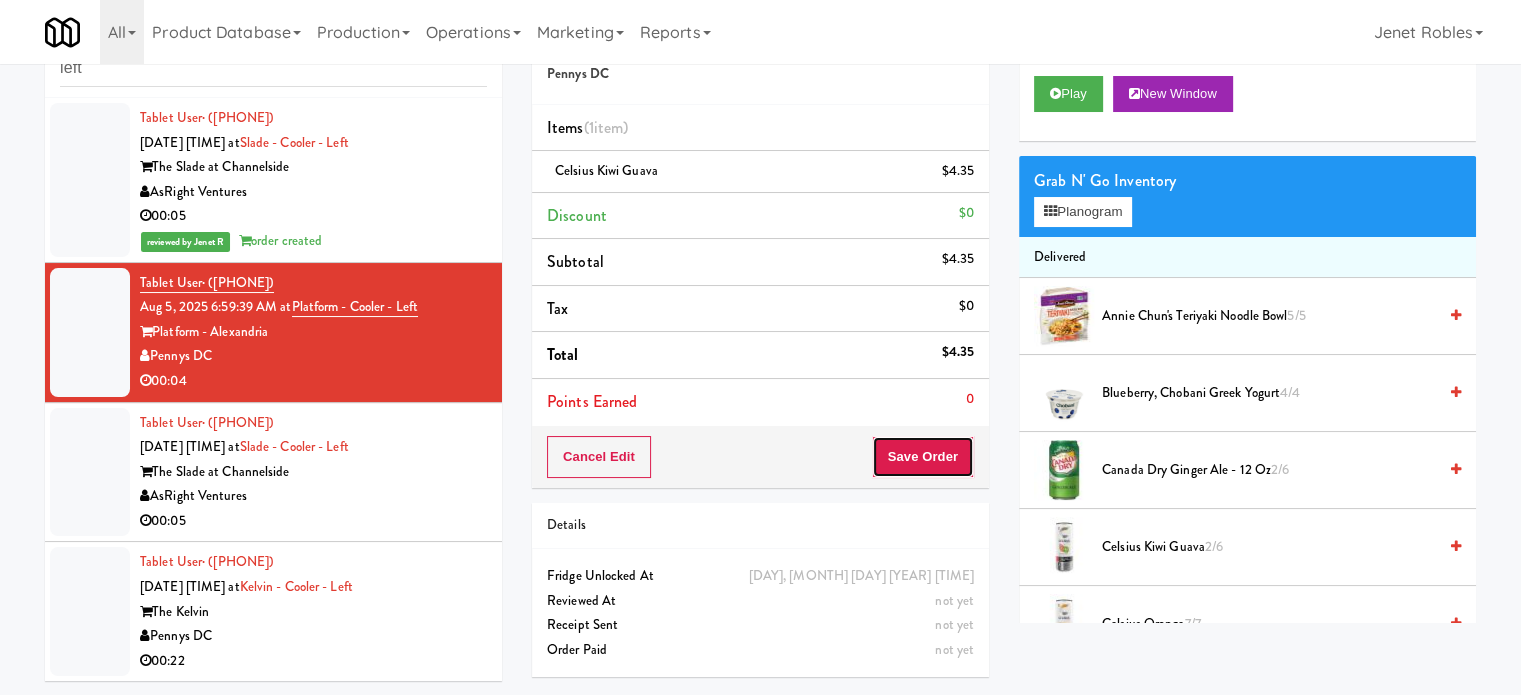click on "Save Order" at bounding box center [923, 457] 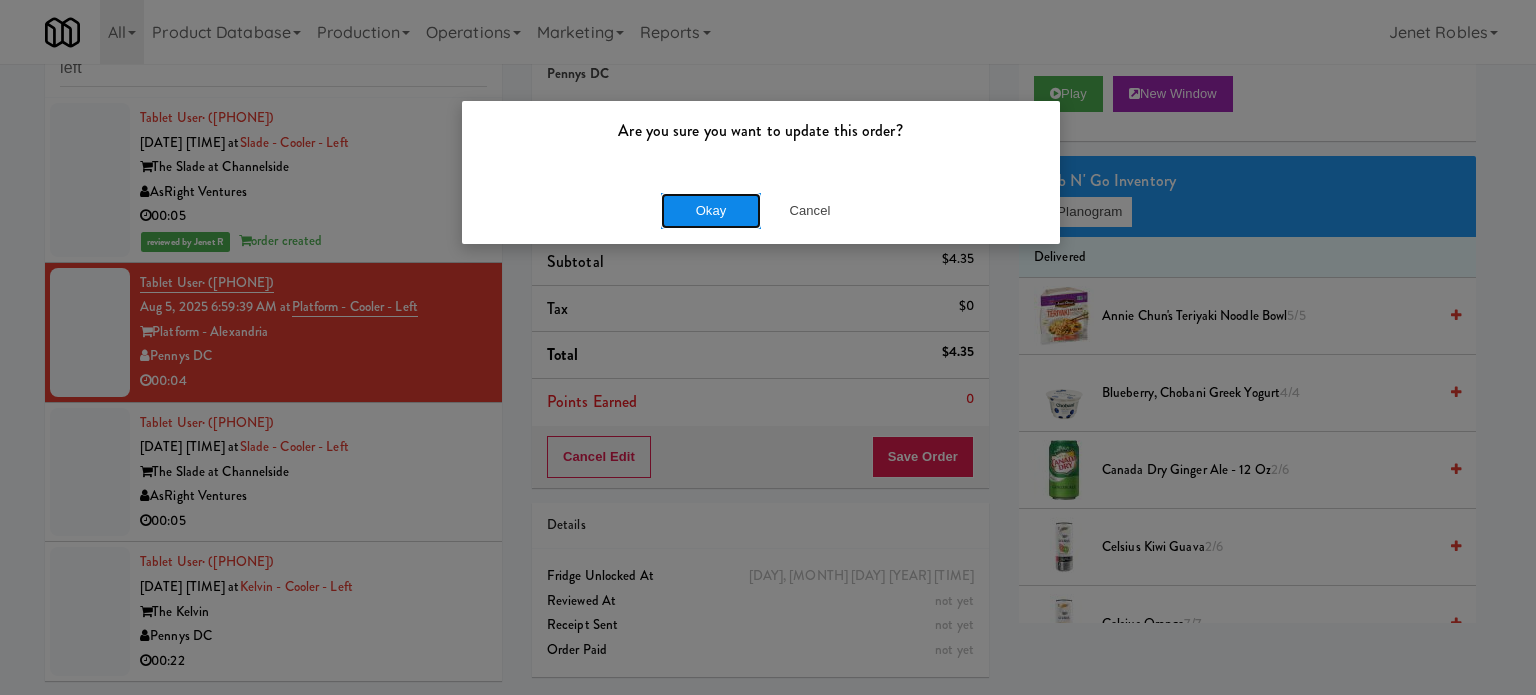 click on "Okay" at bounding box center (711, 211) 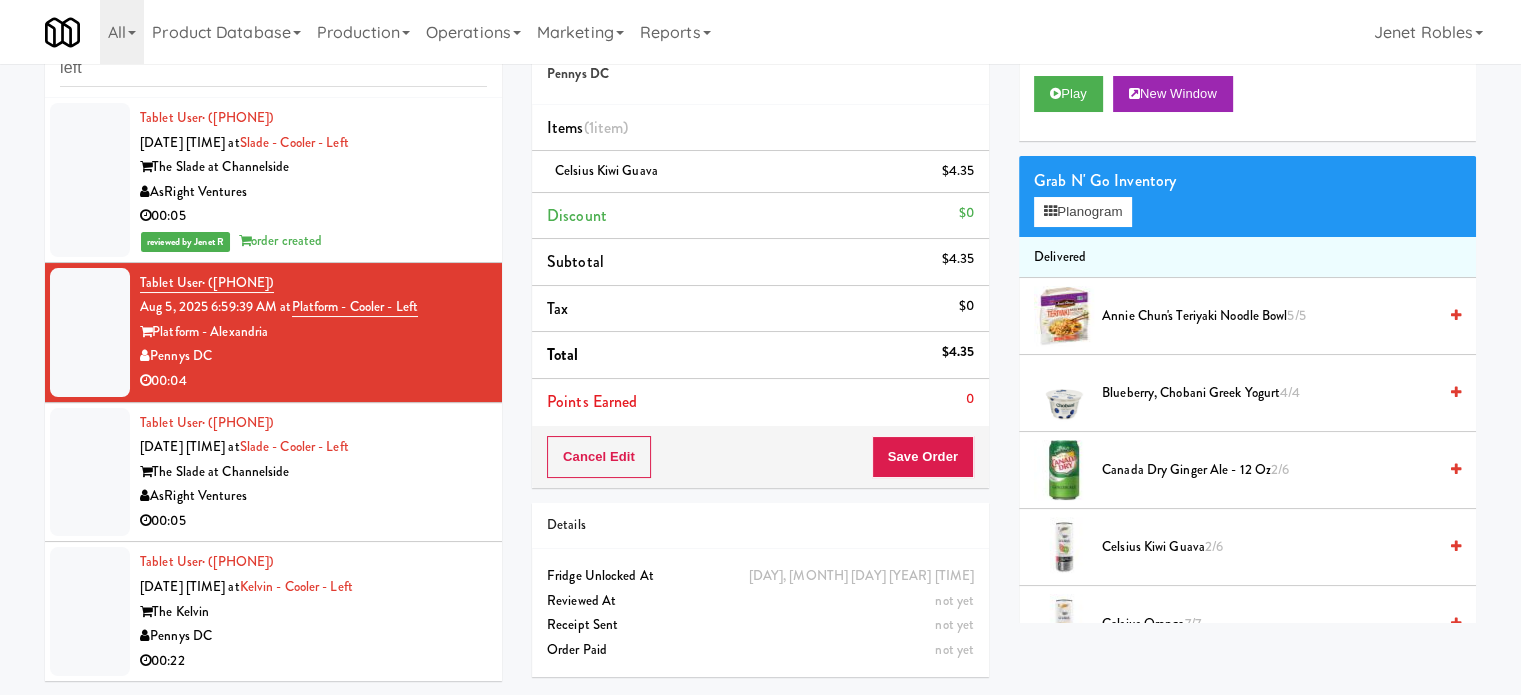 click on "AsRight Ventures" at bounding box center [313, 496] 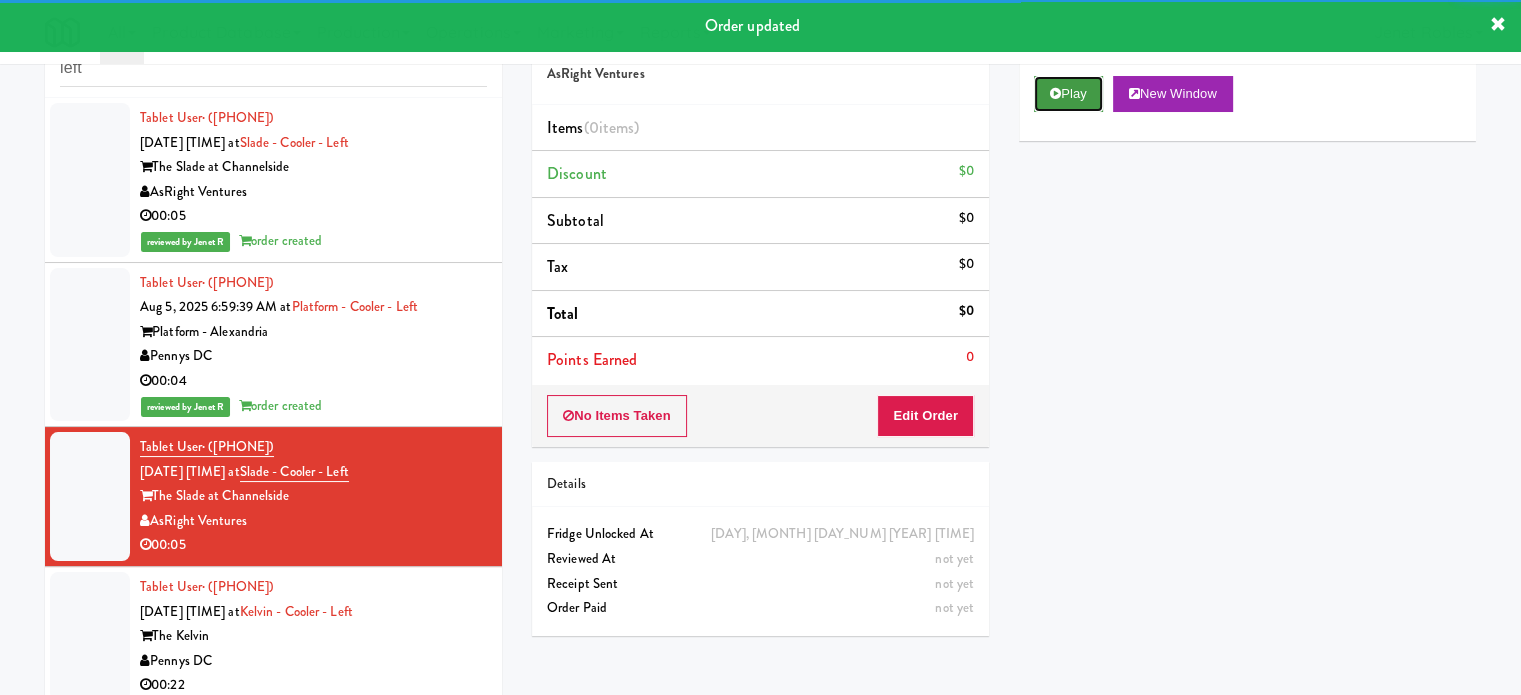 click on "Play" at bounding box center [1068, 94] 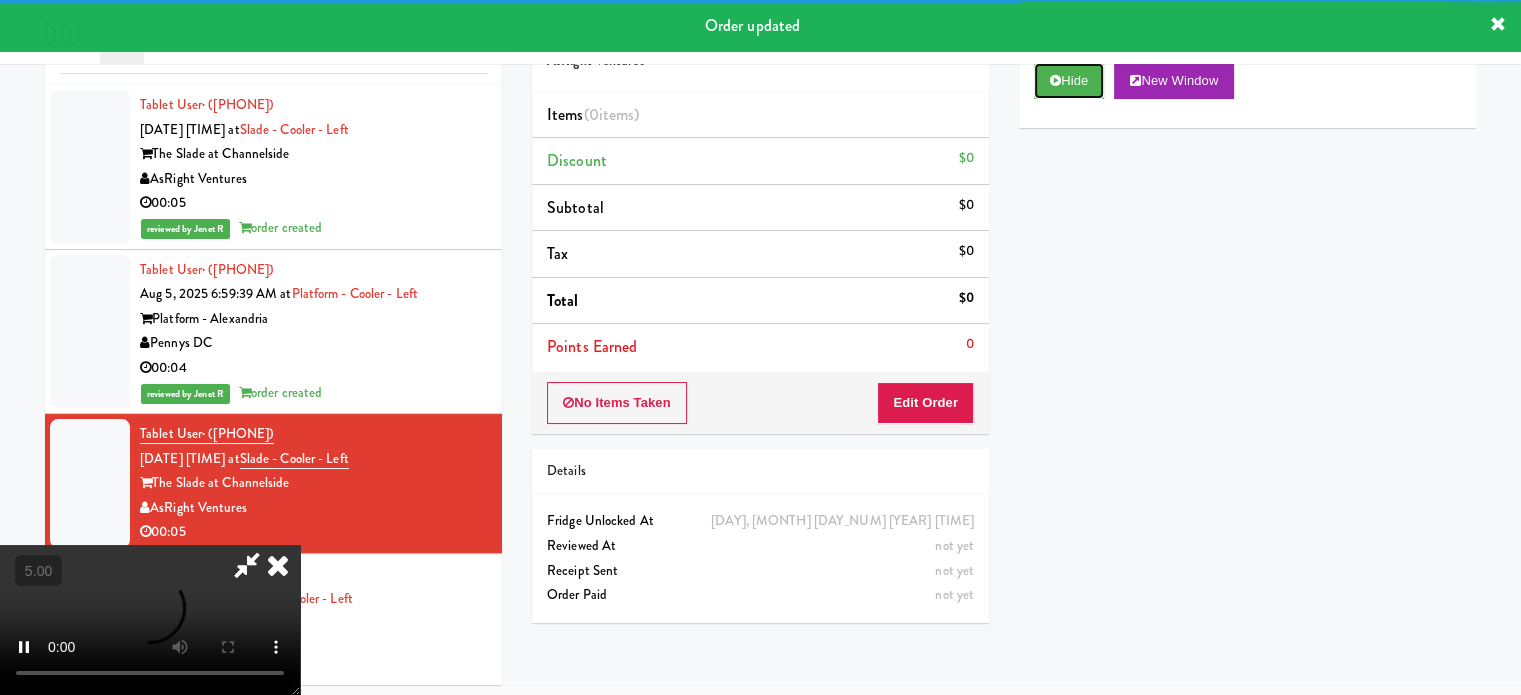 scroll, scrollTop: 81, scrollLeft: 0, axis: vertical 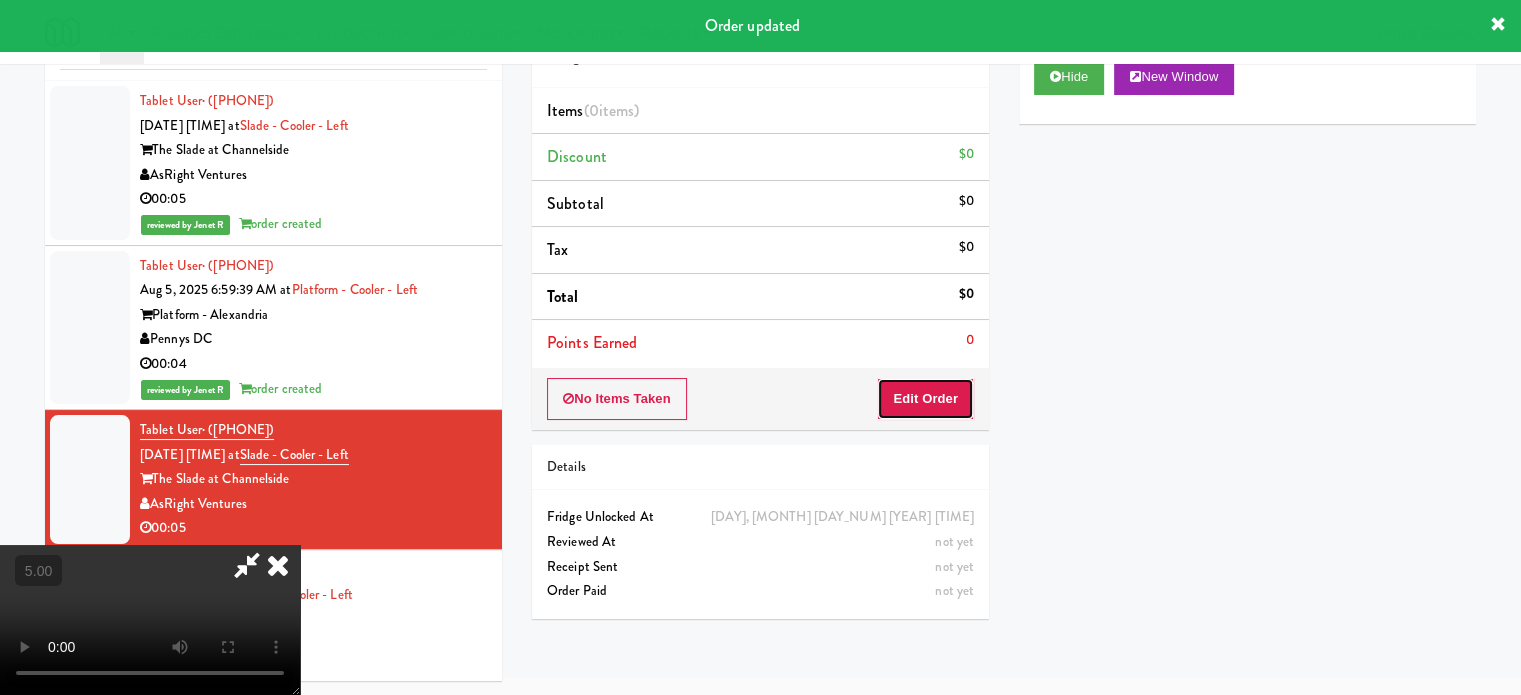 click on "Edit Order" at bounding box center (925, 399) 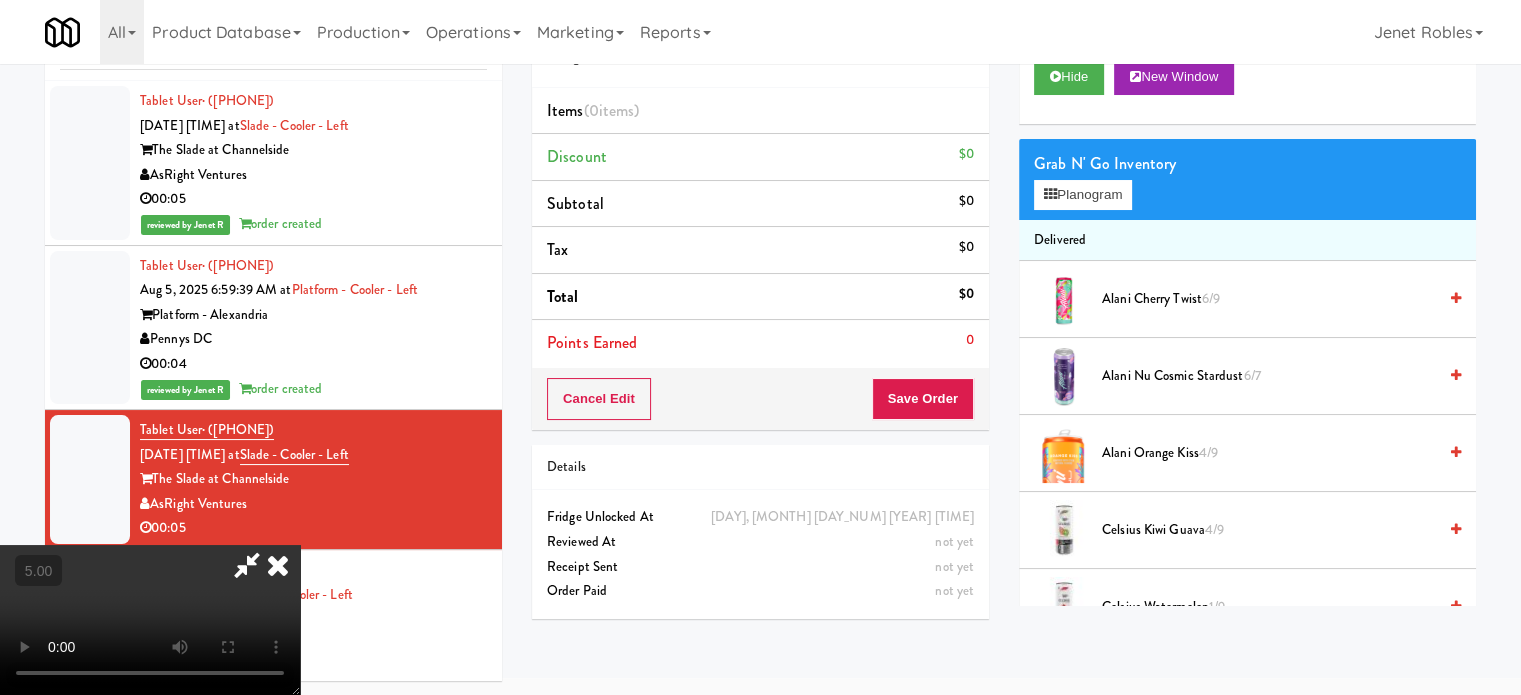 click at bounding box center (150, 620) 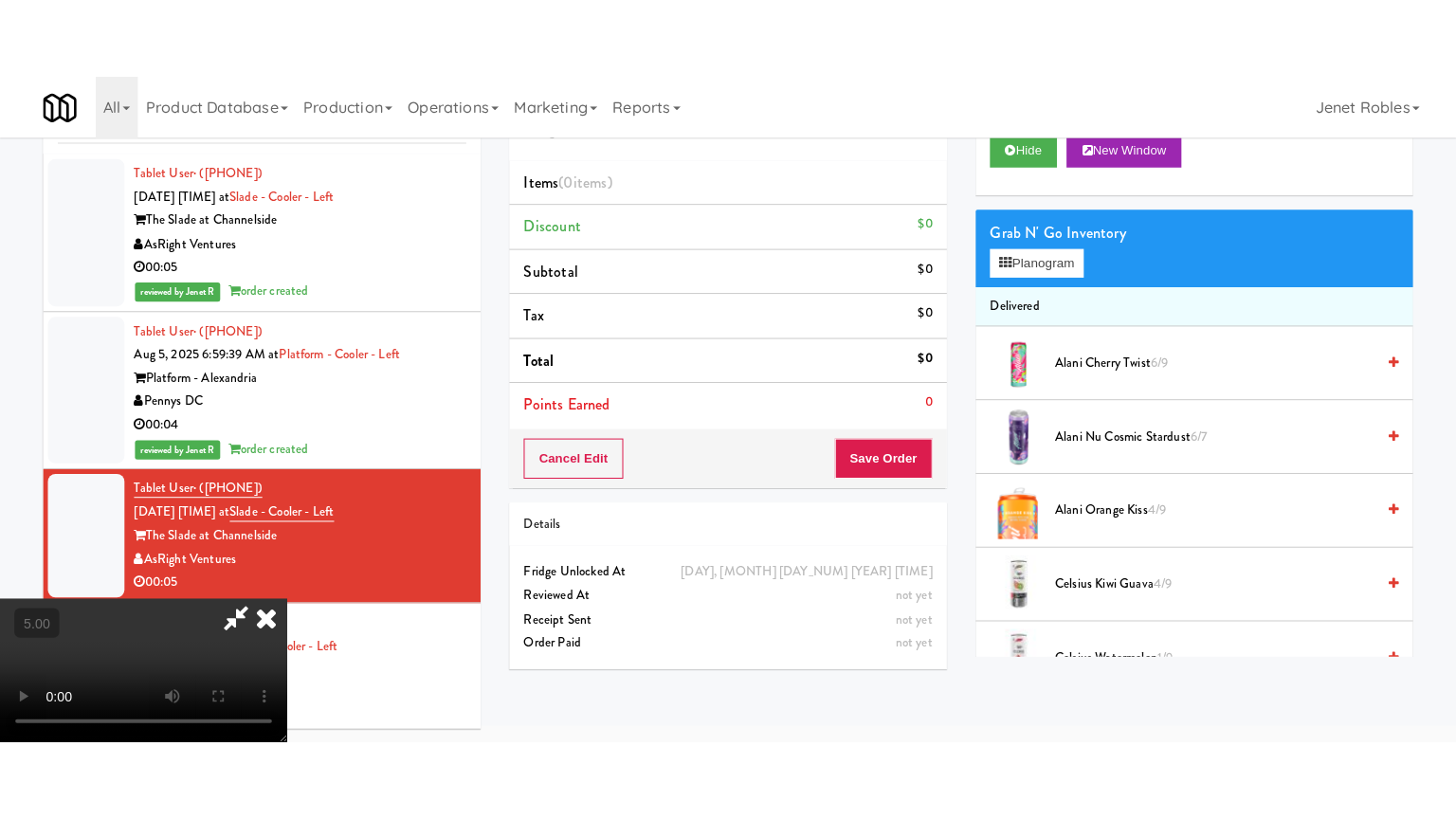 scroll, scrollTop: 61, scrollLeft: 0, axis: vertical 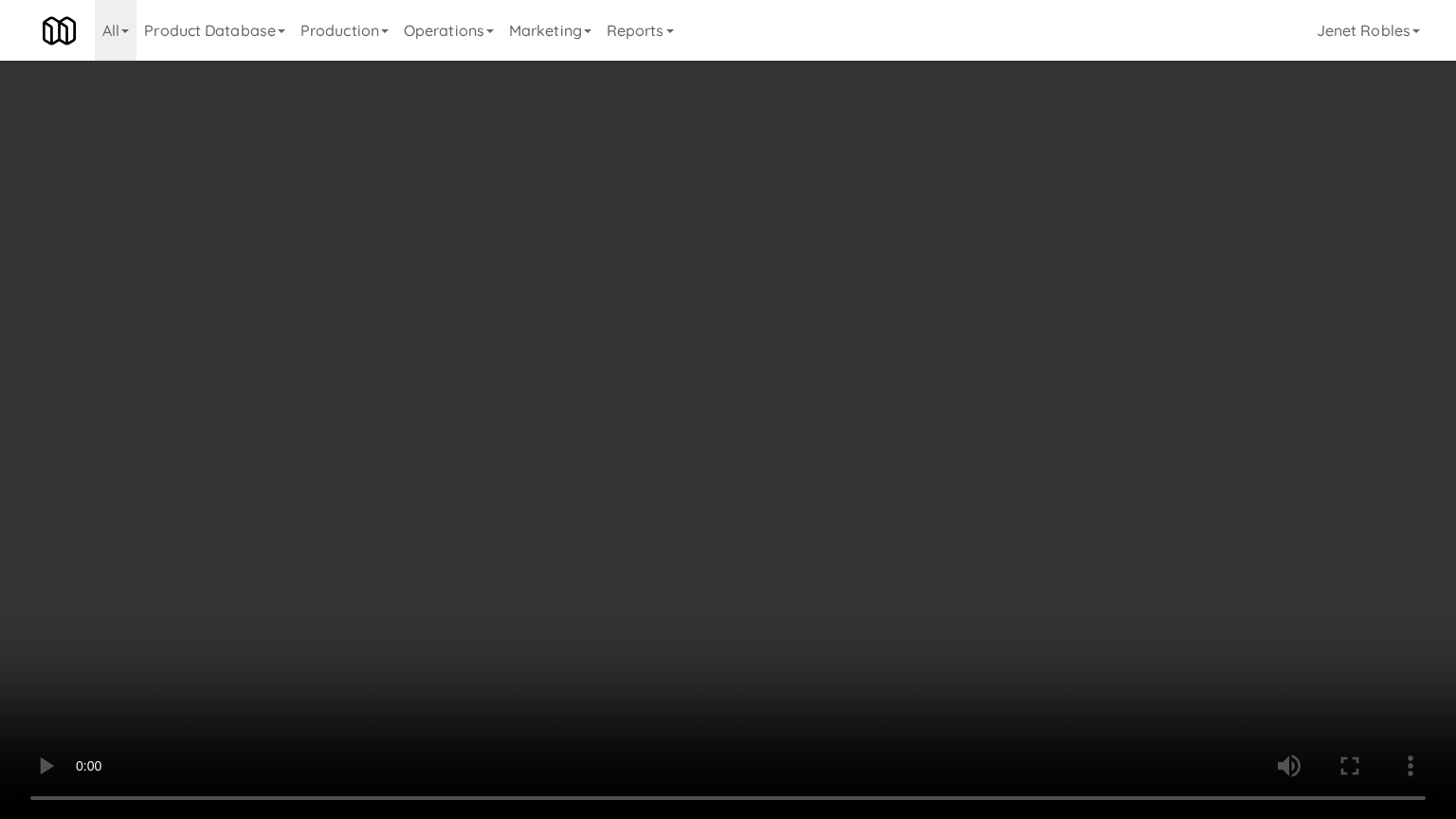 click at bounding box center (728, 410) 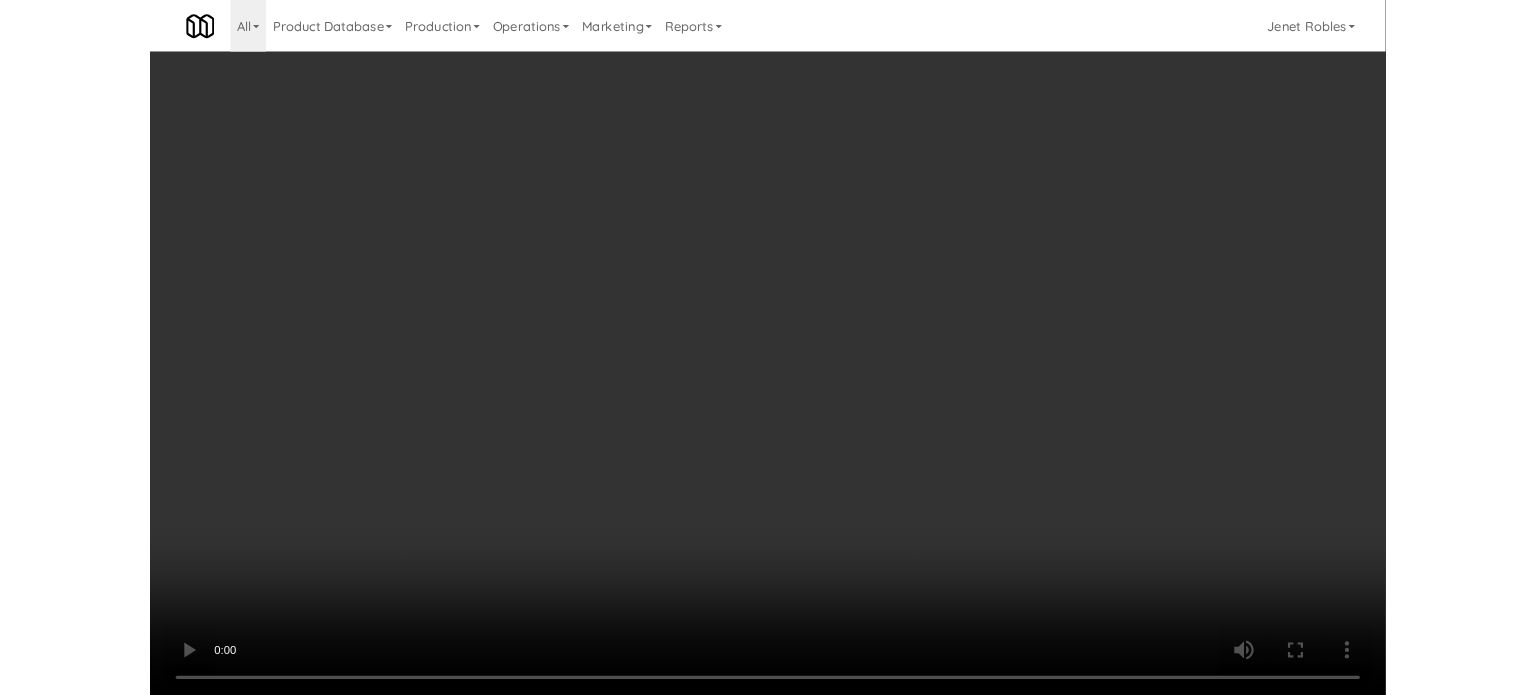 scroll, scrollTop: 81, scrollLeft: 0, axis: vertical 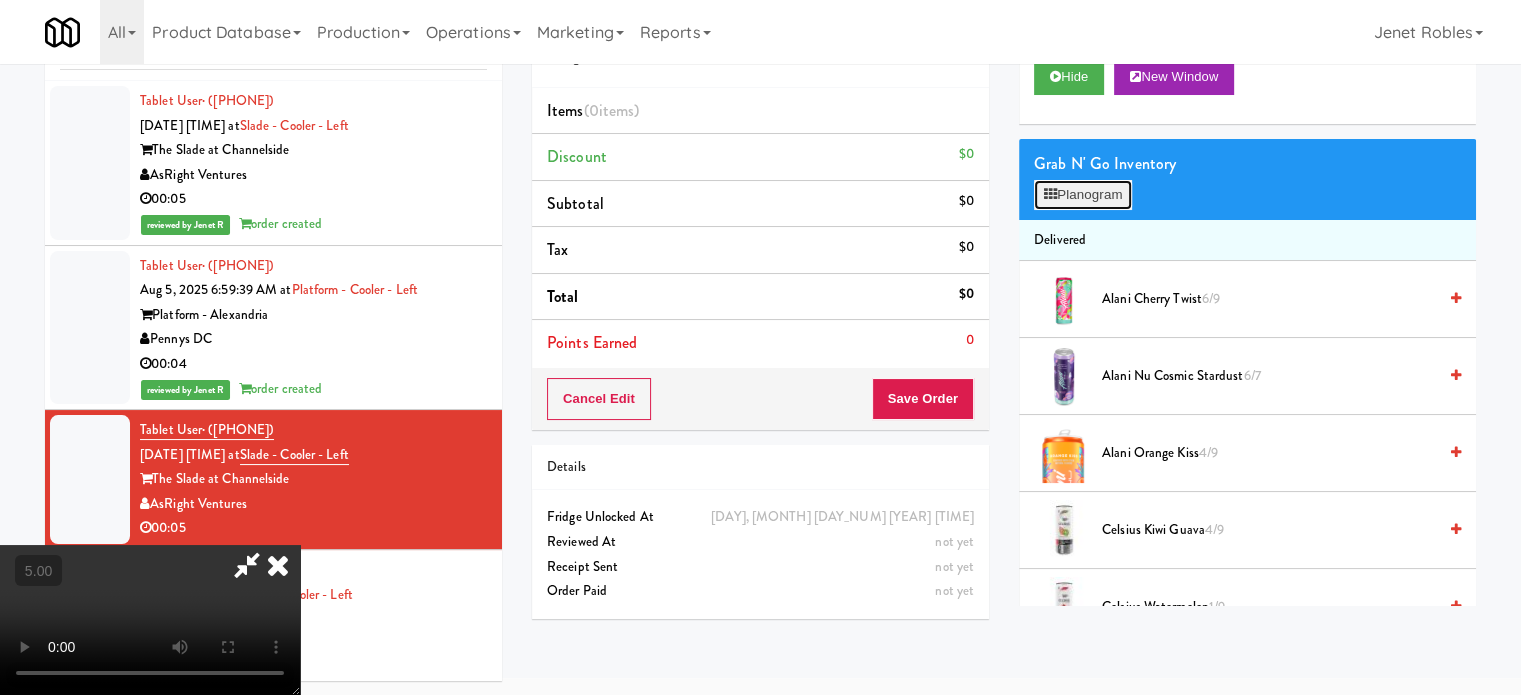 click on "Planogram" at bounding box center (1083, 195) 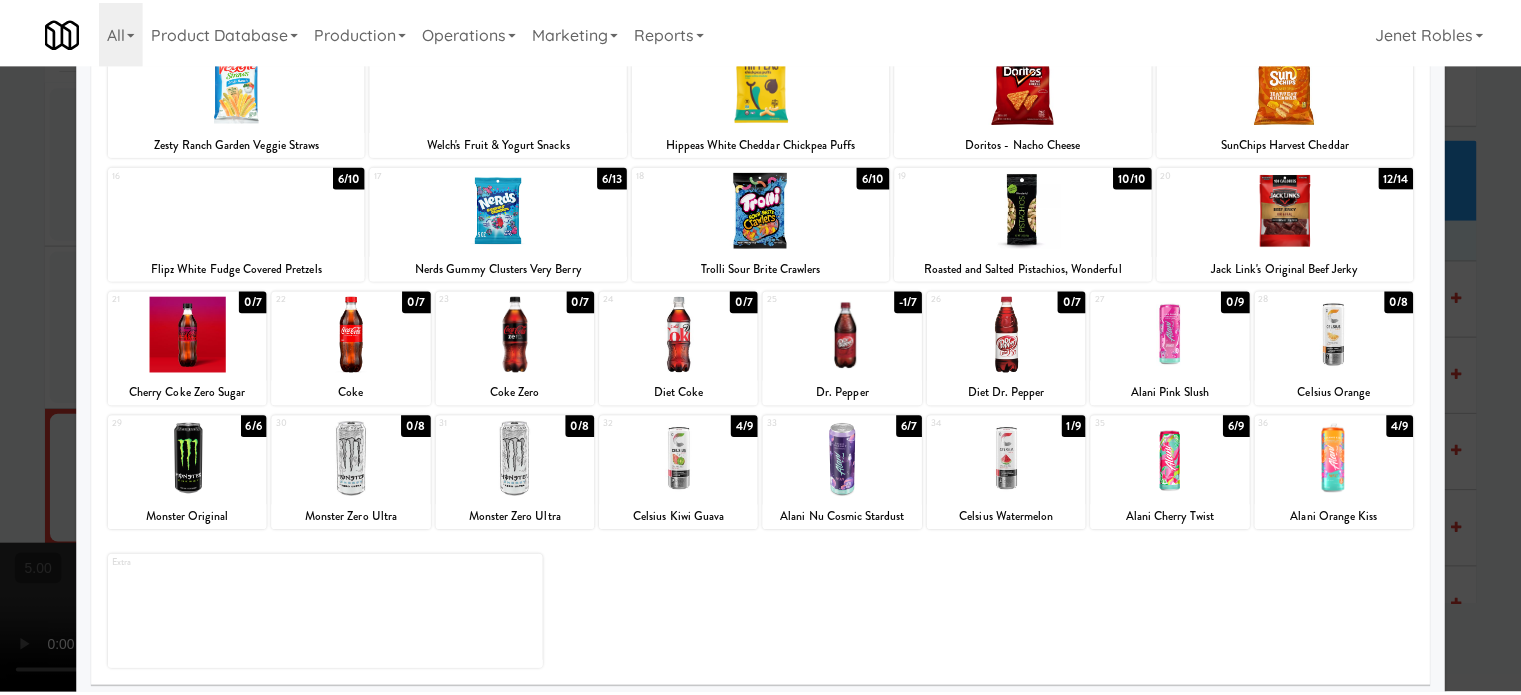 scroll, scrollTop: 286, scrollLeft: 0, axis: vertical 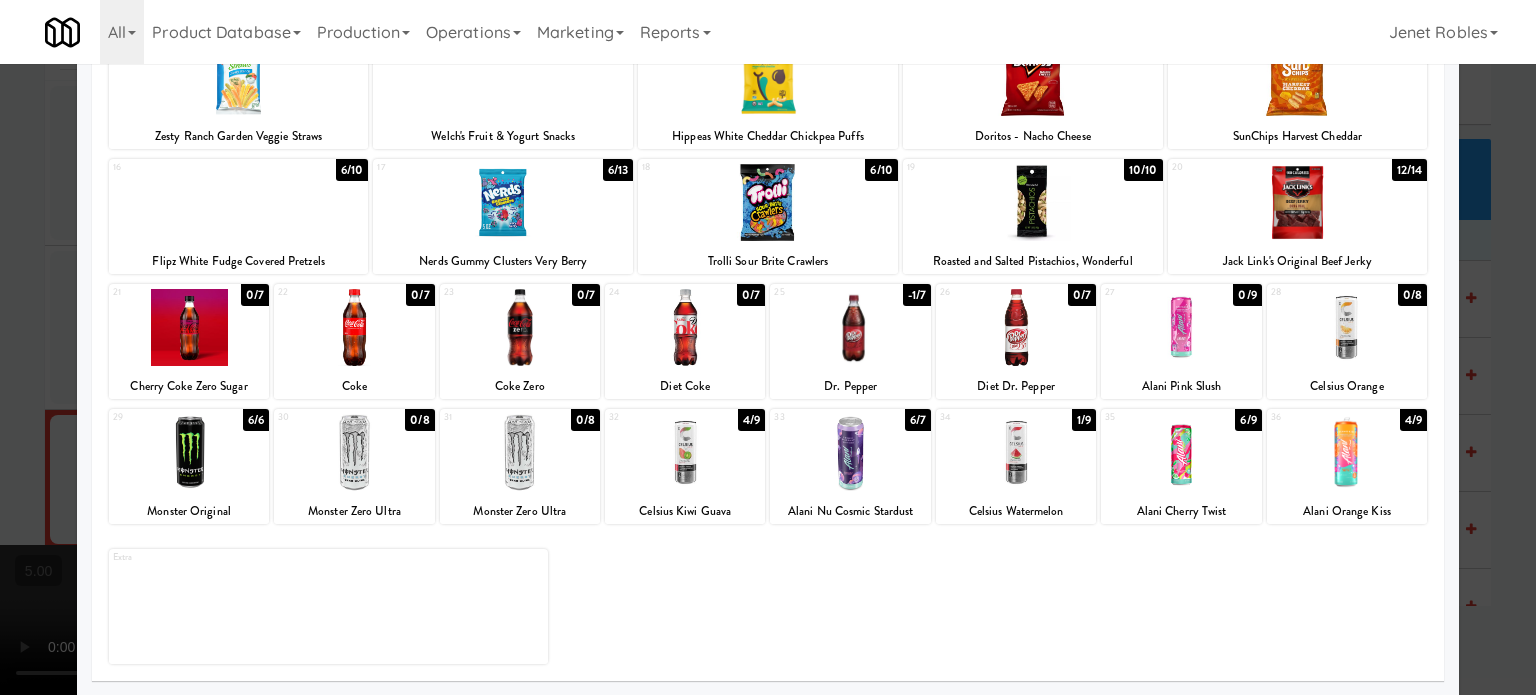 drag, startPoint x: 1229, startPoint y: 423, endPoint x: 1416, endPoint y: 395, distance: 189.08464 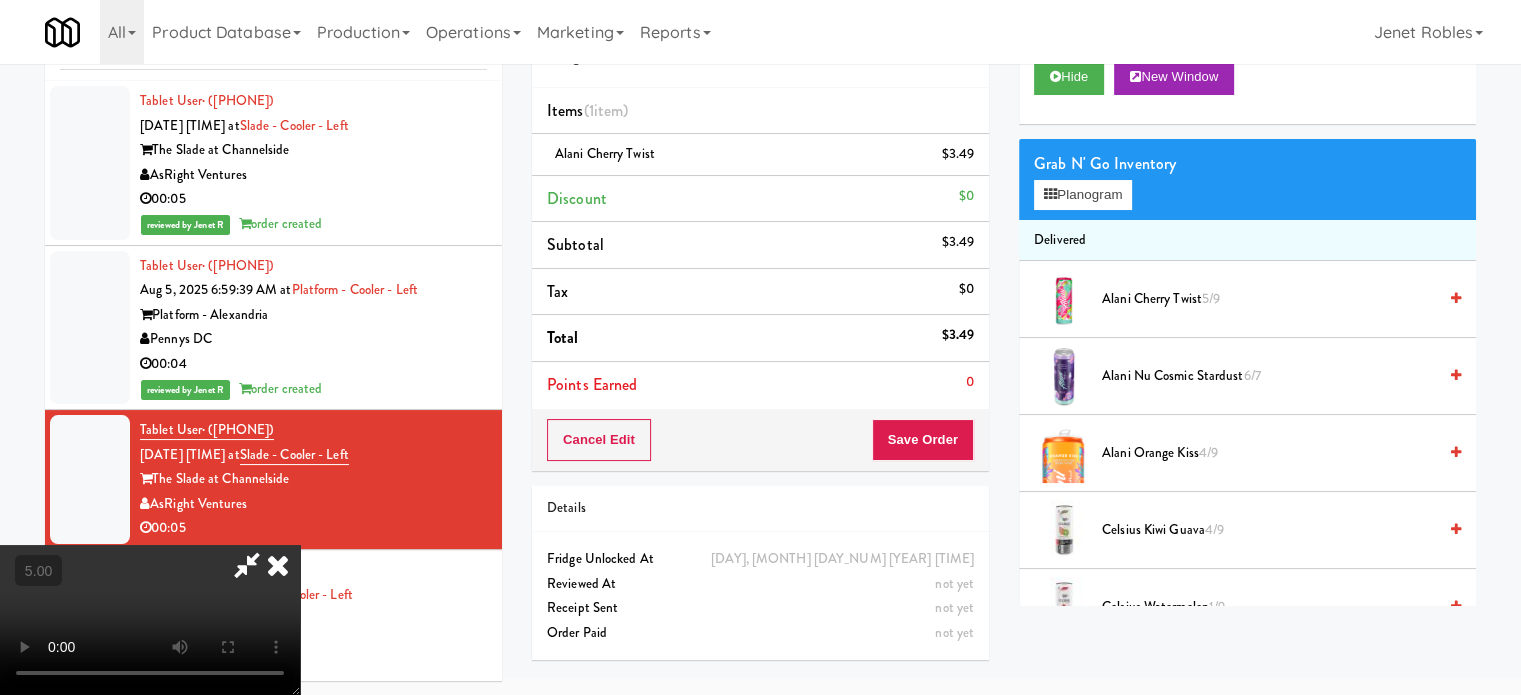 click at bounding box center [150, 620] 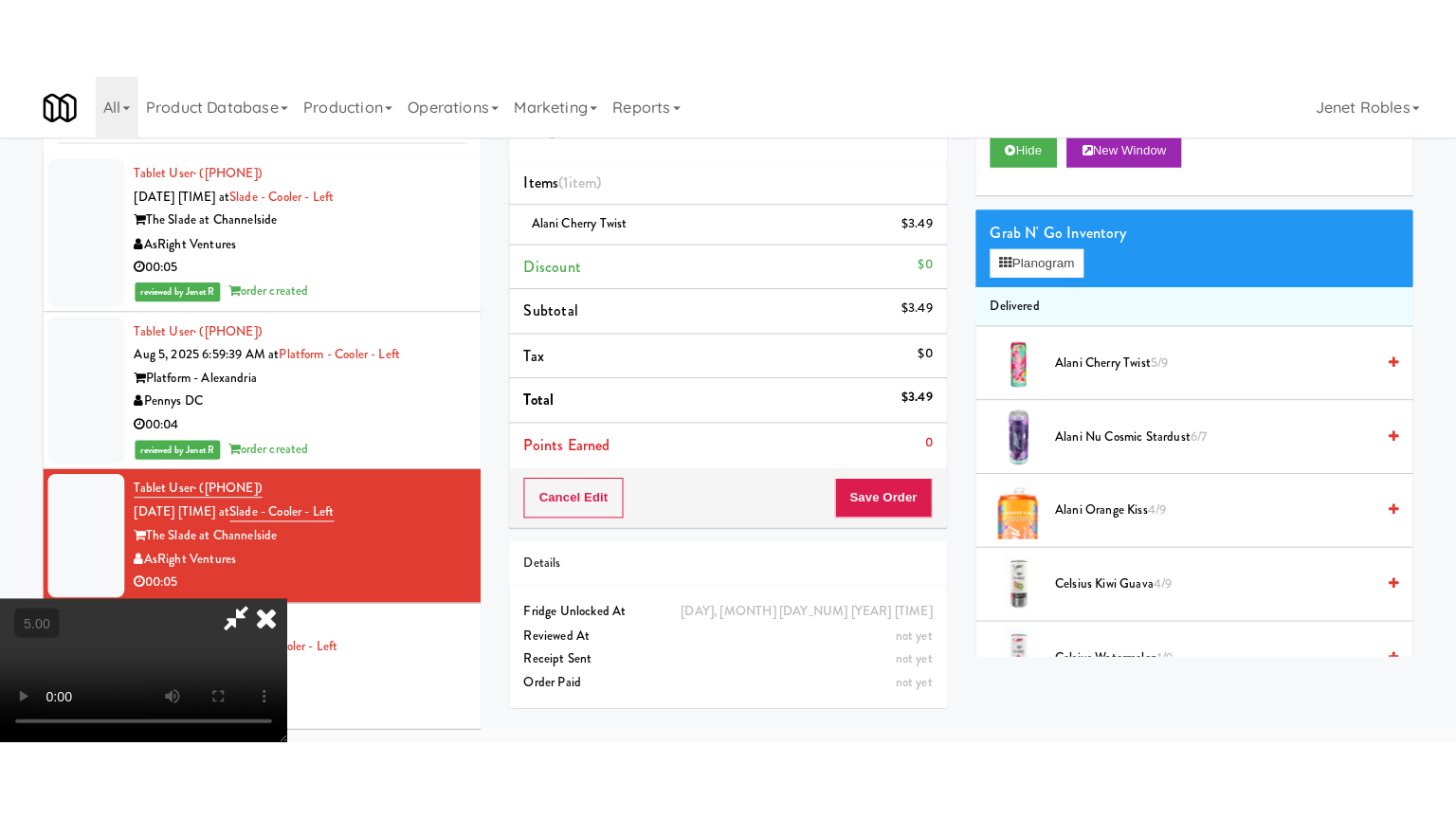 scroll, scrollTop: 61, scrollLeft: 0, axis: vertical 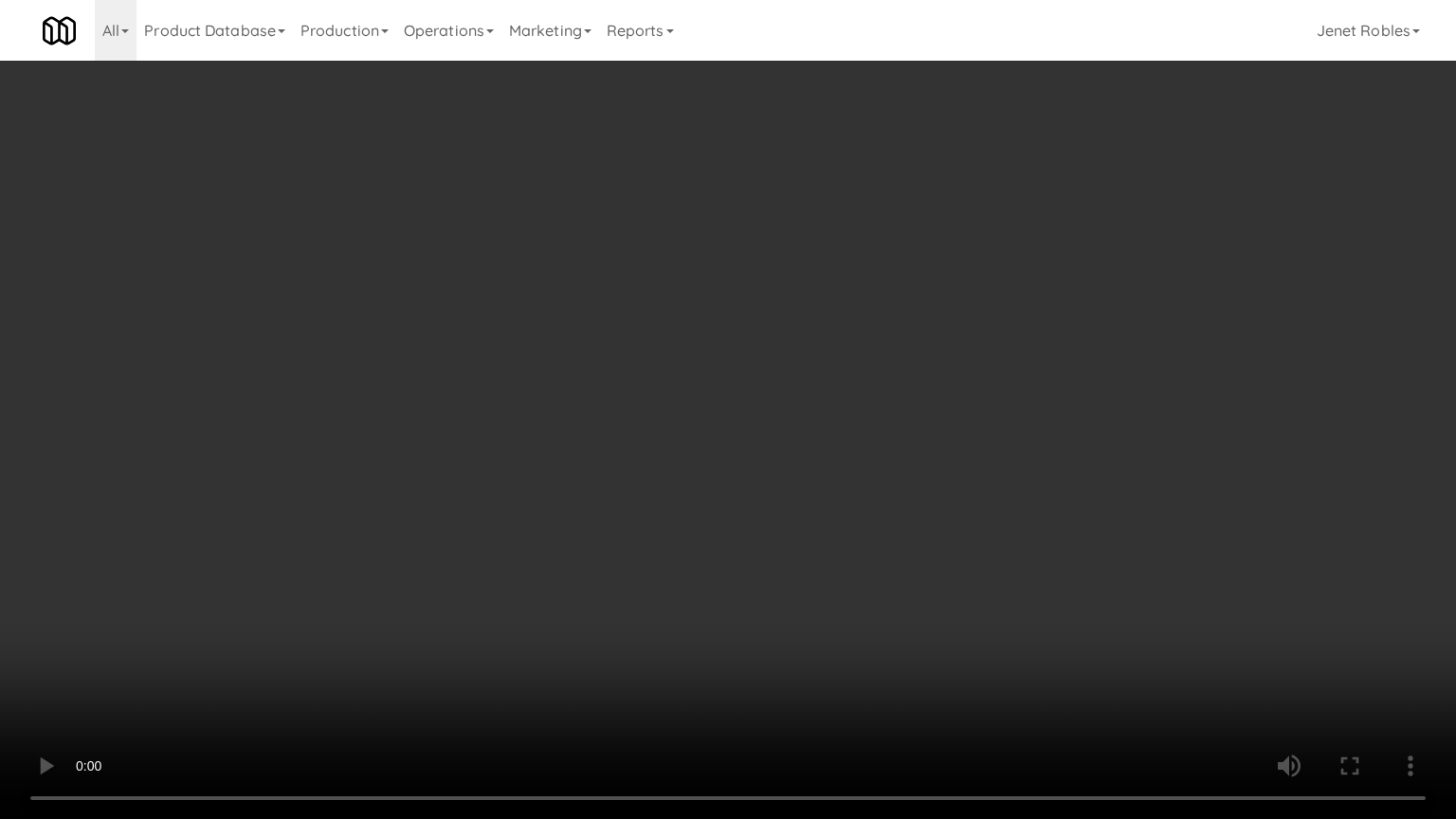 click at bounding box center (728, 410) 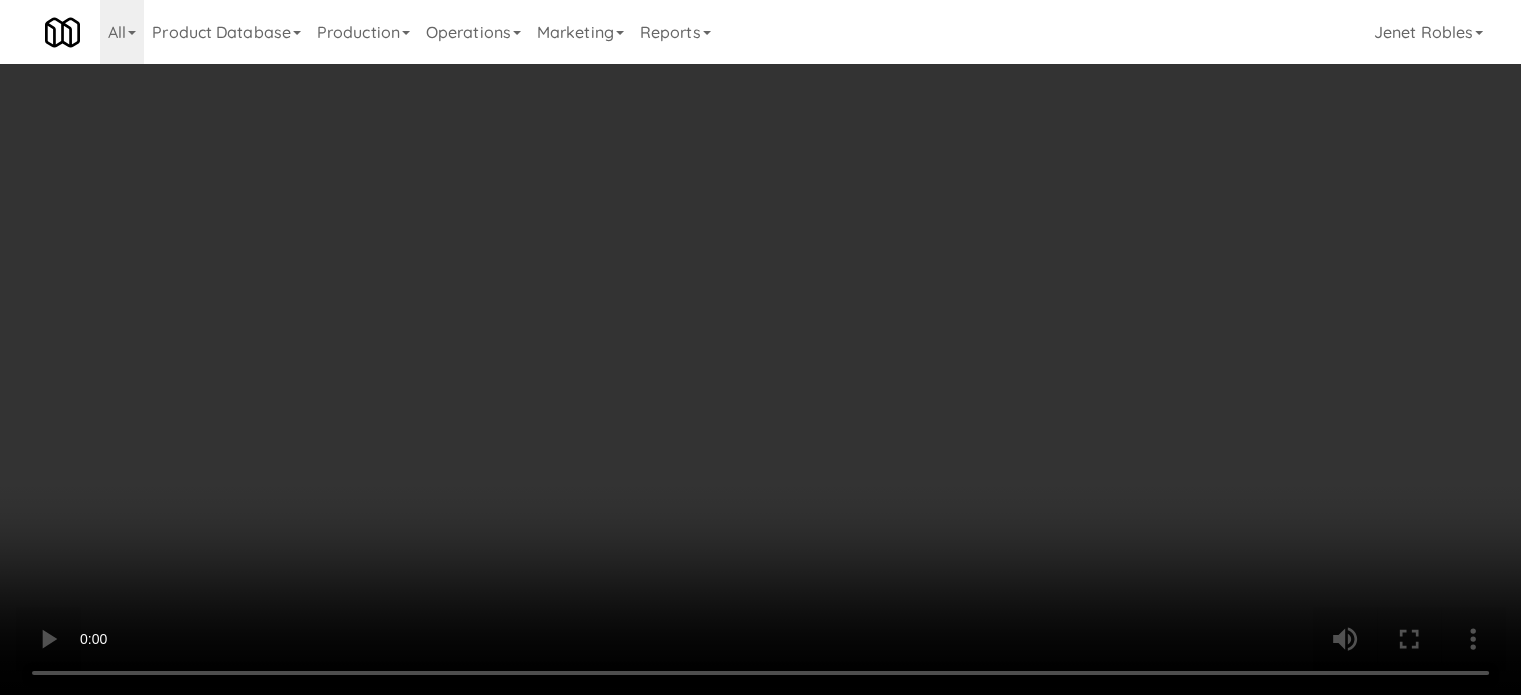 click at bounding box center [760, 347] 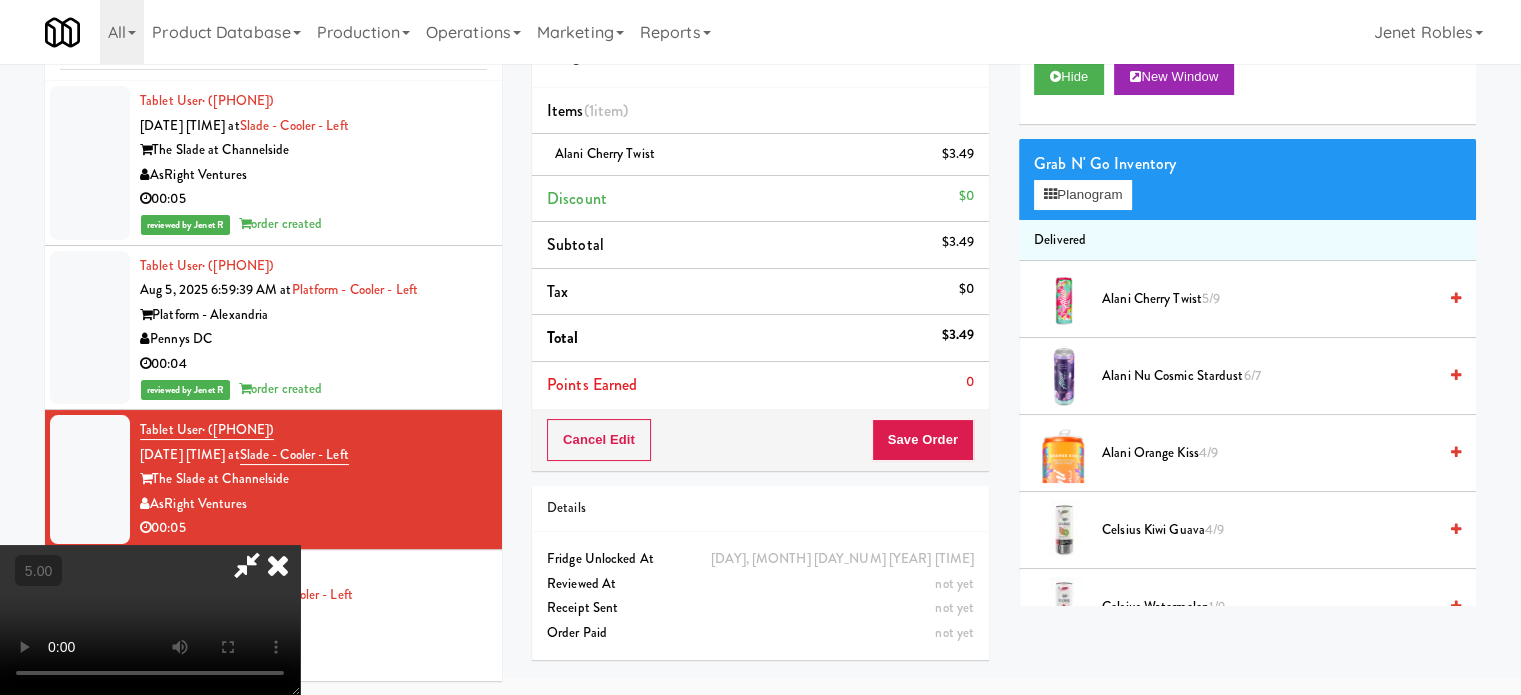 click at bounding box center (150, 620) 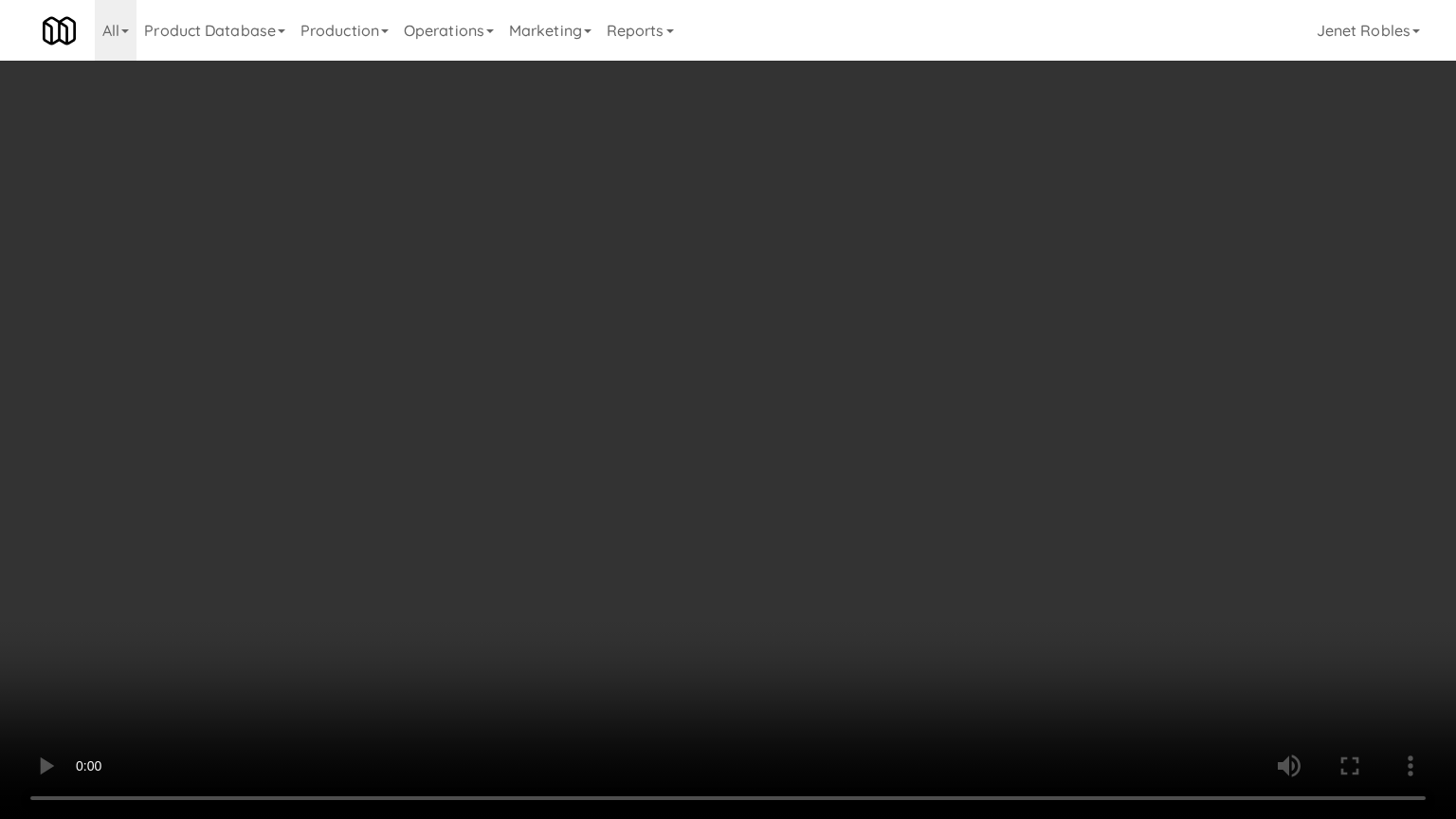 type 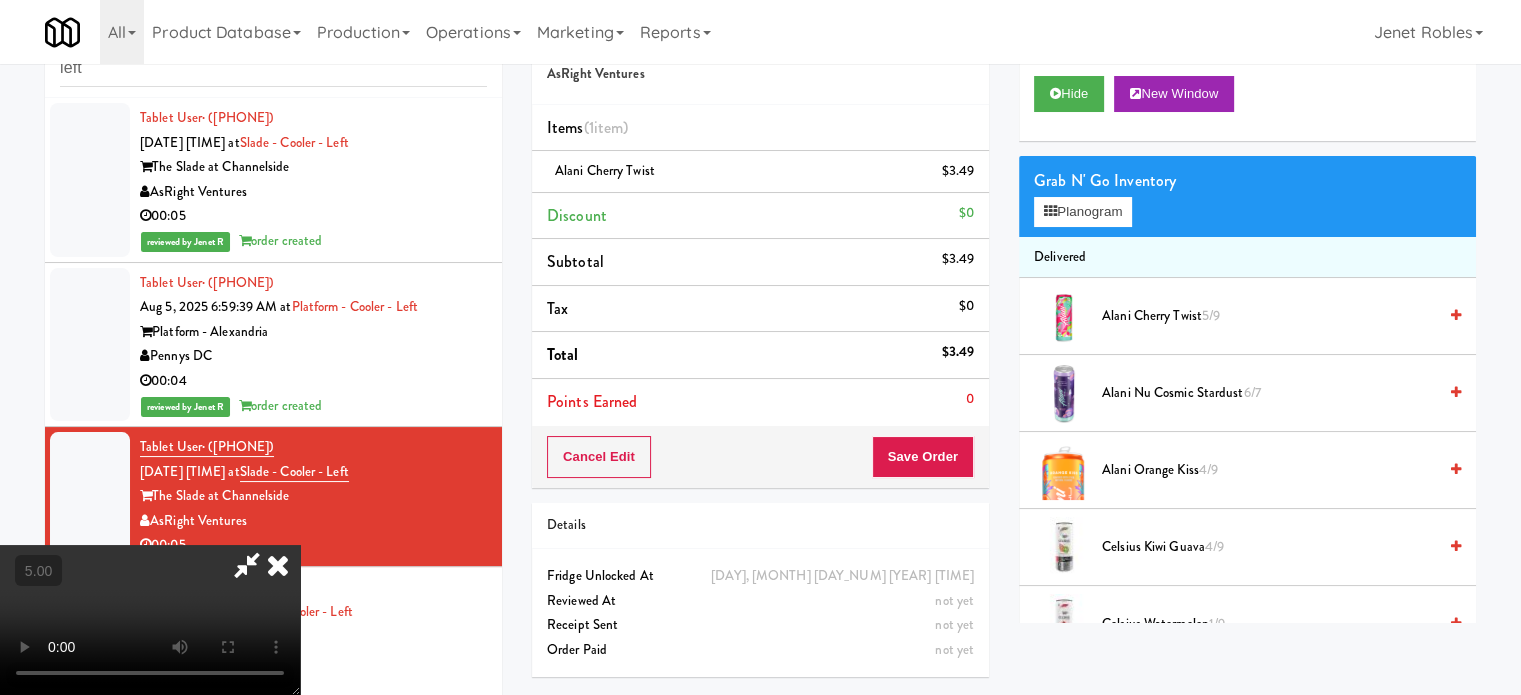 click at bounding box center (278, 565) 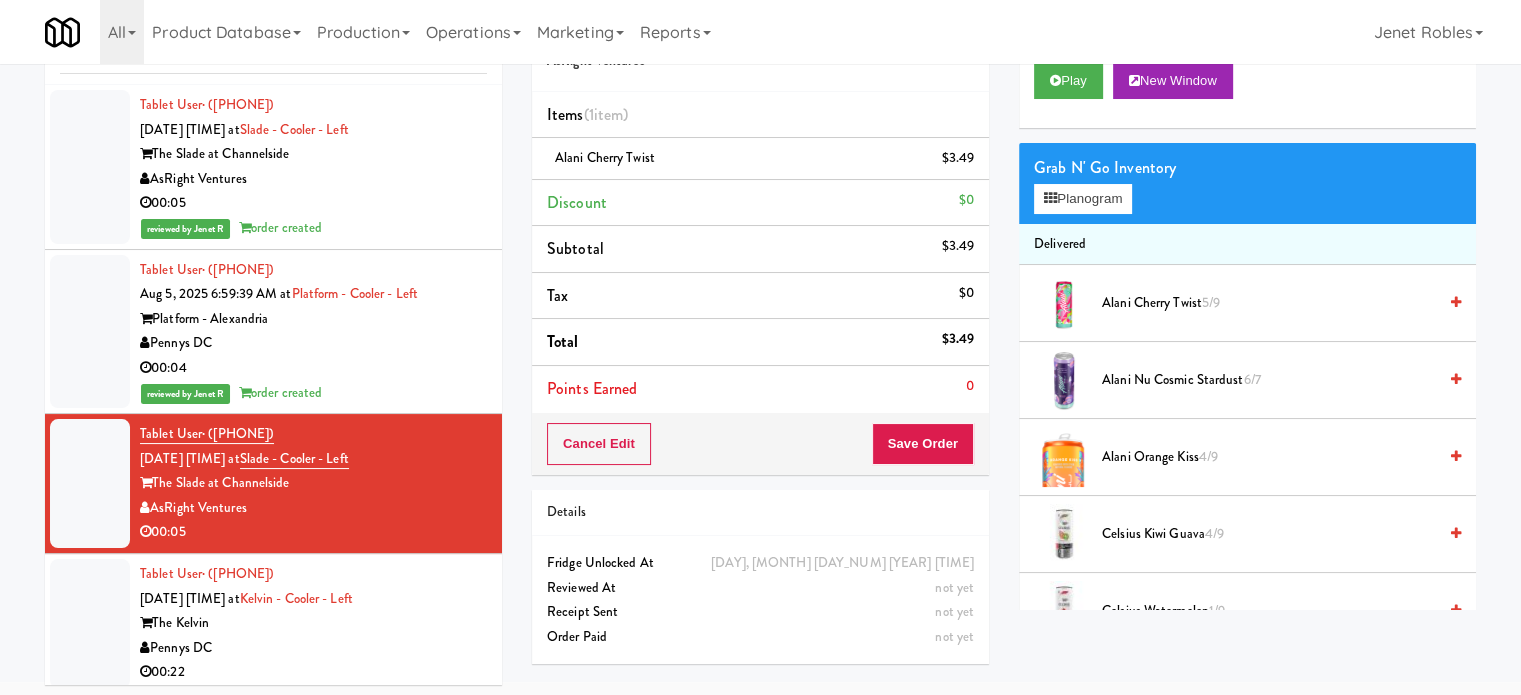scroll, scrollTop: 81, scrollLeft: 0, axis: vertical 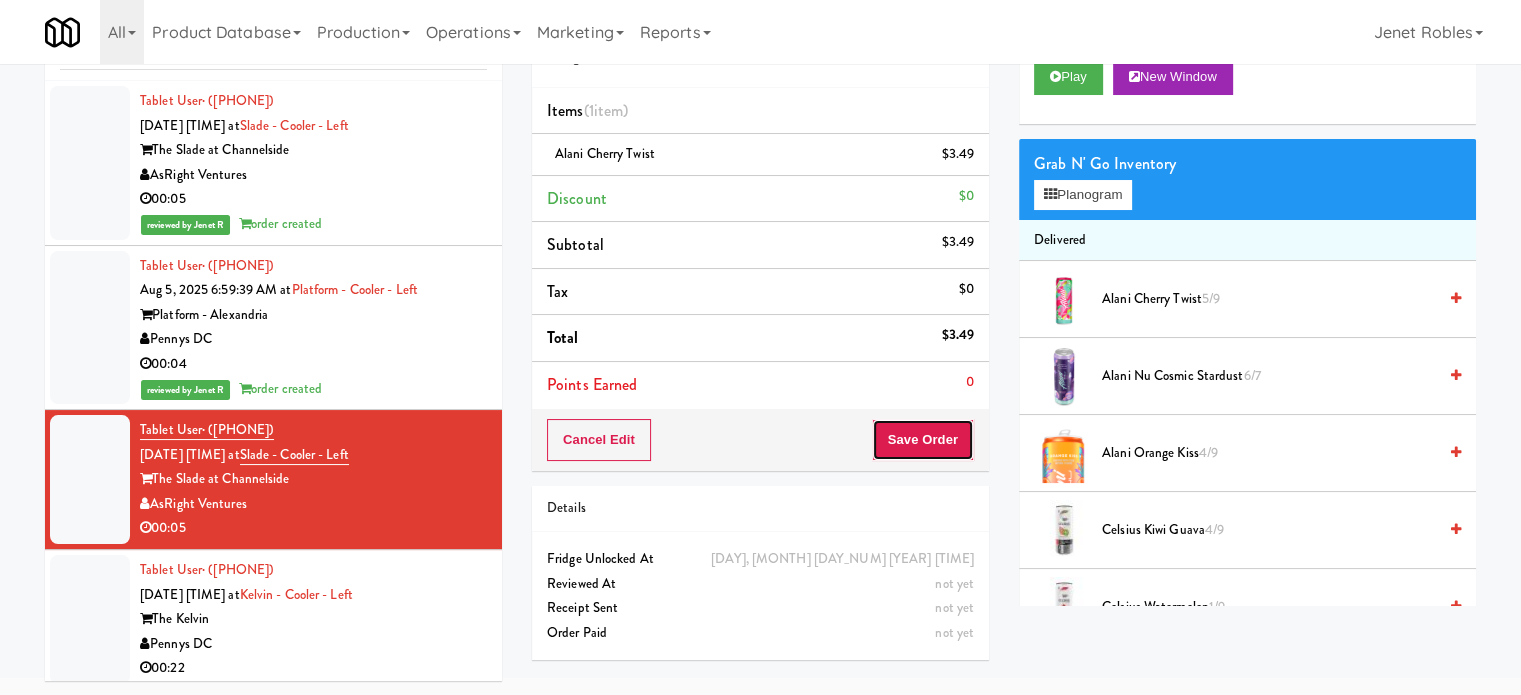 click on "Save Order" at bounding box center (923, 440) 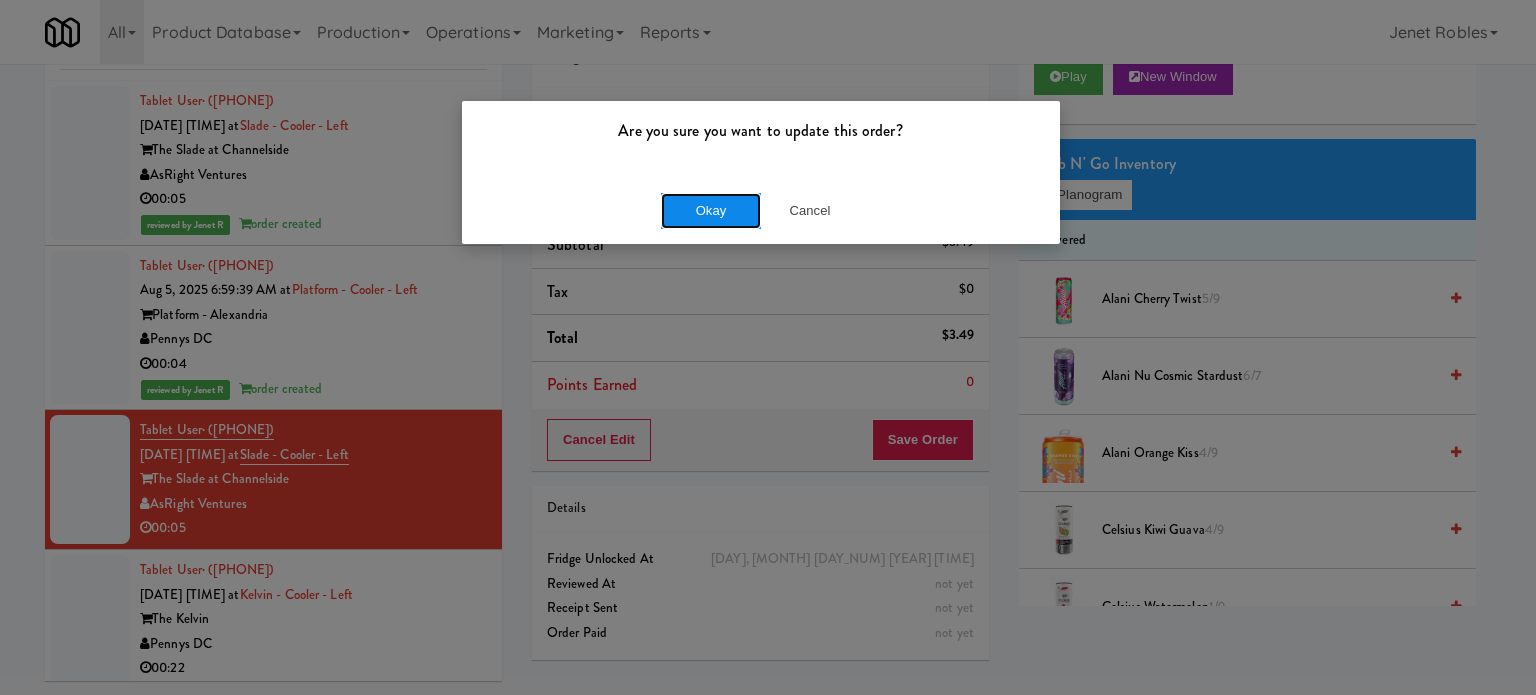 click on "Okay" at bounding box center (711, 211) 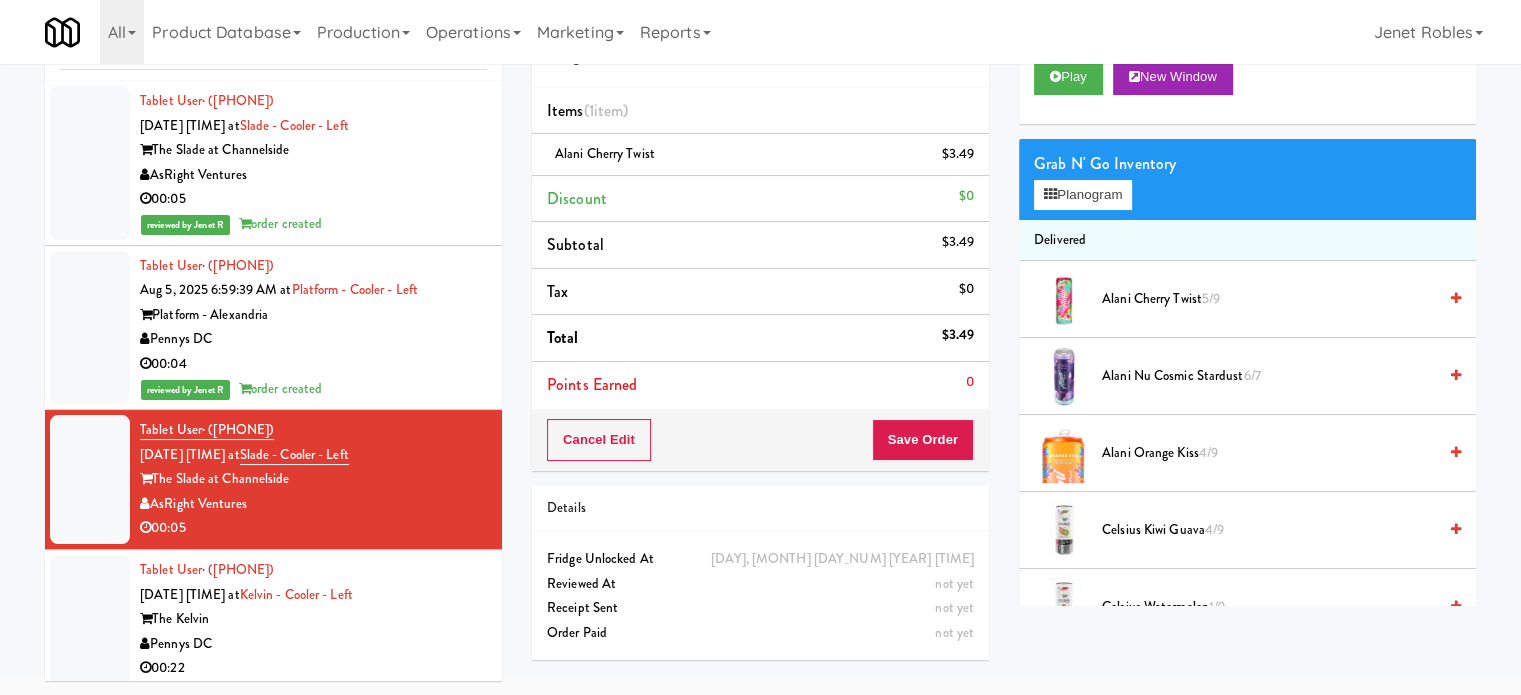 drag, startPoint x: 316, startPoint y: 647, endPoint x: 474, endPoint y: 577, distance: 172.81204 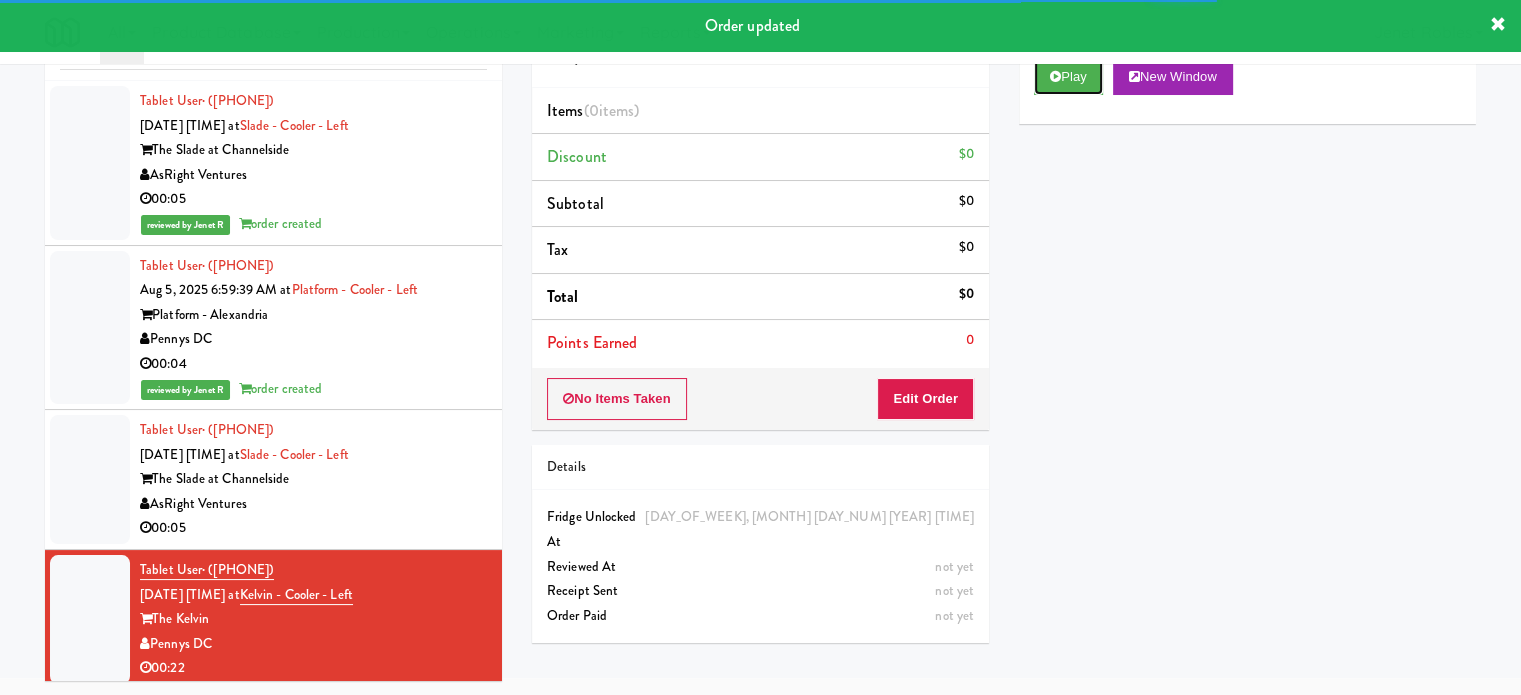 click on "Play" at bounding box center (1068, 77) 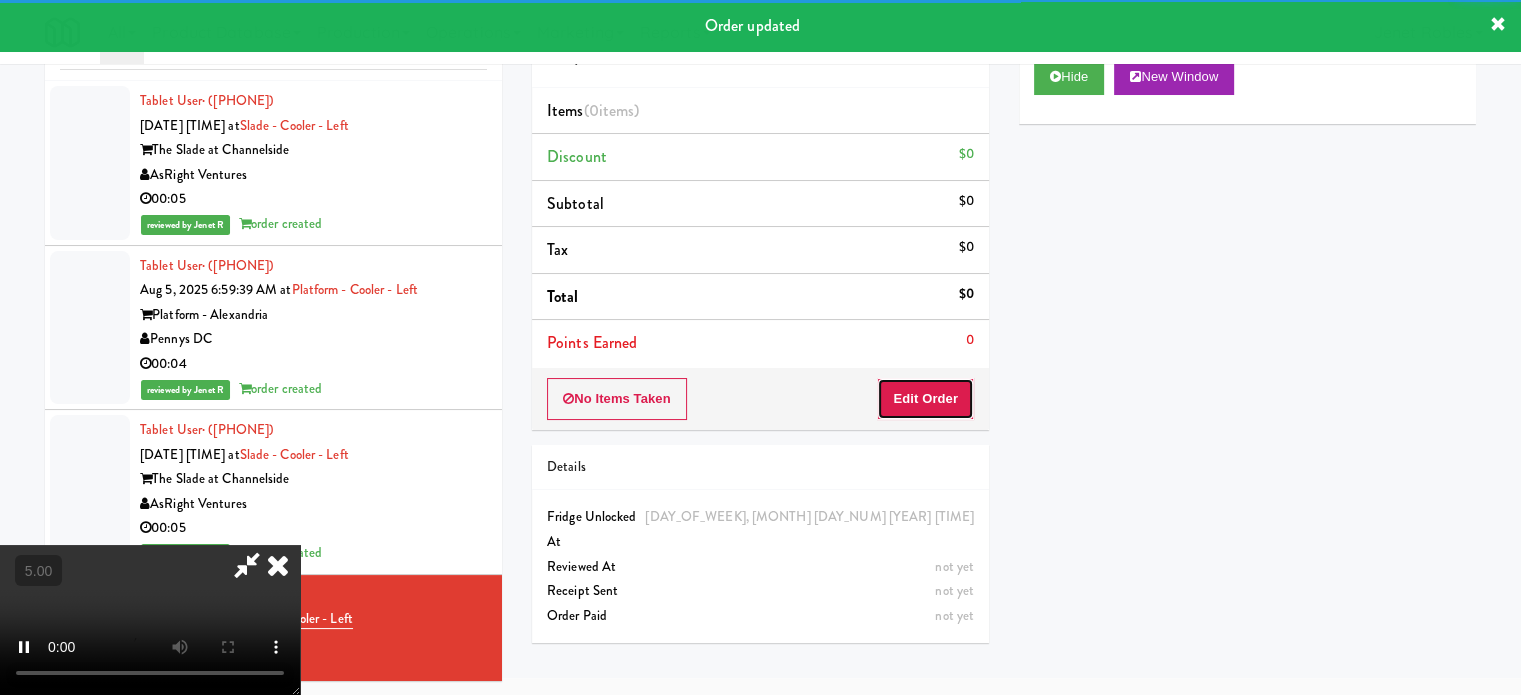 click on "Edit Order" at bounding box center (925, 399) 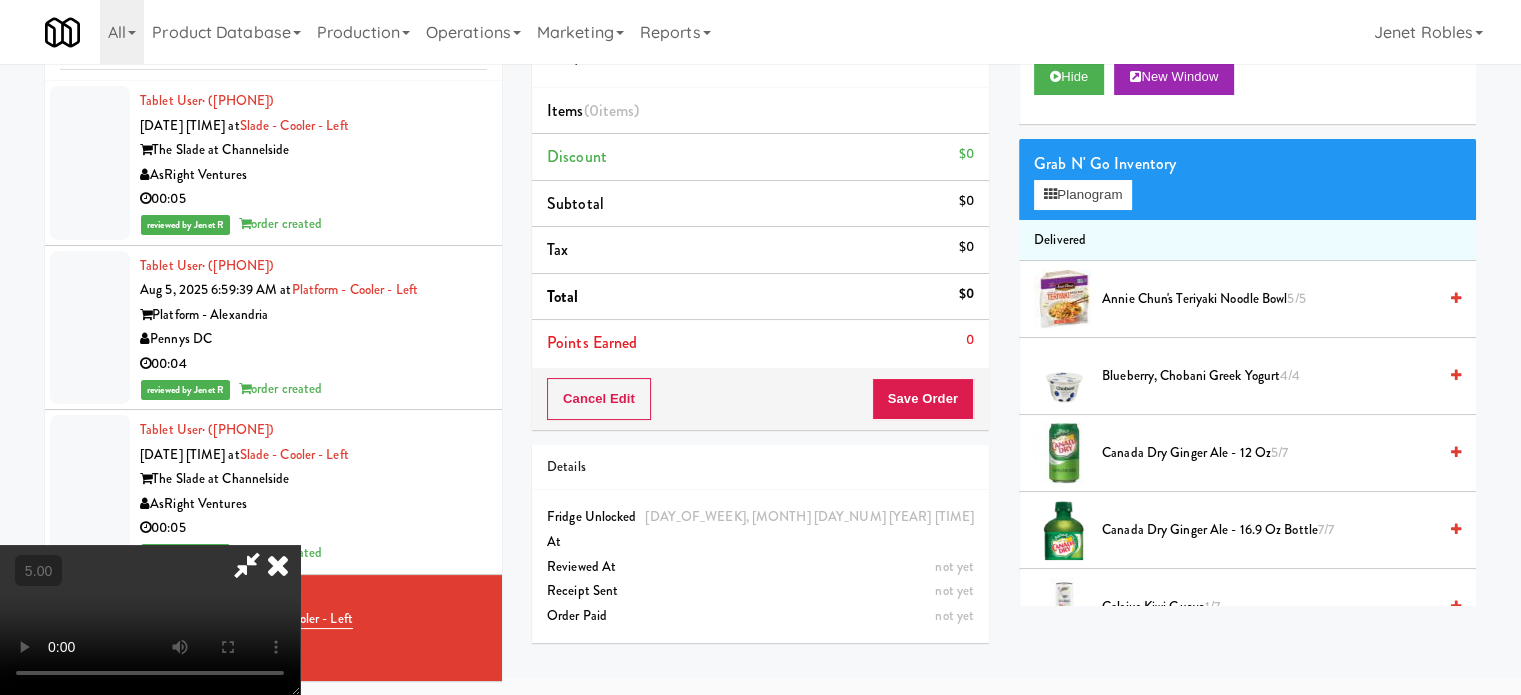 click at bounding box center [150, 620] 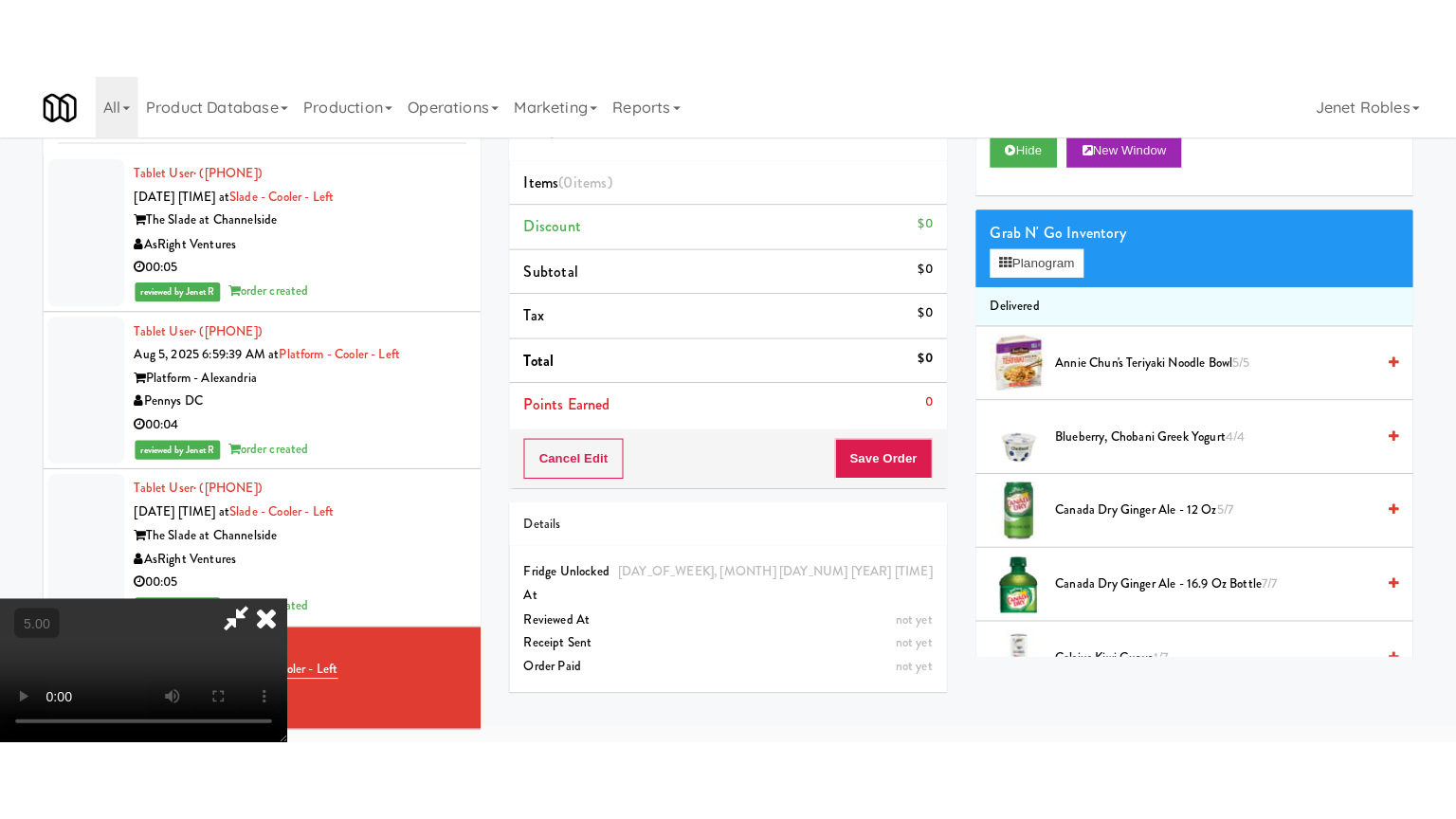 scroll, scrollTop: 61, scrollLeft: 0, axis: vertical 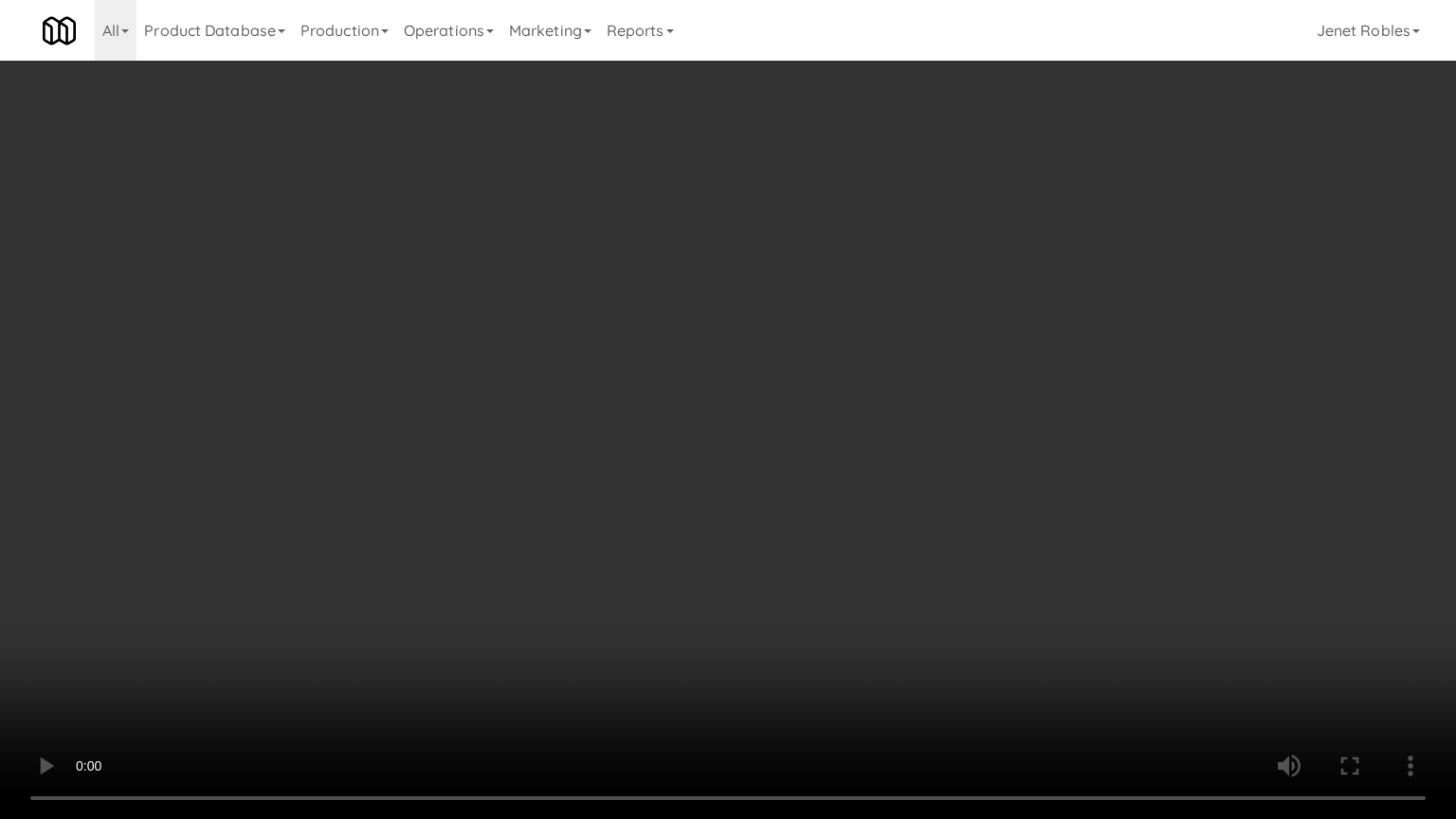 click at bounding box center [728, 410] 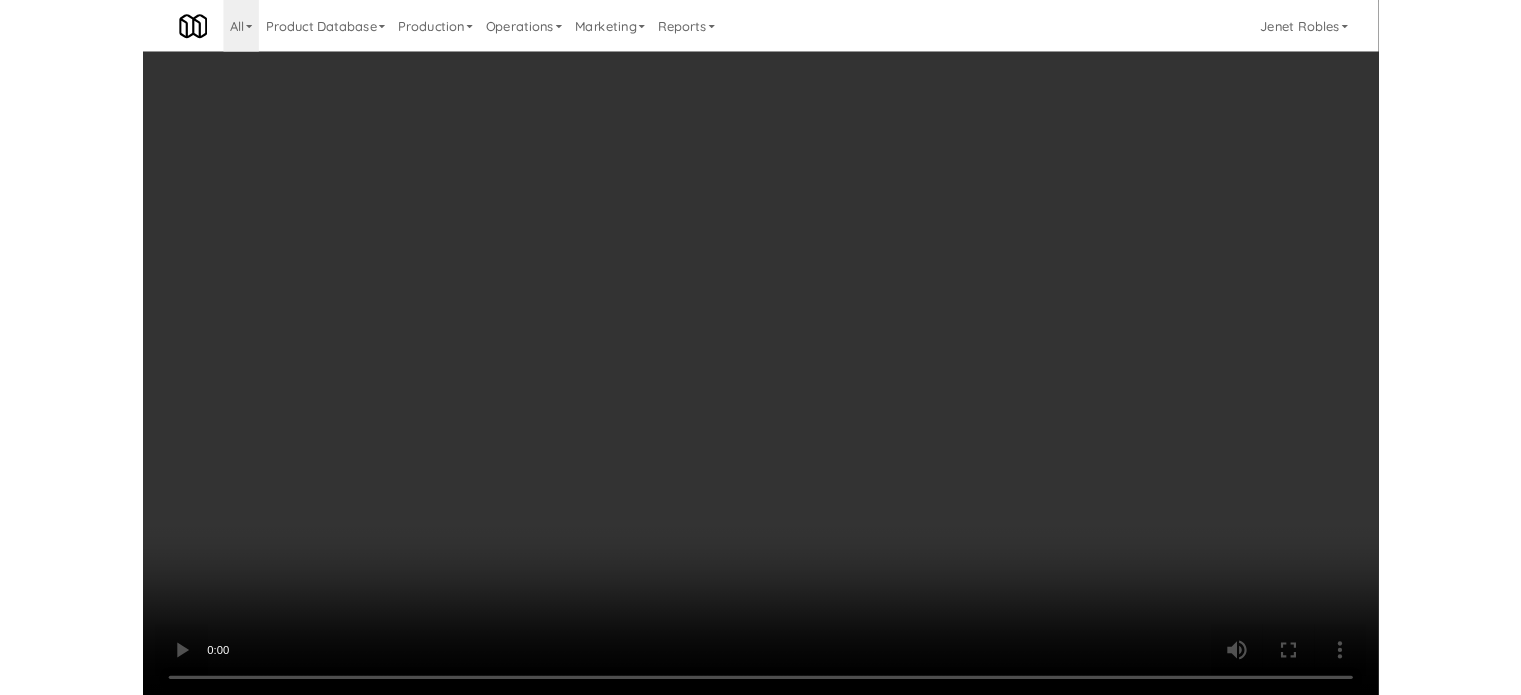 scroll, scrollTop: 81, scrollLeft: 0, axis: vertical 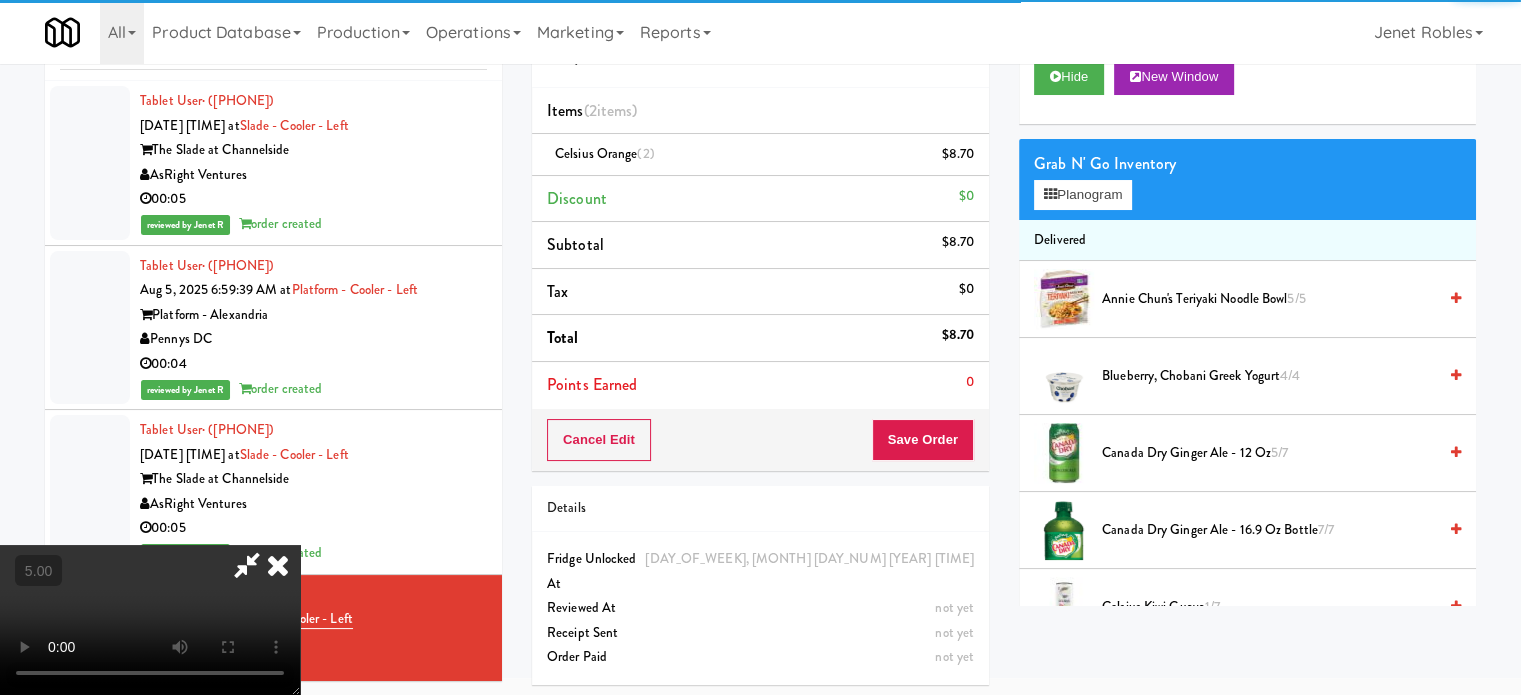 drag, startPoint x: 510, startPoint y: 547, endPoint x: 504, endPoint y: 519, distance: 28.635643 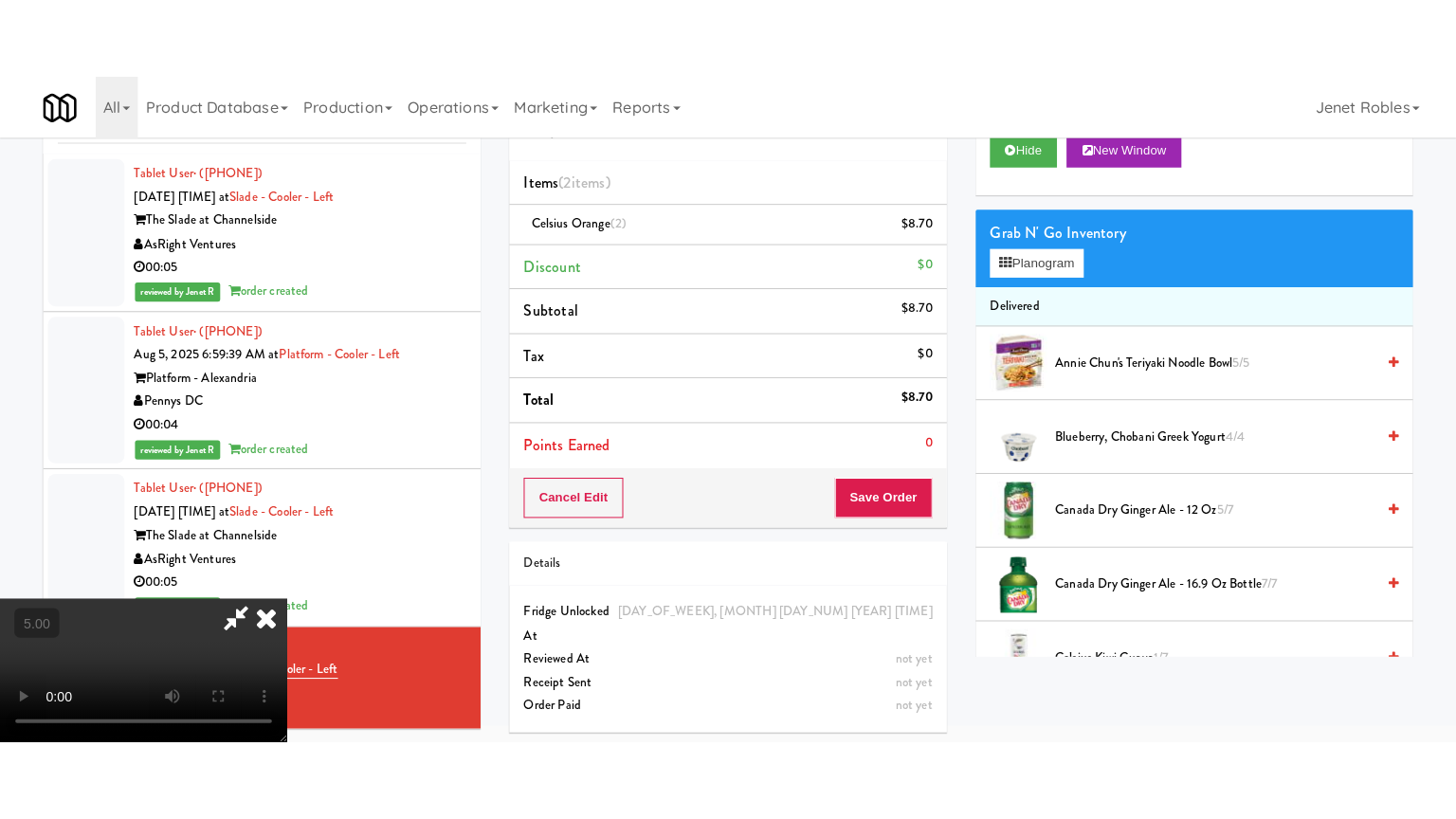 scroll, scrollTop: 61, scrollLeft: 0, axis: vertical 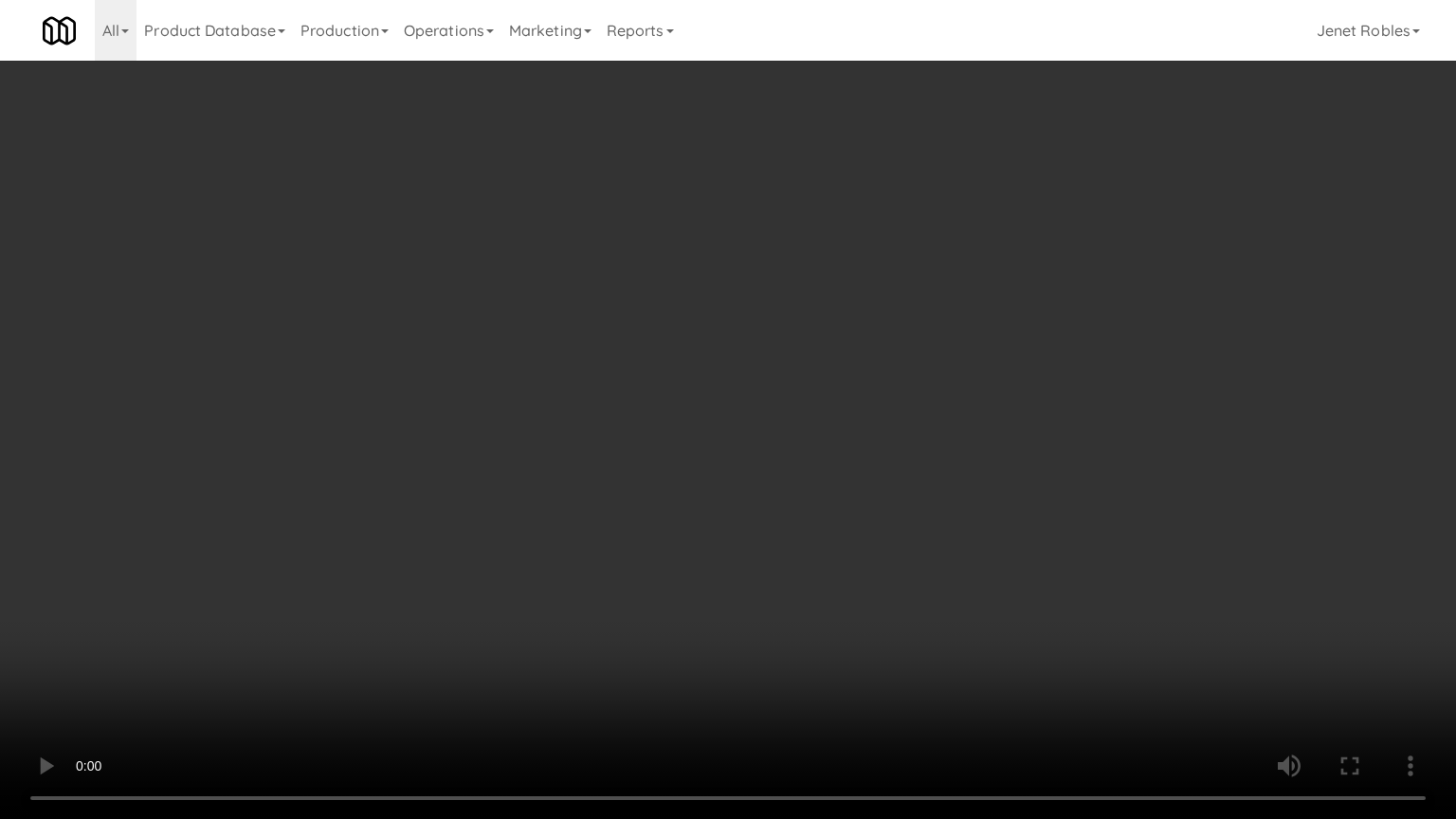 drag, startPoint x: 585, startPoint y: 538, endPoint x: 648, endPoint y: 523, distance: 64.7611 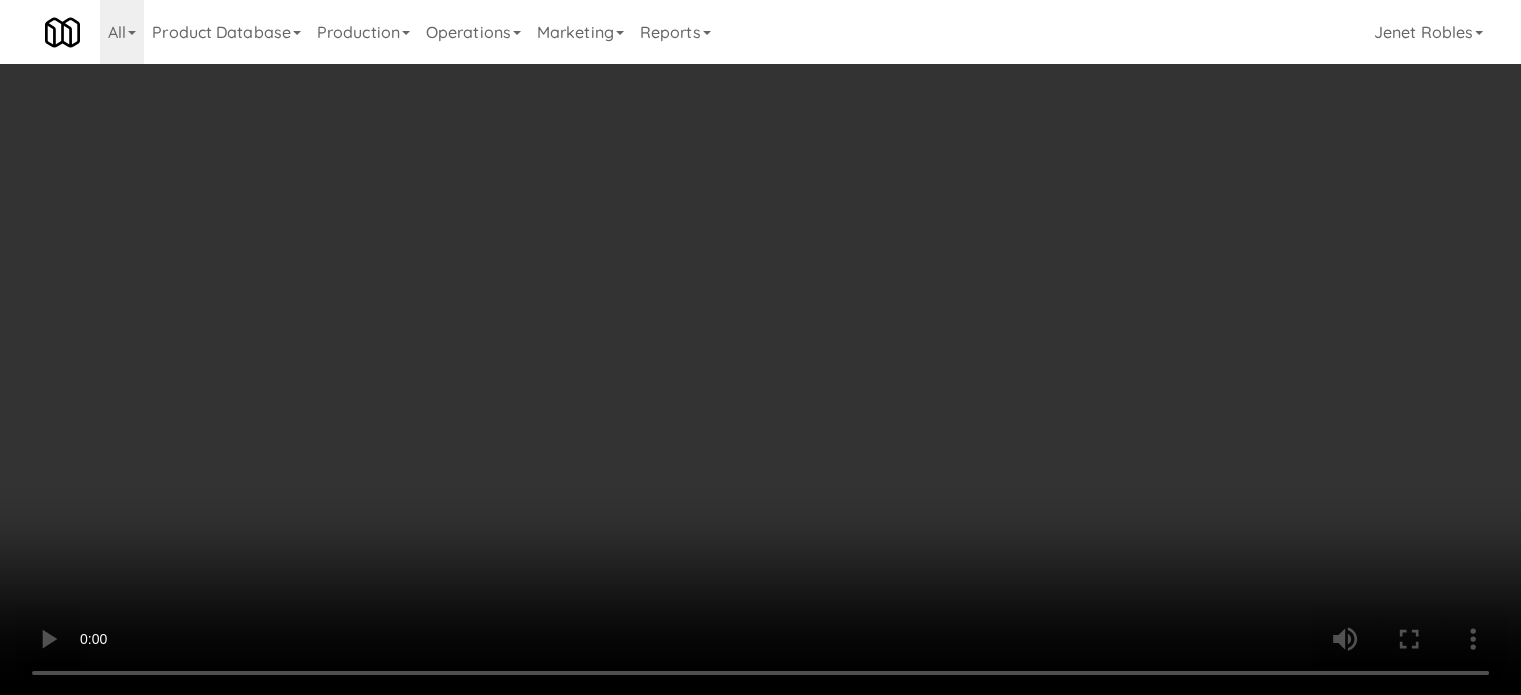 scroll, scrollTop: 0, scrollLeft: 0, axis: both 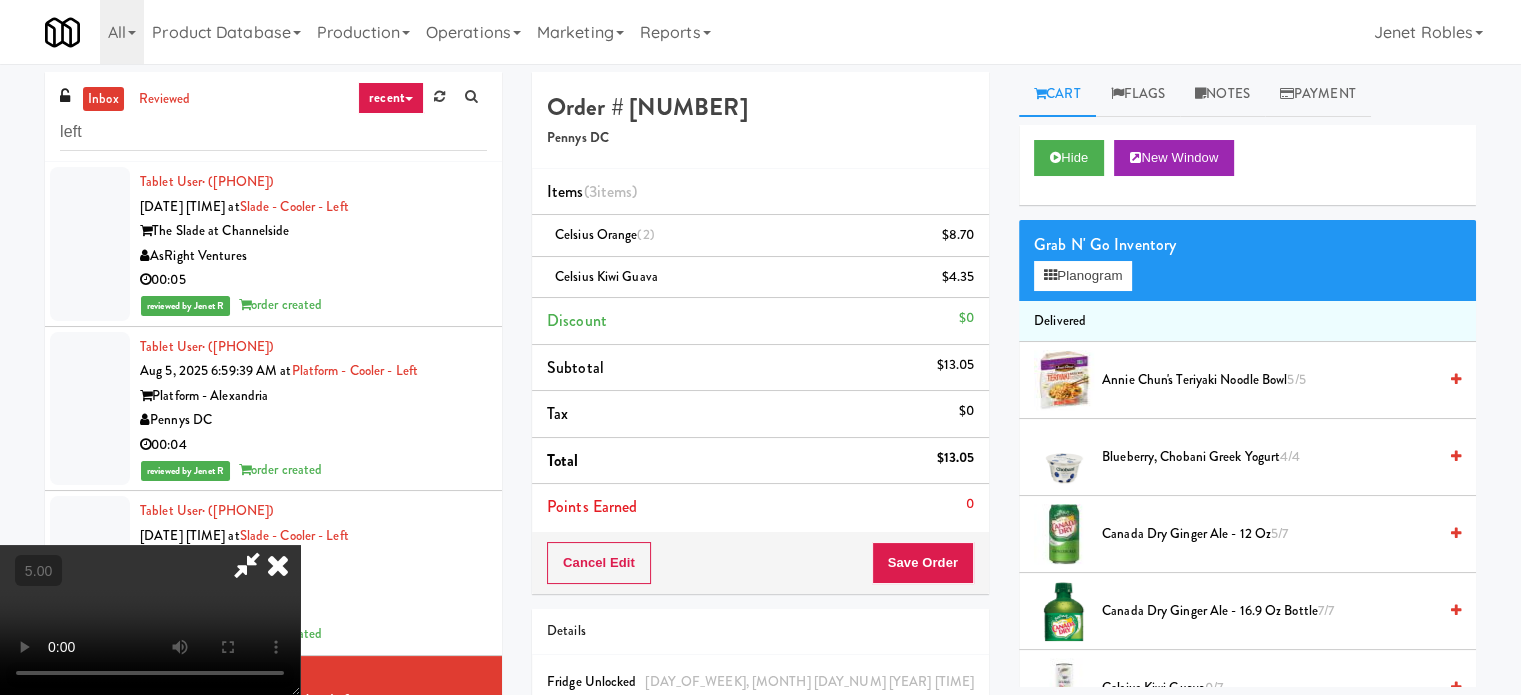 drag, startPoint x: 442, startPoint y: 420, endPoint x: 599, endPoint y: 368, distance: 165.38742 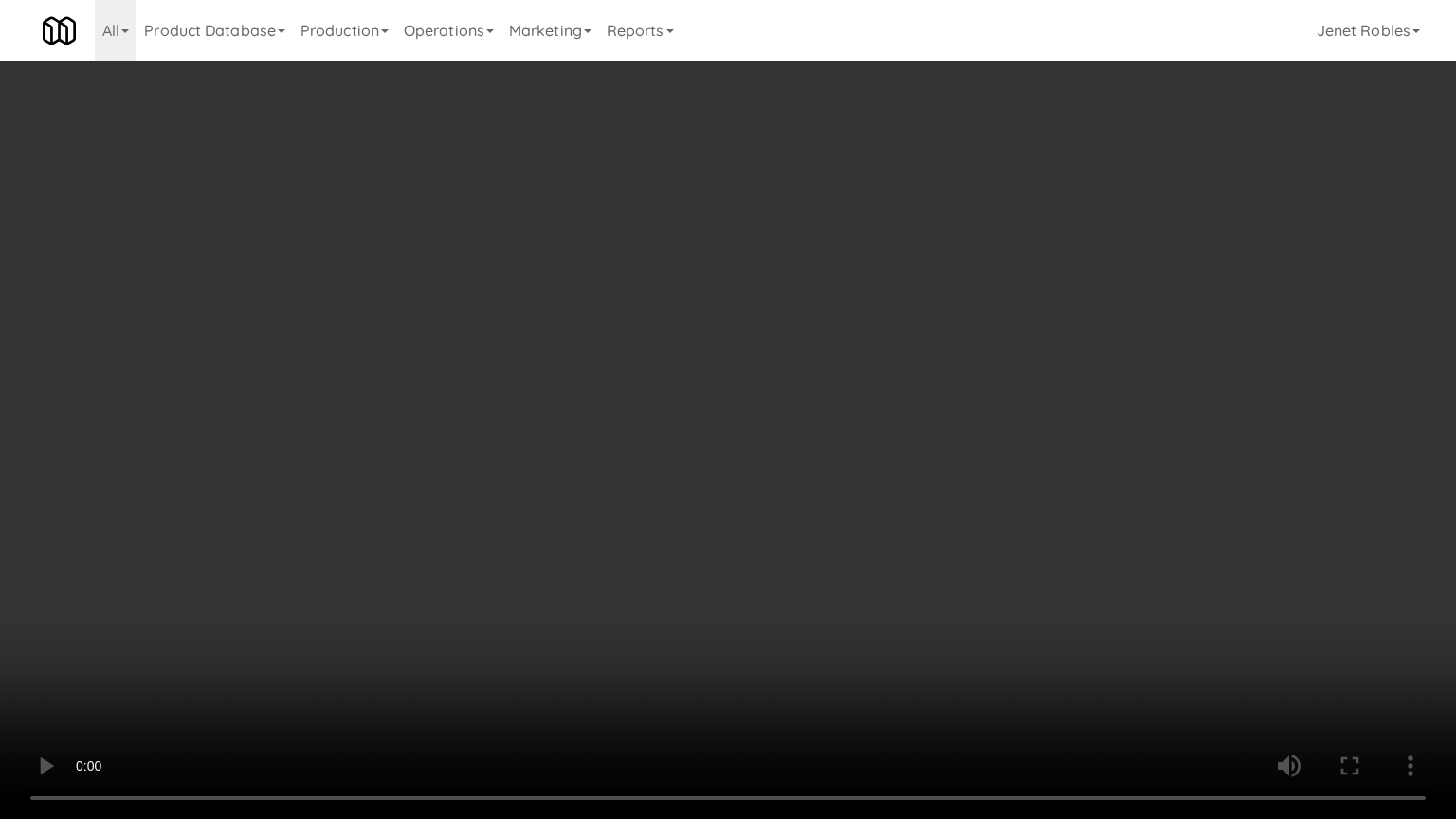 drag, startPoint x: 706, startPoint y: 416, endPoint x: 728, endPoint y: 402, distance: 26.07681 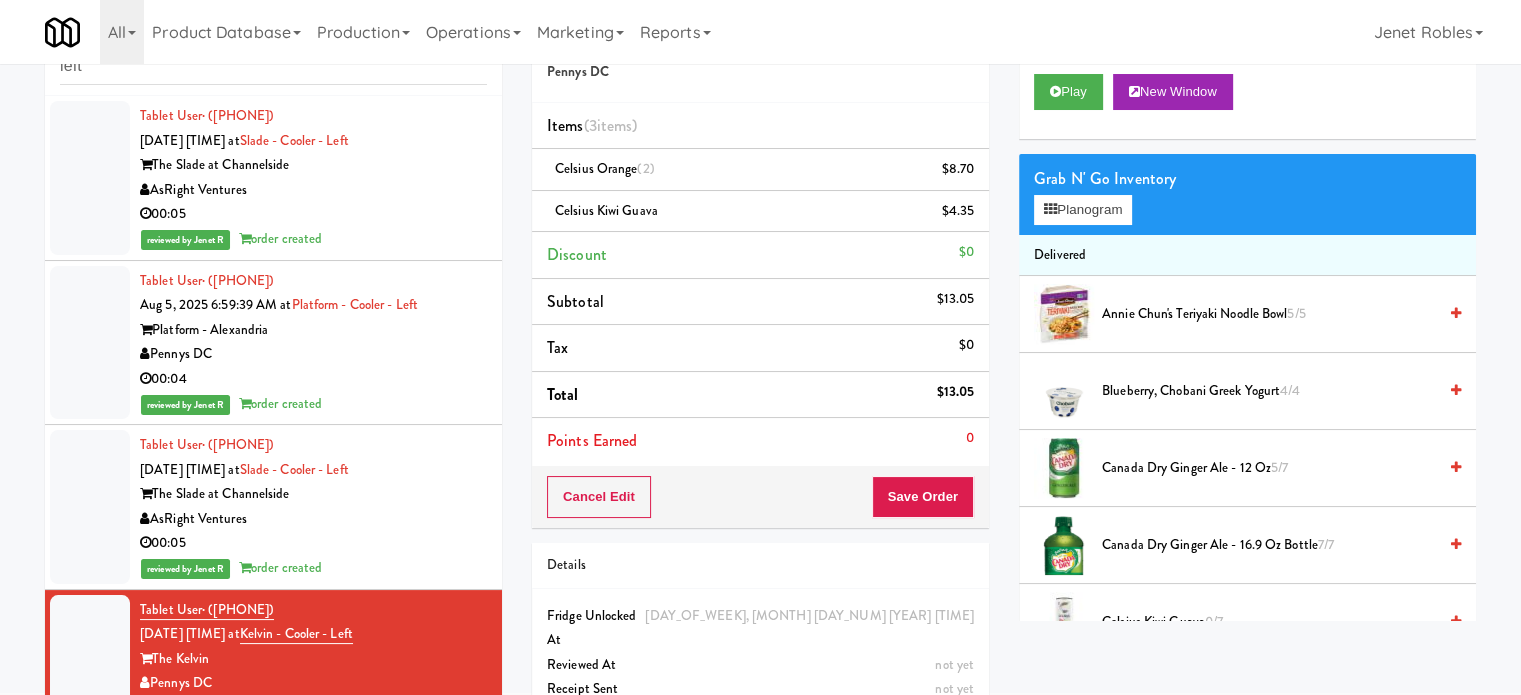scroll, scrollTop: 100, scrollLeft: 0, axis: vertical 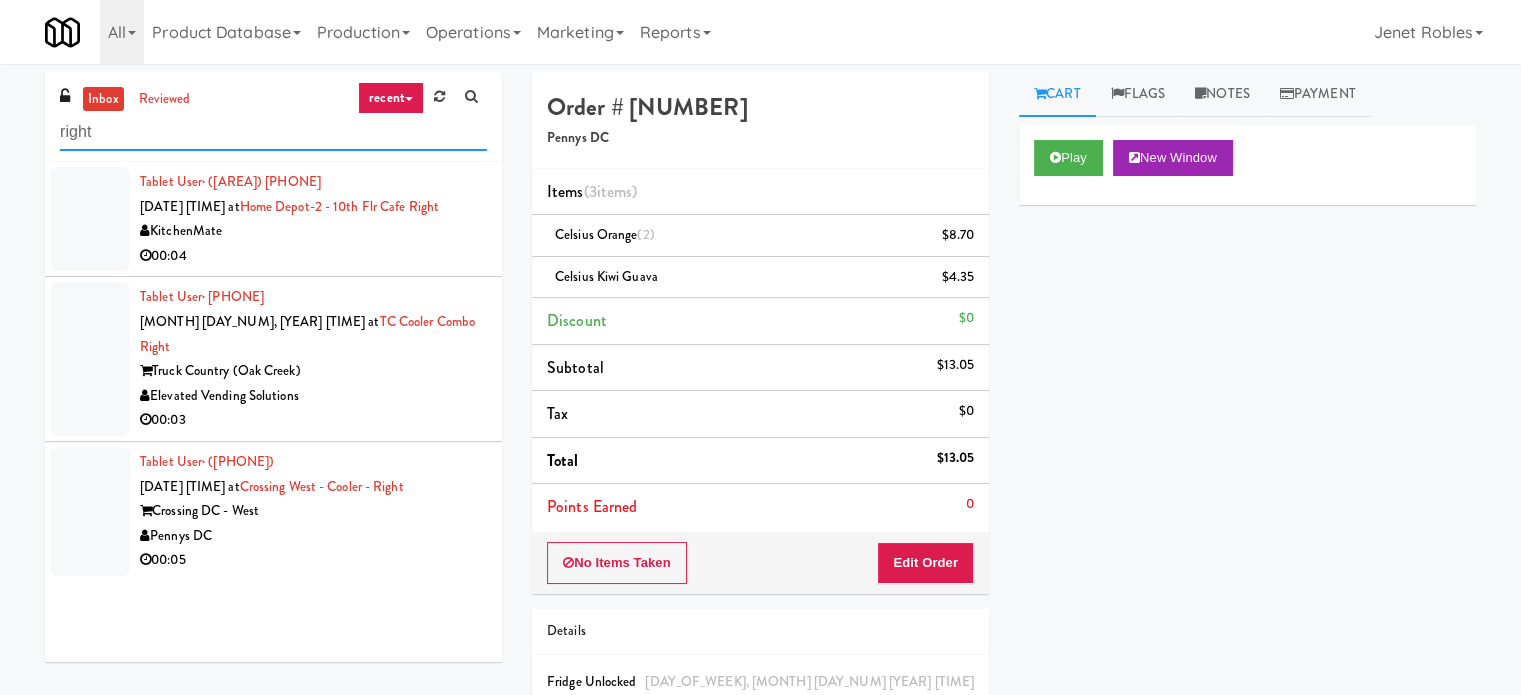 type on "right" 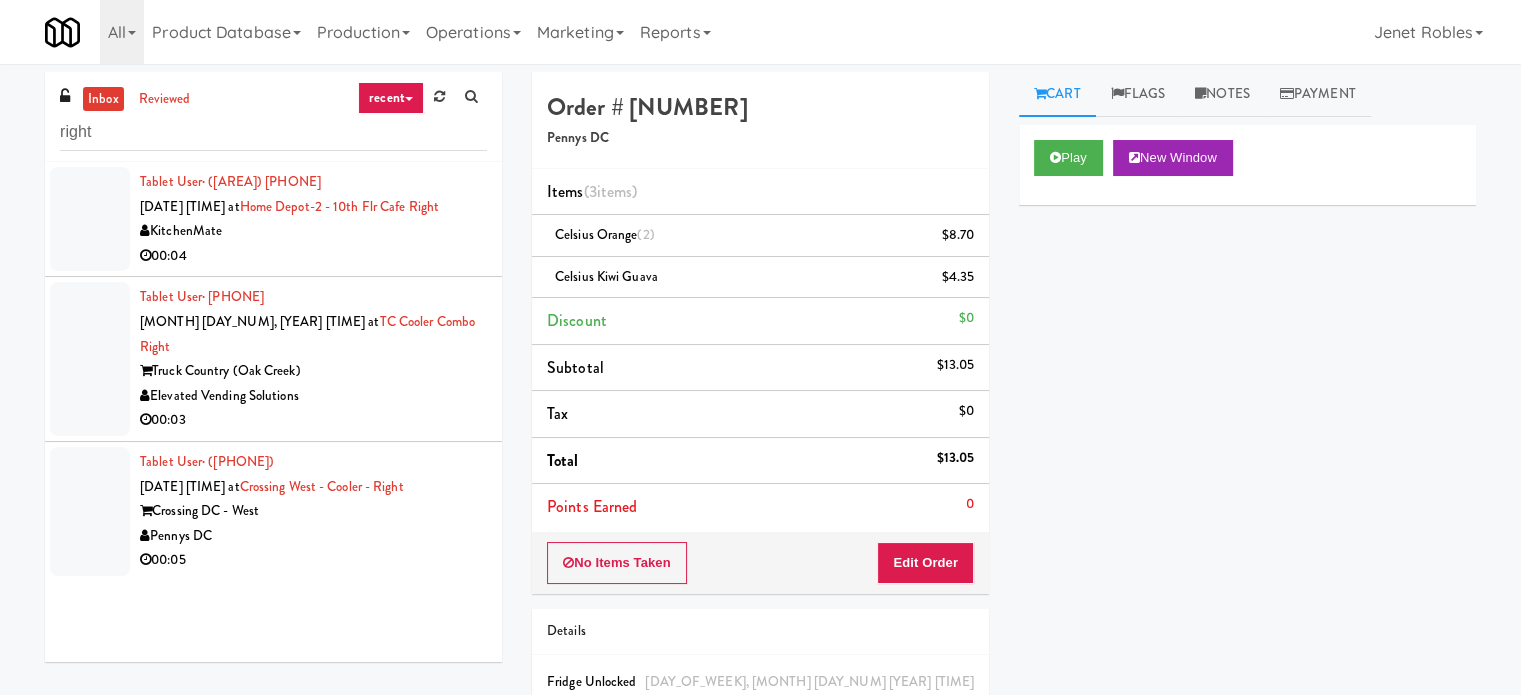 drag, startPoint x: 316, startPoint y: 240, endPoint x: 658, endPoint y: 277, distance: 343.99564 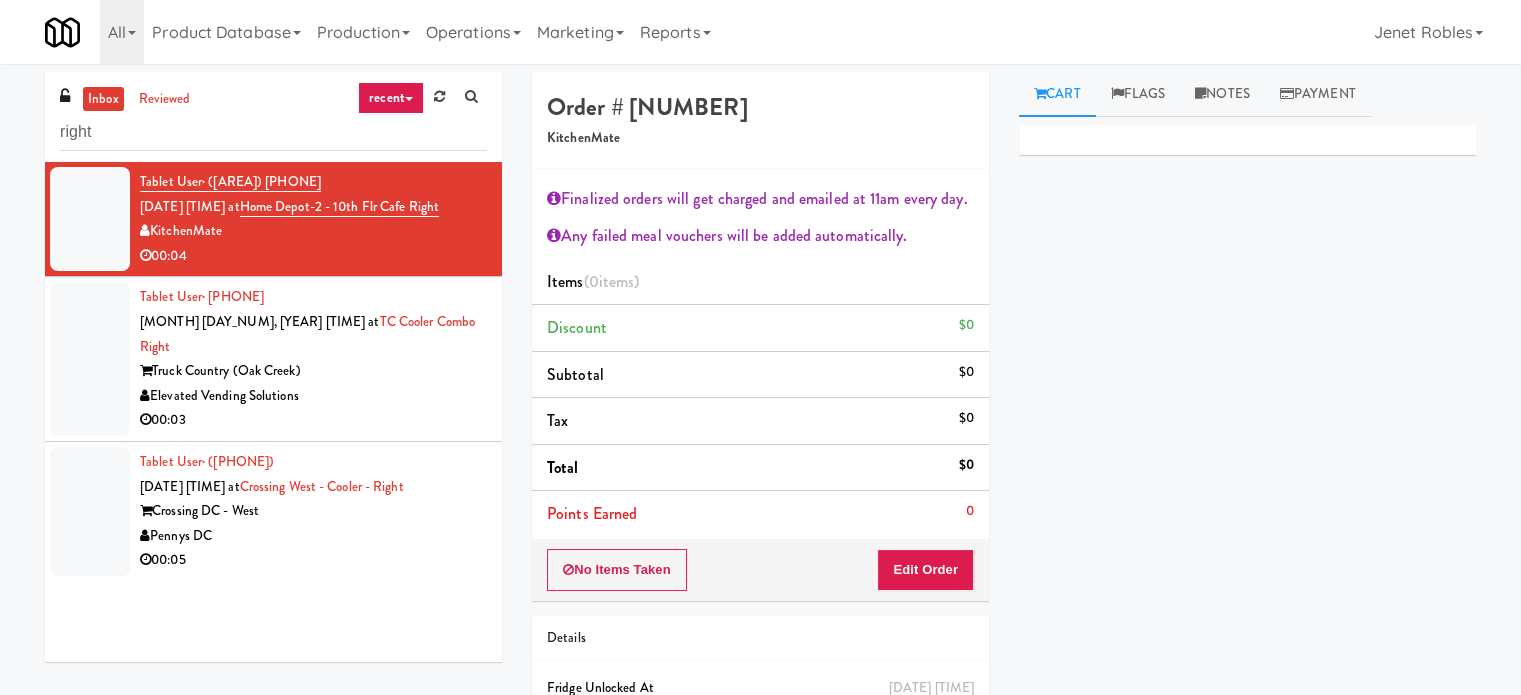 drag, startPoint x: 352, startPoint y: 411, endPoint x: 405, endPoint y: 411, distance: 53 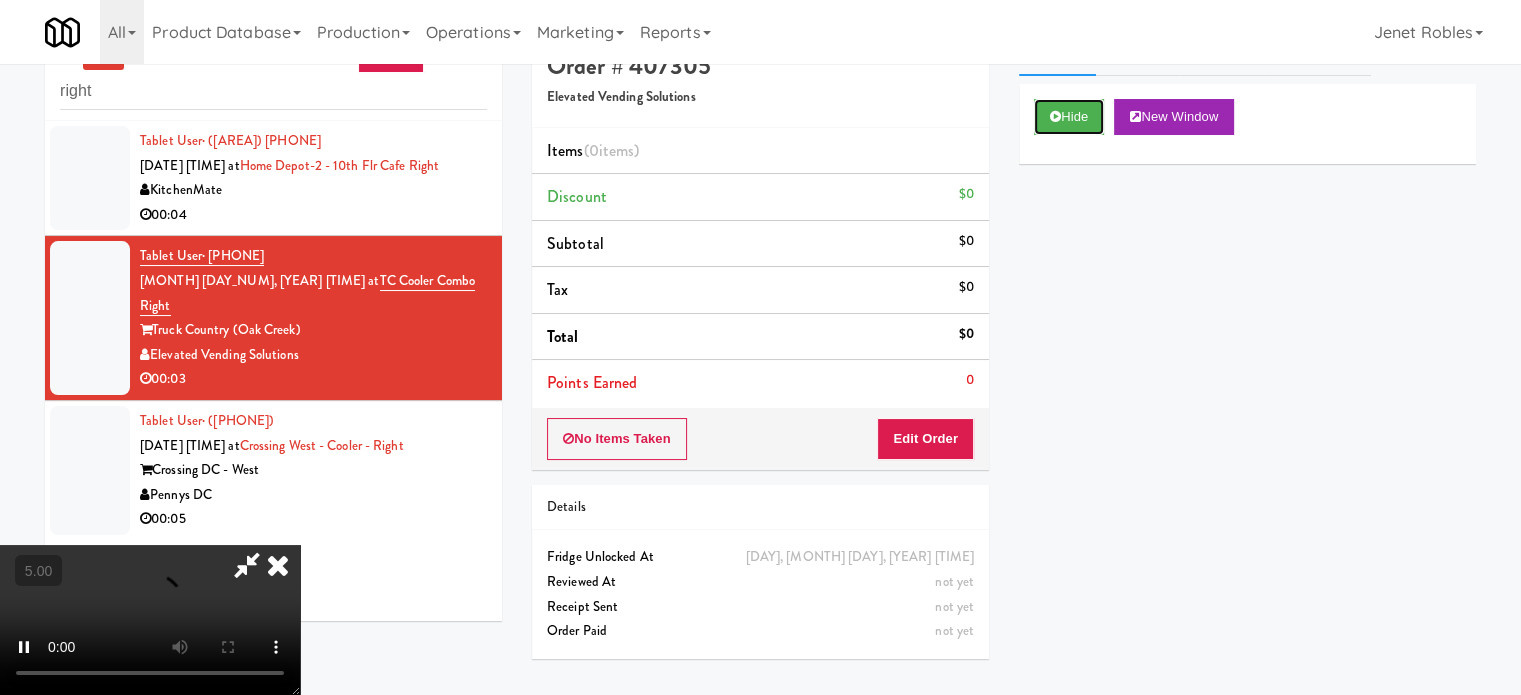 scroll, scrollTop: 64, scrollLeft: 0, axis: vertical 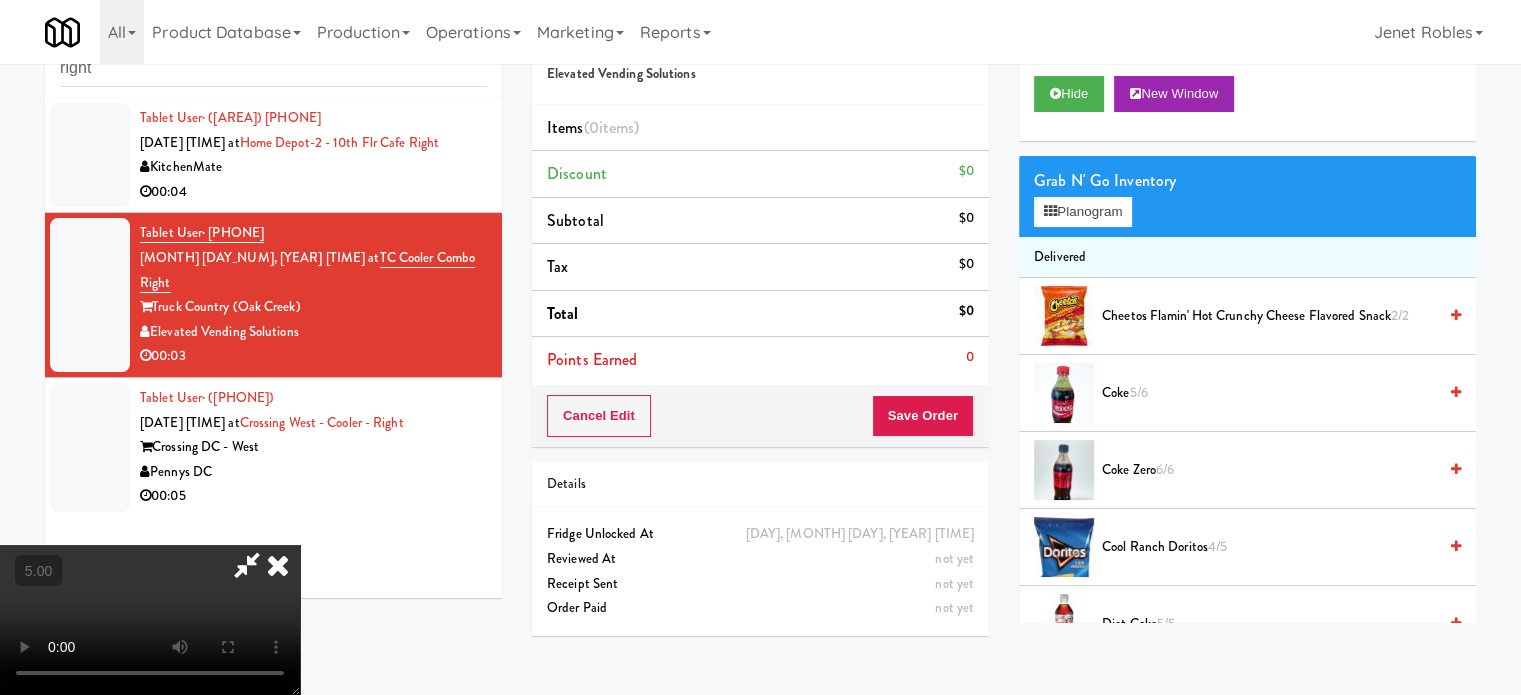 drag, startPoint x: 567, startPoint y: 474, endPoint x: 658, endPoint y: 542, distance: 113.600174 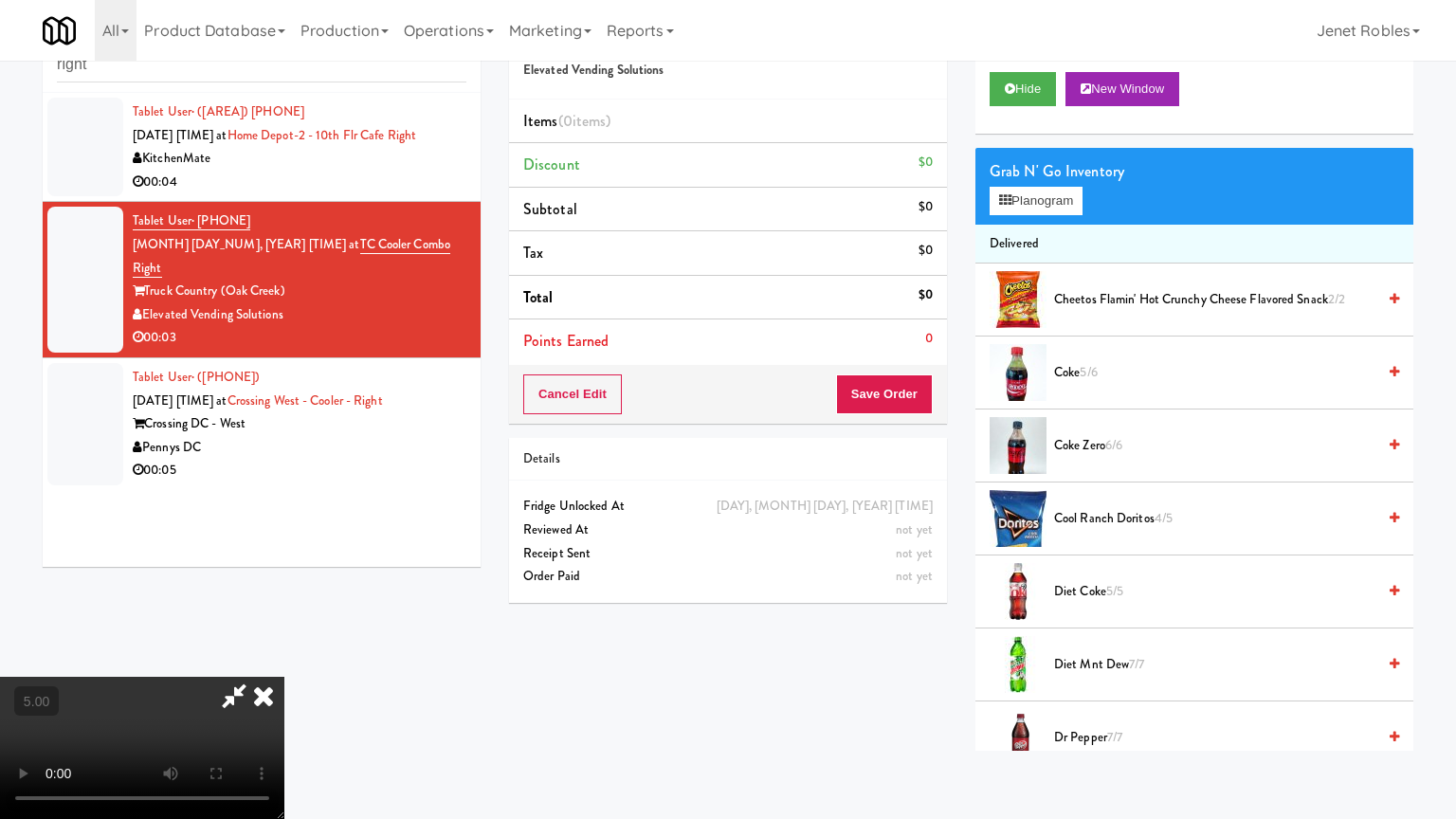type 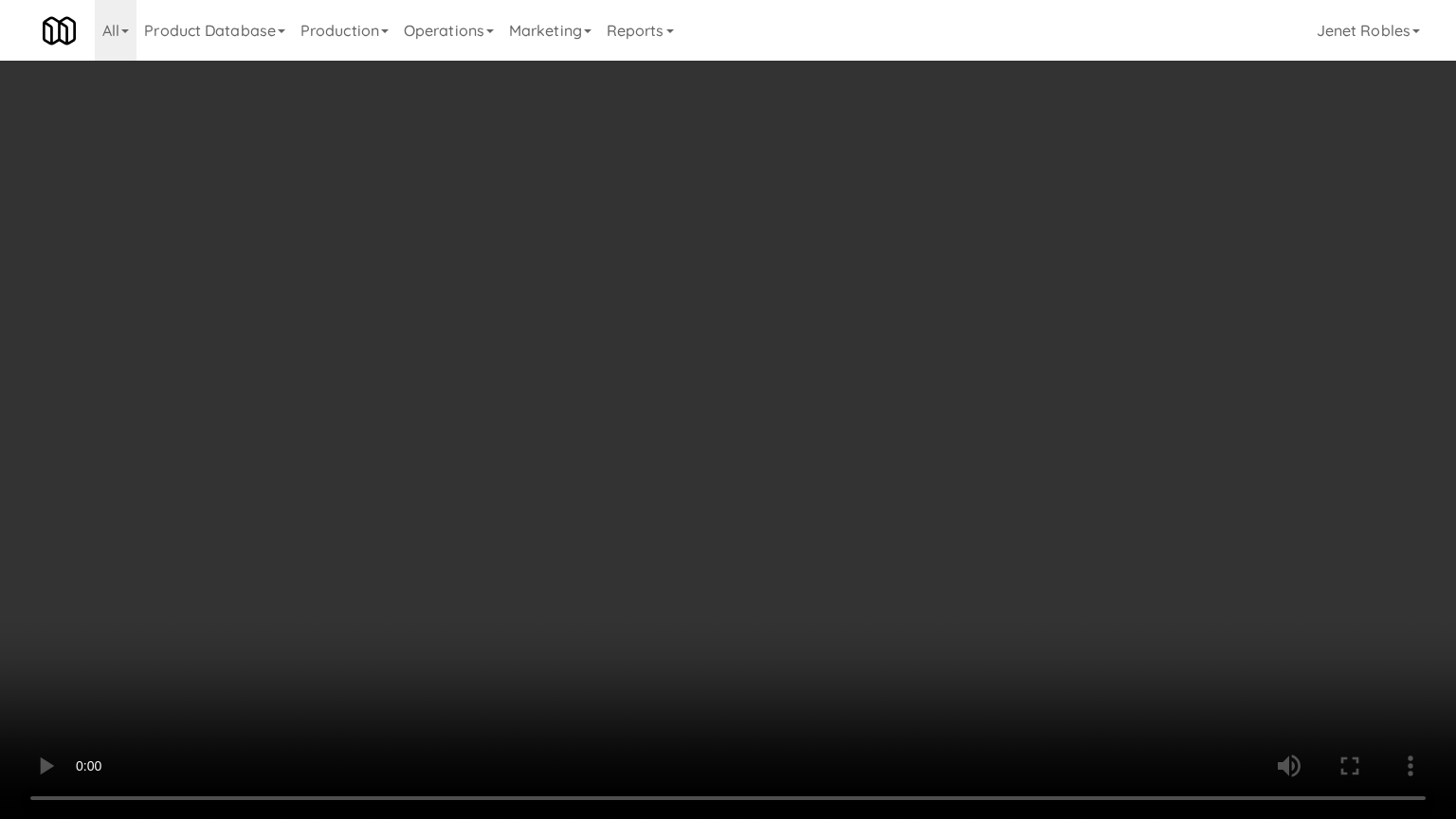 drag, startPoint x: 387, startPoint y: 595, endPoint x: 535, endPoint y: 463, distance: 198.31288 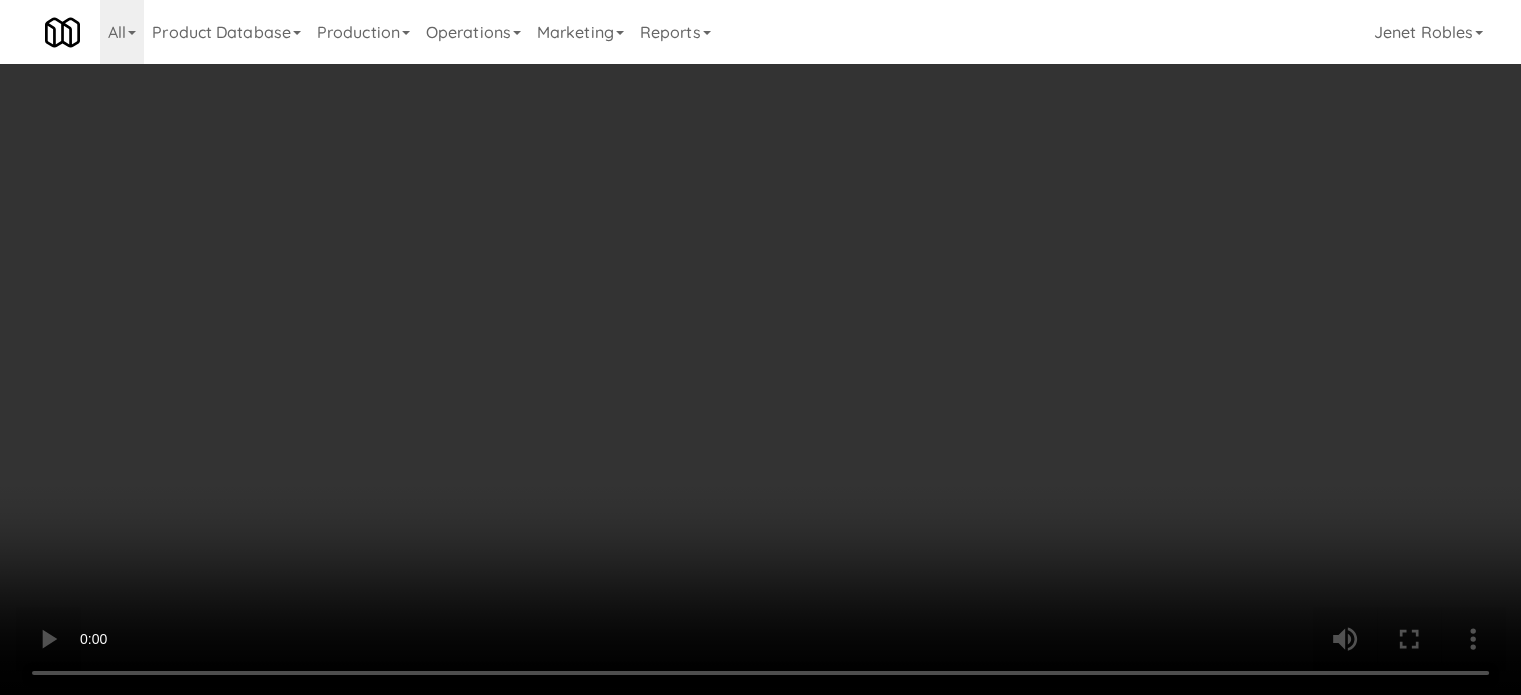 scroll, scrollTop: 1000, scrollLeft: 0, axis: vertical 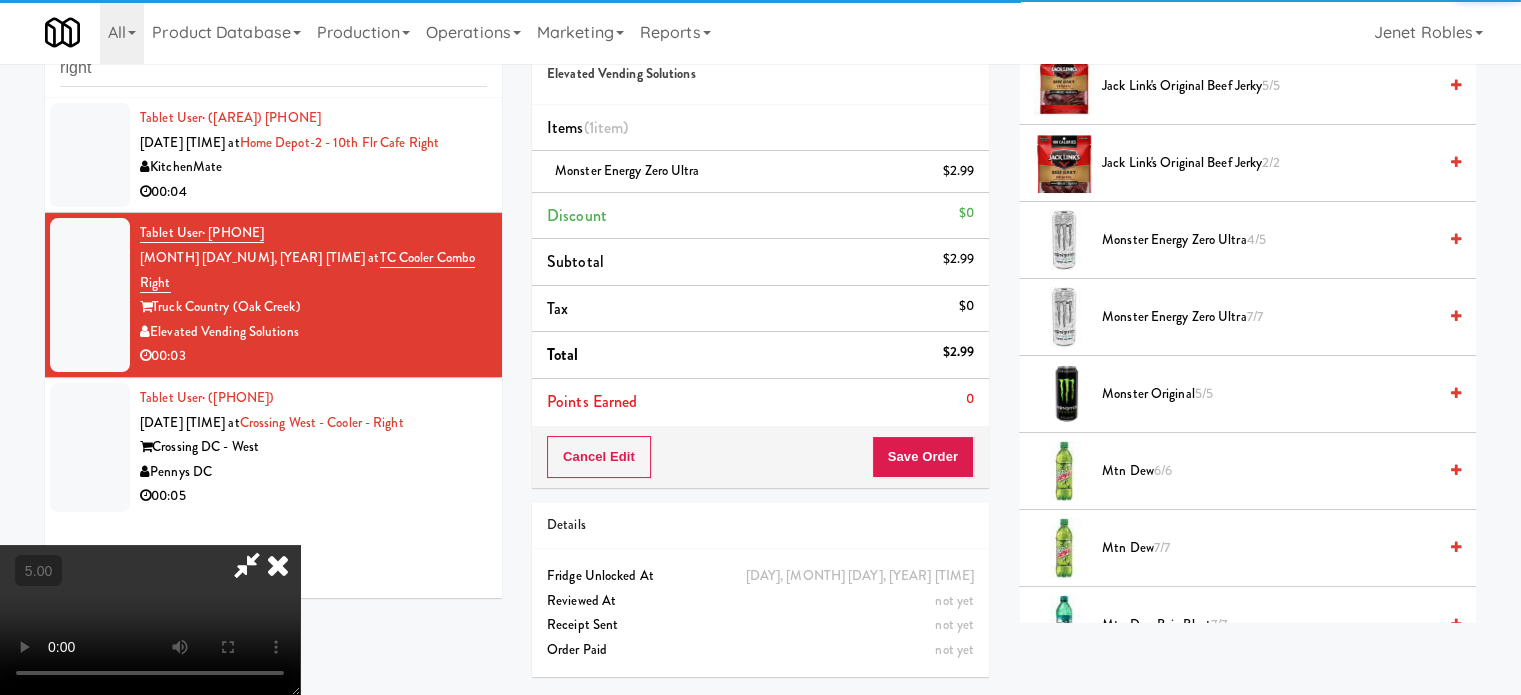 drag, startPoint x: 865, startPoint y: 91, endPoint x: 840, endPoint y: 247, distance: 157.99051 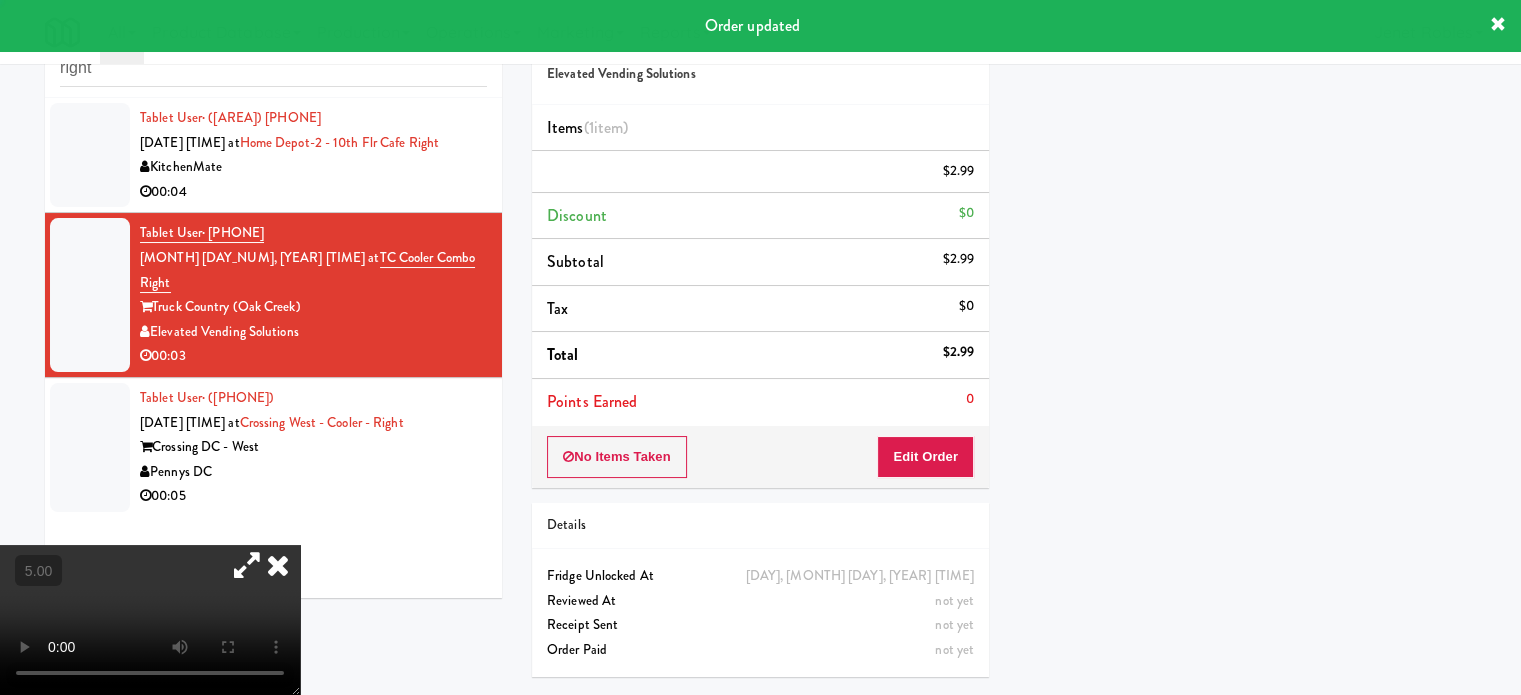 scroll, scrollTop: 187, scrollLeft: 0, axis: vertical 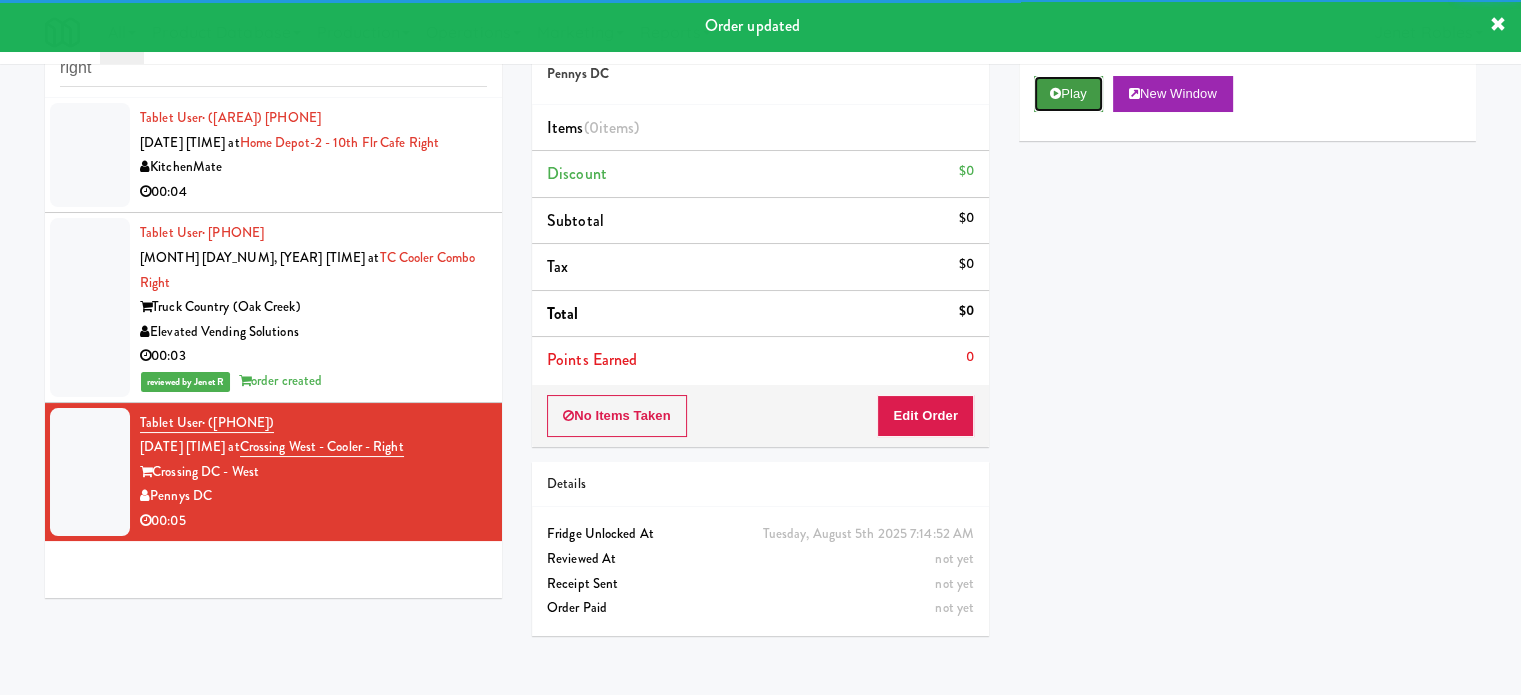 drag, startPoint x: 1070, startPoint y: 83, endPoint x: 1004, endPoint y: 200, distance: 134.33168 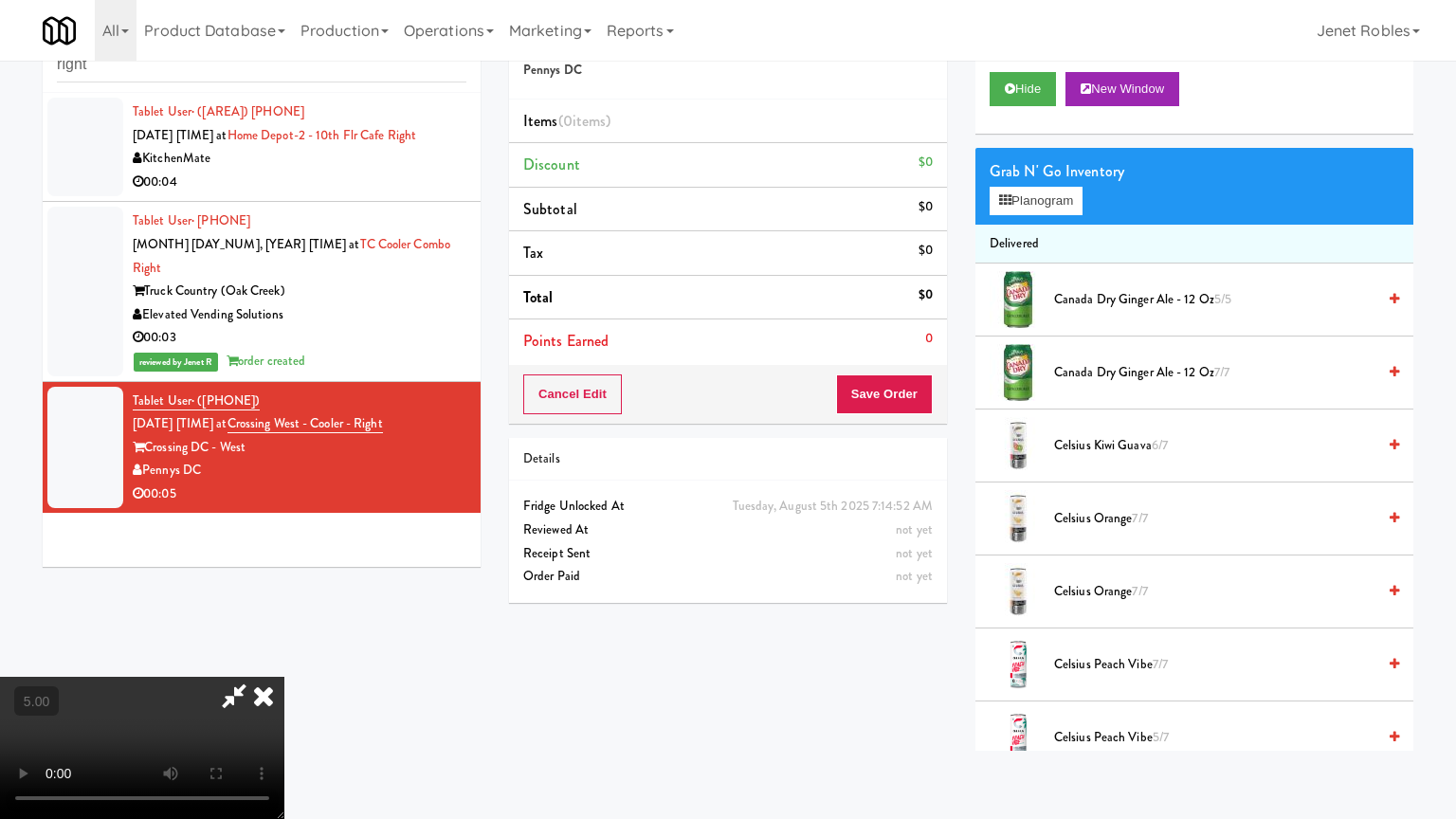 drag, startPoint x: 850, startPoint y: 332, endPoint x: 963, endPoint y: 192, distance: 179.91387 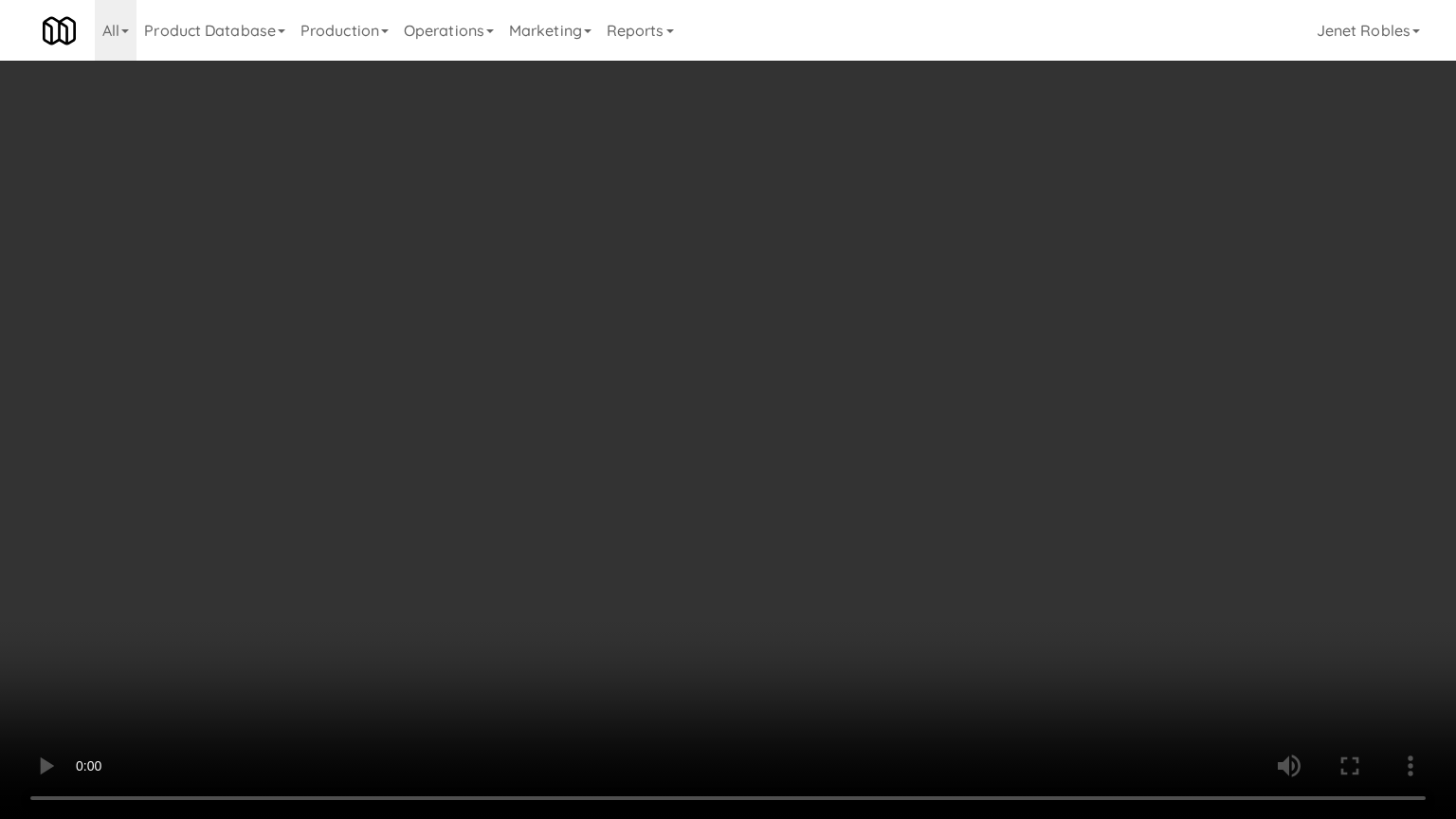 drag, startPoint x: 719, startPoint y: 446, endPoint x: 1010, endPoint y: 241, distance: 355.95786 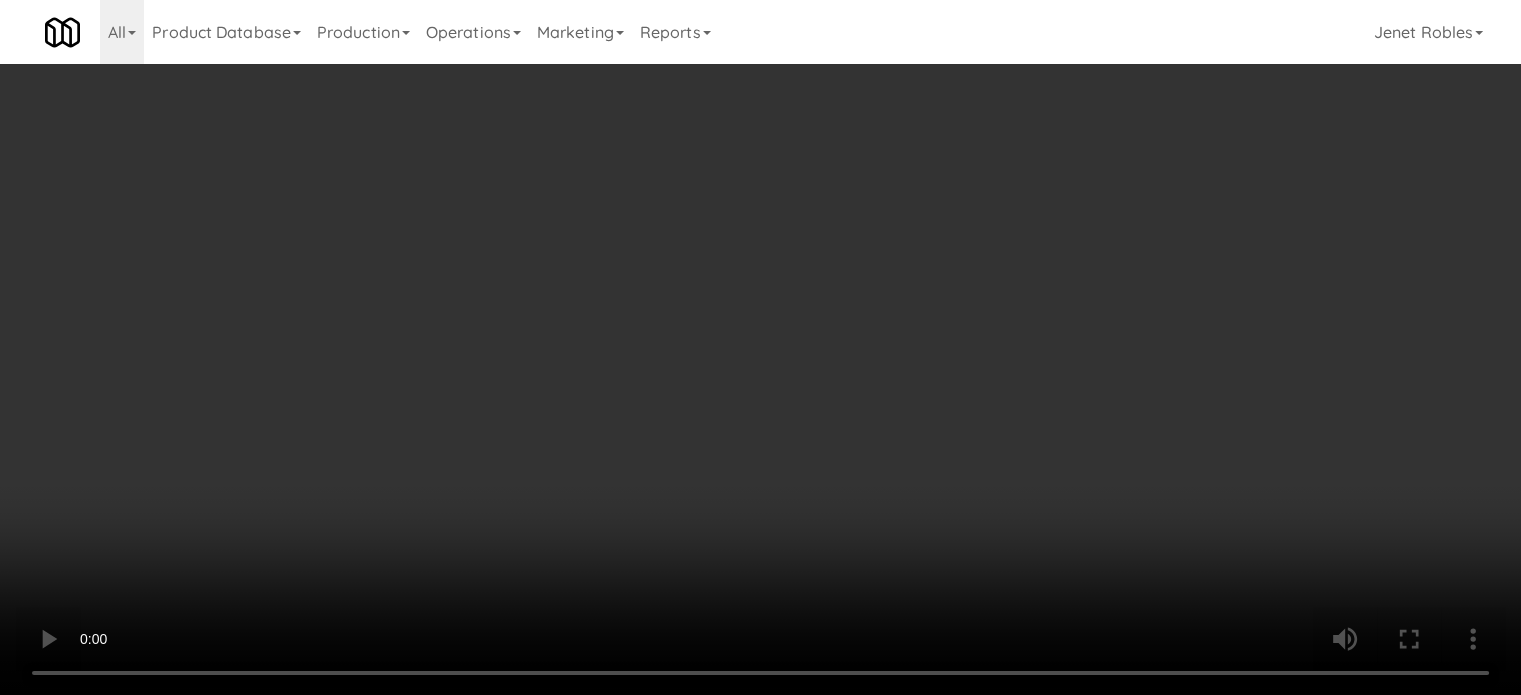 scroll, scrollTop: 500, scrollLeft: 0, axis: vertical 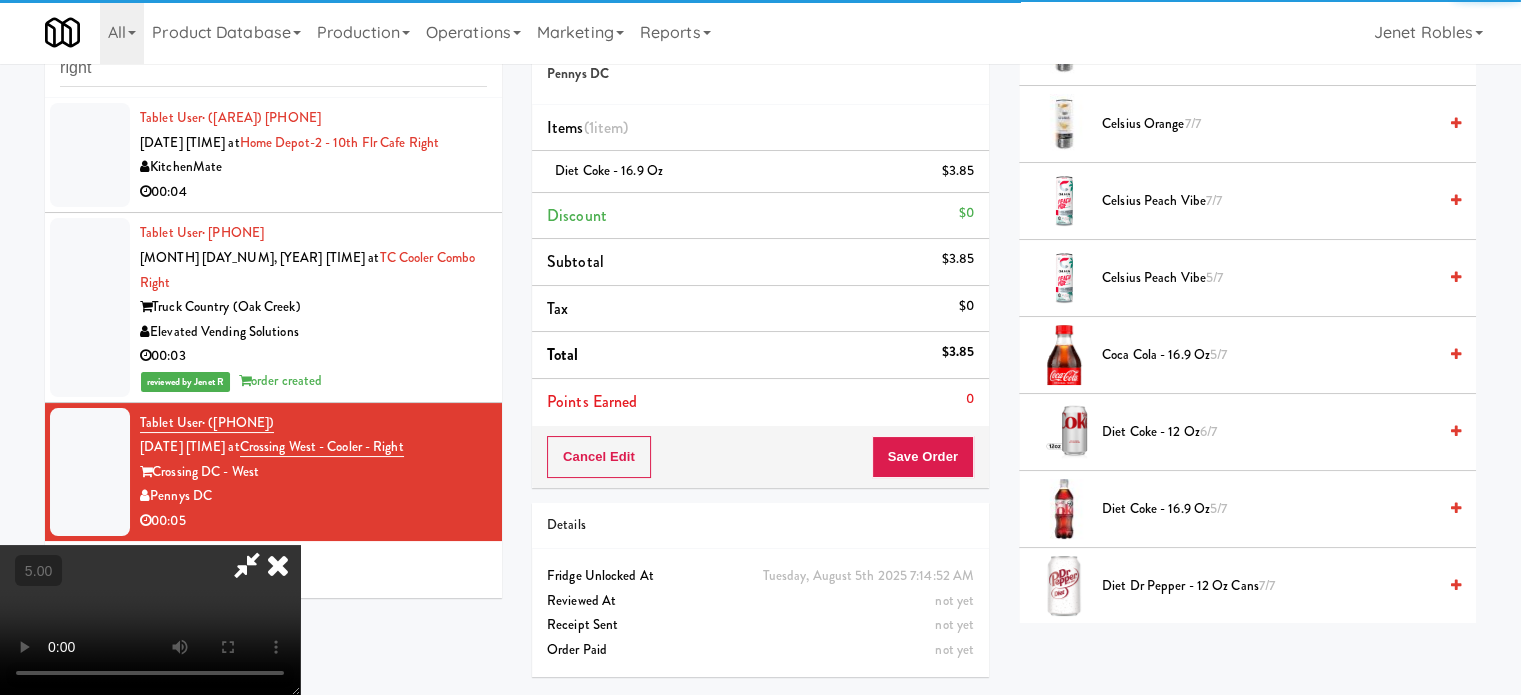 drag, startPoint x: 886, startPoint y: 204, endPoint x: 879, endPoint y: 267, distance: 63.387695 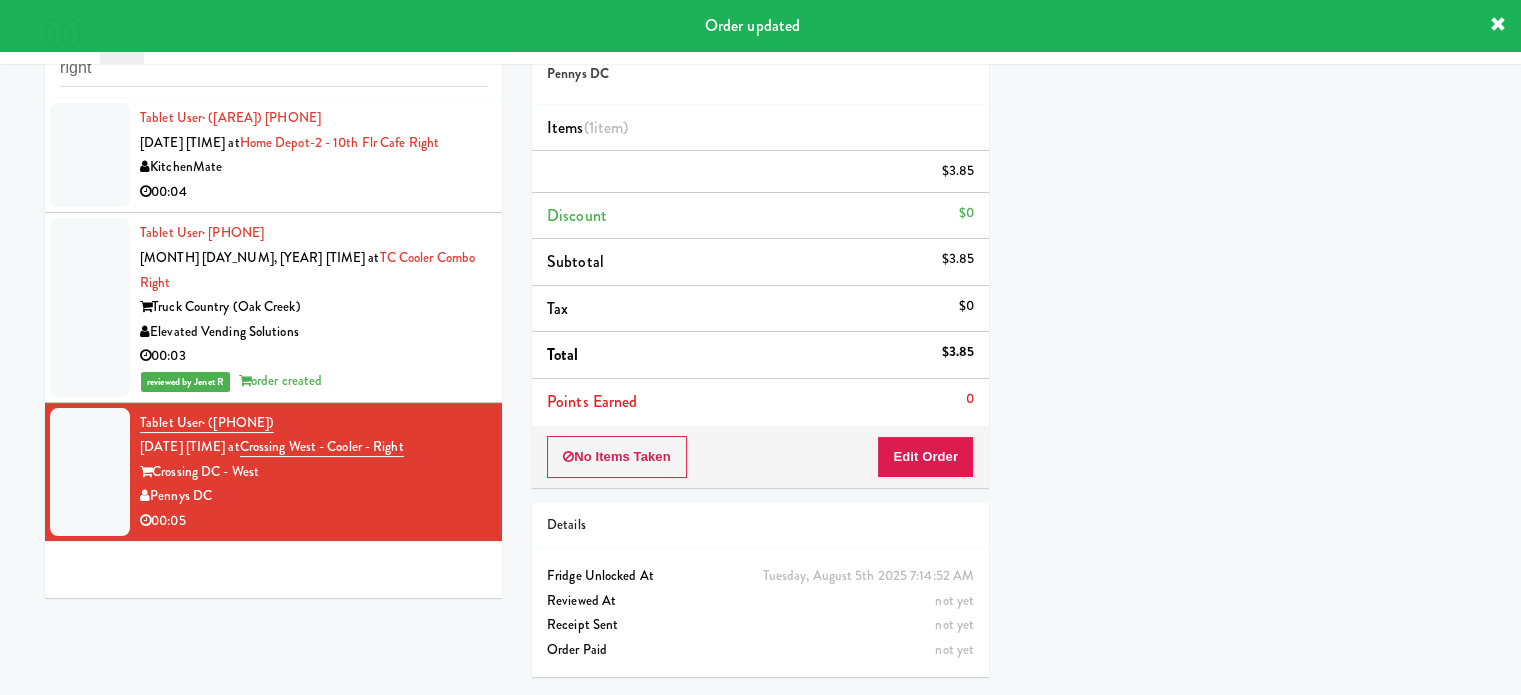 scroll, scrollTop: 187, scrollLeft: 0, axis: vertical 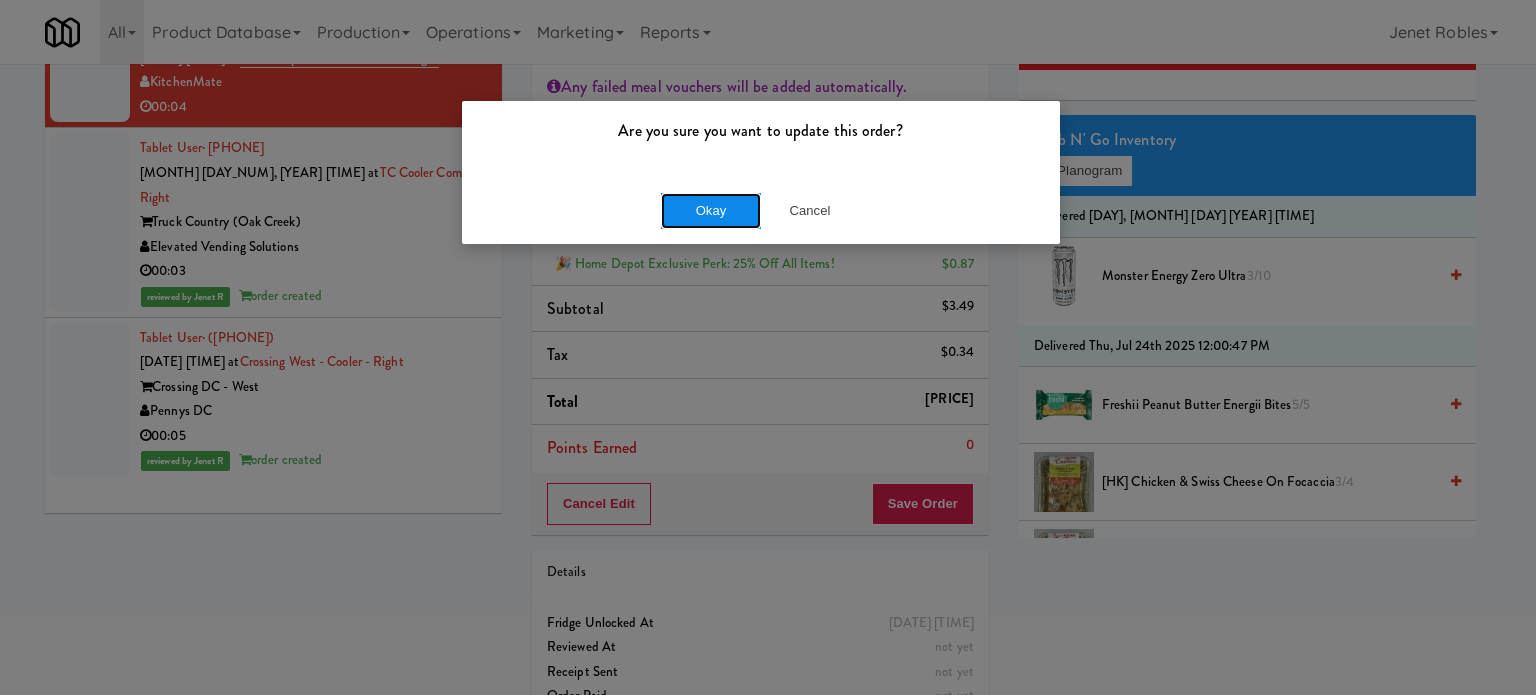 drag, startPoint x: 707, startPoint y: 203, endPoint x: 793, endPoint y: 6, distance: 214.95348 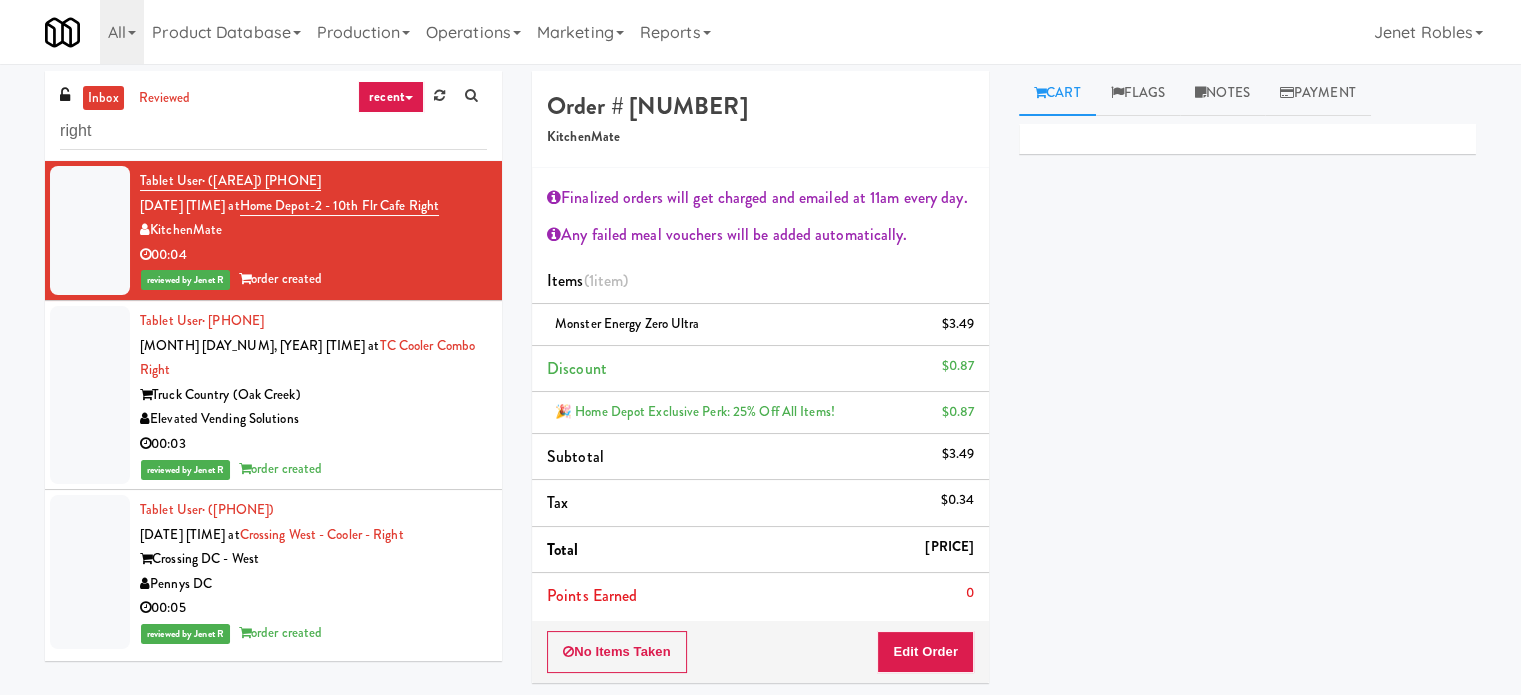 scroll, scrollTop: 0, scrollLeft: 0, axis: both 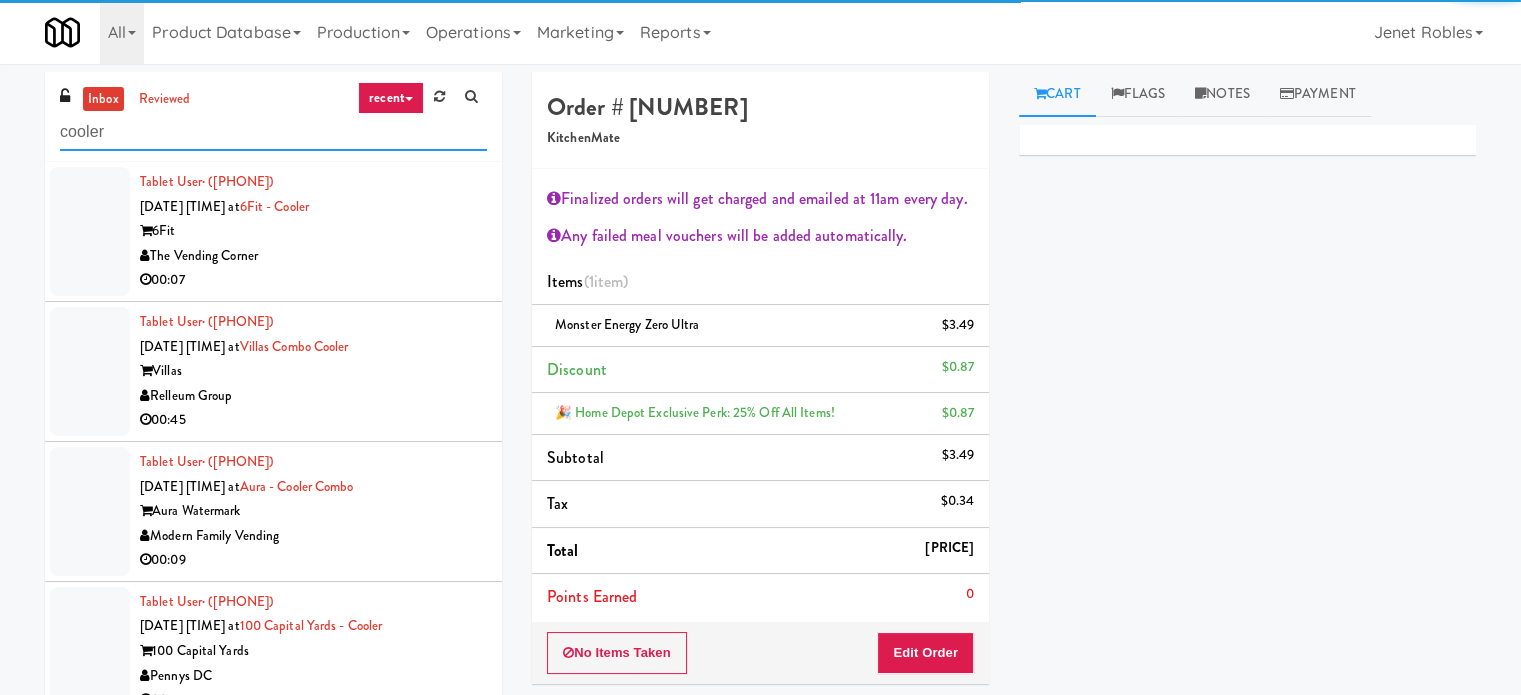 type on "cooler" 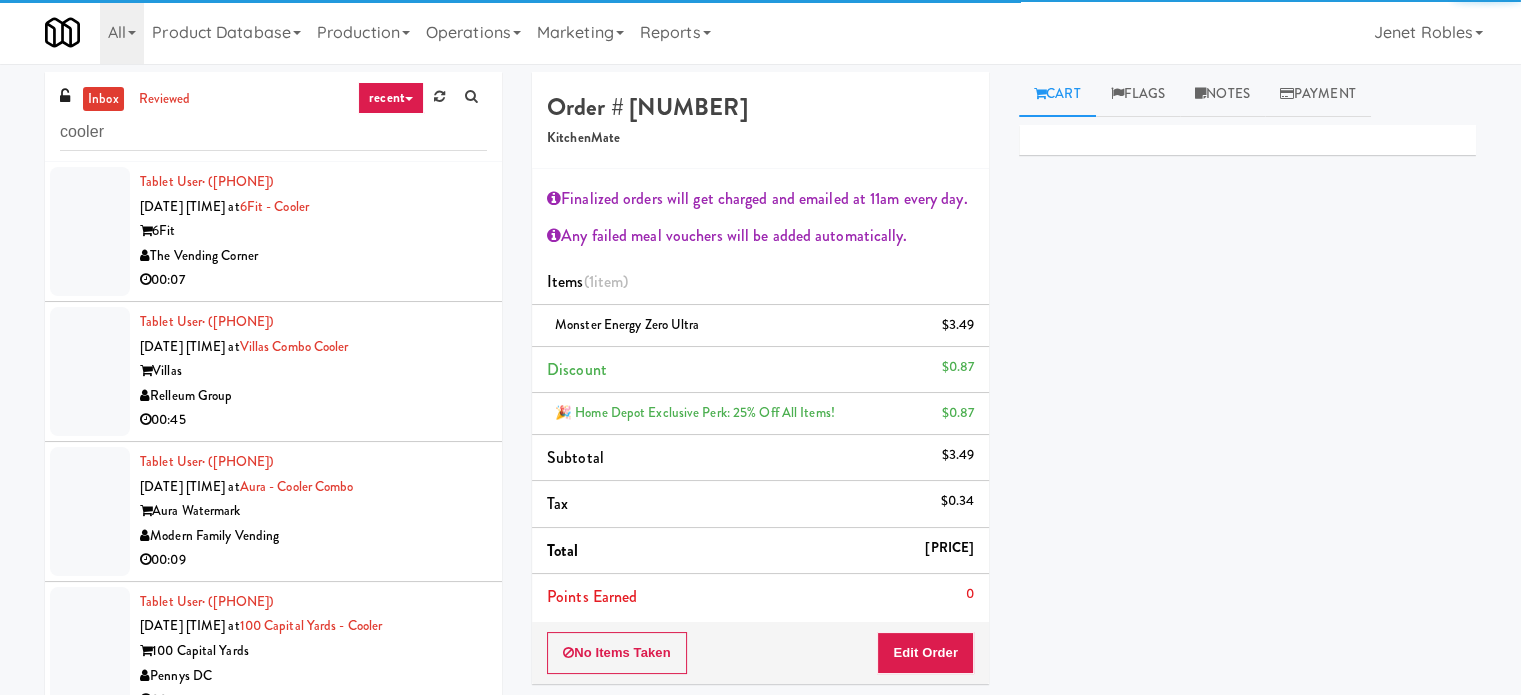 drag, startPoint x: 386, startPoint y: 291, endPoint x: 483, endPoint y: 292, distance: 97.00516 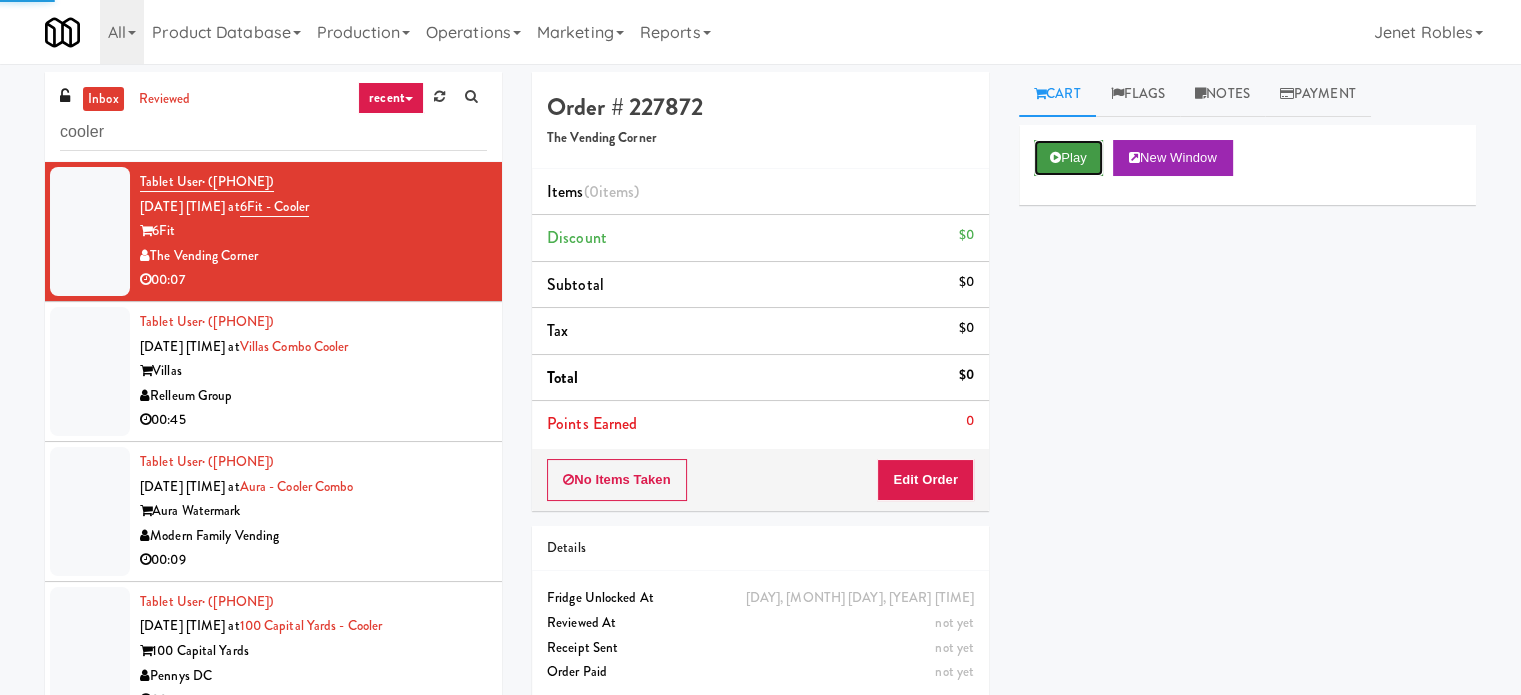 click on "Play" at bounding box center [1068, 158] 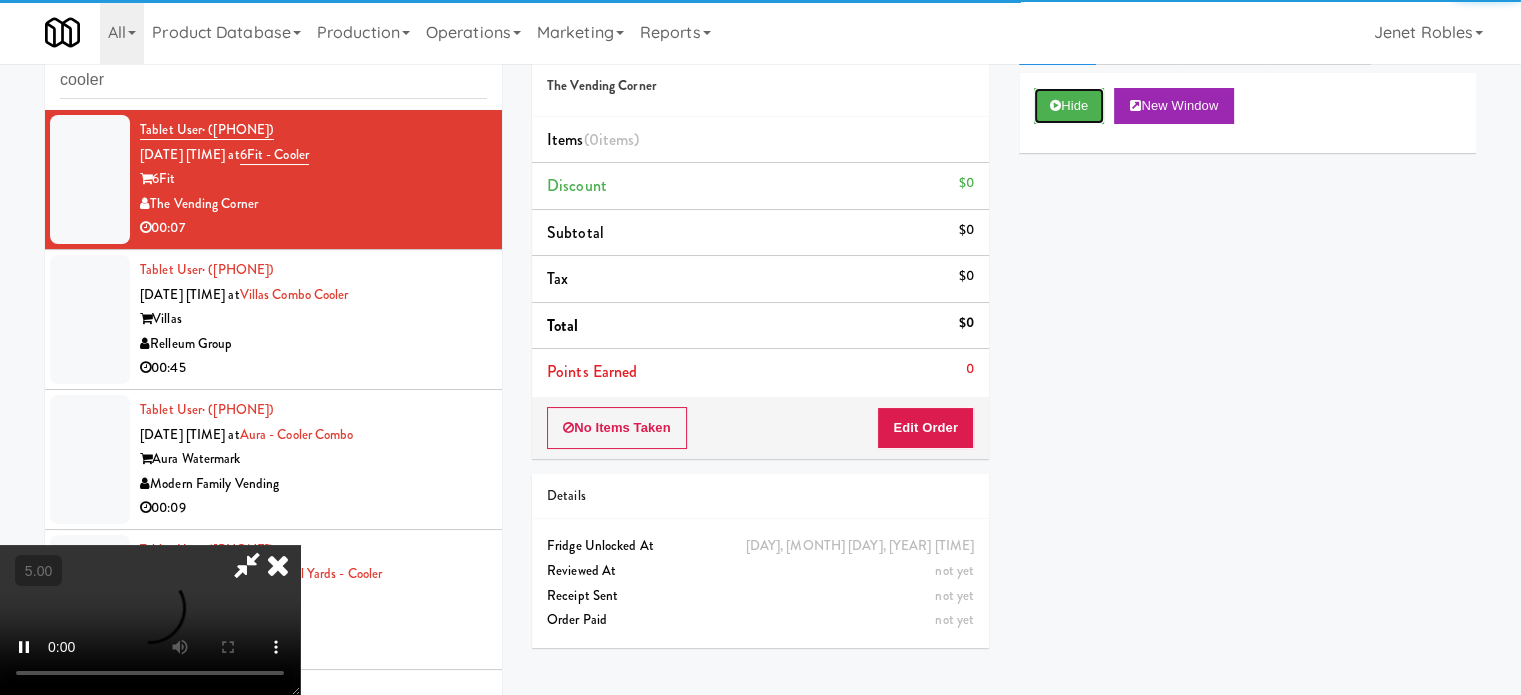 scroll, scrollTop: 81, scrollLeft: 0, axis: vertical 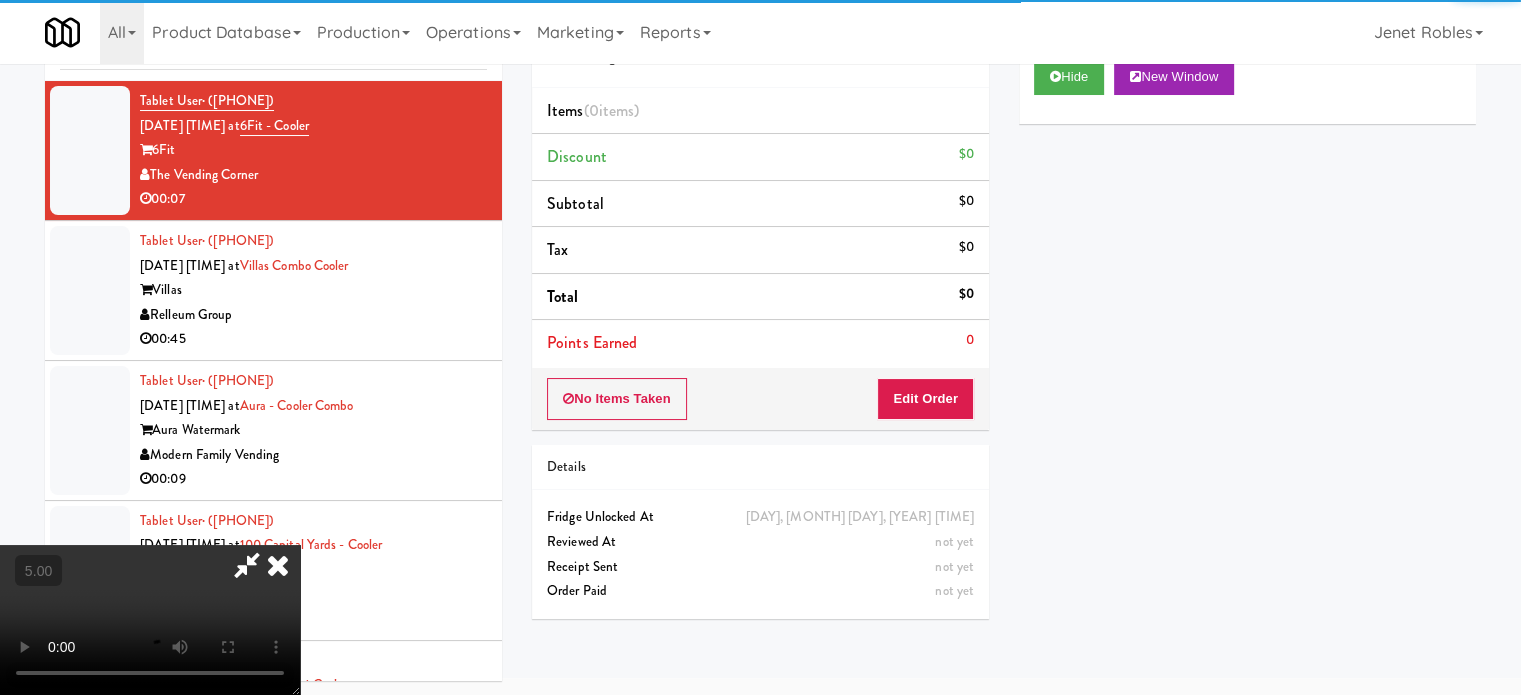 click on "No Items Taken Edit Order" at bounding box center [760, 399] 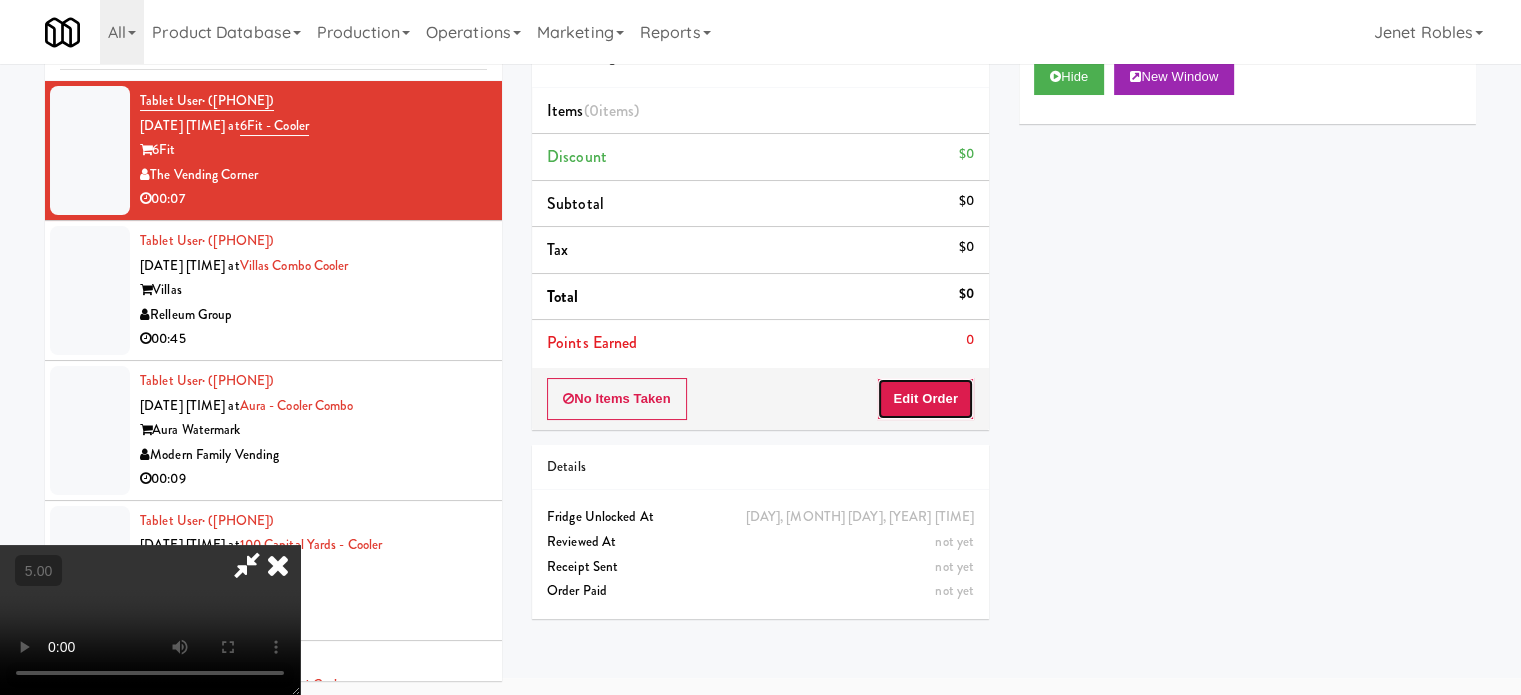 click on "Edit Order" at bounding box center [925, 399] 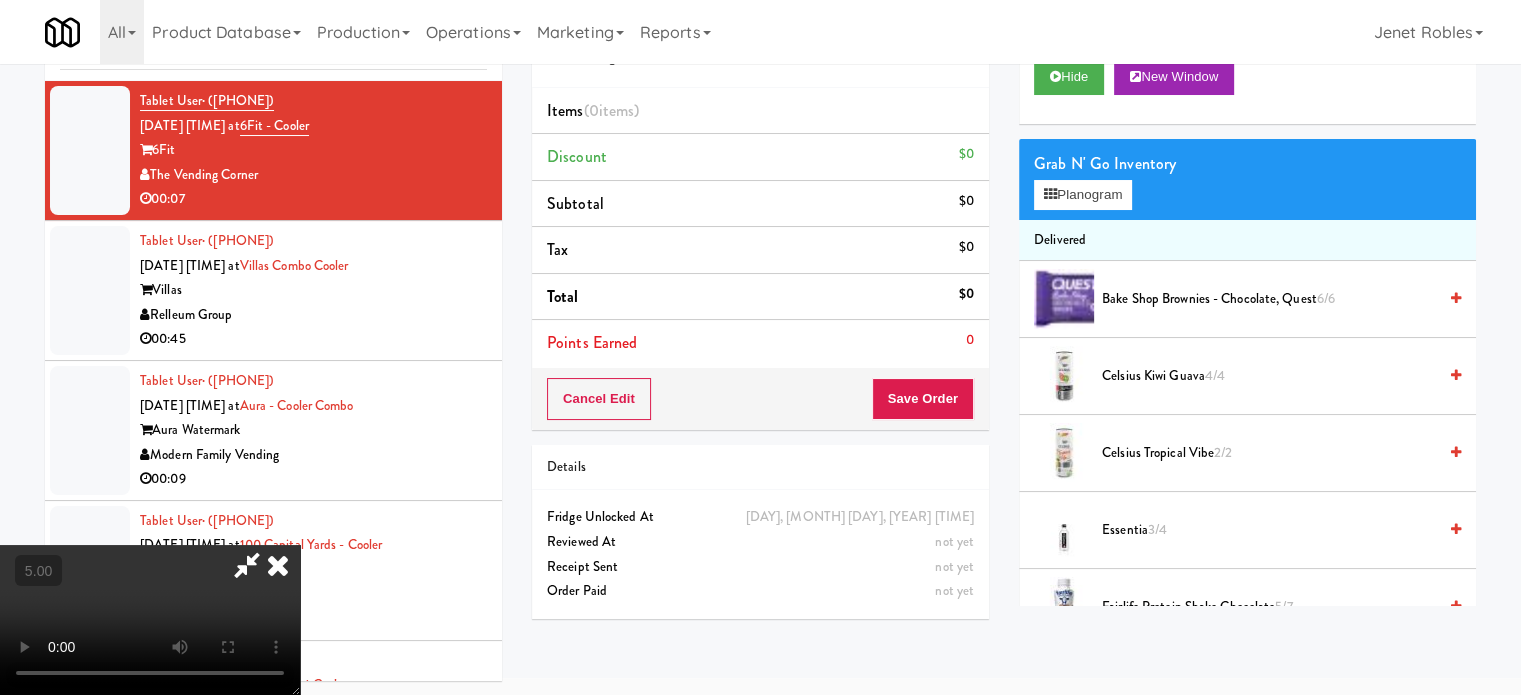 click at bounding box center [150, 620] 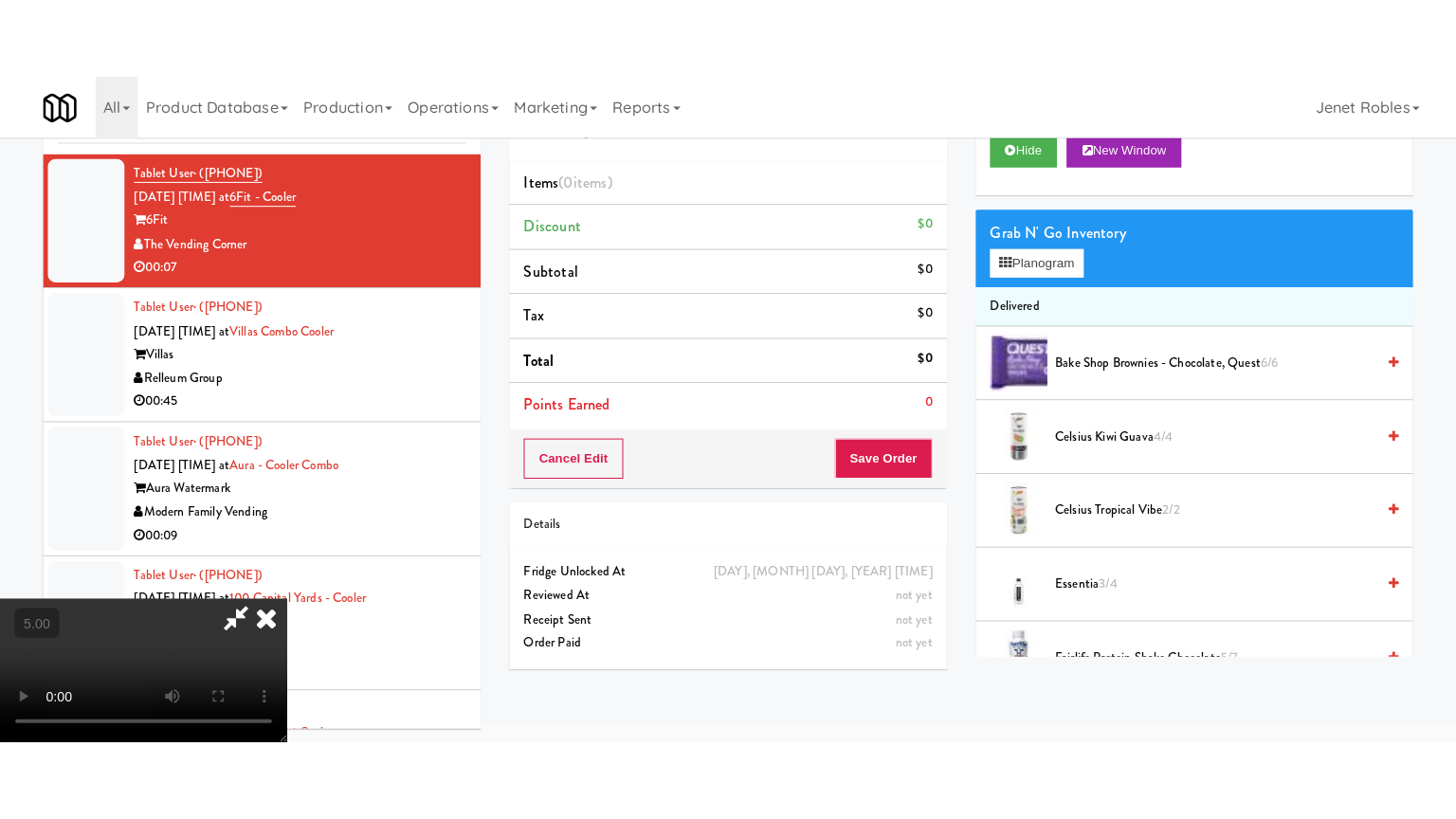 scroll, scrollTop: 61, scrollLeft: 0, axis: vertical 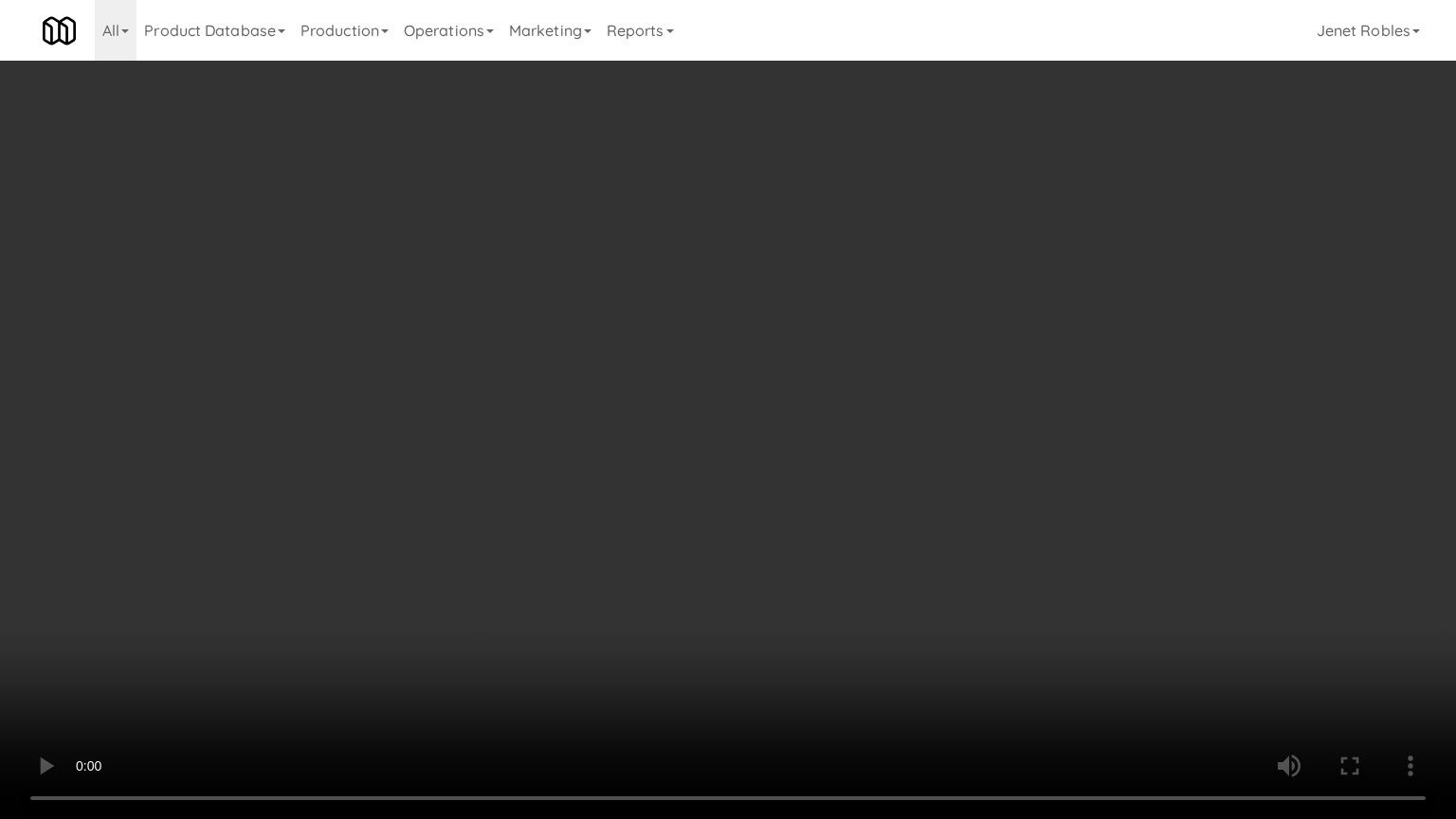 click at bounding box center (728, 410) 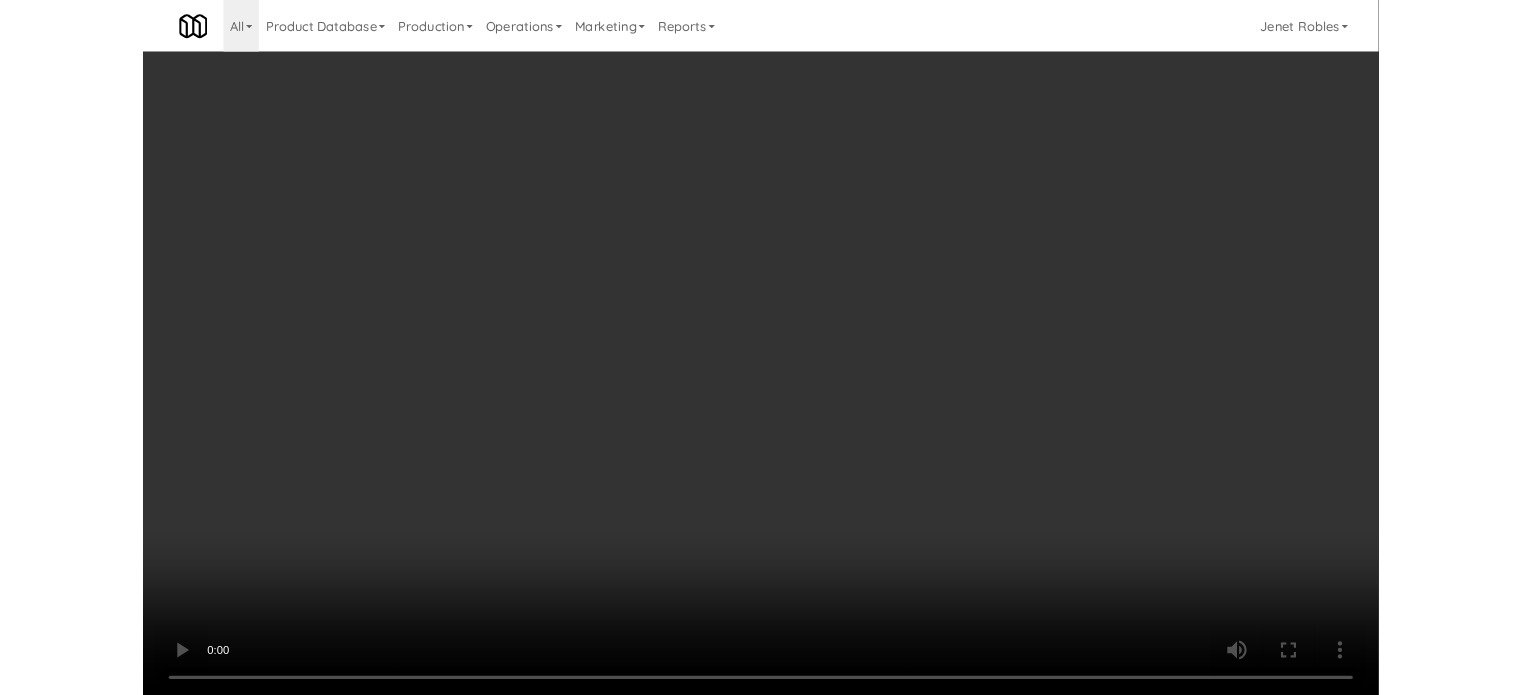 scroll, scrollTop: 81, scrollLeft: 0, axis: vertical 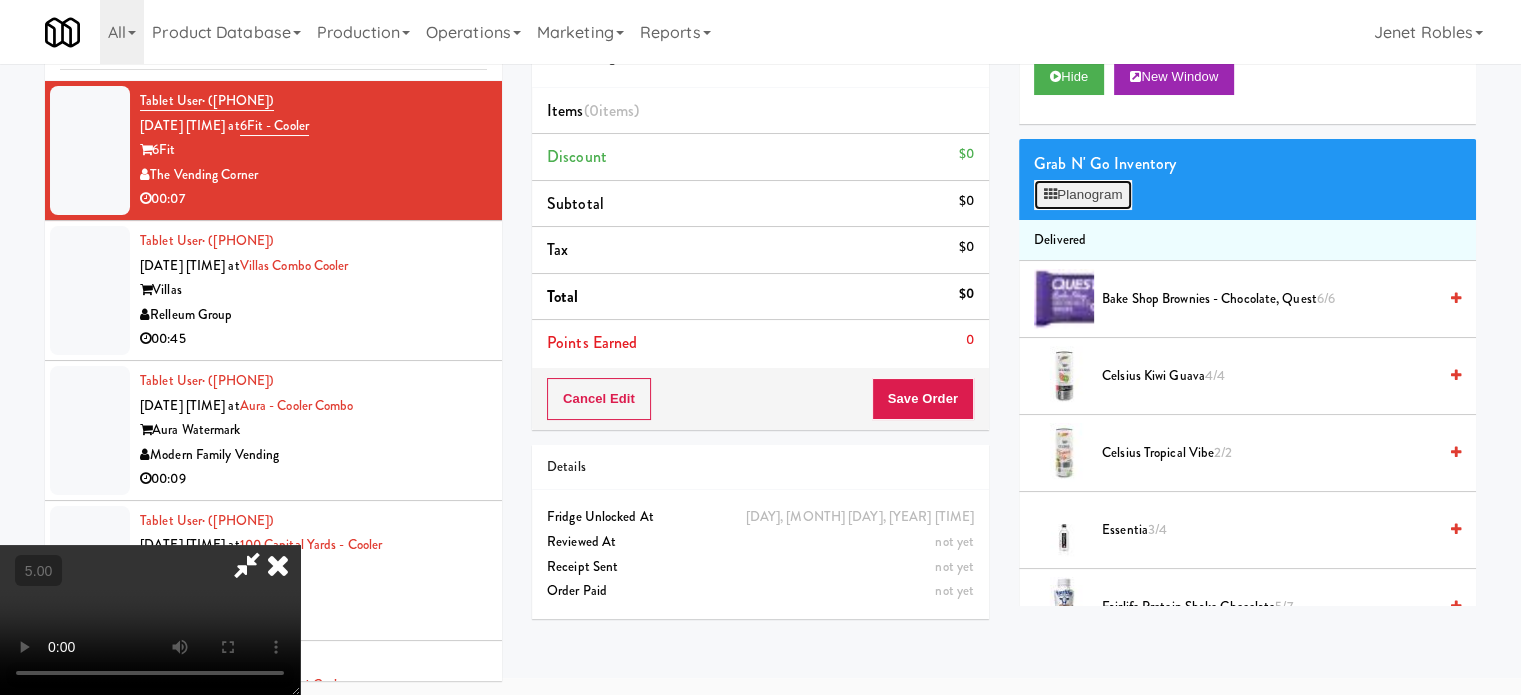 click on "Planogram" at bounding box center (1083, 195) 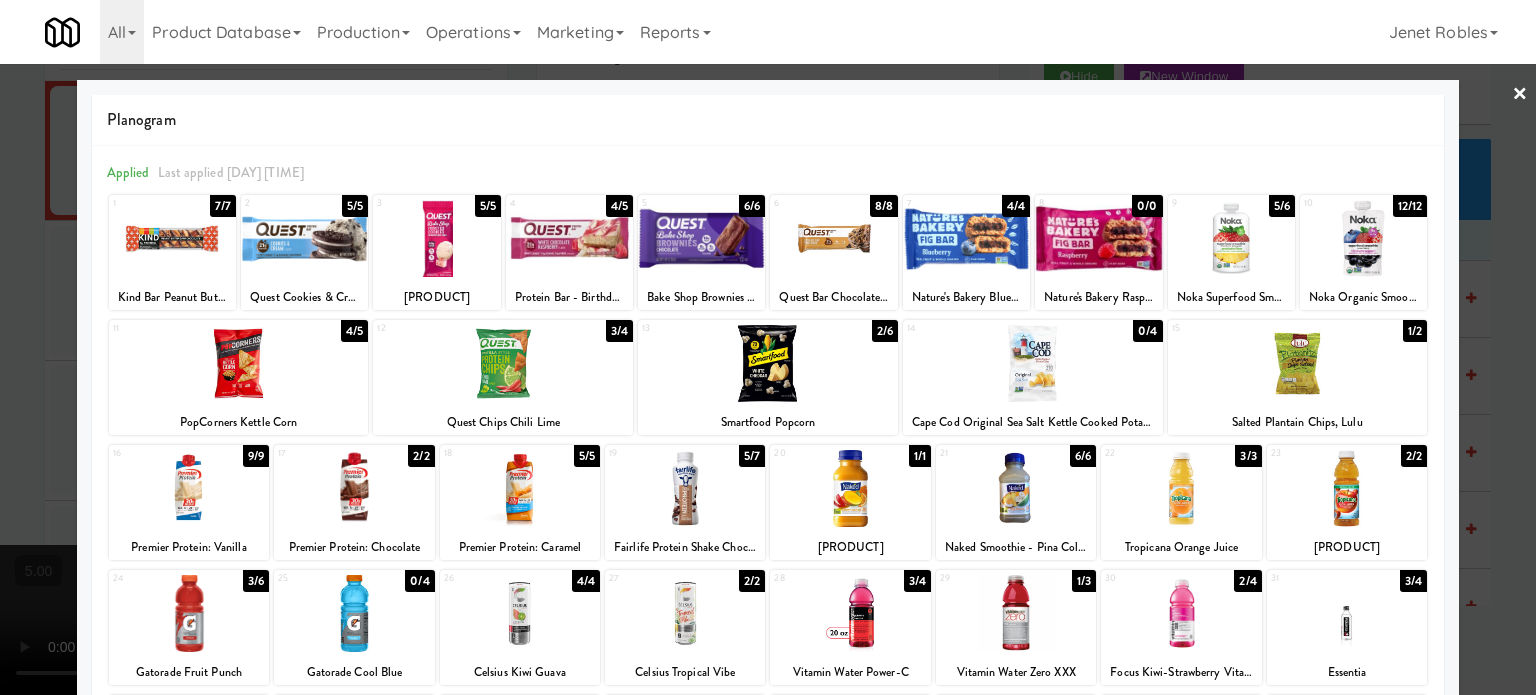 click on "5/5" at bounding box center [587, 456] 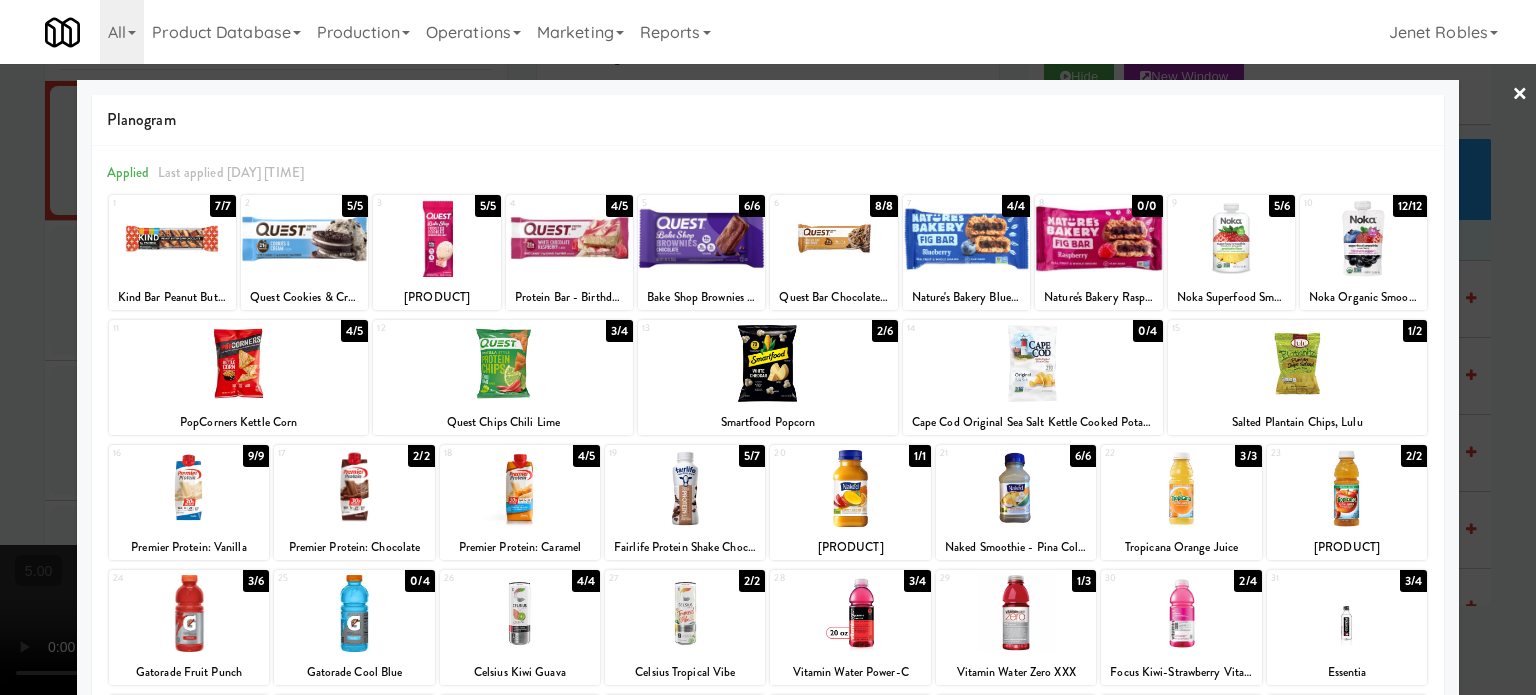 click at bounding box center (768, 347) 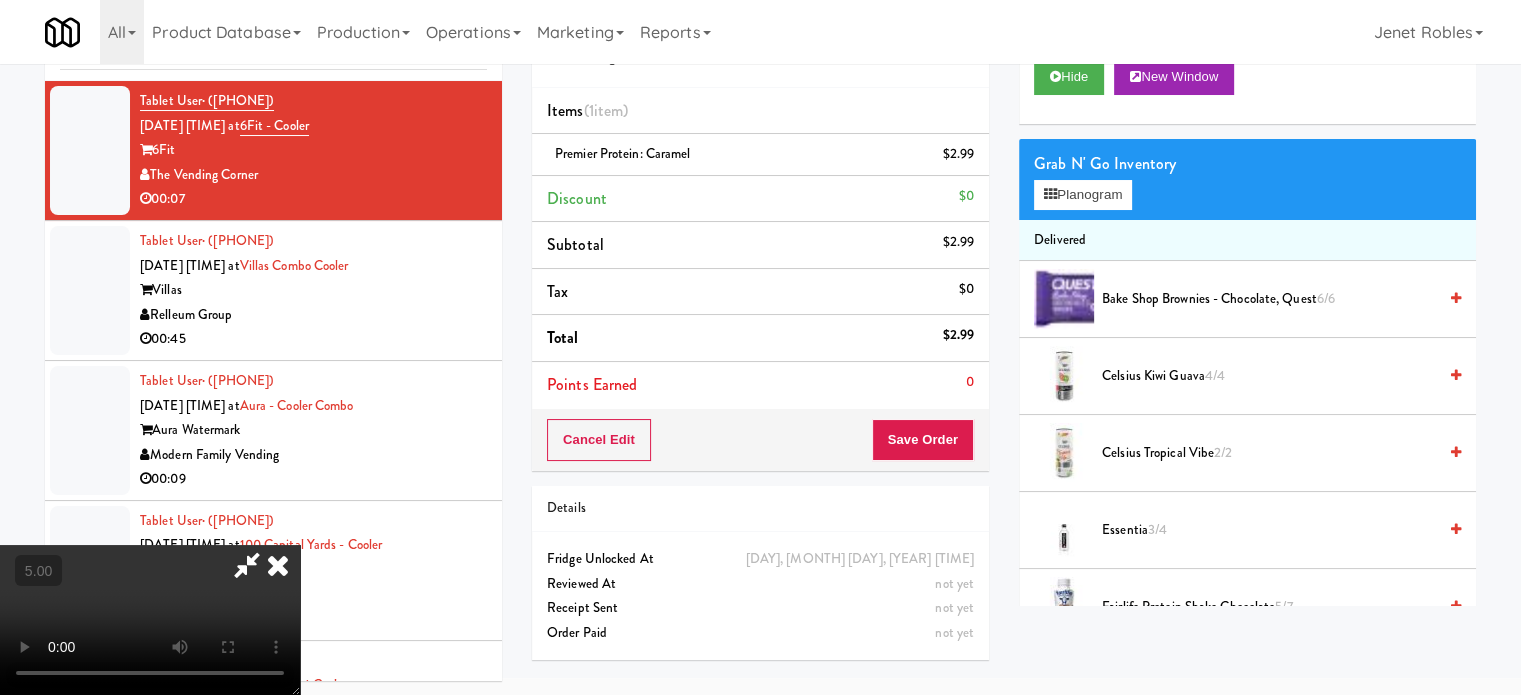 click at bounding box center [150, 620] 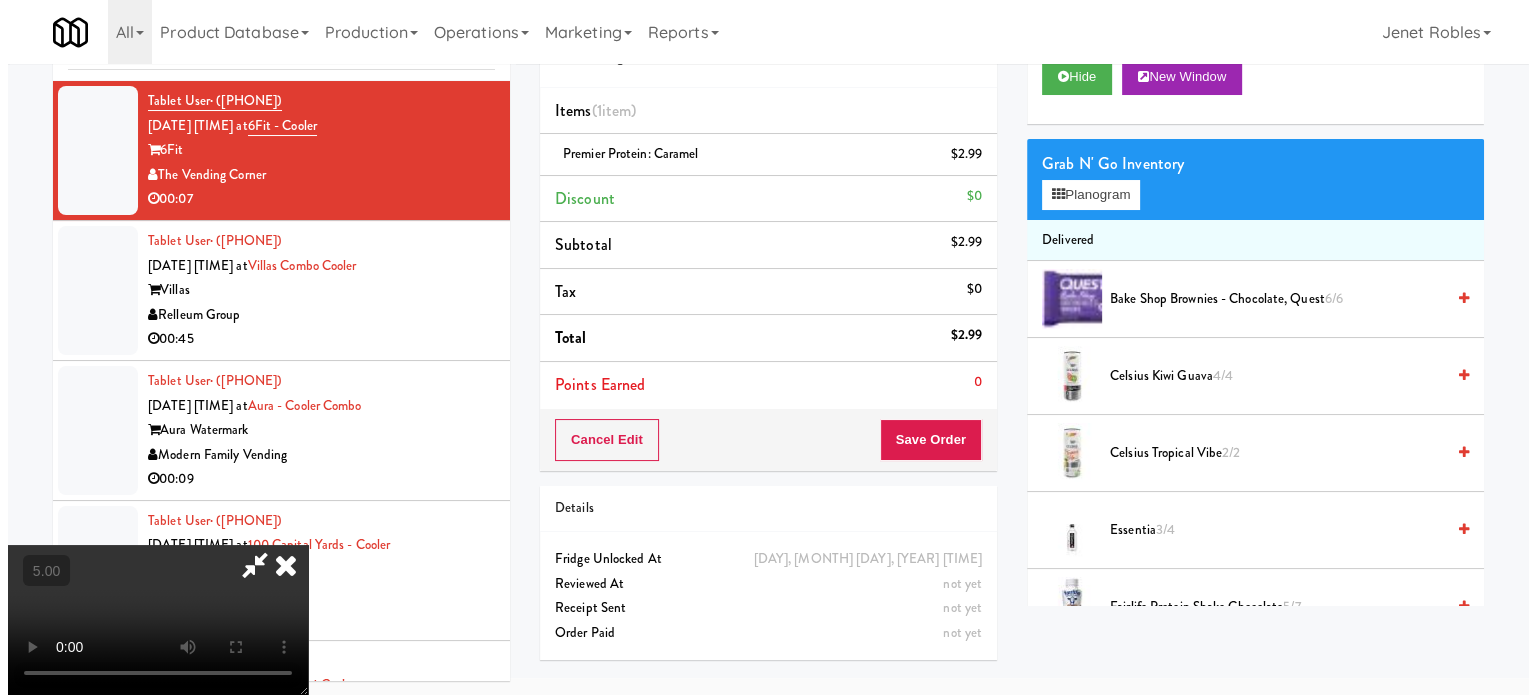 scroll, scrollTop: 64, scrollLeft: 0, axis: vertical 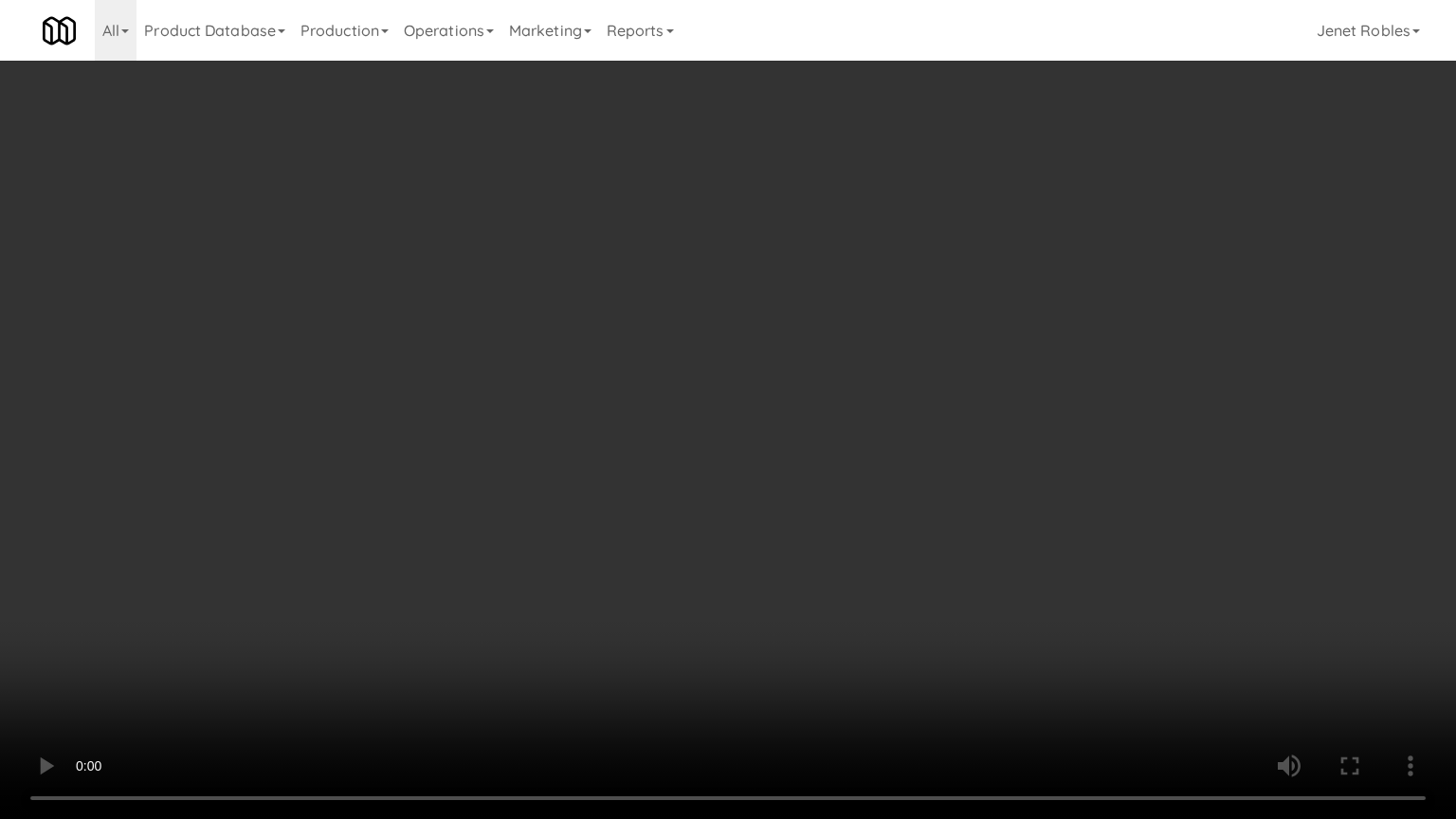 click at bounding box center [728, 410] 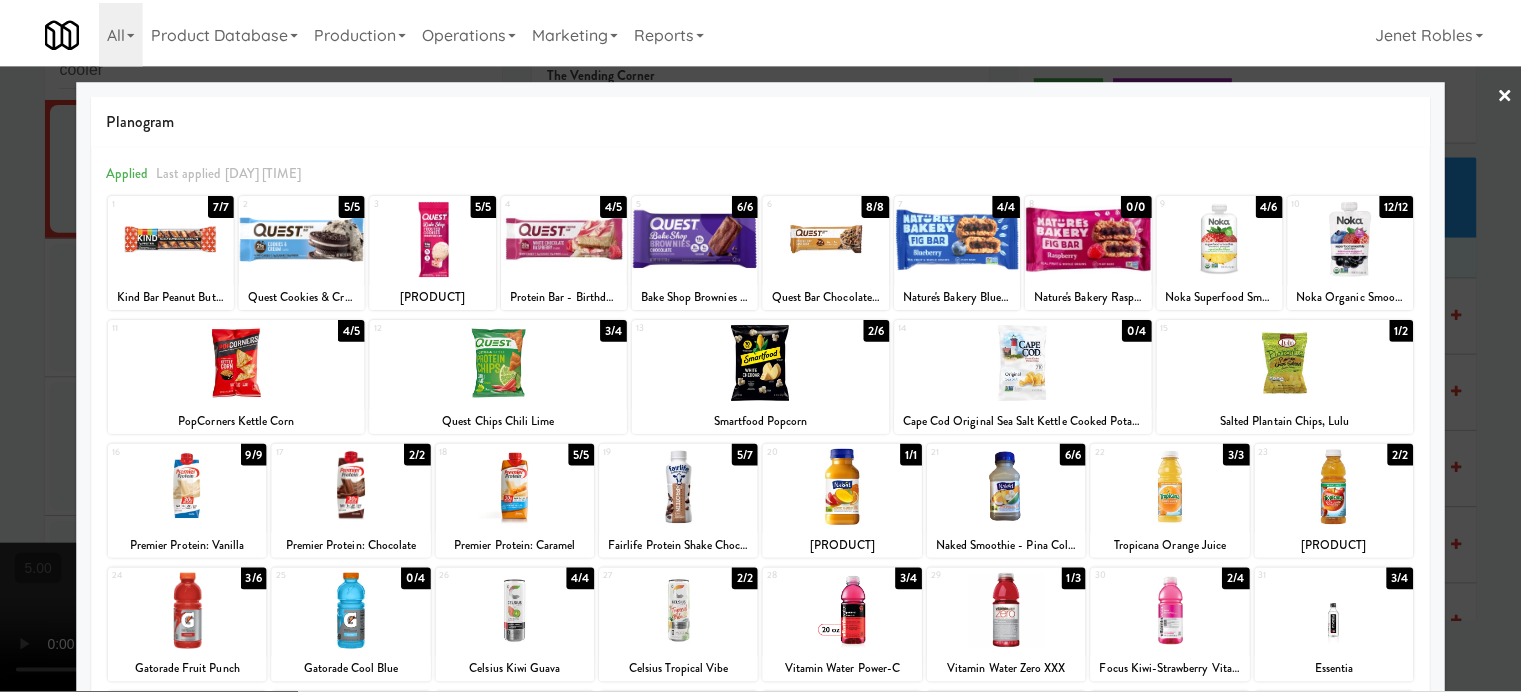 scroll, scrollTop: 0, scrollLeft: 0, axis: both 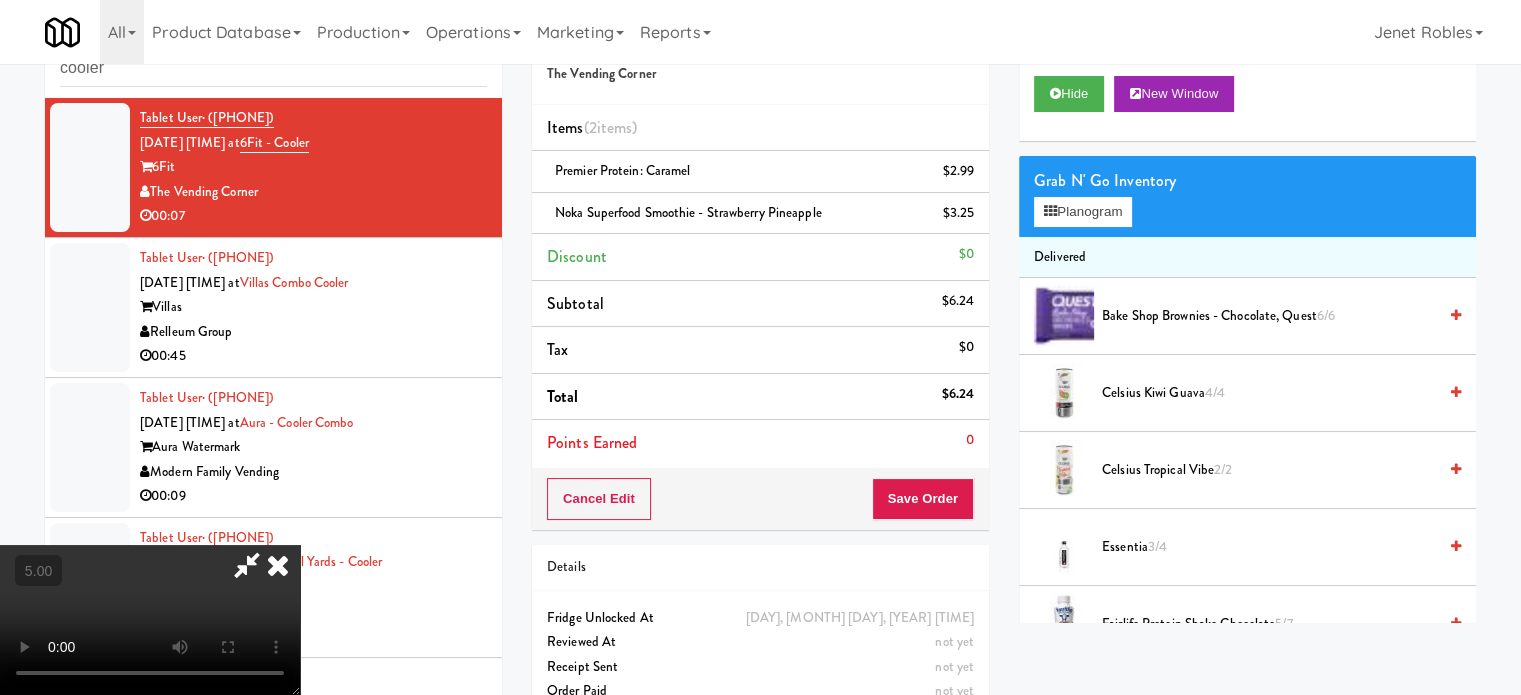 drag, startPoint x: 315, startPoint y: 299, endPoint x: 326, endPoint y: 407, distance: 108.55874 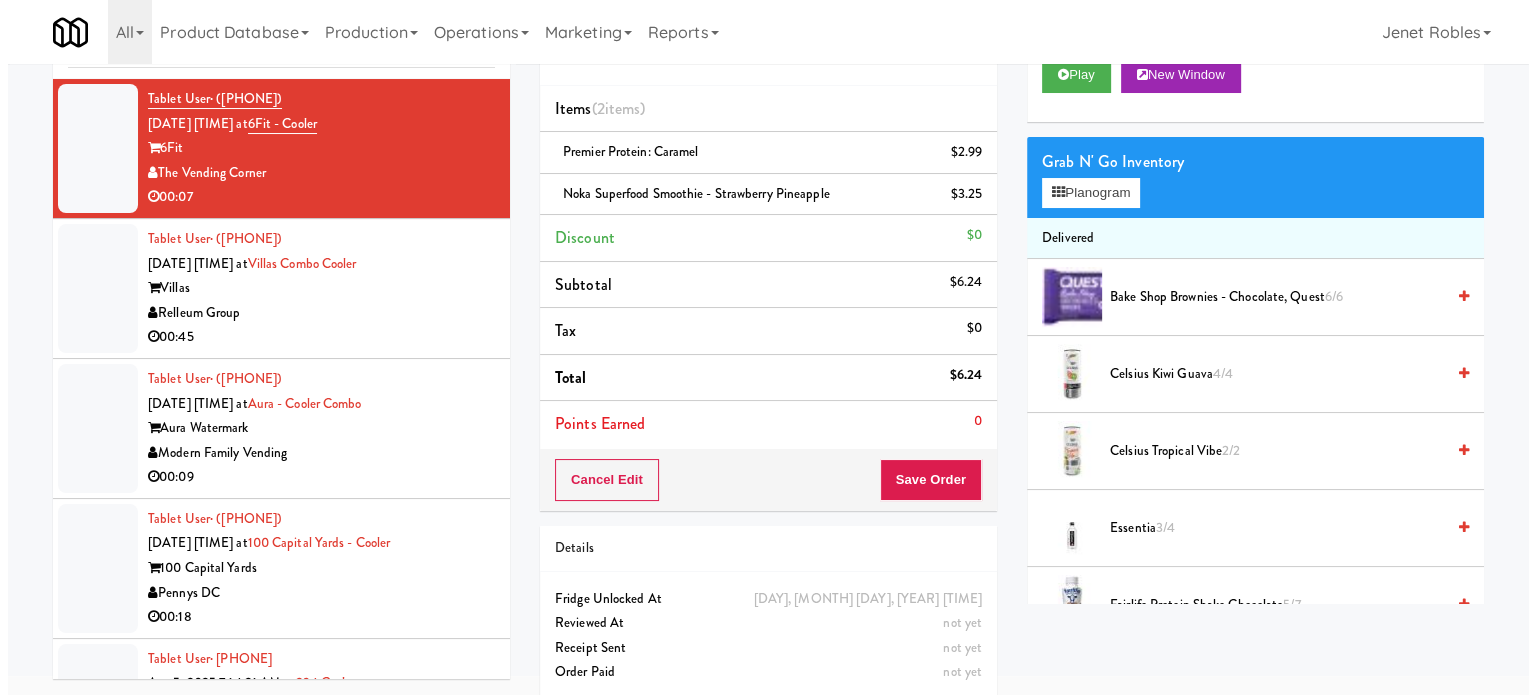 scroll, scrollTop: 100, scrollLeft: 0, axis: vertical 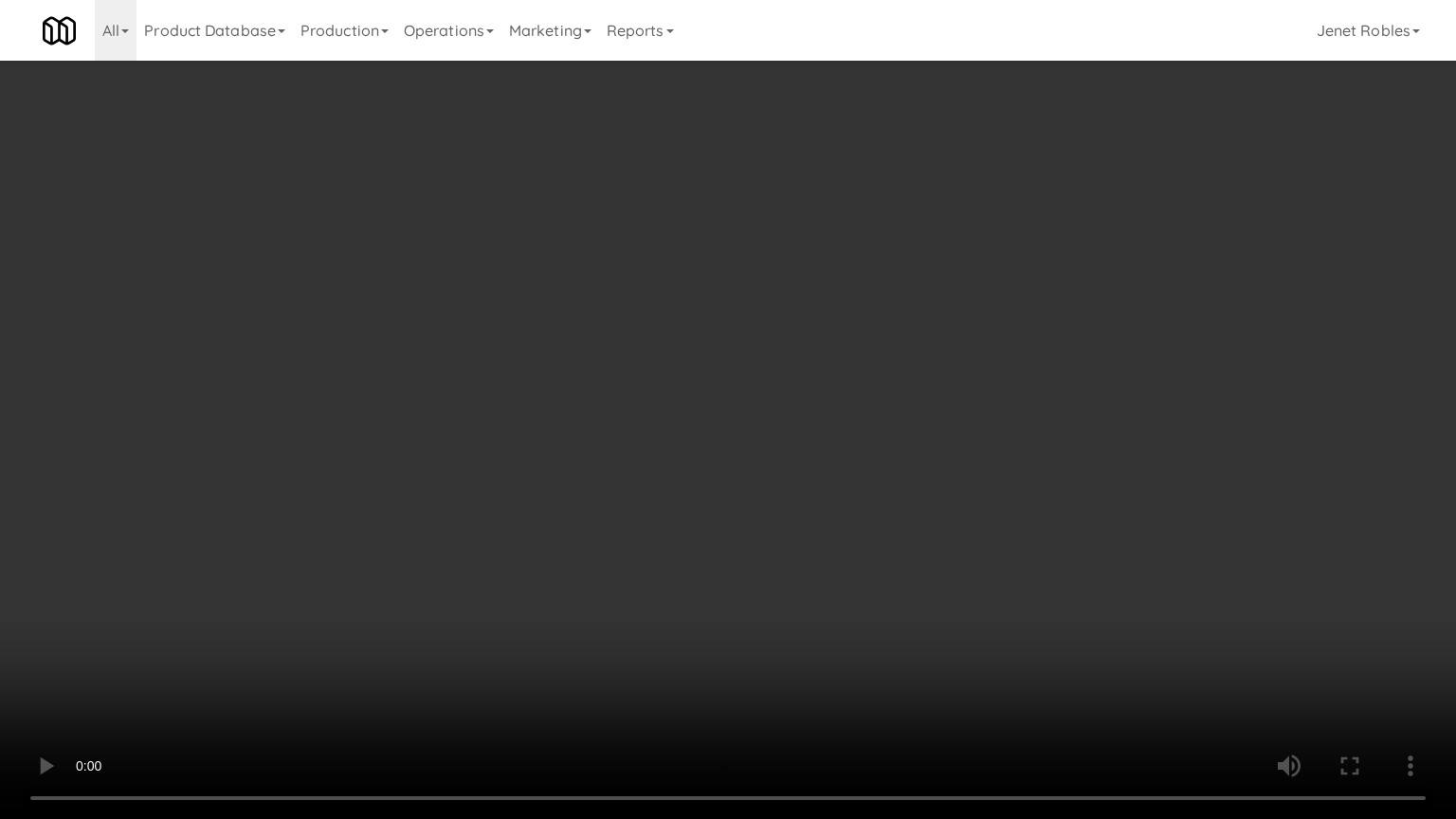 type 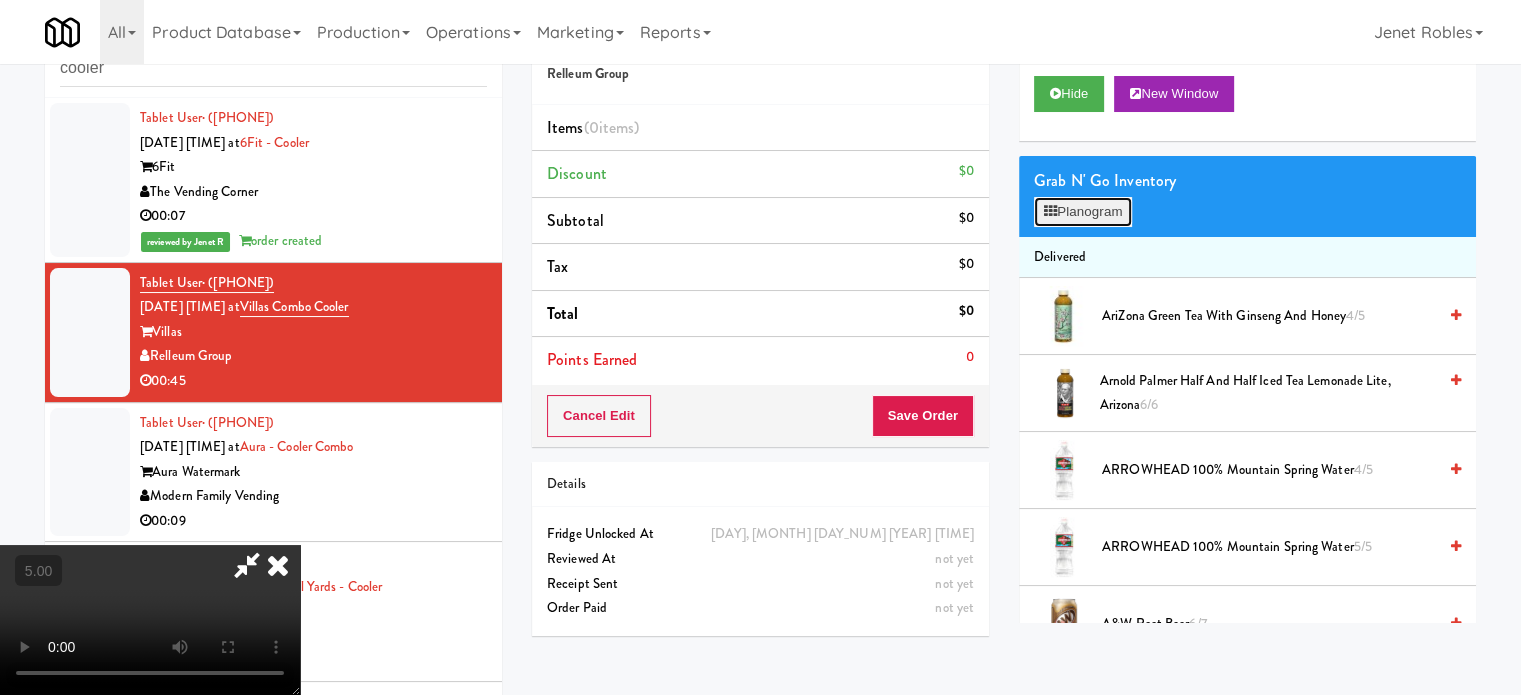 click on "Planogram" at bounding box center (1083, 212) 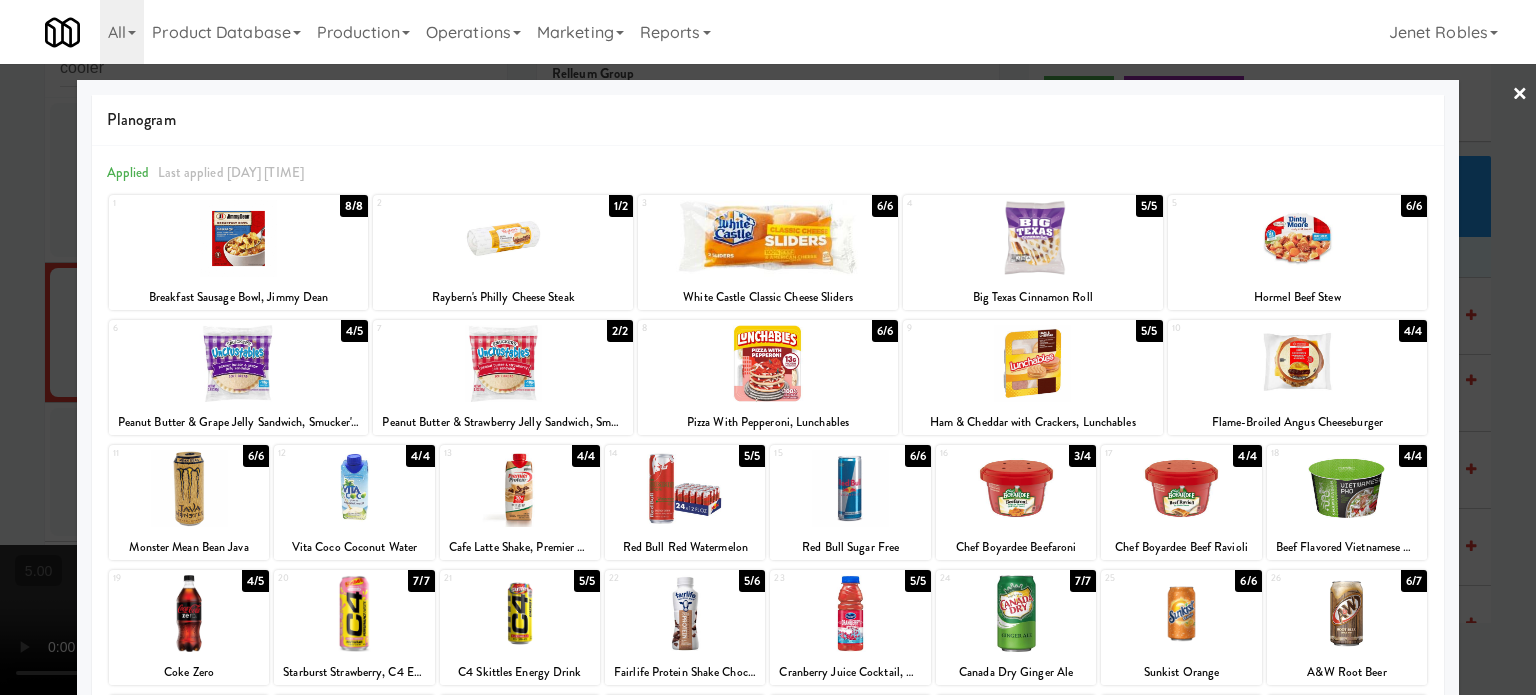 click on "1/2" at bounding box center (621, 206) 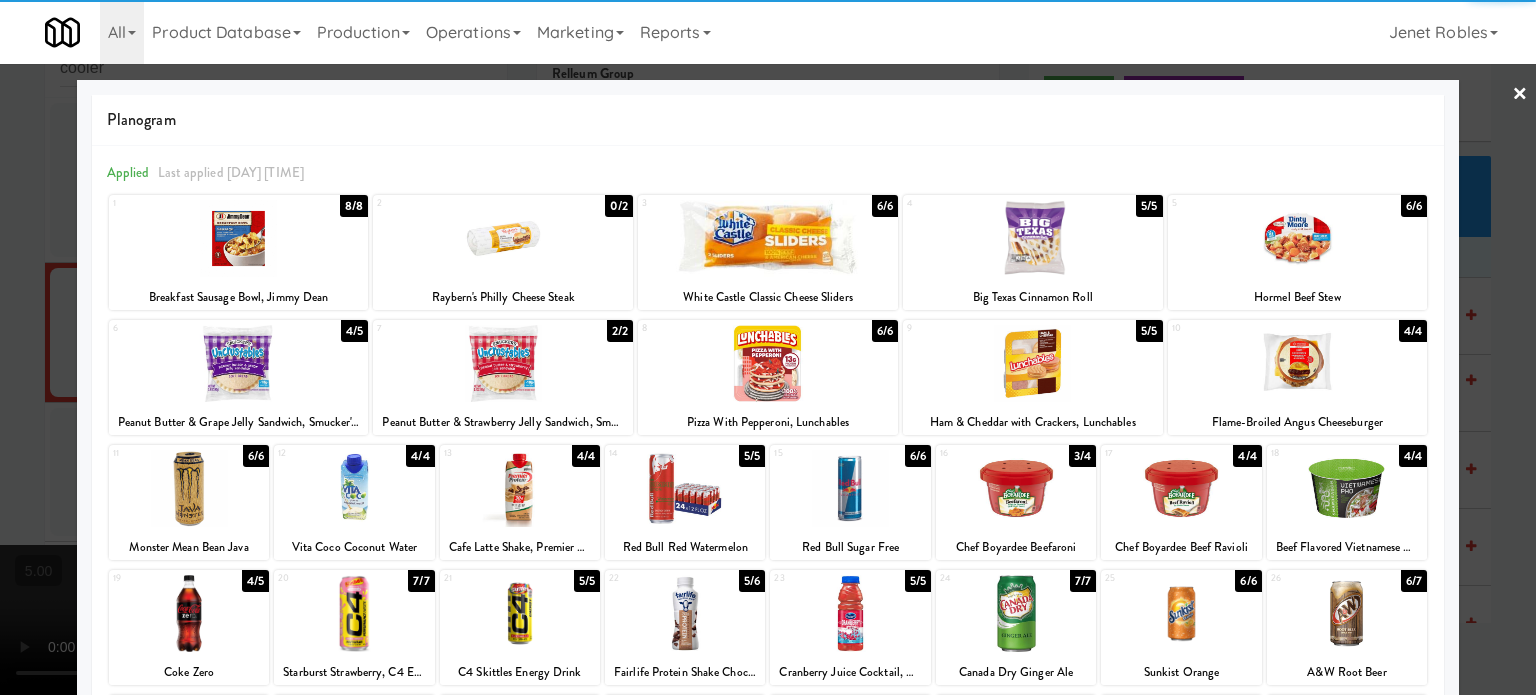 click at bounding box center [768, 347] 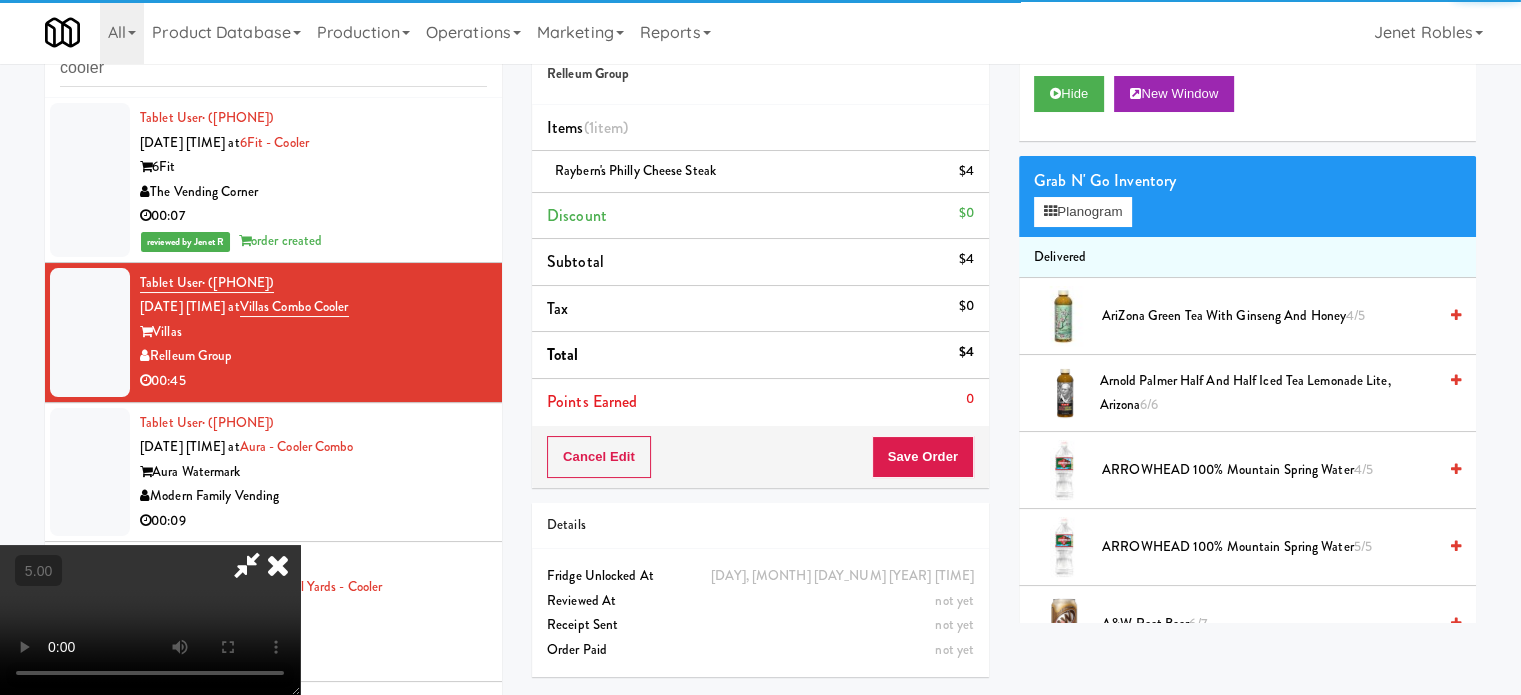 click at bounding box center (150, 620) 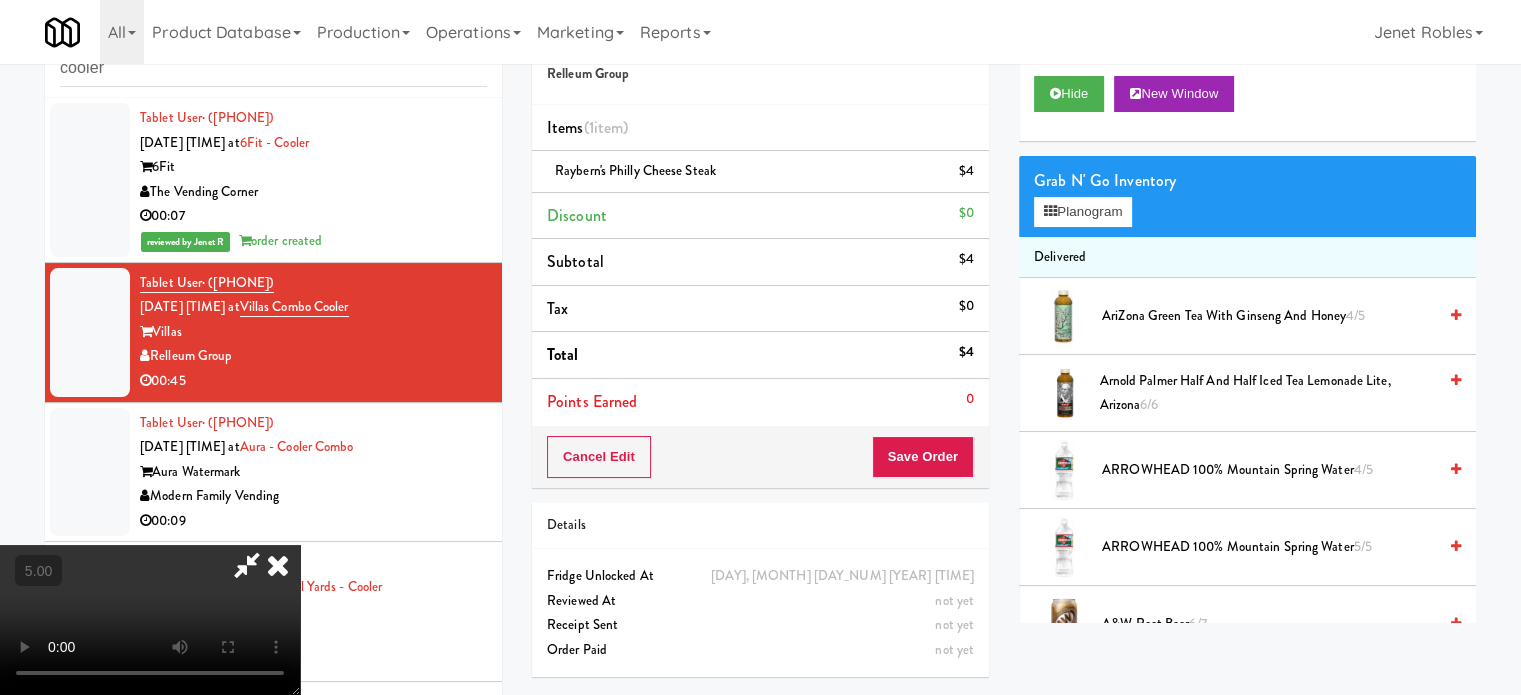 drag, startPoint x: 461, startPoint y: 384, endPoint x: 545, endPoint y: 419, distance: 91 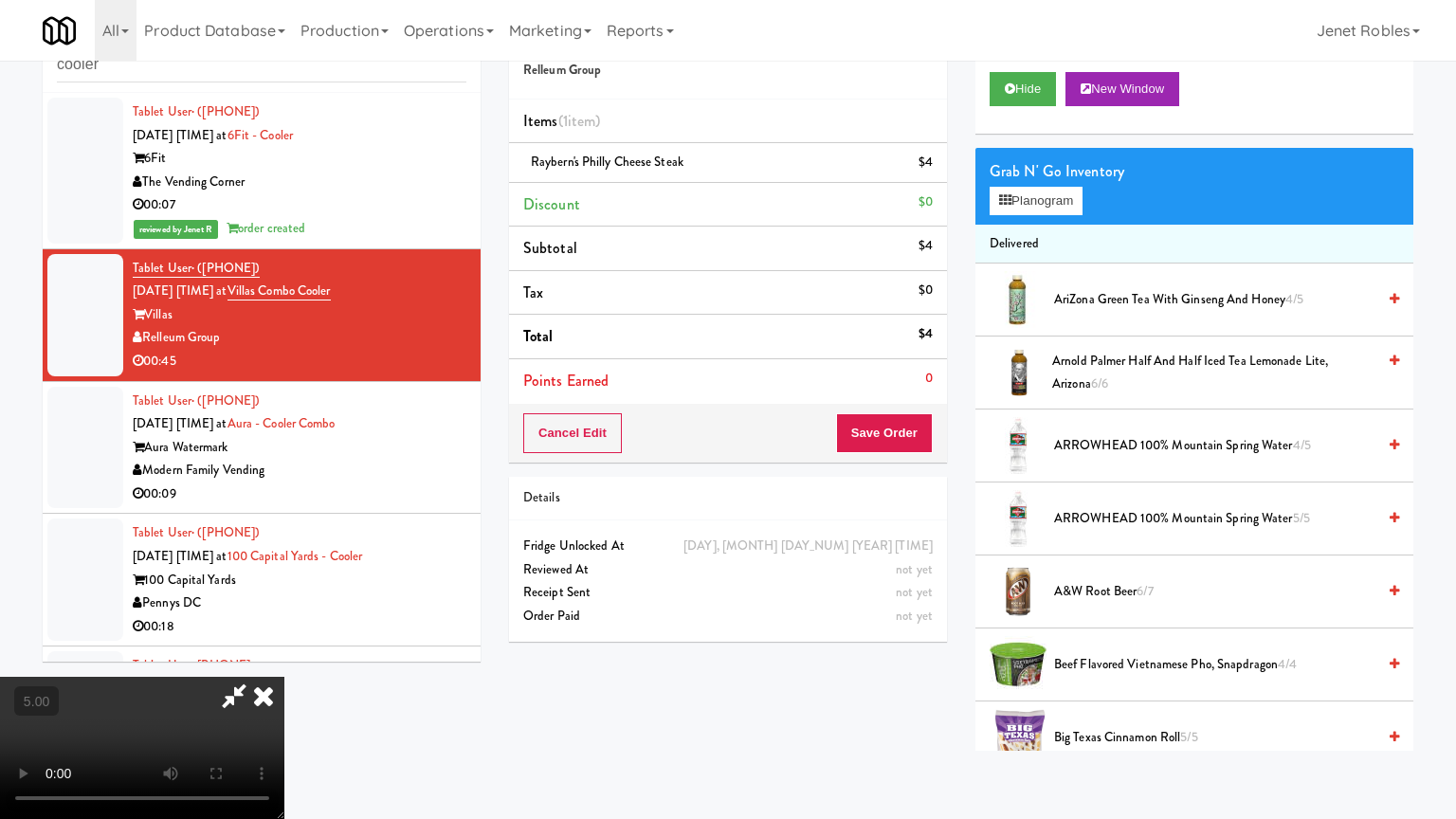 click at bounding box center (142, 748) 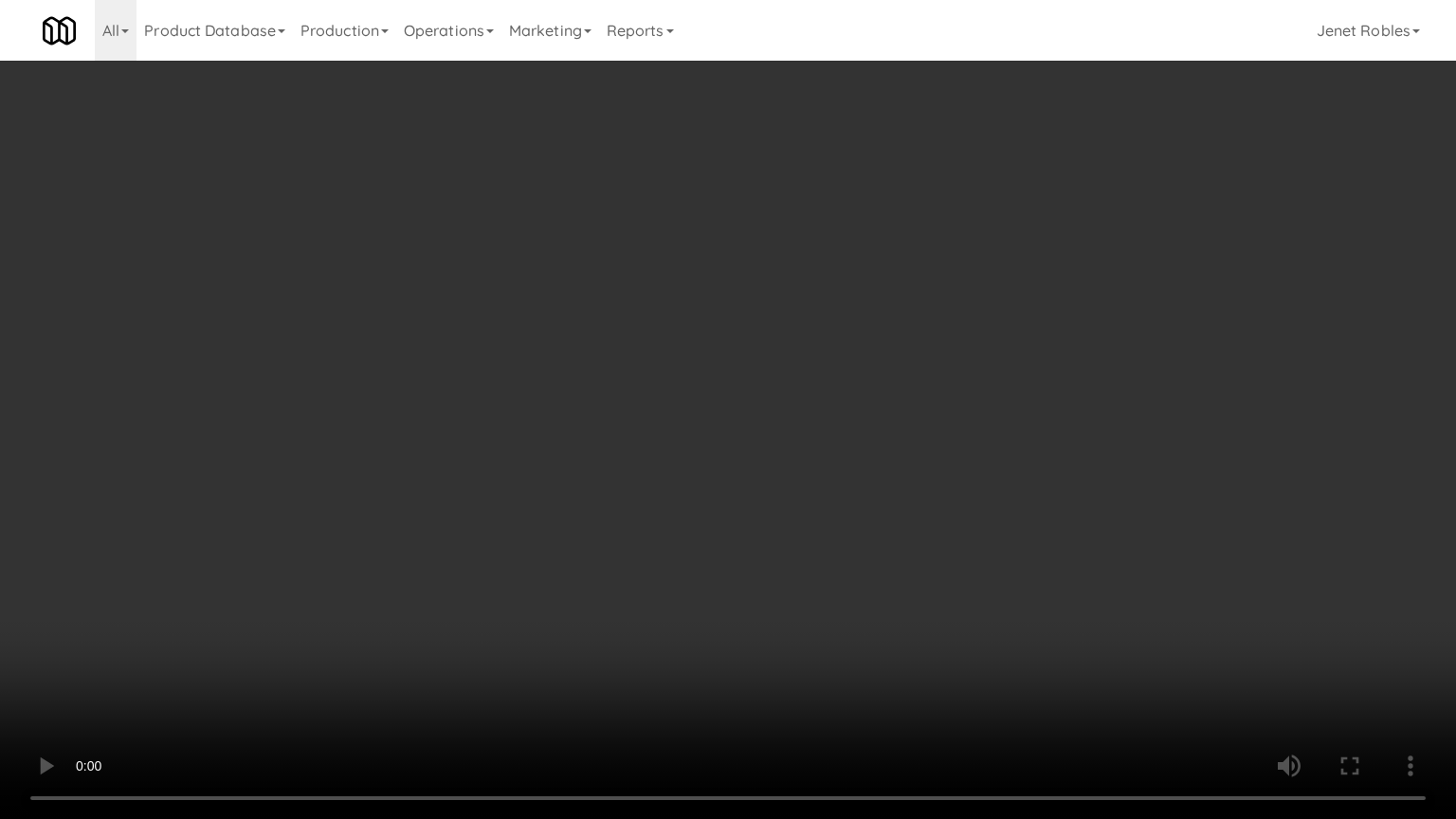 click at bounding box center (728, 410) 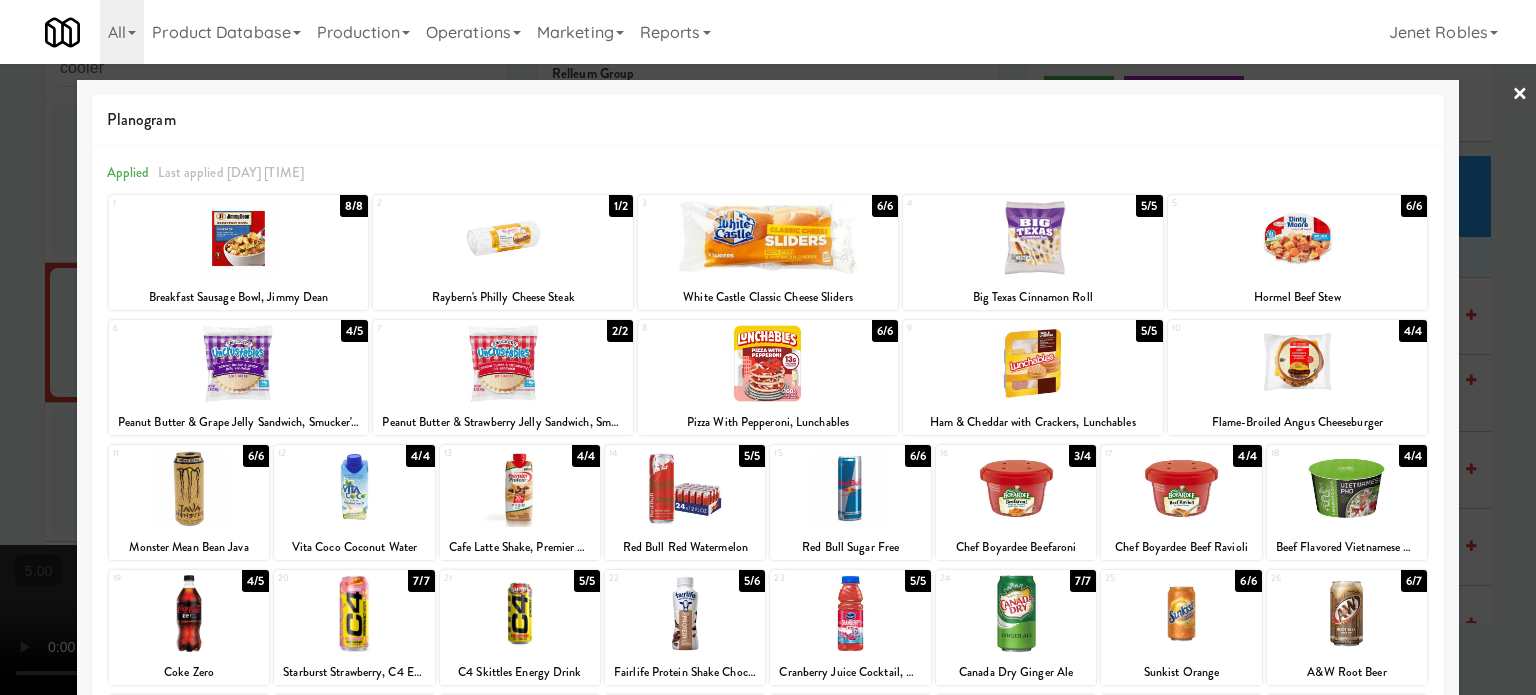 drag, startPoint x: 1400, startPoint y: 330, endPoint x: 1438, endPoint y: 338, distance: 38.832977 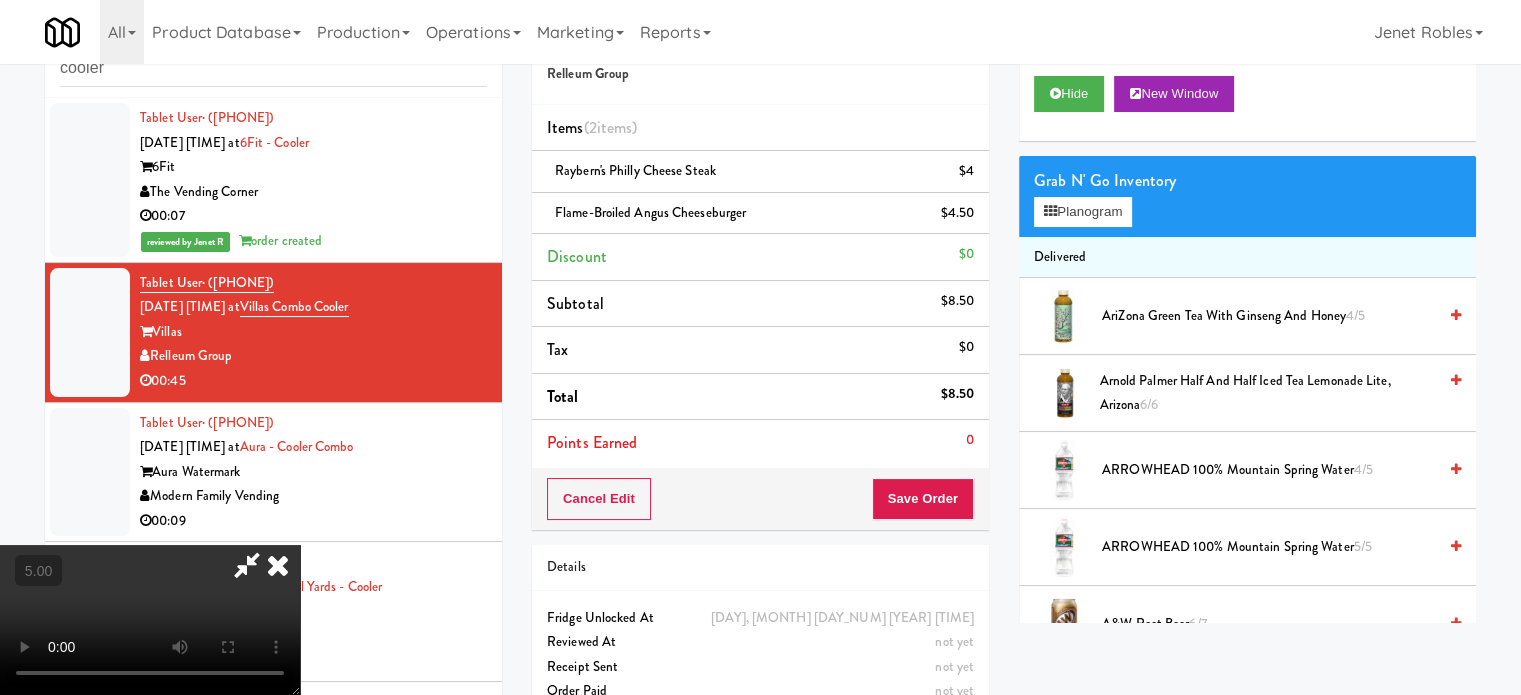 drag, startPoint x: 535, startPoint y: 377, endPoint x: 568, endPoint y: 481, distance: 109.11004 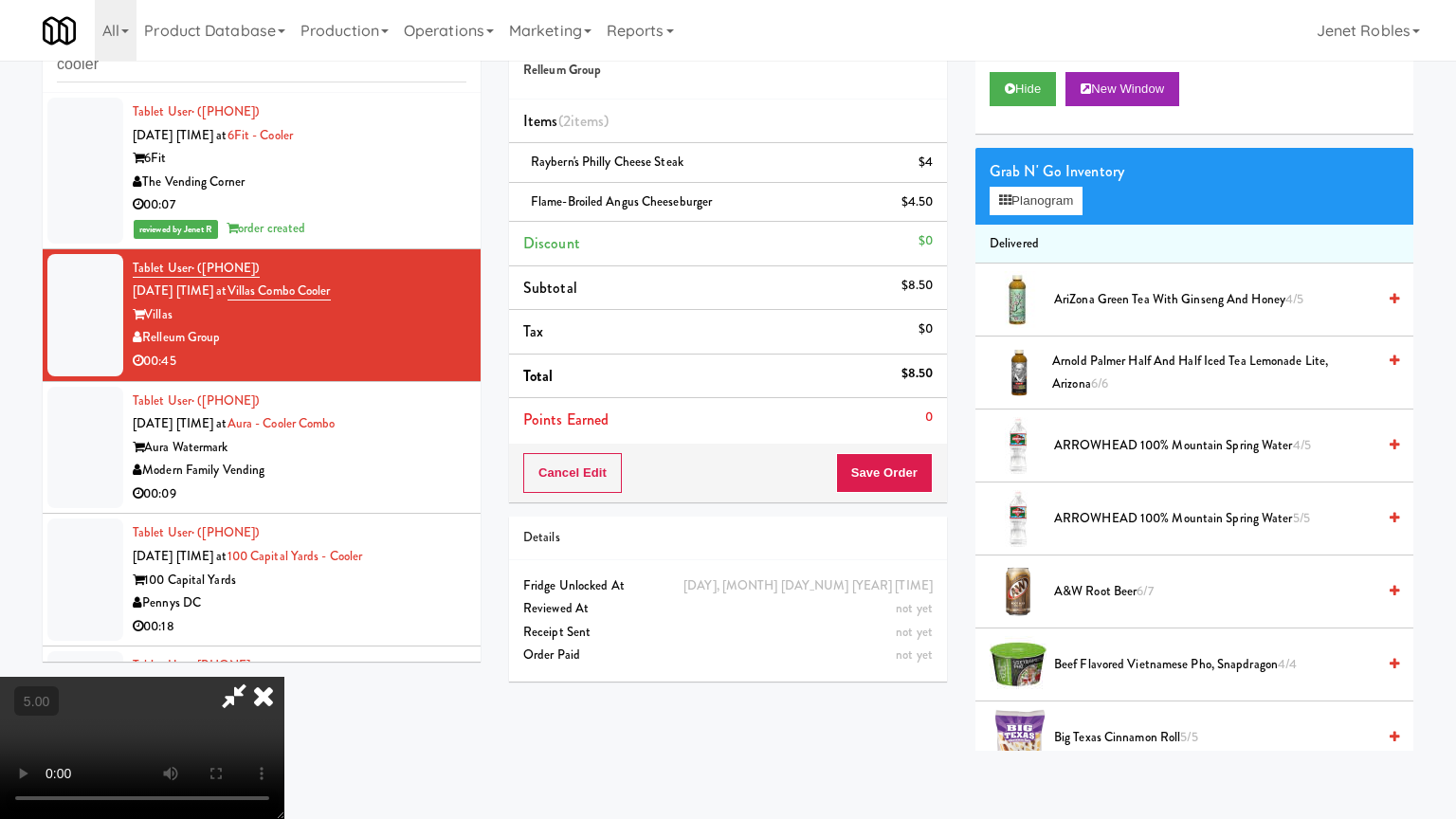 drag, startPoint x: 592, startPoint y: 424, endPoint x: 606, endPoint y: 415, distance: 16.643317 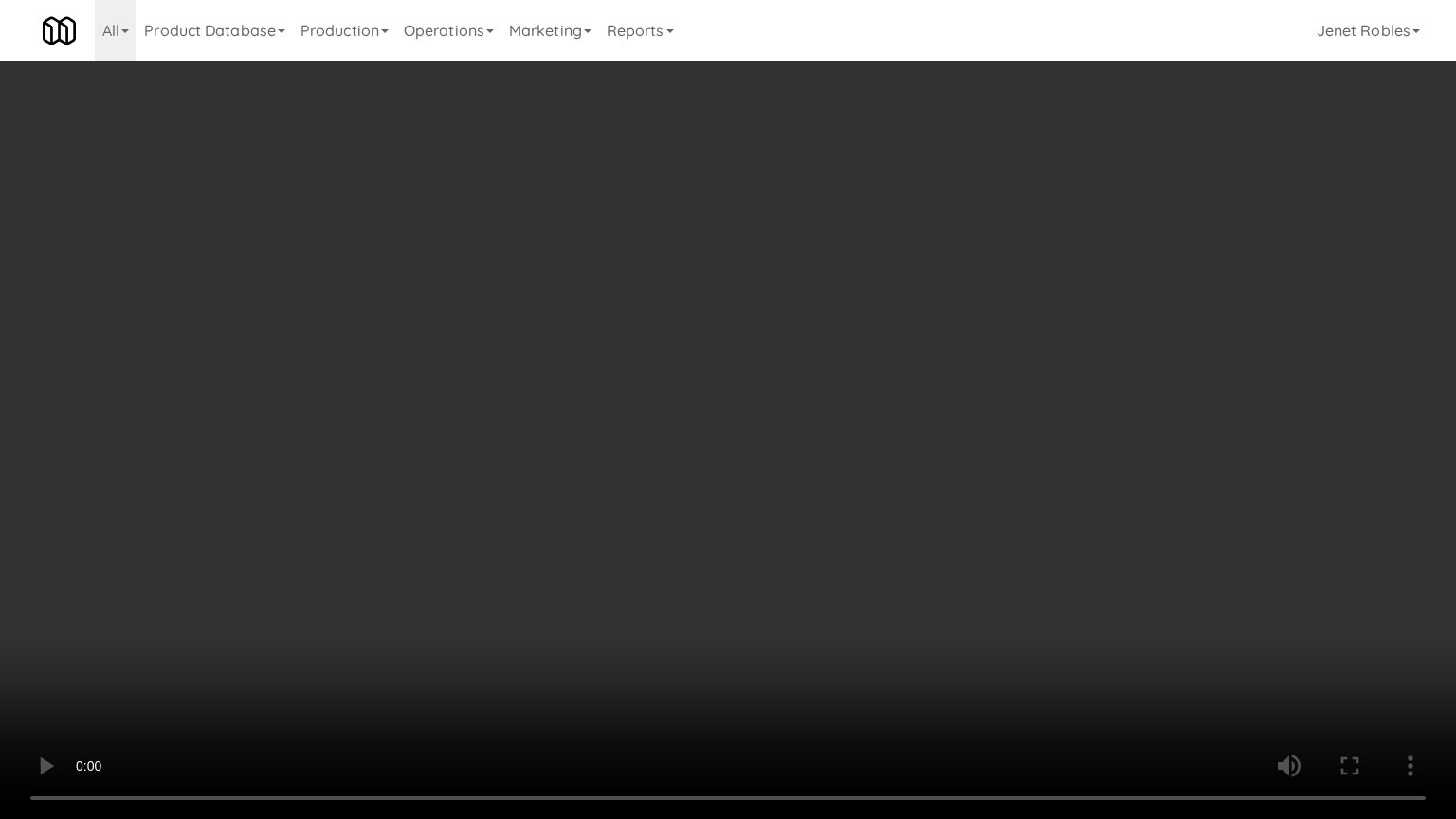drag, startPoint x: 554, startPoint y: 499, endPoint x: 564, endPoint y: 498, distance: 10.049876 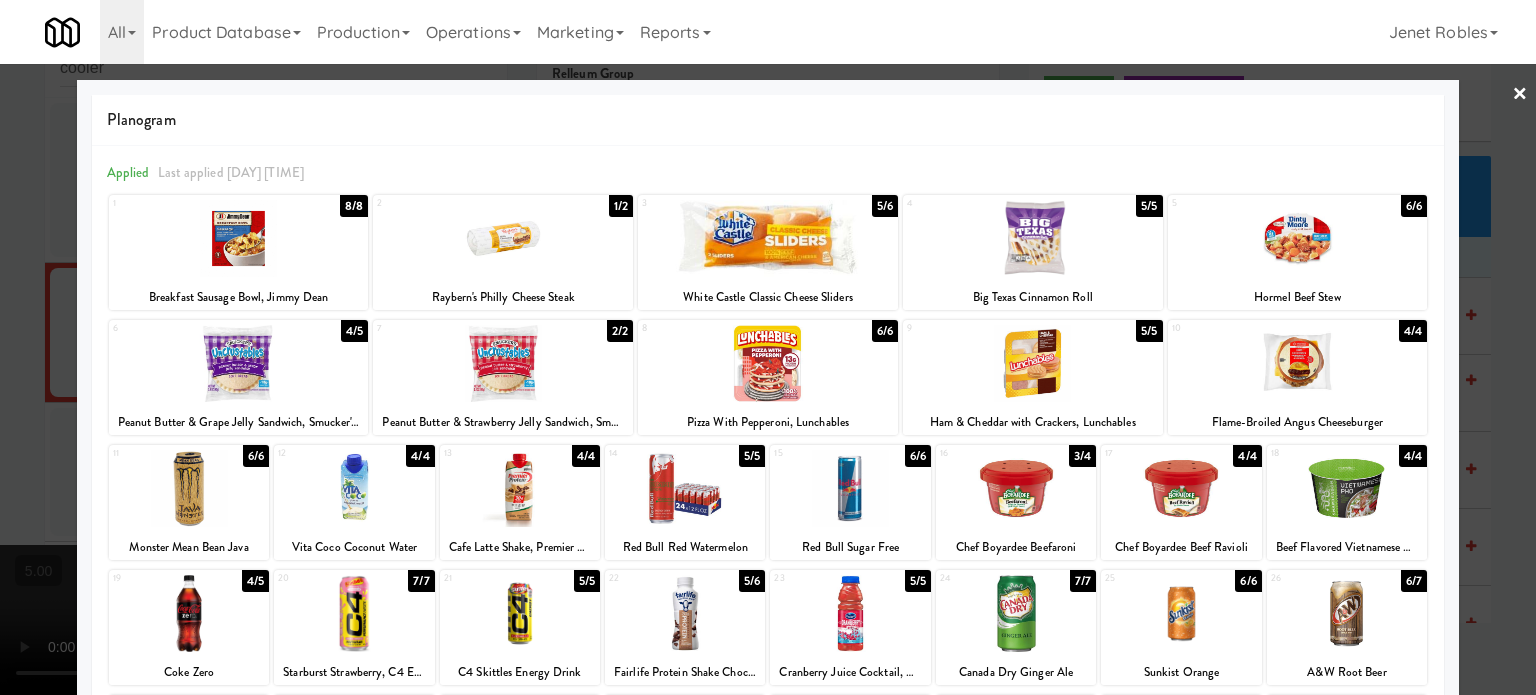 drag, startPoint x: 1493, startPoint y: 419, endPoint x: 1436, endPoint y: 400, distance: 60.083275 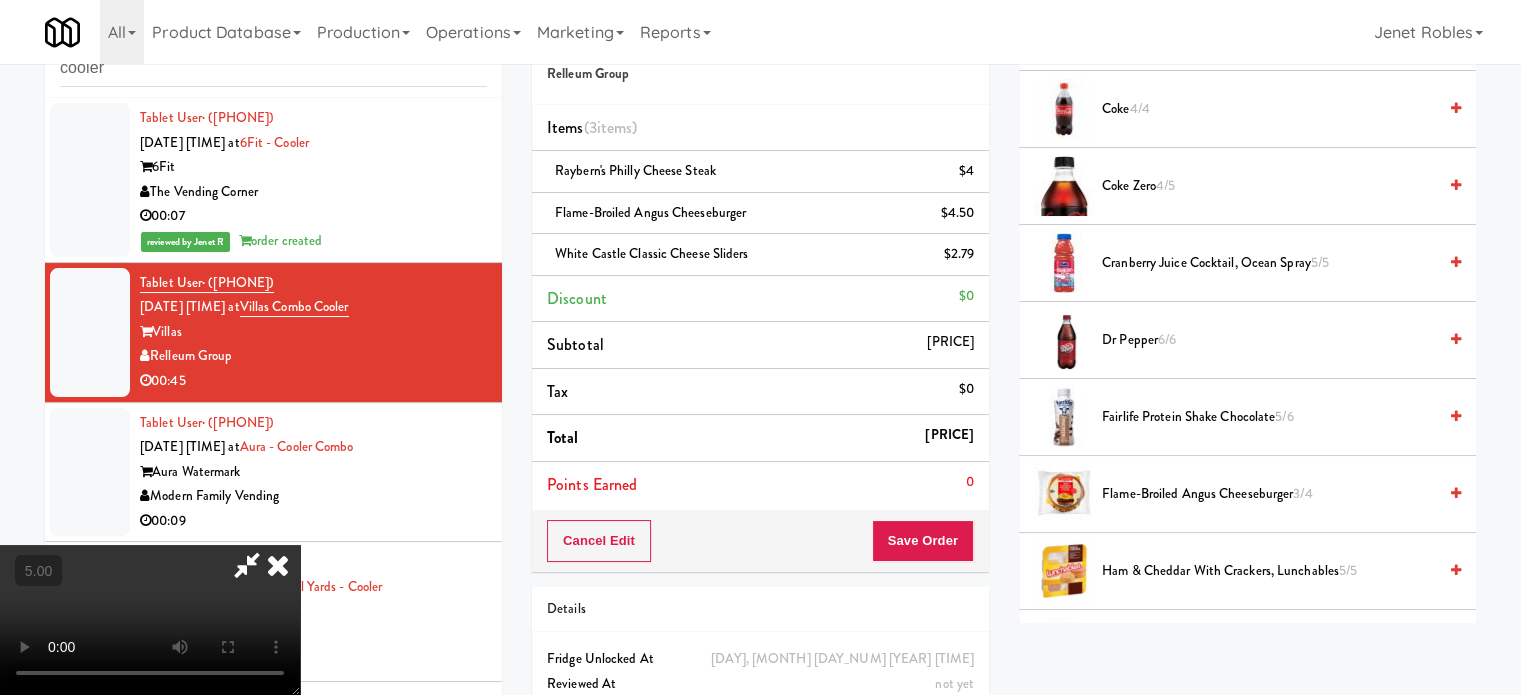scroll, scrollTop: 2000, scrollLeft: 0, axis: vertical 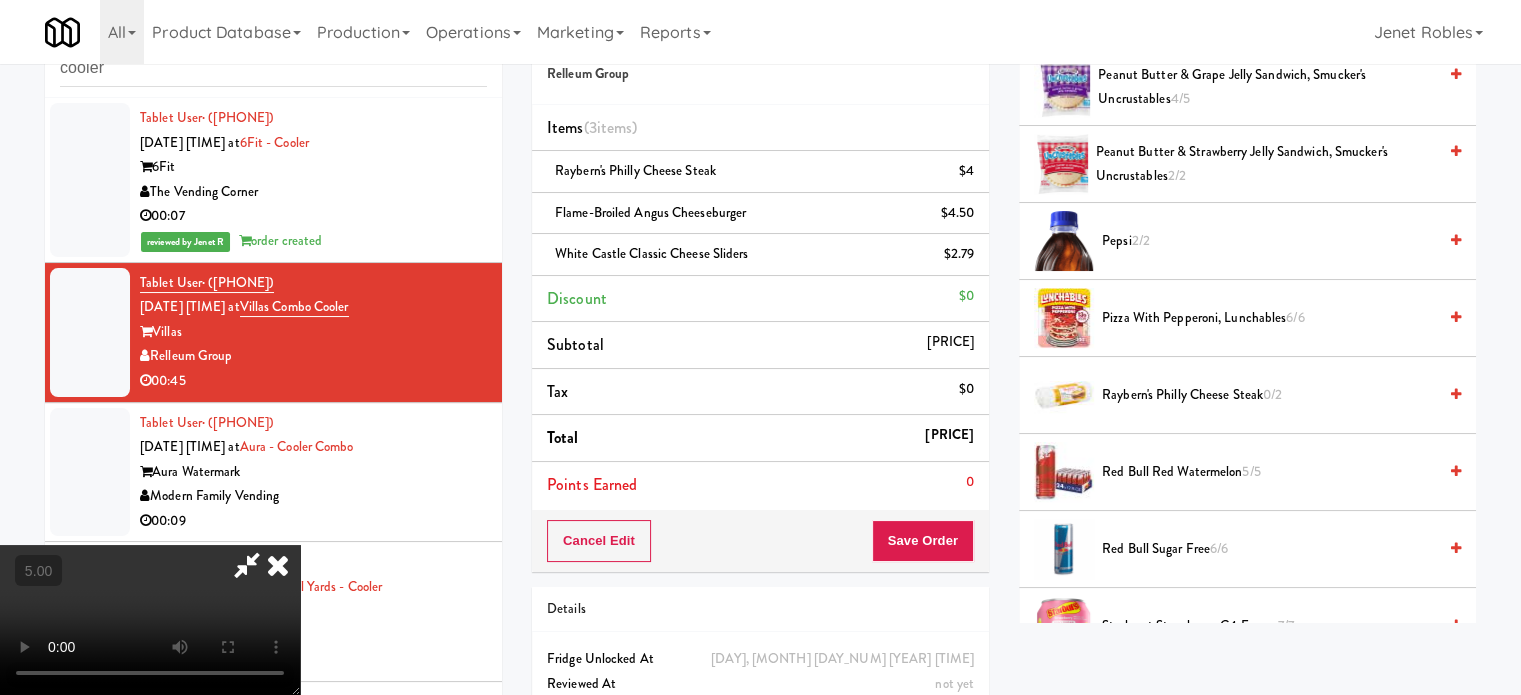 drag, startPoint x: 1188, startPoint y: 91, endPoint x: 616, endPoint y: 289, distance: 605.2999 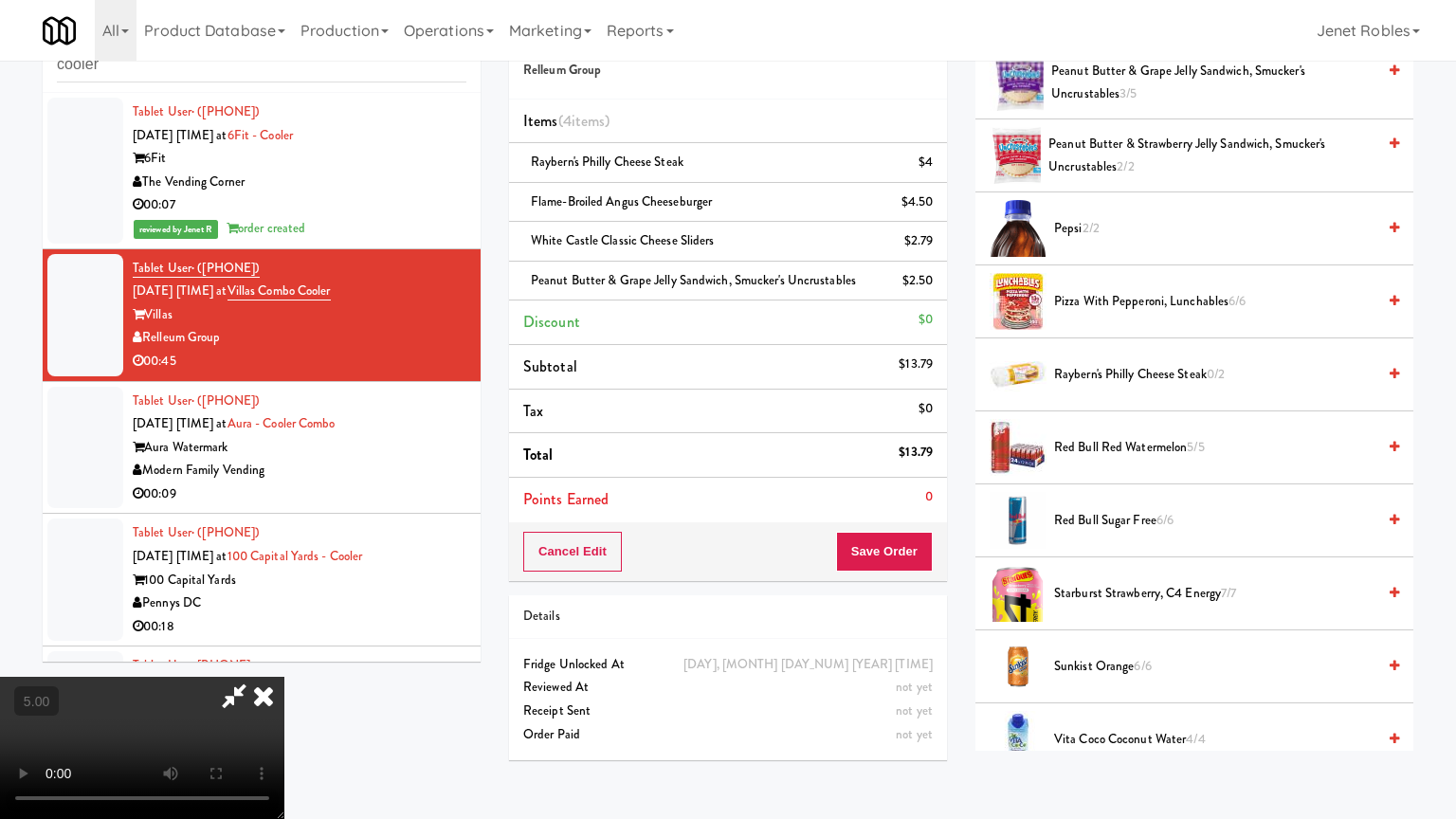 drag, startPoint x: 693, startPoint y: 435, endPoint x: 744, endPoint y: 418, distance: 53.75872 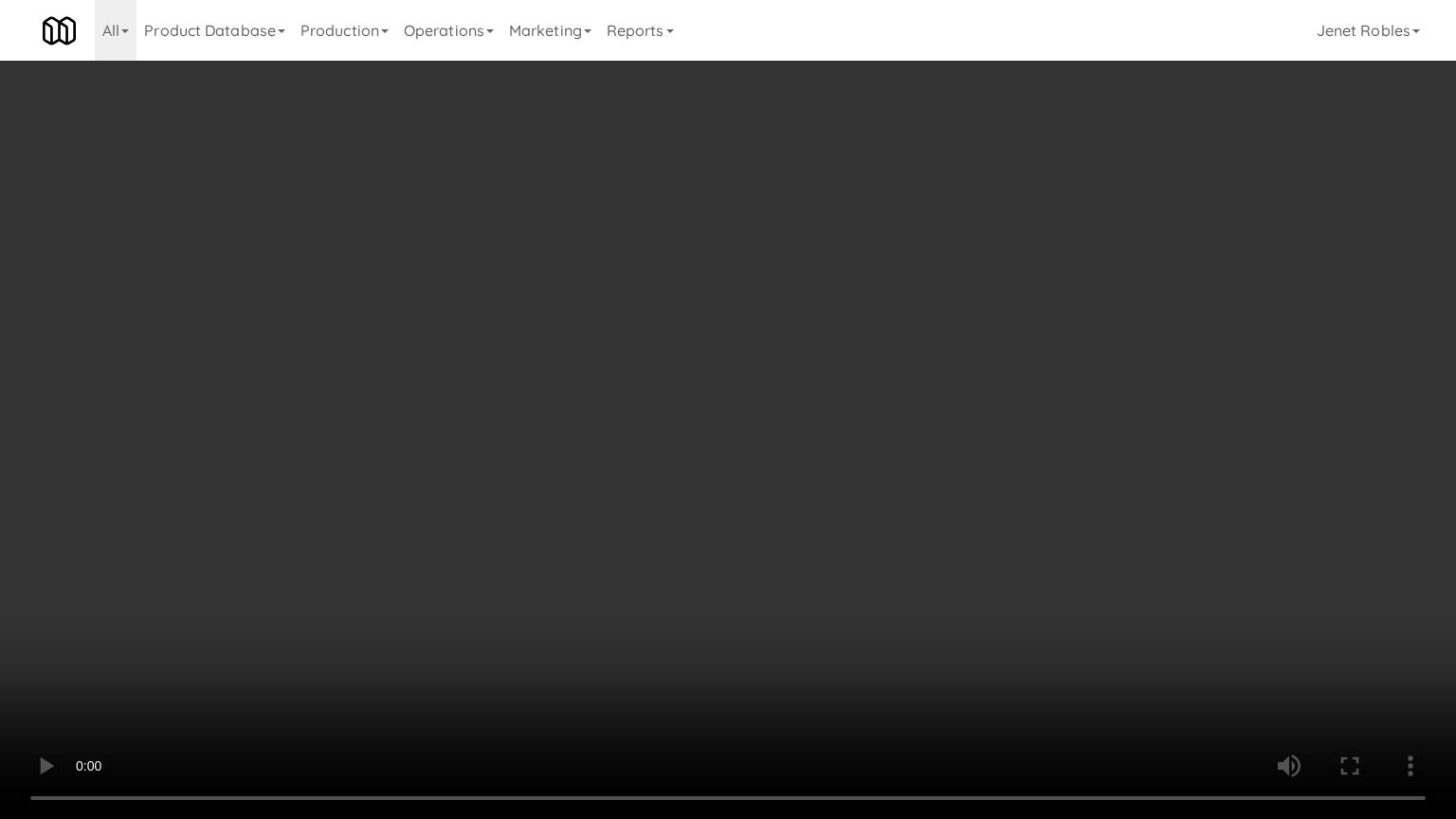 drag, startPoint x: 755, startPoint y: 415, endPoint x: 963, endPoint y: 257, distance: 261.2049 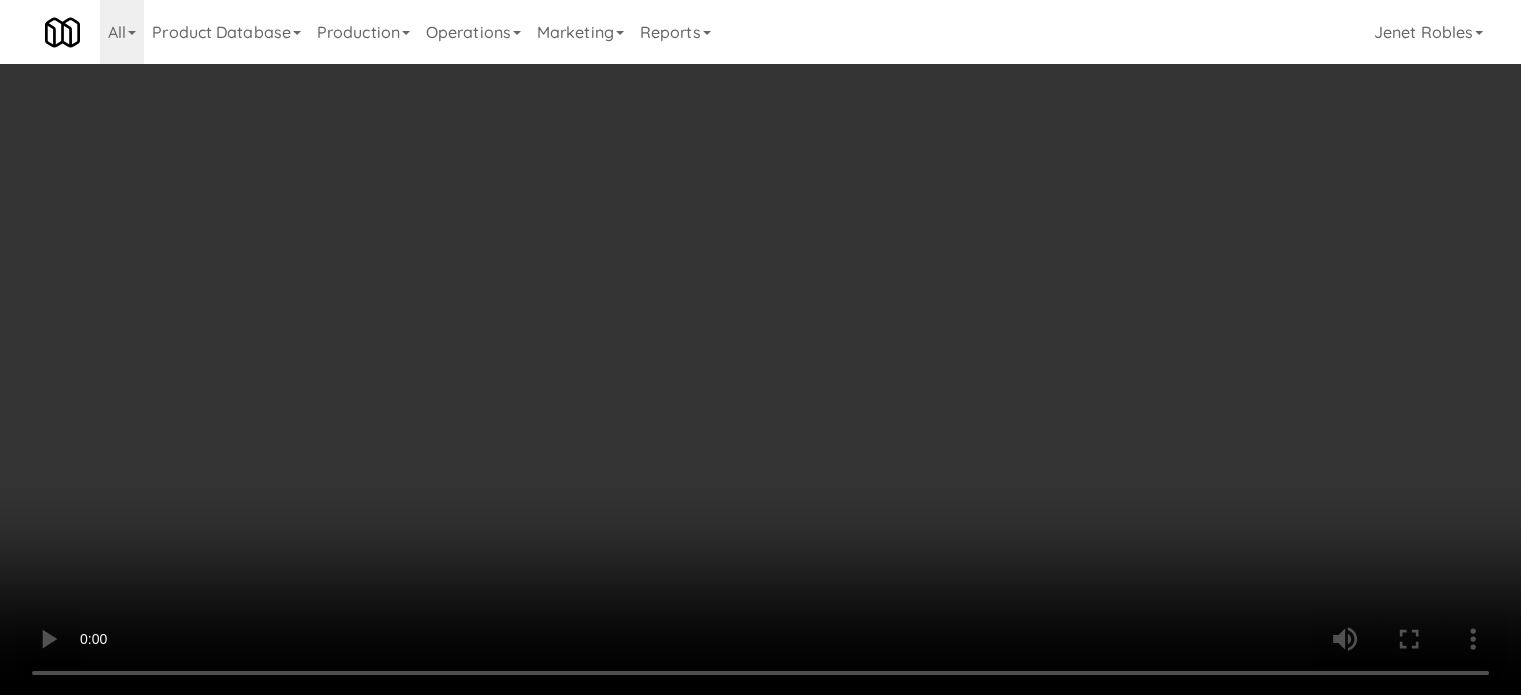 scroll, scrollTop: 0, scrollLeft: 0, axis: both 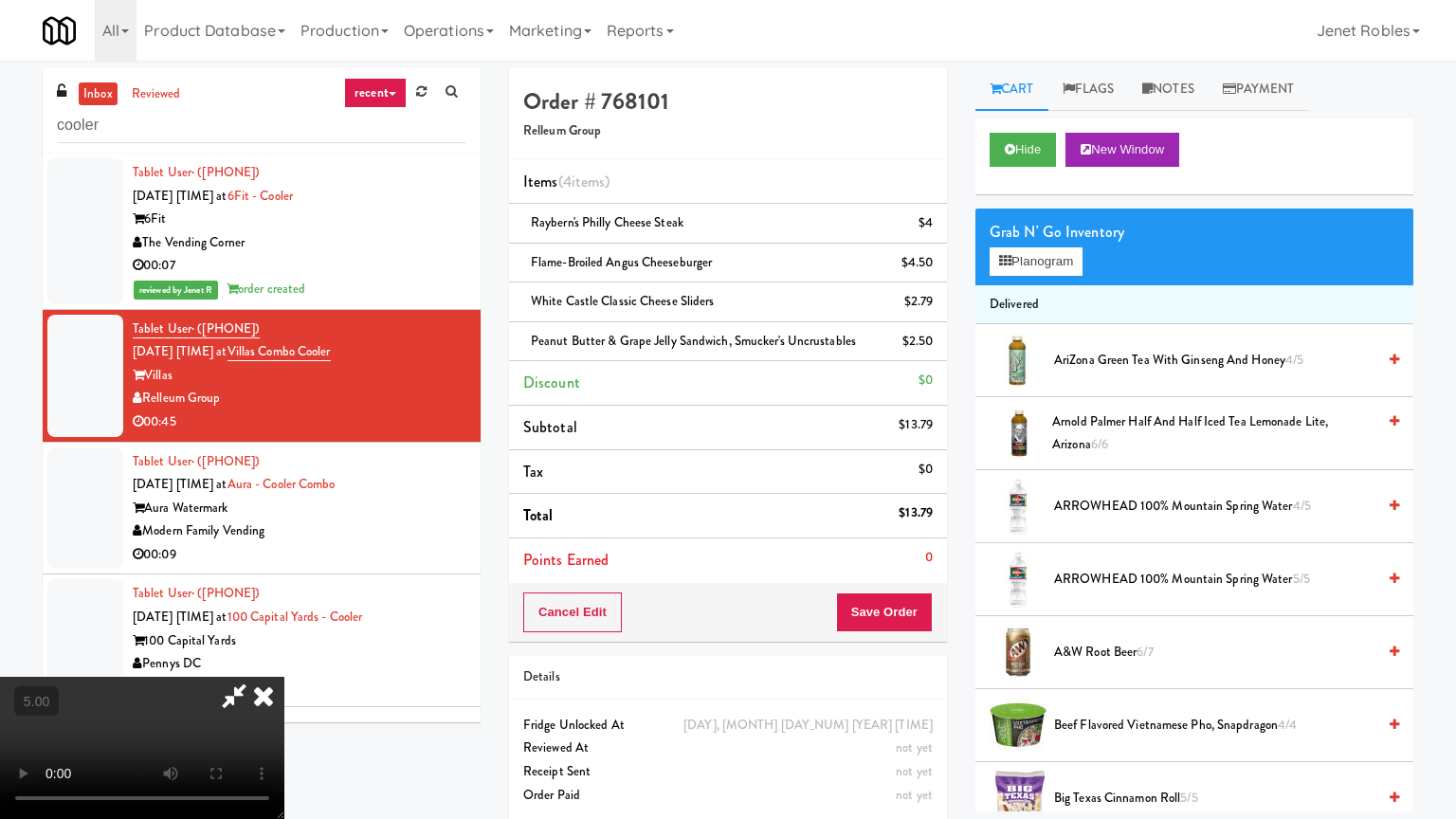 drag, startPoint x: 597, startPoint y: 364, endPoint x: 982, endPoint y: 139, distance: 445.926 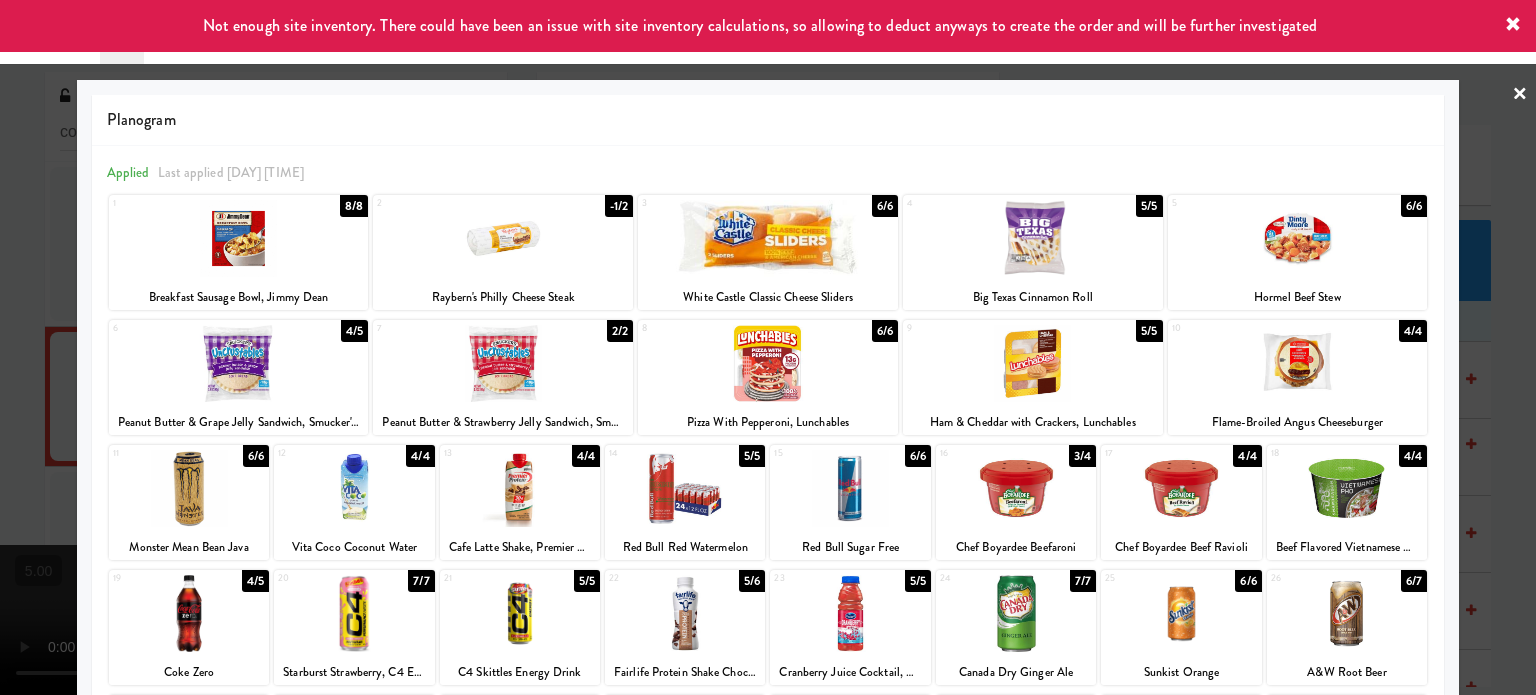 drag, startPoint x: 1492, startPoint y: 276, endPoint x: 1372, endPoint y: 247, distance: 123.454445 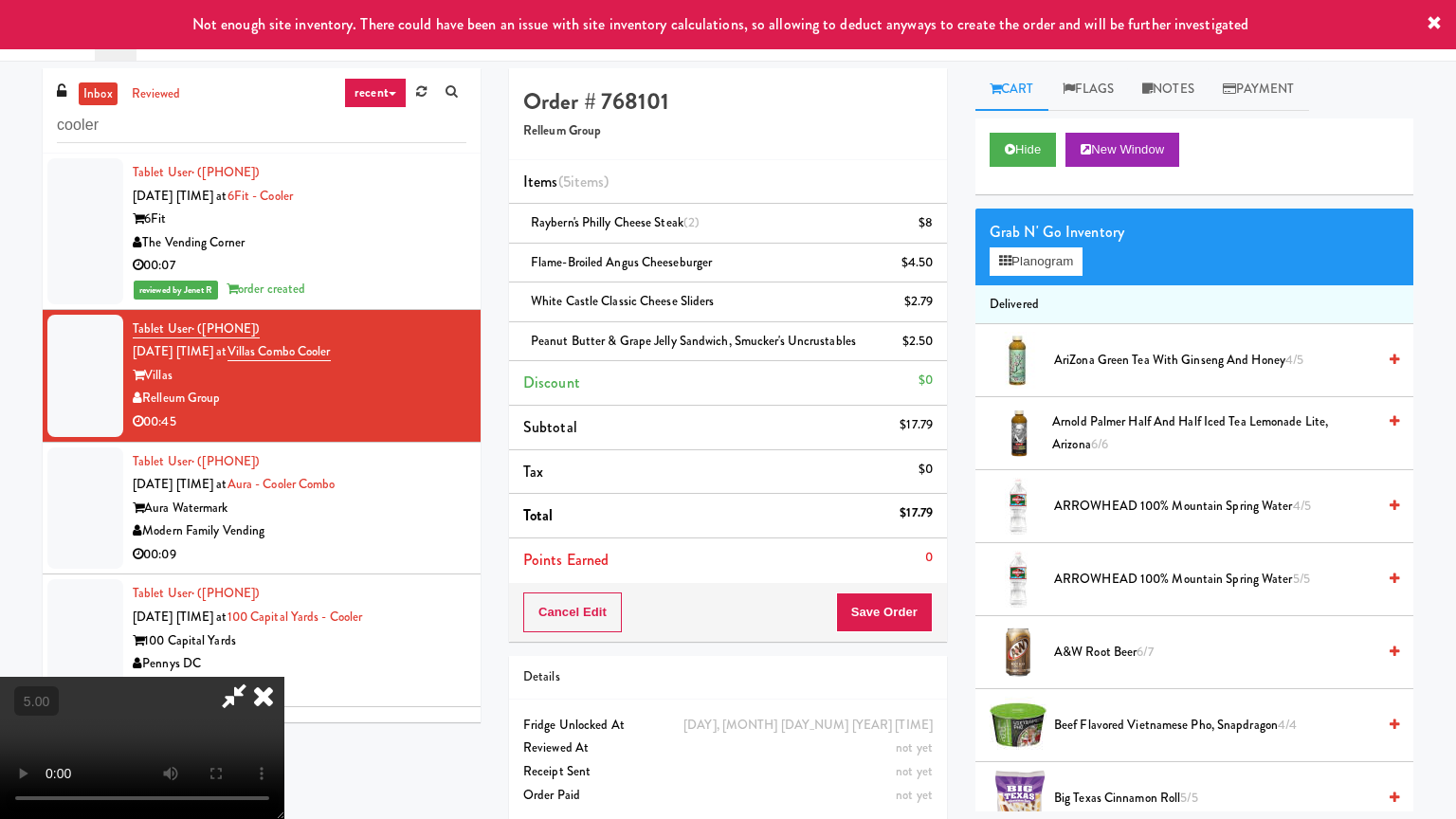 drag, startPoint x: 741, startPoint y: 418, endPoint x: 838, endPoint y: 193, distance: 245.01837 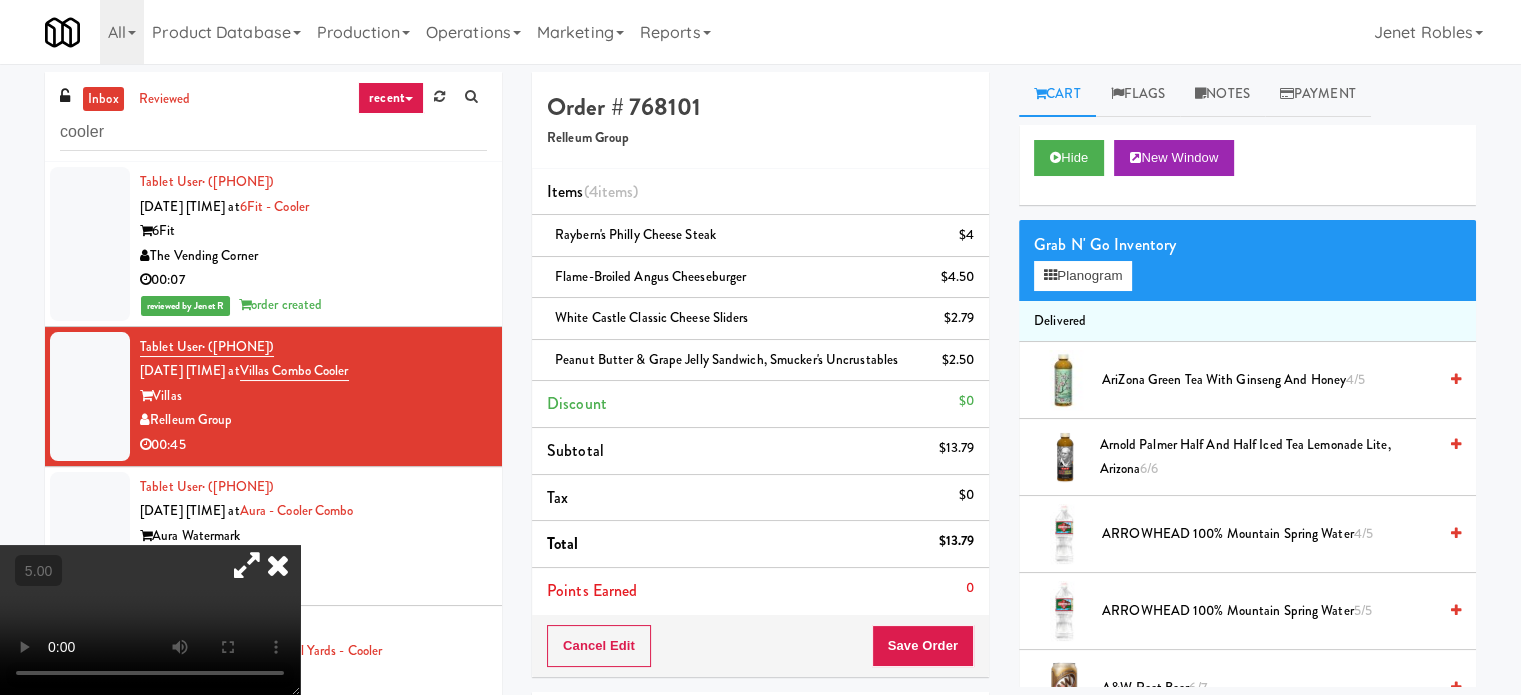 drag, startPoint x: 238, startPoint y: 355, endPoint x: 536, endPoint y: 422, distance: 305.43903 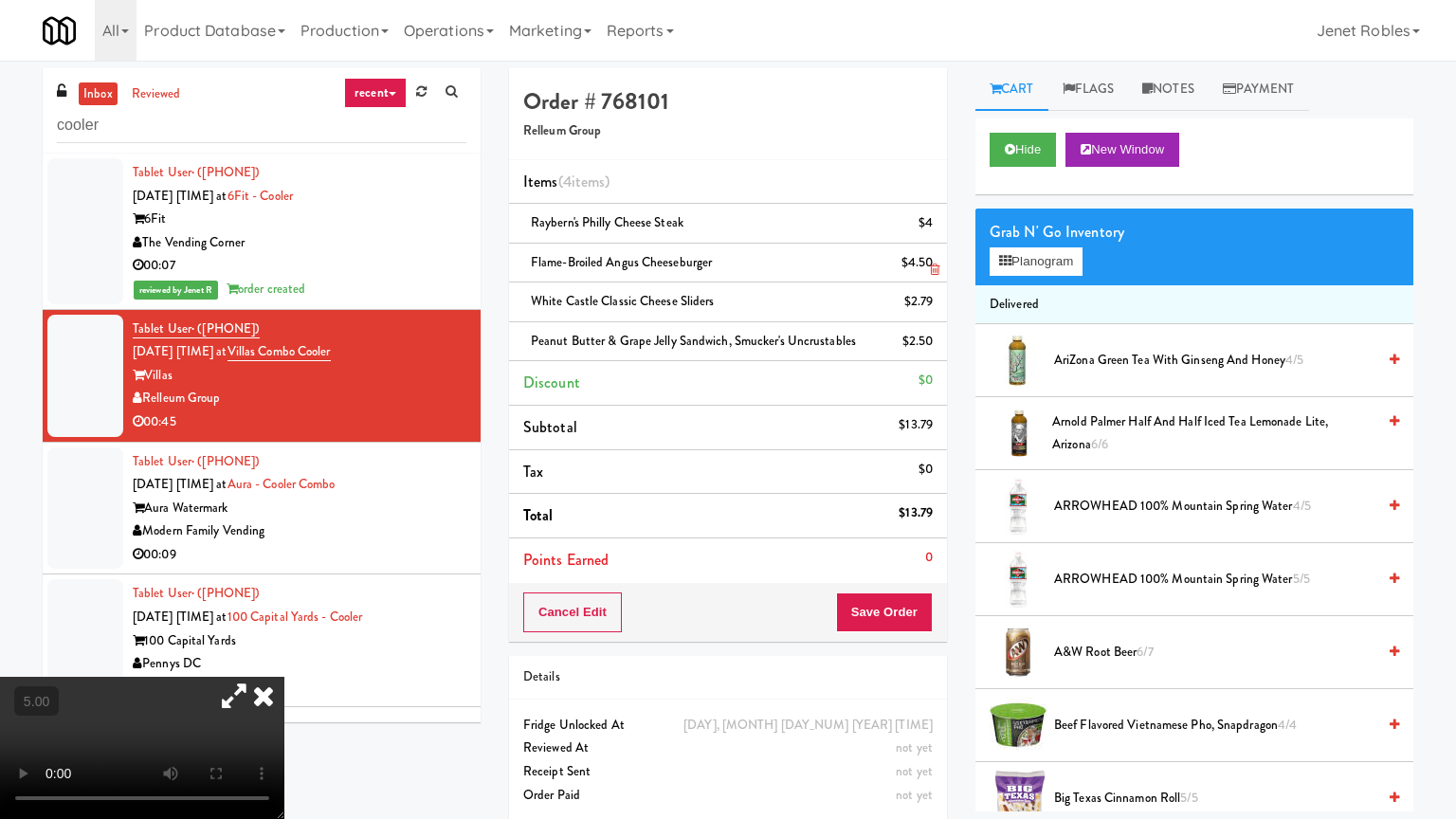 drag, startPoint x: 728, startPoint y: 421, endPoint x: 754, endPoint y: 271, distance: 152.23666 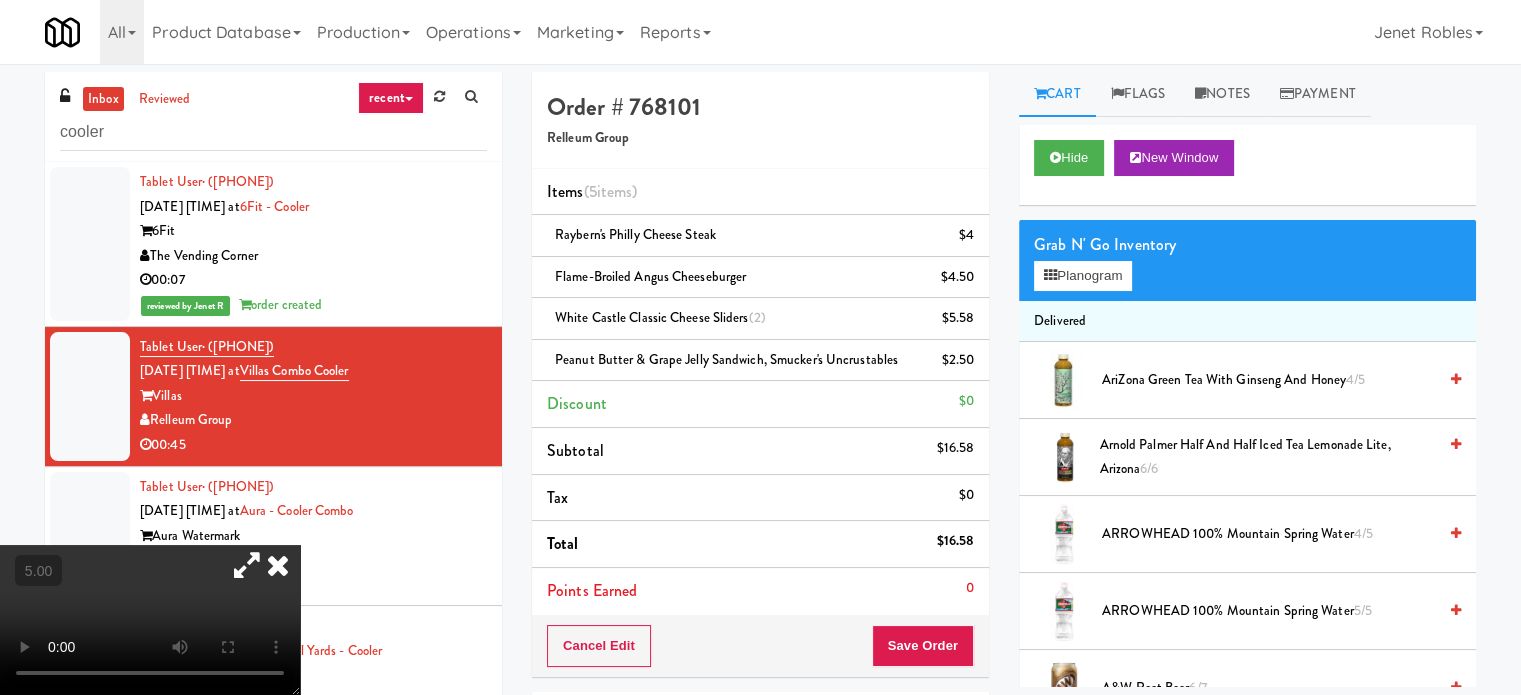 drag, startPoint x: 708, startPoint y: 440, endPoint x: 707, endPoint y: 427, distance: 13.038404 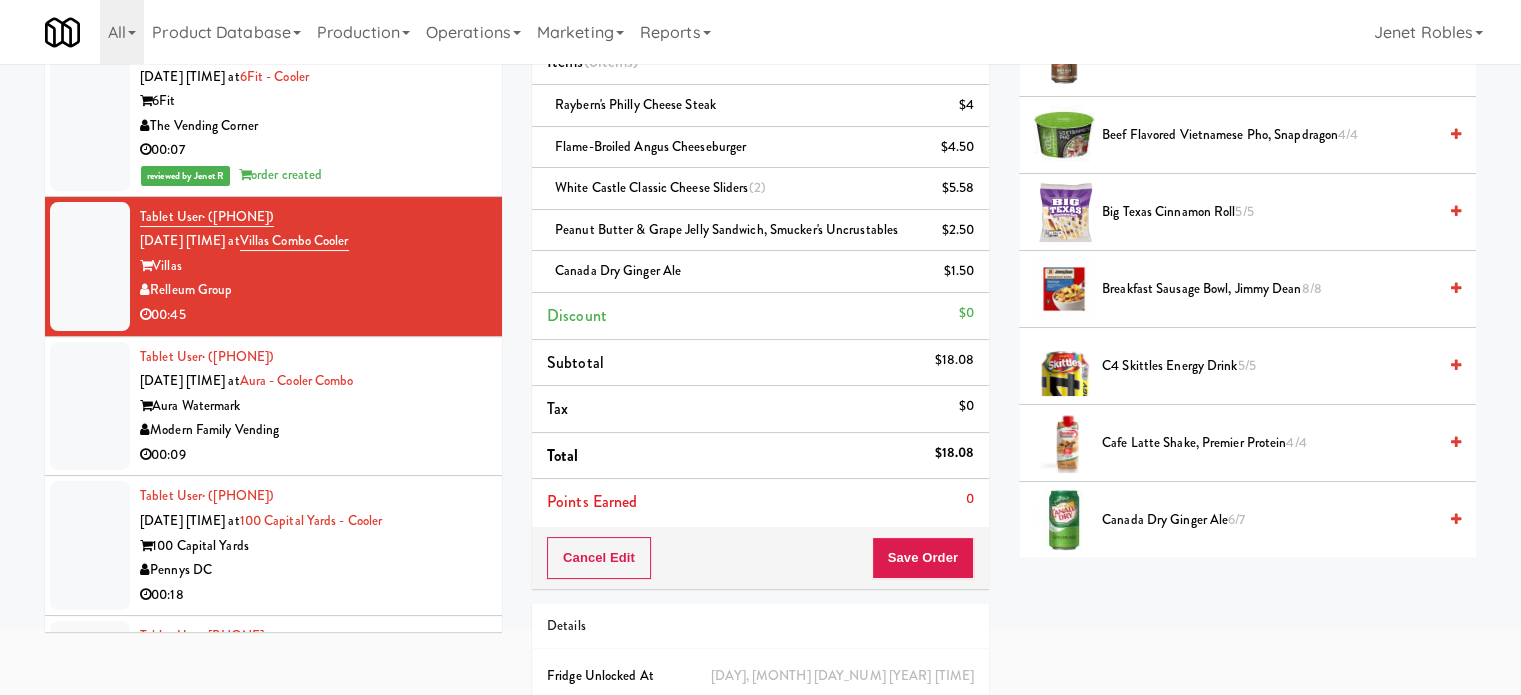 scroll, scrollTop: 224, scrollLeft: 0, axis: vertical 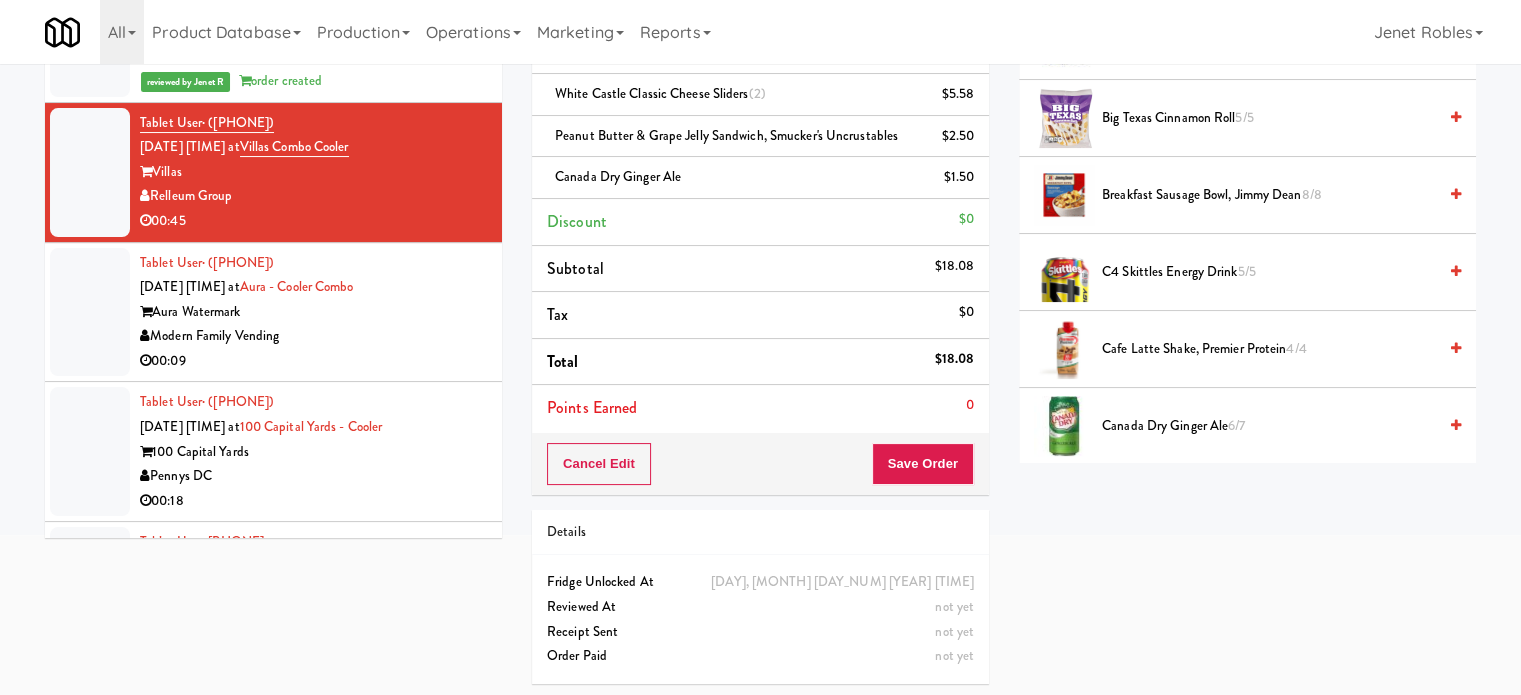 drag, startPoint x: 350, startPoint y: 336, endPoint x: 602, endPoint y: 287, distance: 256.7197 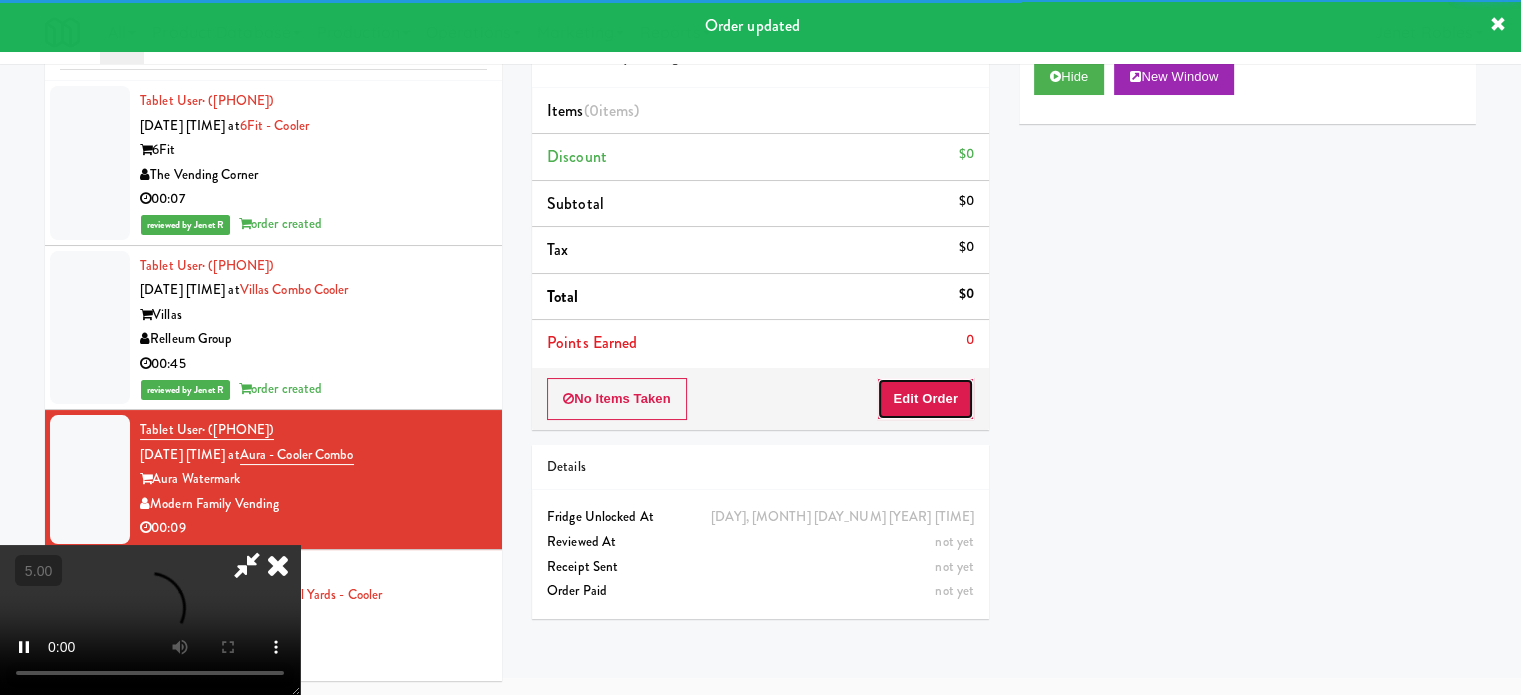 drag, startPoint x: 916, startPoint y: 394, endPoint x: 757, endPoint y: 339, distance: 168.24387 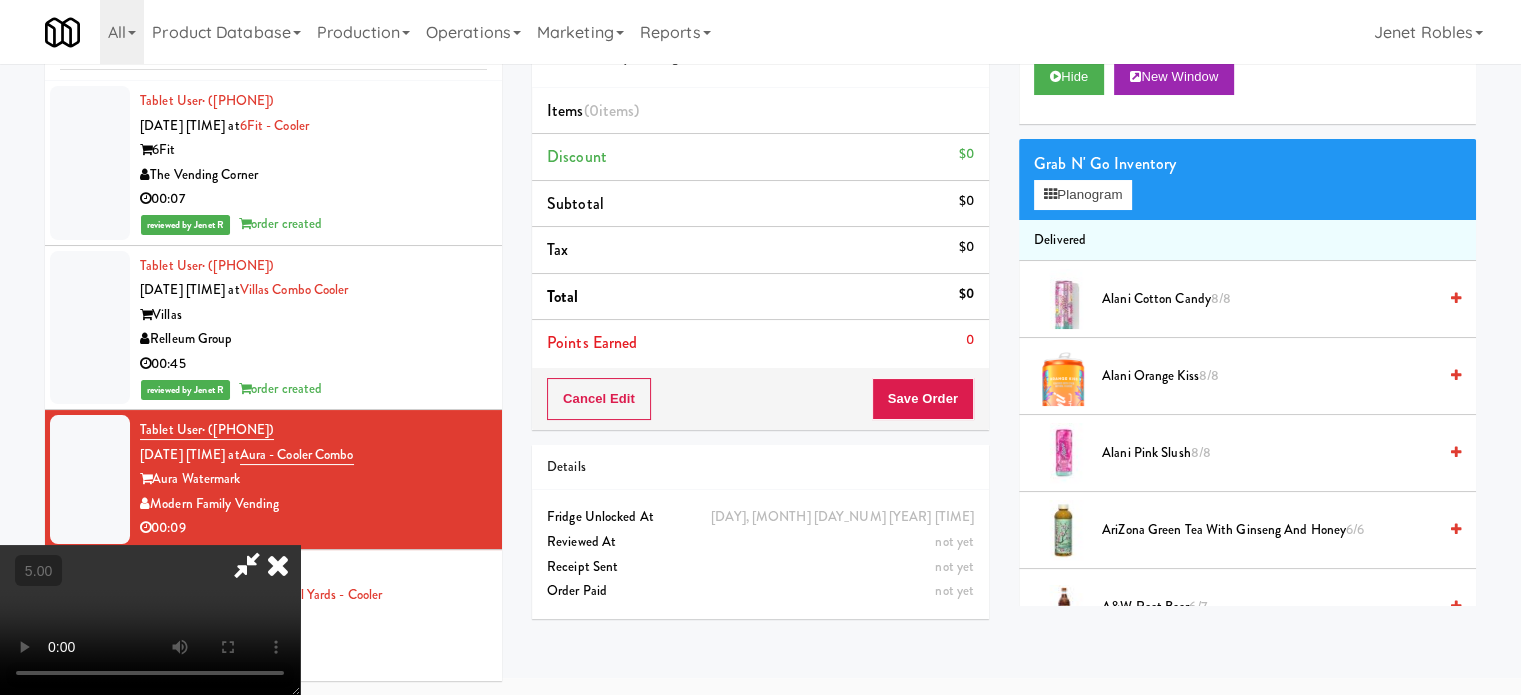 drag, startPoint x: 607, startPoint y: 419, endPoint x: 600, endPoint y: 411, distance: 10.630146 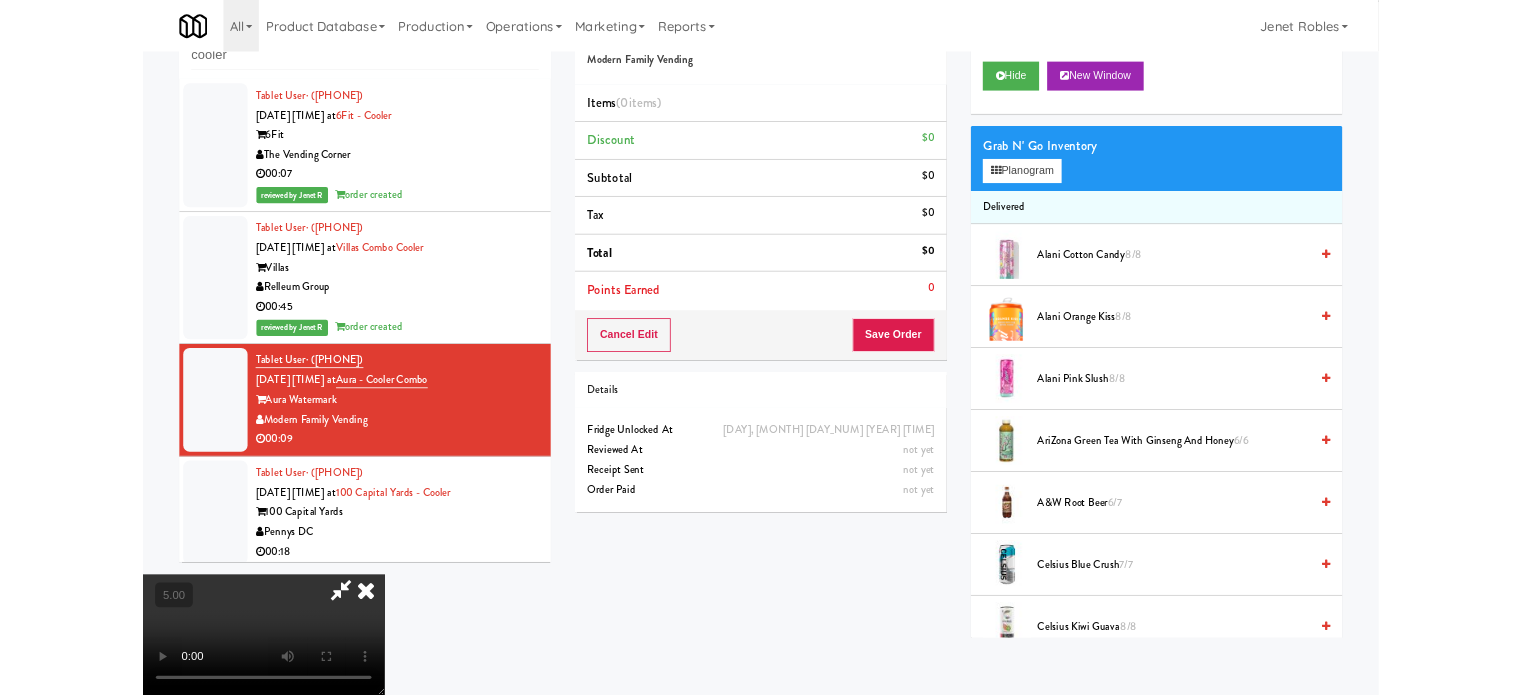 scroll, scrollTop: 81, scrollLeft: 0, axis: vertical 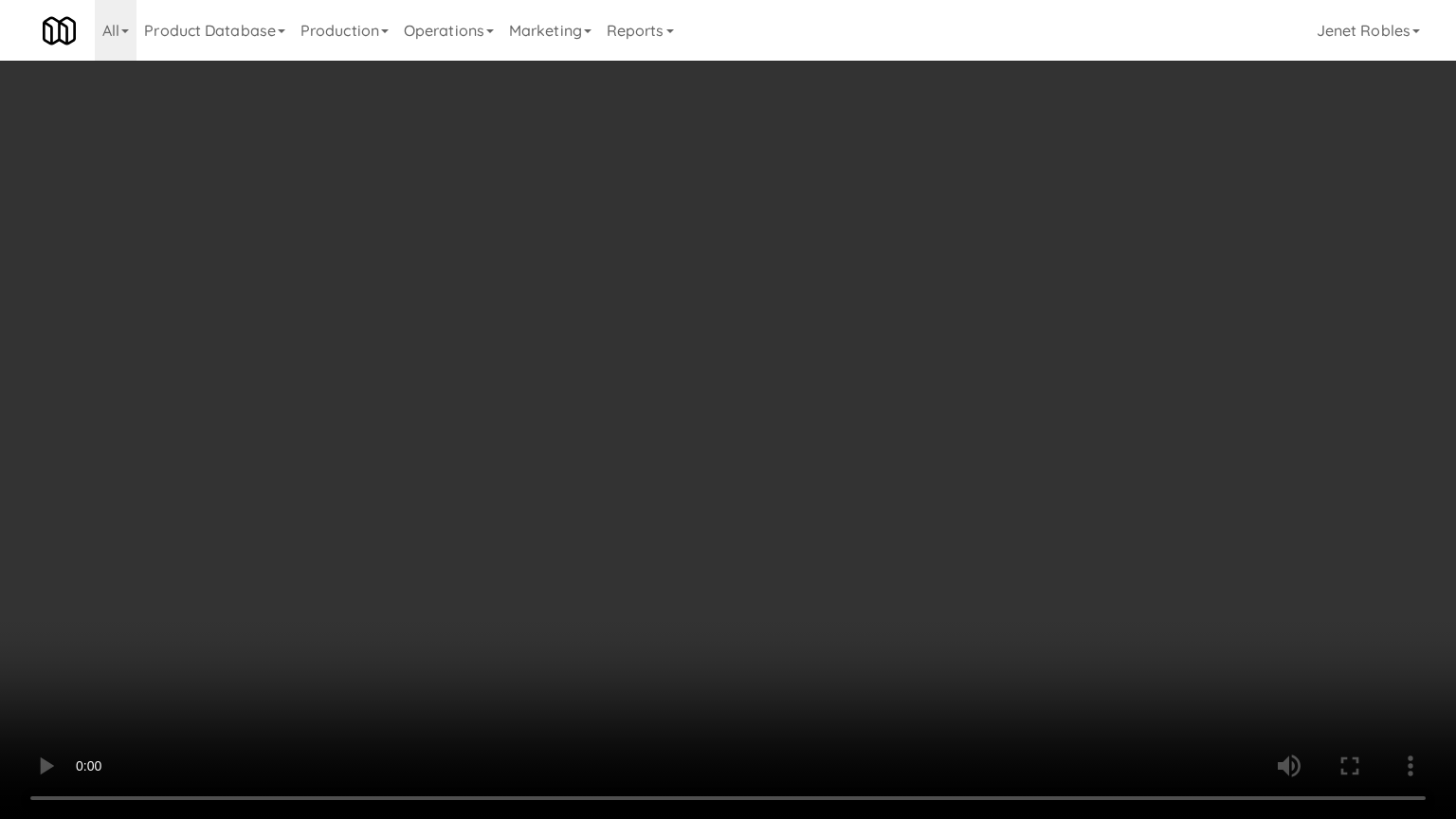 drag, startPoint x: 748, startPoint y: 373, endPoint x: 824, endPoint y: 375, distance: 76.02631 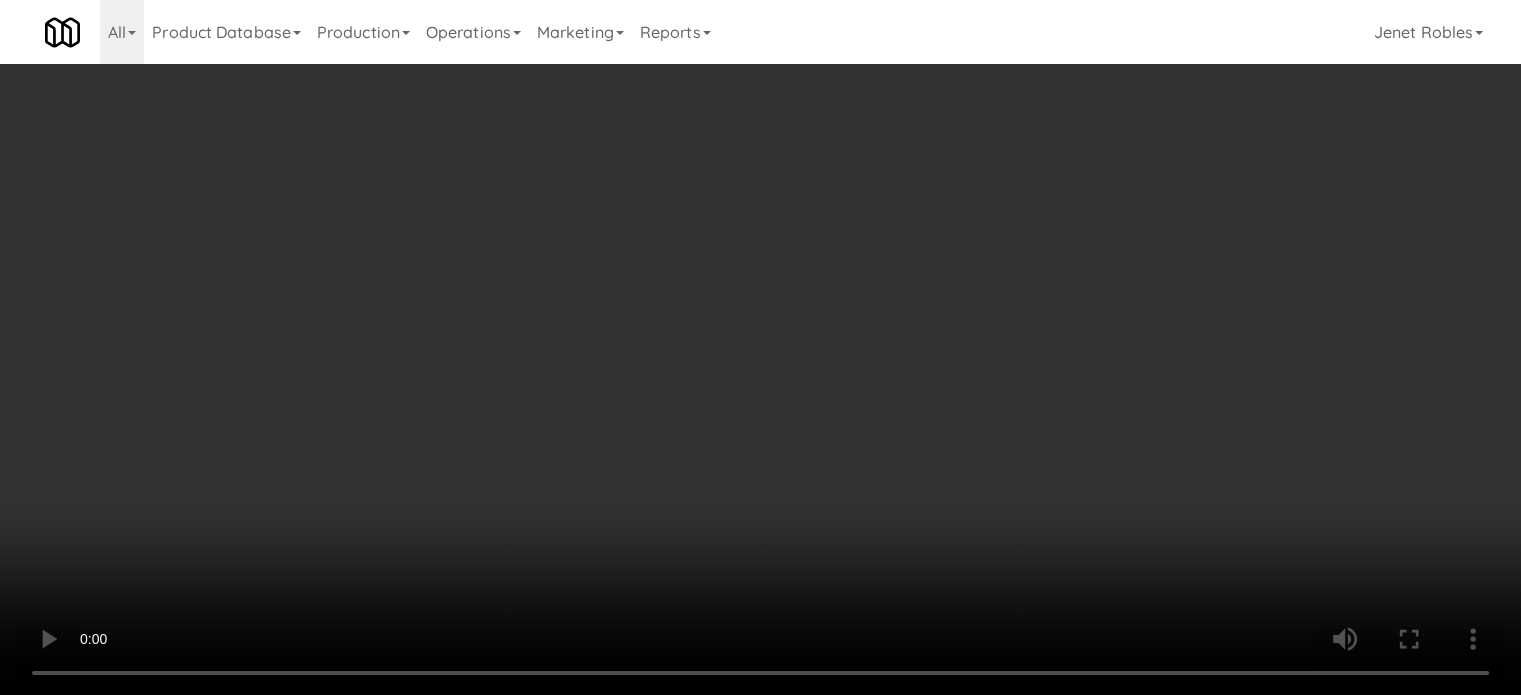 scroll, scrollTop: 500, scrollLeft: 0, axis: vertical 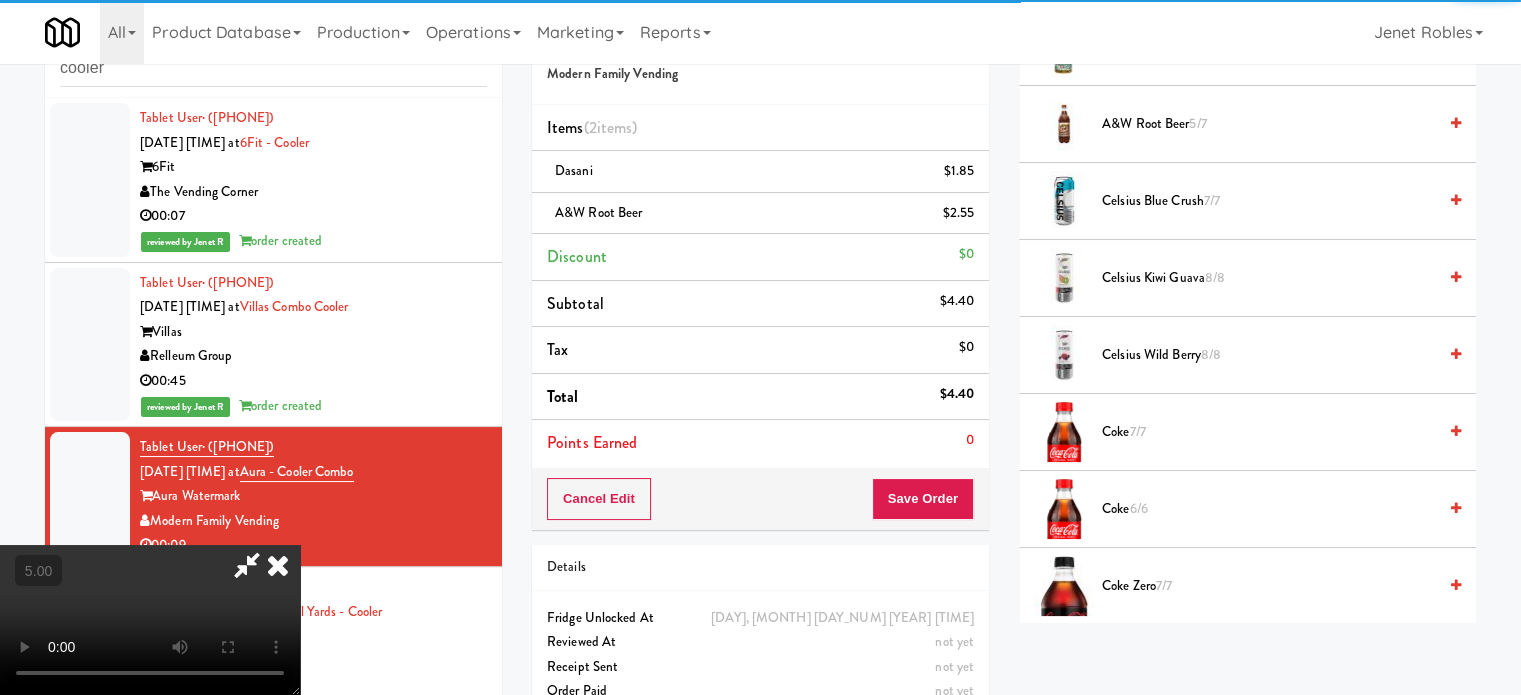 drag, startPoint x: 528, startPoint y: 544, endPoint x: 551, endPoint y: 608, distance: 68.007355 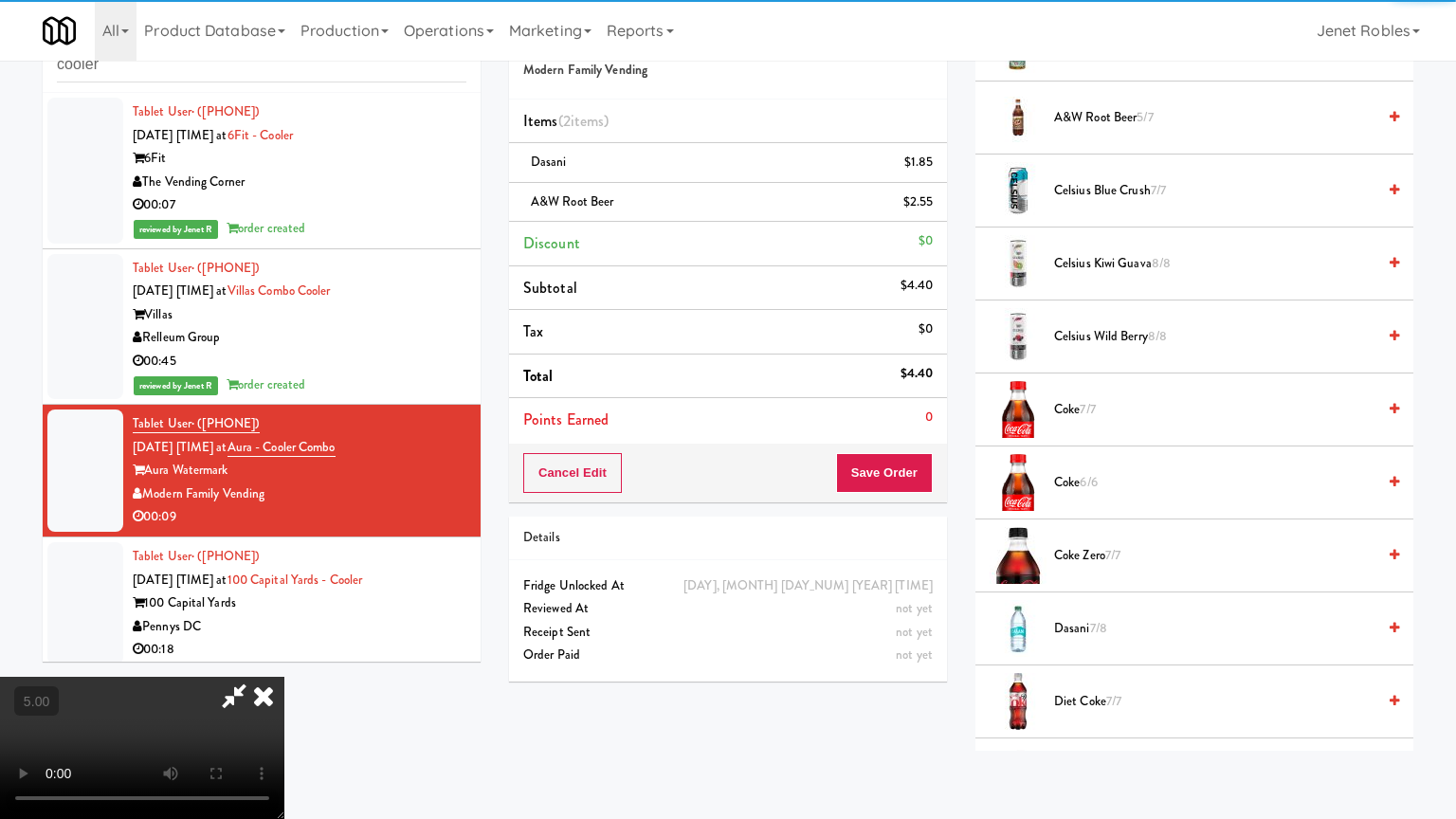 drag, startPoint x: 528, startPoint y: 527, endPoint x: 538, endPoint y: 520, distance: 12.206556 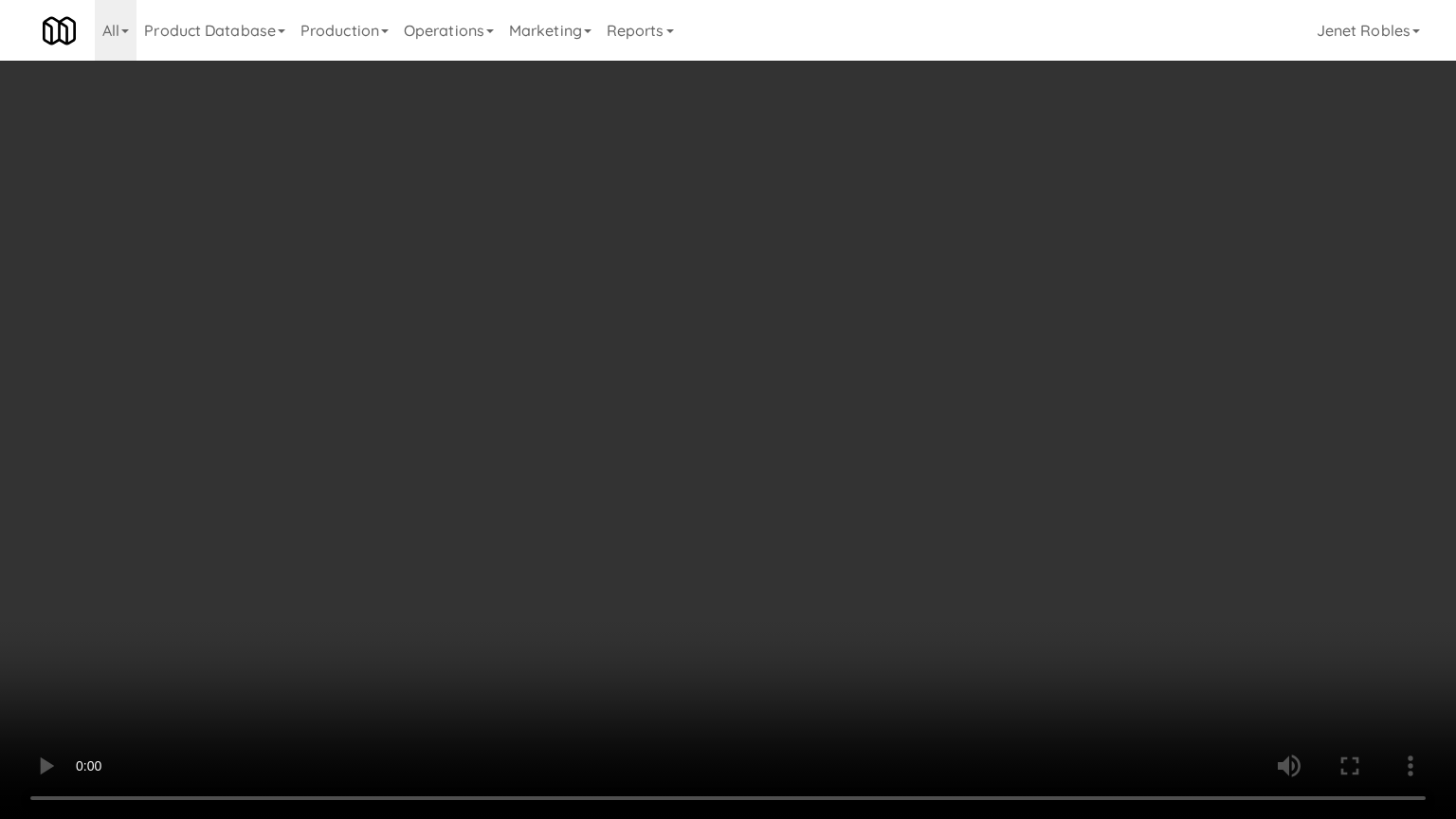 drag, startPoint x: 621, startPoint y: 342, endPoint x: 634, endPoint y: 329, distance: 18.38478 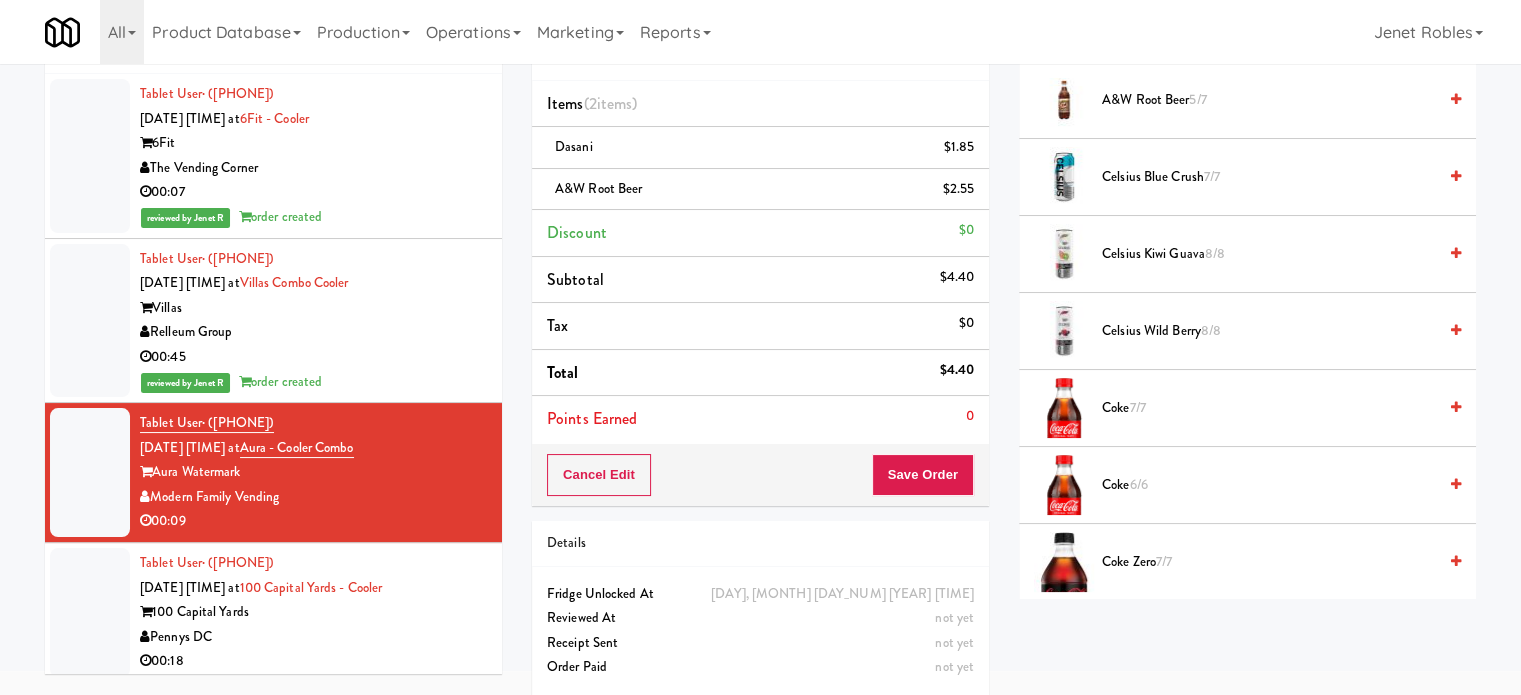 scroll, scrollTop: 100, scrollLeft: 0, axis: vertical 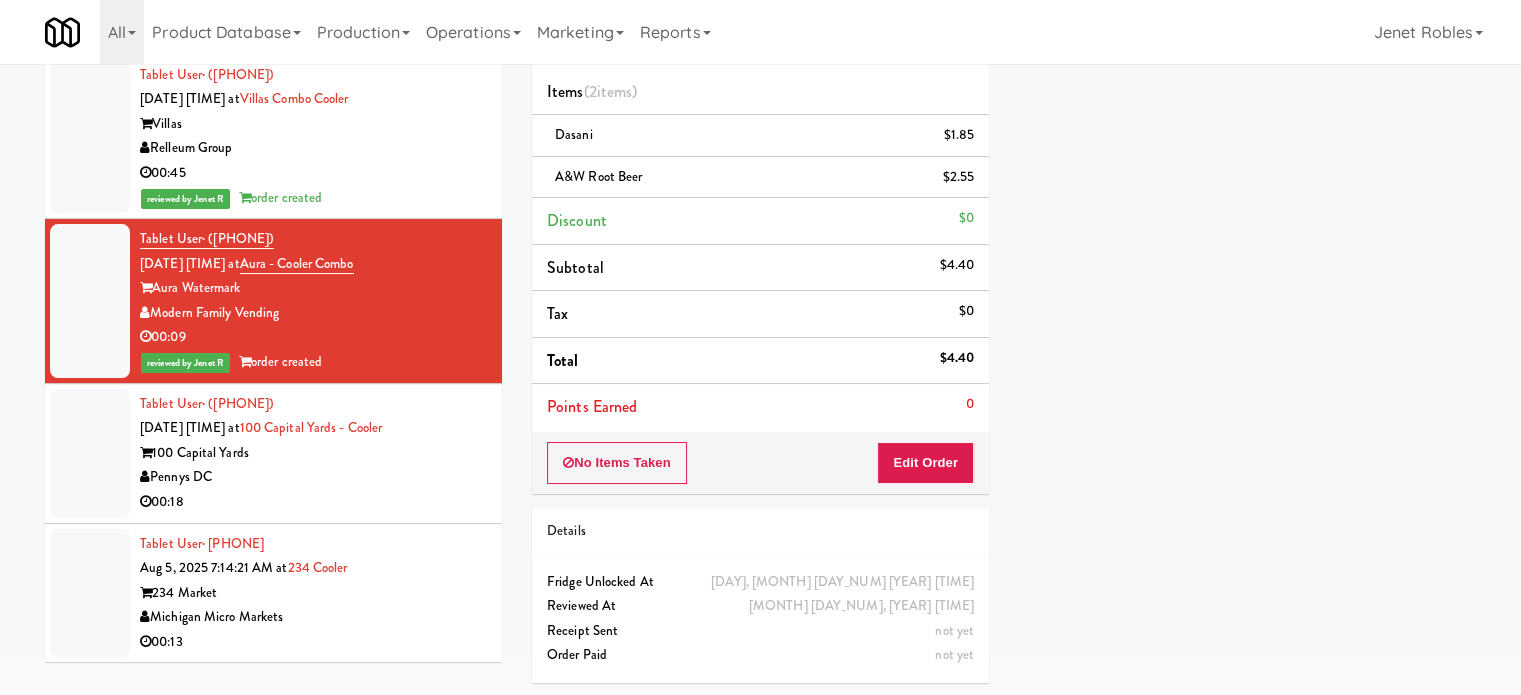 drag, startPoint x: 345, startPoint y: 468, endPoint x: 607, endPoint y: 404, distance: 269.70355 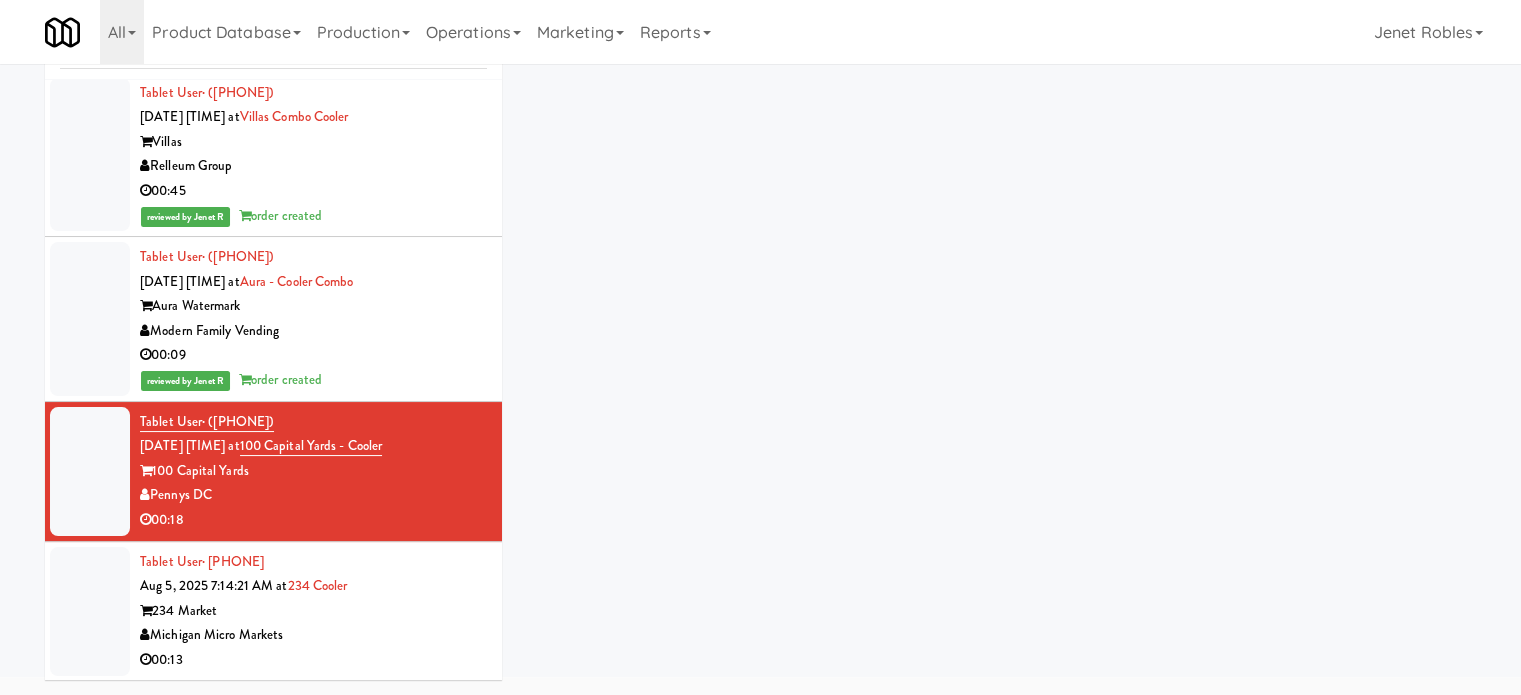scroll, scrollTop: 81, scrollLeft: 0, axis: vertical 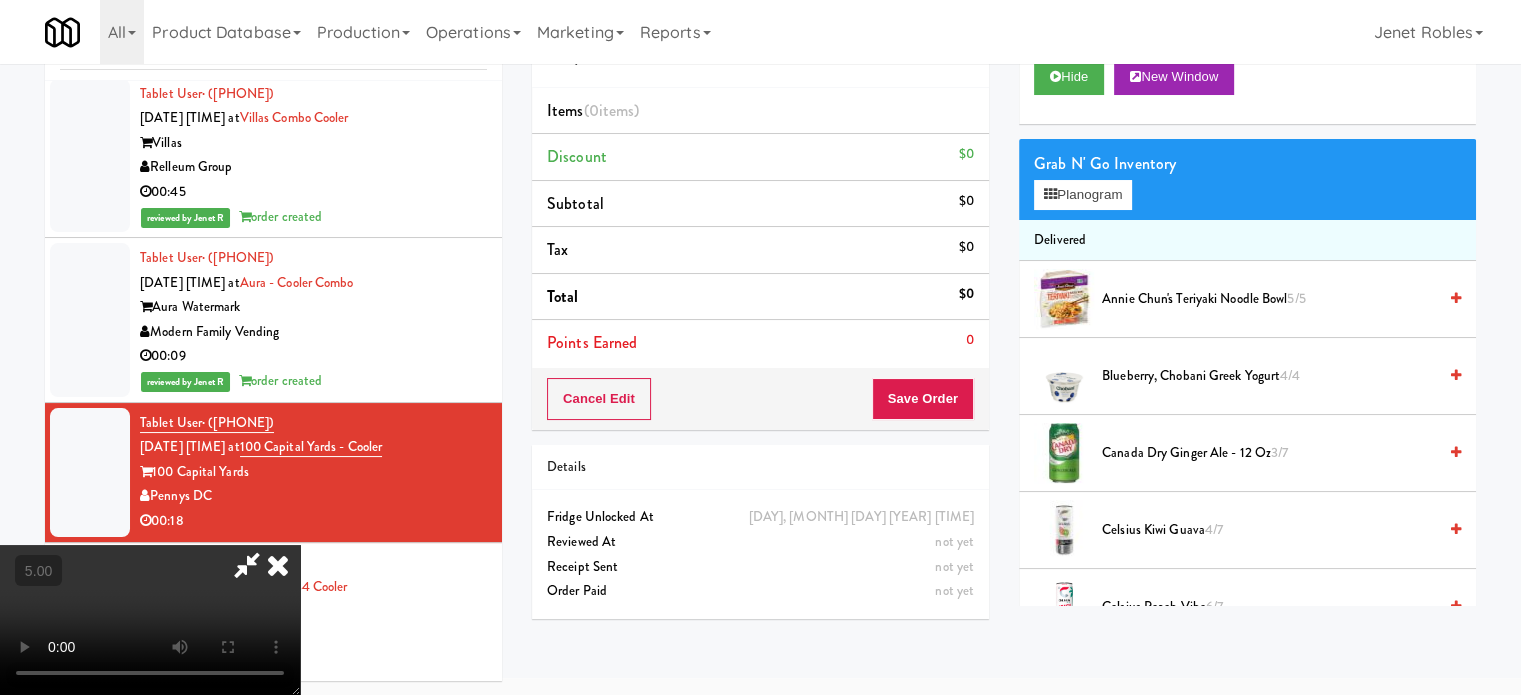drag, startPoint x: 635, startPoint y: 251, endPoint x: 783, endPoint y: 372, distance: 191.16747 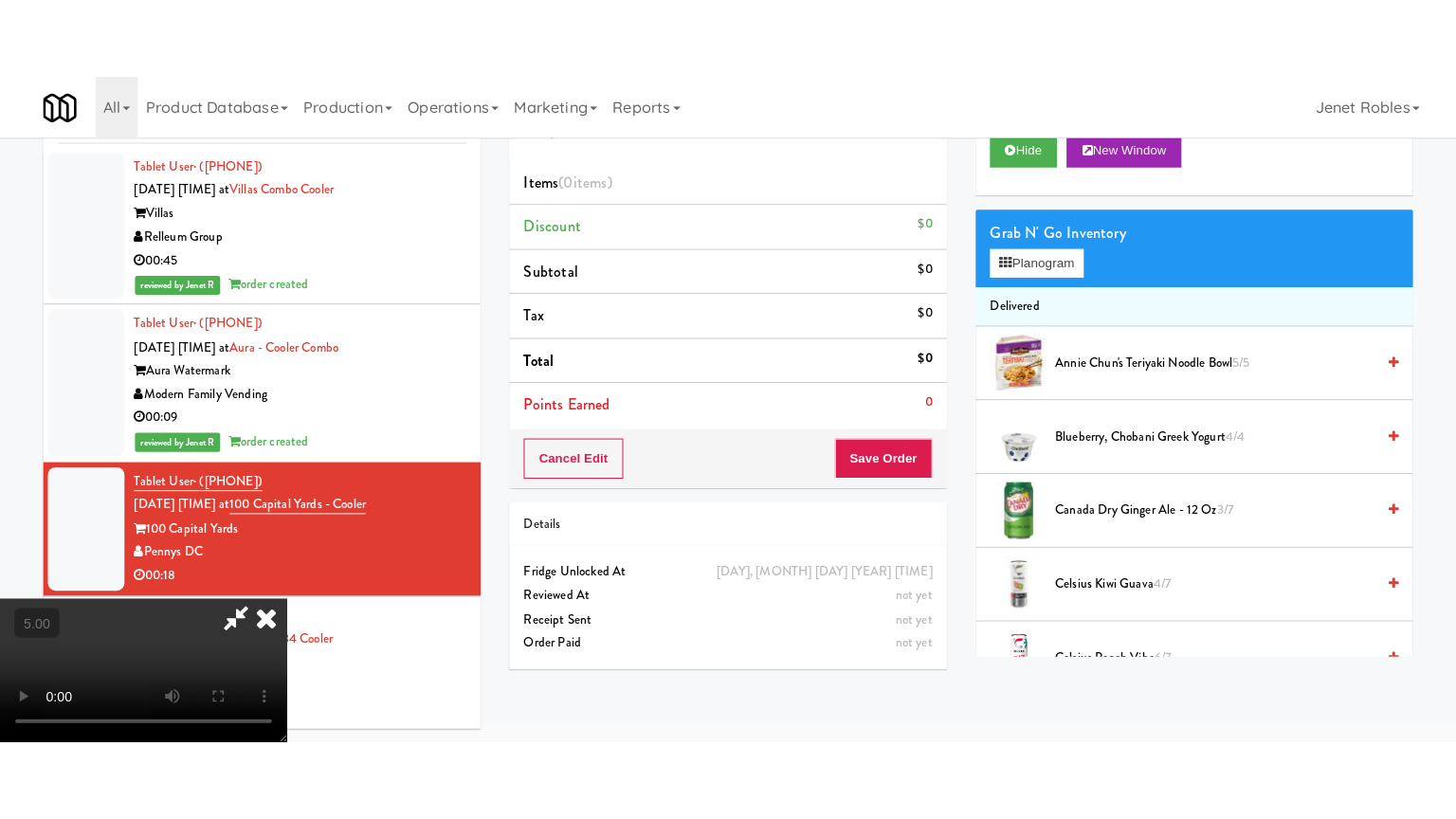 scroll, scrollTop: 61, scrollLeft: 0, axis: vertical 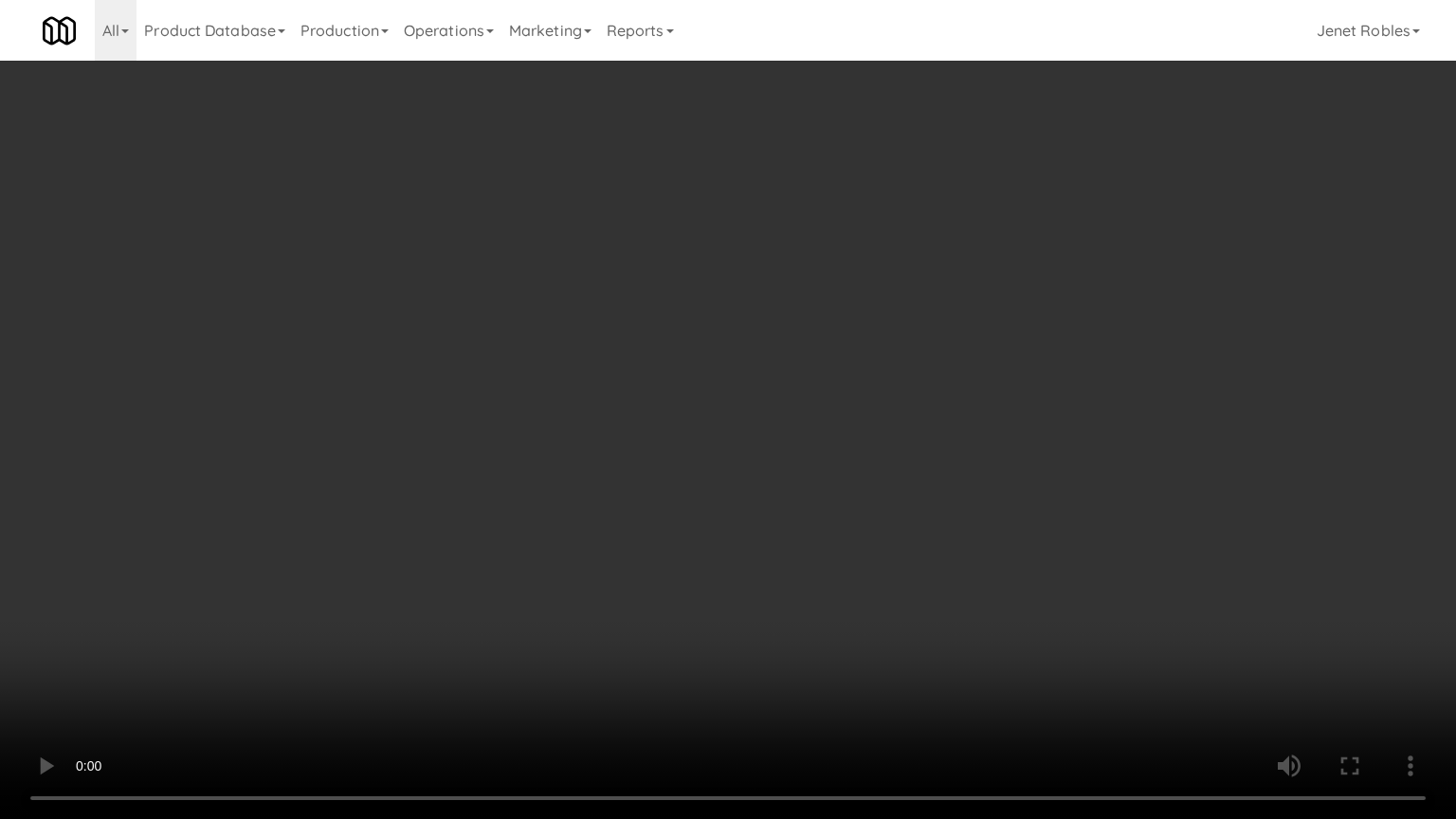 drag, startPoint x: 747, startPoint y: 277, endPoint x: 745, endPoint y: 267, distance: 10.198039 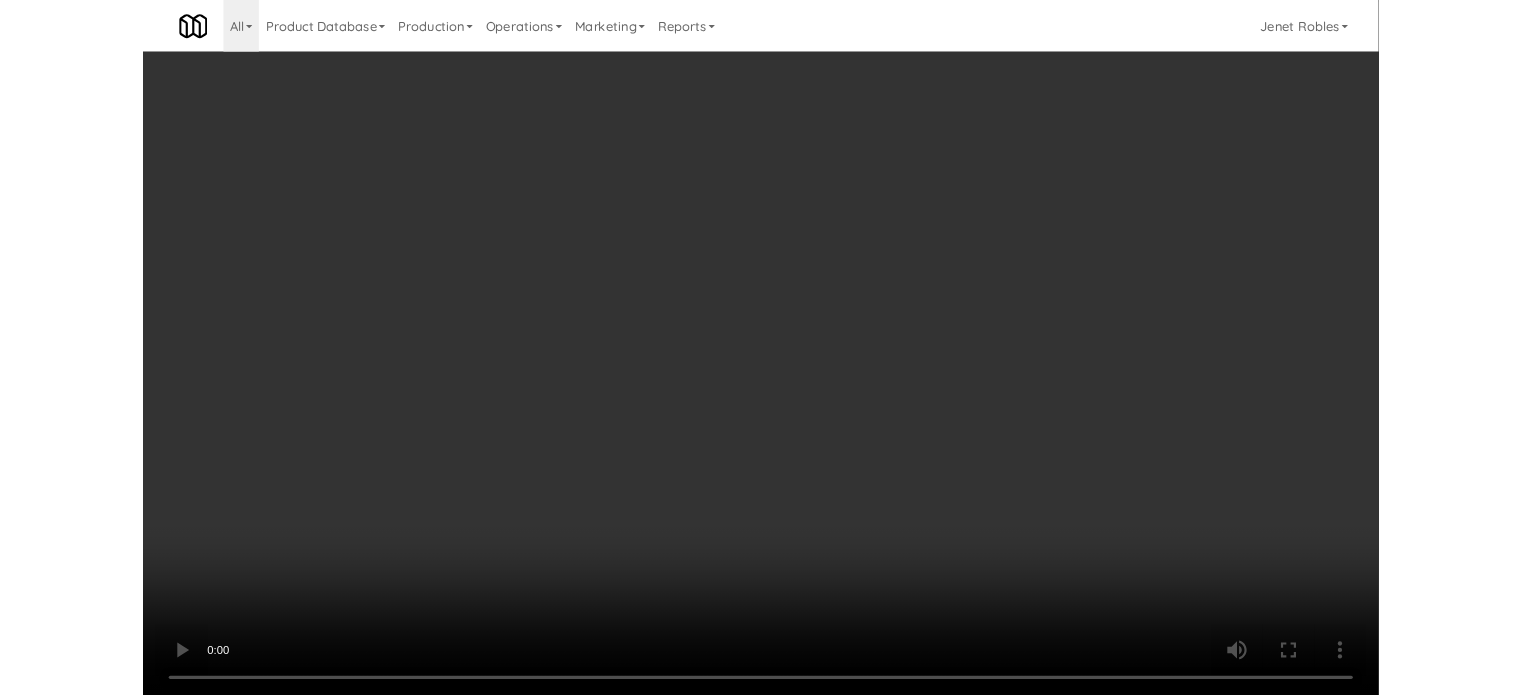 scroll, scrollTop: 81, scrollLeft: 0, axis: vertical 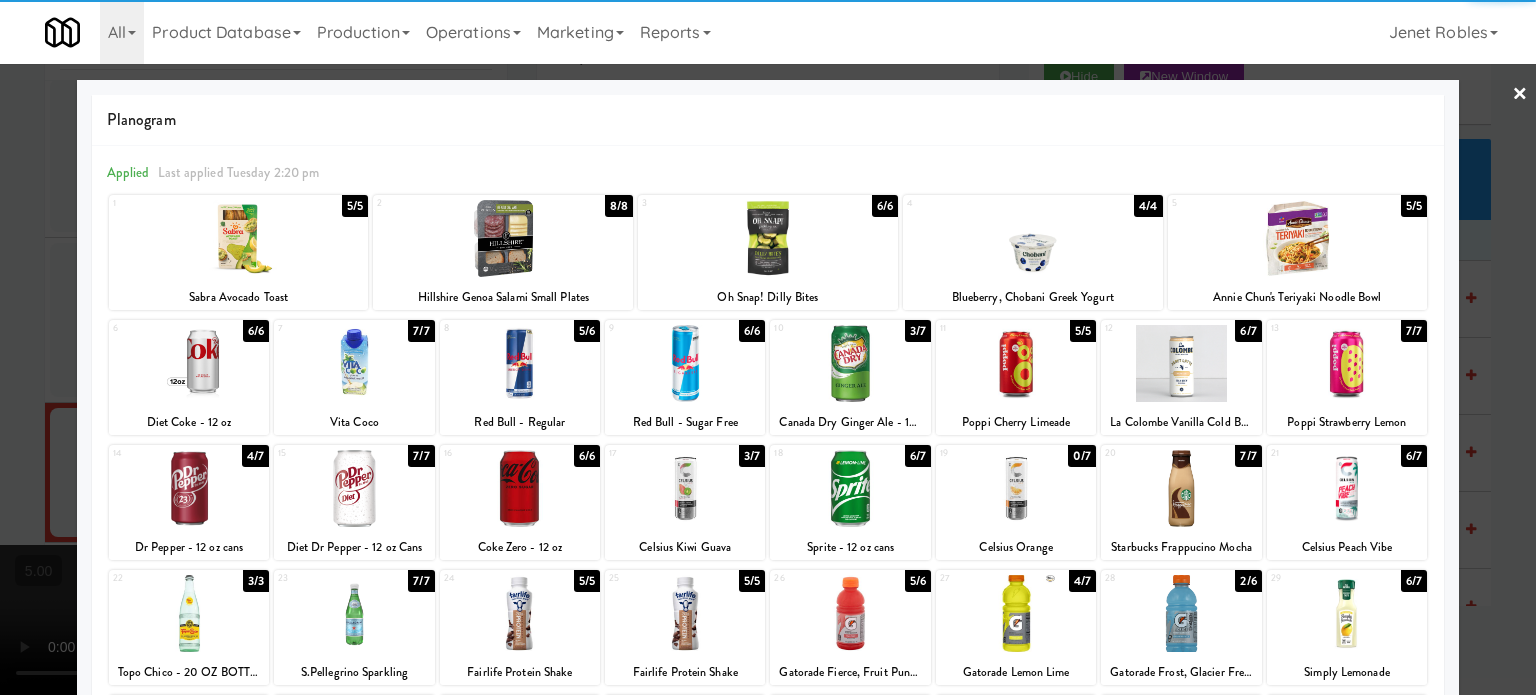 drag, startPoint x: 1492, startPoint y: 439, endPoint x: 1136, endPoint y: 359, distance: 364.87805 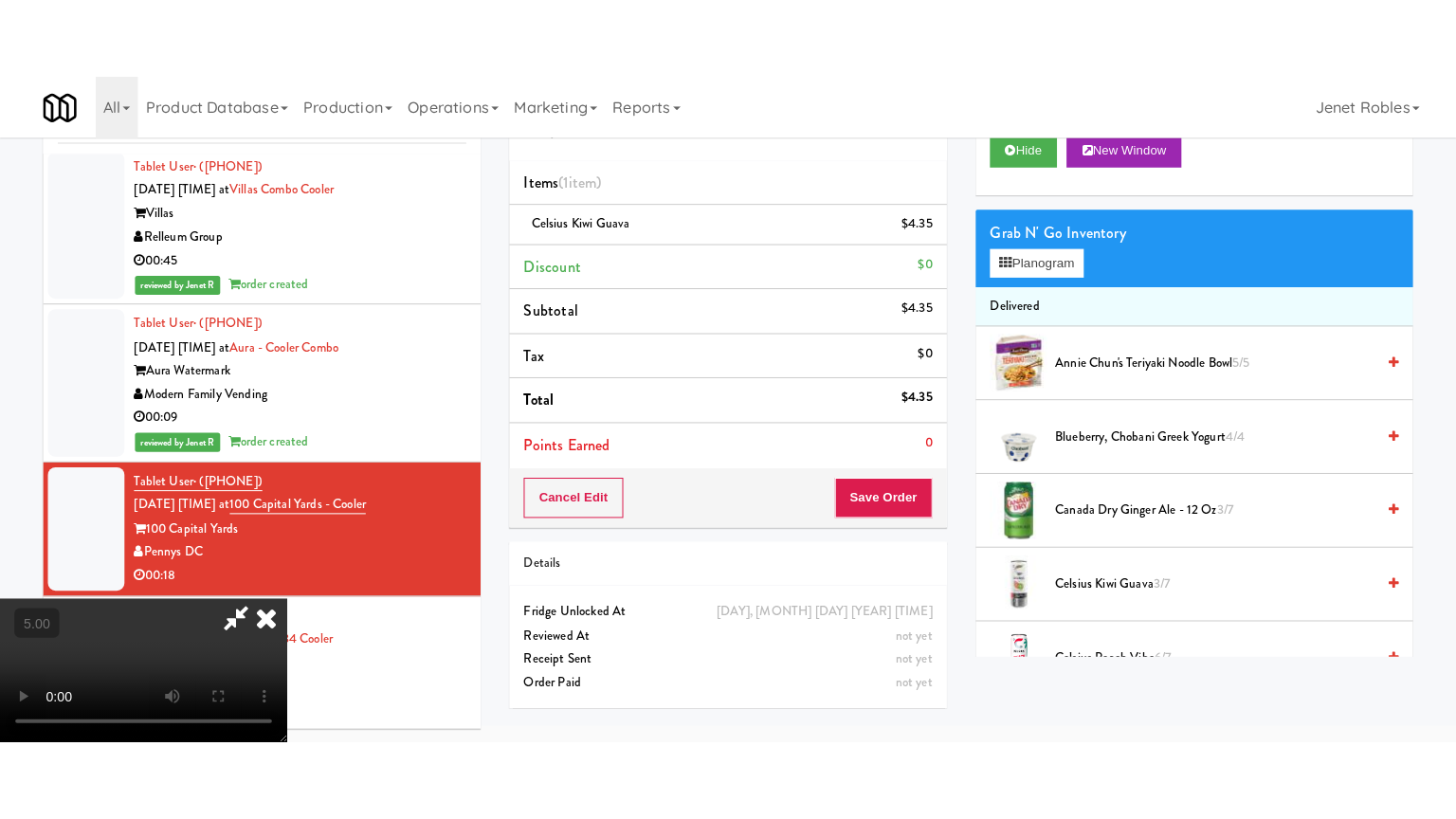 scroll, scrollTop: 61, scrollLeft: 0, axis: vertical 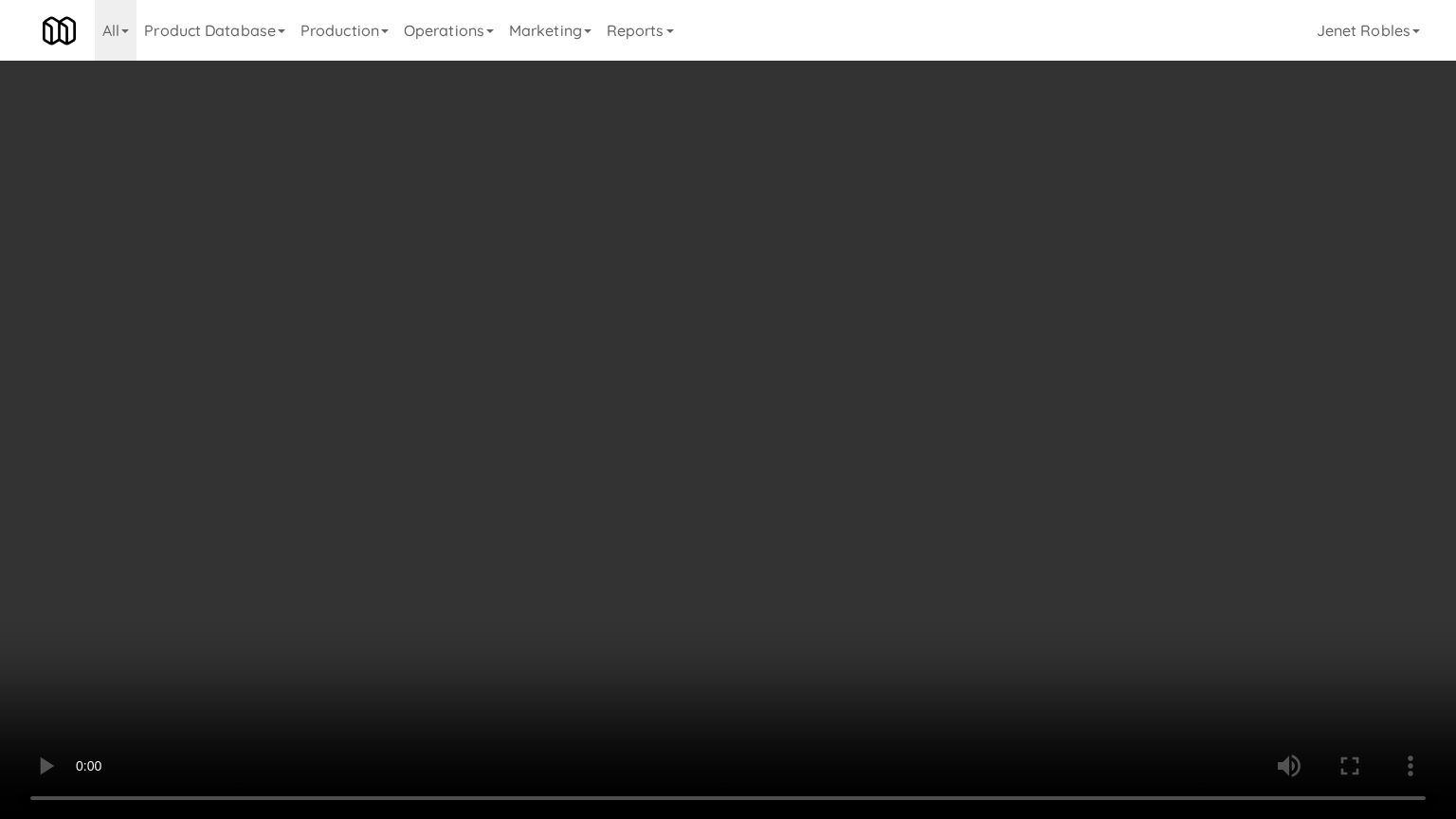 drag, startPoint x: 771, startPoint y: 372, endPoint x: 783, endPoint y: 370, distance: 12.165525 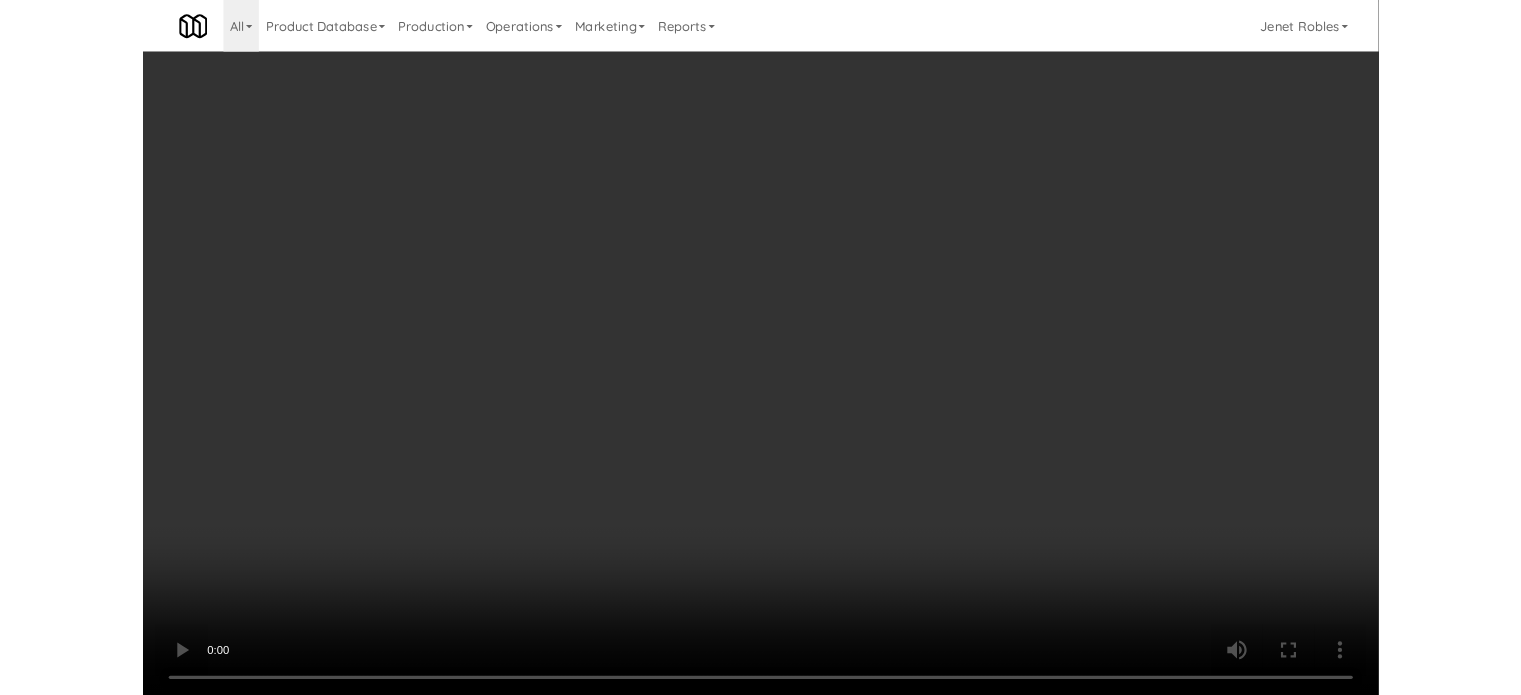 scroll, scrollTop: 81, scrollLeft: 0, axis: vertical 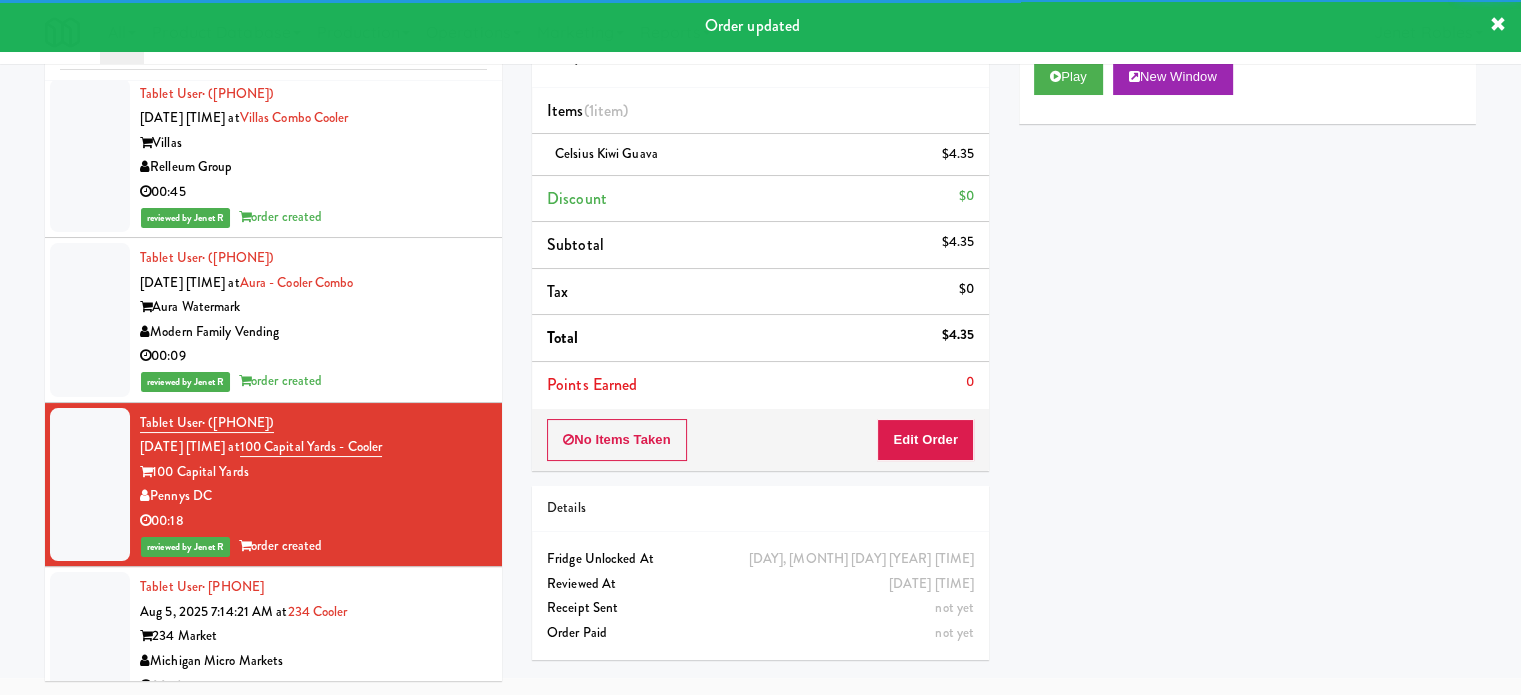 drag, startPoint x: 394, startPoint y: 591, endPoint x: 589, endPoint y: 459, distance: 235.47612 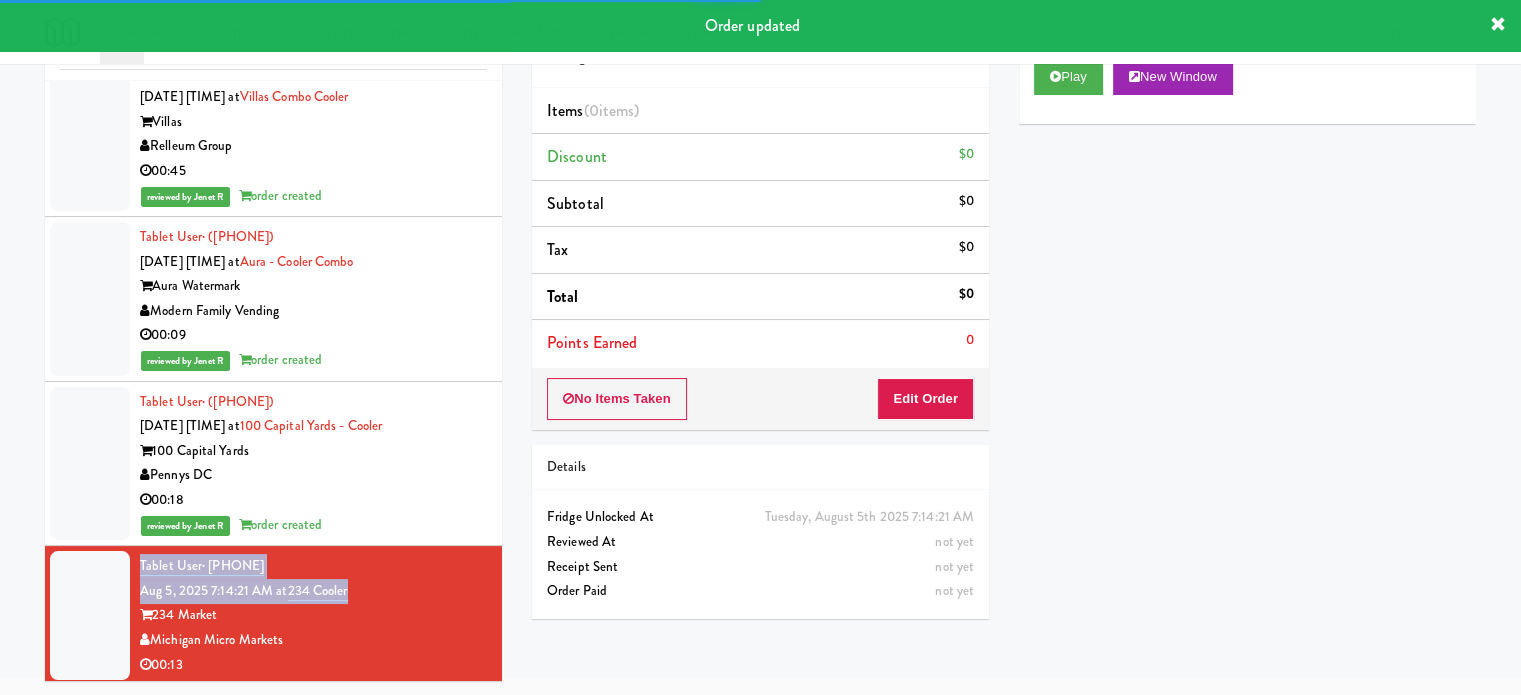 scroll, scrollTop: 196, scrollLeft: 0, axis: vertical 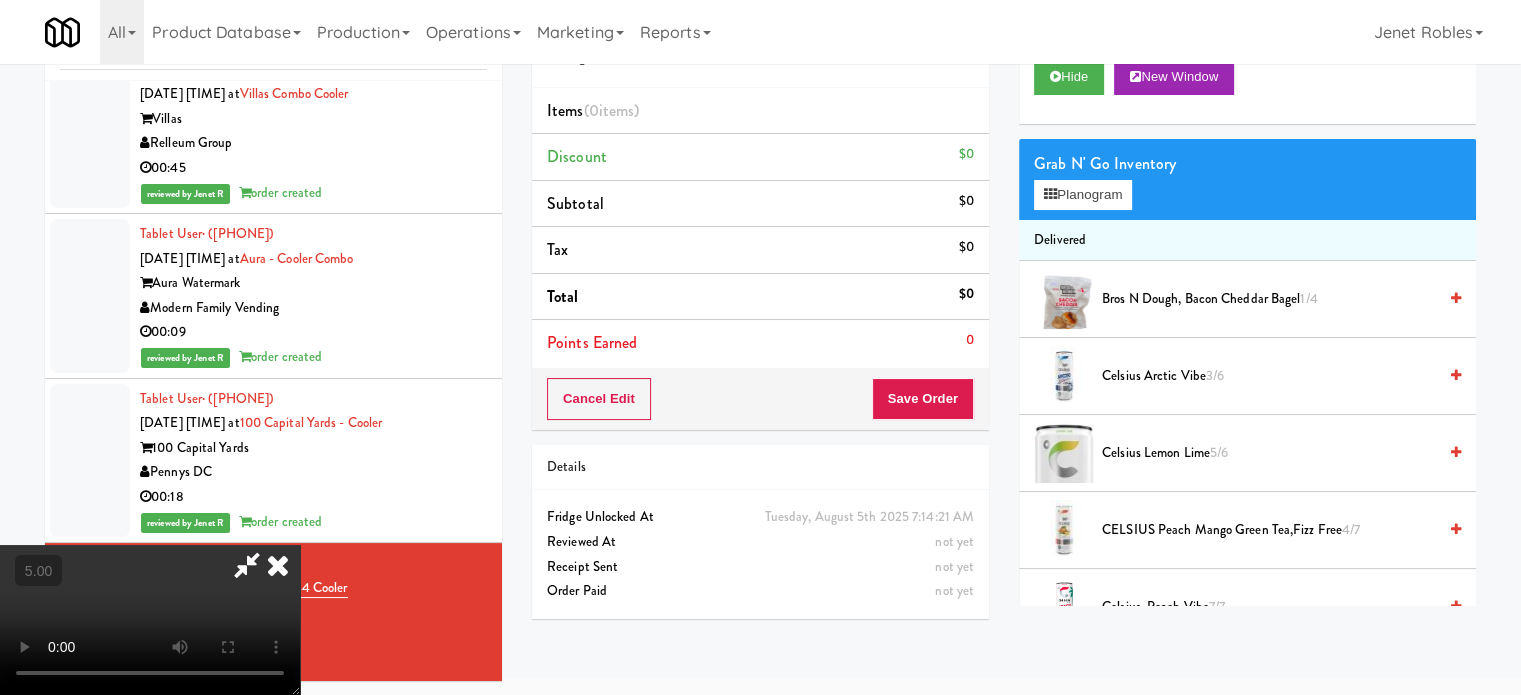 drag, startPoint x: 457, startPoint y: 417, endPoint x: 473, endPoint y: 404, distance: 20.615528 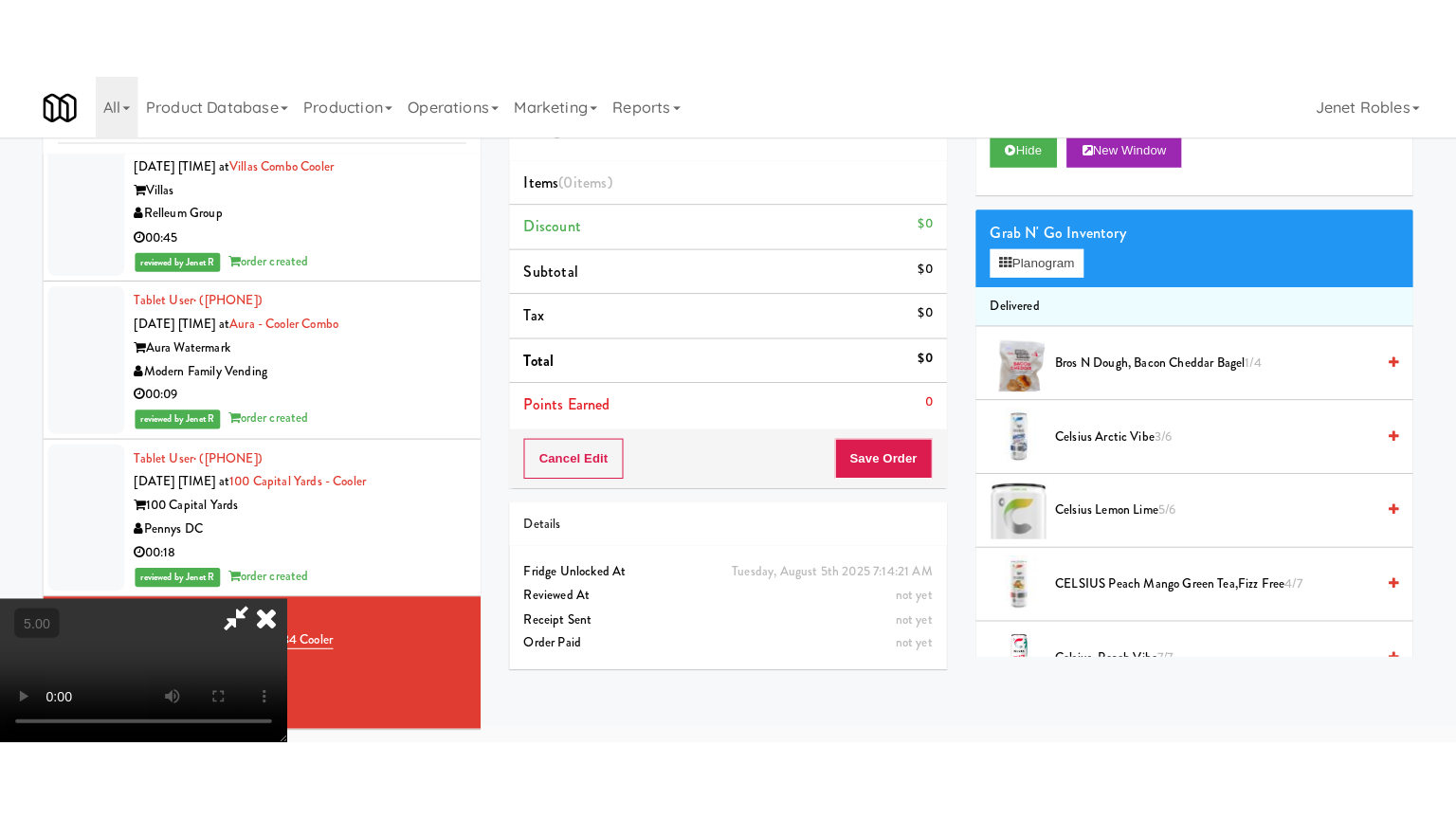 scroll, scrollTop: 61, scrollLeft: 0, axis: vertical 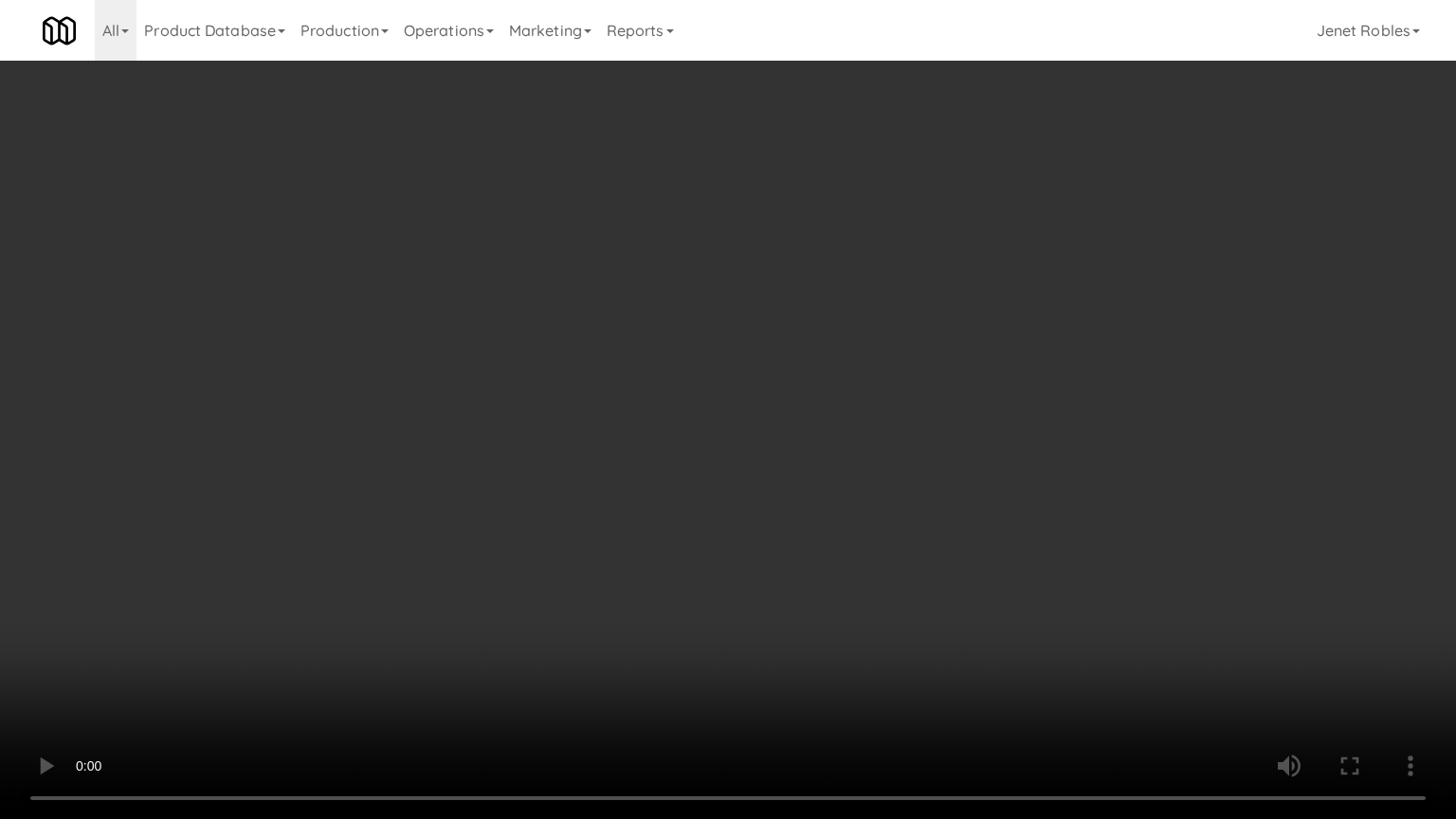 drag, startPoint x: 673, startPoint y: 533, endPoint x: 686, endPoint y: 514, distance: 23.02173 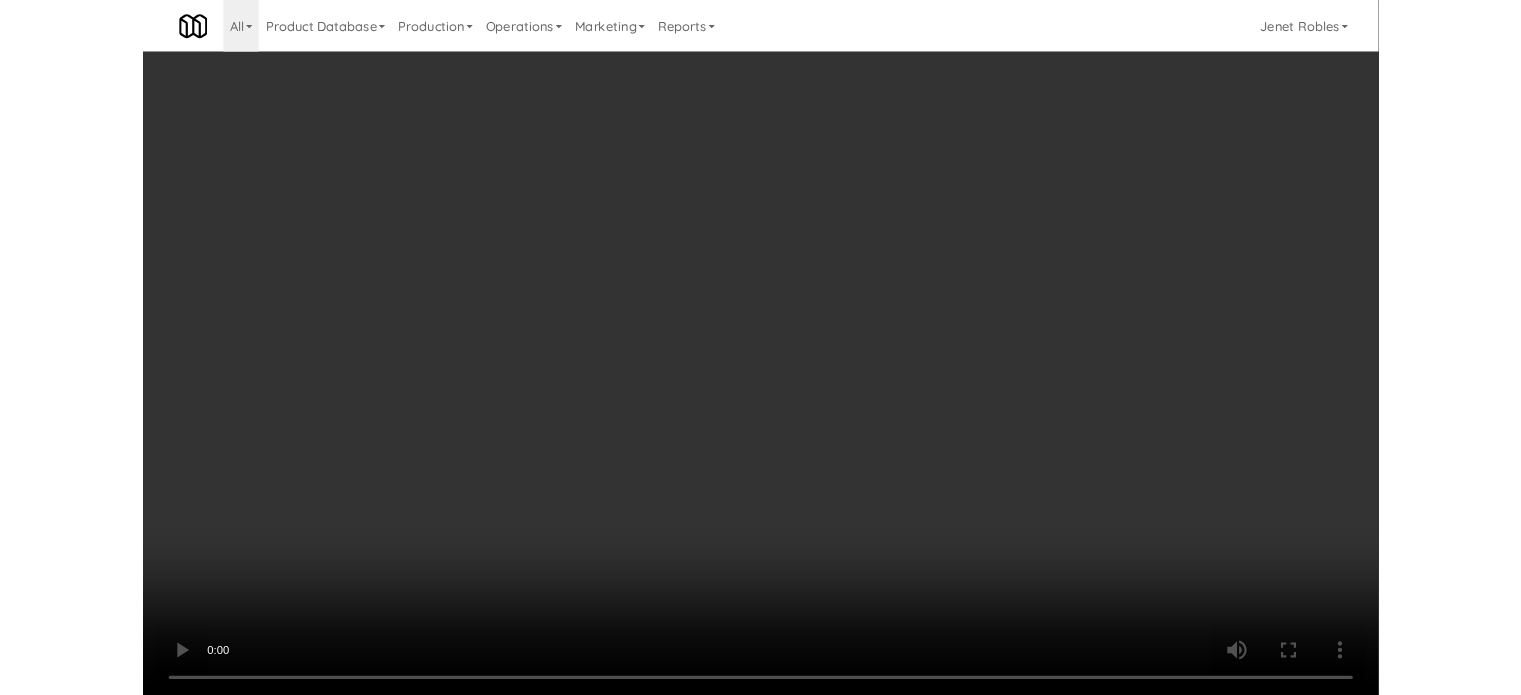 scroll, scrollTop: 81, scrollLeft: 0, axis: vertical 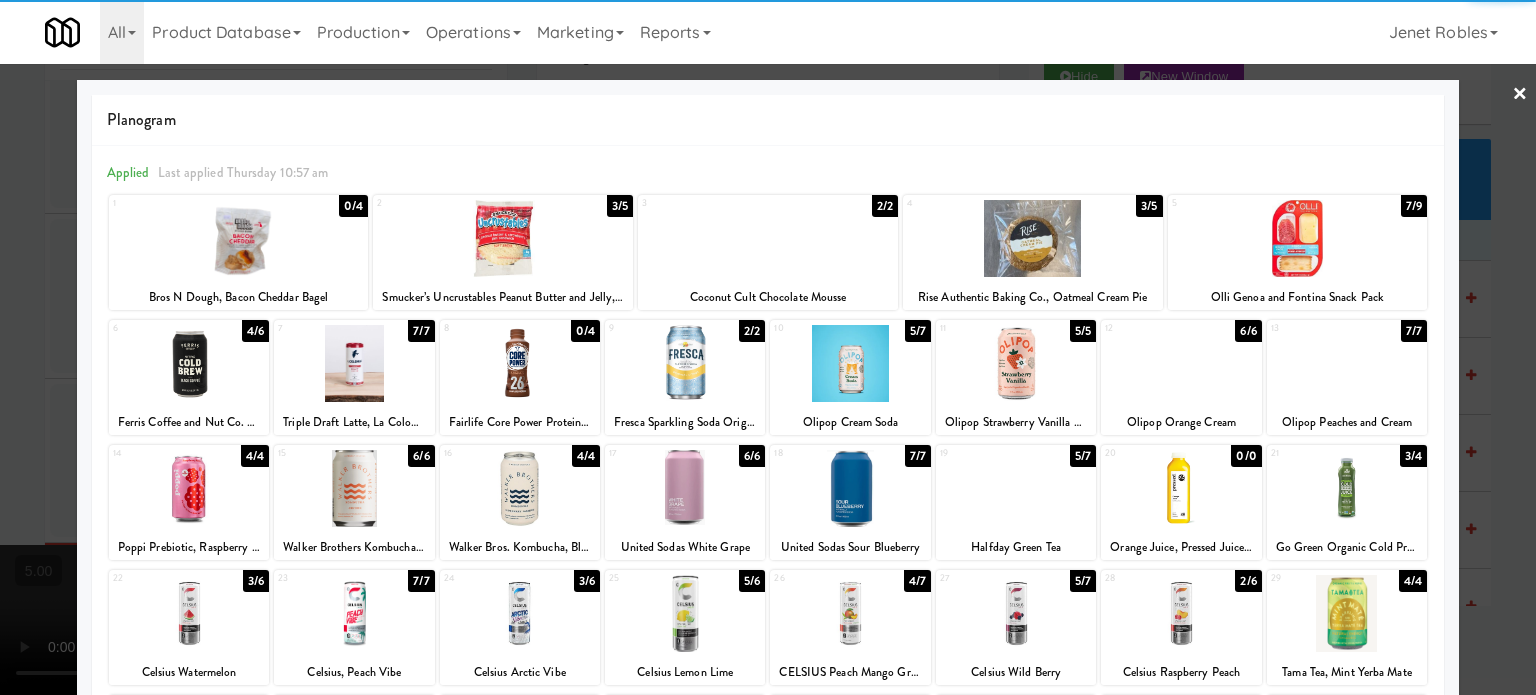 drag, startPoint x: 1508, startPoint y: 369, endPoint x: 1470, endPoint y: 370, distance: 38.013157 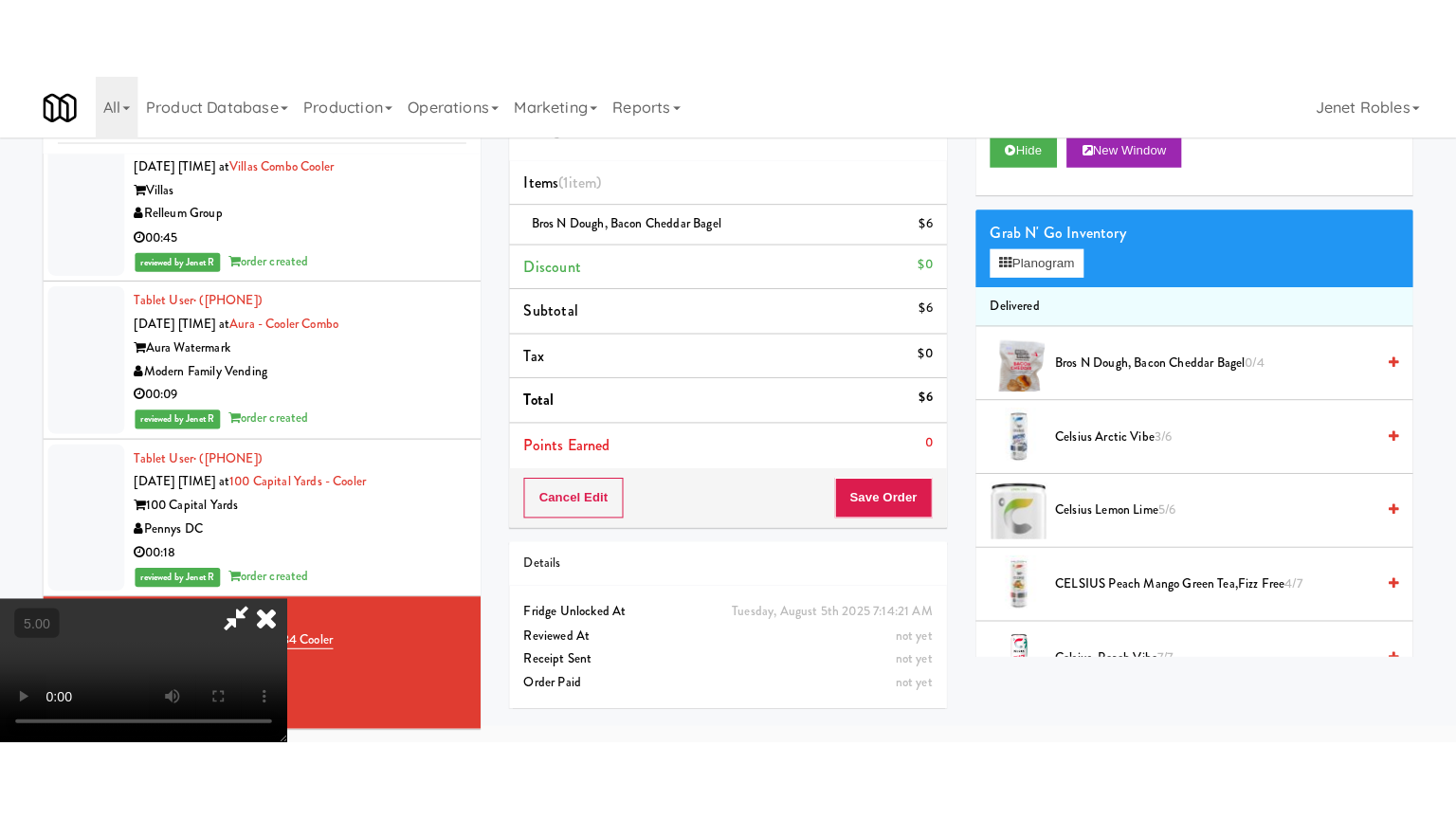 scroll, scrollTop: 61, scrollLeft: 0, axis: vertical 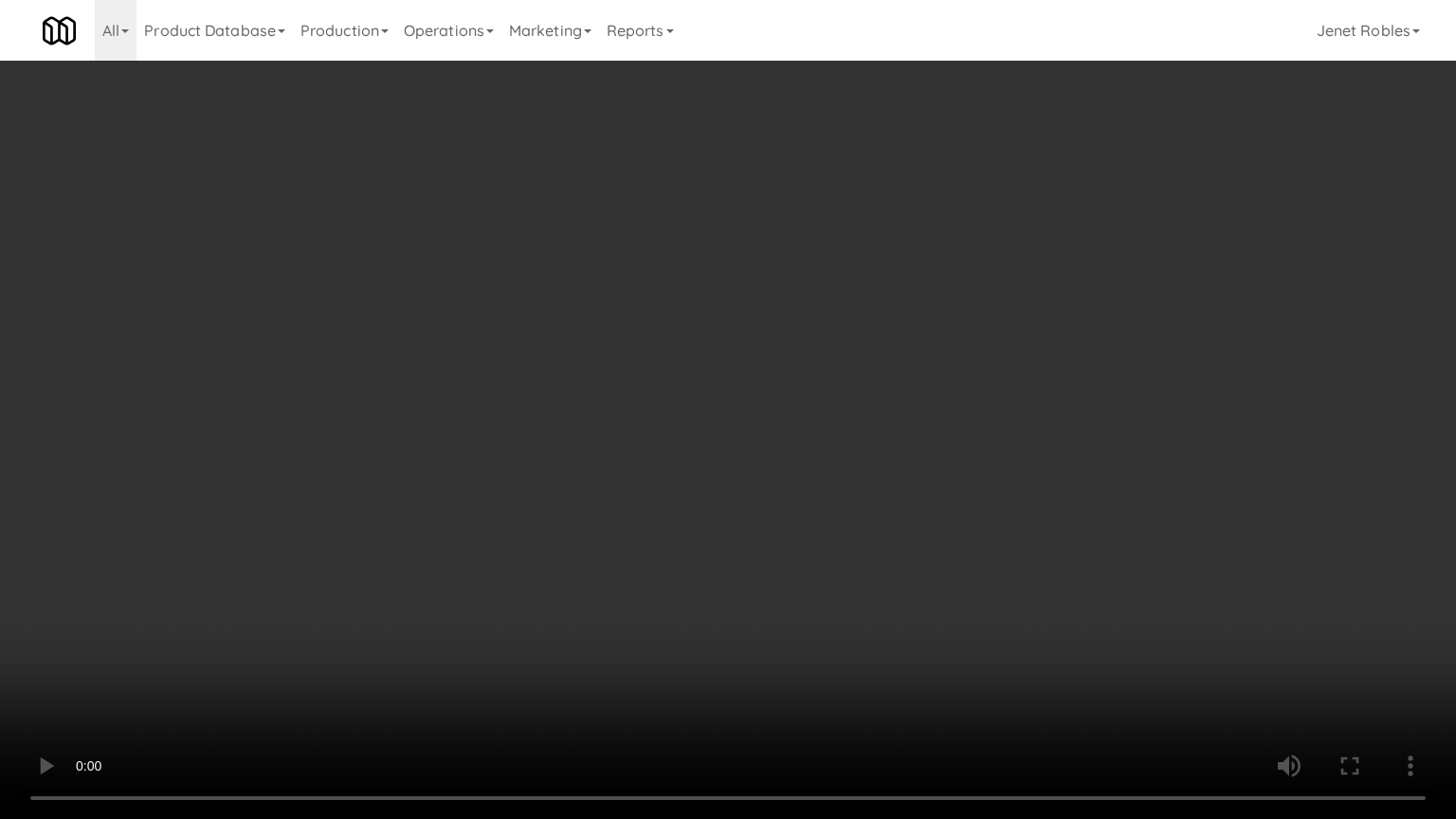 drag, startPoint x: 618, startPoint y: 365, endPoint x: 644, endPoint y: 364, distance: 26.019224 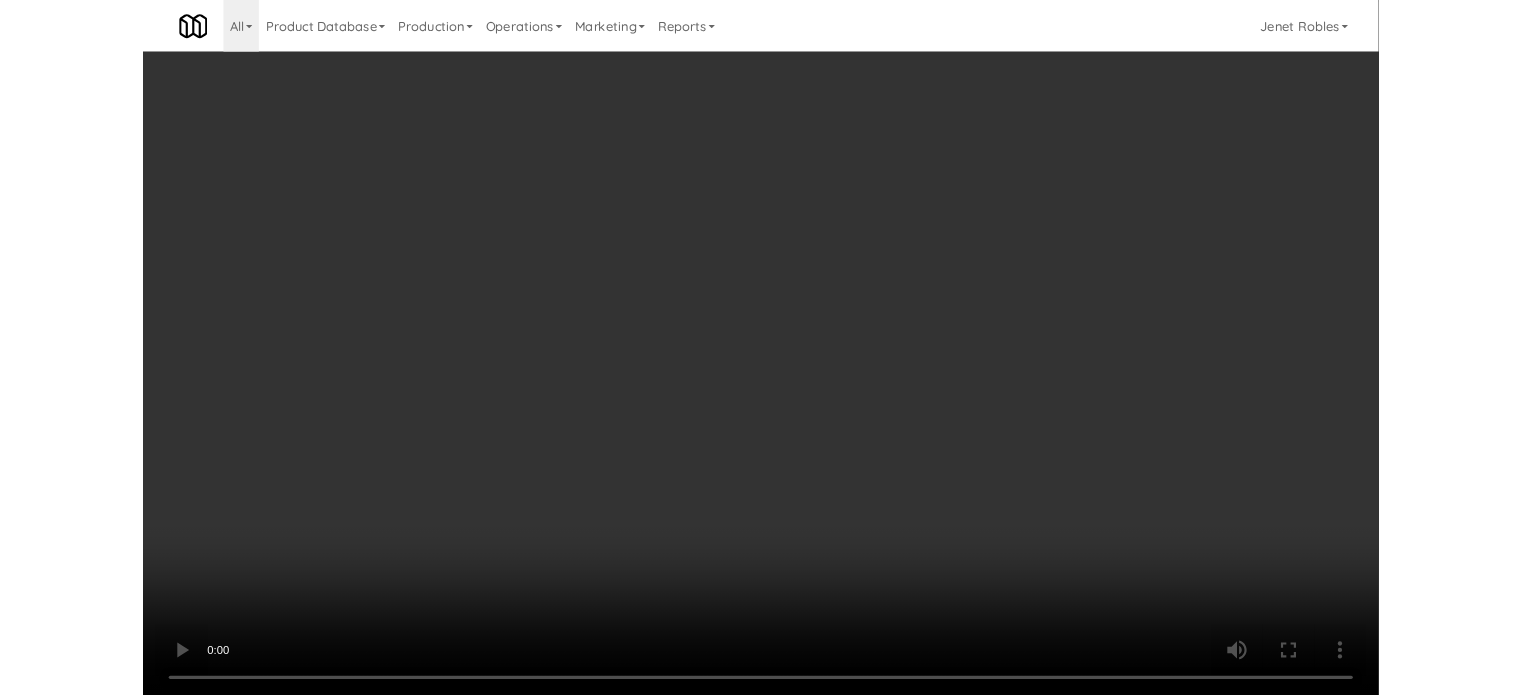 scroll, scrollTop: 81, scrollLeft: 0, axis: vertical 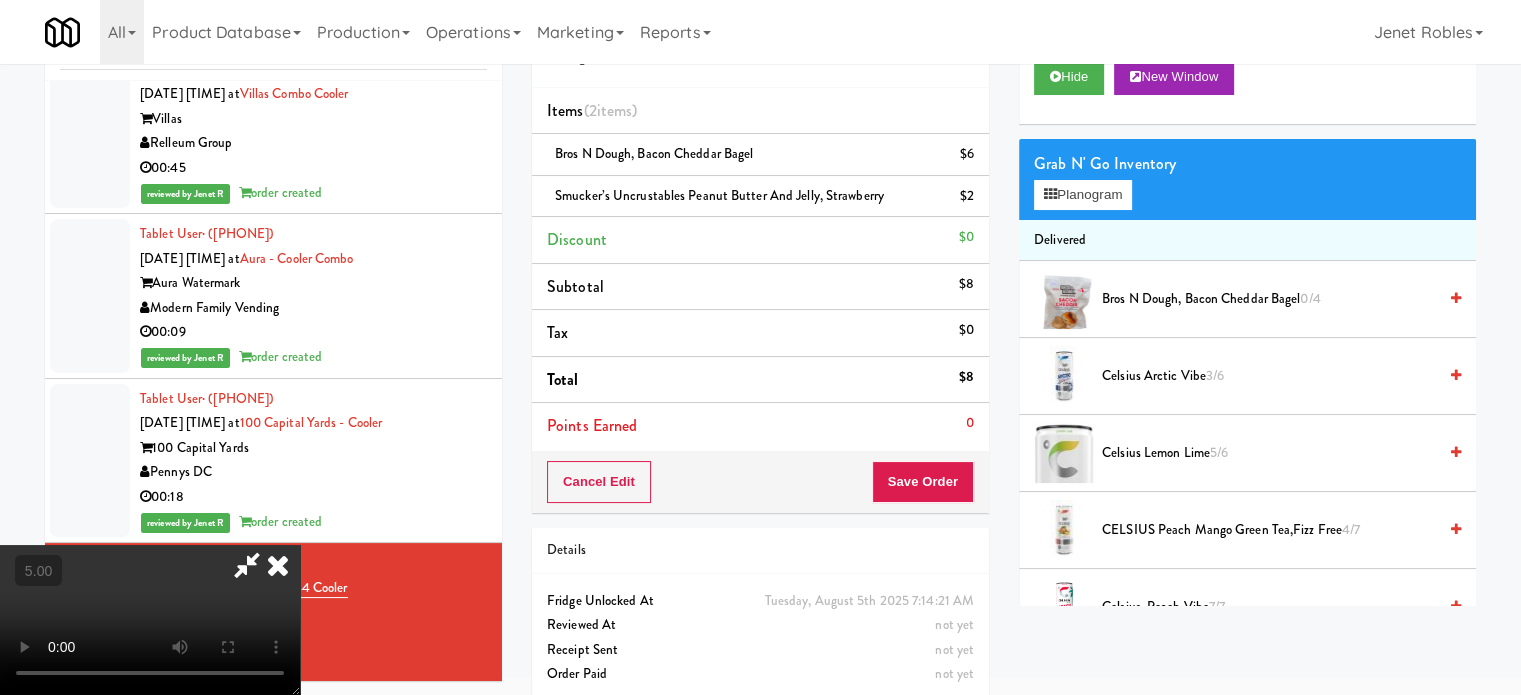 drag, startPoint x: 628, startPoint y: 431, endPoint x: 619, endPoint y: 421, distance: 13.453624 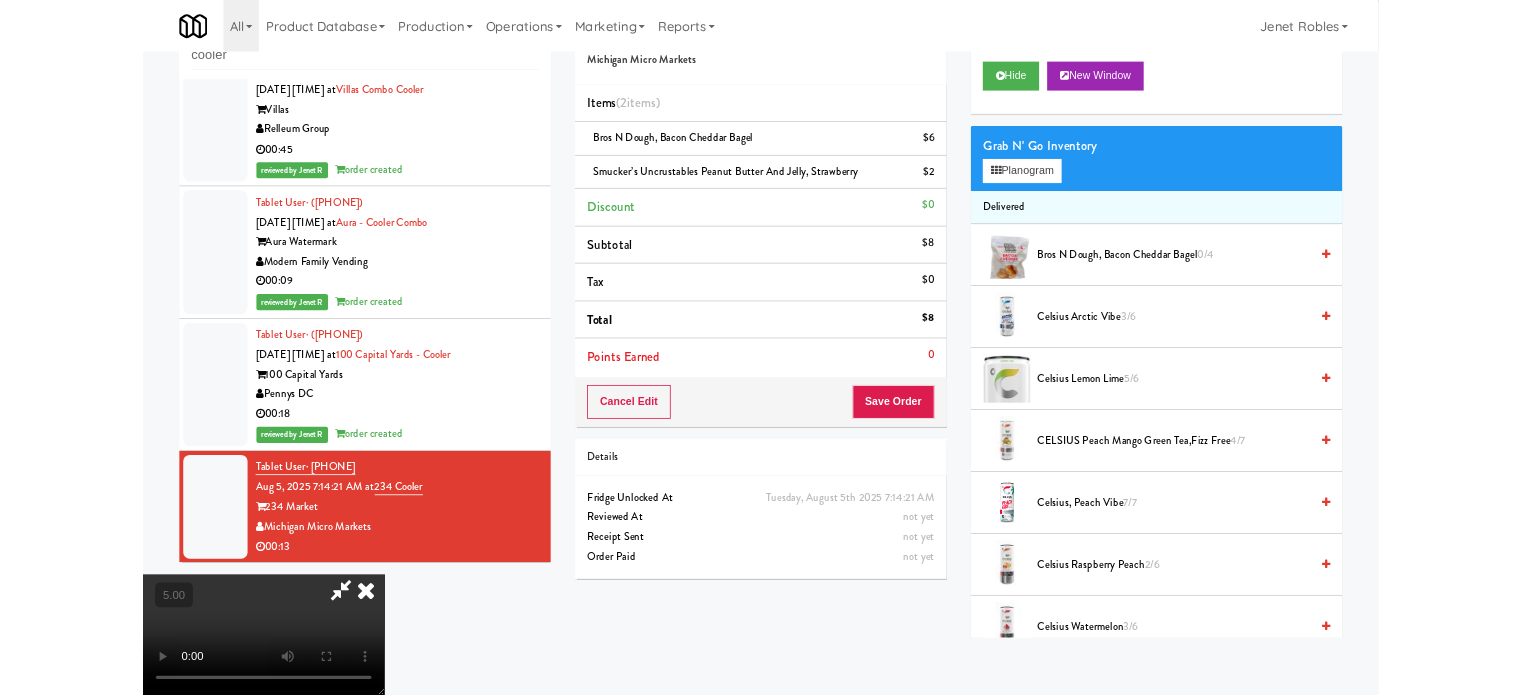 scroll, scrollTop: 81, scrollLeft: 0, axis: vertical 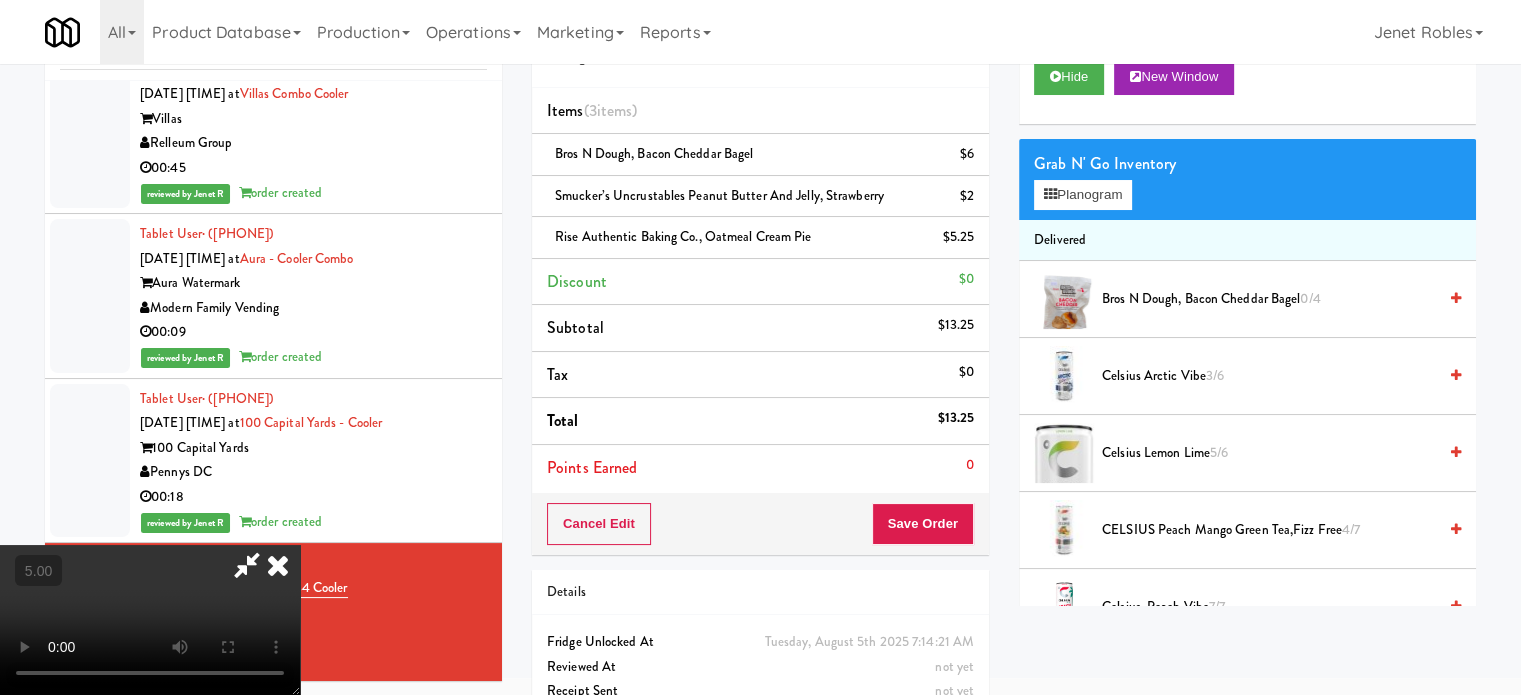 drag, startPoint x: 632, startPoint y: 368, endPoint x: 640, endPoint y: 477, distance: 109.29318 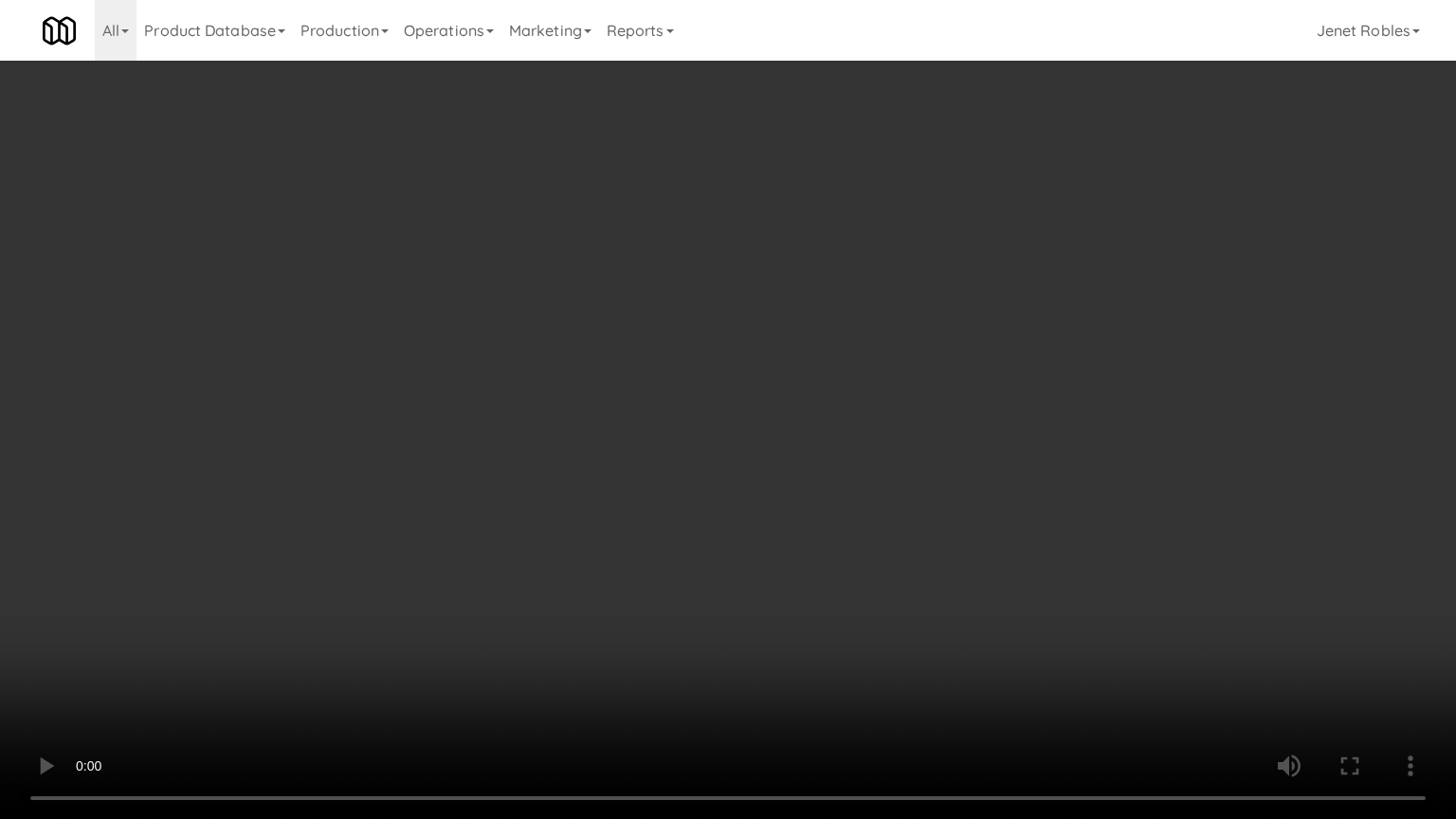 drag, startPoint x: 657, startPoint y: 411, endPoint x: 694, endPoint y: 420, distance: 38.078866 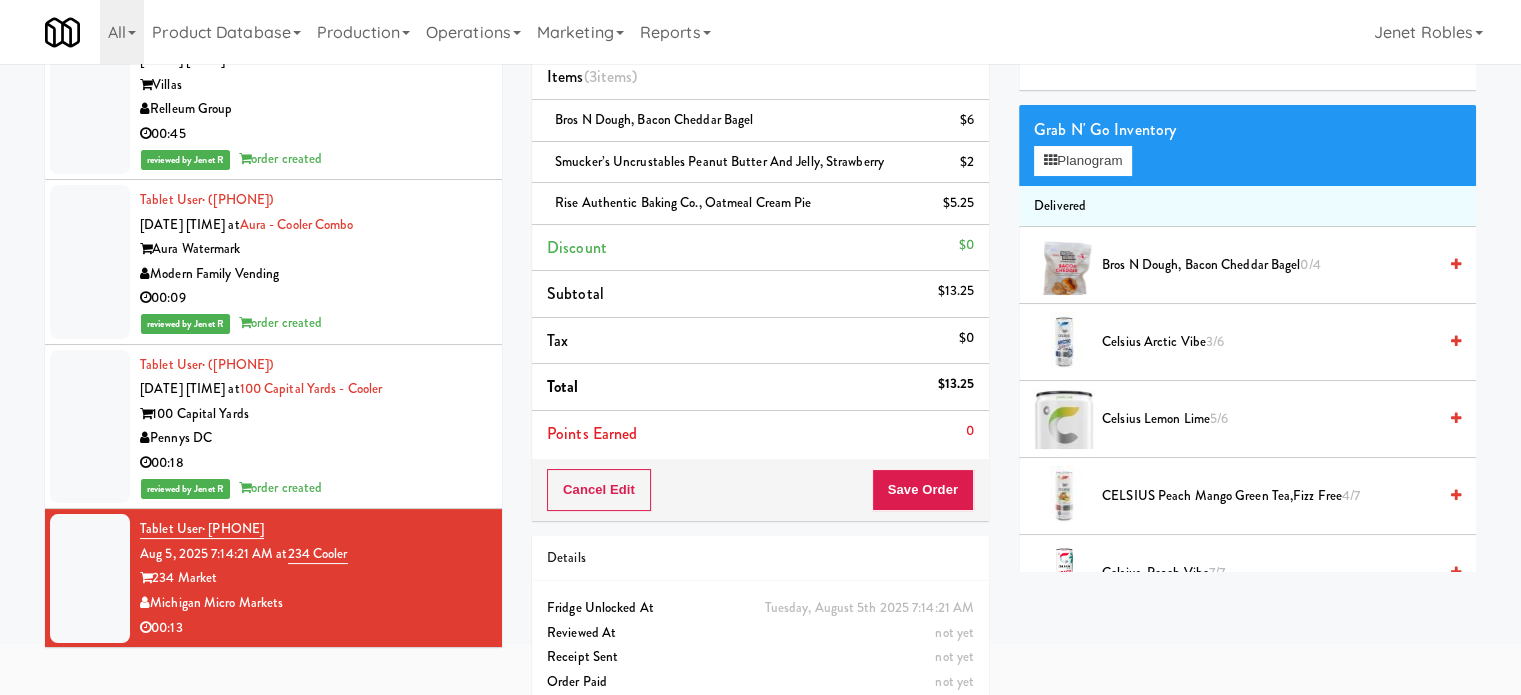 scroll, scrollTop: 142, scrollLeft: 0, axis: vertical 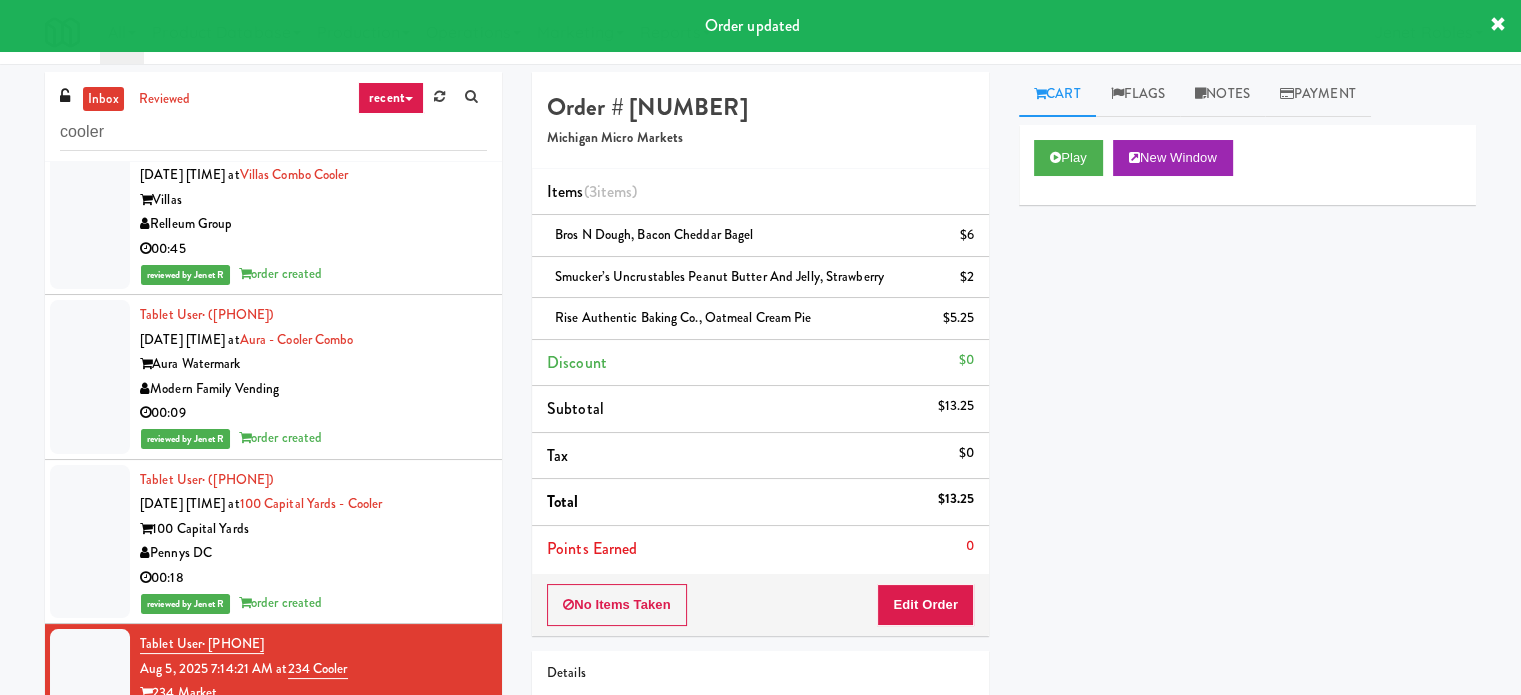drag, startPoint x: 1220, startPoint y: 83, endPoint x: 1241, endPoint y: 167, distance: 86.58522 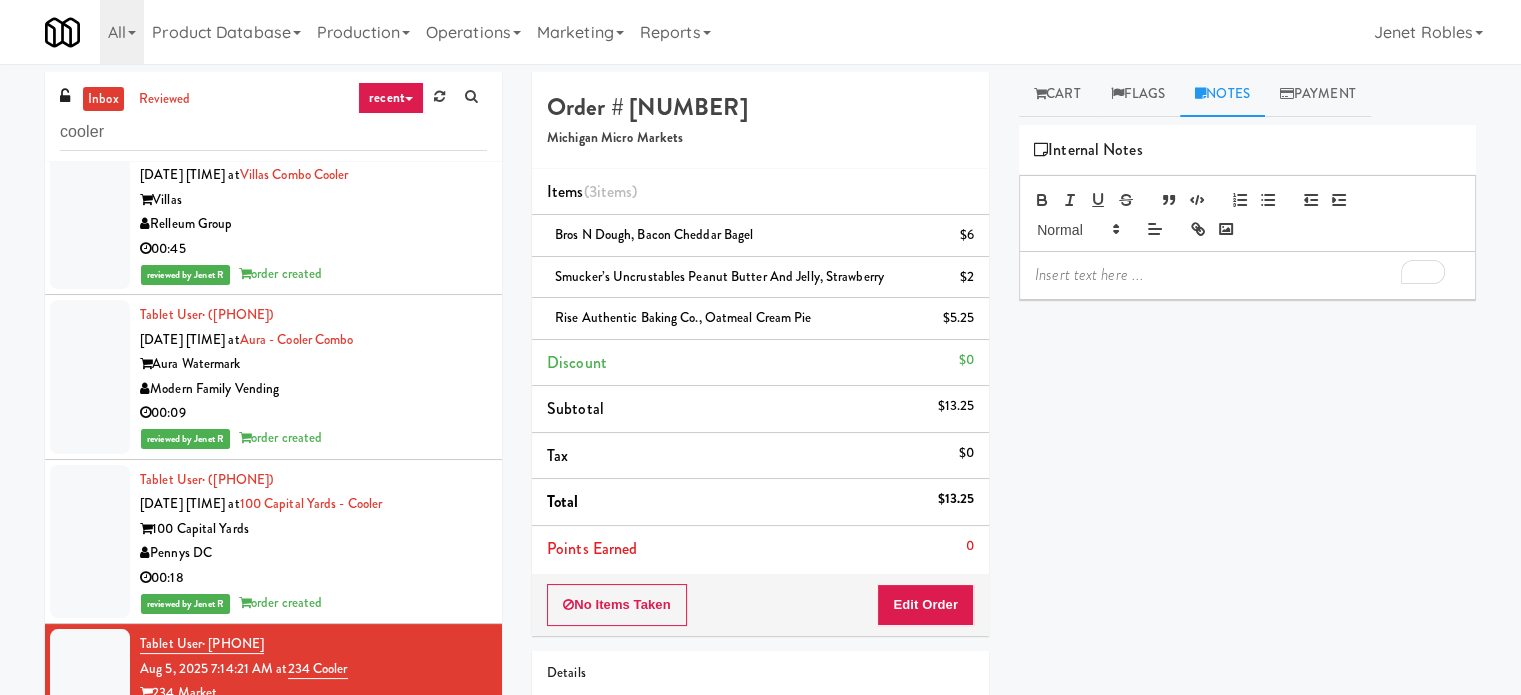 type 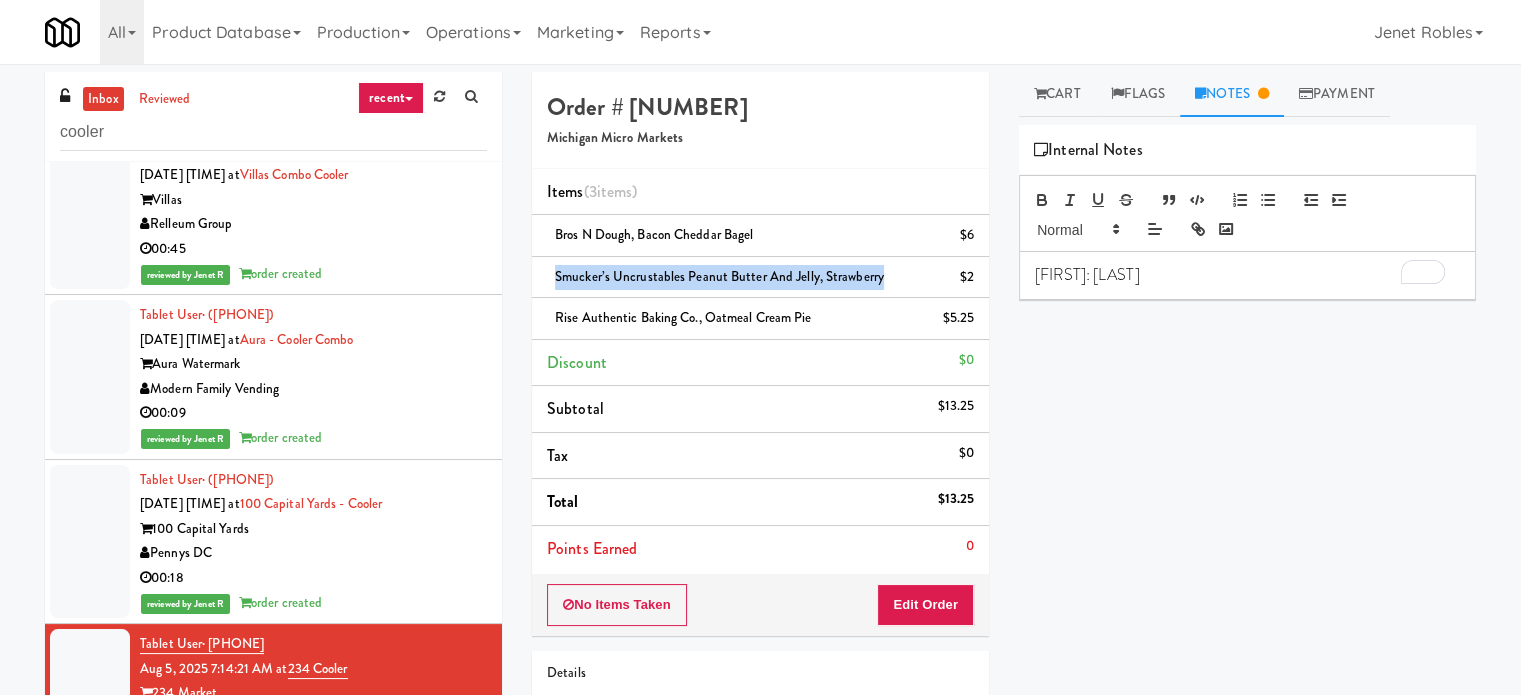 copy on "Smucker’s Uncrustables Peanut Butter and Jelly, Strawberry" 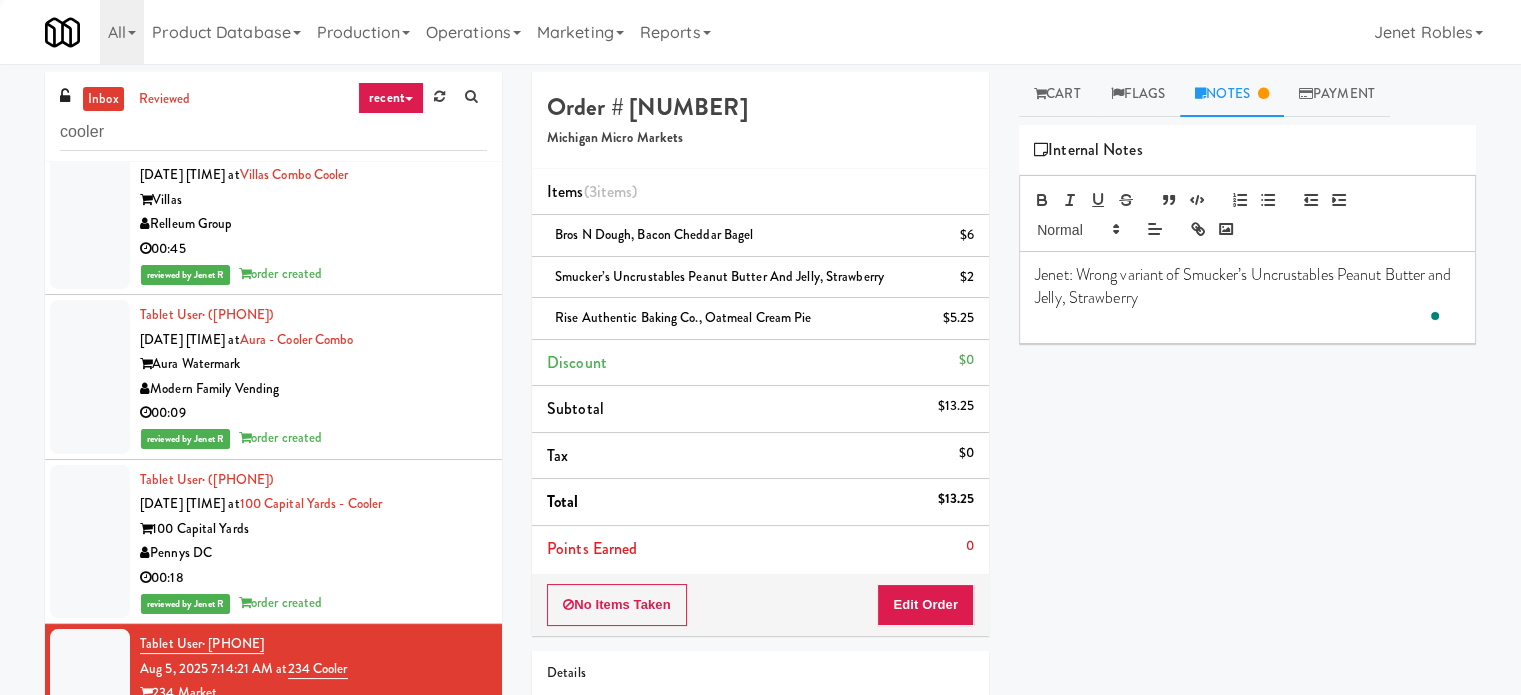scroll, scrollTop: 0, scrollLeft: 0, axis: both 